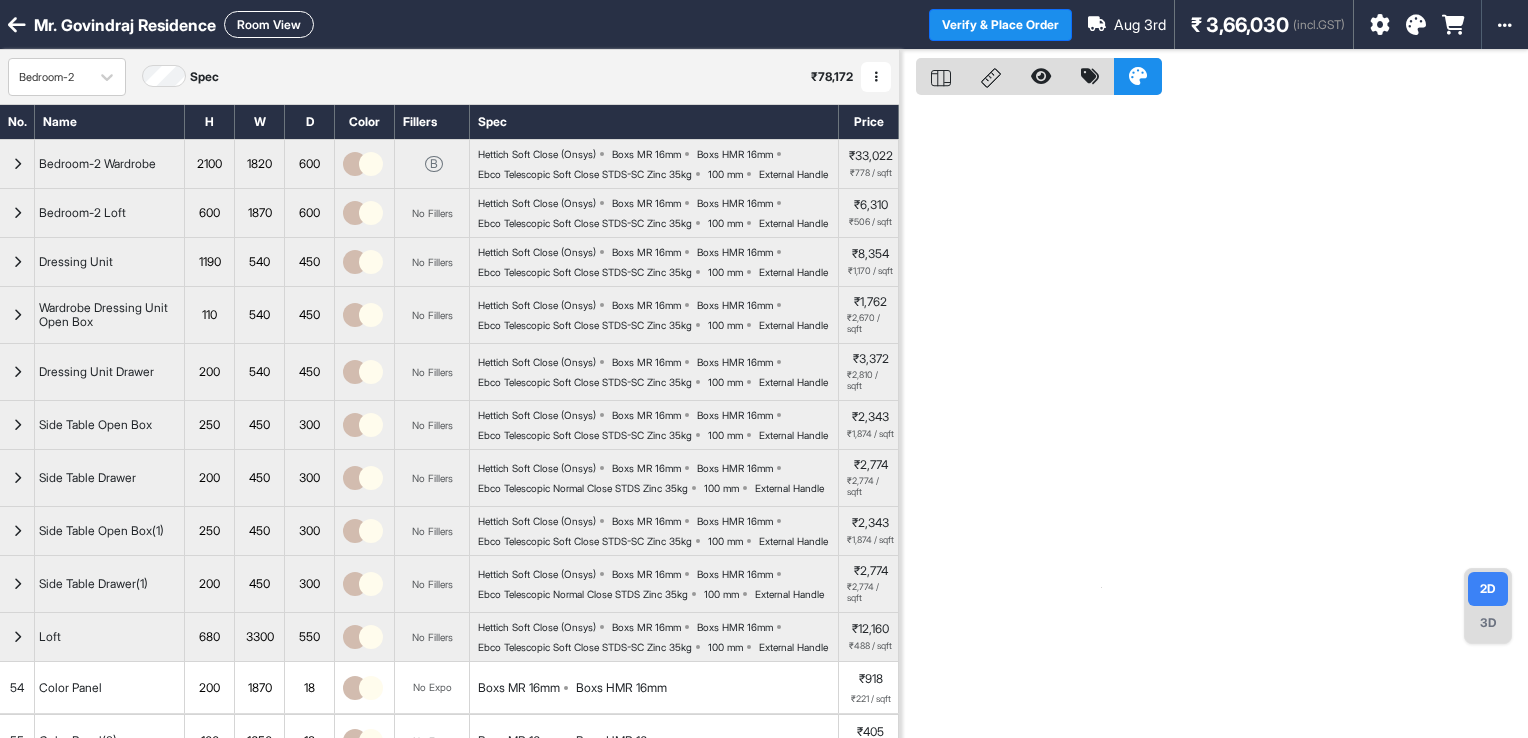 scroll, scrollTop: 0, scrollLeft: 0, axis: both 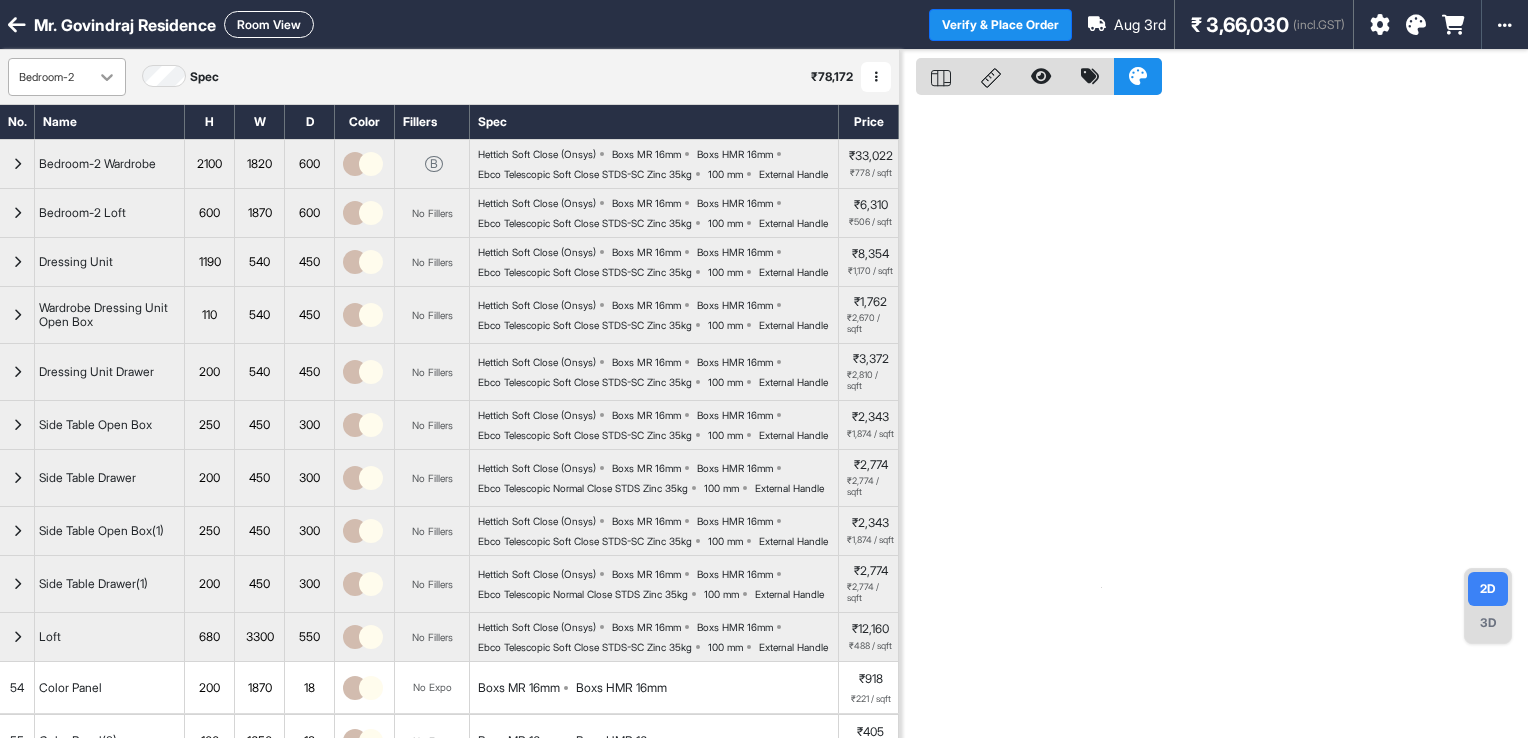 click at bounding box center [107, 77] 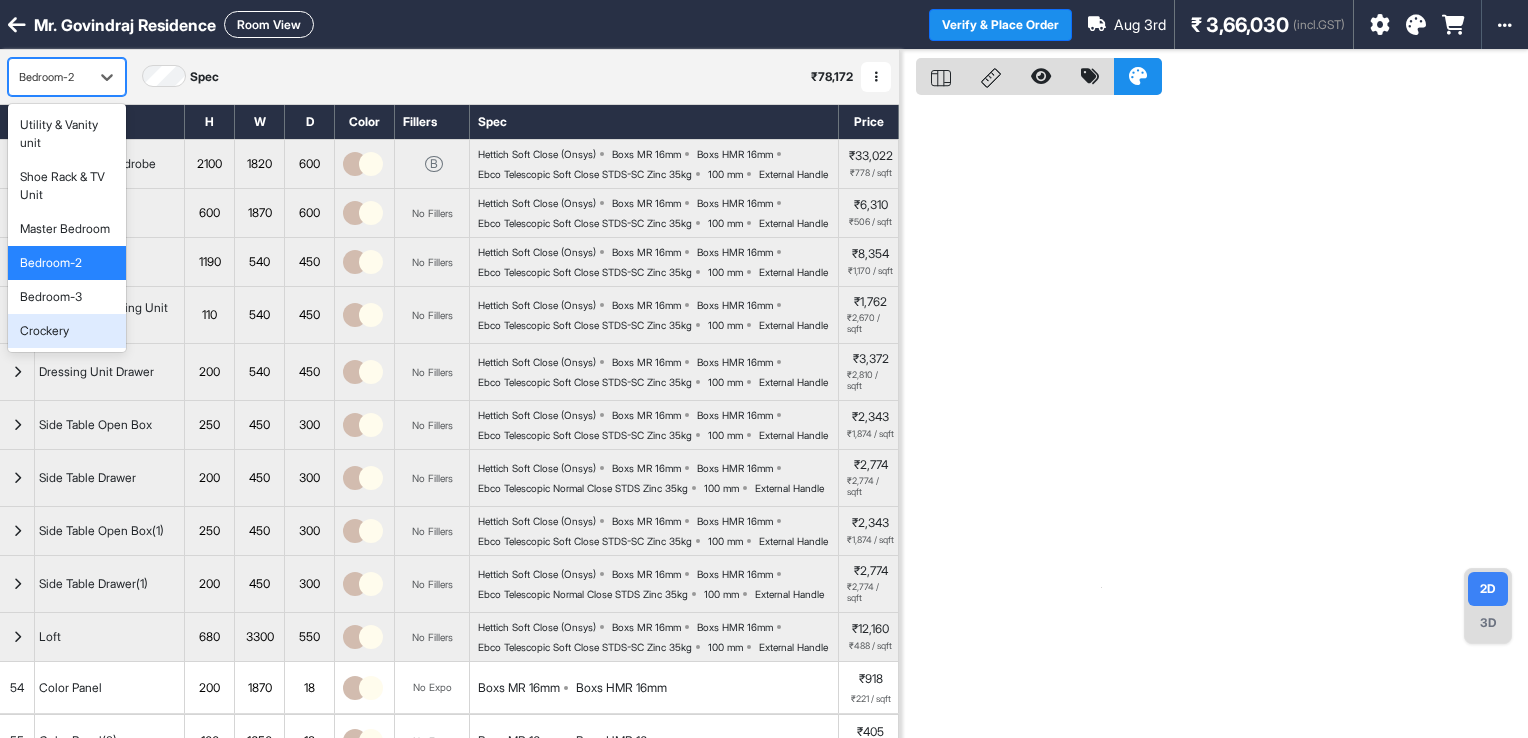 click on "Crockery" at bounding box center (67, 331) 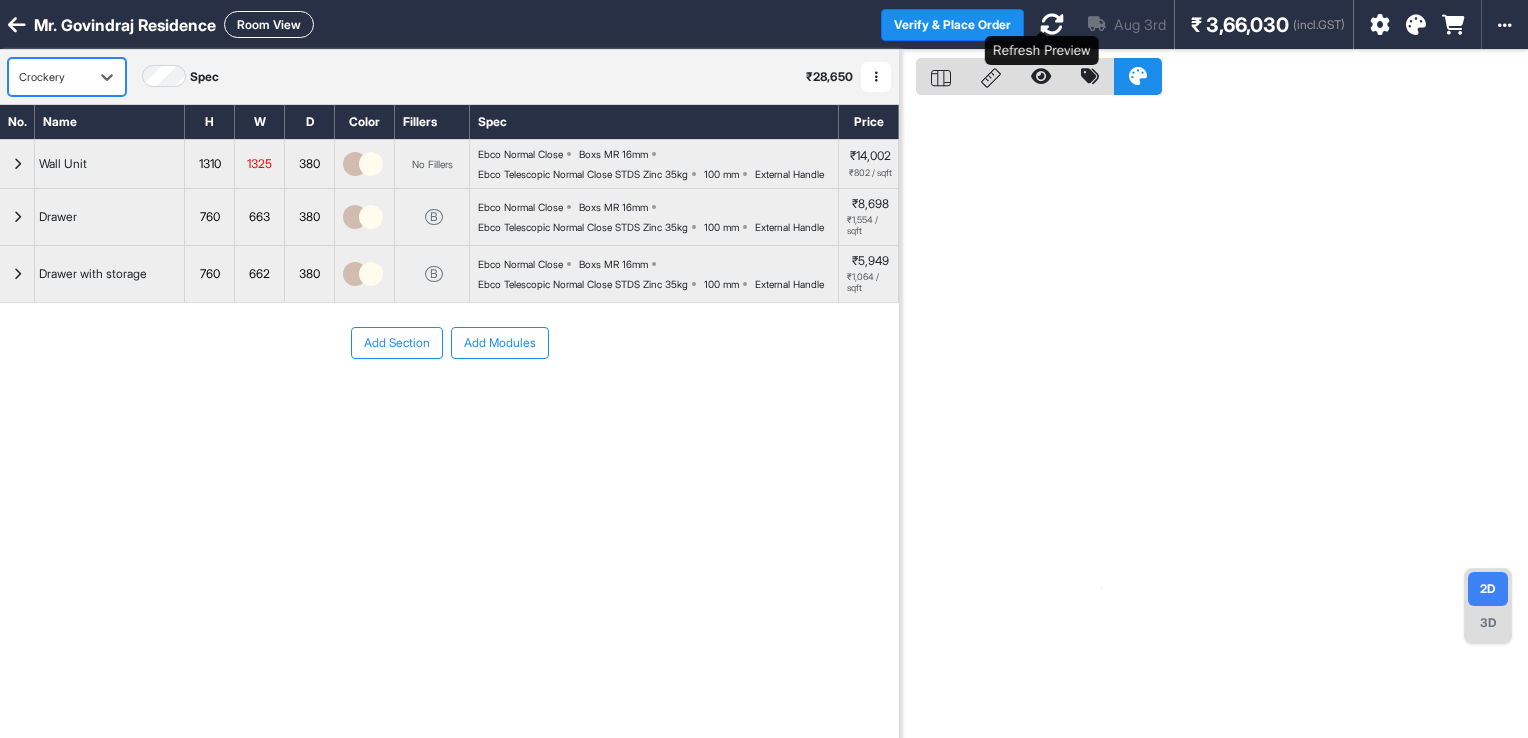 click at bounding box center [1052, 24] 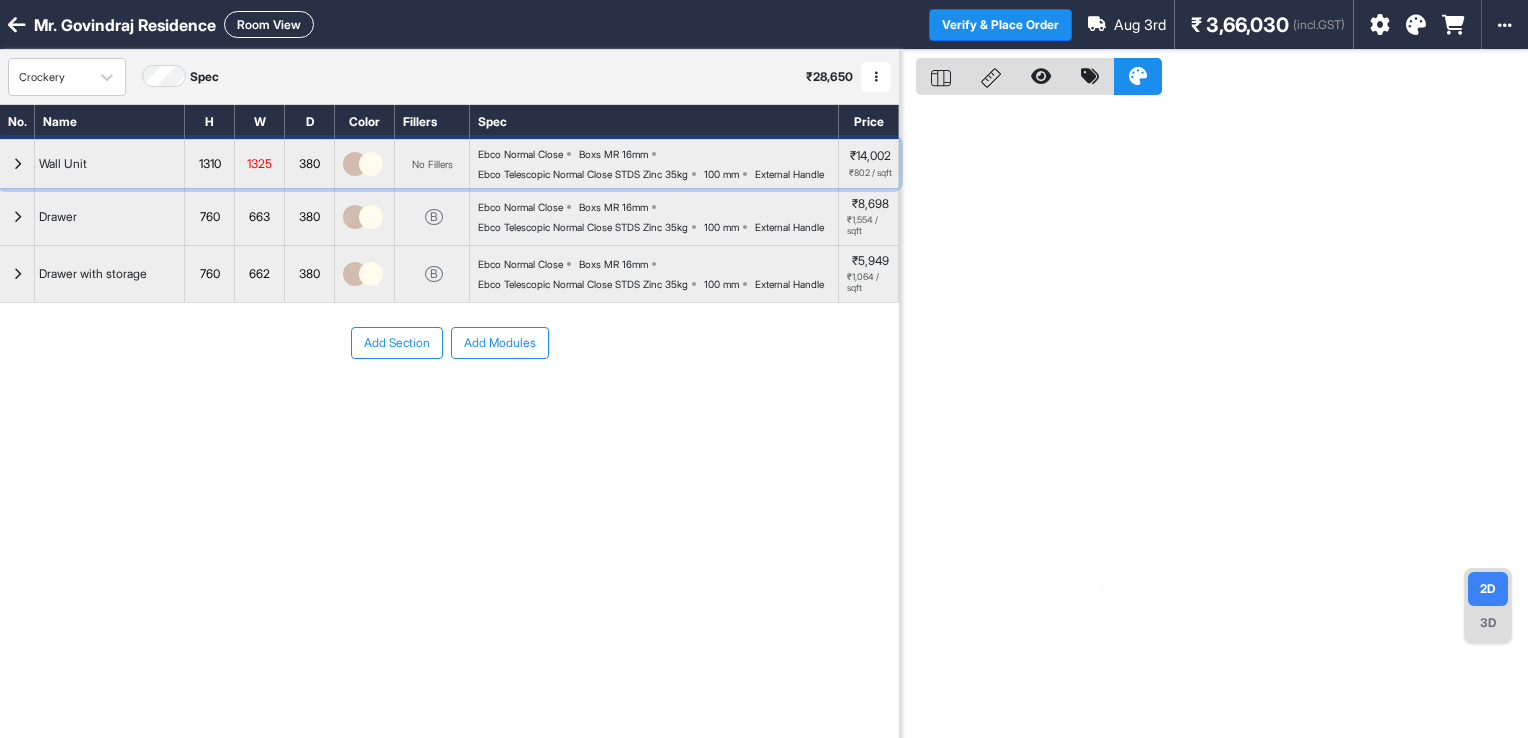 click on "Mr. Govindraj Residence Room View Verify & Place Order Aug 3rd ₹   3,66,030 (incl.GST) Import Assembly Archive Rename Refresh Price Crockery Spec ₹ 28,650 Add  Room Edit  Room  Name Delete  Room Duplicate Room No. Name H W D Color Fillers Spec Price Wall Unit 1310 1325 380 No Fillers Ebco Normal Close Boxs MR 16mm Ebco Telescopic Normal Close STDS Zinc 35kg 100 mm External Handle ₹14,002 ₹802 / sqft  Drawer 760 663 380 B Ebco Normal Close Boxs MR 16mm Ebco Telescopic Normal Close STDS Zinc 35kg 100 mm External Handle ₹8,698 ₹1,554 / sqft  Drawer with storage 760 662 380 B Ebco Normal Close Boxs MR 16mm Ebco Telescopic Normal Close STDS Zinc 35kg 100 mm External Handle ₹5,949 ₹1,064 / sqft
To pick up a draggable item, press the space bar.
While dragging, use the arrow keys to move the item.
Press space again to drop the item in its new position, or press escape to cancel.
Add Section Add Modules     2D 3D" at bounding box center (764, 369) 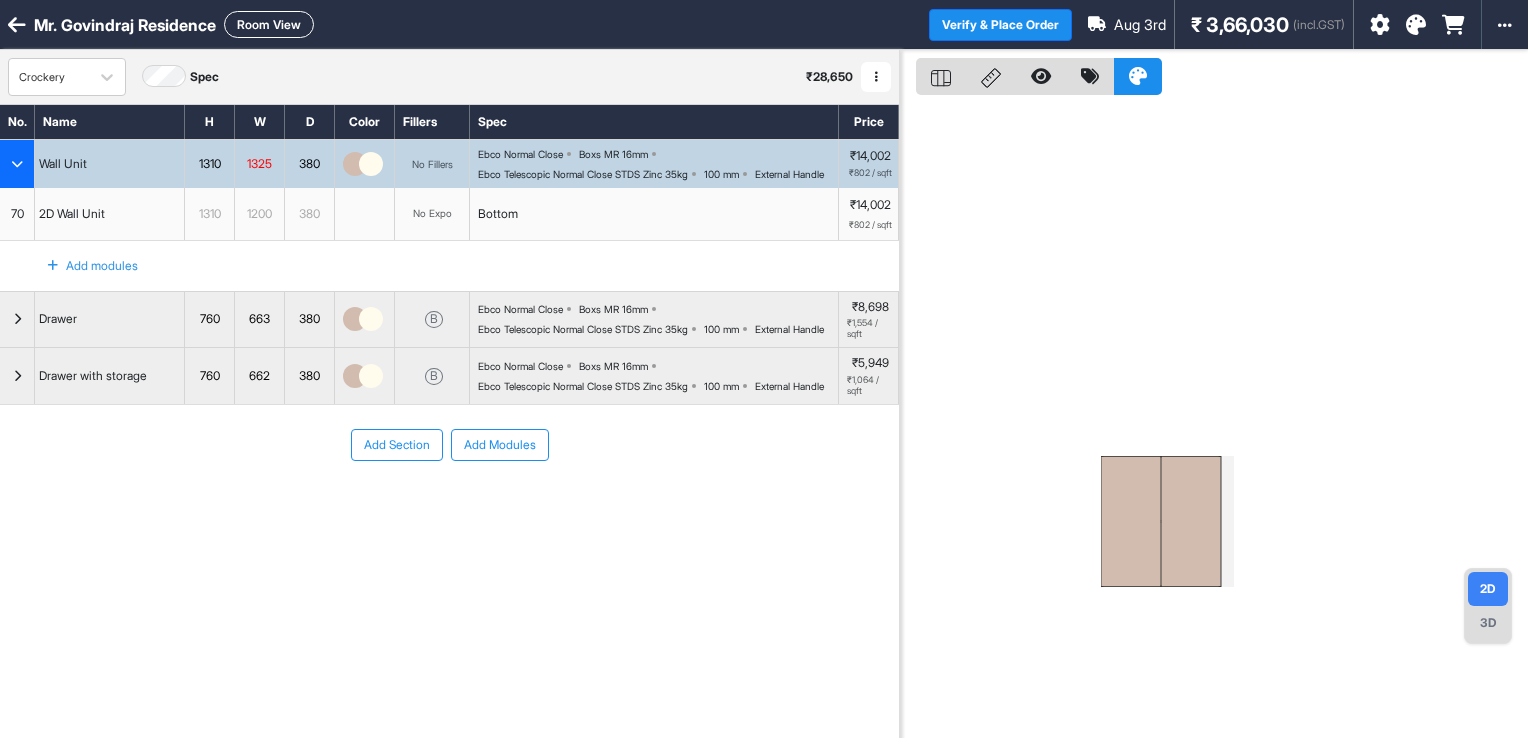 click on "1200" at bounding box center (259, 214) 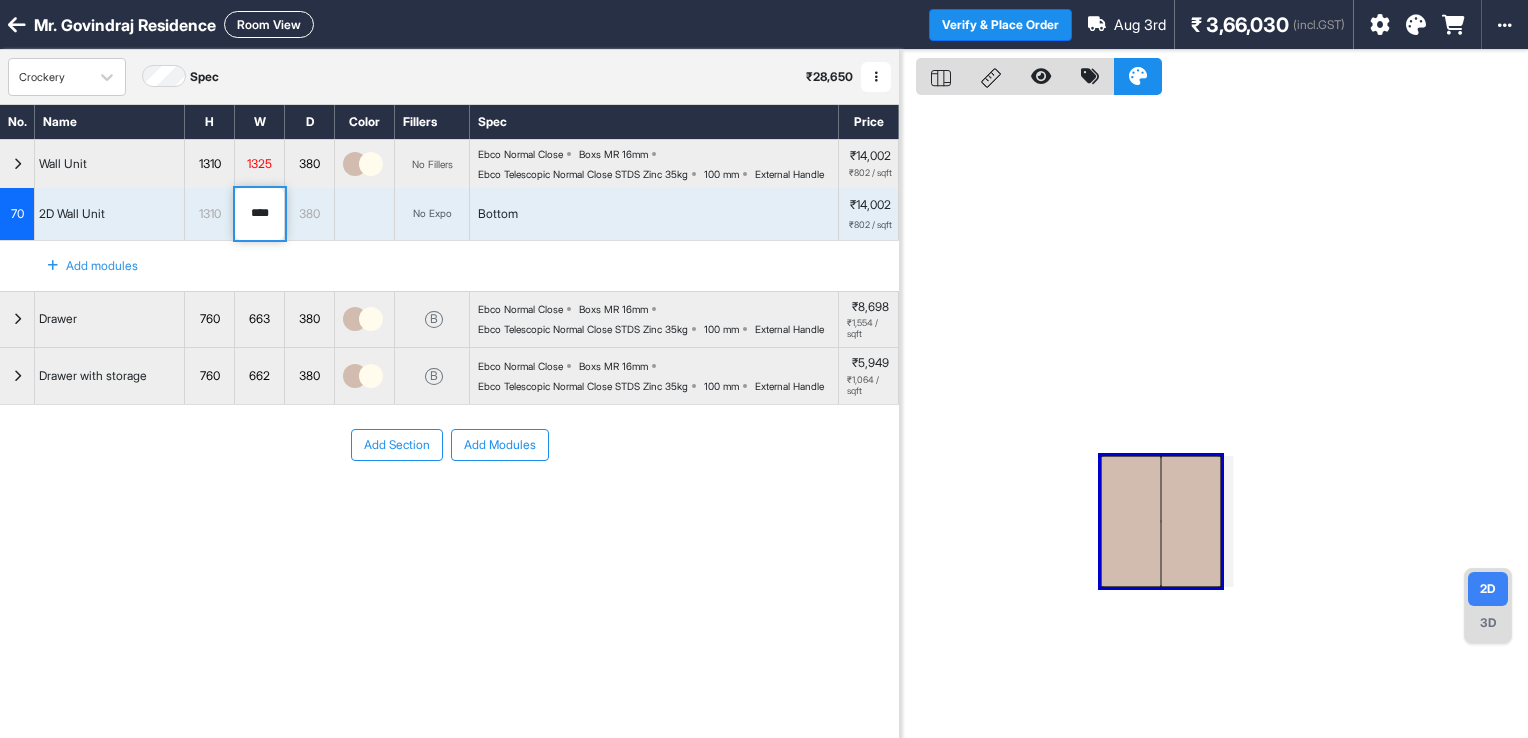 click on "****" at bounding box center (259, 214) 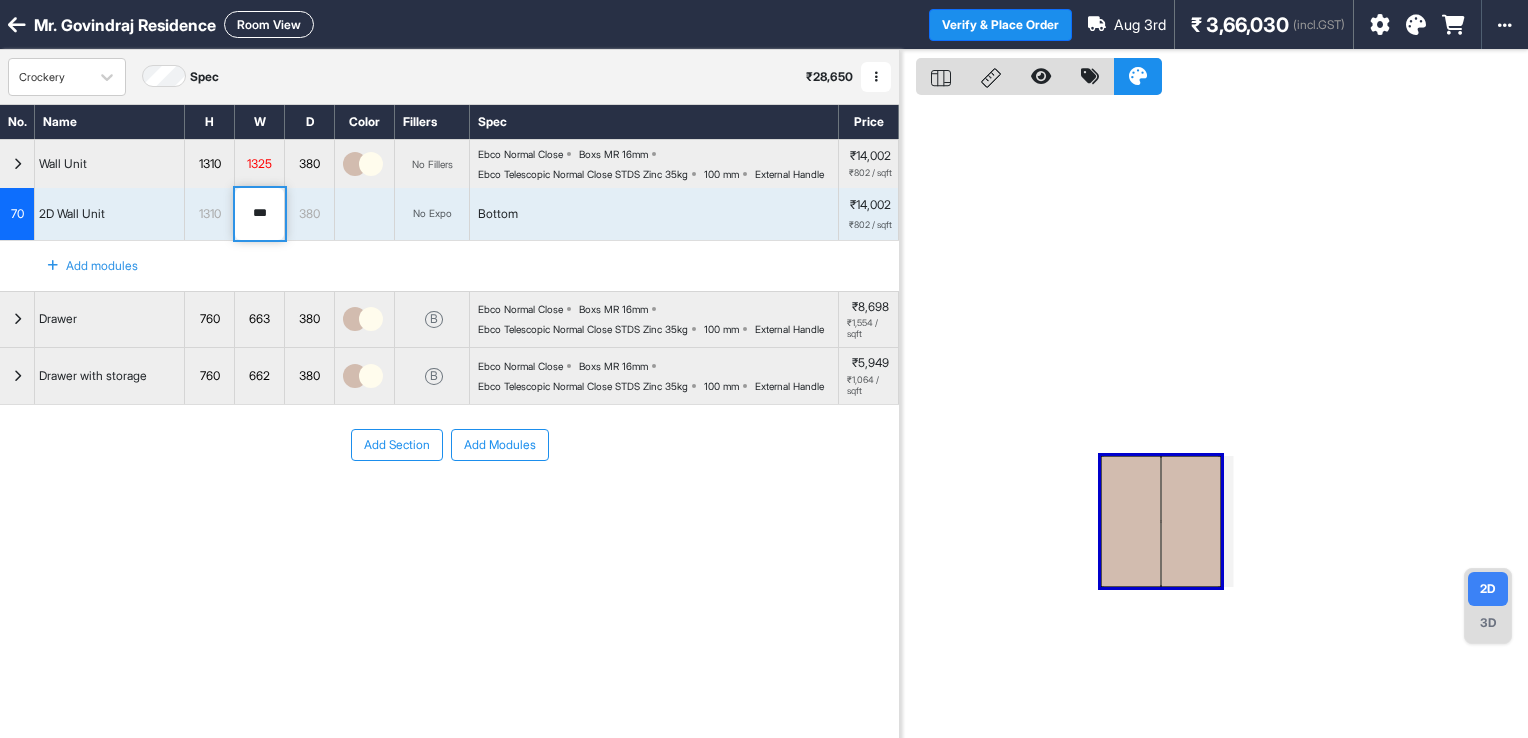type on "***" 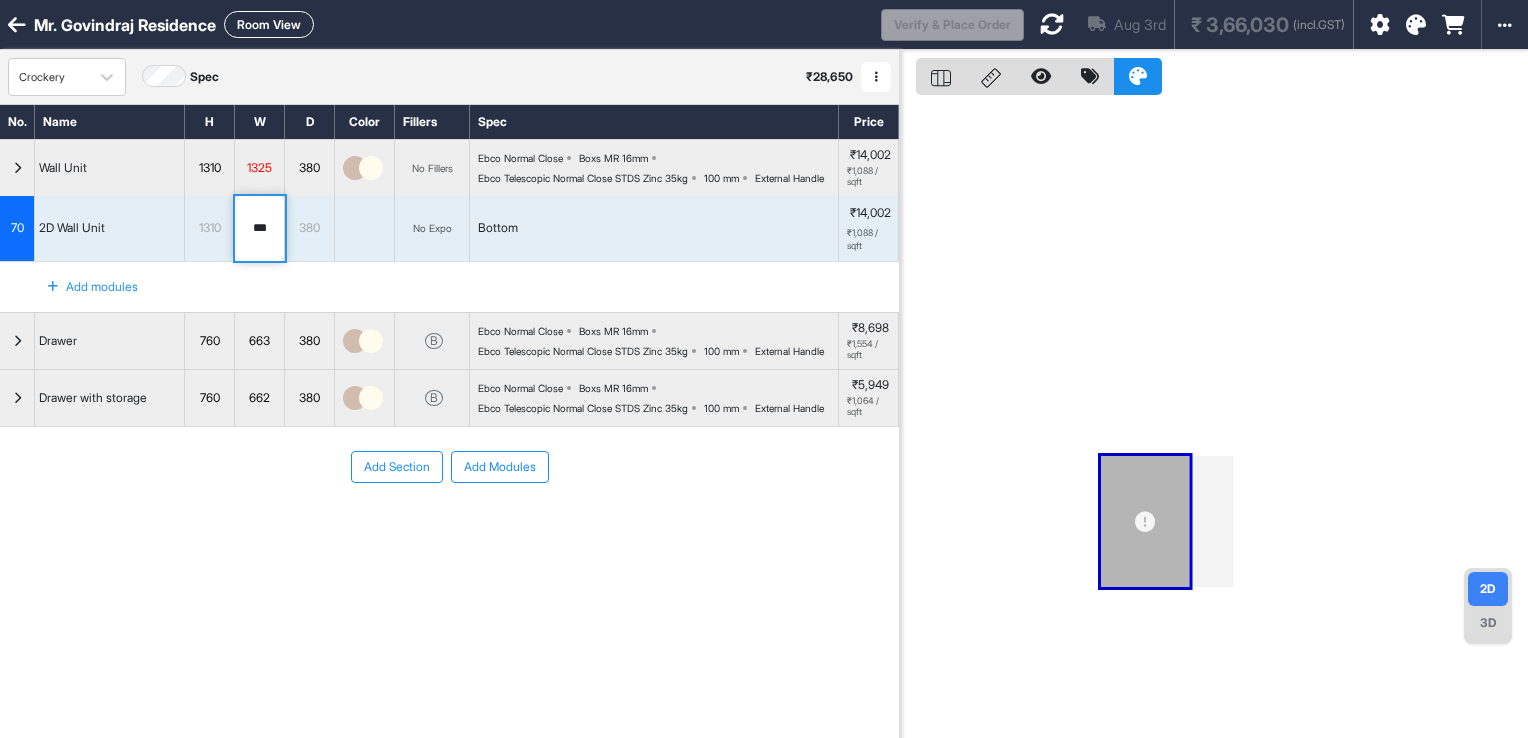 click at bounding box center [53, 287] 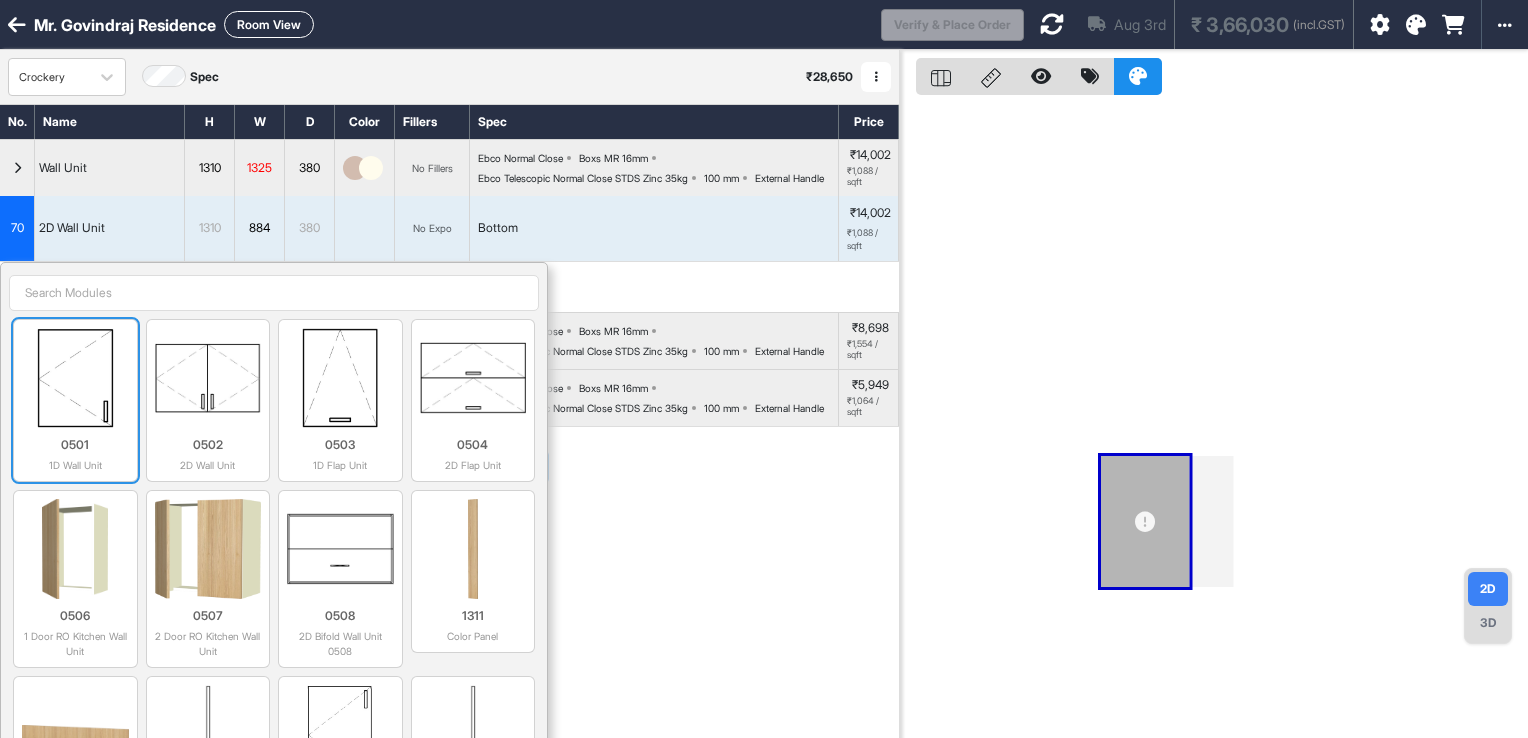 click at bounding box center (75, 378) 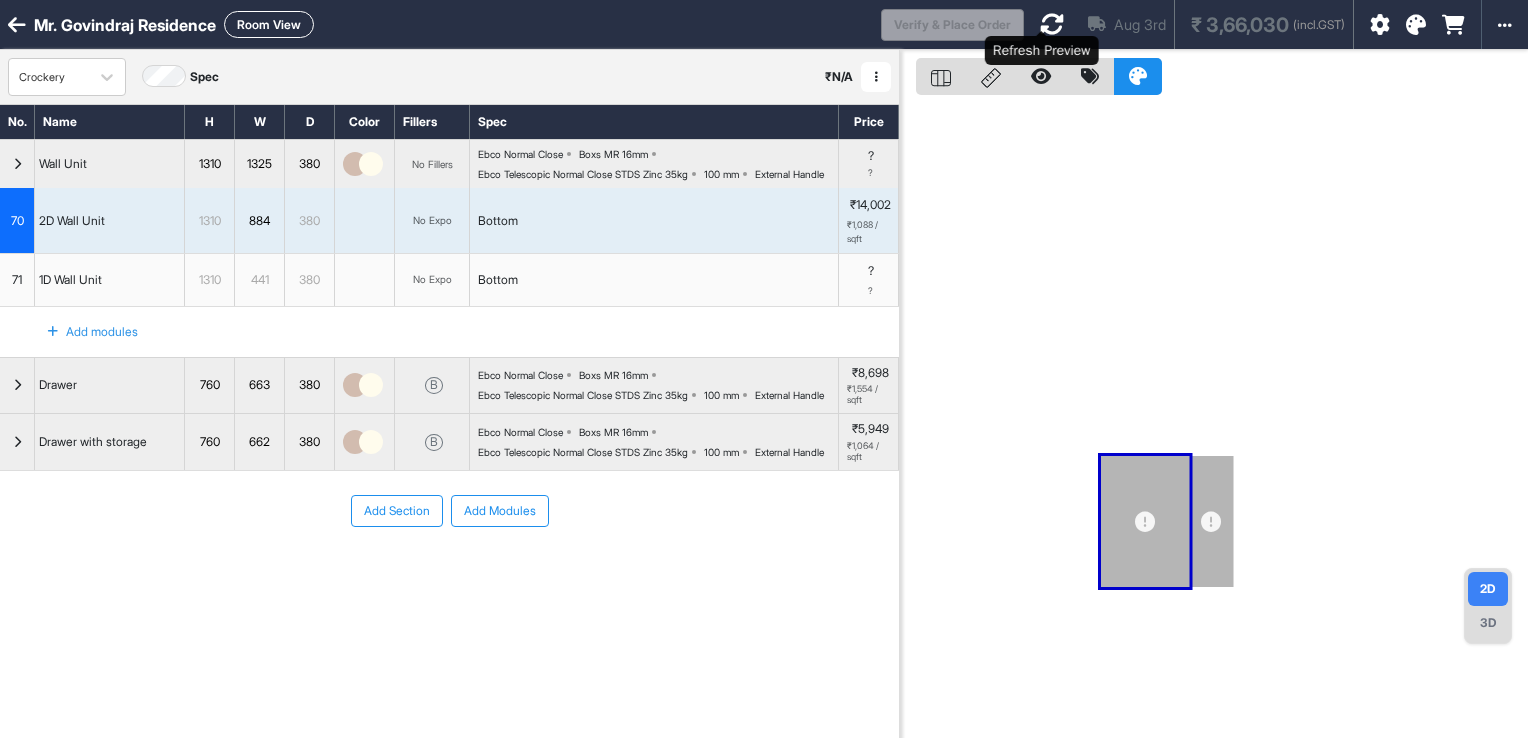 click at bounding box center (1052, 24) 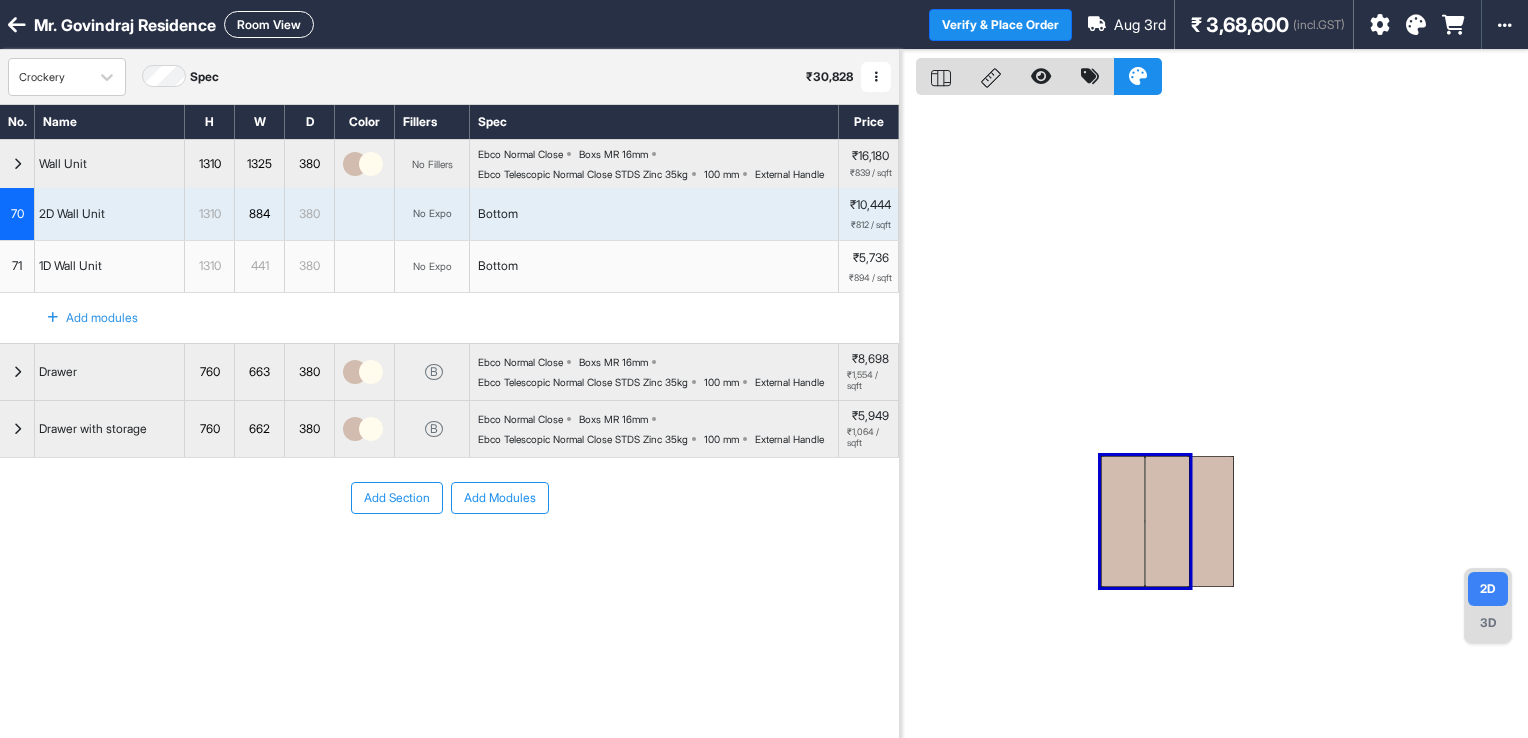 click at bounding box center (1214, 419) 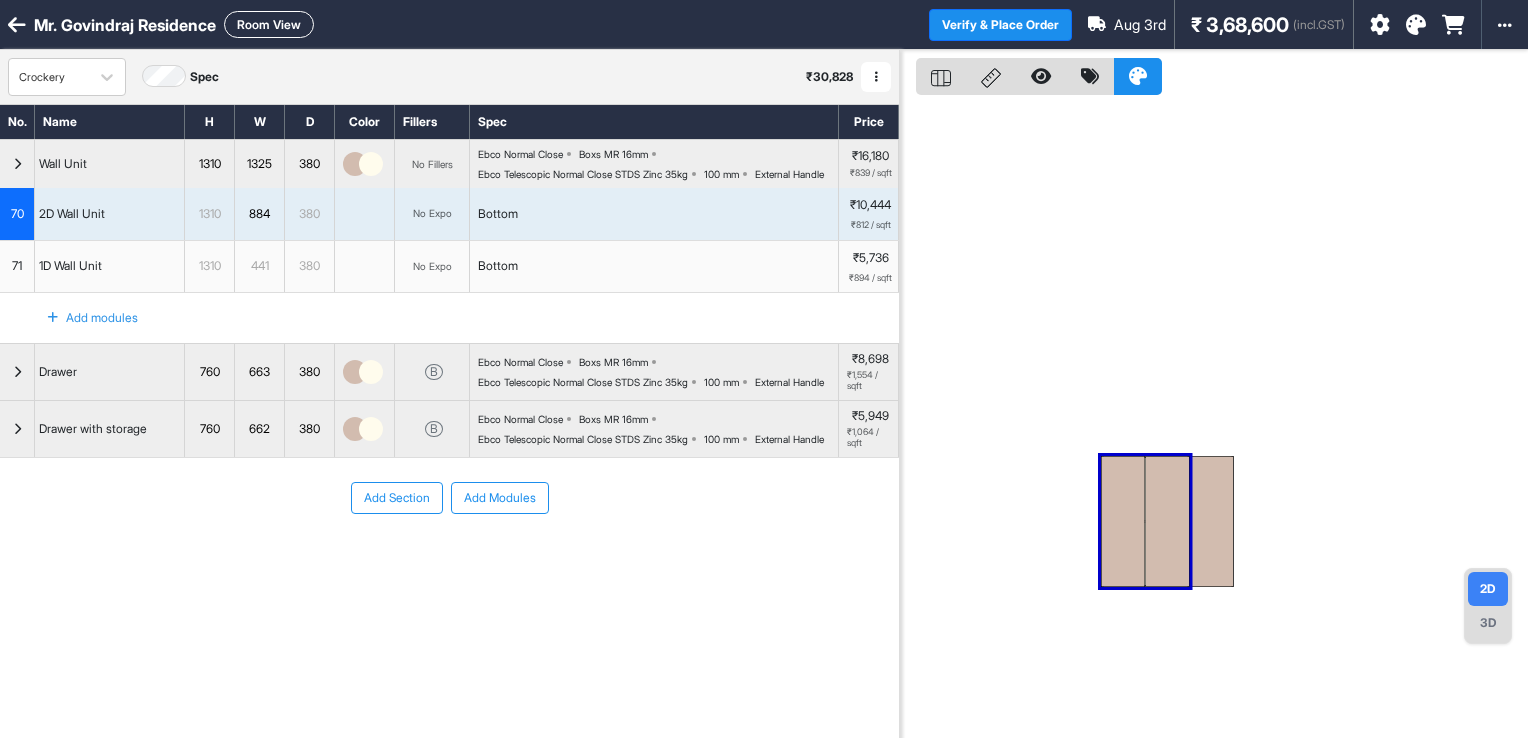 click at bounding box center [1214, 419] 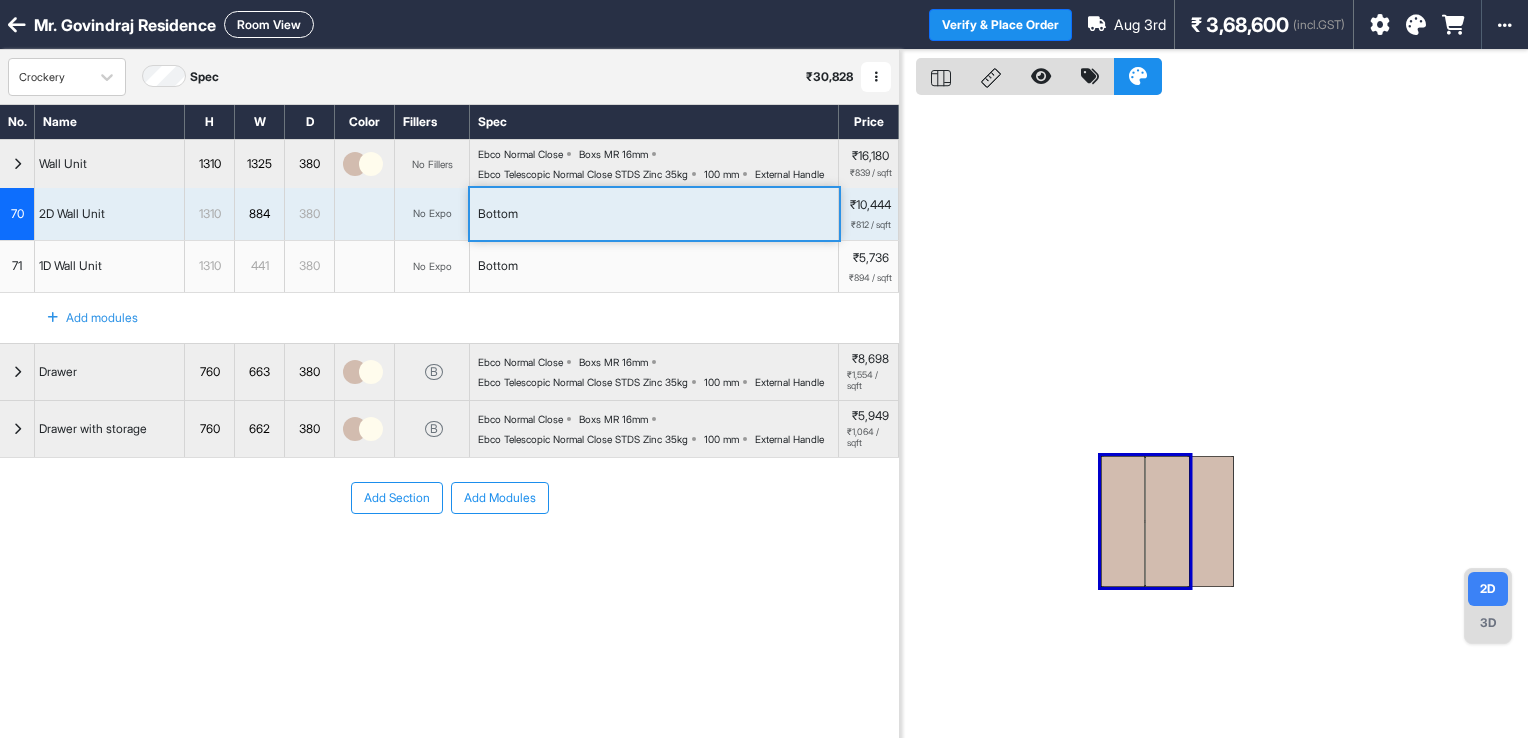 click on "Bottom" at bounding box center [654, 214] 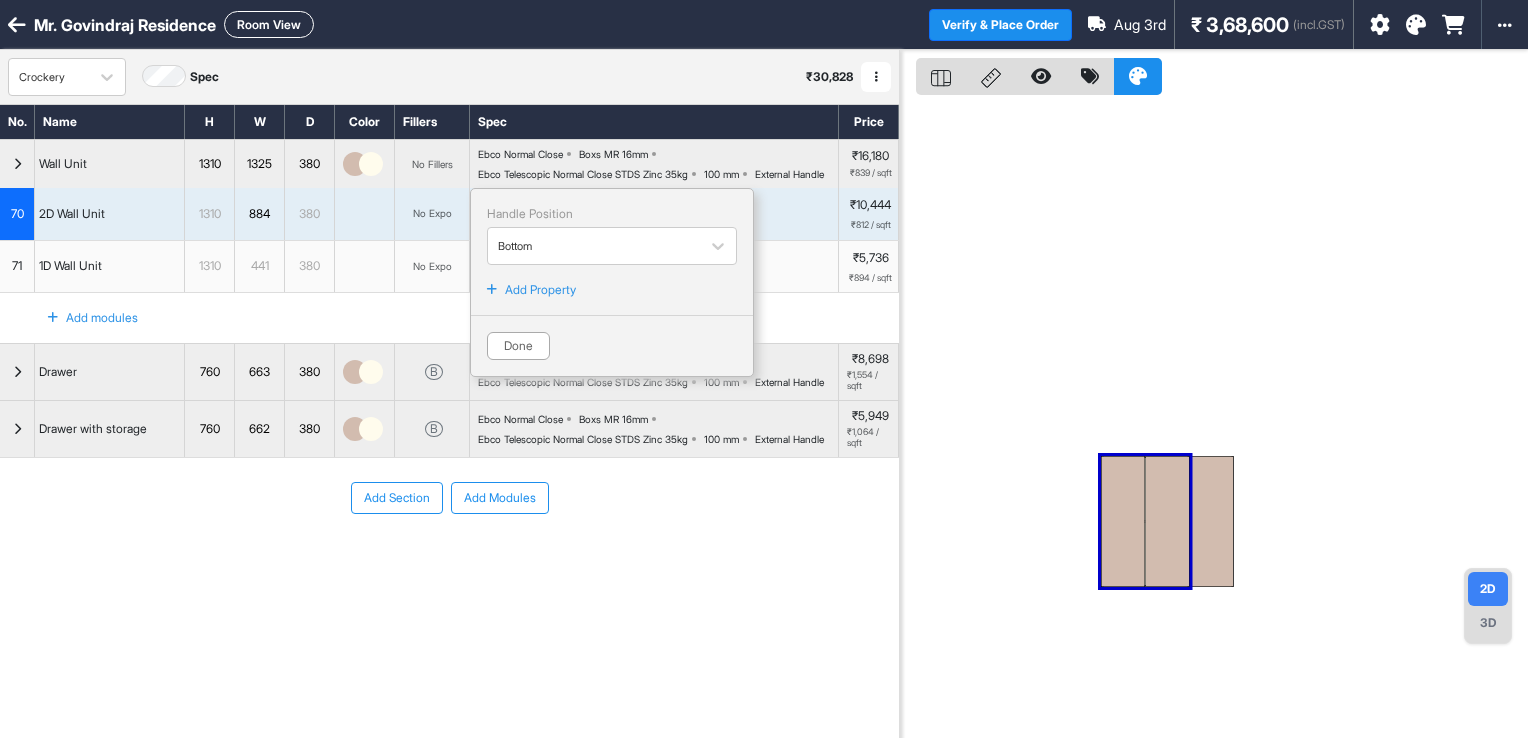 click at bounding box center (492, 290) 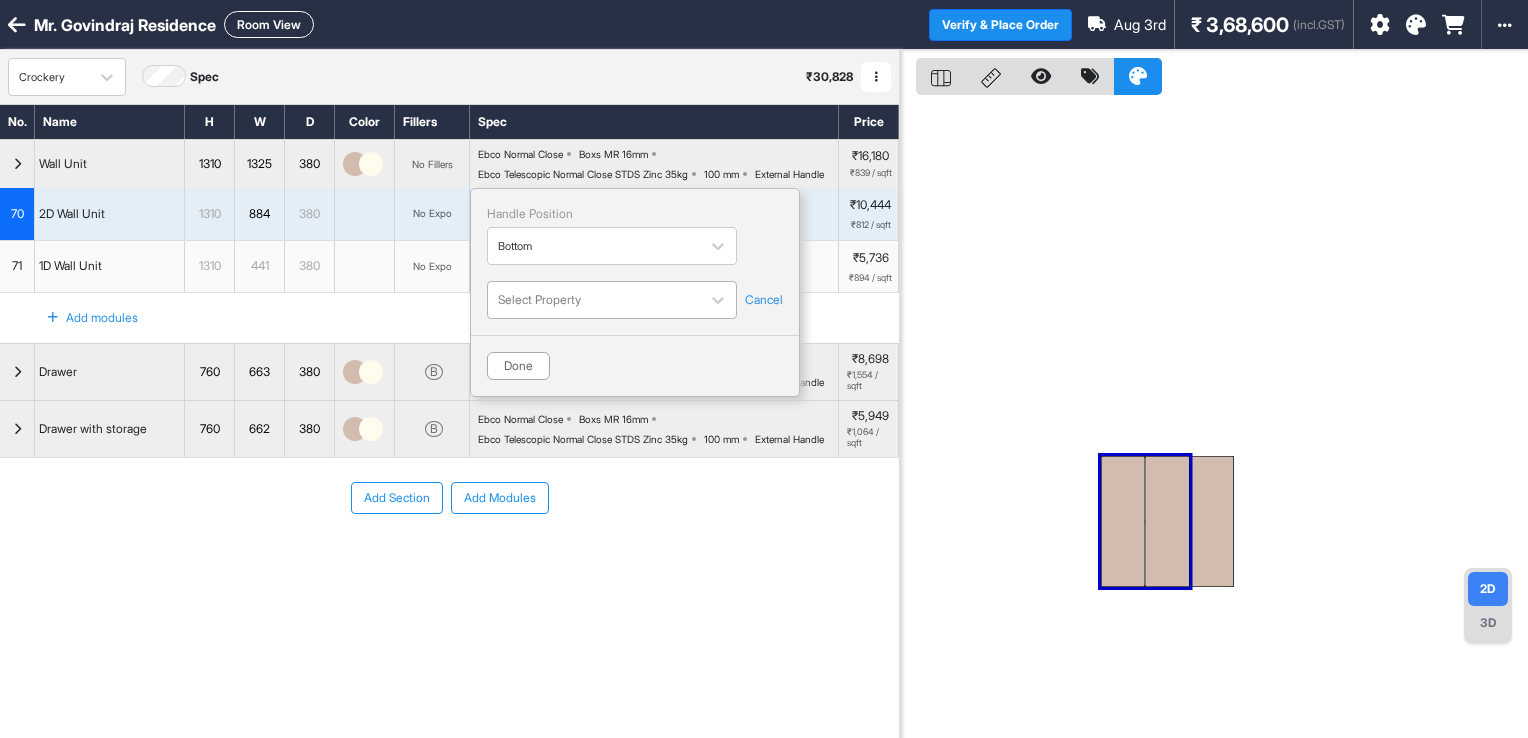 click at bounding box center [594, 300] 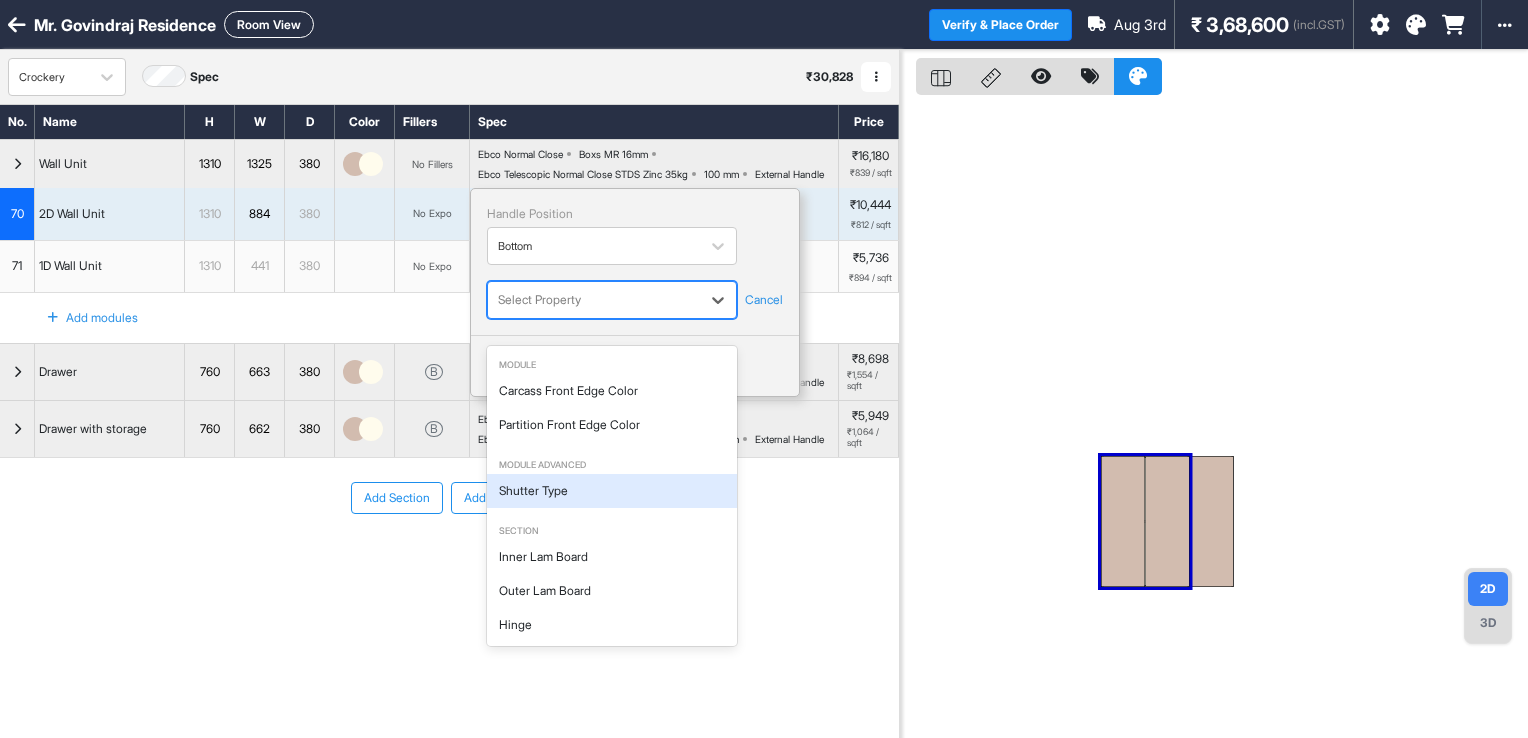 click on "Shutter Type" at bounding box center [612, 491] 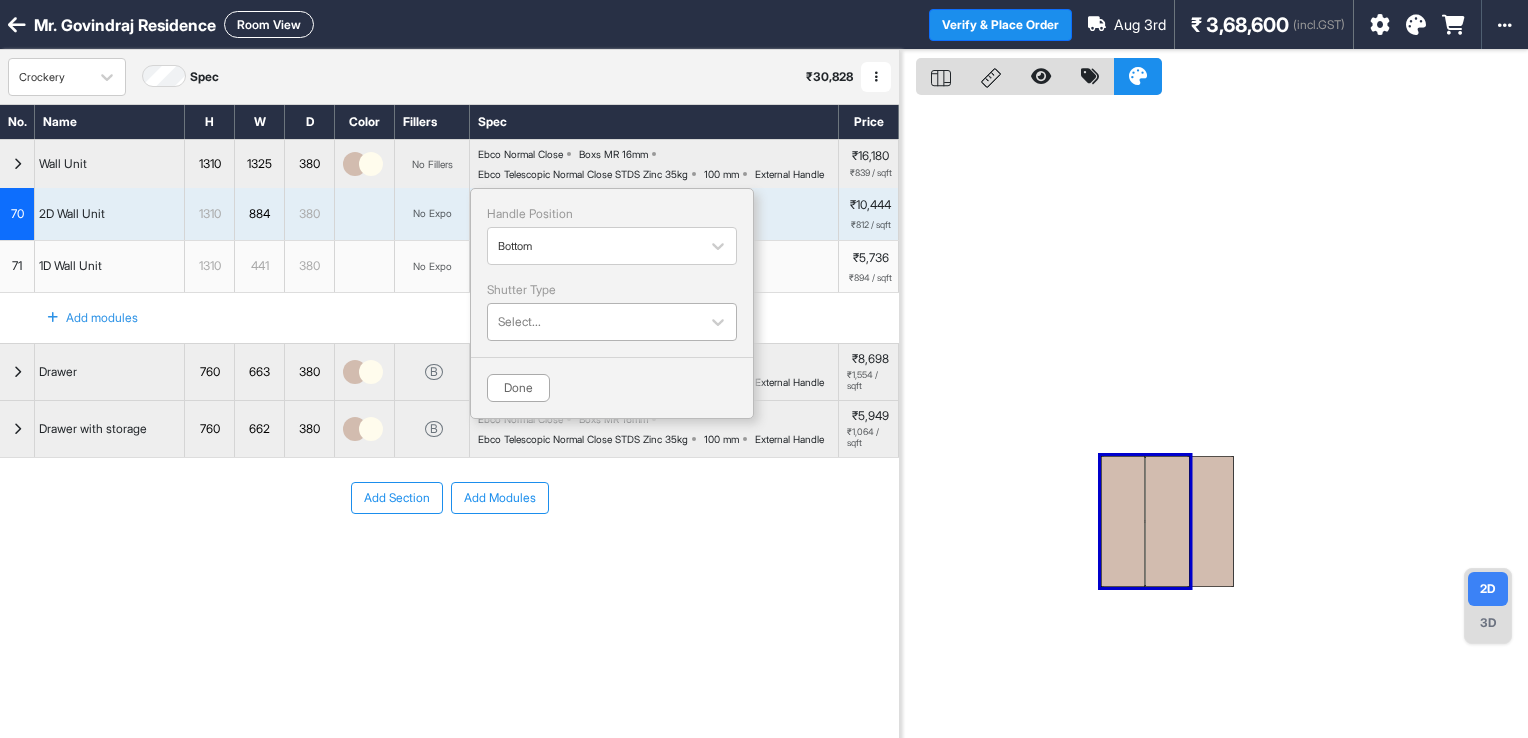 click at bounding box center [594, 322] 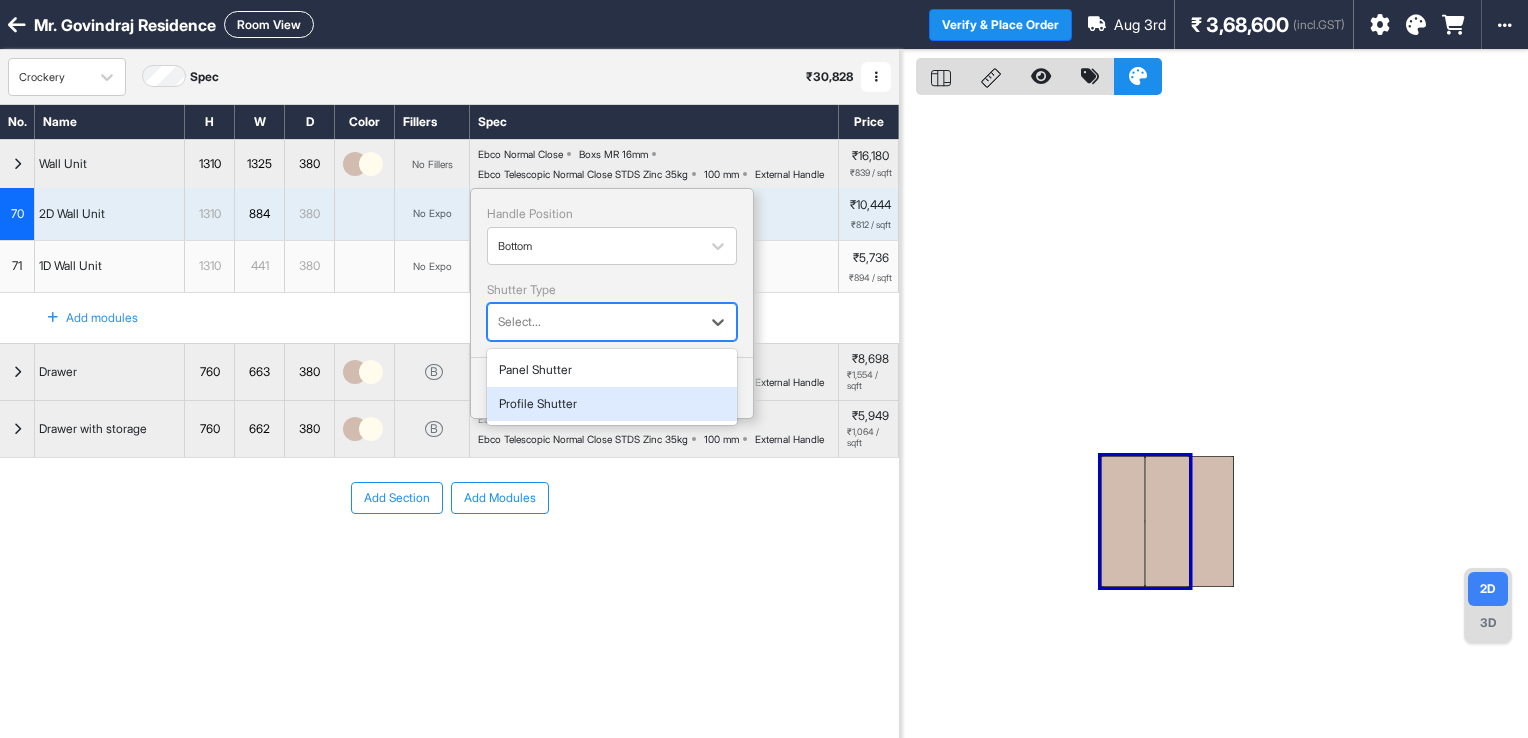 click on "Profile Shutter" at bounding box center (612, 404) 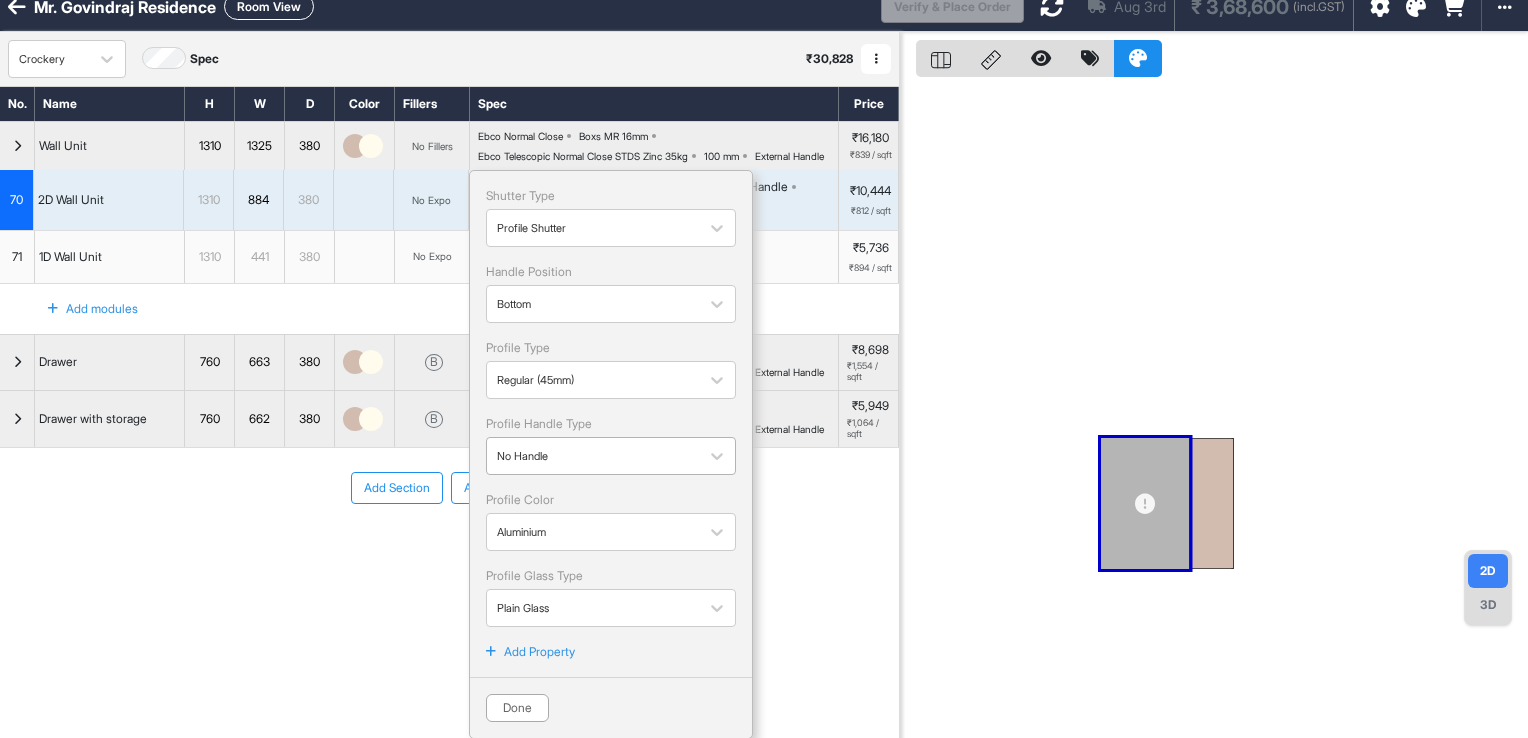 scroll, scrollTop: 50, scrollLeft: 0, axis: vertical 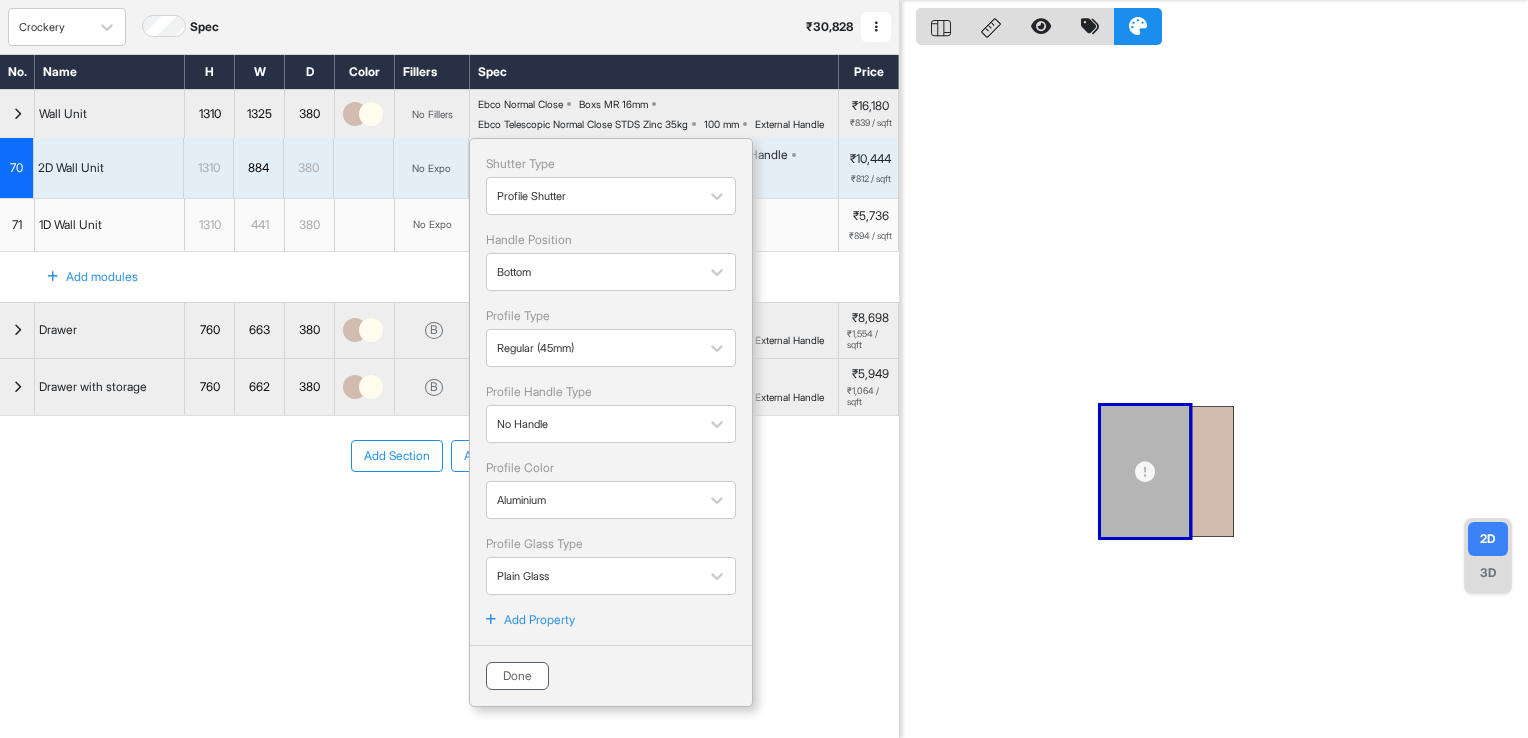 click on "Done" at bounding box center [517, 676] 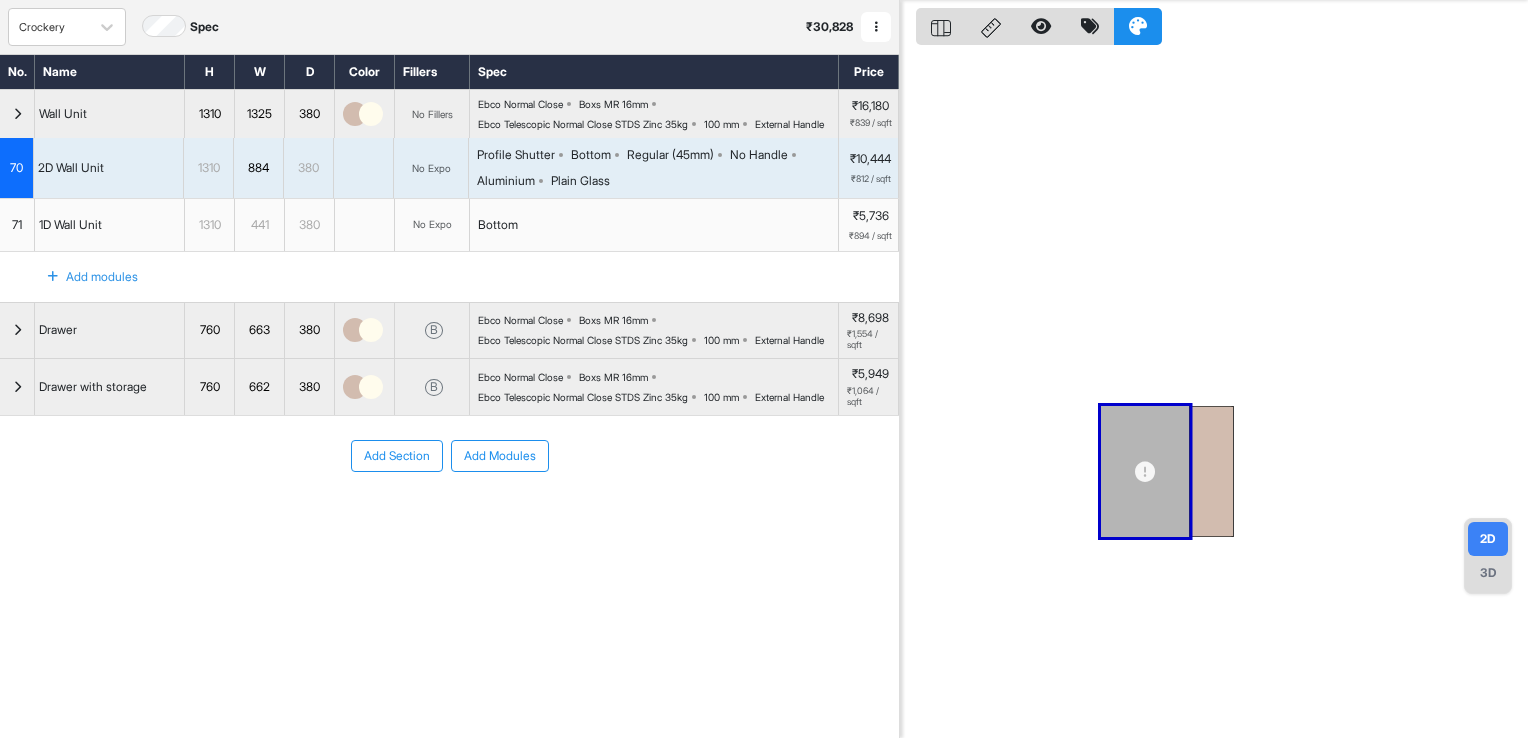 click on "Bottom" at bounding box center [654, 225] 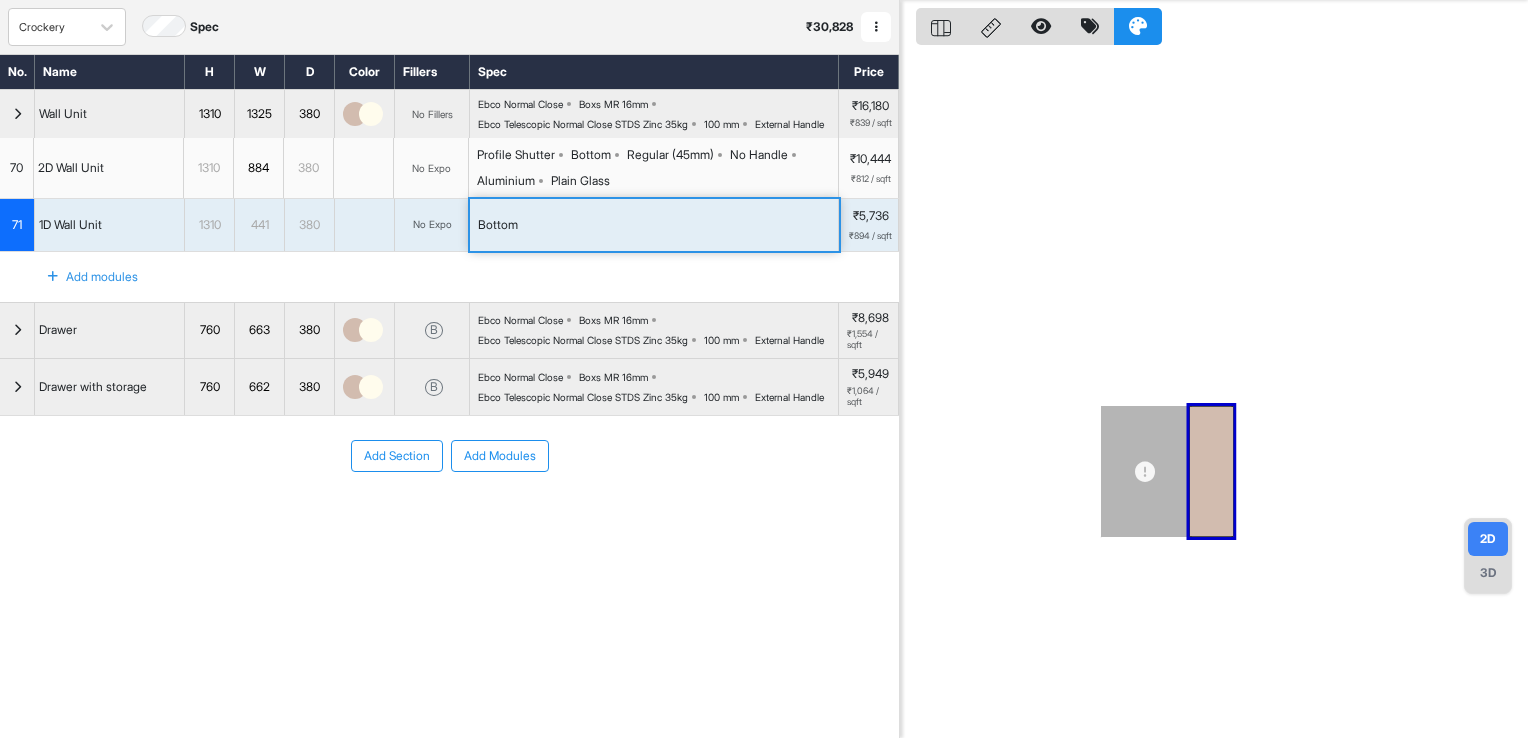 click on "Bottom" at bounding box center [654, 225] 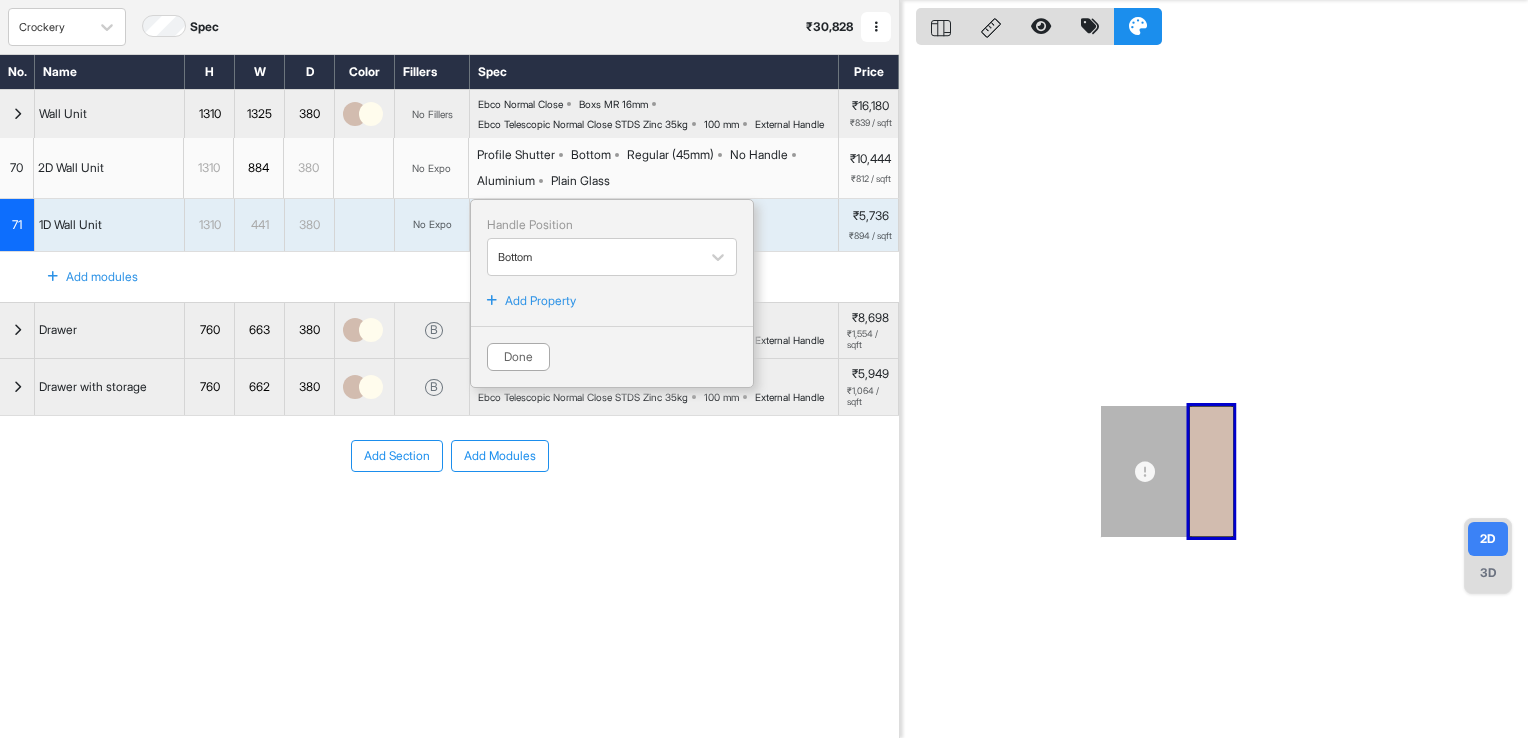 click on "Add Property" at bounding box center (540, 301) 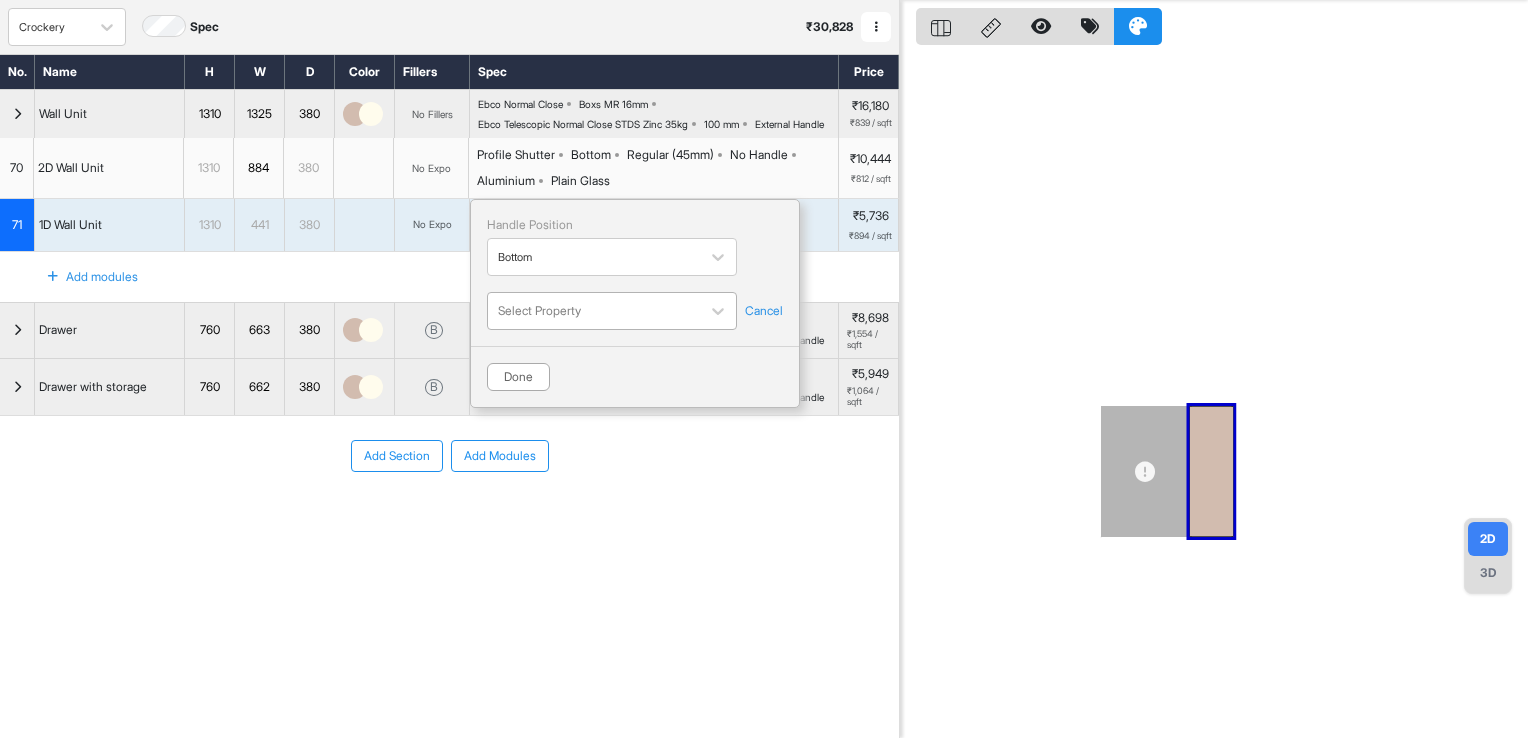 click at bounding box center [594, 311] 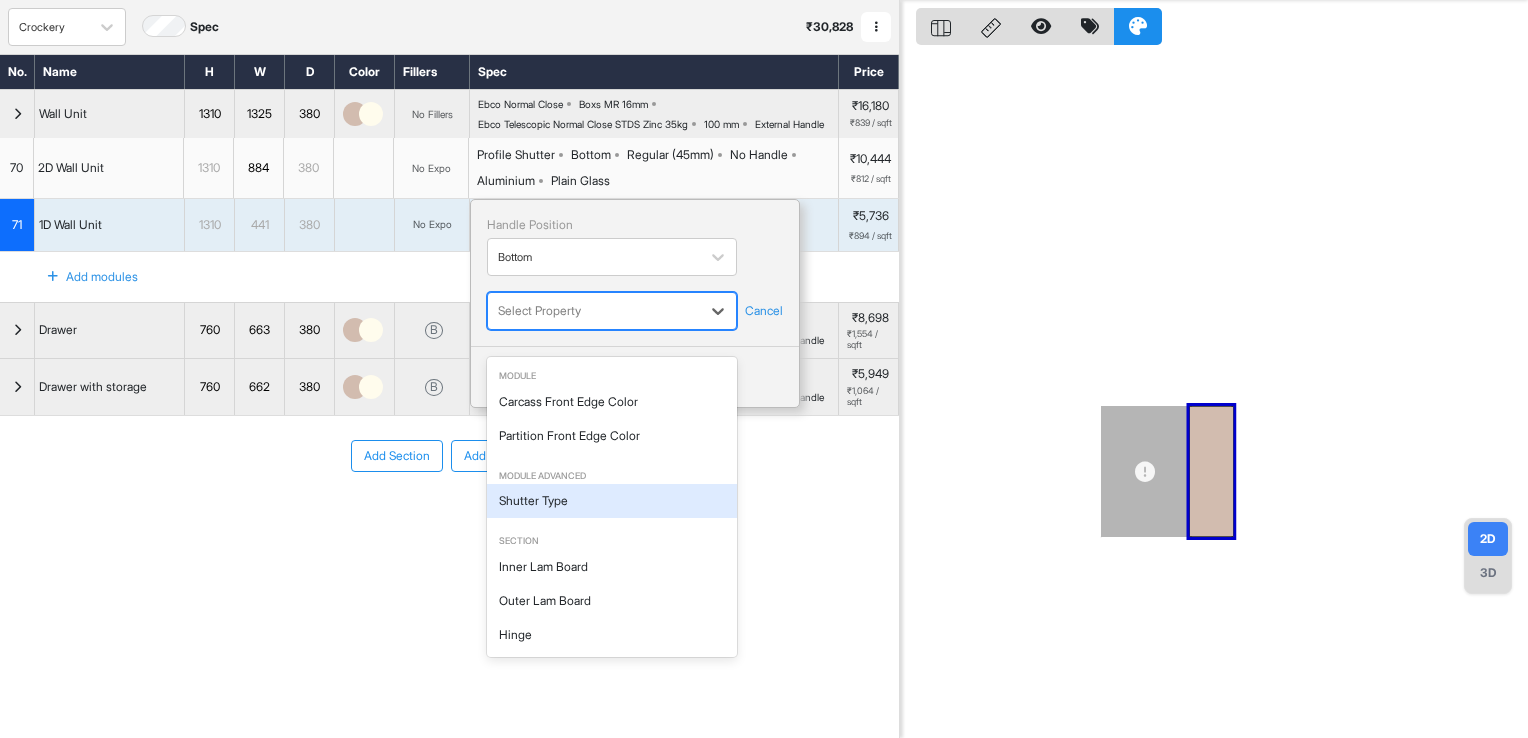click on "Shutter Type" at bounding box center [612, 501] 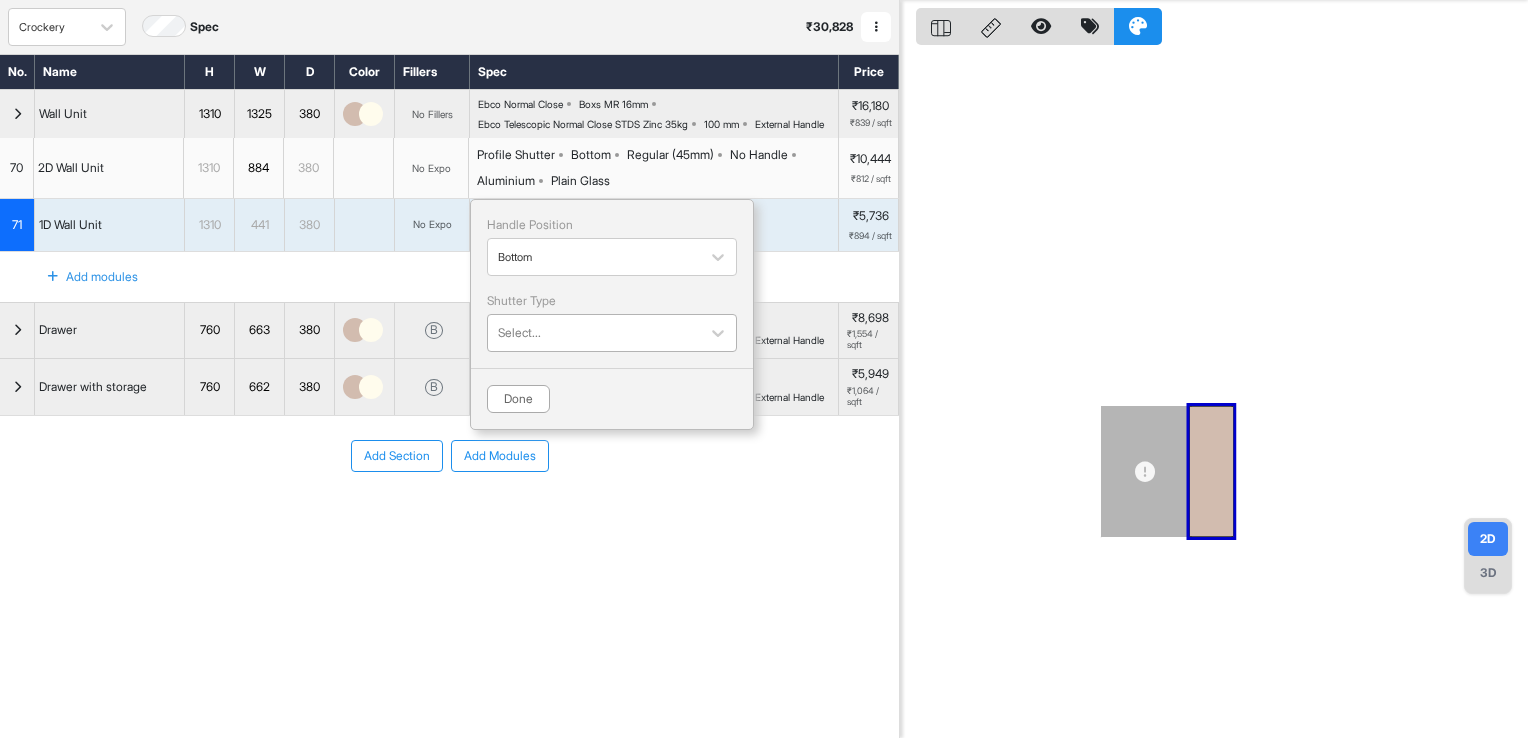 click at bounding box center (594, 333) 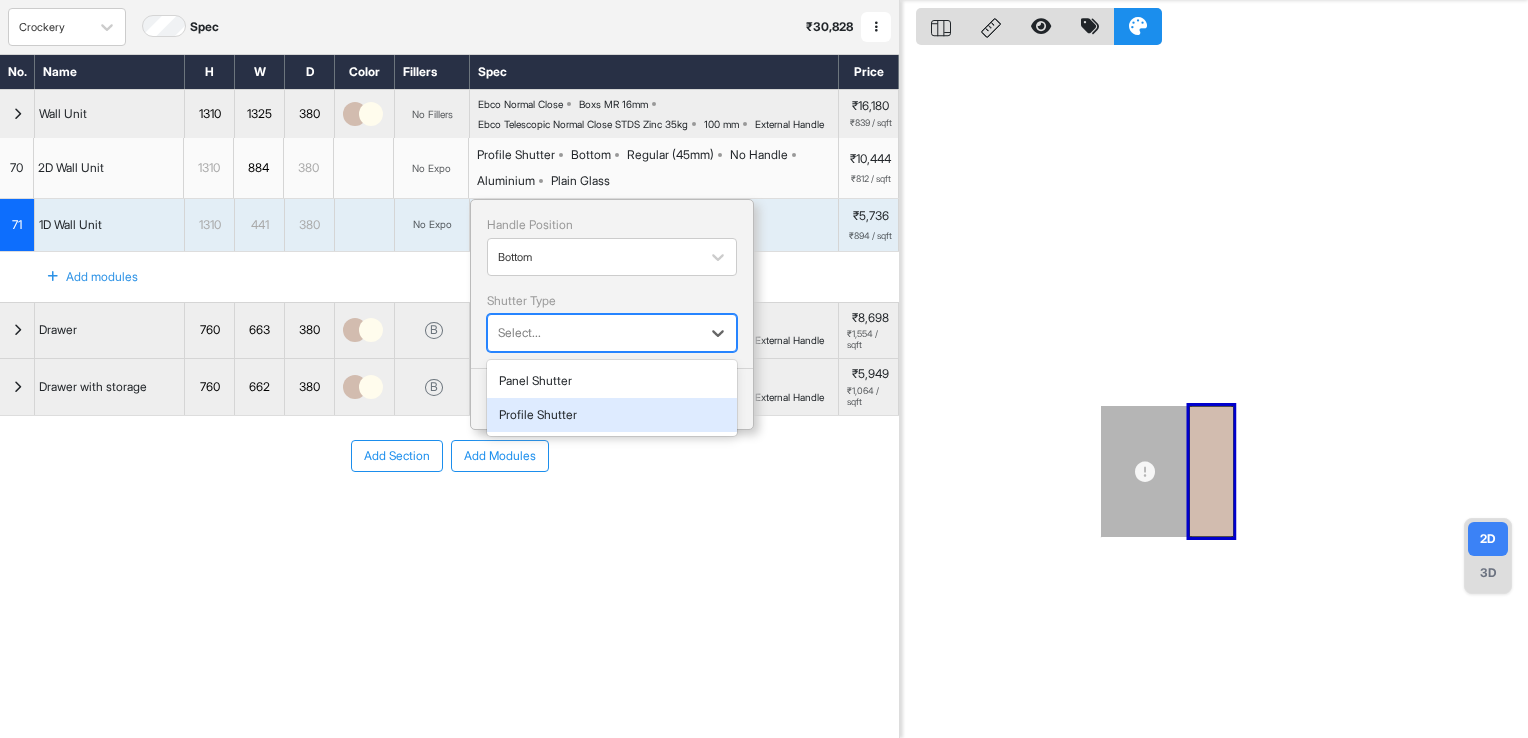 click on "Profile Shutter" at bounding box center [612, 415] 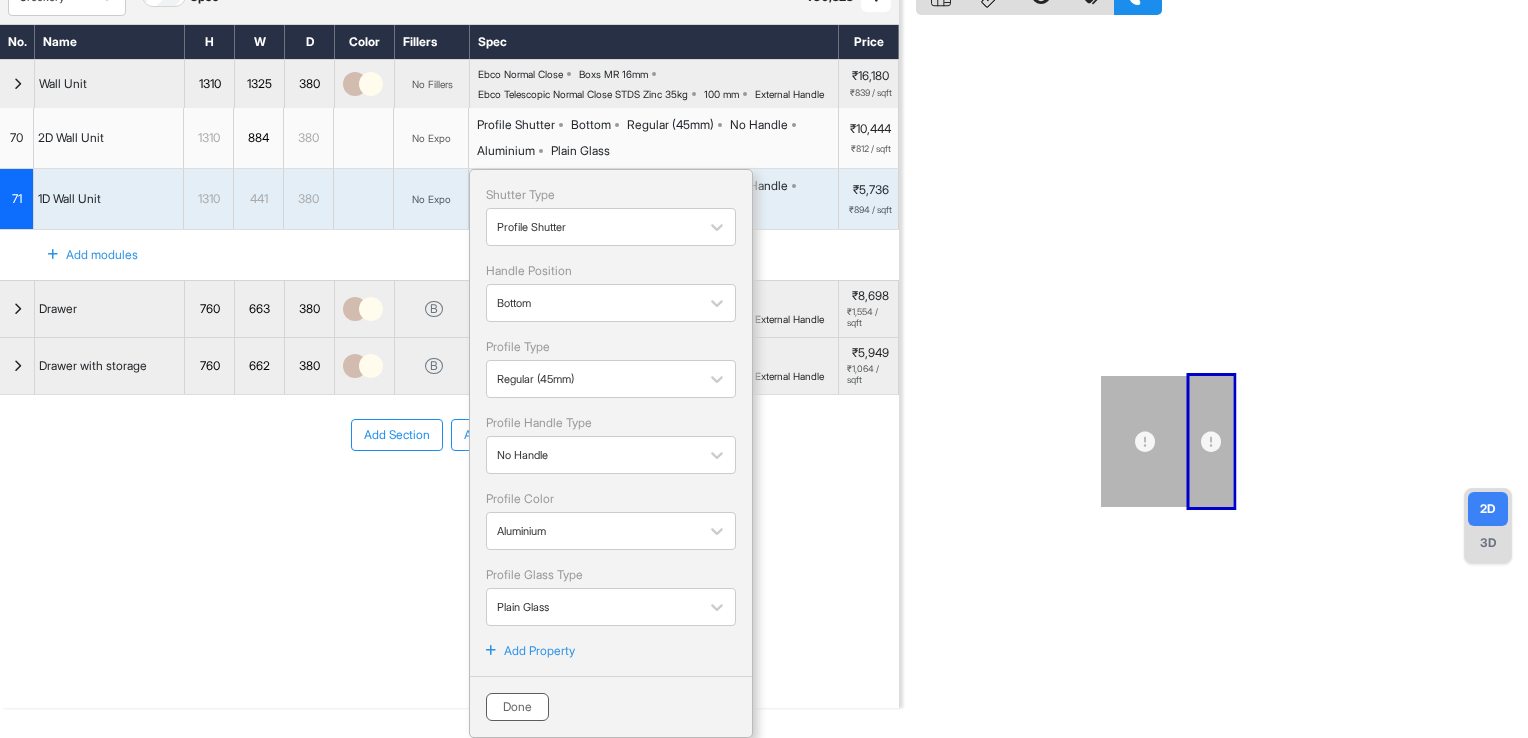 click on "Done" at bounding box center (517, 707) 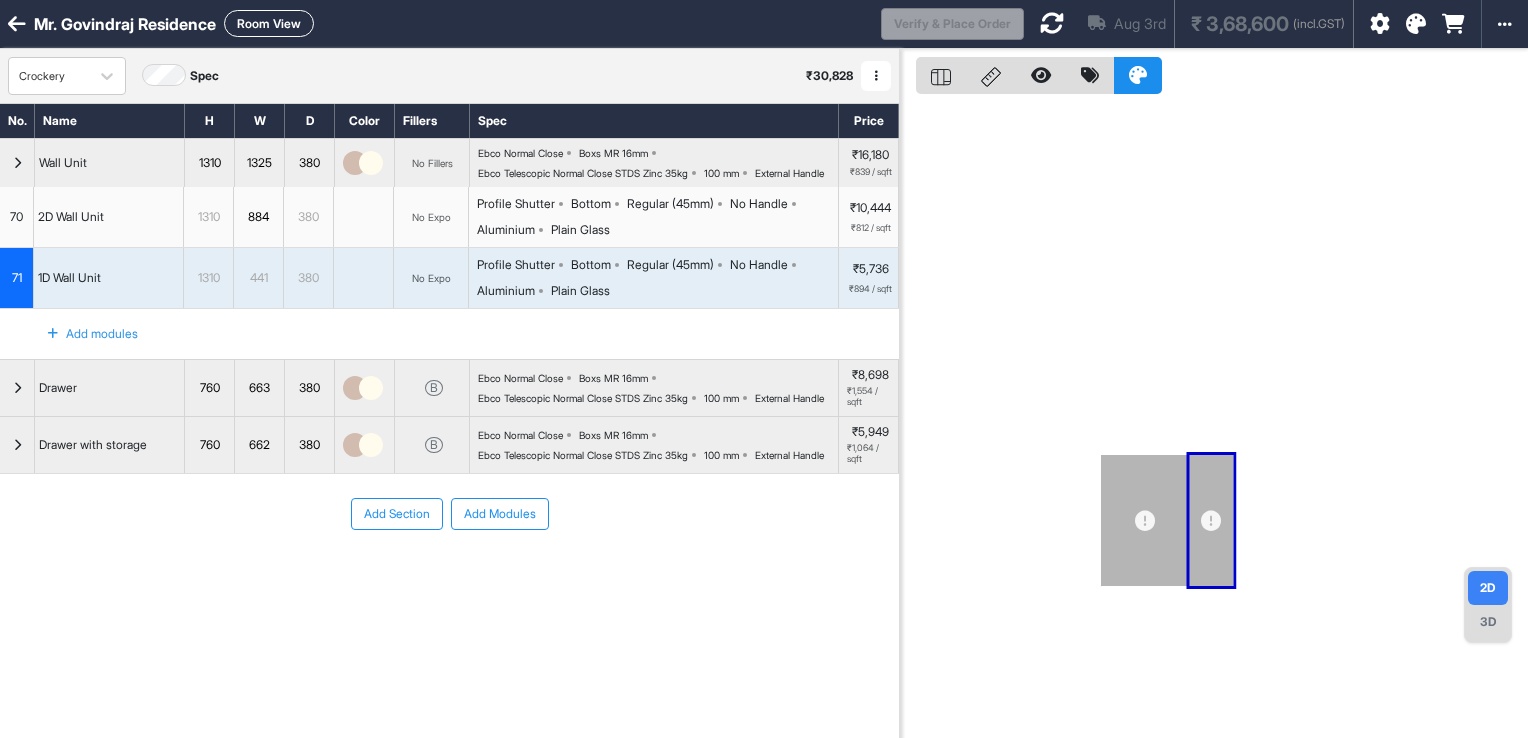 scroll, scrollTop: 0, scrollLeft: 0, axis: both 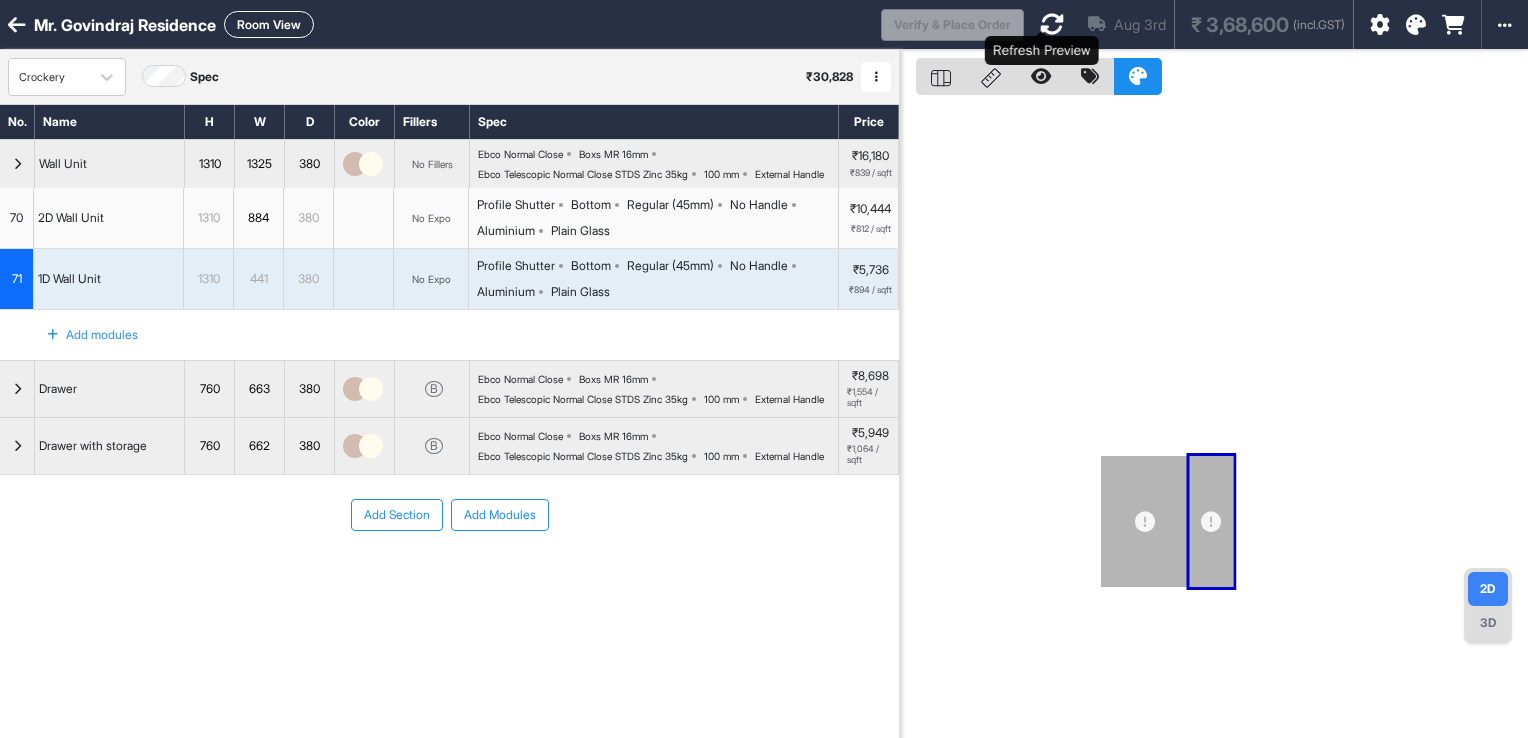 click at bounding box center (1052, 24) 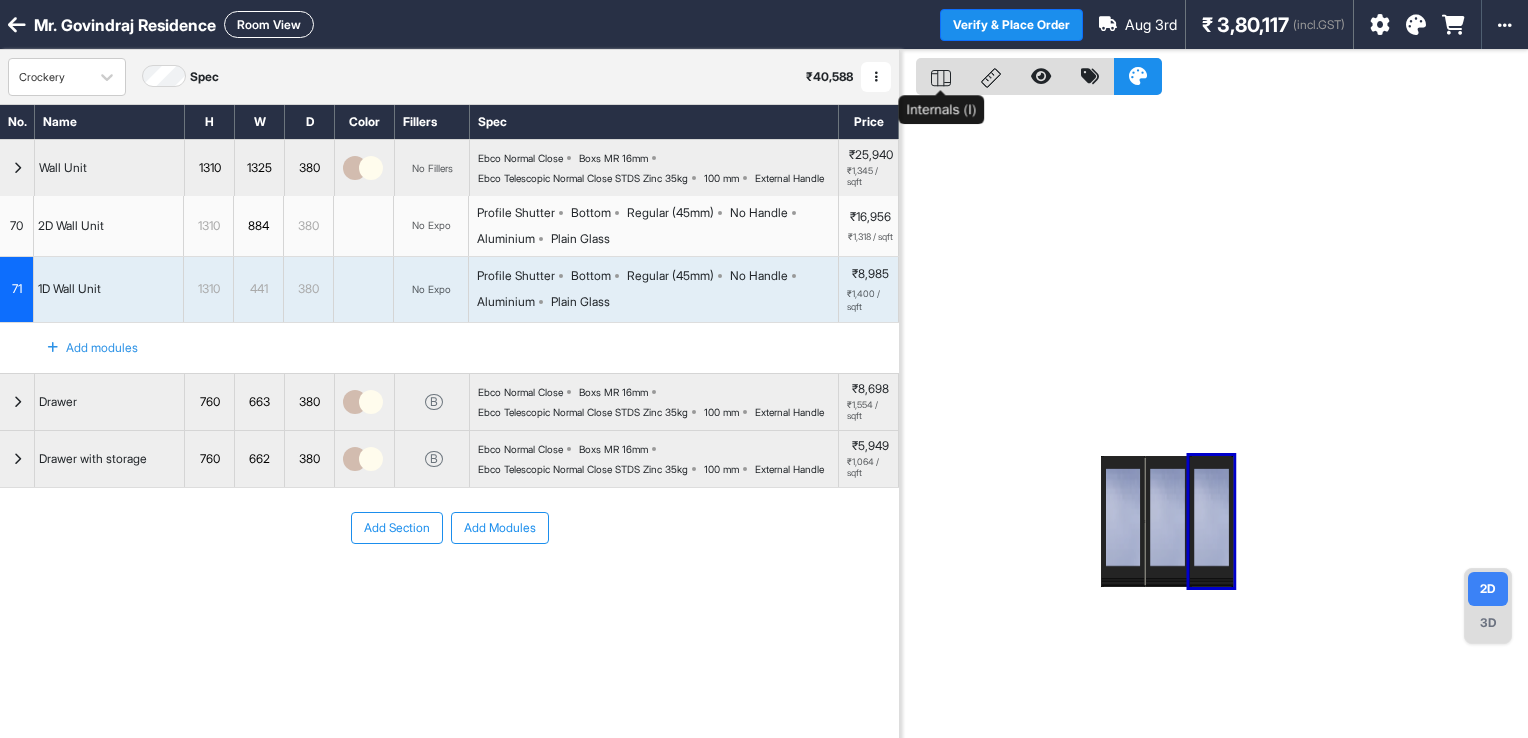 click 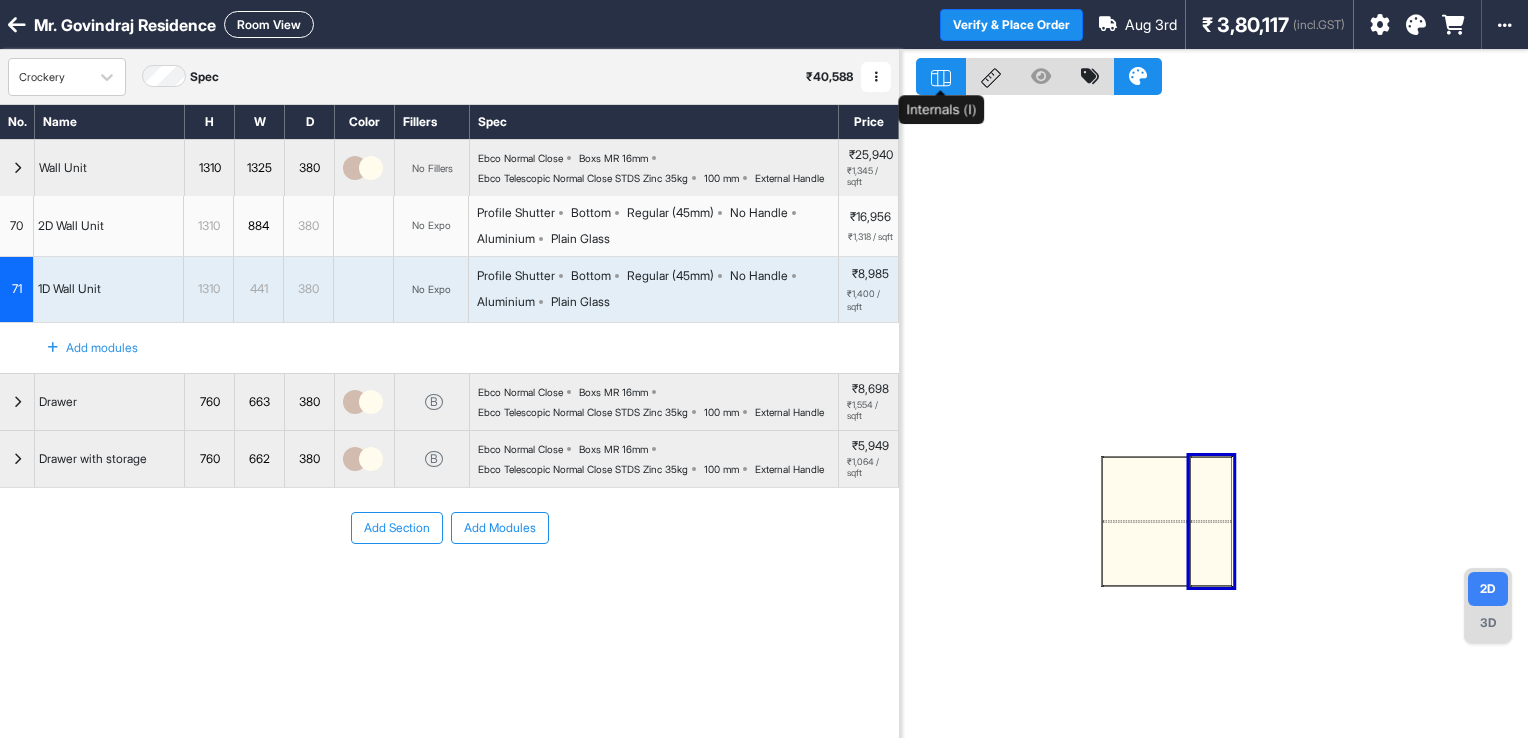 click 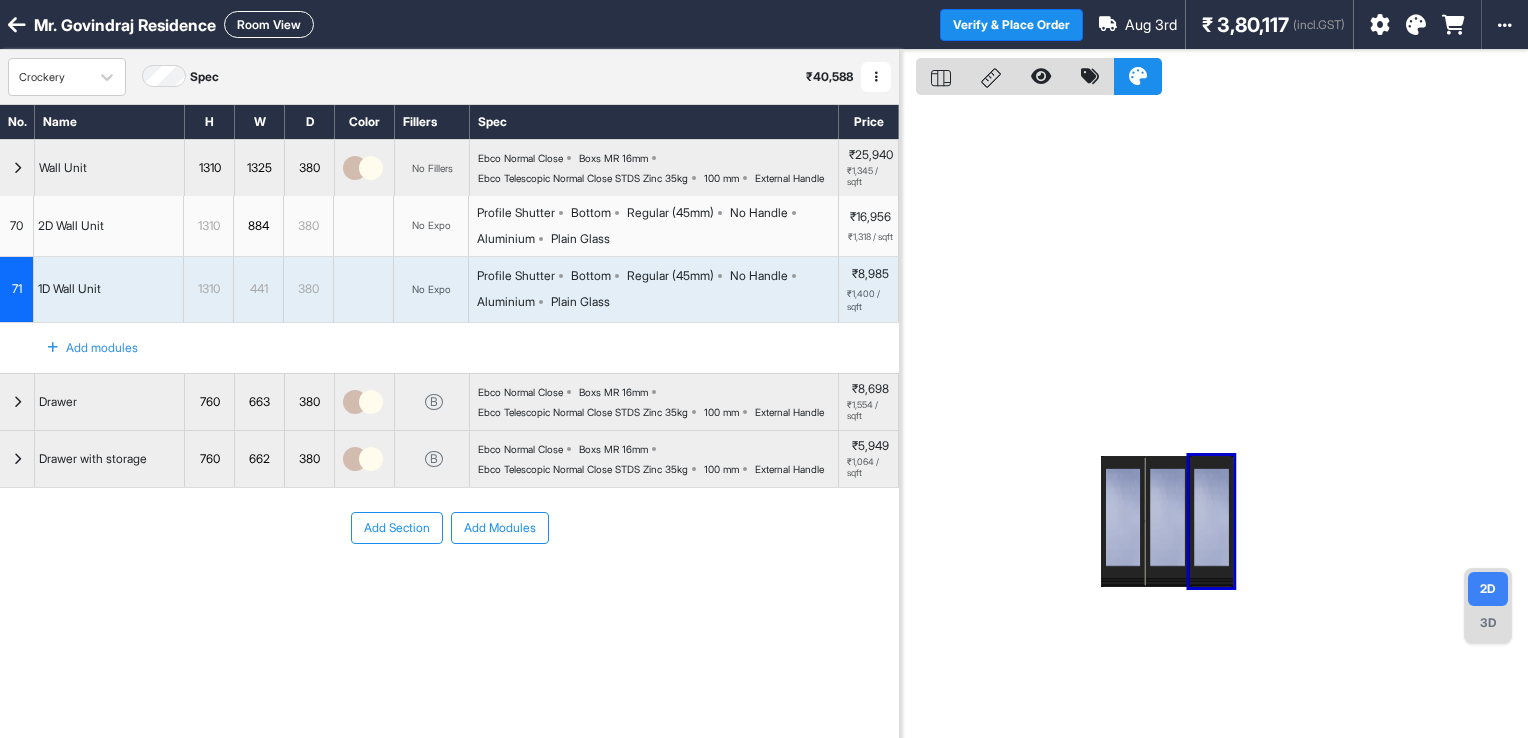 click at bounding box center [1214, 419] 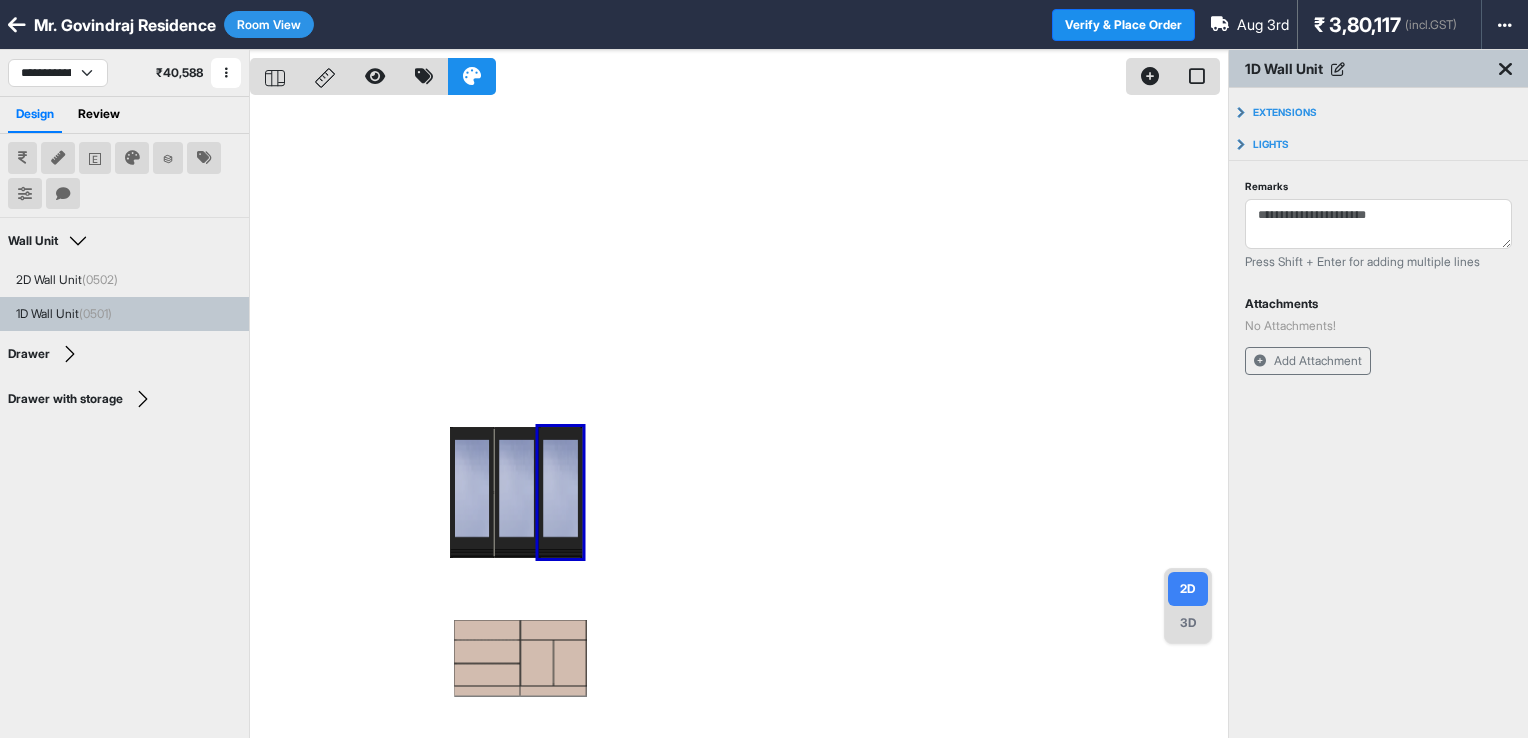 click at bounding box center [739, 419] 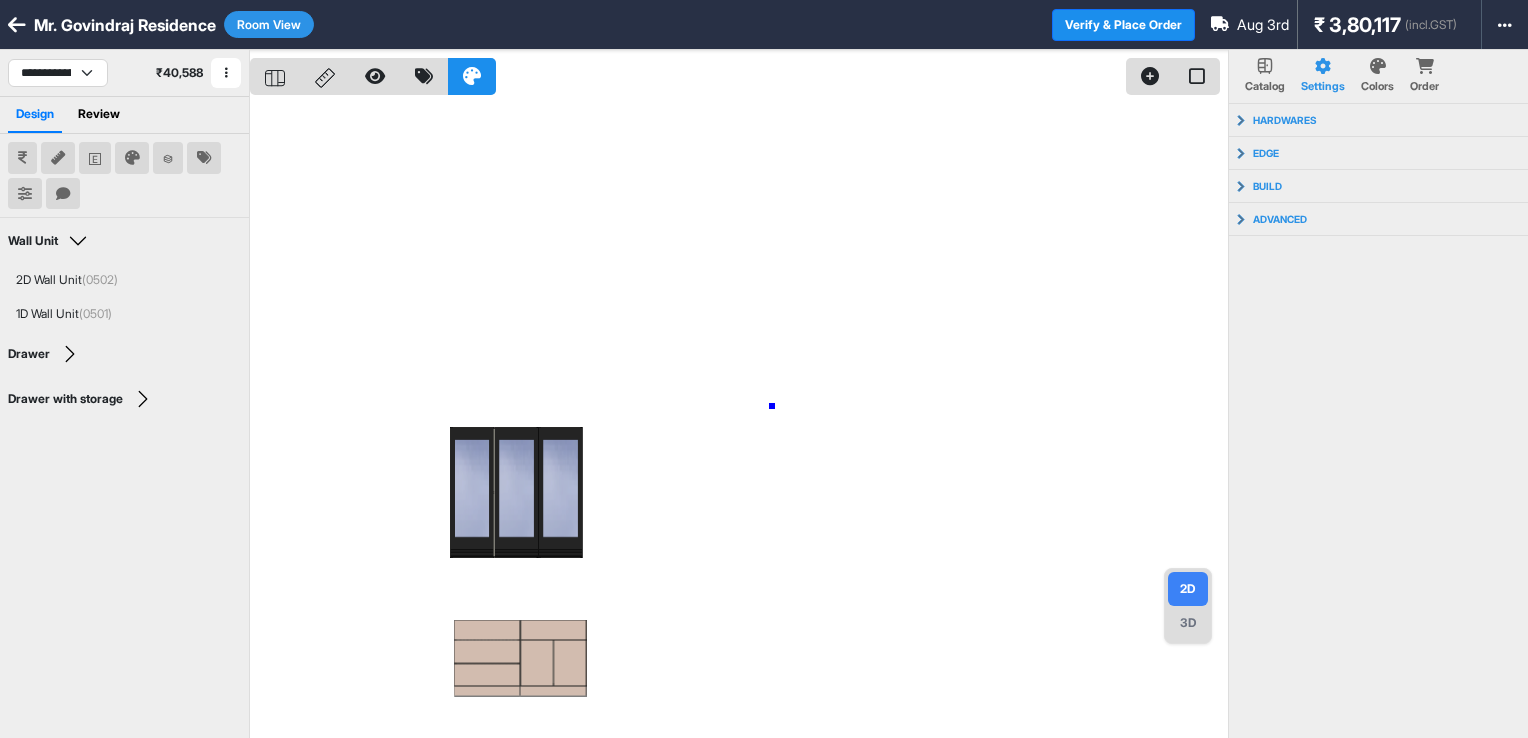click at bounding box center (739, 419) 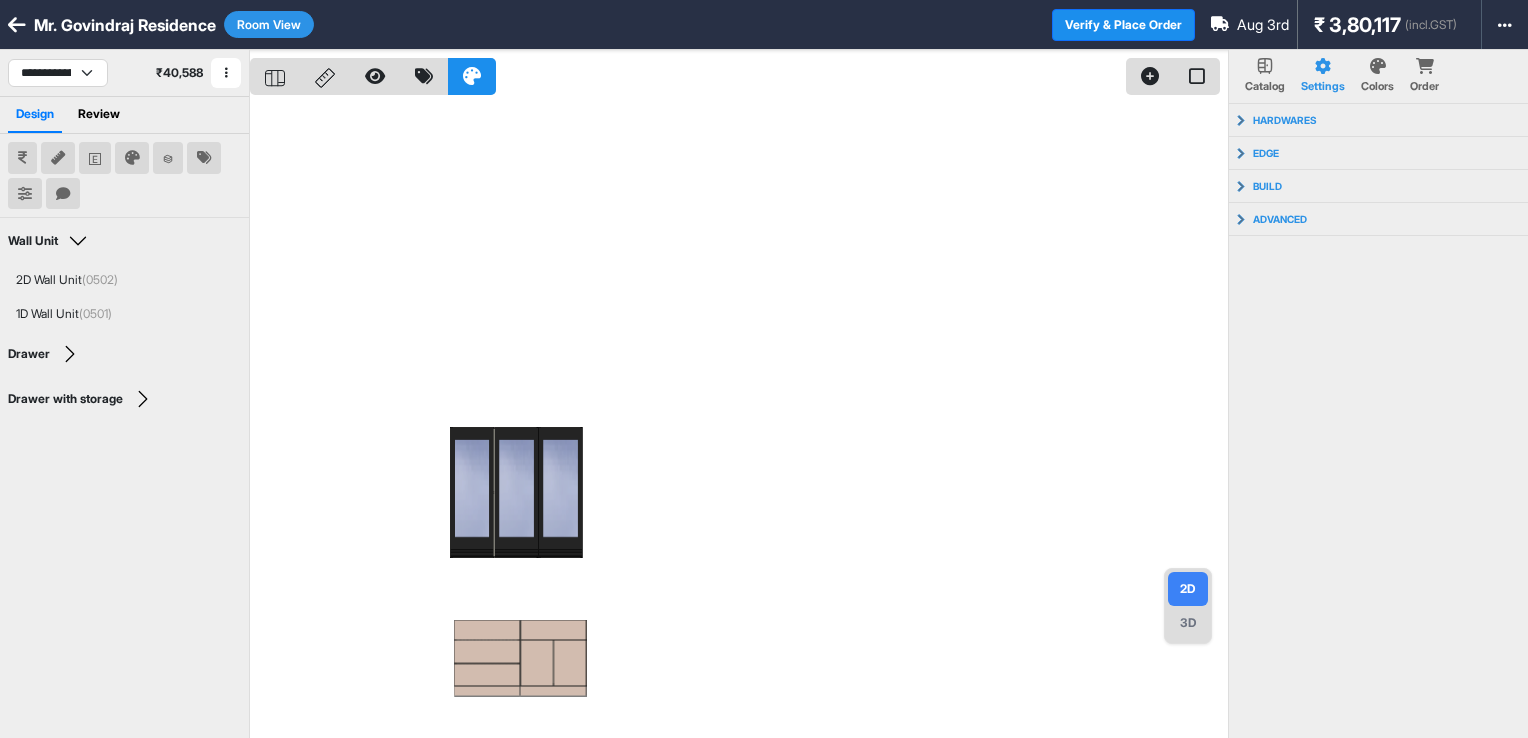 click on "Room View" at bounding box center (269, 24) 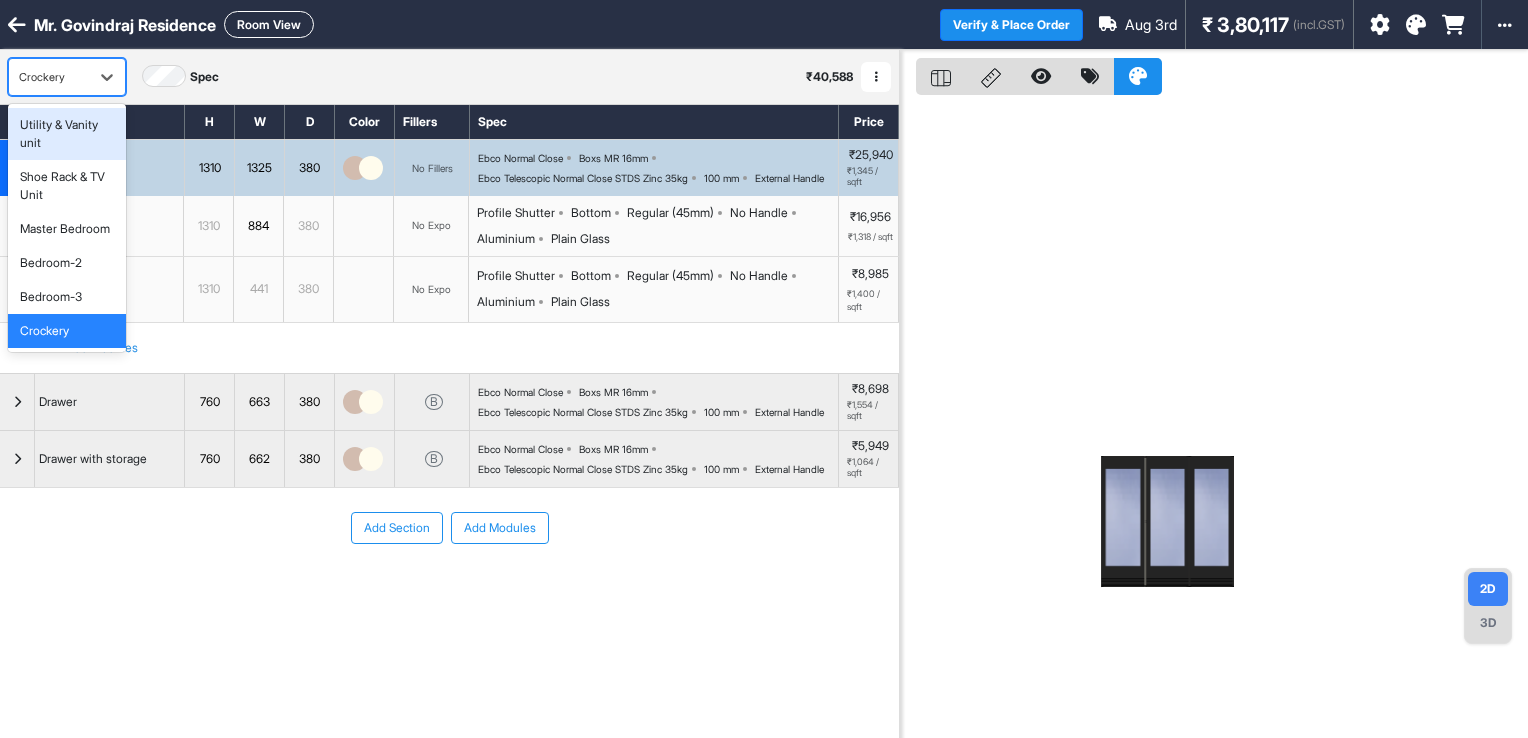 click on "Crockery" at bounding box center (49, 77) 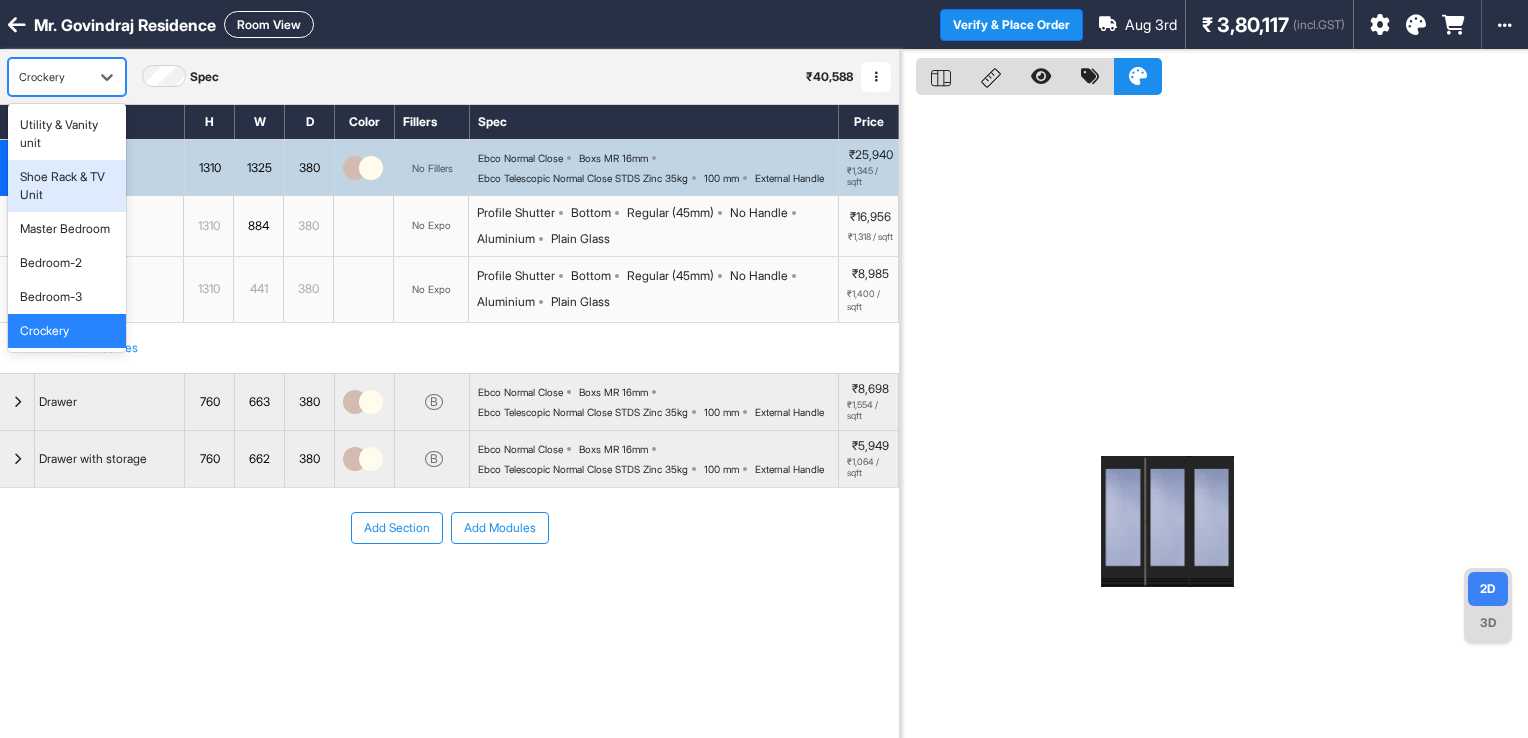 click on "Shoe Rack & TV Unit" at bounding box center (67, 186) 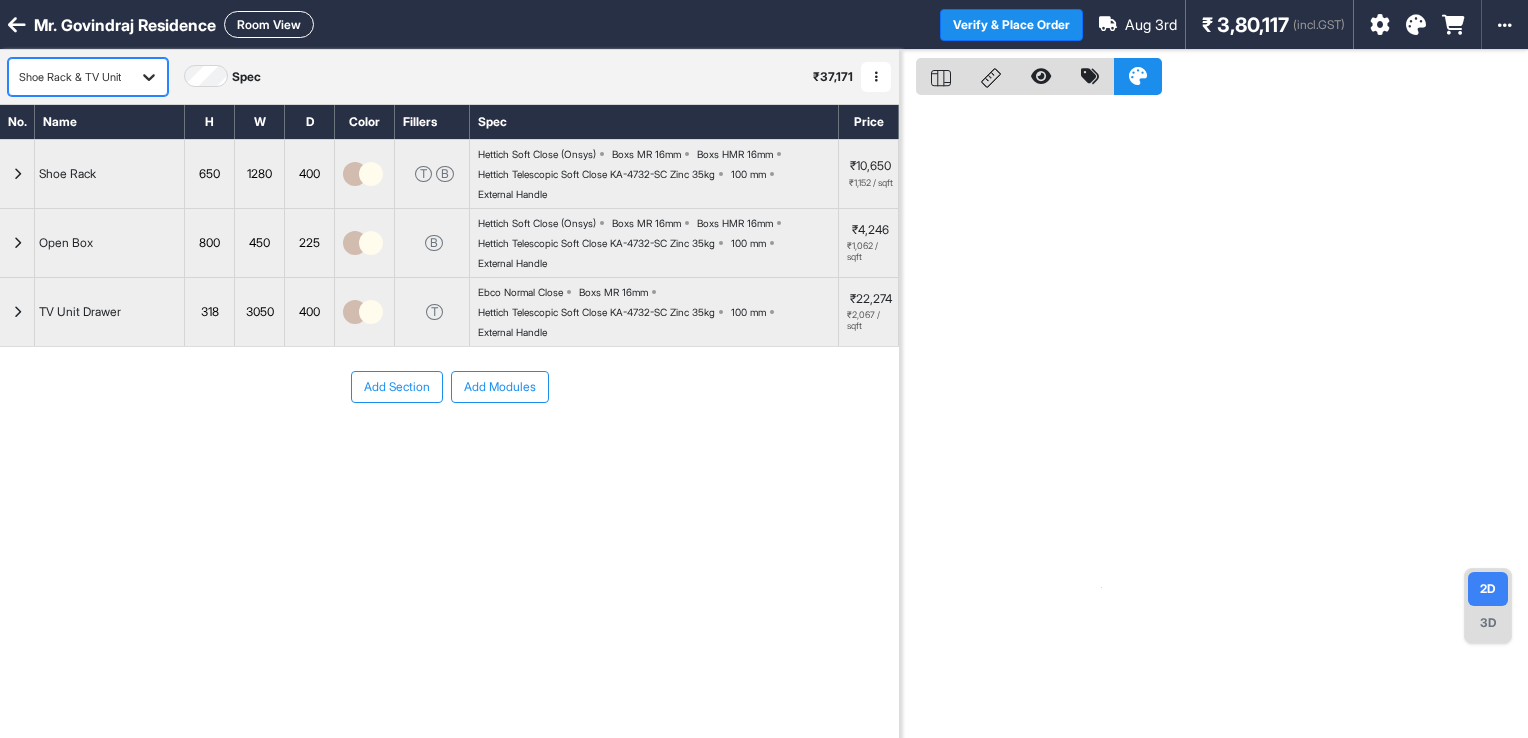 click on "Shoe Rack & TV Unit" at bounding box center [70, 77] 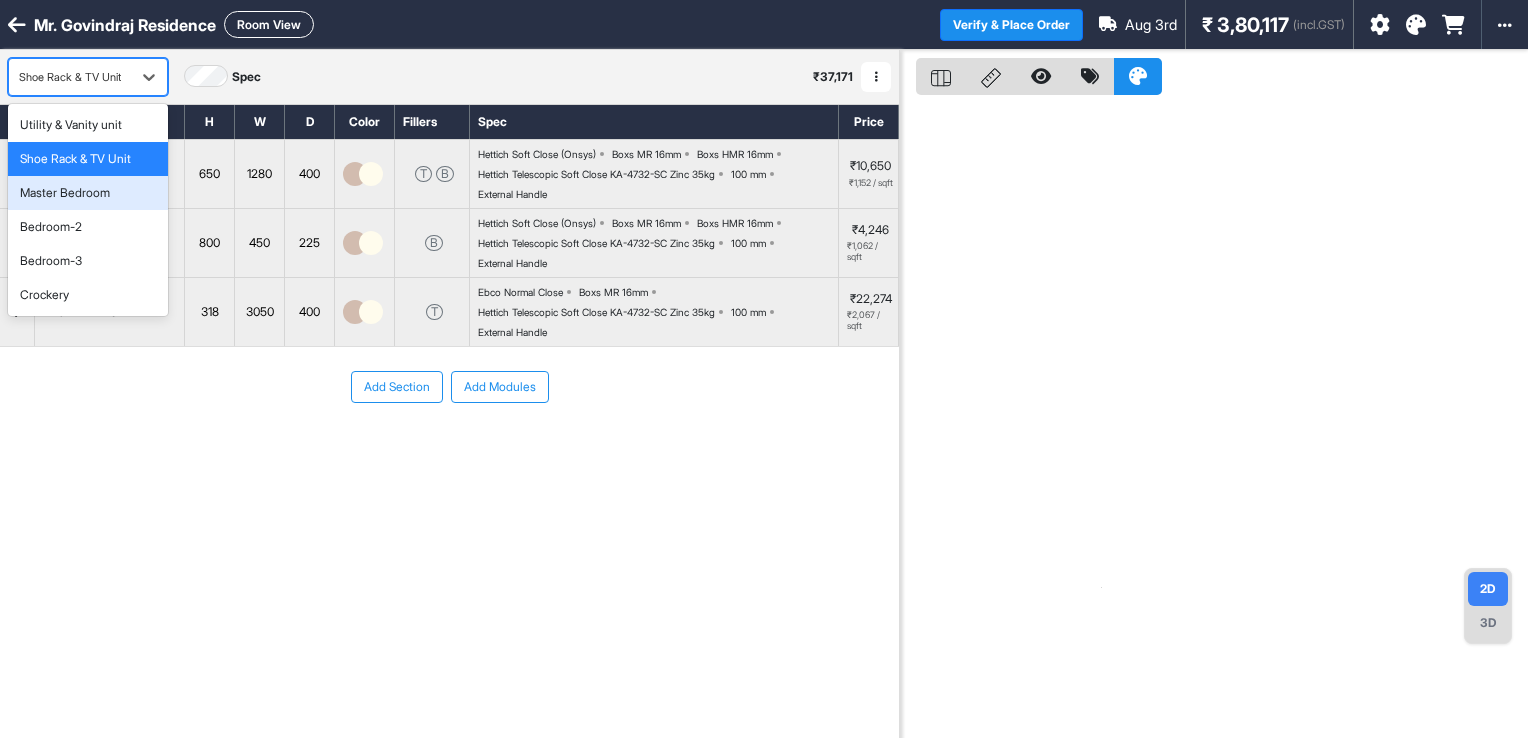 click on "Master Bedroom" at bounding box center [88, 193] 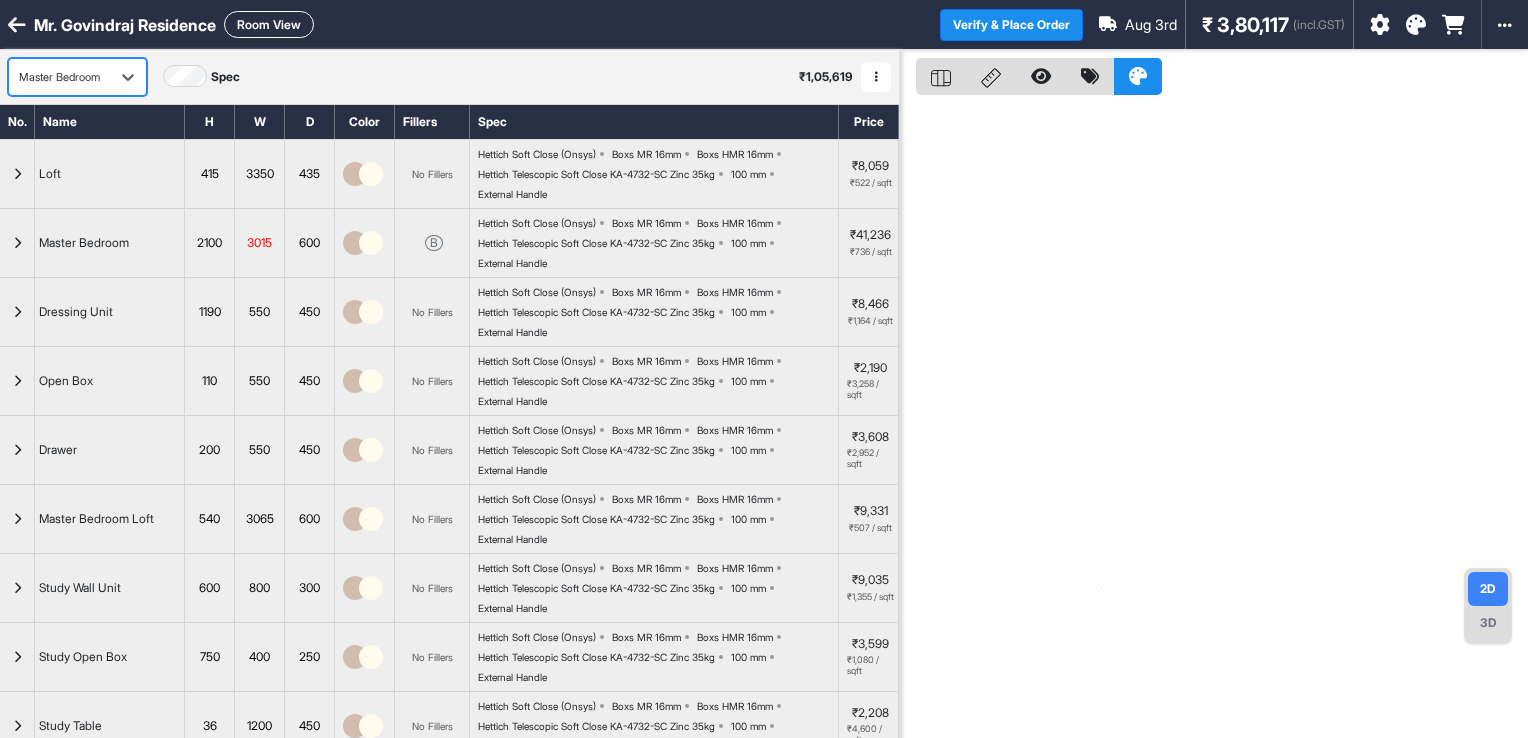 click at bounding box center (59, 77) 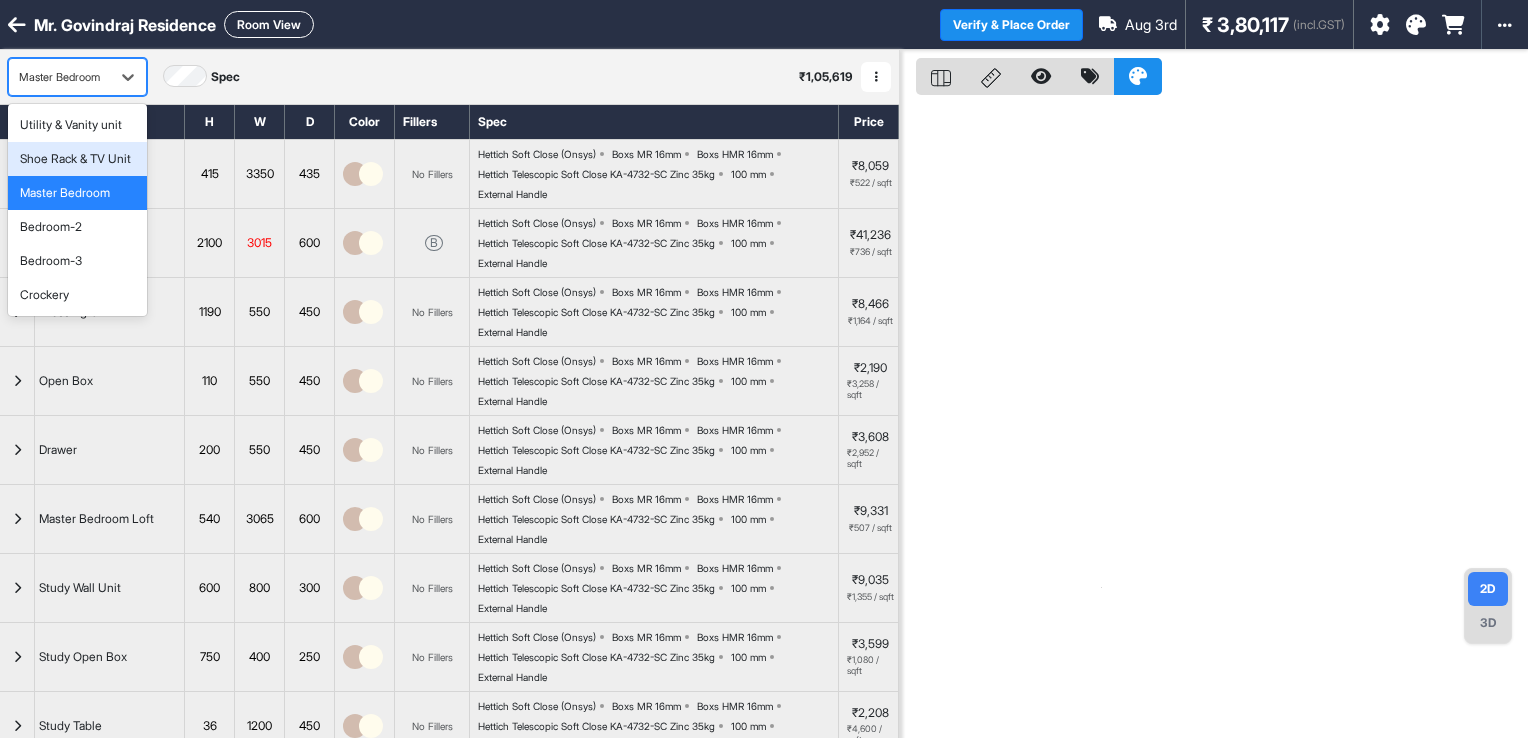 click on "Shoe Rack & TV Unit" at bounding box center (75, 159) 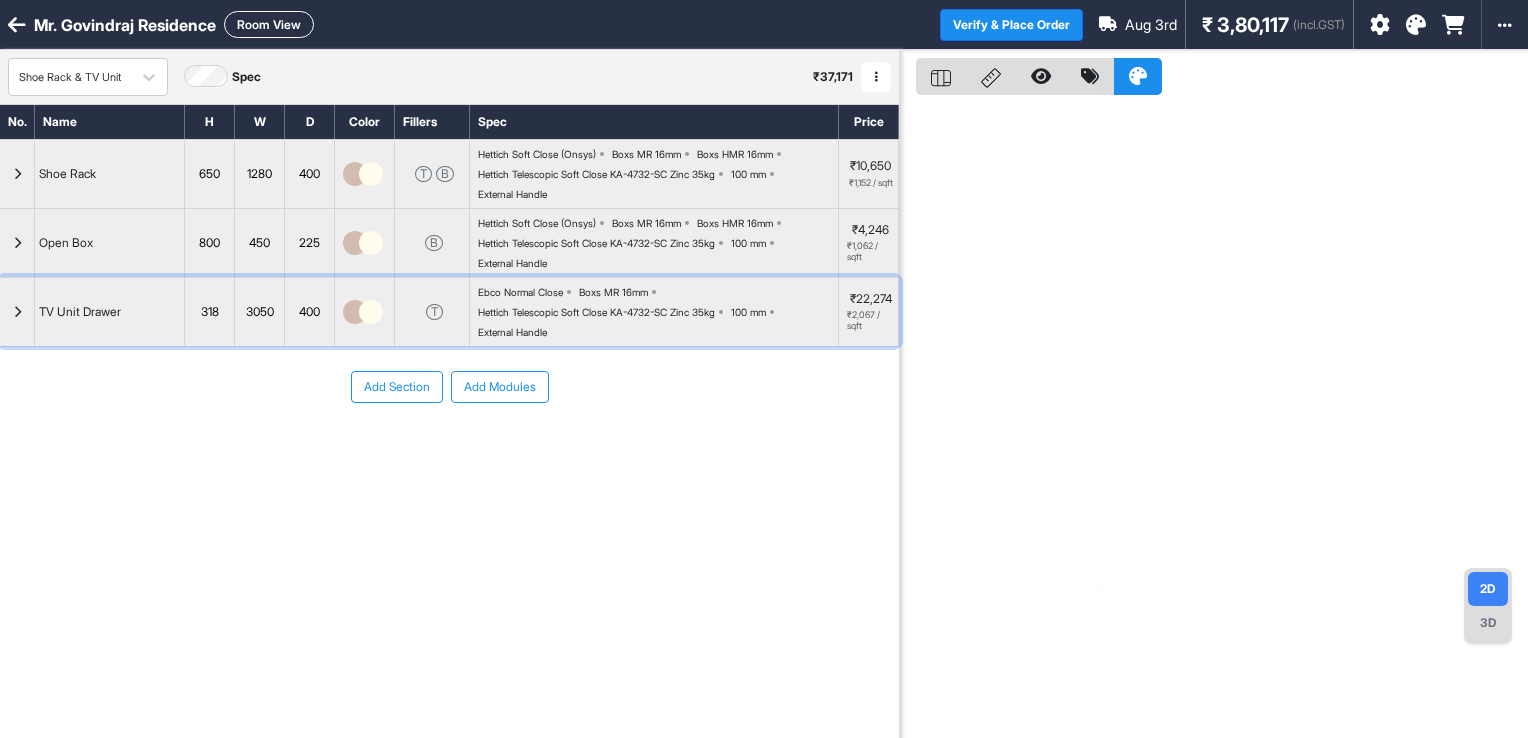 click on "Ebco Normal Close Boxs MR 16mm Hettich Telescopic Soft Close KA-4732-SC Zinc 35kg 100 mm External Handle" at bounding box center [658, 312] 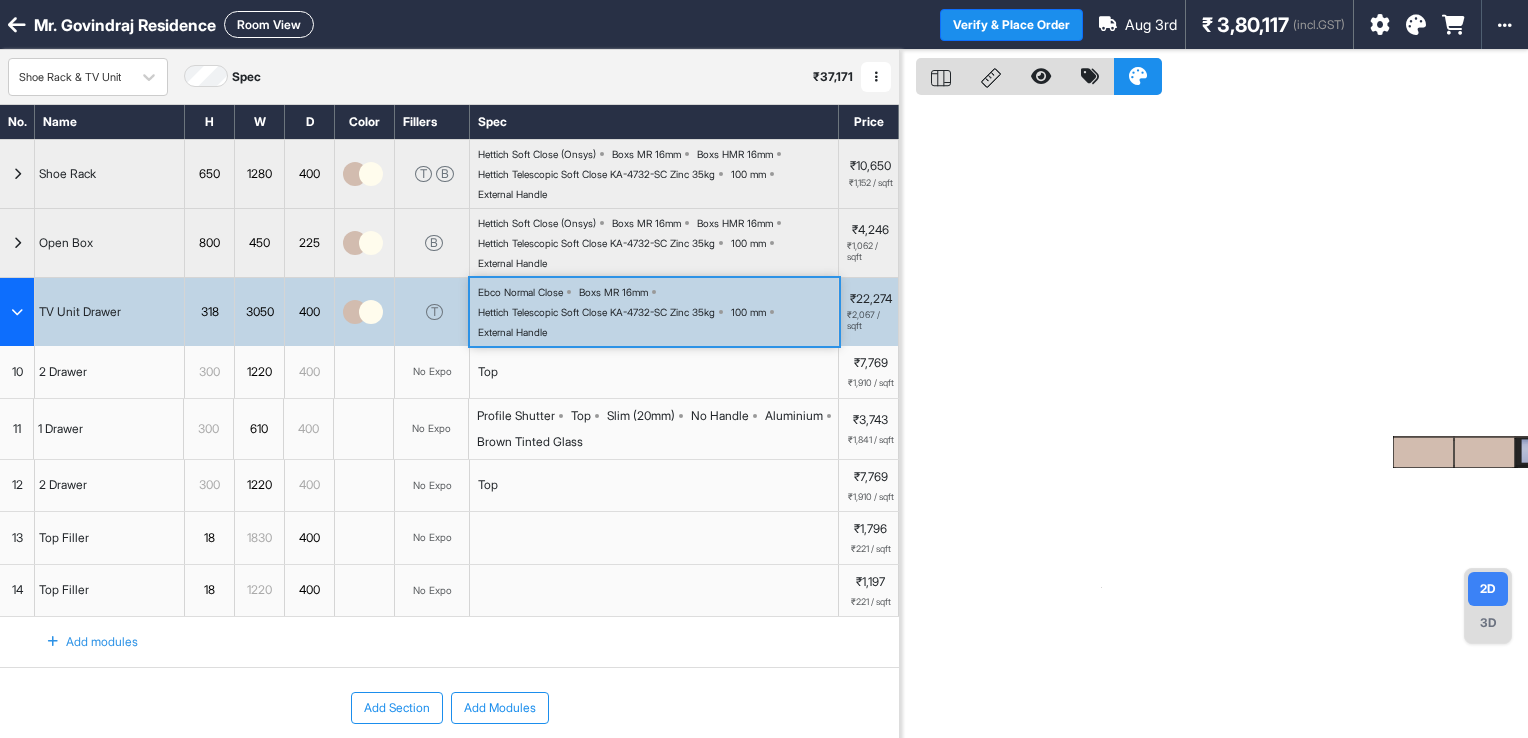 click on "Ebco Normal Close Boxs MR 16mm Hettich Telescopic Soft Close KA-4732-SC Zinc 35kg 100 mm External Handle" at bounding box center [658, 312] 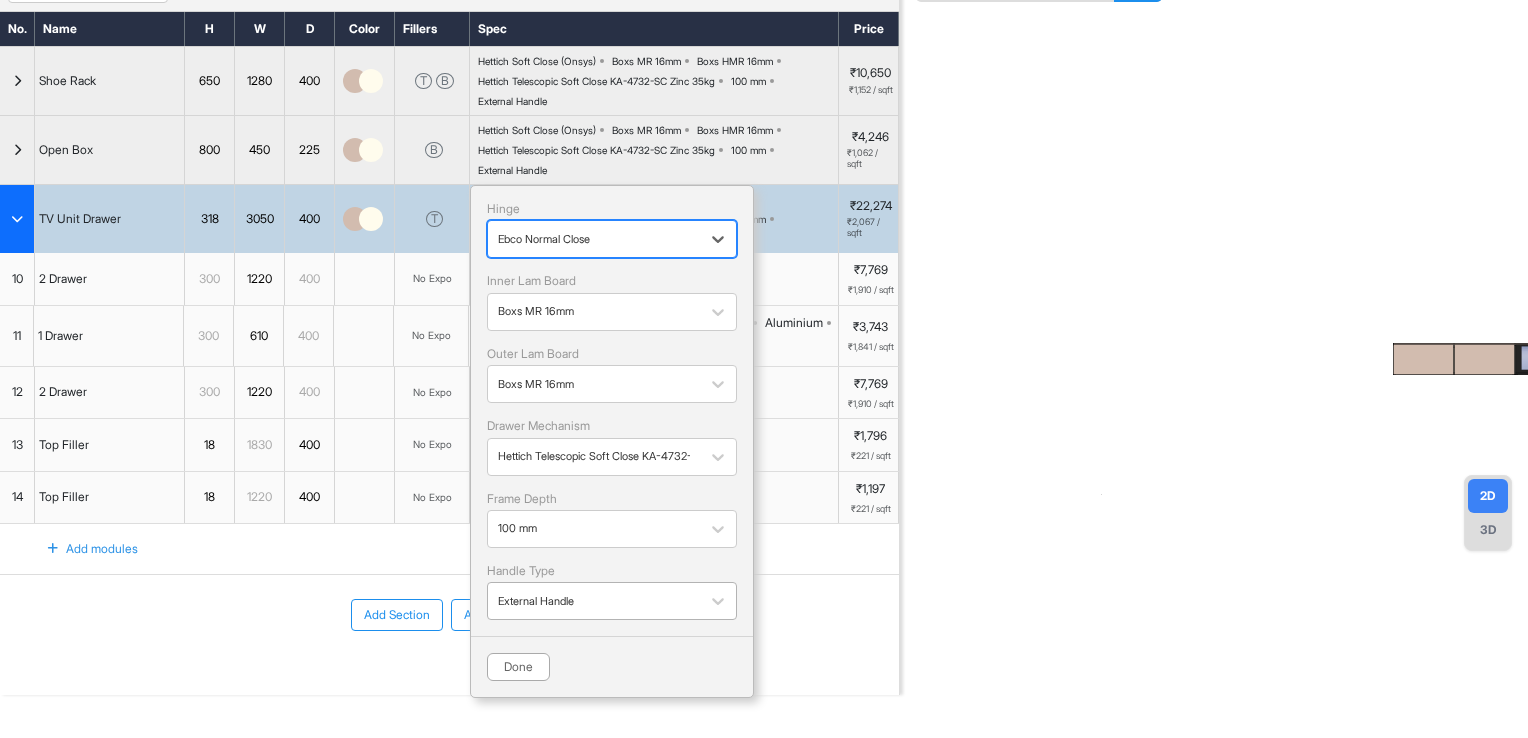 scroll, scrollTop: 100, scrollLeft: 0, axis: vertical 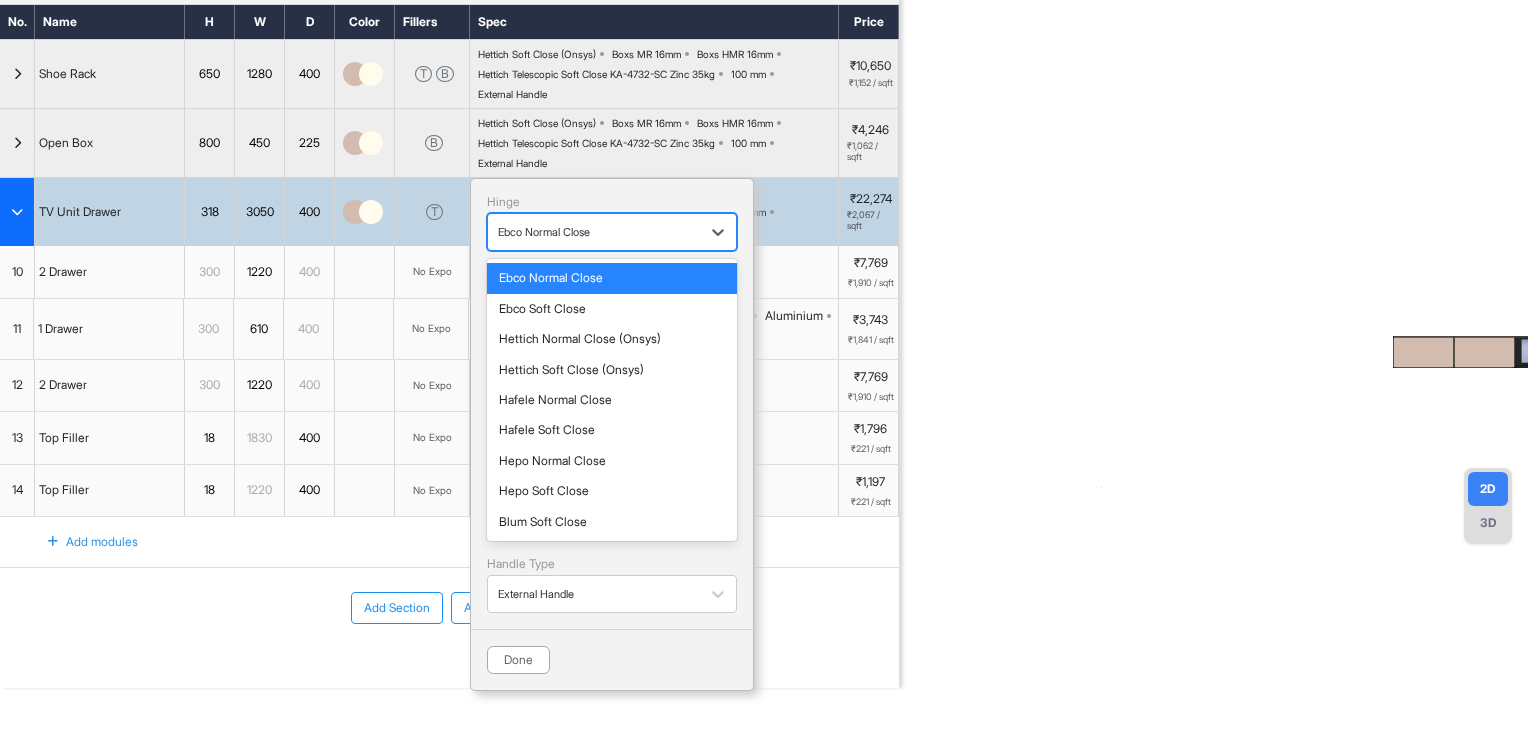 click at bounding box center (594, 232) 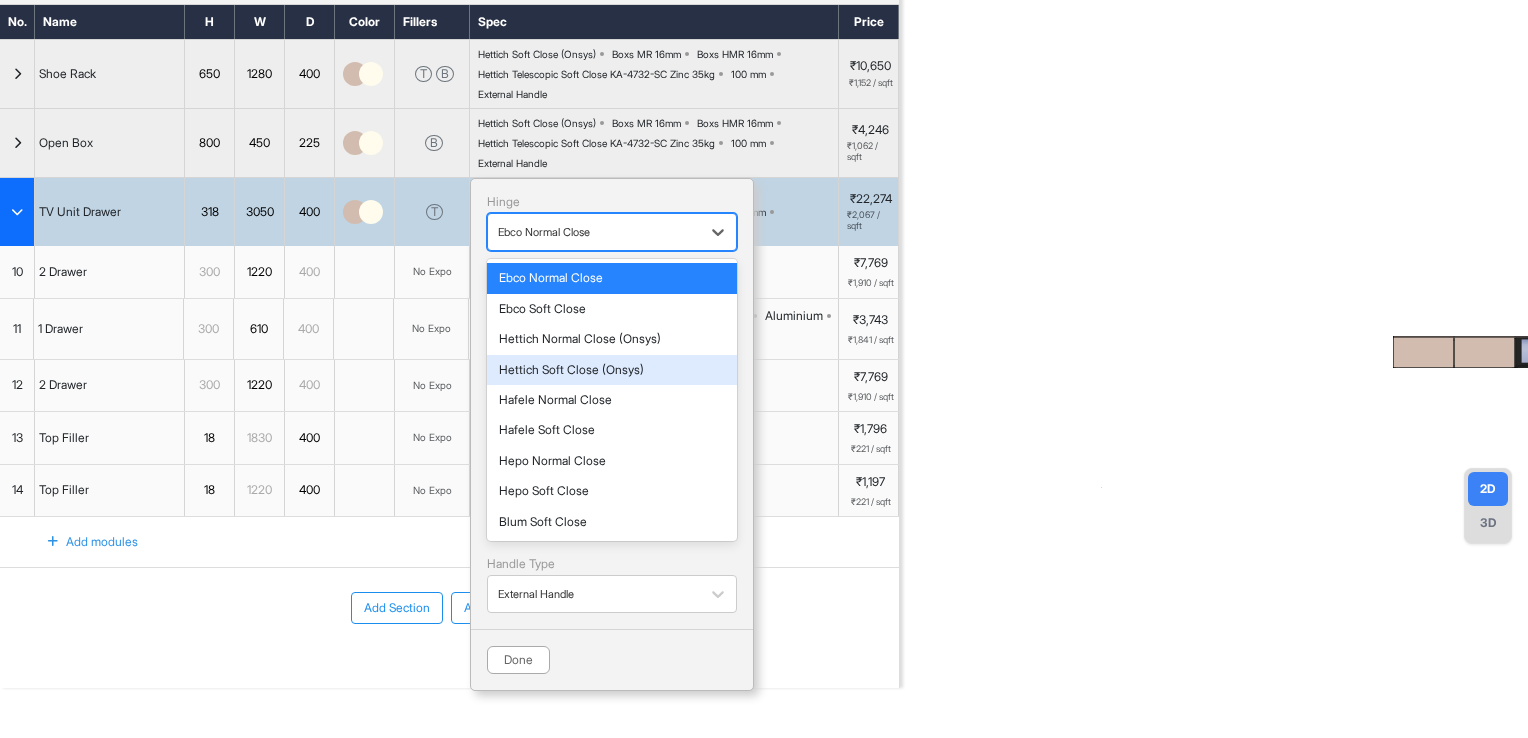 click on "Hettich Soft Close (Onsys)" at bounding box center [612, 370] 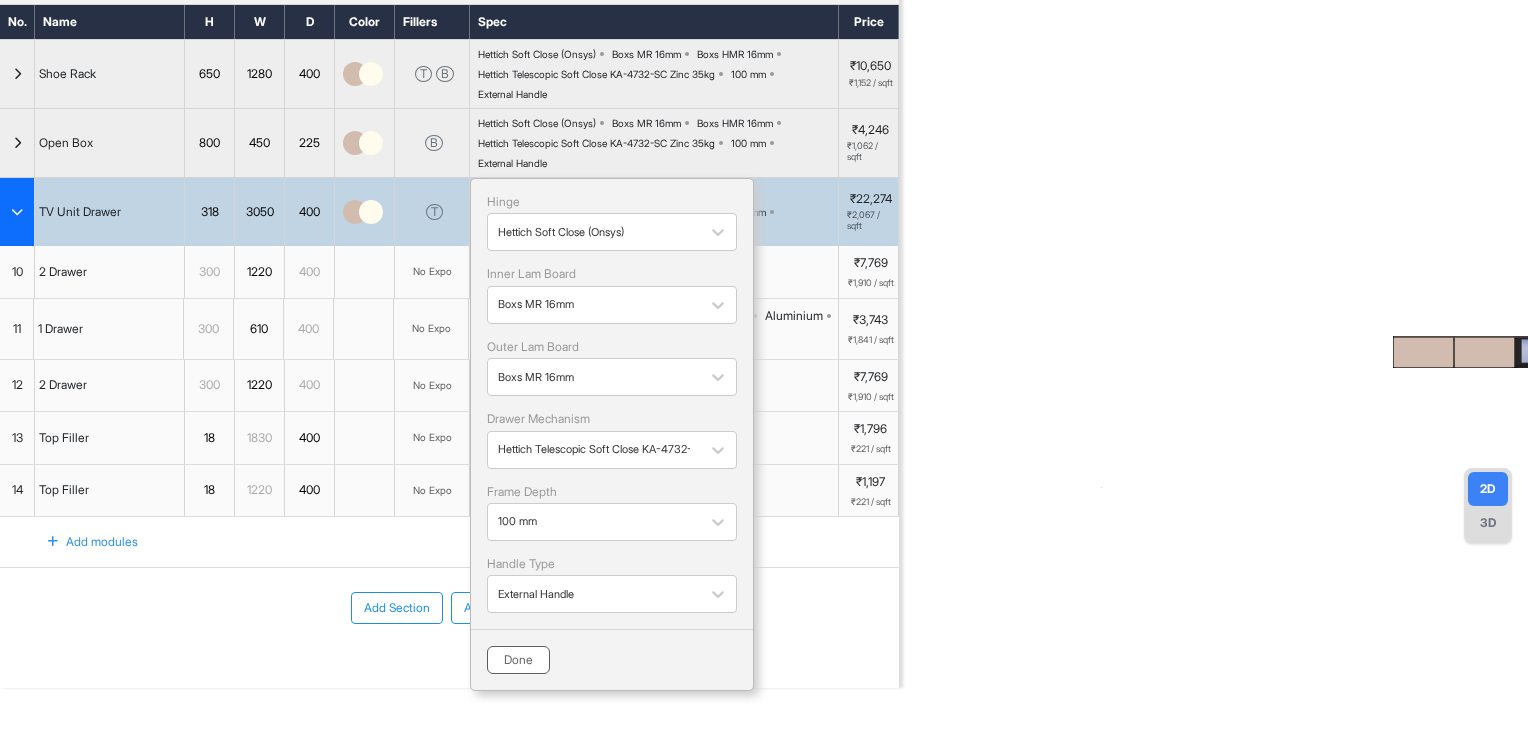 click on "Done" at bounding box center (518, 660) 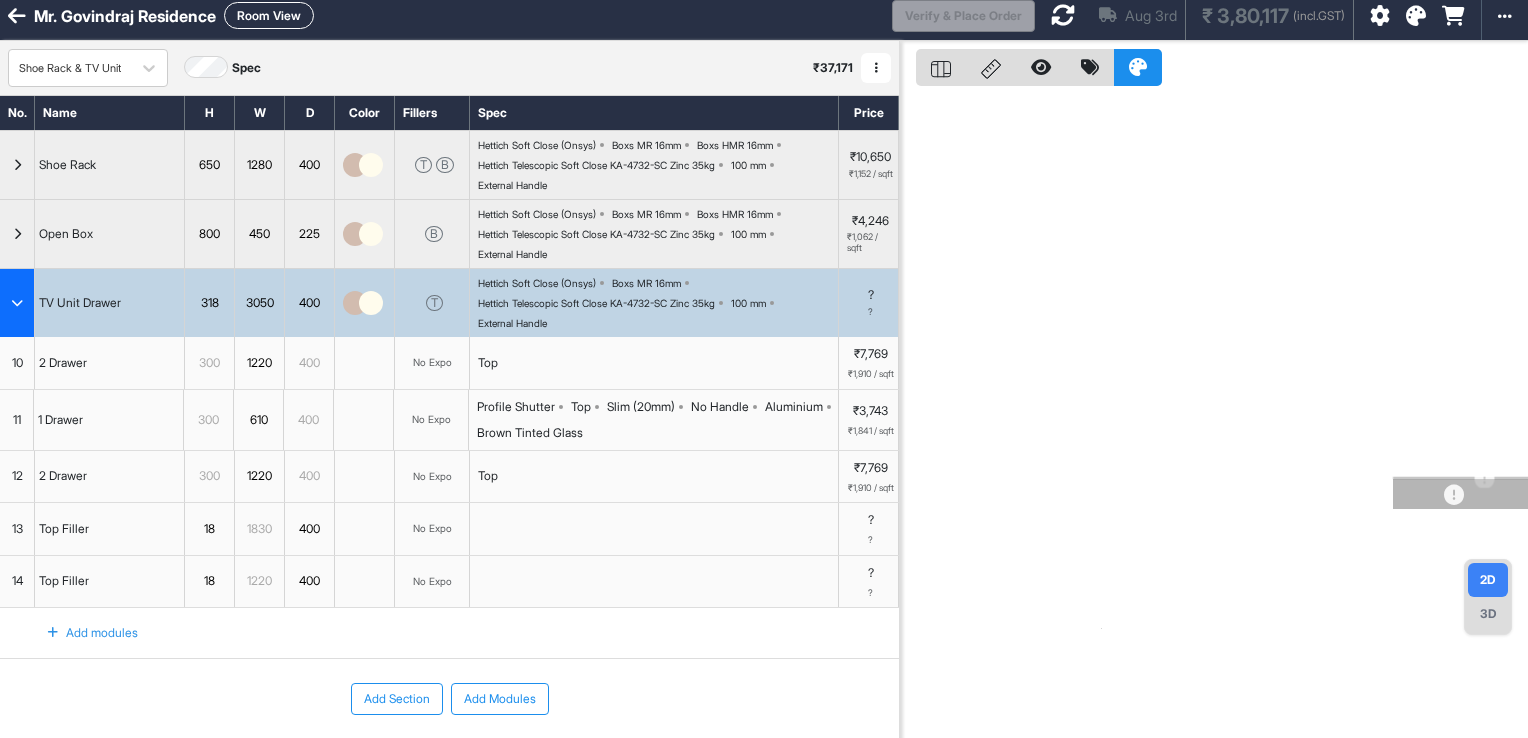 scroll, scrollTop: 0, scrollLeft: 0, axis: both 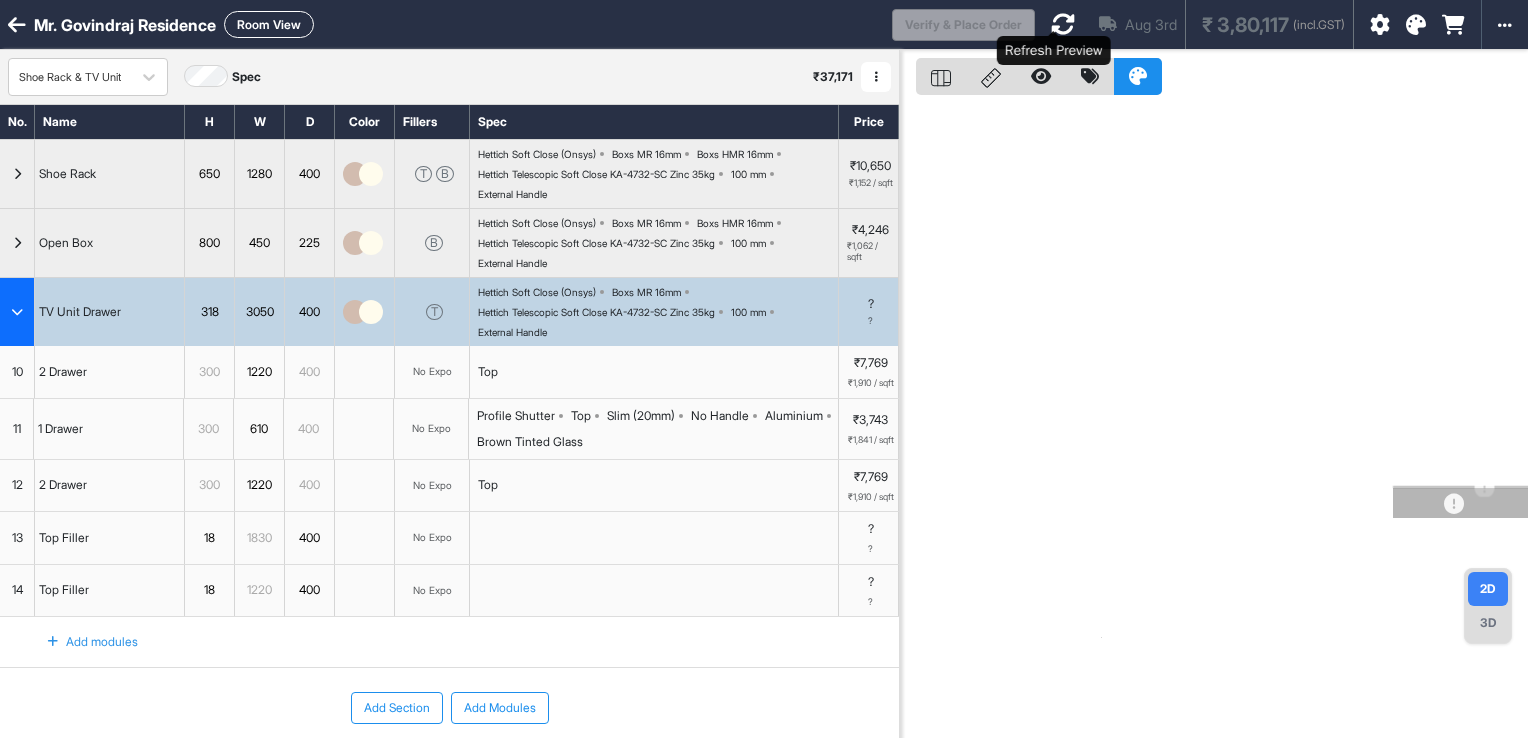 click at bounding box center (1063, 24) 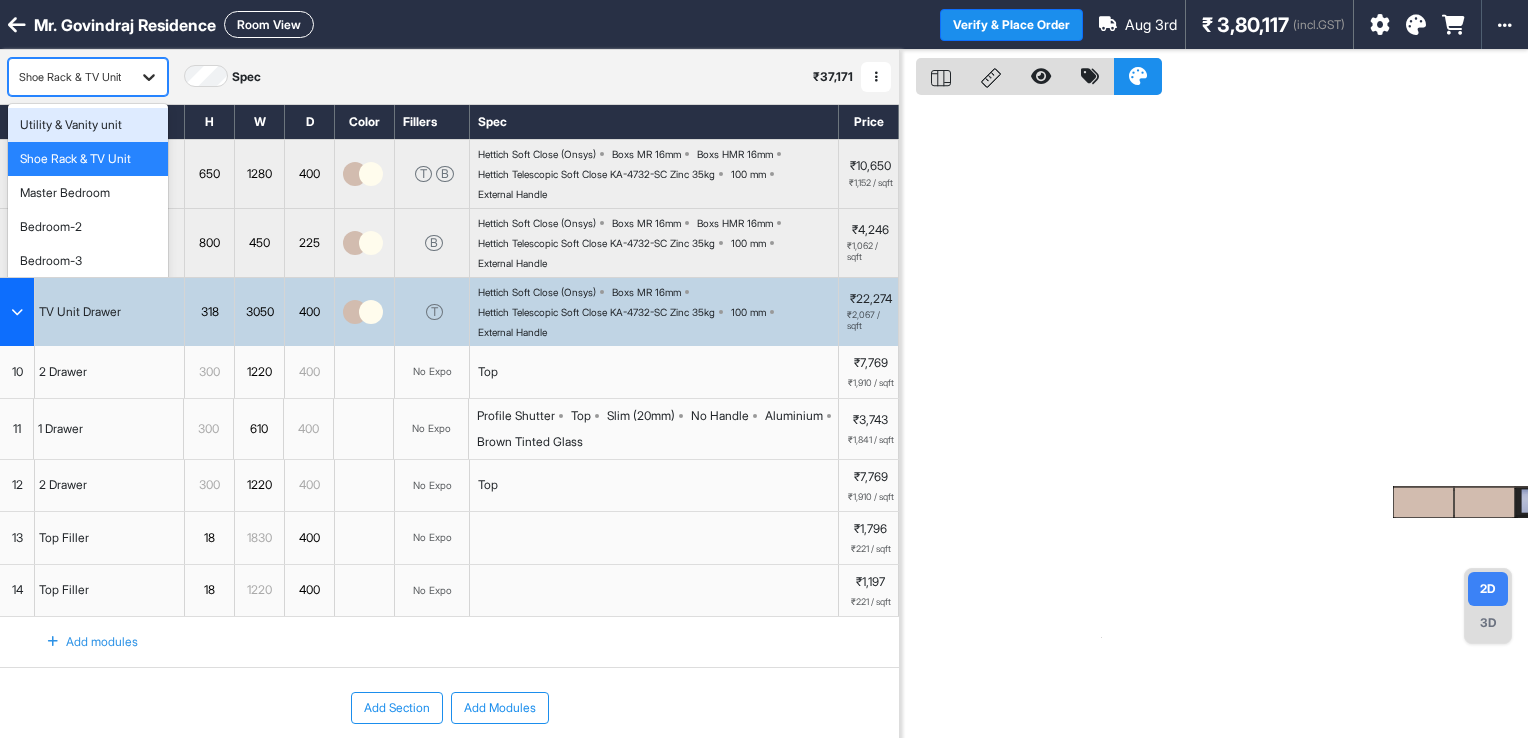 click at bounding box center [149, 77] 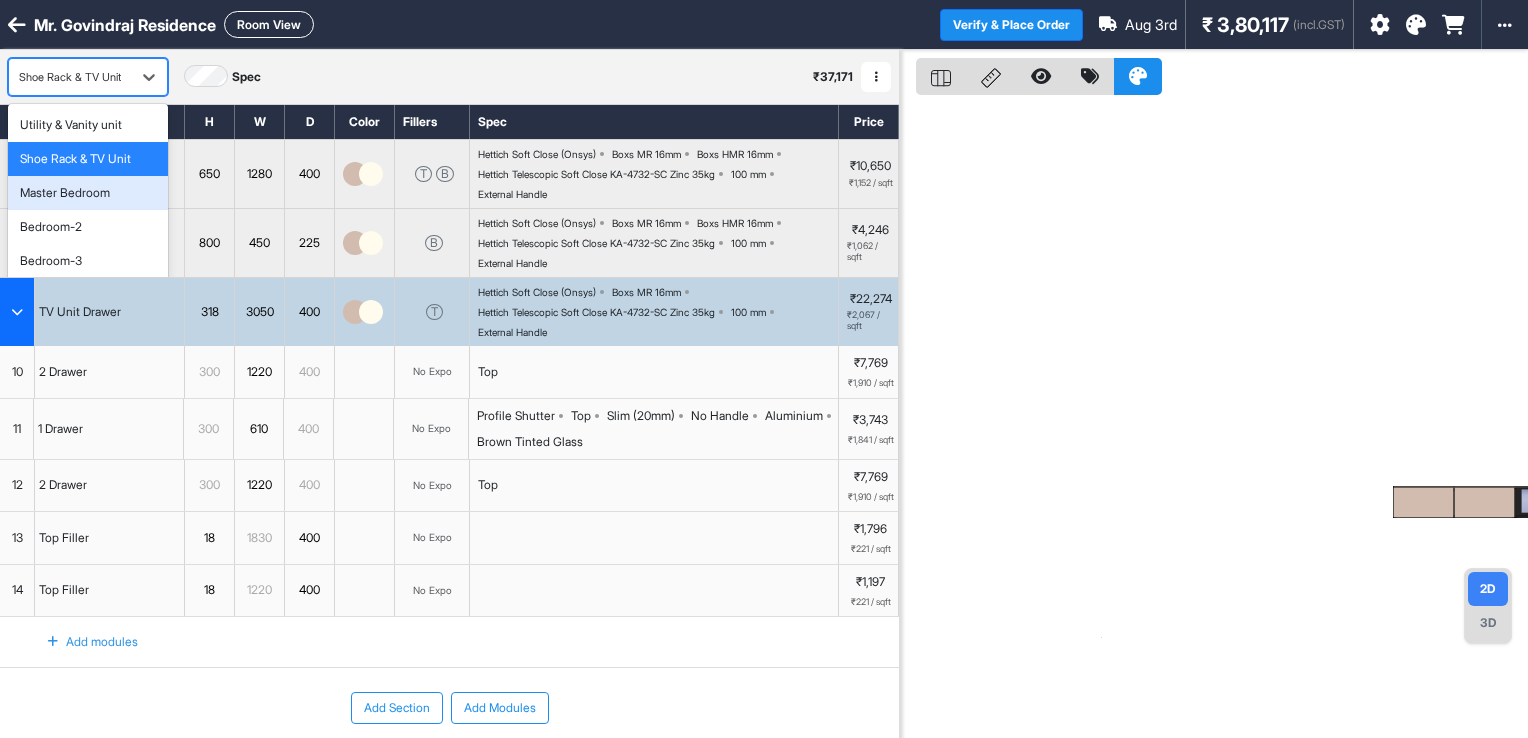click on "Master Bedroom" at bounding box center (88, 193) 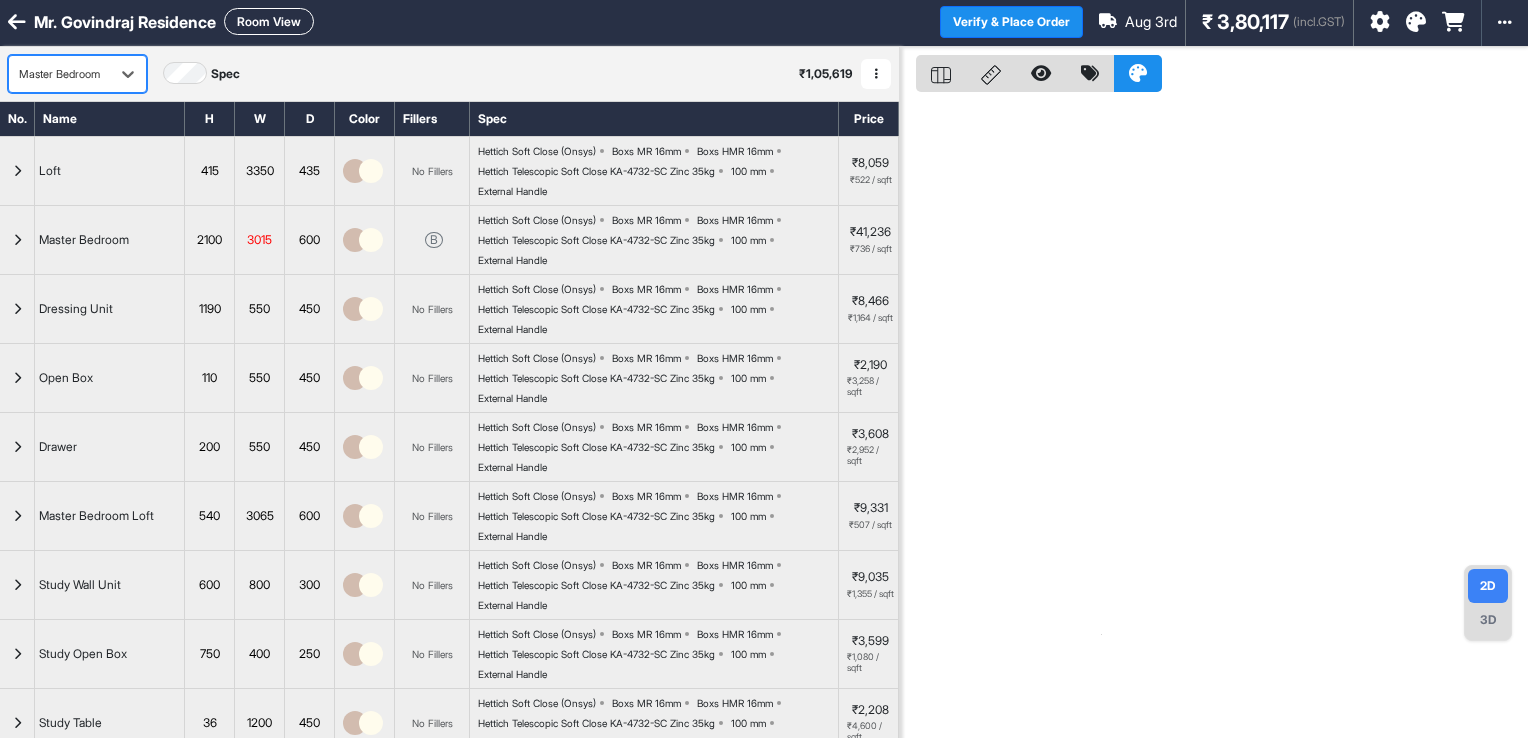 scroll, scrollTop: 0, scrollLeft: 0, axis: both 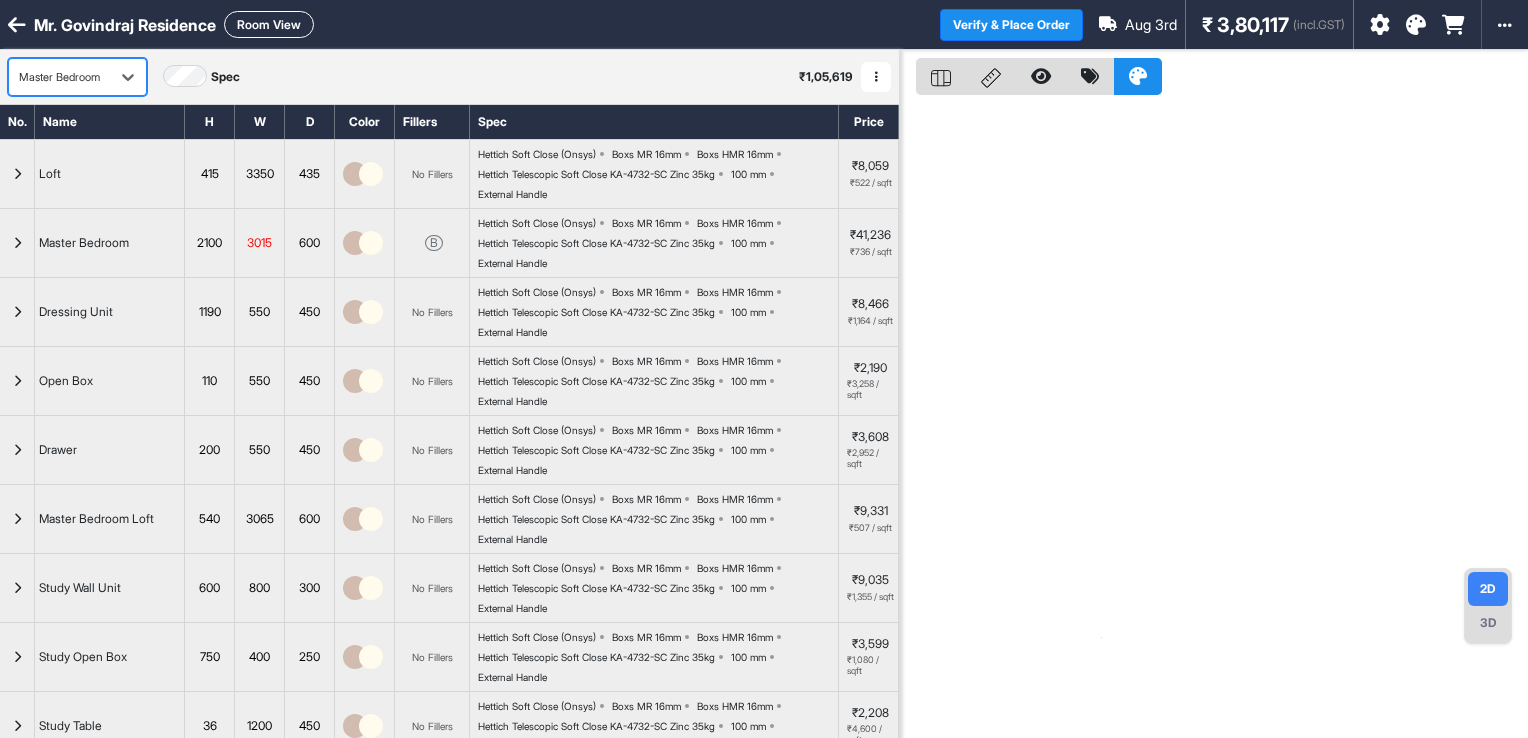 click on "Master Bedroom" at bounding box center (59, 77) 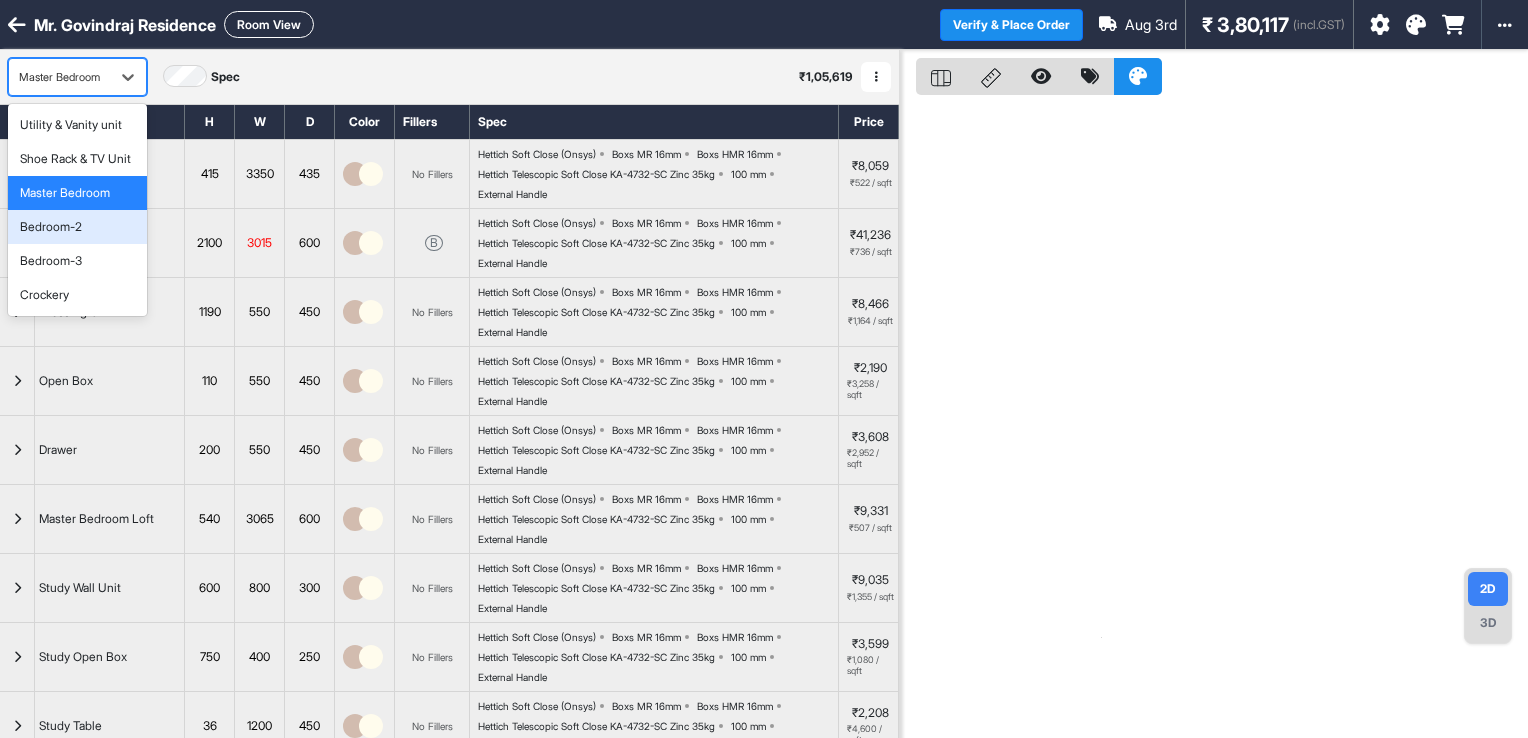 click on "Bedroom-2" at bounding box center [77, 227] 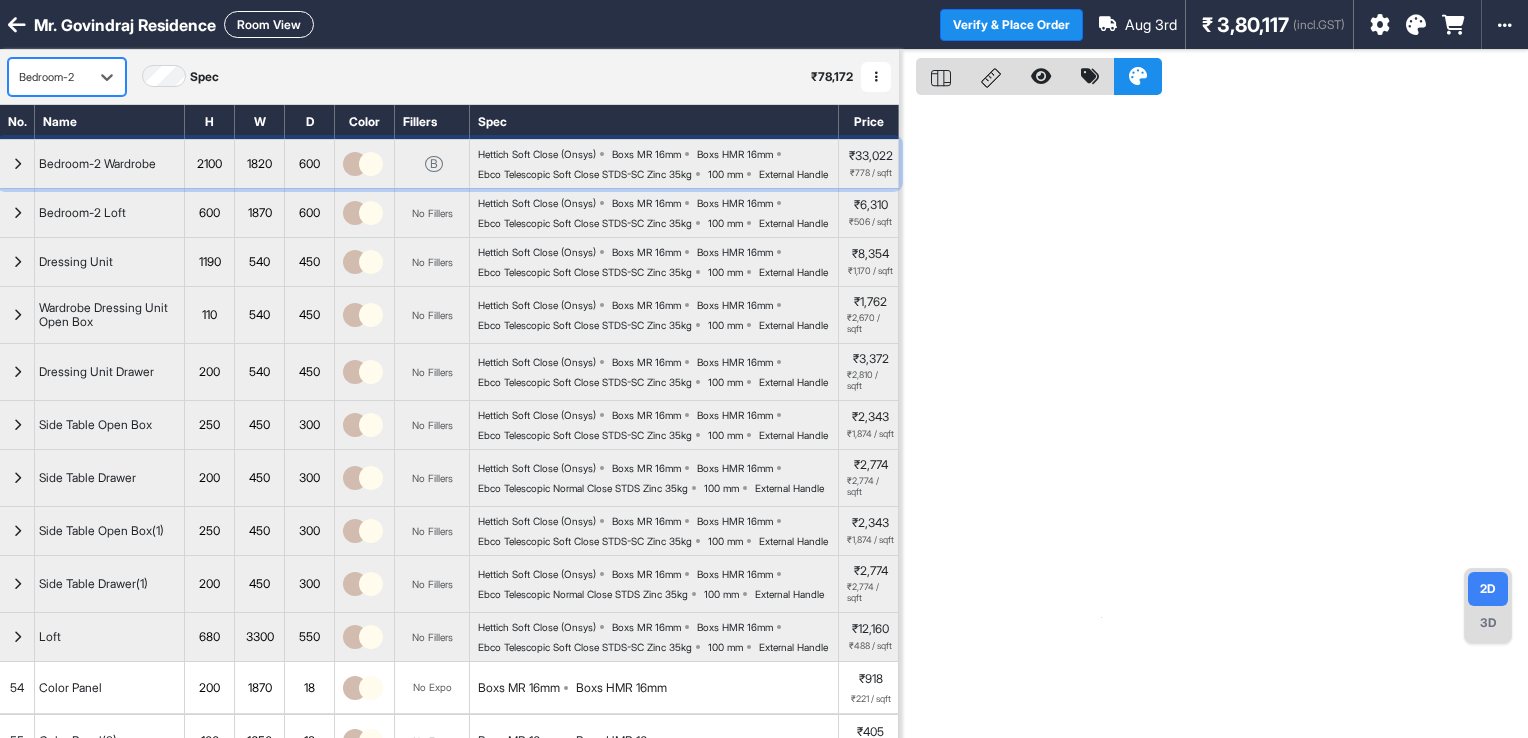 click on "Ebco Telescopic Soft Close STDS-SC Zinc 35kg" at bounding box center [585, 174] 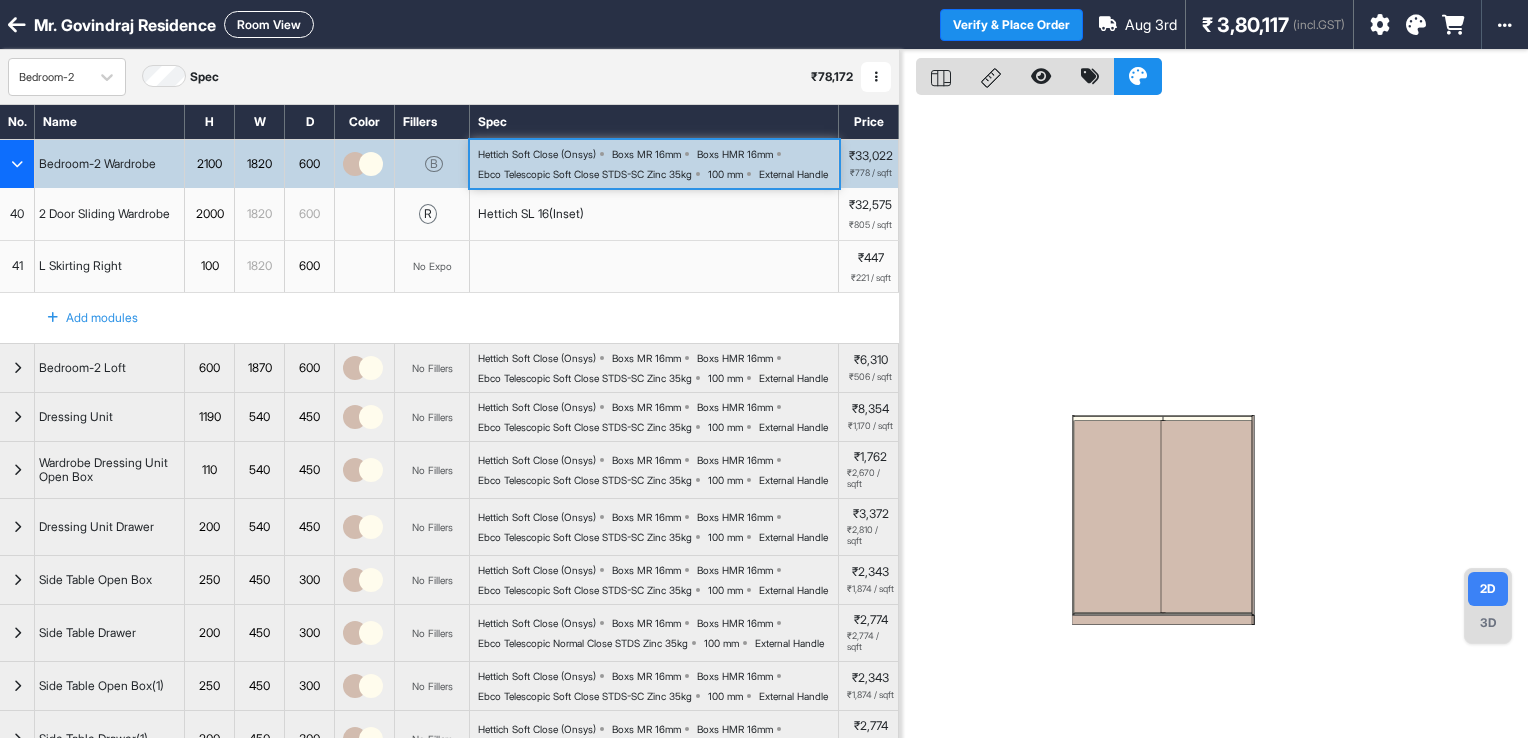 click on "Ebco Telescopic Soft Close STDS-SC Zinc 35kg" at bounding box center (585, 174) 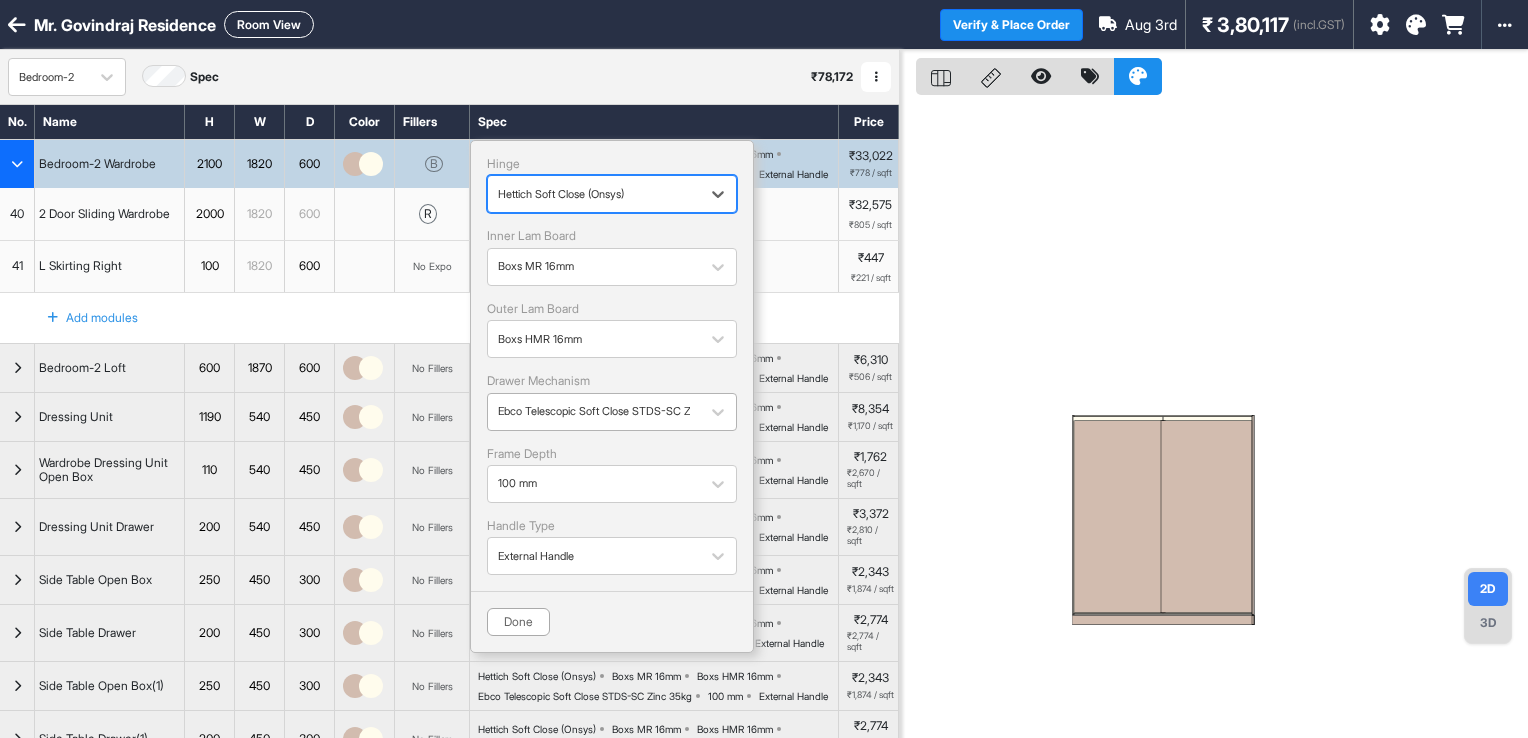 click at bounding box center [594, 411] 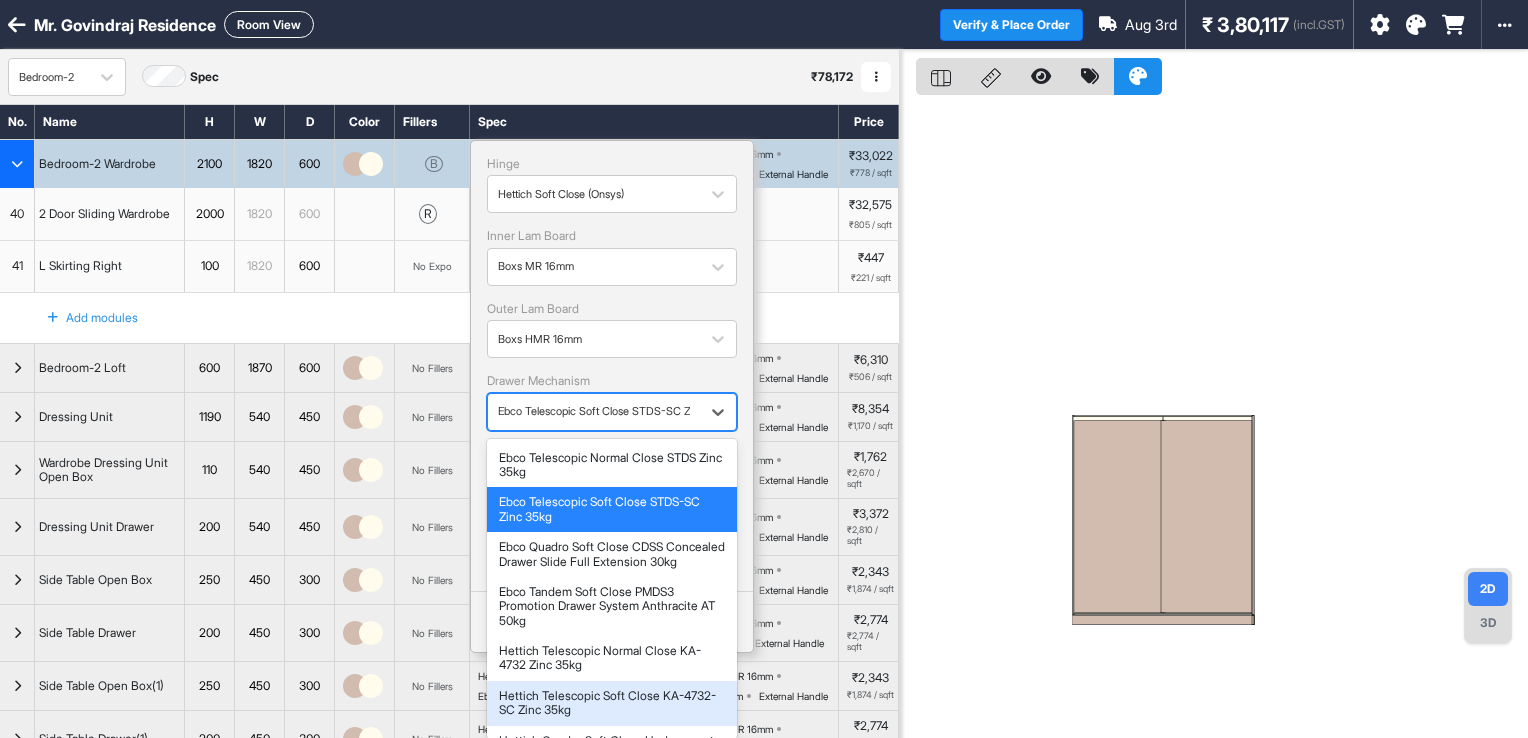 click on "Hettich Telescopic Soft Close KA-4732-SC Zinc 35kg" at bounding box center (612, 703) 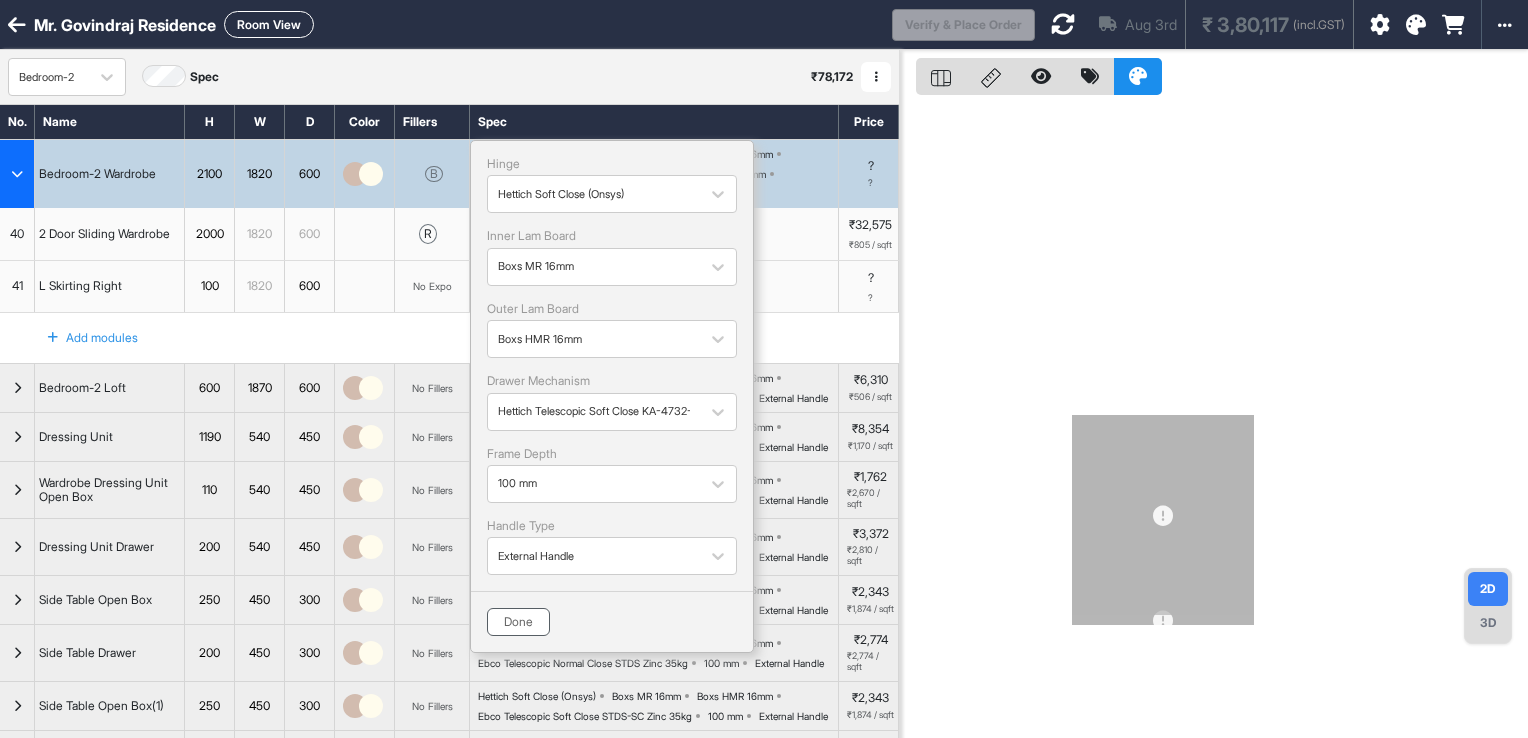 click on "Done" at bounding box center (518, 622) 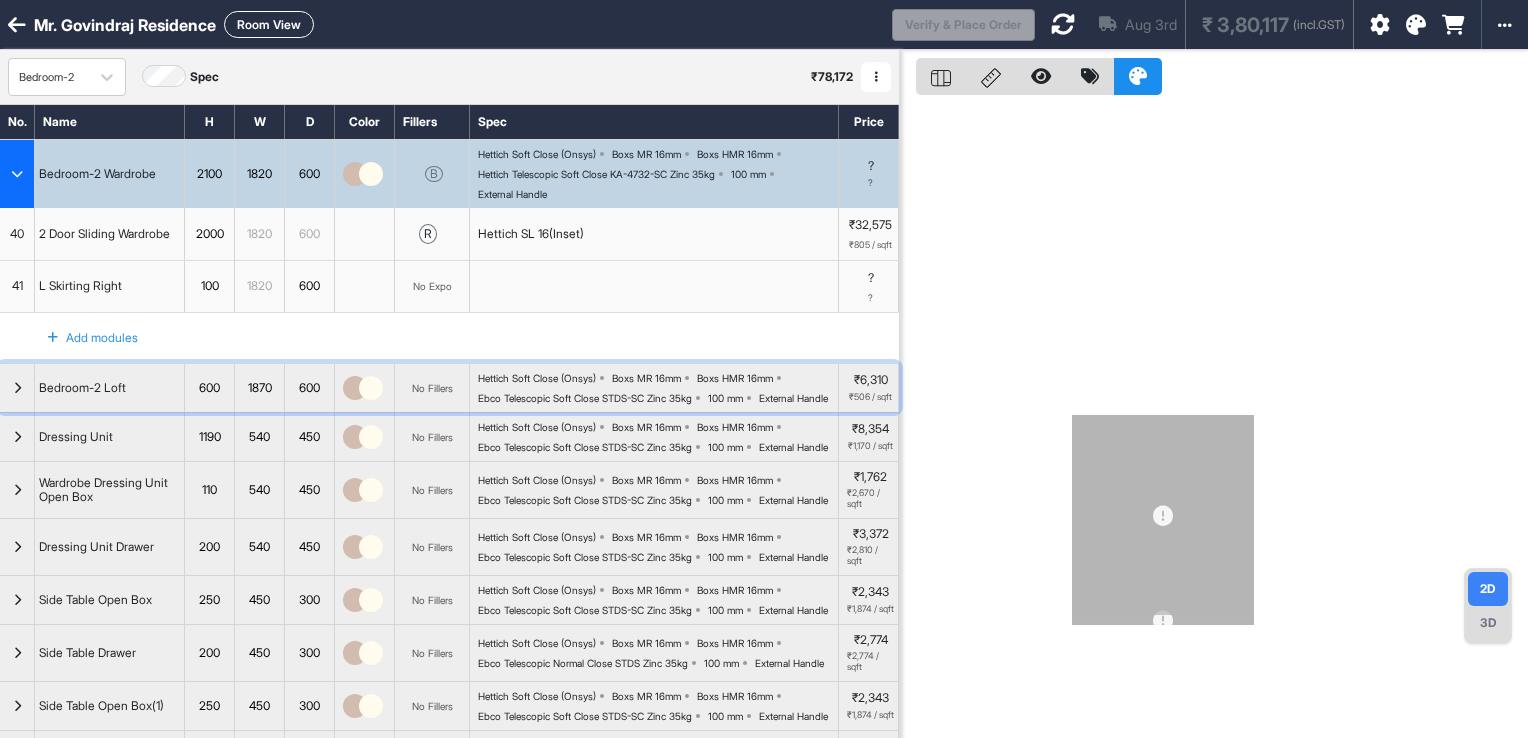 click on "Boxs MR 16mm" at bounding box center (646, 378) 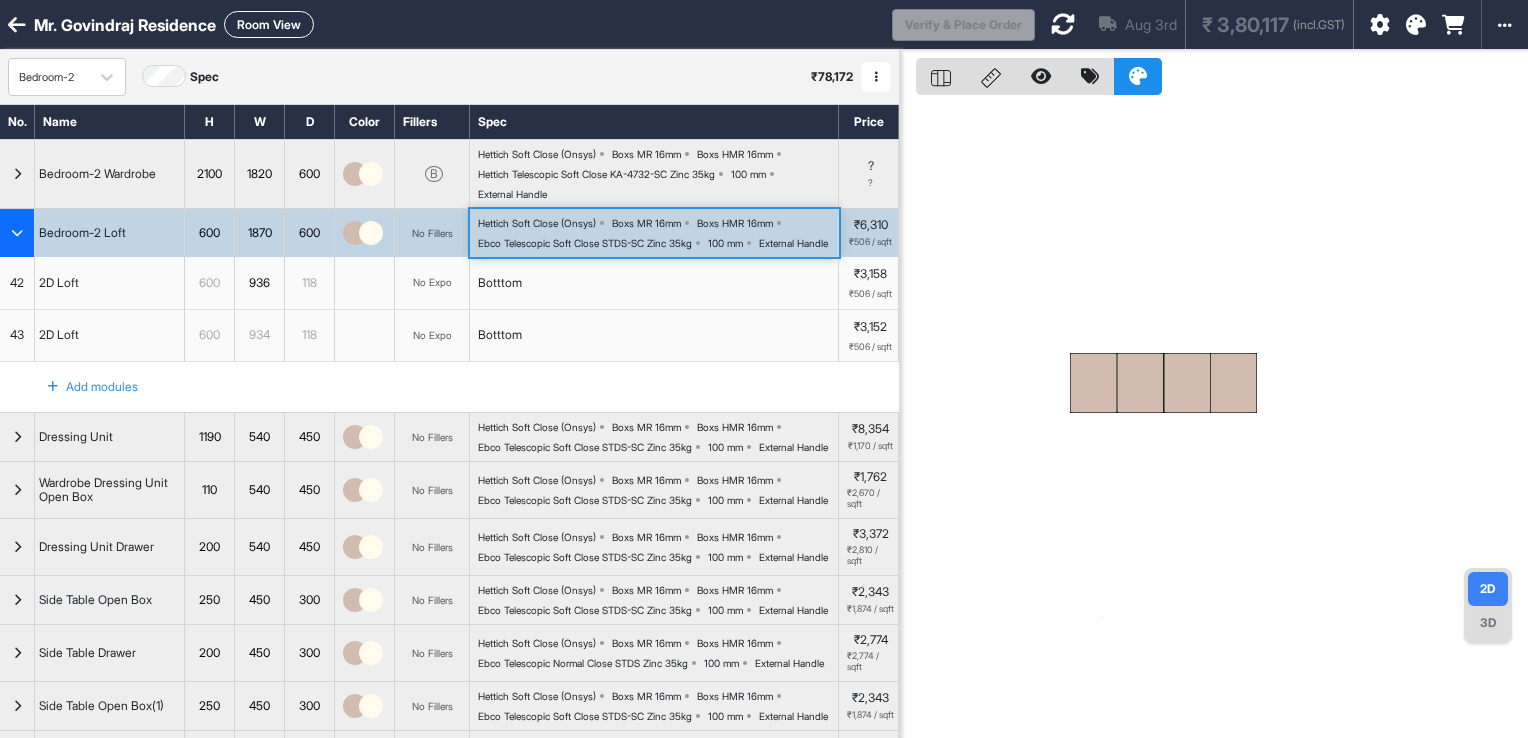 click on "Botttom" at bounding box center [654, 336] 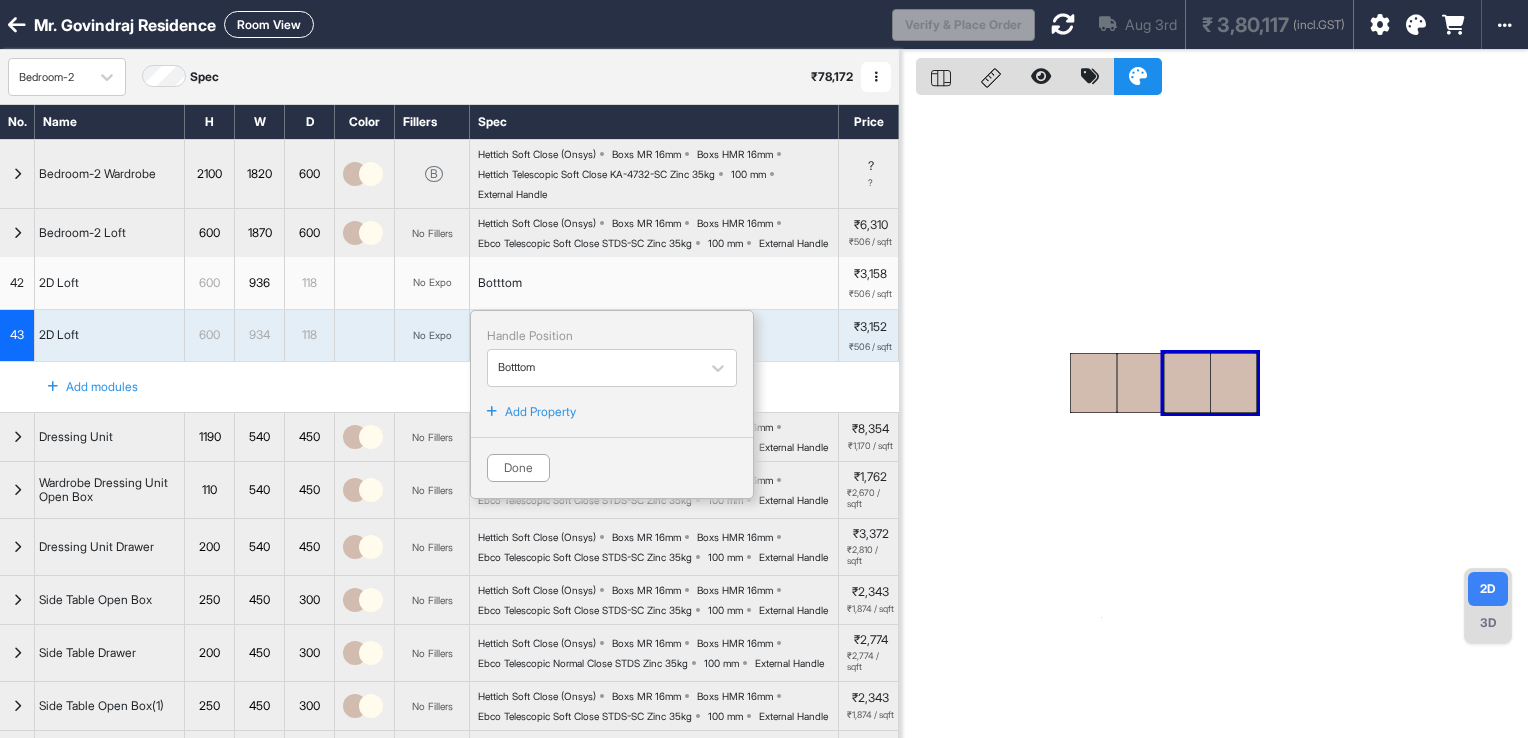 click on "Hettich Soft Close (Onsys) Boxs MR 16mm Boxs HMR 16mm Ebco Telescopic Soft Close STDS-SC Zinc 35kg 100 mm External Handle" at bounding box center [658, 233] 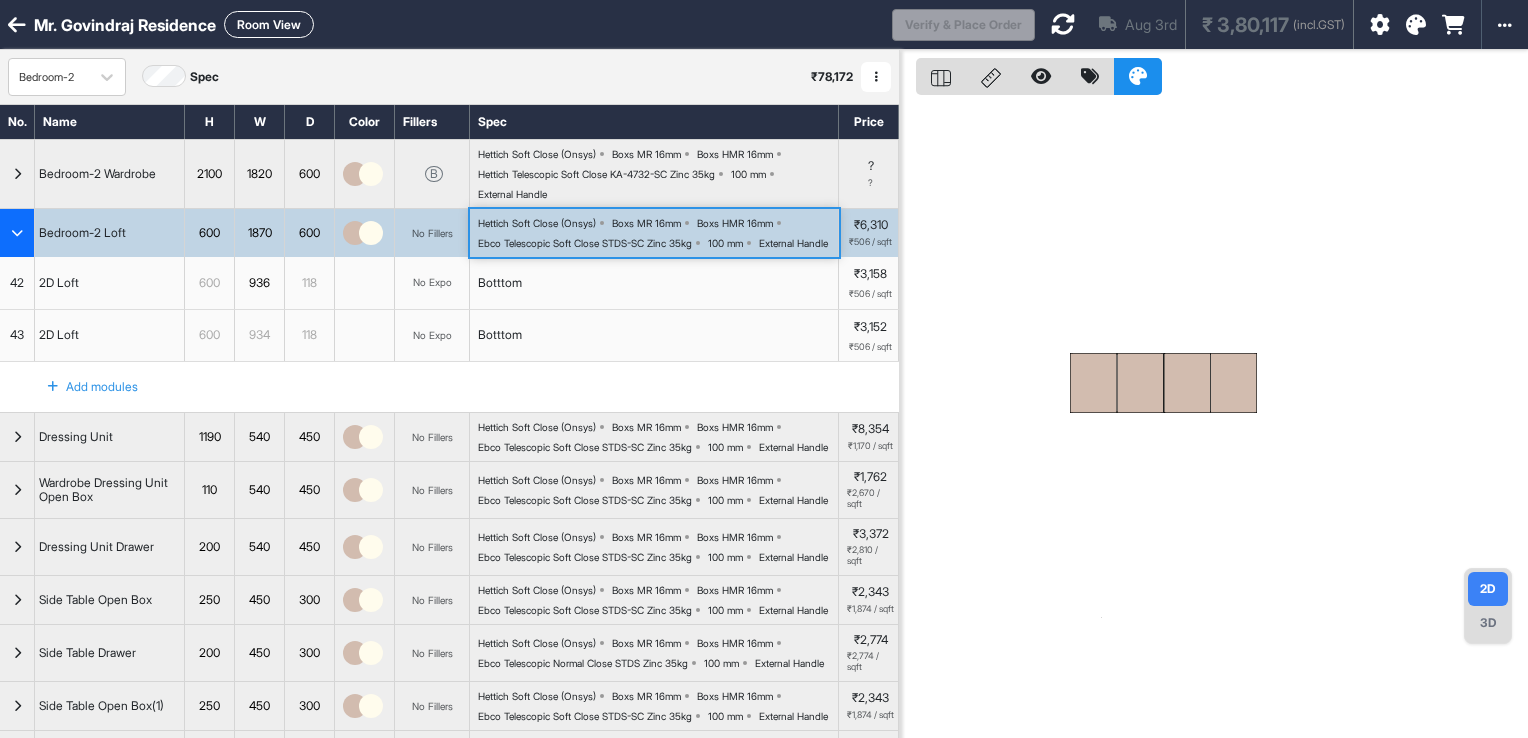 click on "Hettich Soft Close (Onsys) Boxs MR 16mm Boxs HMR 16mm Ebco Telescopic Soft Close STDS-SC Zinc 35kg 100 mm External Handle" at bounding box center (658, 233) 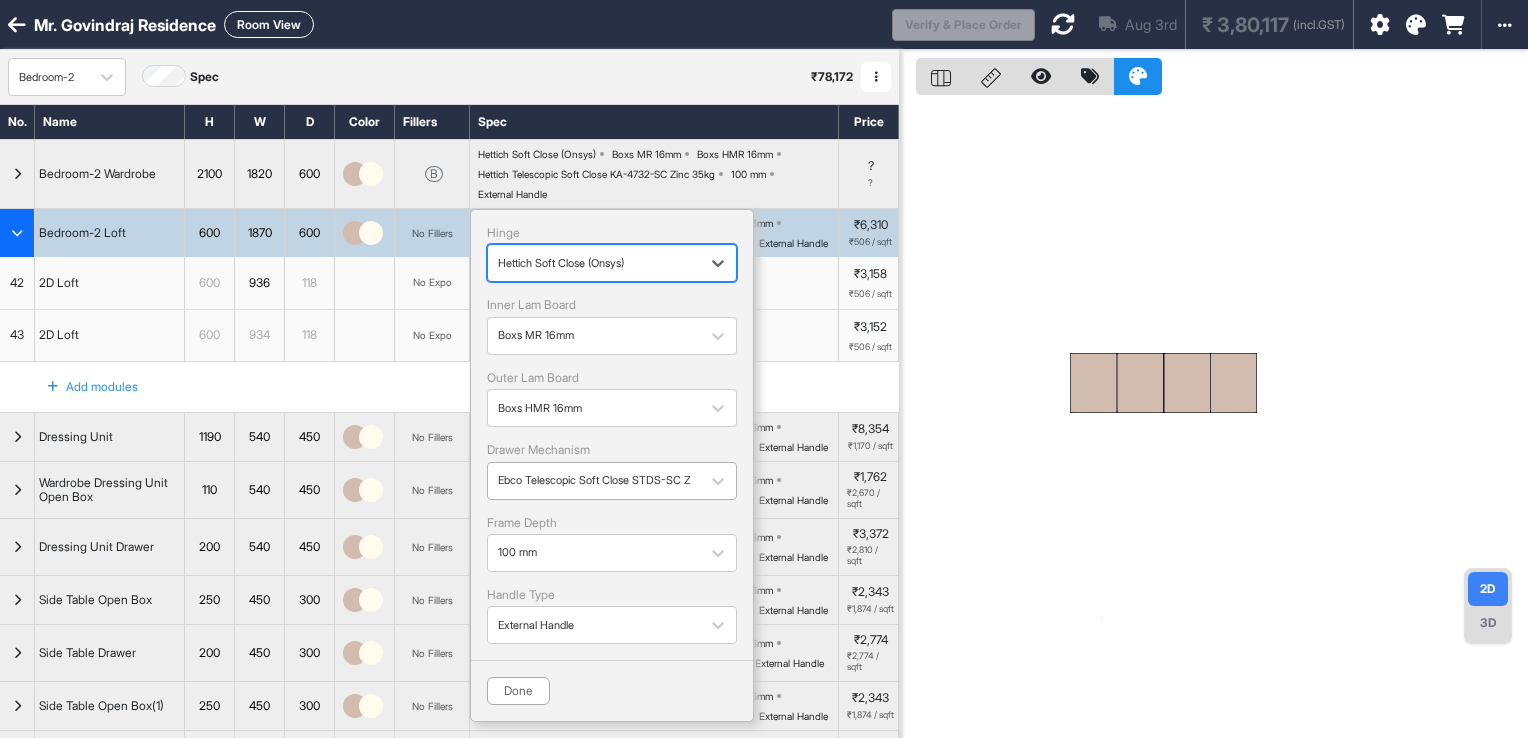 click at bounding box center [594, 480] 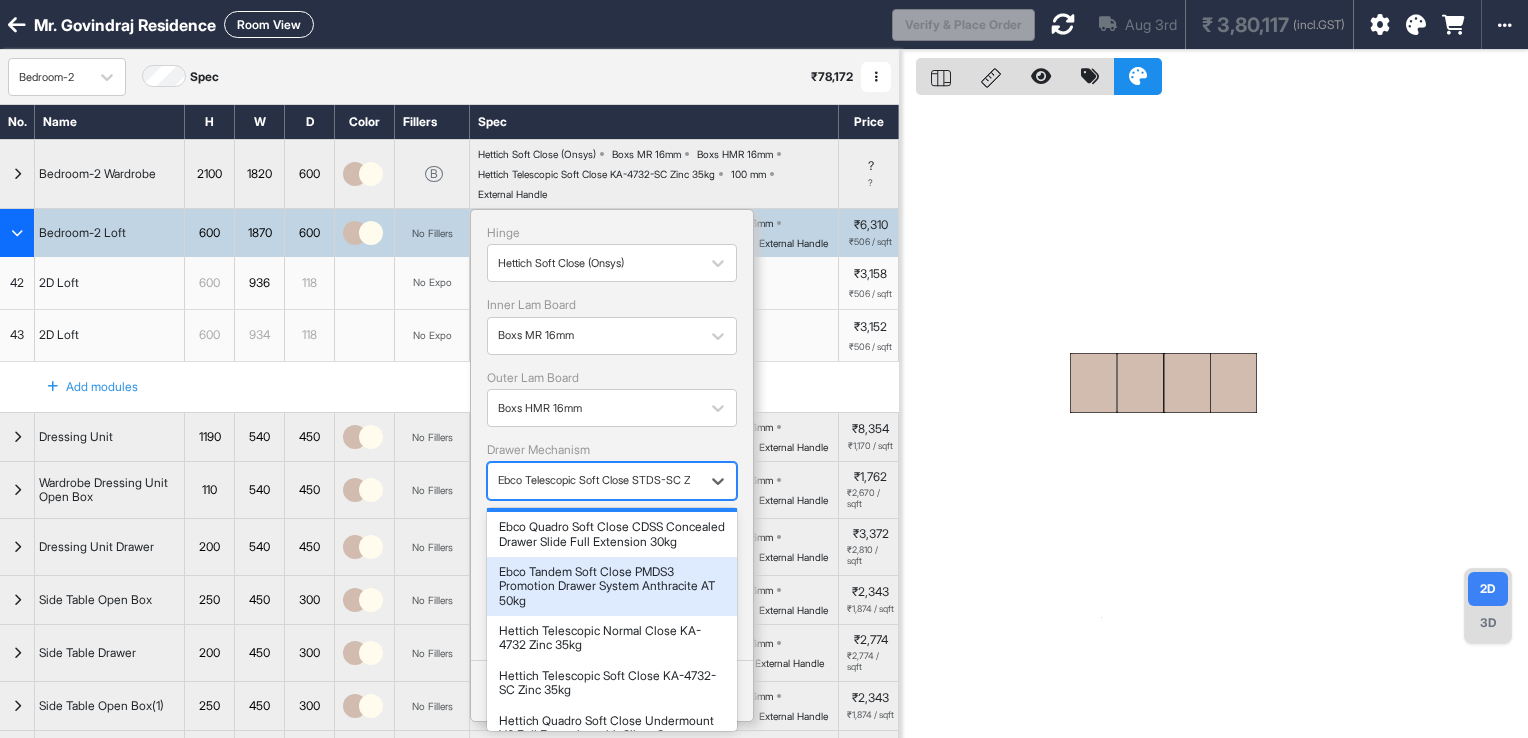 scroll, scrollTop: 100, scrollLeft: 0, axis: vertical 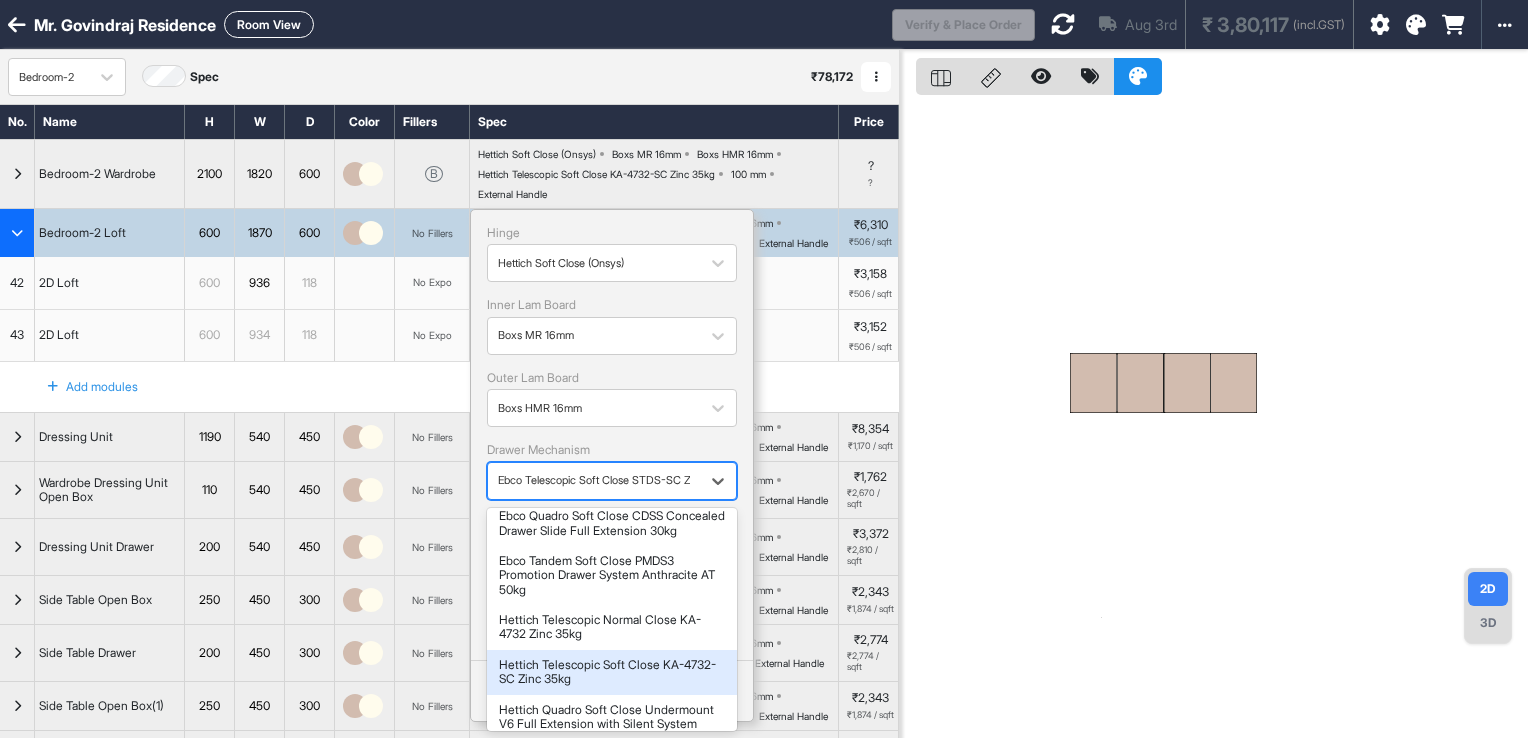 click on "Hettich Telescopic Soft Close KA-4732-SC Zinc 35kg" at bounding box center (612, 672) 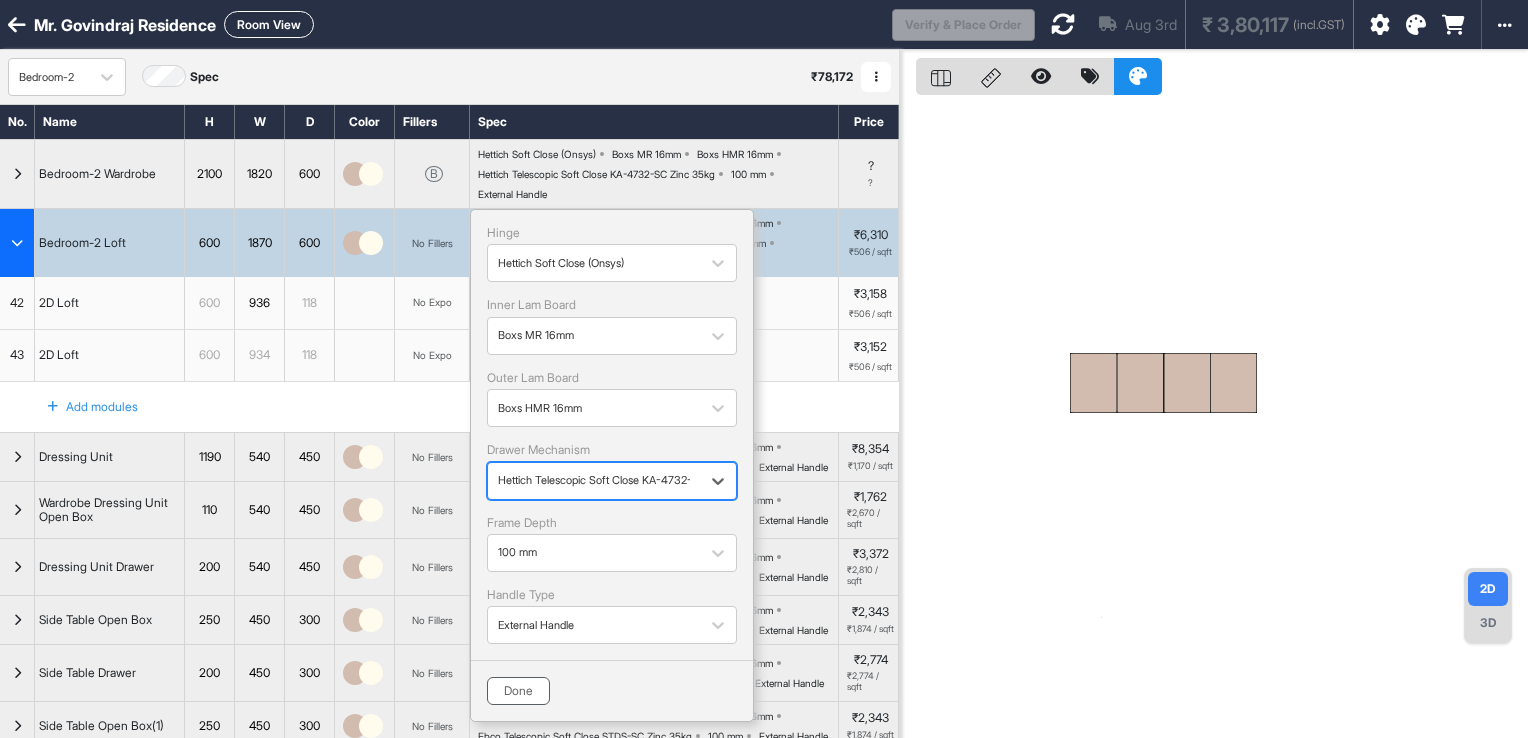 click on "Done" at bounding box center [518, 691] 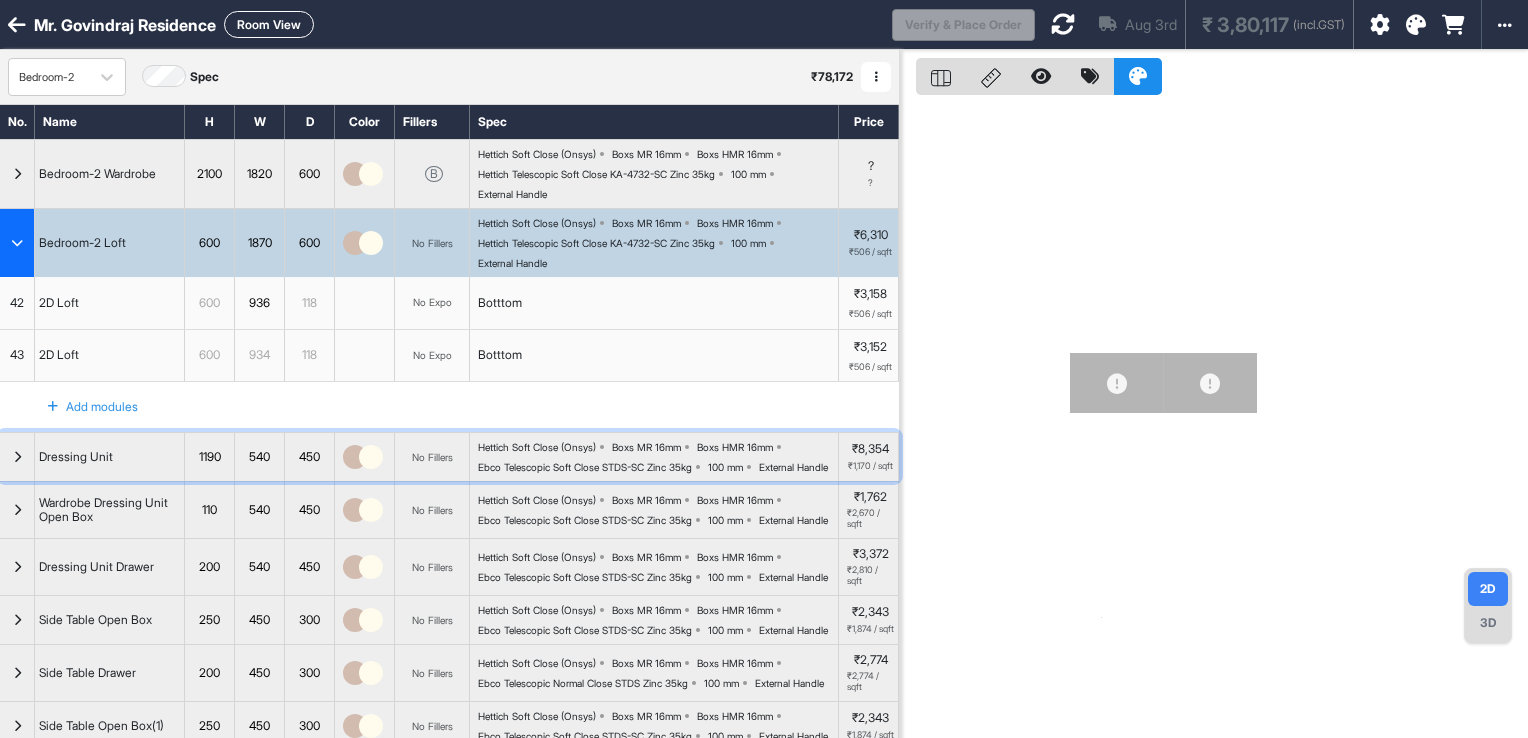 click on "Hettich Soft Close (Onsys) Boxs MR 16mm Boxs HMR 16mm Ebco Telescopic Soft Close STDS-SC Zinc 35kg 100 mm External Handle" at bounding box center (658, 457) 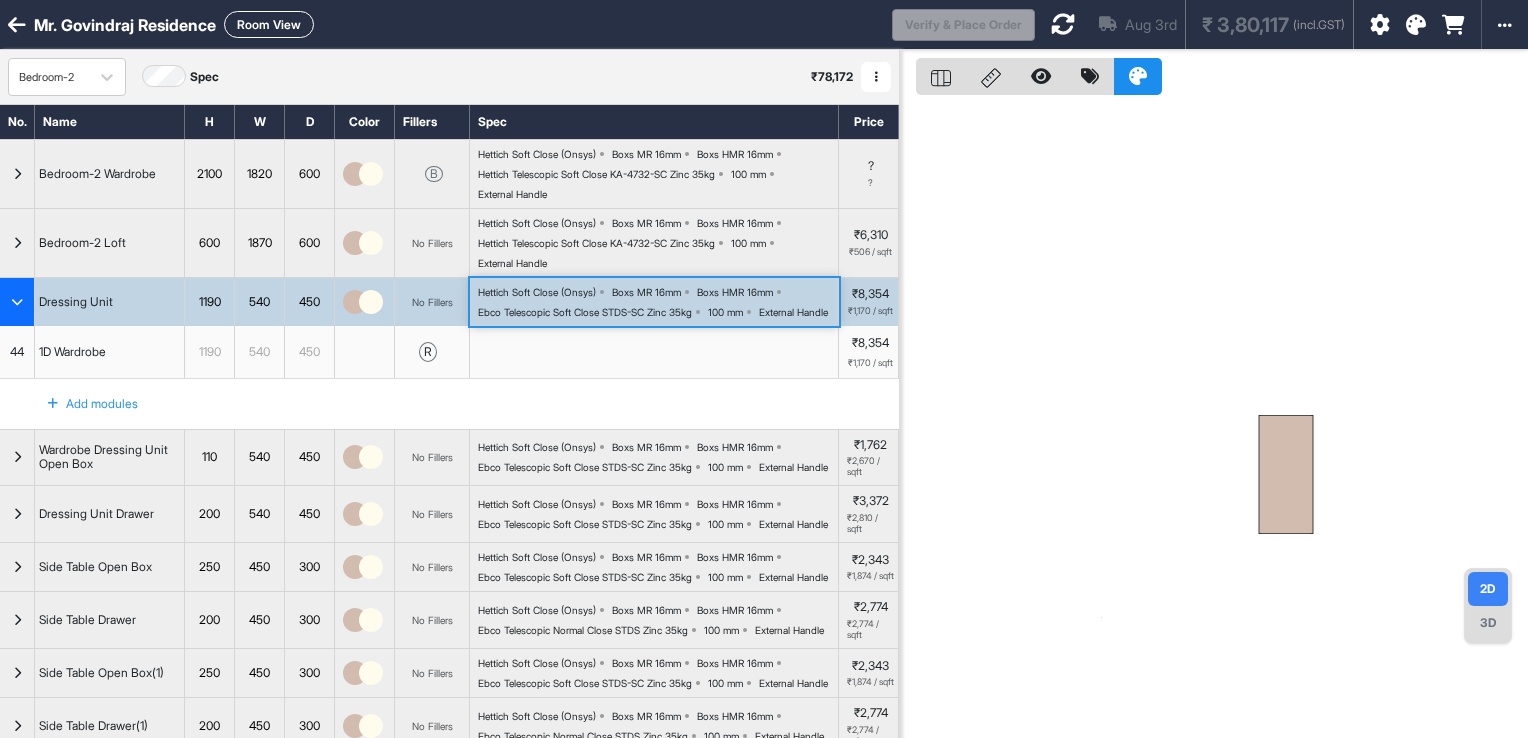 click on "Ebco Telescopic Soft Close STDS-SC Zinc 35kg" at bounding box center (585, 312) 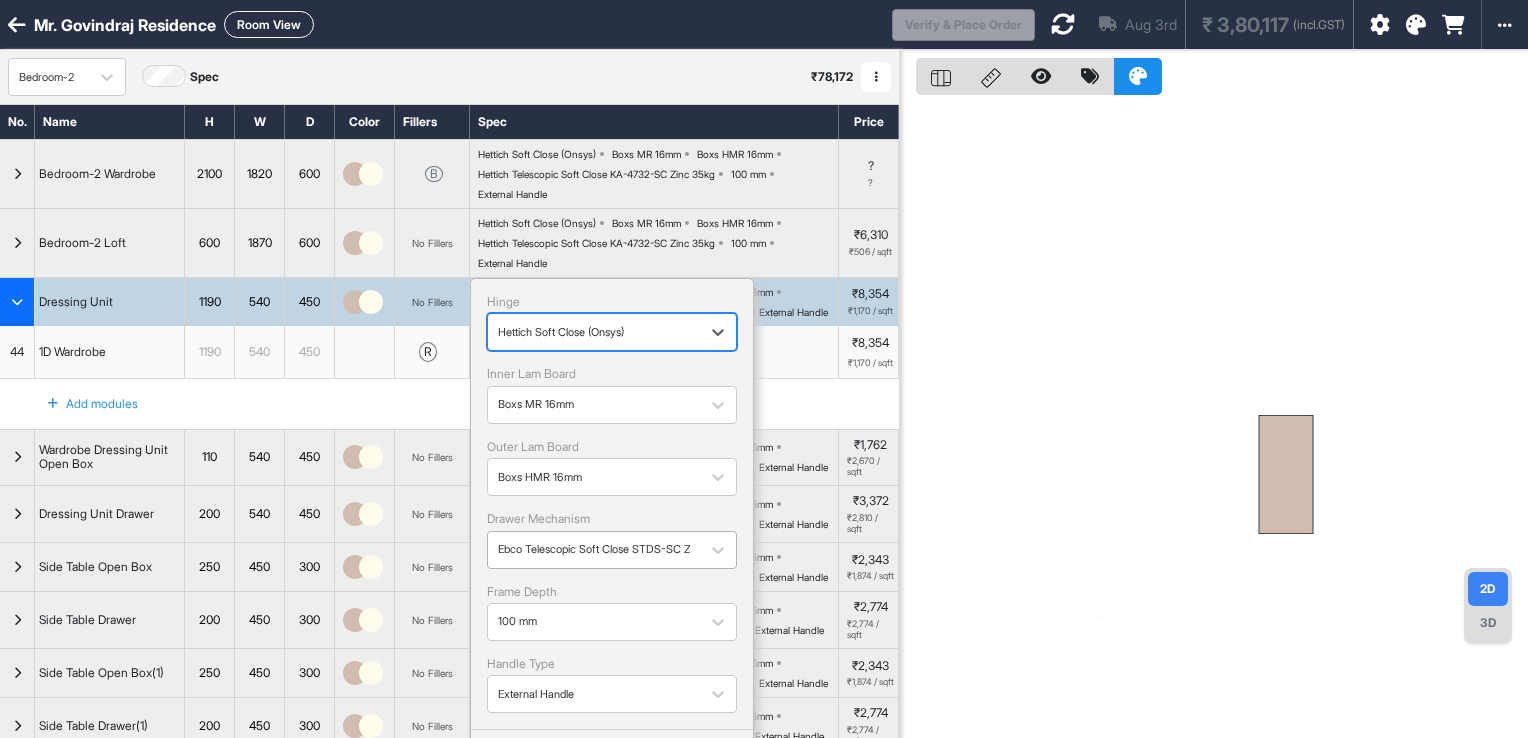 click at bounding box center [594, 549] 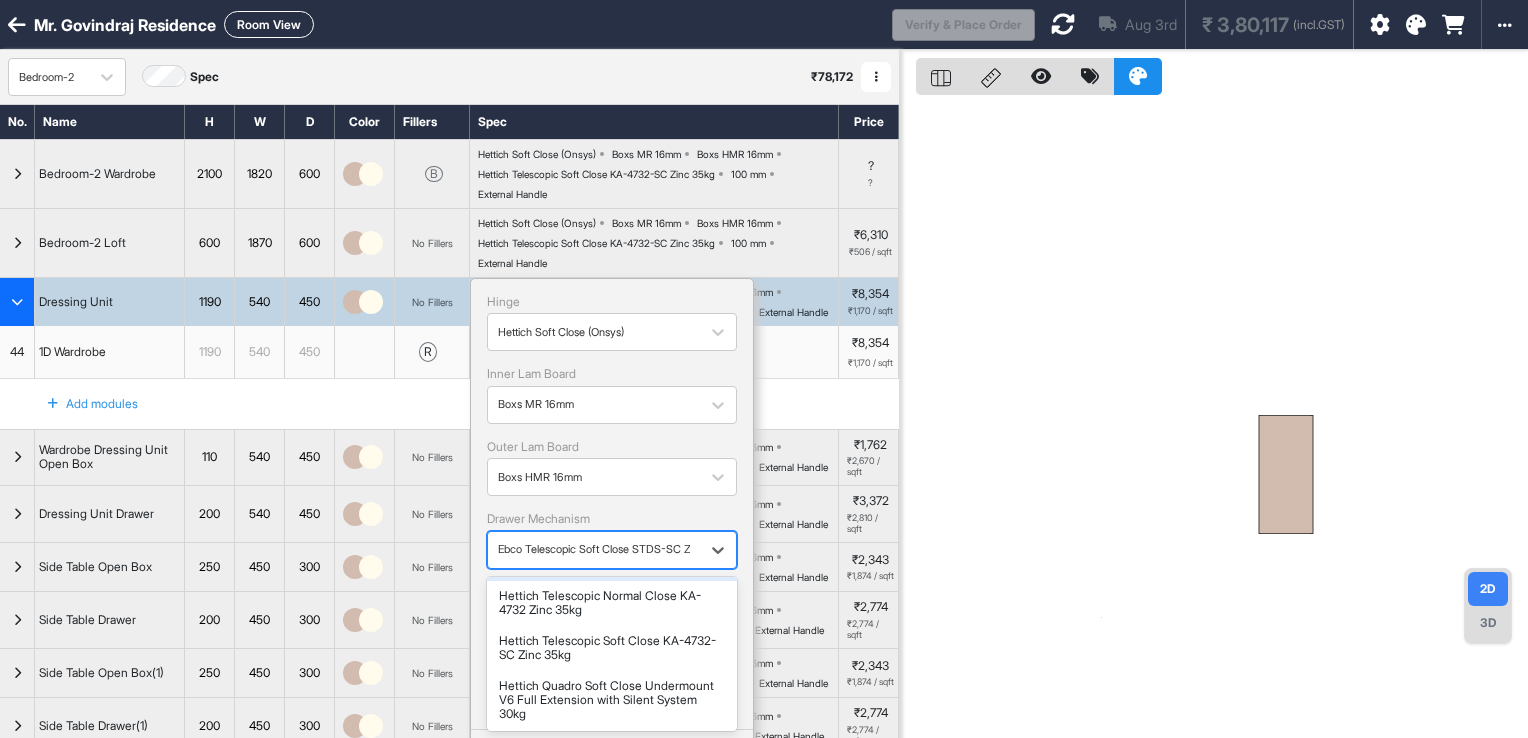 scroll, scrollTop: 200, scrollLeft: 0, axis: vertical 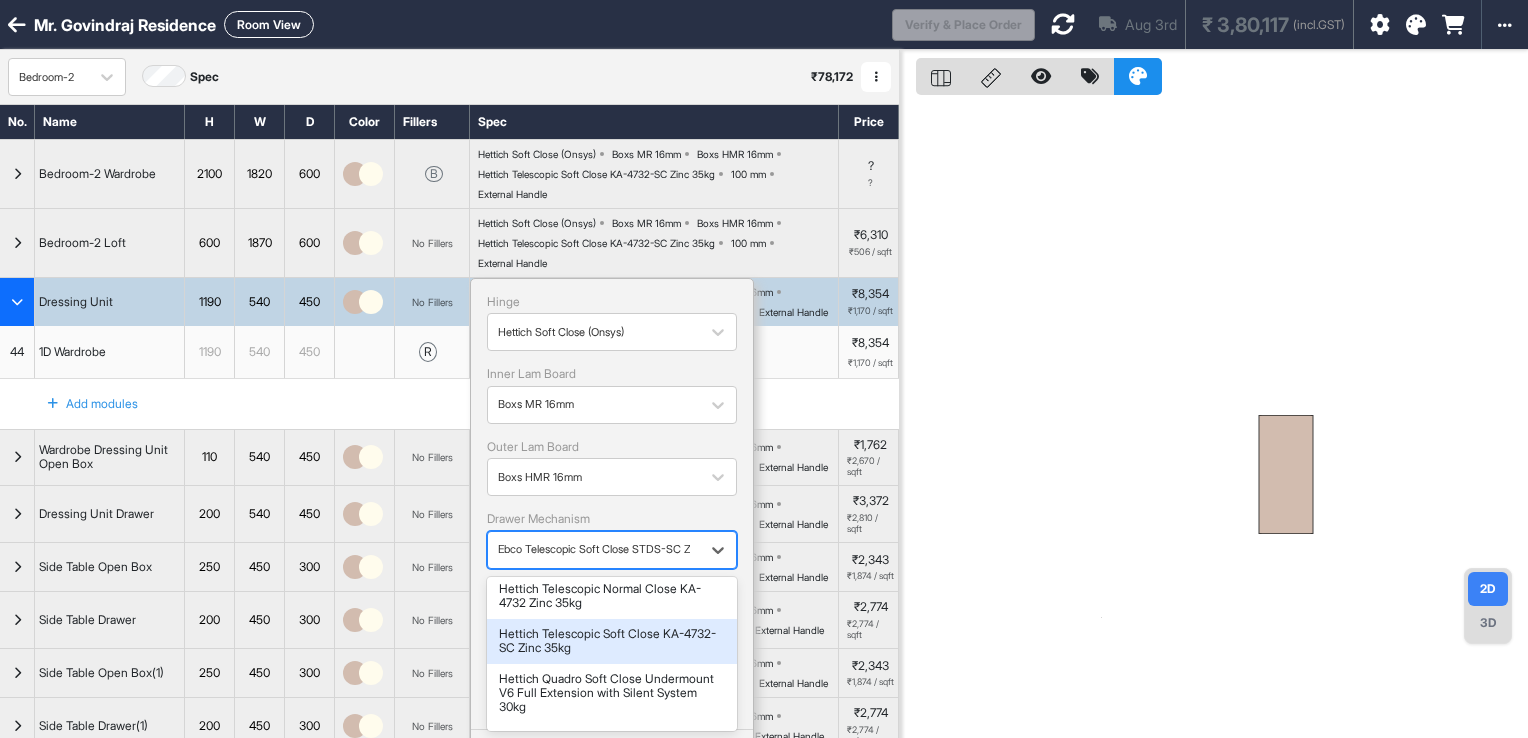 click on "Hettich Telescopic Soft Close KA-4732-SC Zinc 35kg" at bounding box center [612, 641] 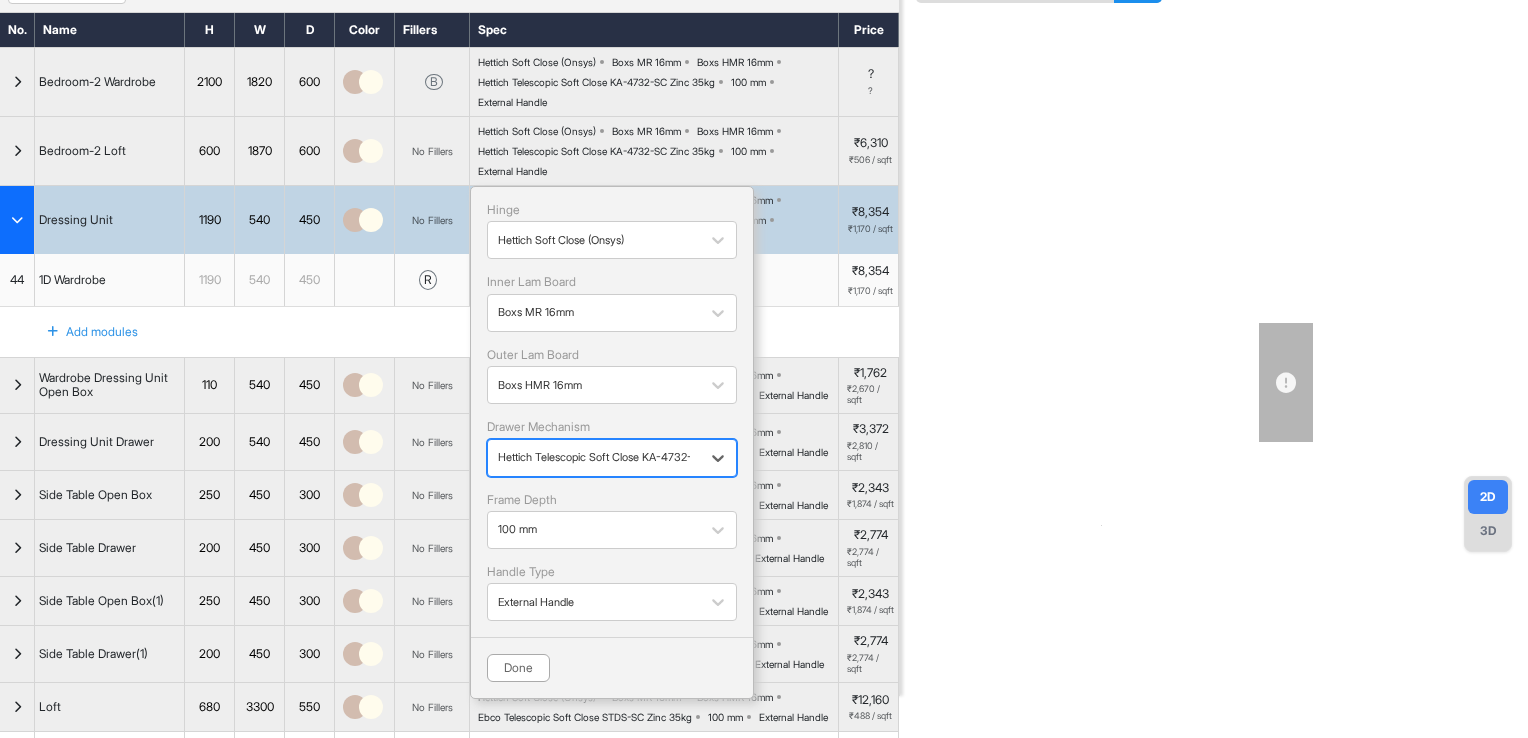 scroll, scrollTop: 100, scrollLeft: 0, axis: vertical 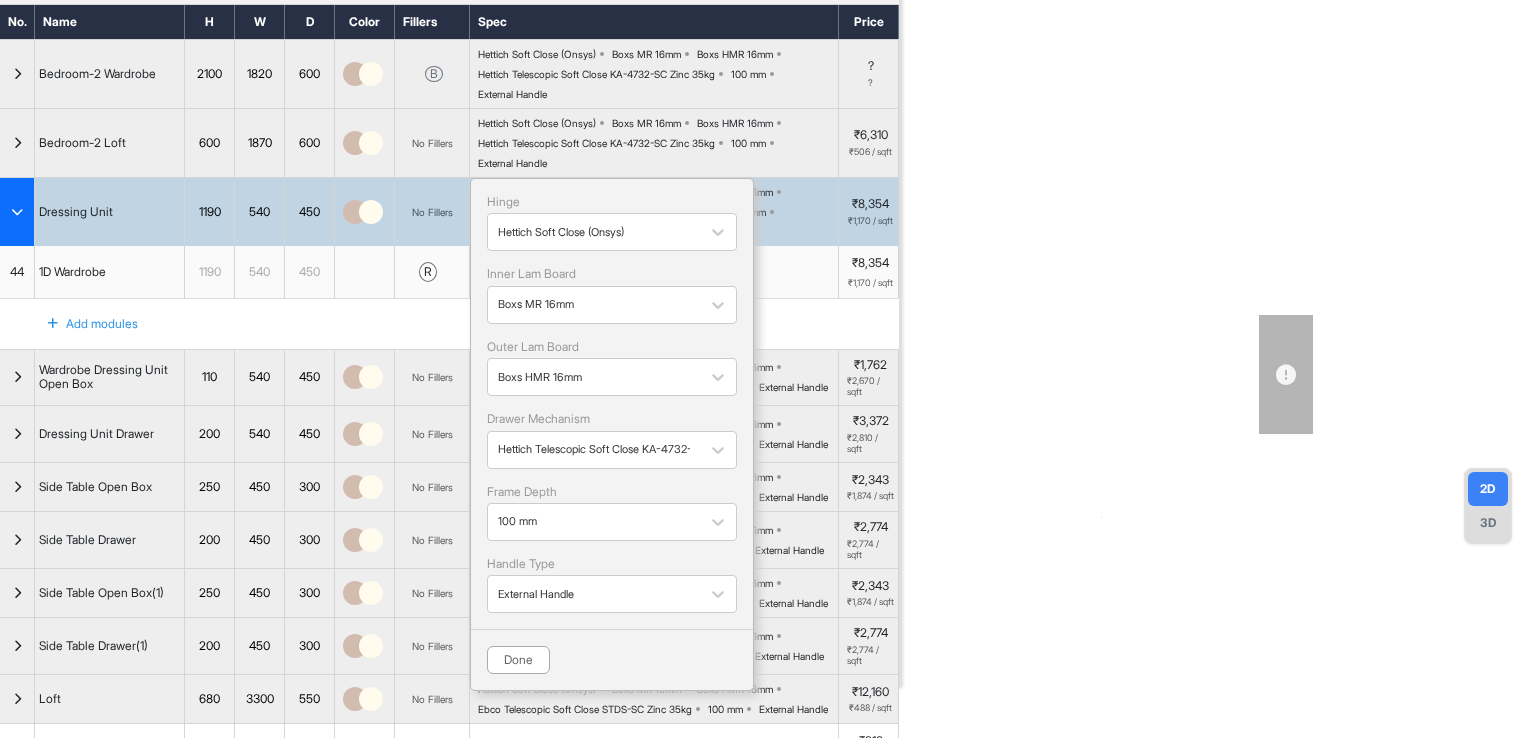 click on "Done" at bounding box center (518, 660) 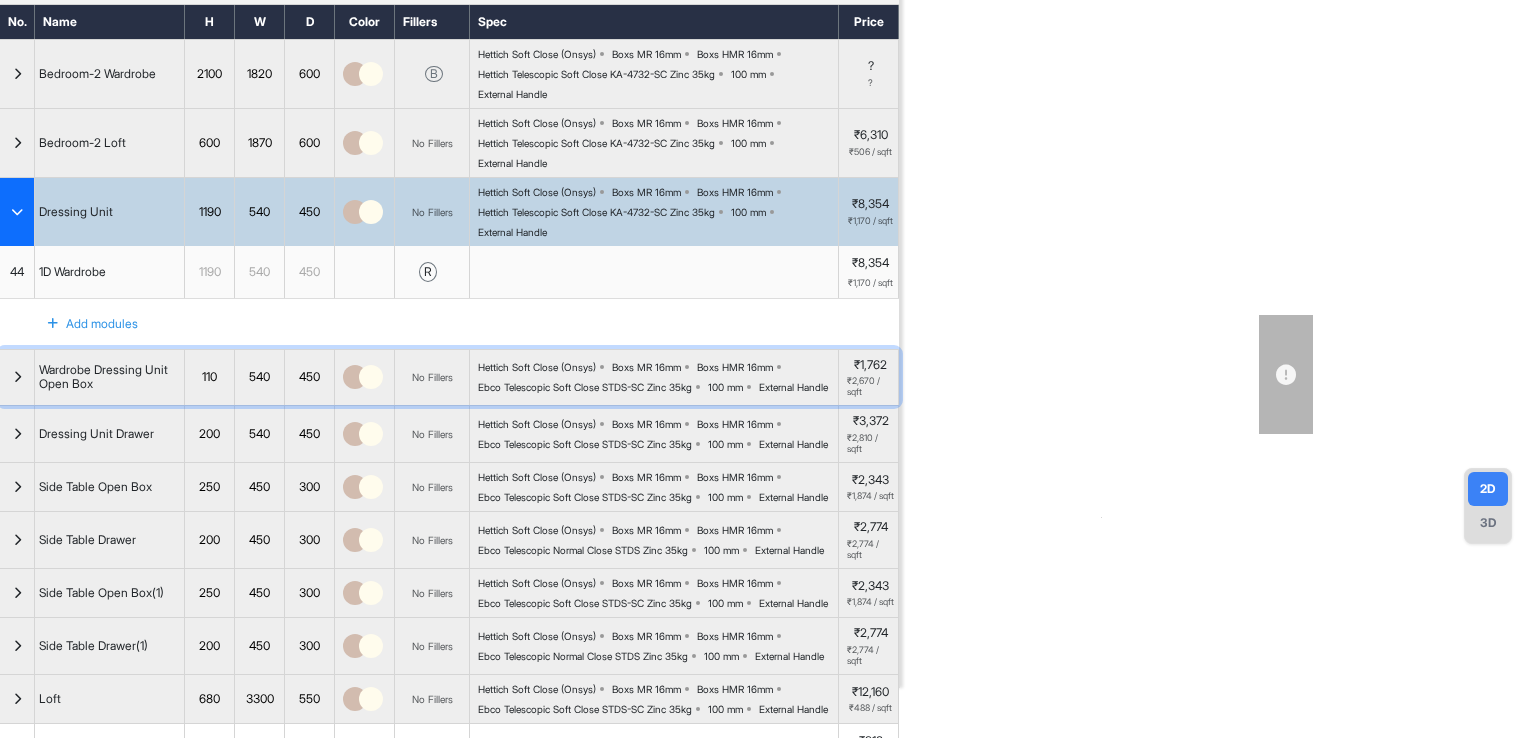 click on "Hettich Soft Close (Onsys)" at bounding box center [537, 367] 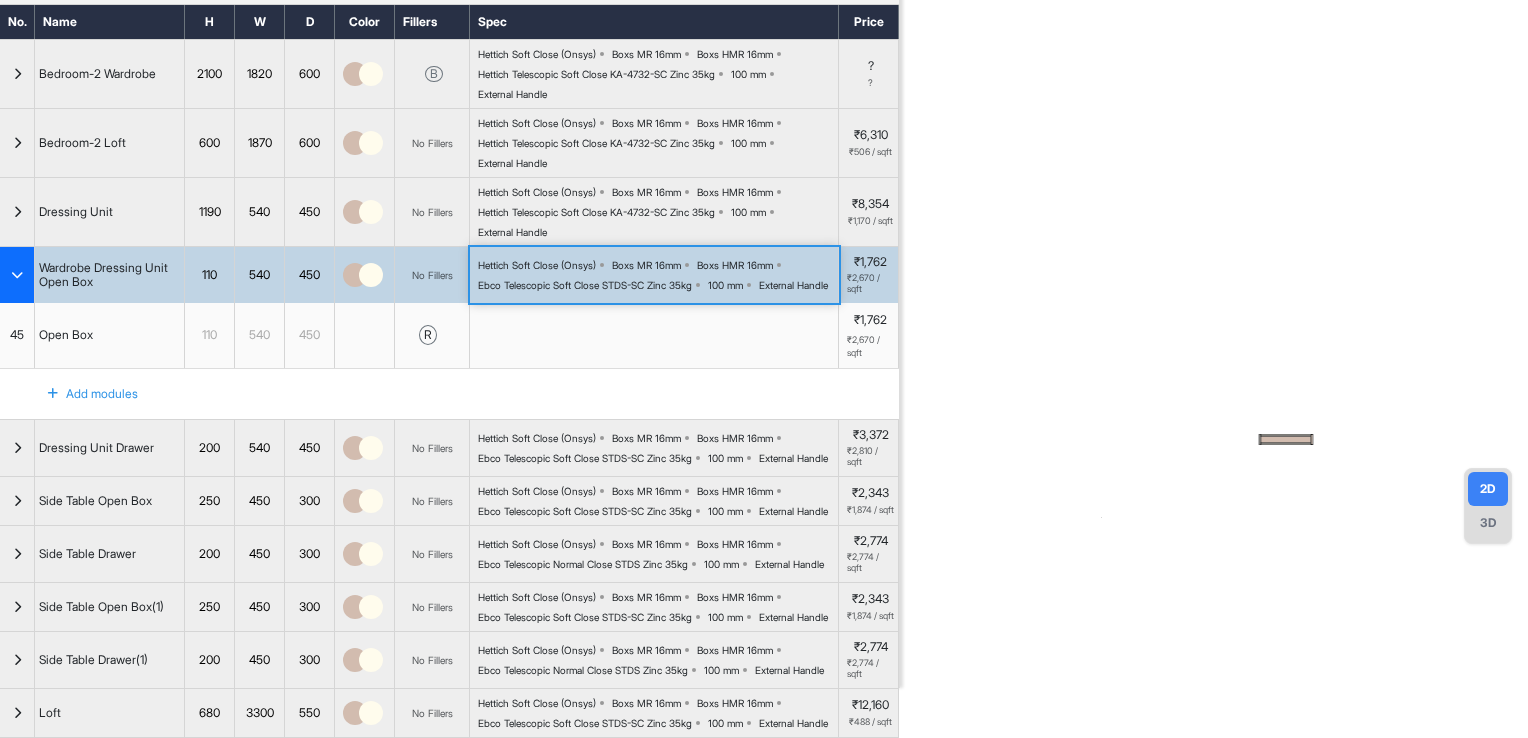 click on "Hettich Soft Close (Onsys) Boxs MR 16mm Boxs HMR 16mm Ebco Telescopic Soft Close STDS-SC Zinc 35kg 100 mm External Handle" at bounding box center [654, 275] 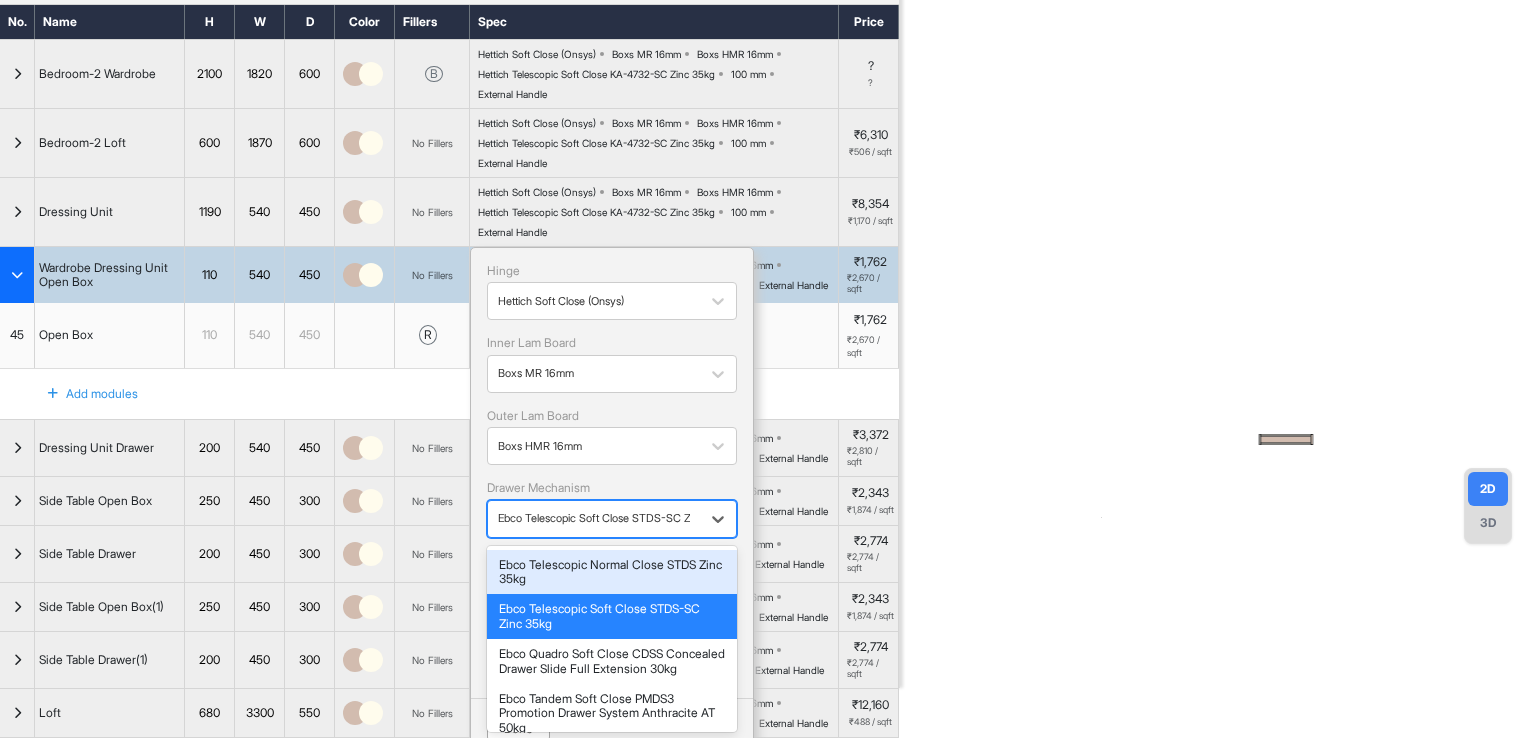 click at bounding box center [594, 518] 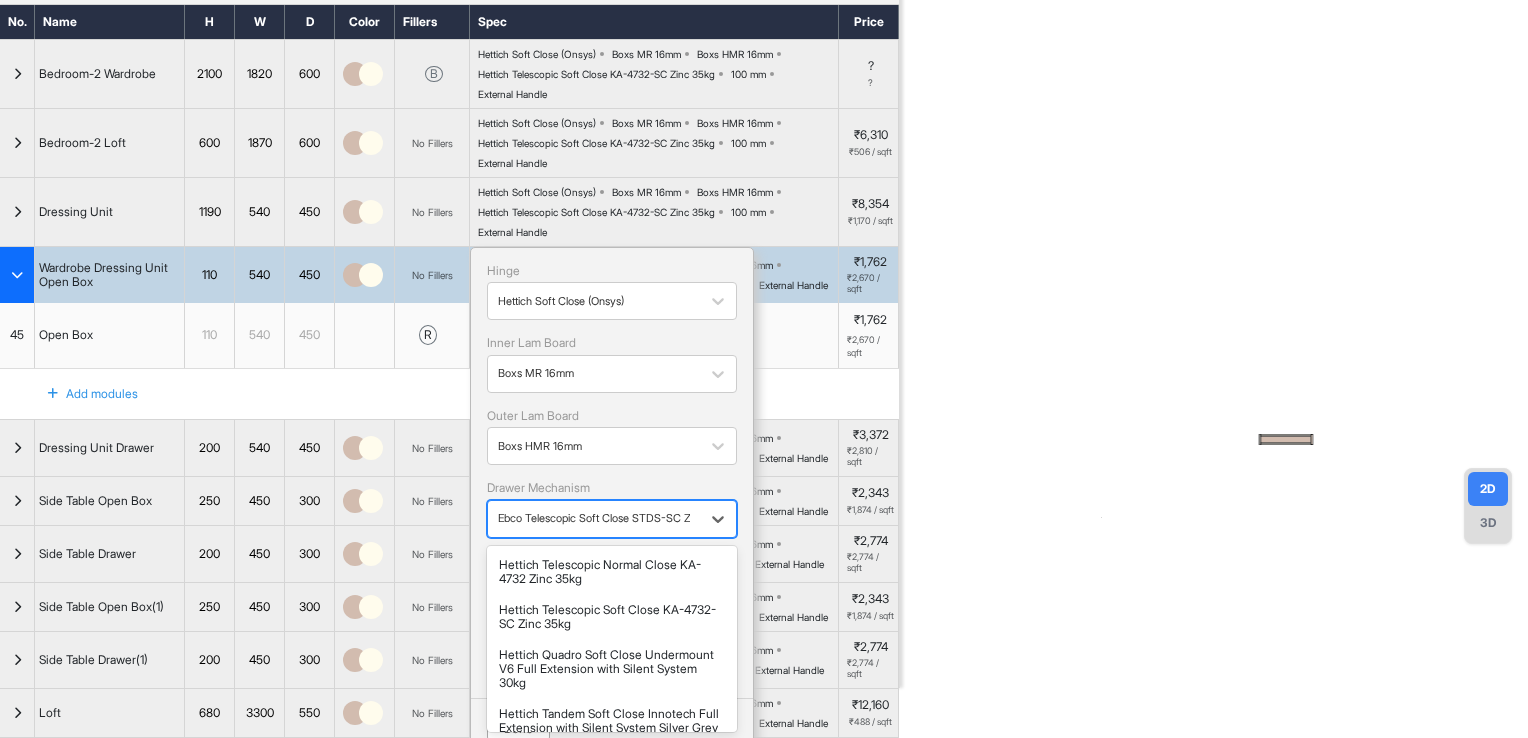scroll, scrollTop: 200, scrollLeft: 0, axis: vertical 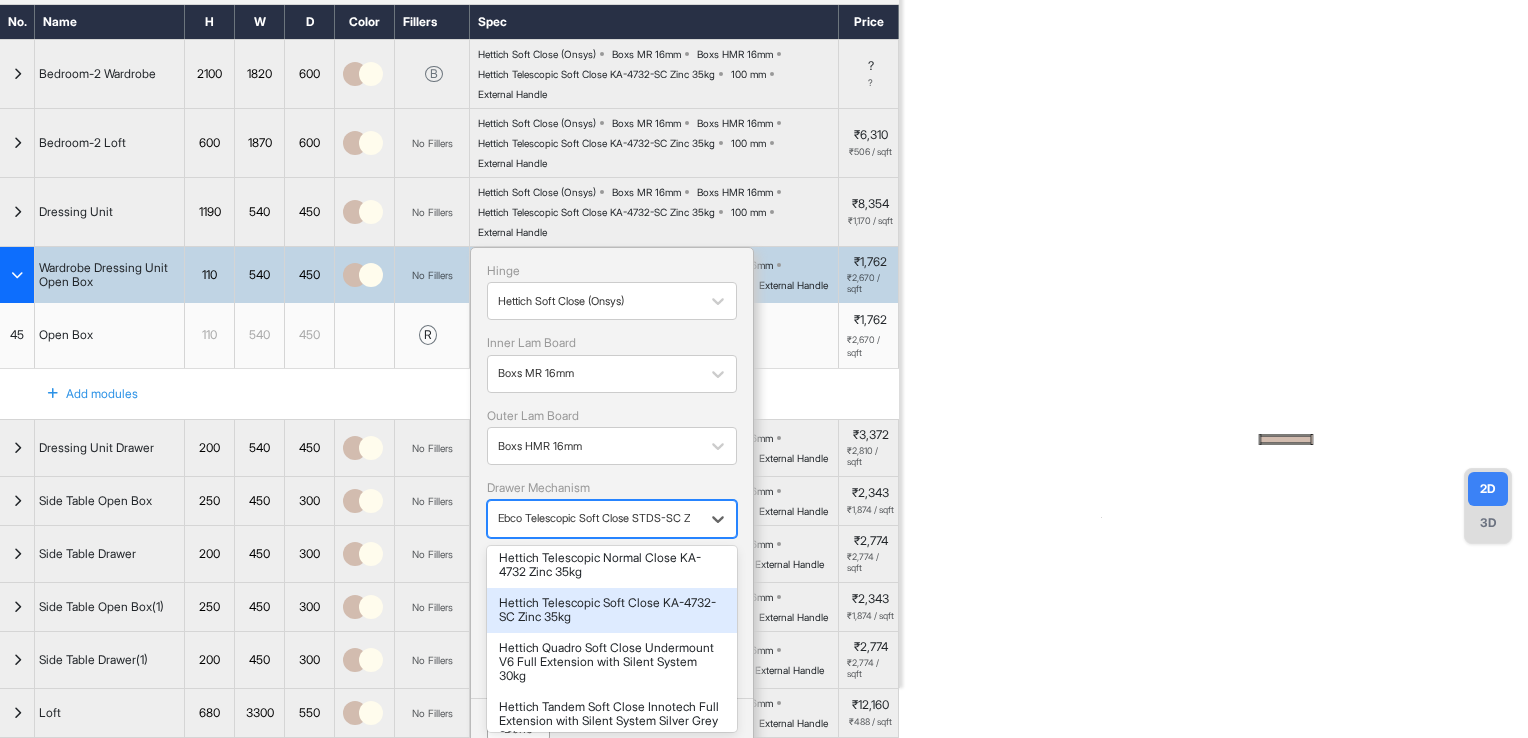 click on "Hettich Telescopic Soft Close KA-4732-SC Zinc 35kg" at bounding box center [612, 610] 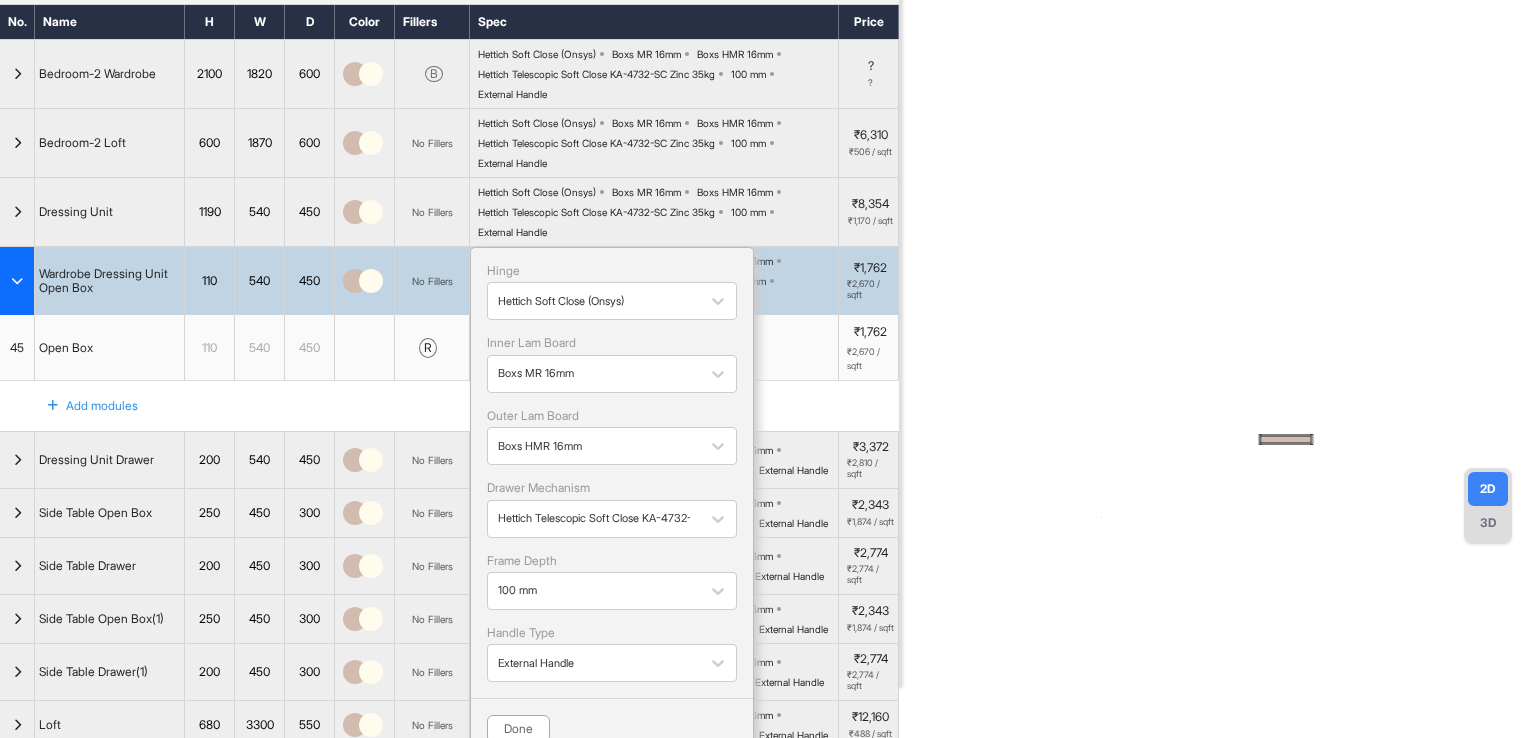 drag, startPoint x: 533, startPoint y: 720, endPoint x: 537, endPoint y: 704, distance: 16.492422 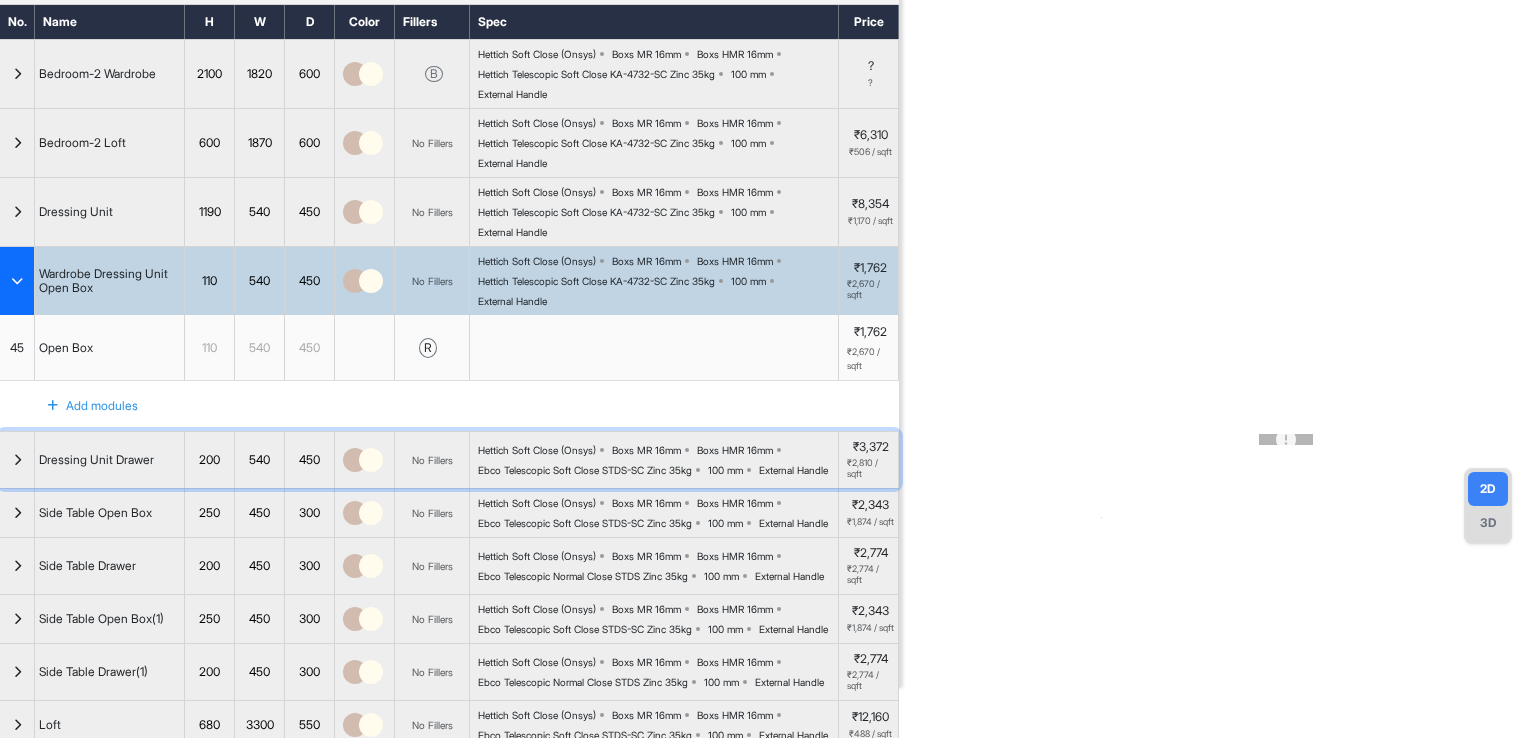 click on "Ebco Telescopic Soft Close STDS-SC Zinc 35kg" at bounding box center [585, 470] 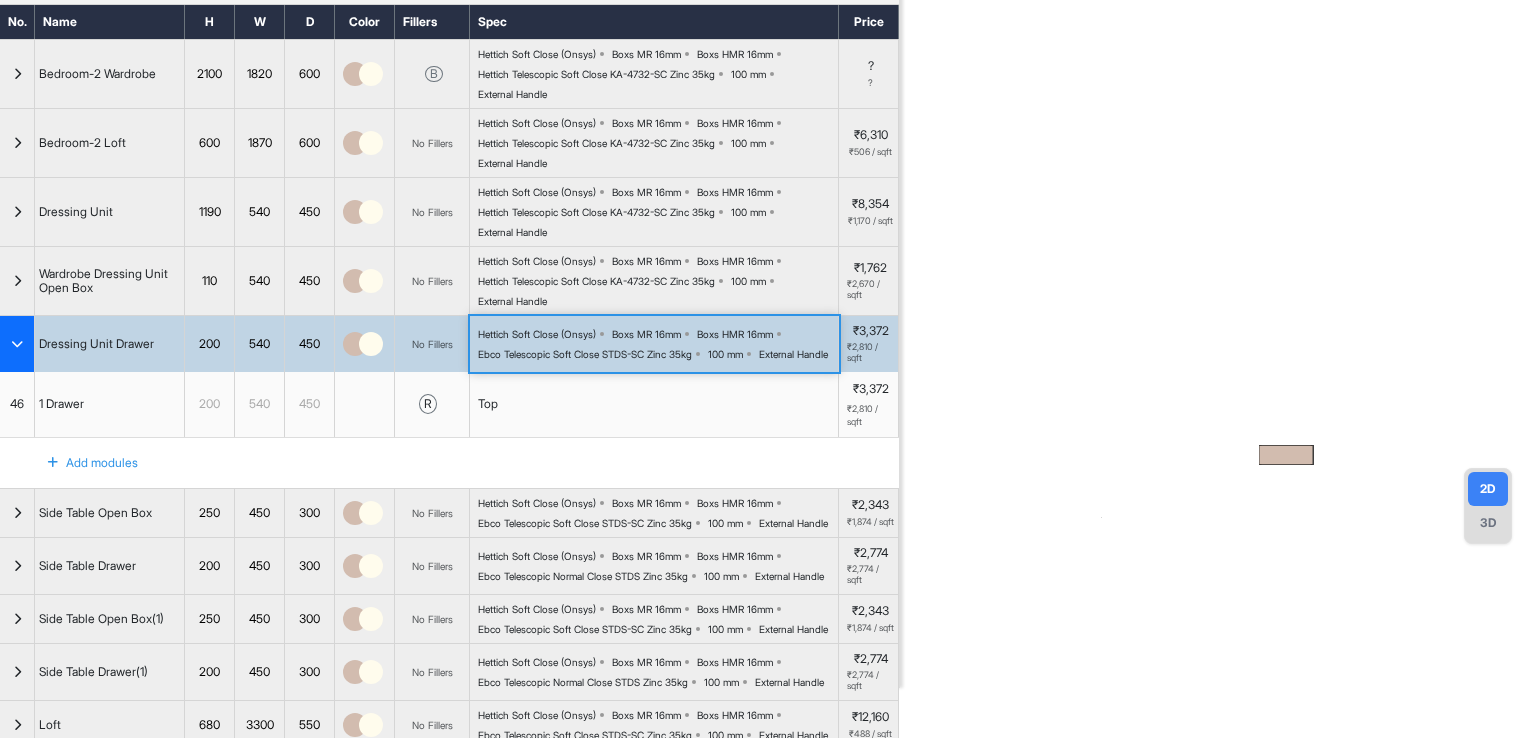 click on "Ebco Telescopic Soft Close STDS-SC Zinc 35kg" at bounding box center (585, 354) 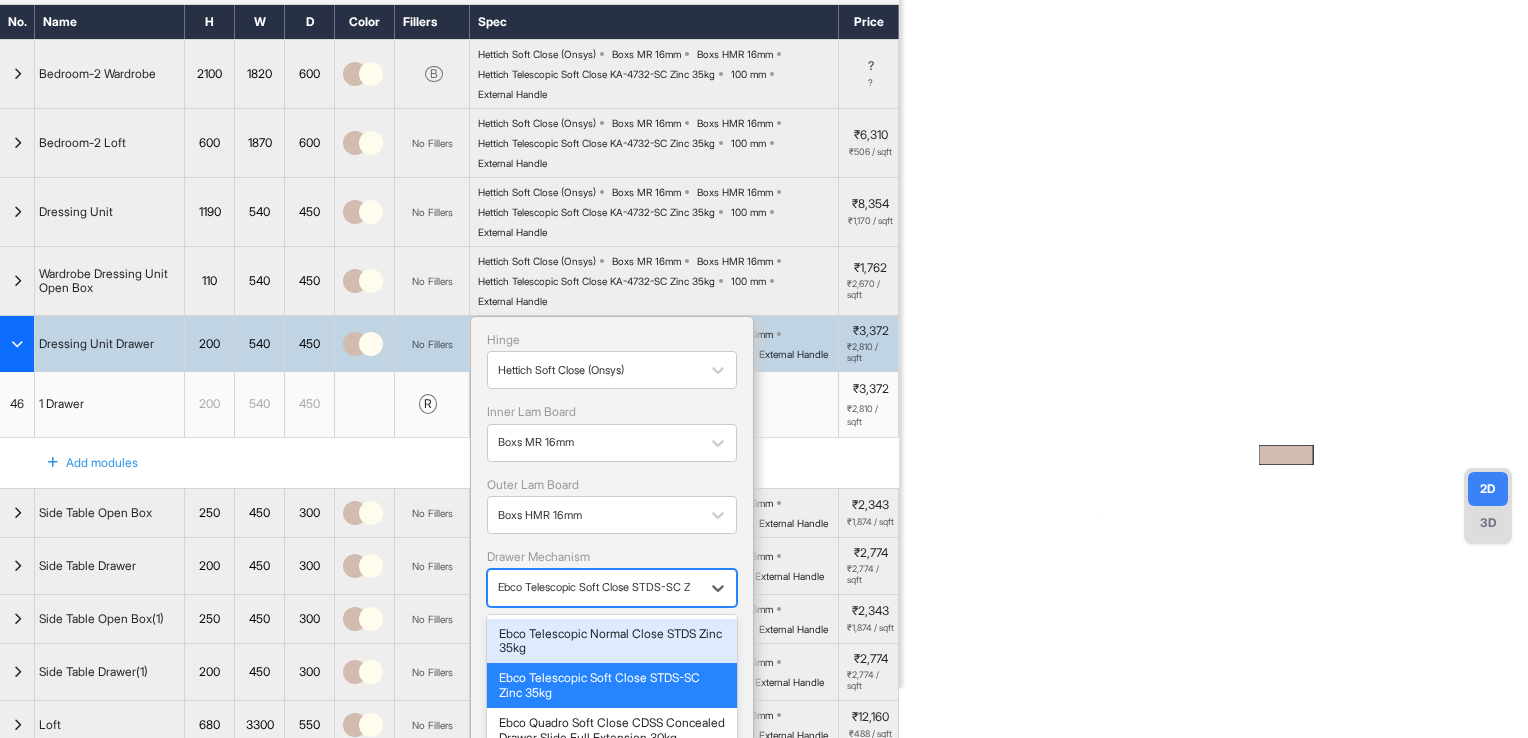 click at bounding box center [594, 587] 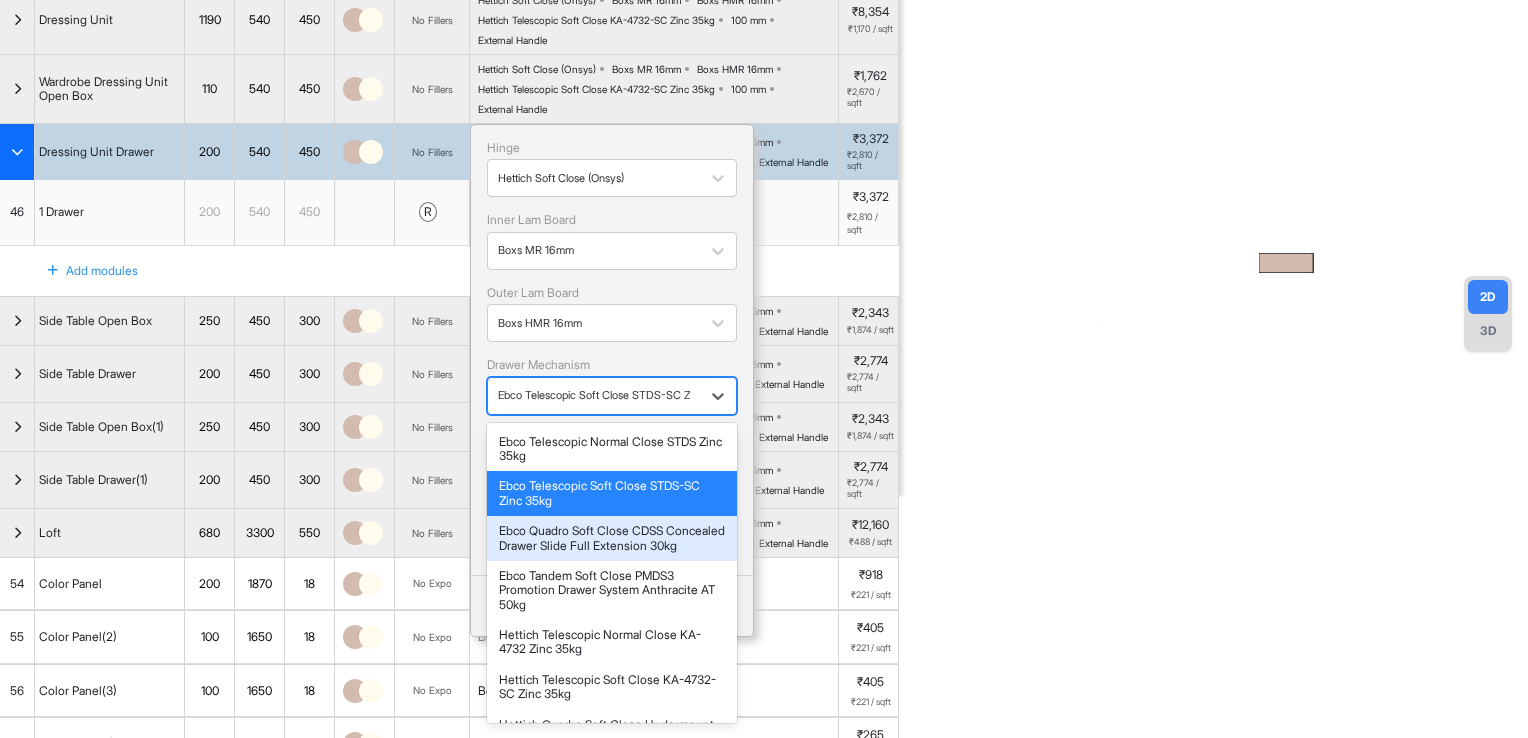 scroll, scrollTop: 300, scrollLeft: 0, axis: vertical 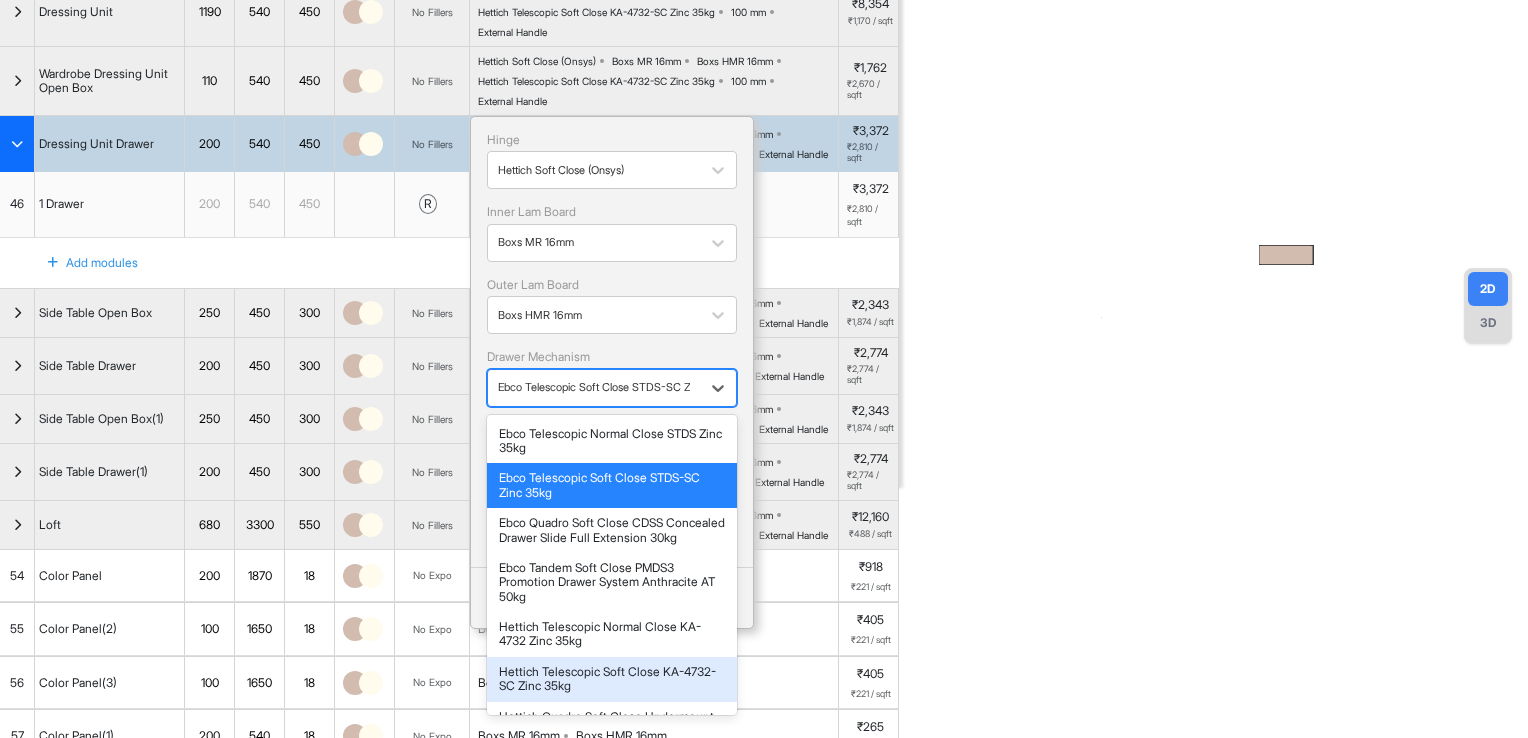 click on "Hettich Telescopic Soft Close KA-4732-SC Zinc 35kg" at bounding box center (612, 679) 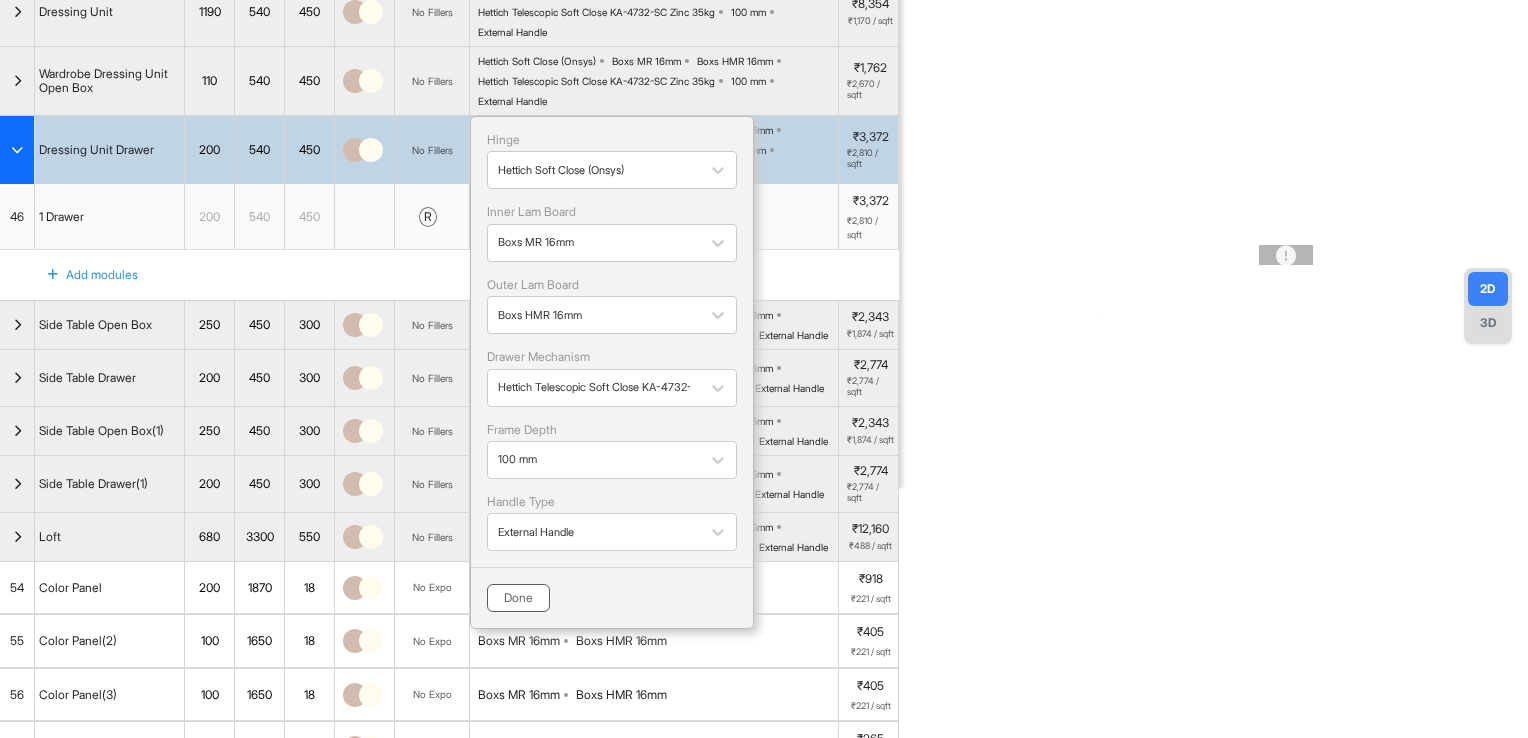 click on "Done" at bounding box center [518, 598] 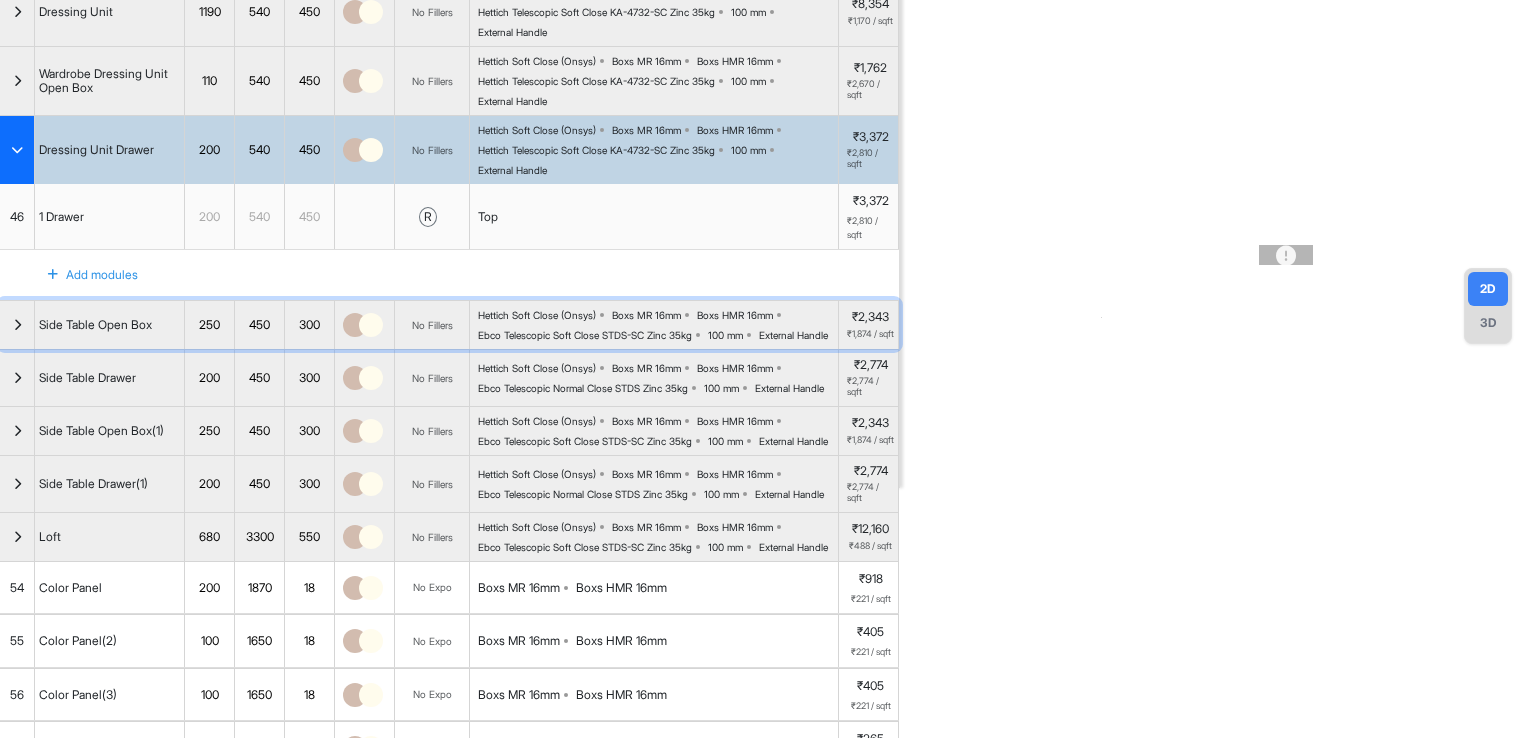 click on "Hettich Soft Close (Onsys) Boxs MR 16mm Boxs HMR 16mm Ebco Telescopic Soft Close STDS-SC Zinc 35kg 100 mm External Handle" at bounding box center [658, 325] 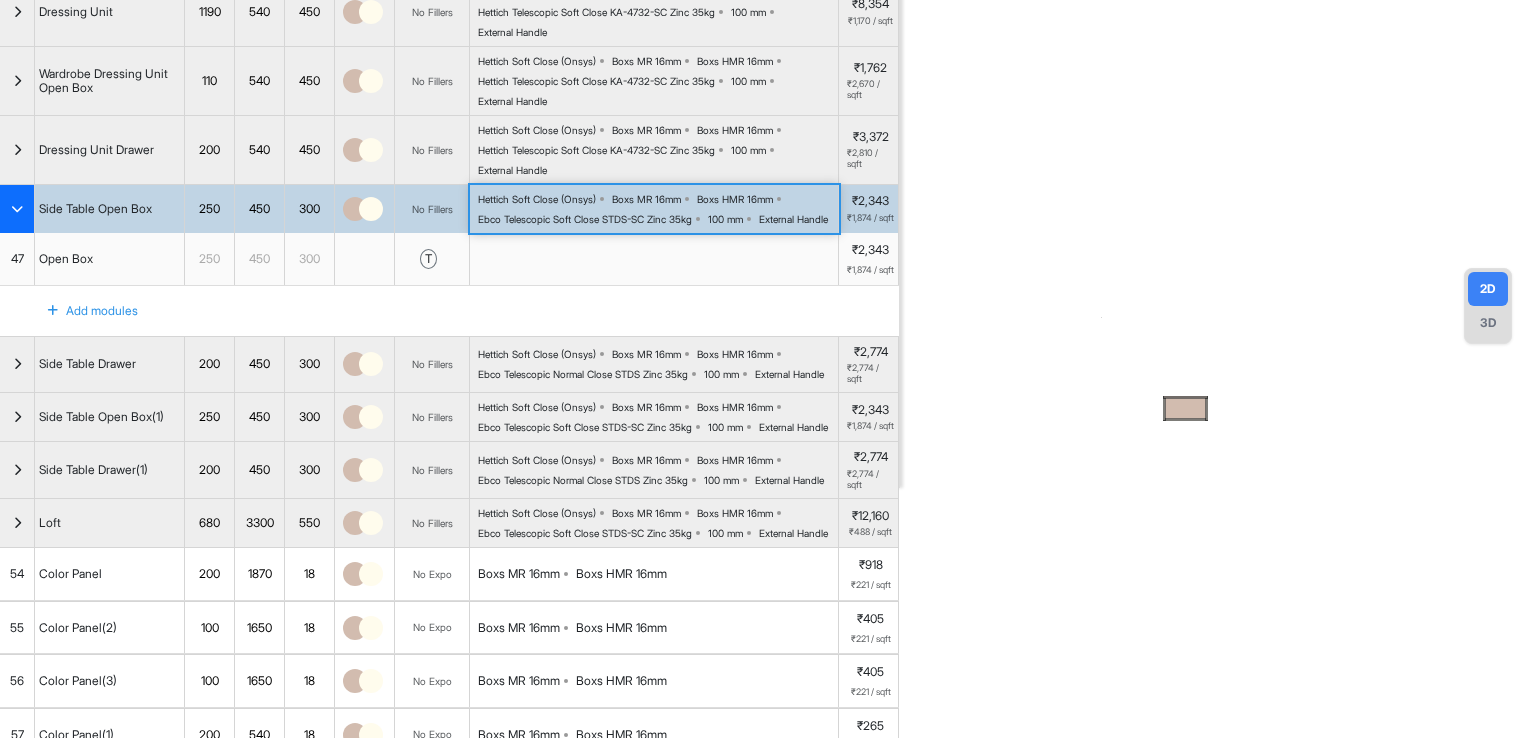 click on "Hettich Soft Close (Onsys) Boxs MR 16mm Boxs HMR 16mm Ebco Telescopic Soft Close STDS-SC Zinc 35kg 100 mm External Handle" at bounding box center (658, 209) 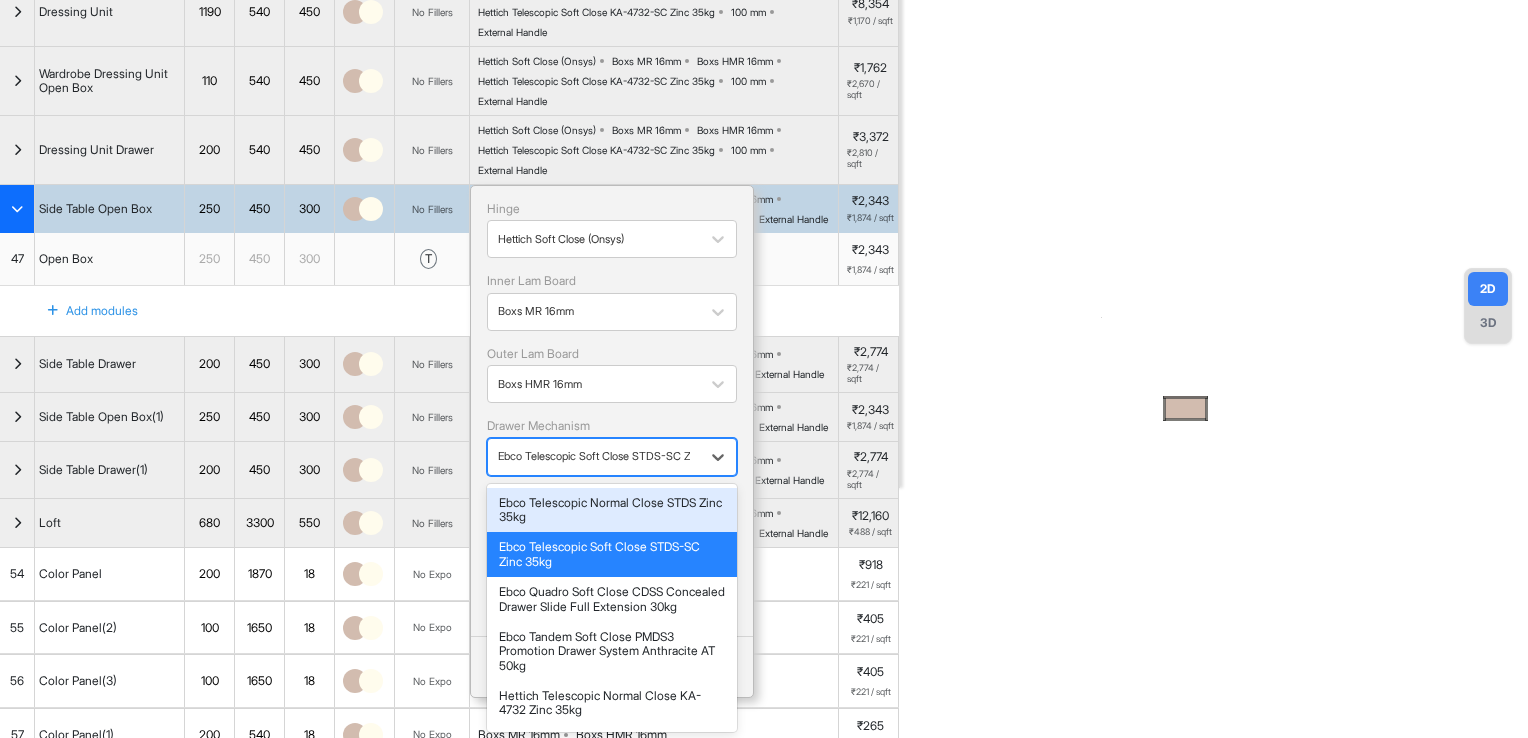 click on "Ebco Telescopic Soft Close STDS-SC Zinc 35kg" at bounding box center (594, 456) 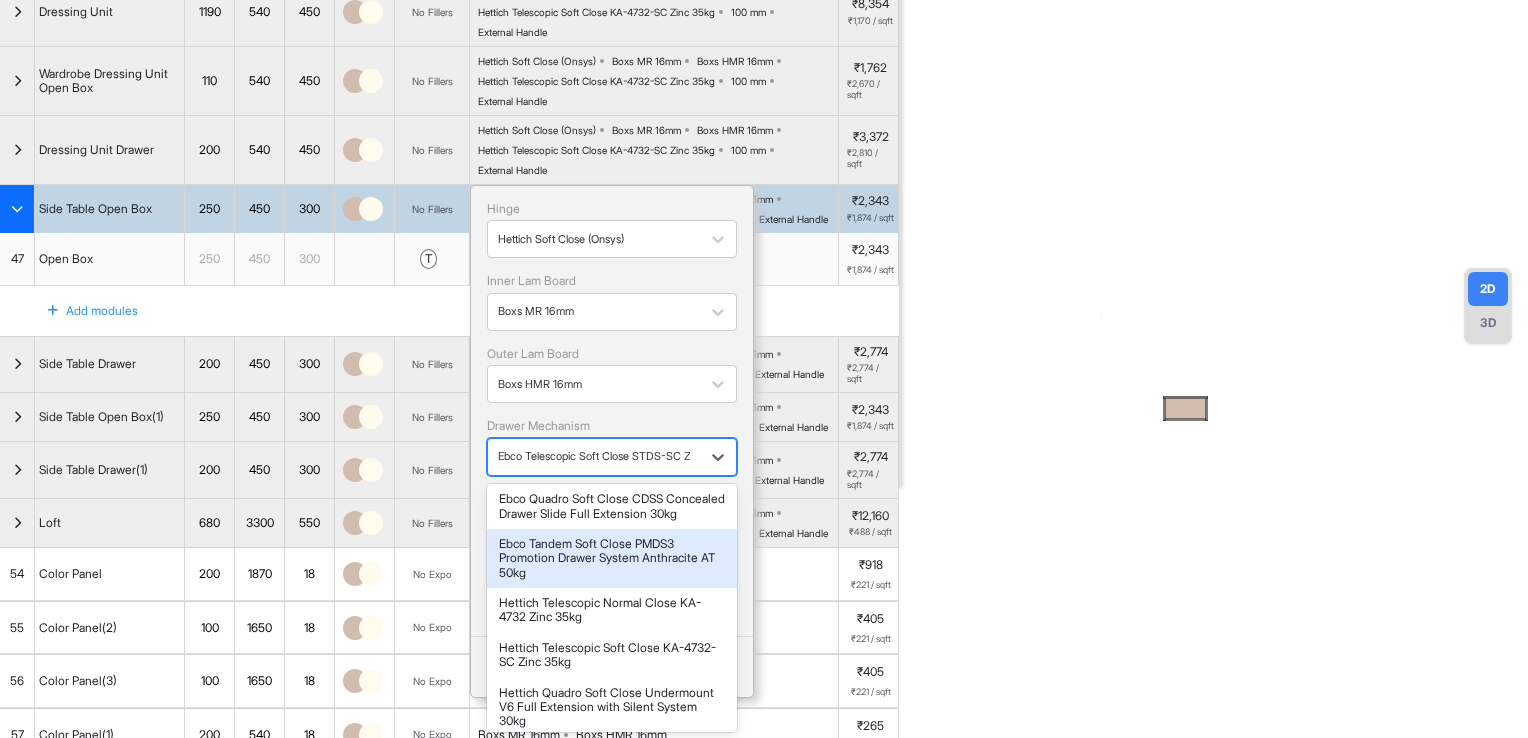 scroll, scrollTop: 100, scrollLeft: 0, axis: vertical 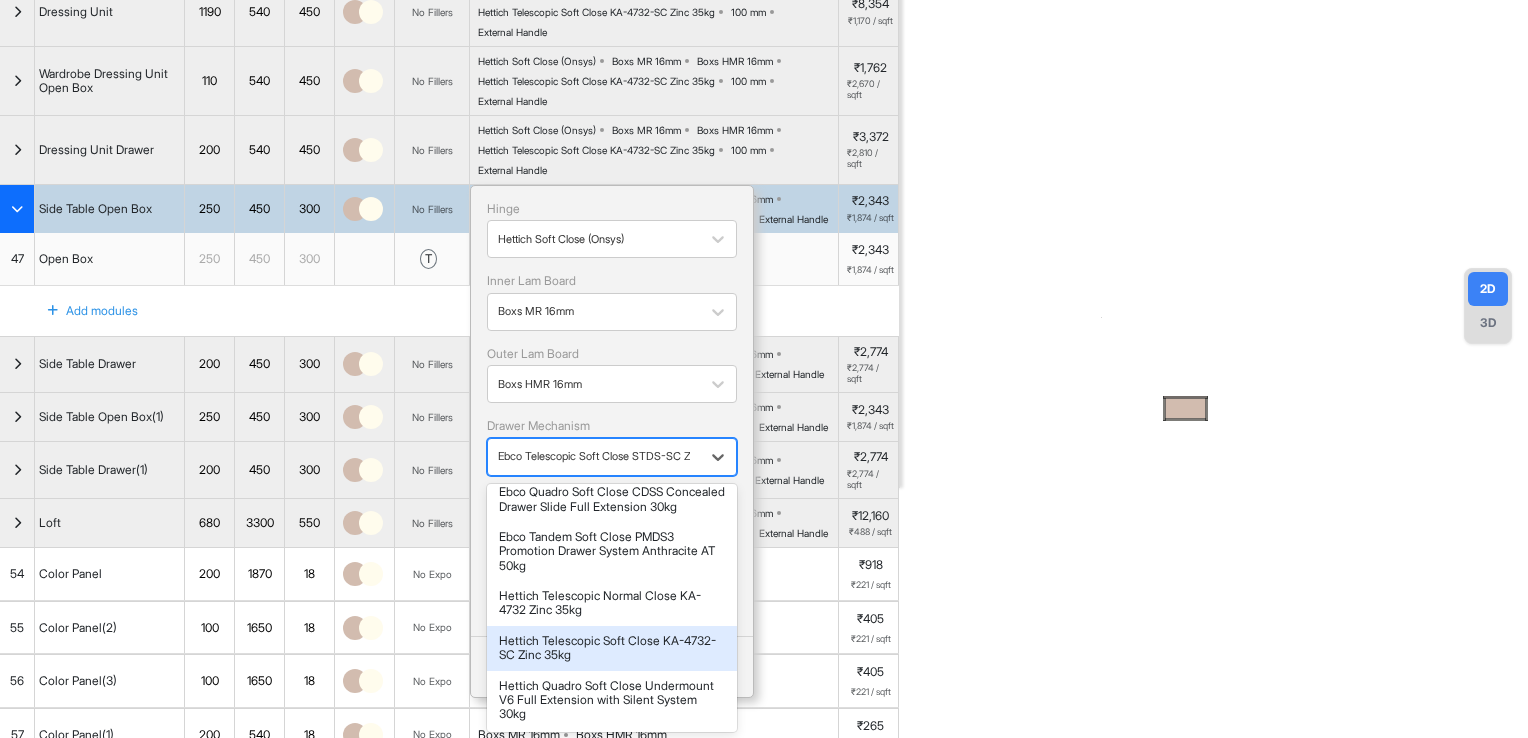 click on "Hettich Telescopic Soft Close KA-4732-SC Zinc 35kg" at bounding box center [612, 648] 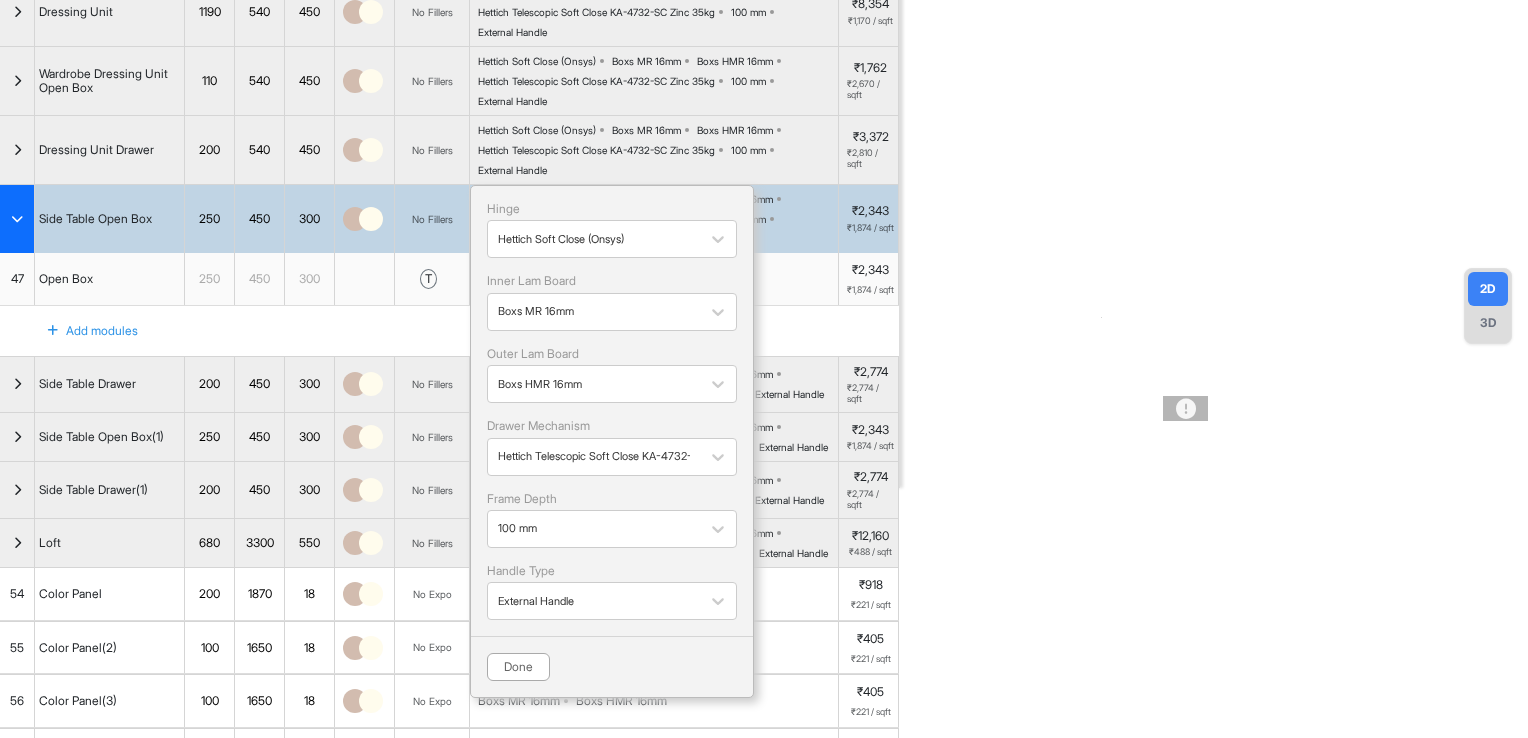 click on "Done" at bounding box center (518, 667) 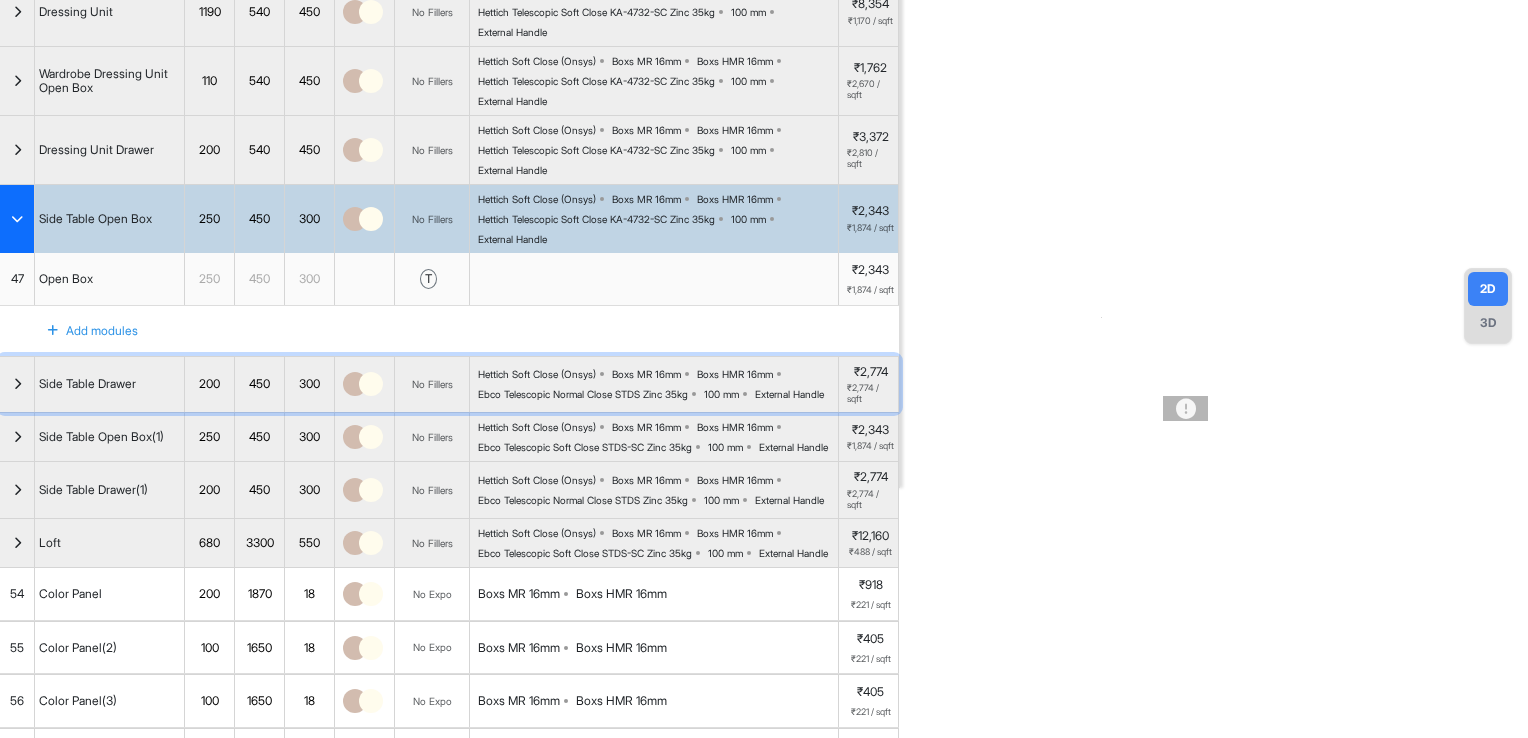 click on "Hettich Soft Close (Onsys)" at bounding box center (541, 374) 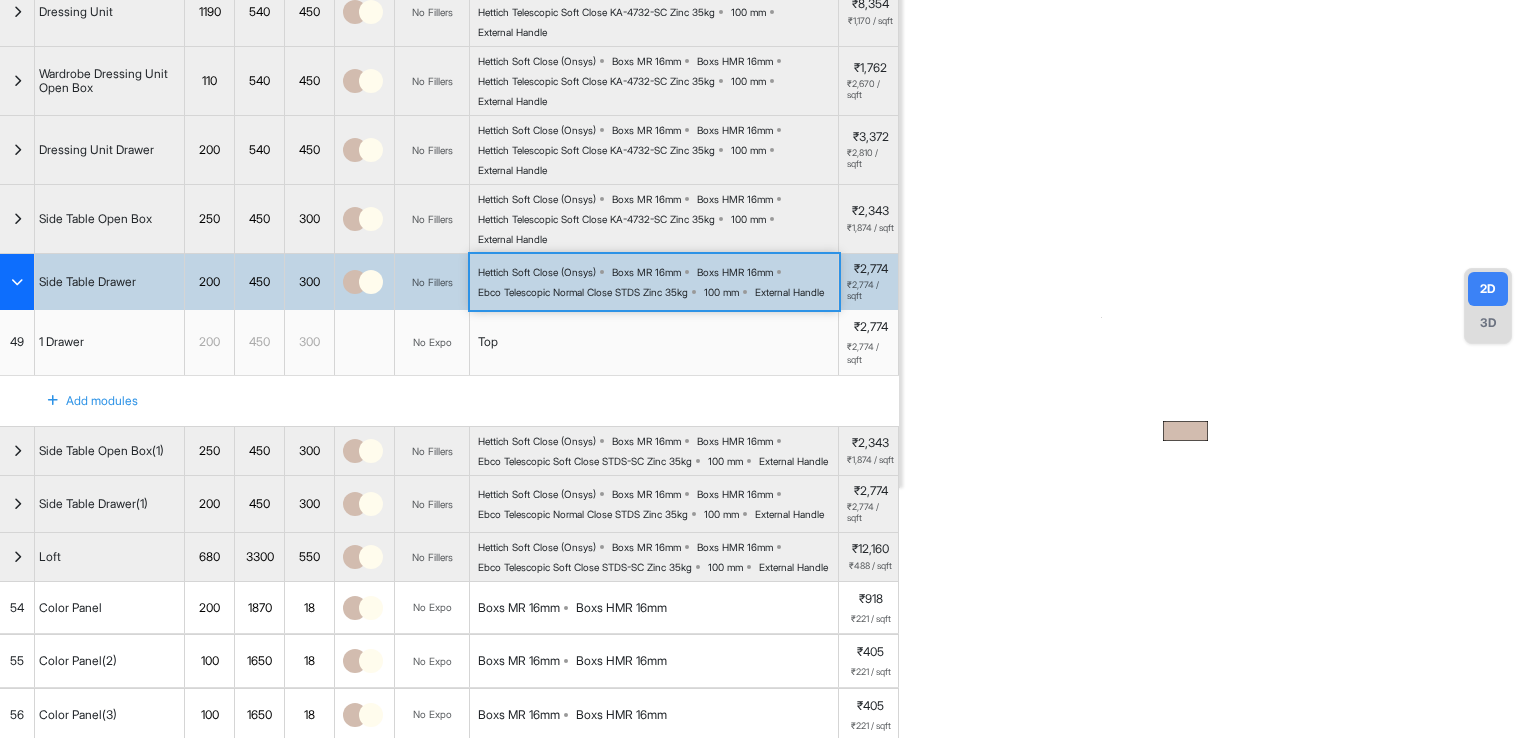click on "Hettich Soft Close (Onsys) Boxs MR 16mm Boxs HMR 16mm Ebco Telescopic Normal Close STDS Zinc 35kg 100 mm External Handle" at bounding box center [658, 282] 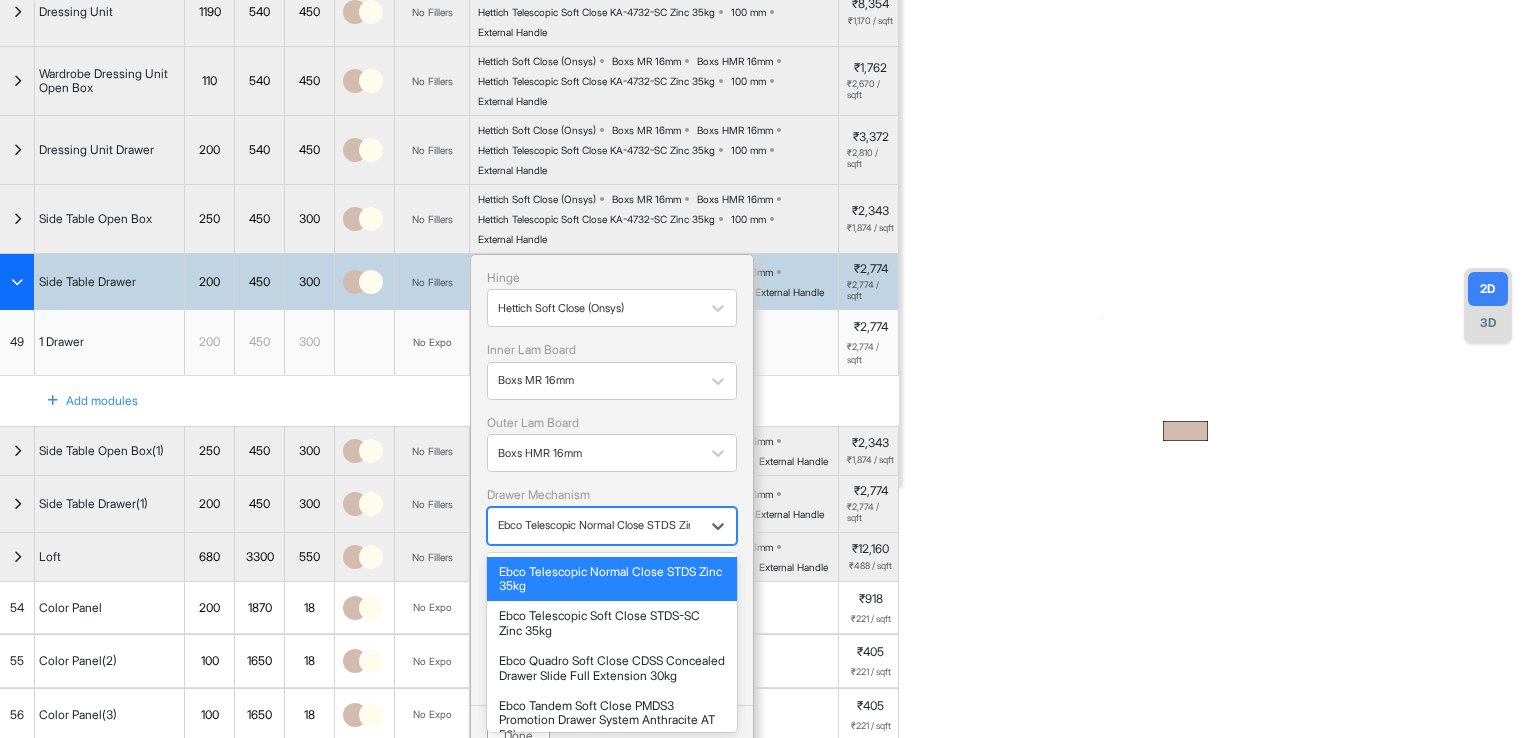 click at bounding box center (594, 525) 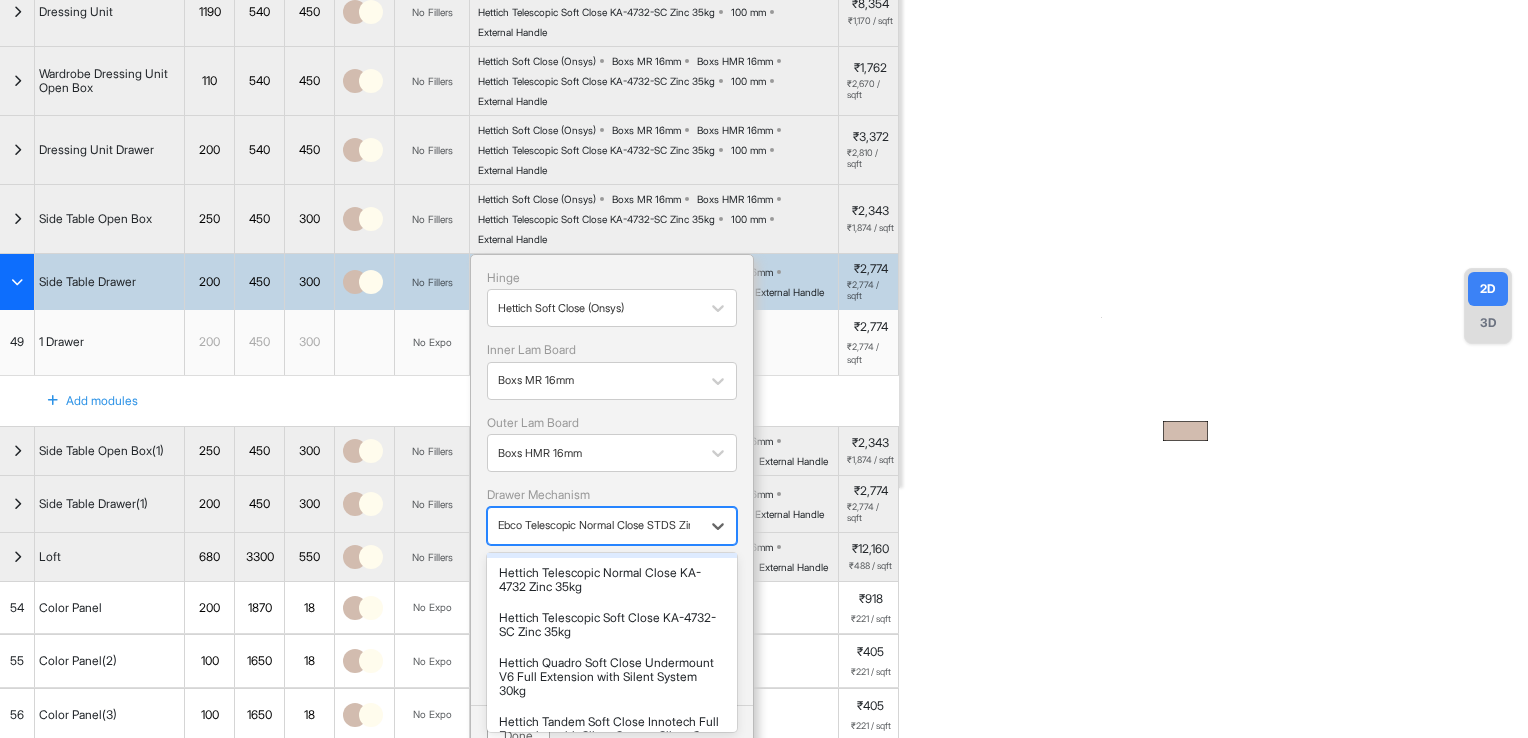 scroll, scrollTop: 200, scrollLeft: 0, axis: vertical 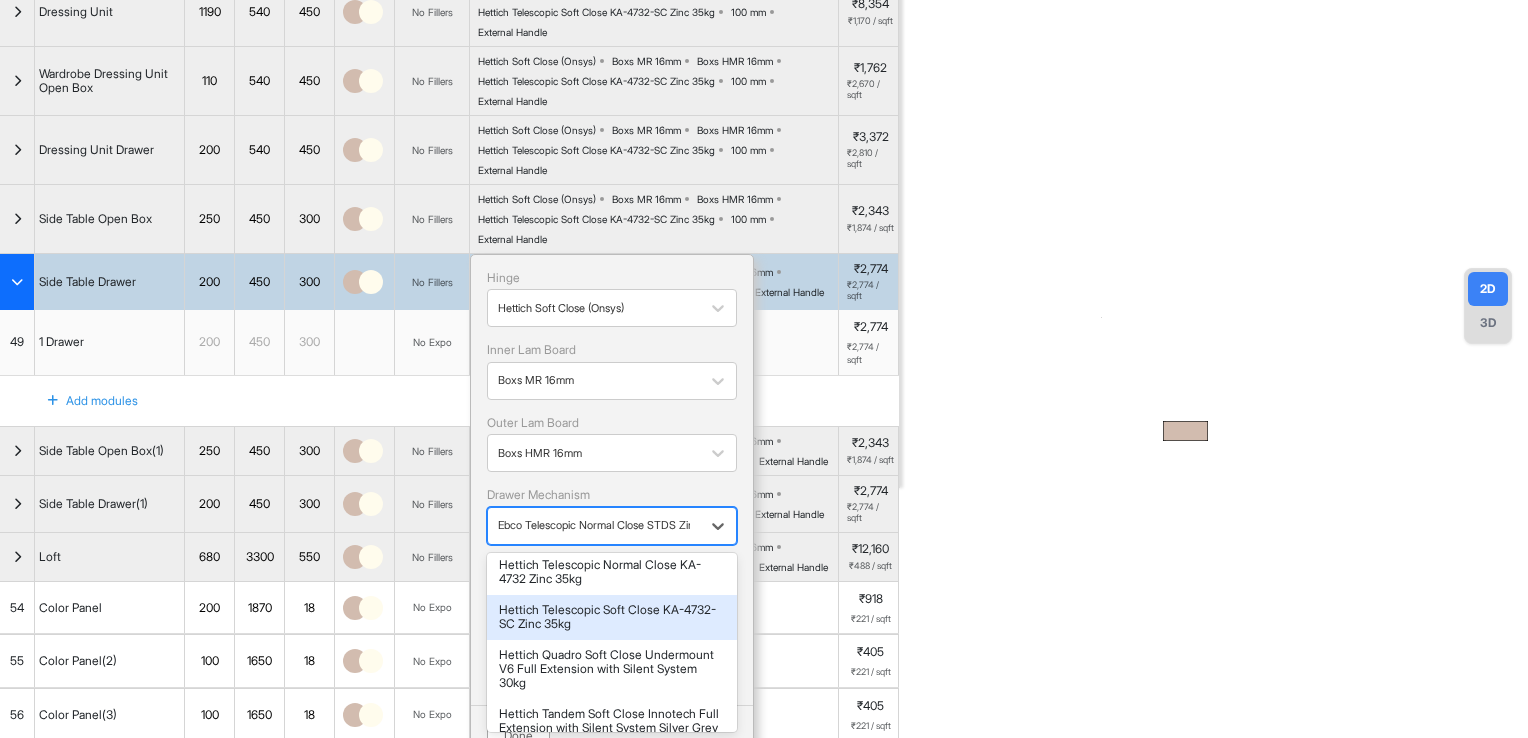 click on "Hettich Telescopic Soft Close KA-4732-SC Zinc 35kg" at bounding box center [612, 617] 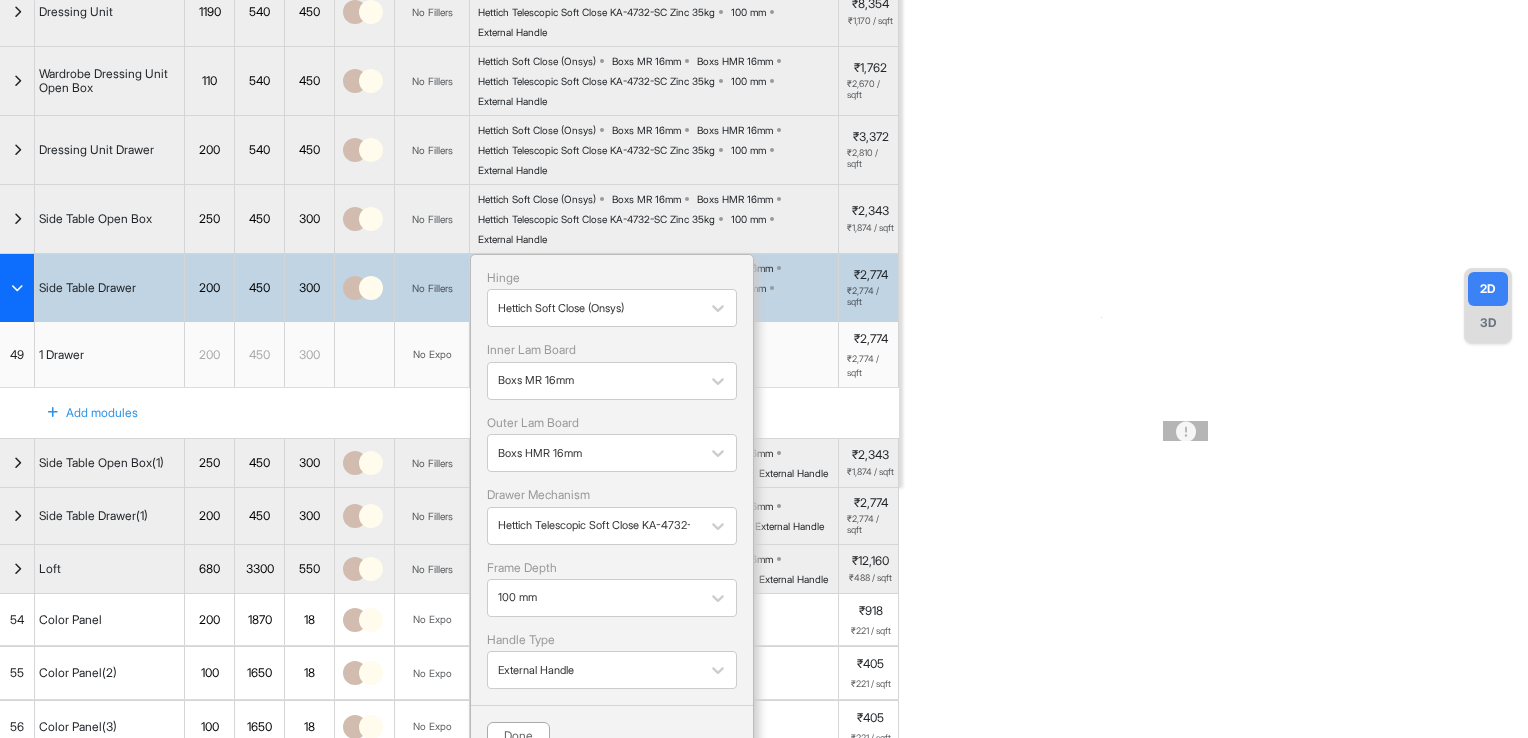 drag, startPoint x: 536, startPoint y: 728, endPoint x: 536, endPoint y: 714, distance: 14 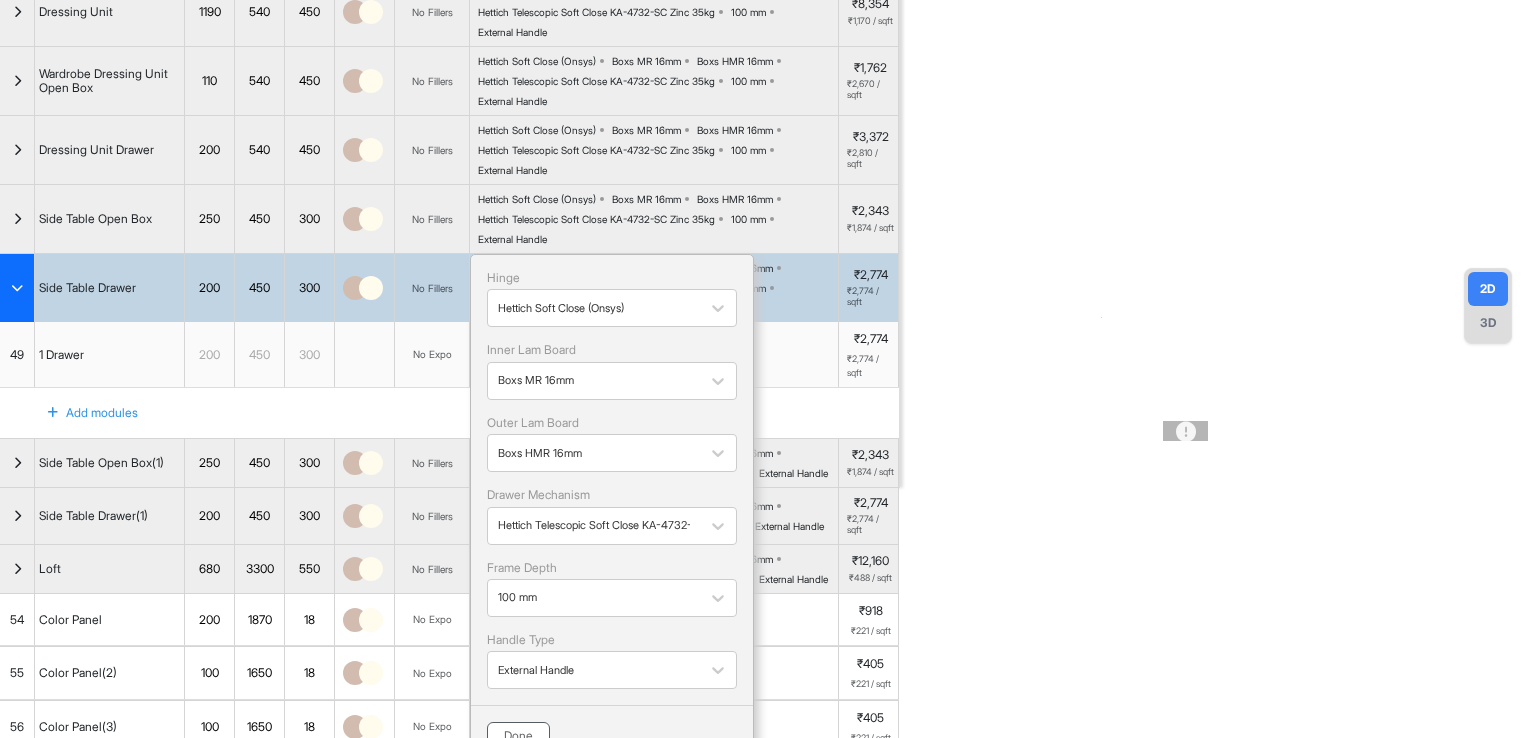 click on "Done" at bounding box center (518, 736) 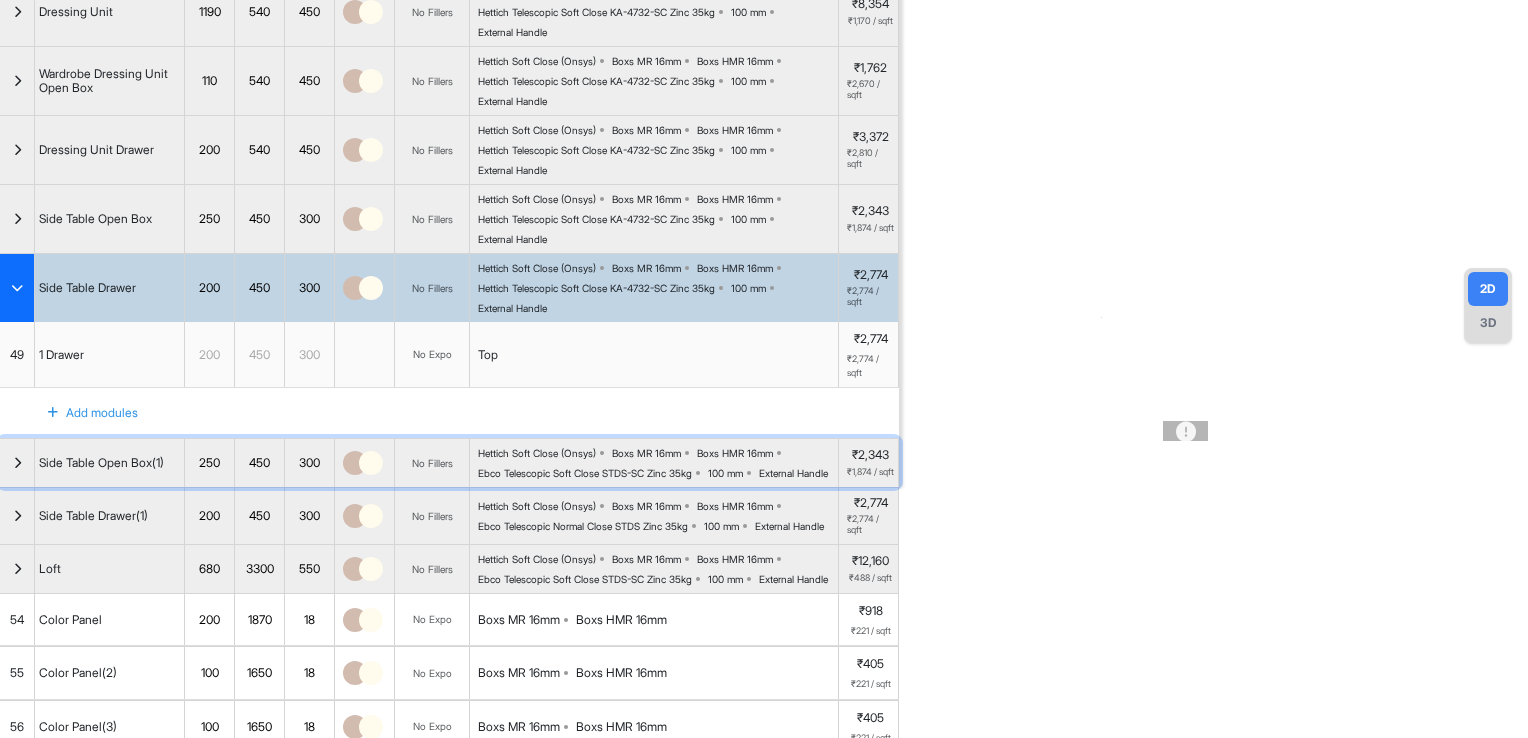 click on "Ebco Telescopic Soft Close STDS-SC Zinc 35kg" at bounding box center [585, 473] 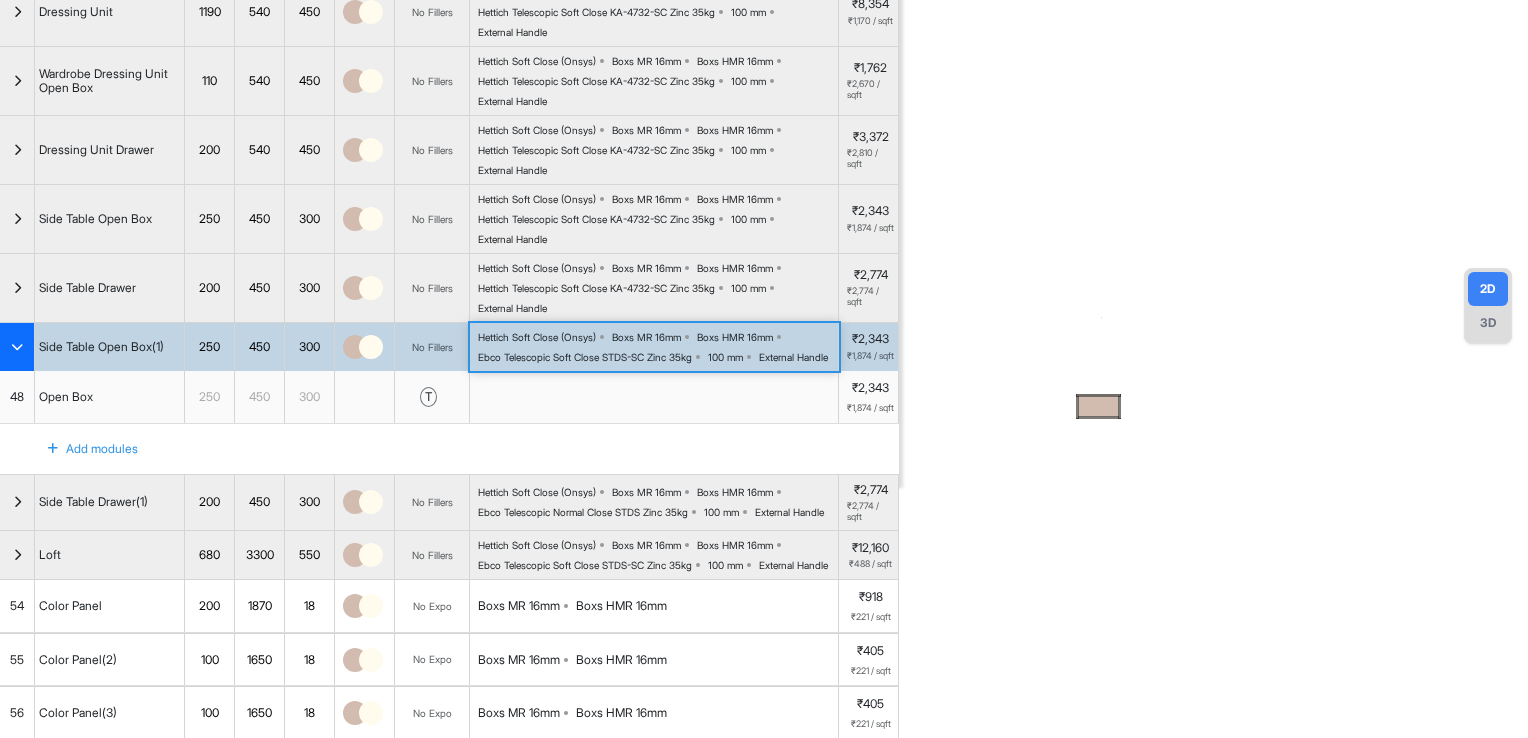 click on "Hettich Soft Close (Onsys) Boxs MR 16mm Boxs HMR 16mm Ebco Telescopic Soft Close STDS-SC Zinc 35kg 100 mm External Handle" at bounding box center [658, 347] 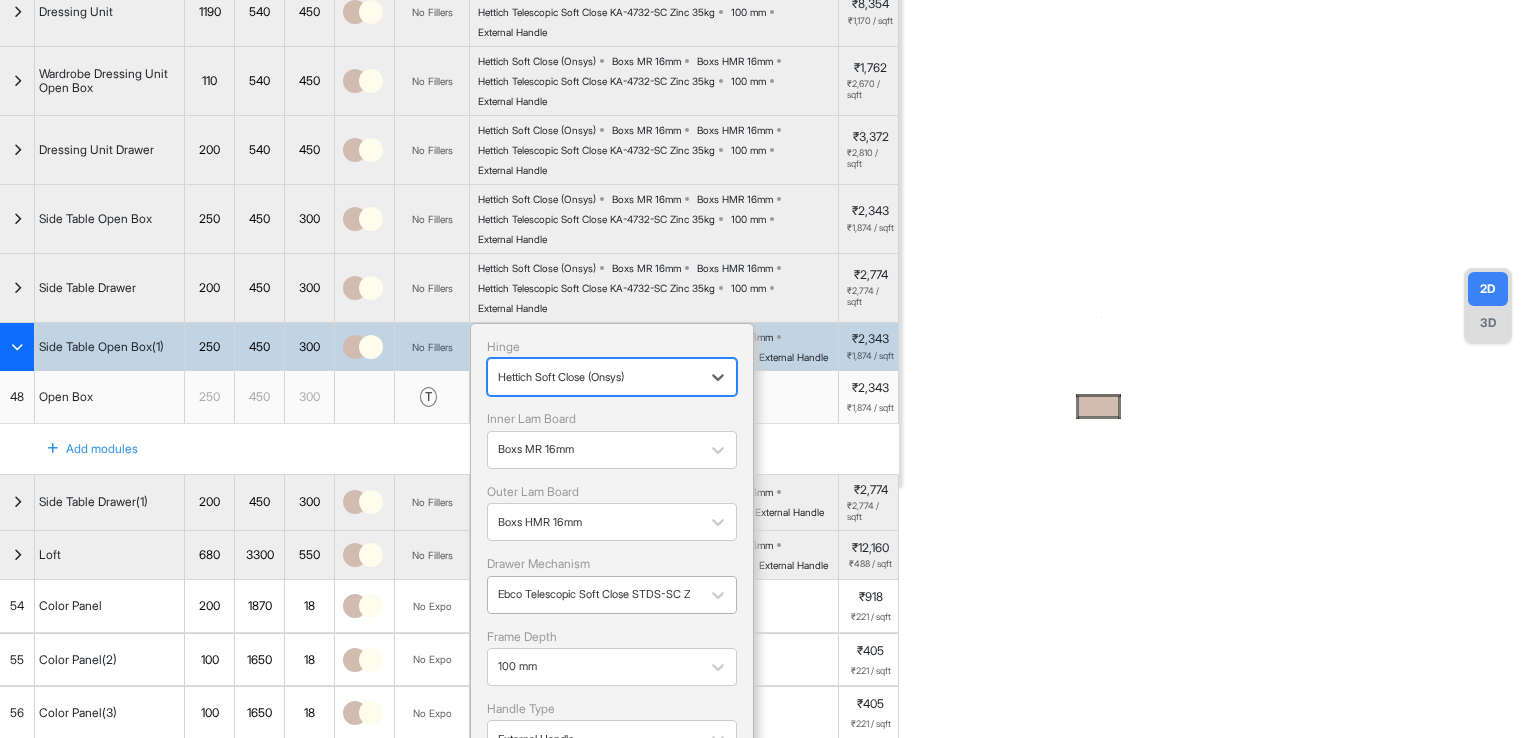click at bounding box center [594, 594] 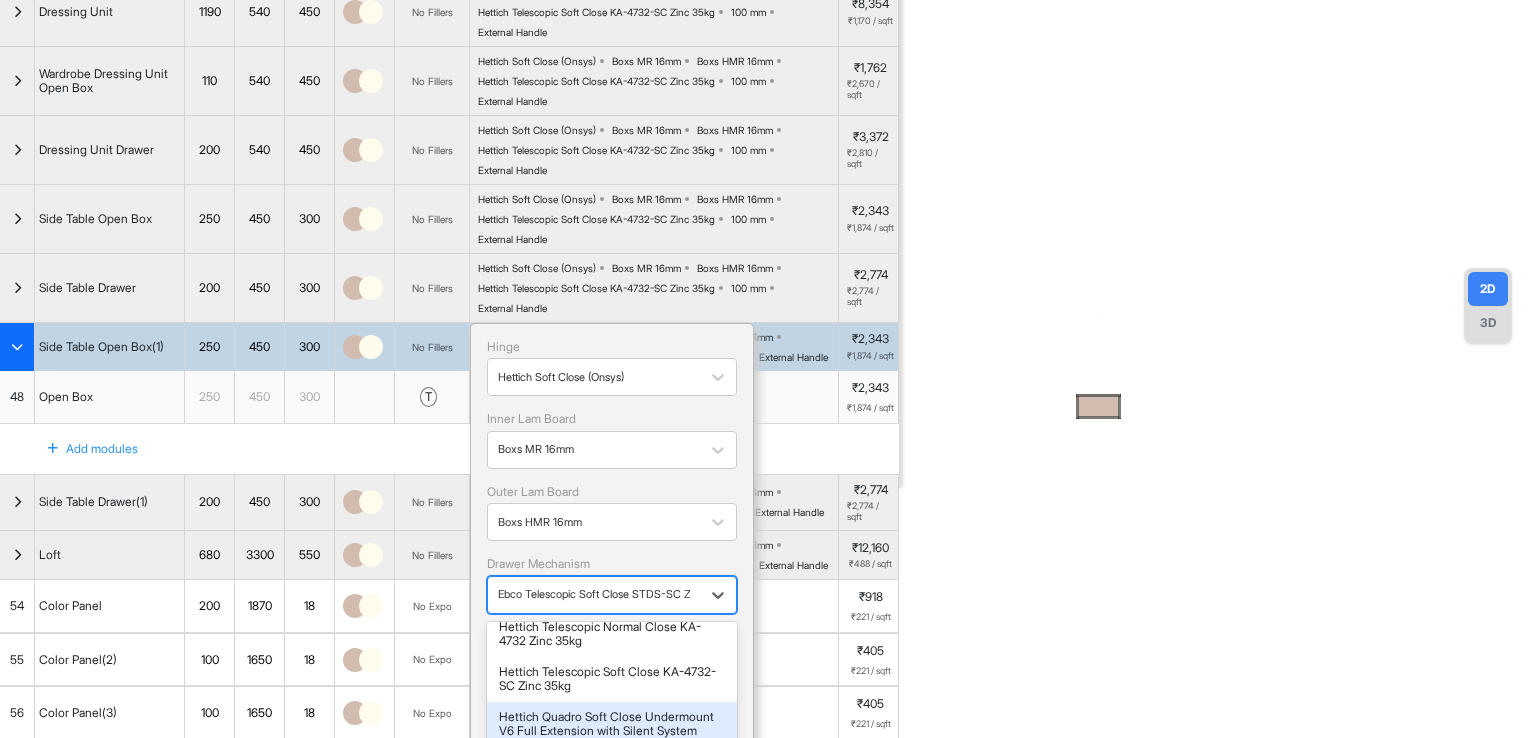 scroll, scrollTop: 200, scrollLeft: 0, axis: vertical 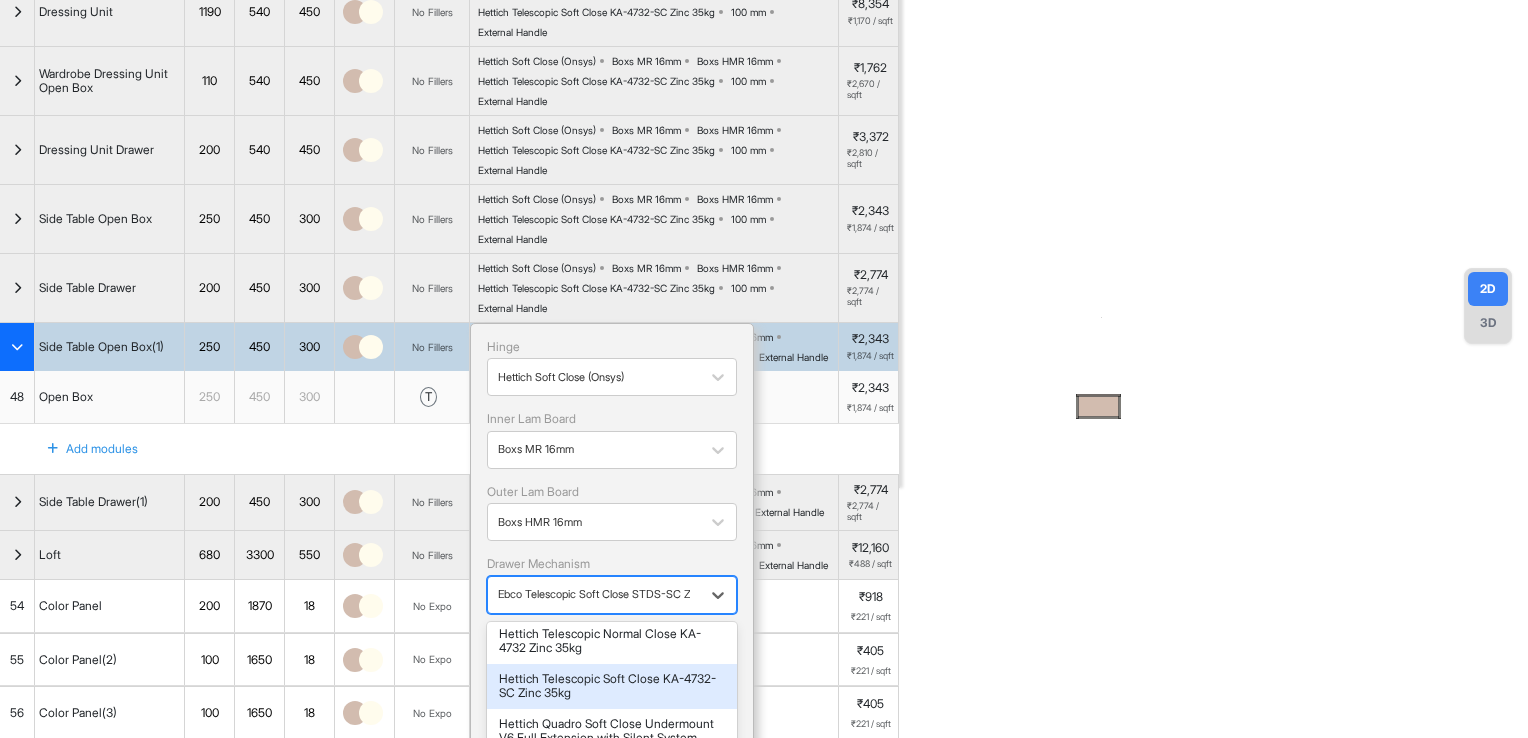 click on "Hettich Telescopic Soft Close KA-4732-SC Zinc 35kg" at bounding box center [612, 686] 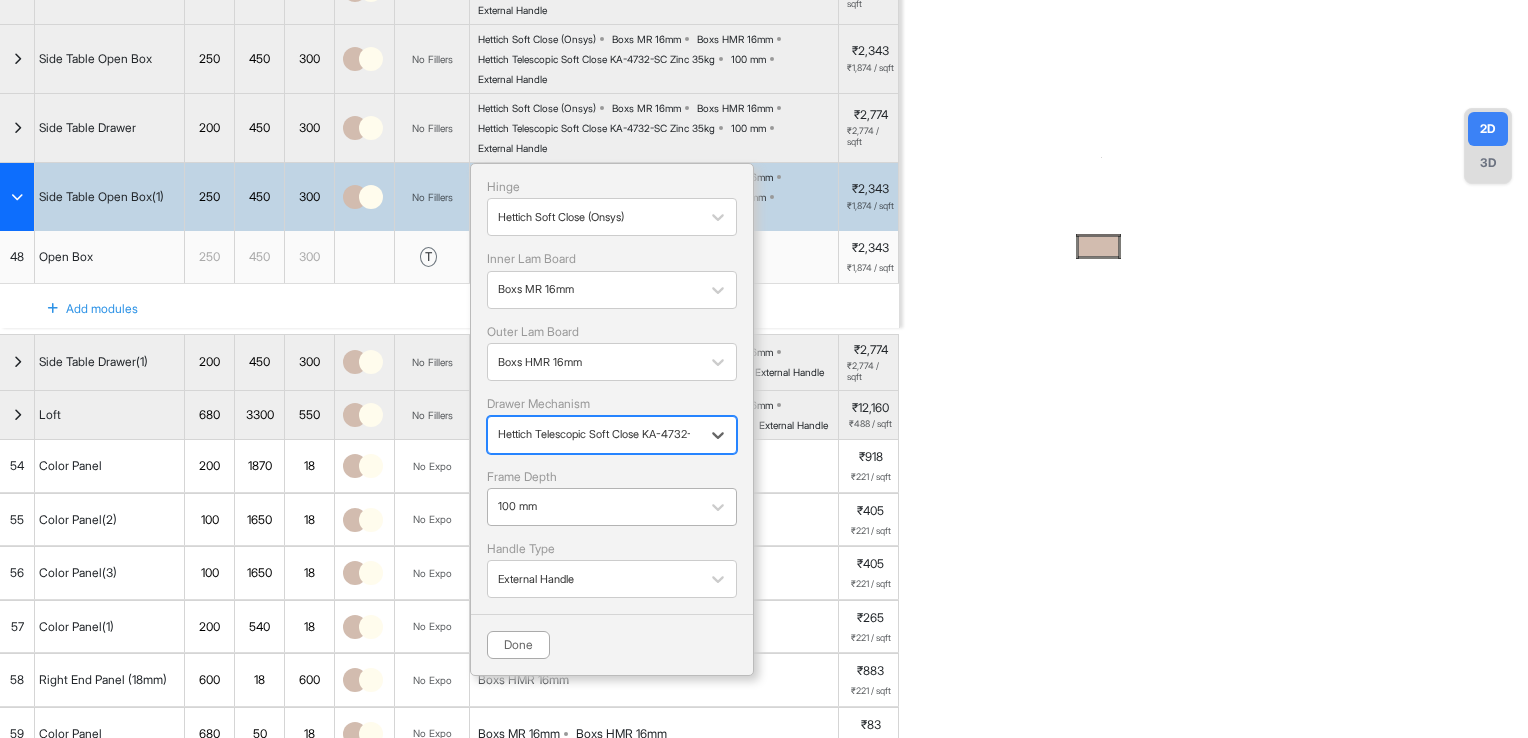 scroll, scrollTop: 500, scrollLeft: 0, axis: vertical 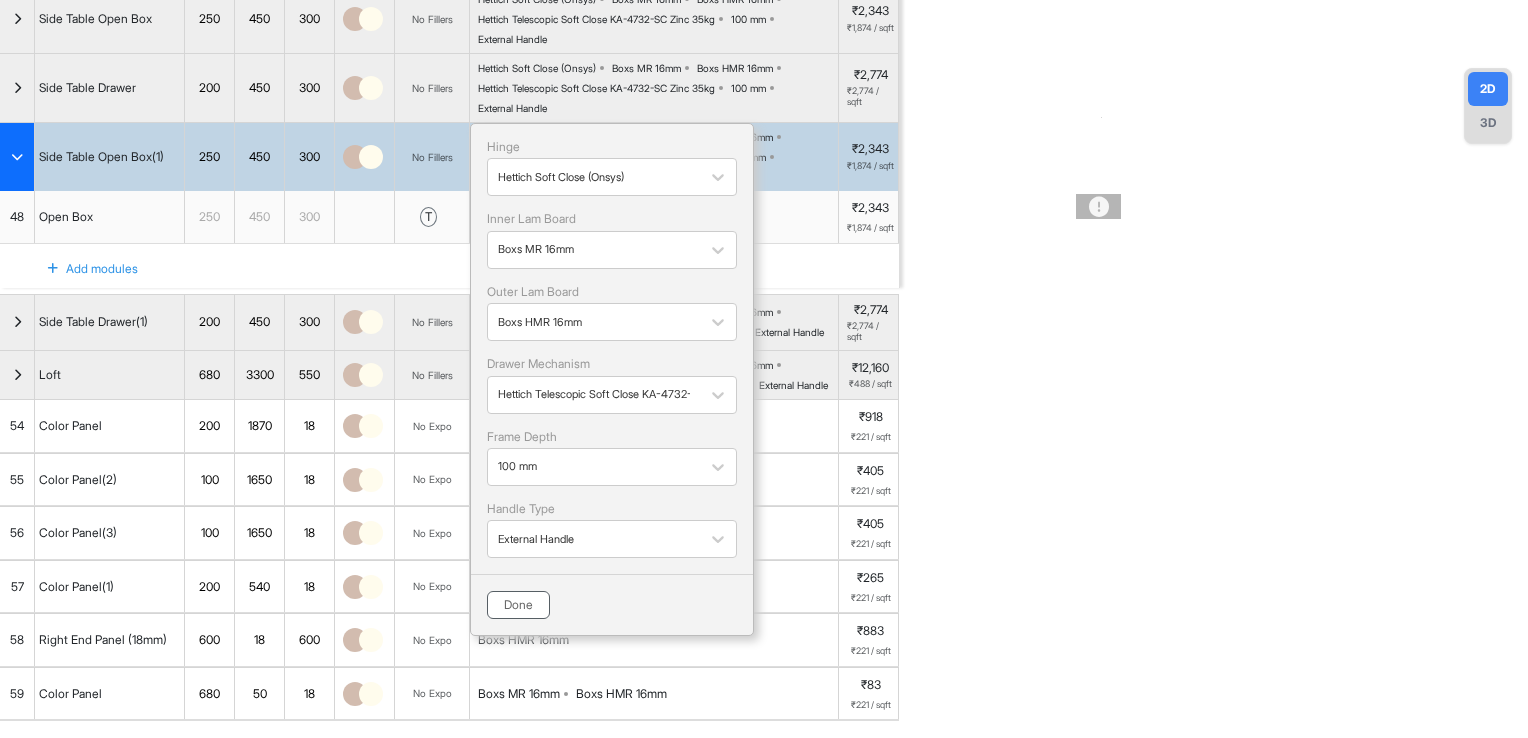 click on "Done" at bounding box center [518, 605] 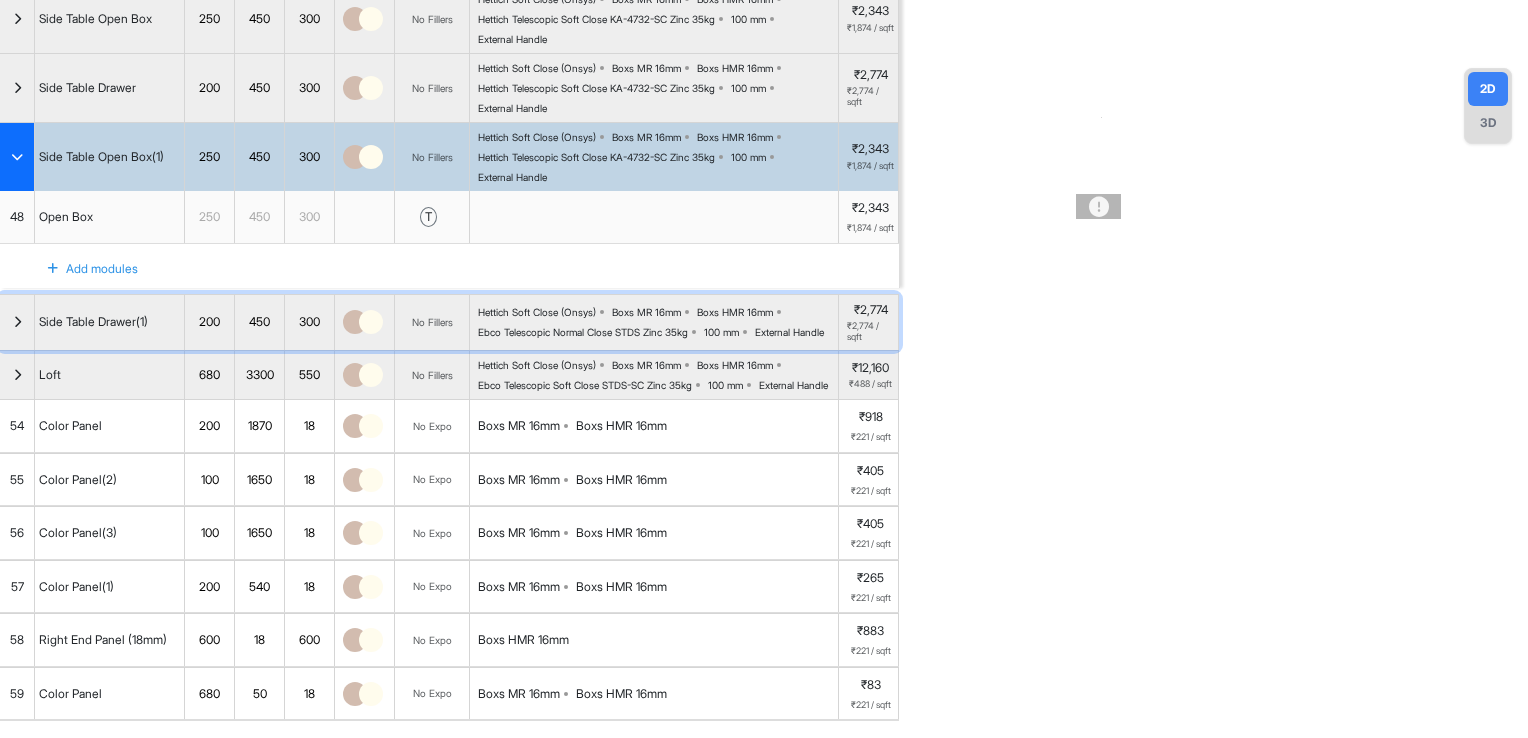 click on "Hettich Soft Close (Onsys) Boxs MR 16mm Boxs HMR 16mm Ebco Telescopic Normal Close STDS Zinc 35kg 100 mm External Handle" at bounding box center [658, 322] 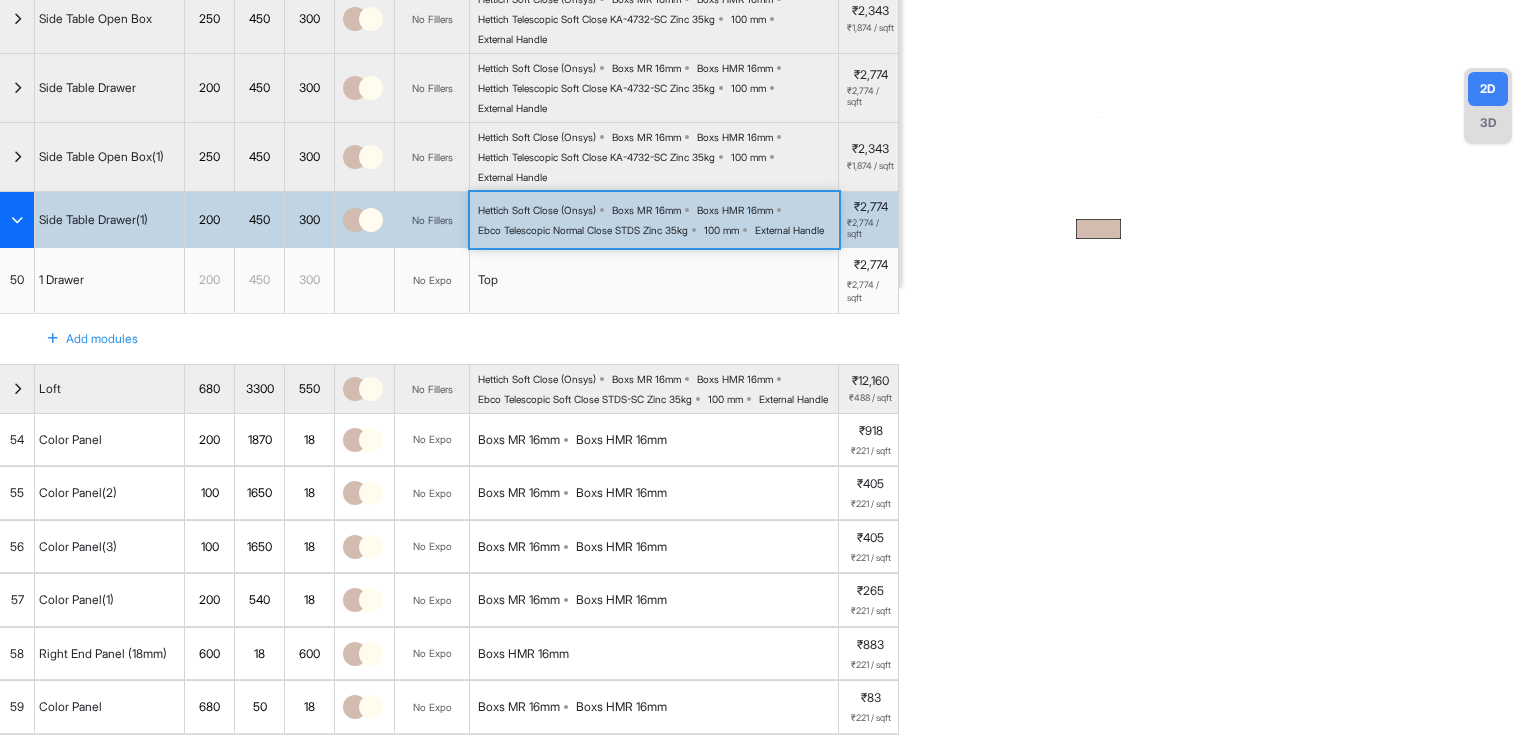 click on "Ebco Telescopic Normal Close STDS Zinc 35kg" at bounding box center [583, 230] 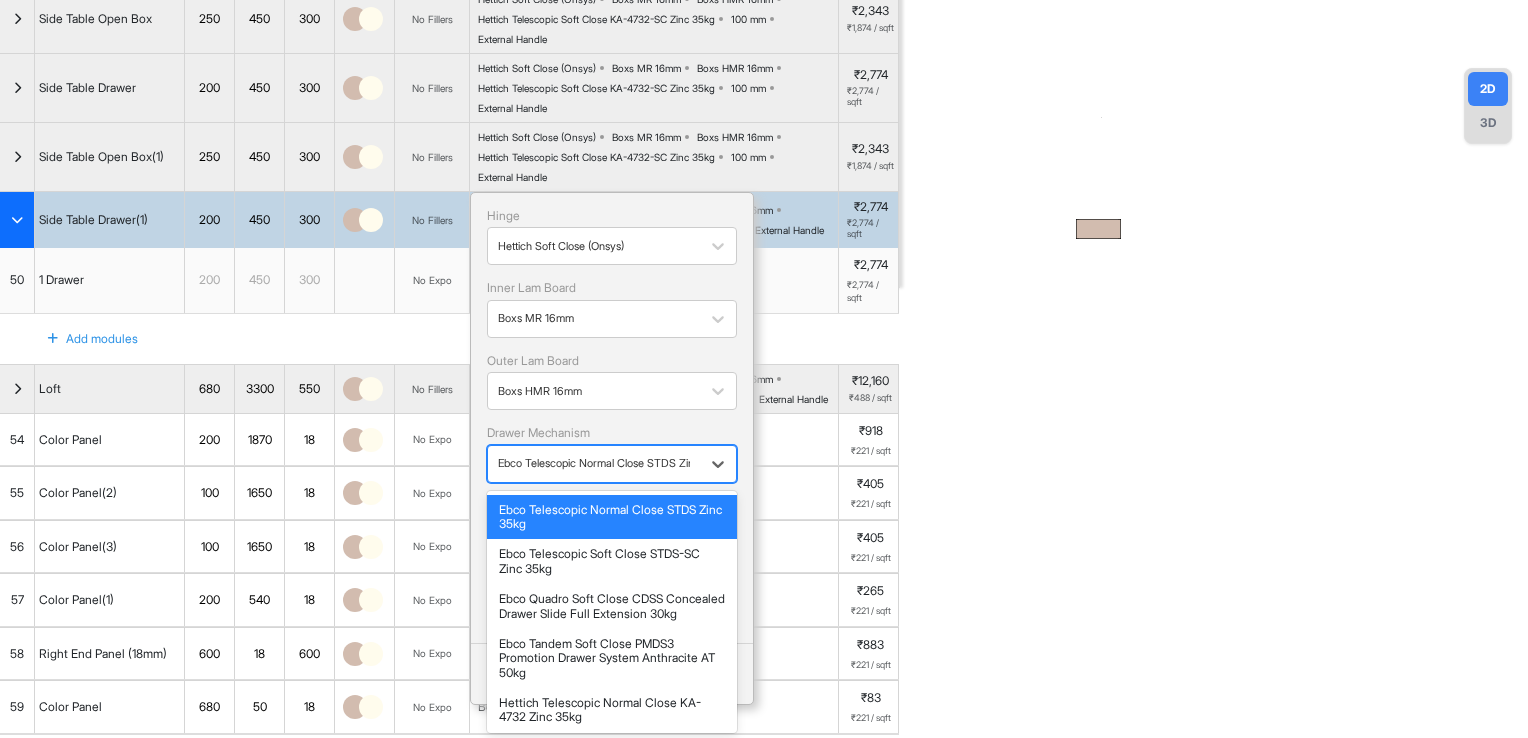 click on "Ebco Telescopic Normal Close STDS Zinc 35kg" at bounding box center [594, 463] 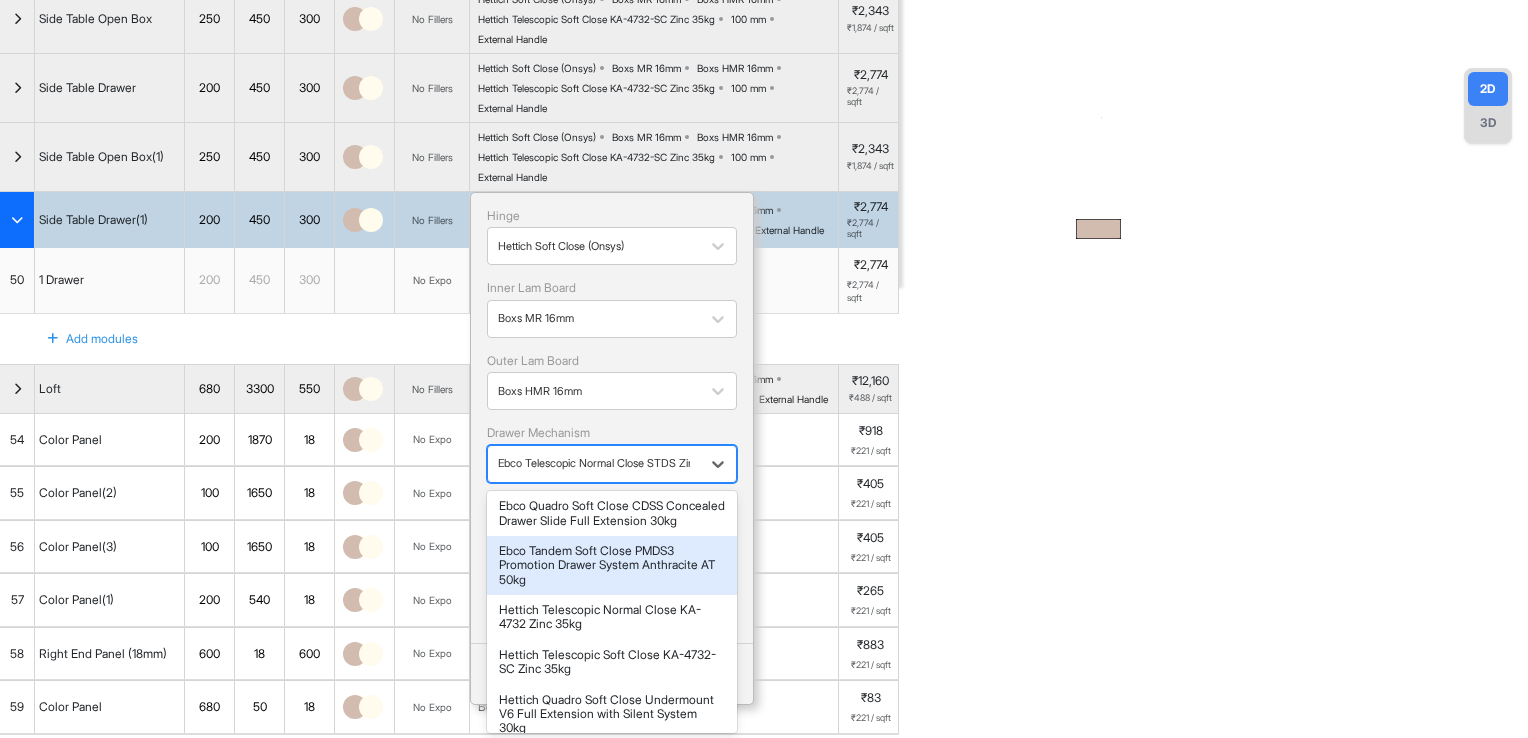 scroll, scrollTop: 100, scrollLeft: 0, axis: vertical 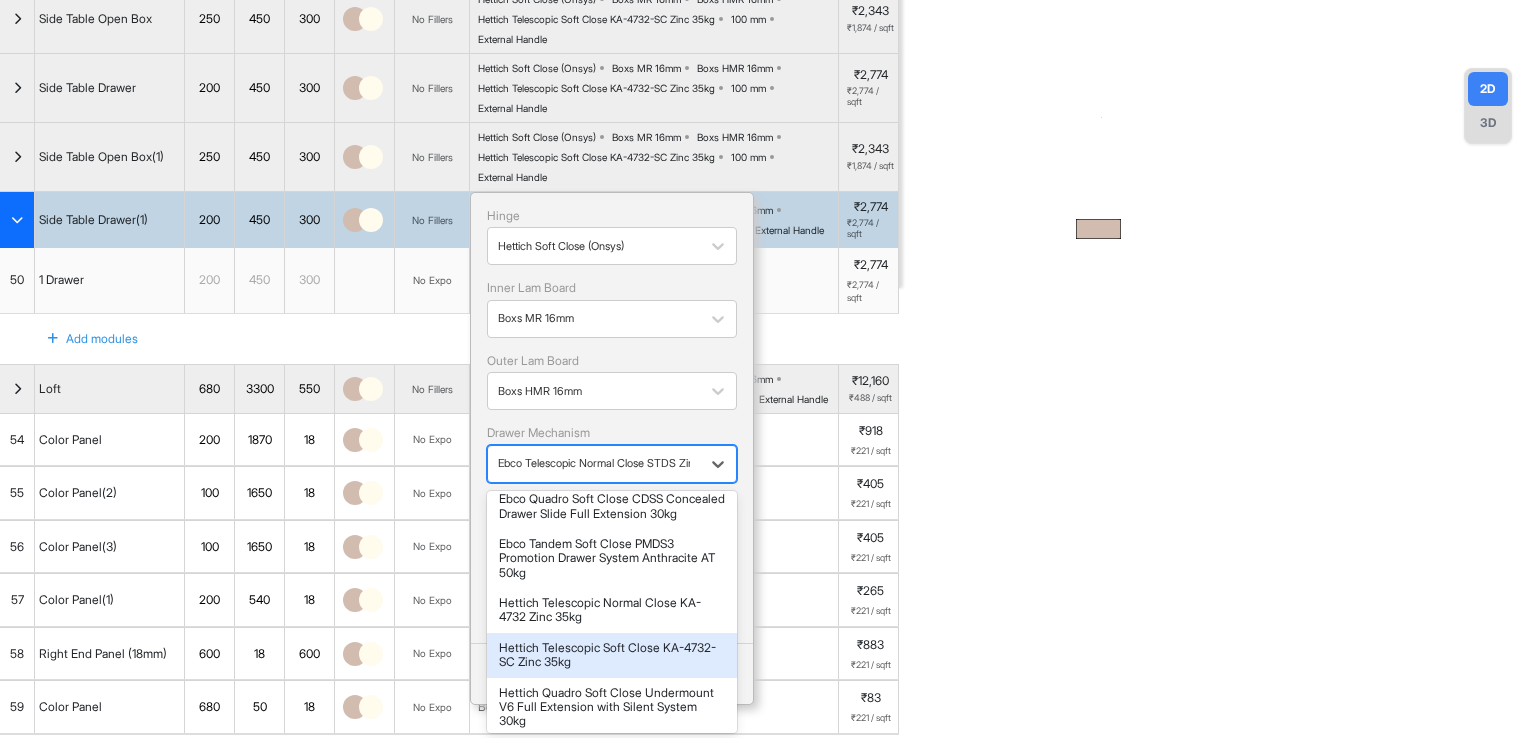 click on "Hettich Telescopic Soft Close KA-4732-SC Zinc 35kg" at bounding box center [612, 655] 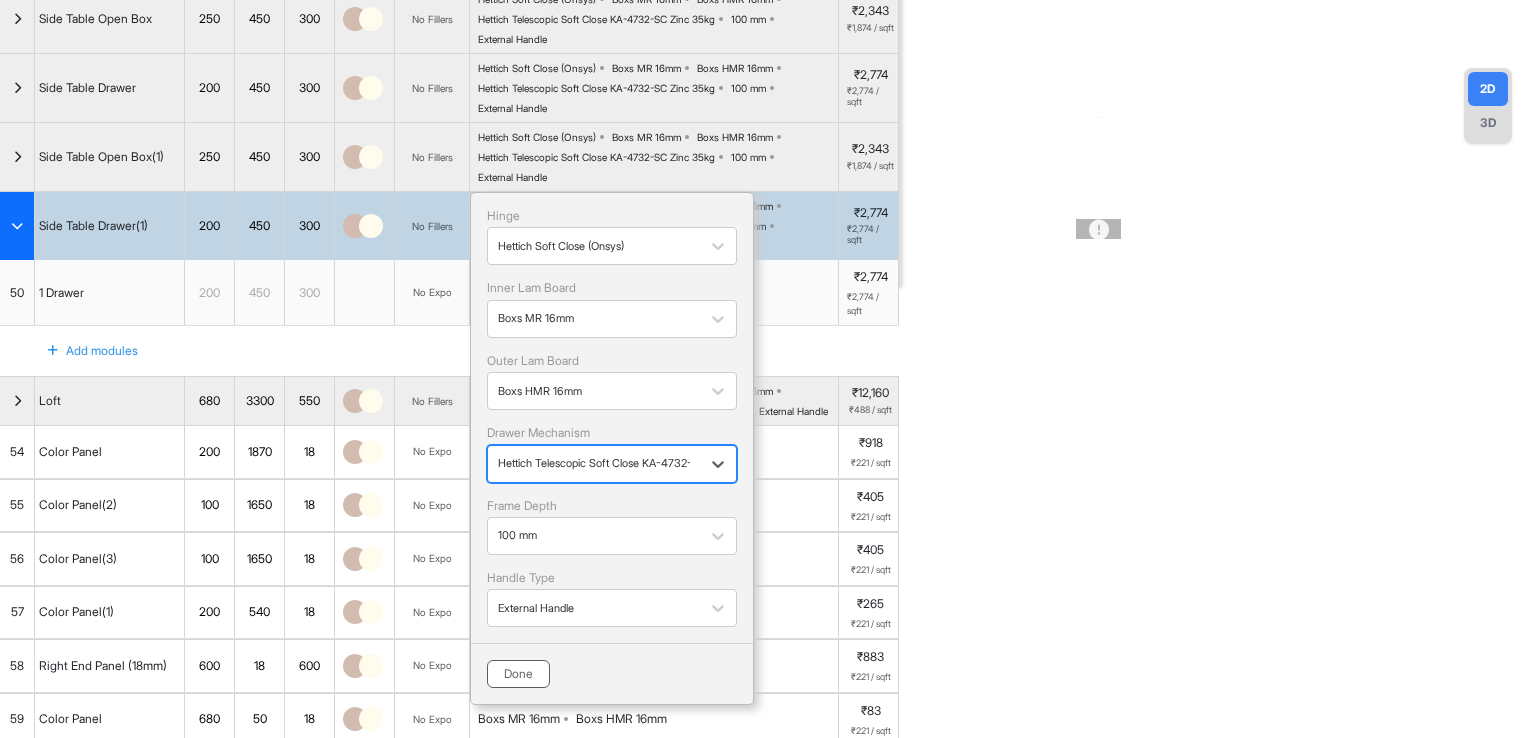 click on "Done" at bounding box center (518, 674) 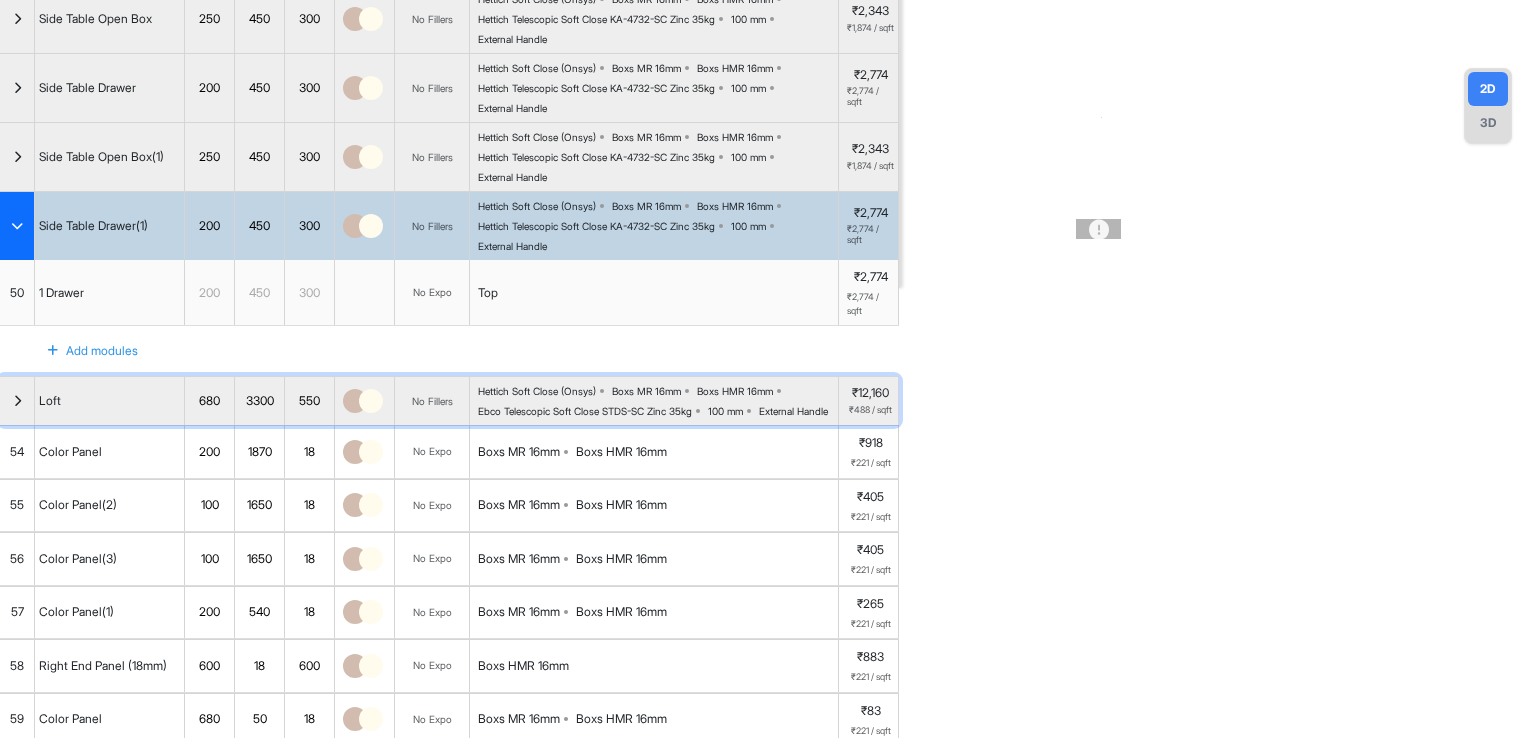 click on "Hettich Soft Close (Onsys) Boxs MR 16mm Boxs HMR 16mm Ebco Telescopic Soft Close STDS-SC Zinc 35kg 100 mm External Handle" at bounding box center [658, 401] 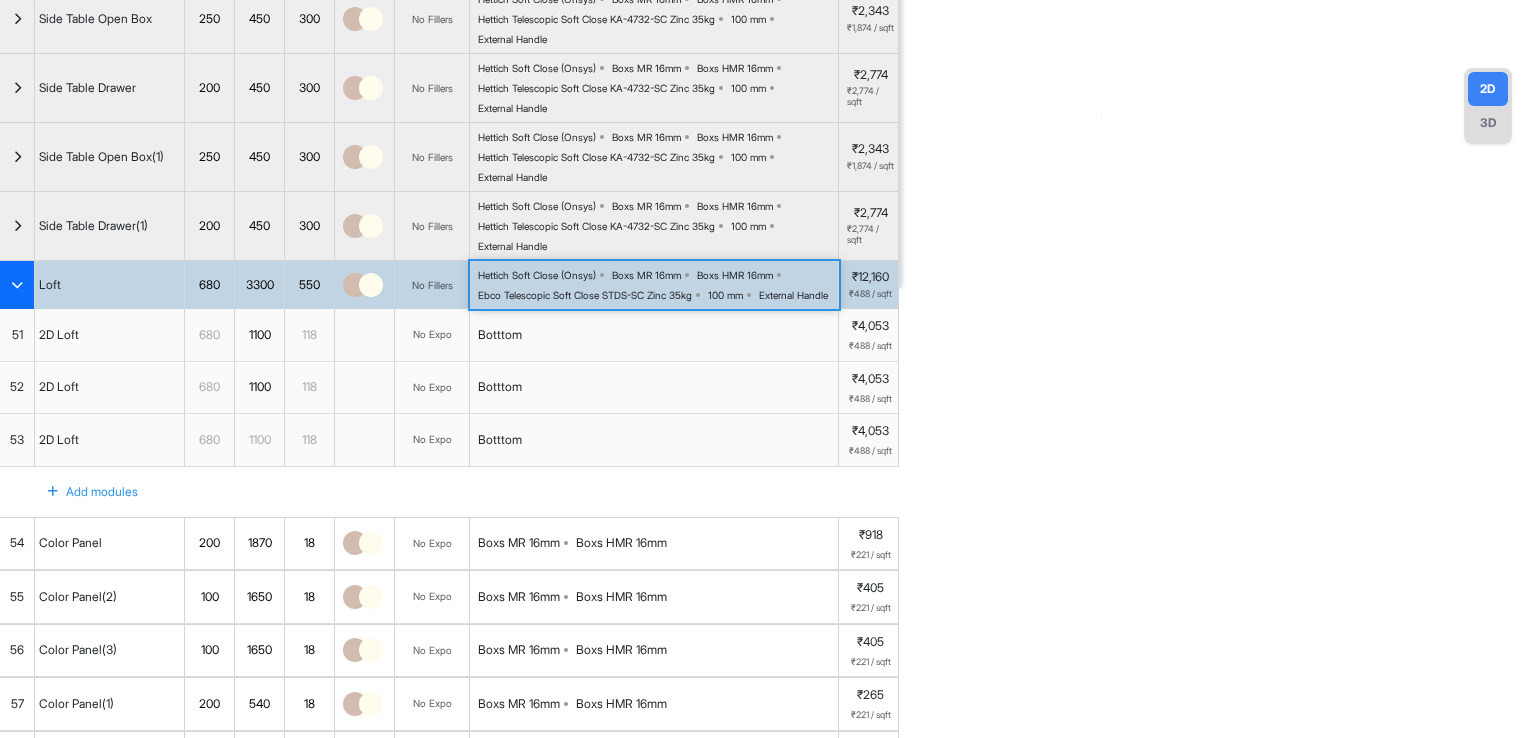 click on "Hettich Soft Close (Onsys) Boxs MR 16mm Boxs HMR 16mm Ebco Telescopic Soft Close STDS-SC Zinc 35kg 100 mm External Handle" at bounding box center (658, 285) 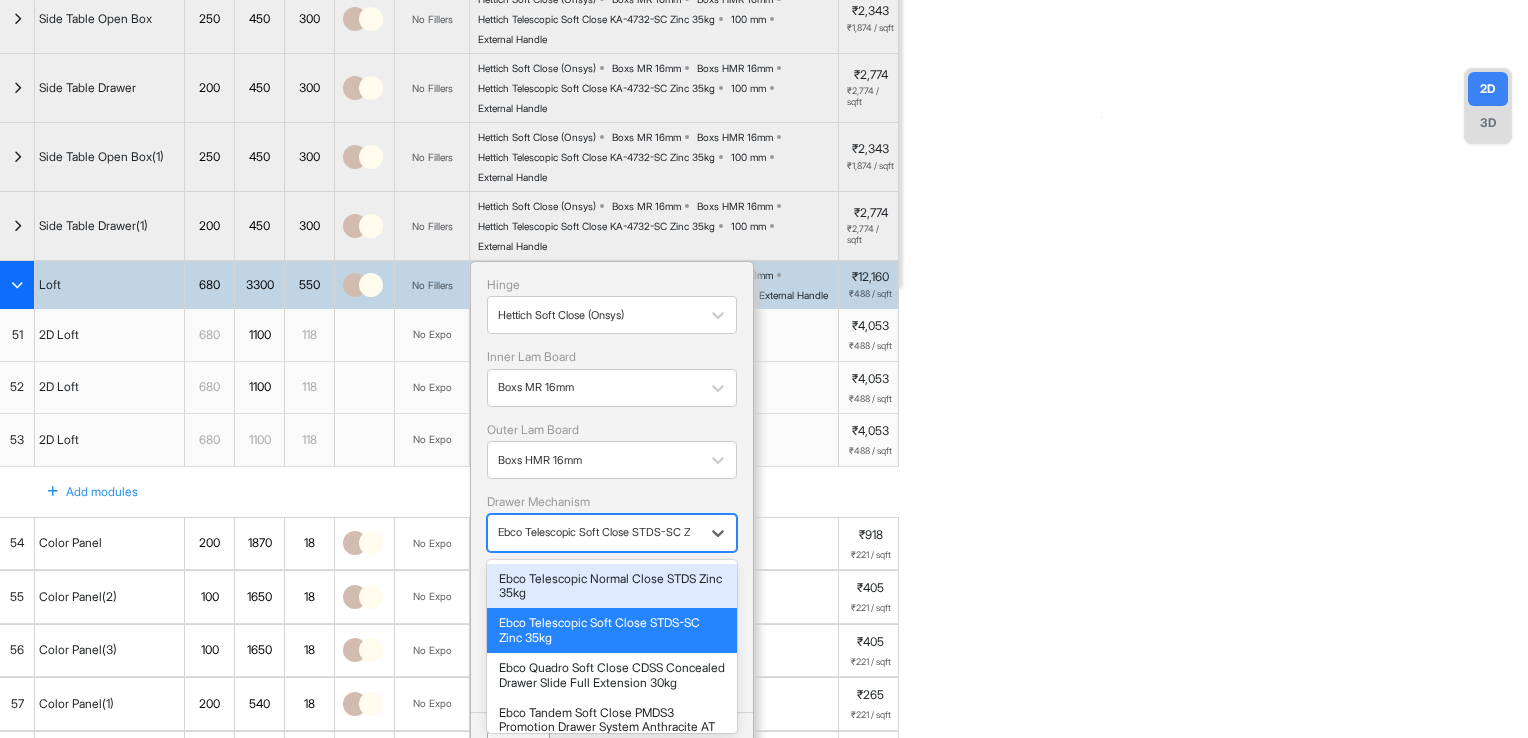 click at bounding box center (594, 532) 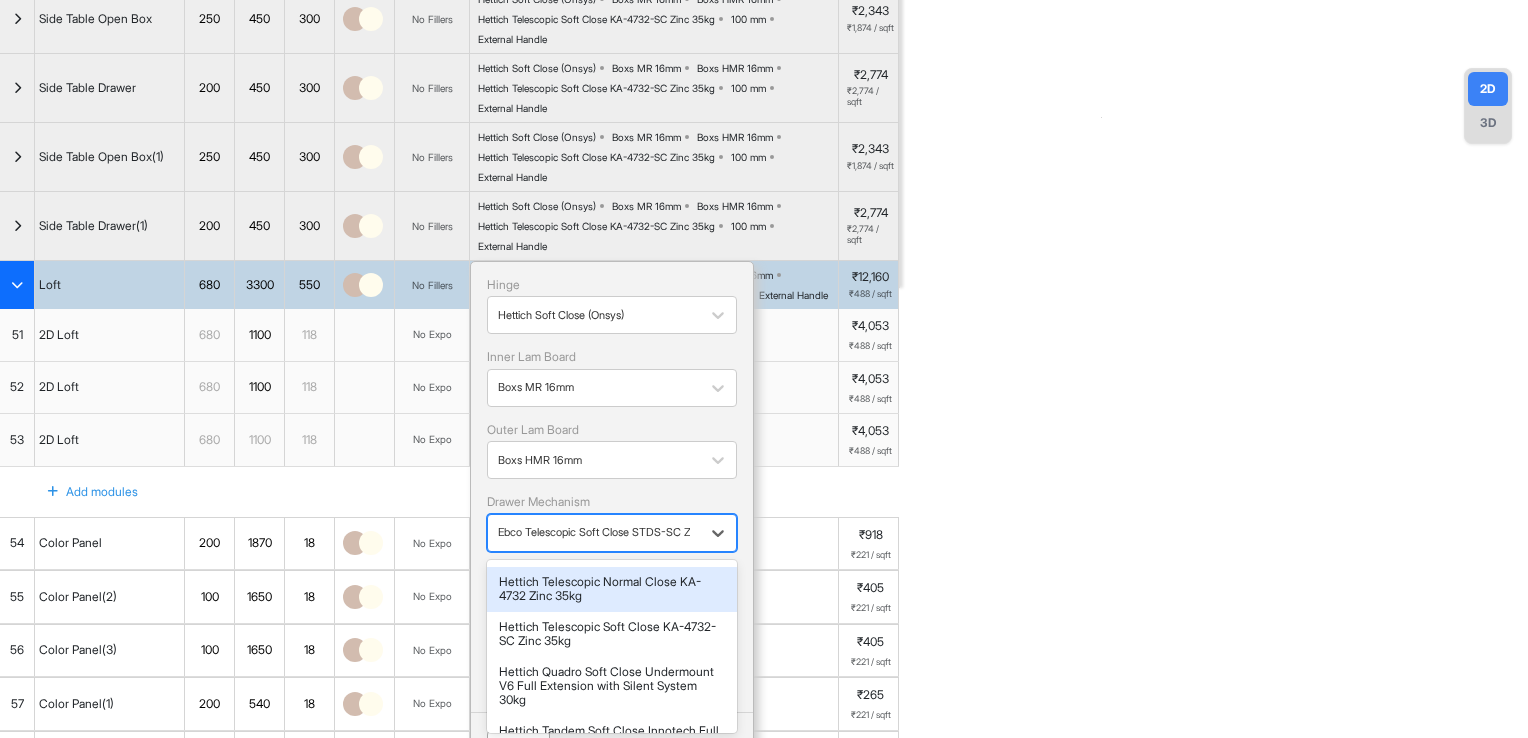 scroll, scrollTop: 200, scrollLeft: 0, axis: vertical 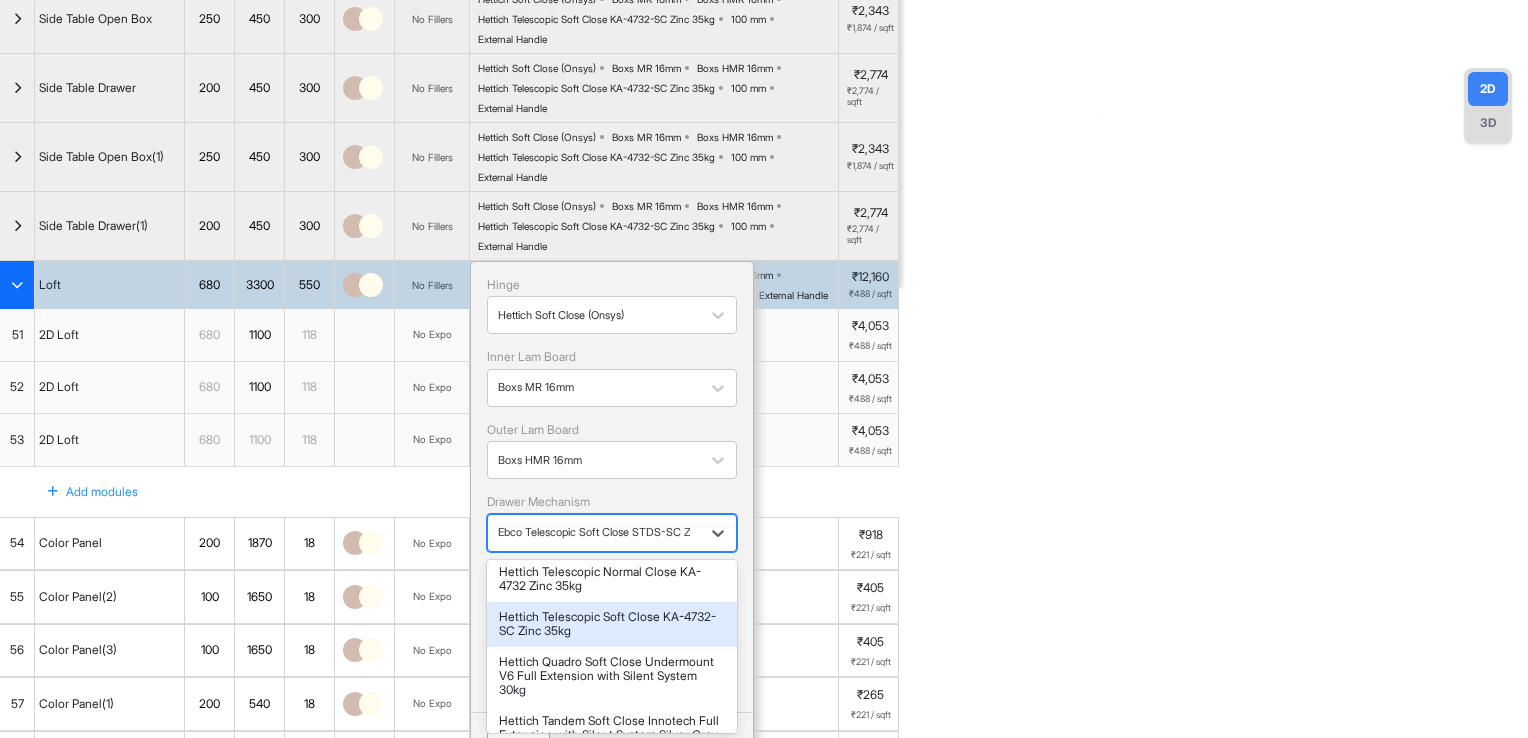 click on "Hettich Telescopic Soft Close KA-4732-SC Zinc 35kg" at bounding box center [612, 624] 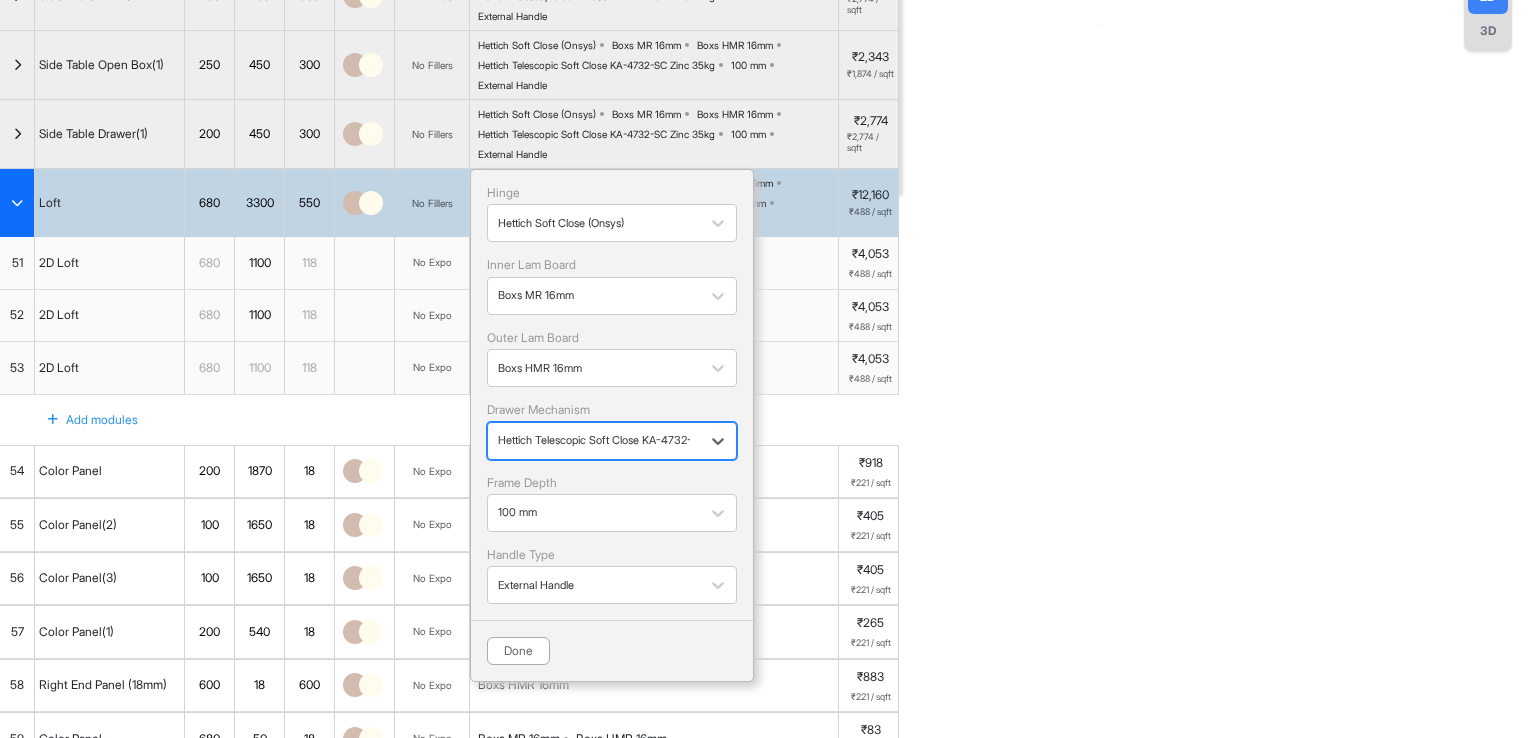 scroll, scrollTop: 600, scrollLeft: 0, axis: vertical 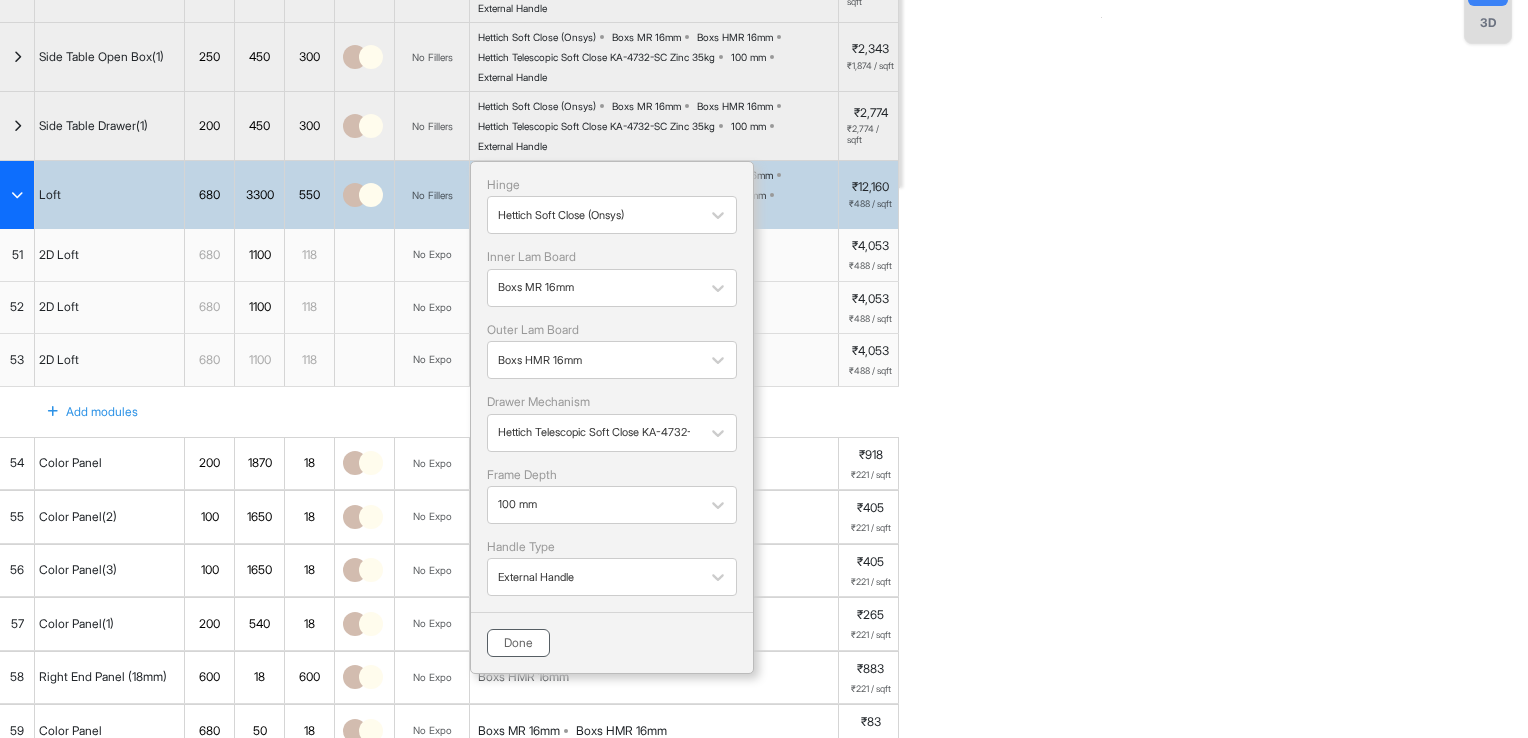click on "Done" at bounding box center [518, 643] 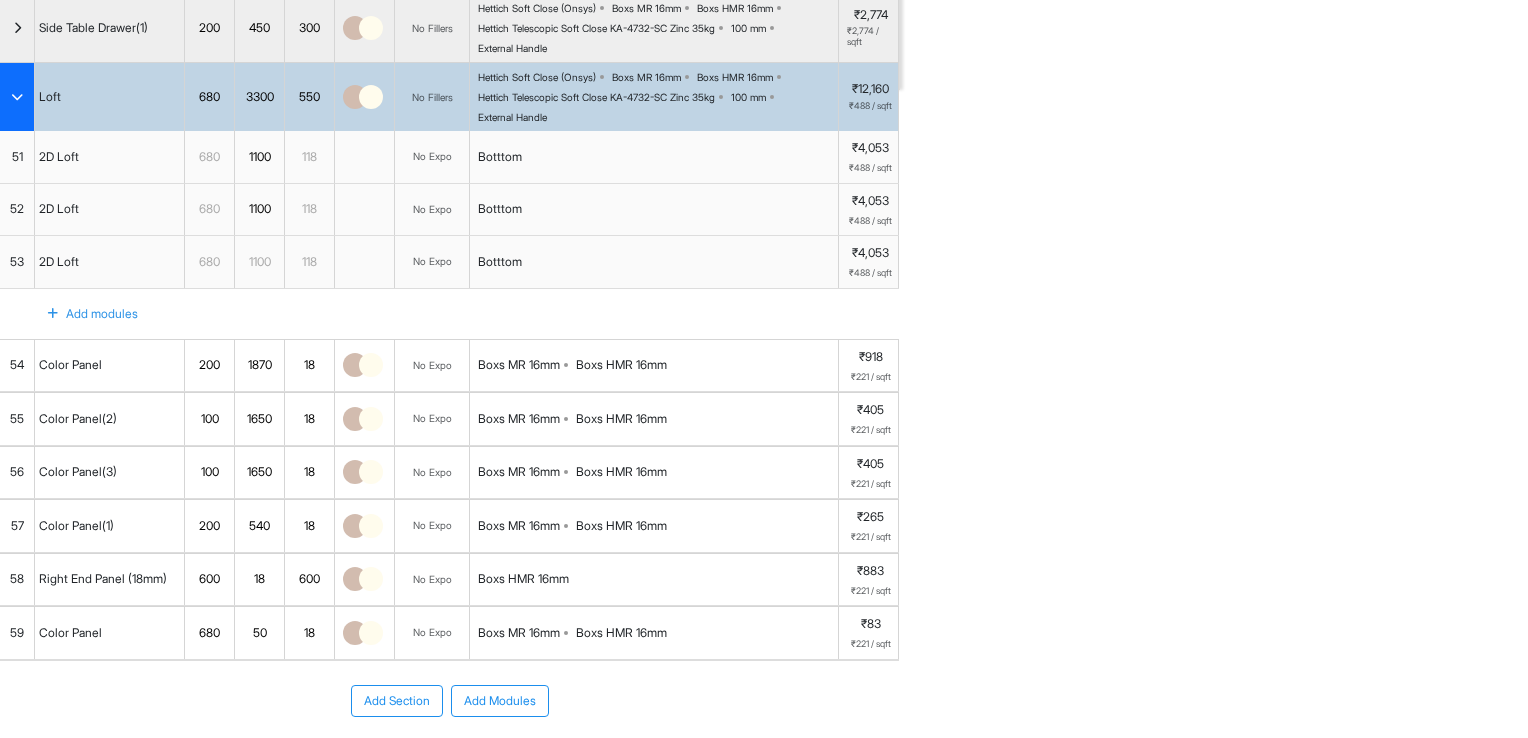 scroll, scrollTop: 700, scrollLeft: 0, axis: vertical 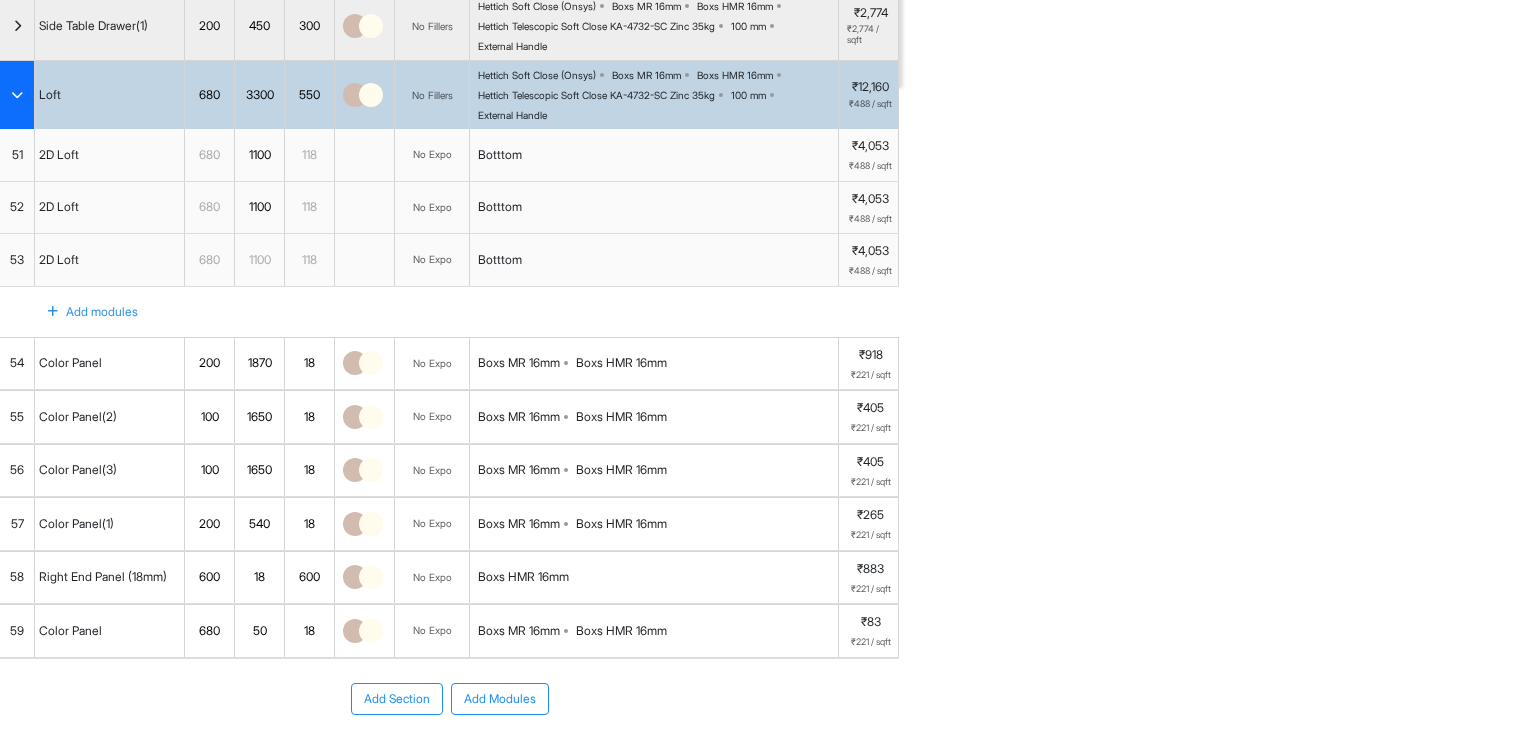 click on "Boxs HMR 16mm" at bounding box center [621, 363] 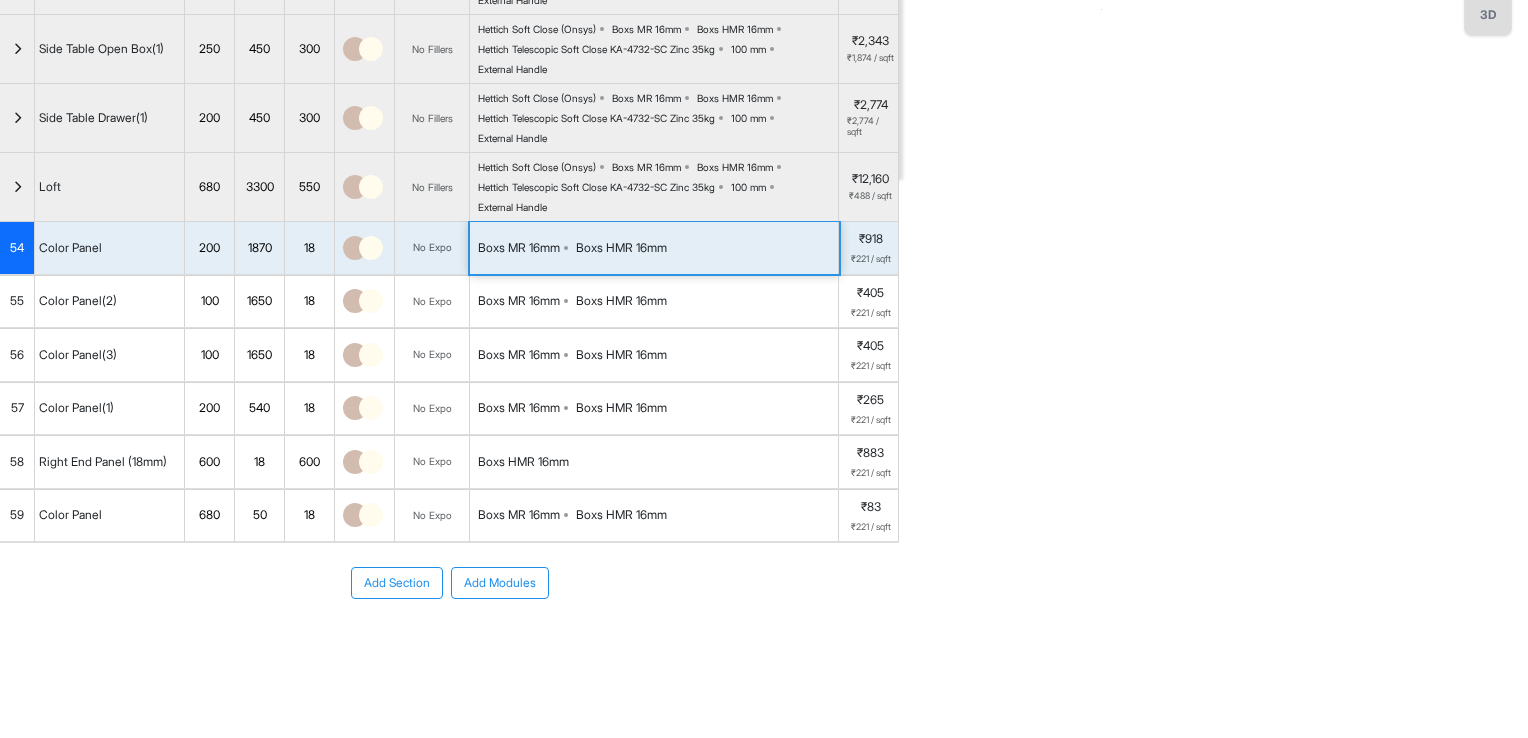 click on "Boxs HMR 16mm" at bounding box center (621, 355) 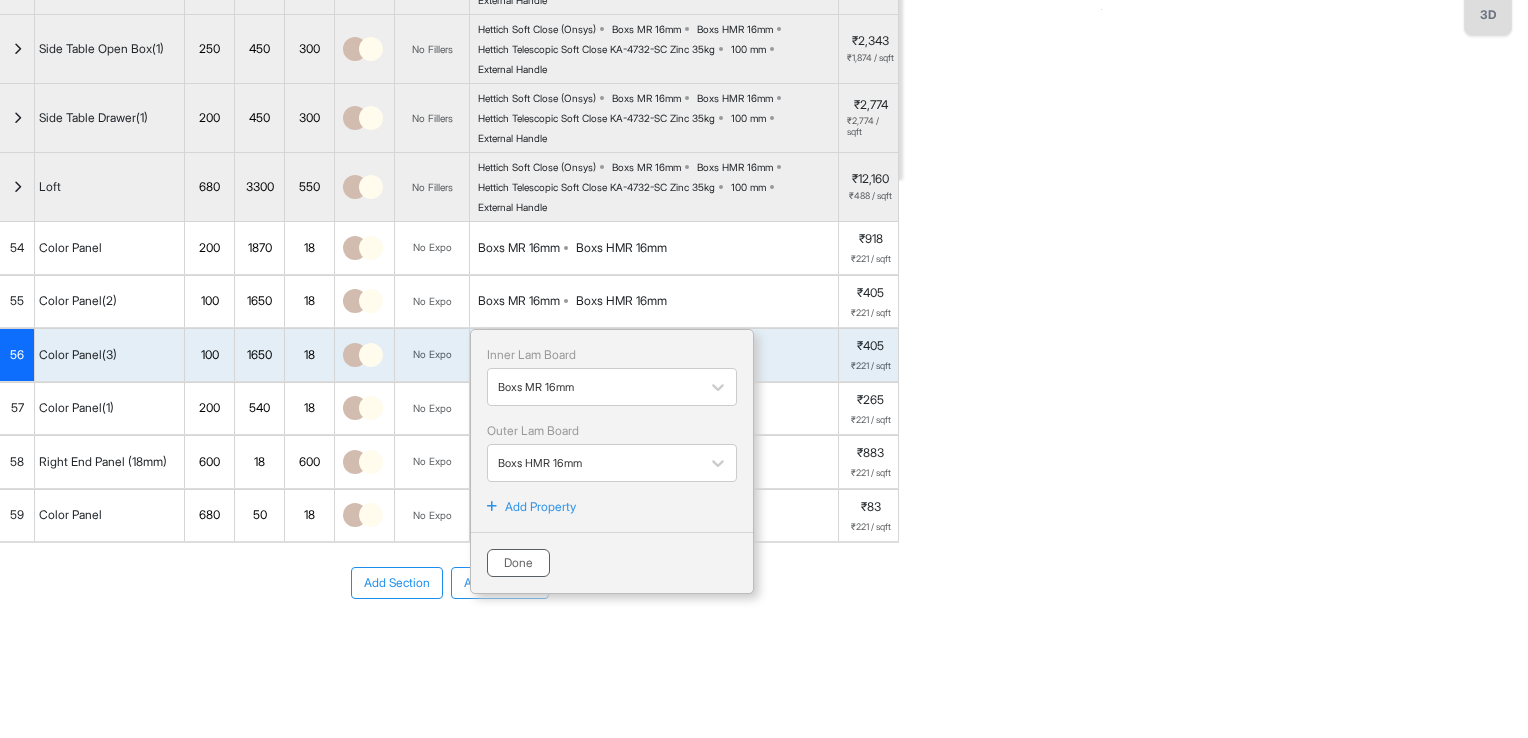 click on "Done" at bounding box center [518, 563] 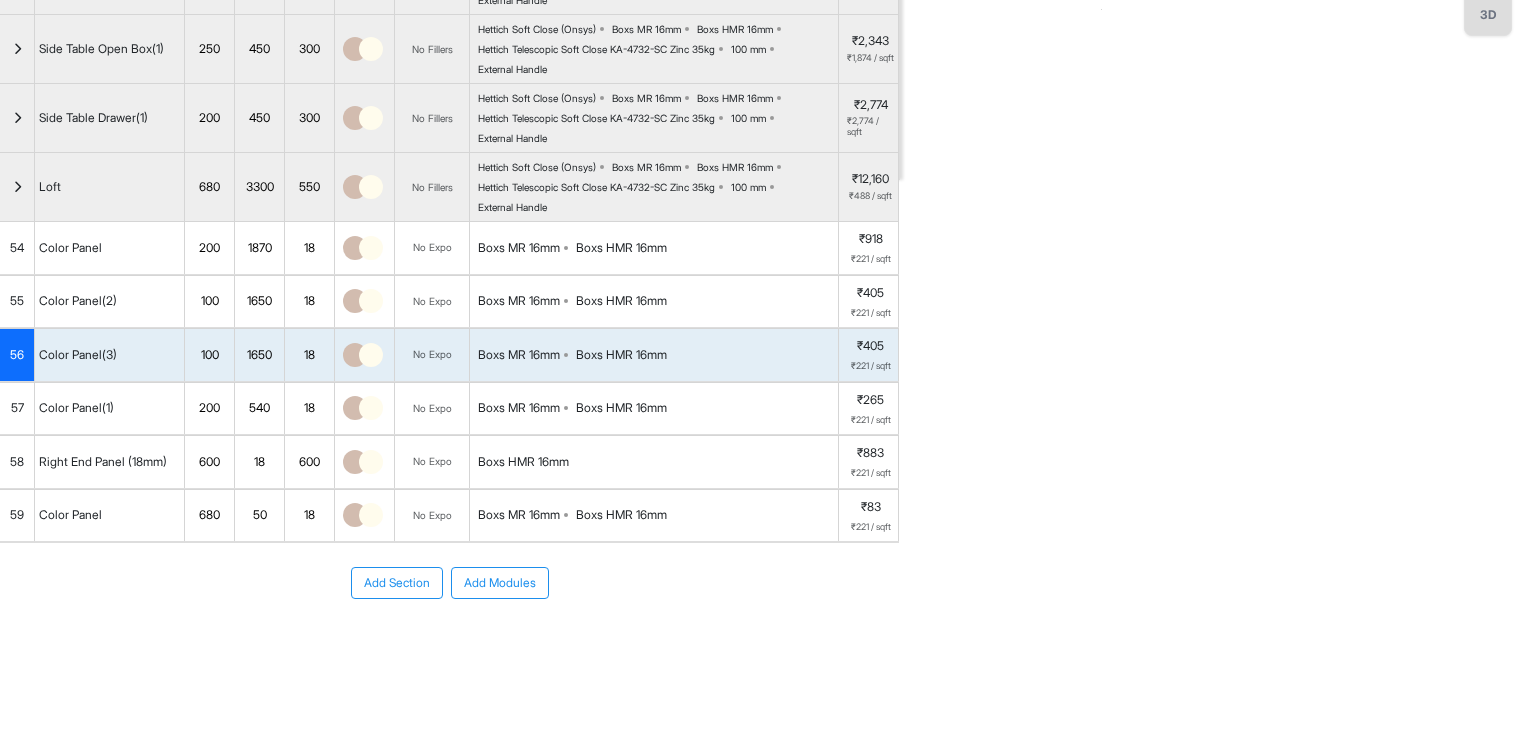 click on "Boxs HMR 16mm" at bounding box center (621, 248) 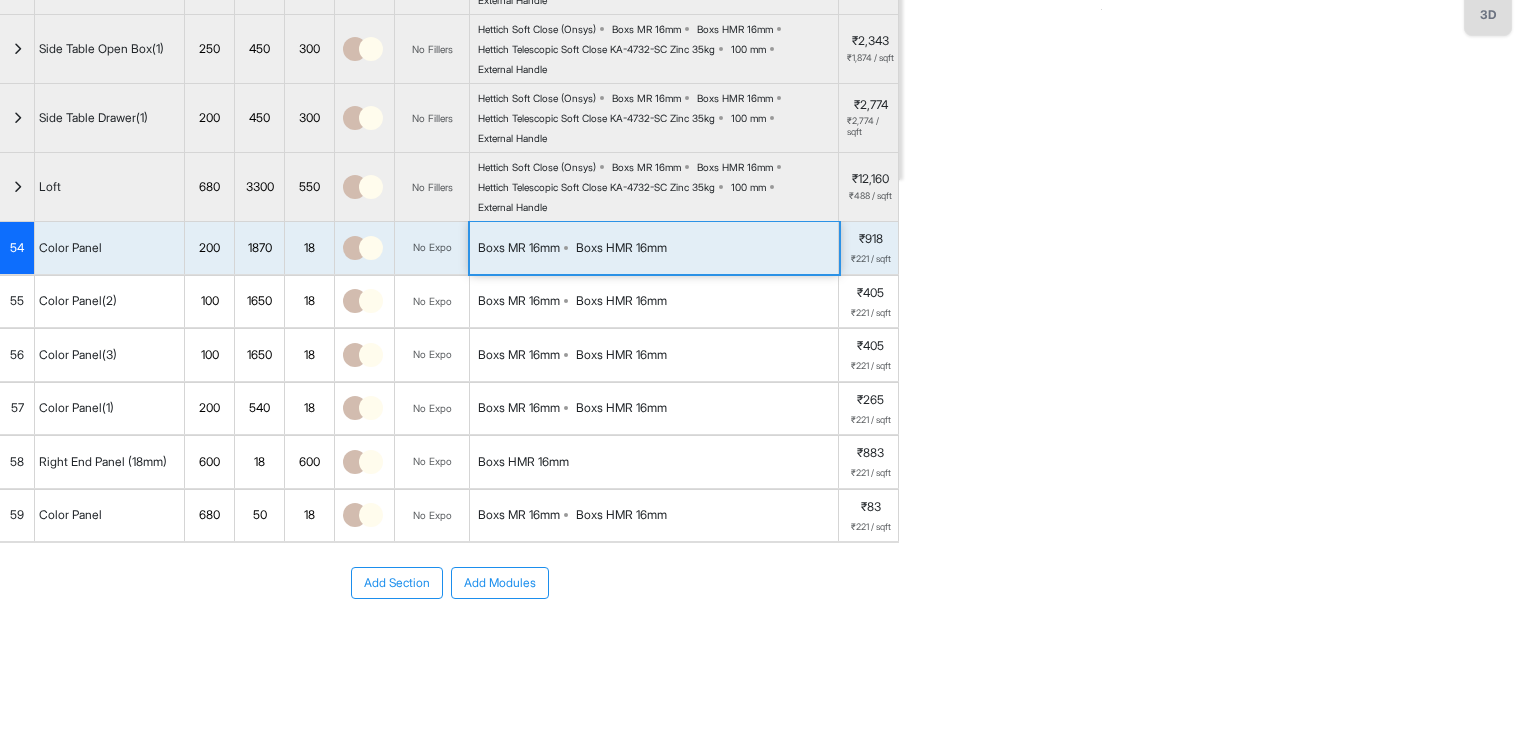 click on "Boxs HMR 16mm" at bounding box center (621, 248) 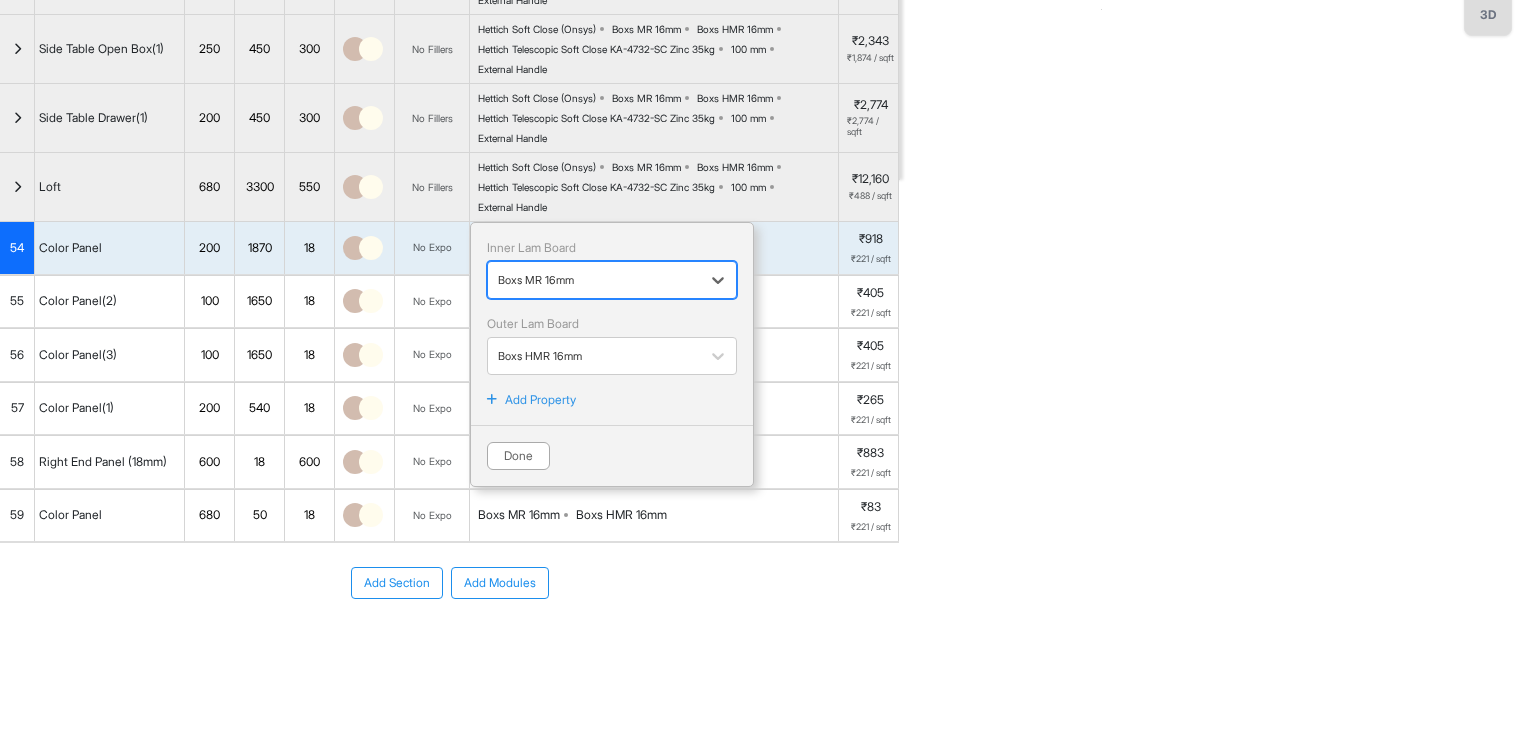 click on "Add Property" at bounding box center (540, 400) 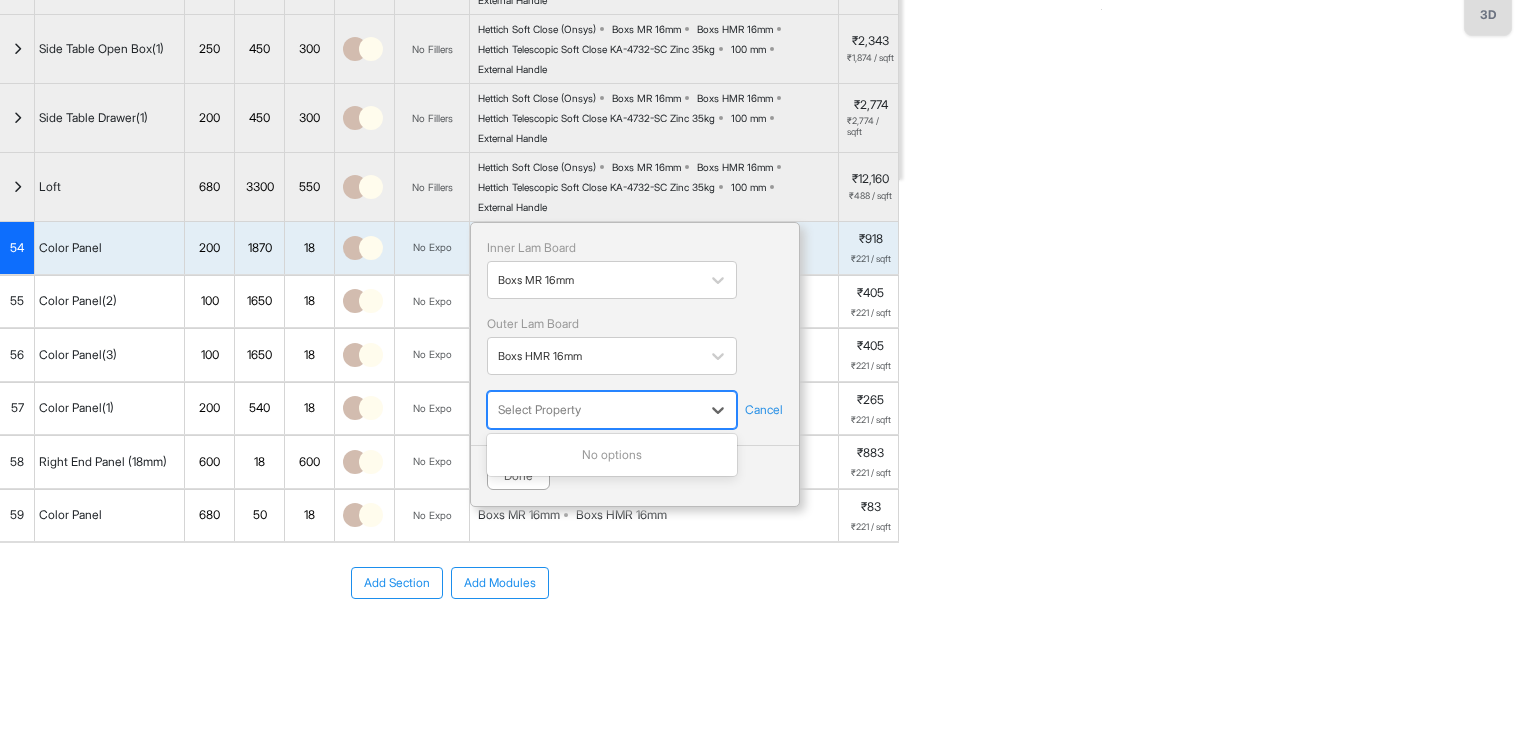 click at bounding box center [594, 410] 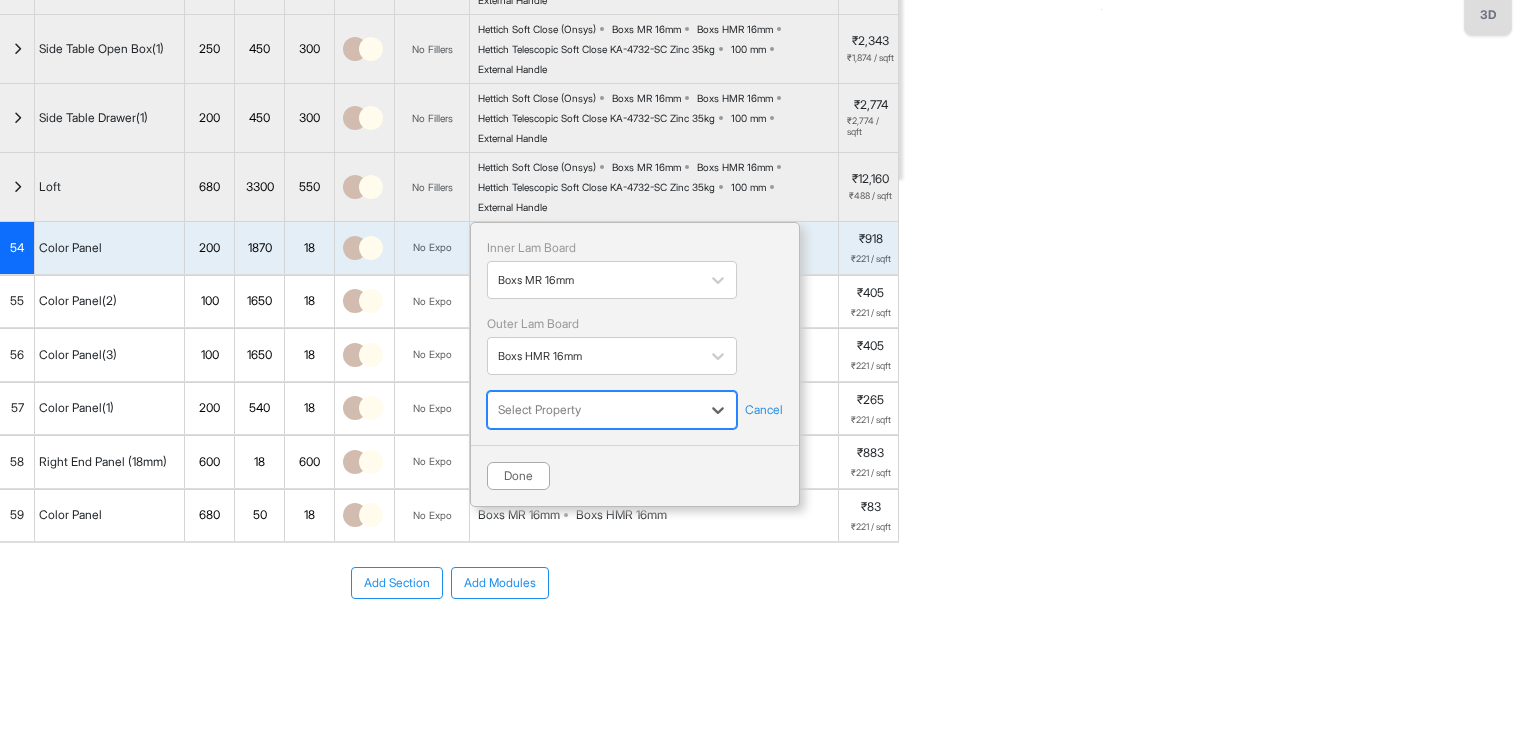 click at bounding box center (594, 410) 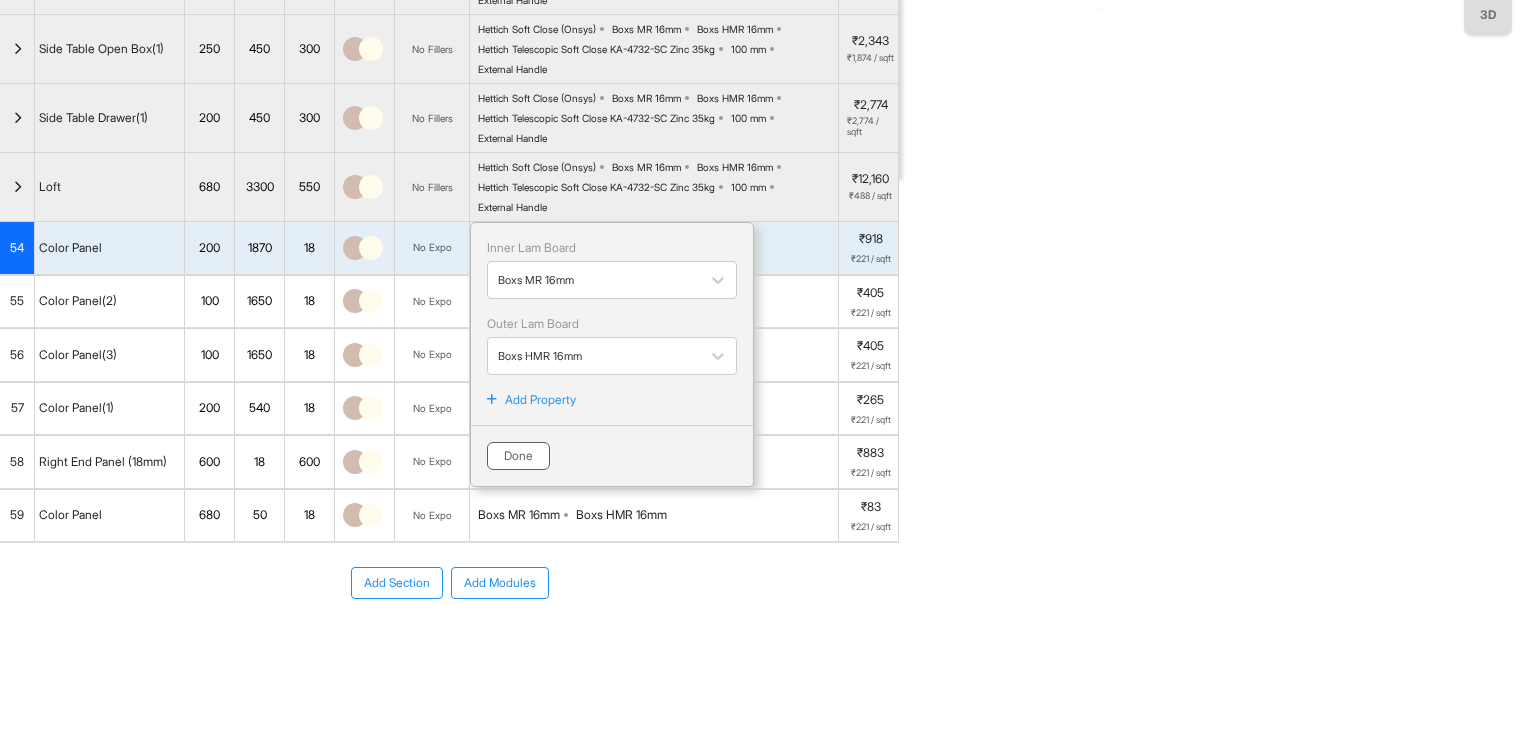 click on "Done" at bounding box center [518, 456] 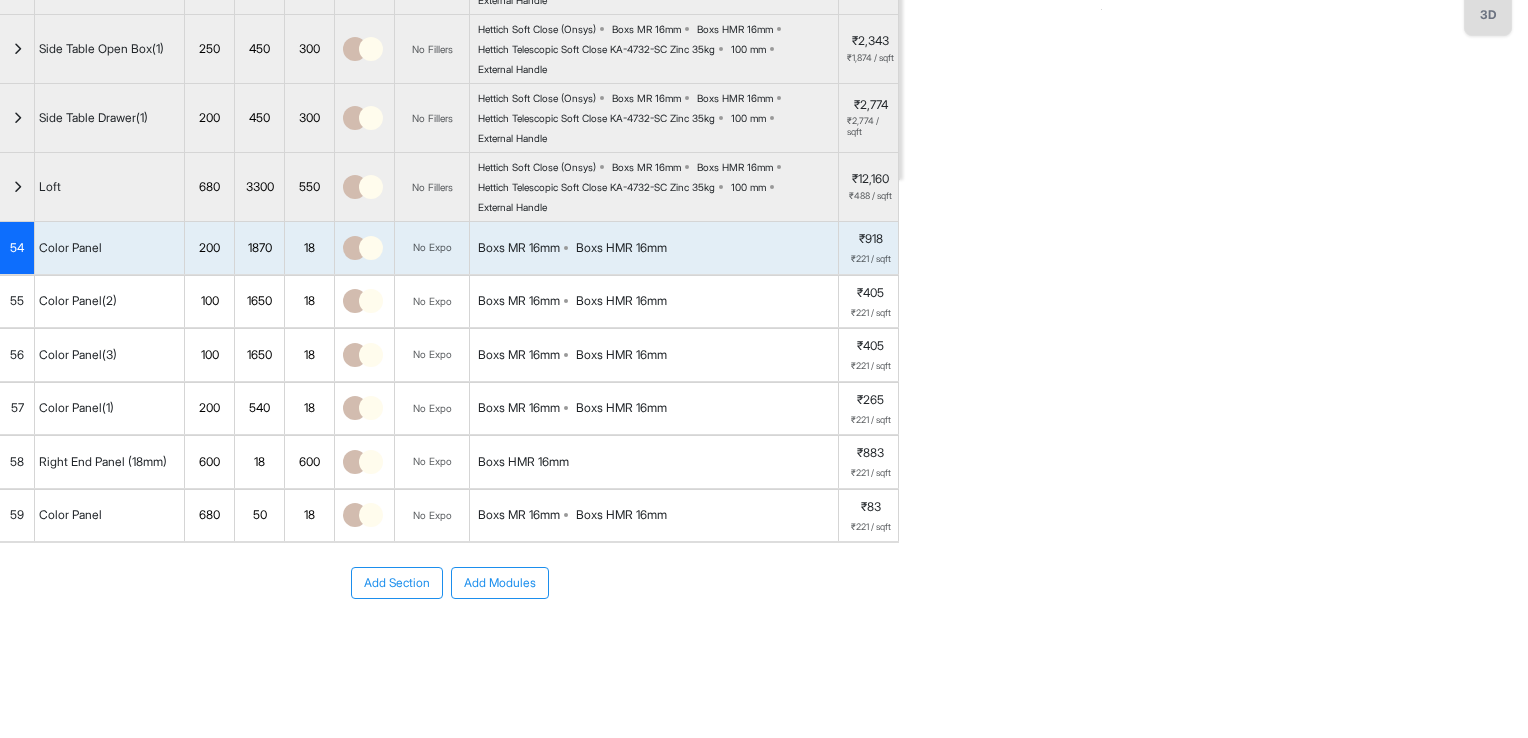 click on "Boxs HMR 16mm" at bounding box center (654, 462) 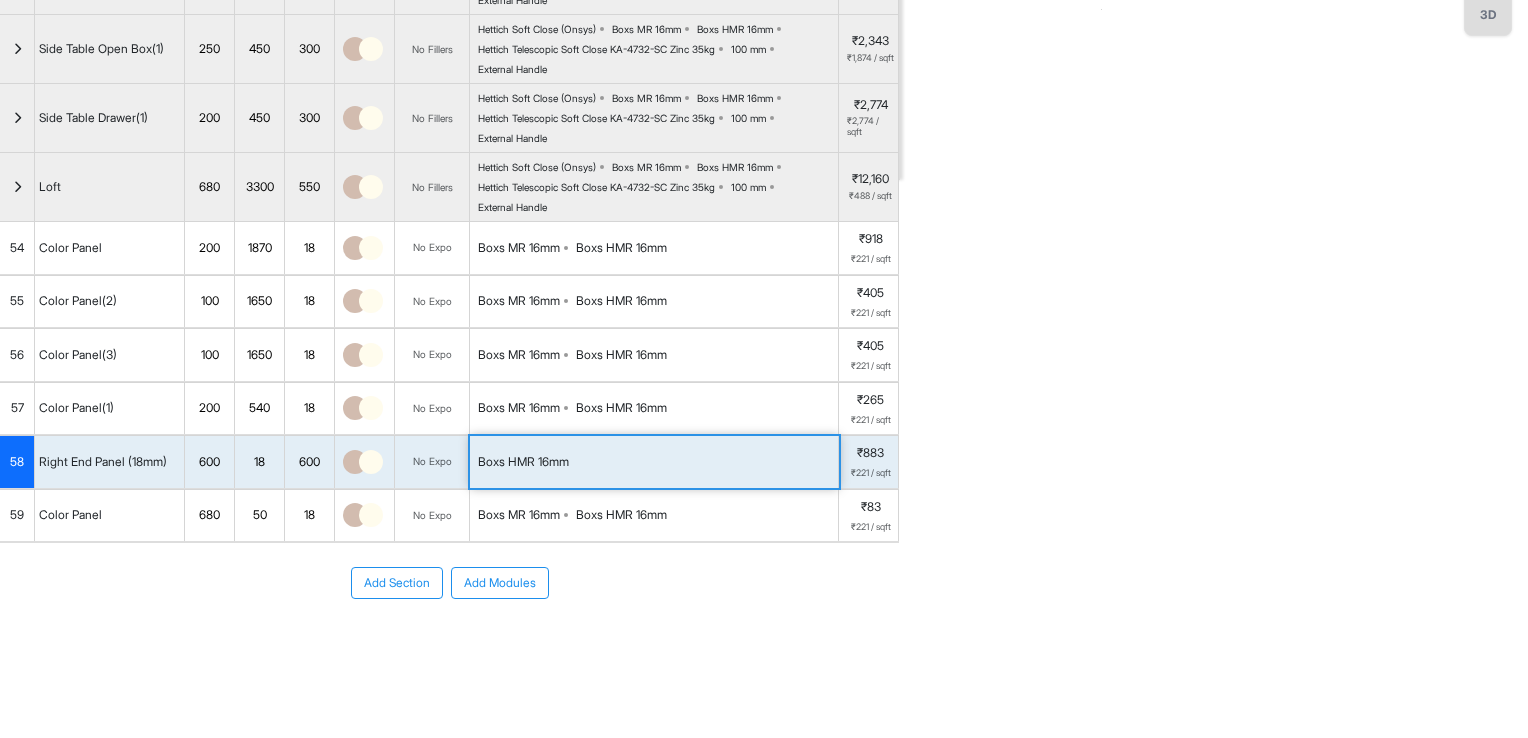 click on "Boxs HMR 16mm" at bounding box center [654, 462] 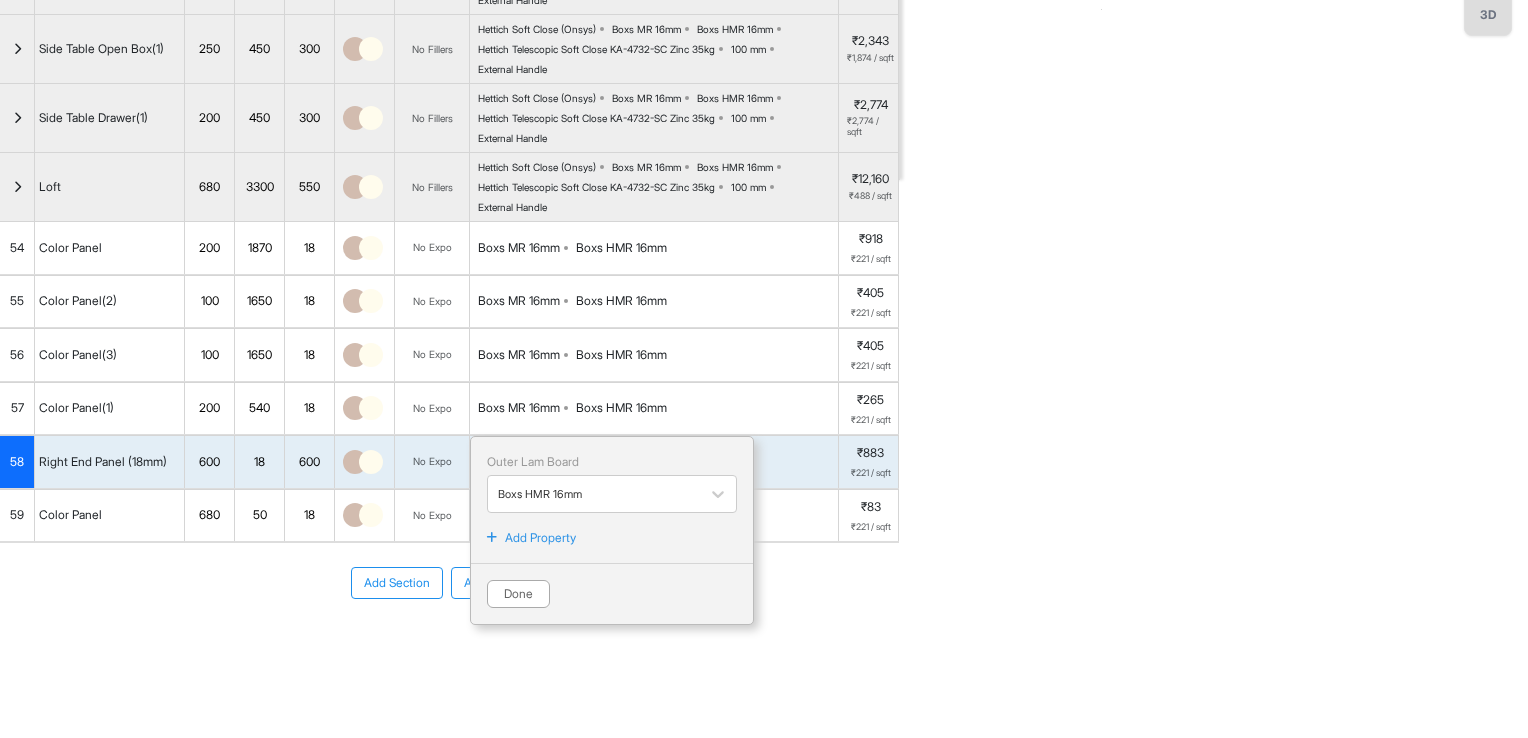 click on "Outer Lam Board" at bounding box center (612, 462) 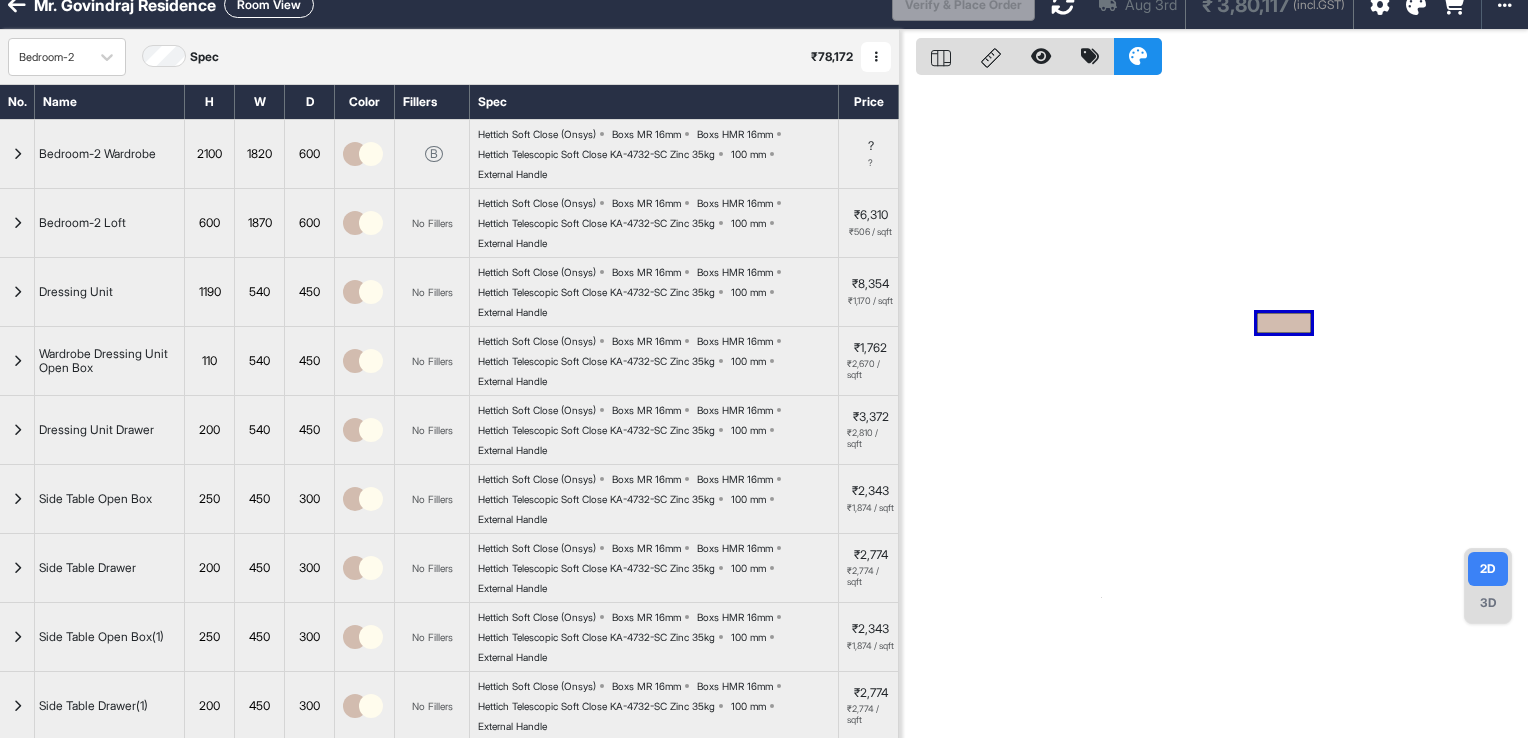 scroll, scrollTop: 0, scrollLeft: 0, axis: both 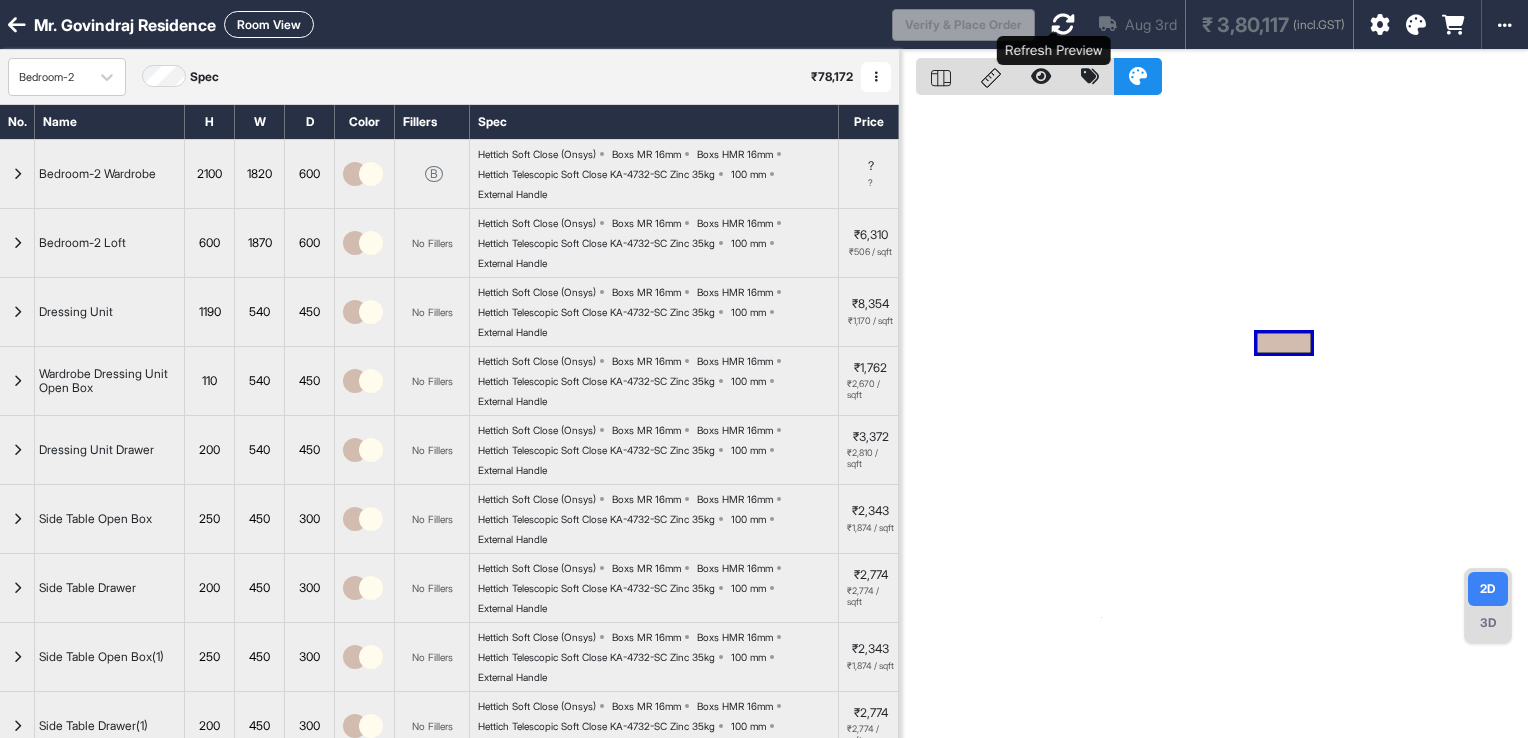 click at bounding box center (1063, 24) 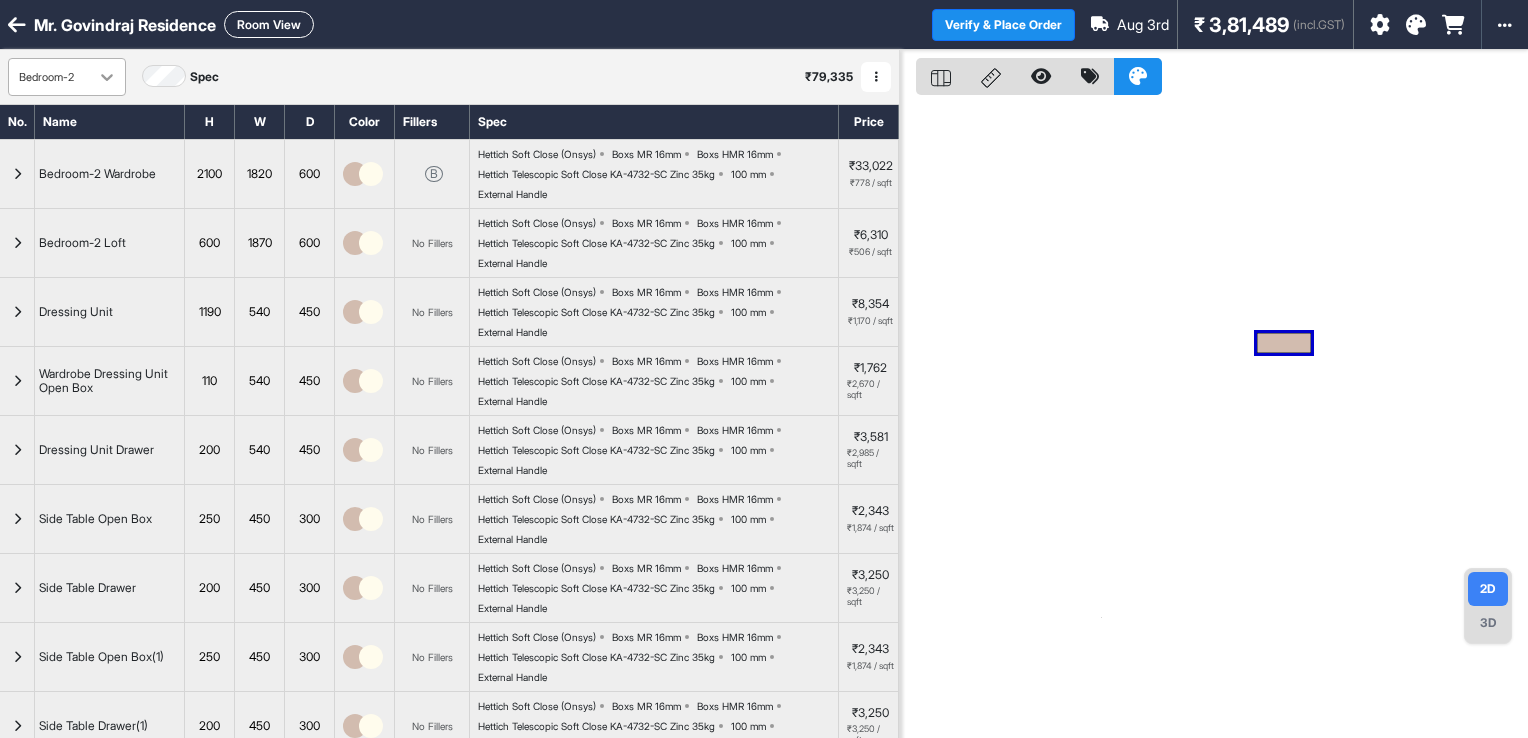 click 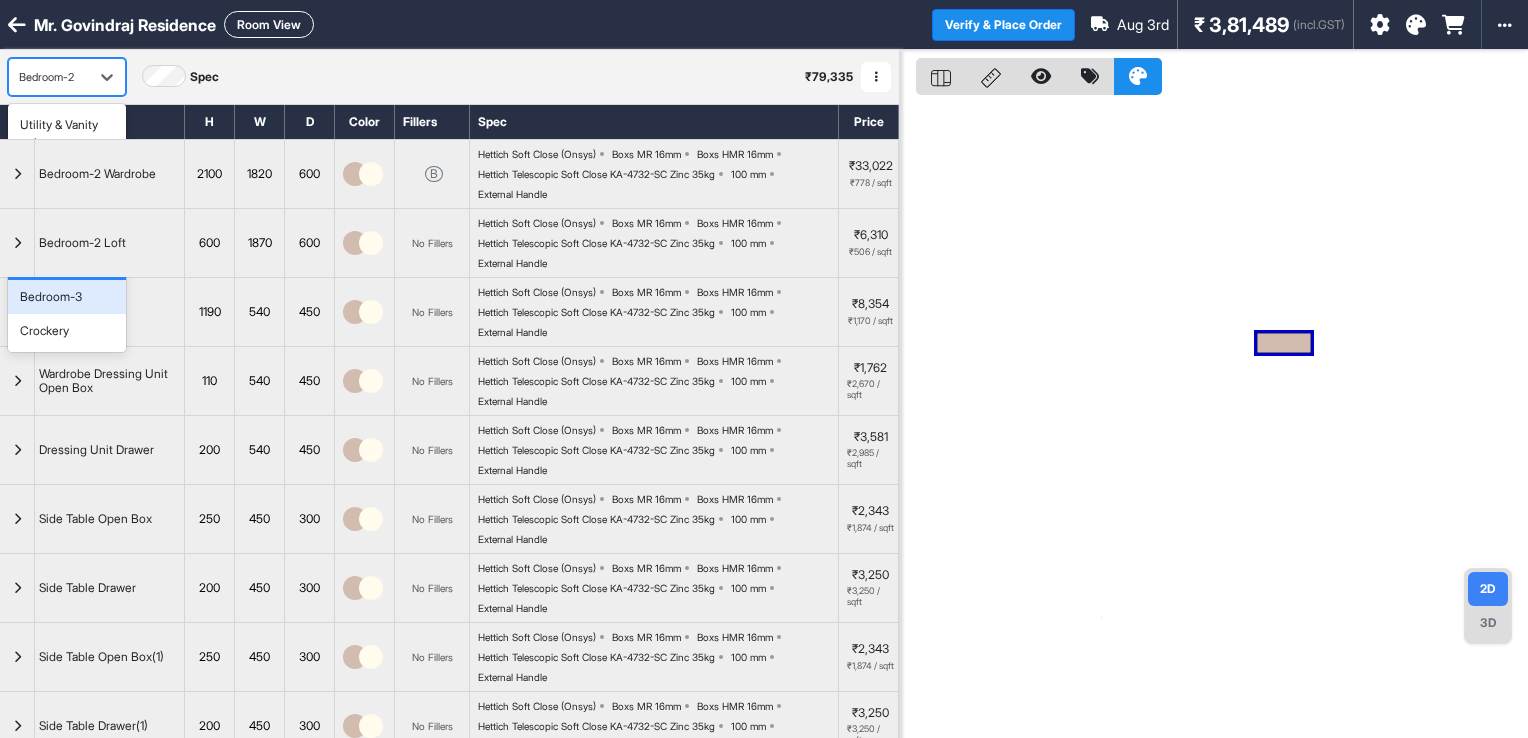 click on "Bedroom-3" at bounding box center [51, 297] 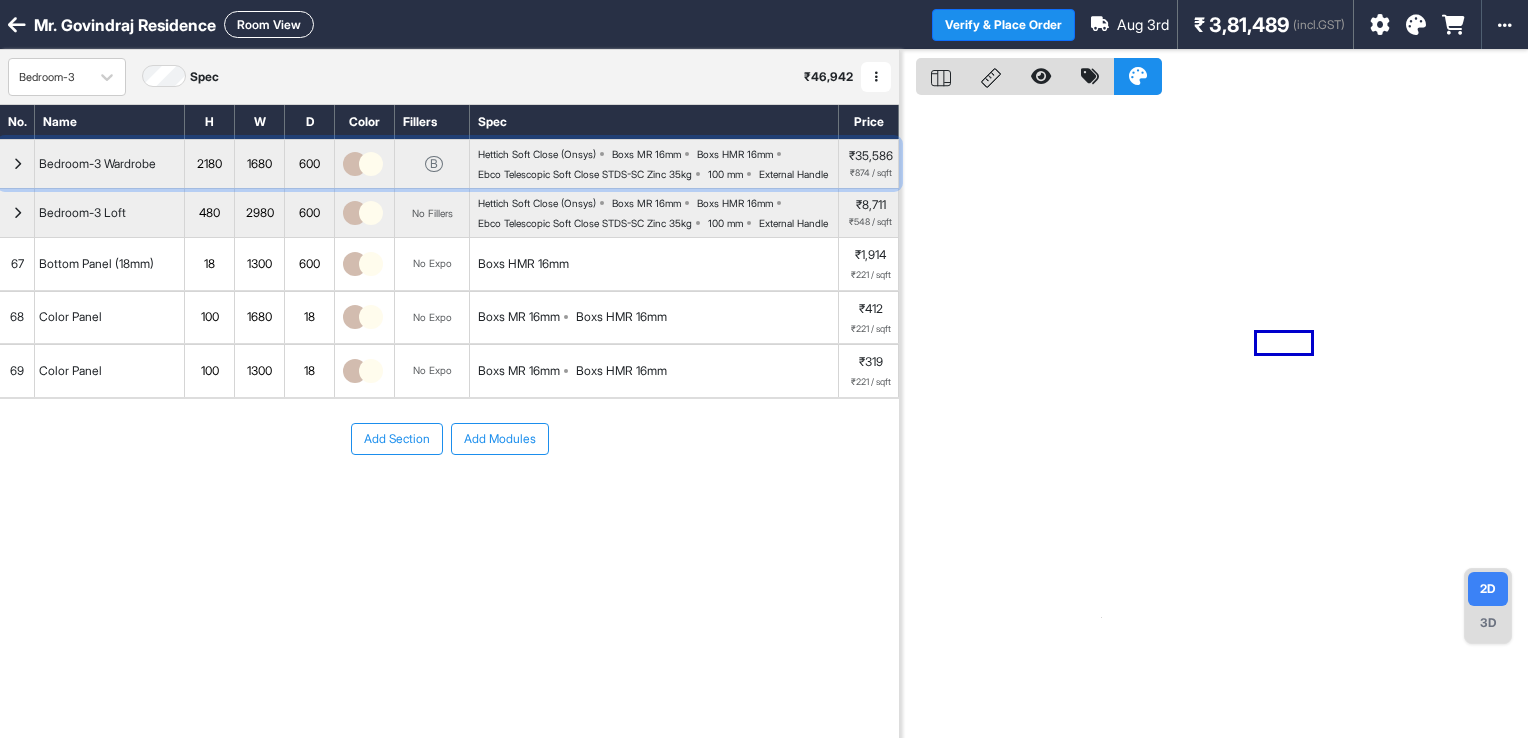 click on "Ebco Telescopic Soft Close STDS-SC Zinc 35kg" at bounding box center [585, 174] 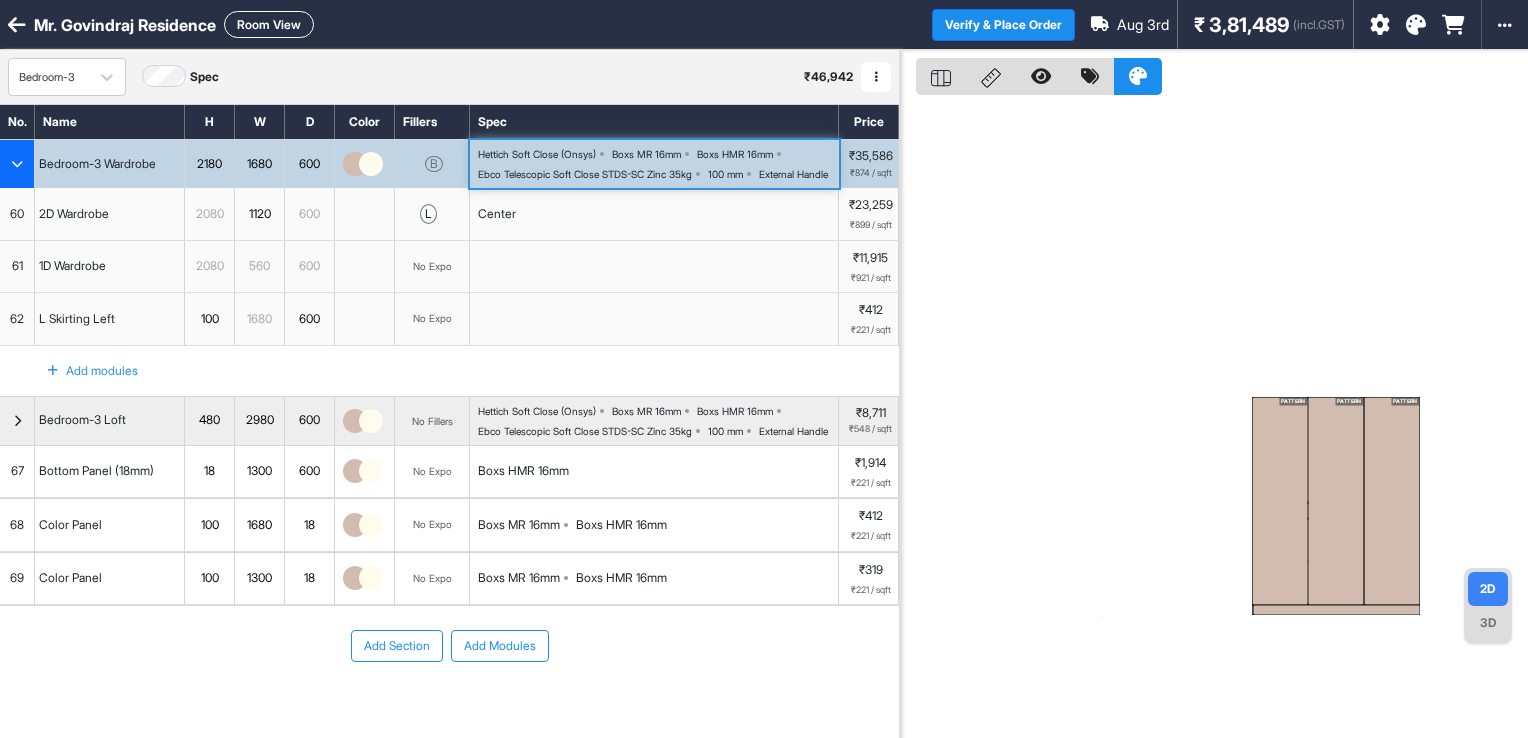 click on "Ebco Telescopic Soft Close STDS-SC Zinc 35kg" at bounding box center (585, 174) 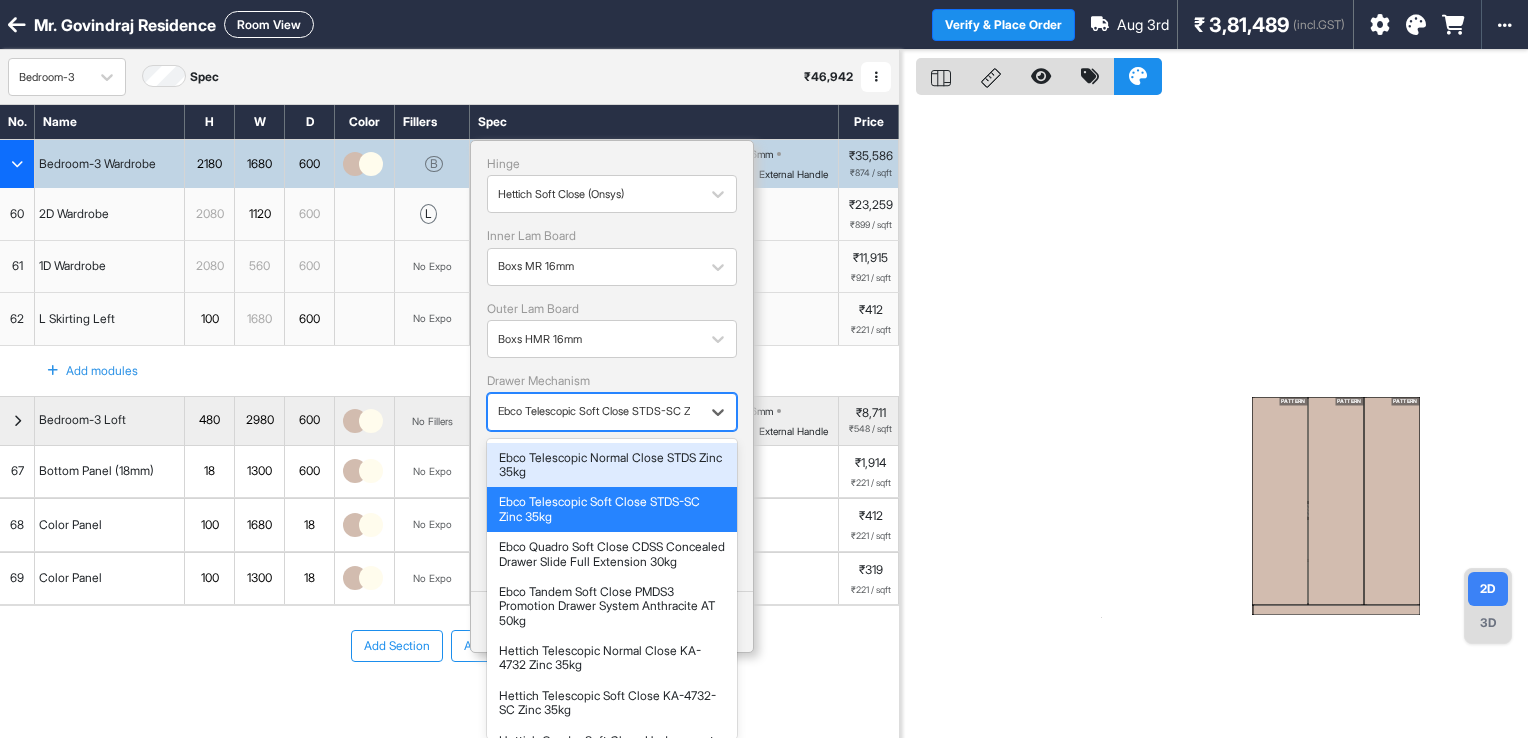click at bounding box center (594, 411) 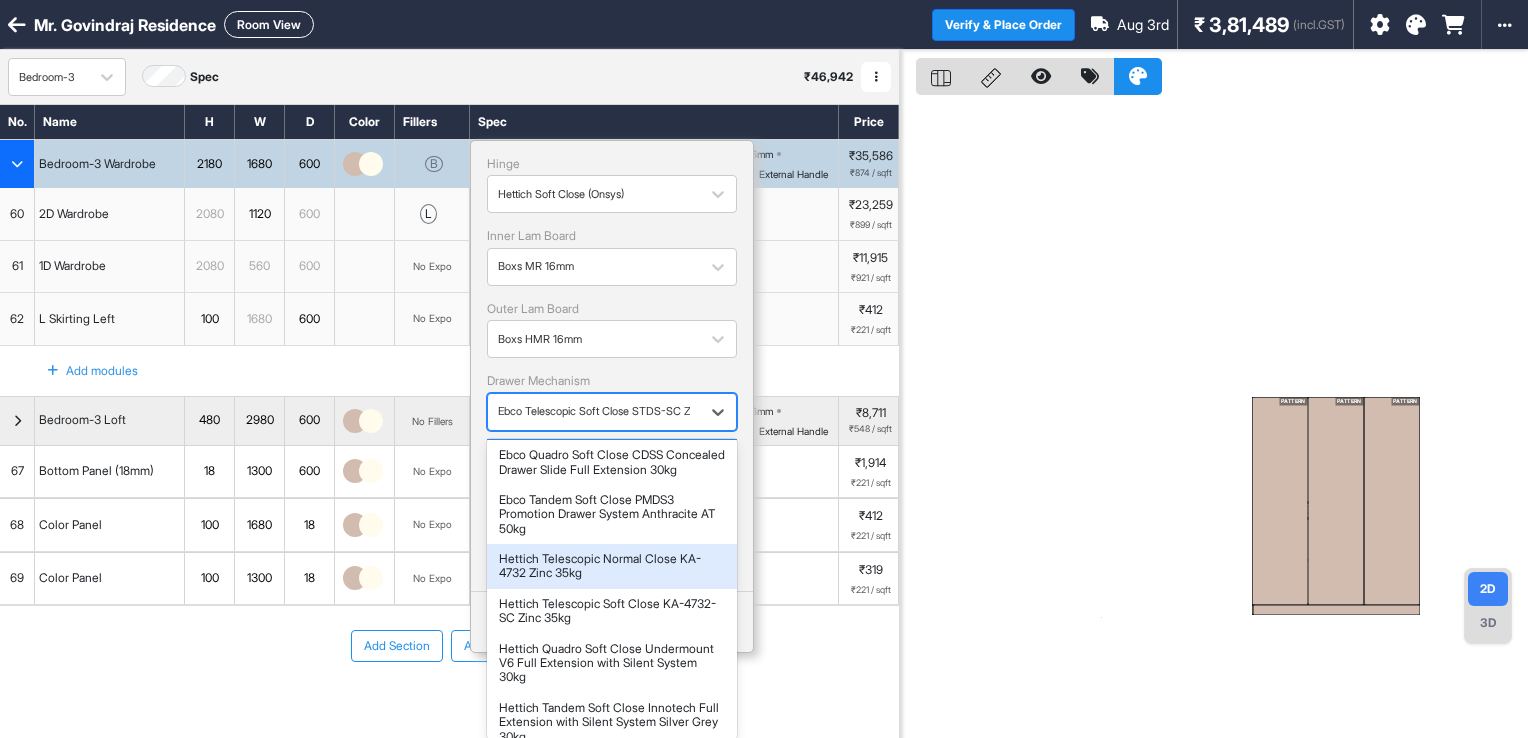 scroll, scrollTop: 100, scrollLeft: 0, axis: vertical 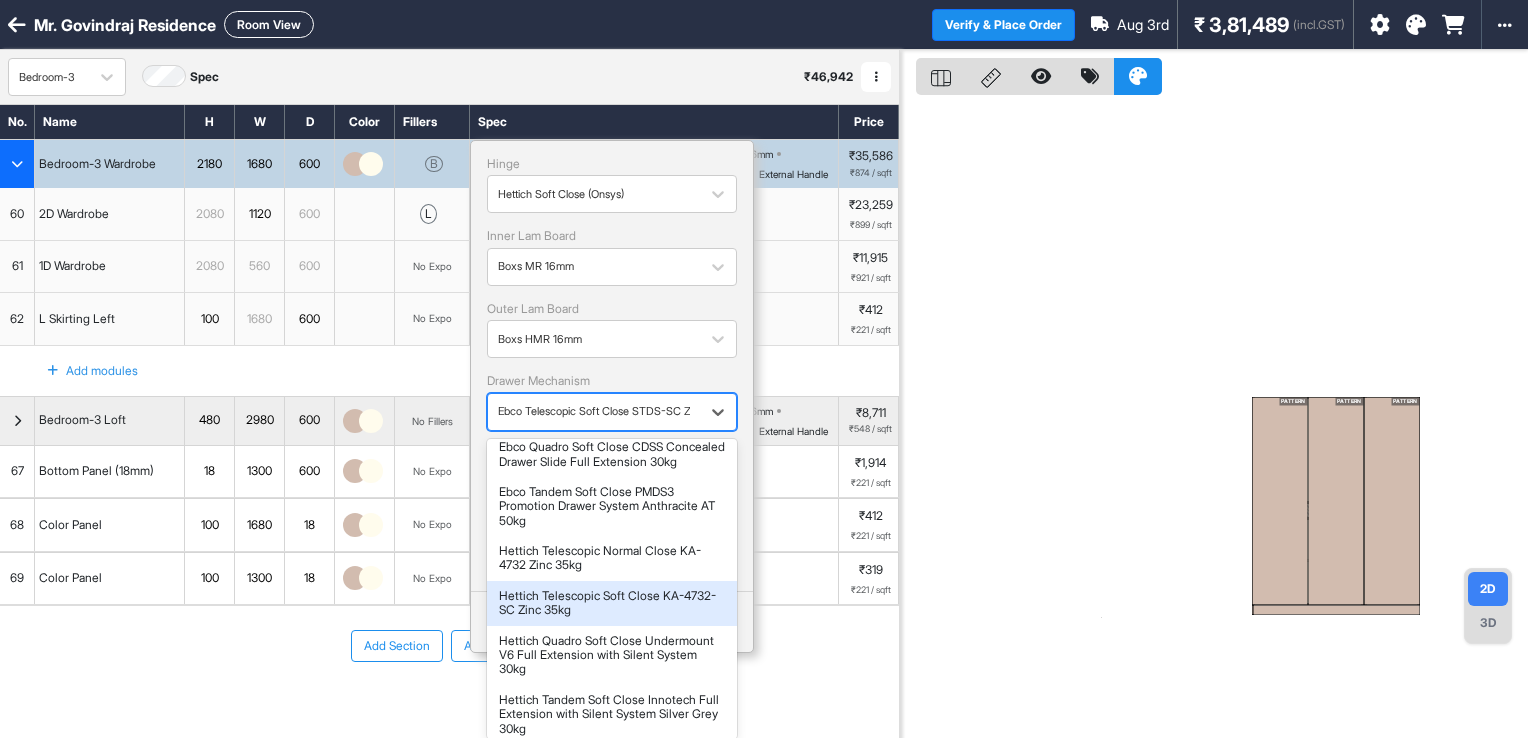 click on "Hettich Telescopic Soft Close KA-4732-SC Zinc 35kg" at bounding box center [612, 603] 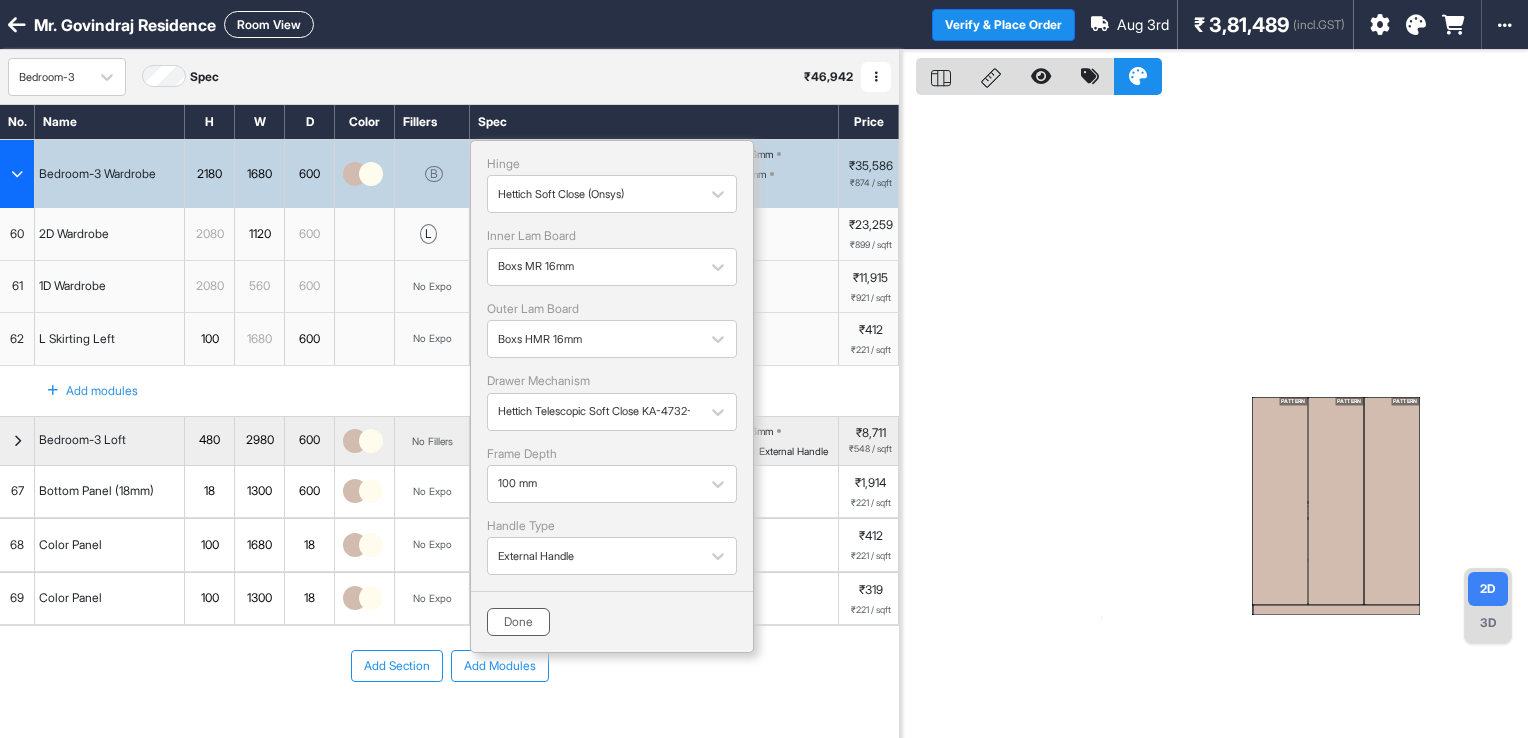 click on "Done" at bounding box center (518, 622) 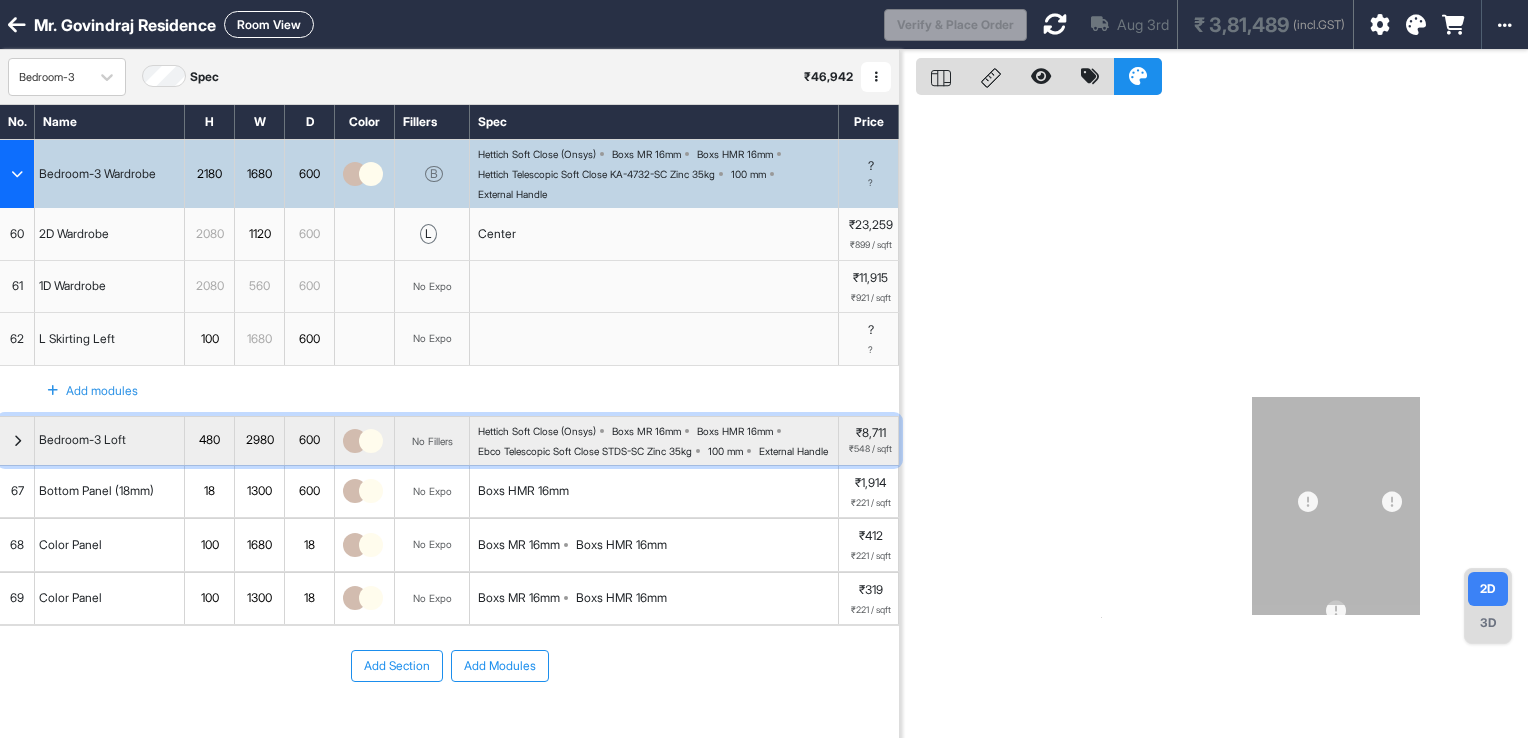 click on "Hettich Soft Close (Onsys) Boxs MR 16mm Boxs HMR 16mm Ebco Telescopic Soft Close STDS-SC Zinc 35kg 100 mm External Handle" at bounding box center [658, 441] 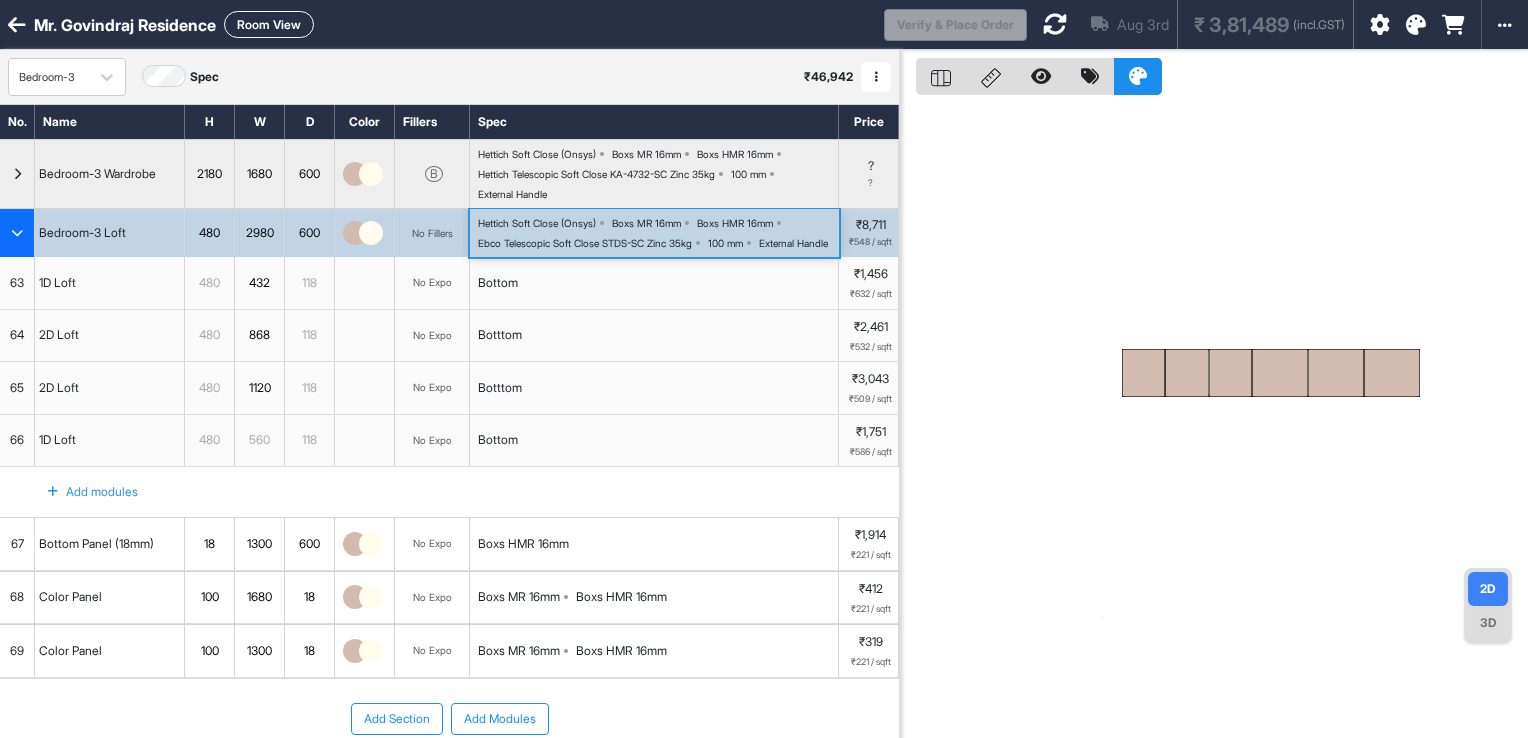click on "Bottom" at bounding box center [654, 441] 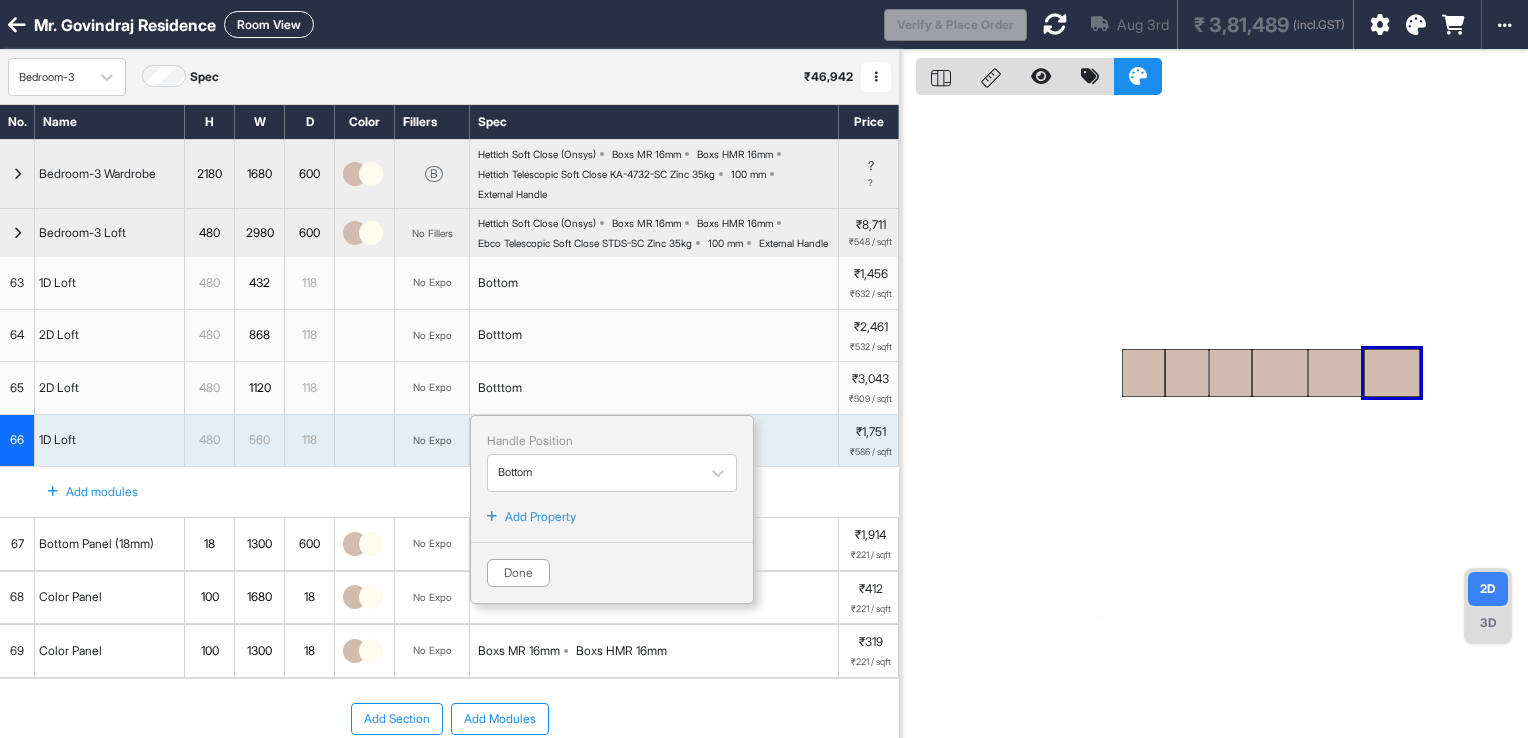 click on "Hettich Soft Close (Onsys) Boxs MR 16mm Boxs HMR 16mm Ebco Telescopic Soft Close STDS-SC Zinc 35kg 100 mm External Handle" at bounding box center [658, 233] 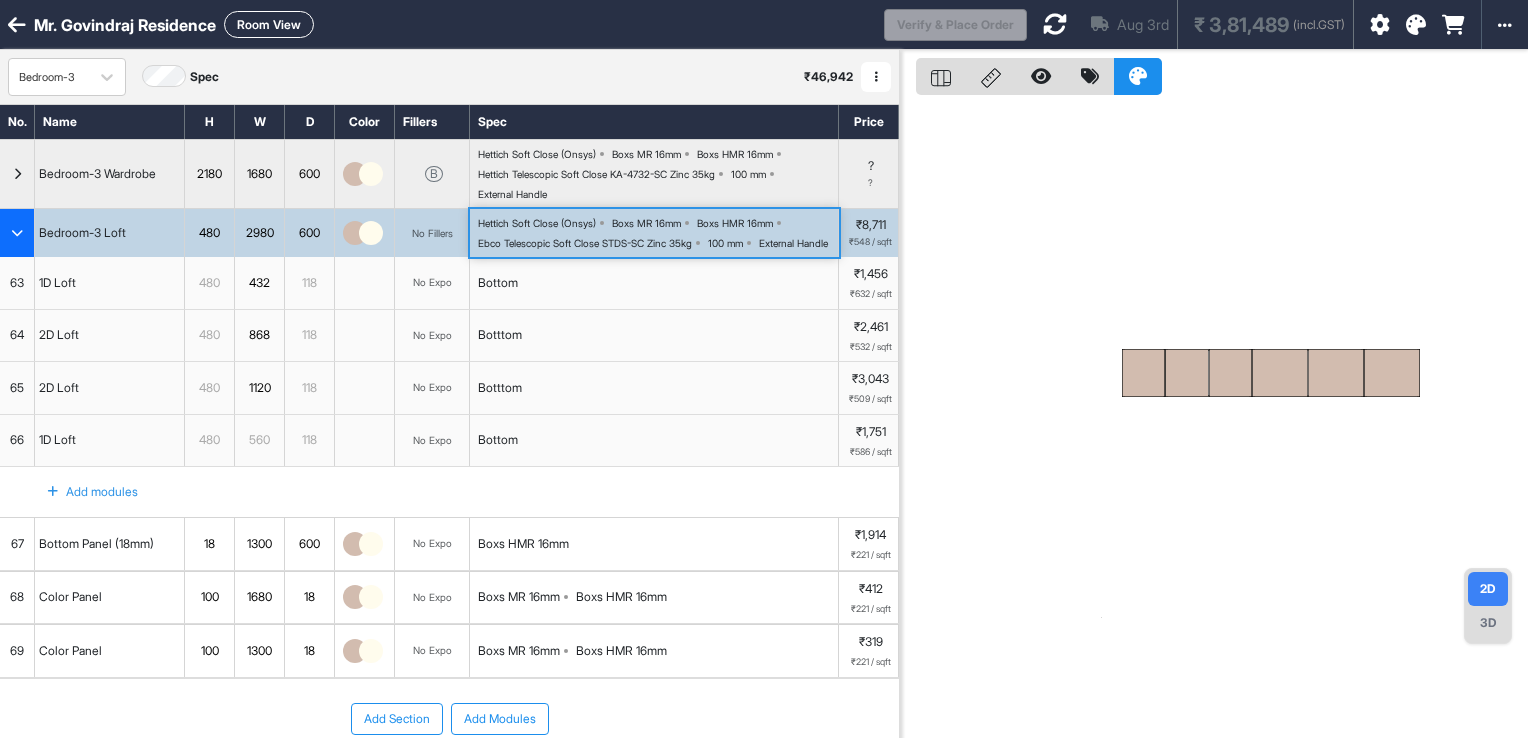 click on "Hettich Soft Close (Onsys) Boxs MR 16mm Boxs HMR 16mm Ebco Telescopic Soft Close STDS-SC Zinc 35kg 100 mm External Handle" at bounding box center (658, 233) 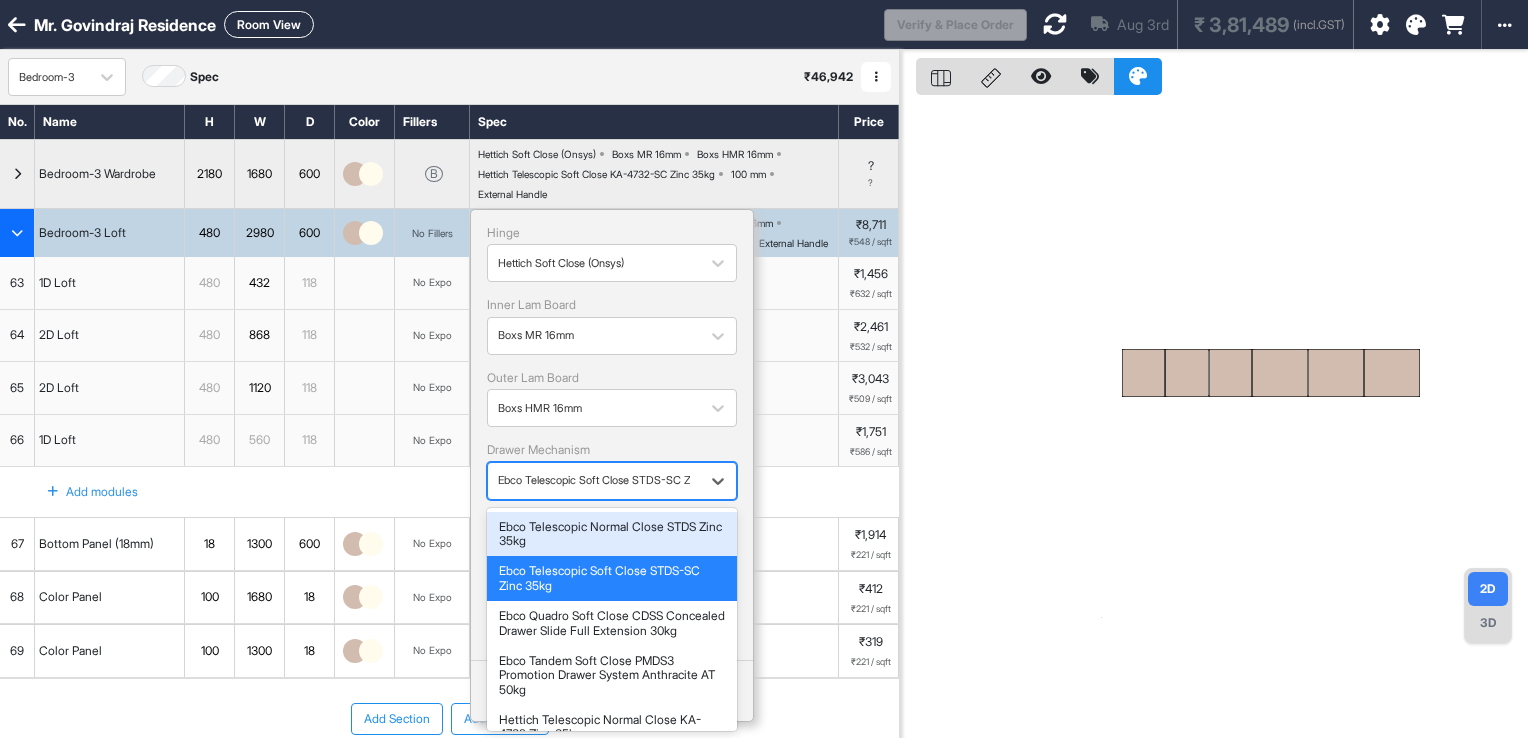 click on "Ebco Telescopic Soft Close STDS-SC Zinc 35kg" at bounding box center (594, 480) 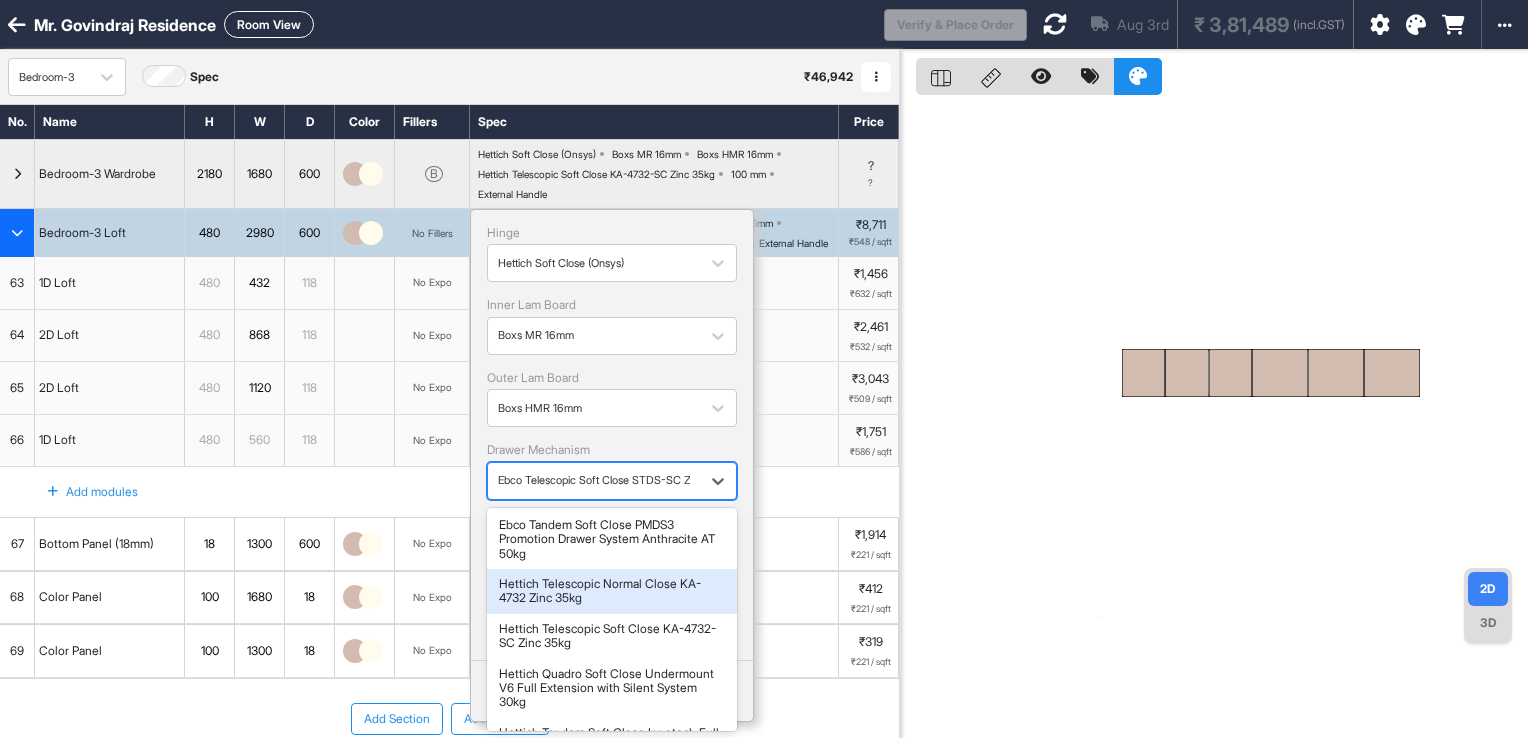 scroll, scrollTop: 200, scrollLeft: 0, axis: vertical 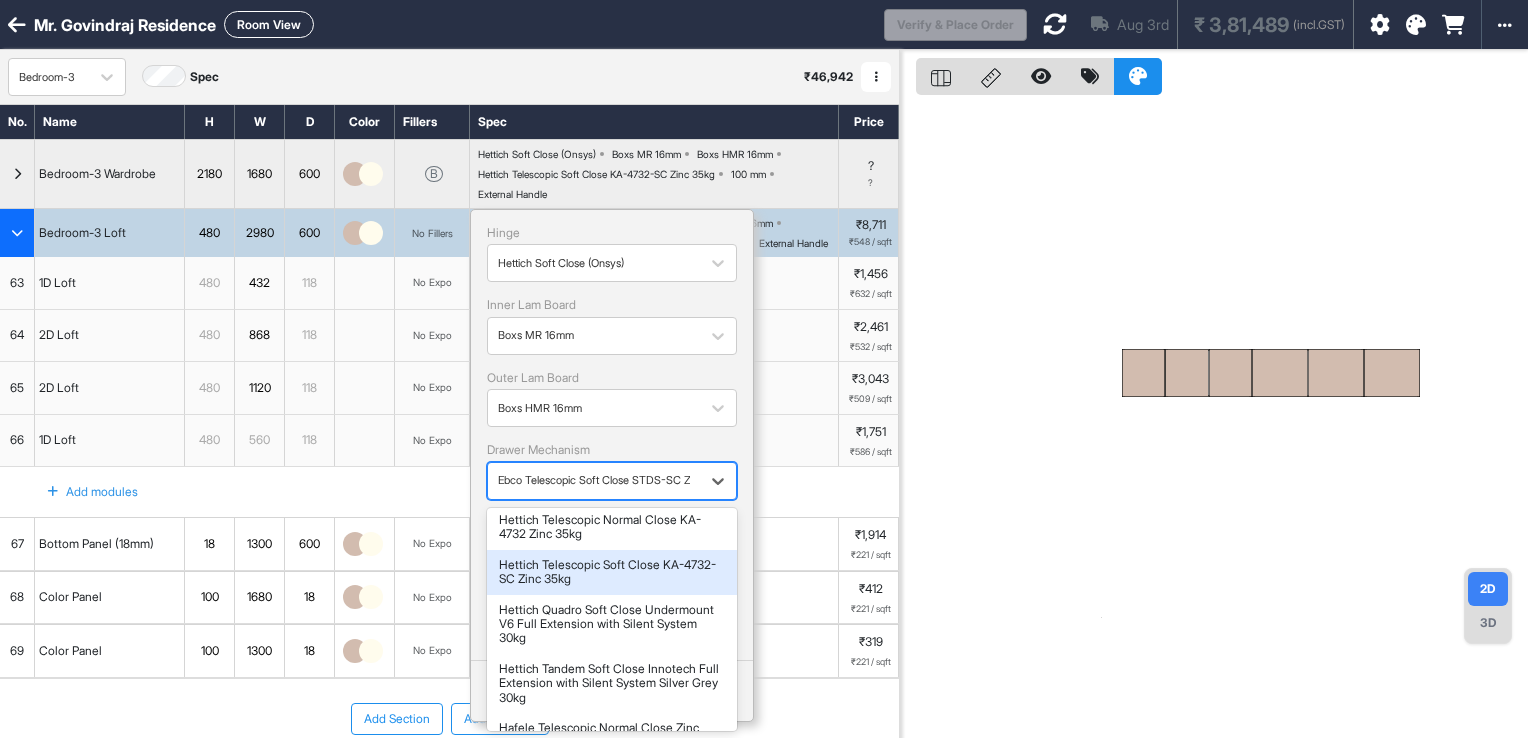 click on "Hettich Telescopic Soft Close KA-4732-SC Zinc 35kg" at bounding box center (612, 572) 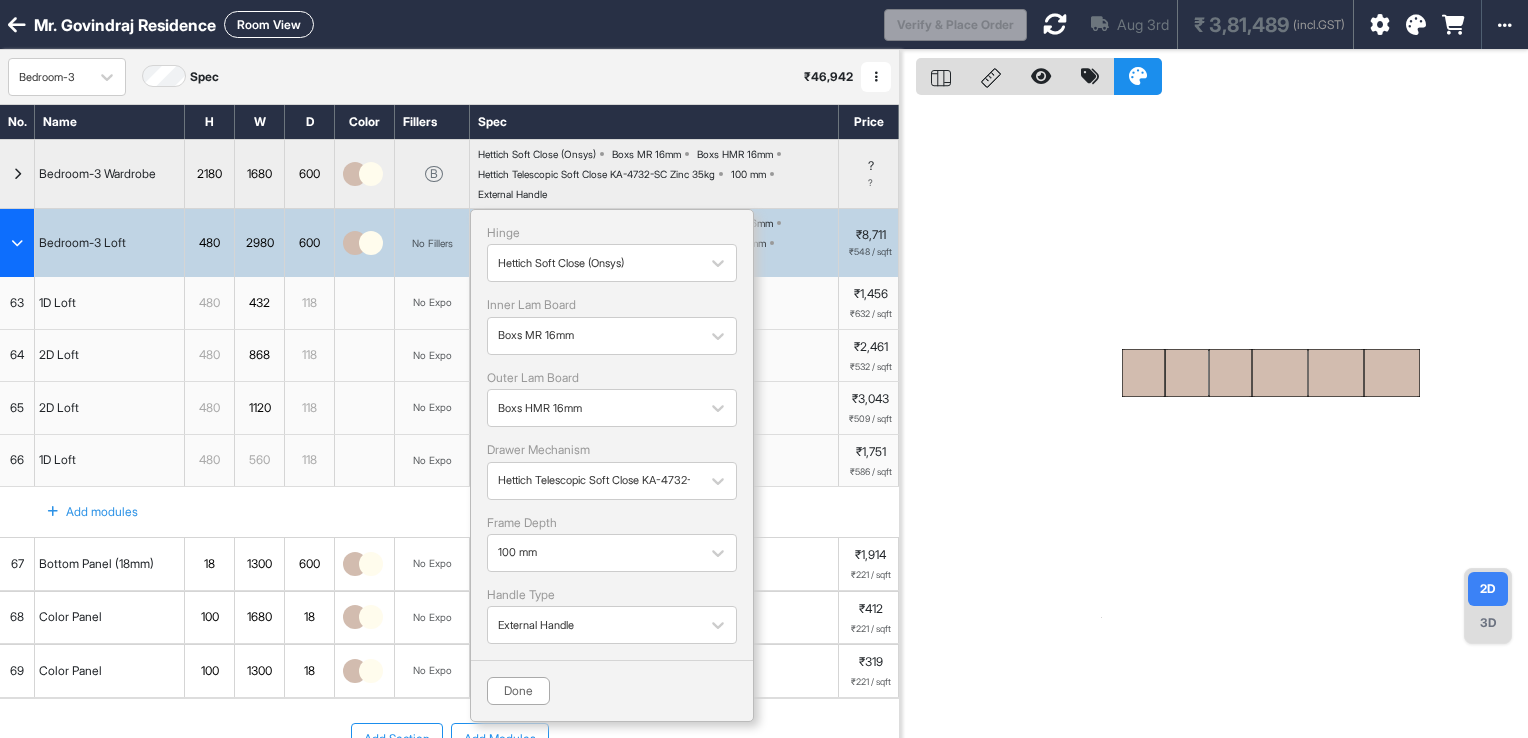 click on "Done" at bounding box center [518, 691] 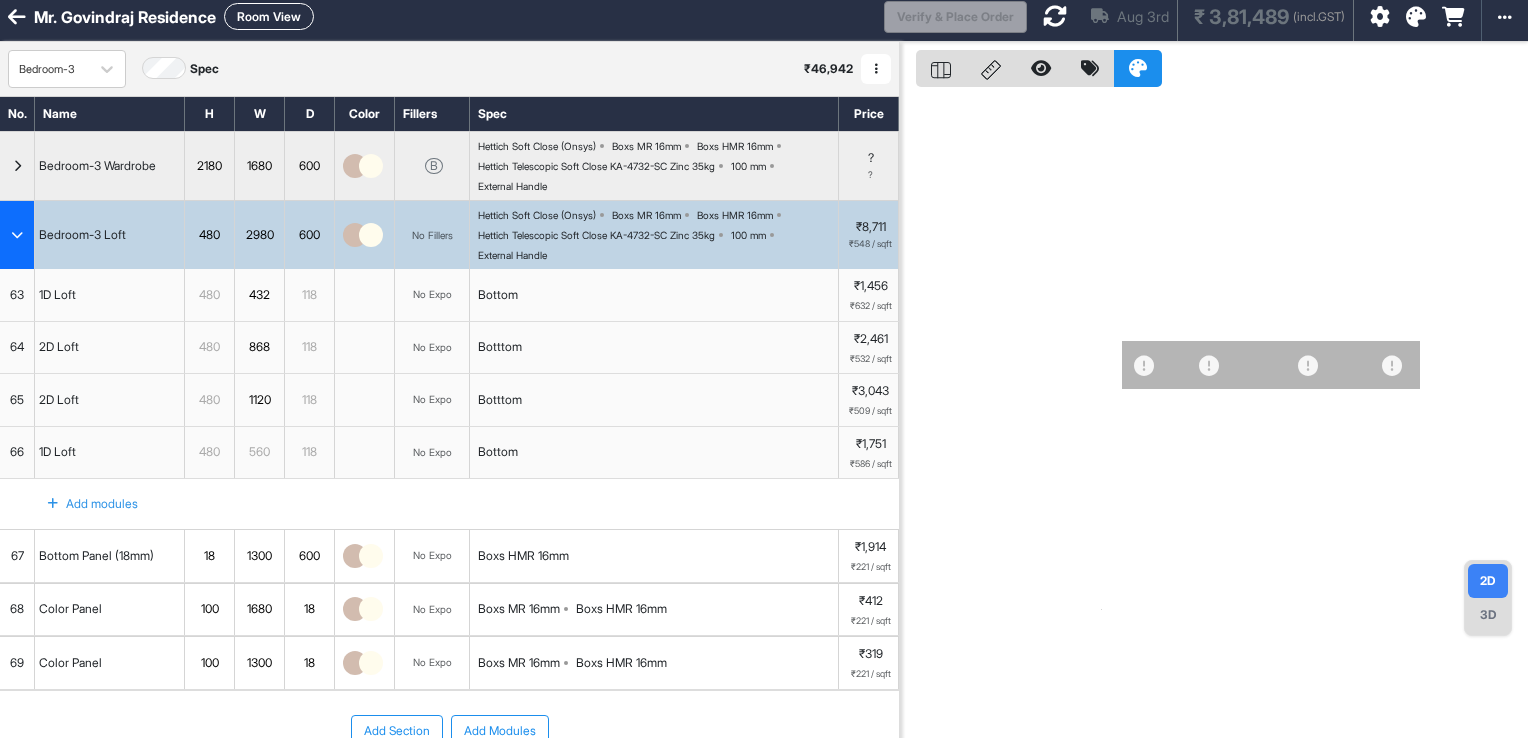 scroll, scrollTop: 0, scrollLeft: 0, axis: both 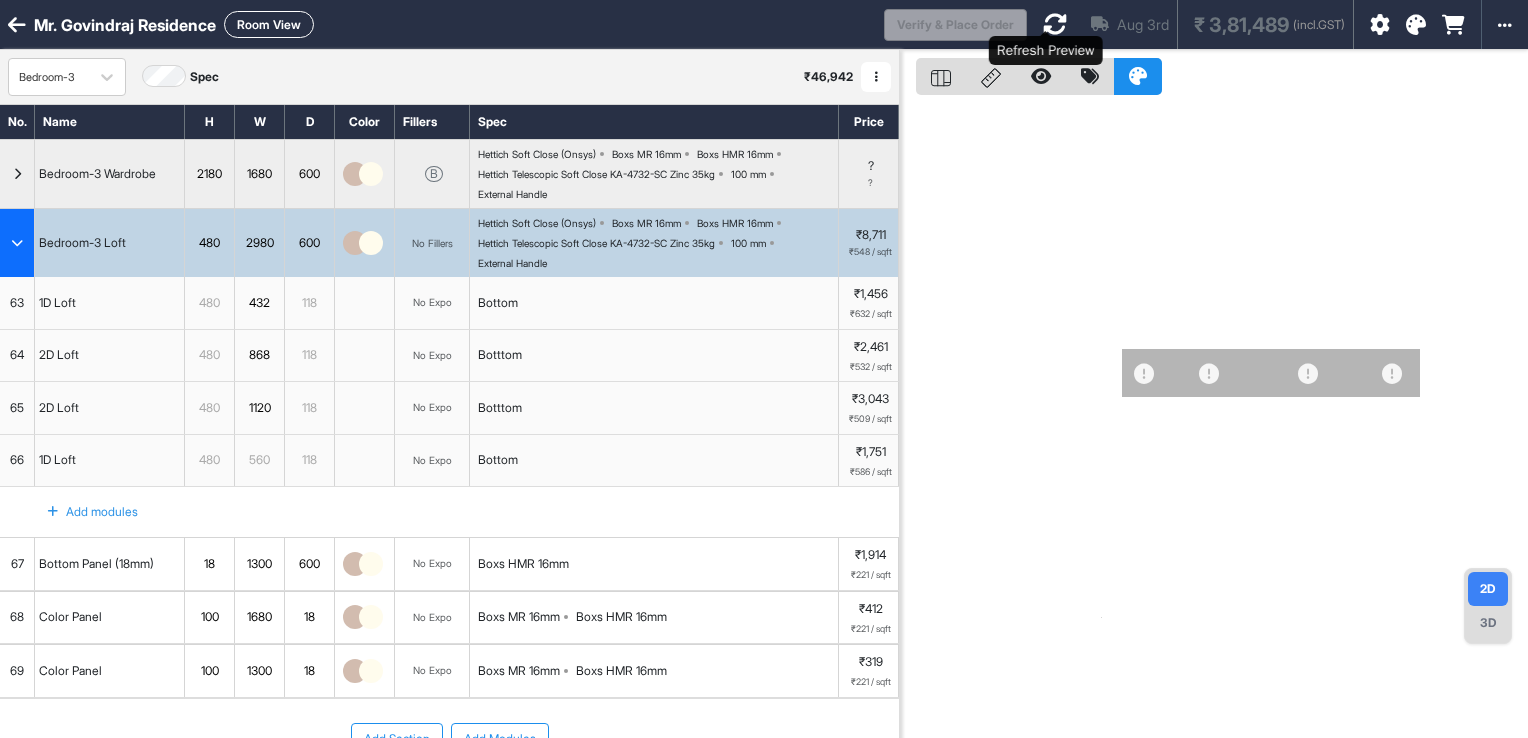 click at bounding box center (1055, 24) 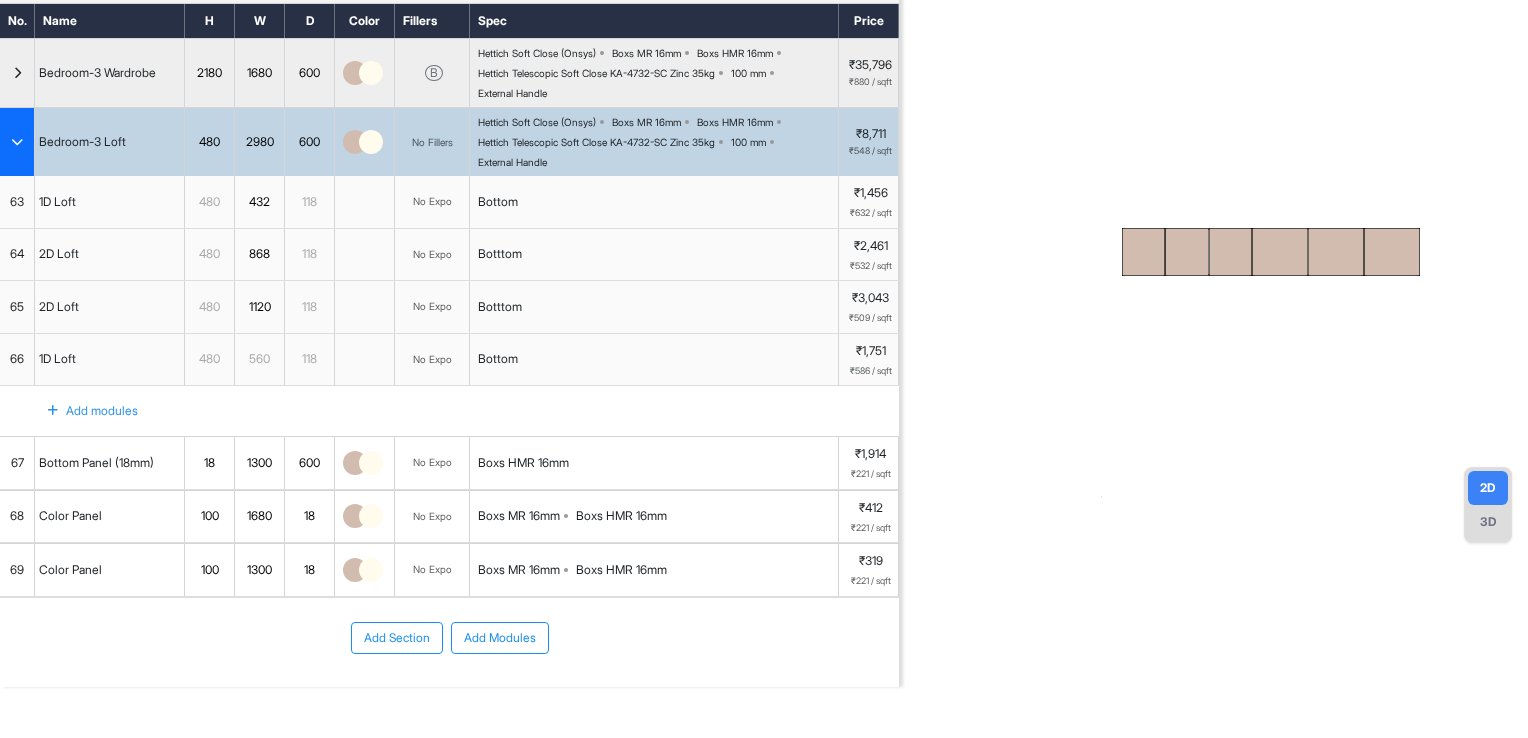 scroll, scrollTop: 0, scrollLeft: 0, axis: both 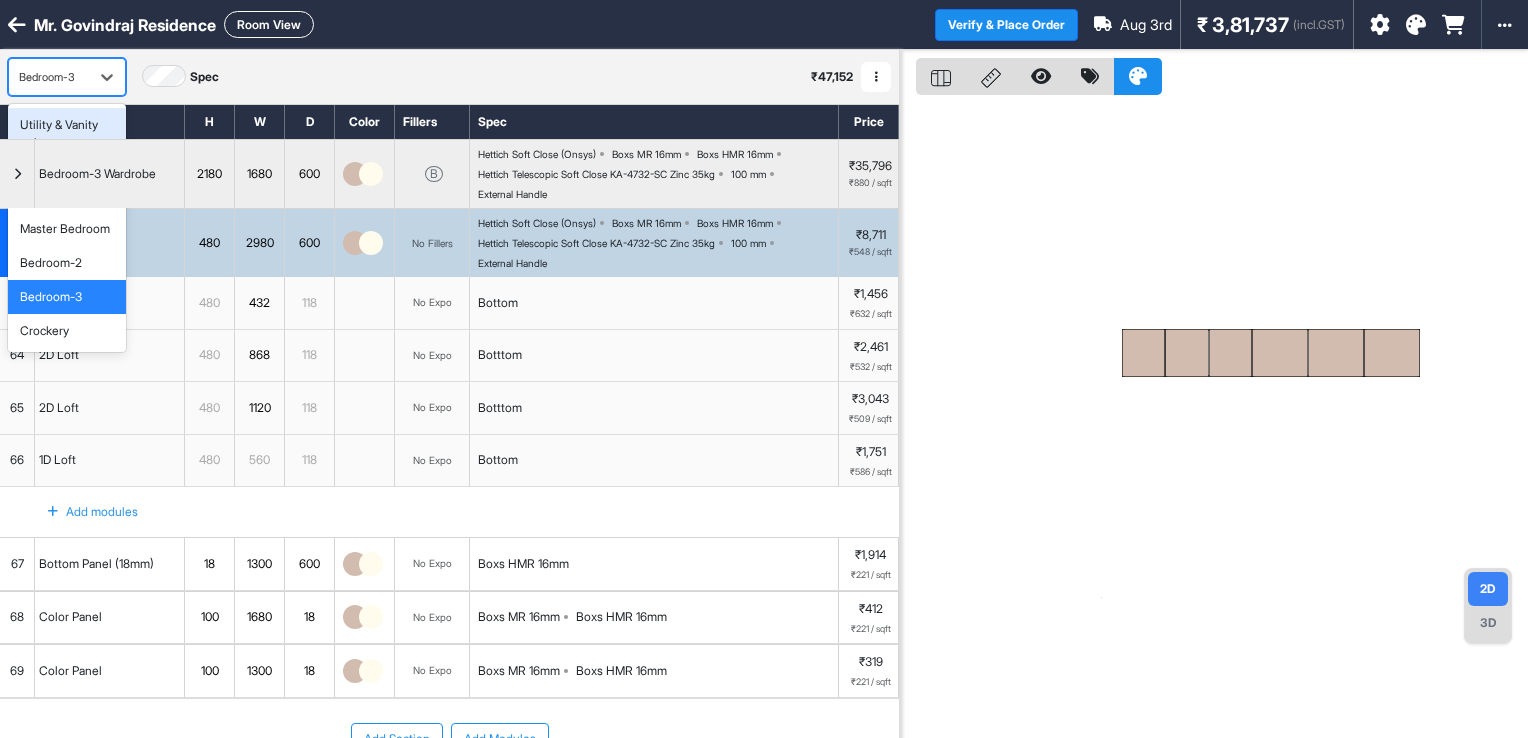 click on "Bedroom-3" at bounding box center (67, 77) 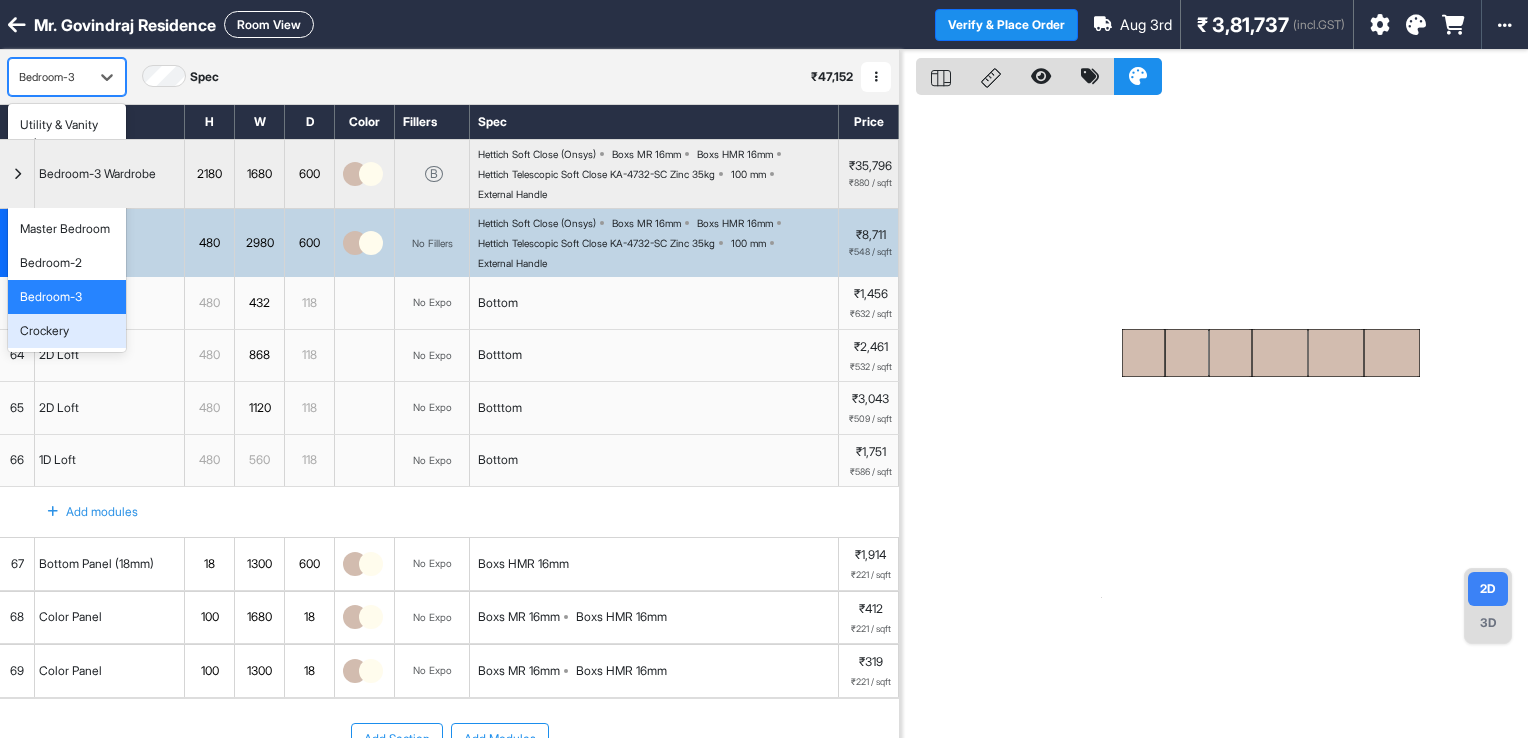 click on "Crockery" at bounding box center (44, 331) 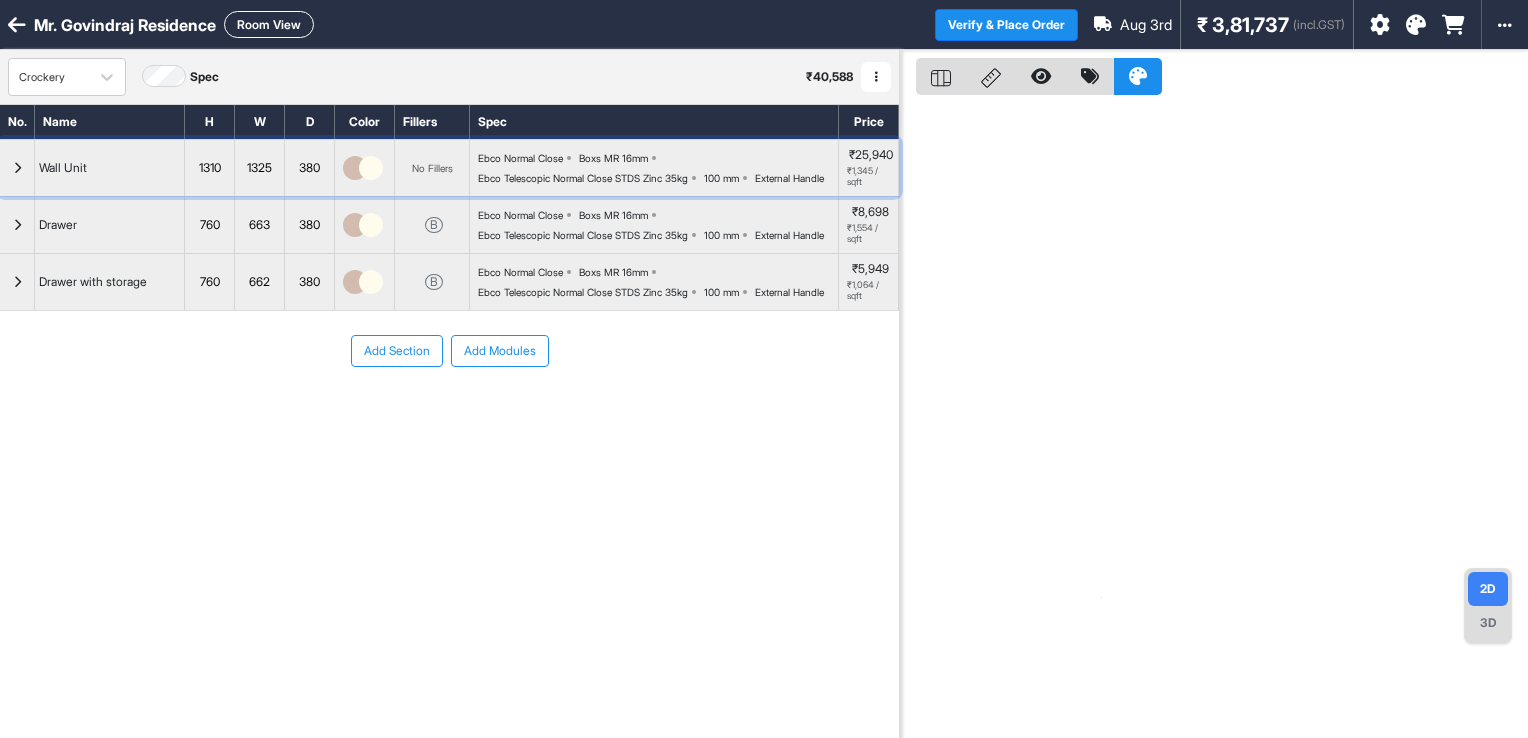 click on "Ebco Normal Close Boxs MR 16mm Ebco Telescopic Normal Close STDS Zinc 35kg 100 mm External Handle" at bounding box center [658, 168] 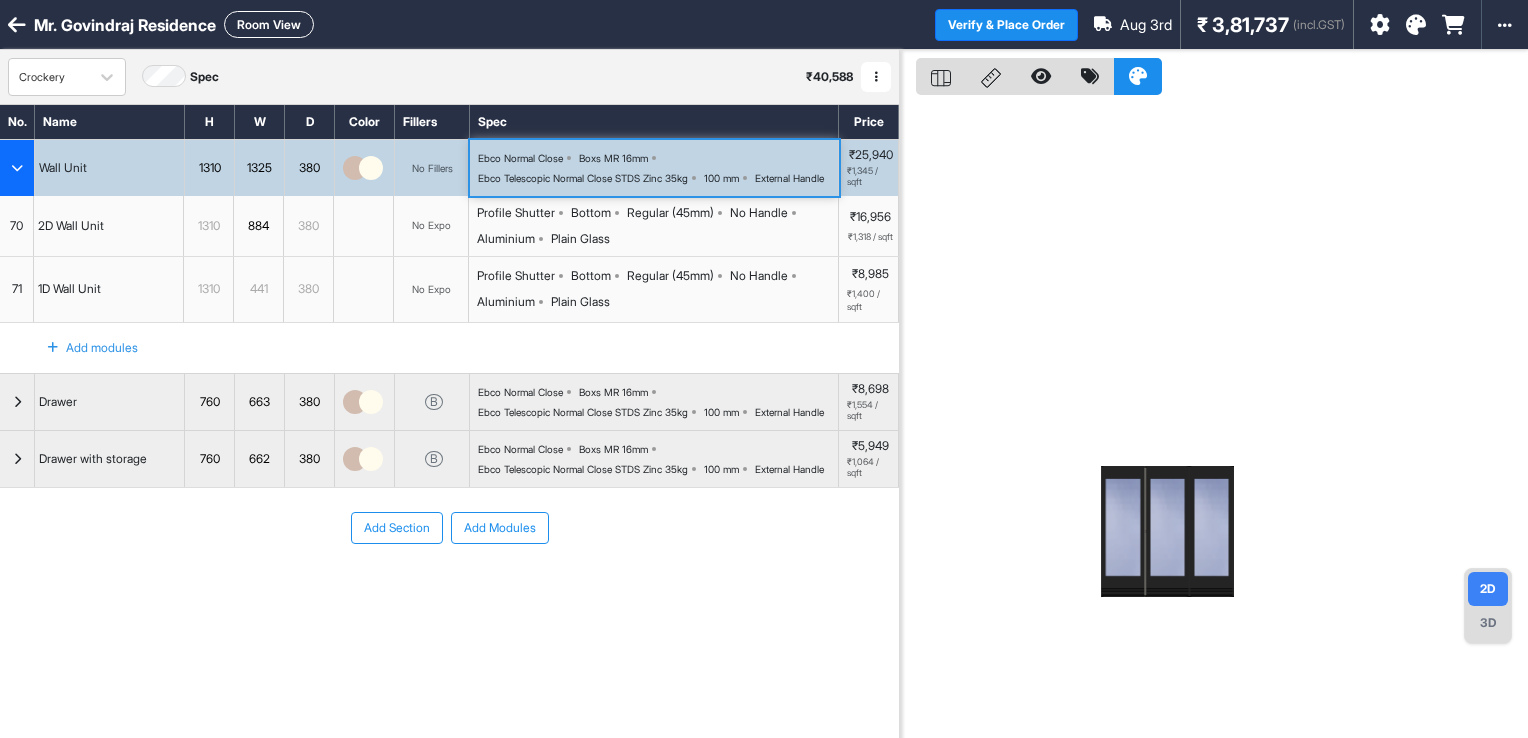 click on "Ebco Normal Close Boxs MR 16mm Ebco Telescopic Normal Close STDS Zinc 35kg 100 mm External Handle" at bounding box center [658, 168] 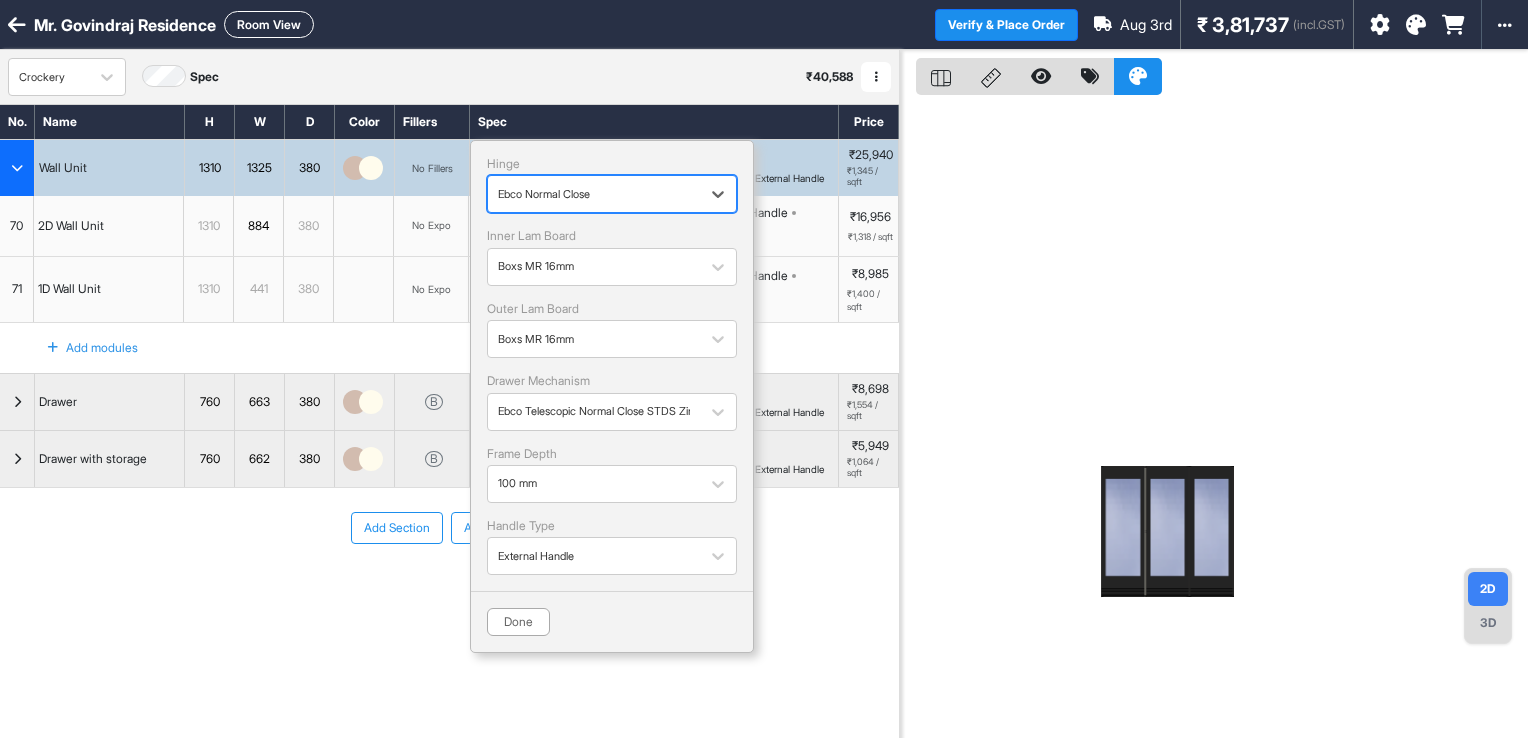 click at bounding box center [594, 194] 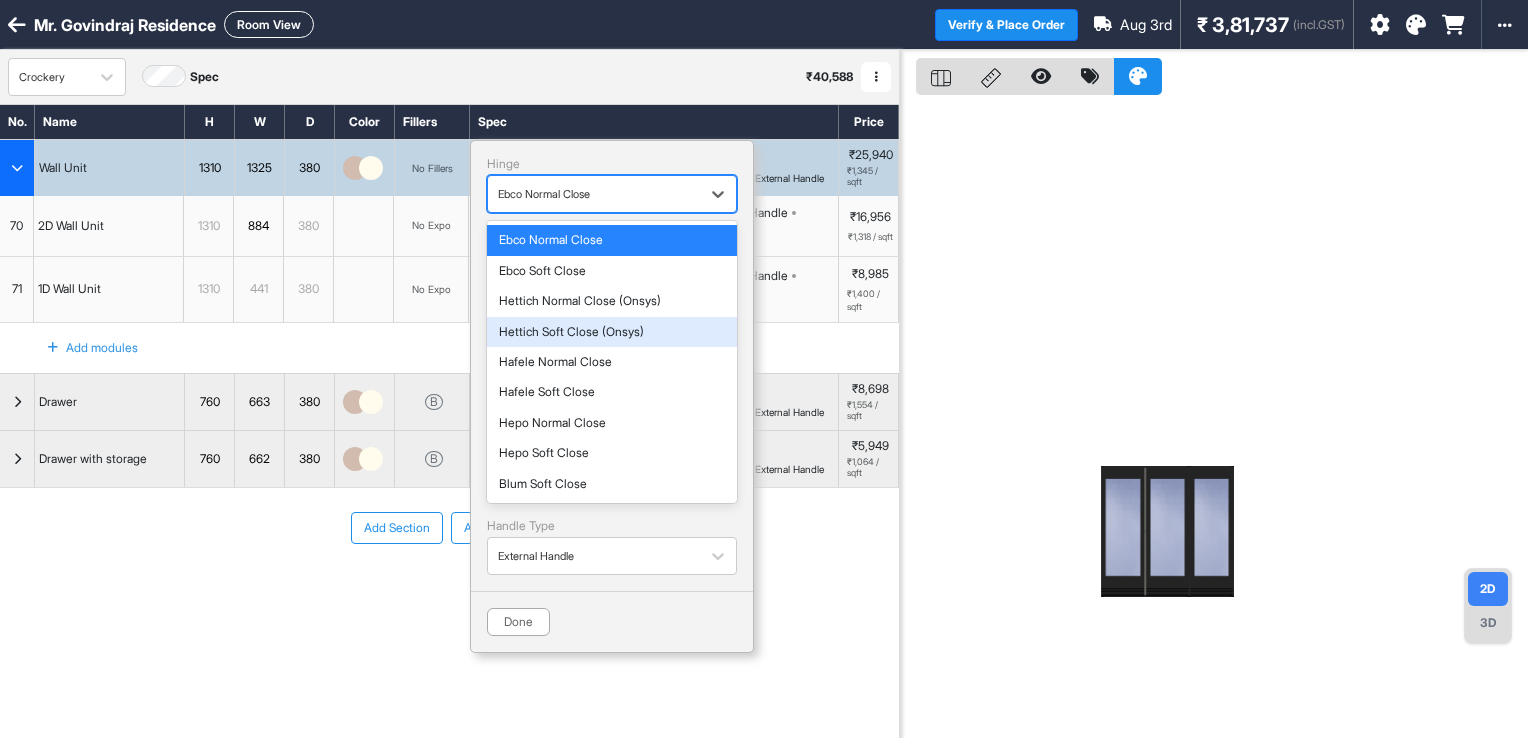 click on "Hettich Soft Close (Onsys)" at bounding box center (612, 332) 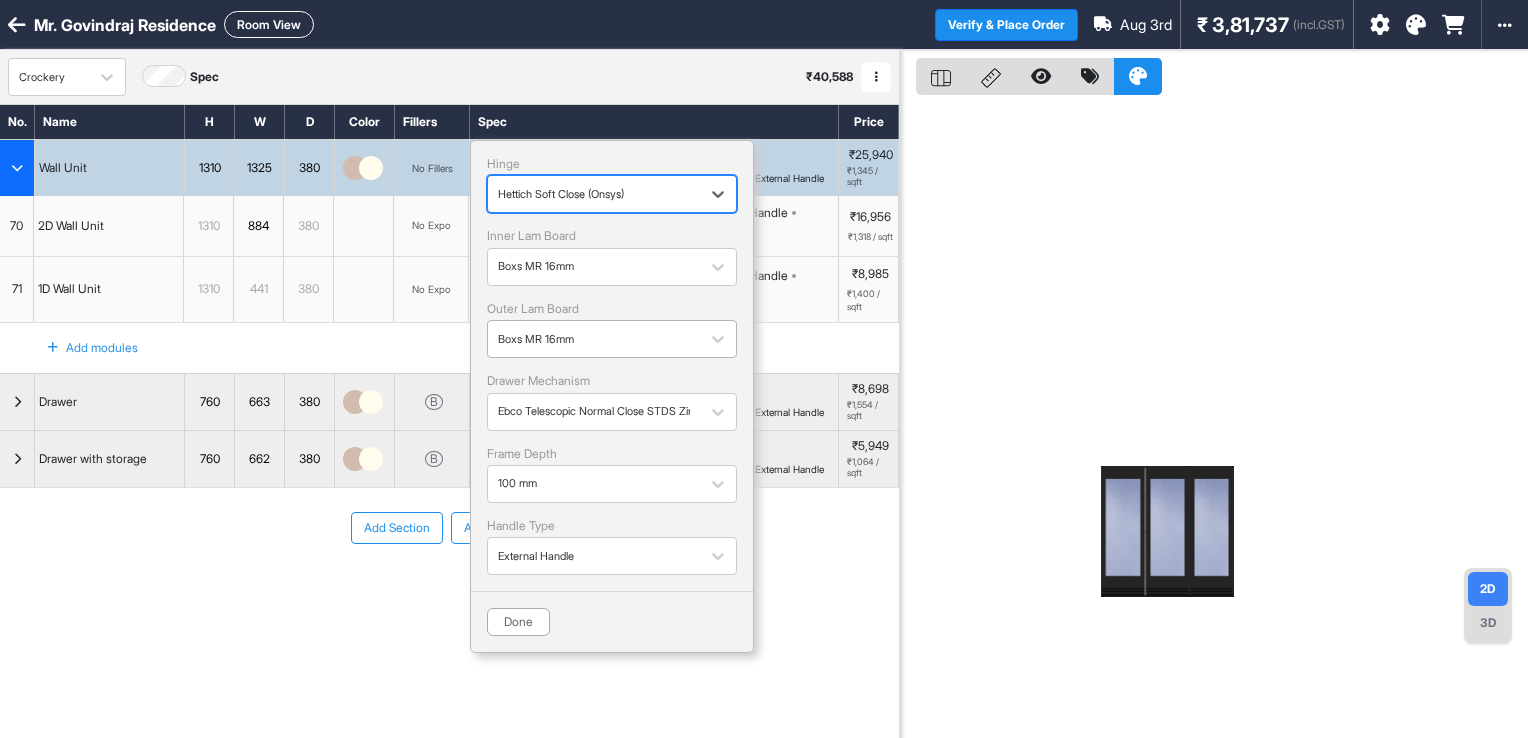 click at bounding box center (594, 339) 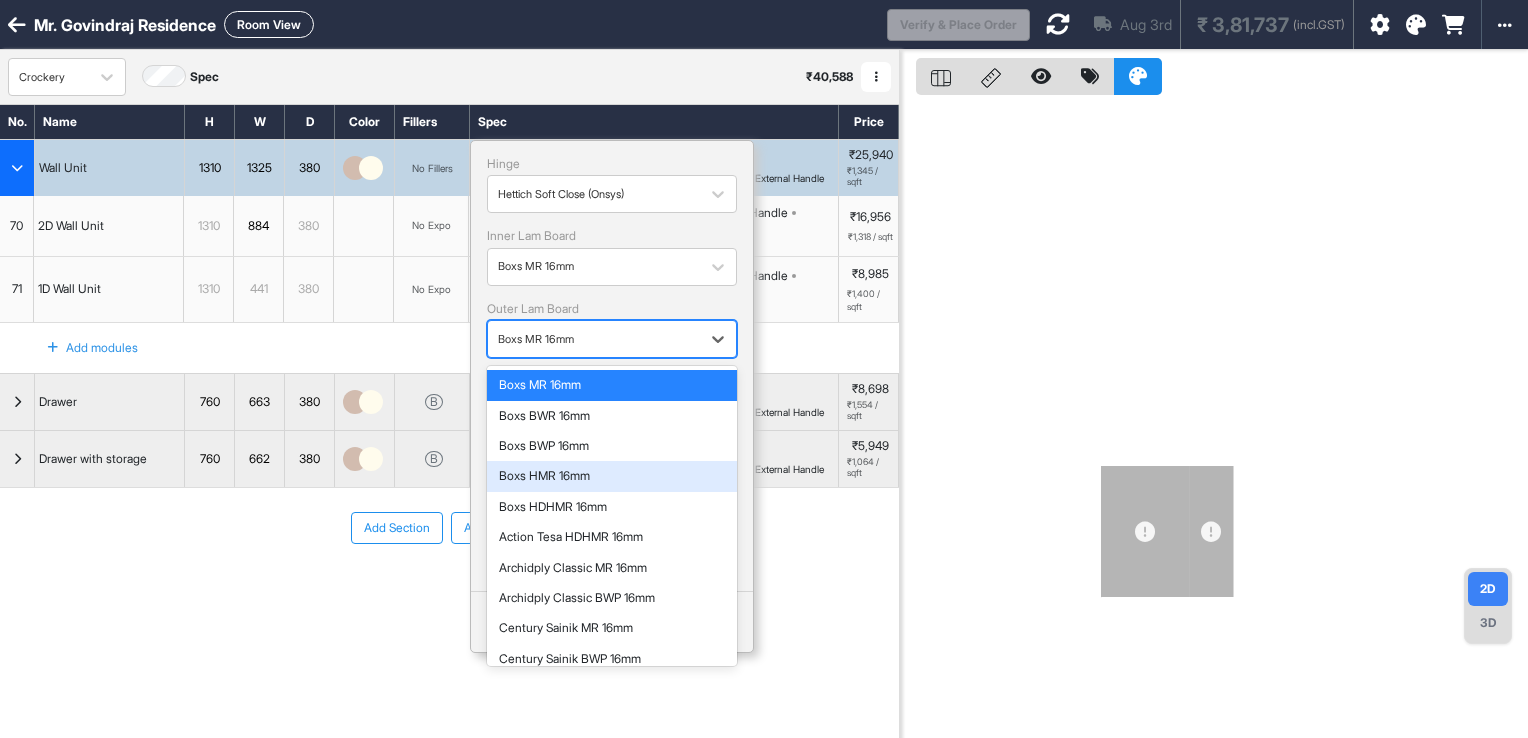 click on "Boxs HMR 16mm" at bounding box center [612, 476] 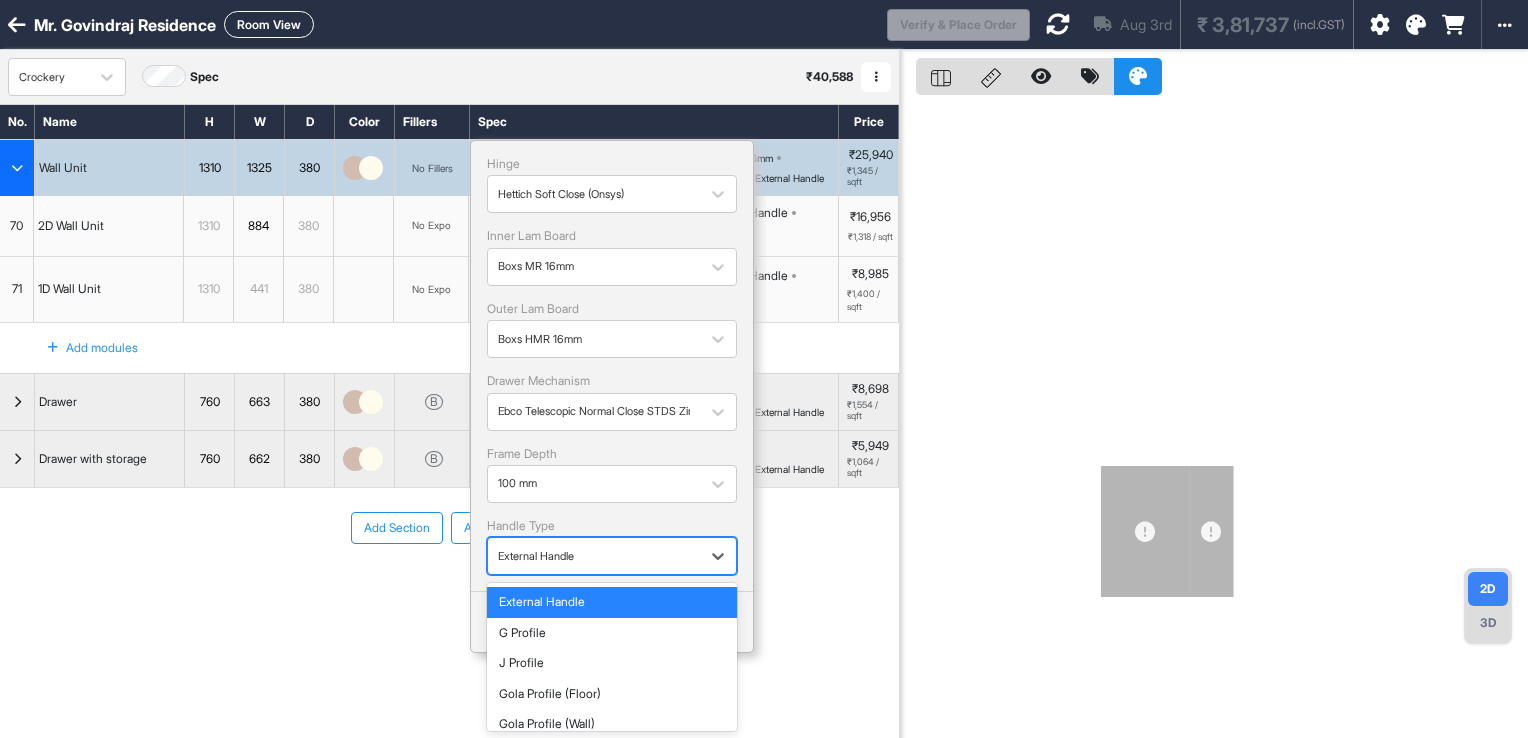 click at bounding box center (594, 556) 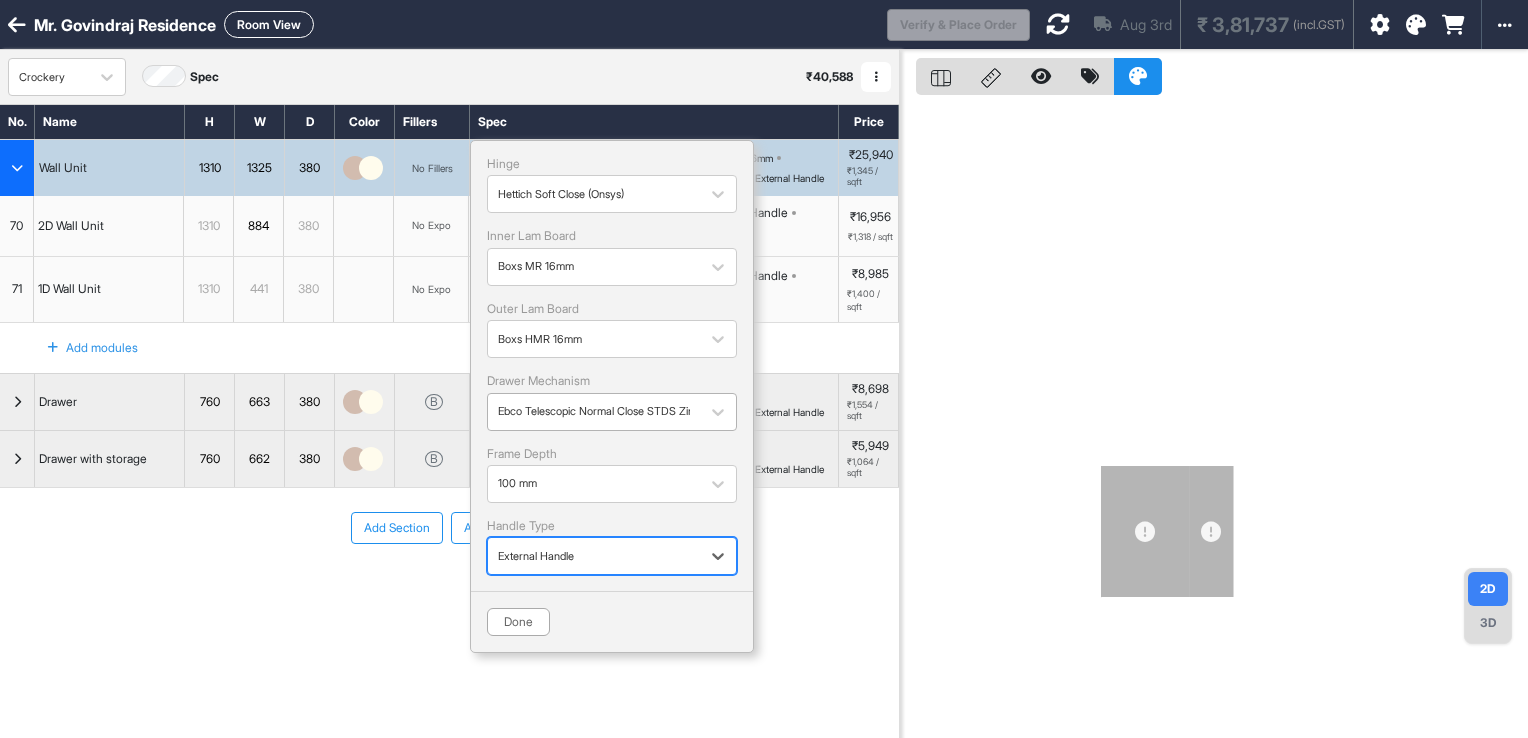 click at bounding box center (594, 411) 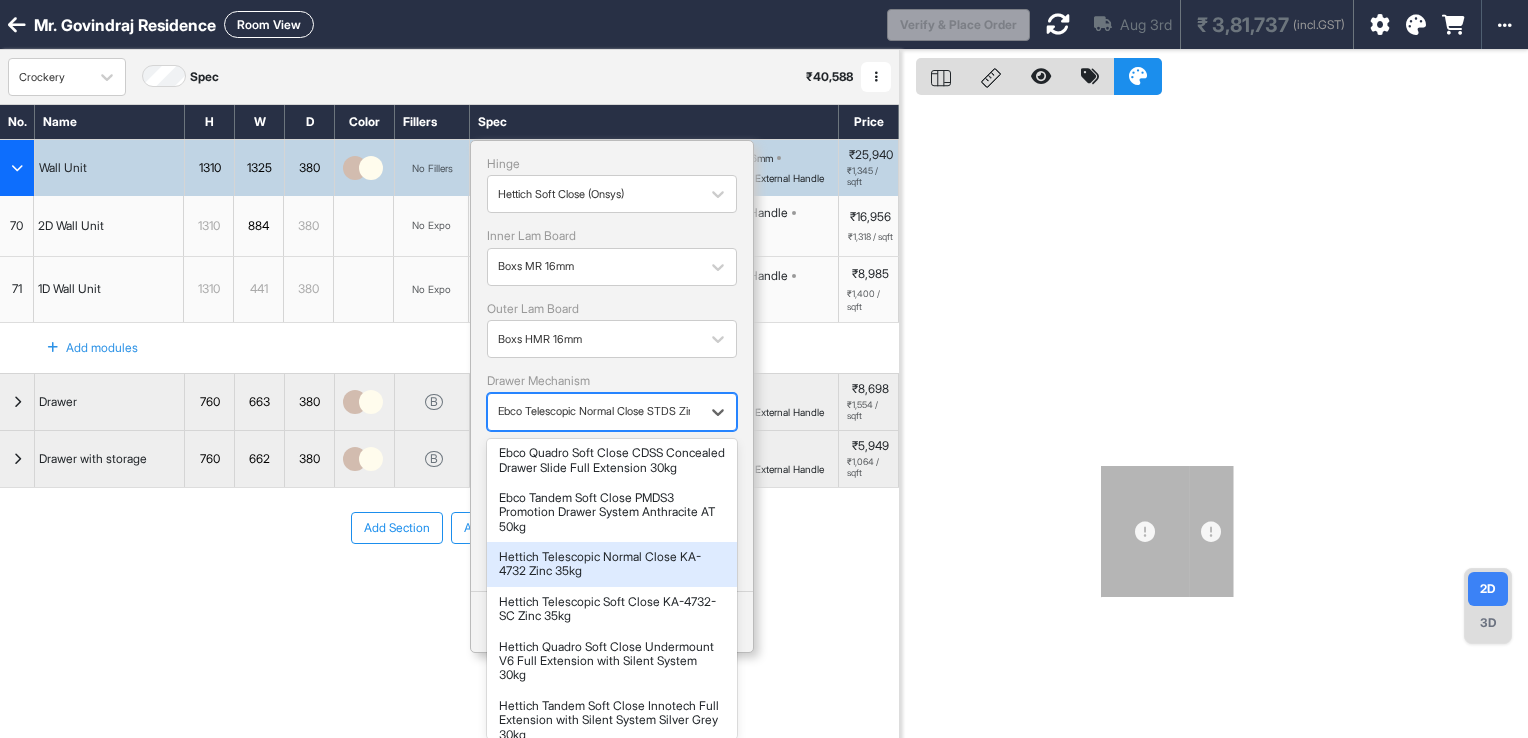scroll, scrollTop: 100, scrollLeft: 0, axis: vertical 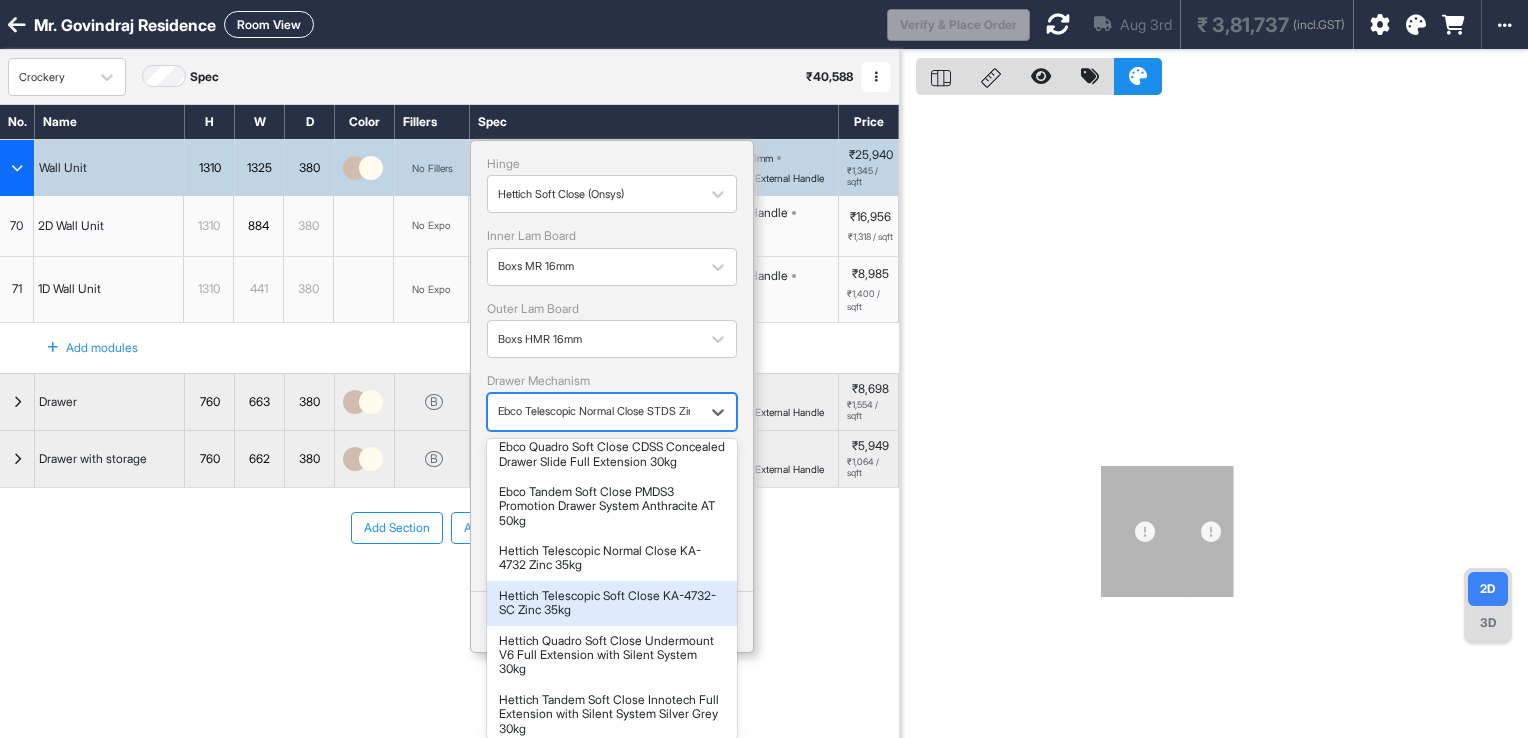 click on "Hettich Telescopic Soft Close KA-4732-SC Zinc 35kg" at bounding box center (612, 603) 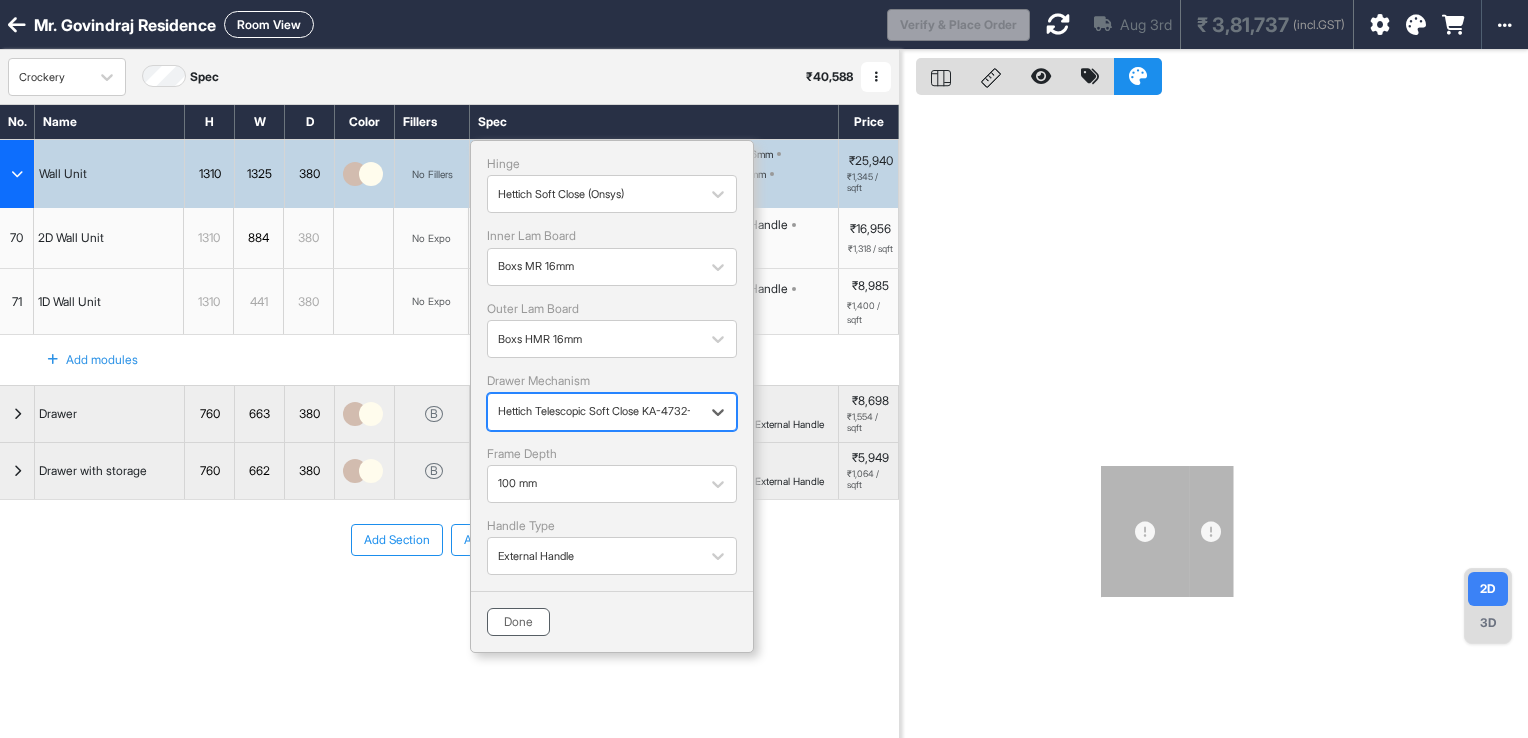 click on "Done" at bounding box center [518, 622] 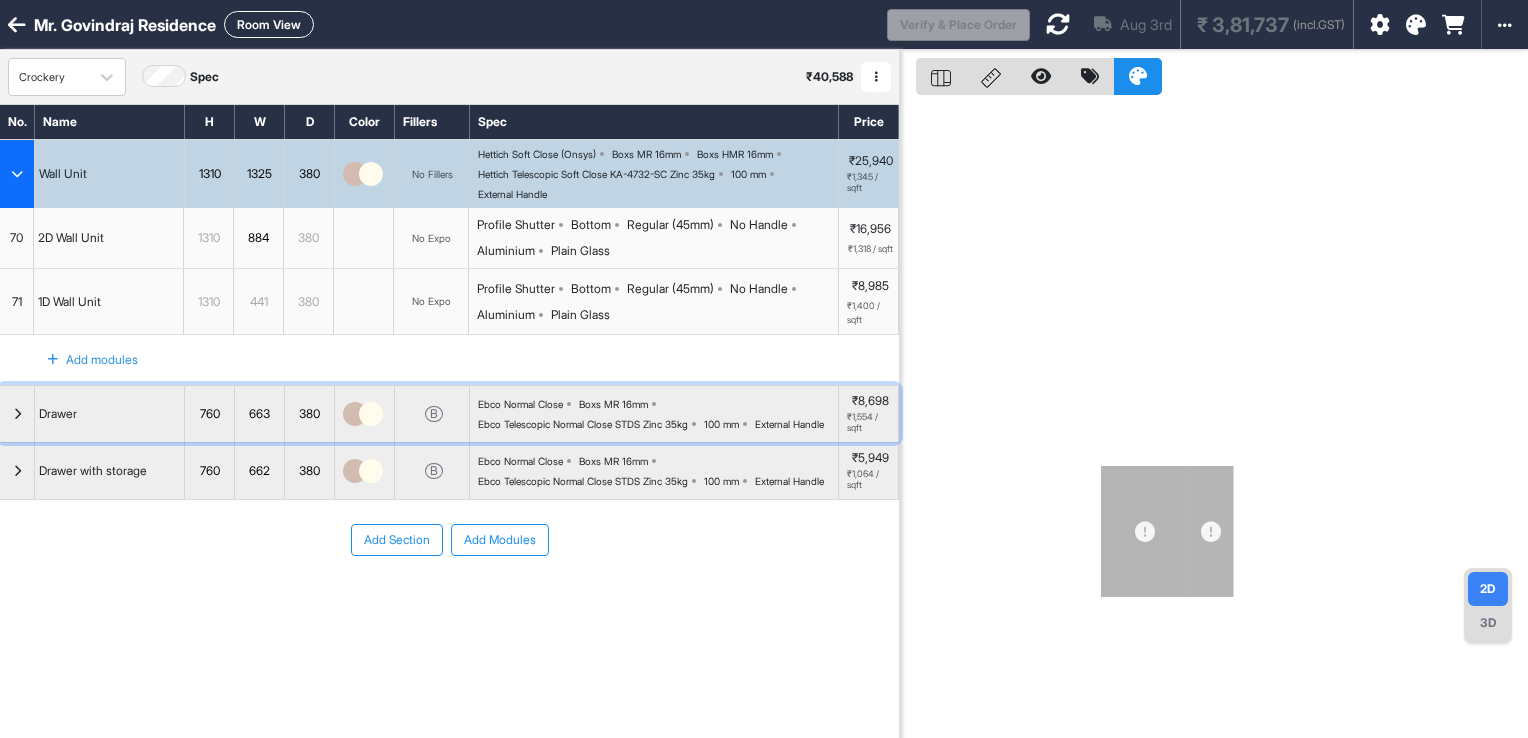 click on "Ebco Normal Close Boxs MR 16mm Ebco Telescopic Normal Close STDS Zinc 35kg 100 mm External Handle" at bounding box center (658, 414) 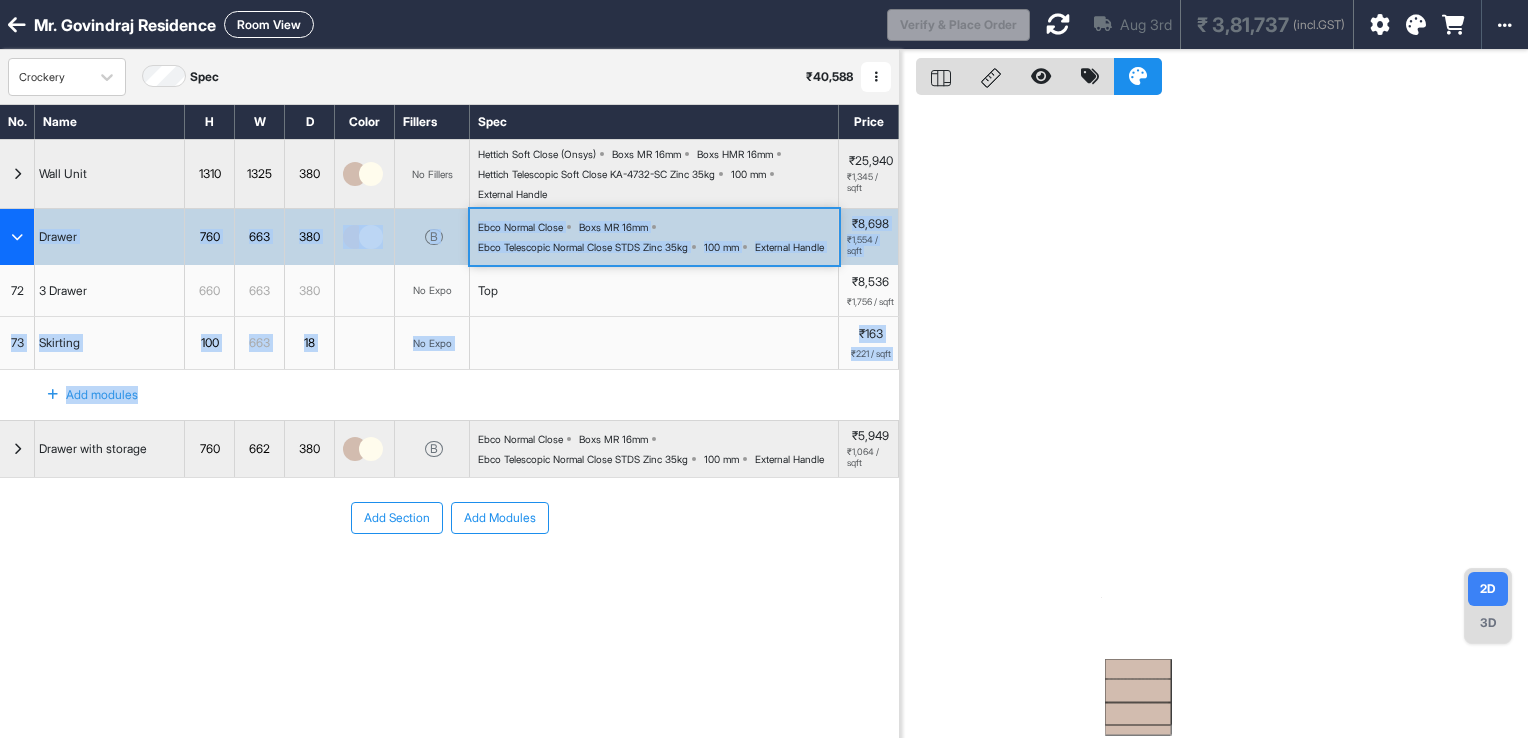 click on "Add modules" at bounding box center (449, 395) 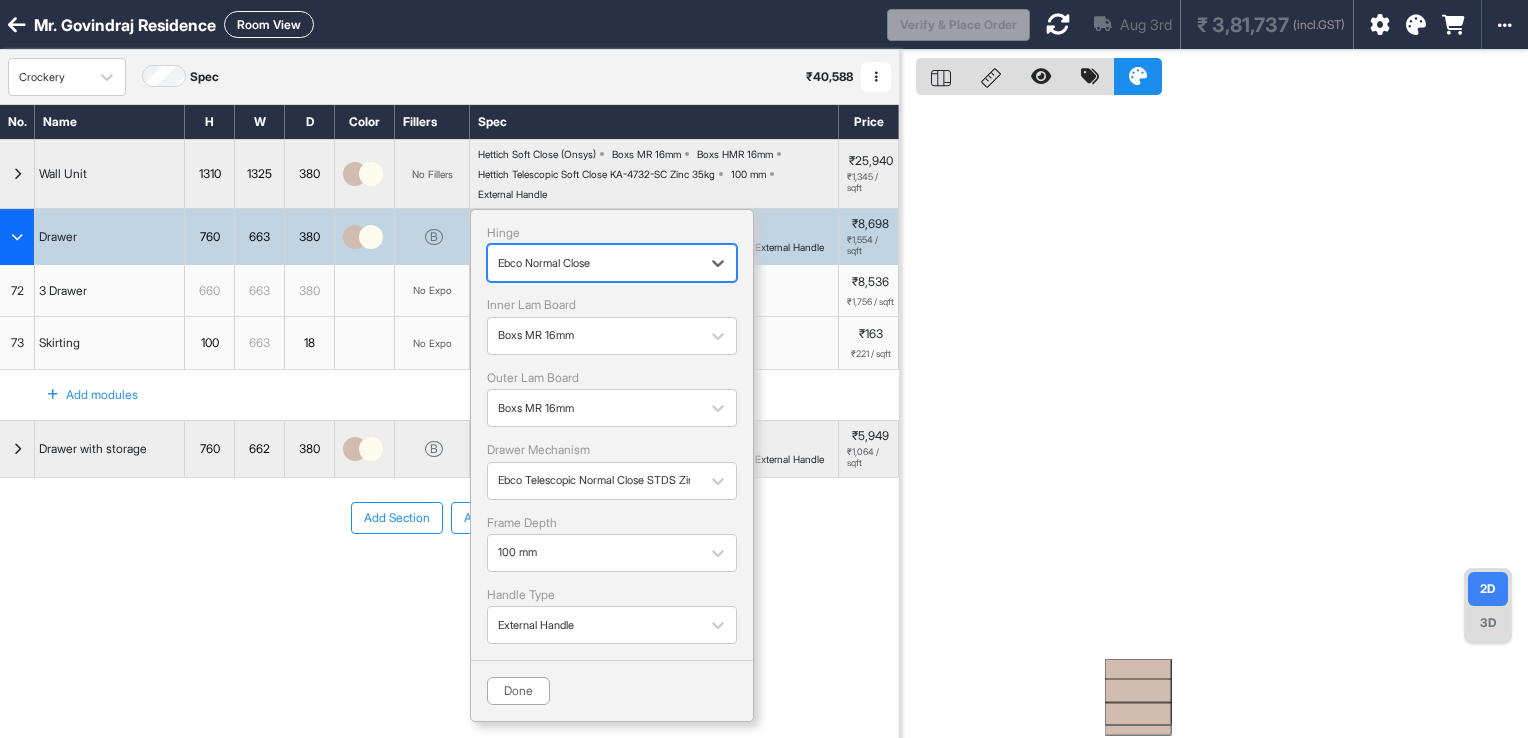 click on "Hinge option [object Object], selected. Select is focused ,type to refine list, press Down to open the menu,  Ebco Normal Close Inner Lam Board Boxs MR 16mm Outer Lam Board Boxs MR 16mm Drawer Mechanism Ebco Telescopic Normal Close STDS Zinc 35kg Frame Depth 100 mm Handle Type External Handle" at bounding box center [612, 435] 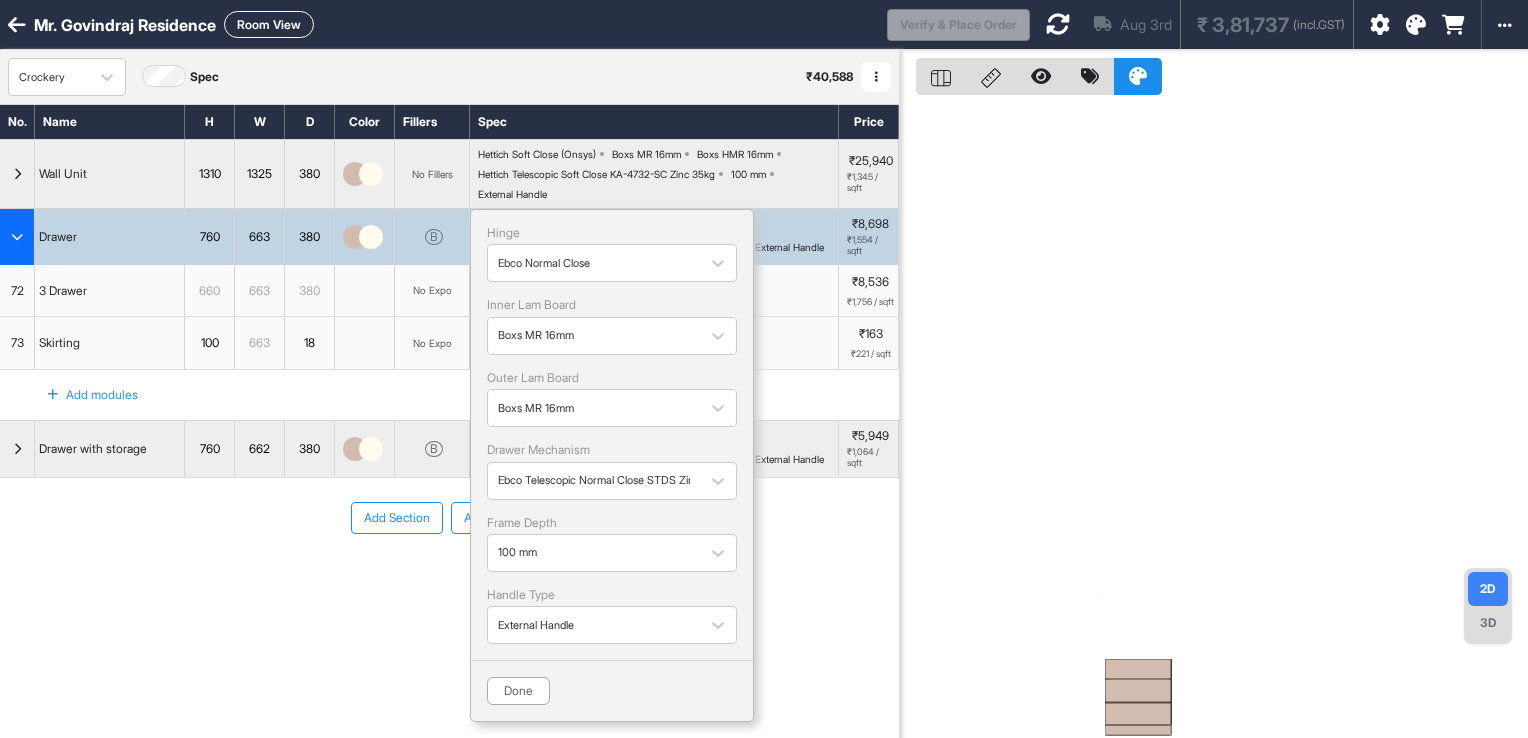 click on "Hinge Ebco Normal Close Inner Lam Board Boxs MR 16mm Outer Lam Board Boxs MR 16mm Drawer Mechanism Ebco Telescopic Normal Close STDS Zinc 35kg Frame Depth 100 mm Handle Type External Handle" at bounding box center [612, 435] 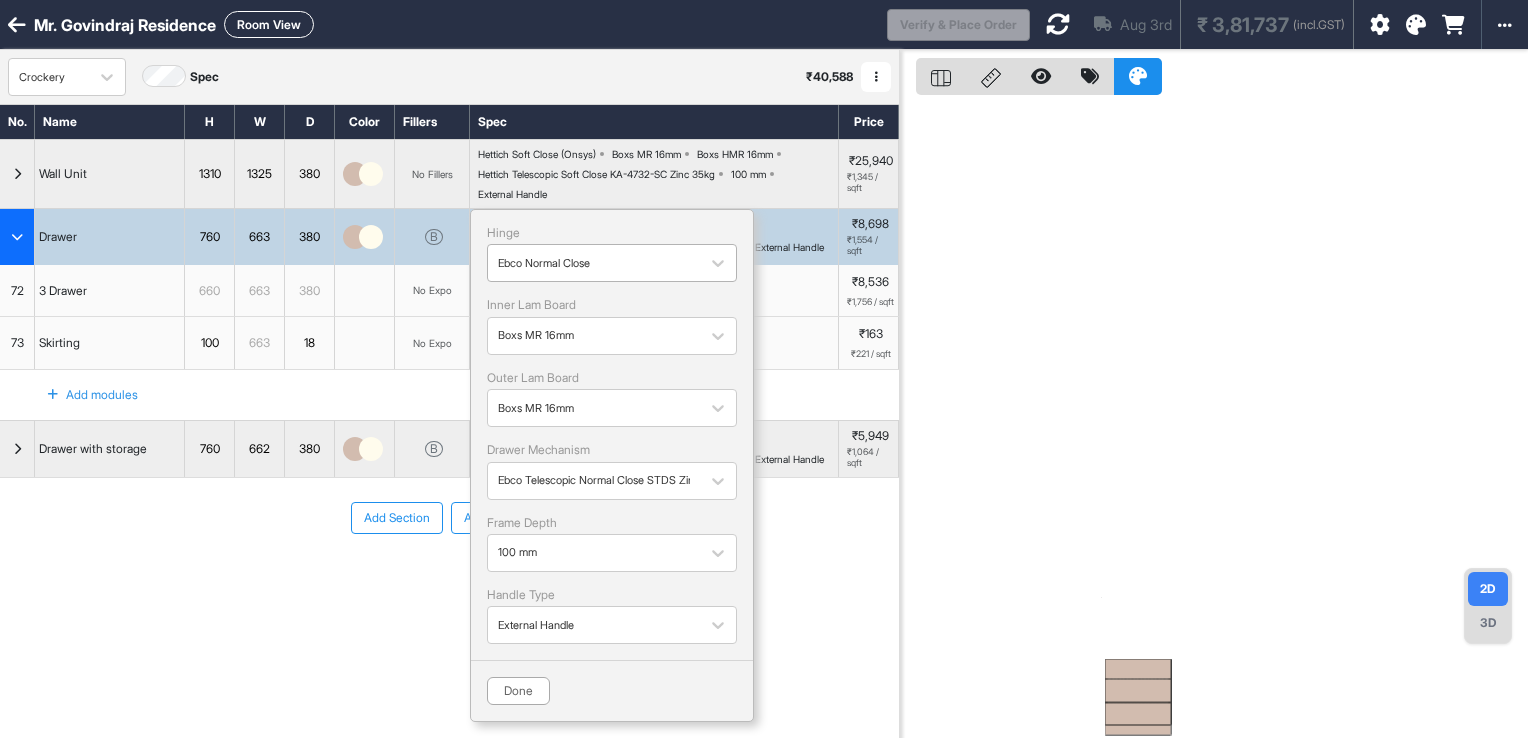 click at bounding box center (594, 263) 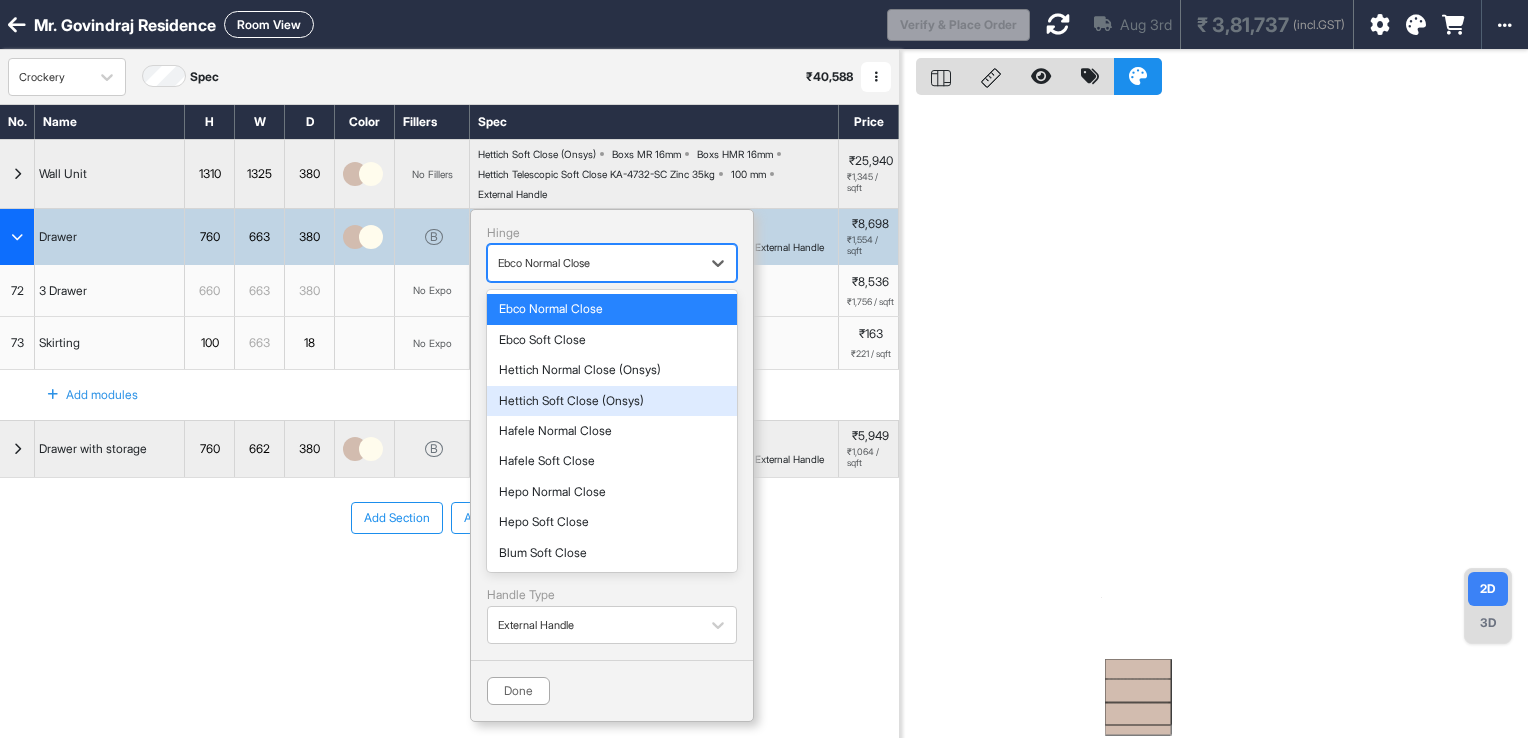 click on "Hettich Soft Close (Onsys)" at bounding box center [612, 401] 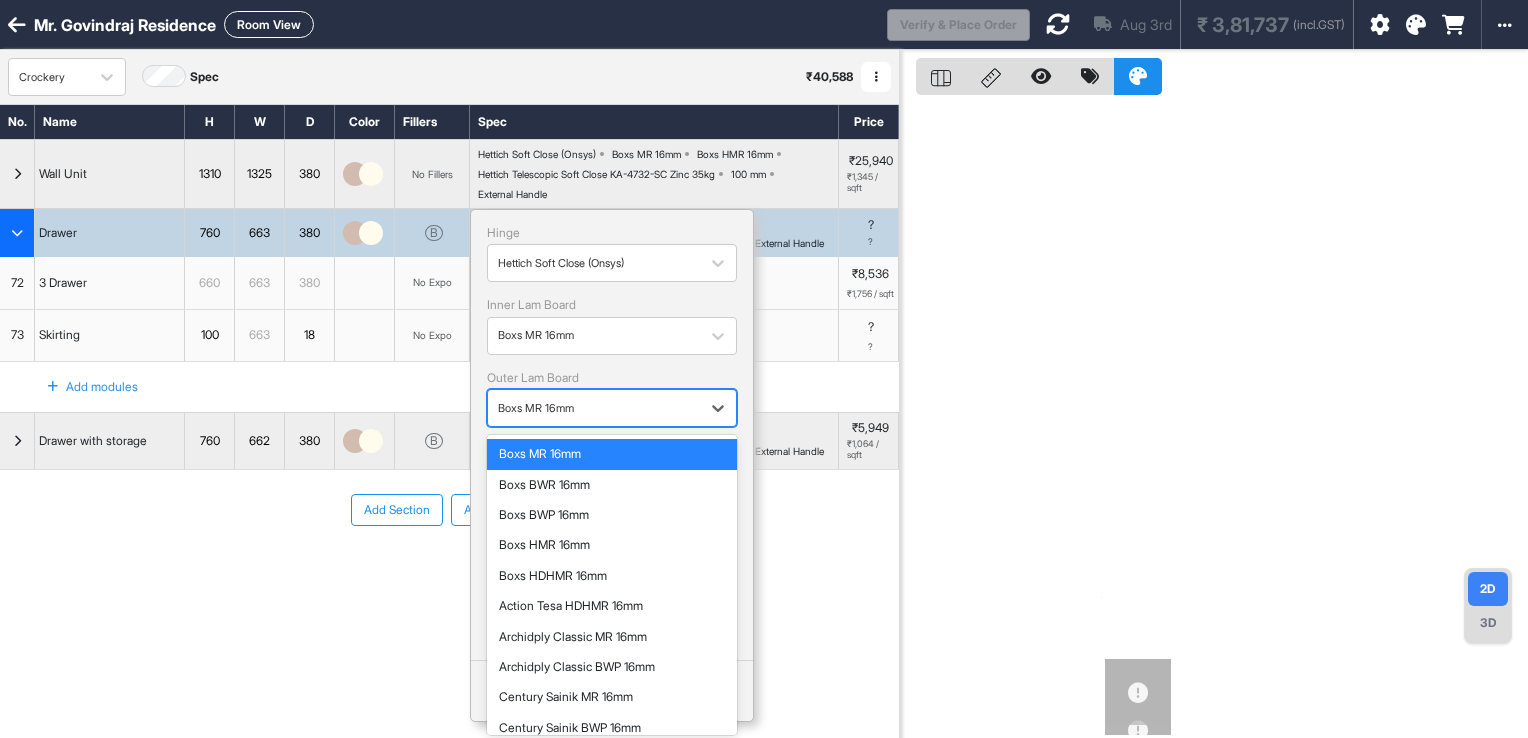 click at bounding box center [594, 408] 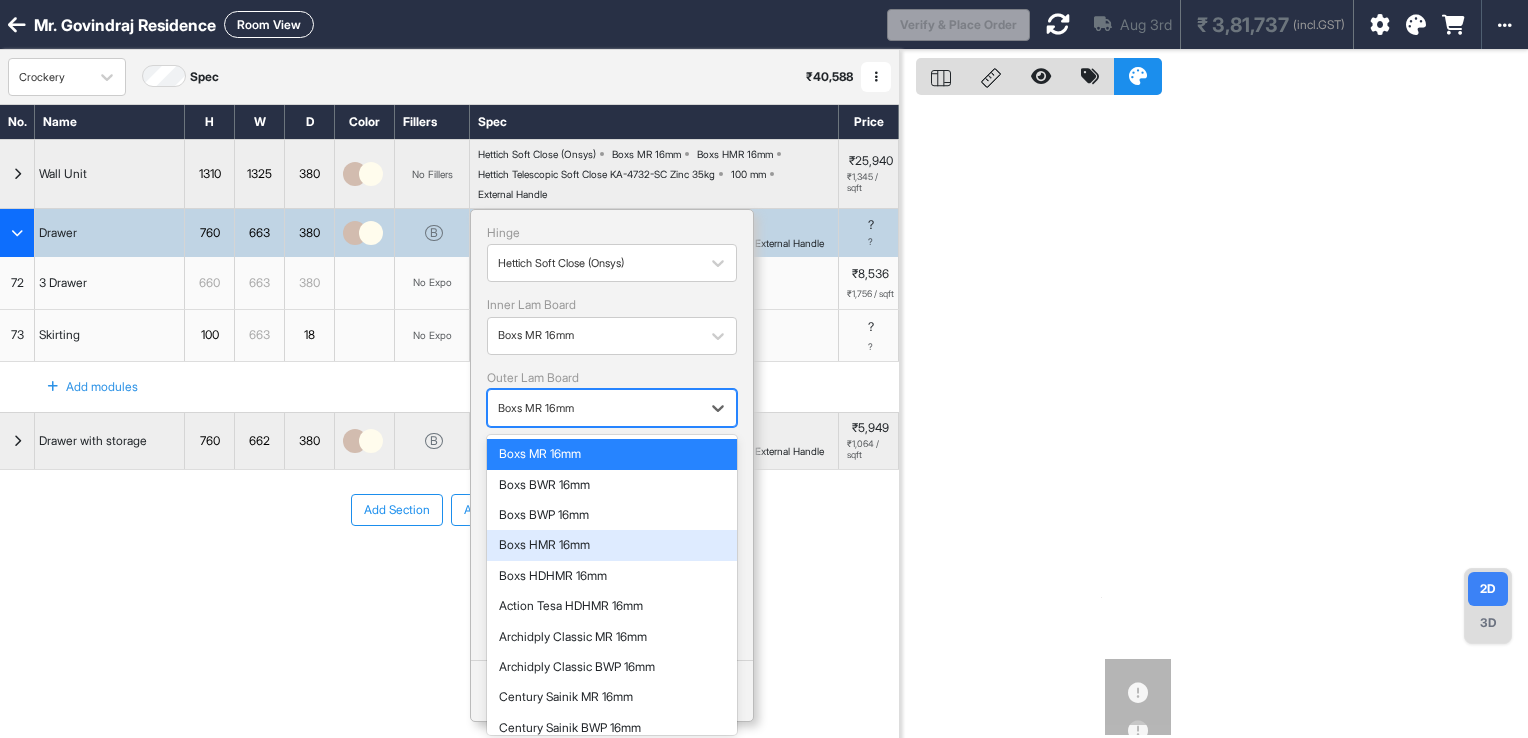 click on "Boxs HMR 16mm" at bounding box center (612, 545) 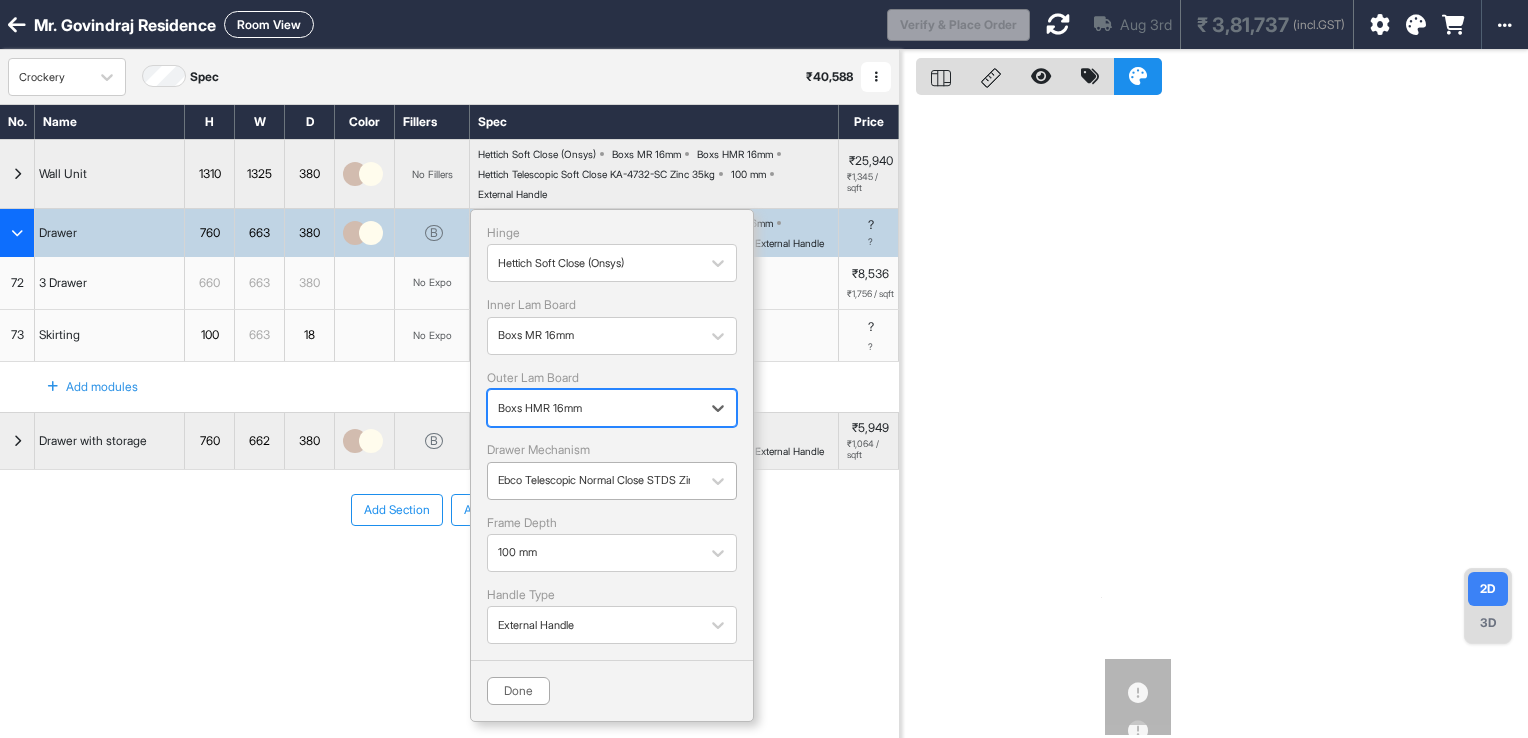 click at bounding box center (594, 480) 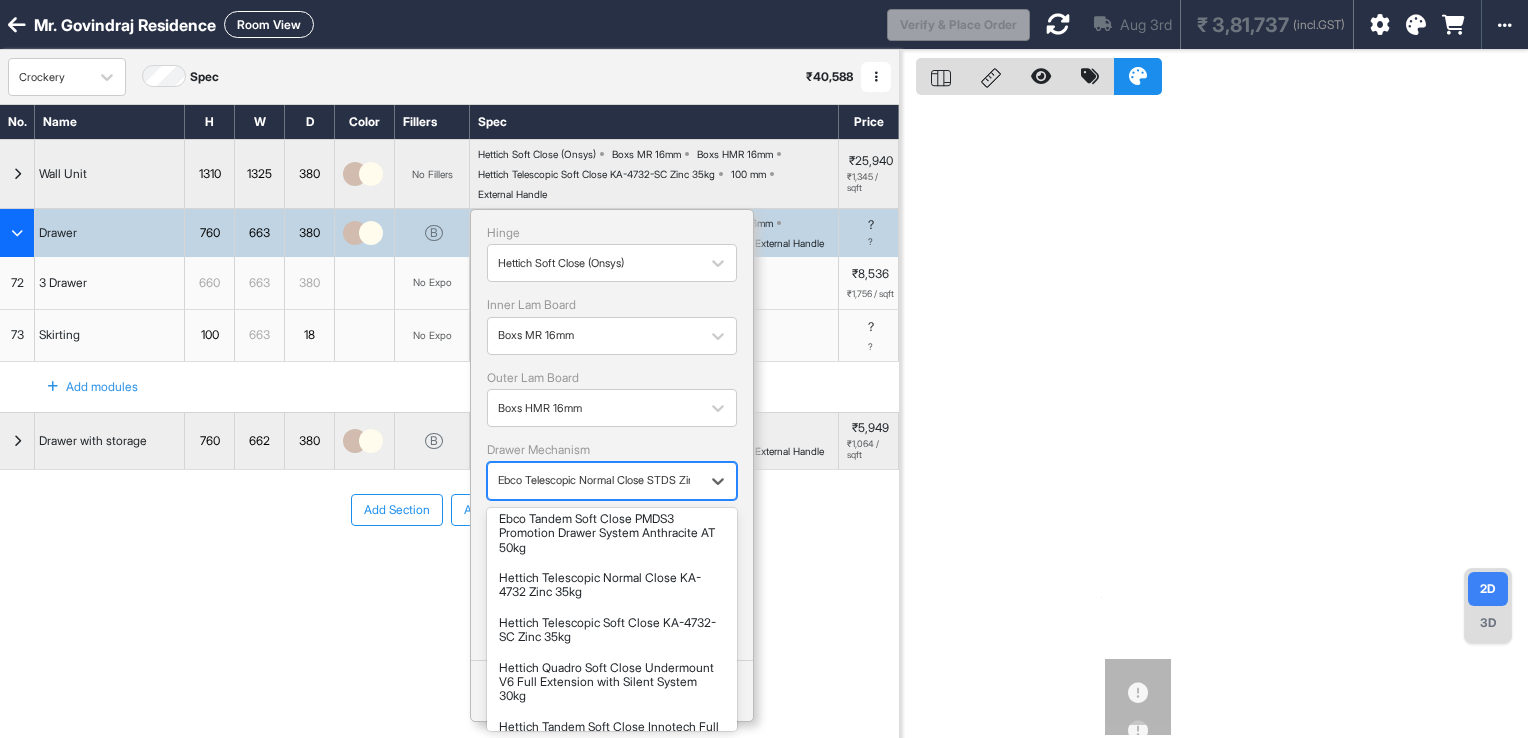 scroll, scrollTop: 200, scrollLeft: 0, axis: vertical 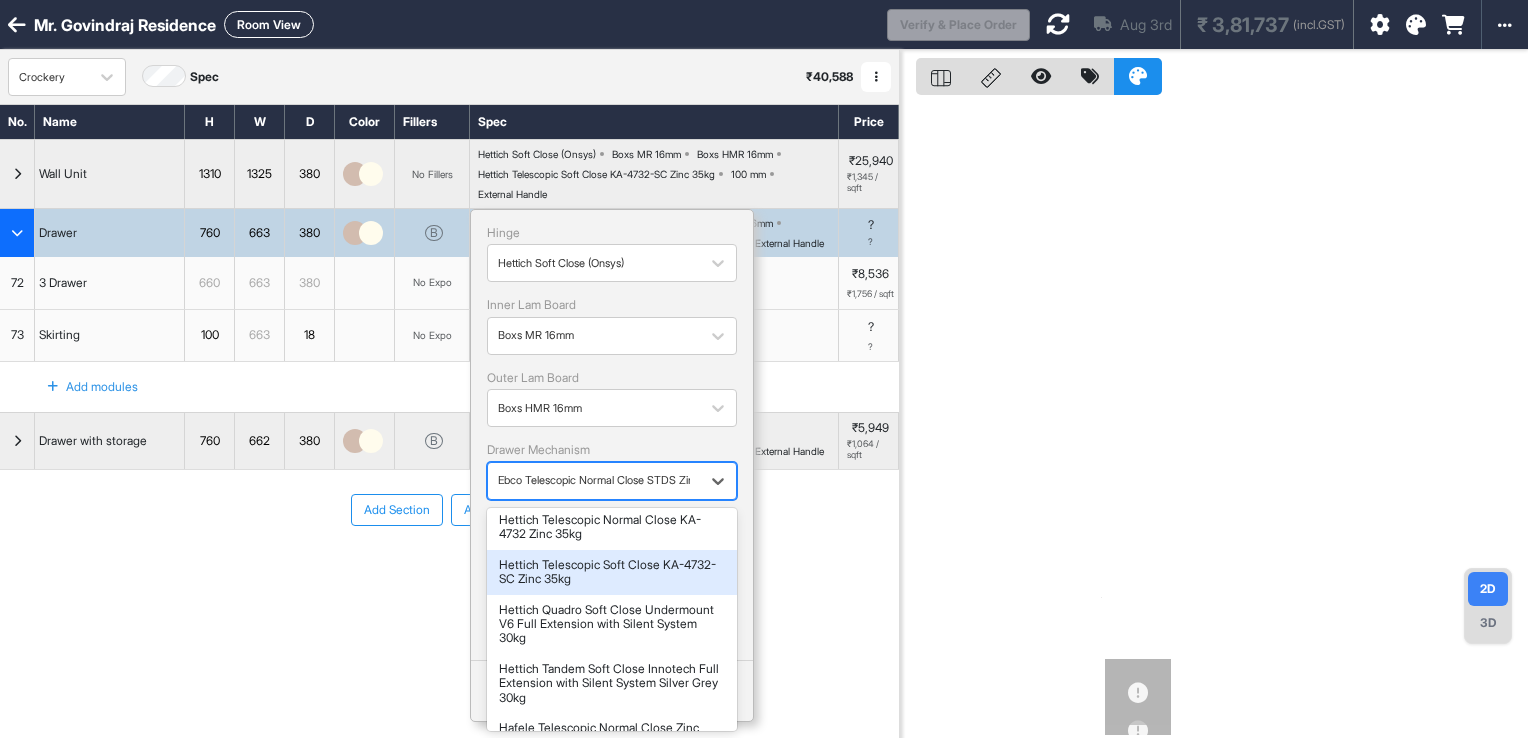 click on "Hettich Telescopic Soft Close KA-4732-SC Zinc 35kg" at bounding box center (612, 572) 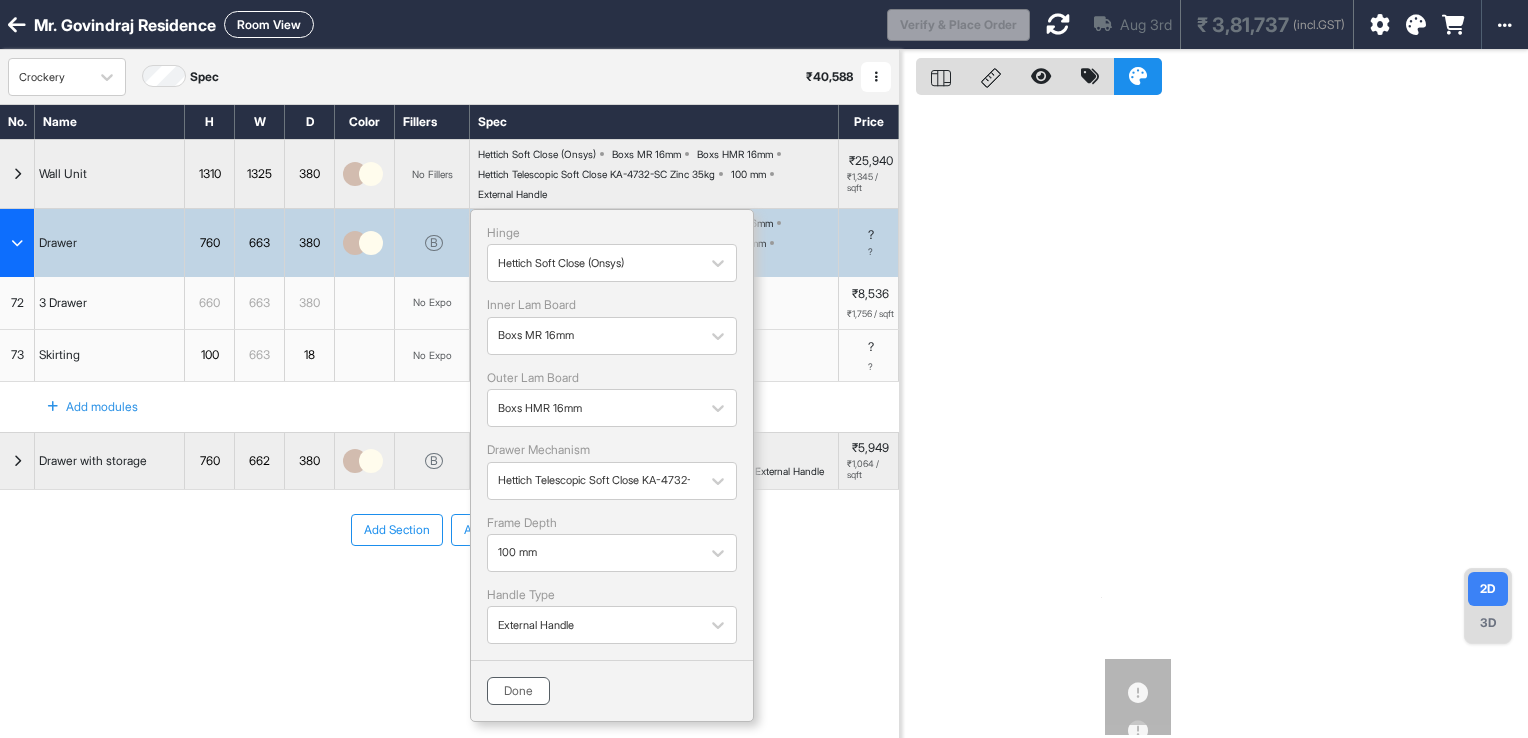 click on "Done" at bounding box center [518, 691] 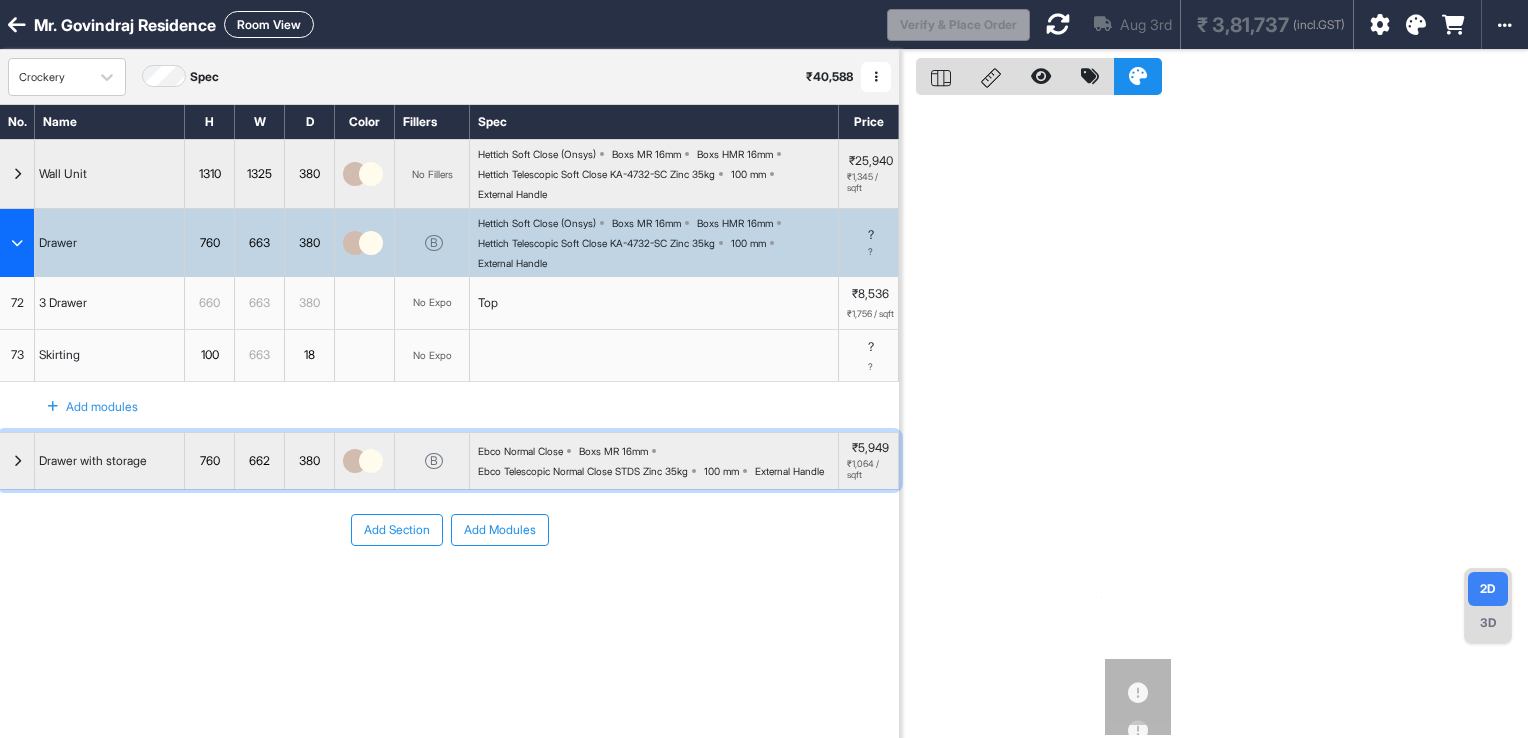 click on "Ebco Telescopic Normal Close STDS Zinc 35kg" at bounding box center [583, 471] 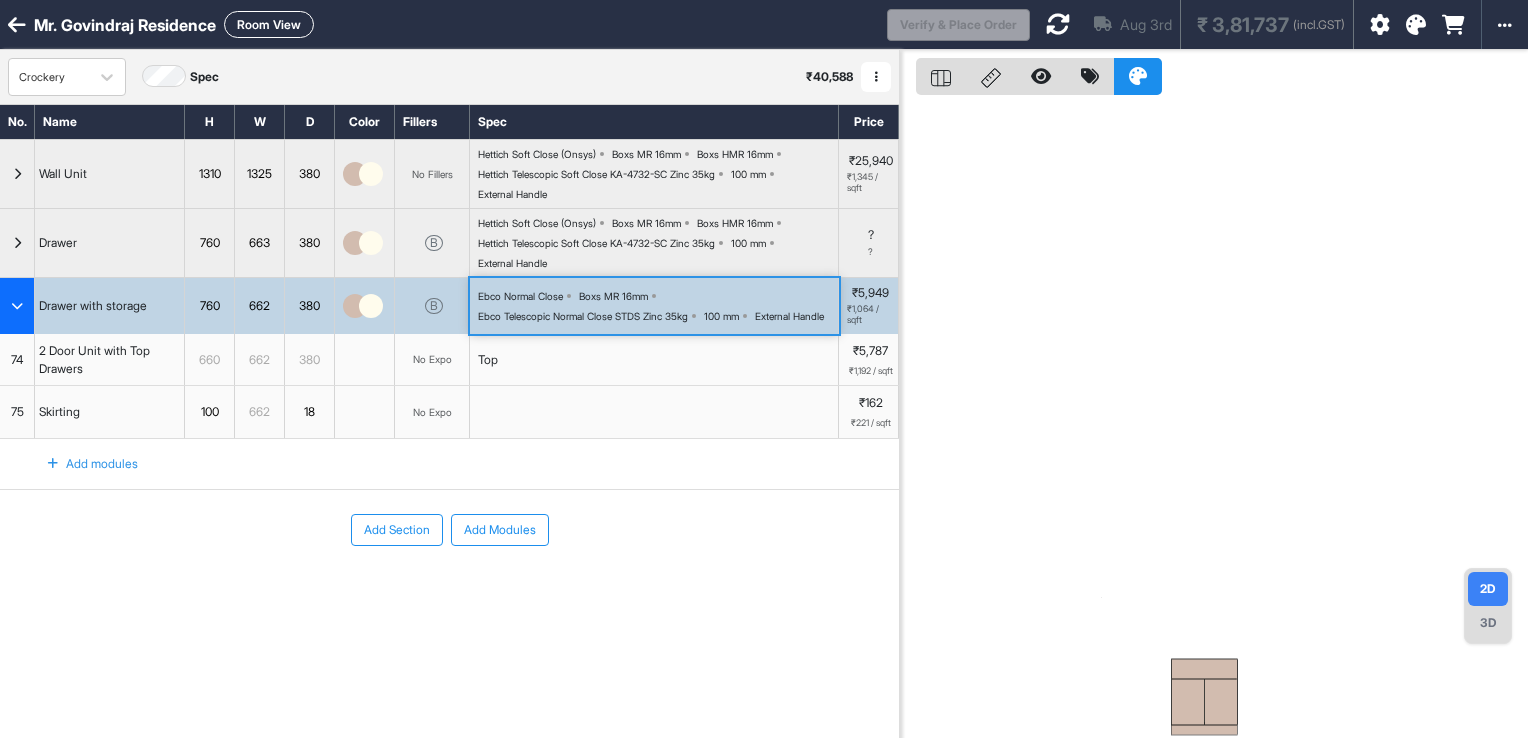 click on "Ebco Normal Close Boxs MR 16mm Ebco Telescopic Normal Close STDS Zinc 35kg 100 mm External Handle" at bounding box center (658, 306) 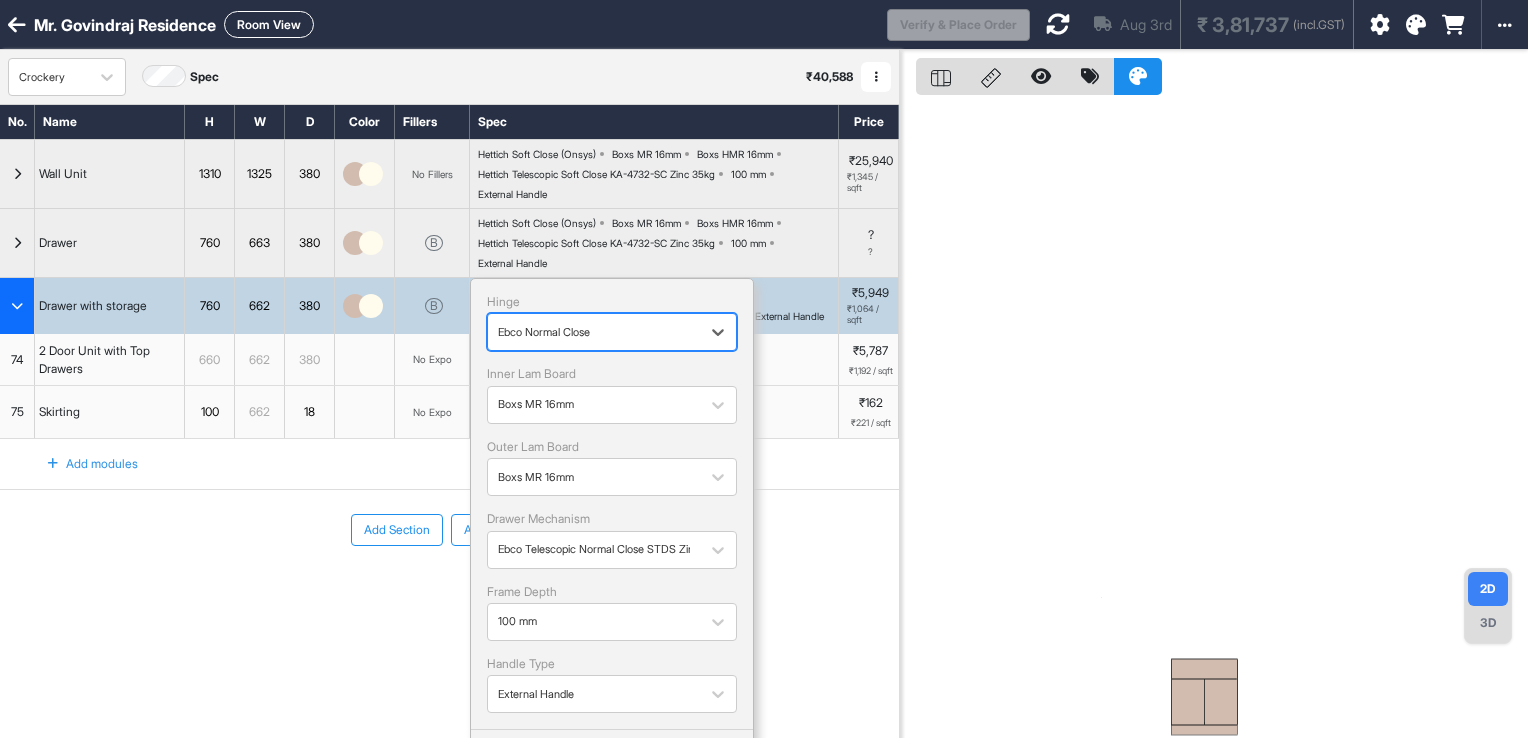 click at bounding box center (594, 332) 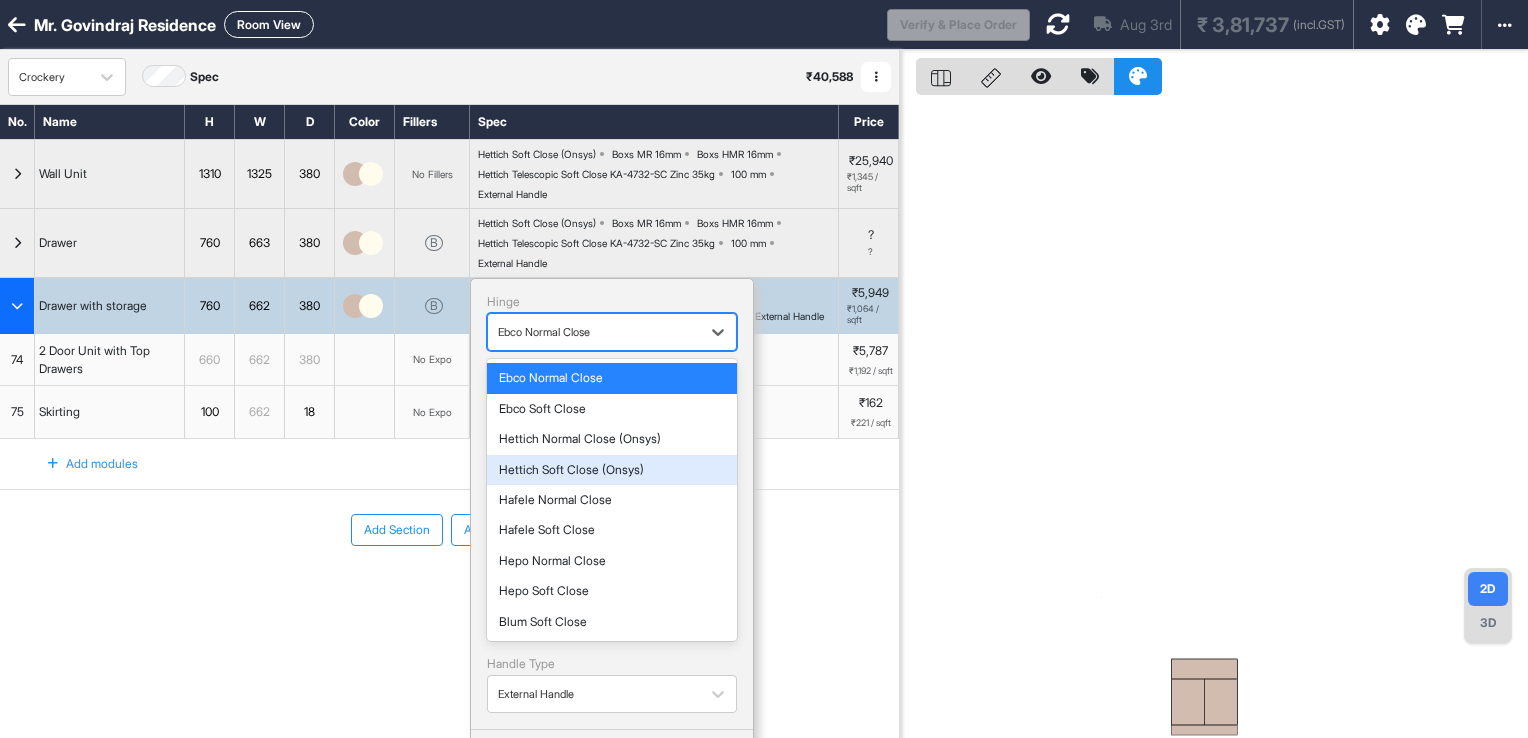 click on "Hettich Soft Close (Onsys)" at bounding box center [612, 470] 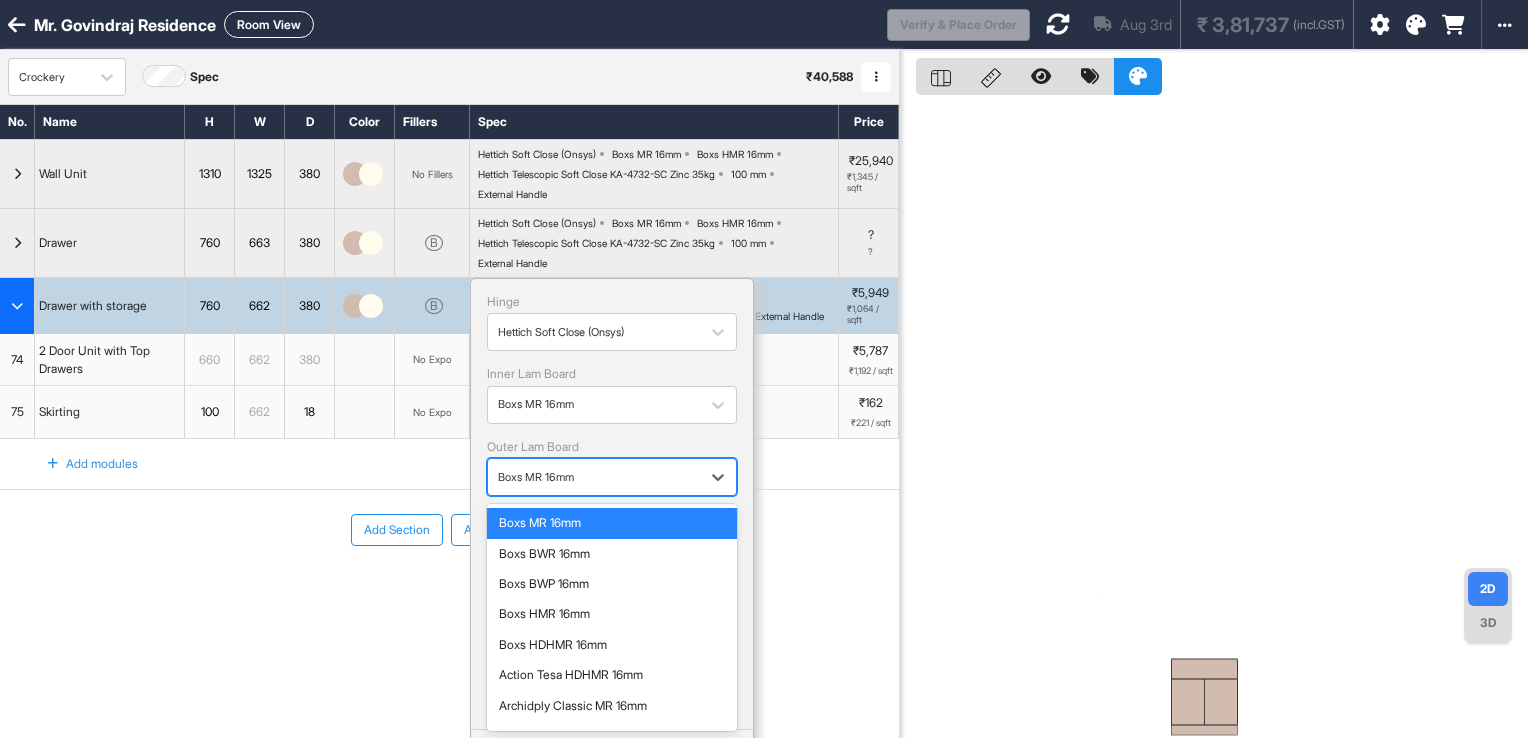 click at bounding box center (594, 477) 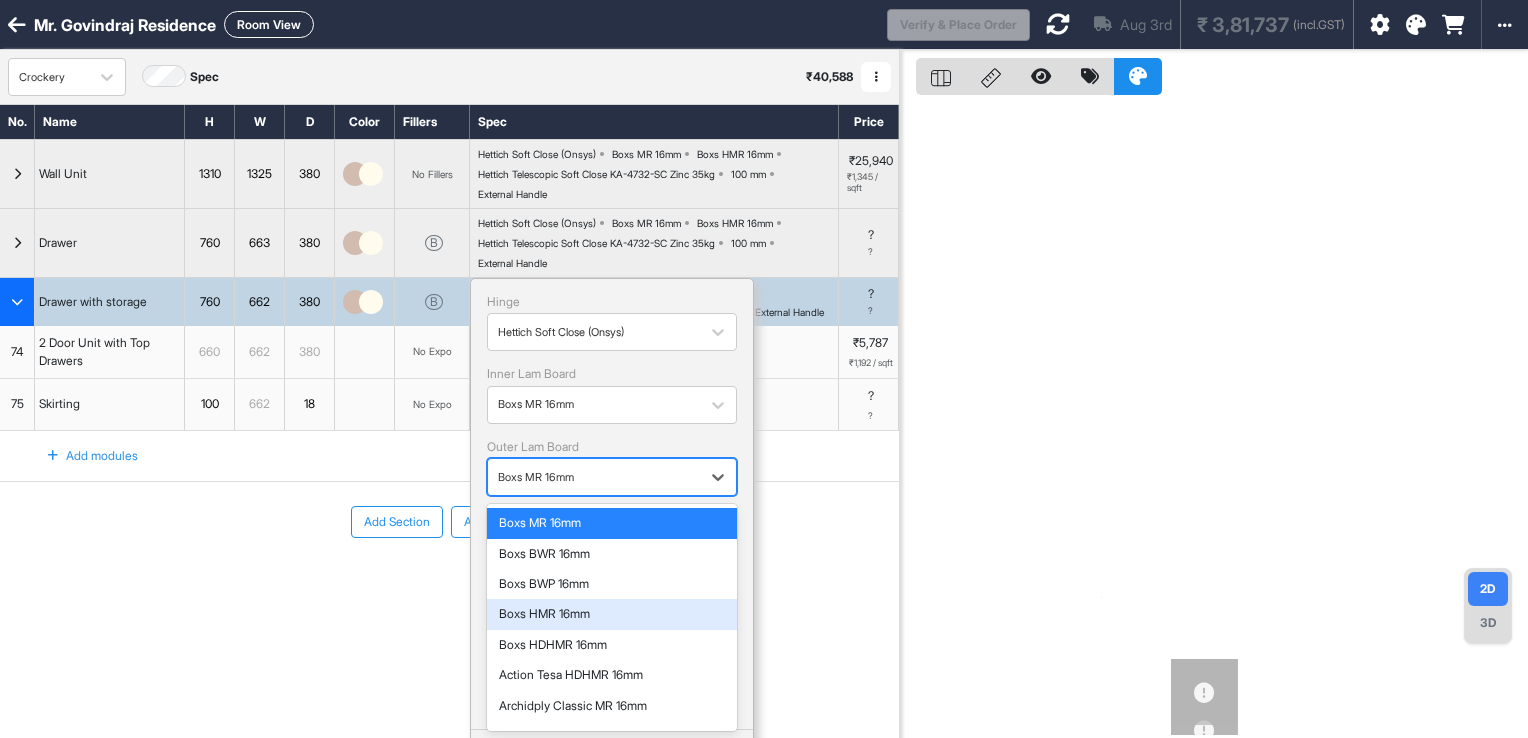 click on "Boxs HMR 16mm" at bounding box center [612, 614] 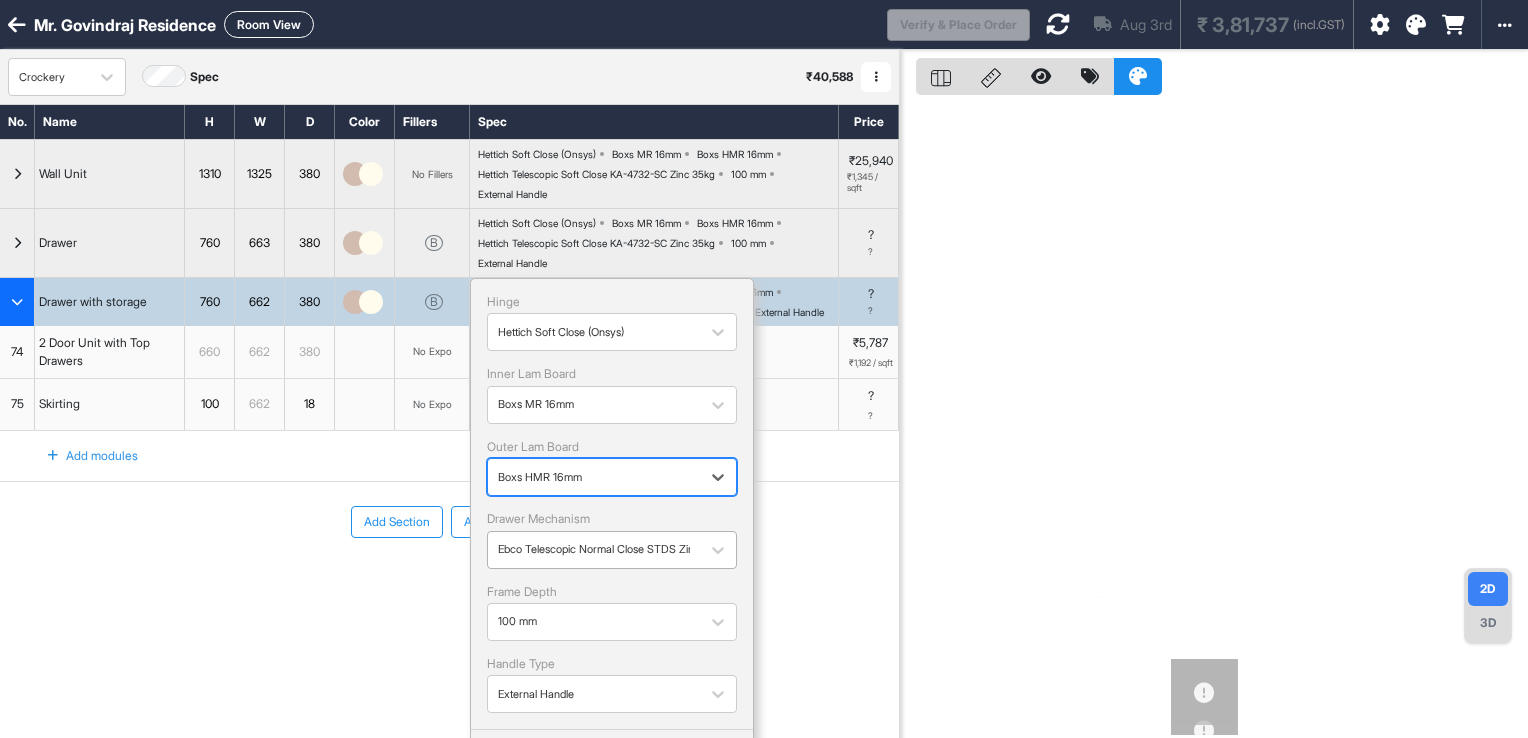 click on "Ebco Telescopic Normal Close STDS Zinc 35kg" at bounding box center [594, 549] 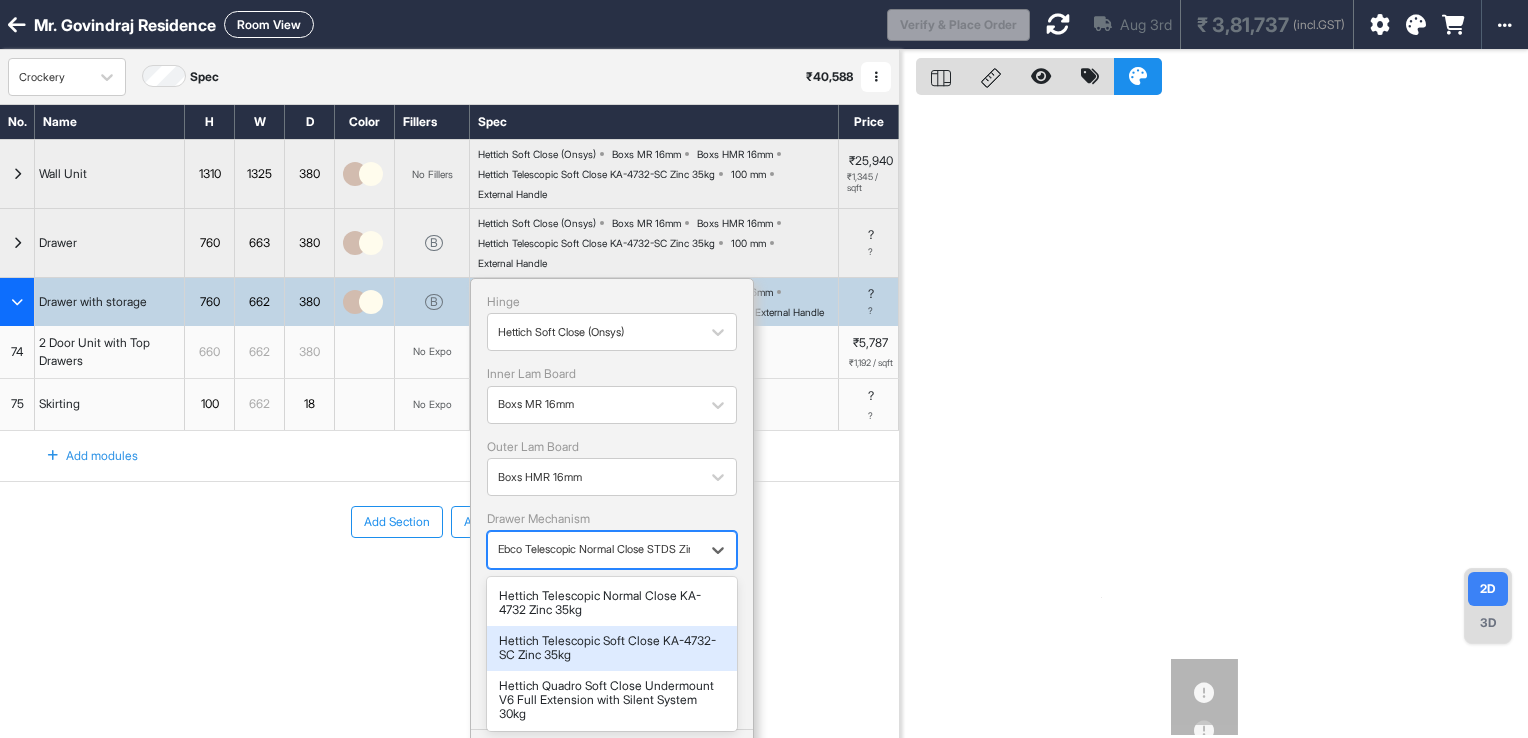 scroll, scrollTop: 200, scrollLeft: 0, axis: vertical 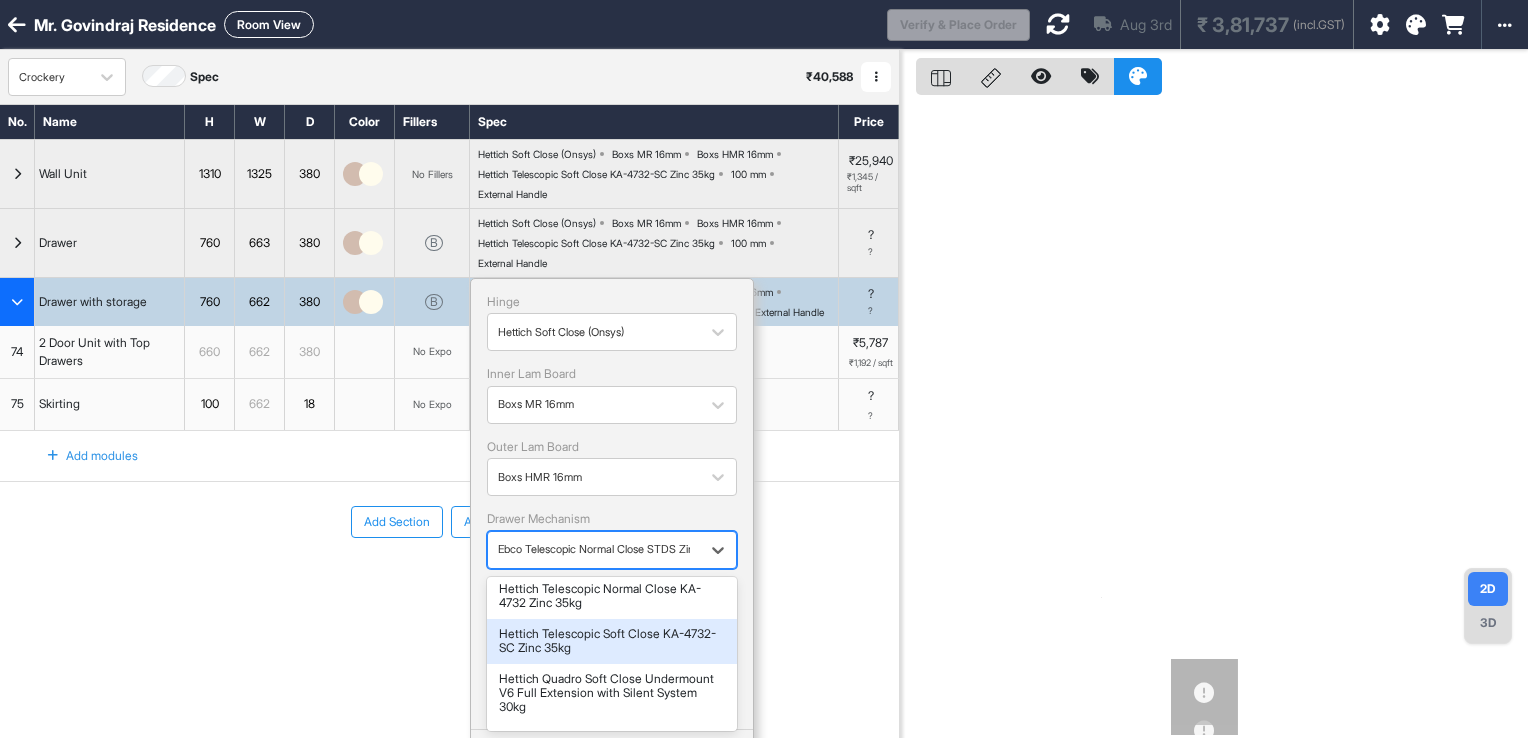 click on "Hettich Telescopic Soft Close KA-4732-SC Zinc 35kg" at bounding box center [612, 641] 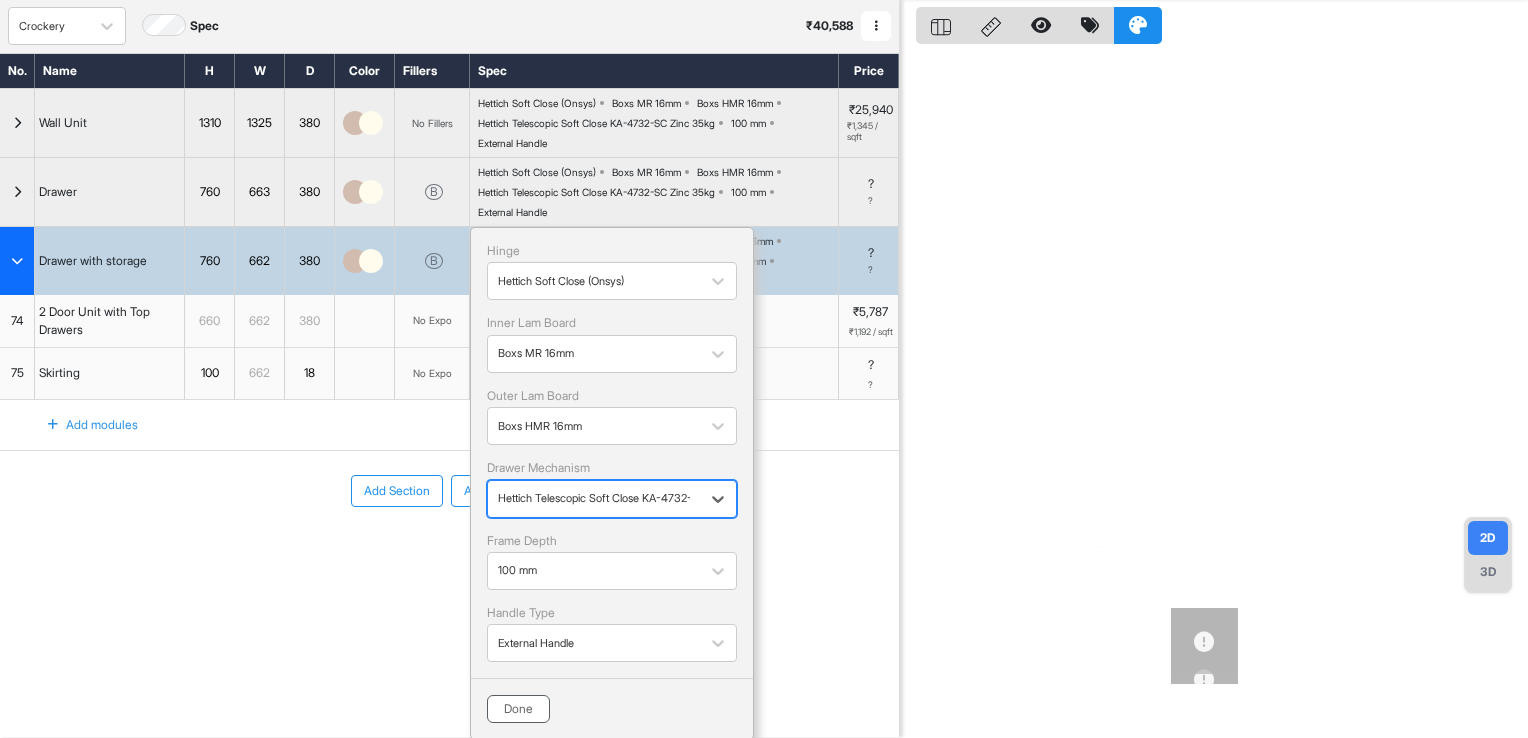 click on "Done" at bounding box center [518, 709] 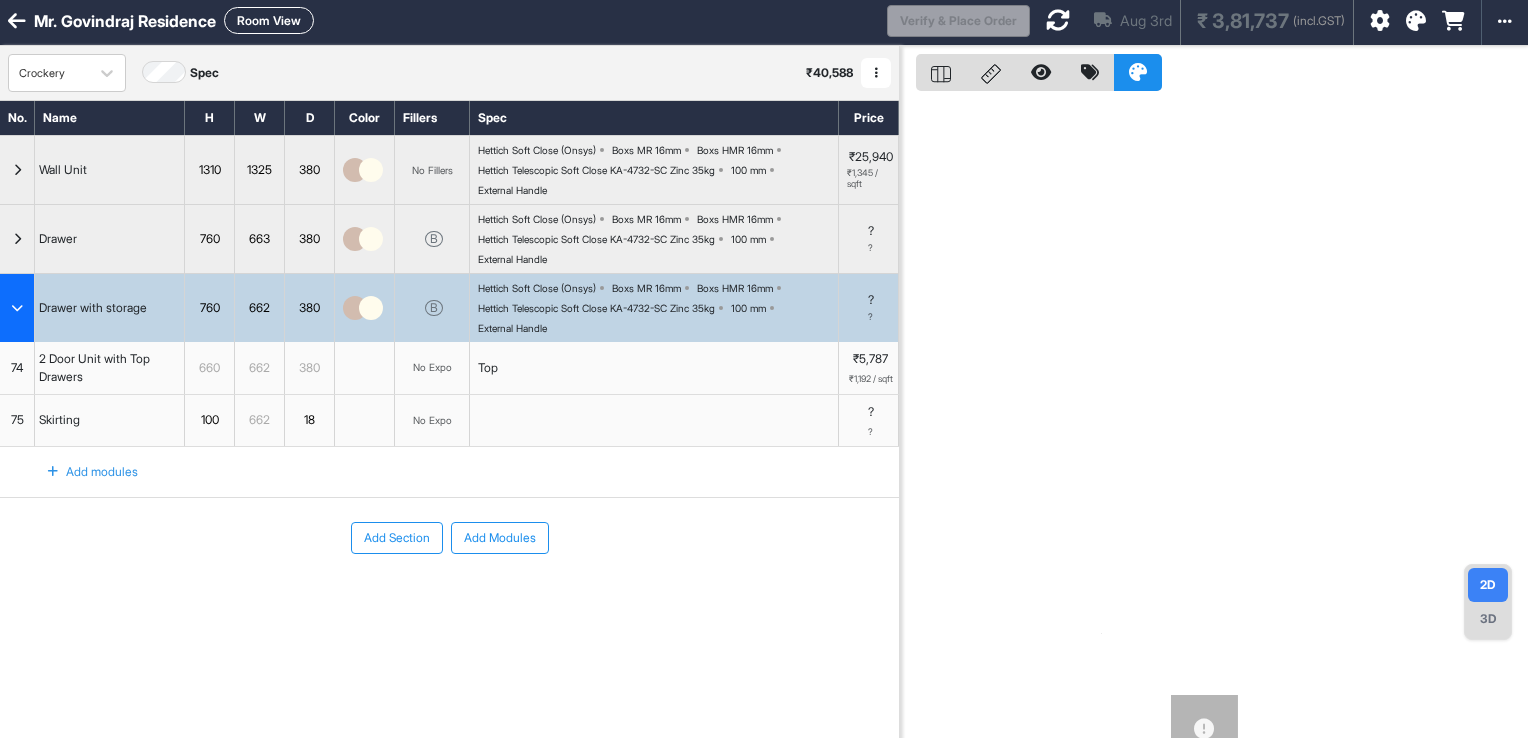 scroll, scrollTop: 0, scrollLeft: 0, axis: both 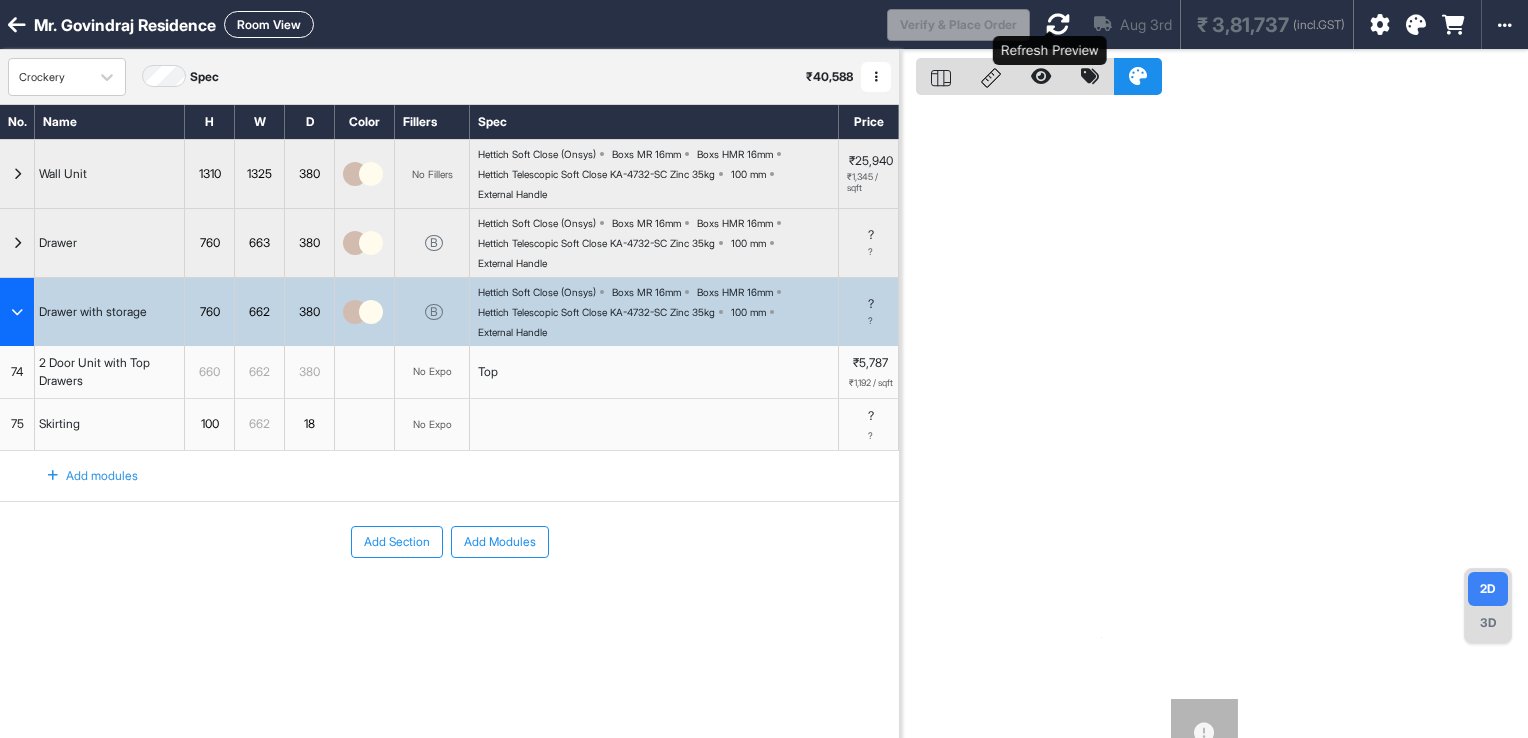 click at bounding box center [1058, 24] 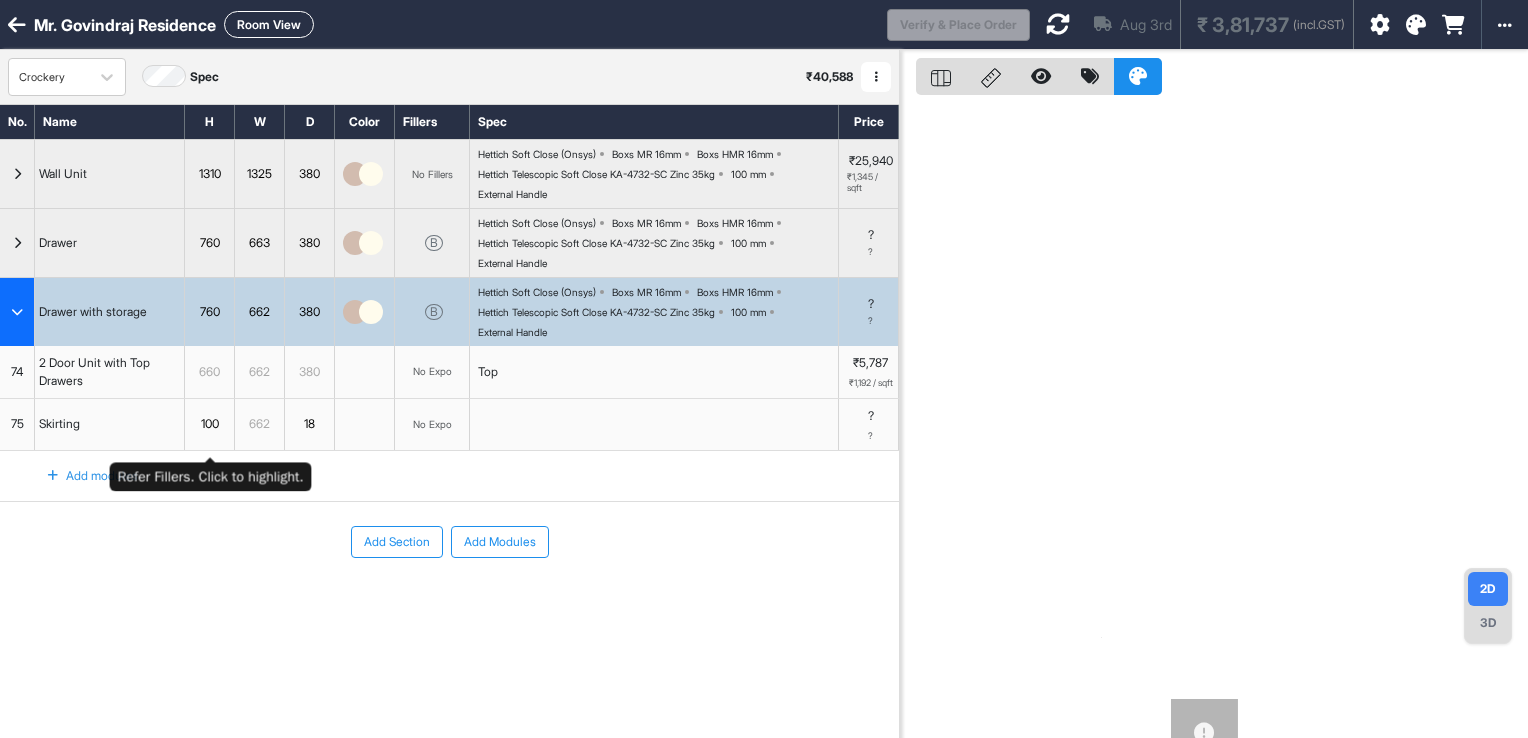 click on "100" at bounding box center (209, 424) 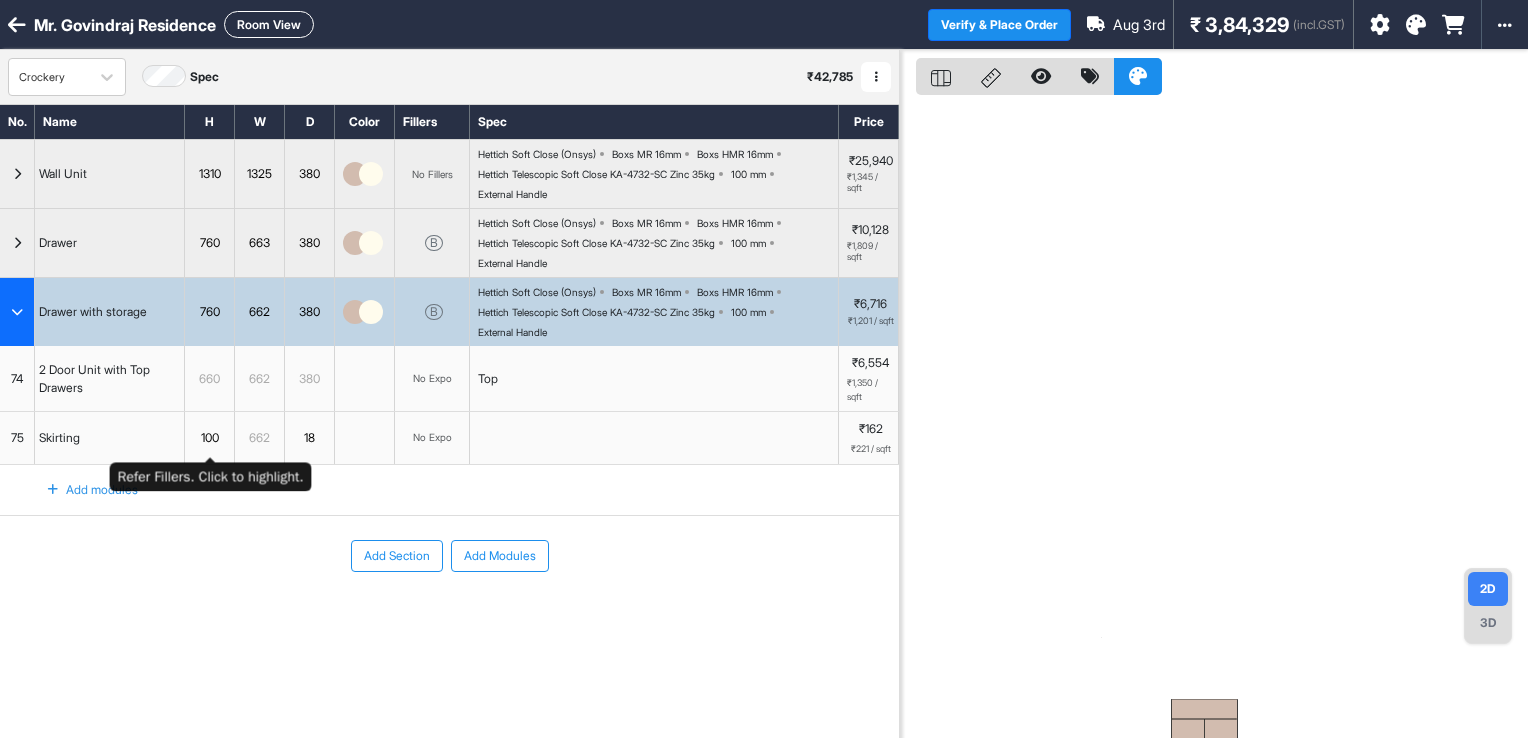 click on "100" at bounding box center [209, 438] 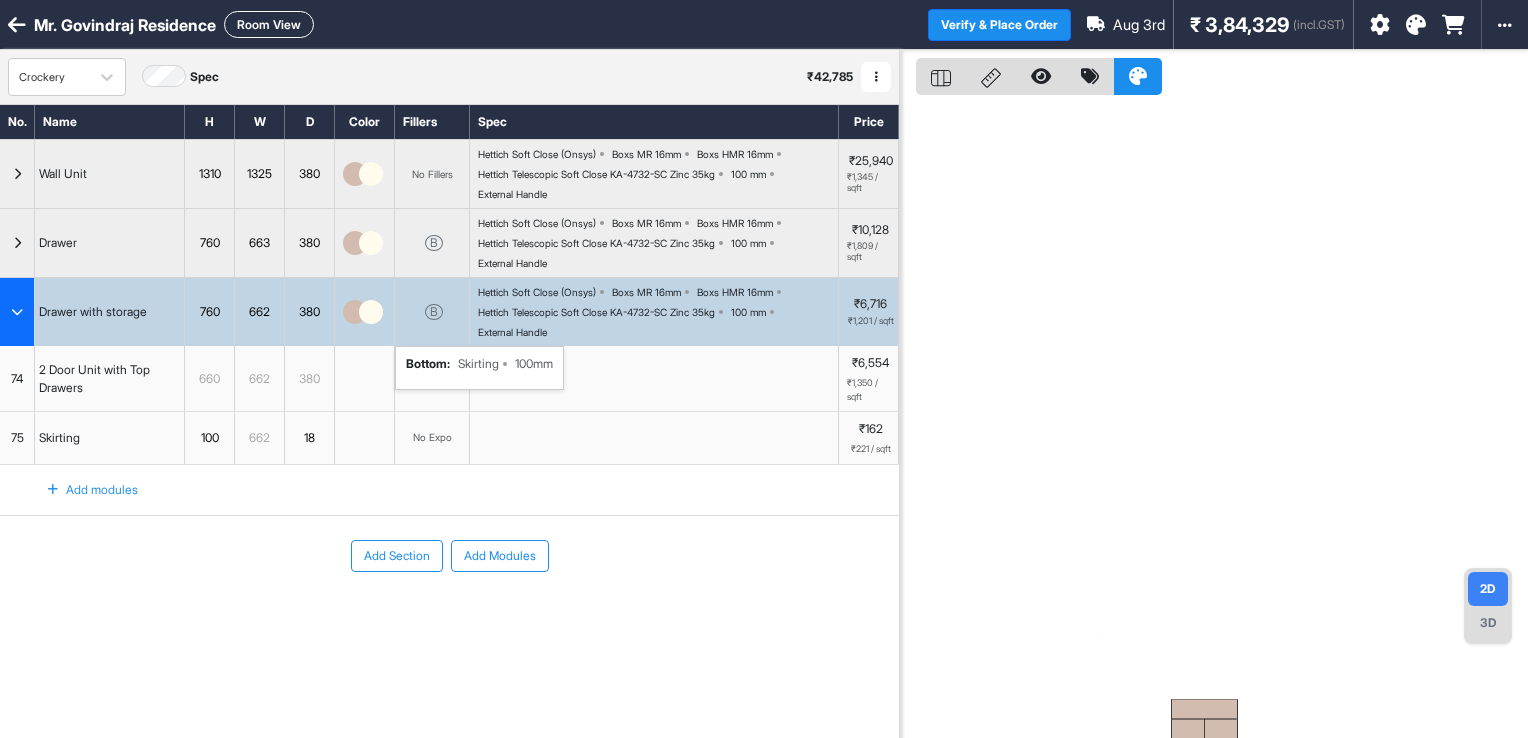 click on "B bottom : Skirting 100mm" at bounding box center [432, 312] 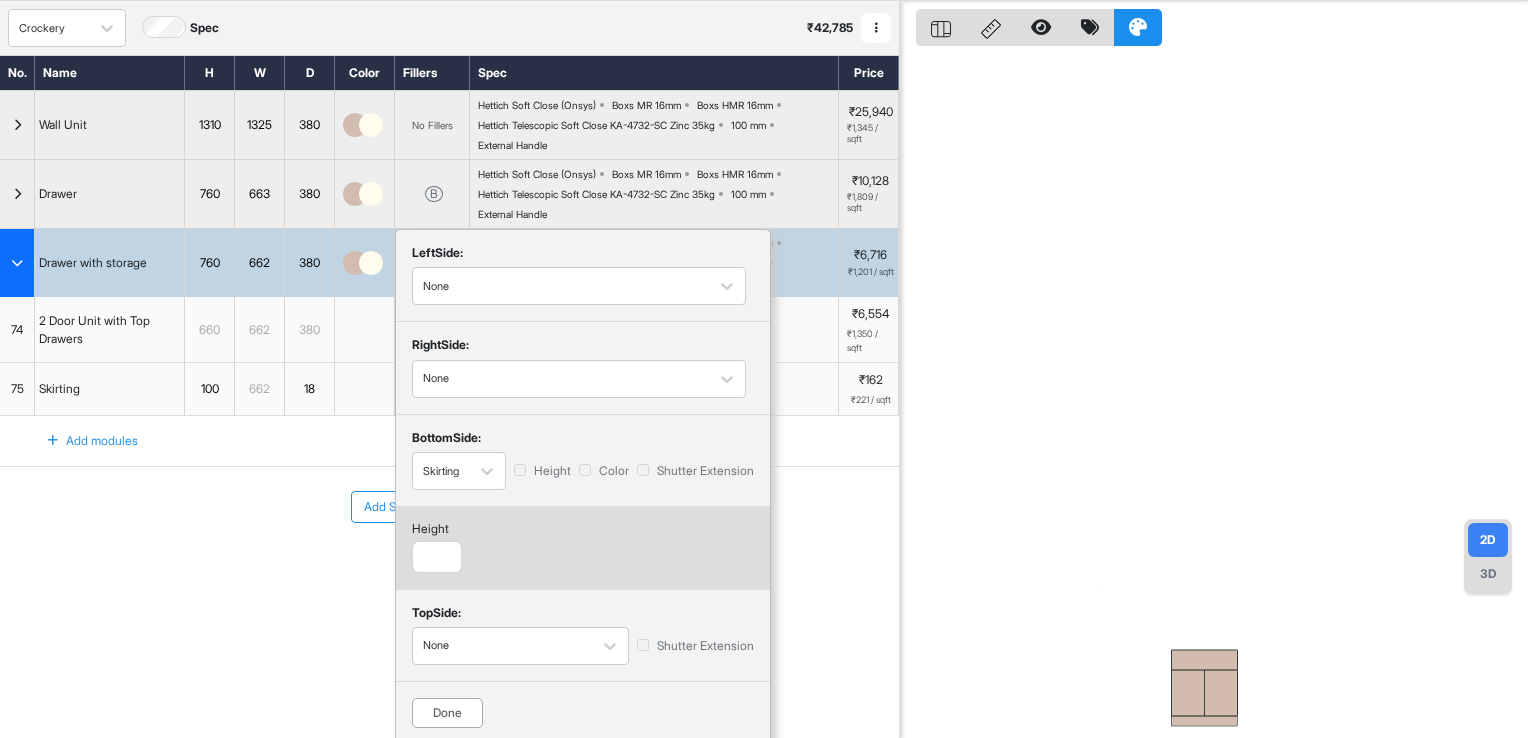 scroll, scrollTop: 53, scrollLeft: 0, axis: vertical 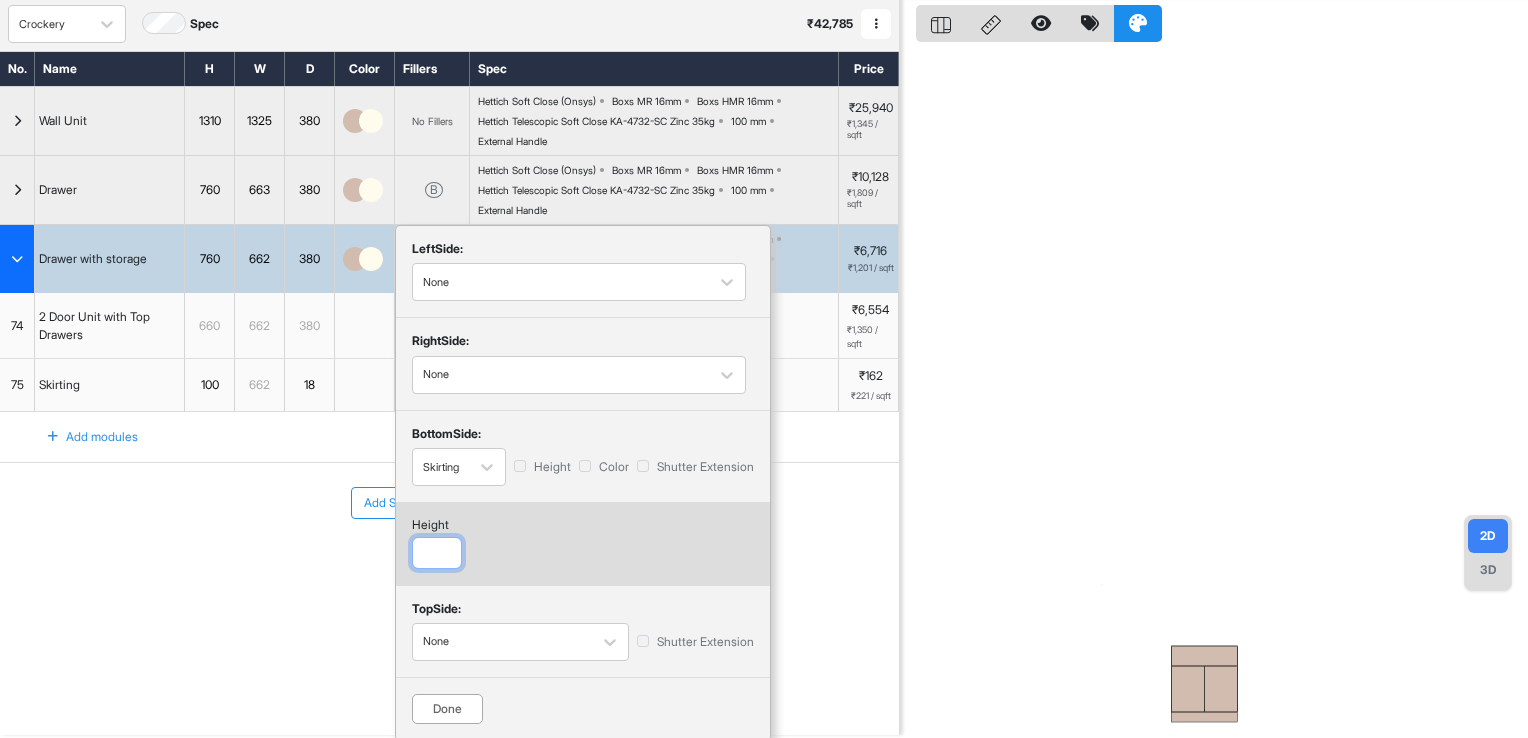 click on "***" at bounding box center [437, 553] 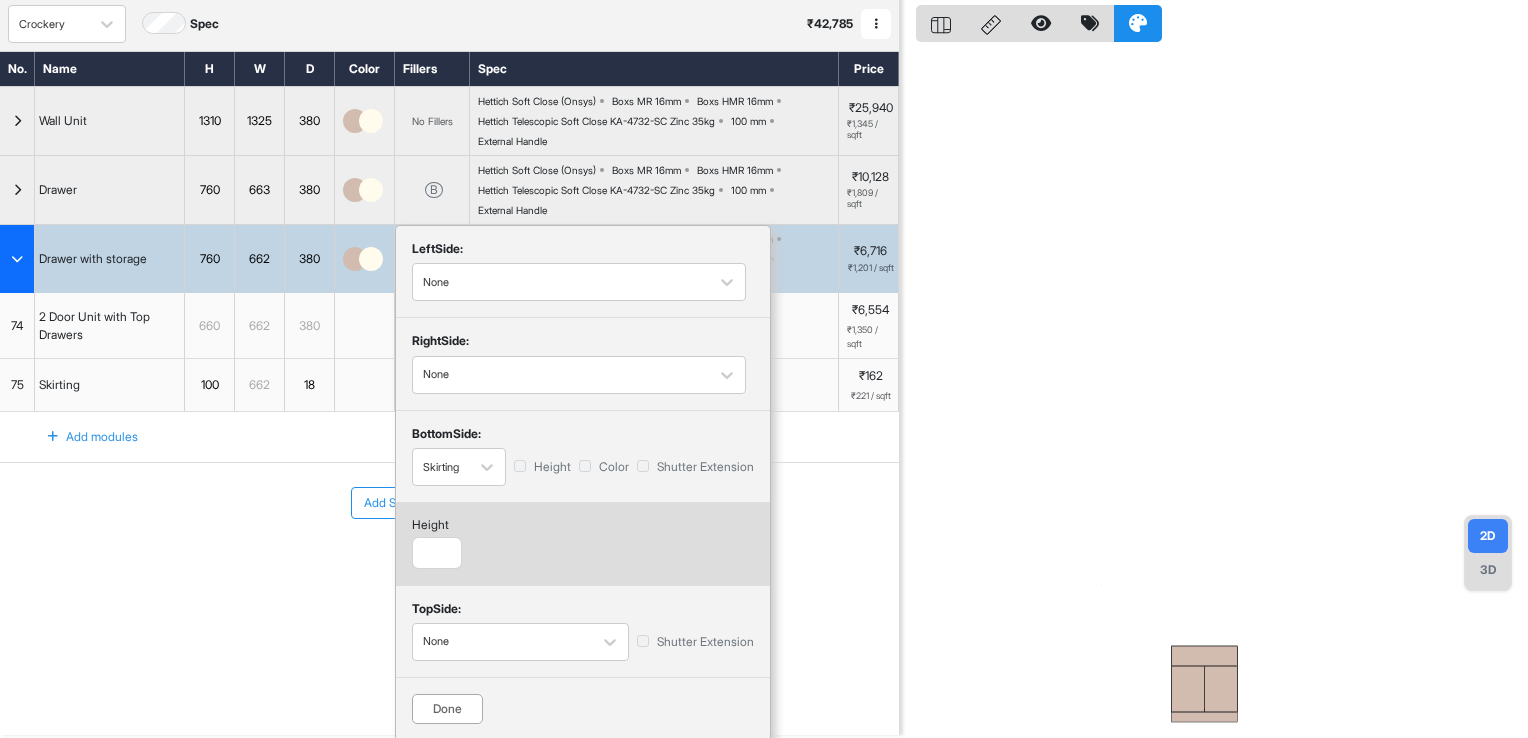 click on "Done" at bounding box center (447, 709) 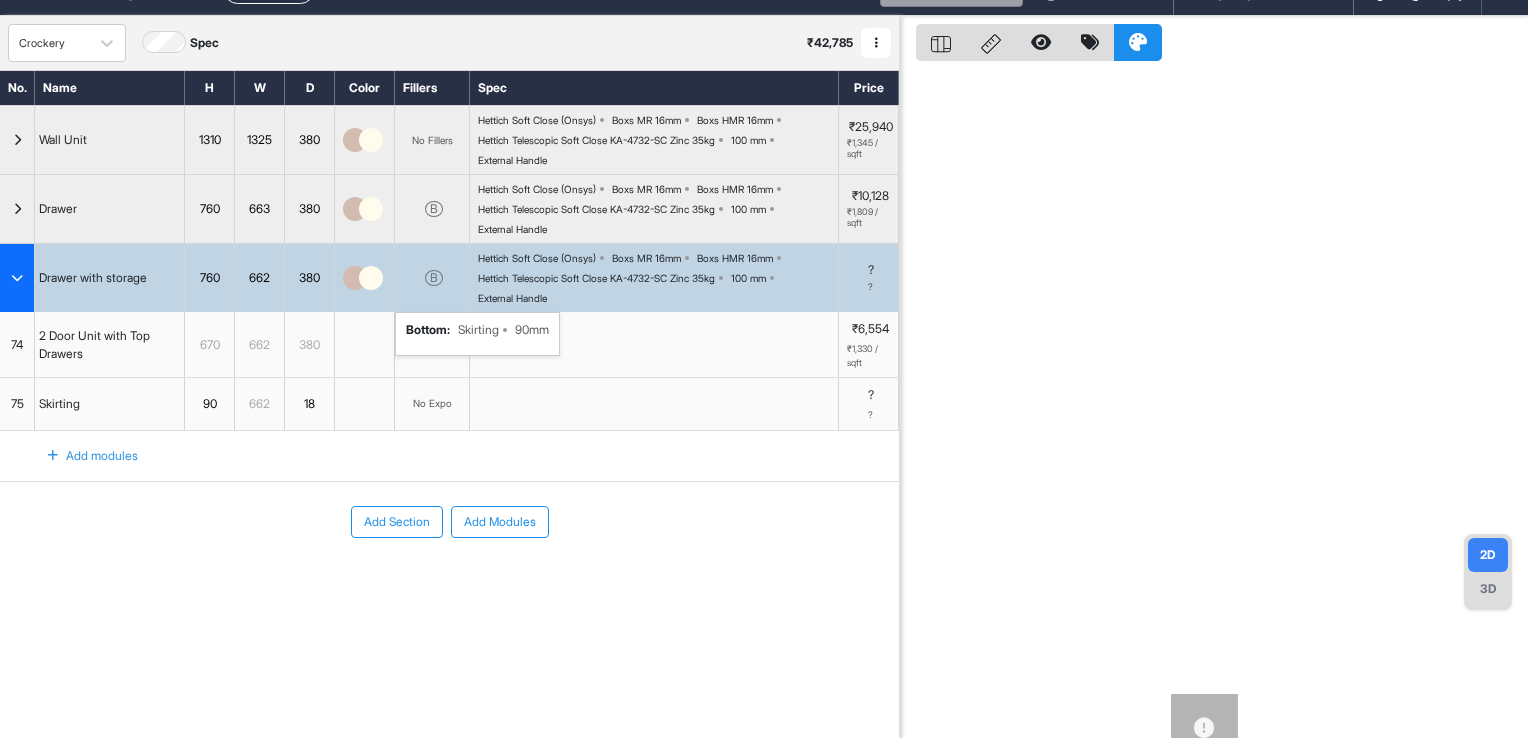 scroll, scrollTop: 0, scrollLeft: 0, axis: both 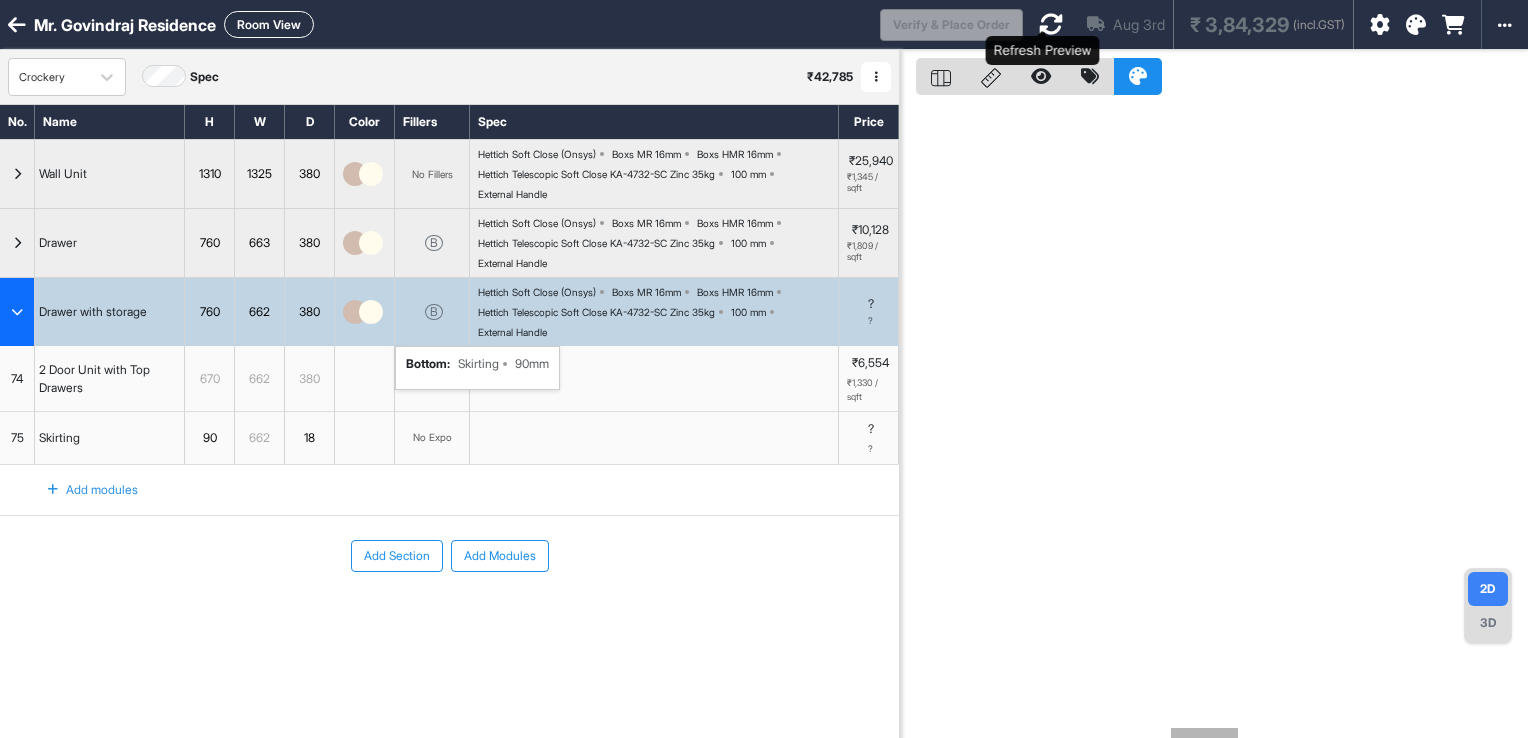 click at bounding box center (1051, 24) 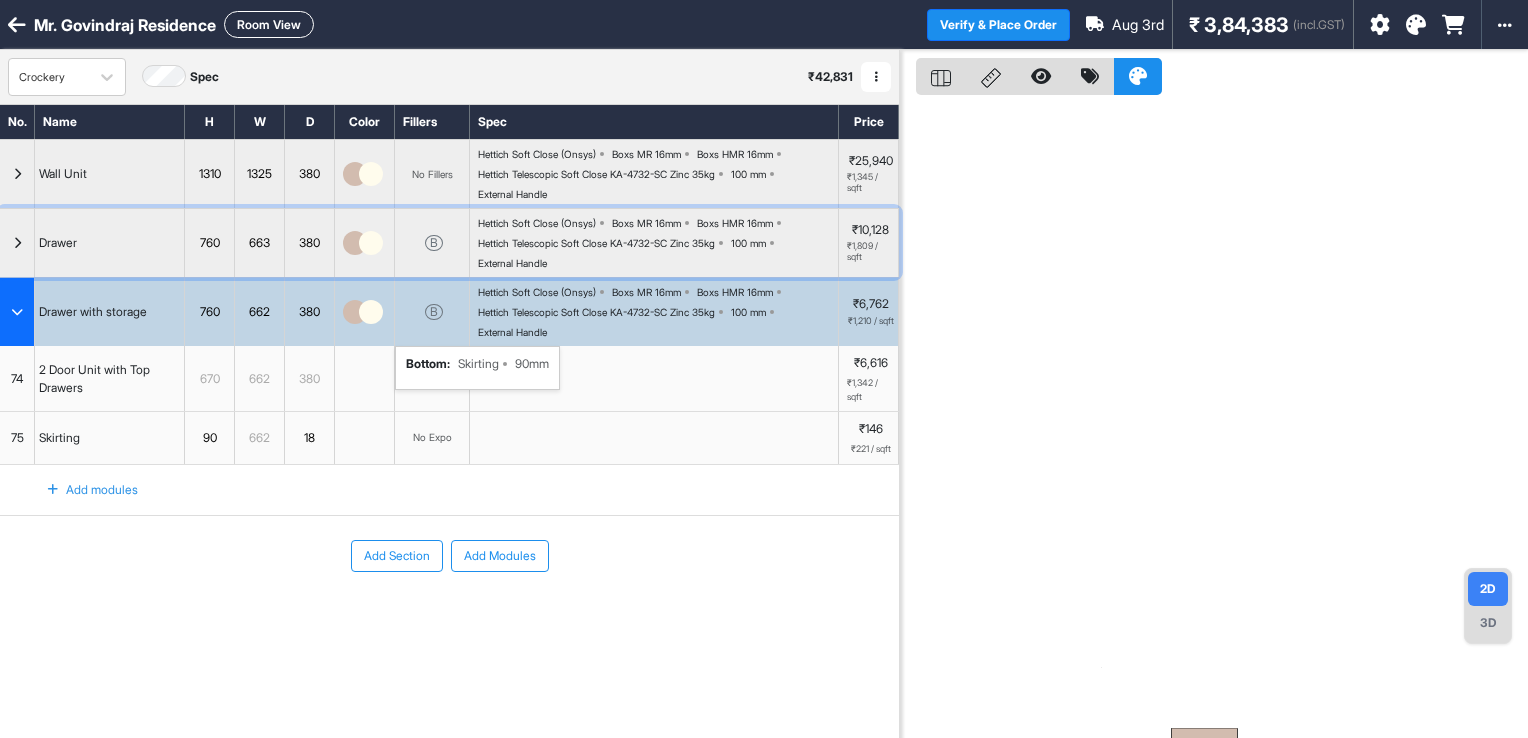 click at bounding box center [17, 243] 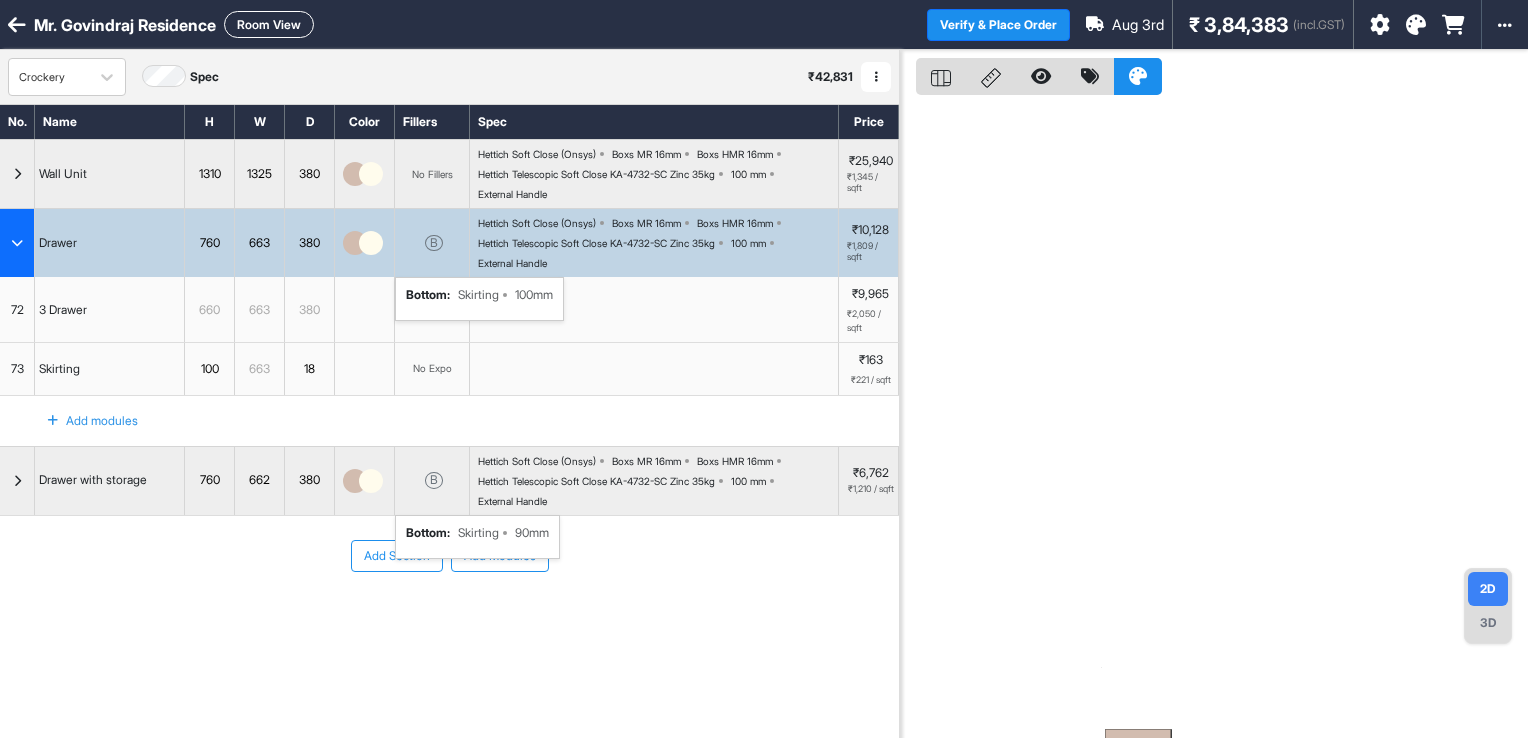 click on "B" at bounding box center [434, 243] 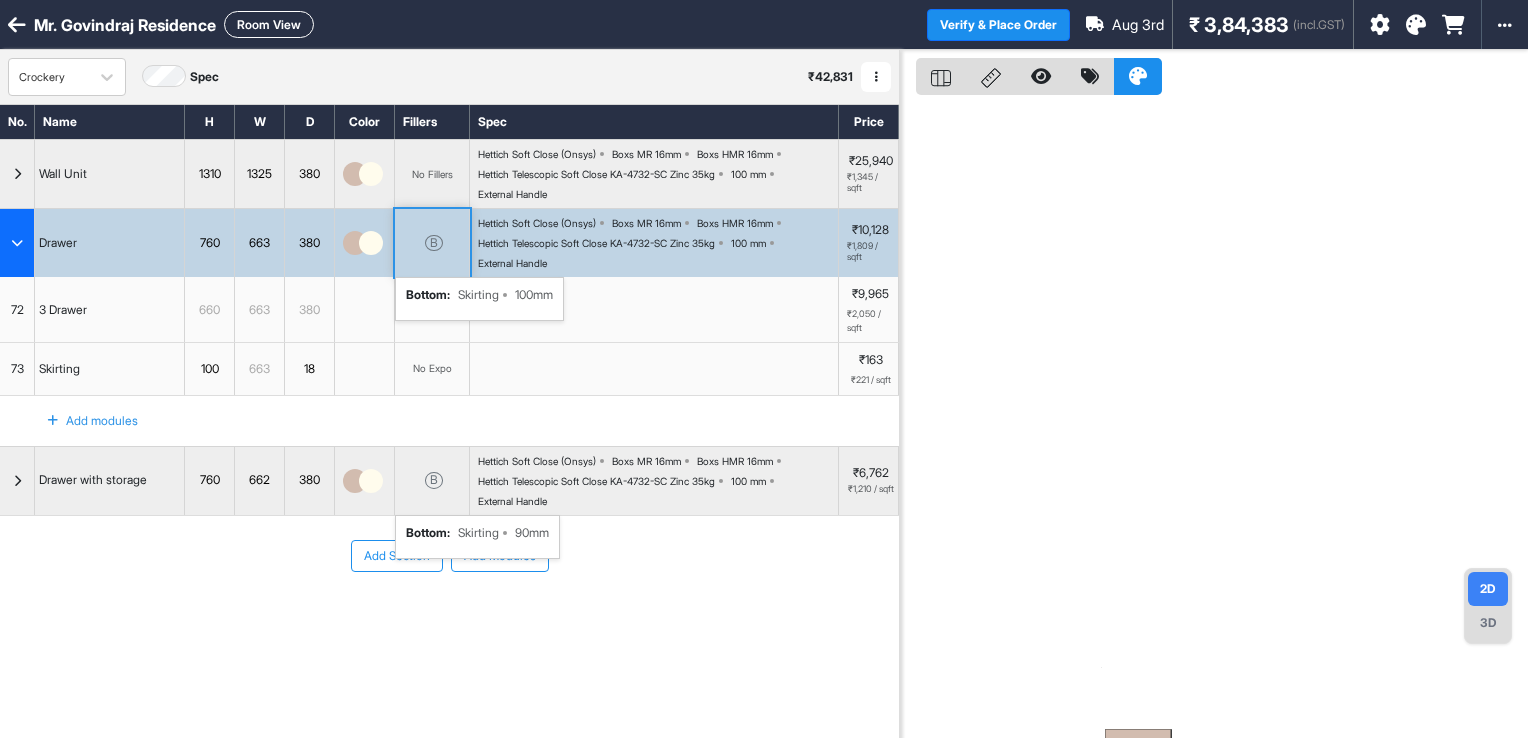 click on "B" at bounding box center (434, 243) 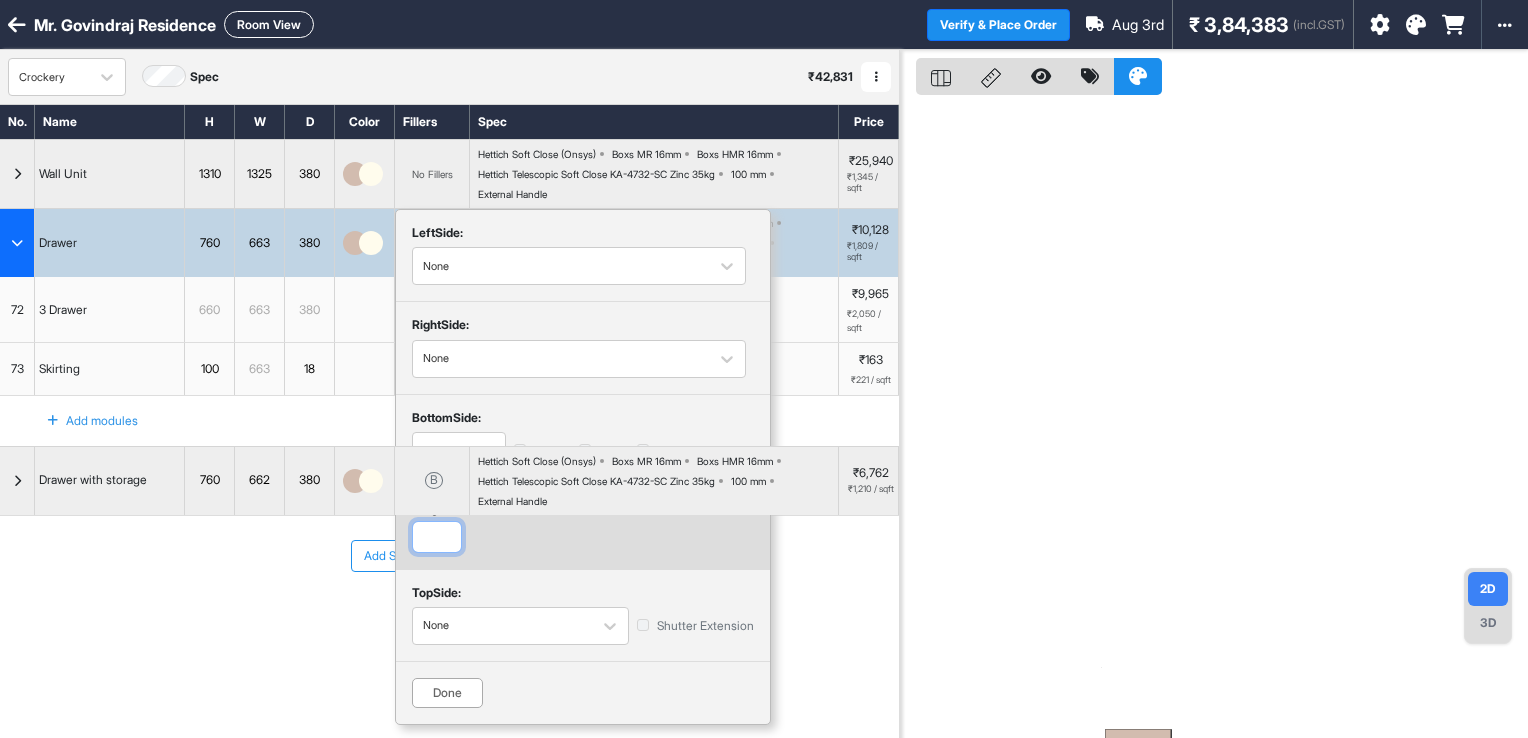 click on "***" at bounding box center [437, 537] 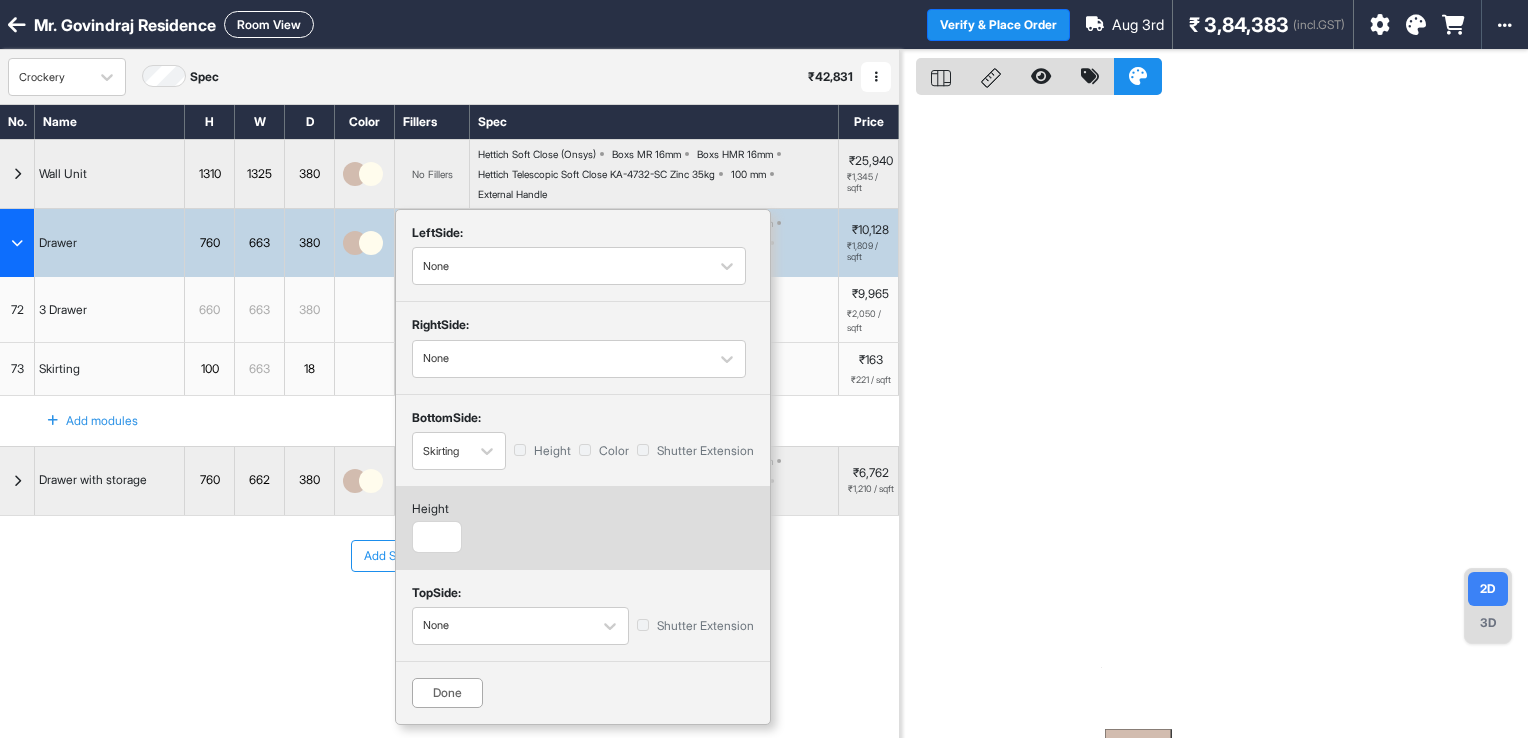 click on "Done" at bounding box center [447, 693] 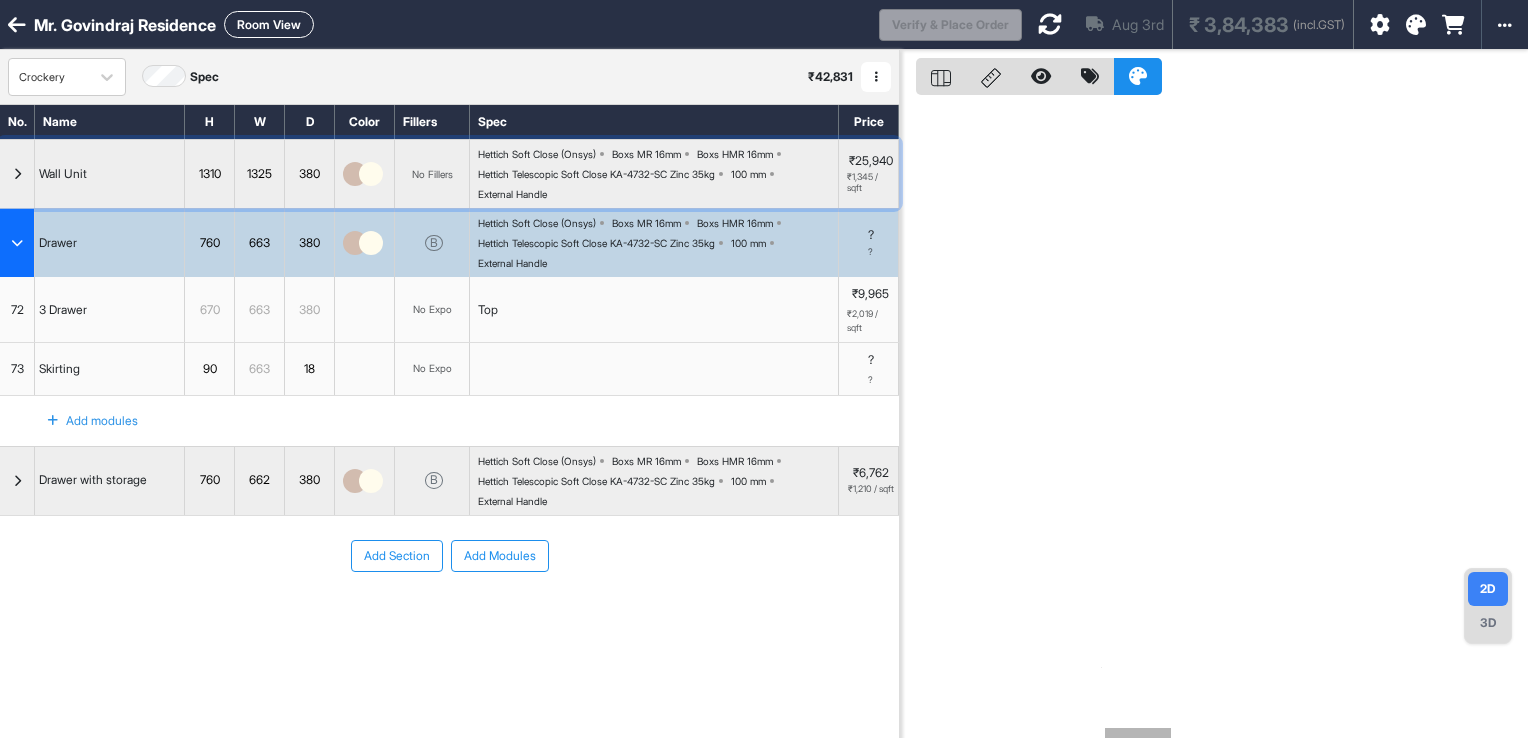 click at bounding box center [17, 174] 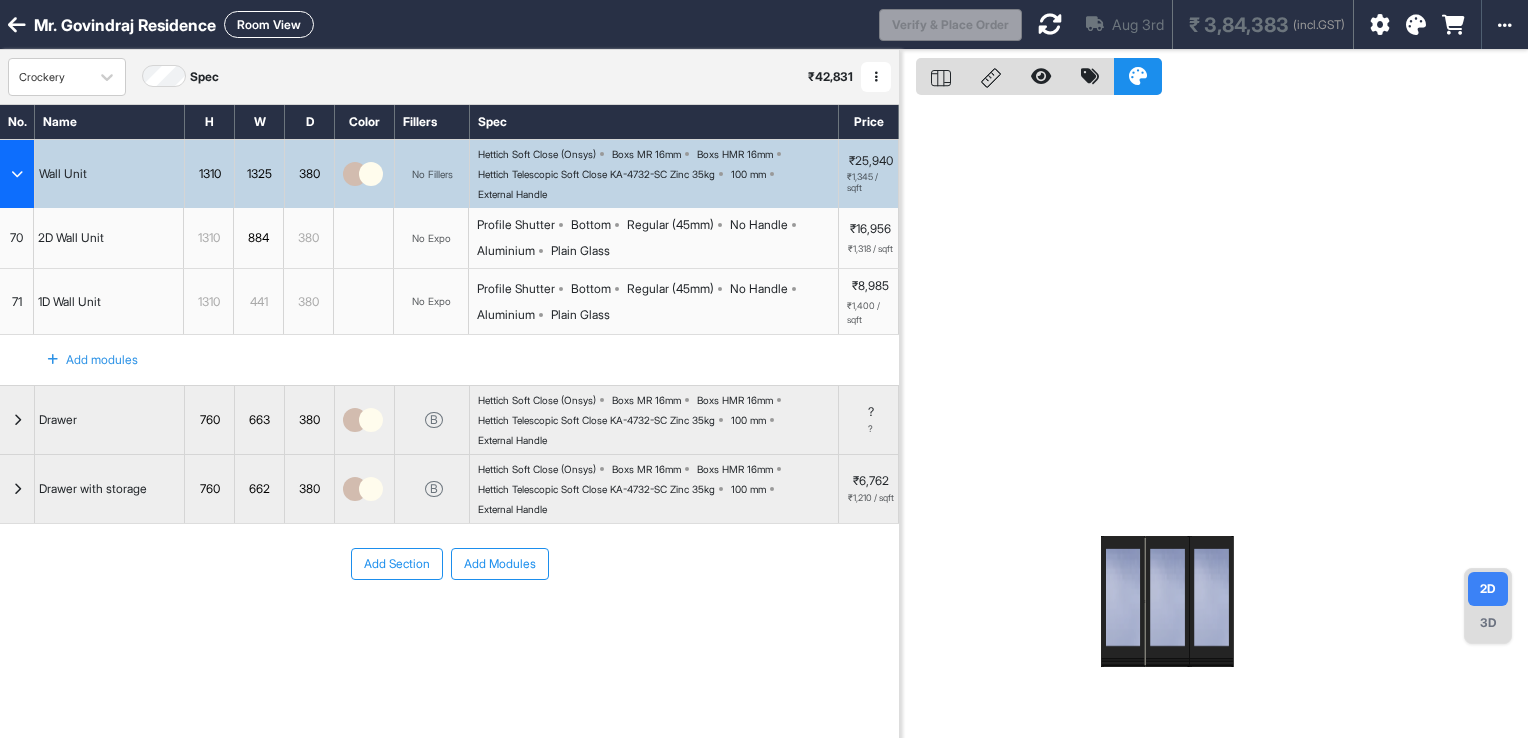 click at bounding box center (17, 174) 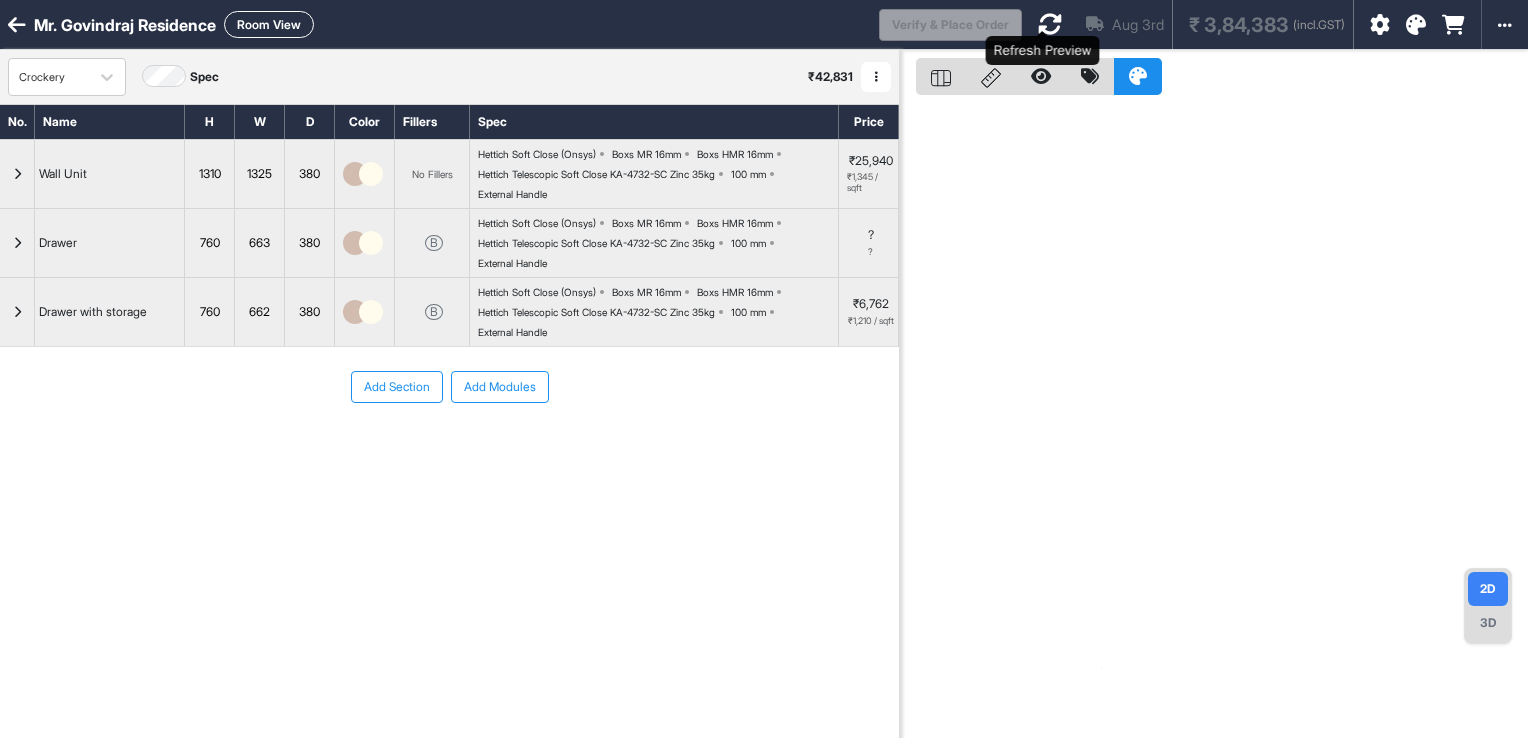 click at bounding box center [1050, 24] 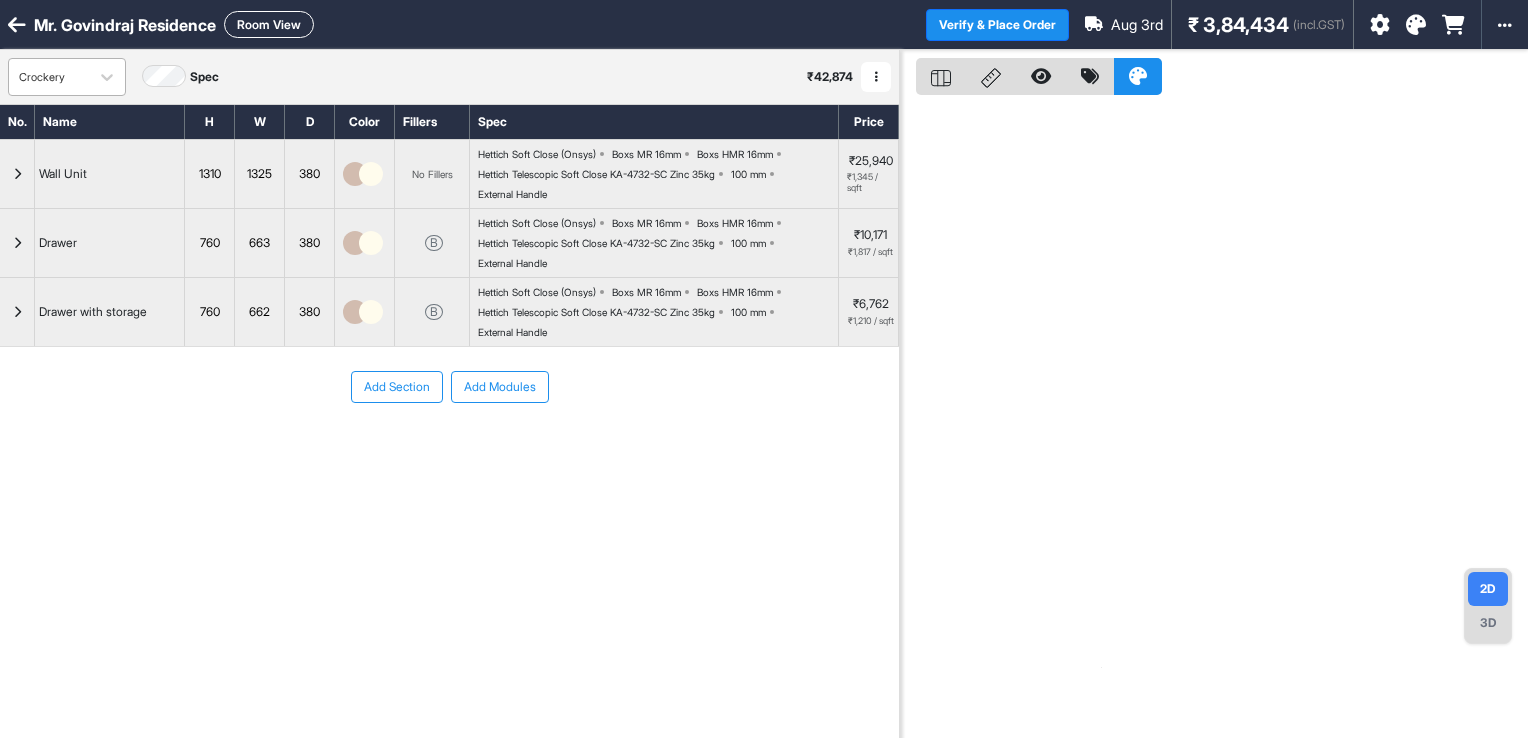 click on "Crockery" at bounding box center (49, 77) 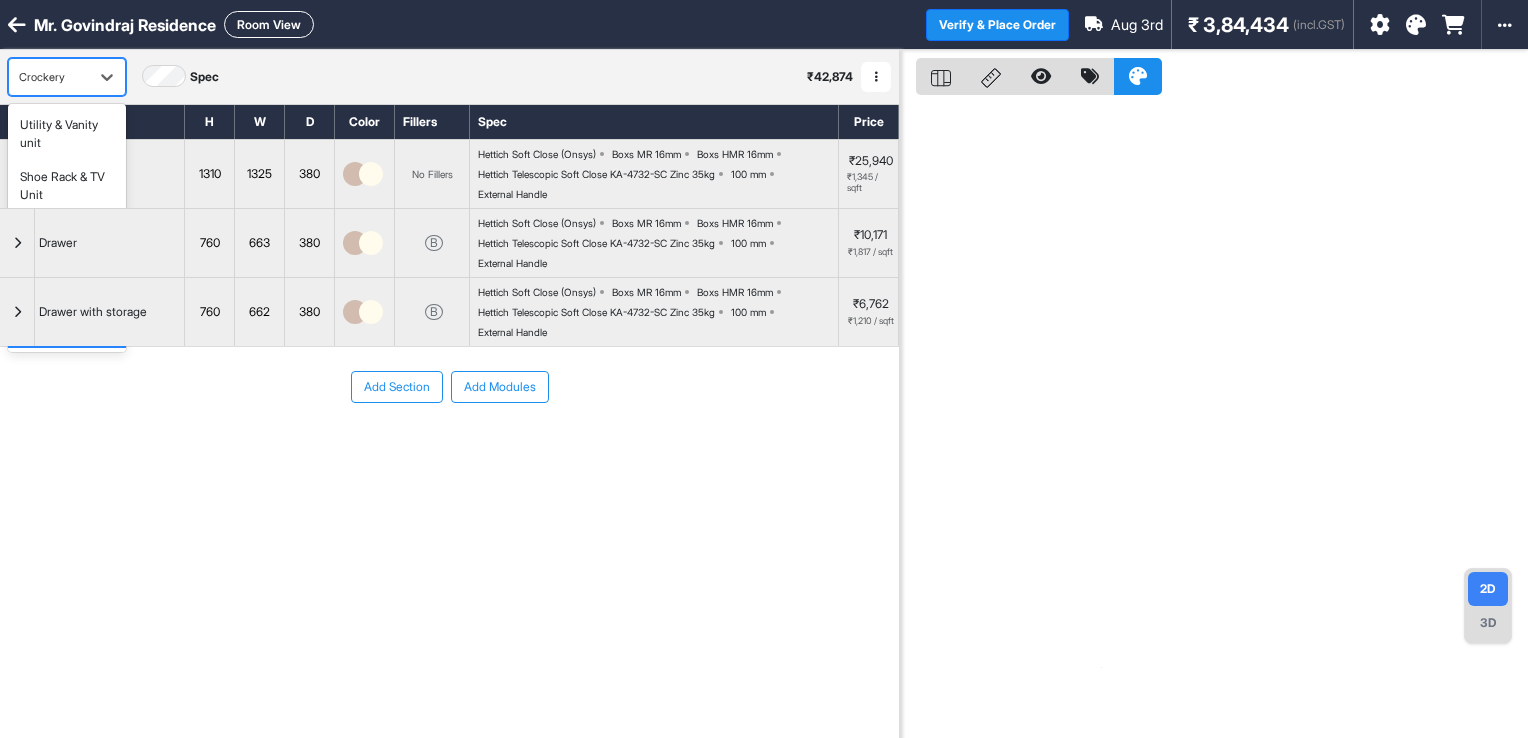 click on "Bedroom-3" at bounding box center (67, 297) 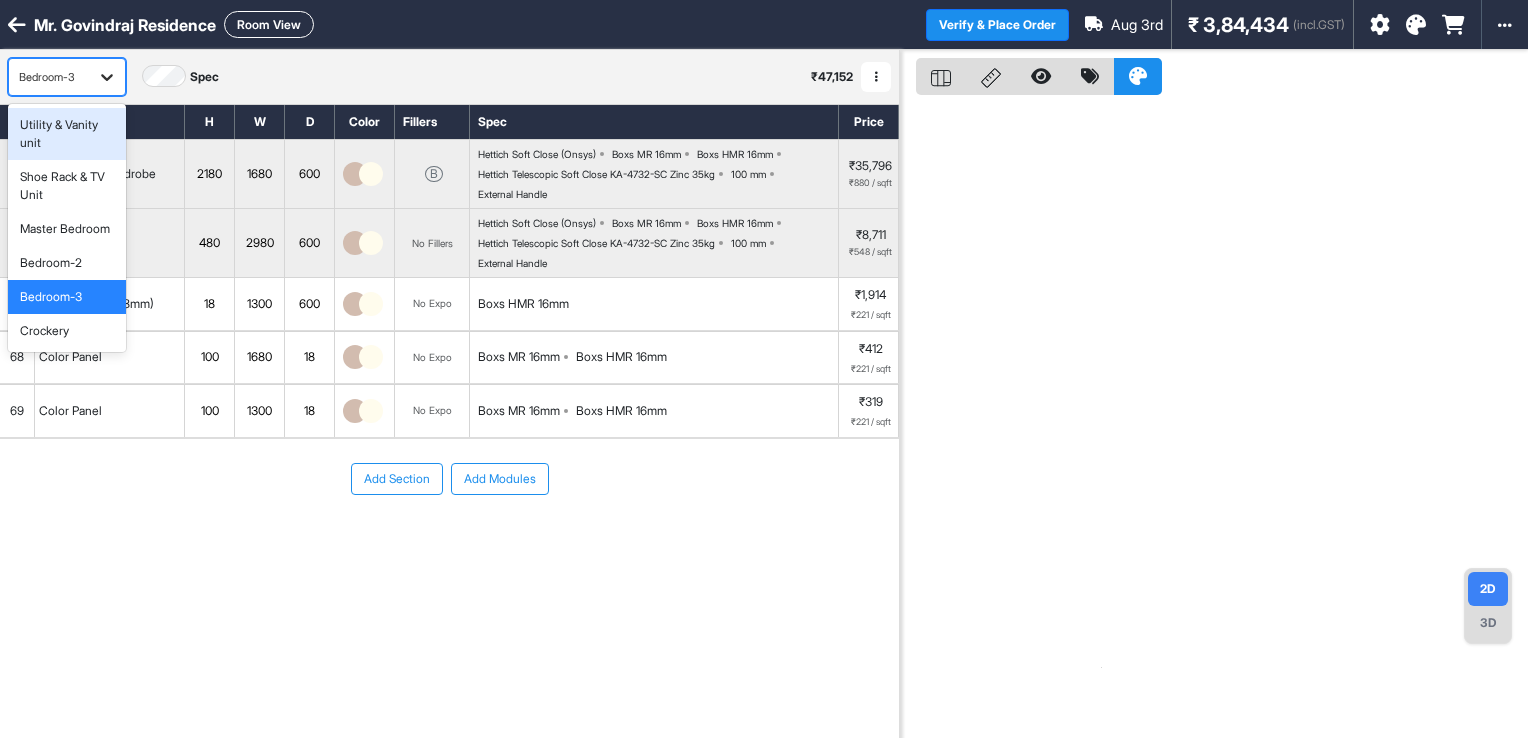 click 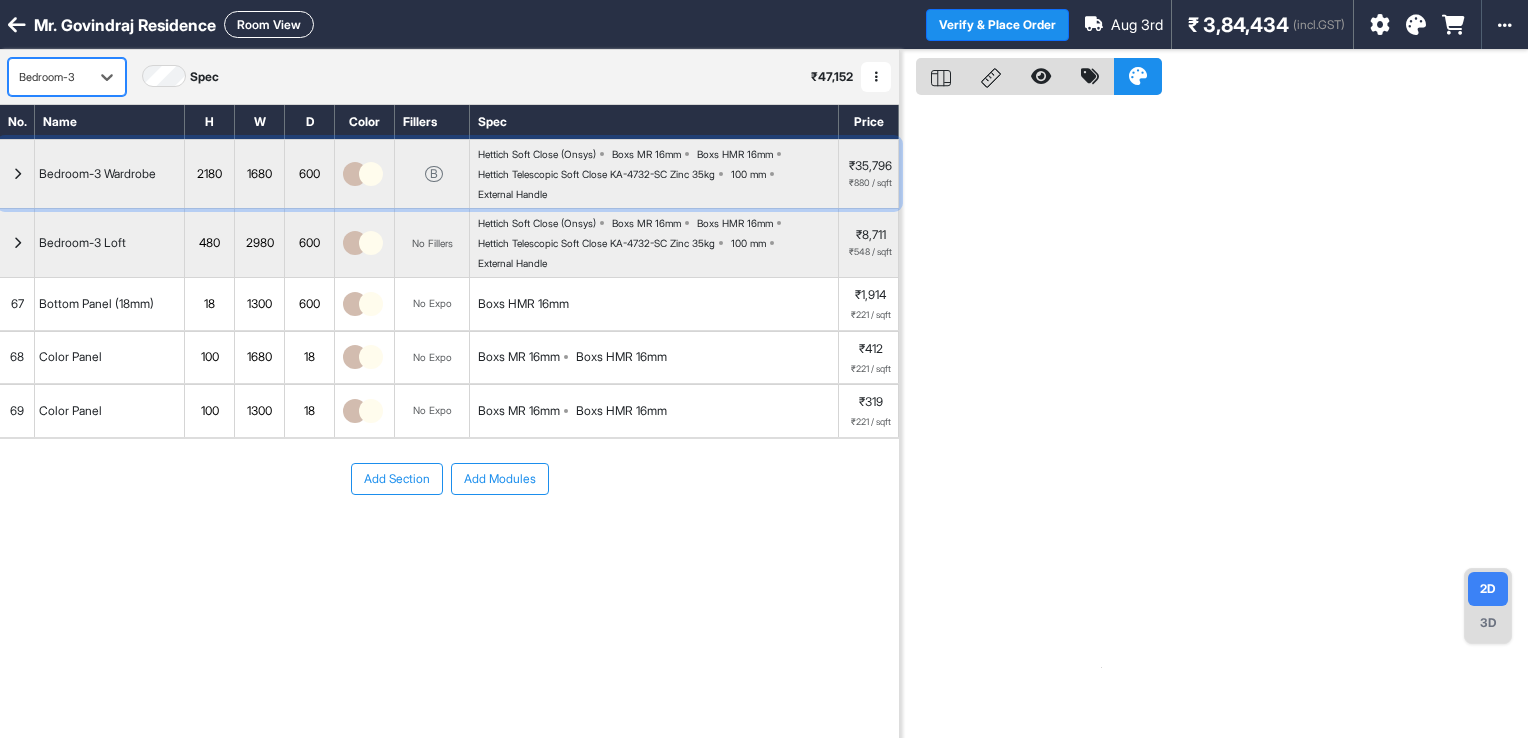click at bounding box center [17, 174] 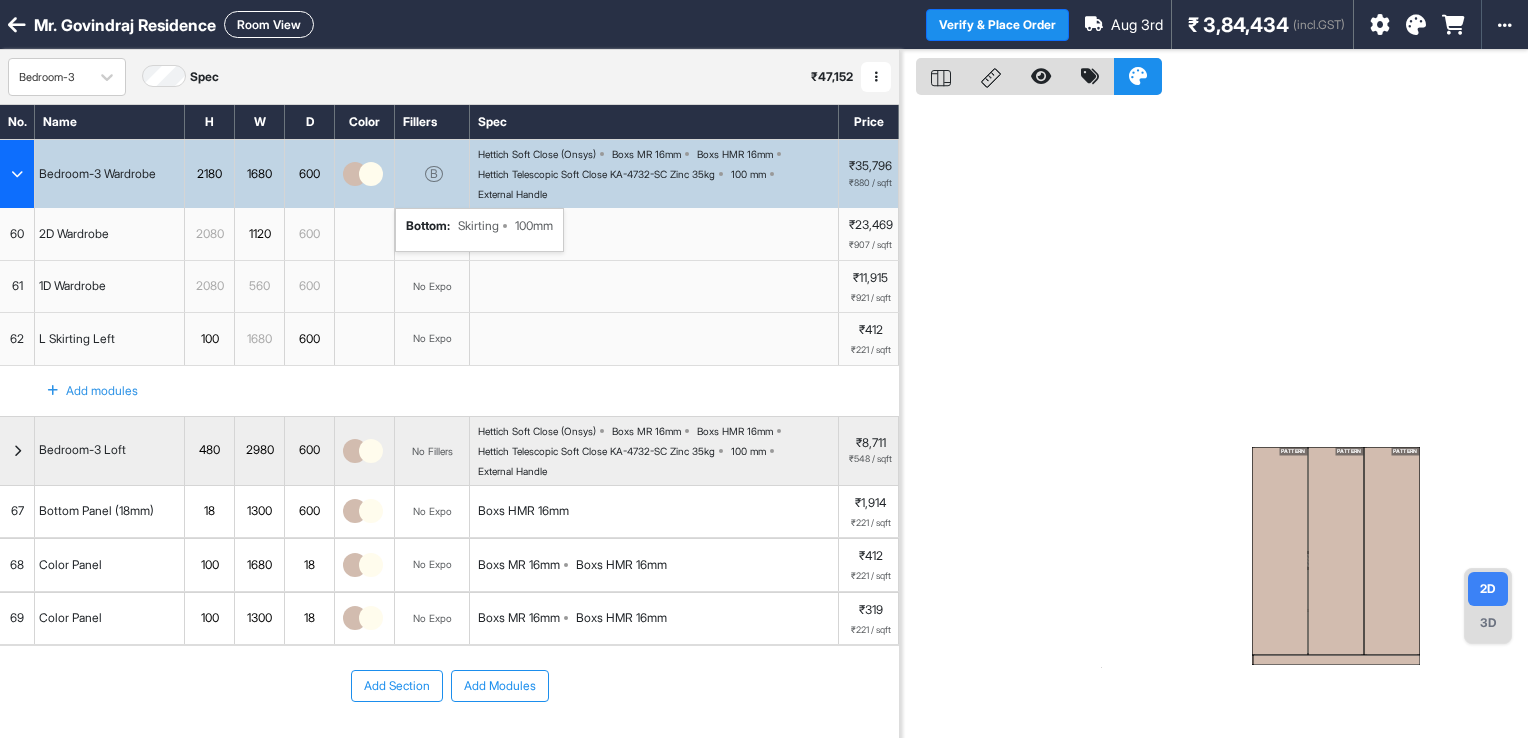 click on "B" at bounding box center (434, 174) 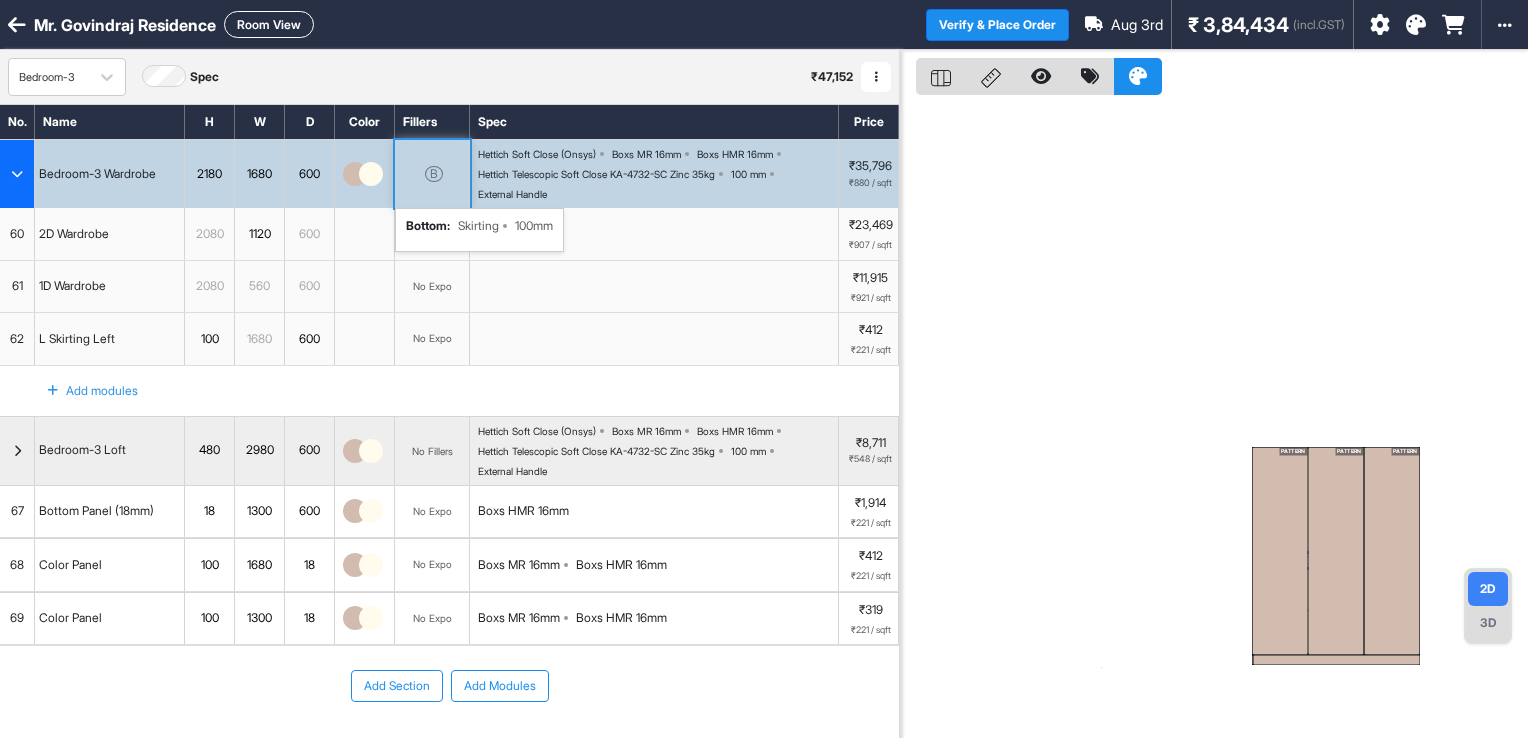 click on "B" at bounding box center [434, 174] 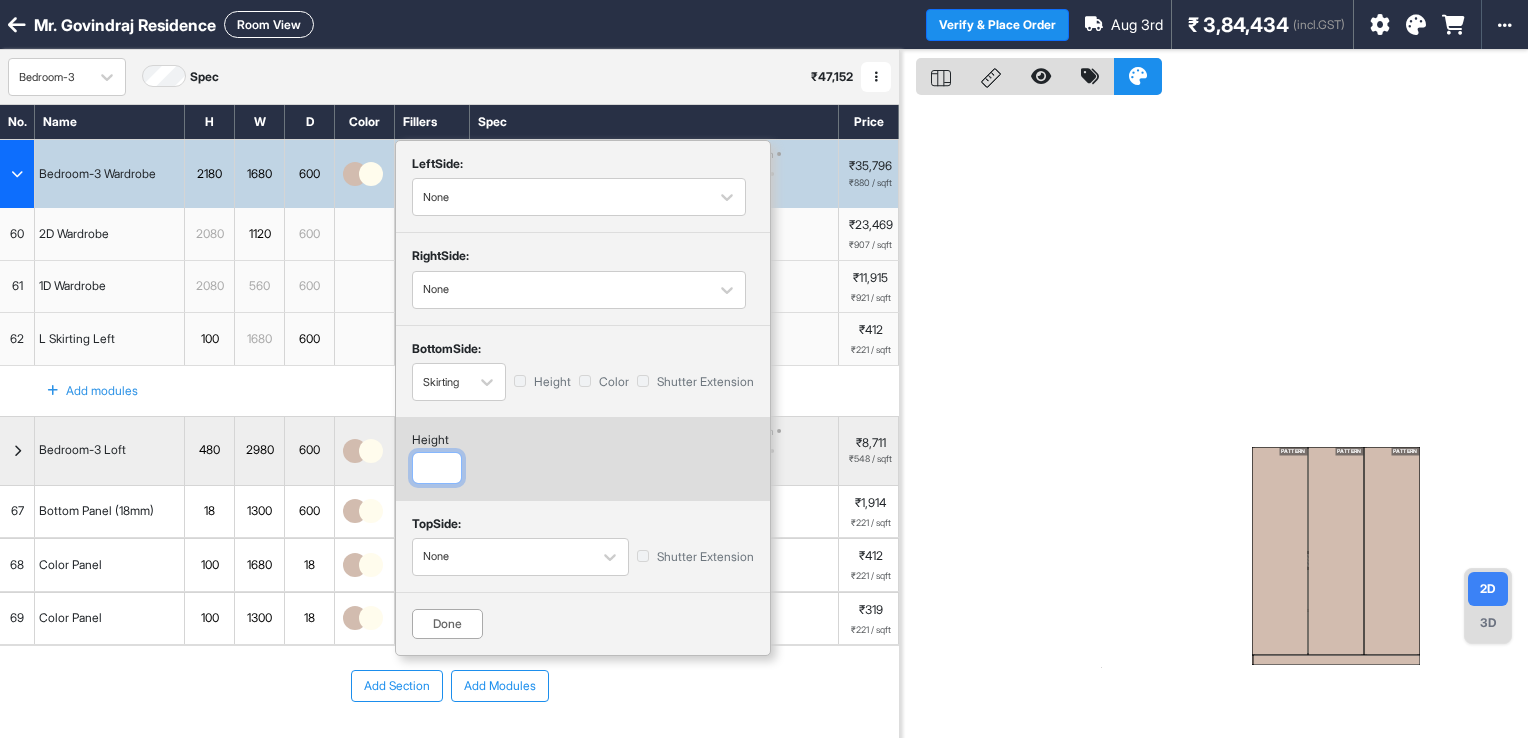 click on "***" at bounding box center [437, 468] 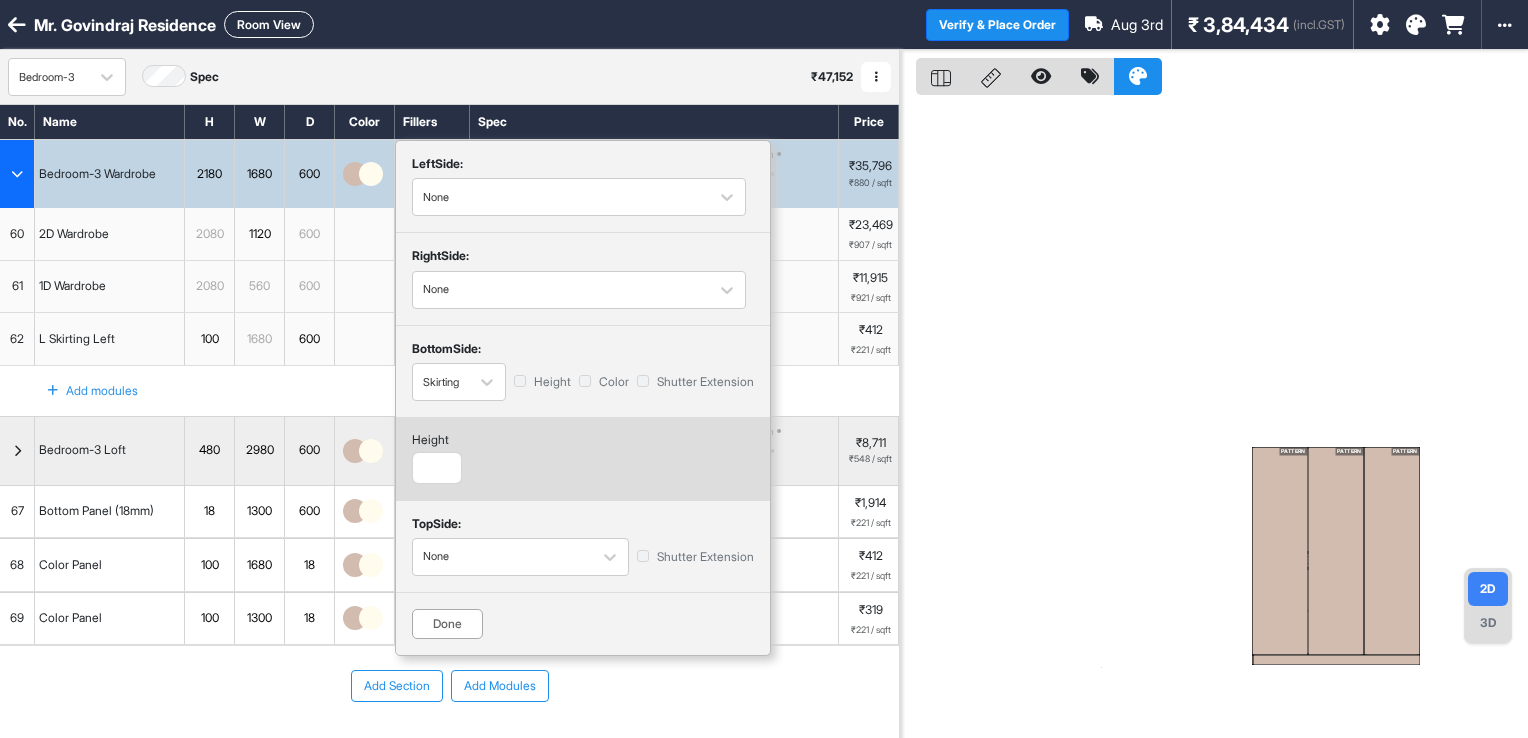 click on "Done" at bounding box center (447, 624) 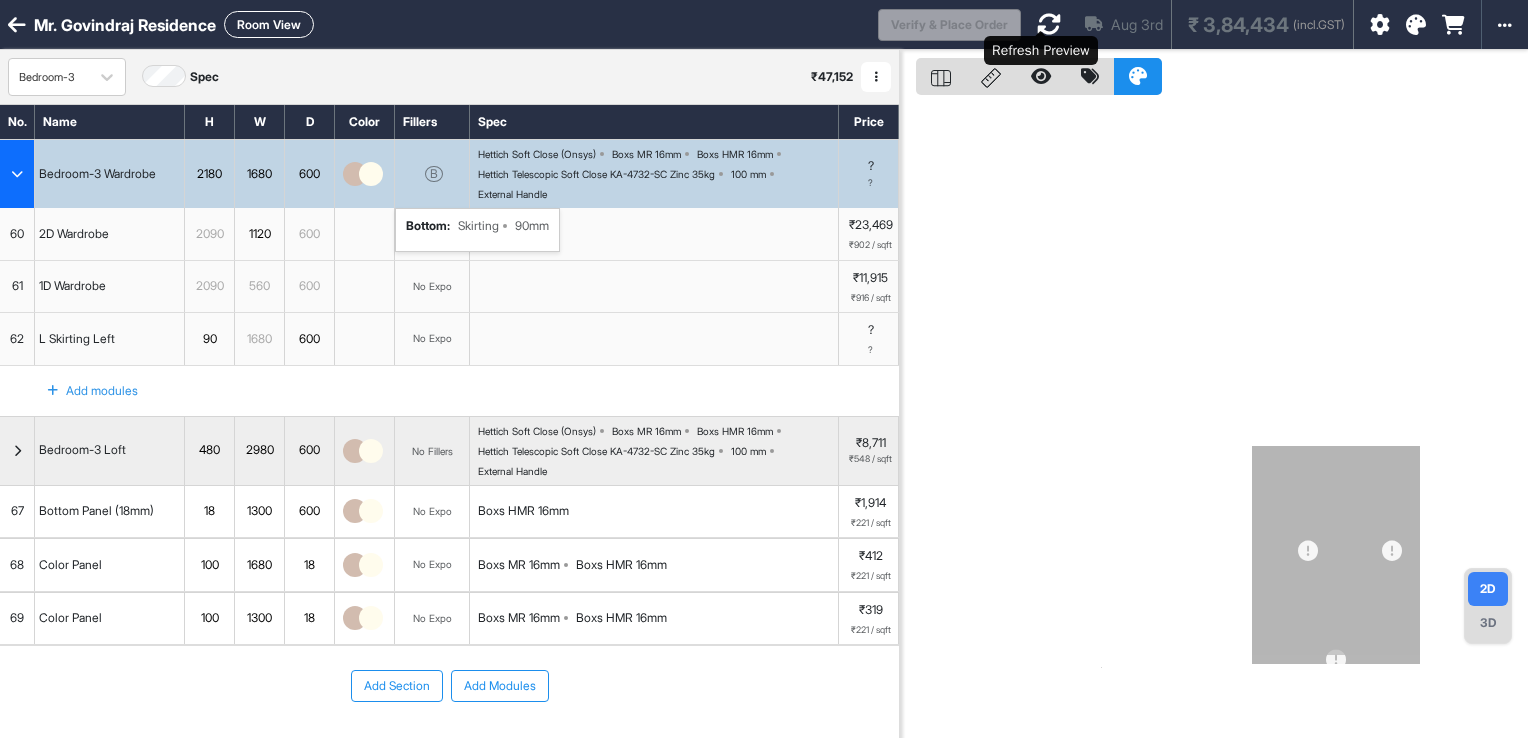 click at bounding box center (1049, 24) 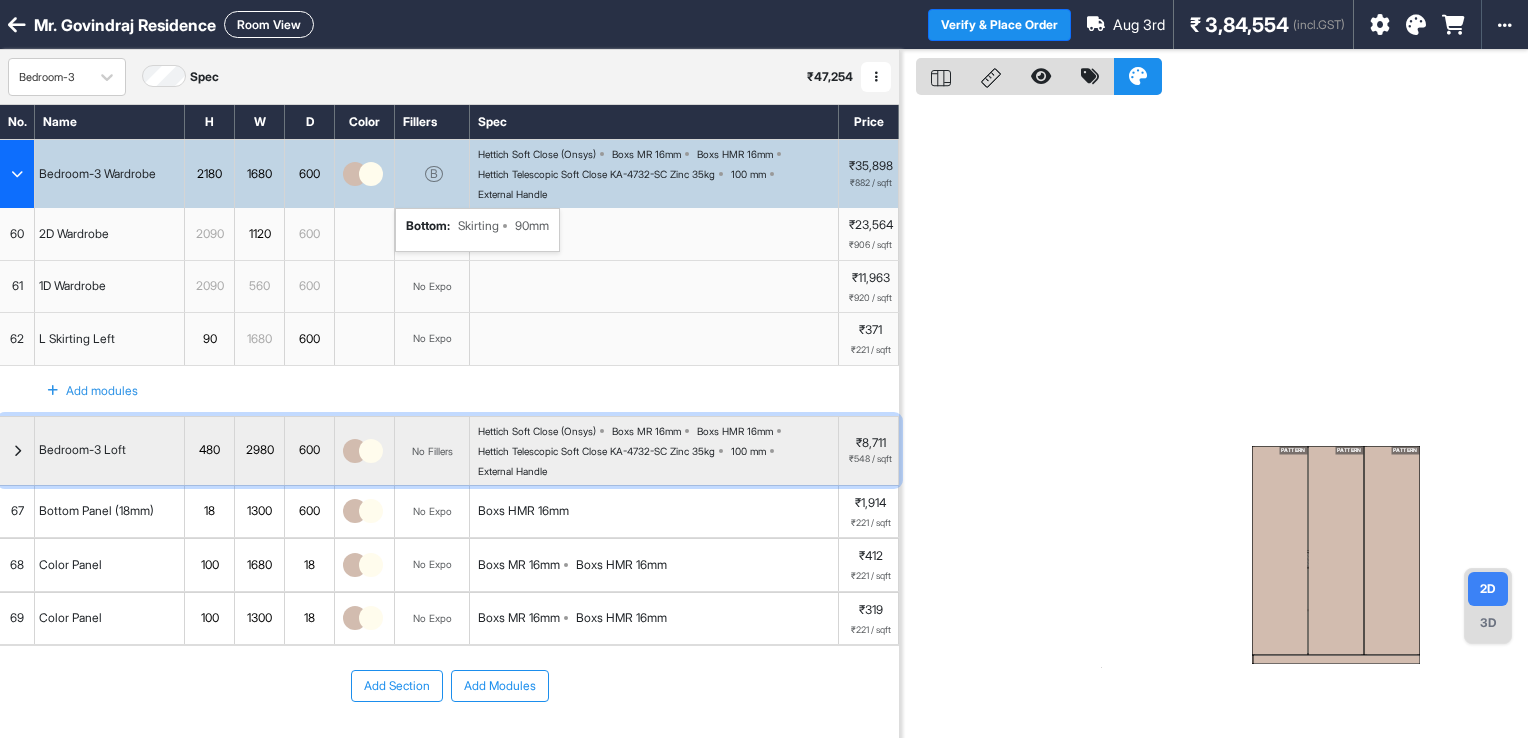 click at bounding box center (17, 451) 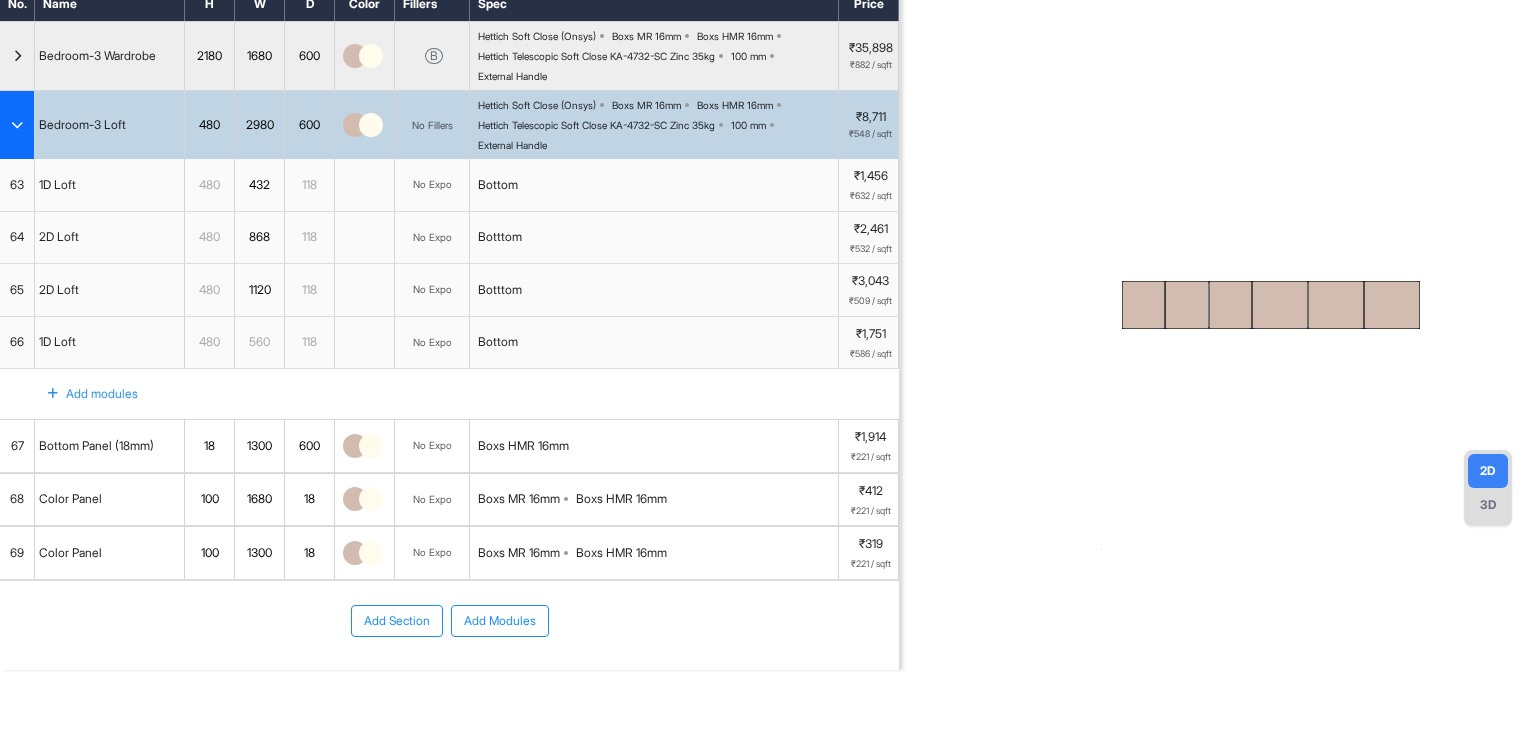 scroll, scrollTop: 0, scrollLeft: 0, axis: both 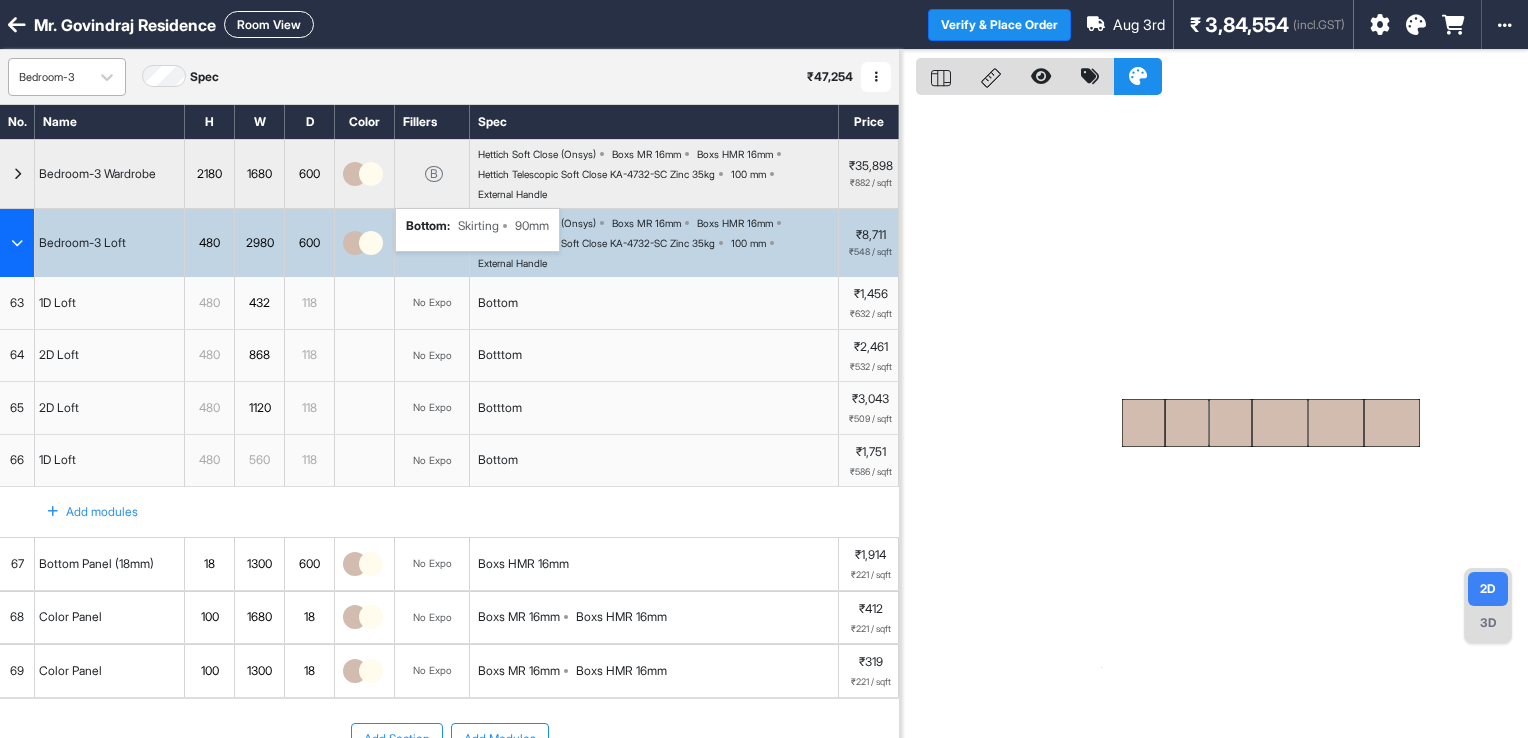 click on "Bedroom-3" at bounding box center [49, 77] 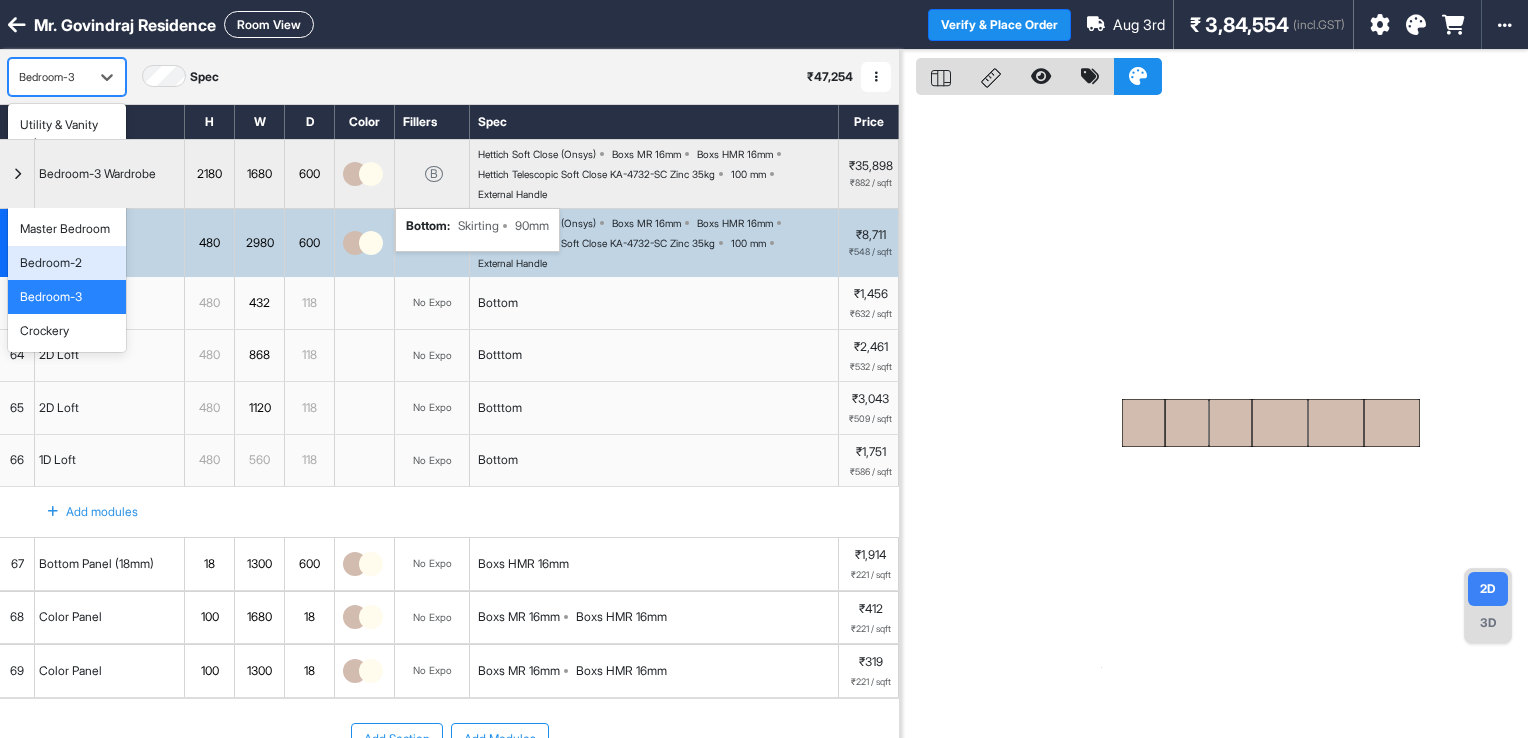 click on "Bedroom-2" at bounding box center (51, 263) 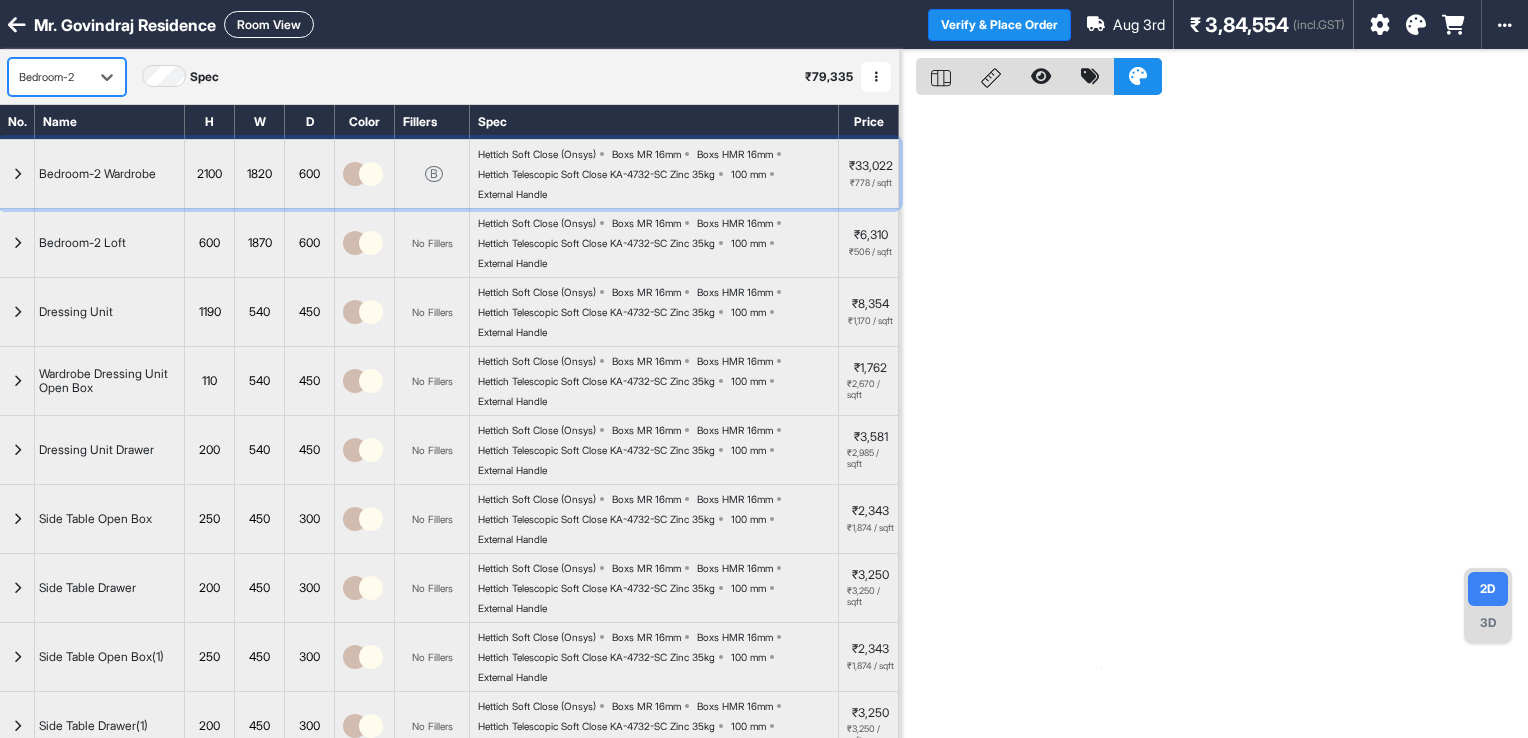 click at bounding box center (17, 174) 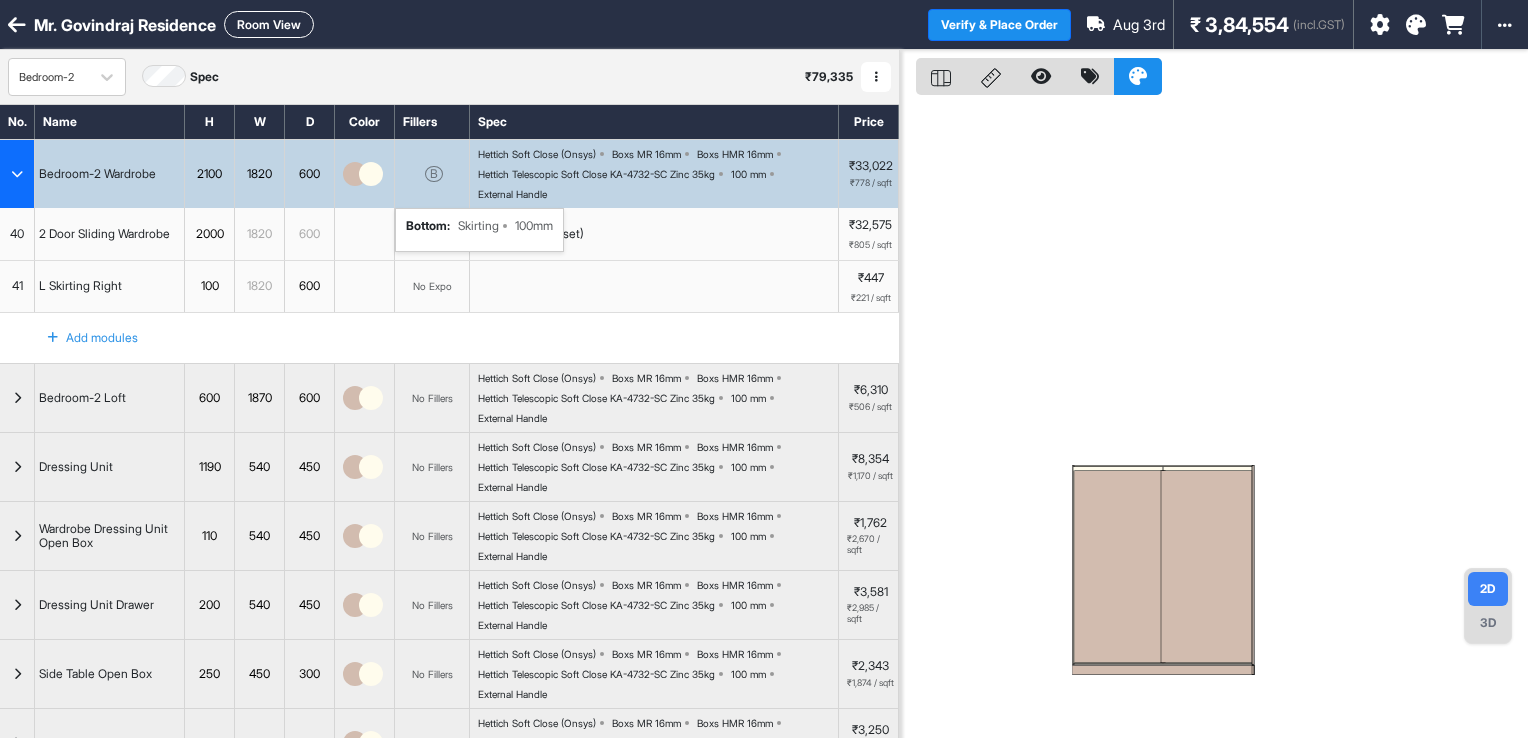 click on "B bottom : Skirting 100mm" at bounding box center [432, 174] 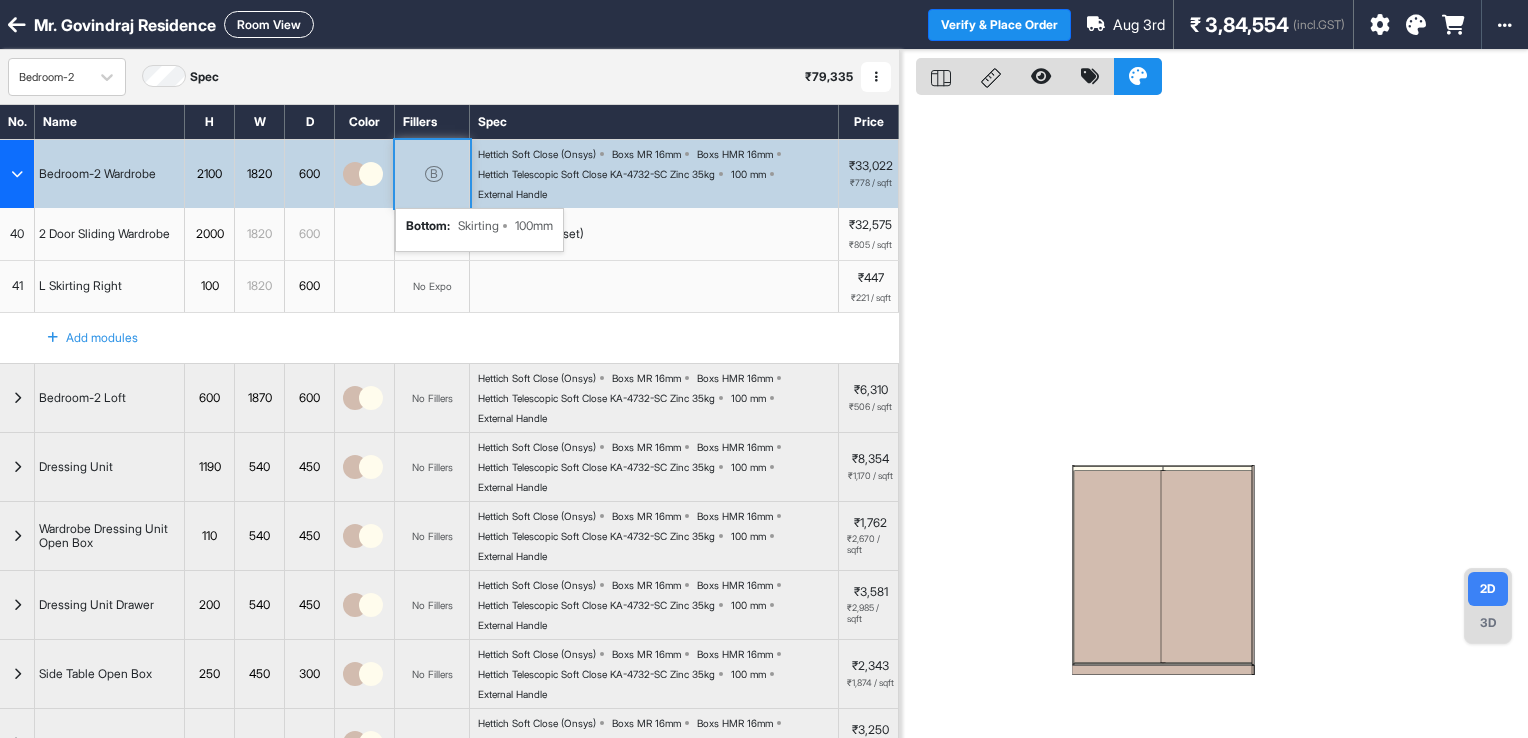 click on "B bottom : Skirting 100mm" at bounding box center (432, 174) 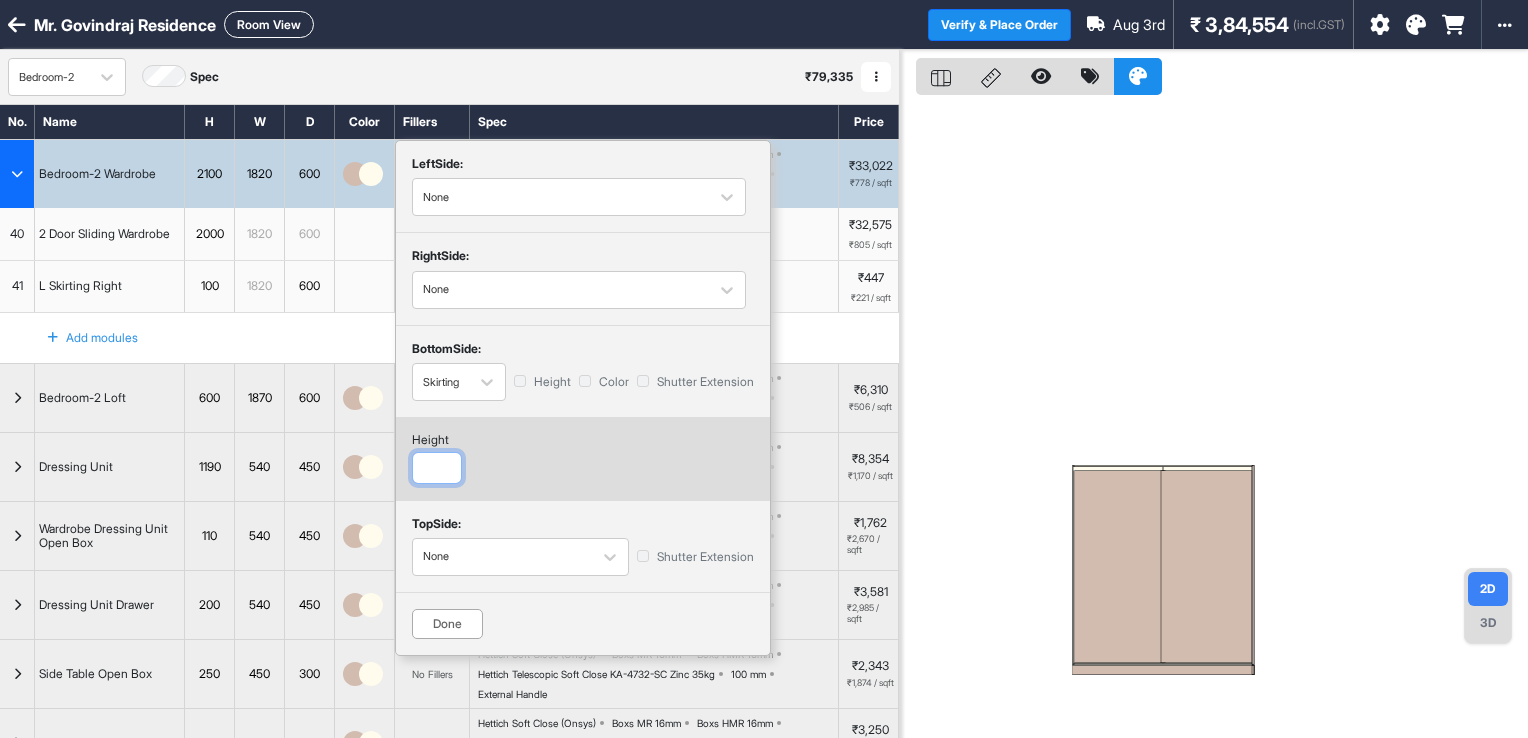 click on "***" at bounding box center (437, 468) 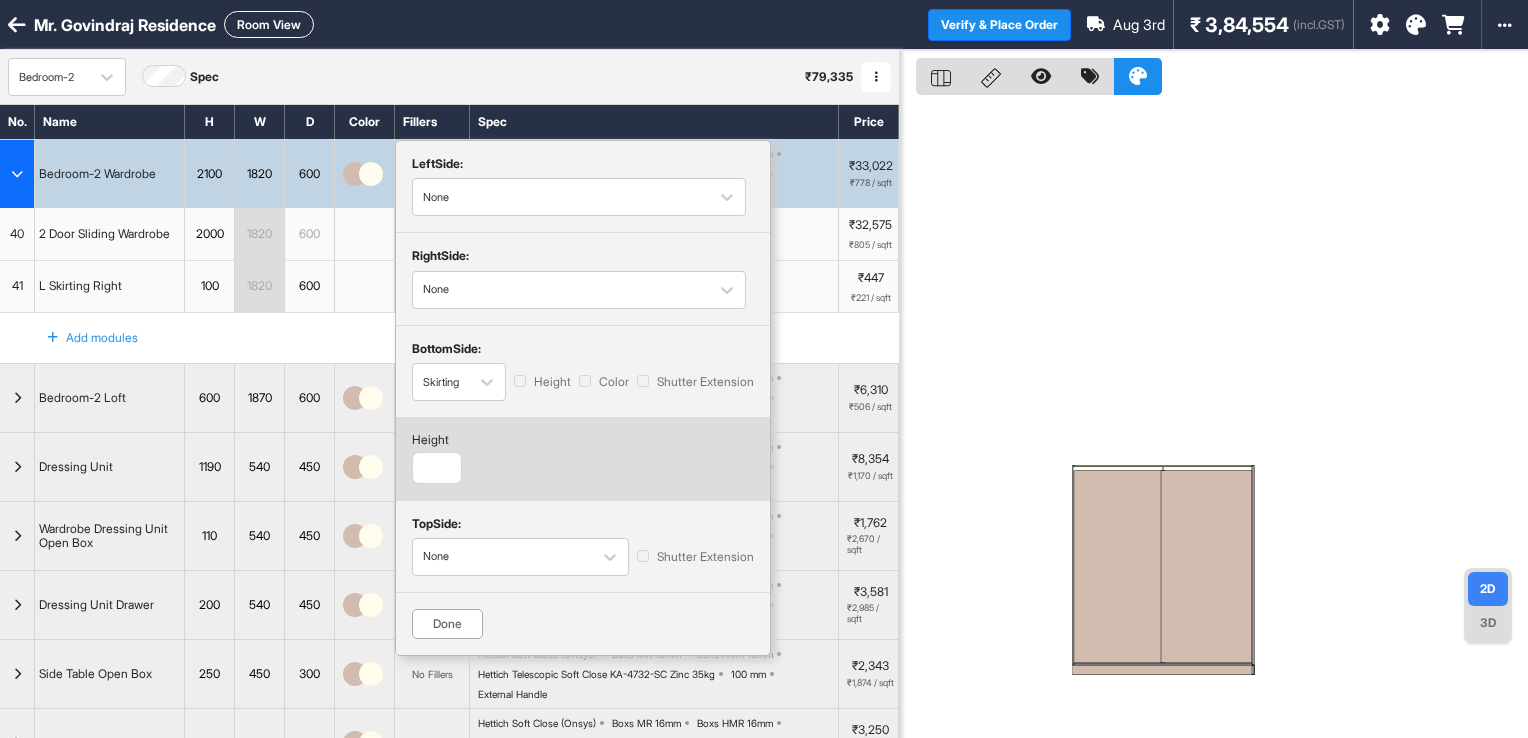 click on "Done" at bounding box center [447, 624] 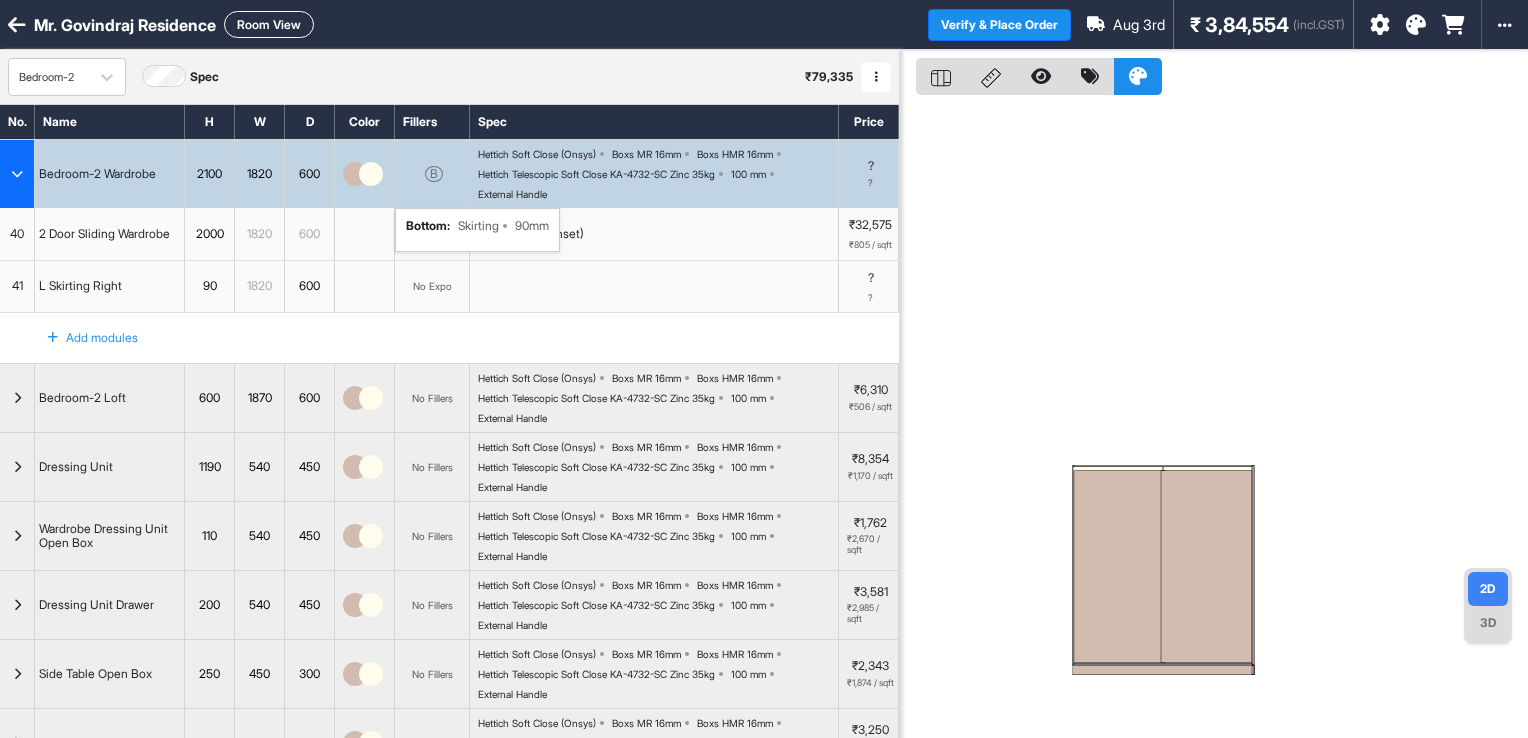 scroll, scrollTop: 100, scrollLeft: 0, axis: vertical 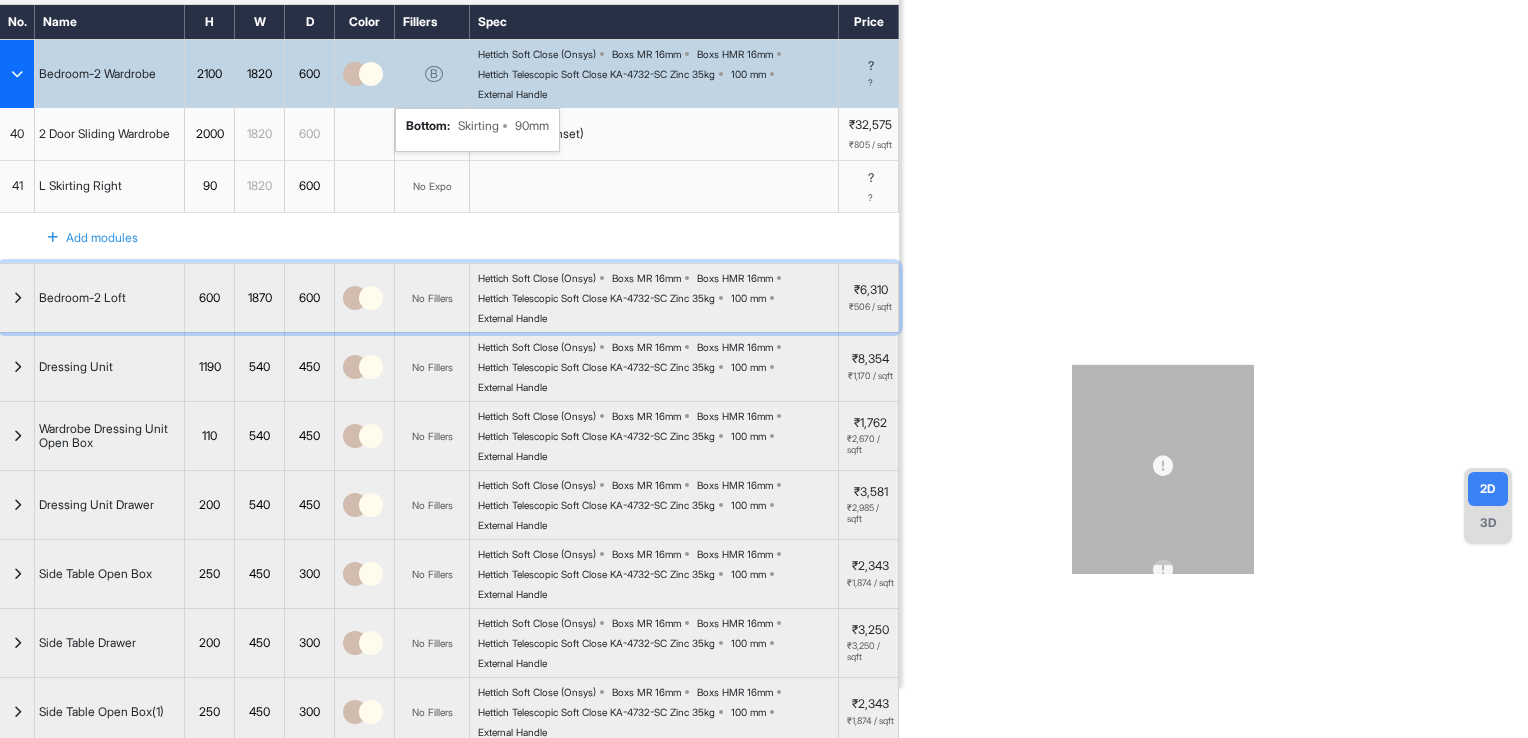 click at bounding box center (17, 298) 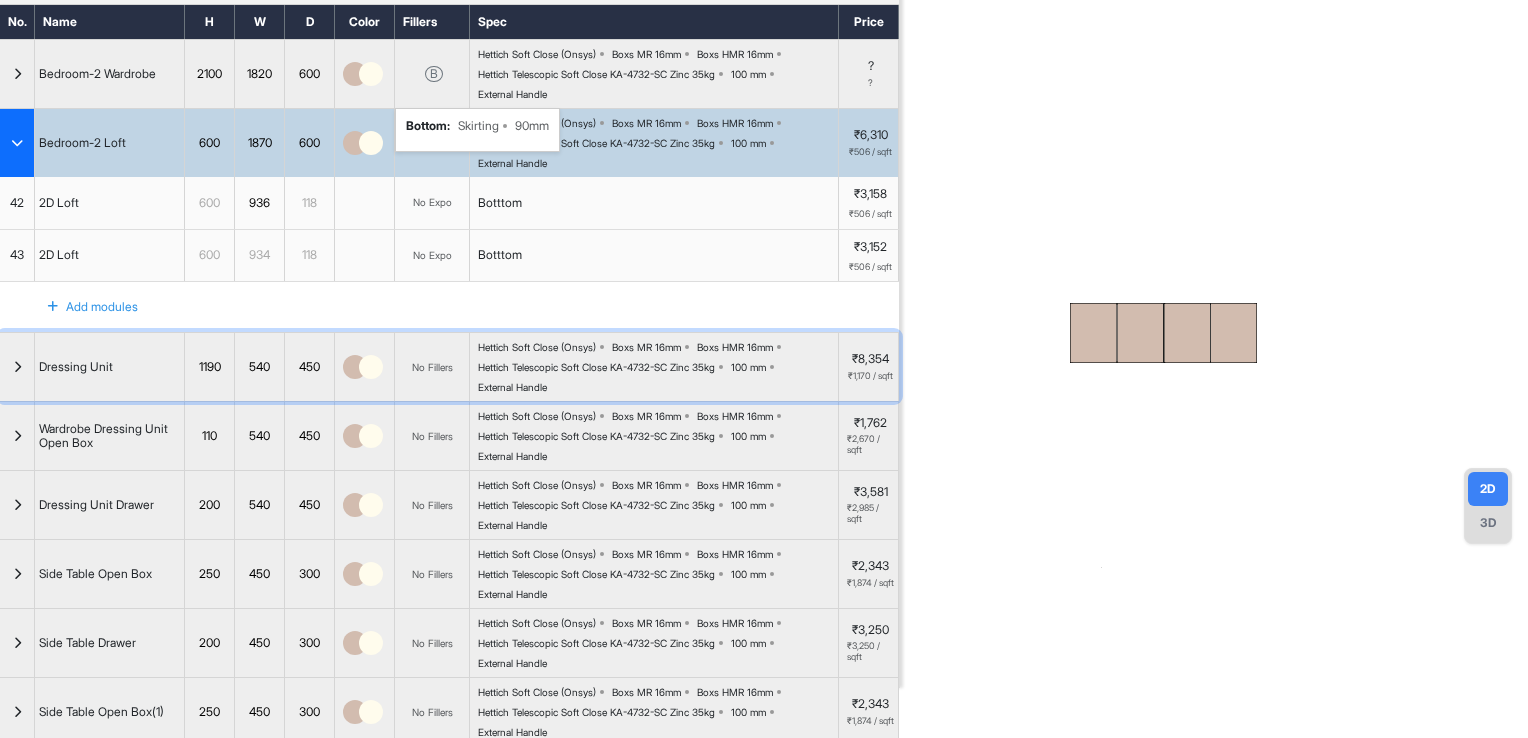 click at bounding box center (17, 367) 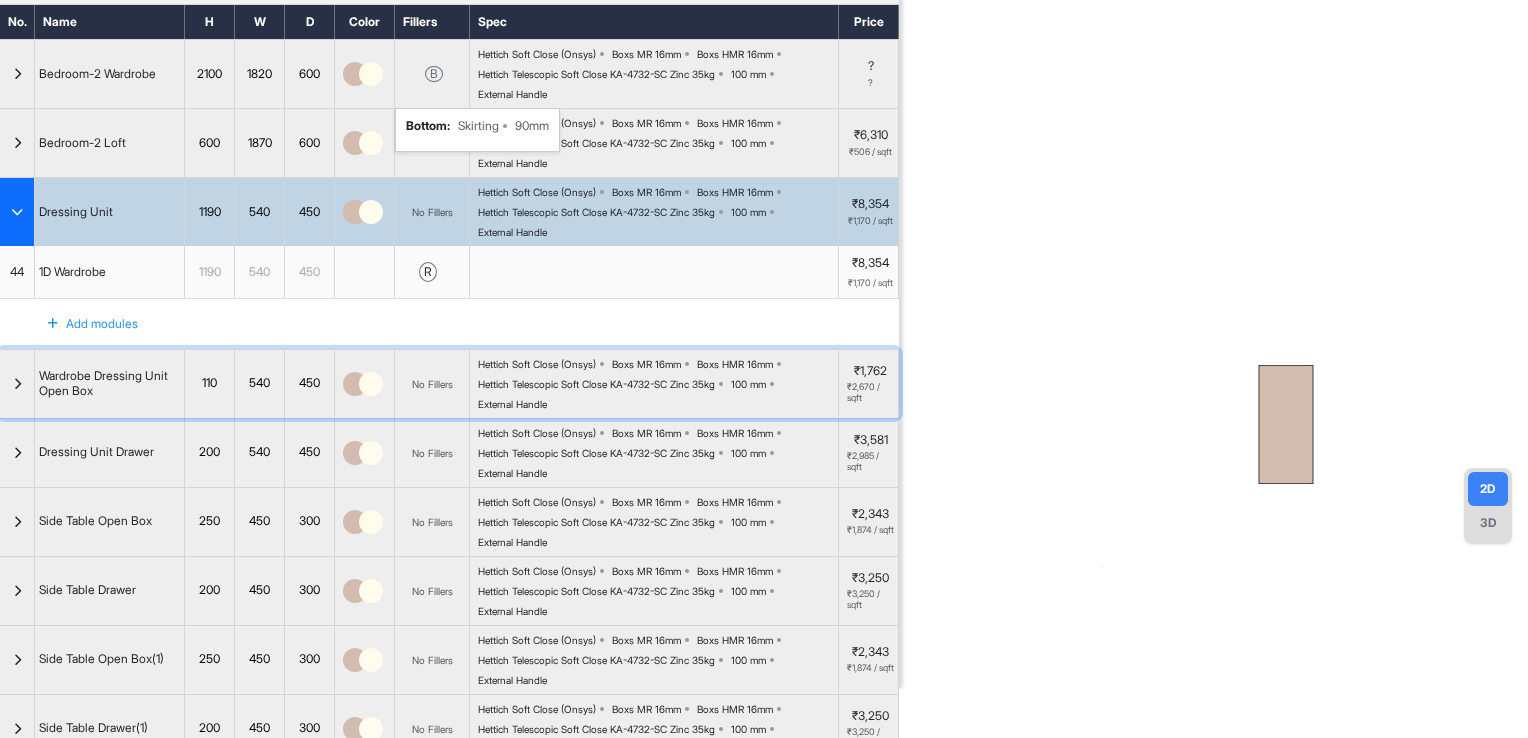click at bounding box center (17, 384) 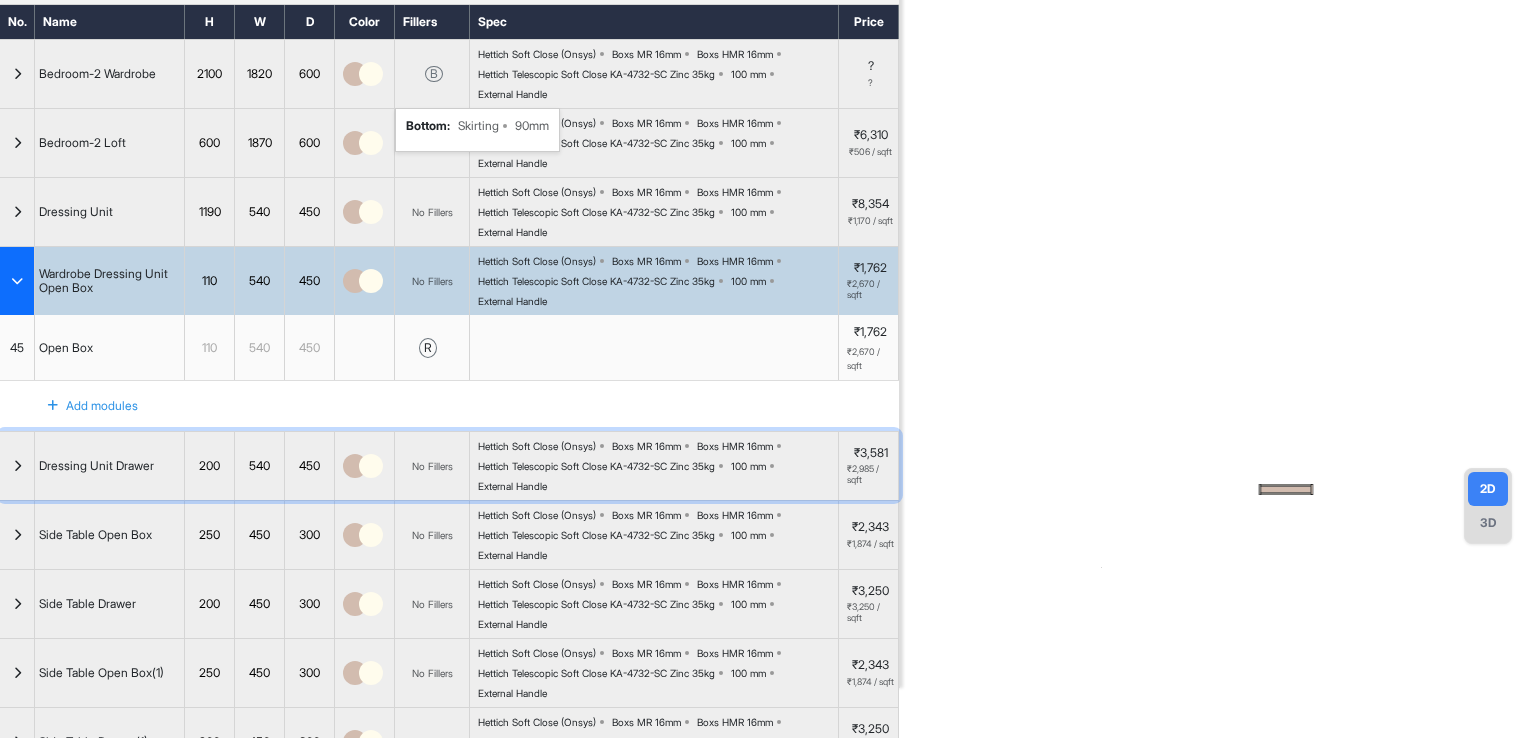 click at bounding box center [17, 466] 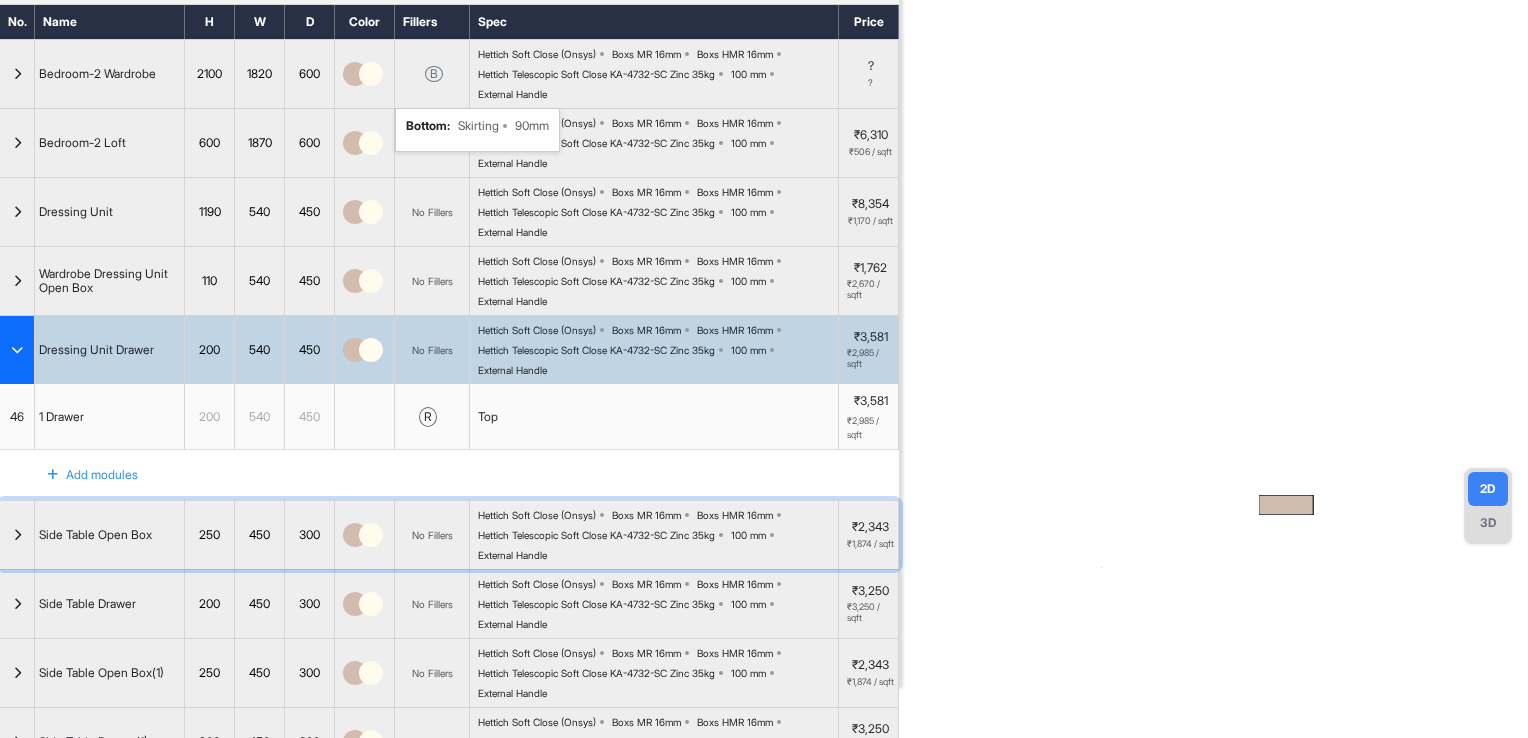 click at bounding box center [17, 535] 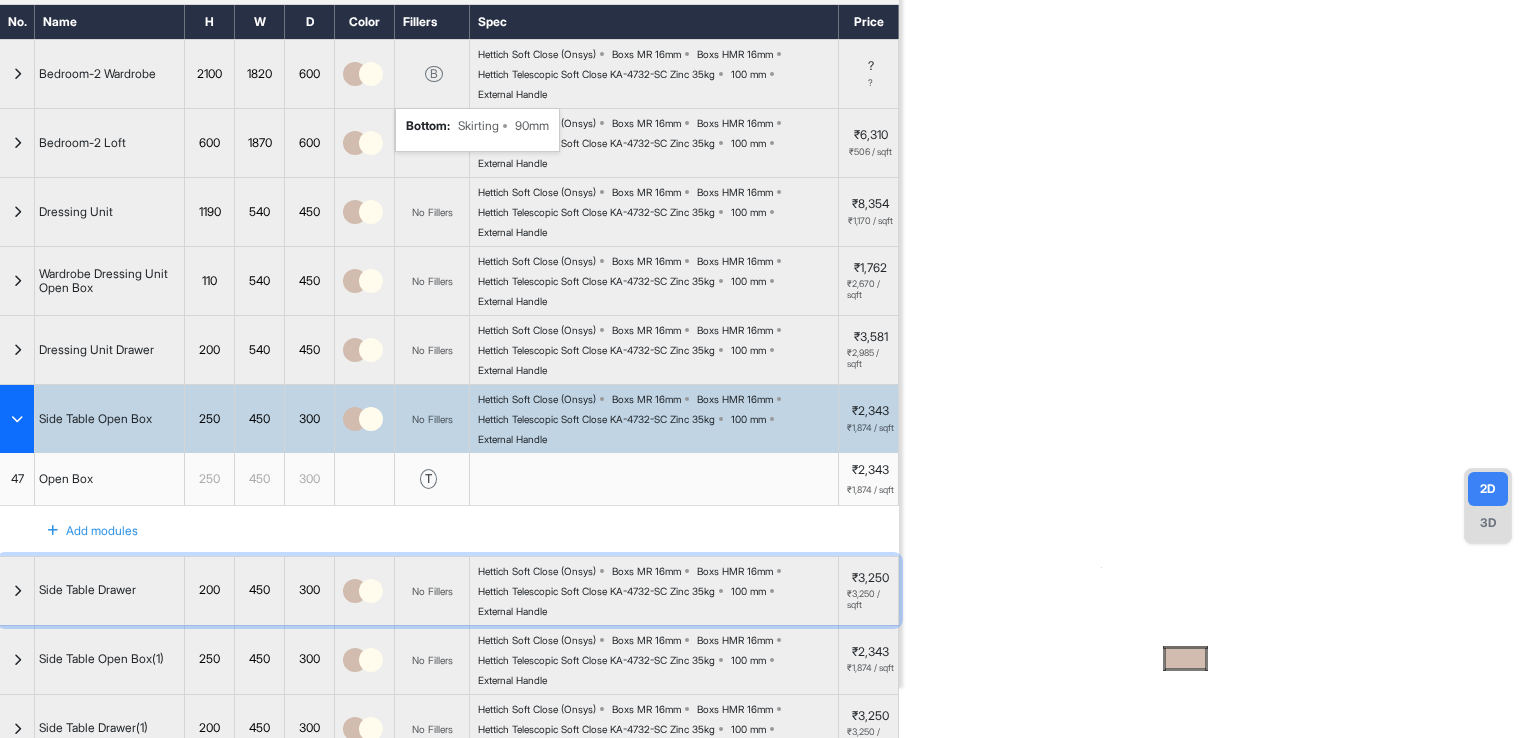 click at bounding box center (17, 591) 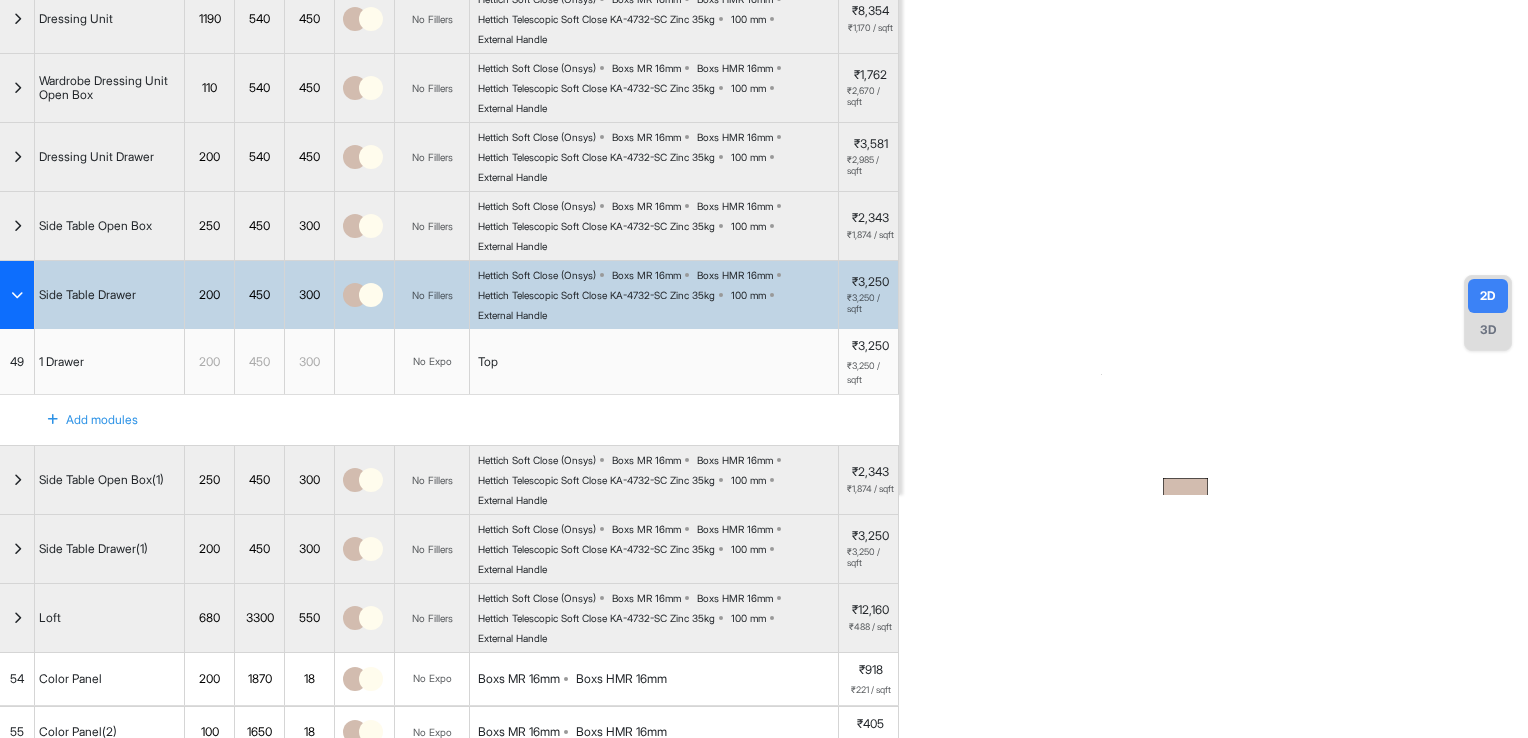 scroll, scrollTop: 300, scrollLeft: 0, axis: vertical 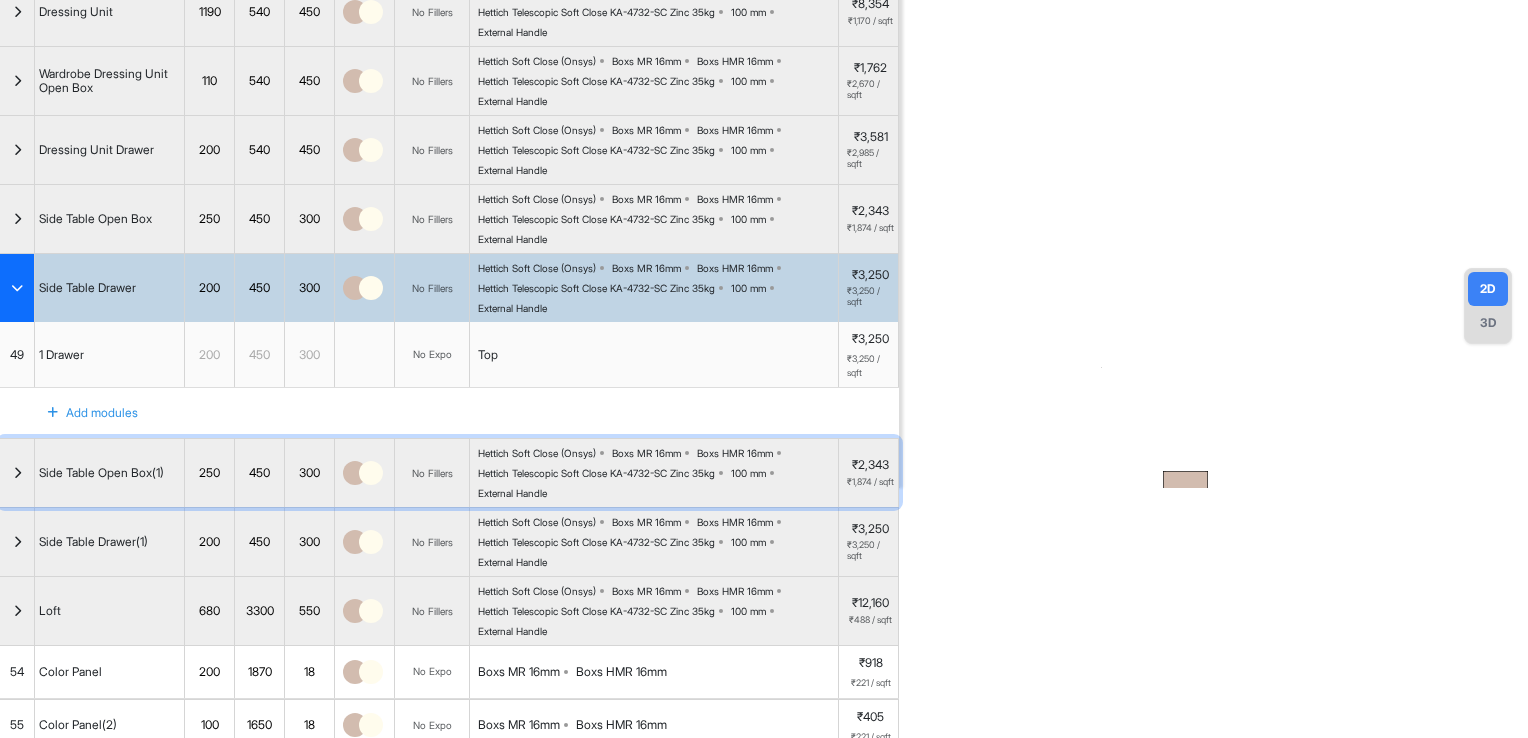 click at bounding box center [17, 473] 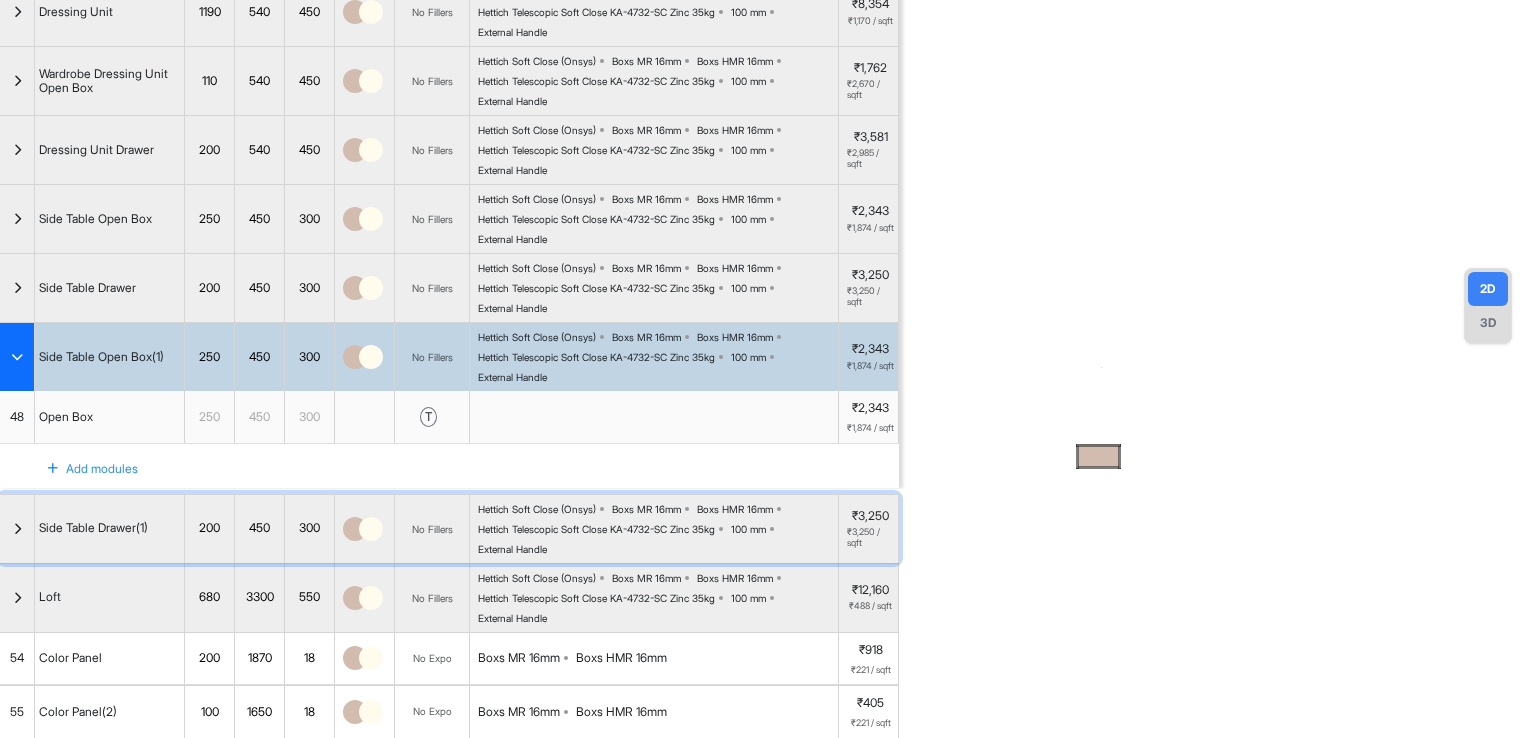 click at bounding box center (17, 529) 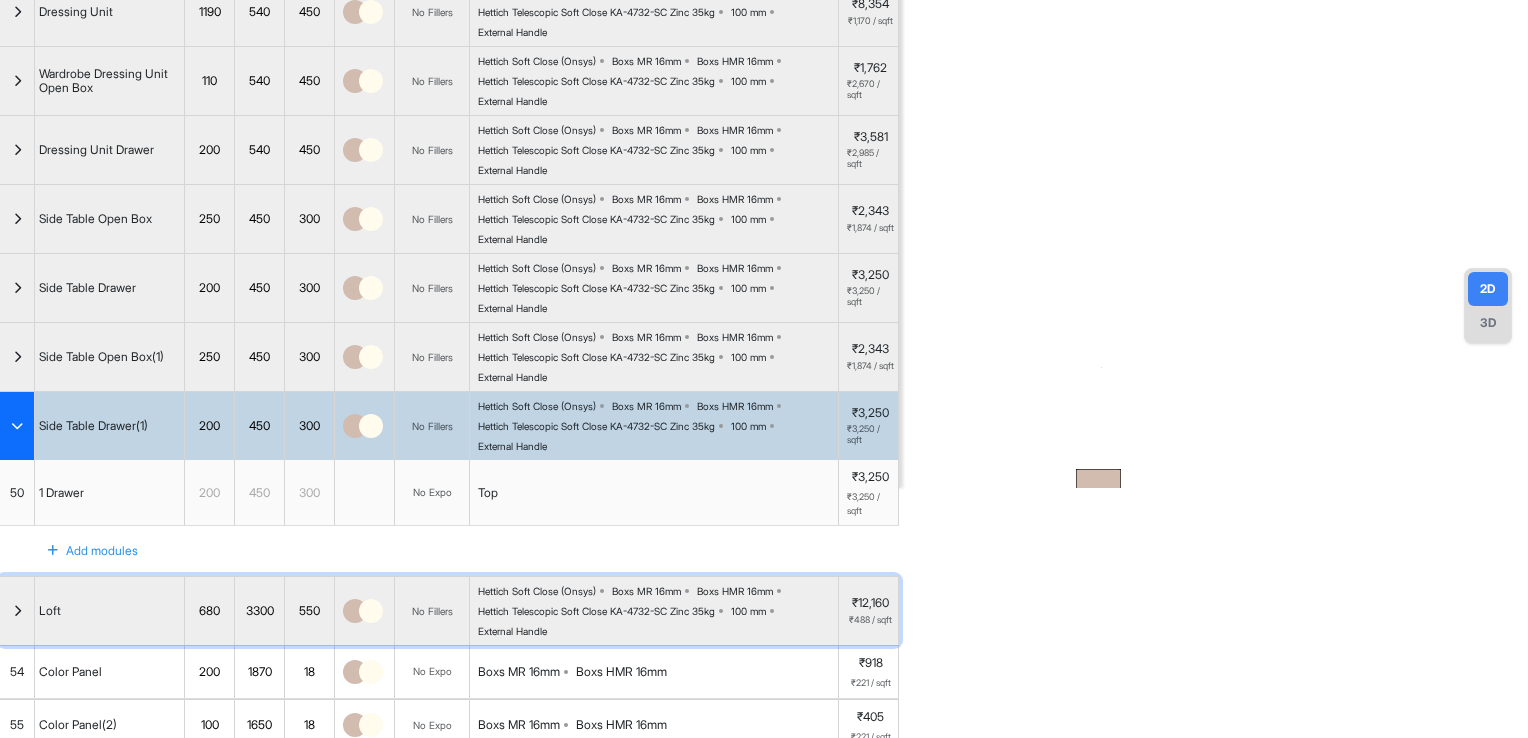 click at bounding box center (17, 611) 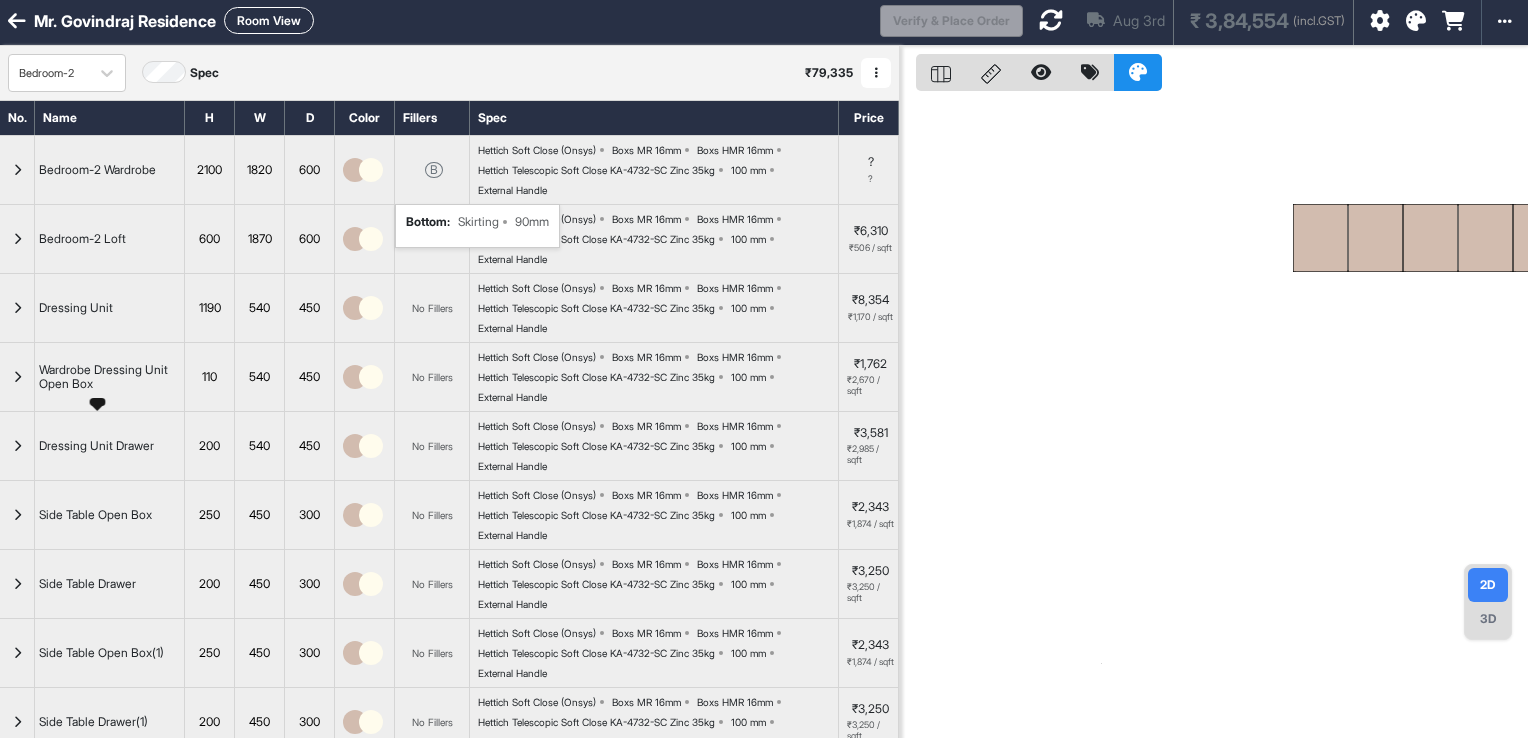 scroll, scrollTop: 0, scrollLeft: 0, axis: both 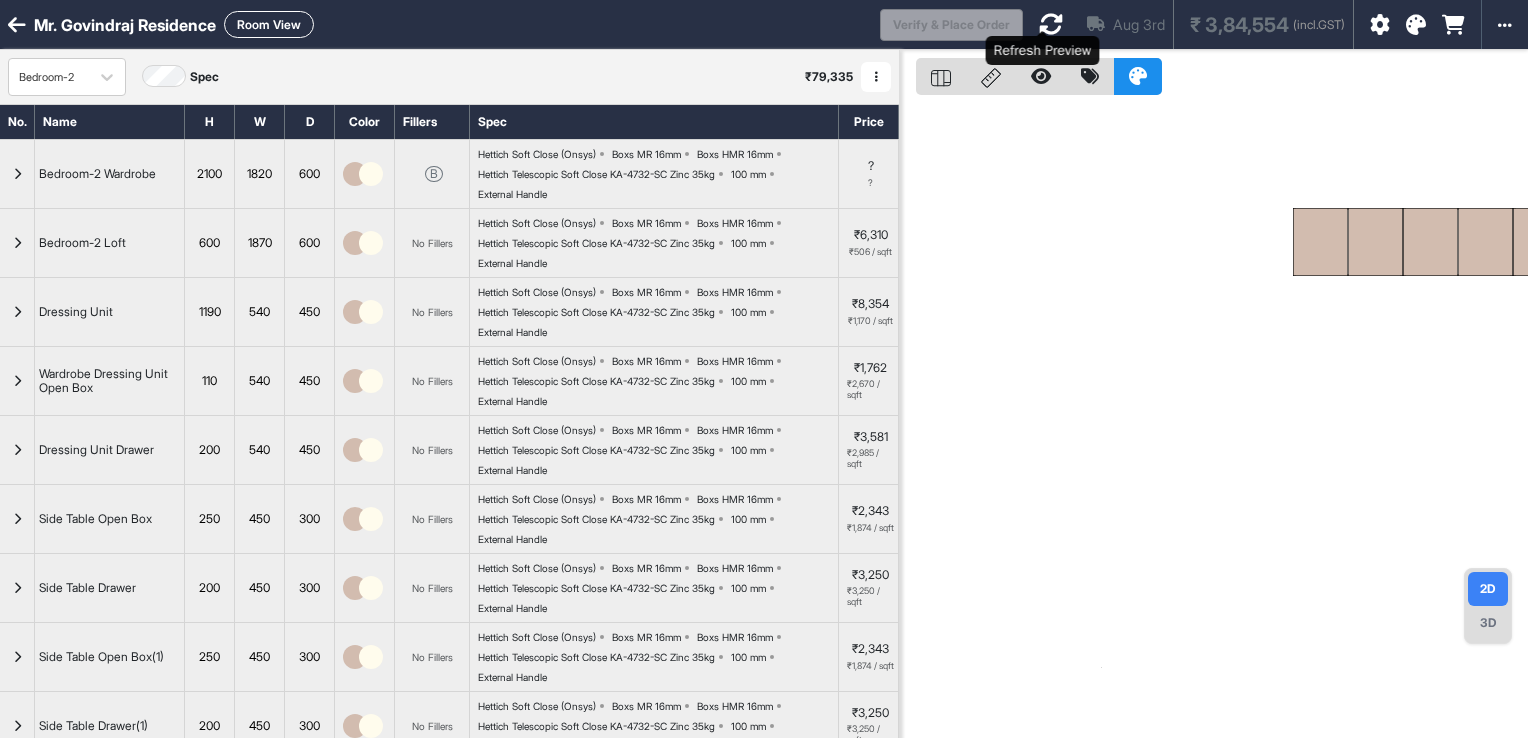 click at bounding box center (1051, 24) 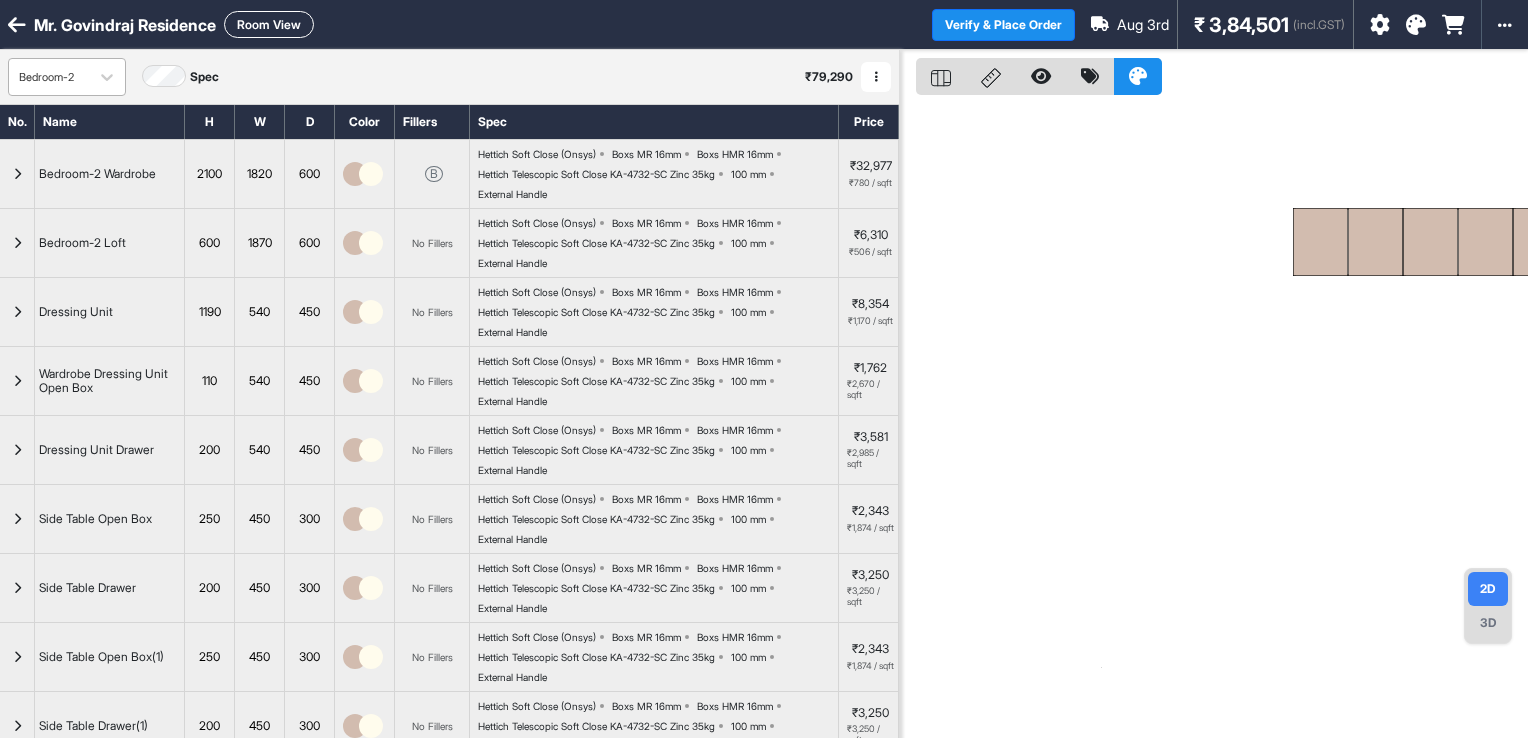 click on "Bedroom-2" at bounding box center (49, 77) 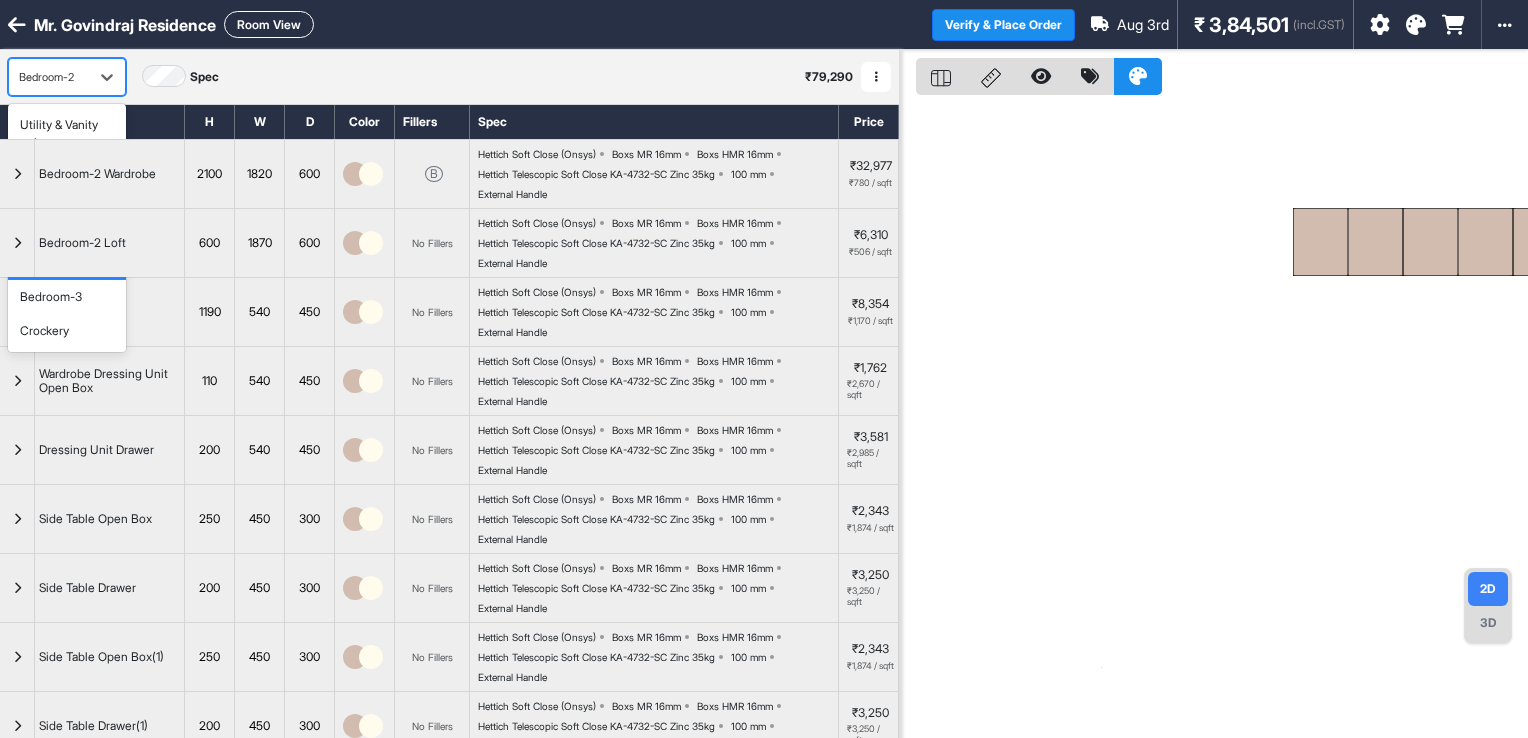 click on "Master Bedroom" at bounding box center [65, 229] 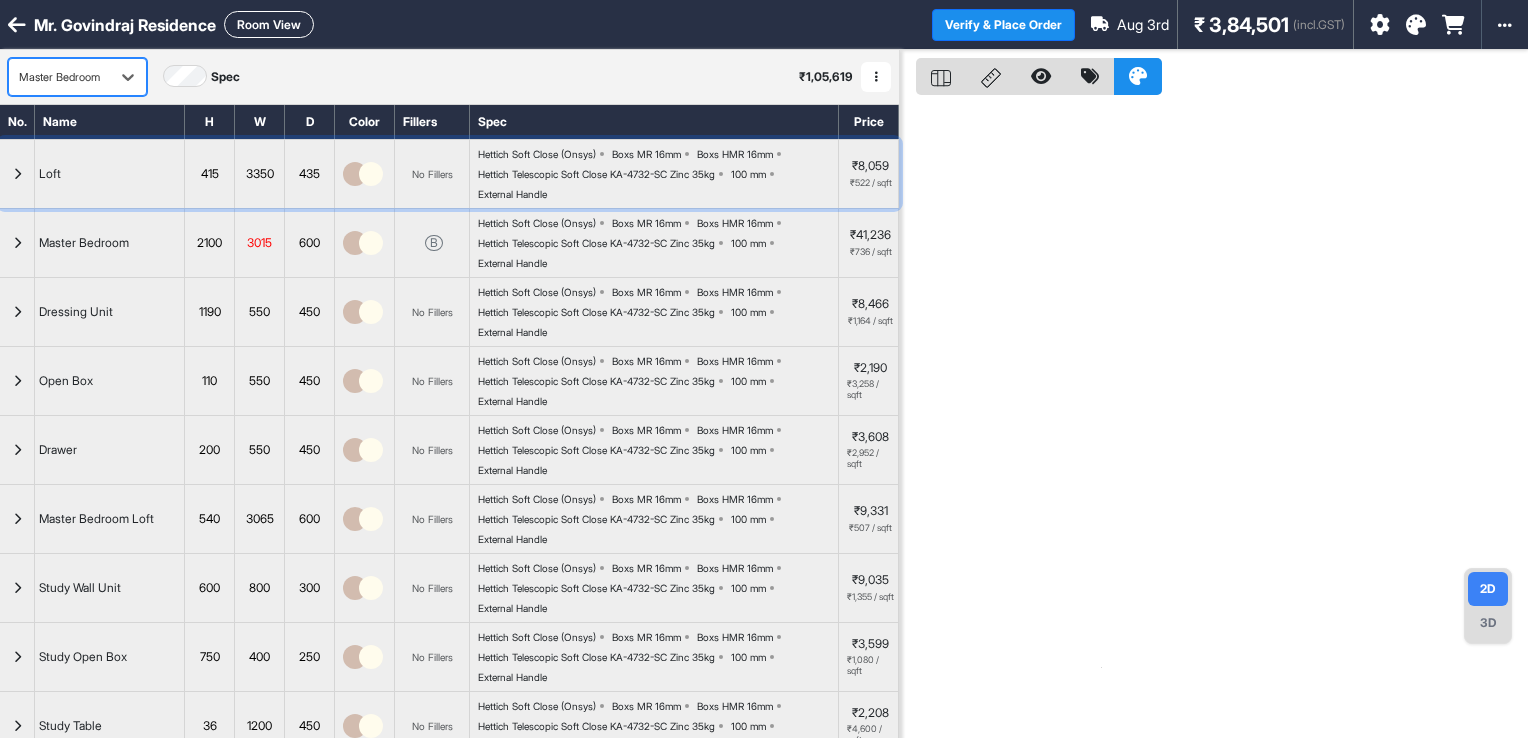 click at bounding box center (17, 174) 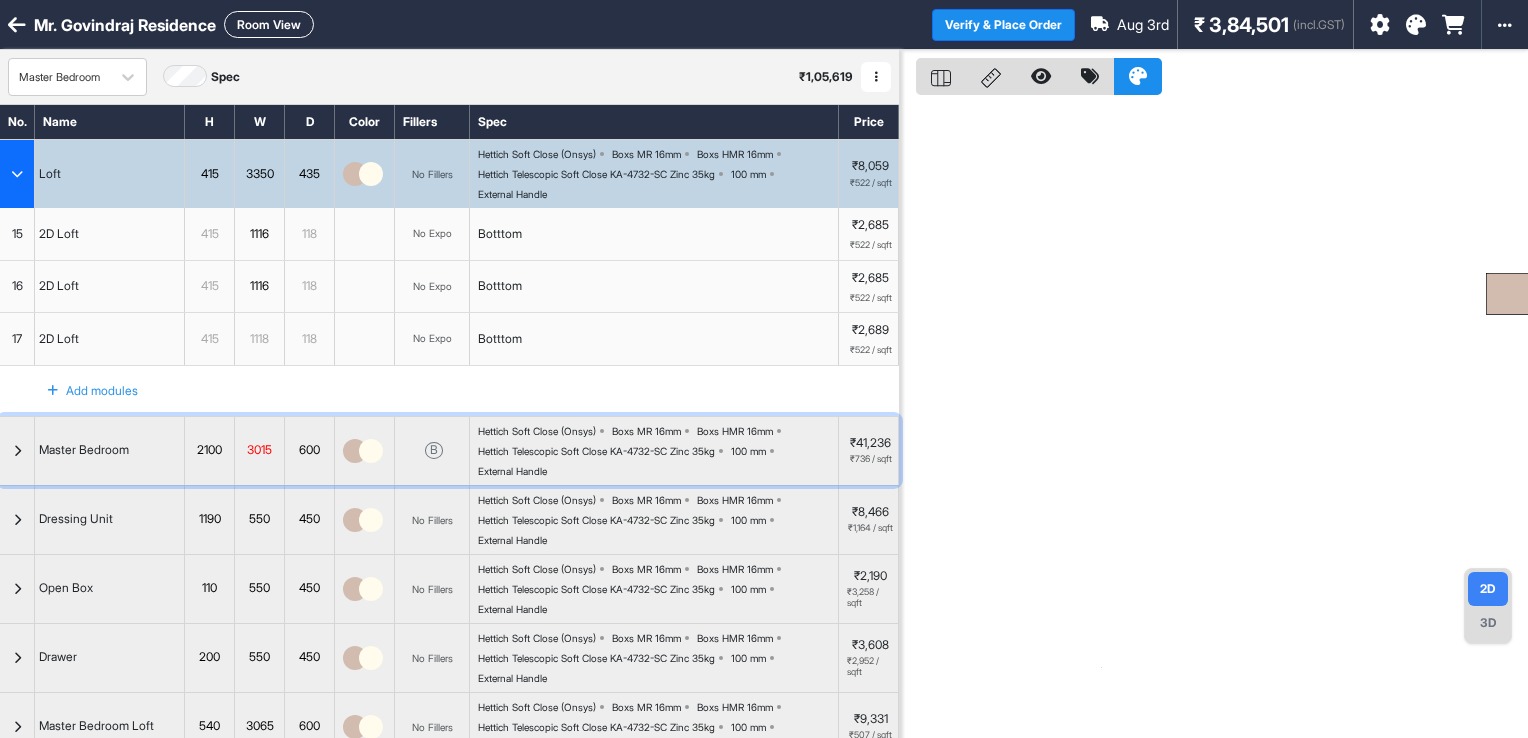 click at bounding box center [17, 451] 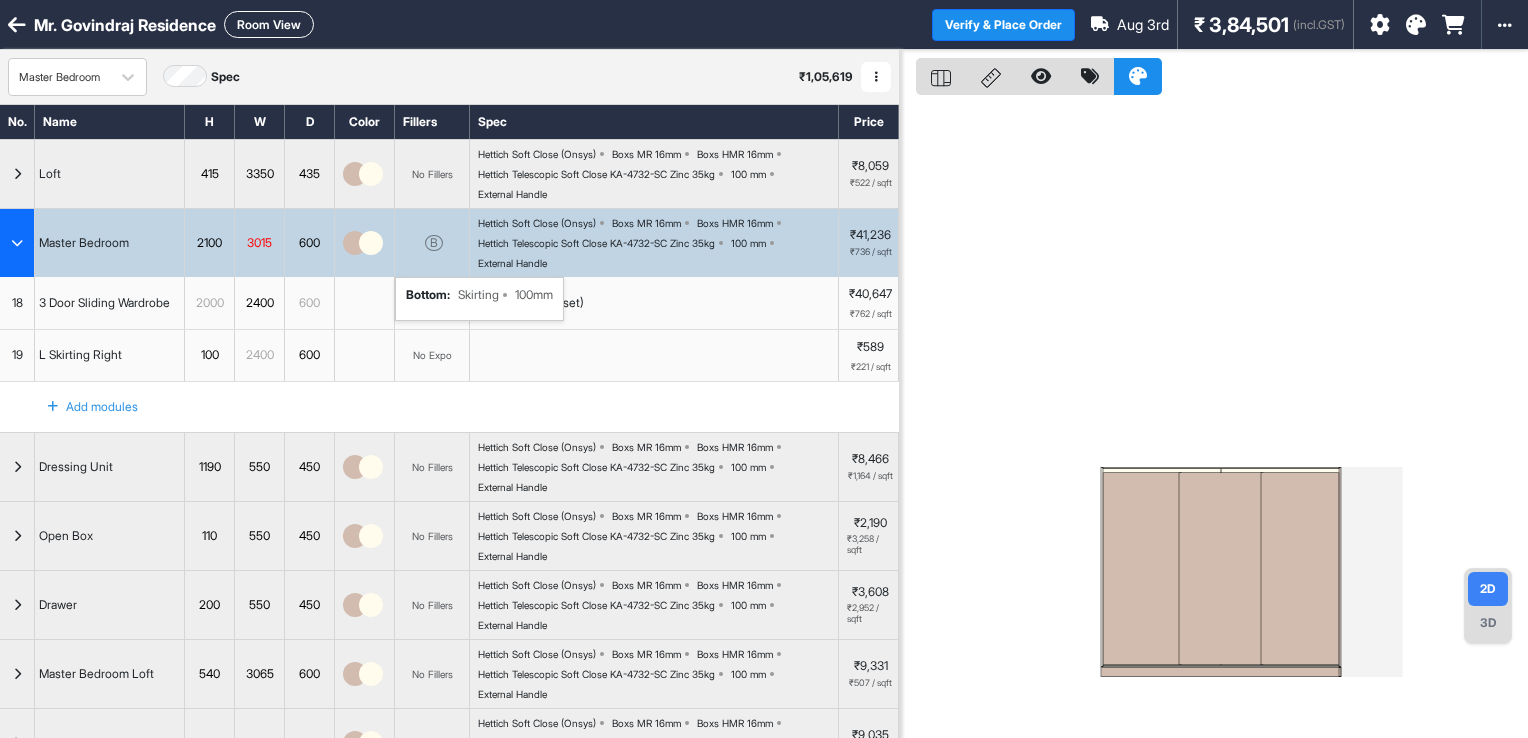 click on "B bottom : Skirting 100mm" at bounding box center [432, 243] 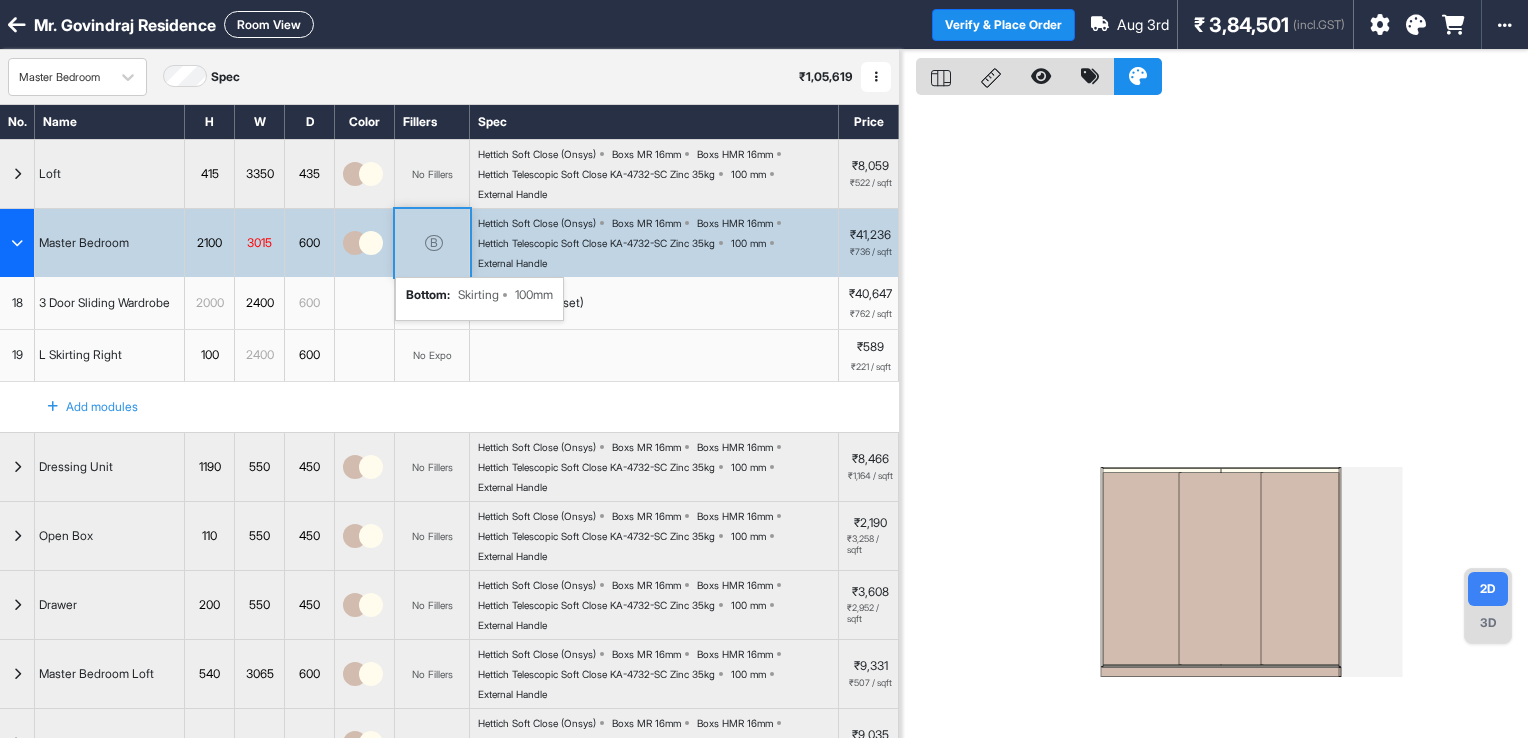 click on "B bottom : Skirting 100mm" at bounding box center [432, 243] 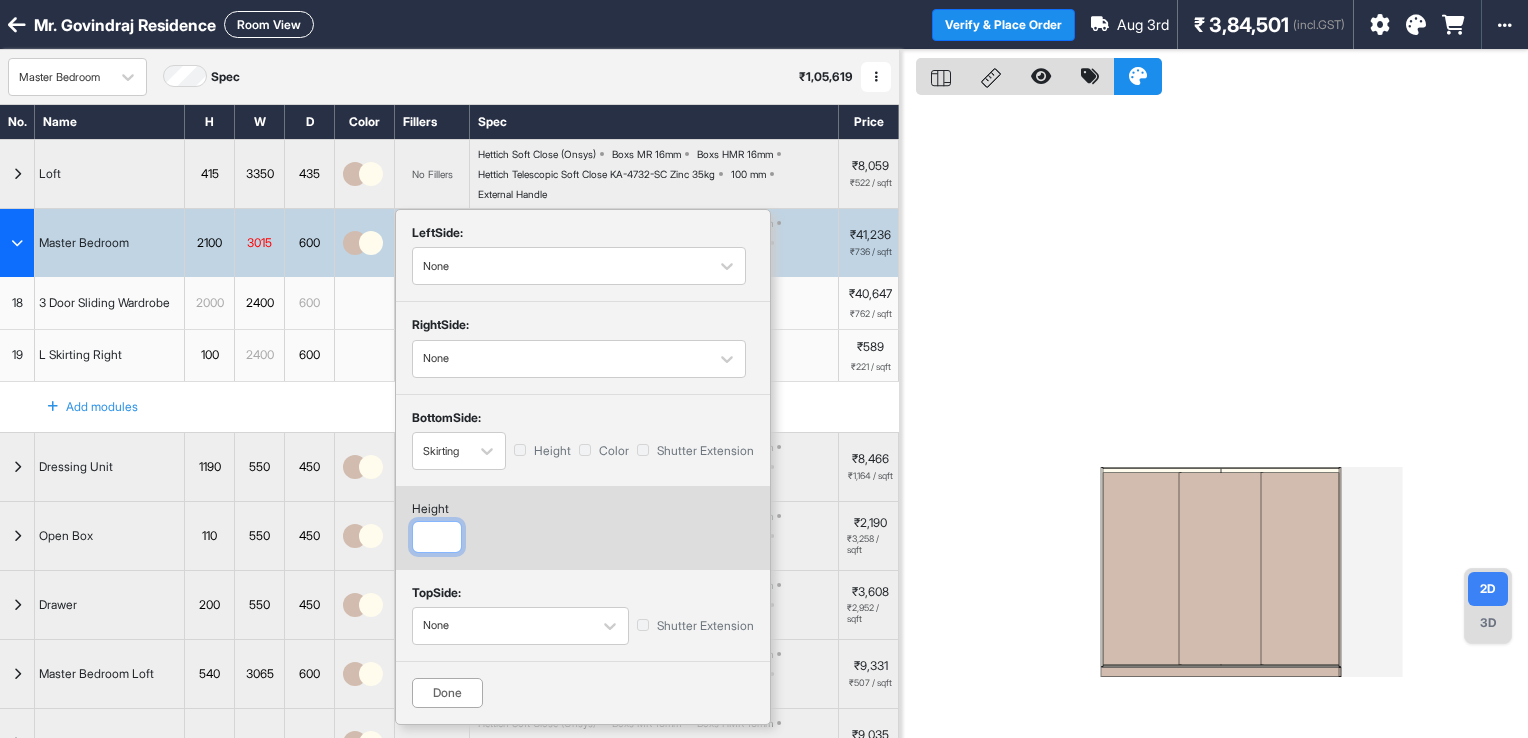 click on "***" at bounding box center (437, 537) 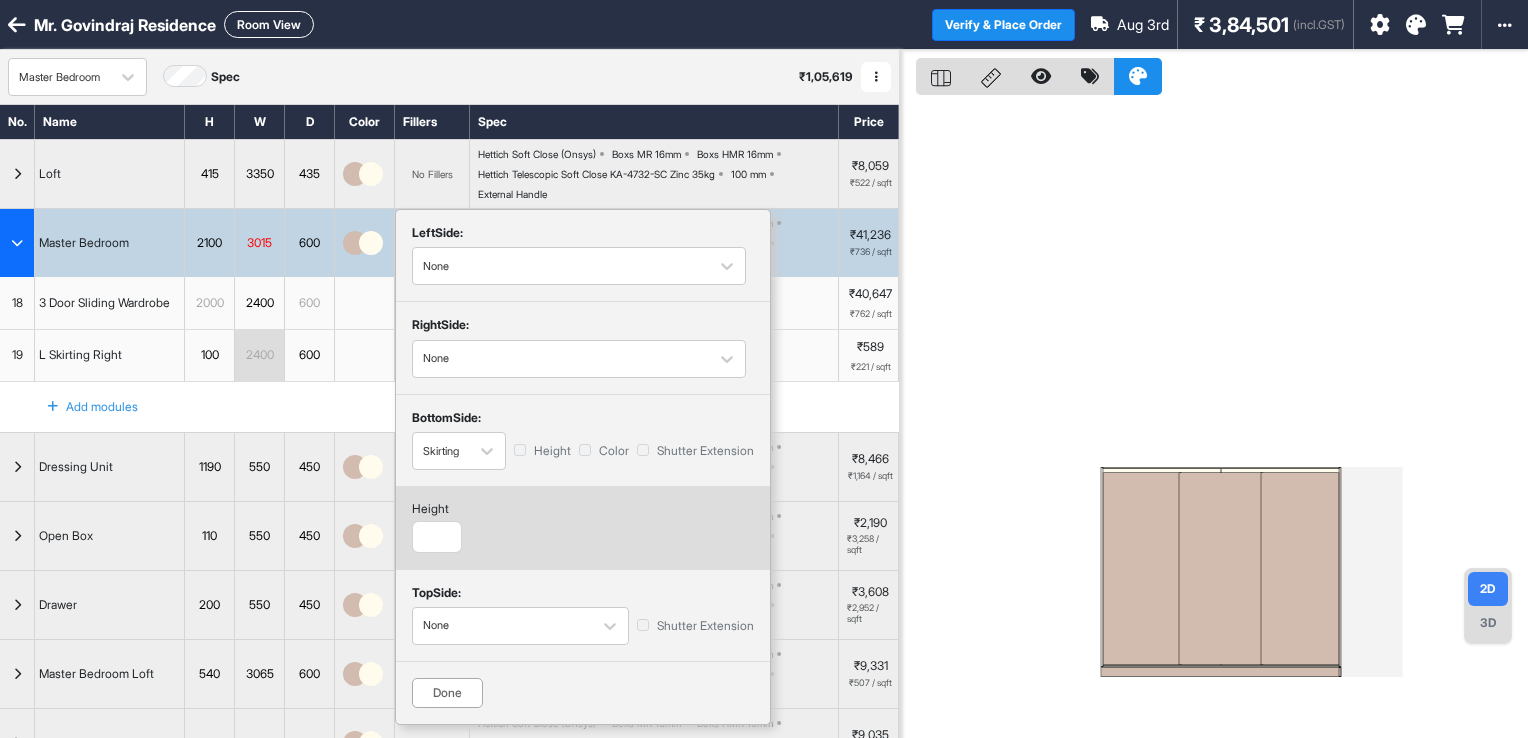click on "Done" at bounding box center [447, 693] 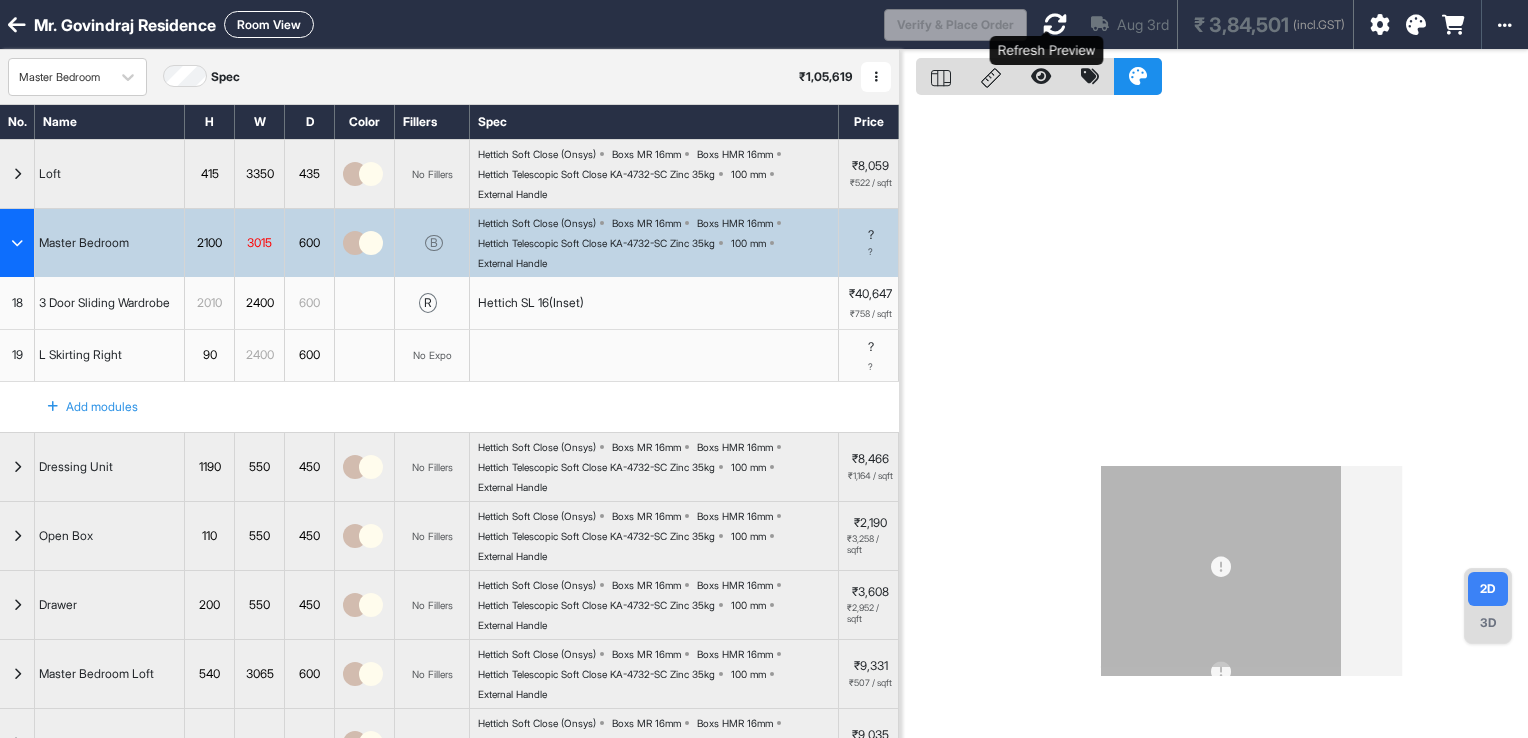 click at bounding box center (1055, 24) 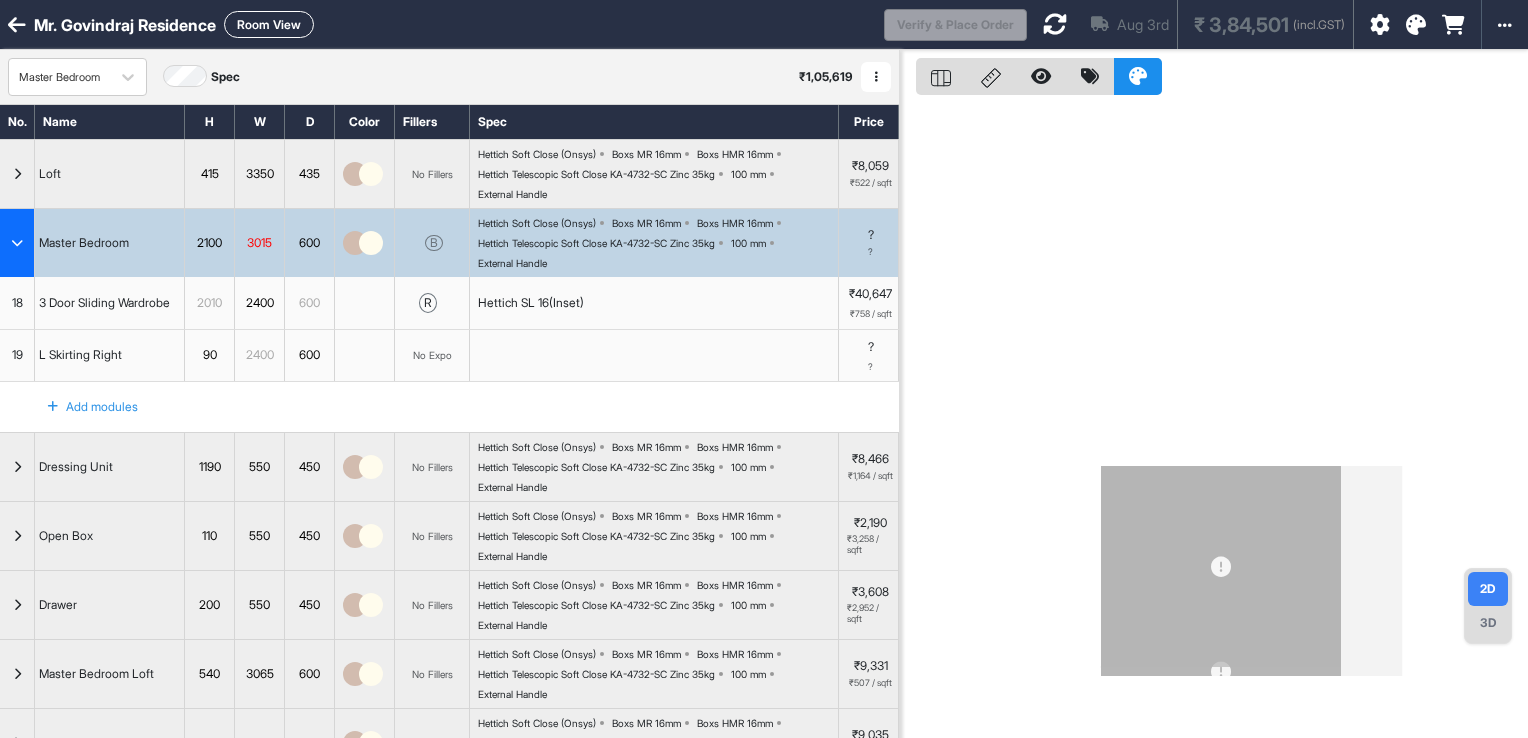 click at bounding box center (17, 243) 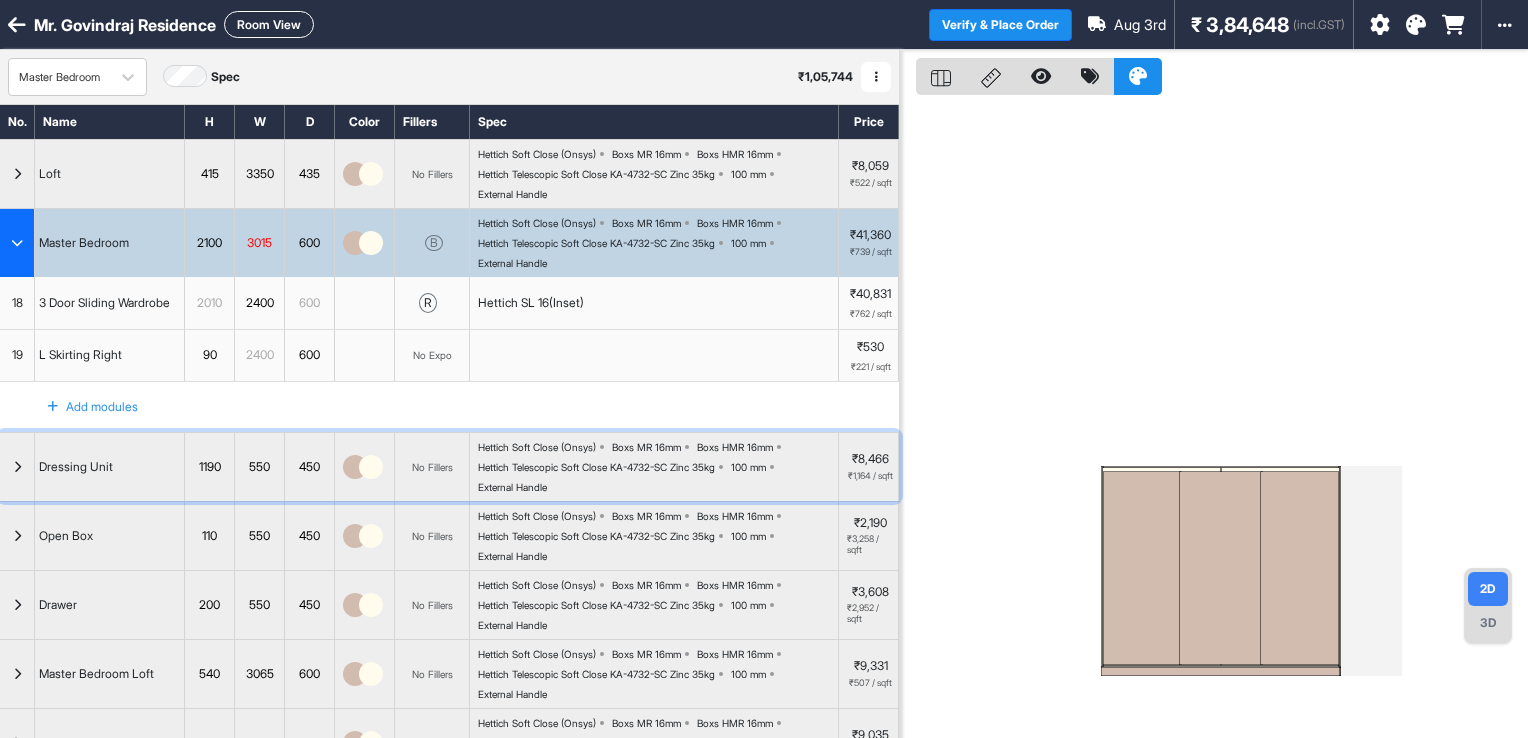 click at bounding box center [17, 467] 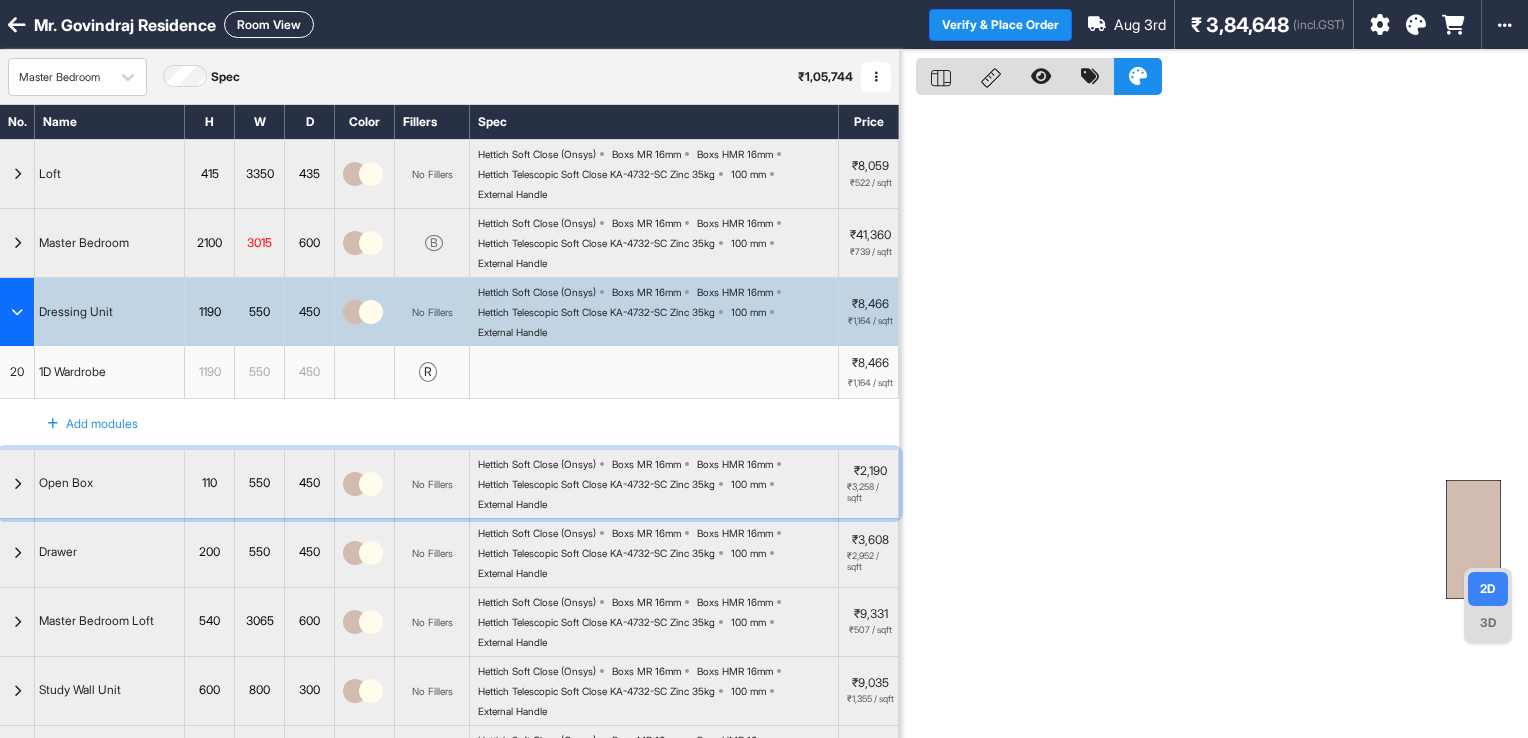 click at bounding box center (17, 484) 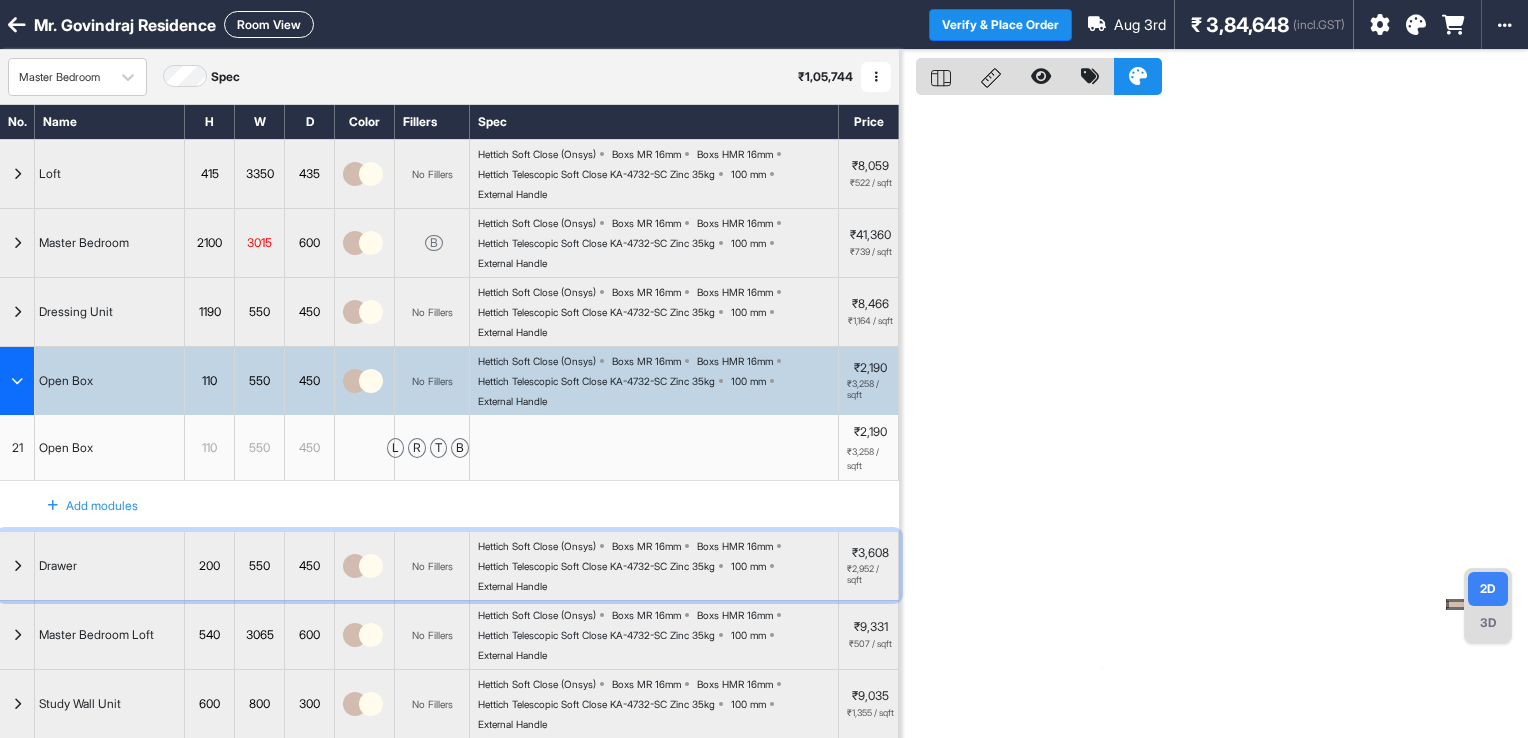 click at bounding box center (17, 566) 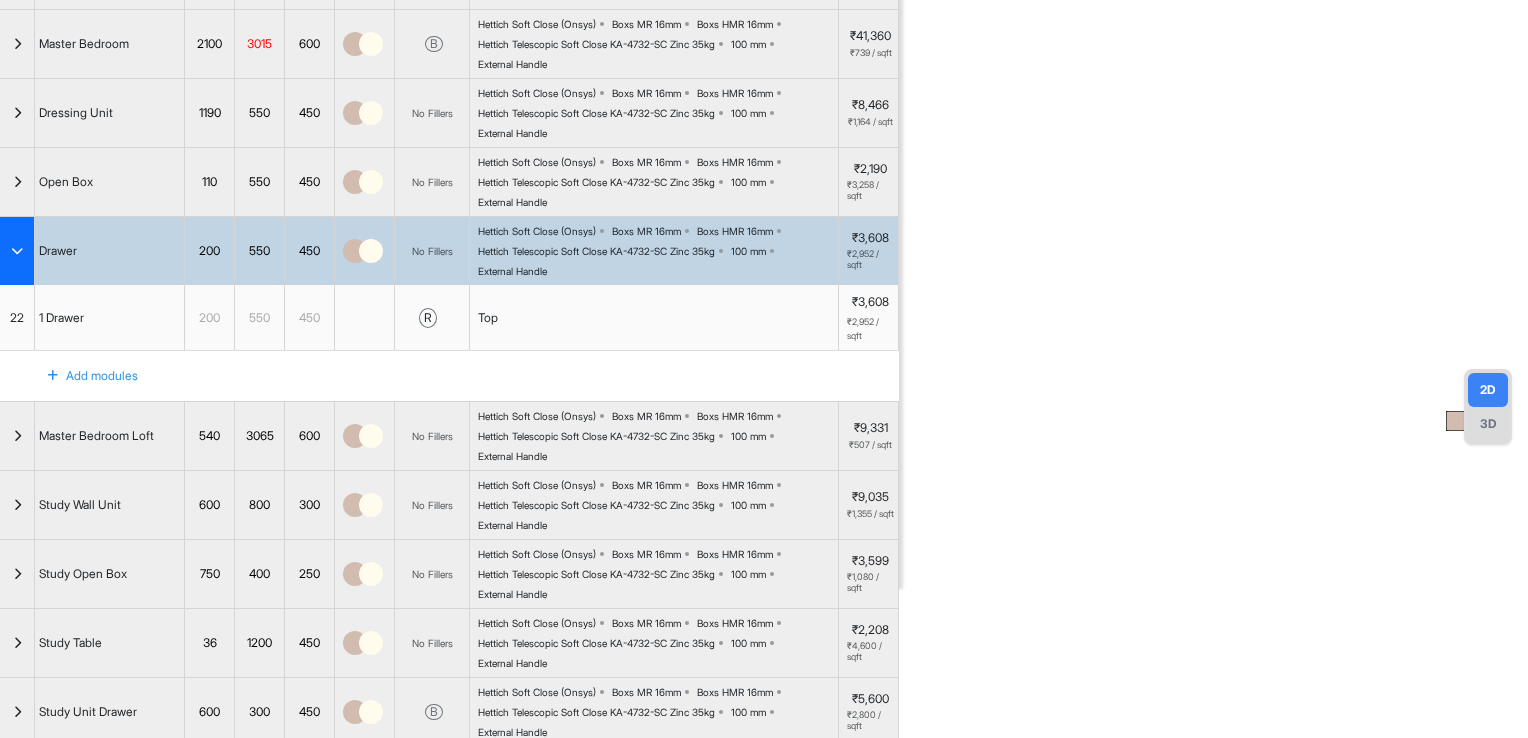 scroll, scrollTop: 200, scrollLeft: 0, axis: vertical 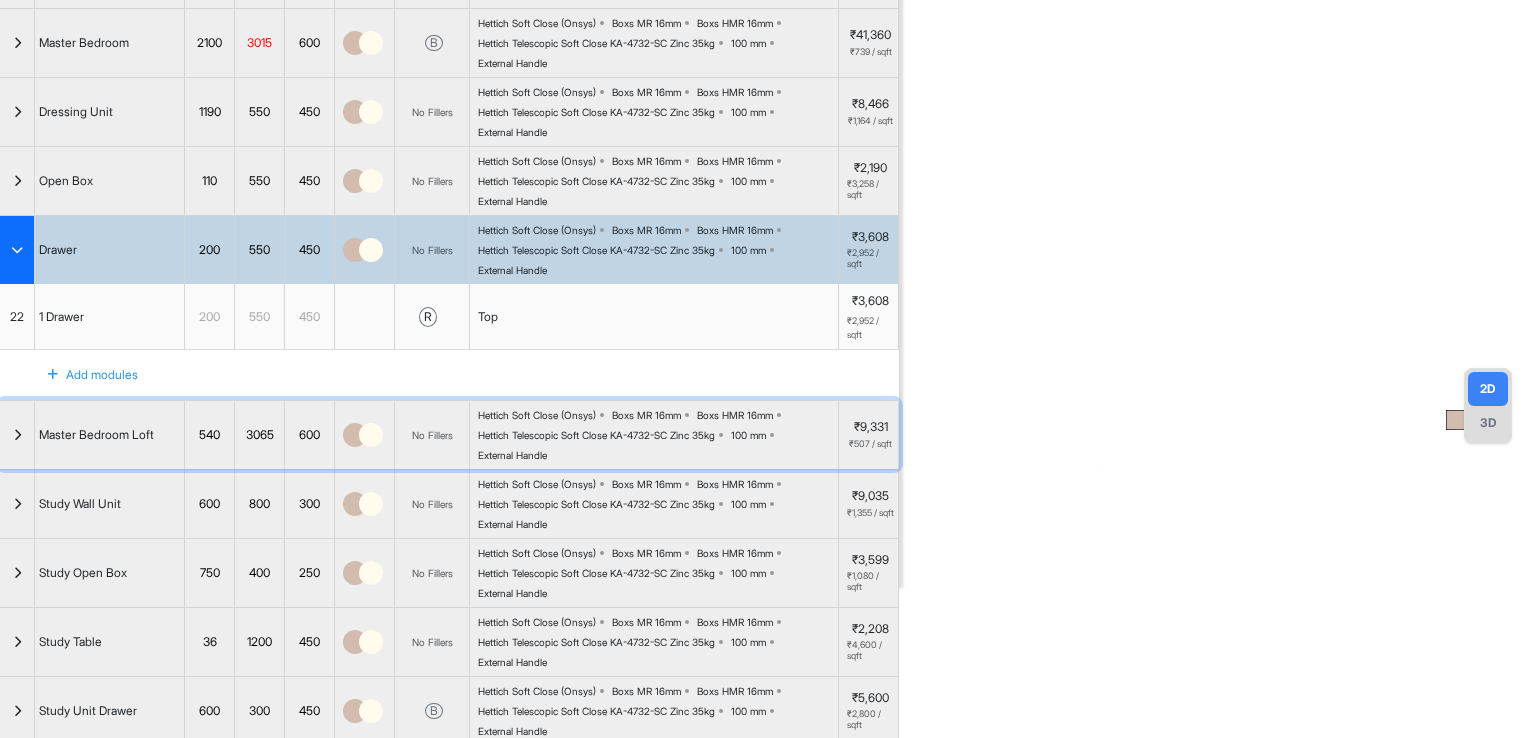 click at bounding box center [17, 435] 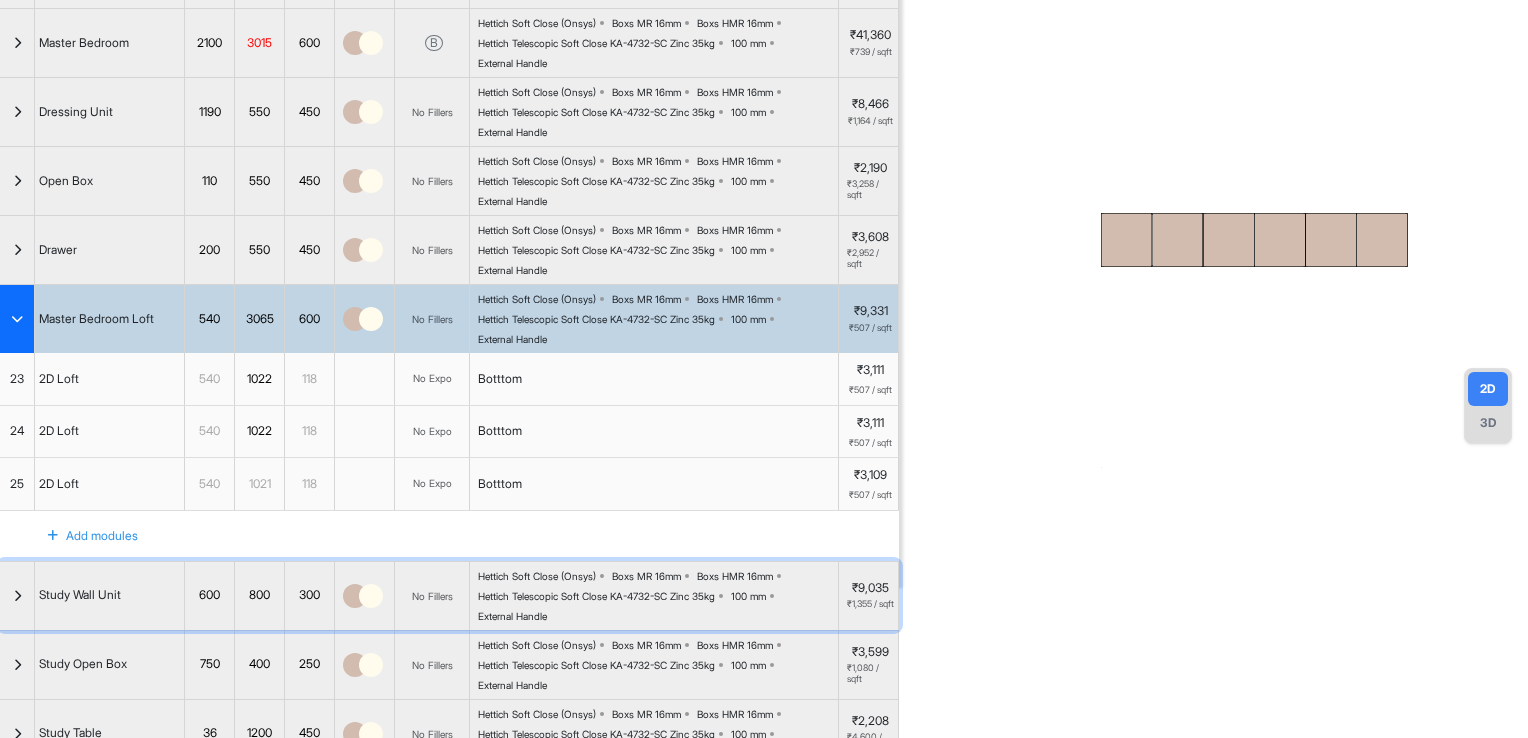 click at bounding box center (17, 596) 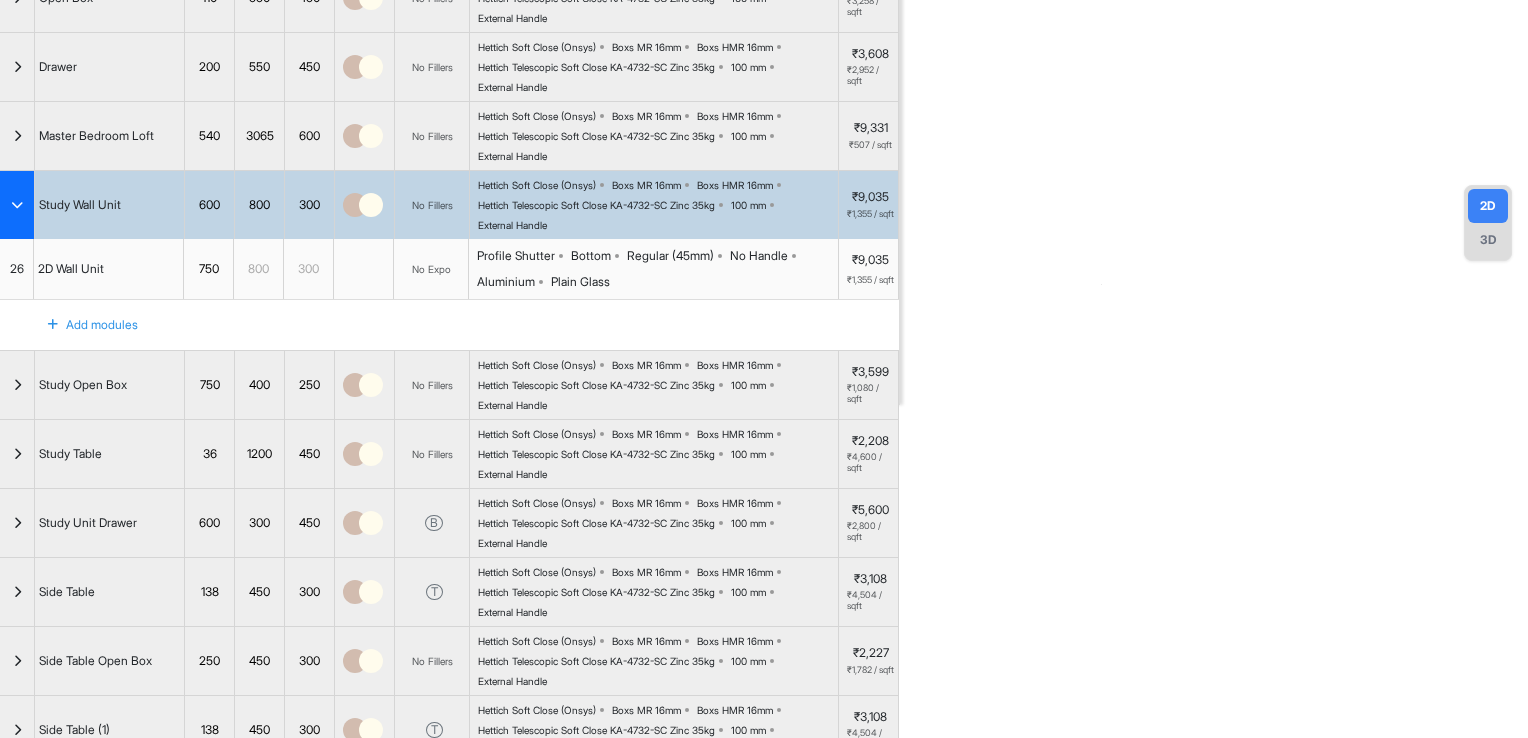 scroll, scrollTop: 400, scrollLeft: 0, axis: vertical 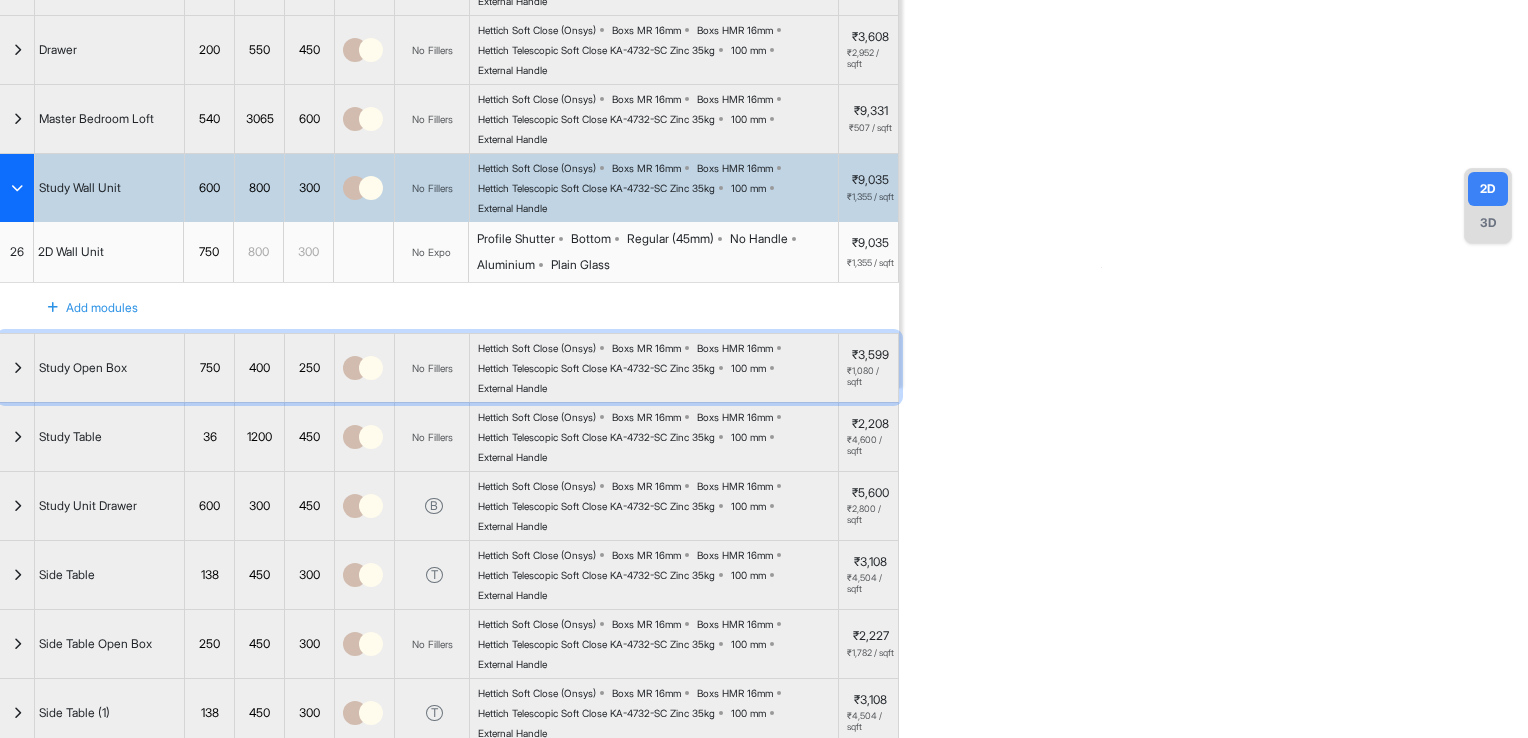 click at bounding box center (17, 368) 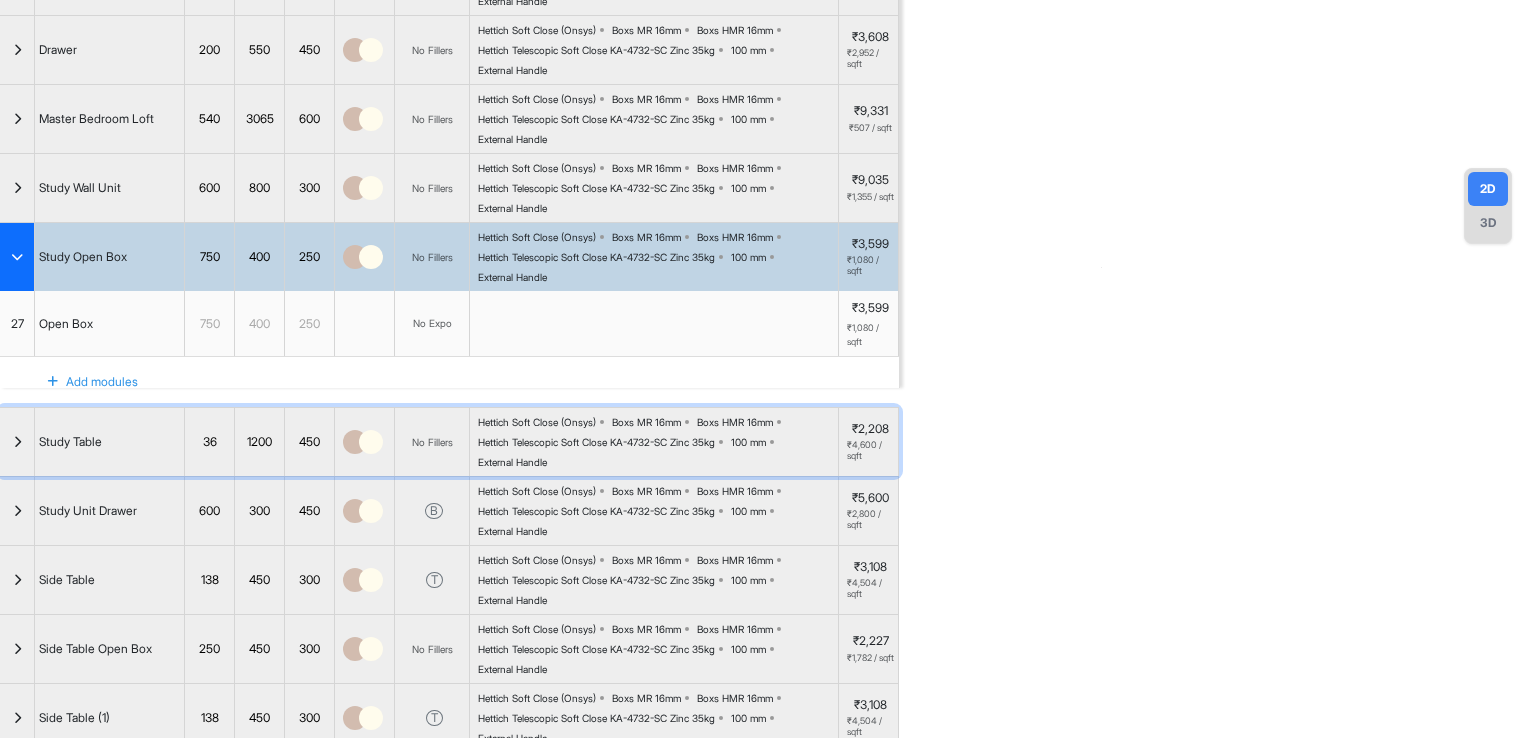 click at bounding box center [17, 442] 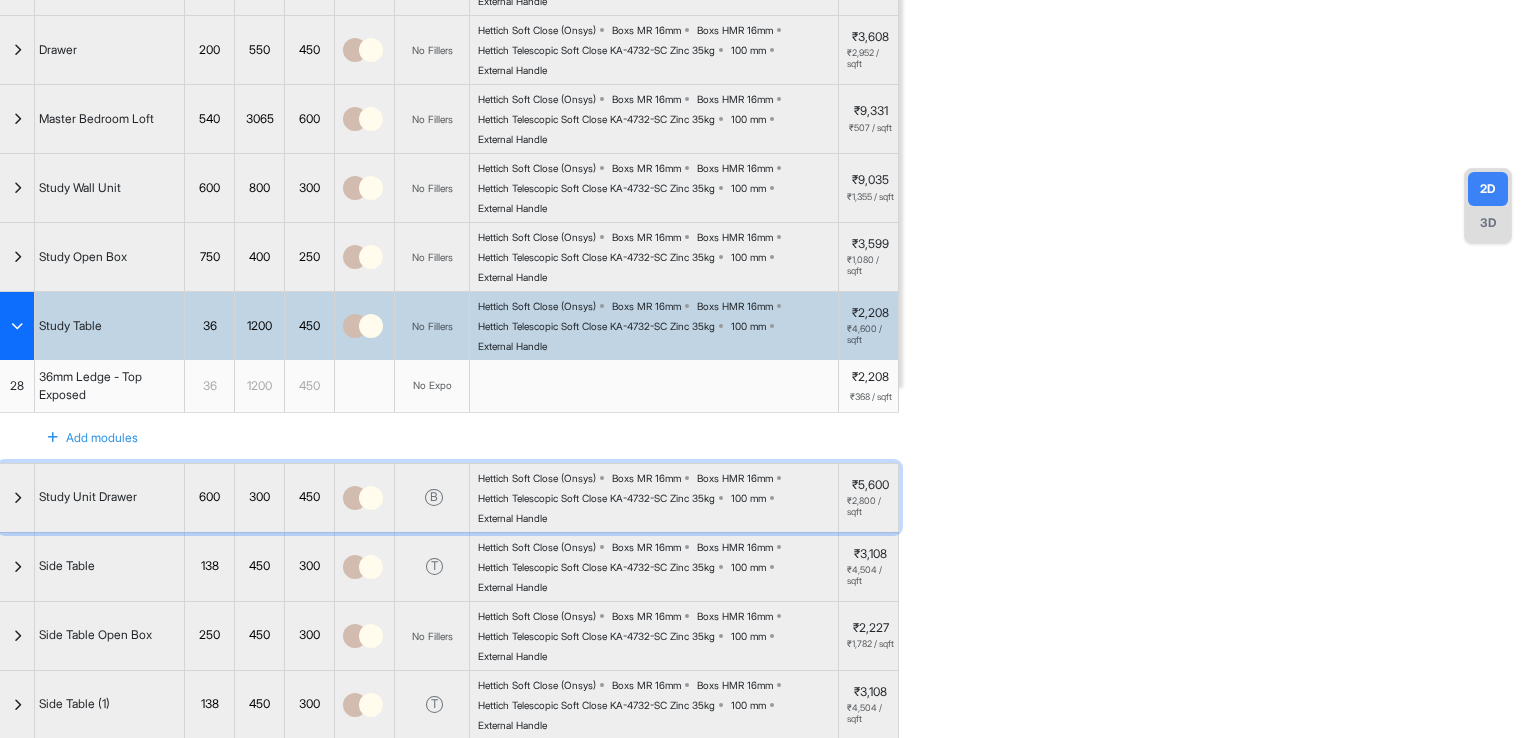 click at bounding box center [17, 498] 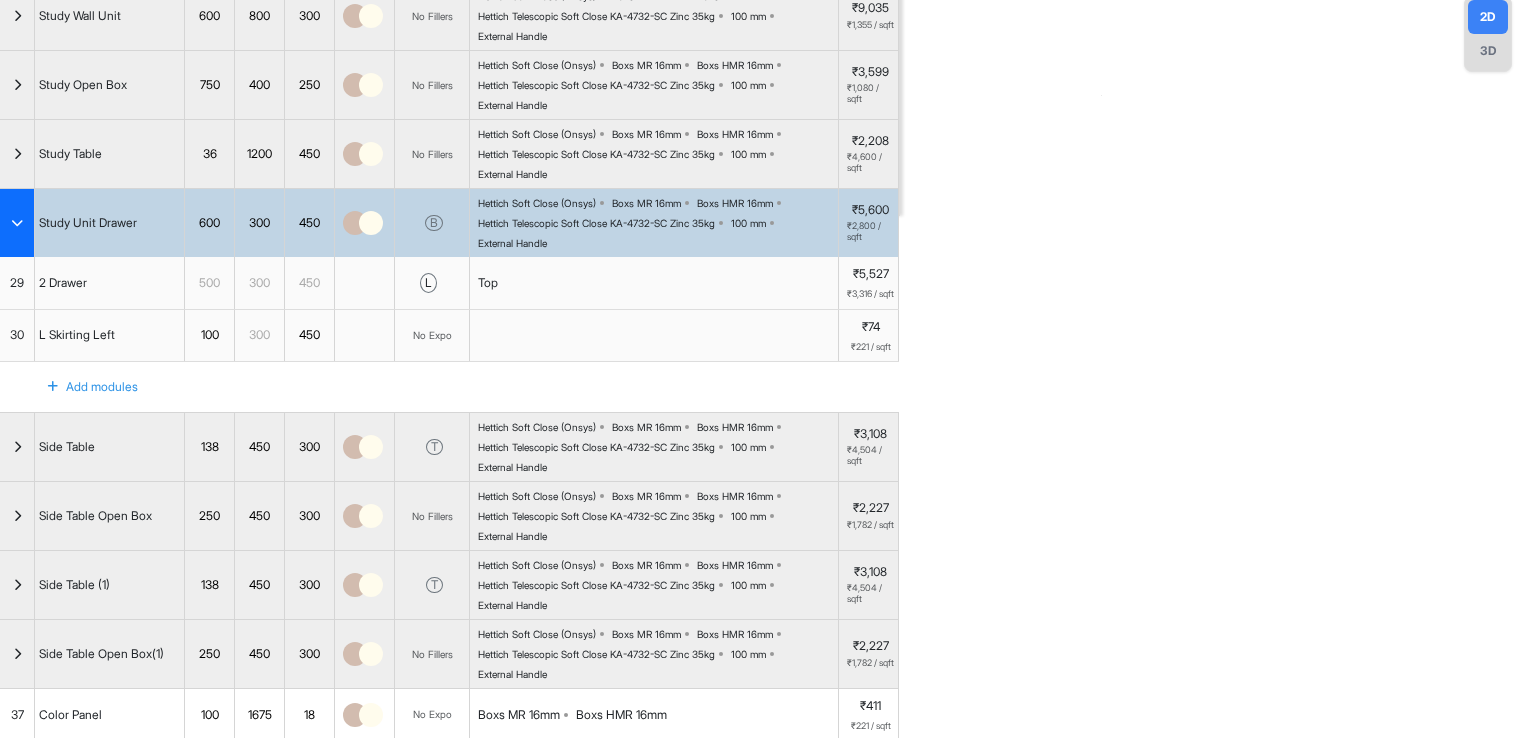 scroll, scrollTop: 600, scrollLeft: 0, axis: vertical 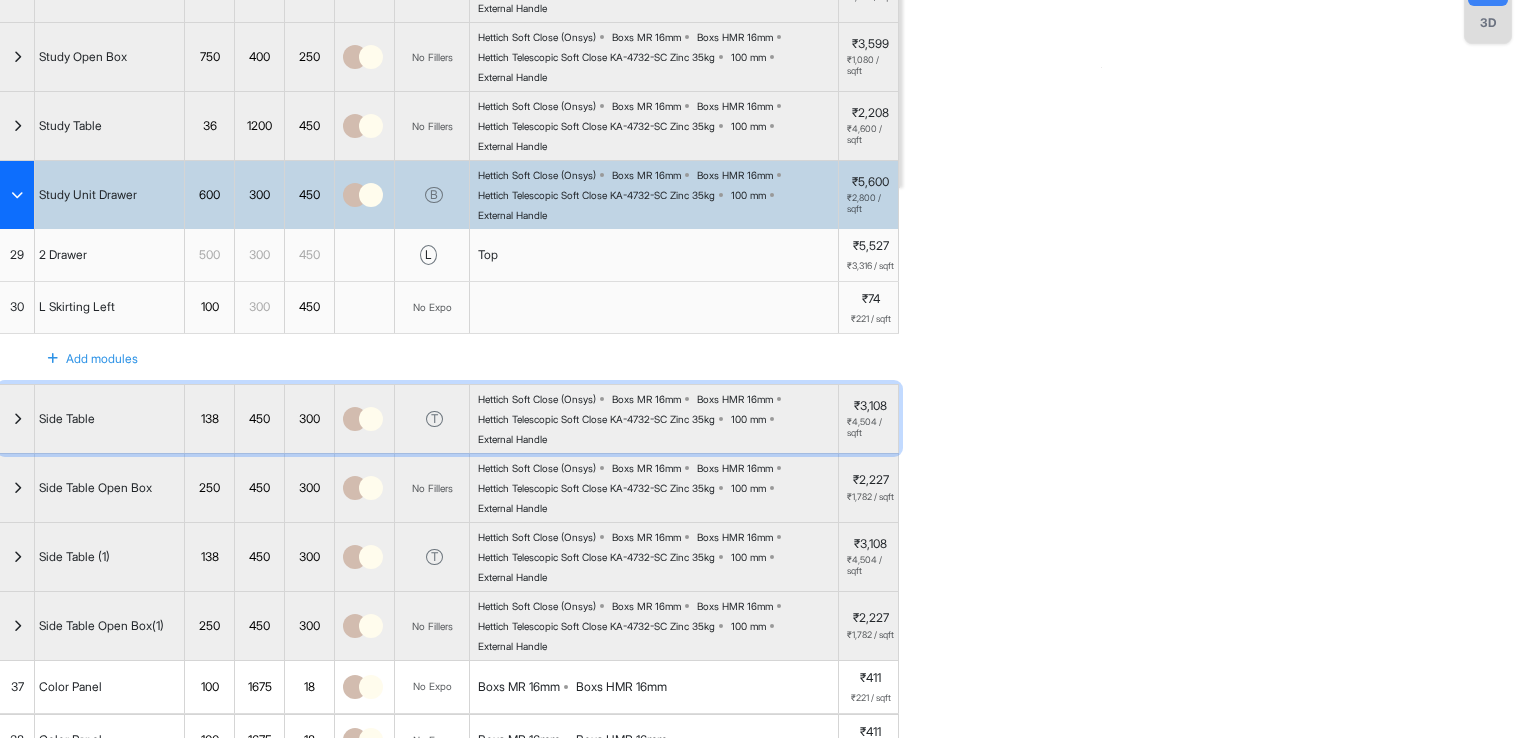 click at bounding box center (17, 419) 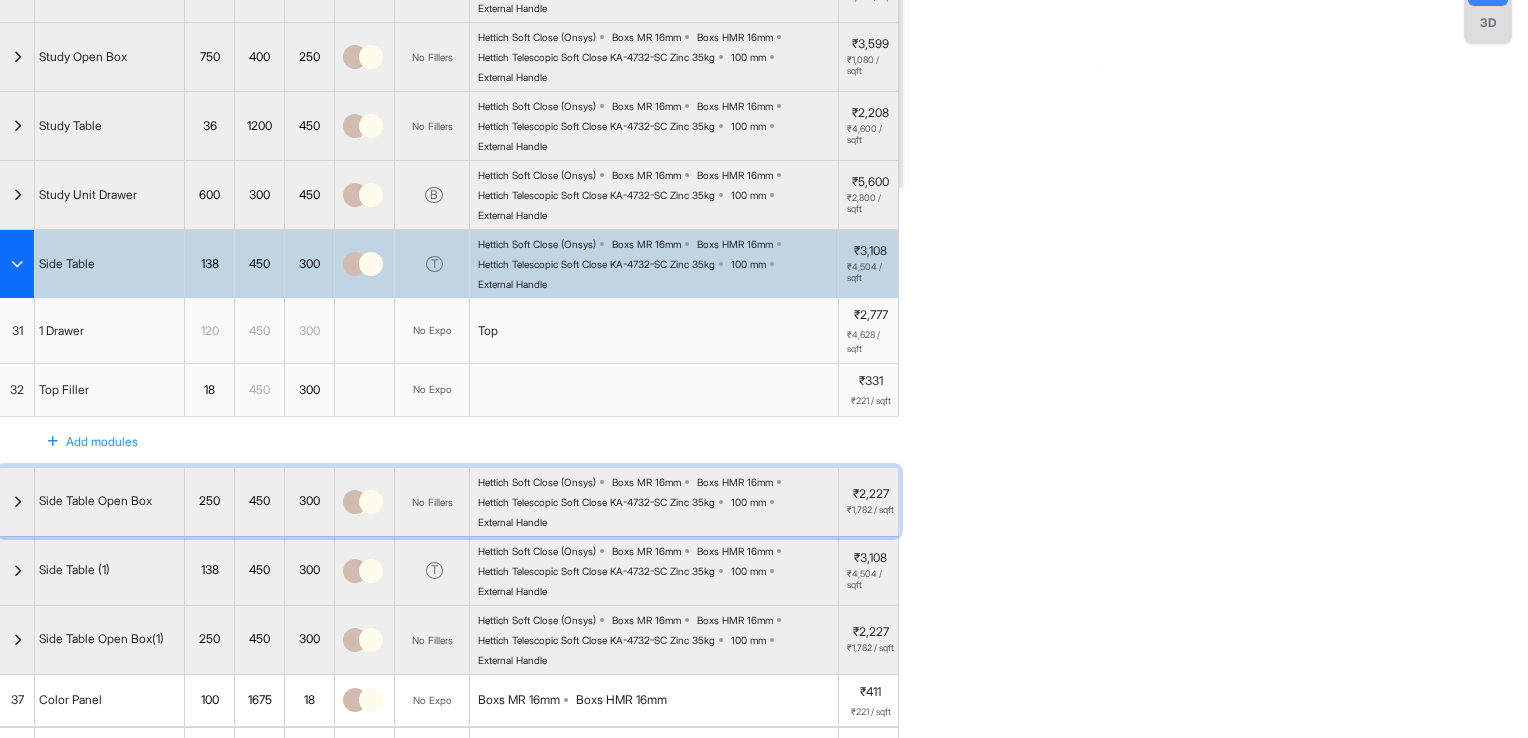 click at bounding box center [17, 502] 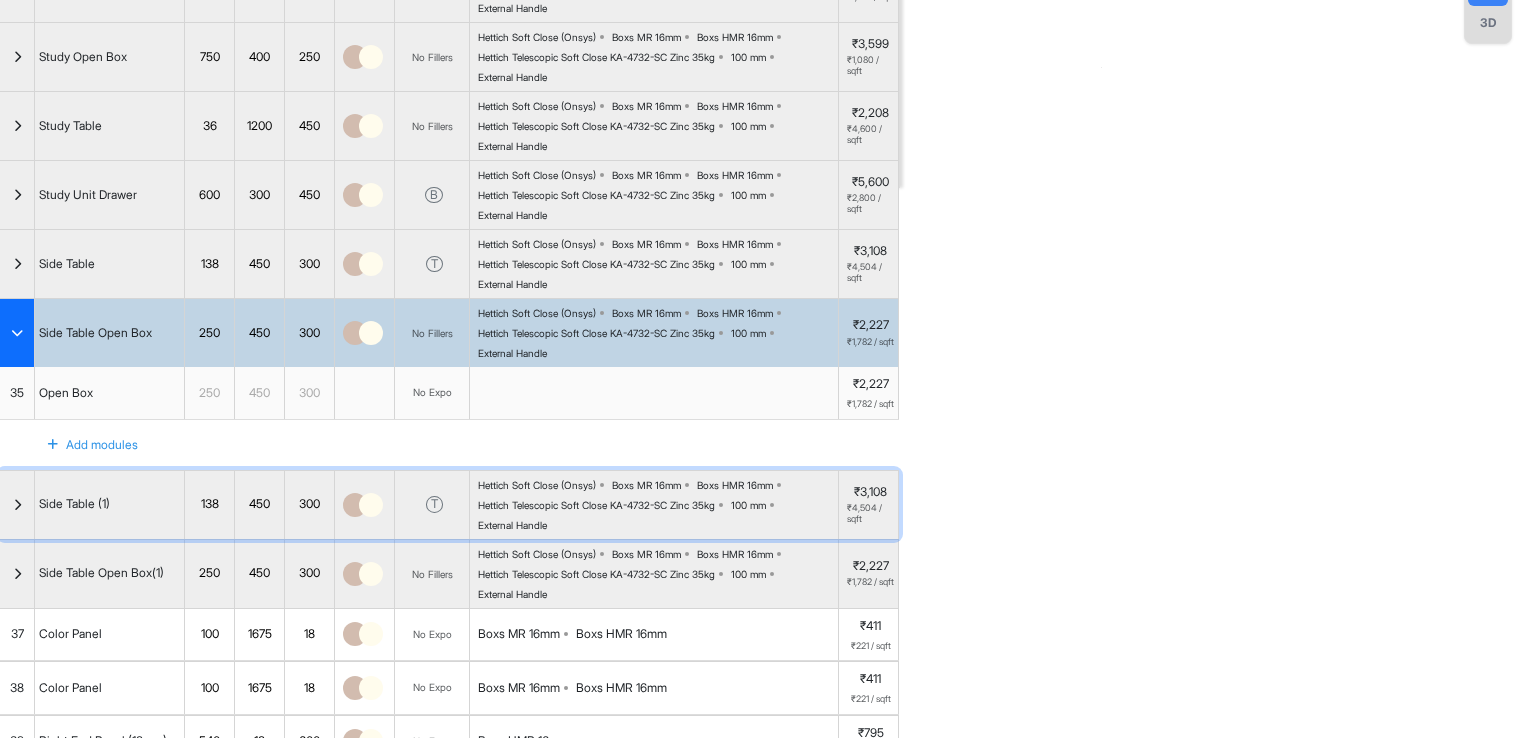 click at bounding box center [17, 505] 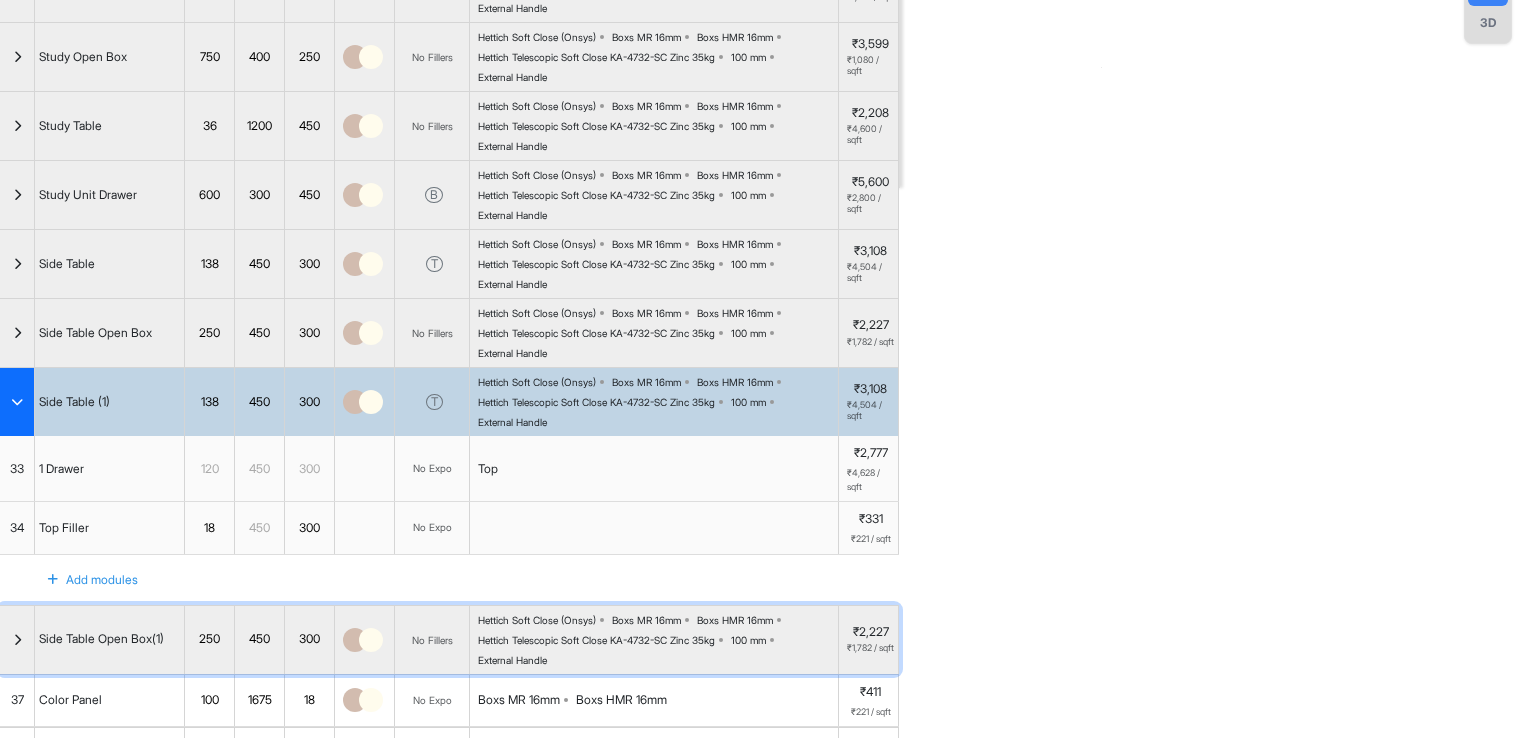 click at bounding box center (17, 640) 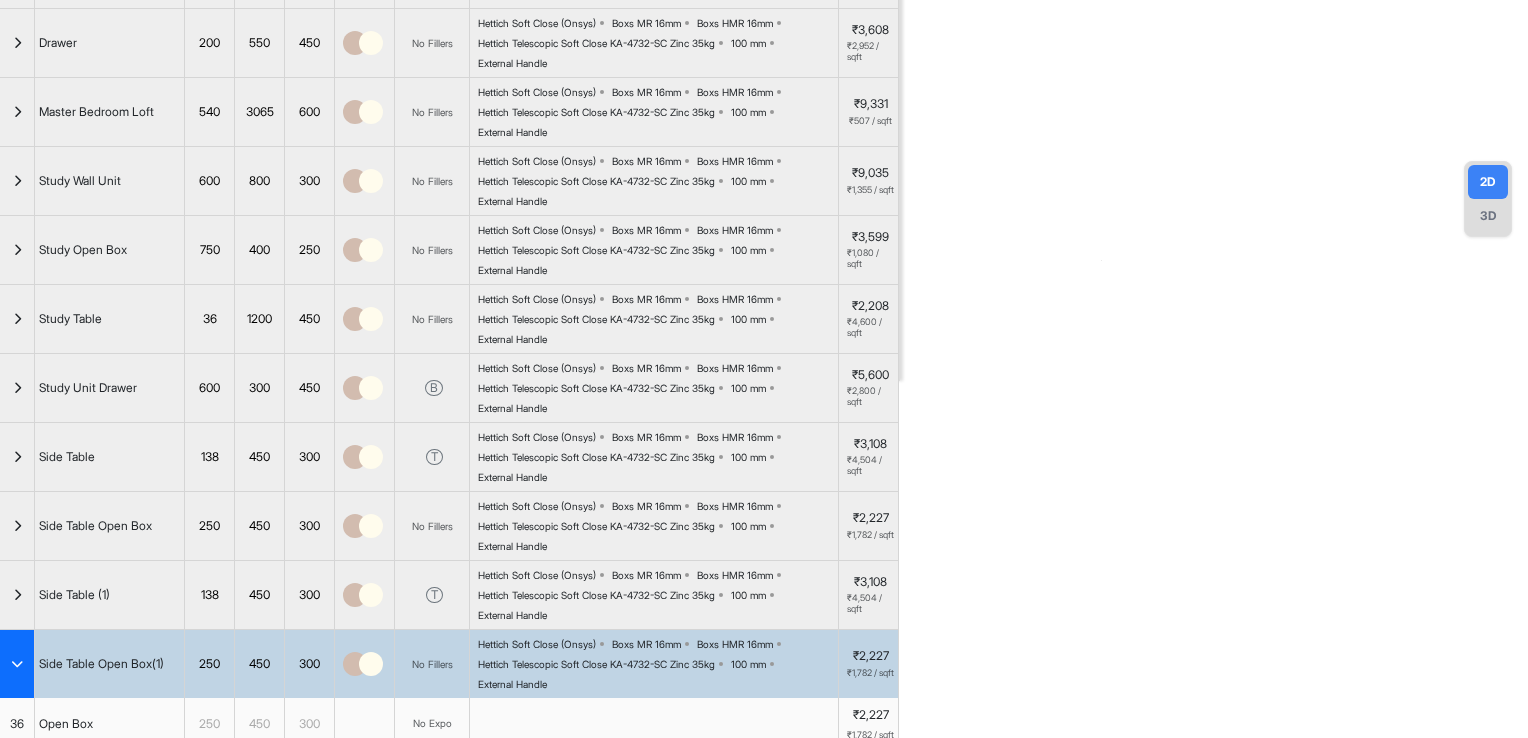 scroll, scrollTop: 400, scrollLeft: 0, axis: vertical 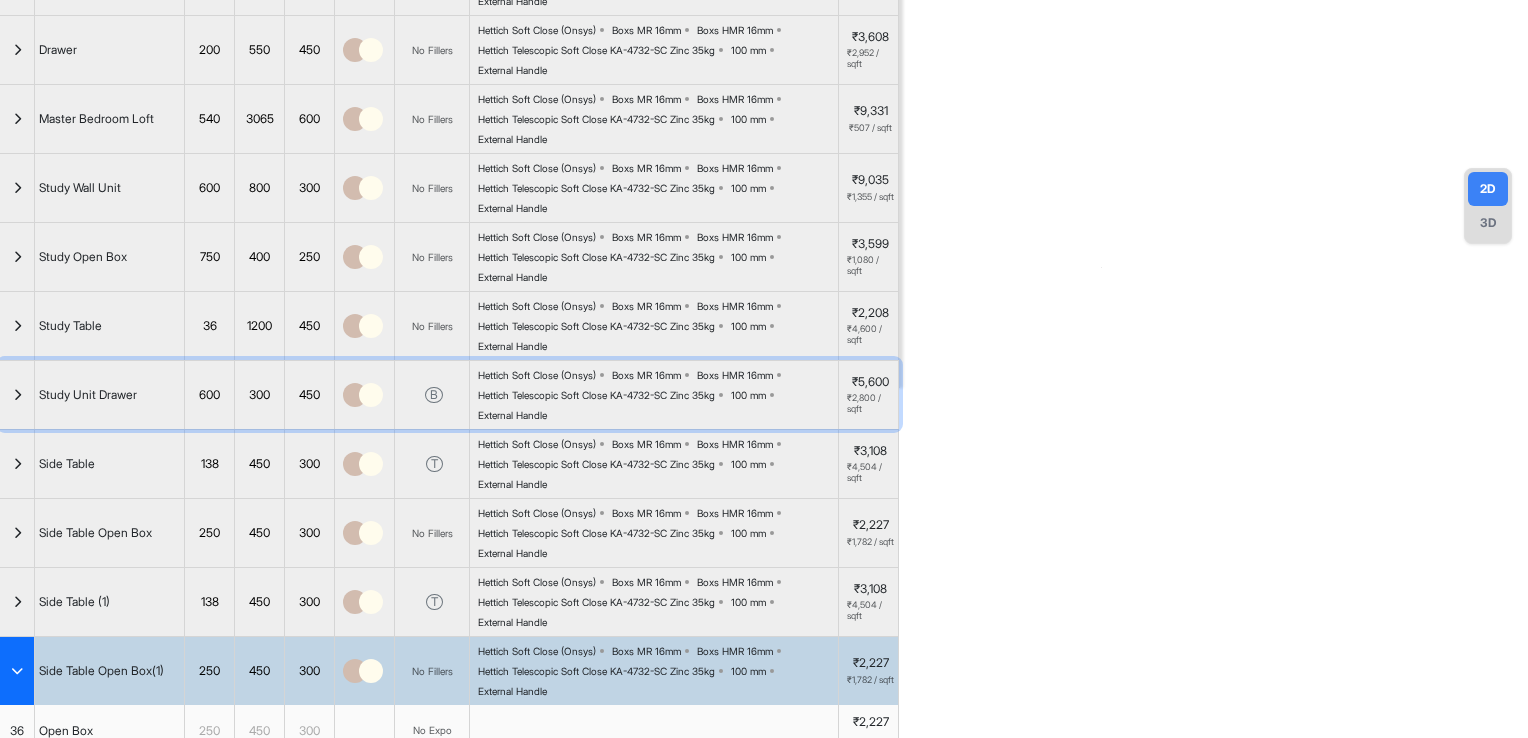 click at bounding box center [17, 395] 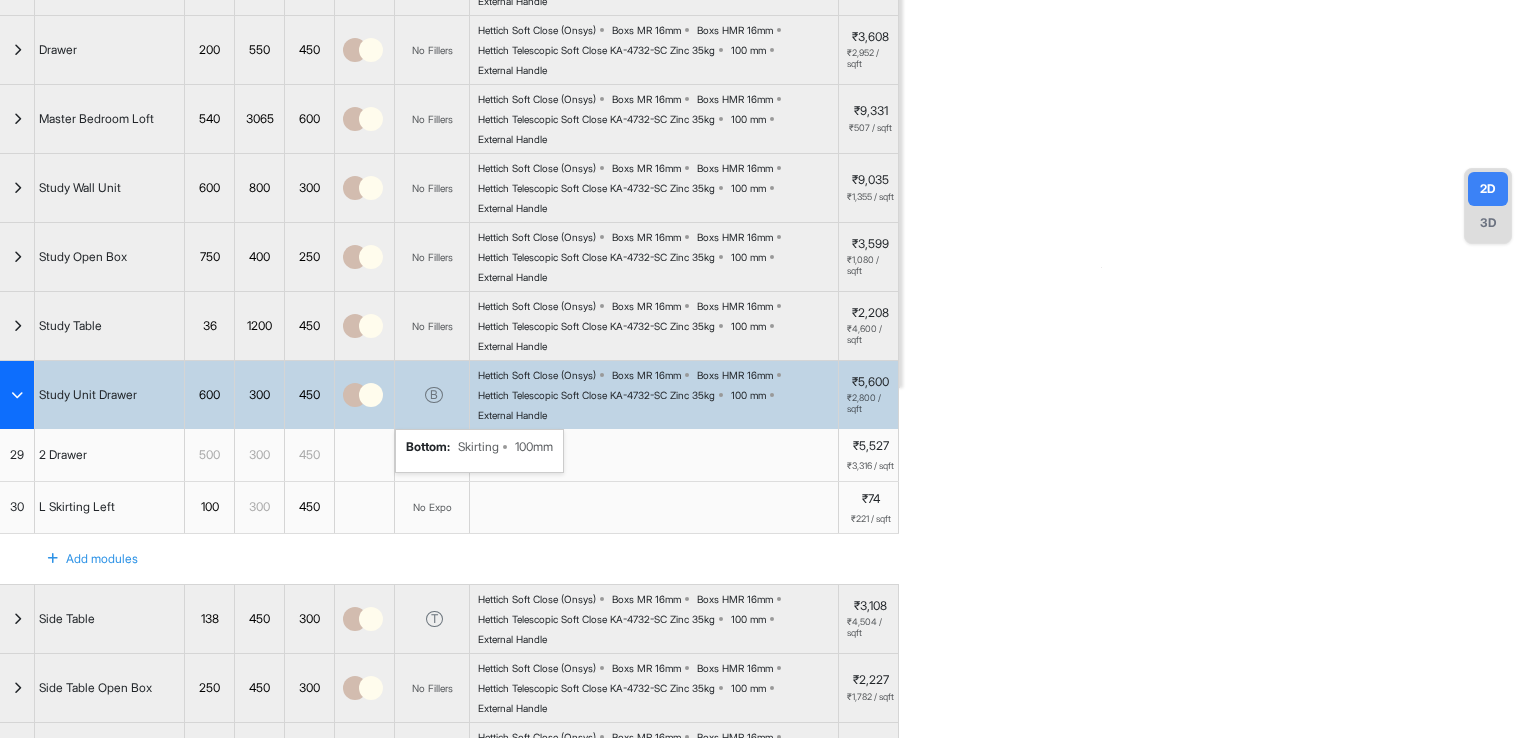 click on "B" at bounding box center [432, 395] 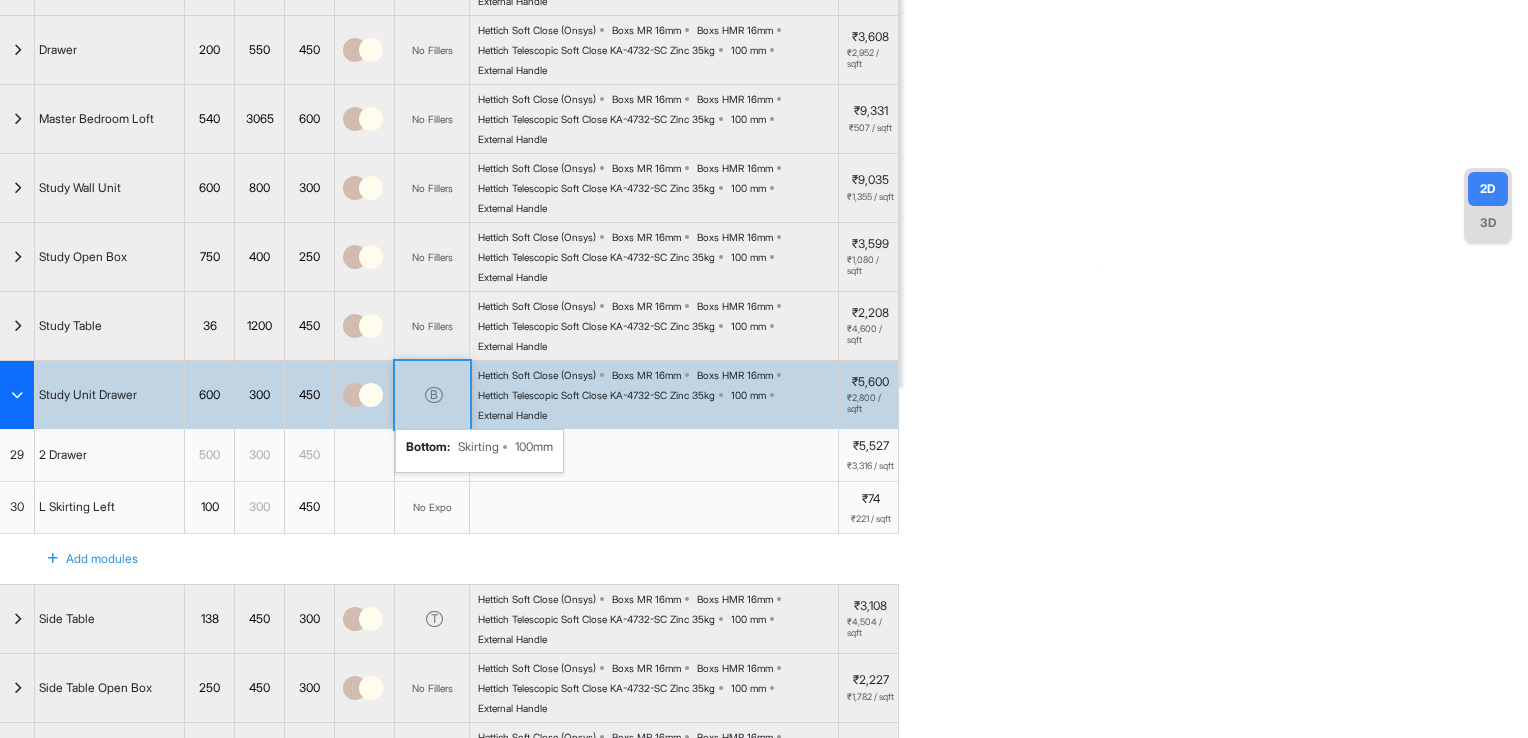 click on "B" at bounding box center [432, 395] 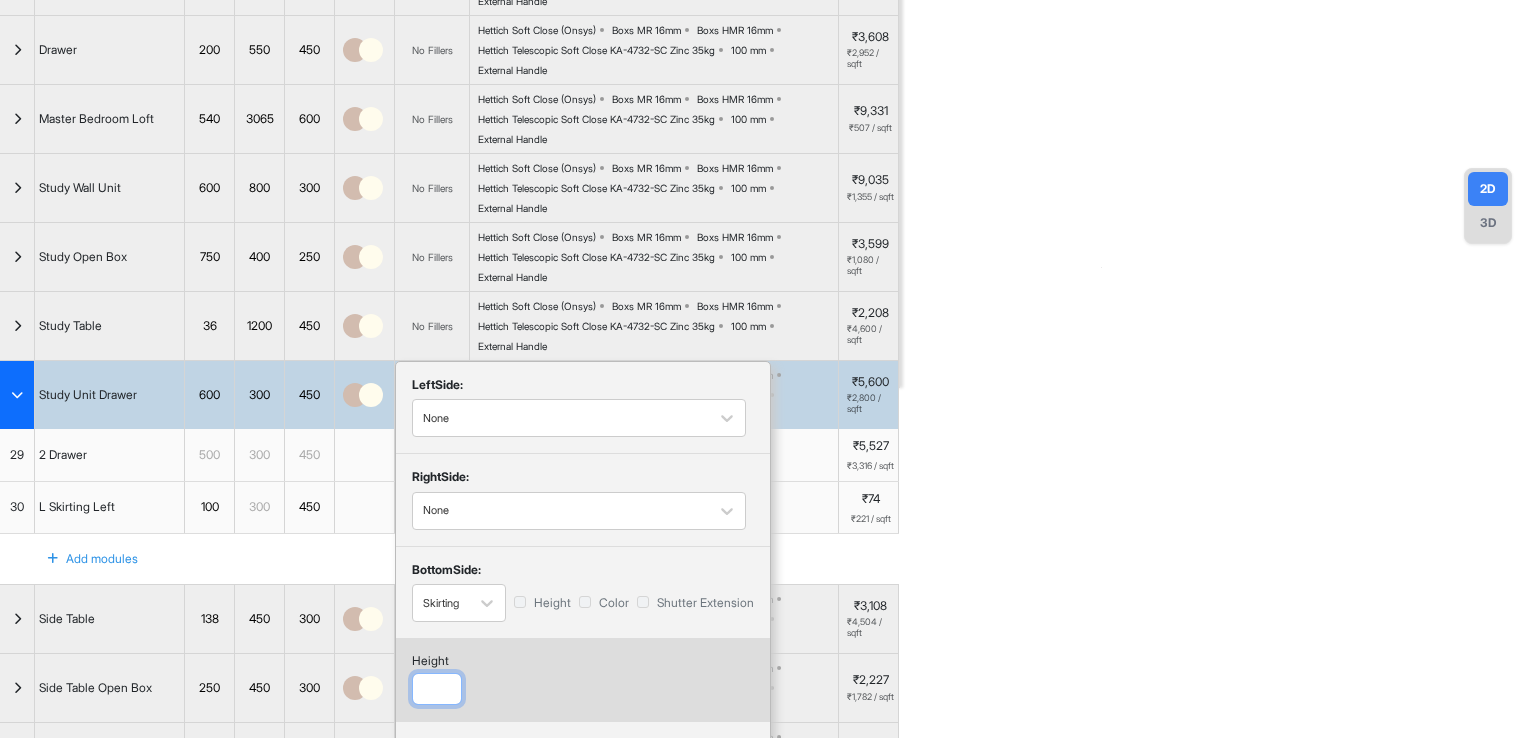 click on "***" at bounding box center [437, 689] 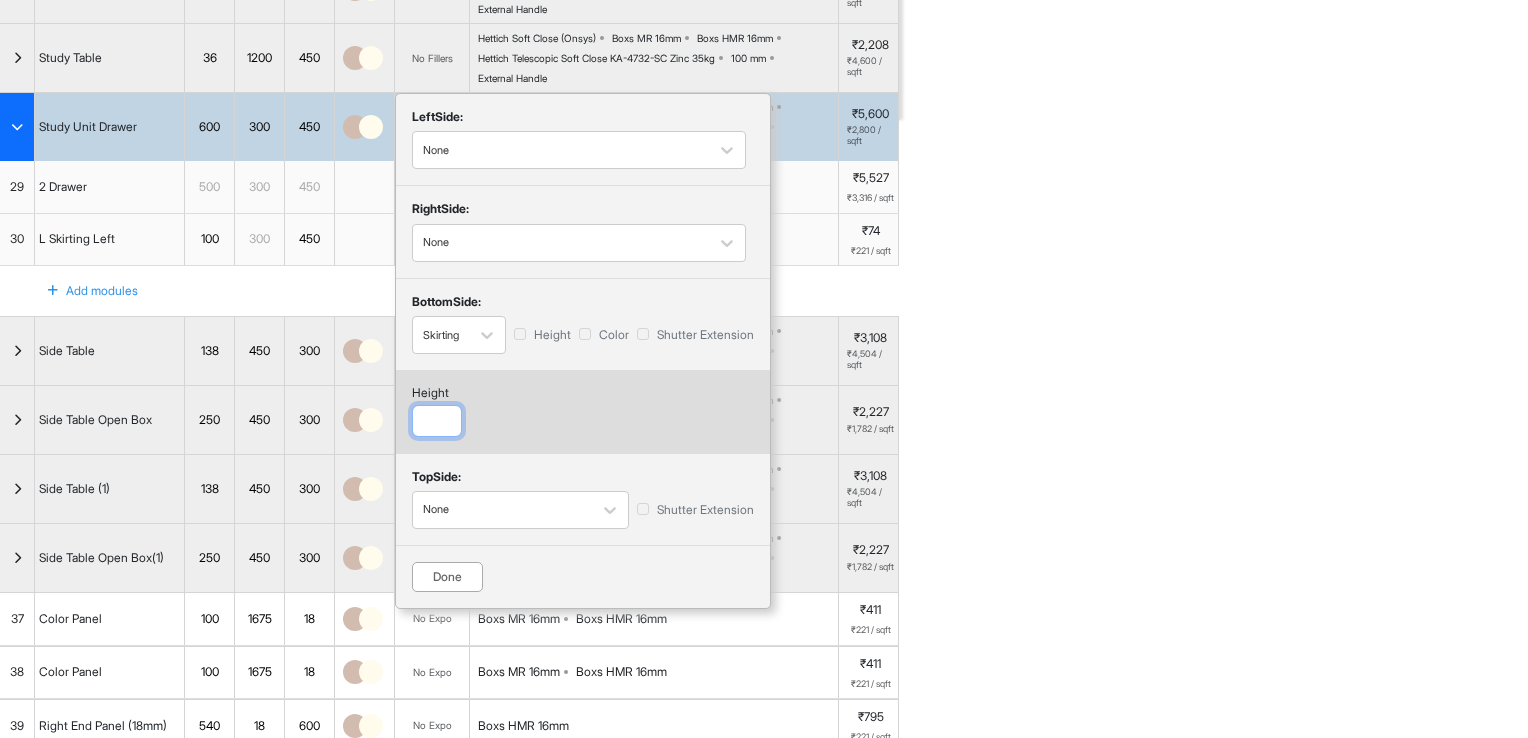 scroll, scrollTop: 700, scrollLeft: 0, axis: vertical 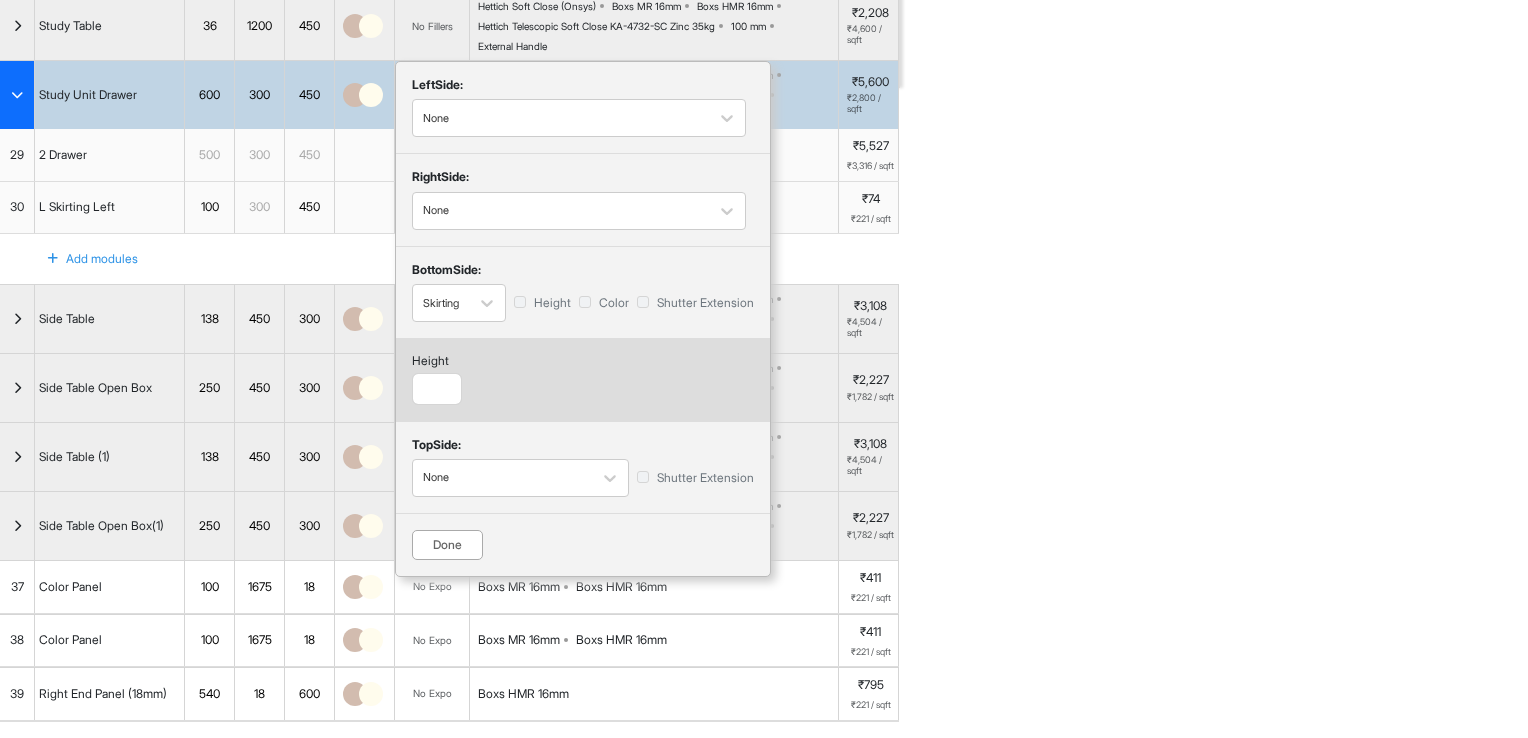 click on "Done" at bounding box center (447, 545) 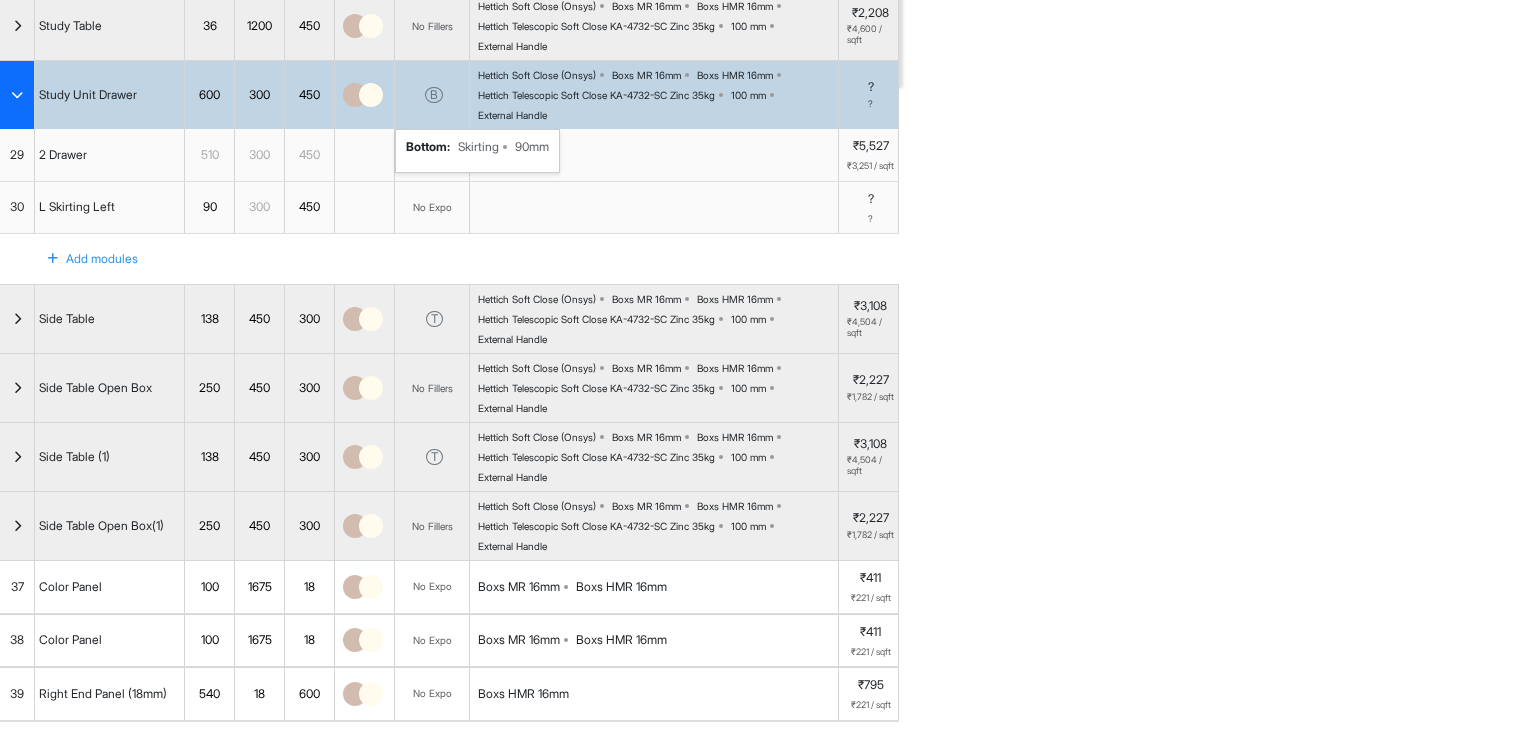 click at bounding box center [17, 95] 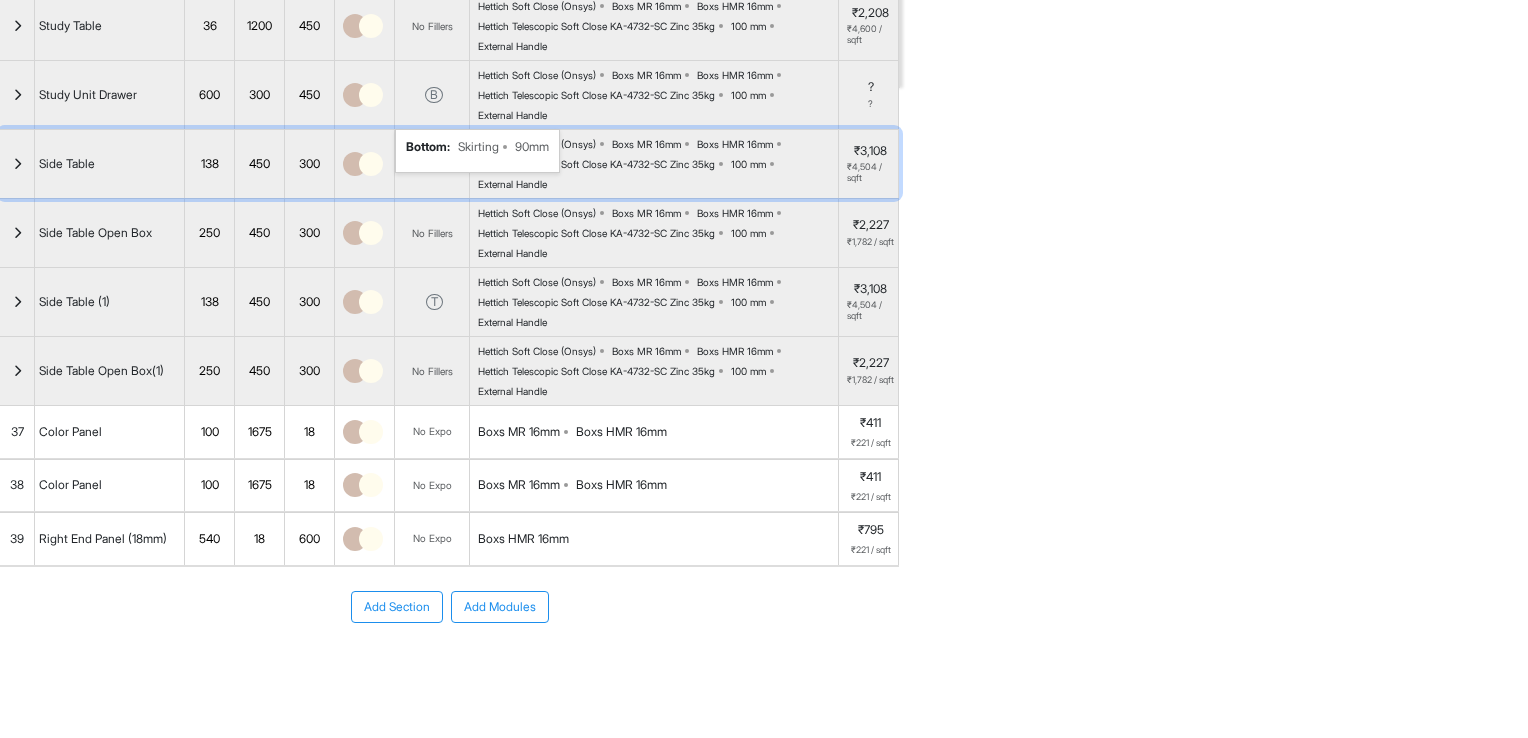 click at bounding box center (17, 164) 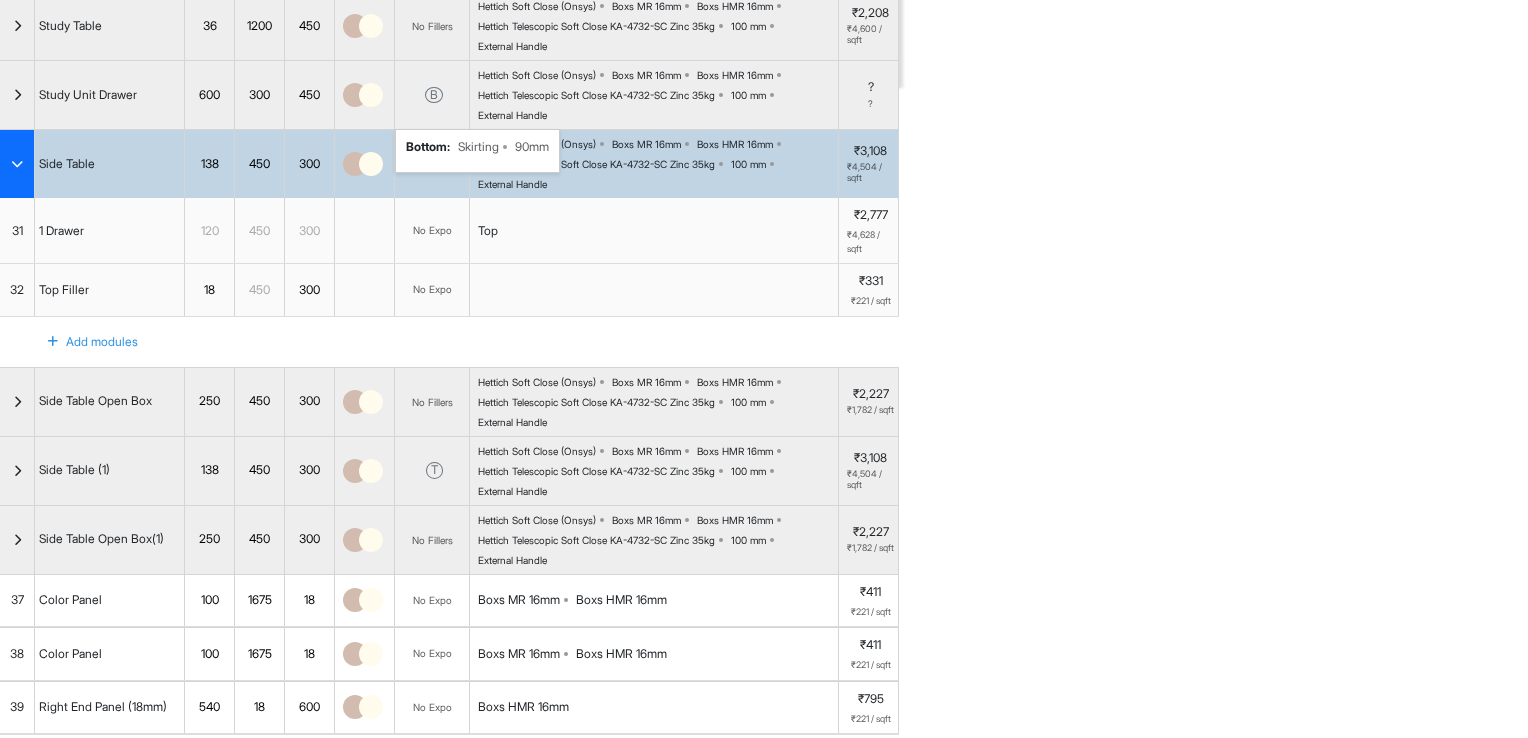 click at bounding box center (17, 164) 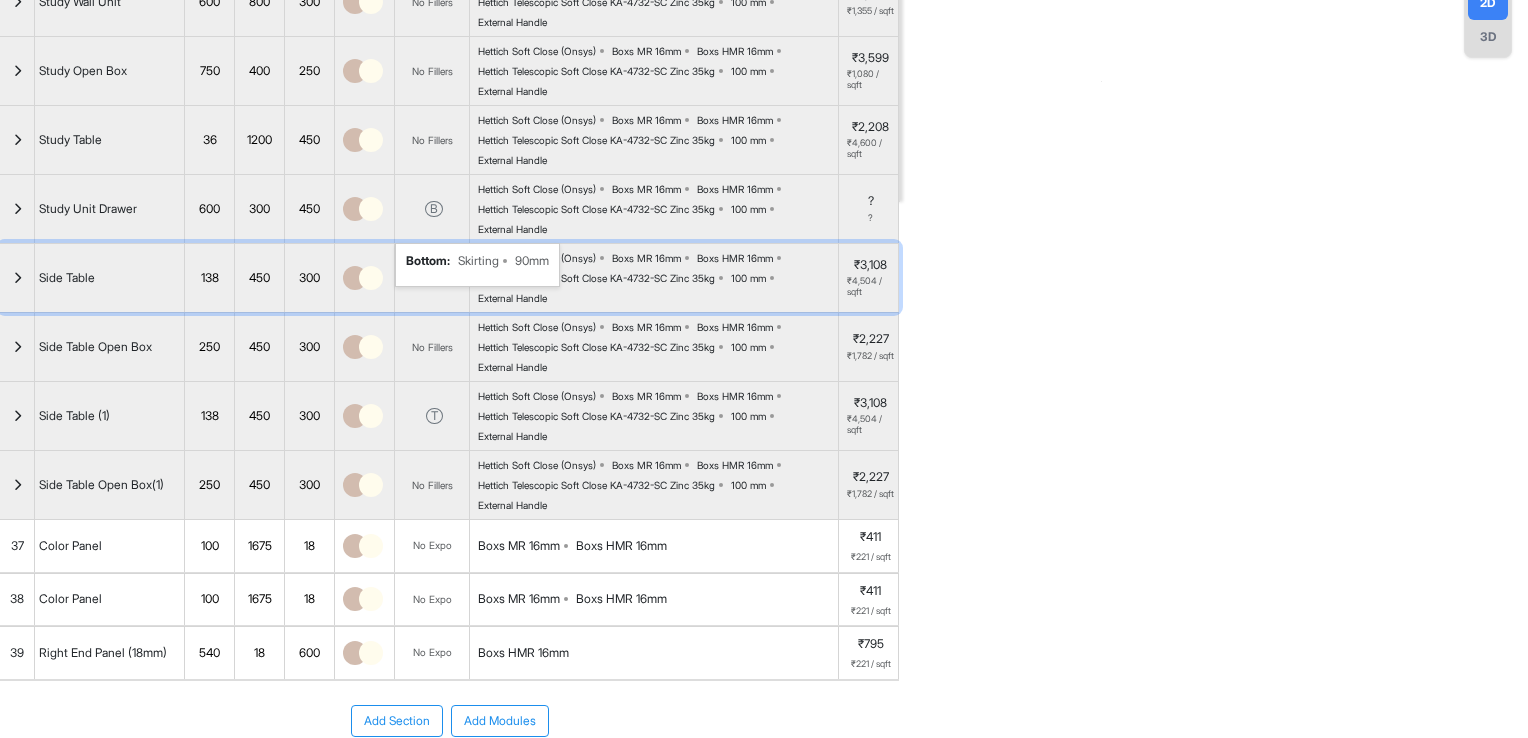 scroll, scrollTop: 600, scrollLeft: 0, axis: vertical 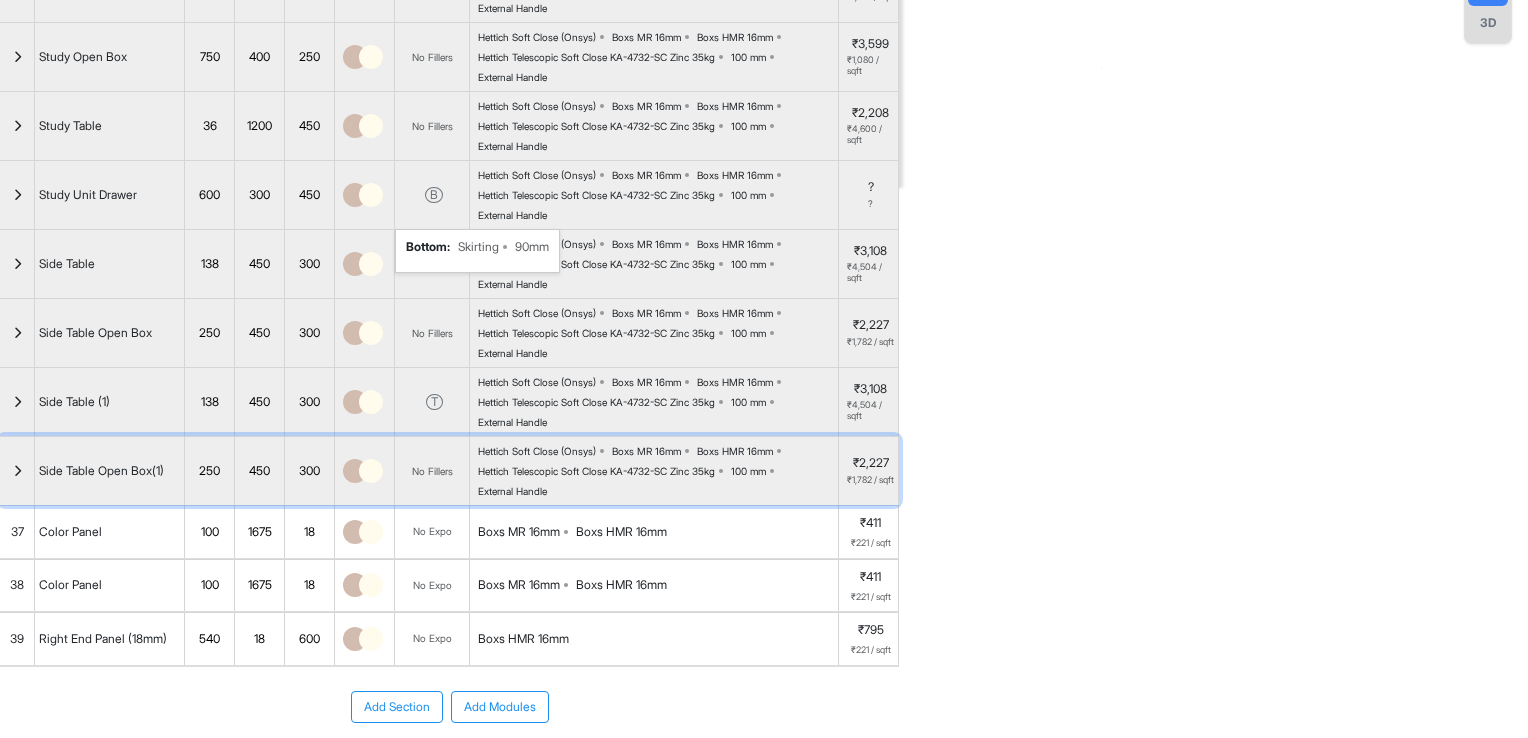 click at bounding box center [17, 471] 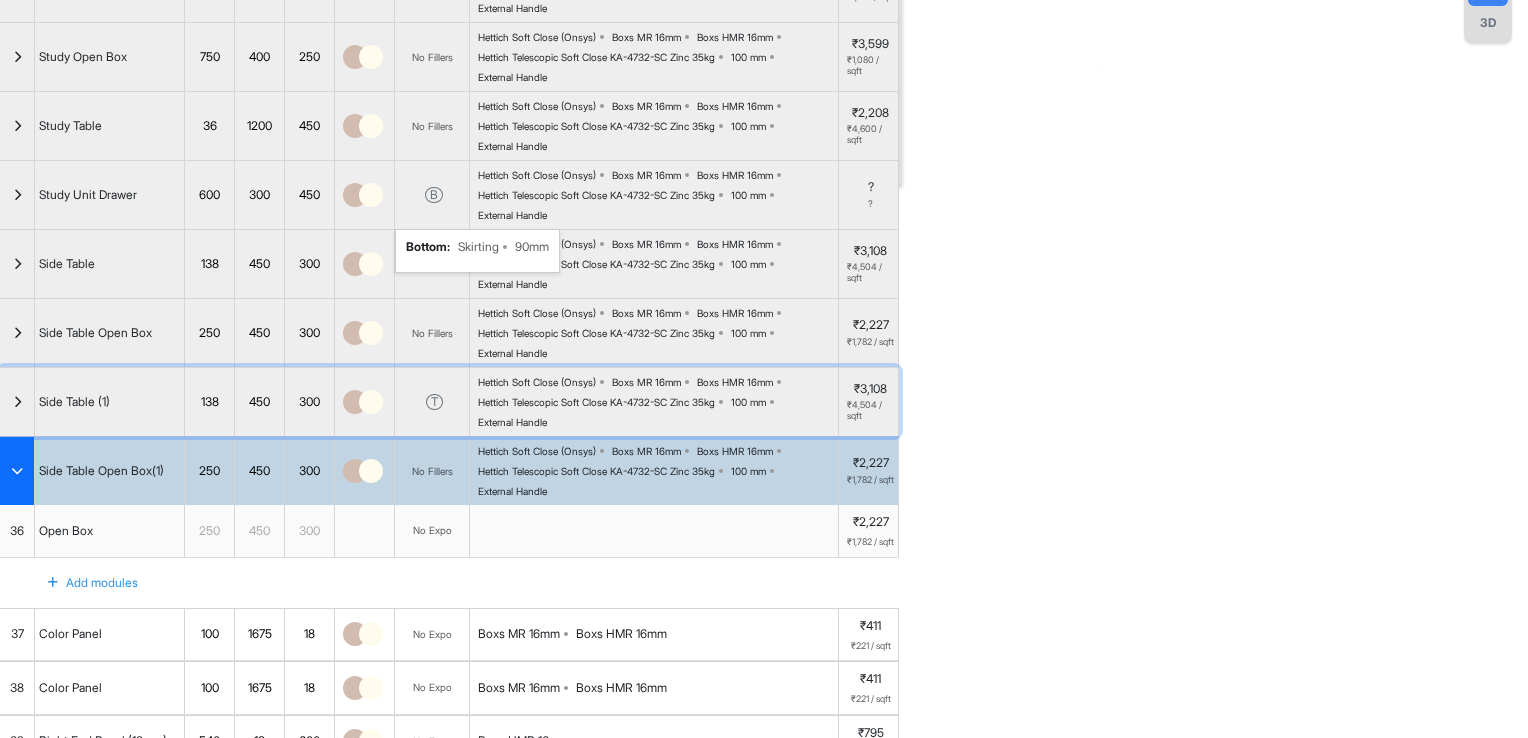 click at bounding box center [17, 402] 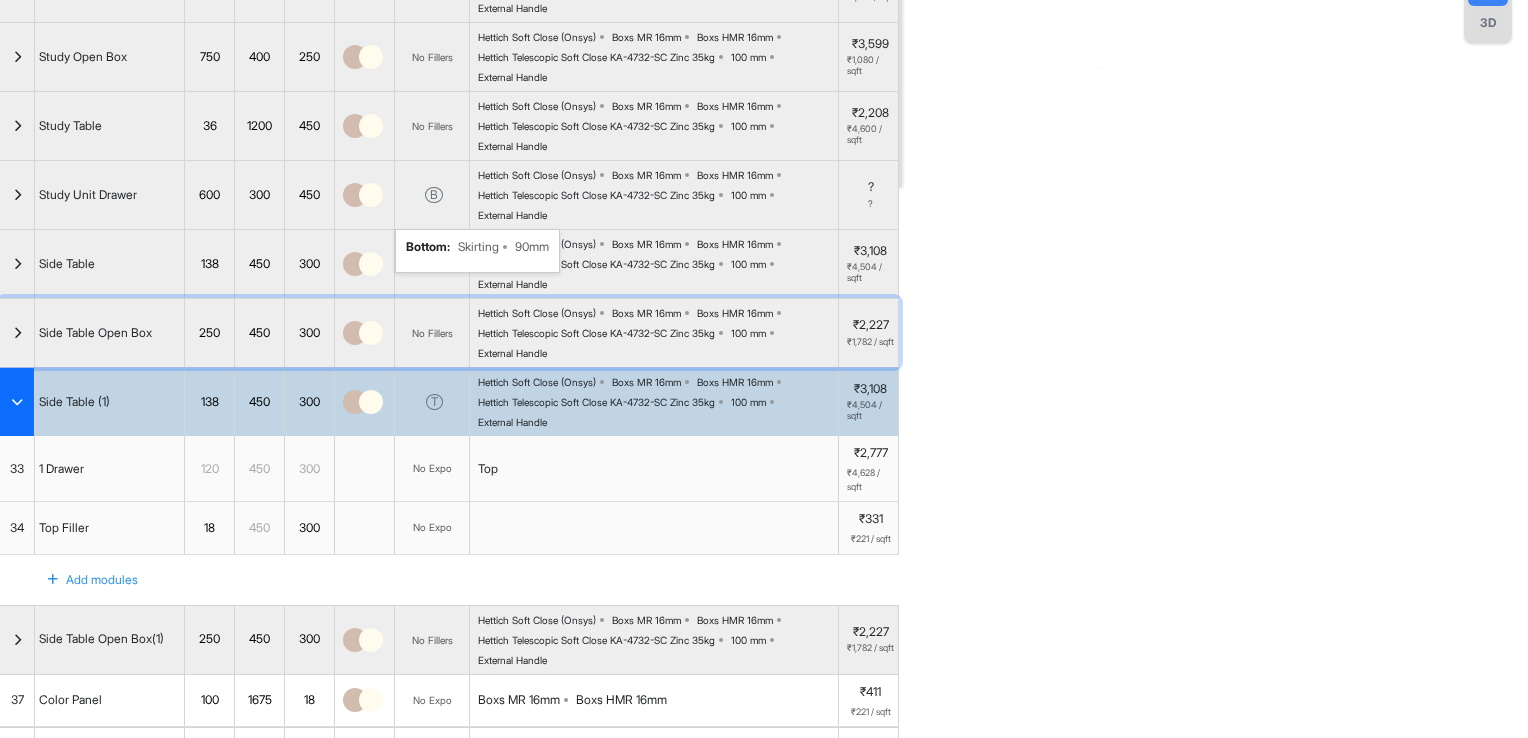 click at bounding box center (17, 333) 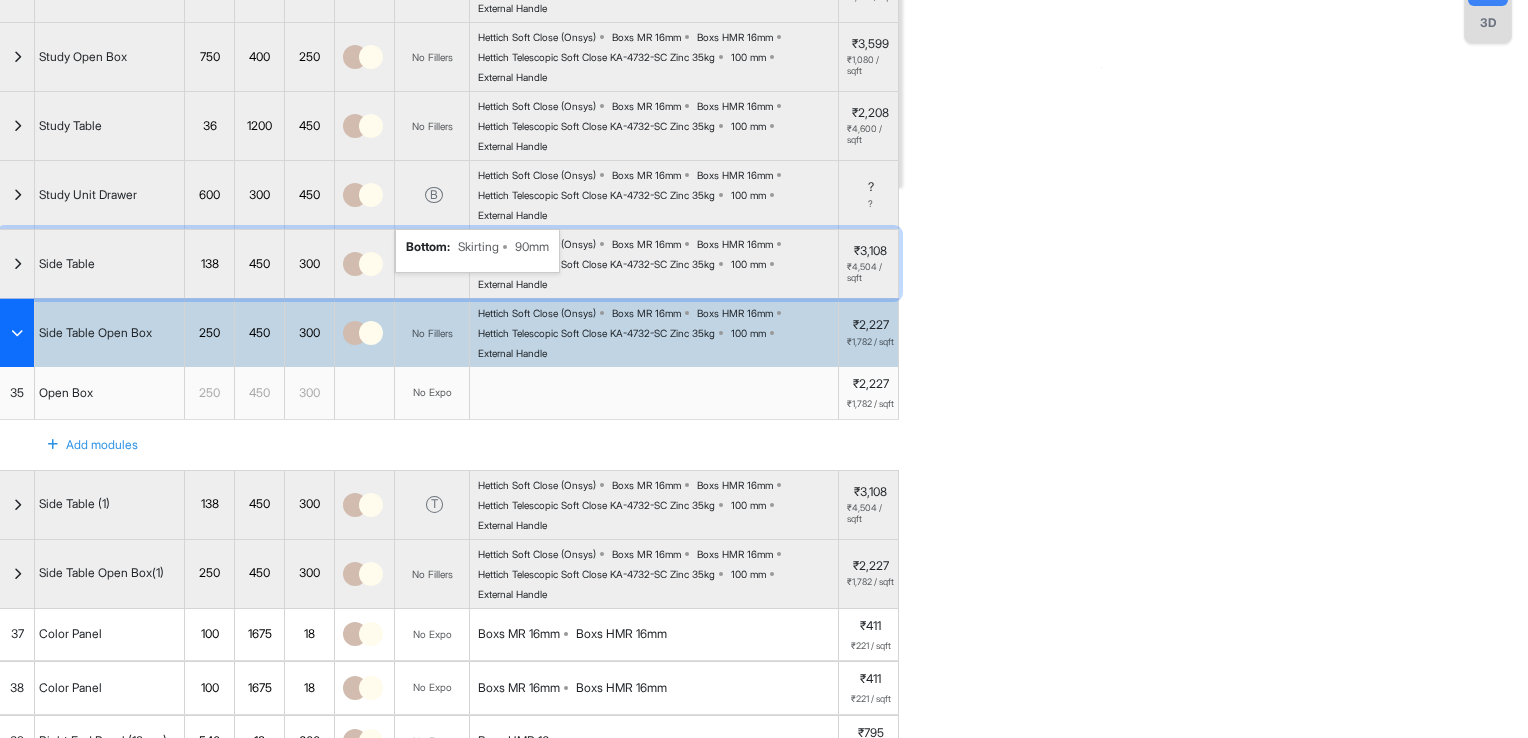 click at bounding box center (17, 264) 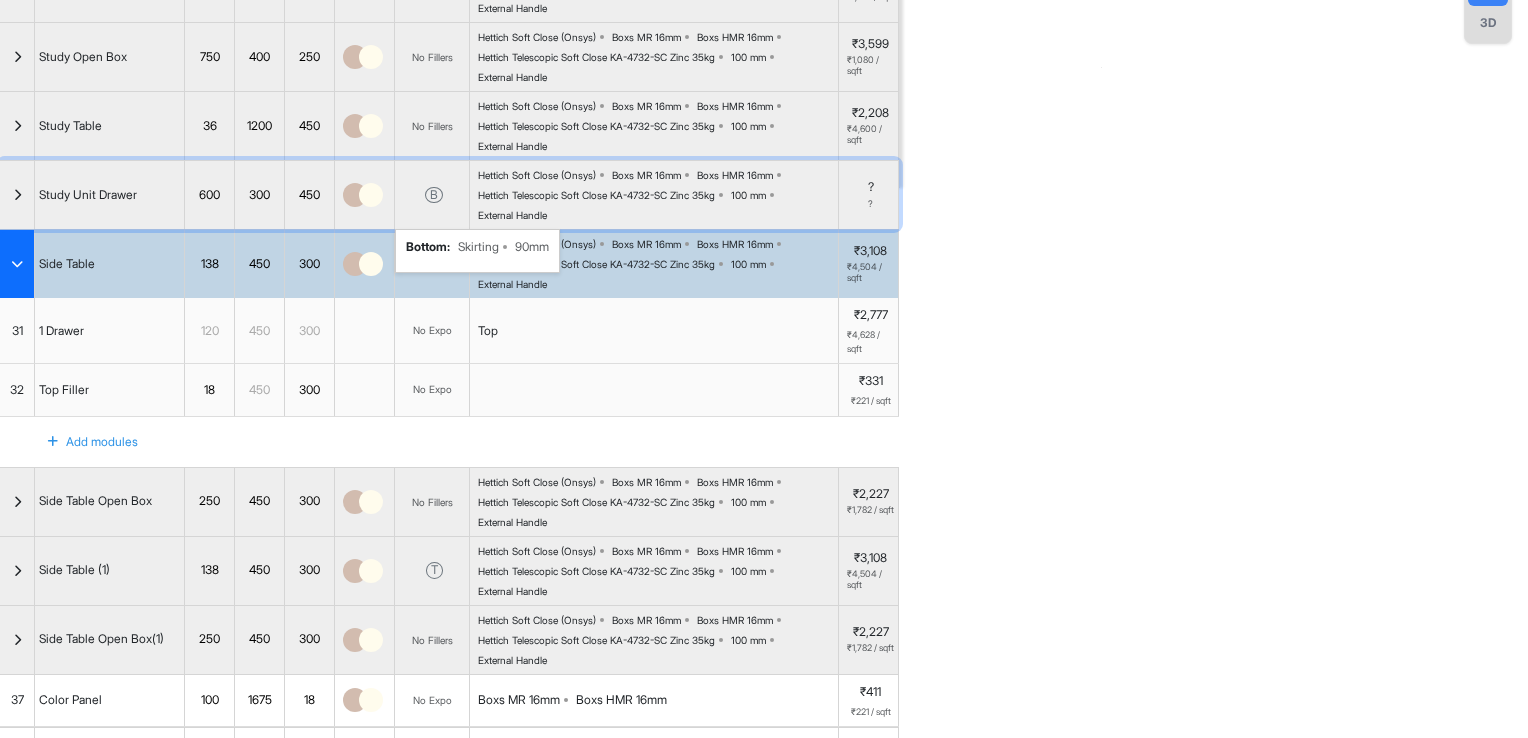 click at bounding box center (17, 195) 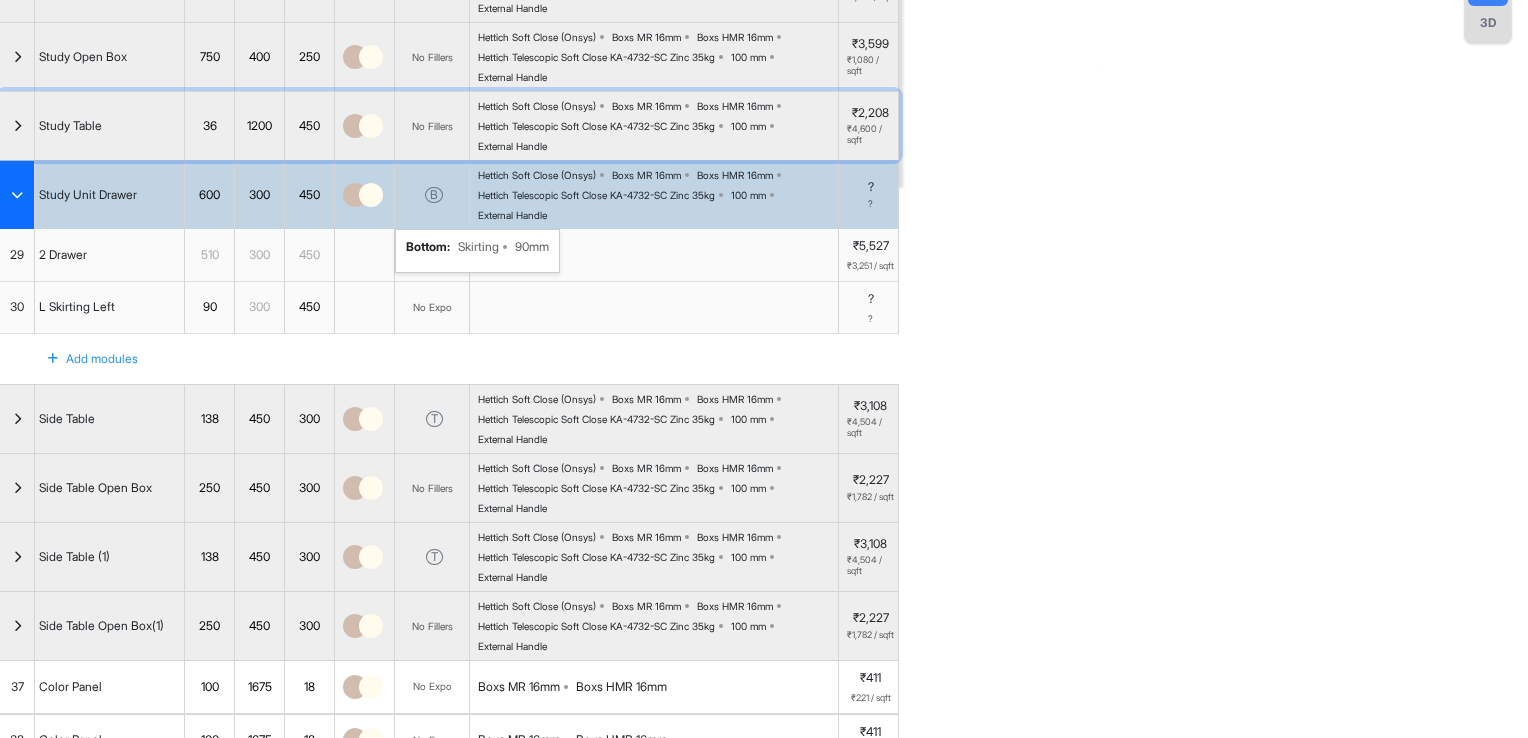 click at bounding box center (17, 126) 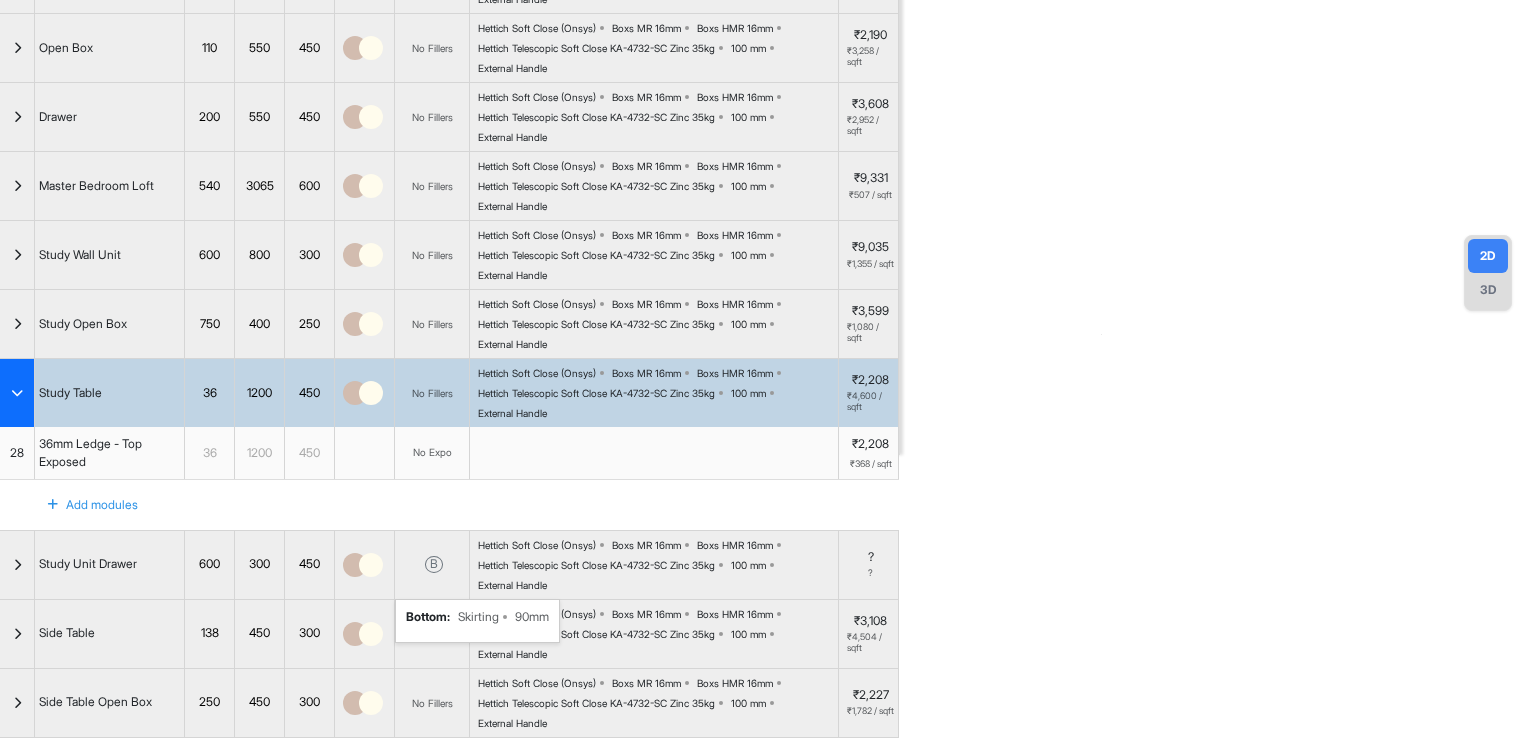 scroll, scrollTop: 300, scrollLeft: 0, axis: vertical 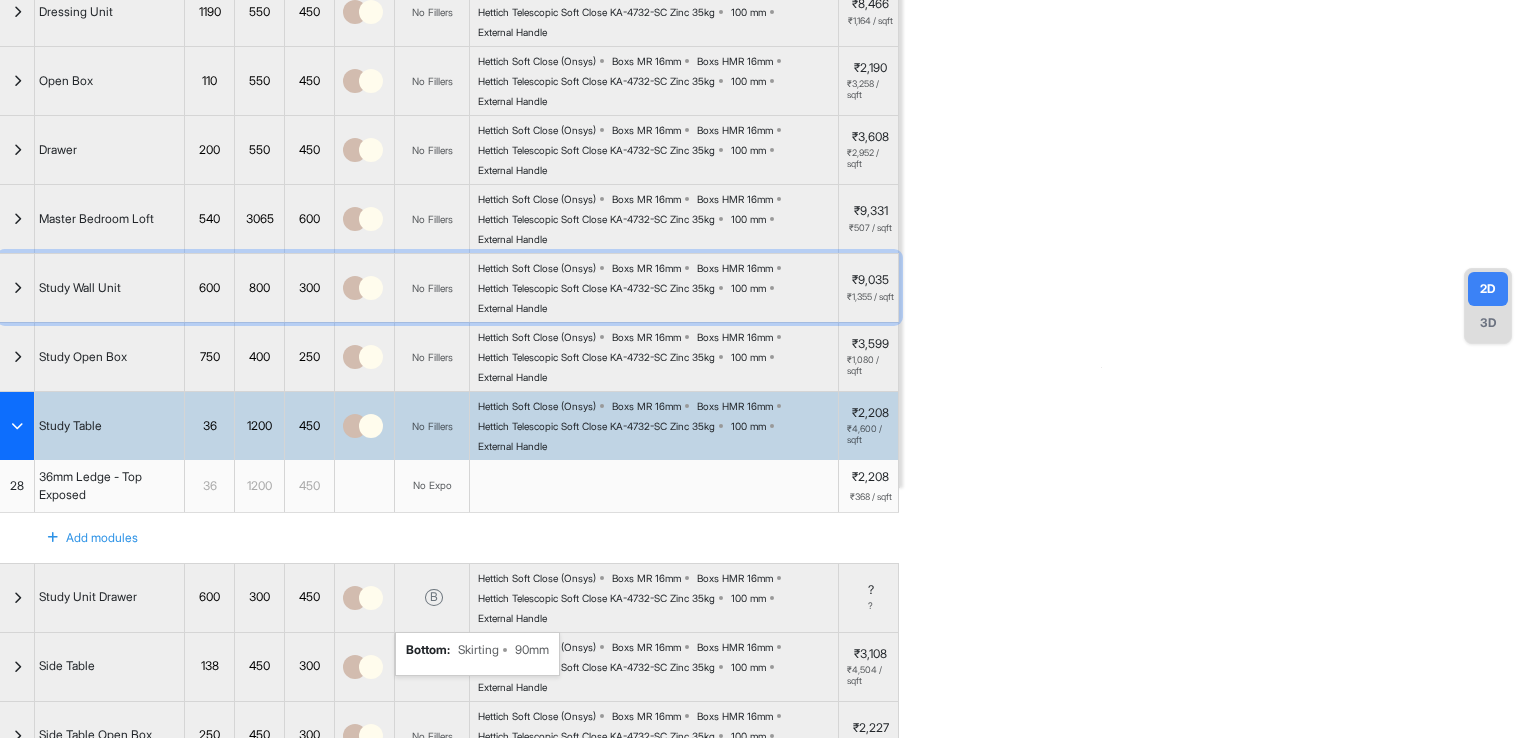 click at bounding box center (17, 288) 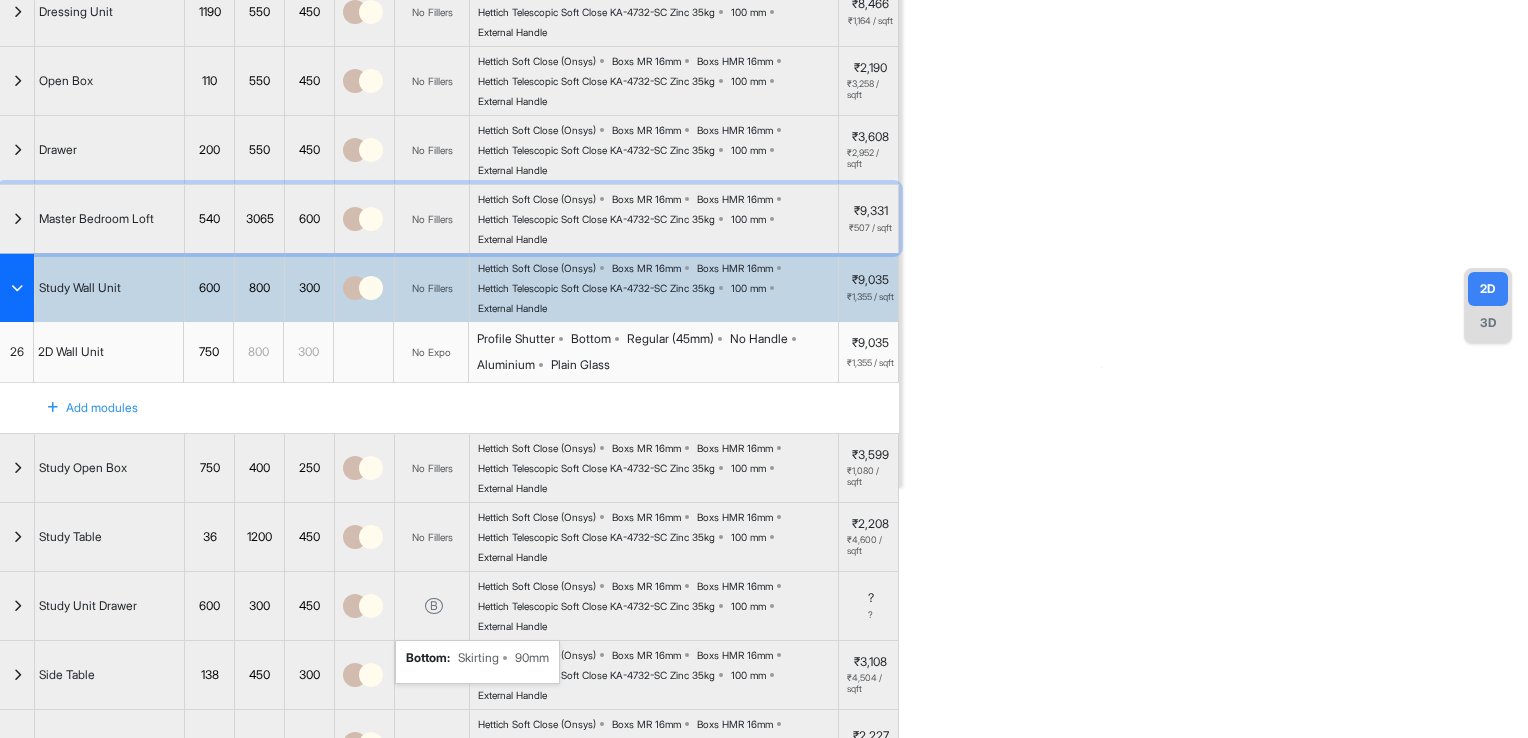 click at bounding box center [17, 219] 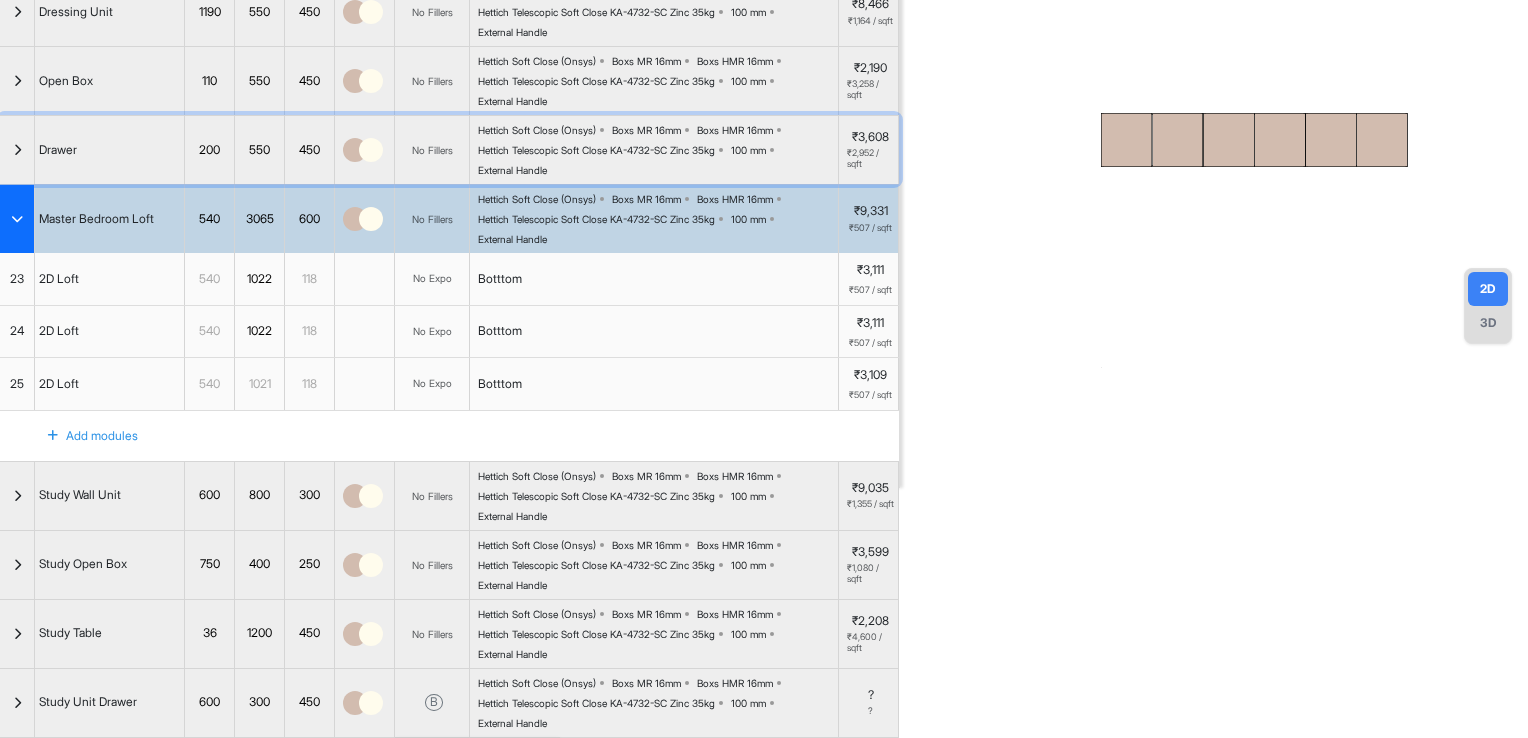 click at bounding box center (17, 150) 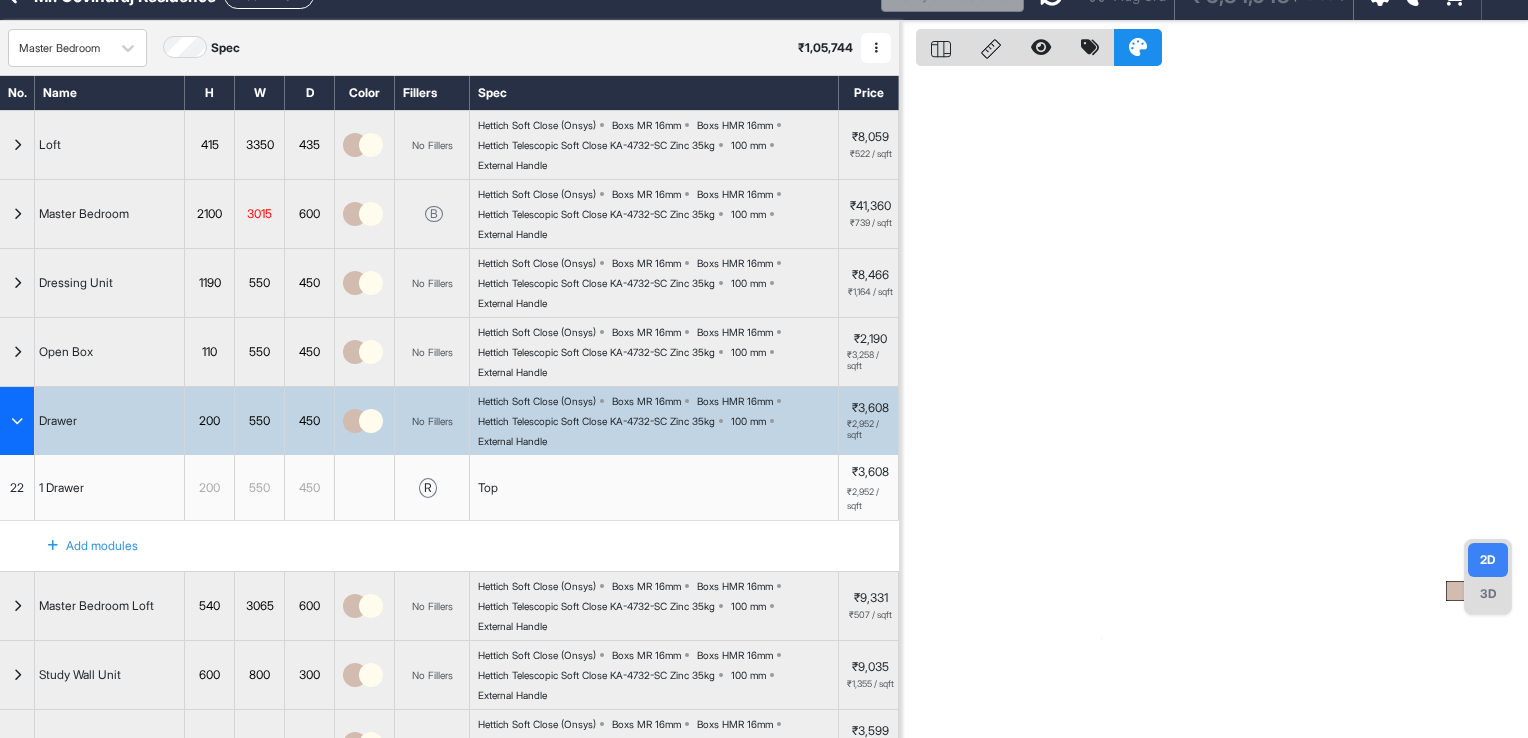 scroll, scrollTop: 0, scrollLeft: 0, axis: both 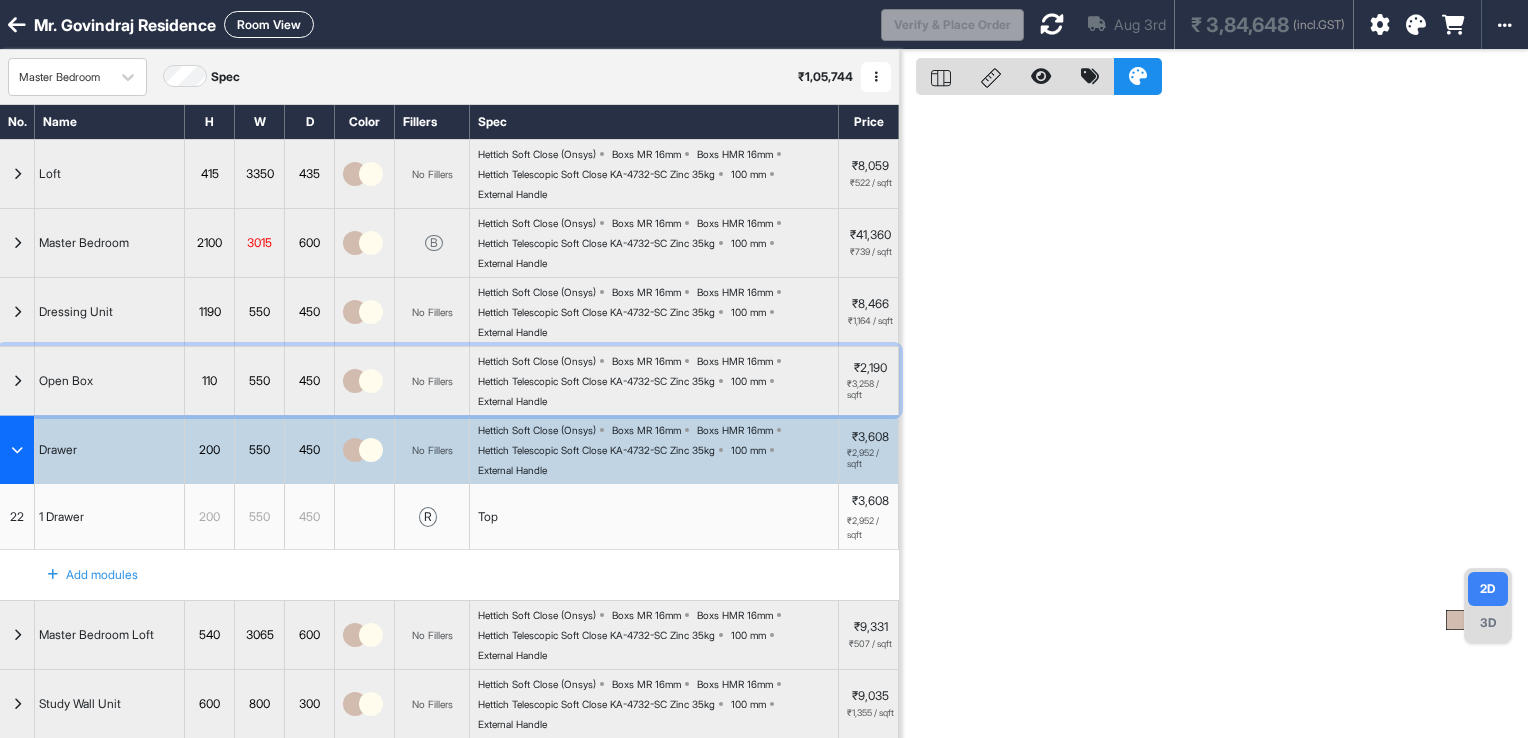 click at bounding box center (17, 381) 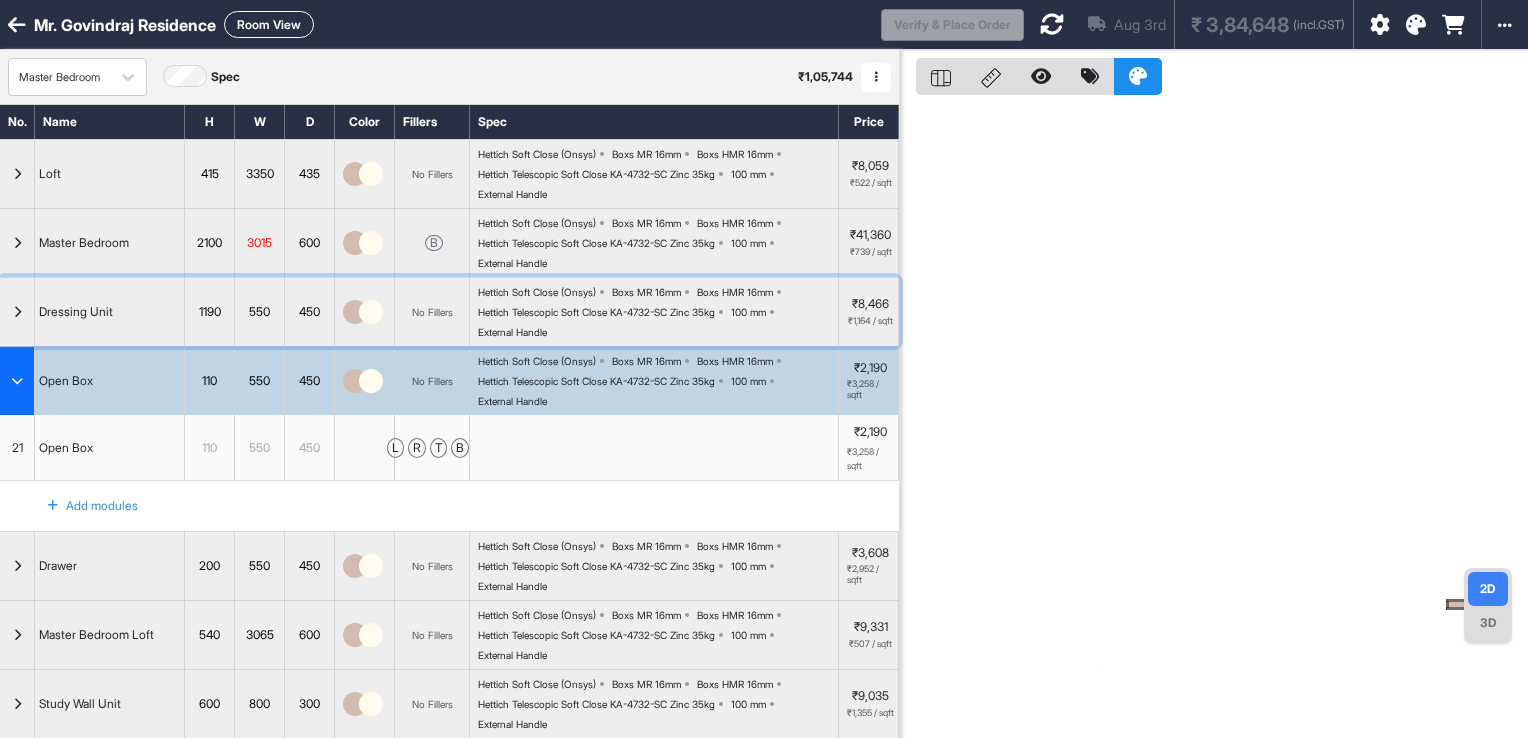 click at bounding box center (17, 312) 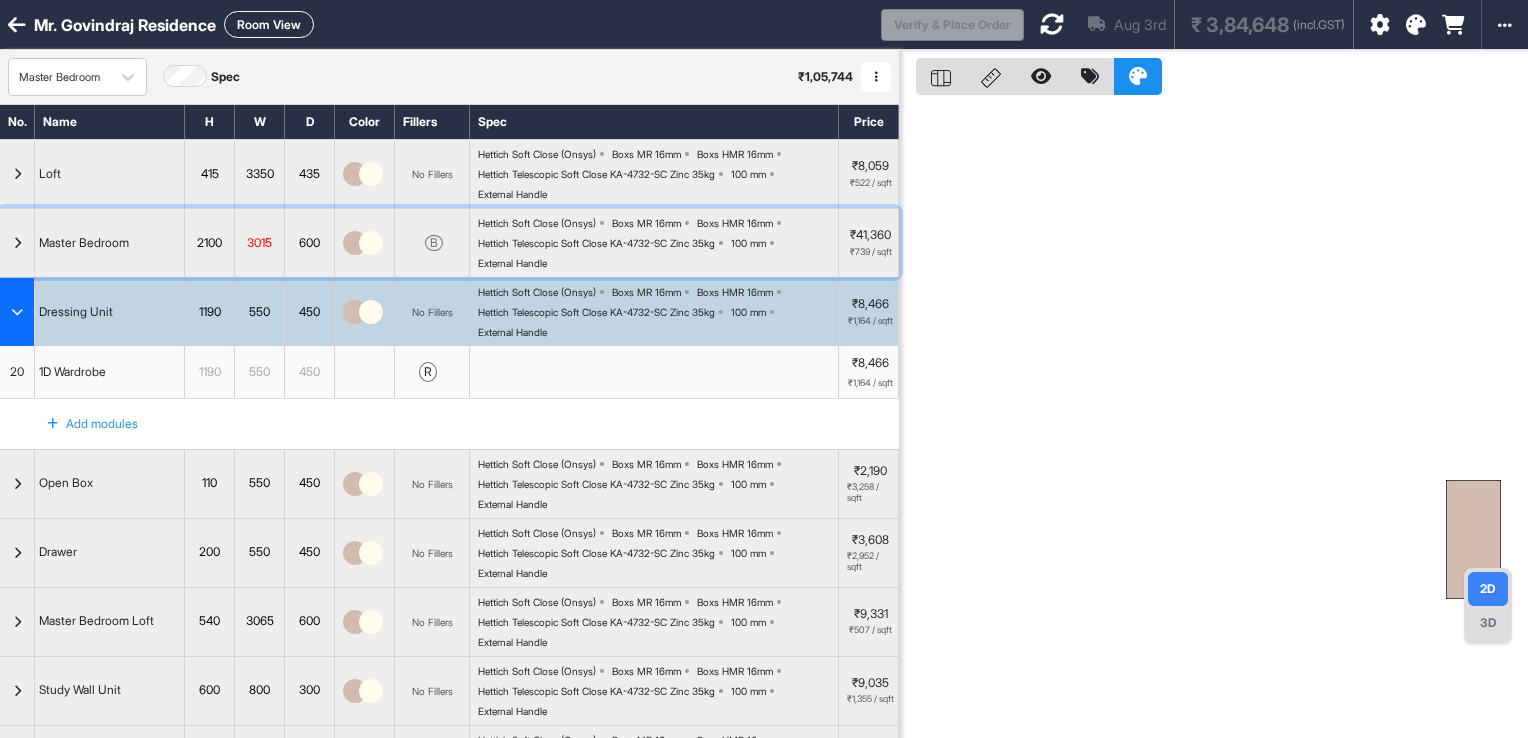 click at bounding box center (17, 243) 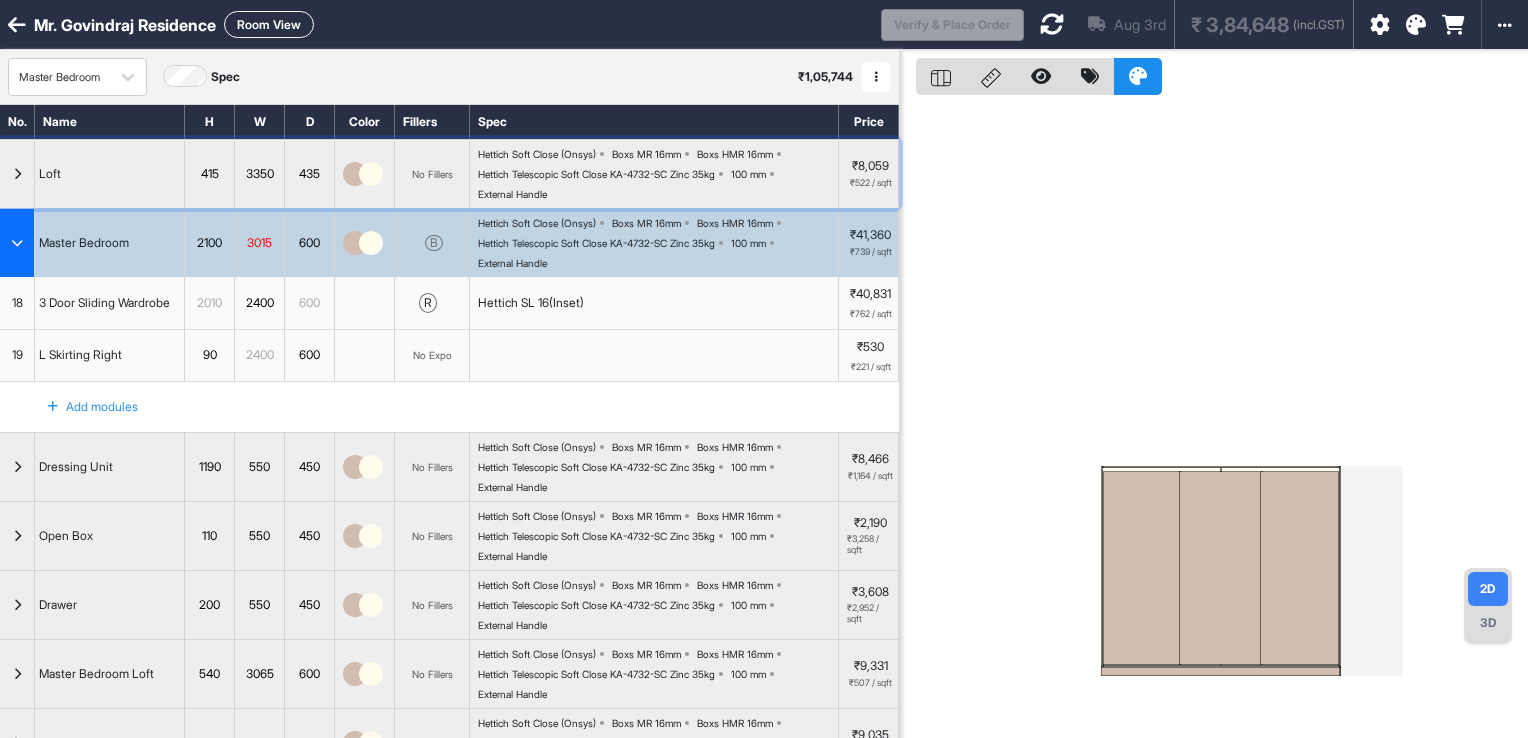 click at bounding box center (17, 174) 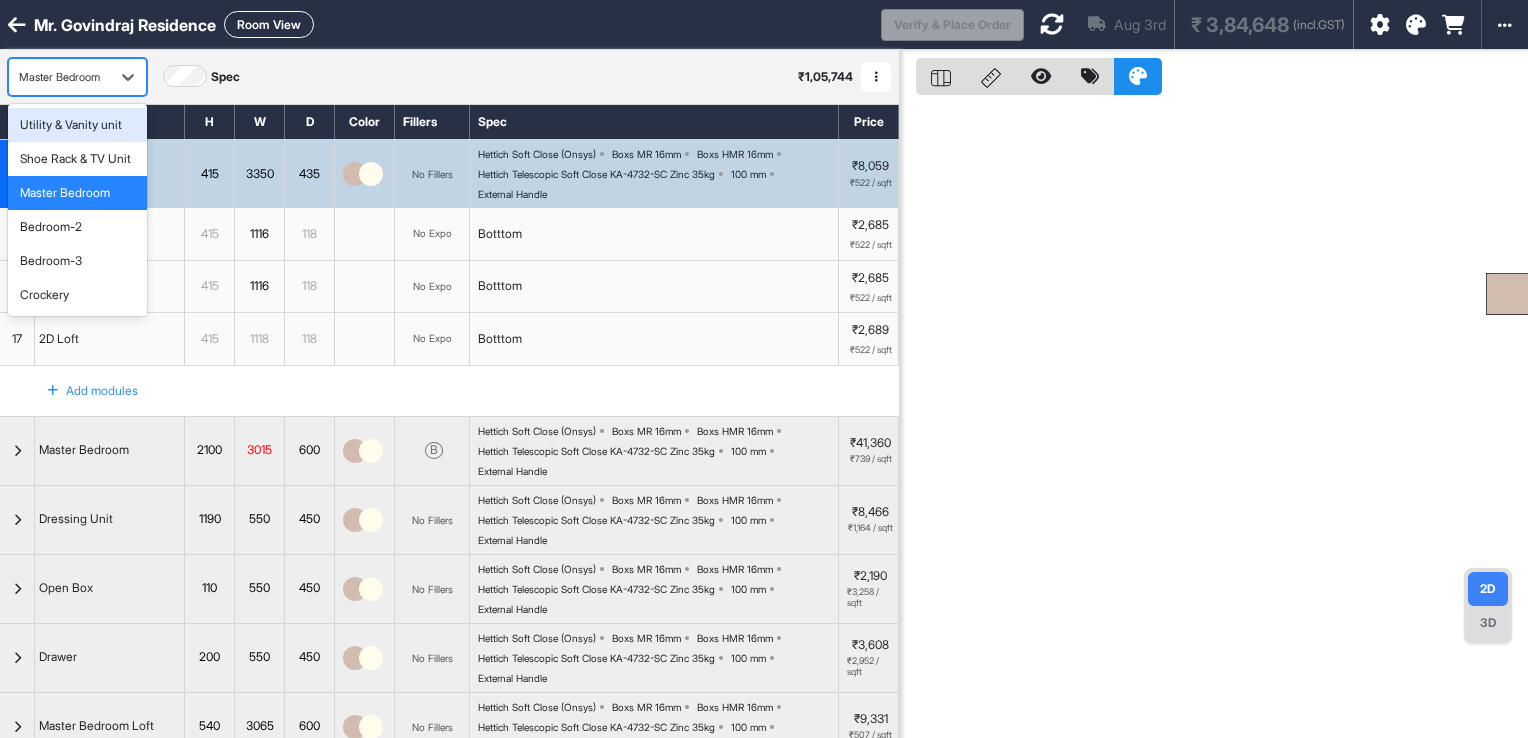 click on "Master Bedroom" at bounding box center (59, 77) 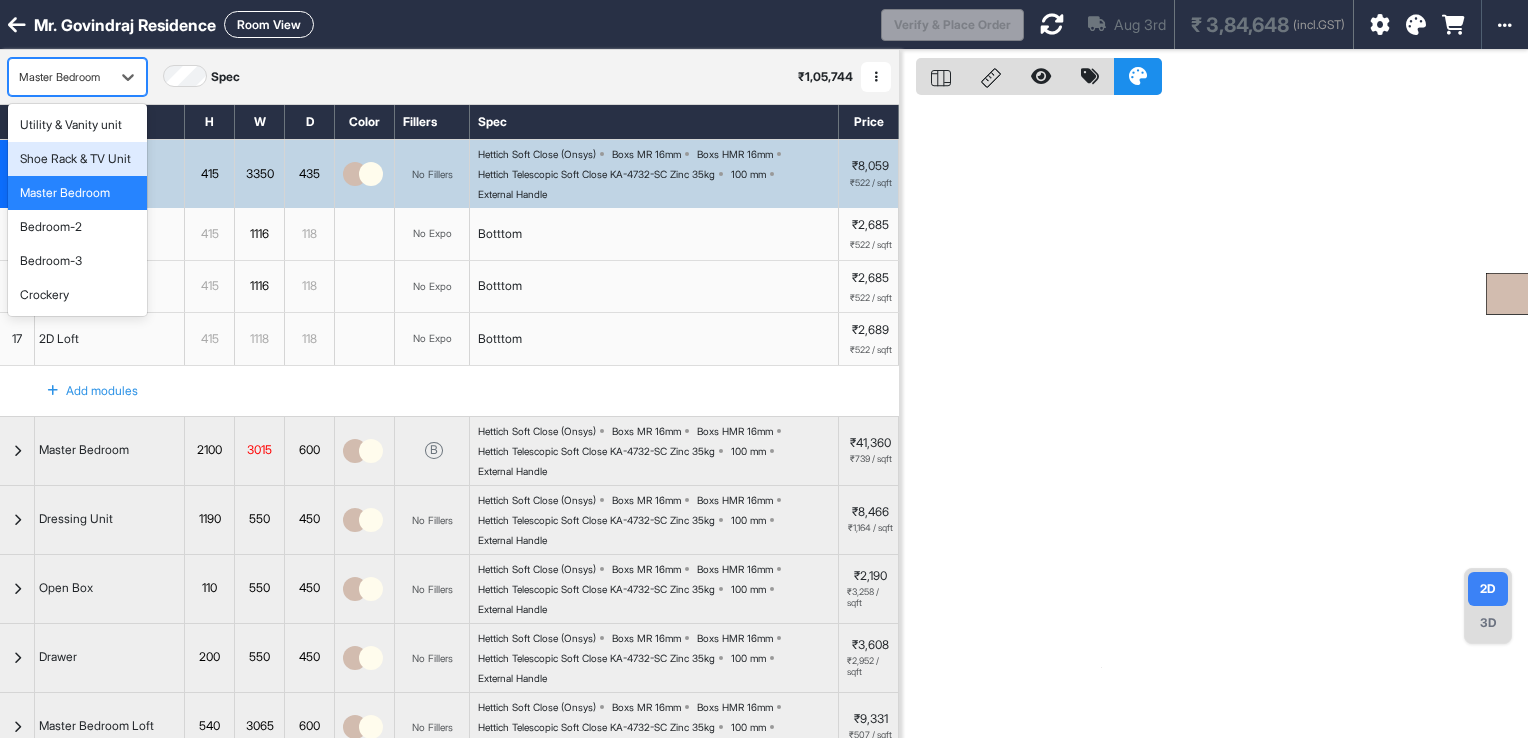 click on "Shoe Rack & TV Unit" at bounding box center (77, 159) 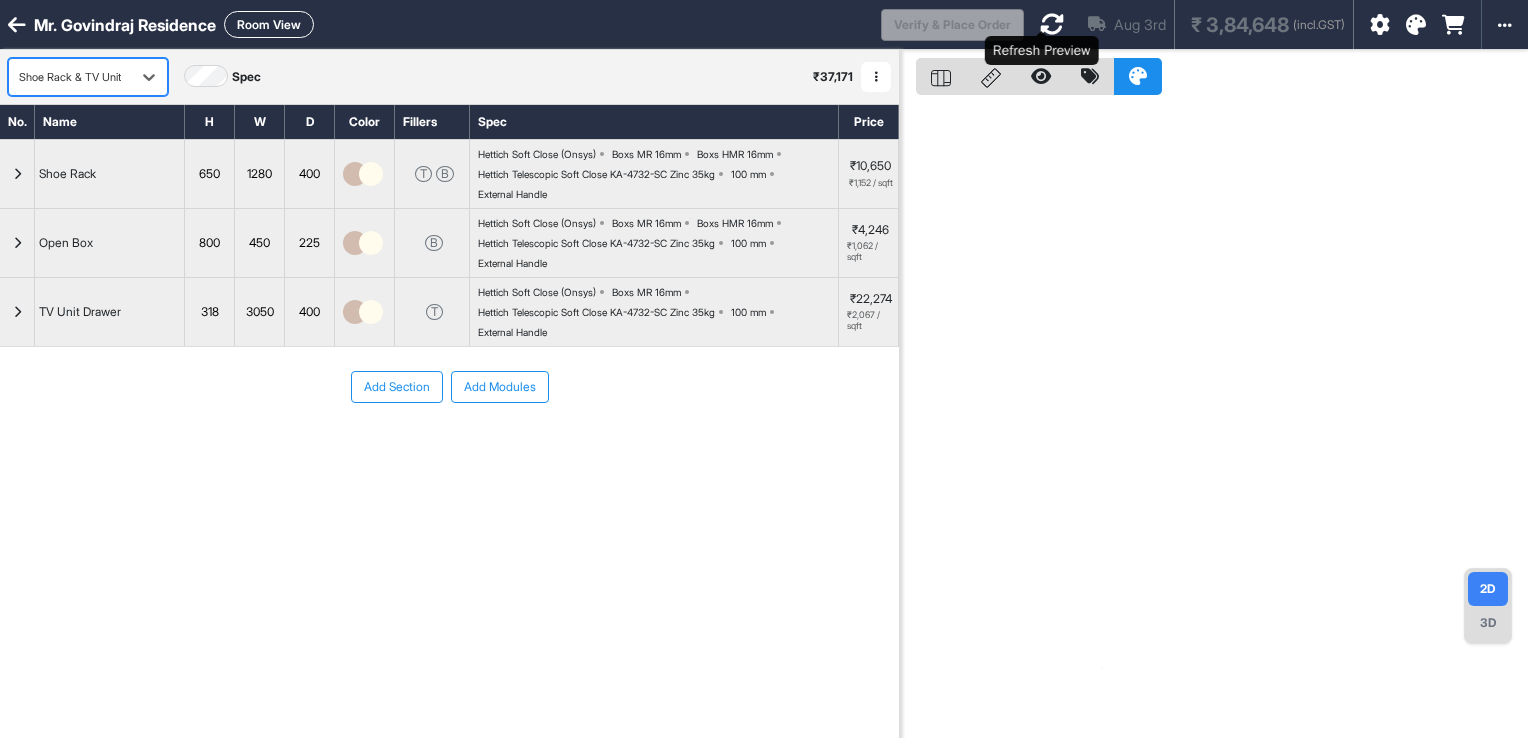click at bounding box center (1052, 24) 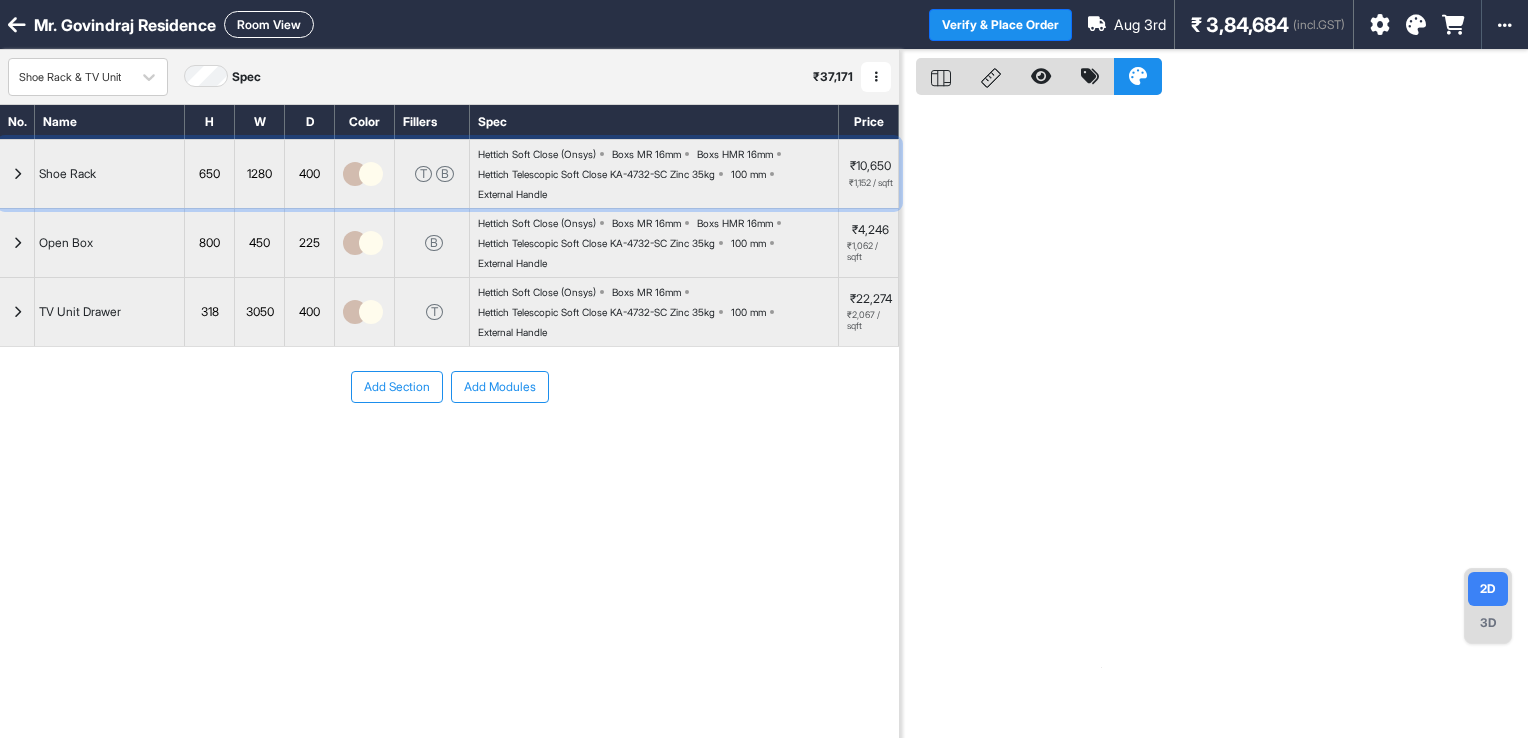 click at bounding box center [17, 174] 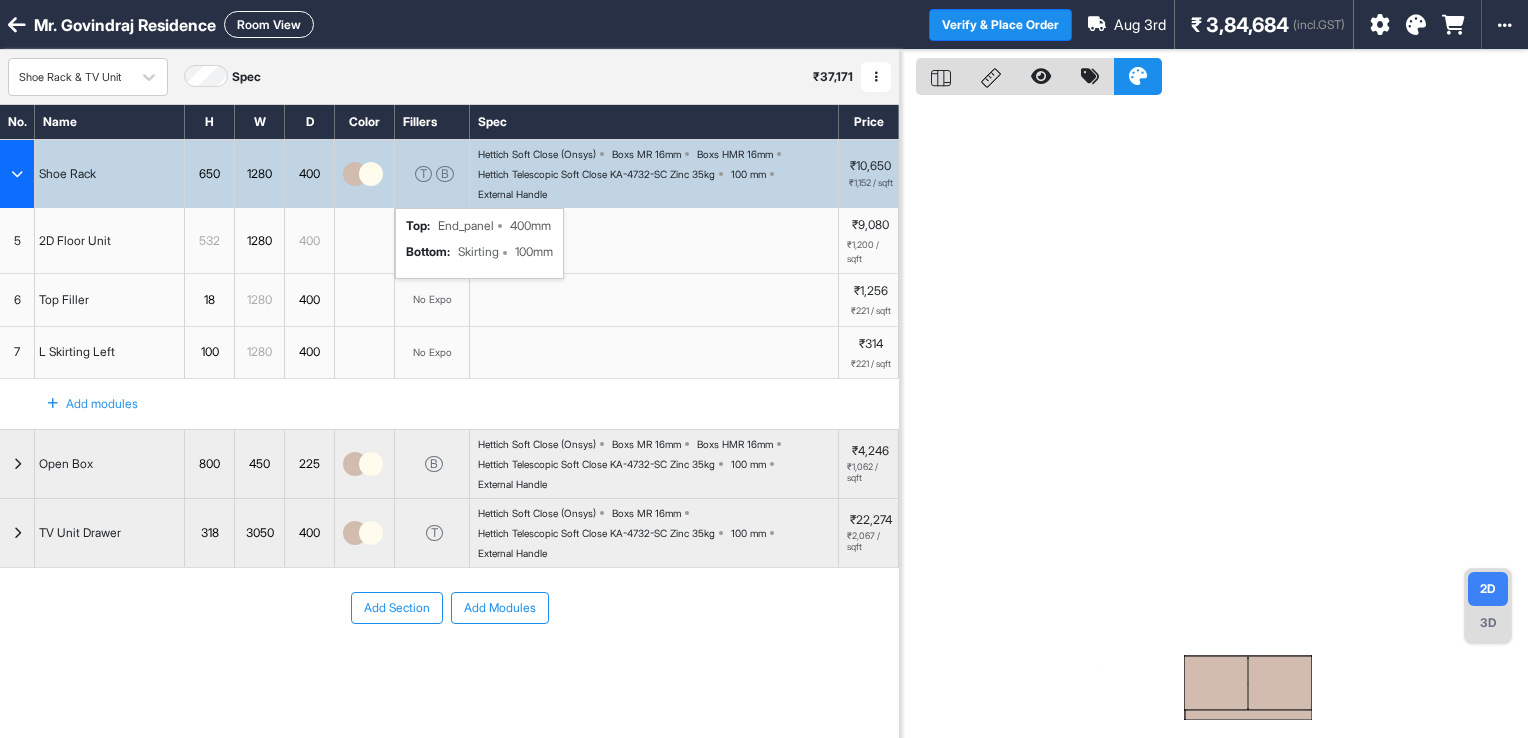 click on "T B" at bounding box center (432, 174) 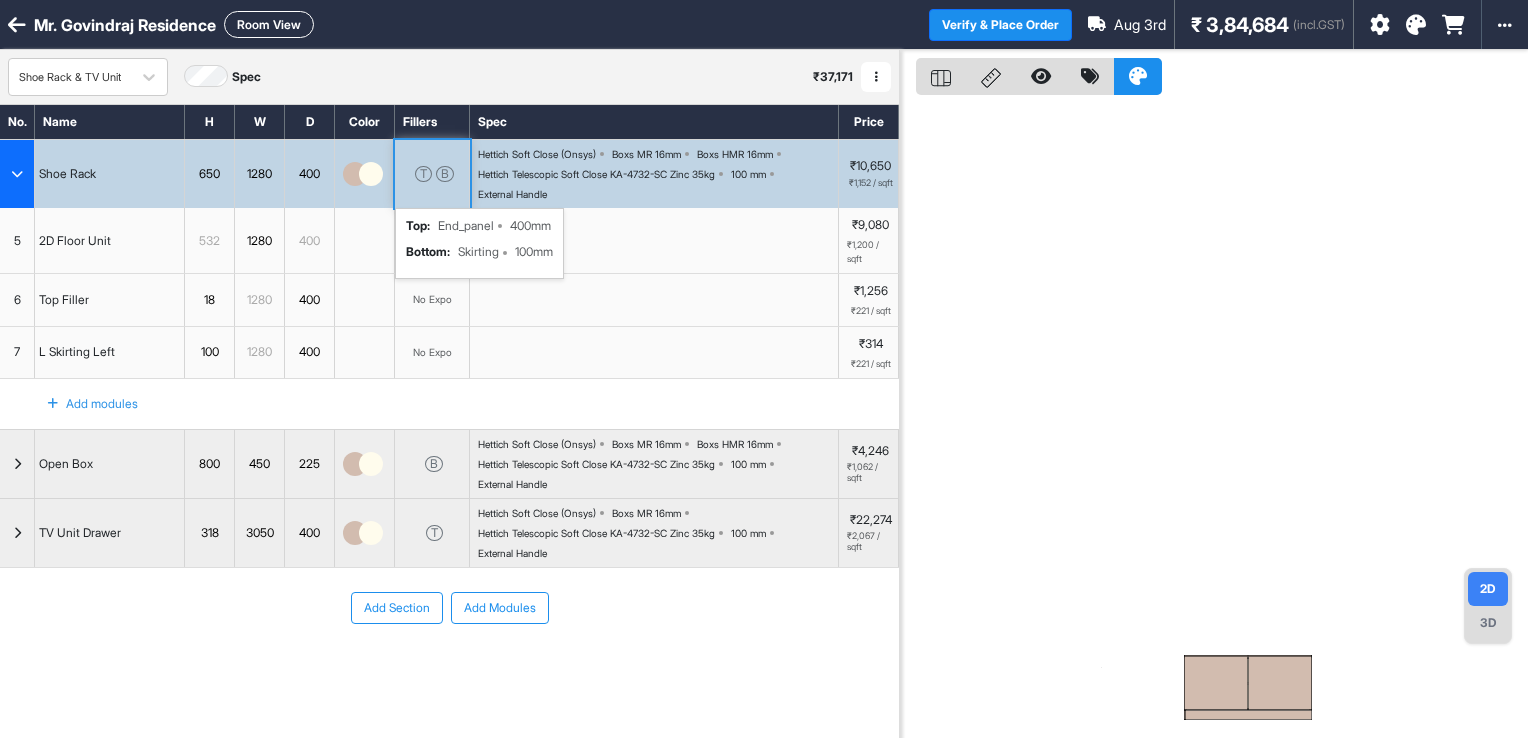 click on "T B" at bounding box center [432, 174] 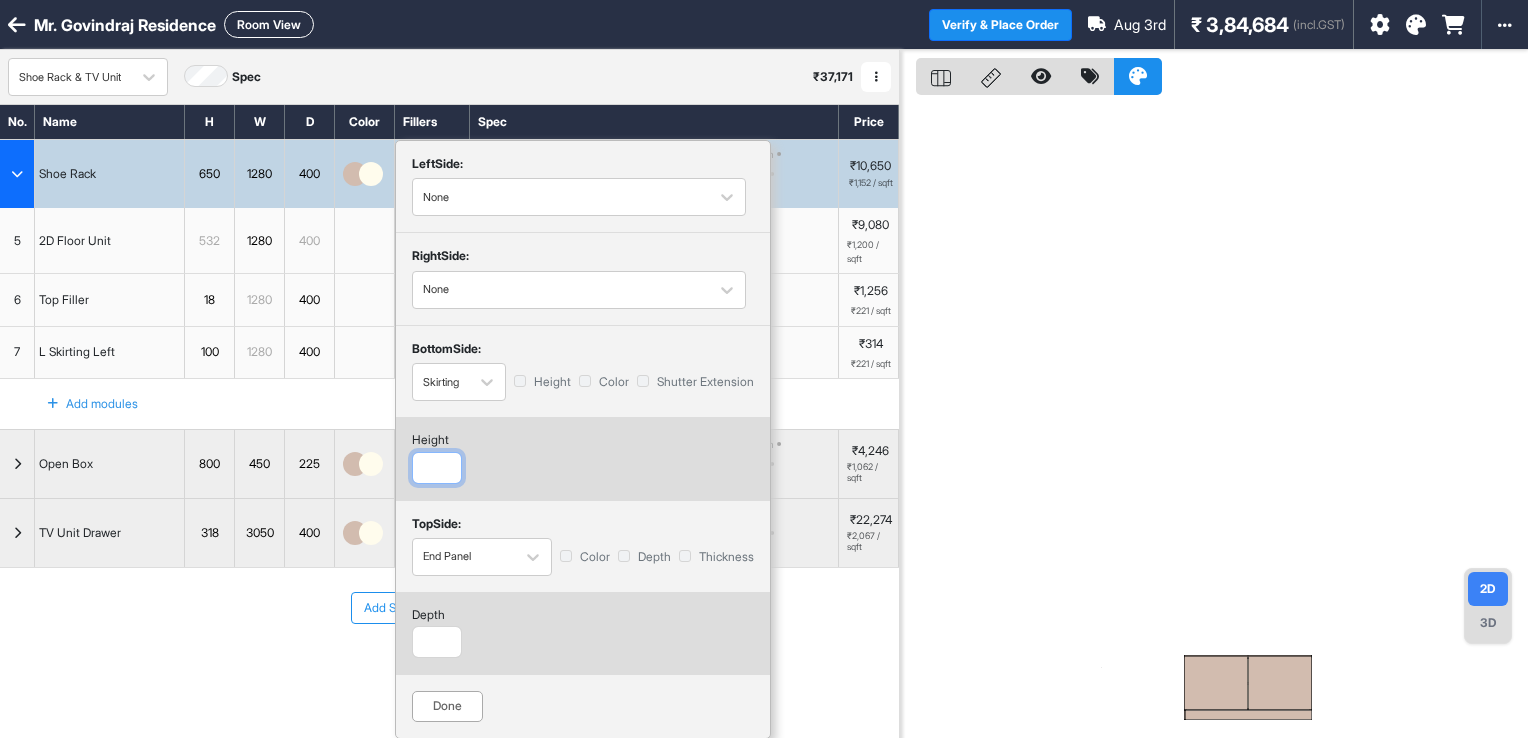 click on "***" at bounding box center [437, 468] 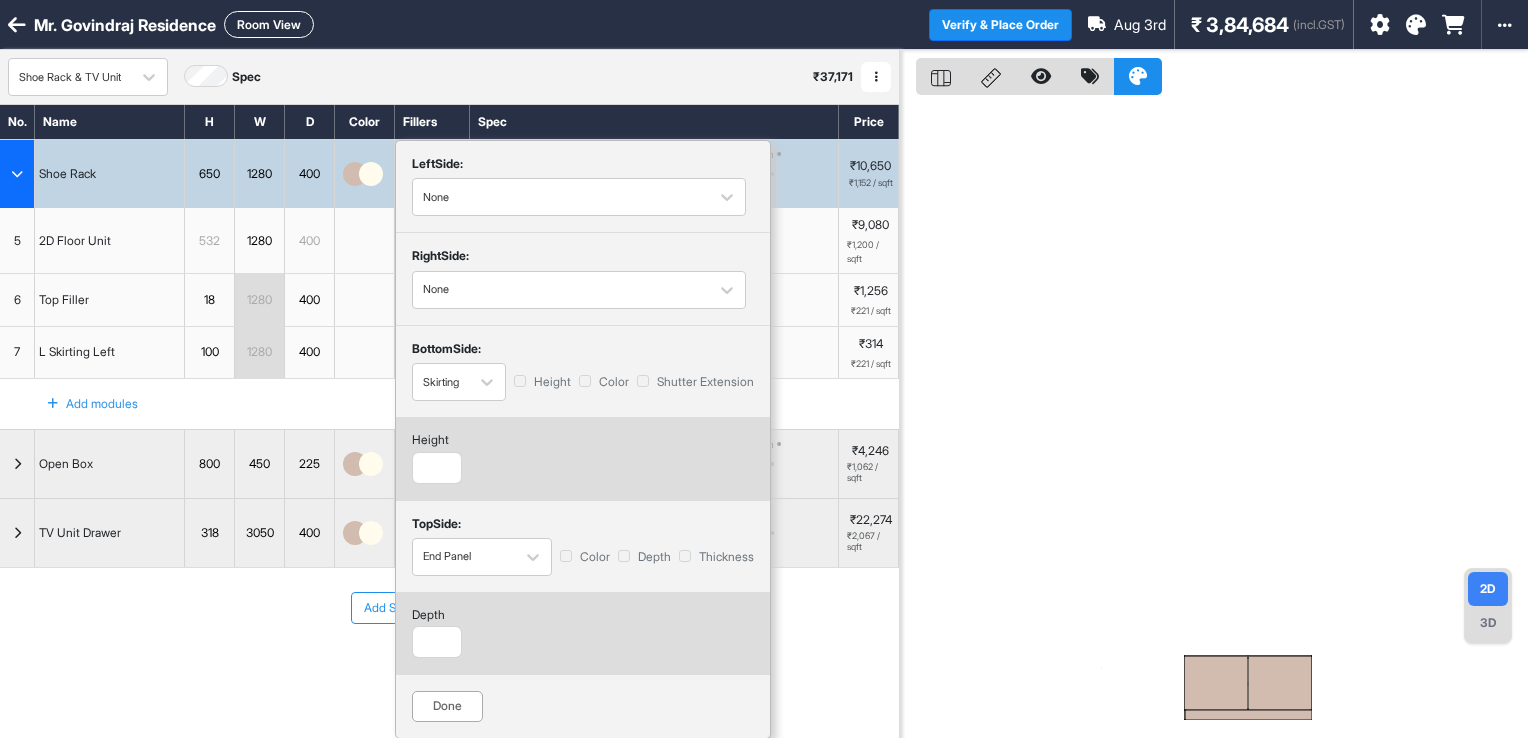 click on "Done" at bounding box center [447, 706] 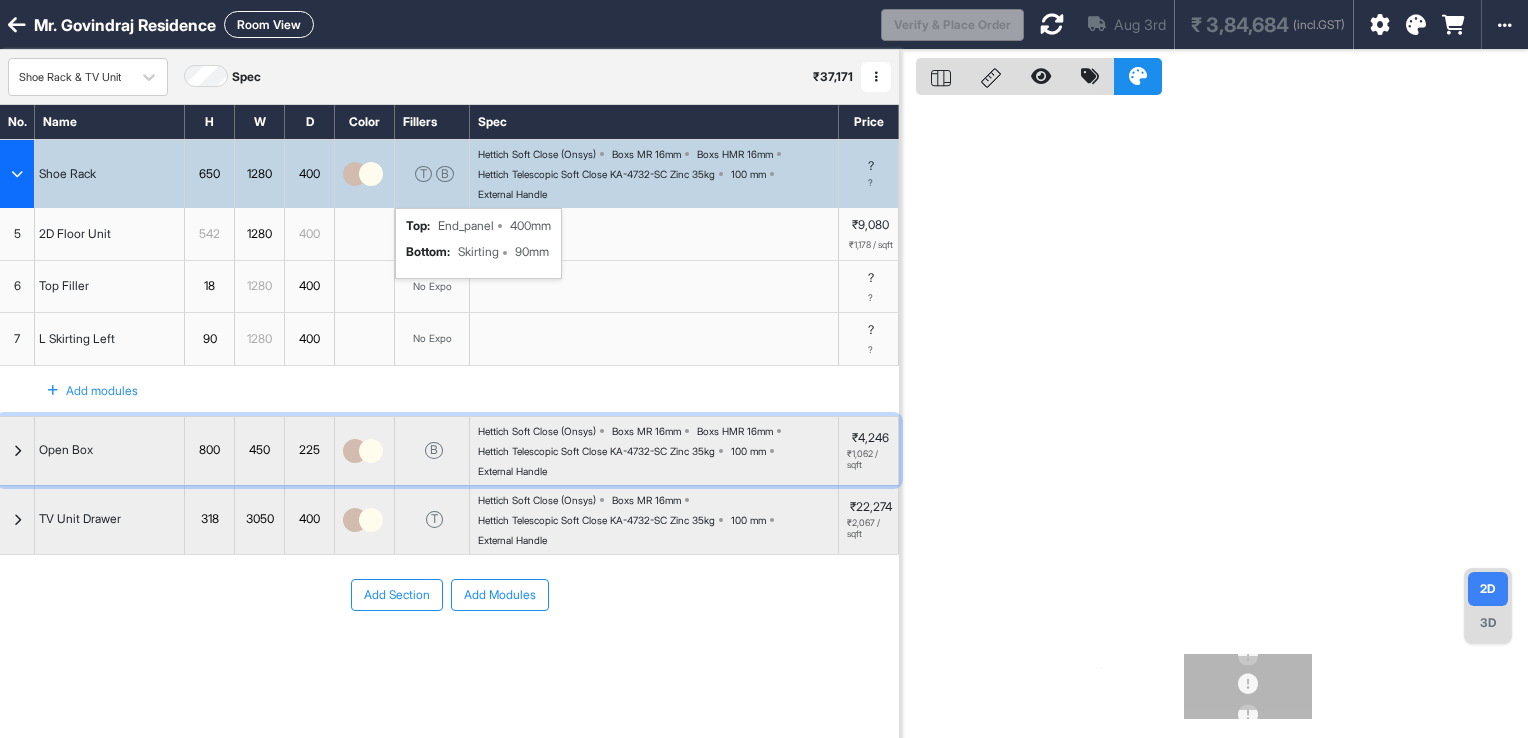 click at bounding box center [17, 451] 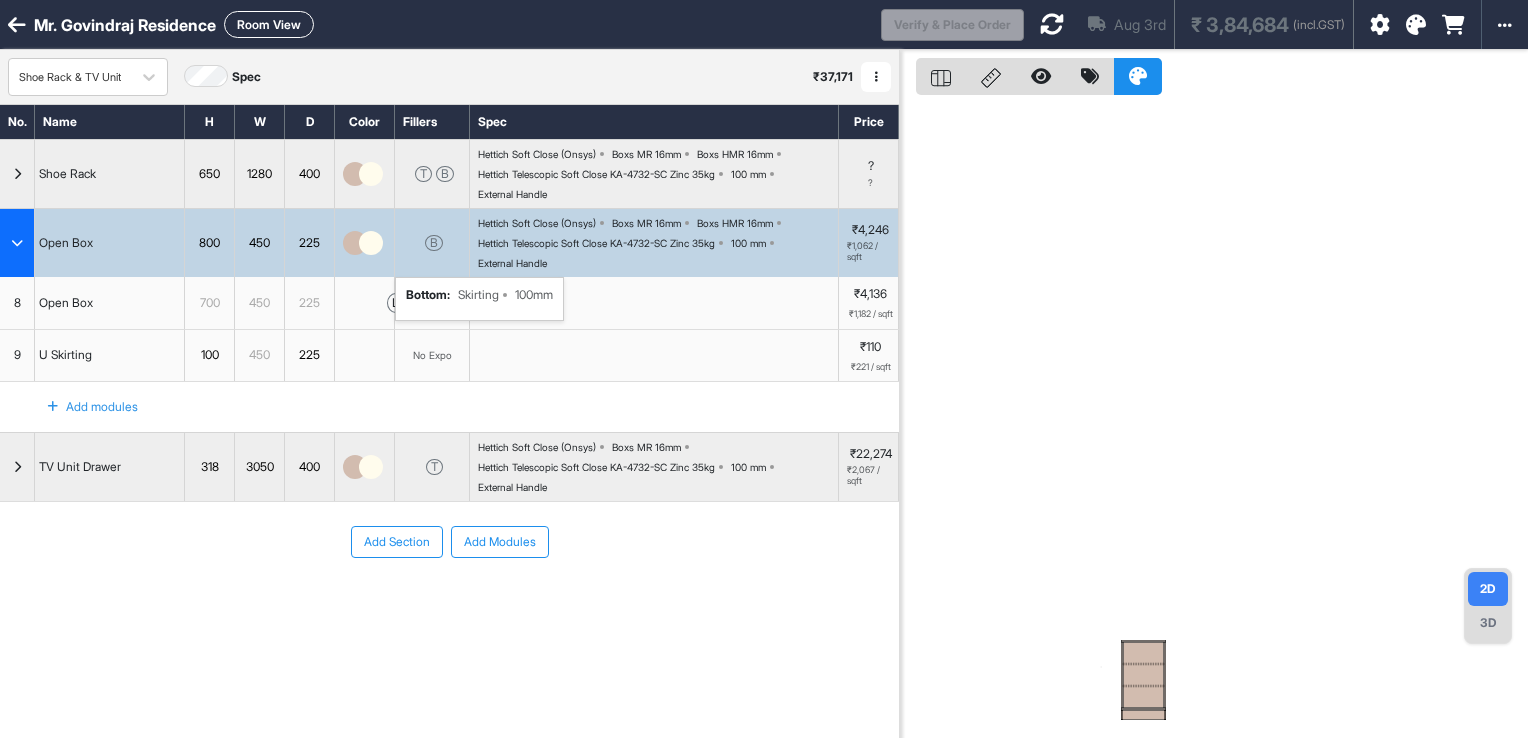 click on "B" at bounding box center (434, 243) 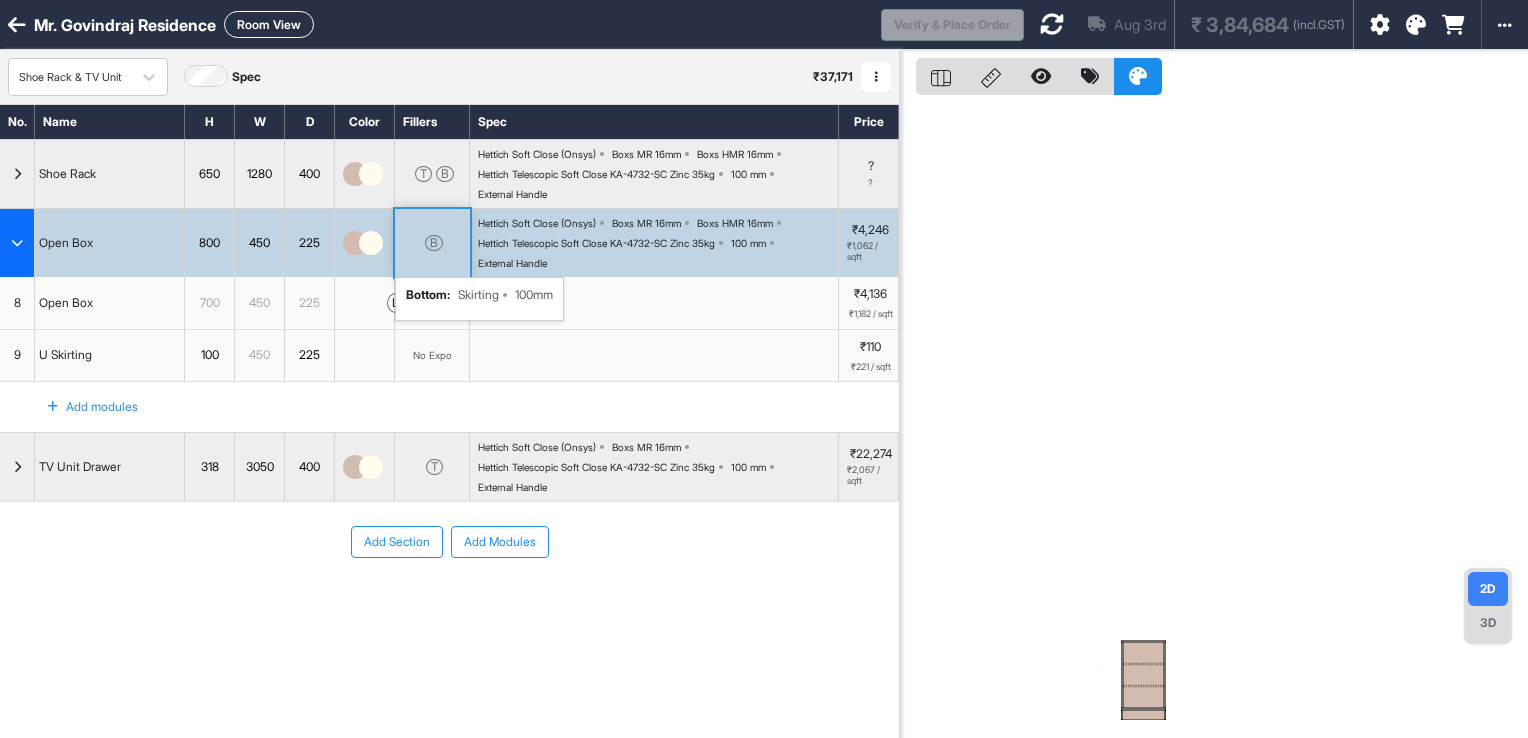 click on "B" at bounding box center [434, 243] 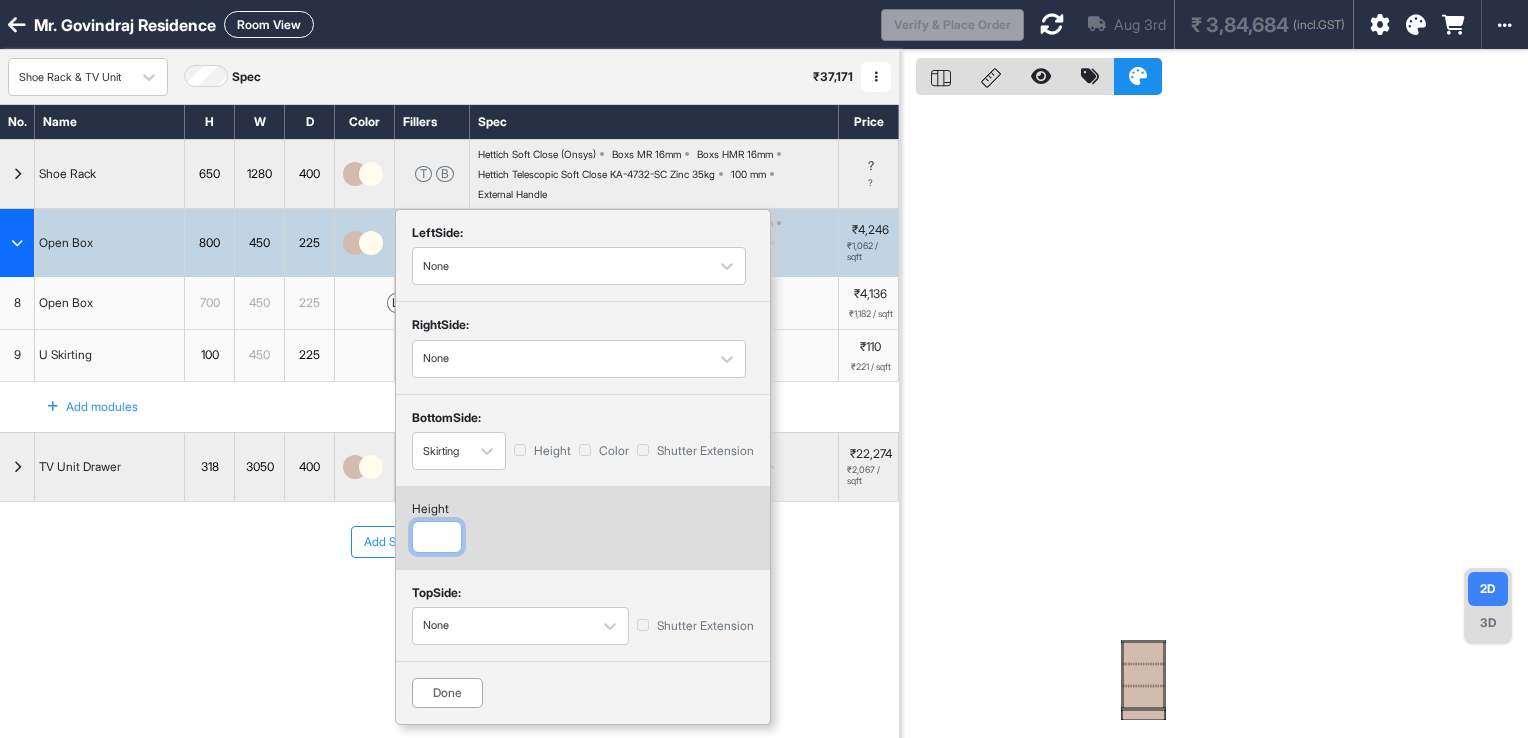 click on "***" at bounding box center (437, 537) 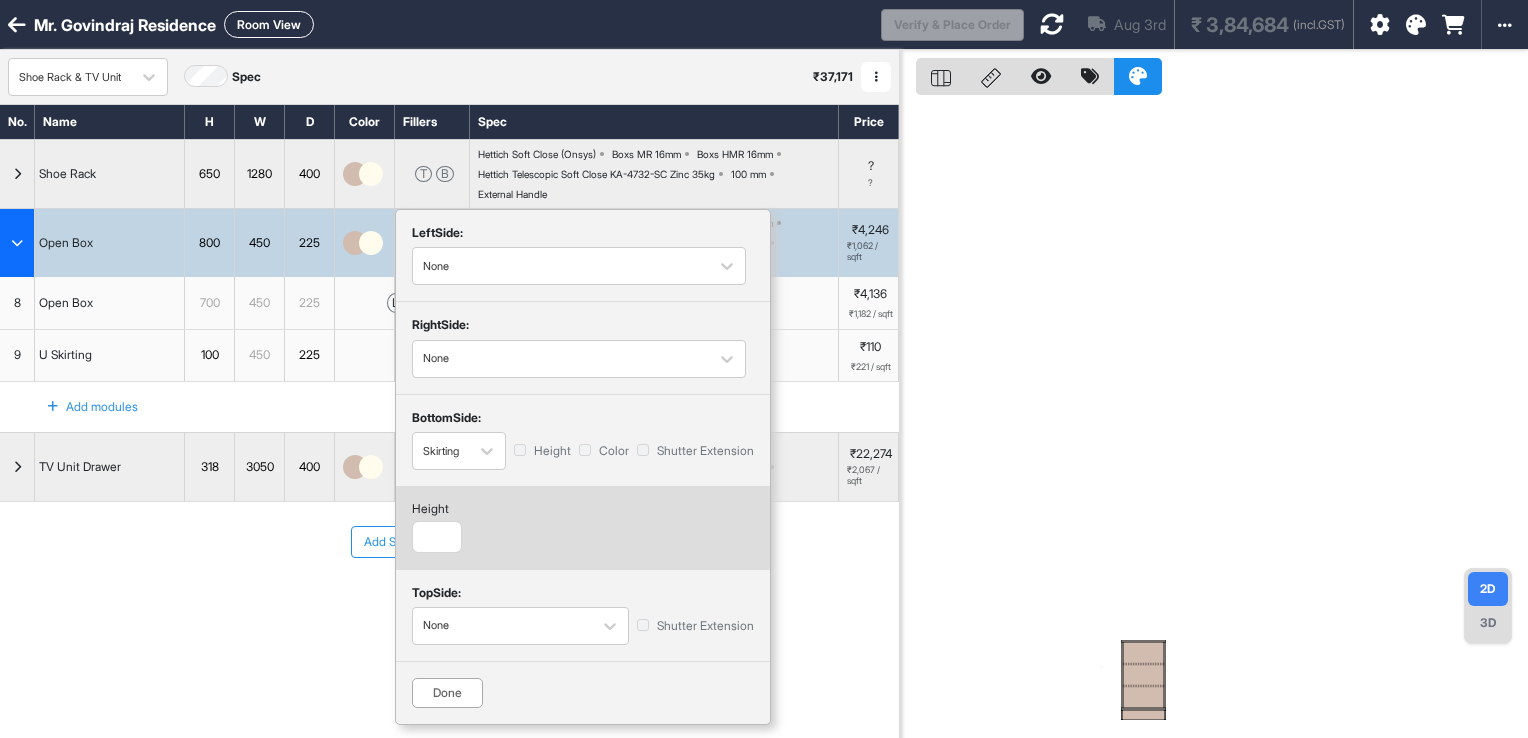 click on "Done" at bounding box center (447, 693) 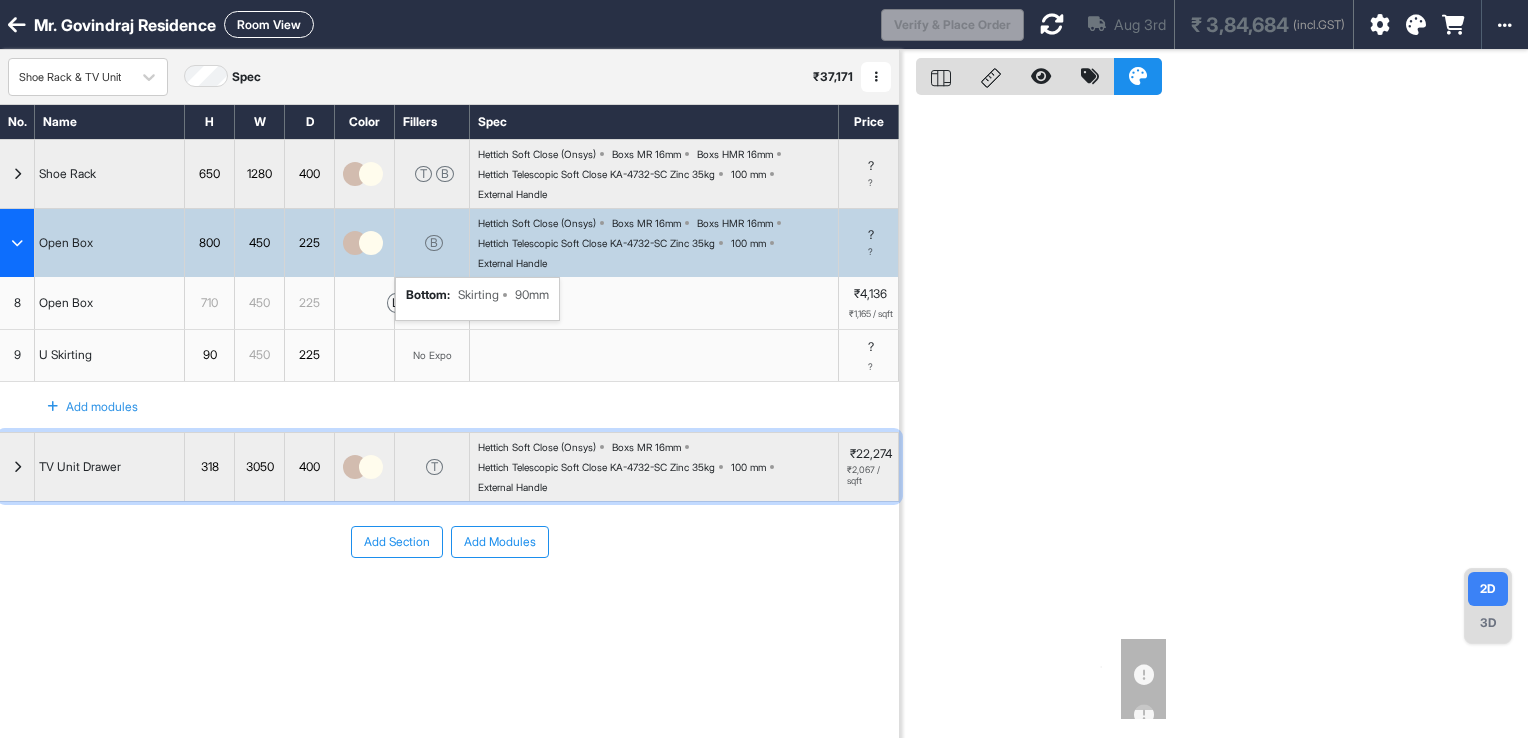 click at bounding box center [17, 467] 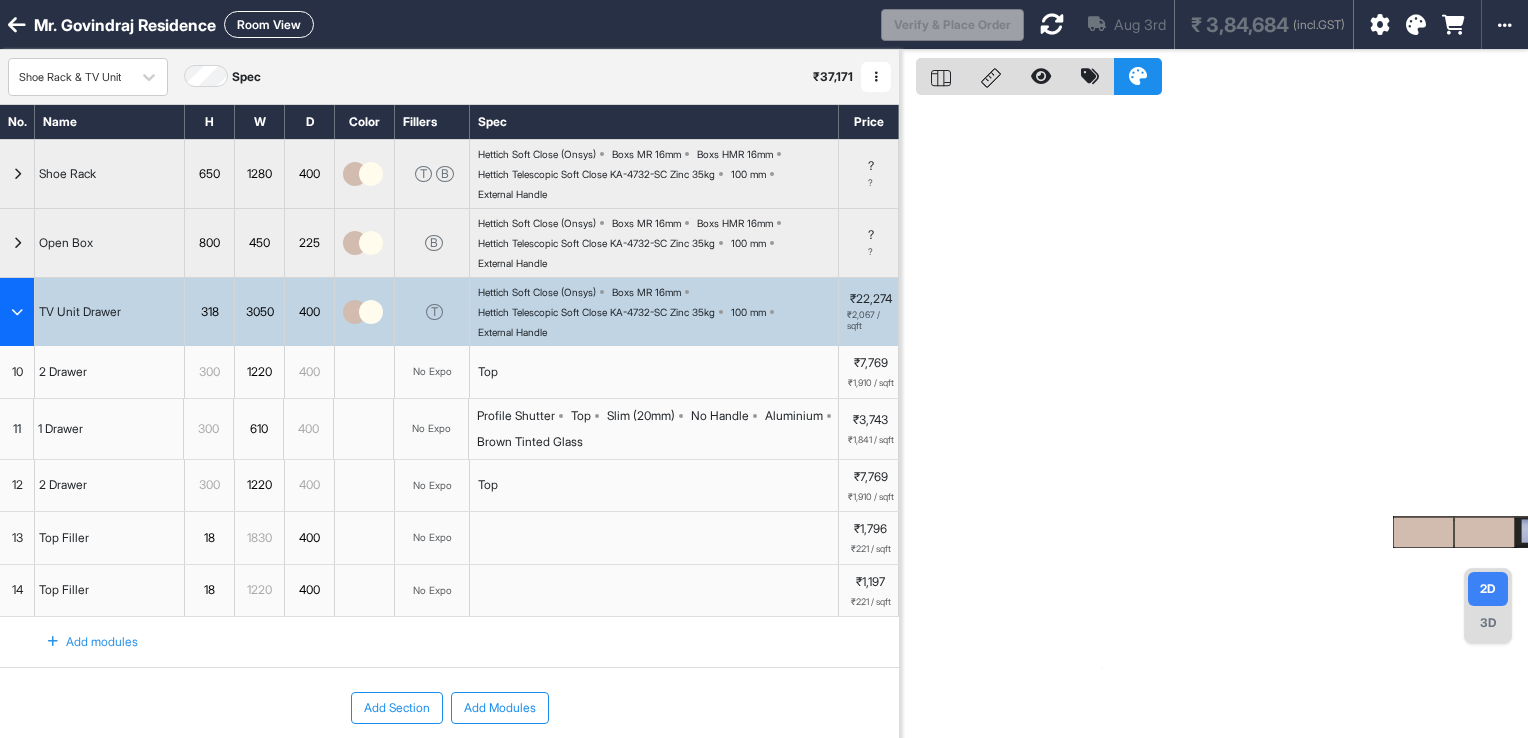 click at bounding box center [1052, 24] 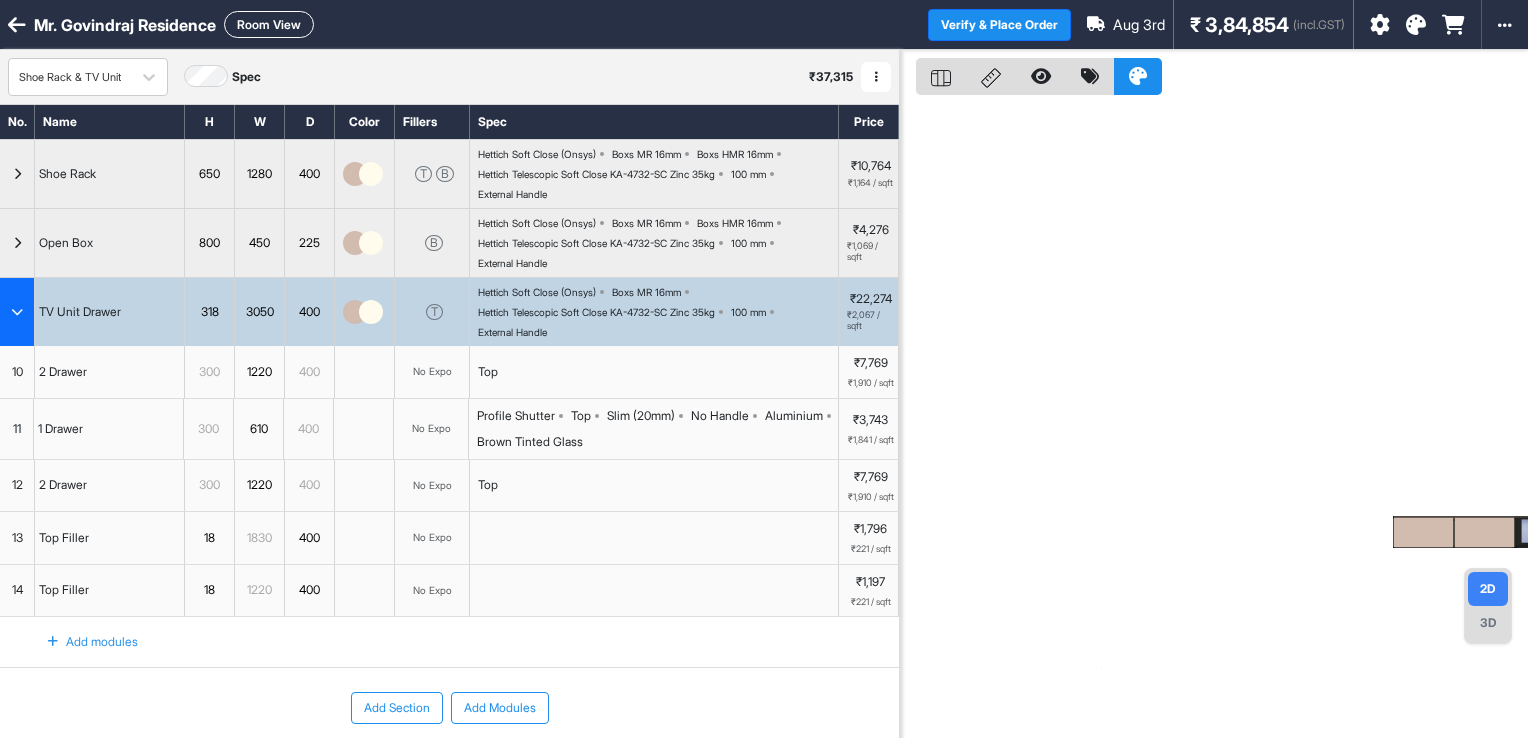 click at bounding box center (17, 312) 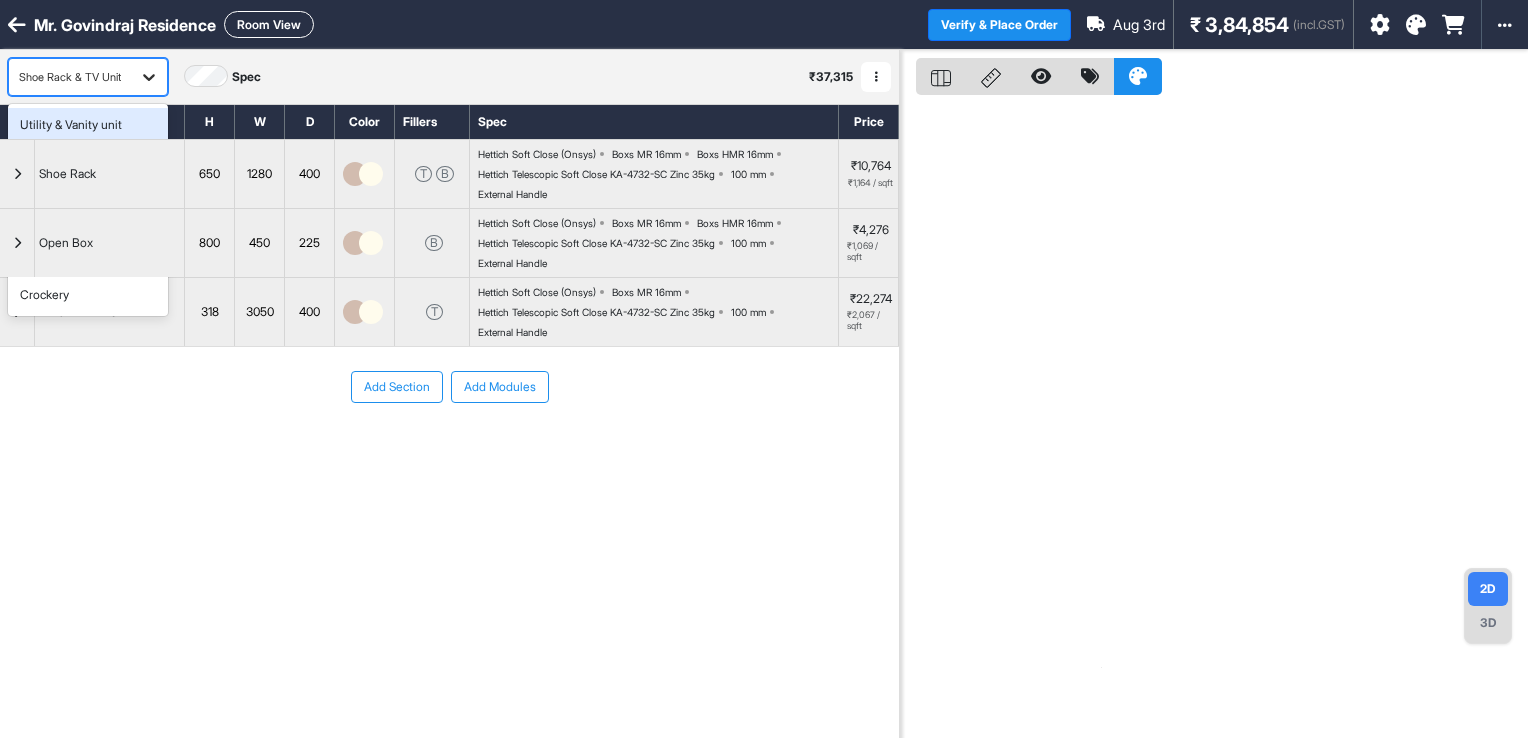 click at bounding box center [149, 77] 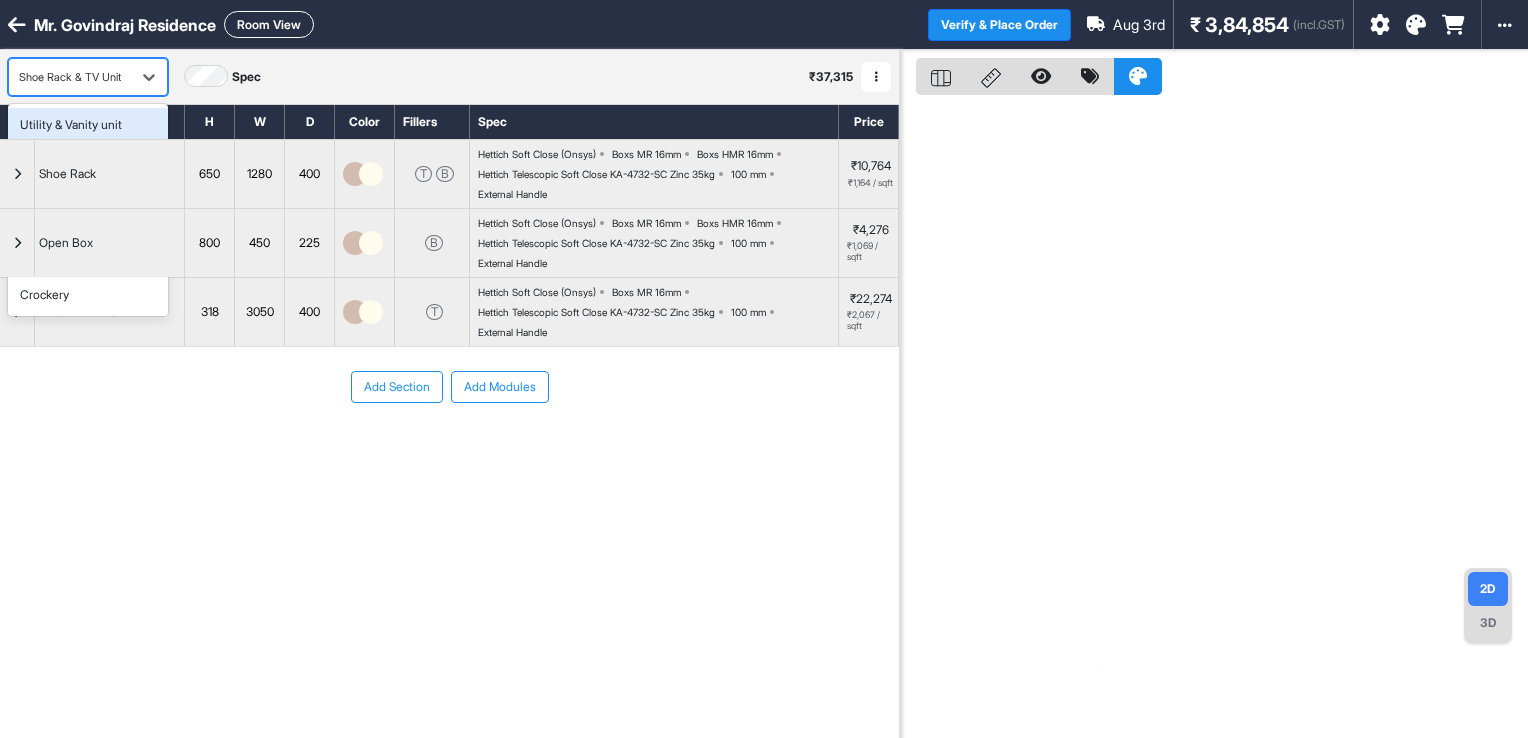 click on "Utility & Vanity unit" at bounding box center (71, 125) 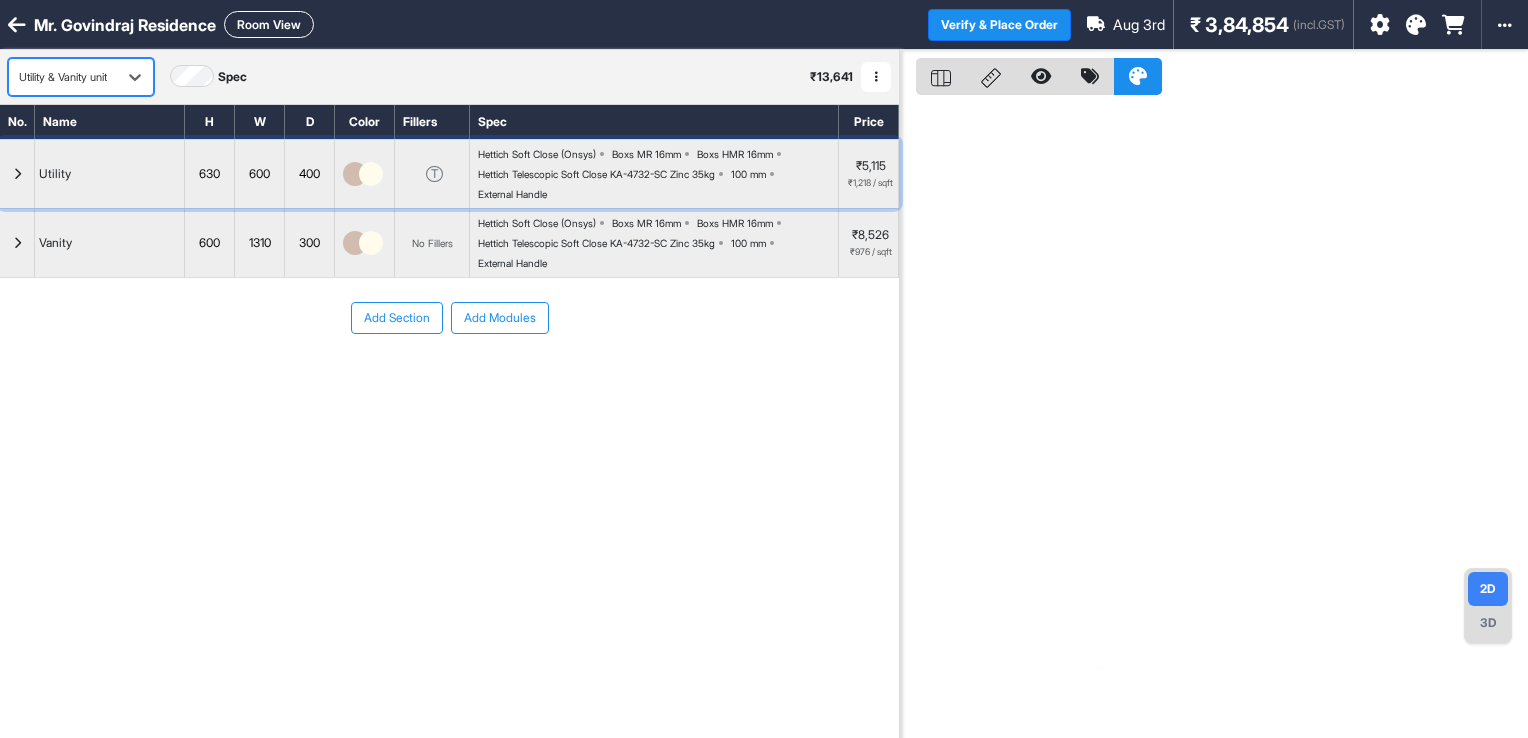 click at bounding box center (17, 174) 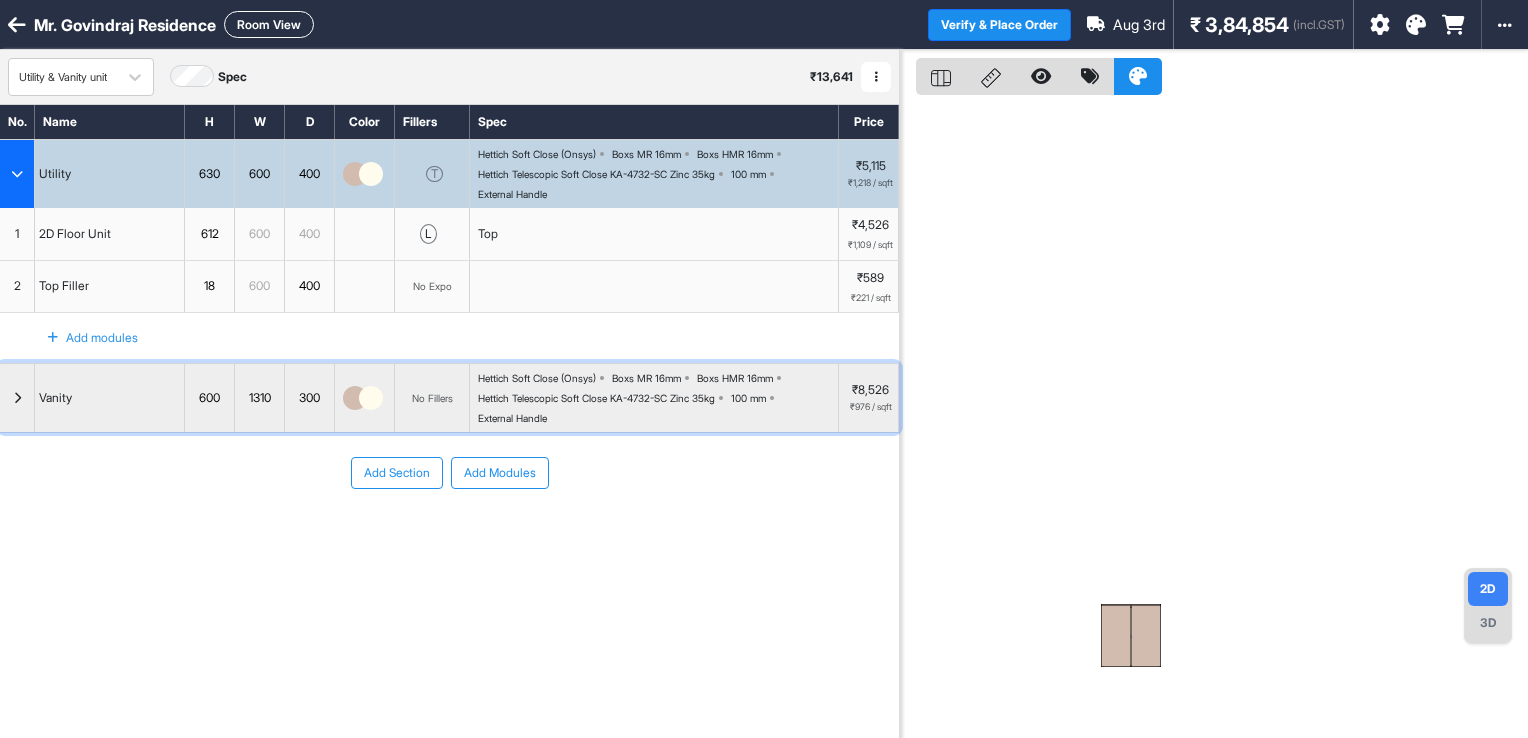 click at bounding box center [17, 398] 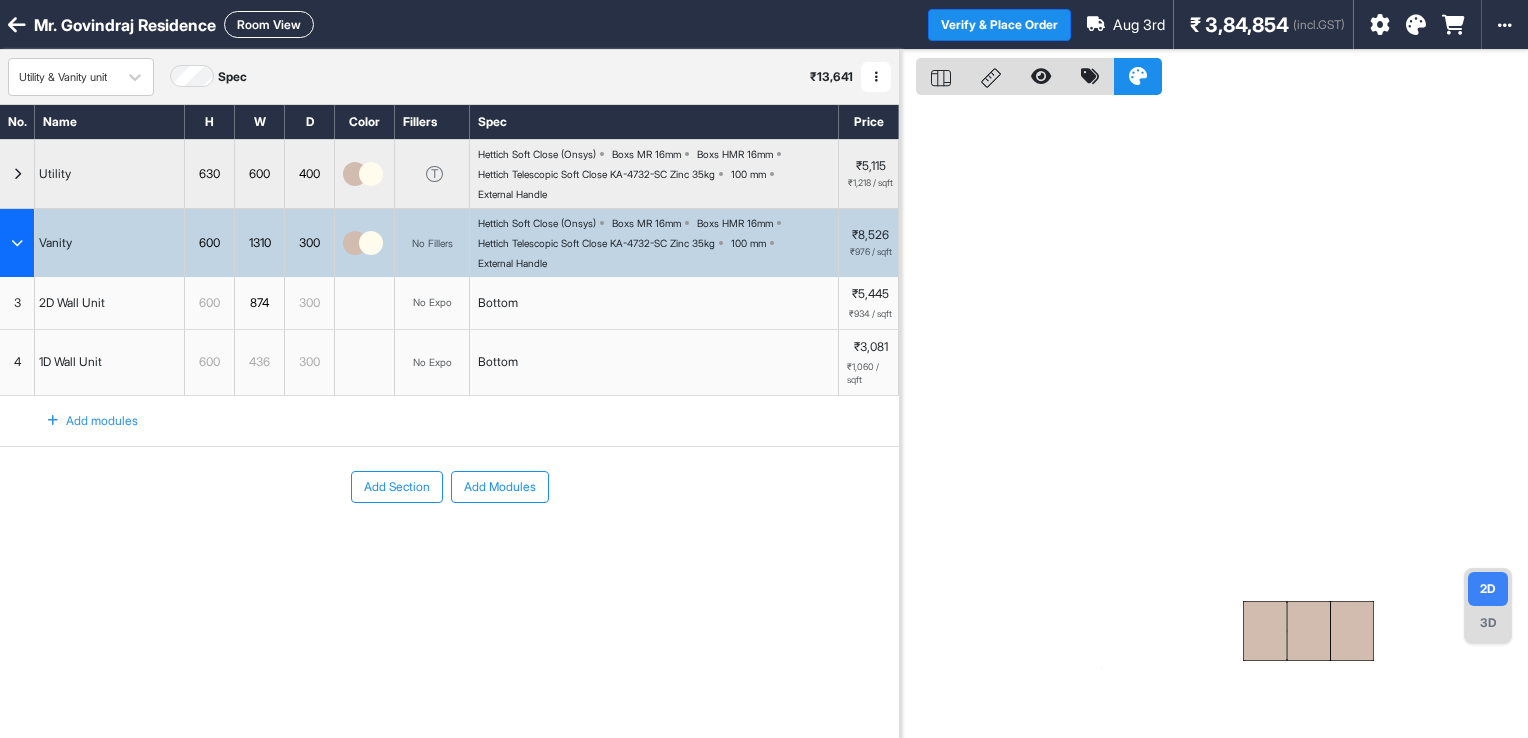 click at bounding box center [17, 243] 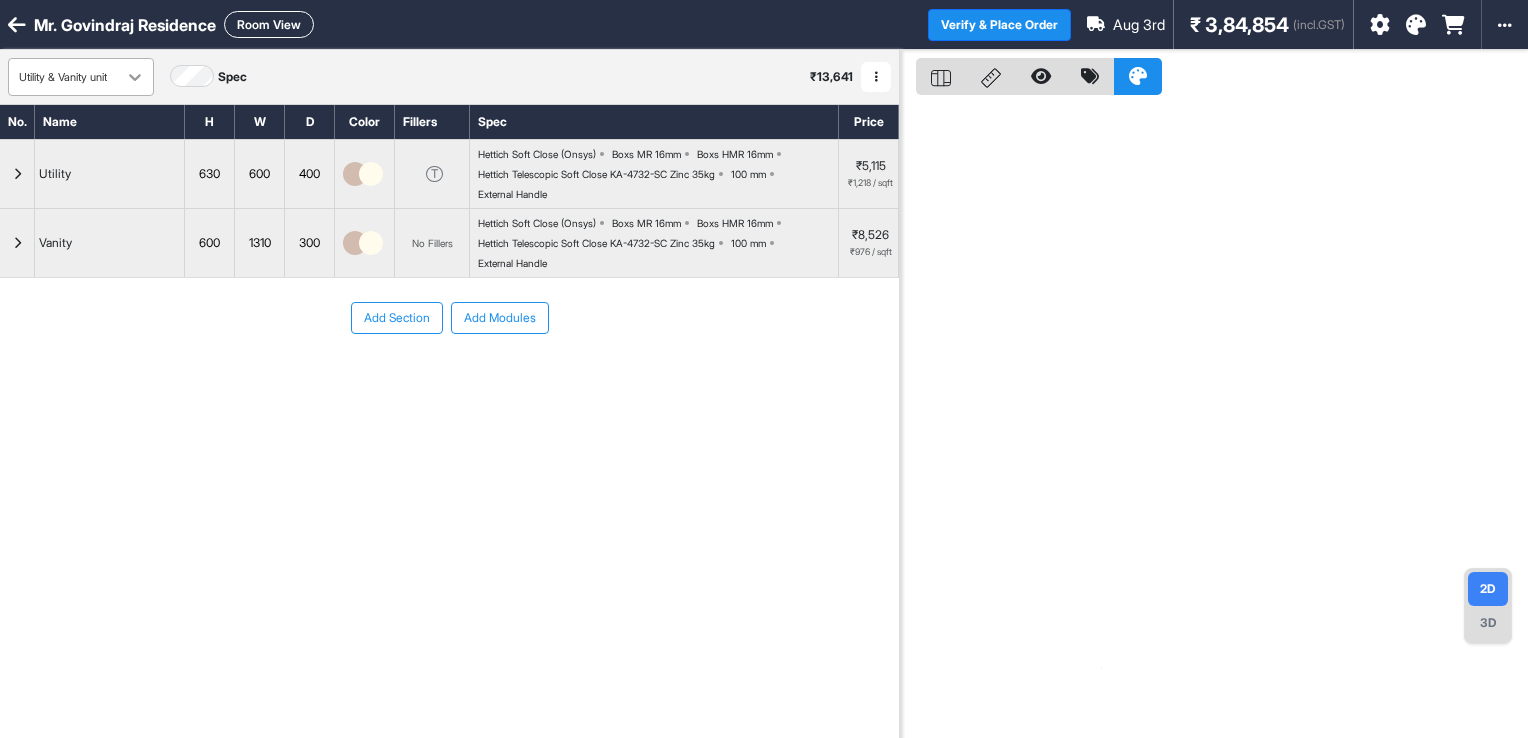 click 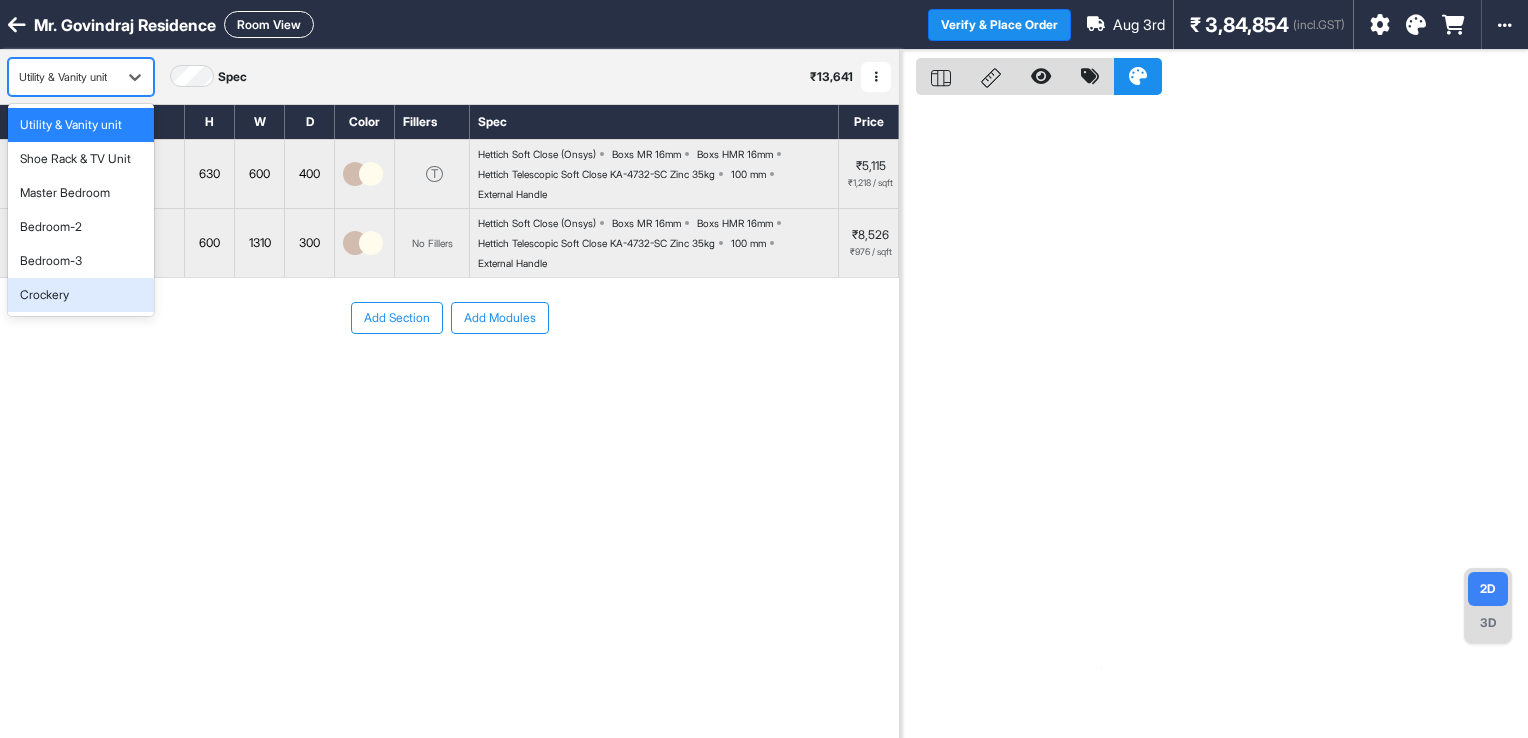 click on "Crockery" at bounding box center [81, 295] 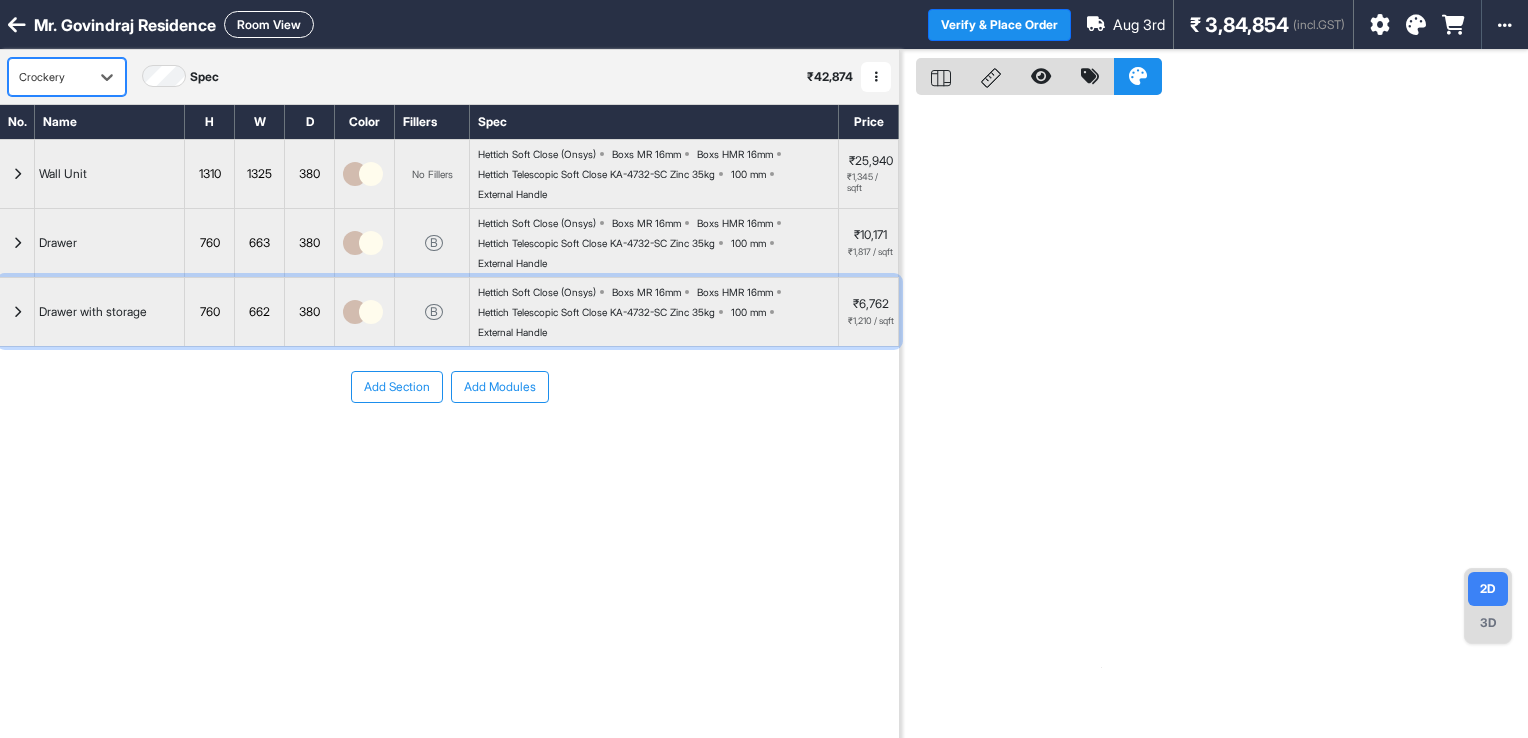 click at bounding box center (17, 312) 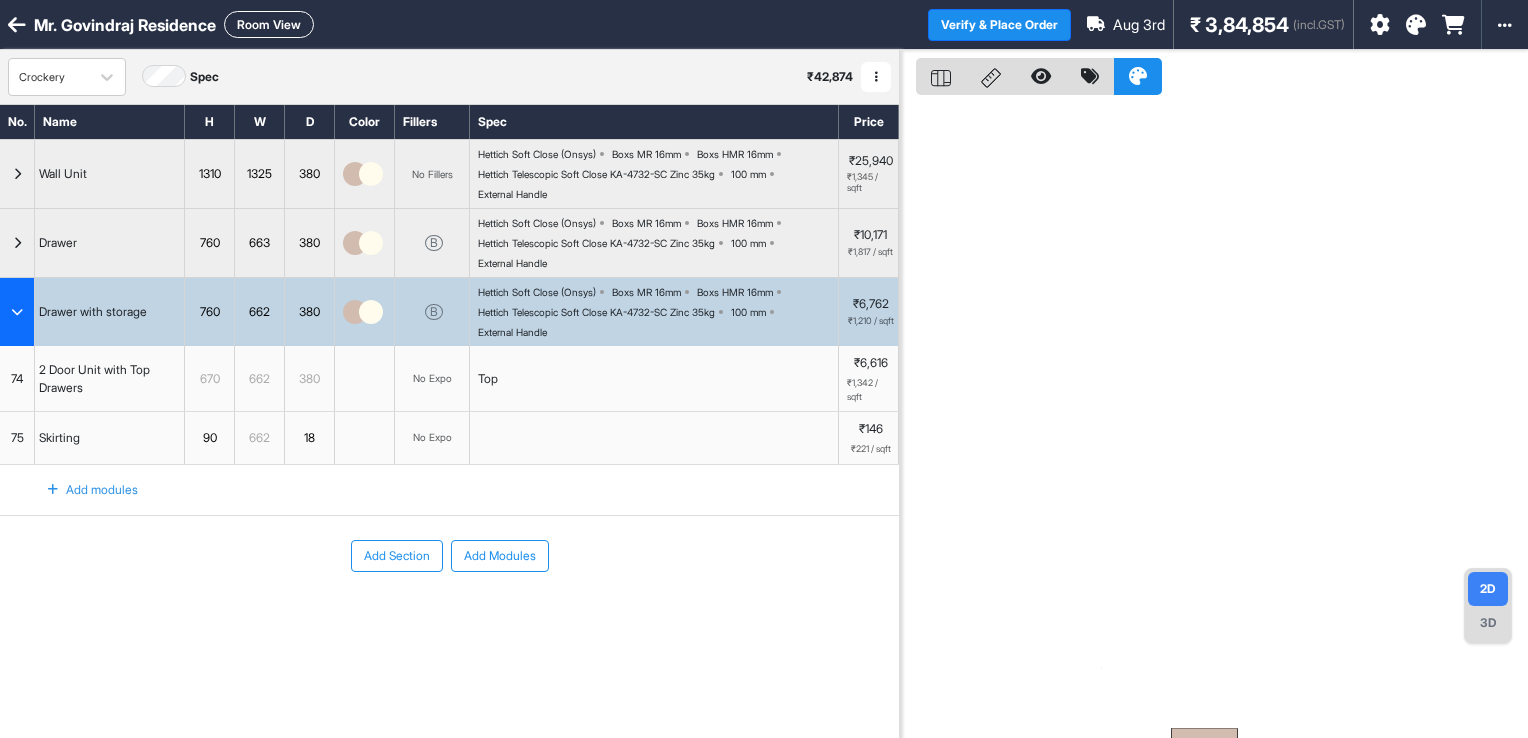 click at bounding box center [17, 312] 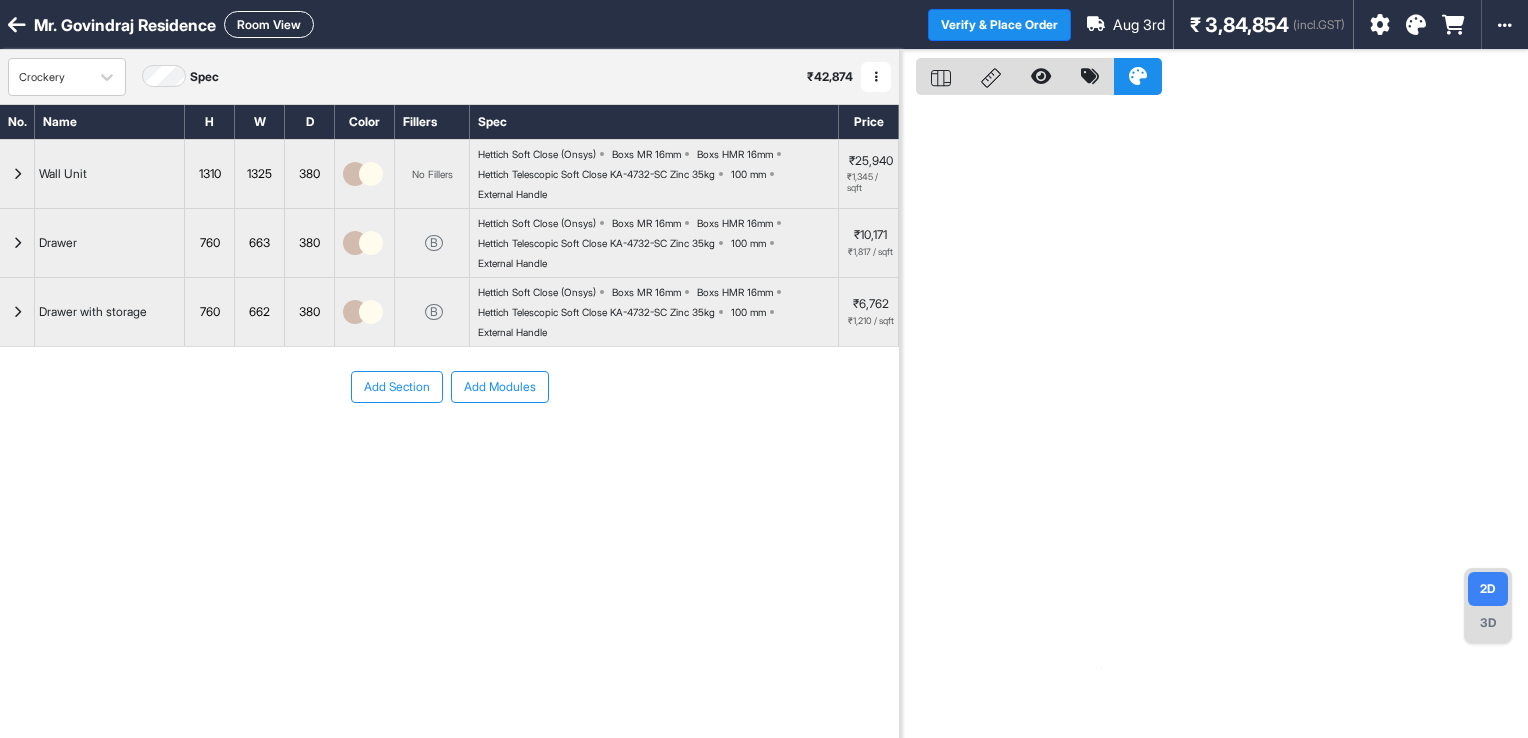 click on "Add Section" at bounding box center [397, 387] 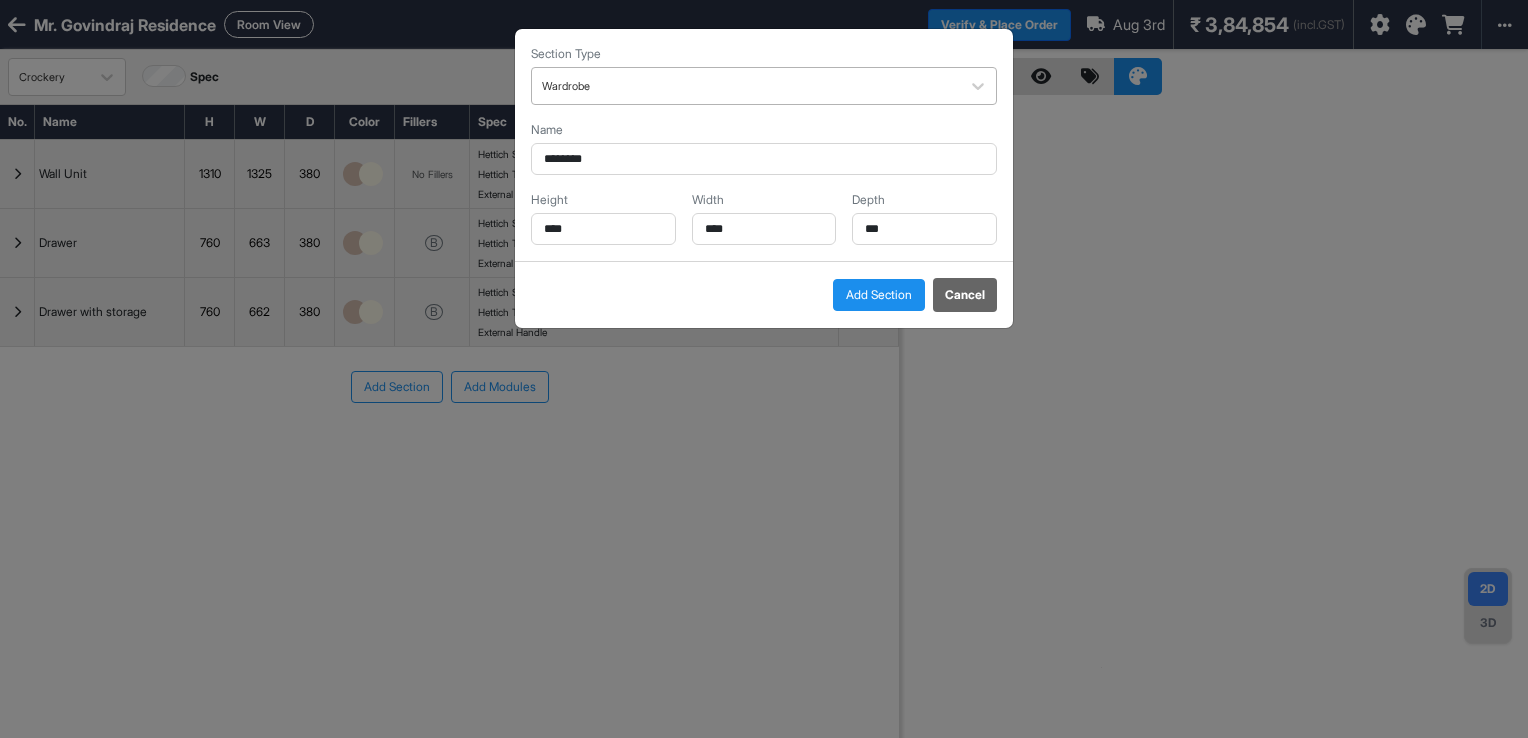 click on "Wardrobe" at bounding box center [764, 86] 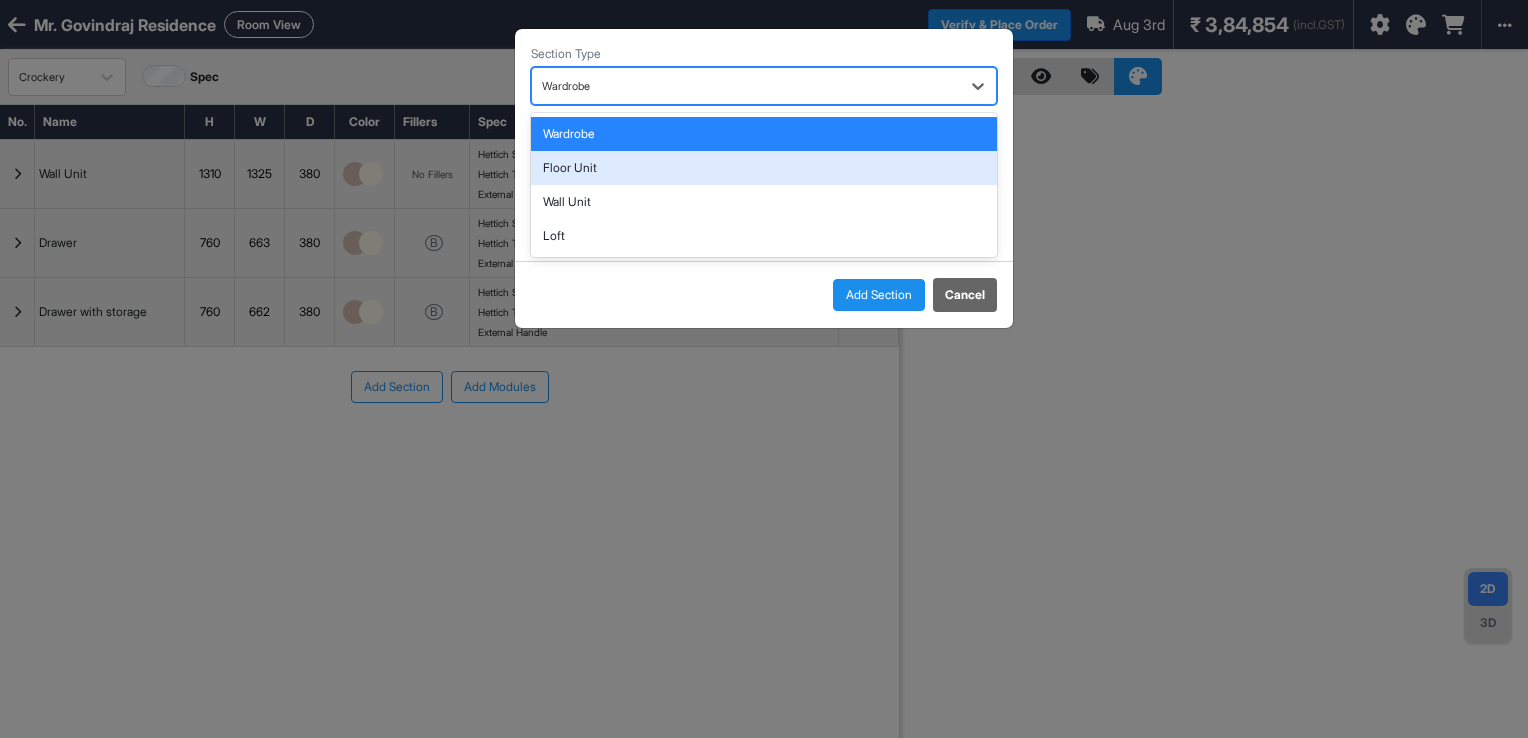 click on "Floor Unit" at bounding box center [764, 168] 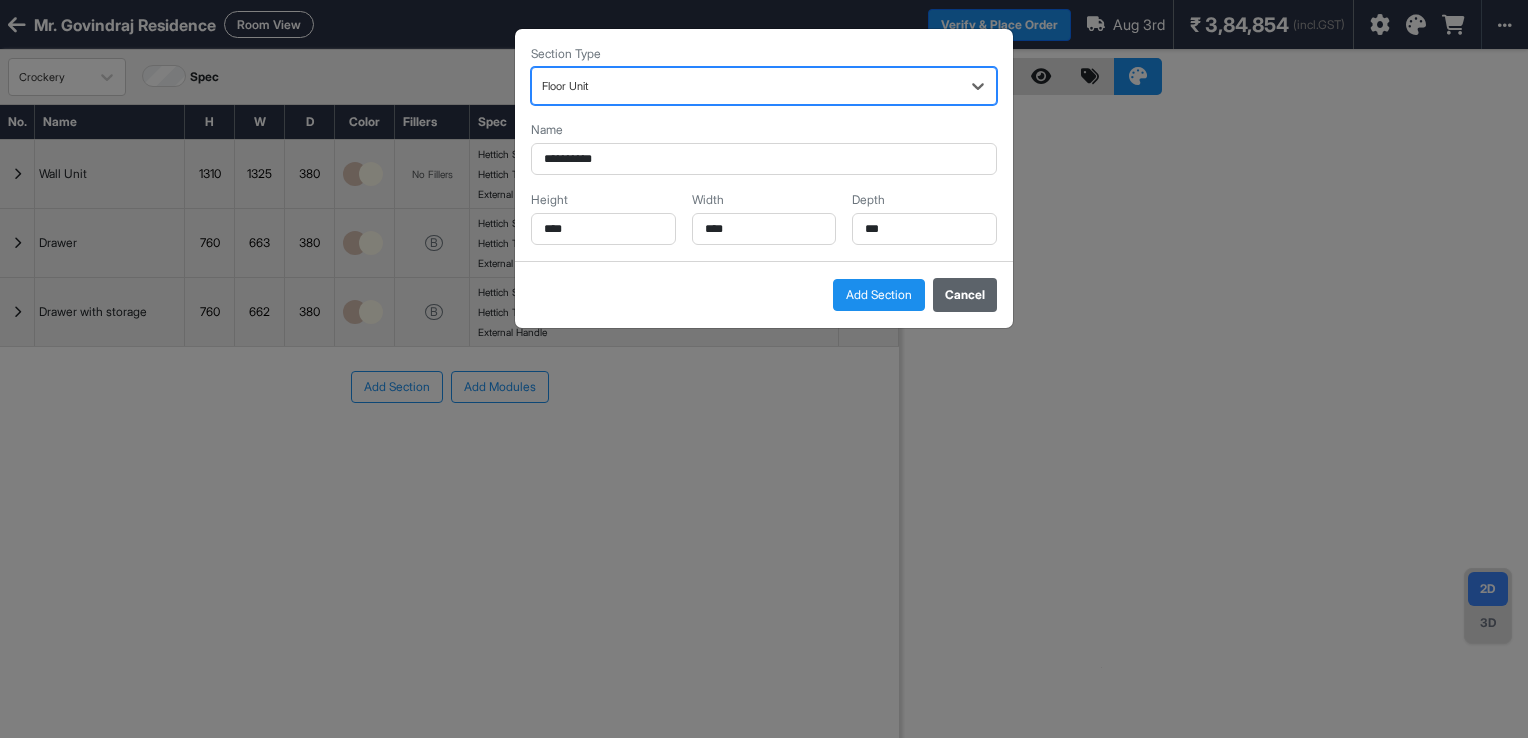 click on "Cancel" at bounding box center (965, 295) 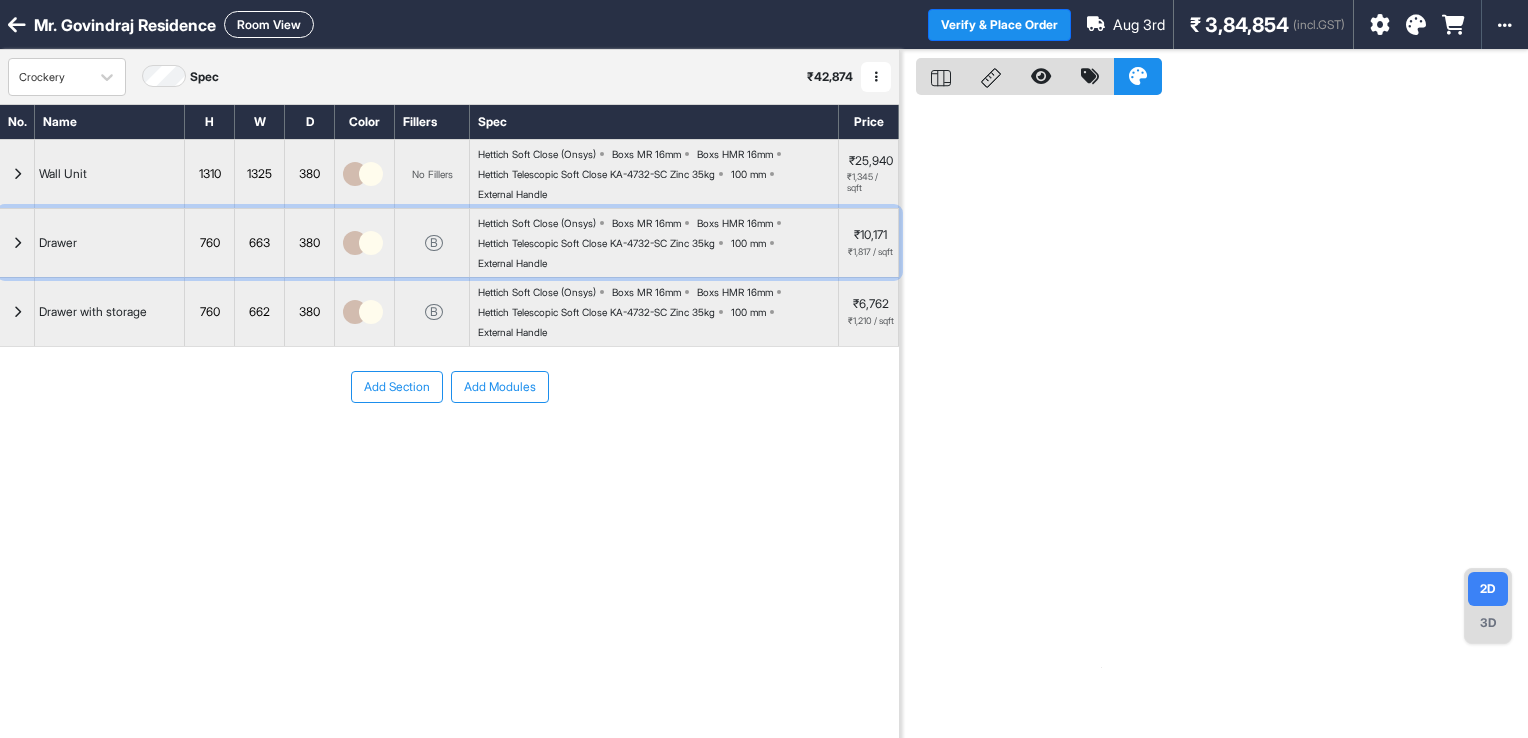 click at bounding box center (17, 243) 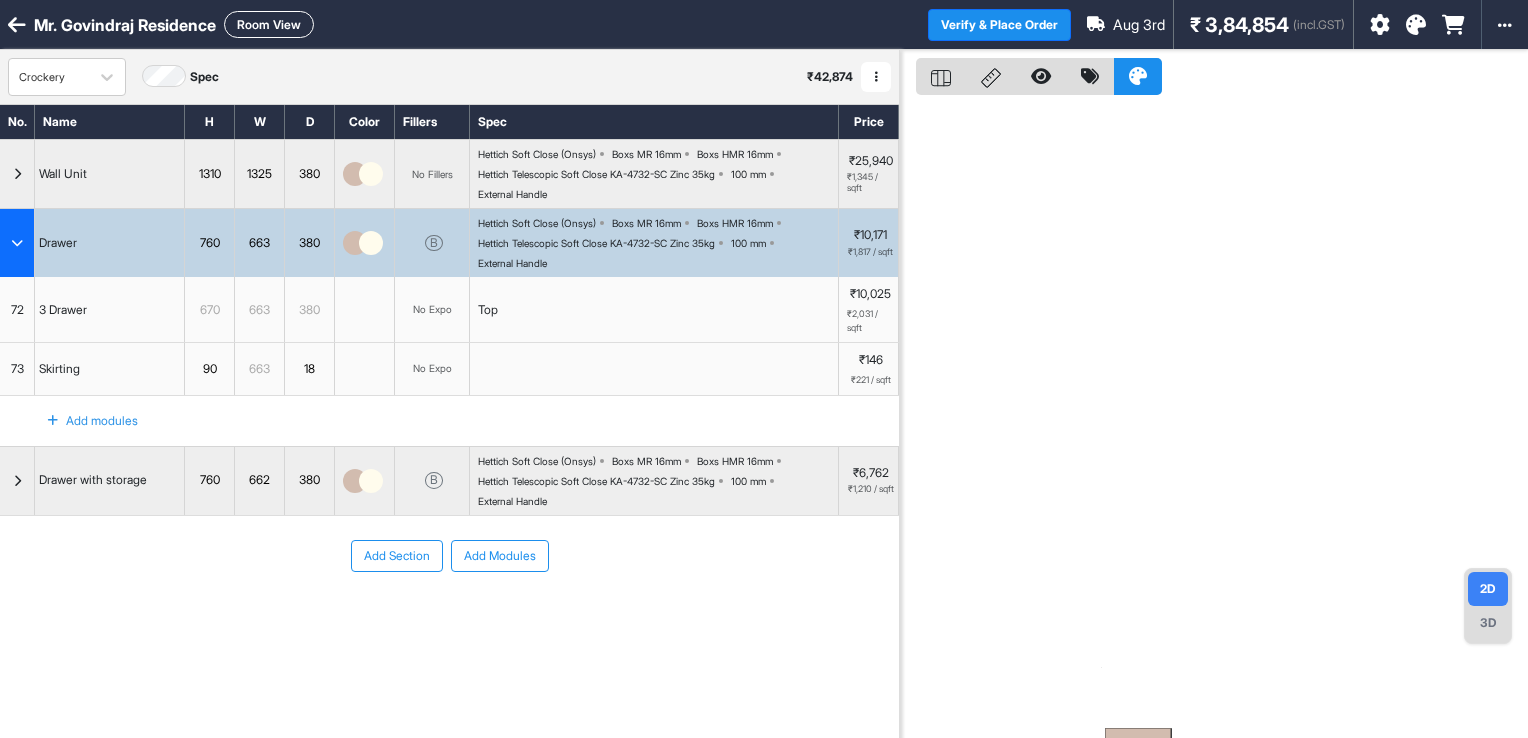 click on "Top" at bounding box center [654, 309] 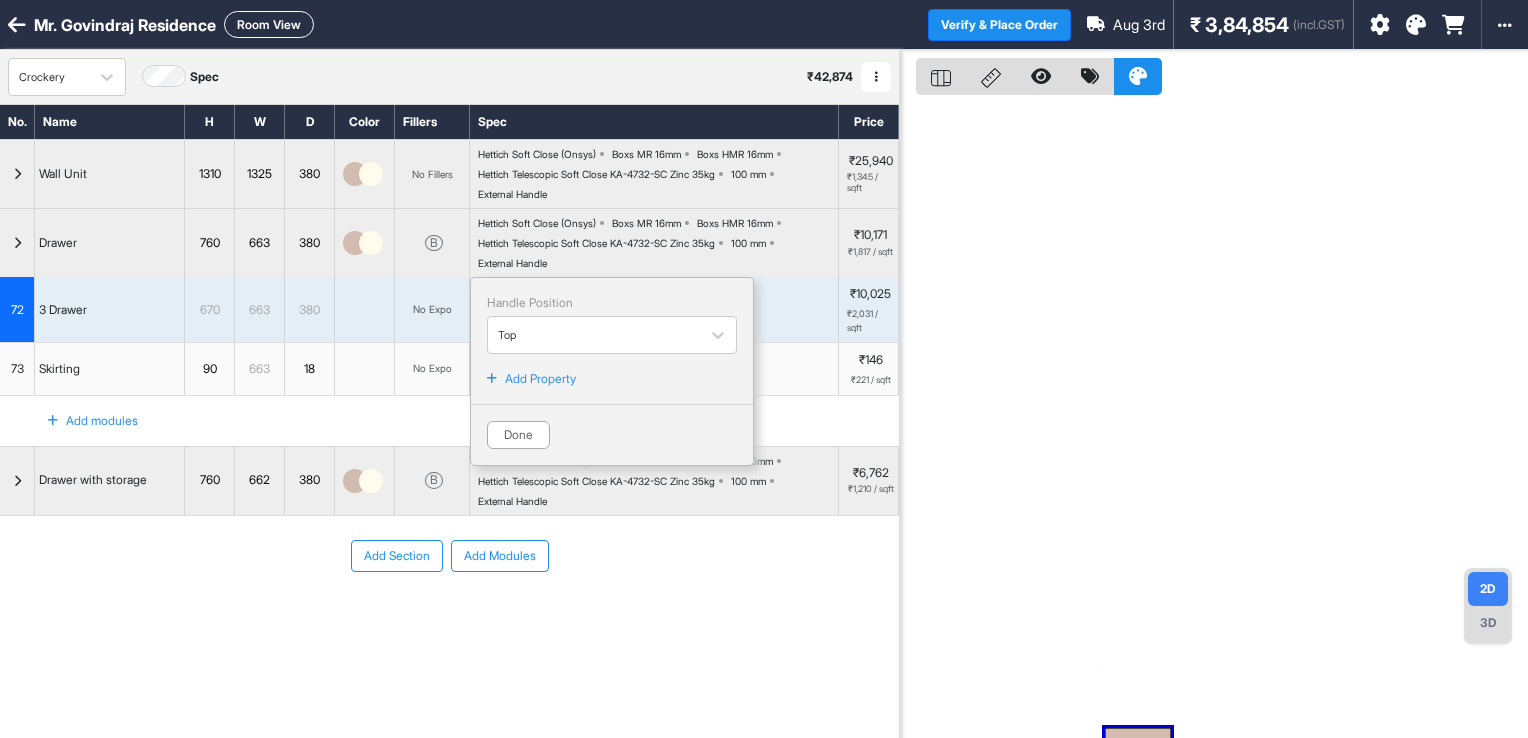 click on "Add Property" at bounding box center [612, 379] 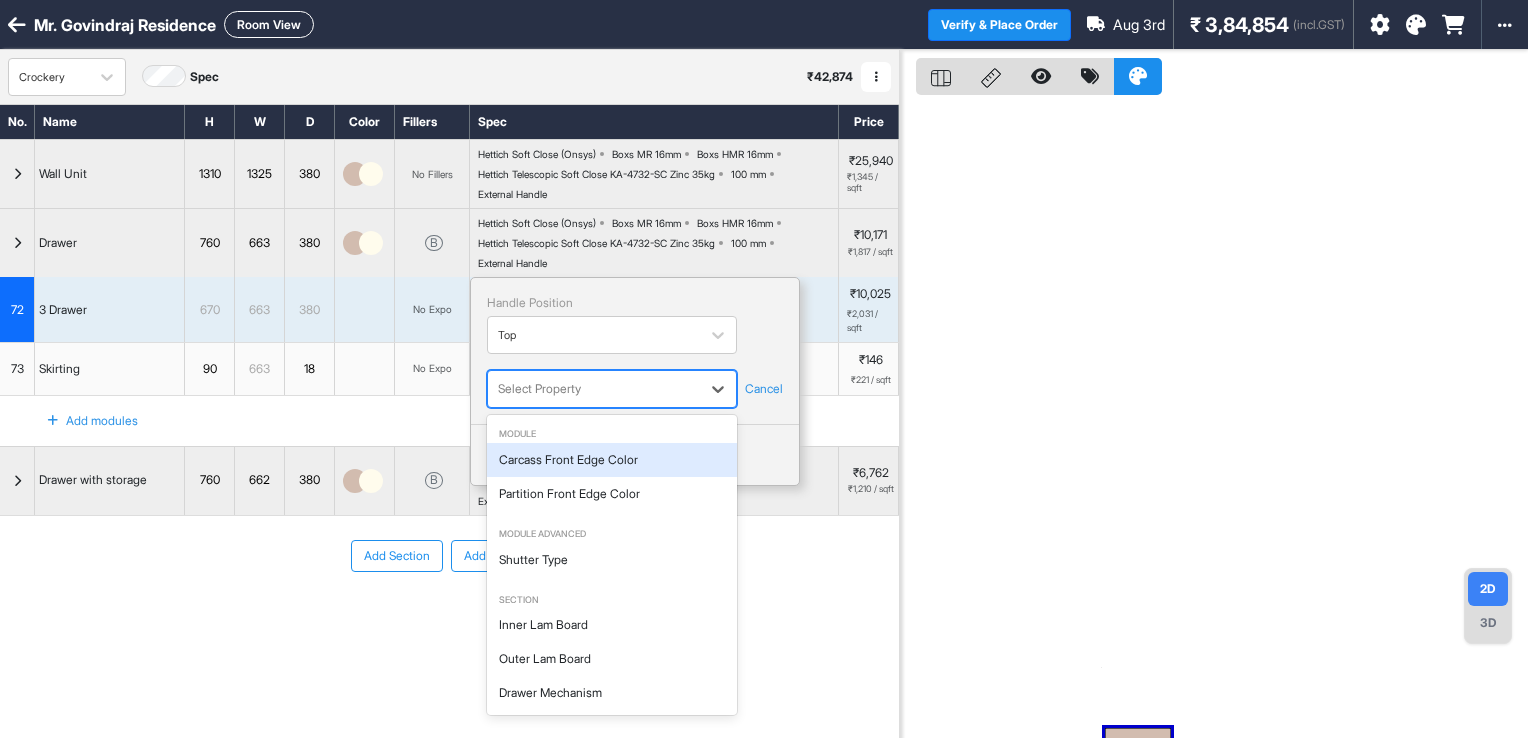 click at bounding box center [594, 389] 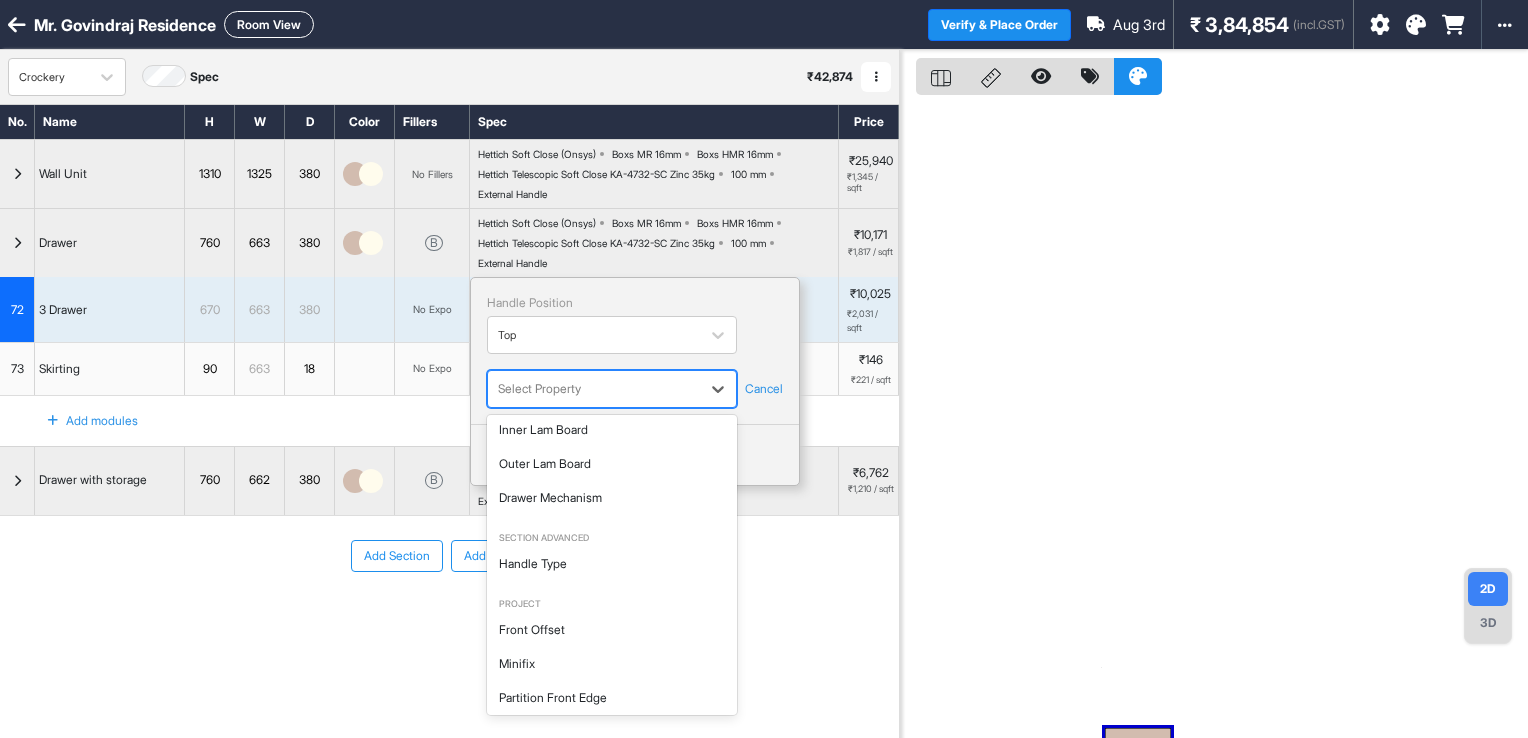 scroll, scrollTop: 200, scrollLeft: 0, axis: vertical 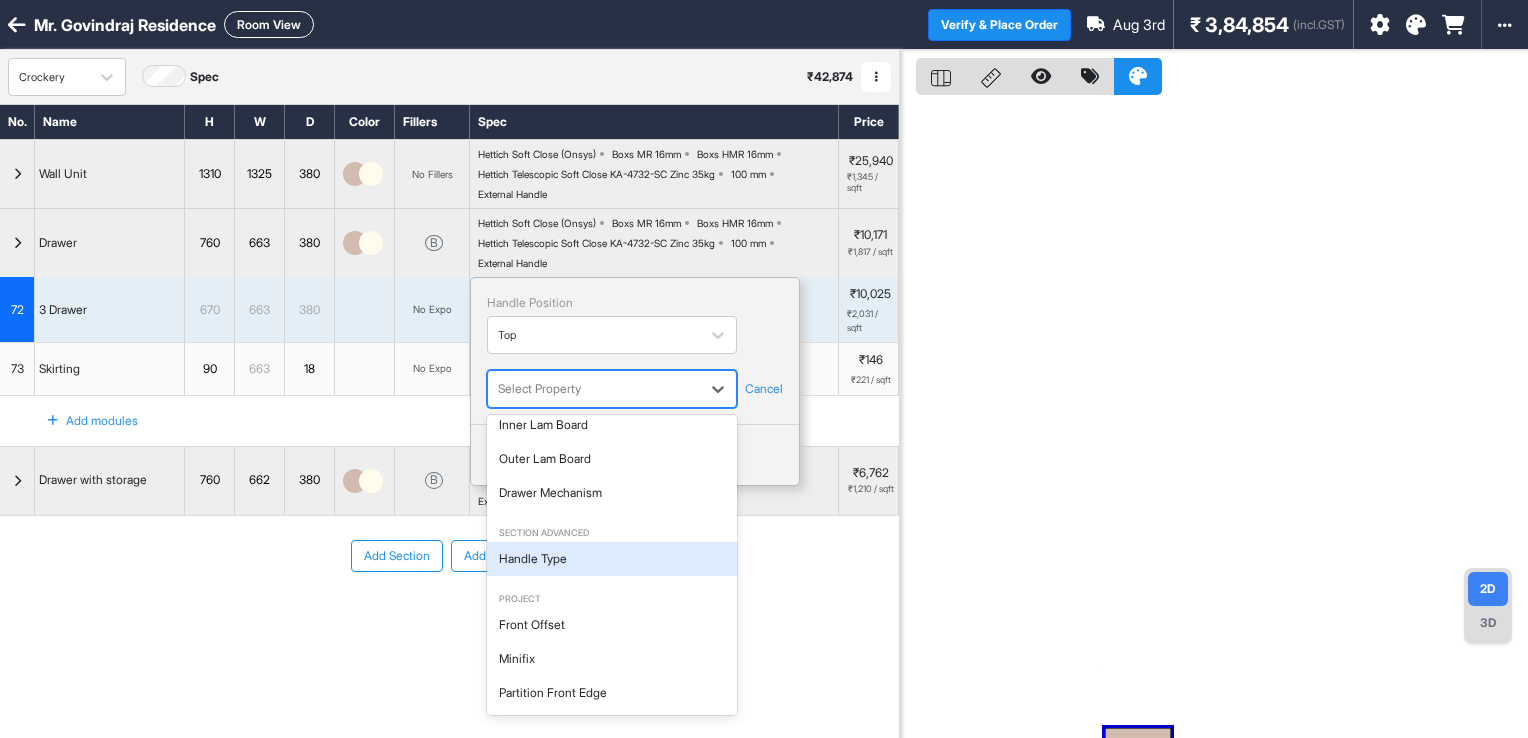 click on "Handle Type" at bounding box center (612, 559) 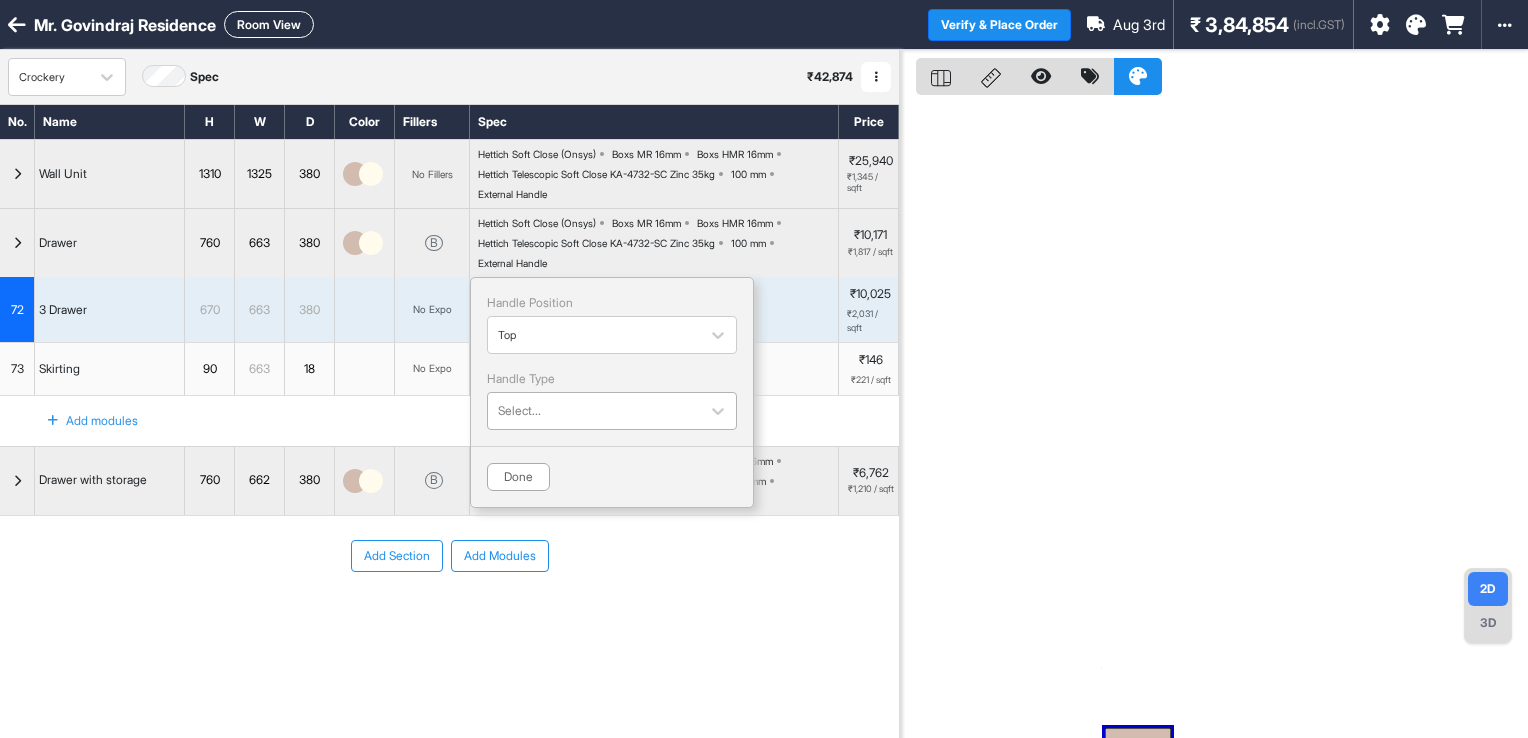 click at bounding box center [594, 411] 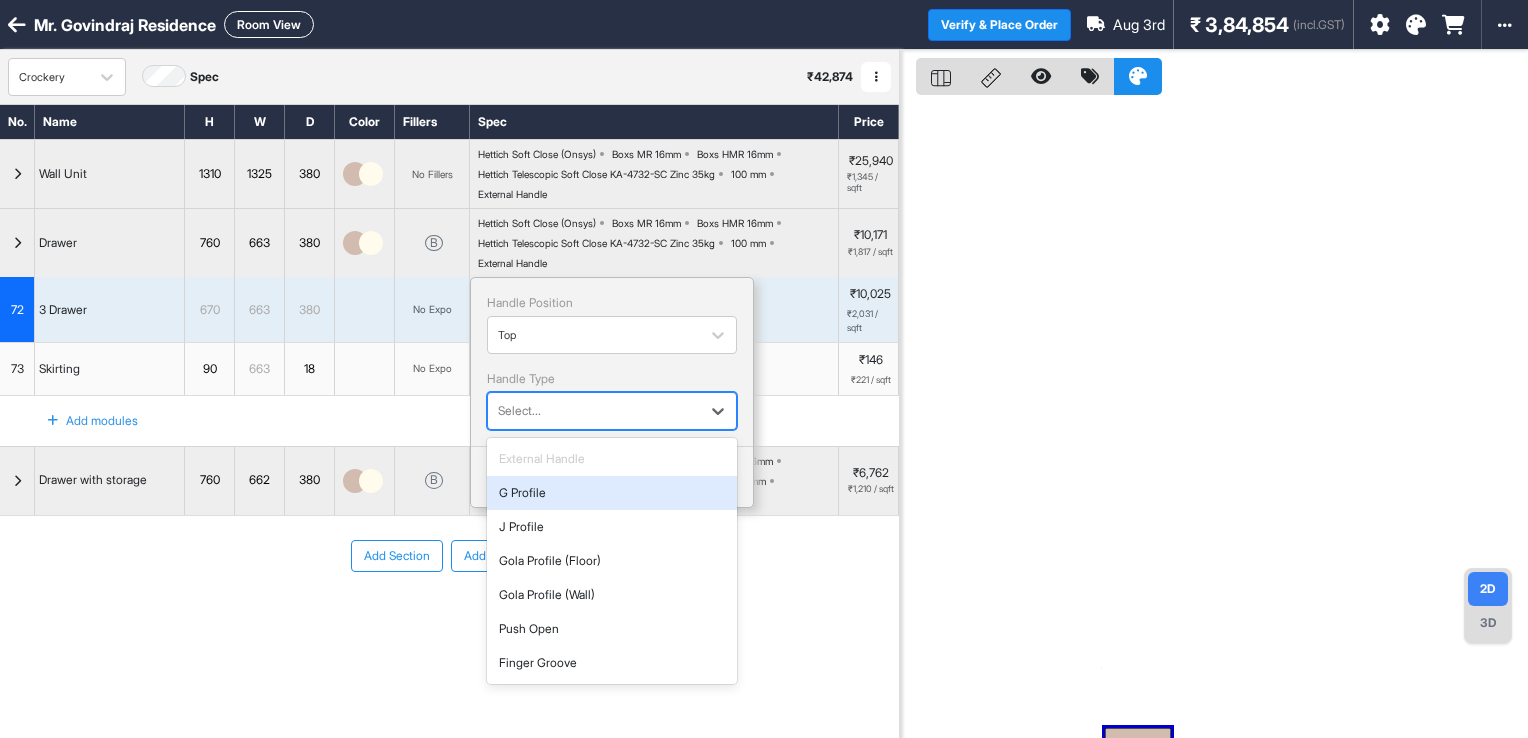 click on "G Profile" at bounding box center (612, 493) 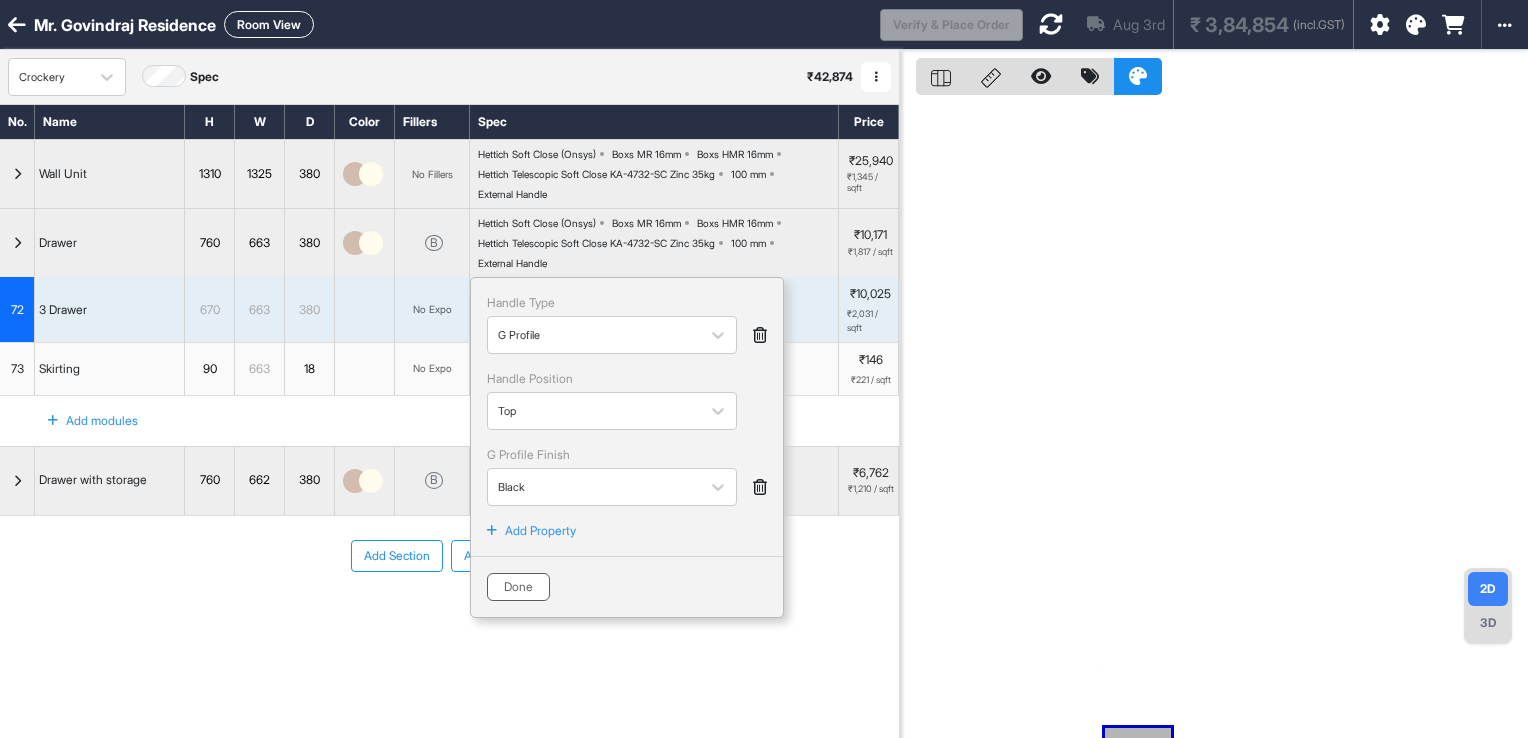 click on "Done" at bounding box center (518, 587) 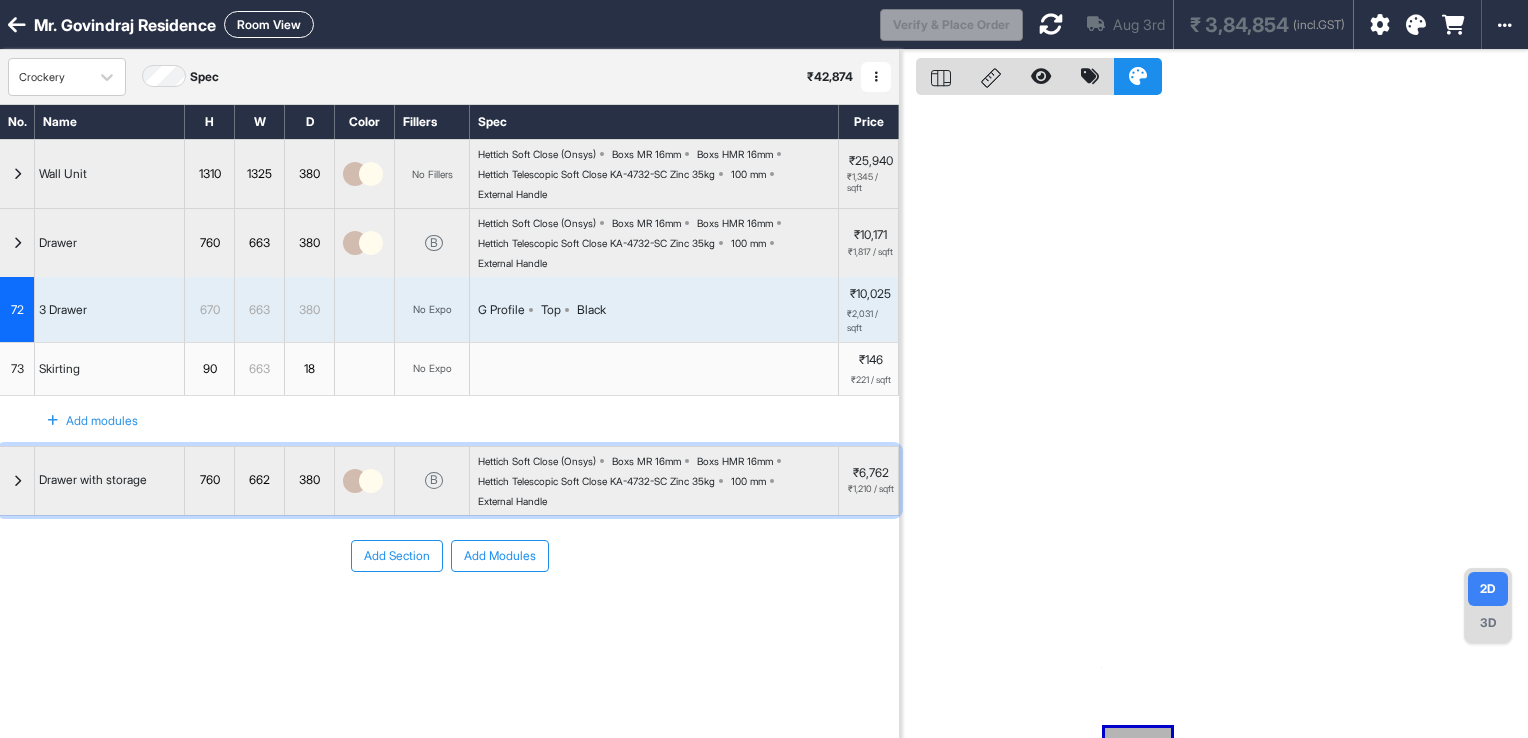 click at bounding box center (17, 481) 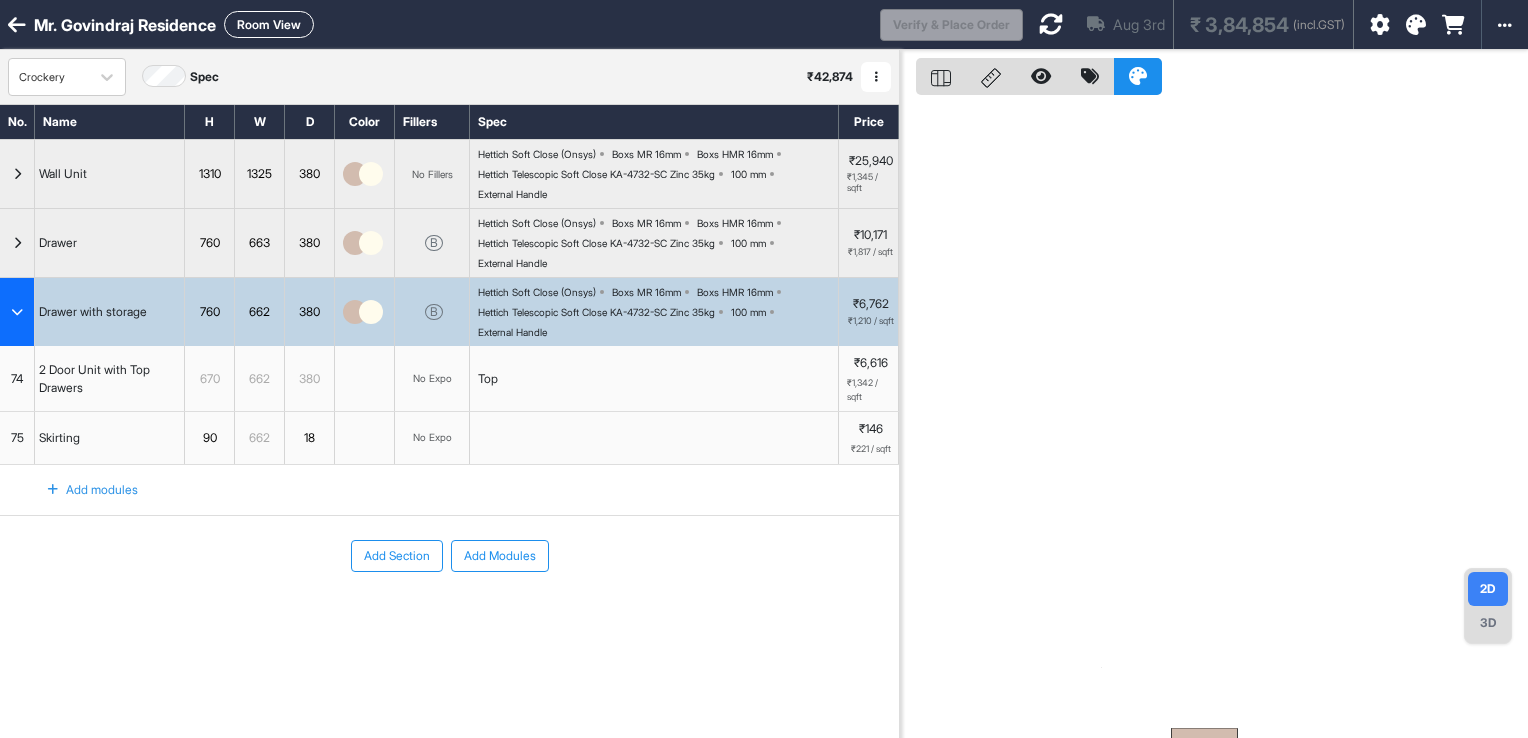 click on "Top" at bounding box center (654, 378) 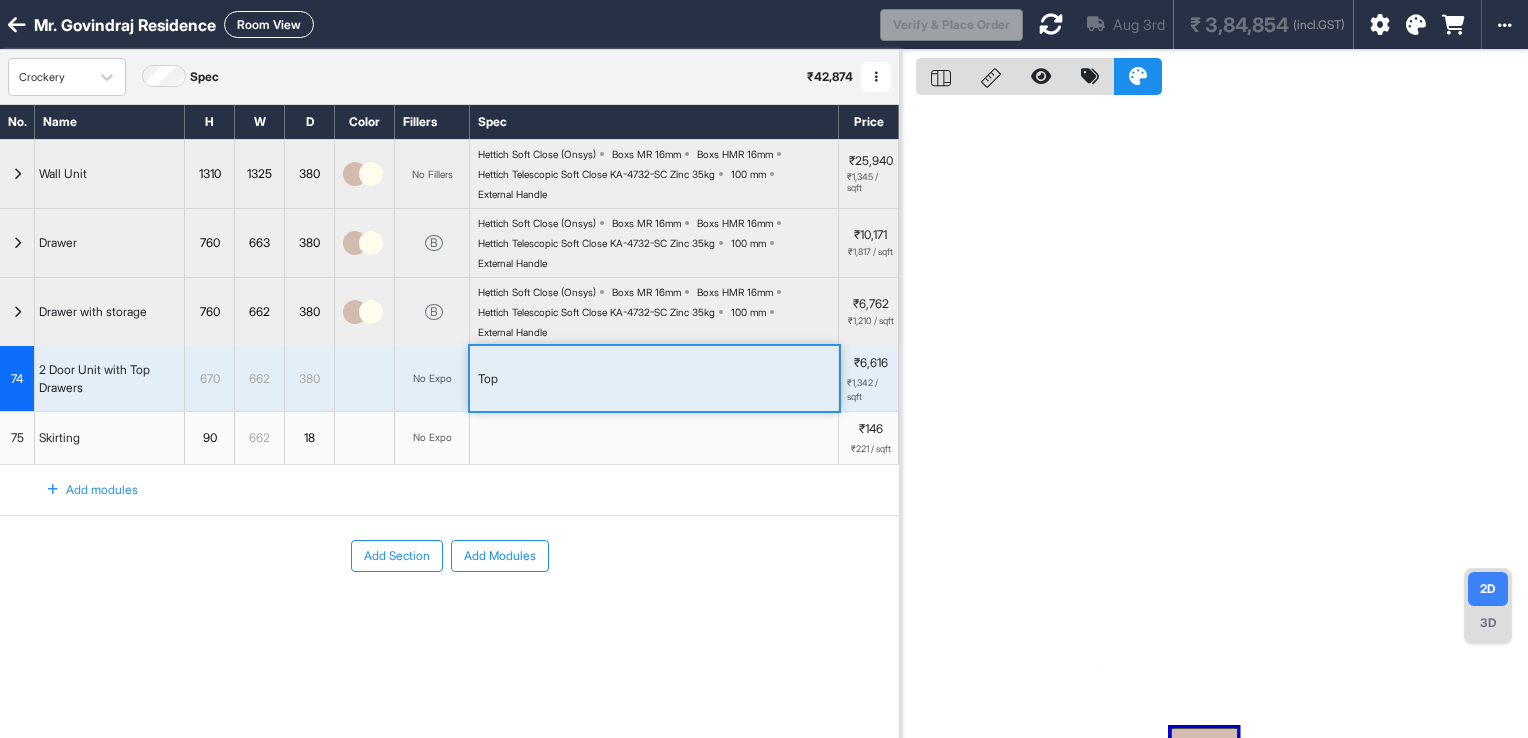 click on "Top" at bounding box center [654, 378] 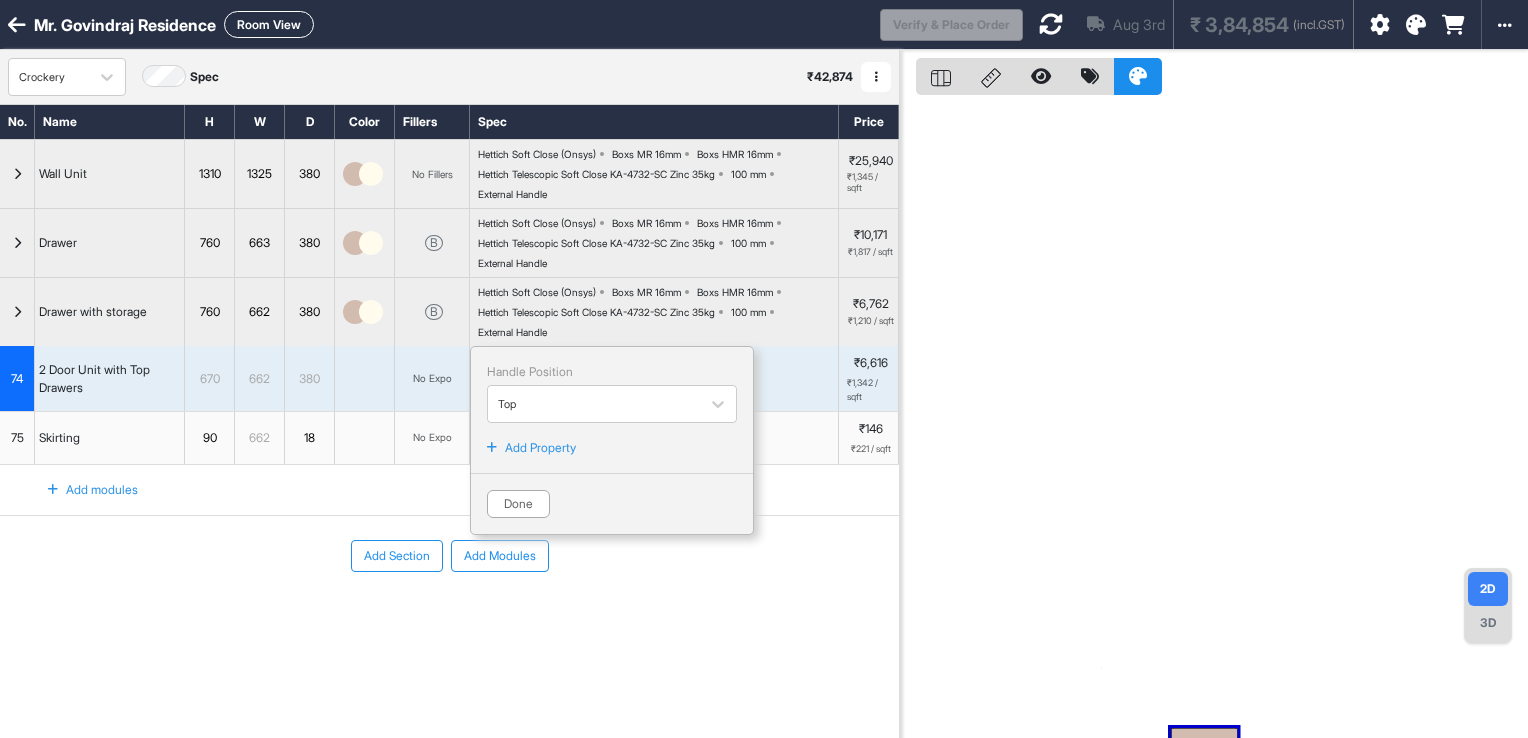 click at bounding box center (492, 448) 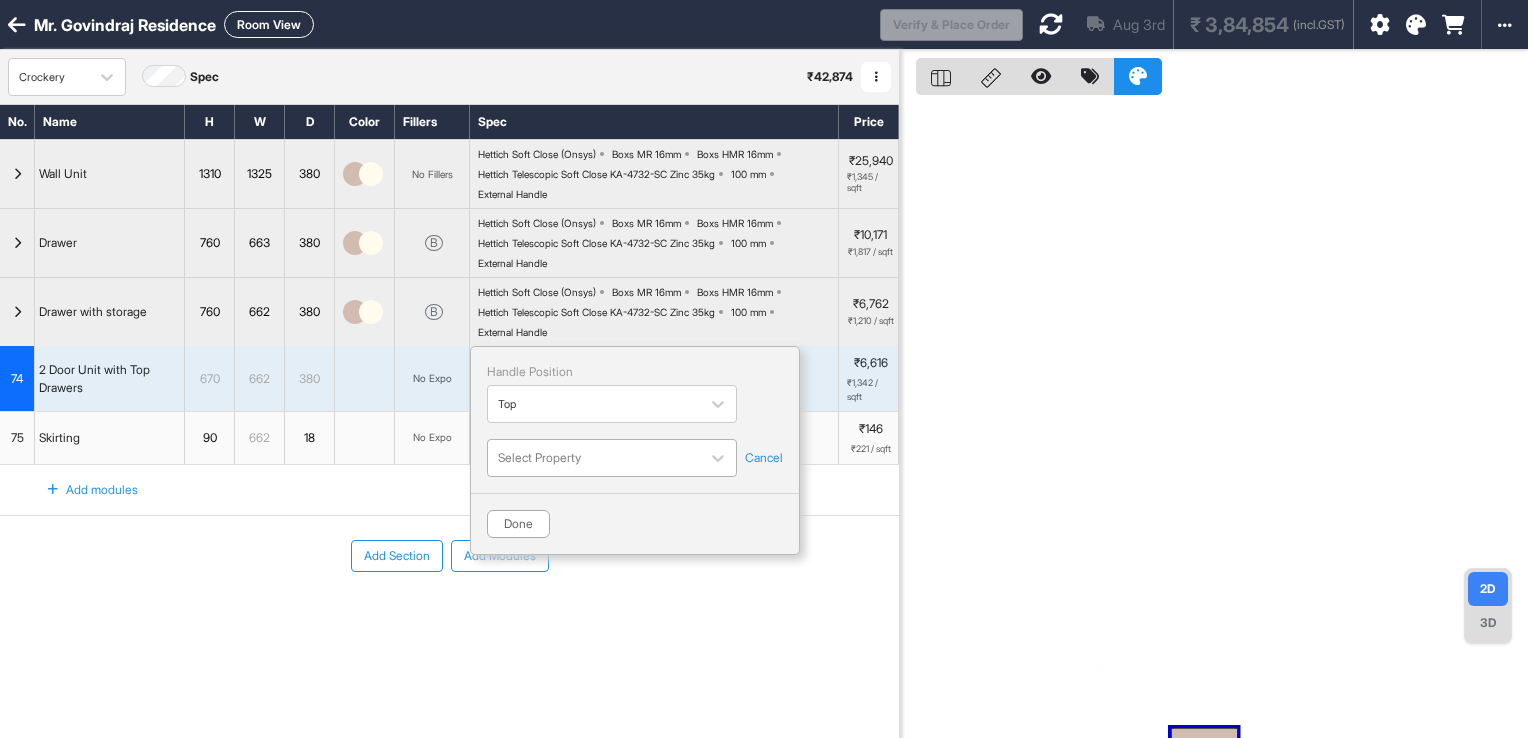click at bounding box center (594, 458) 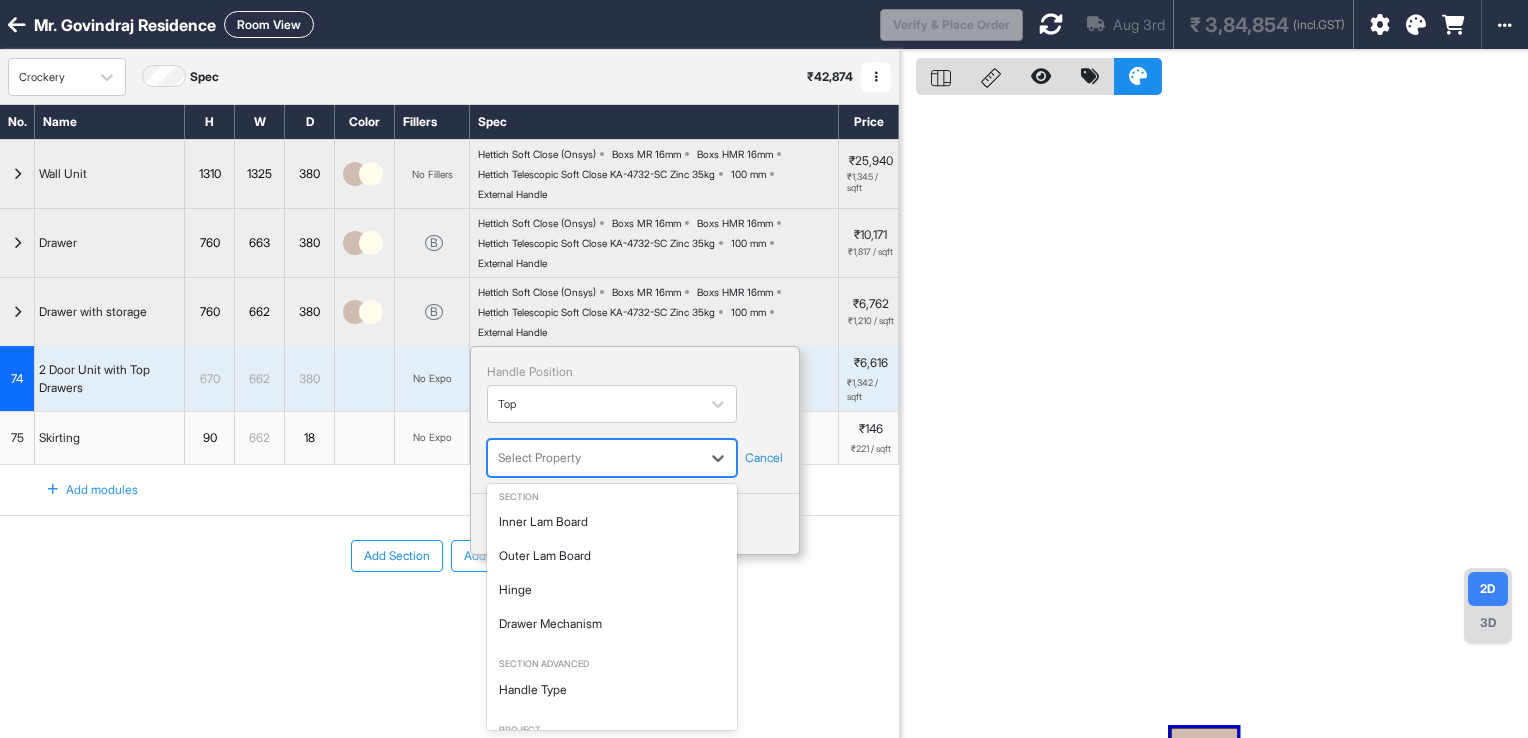 scroll, scrollTop: 200, scrollLeft: 0, axis: vertical 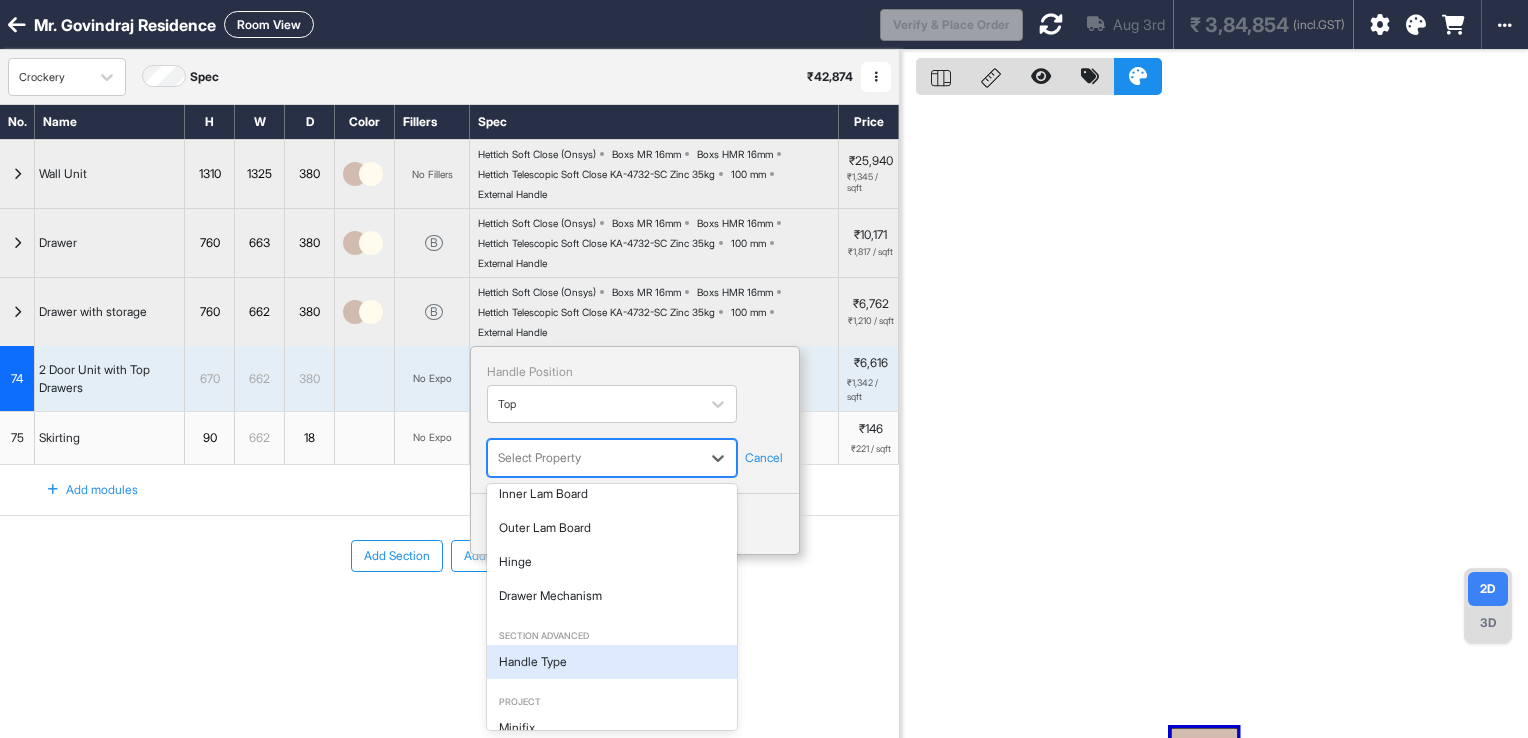 click on "Handle Type" at bounding box center [612, 662] 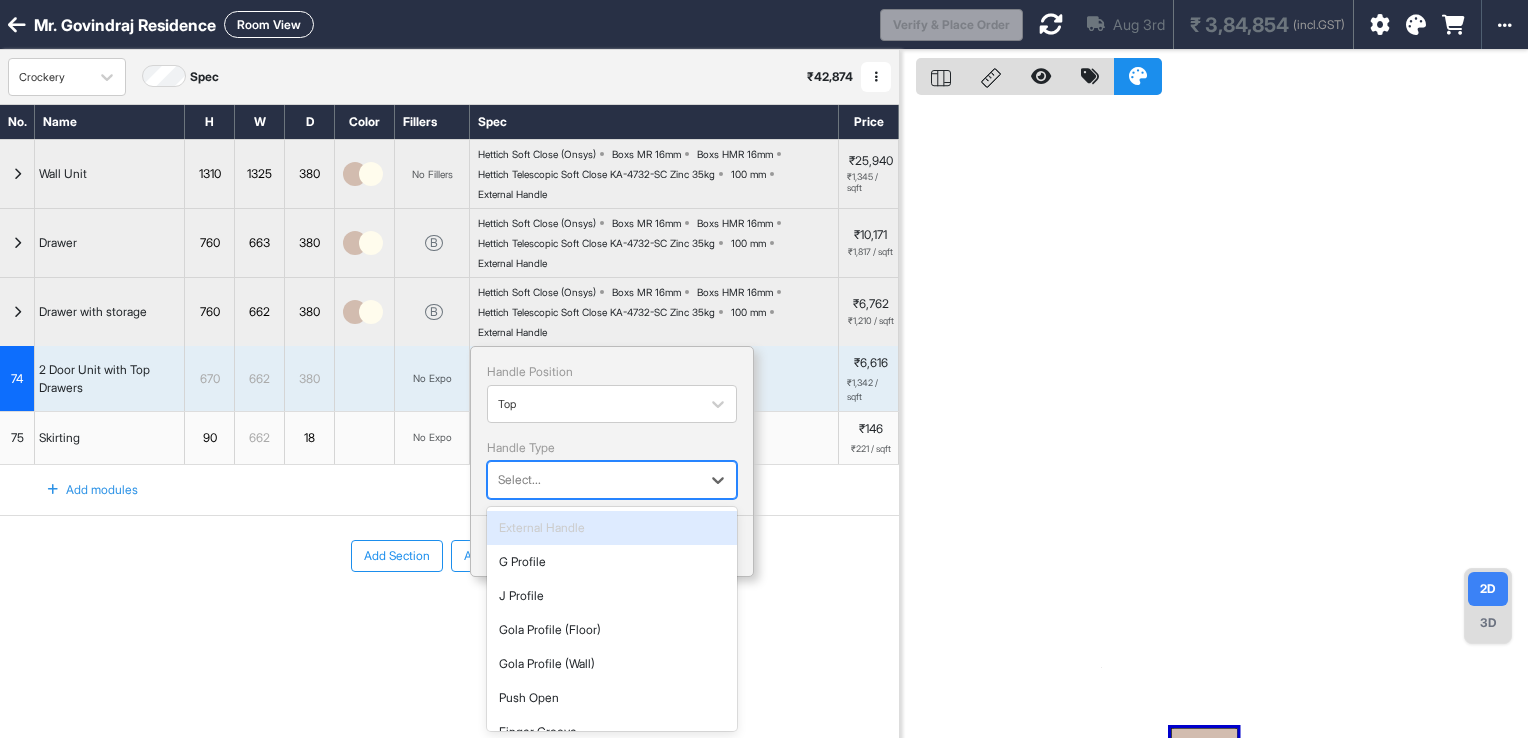 click at bounding box center [594, 480] 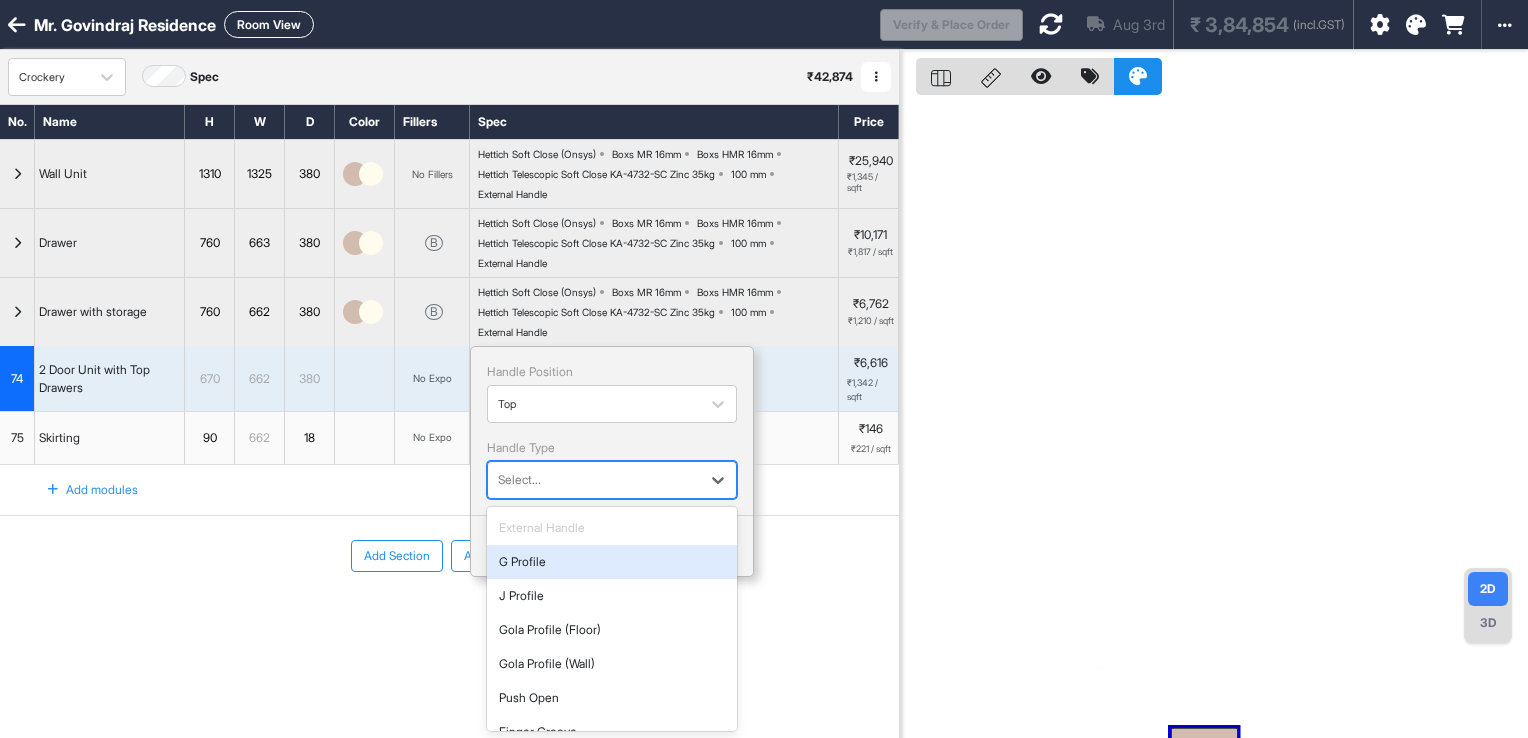 click on "G Profile" at bounding box center [612, 562] 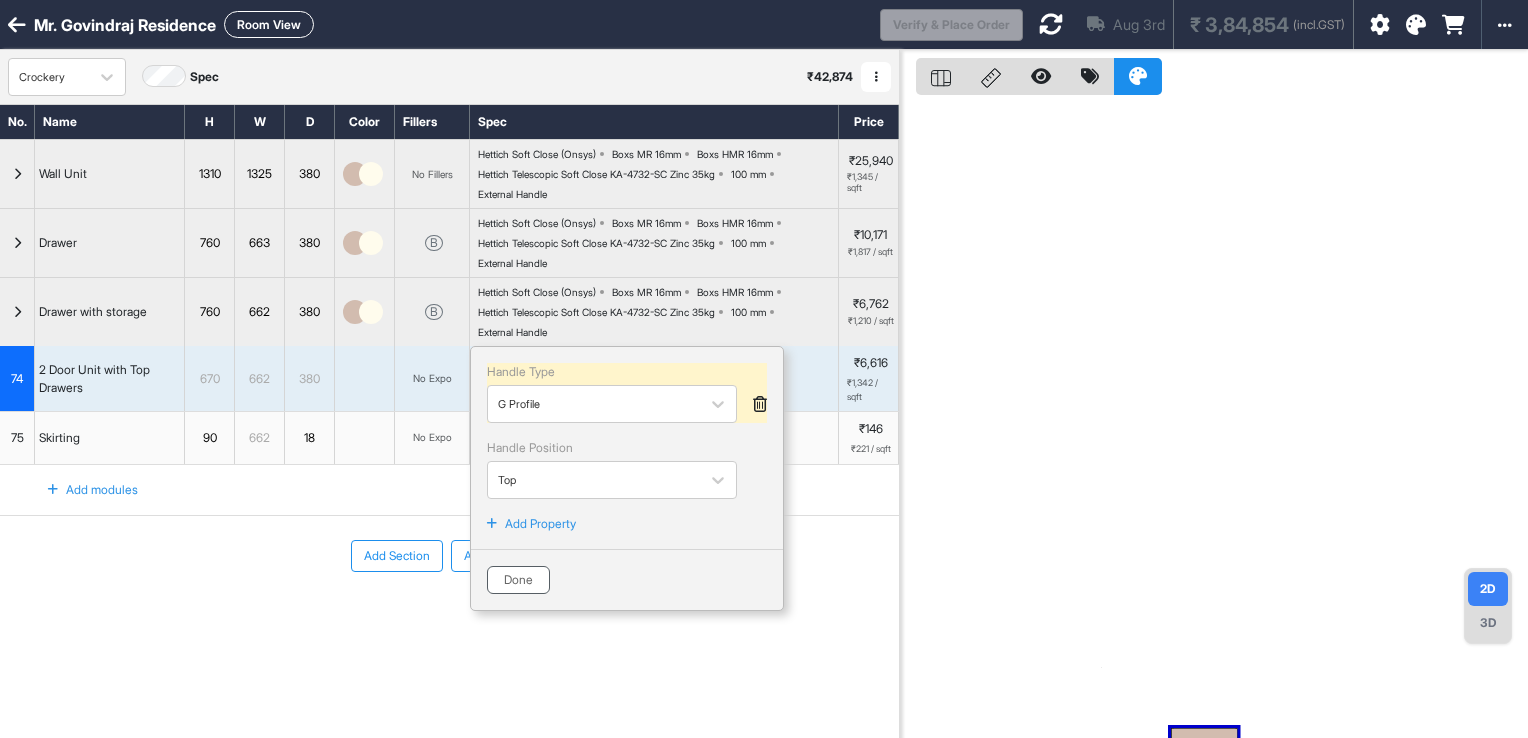 click on "Done" at bounding box center [518, 580] 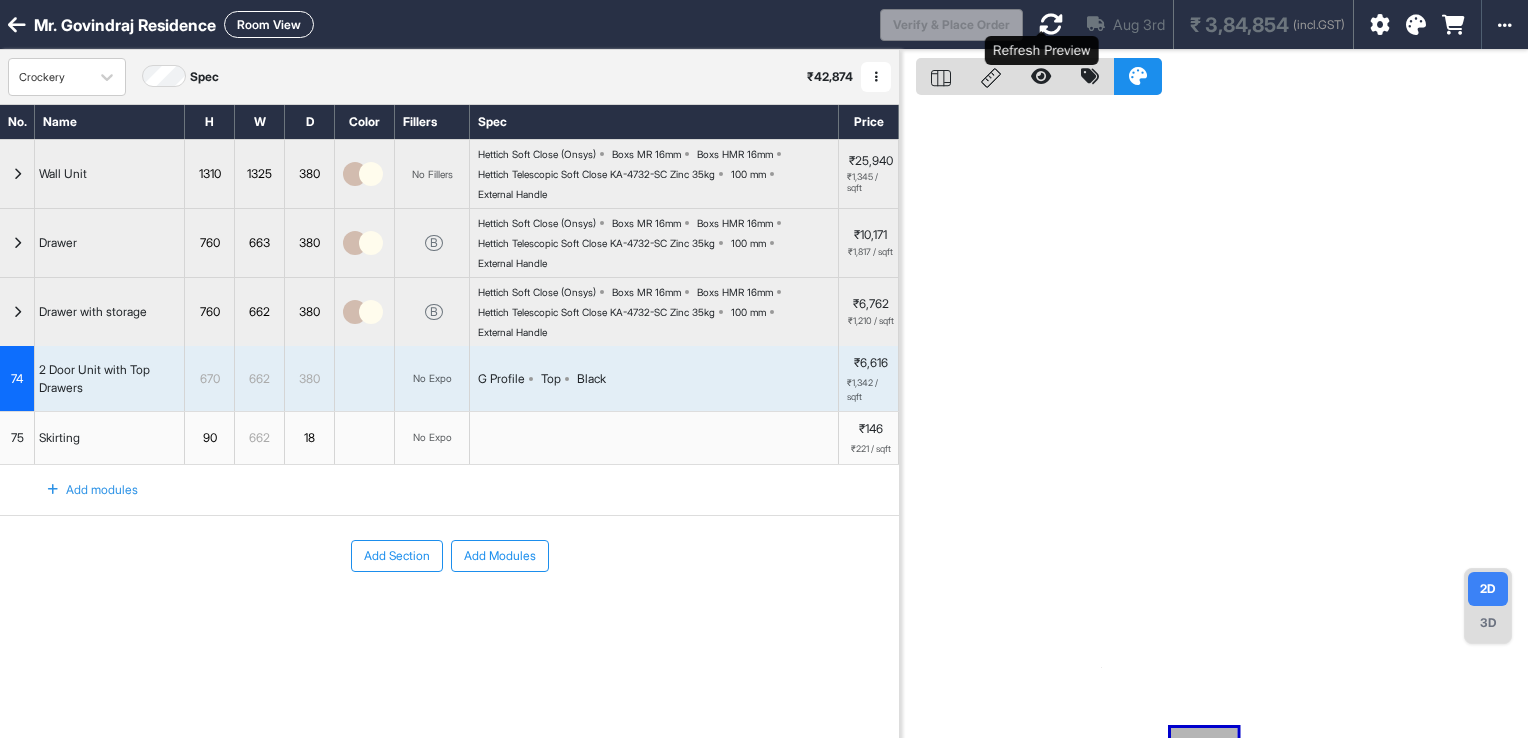 click at bounding box center (1051, 24) 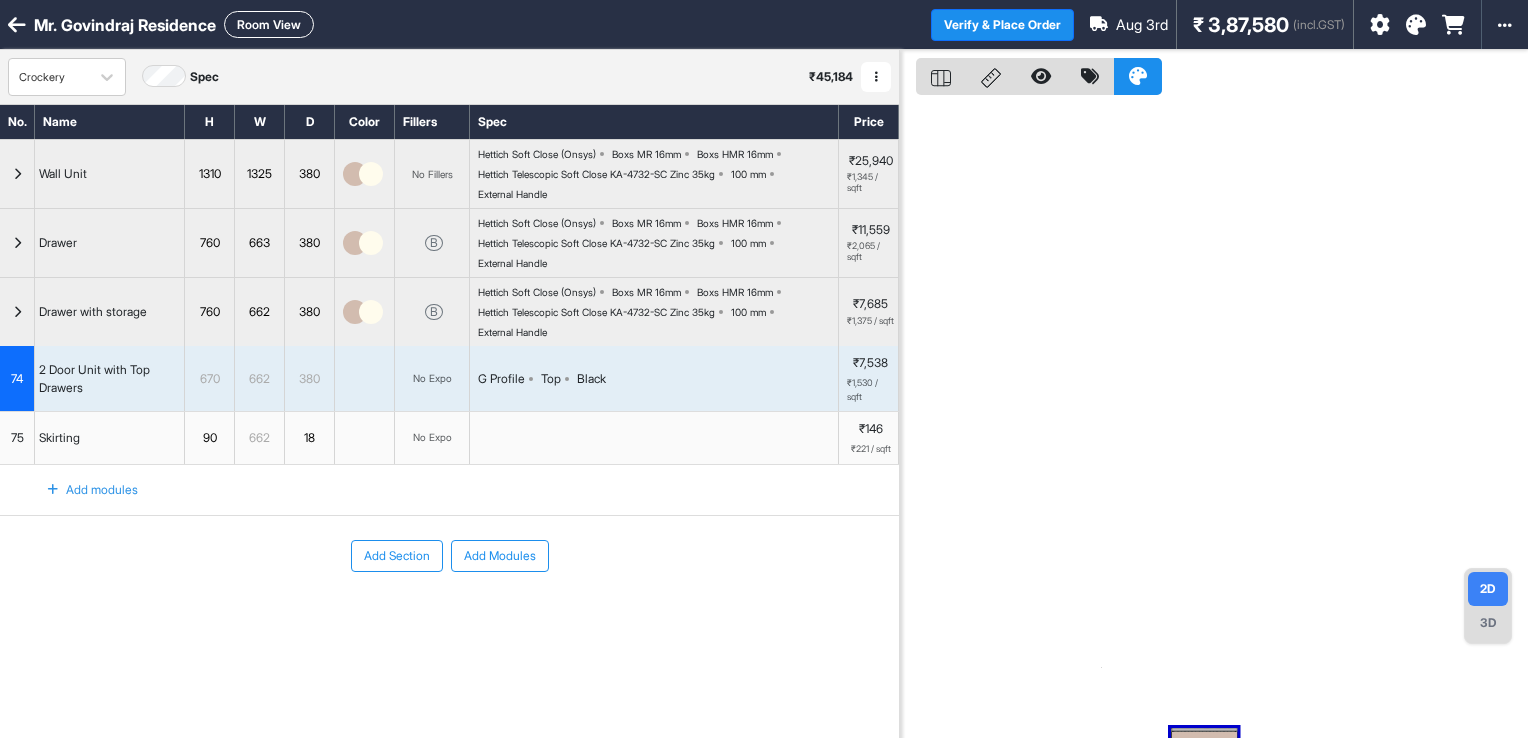 click on "Room View" at bounding box center (269, 24) 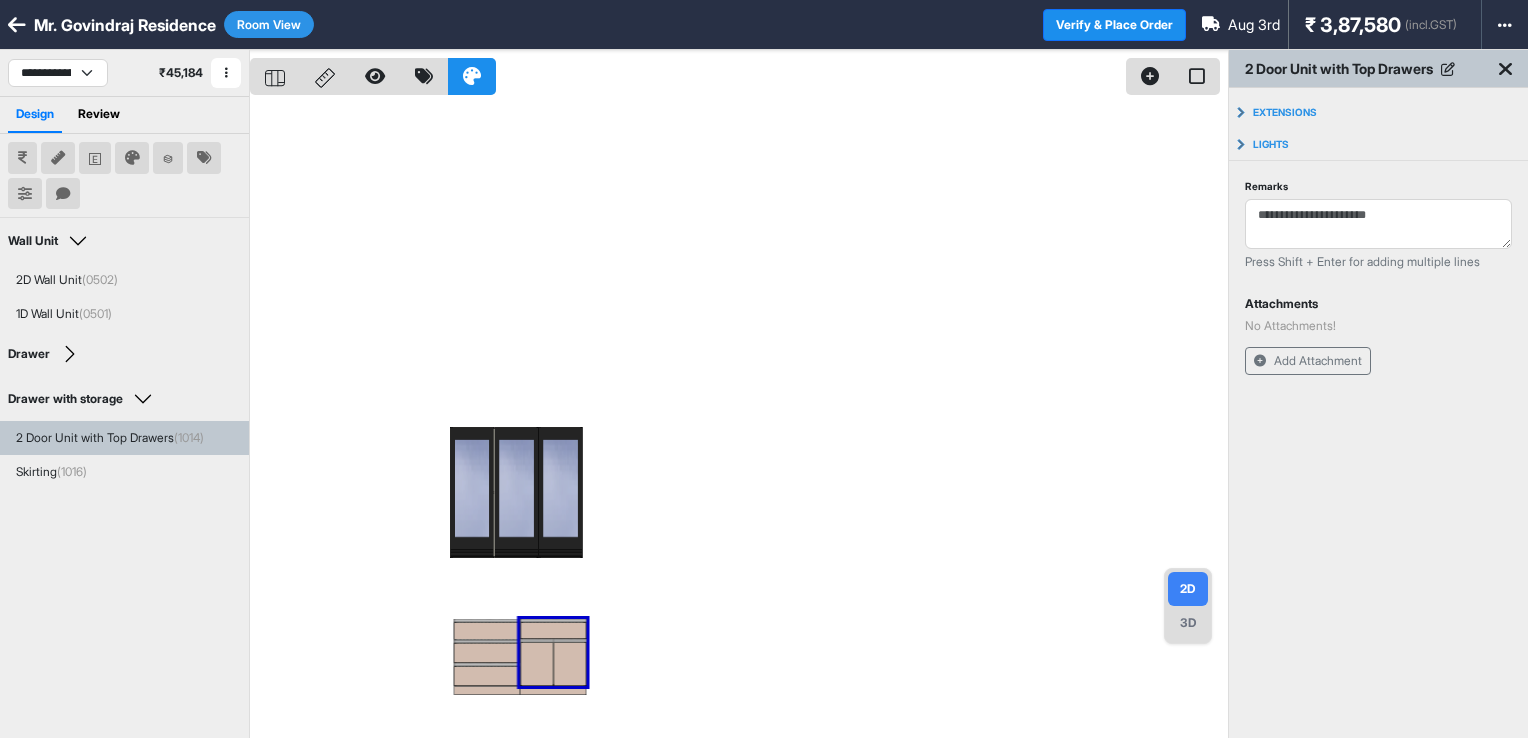 click at bounding box center [739, 419] 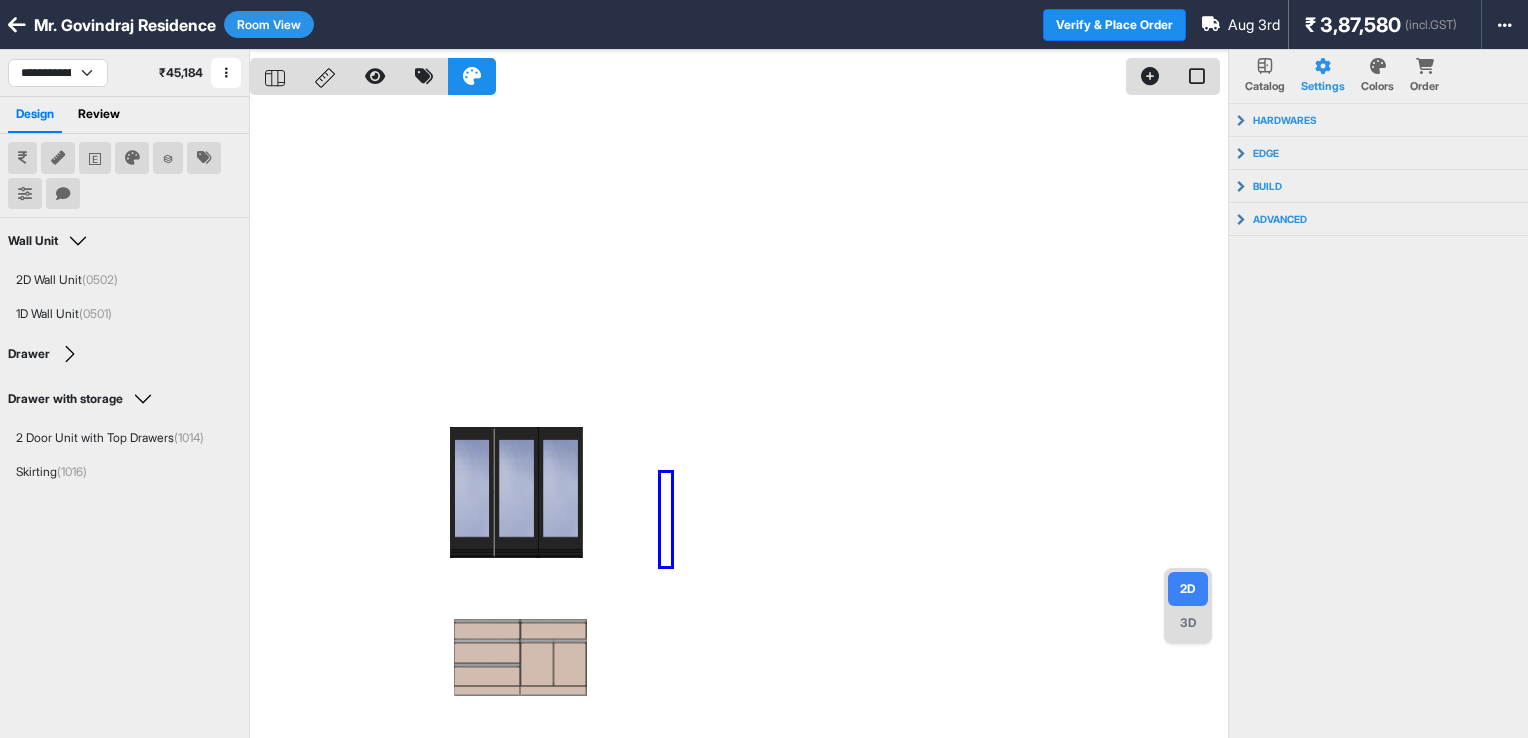 click at bounding box center [739, 419] 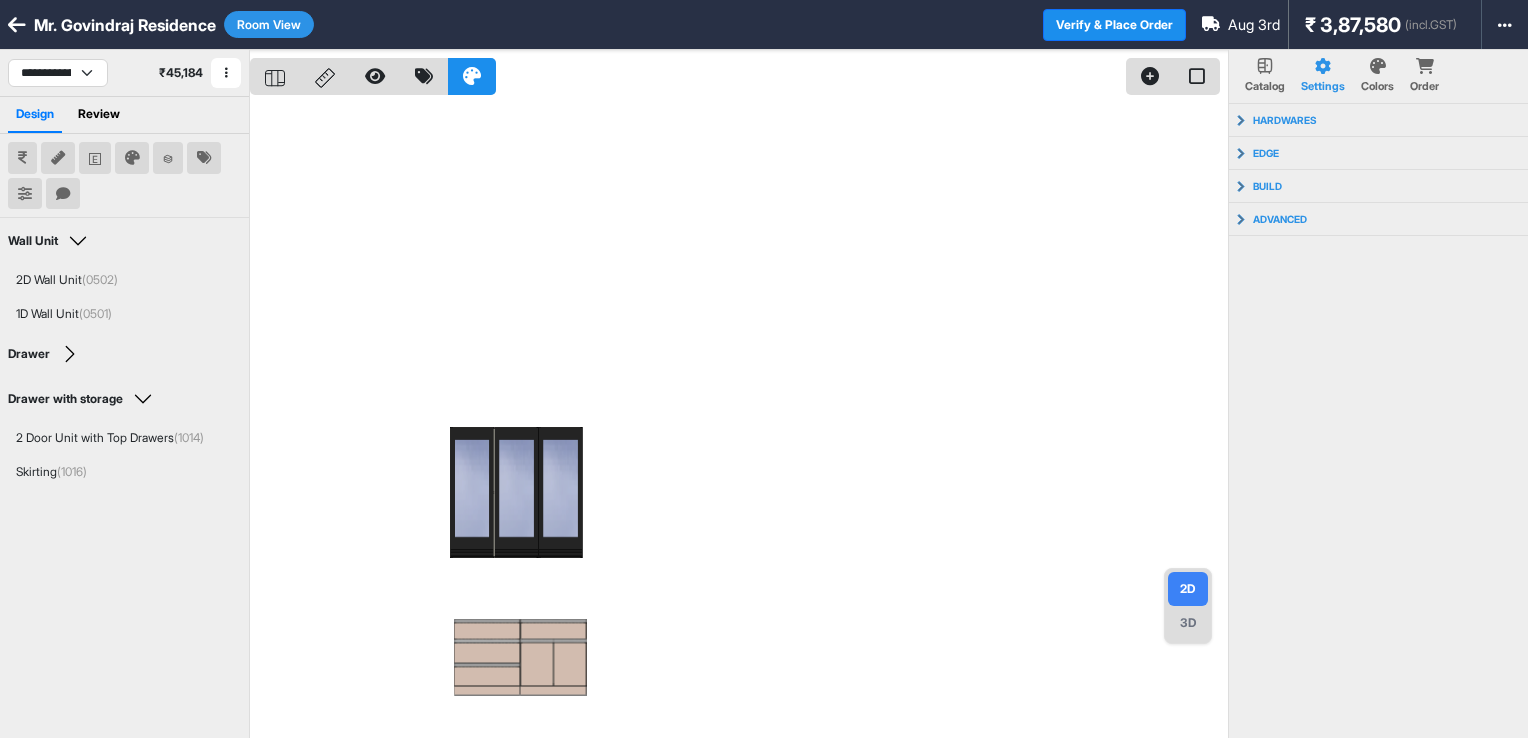 click on "3D" at bounding box center (1188, 623) 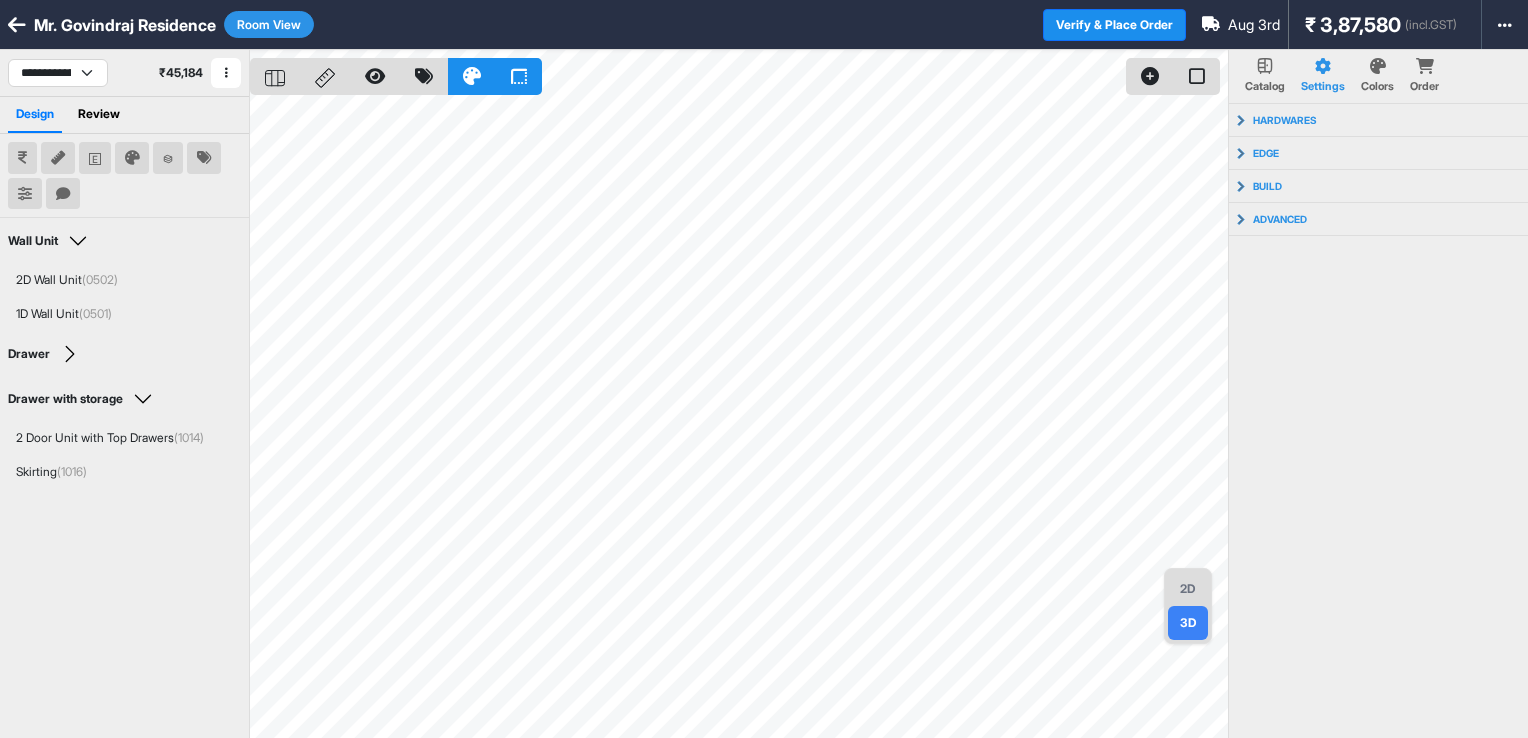 click on "2D" at bounding box center (1188, 589) 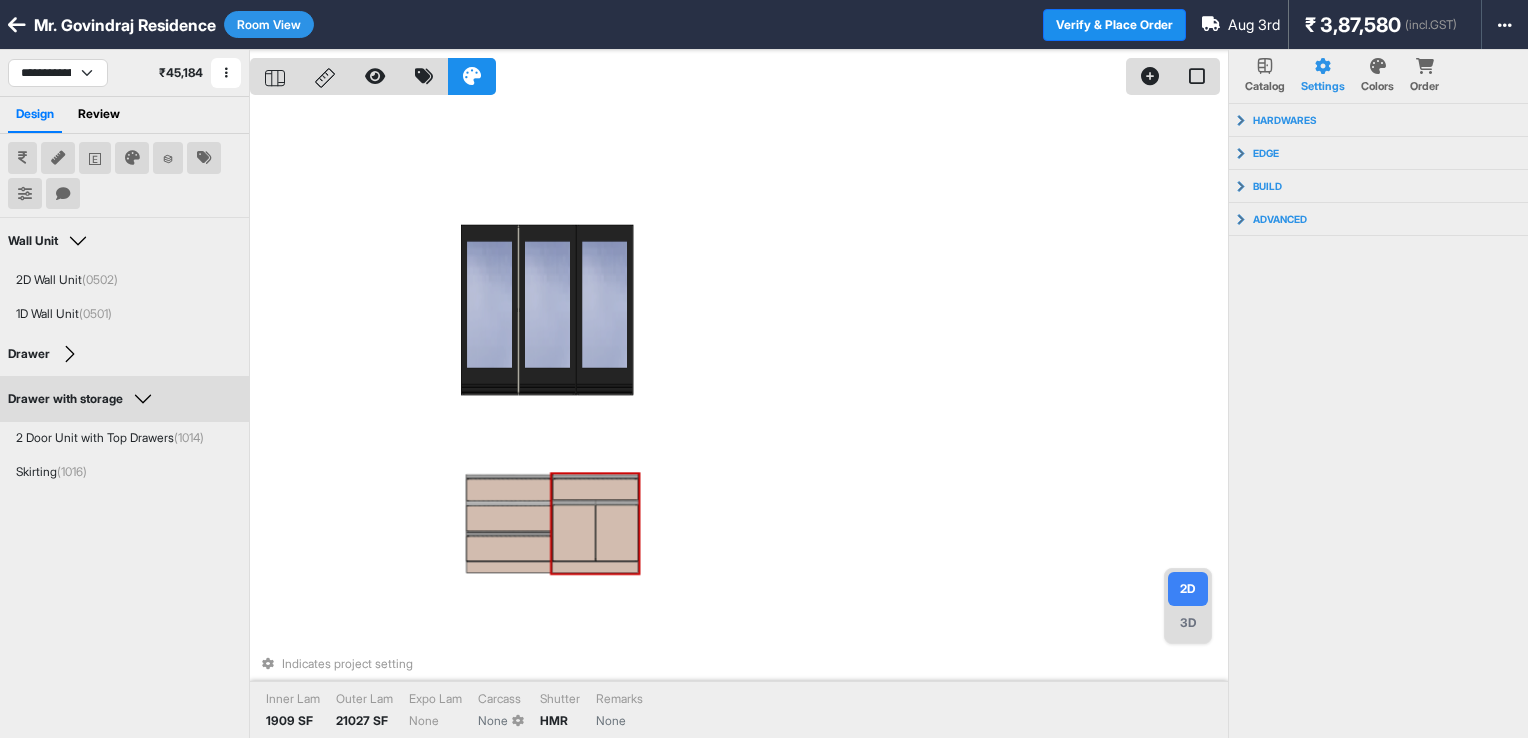 drag, startPoint x: 644, startPoint y: 611, endPoint x: 657, endPoint y: 454, distance: 157.5373 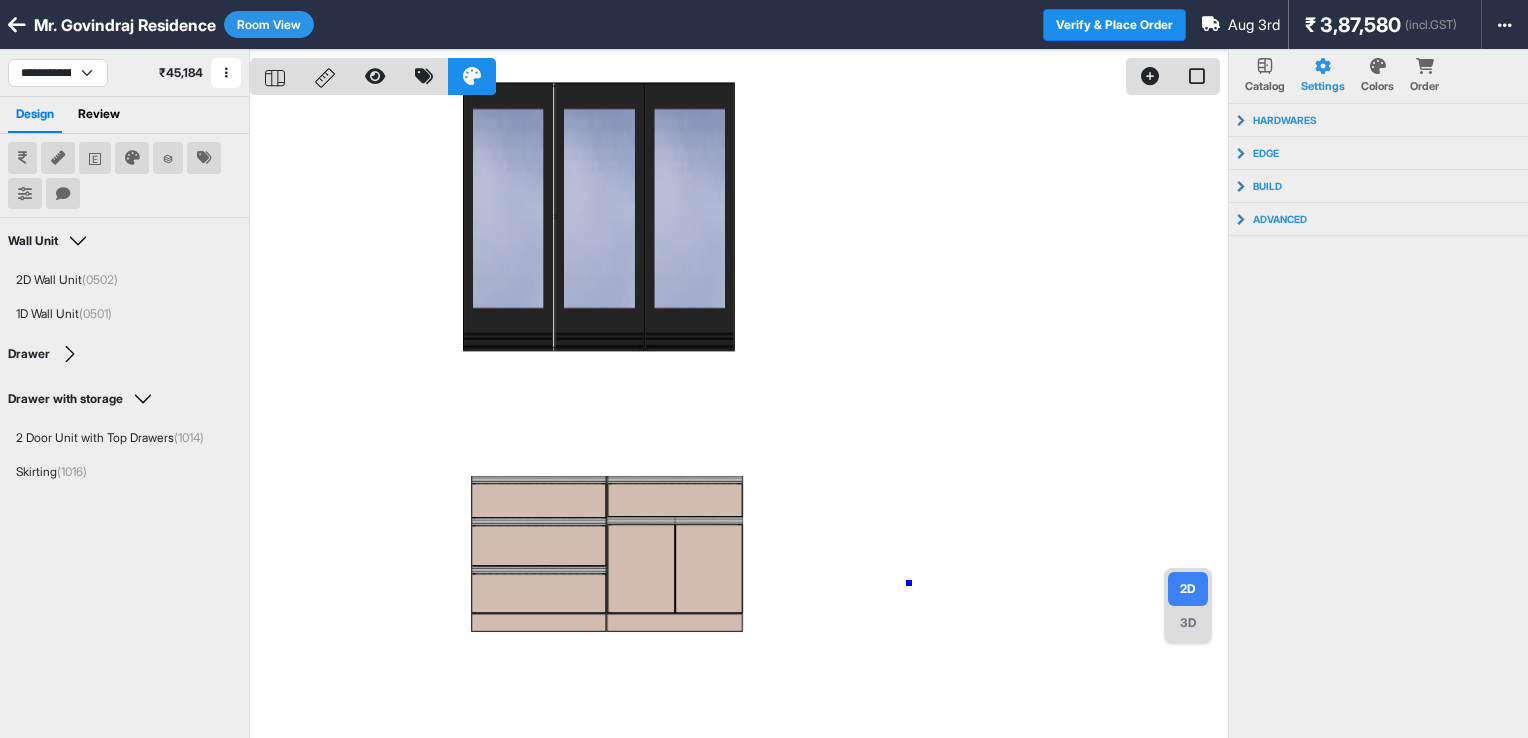 click at bounding box center [739, 419] 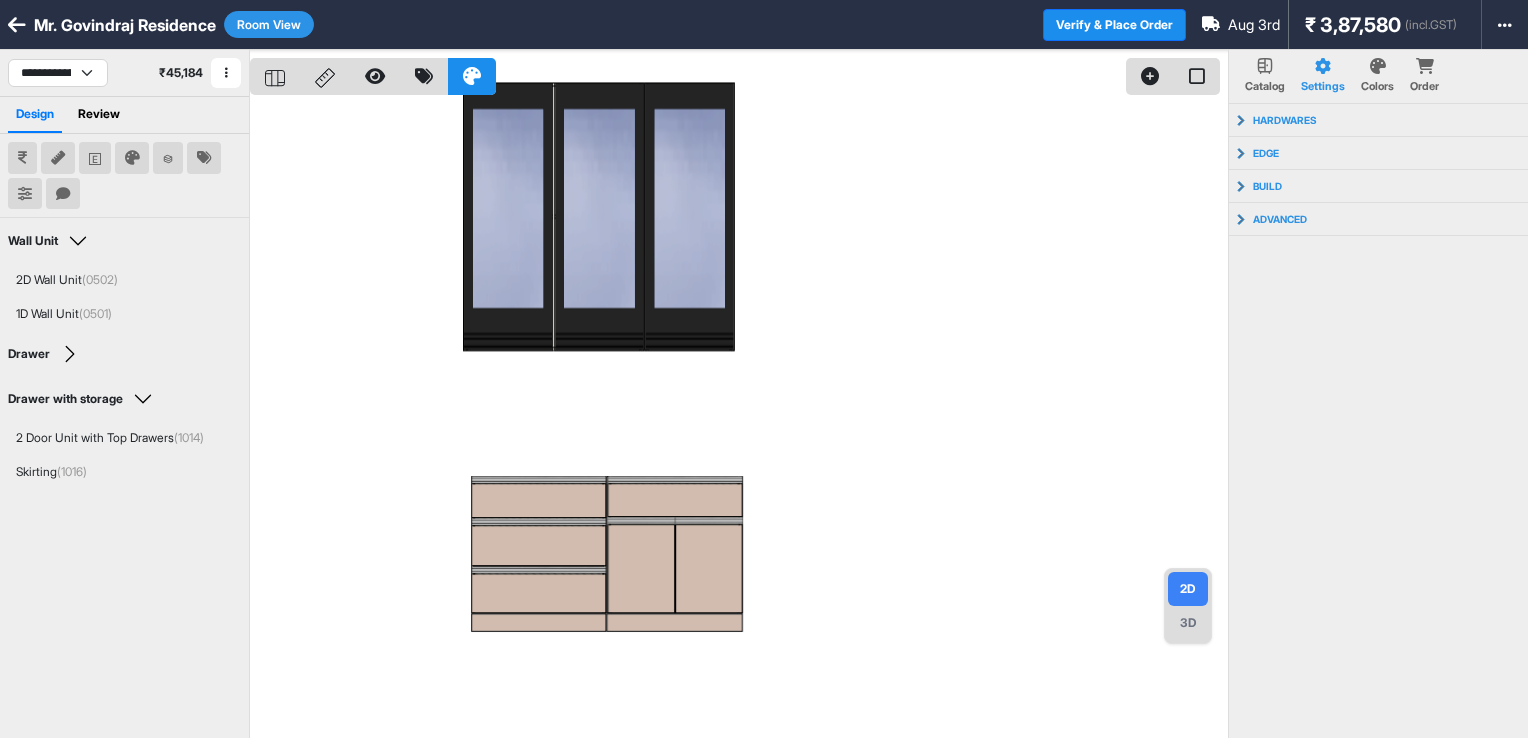 click on "3D" at bounding box center (1188, 623) 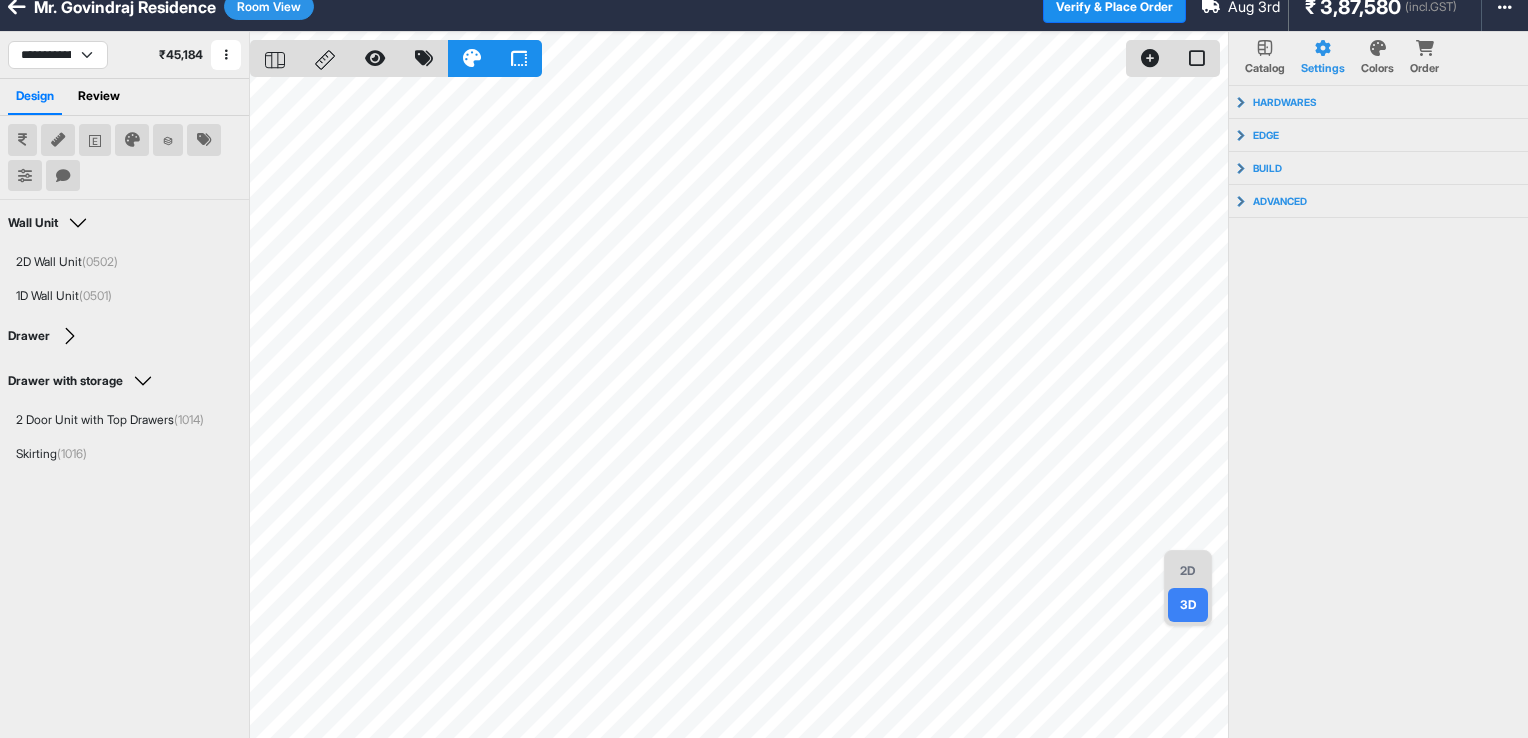 scroll, scrollTop: 25, scrollLeft: 0, axis: vertical 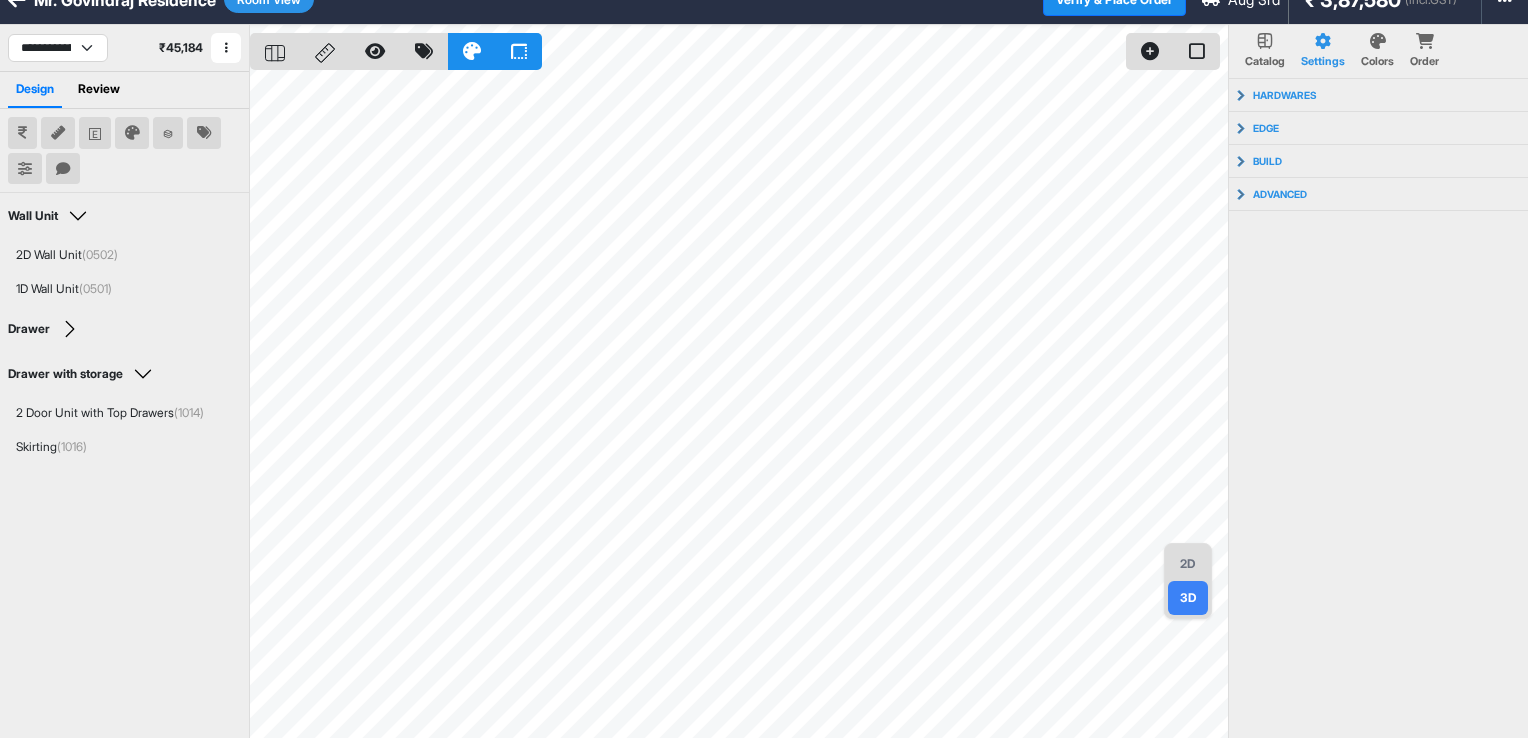 click on "2D" at bounding box center (1188, 564) 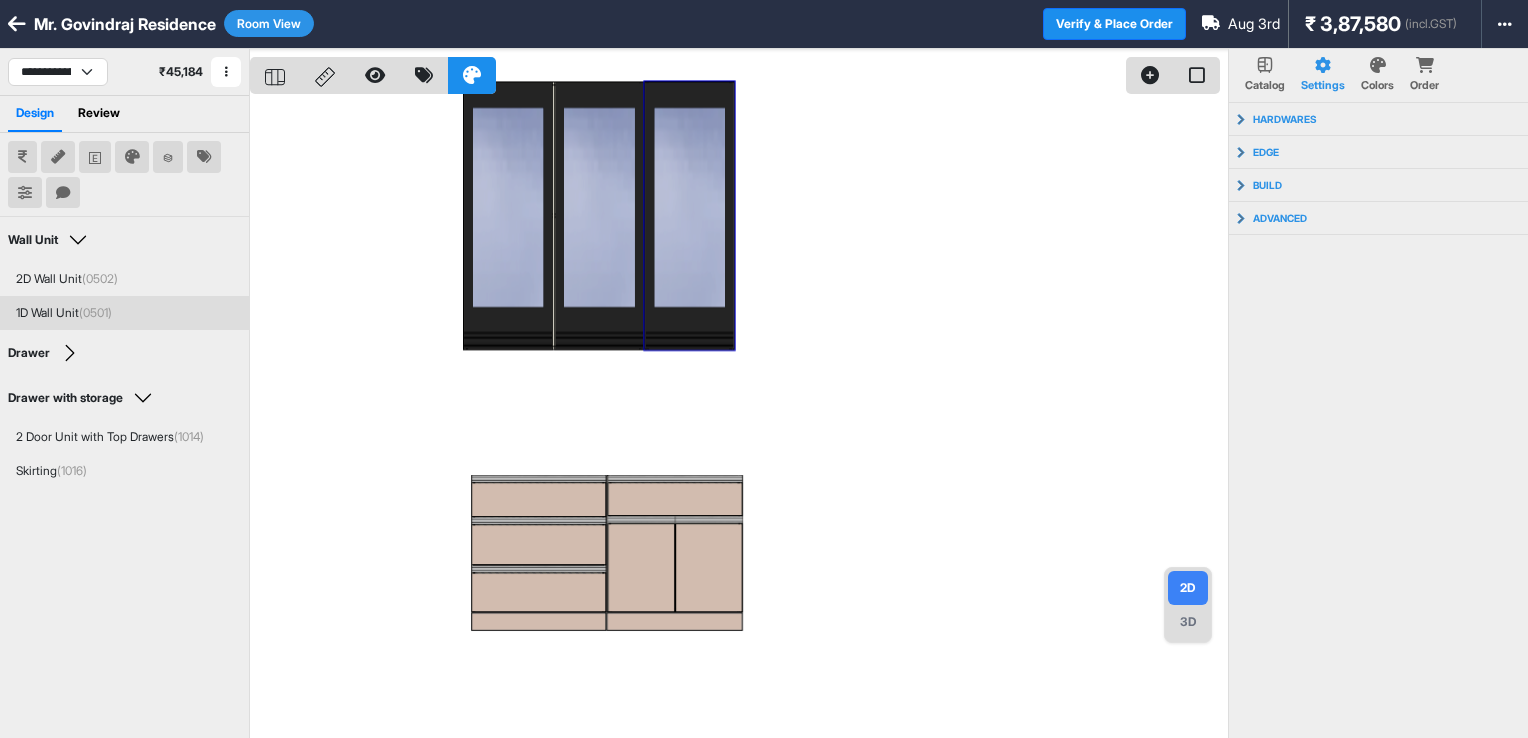 scroll, scrollTop: 0, scrollLeft: 0, axis: both 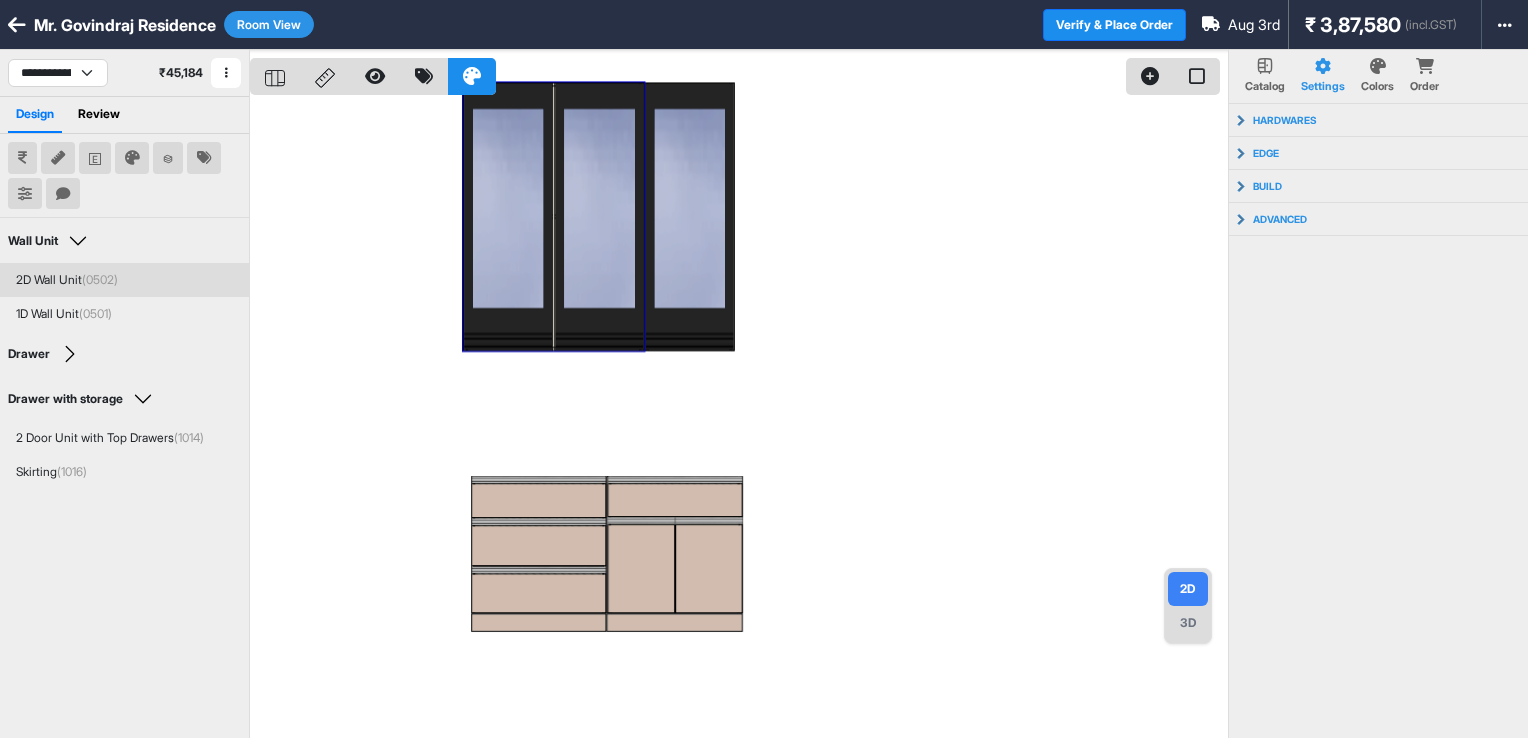 click on "Room View" at bounding box center [269, 24] 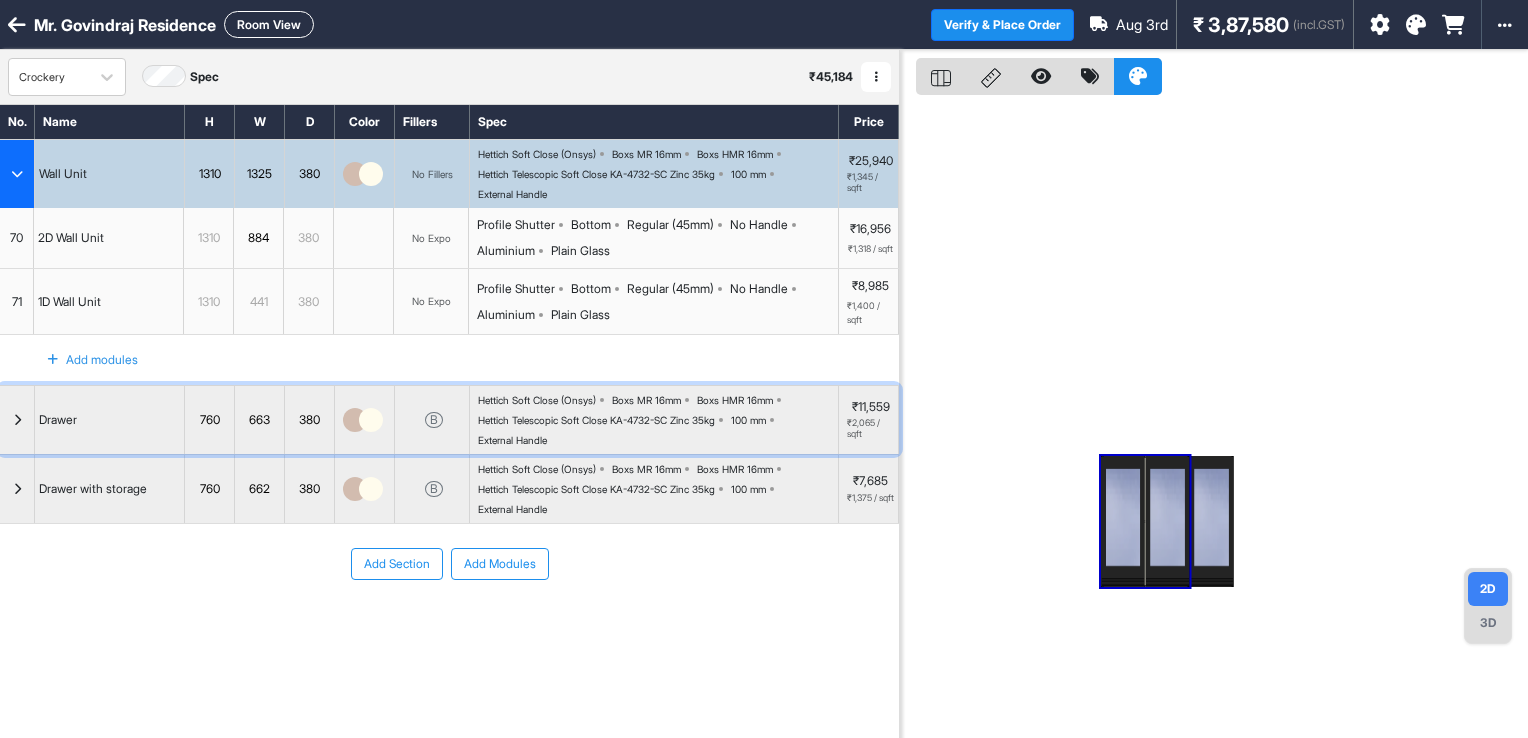 click at bounding box center [17, 420] 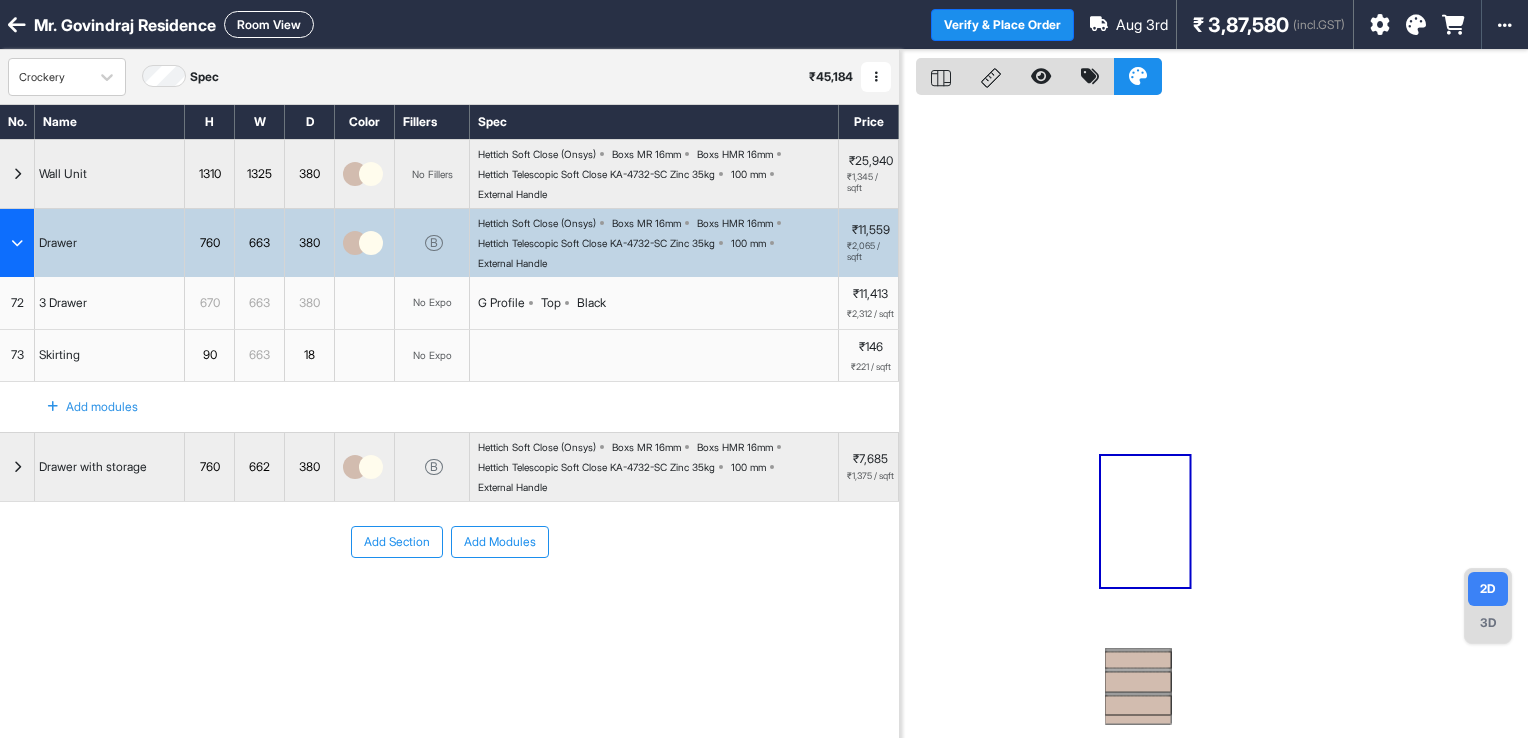 click at bounding box center (1138, 660) 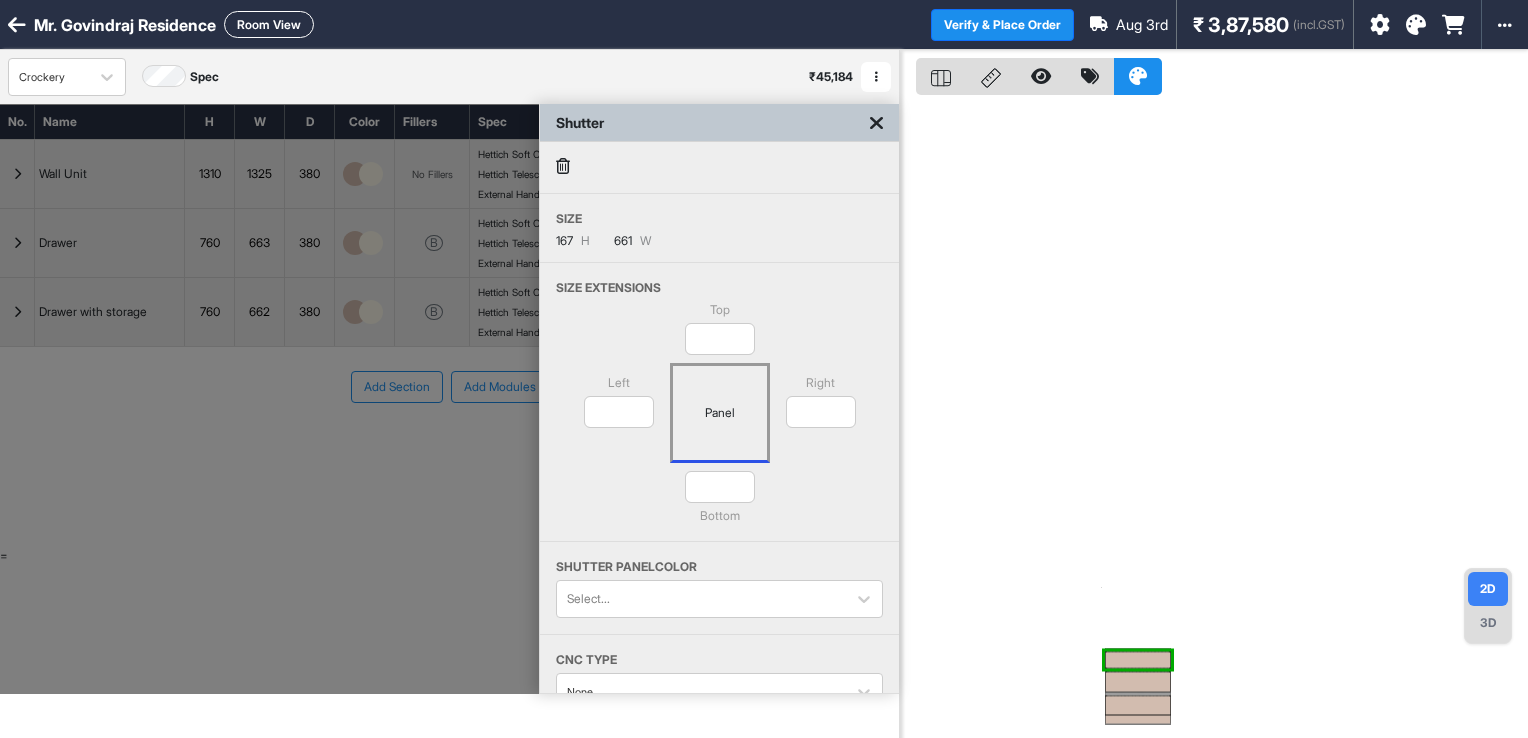 click on "Shutter" at bounding box center [719, 123] 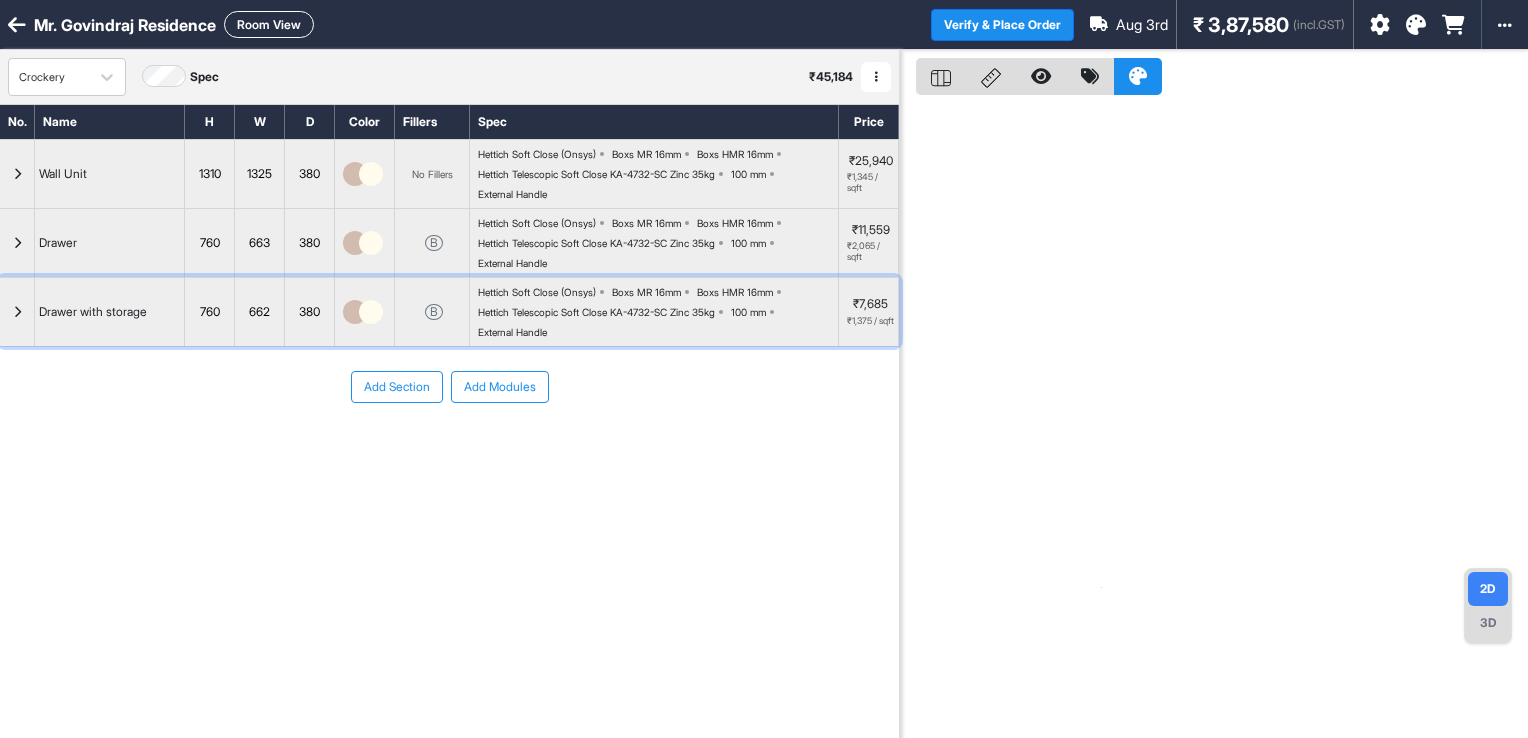 click at bounding box center (17, 312) 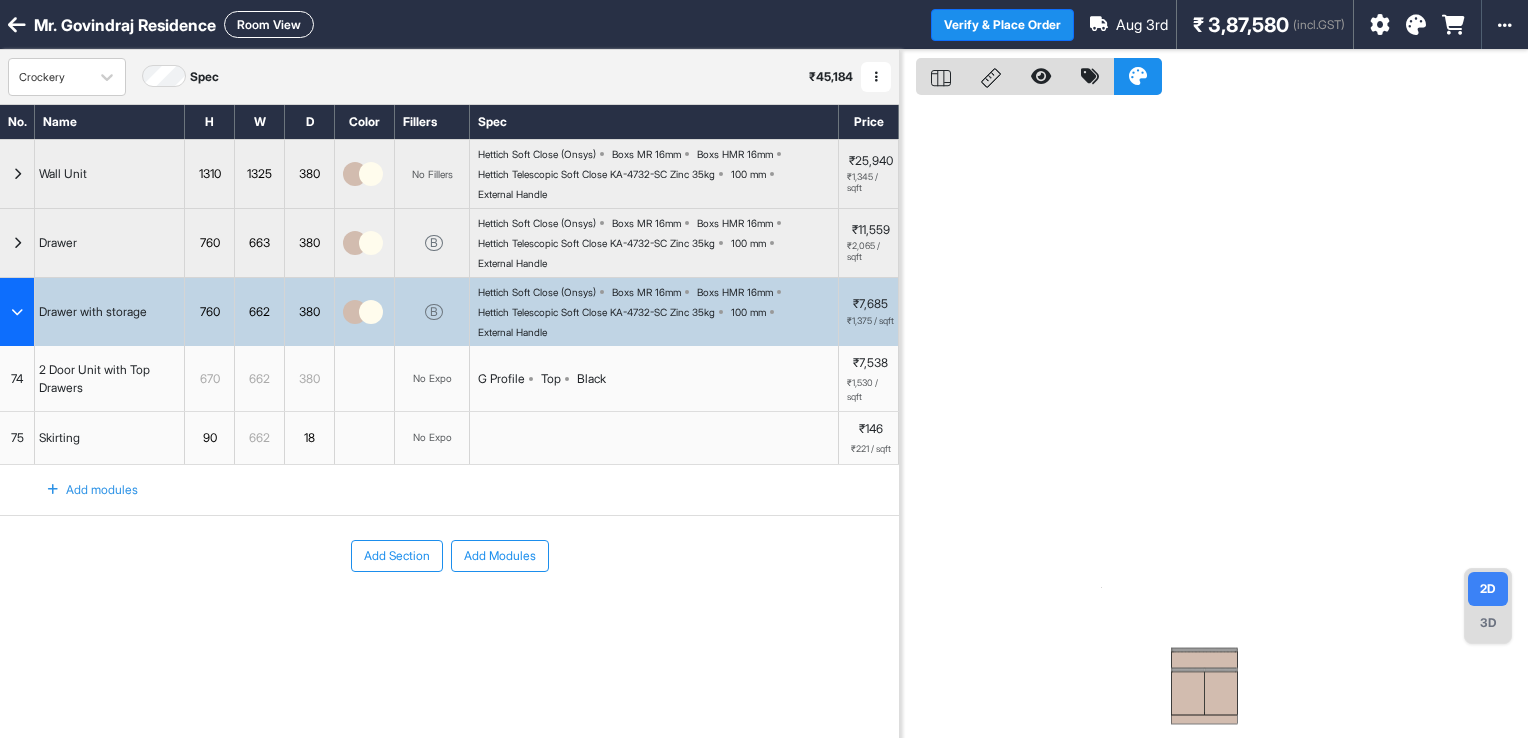 click at bounding box center (1204, 660) 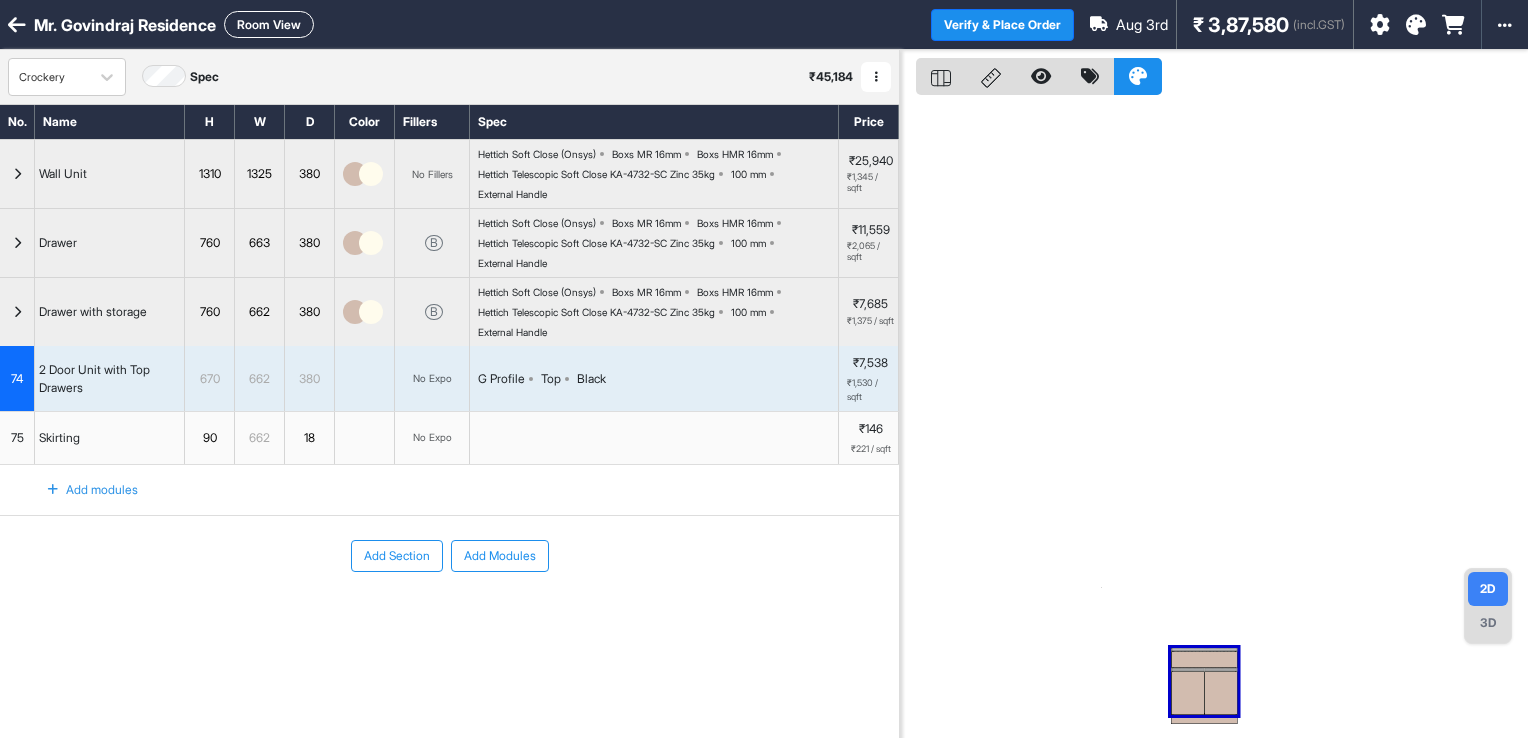 click at bounding box center (1204, 660) 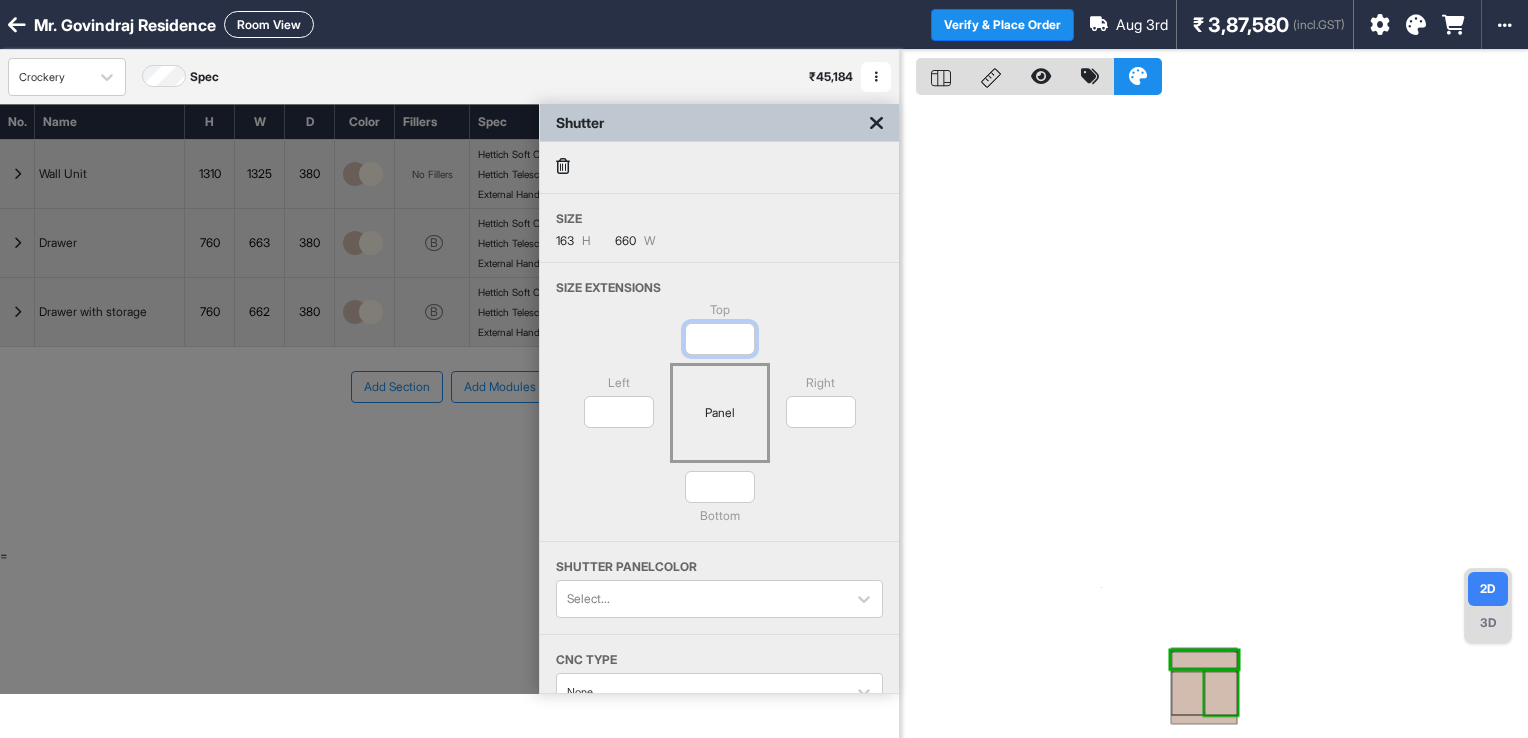 drag, startPoint x: 727, startPoint y: 331, endPoint x: 712, endPoint y: 342, distance: 18.601076 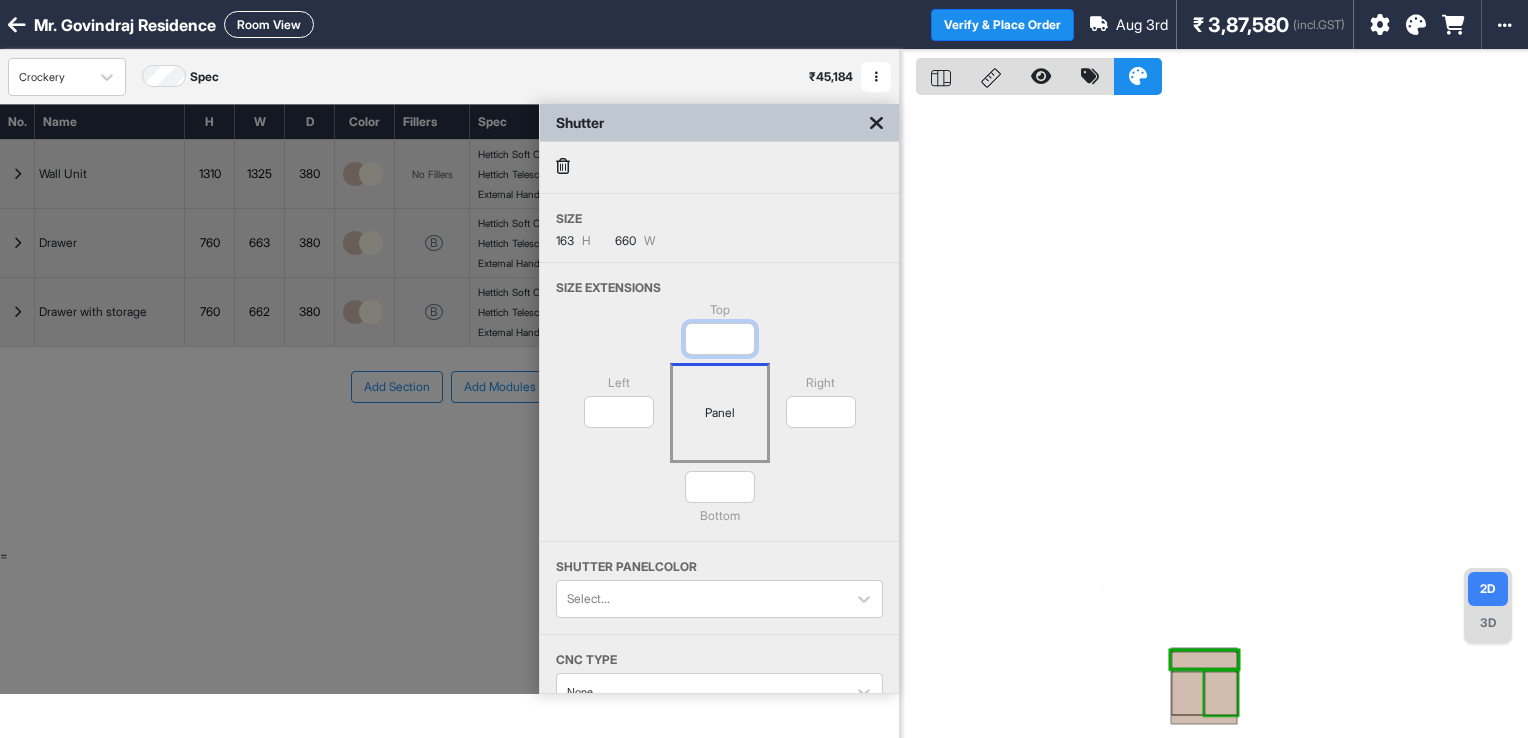 type on "*" 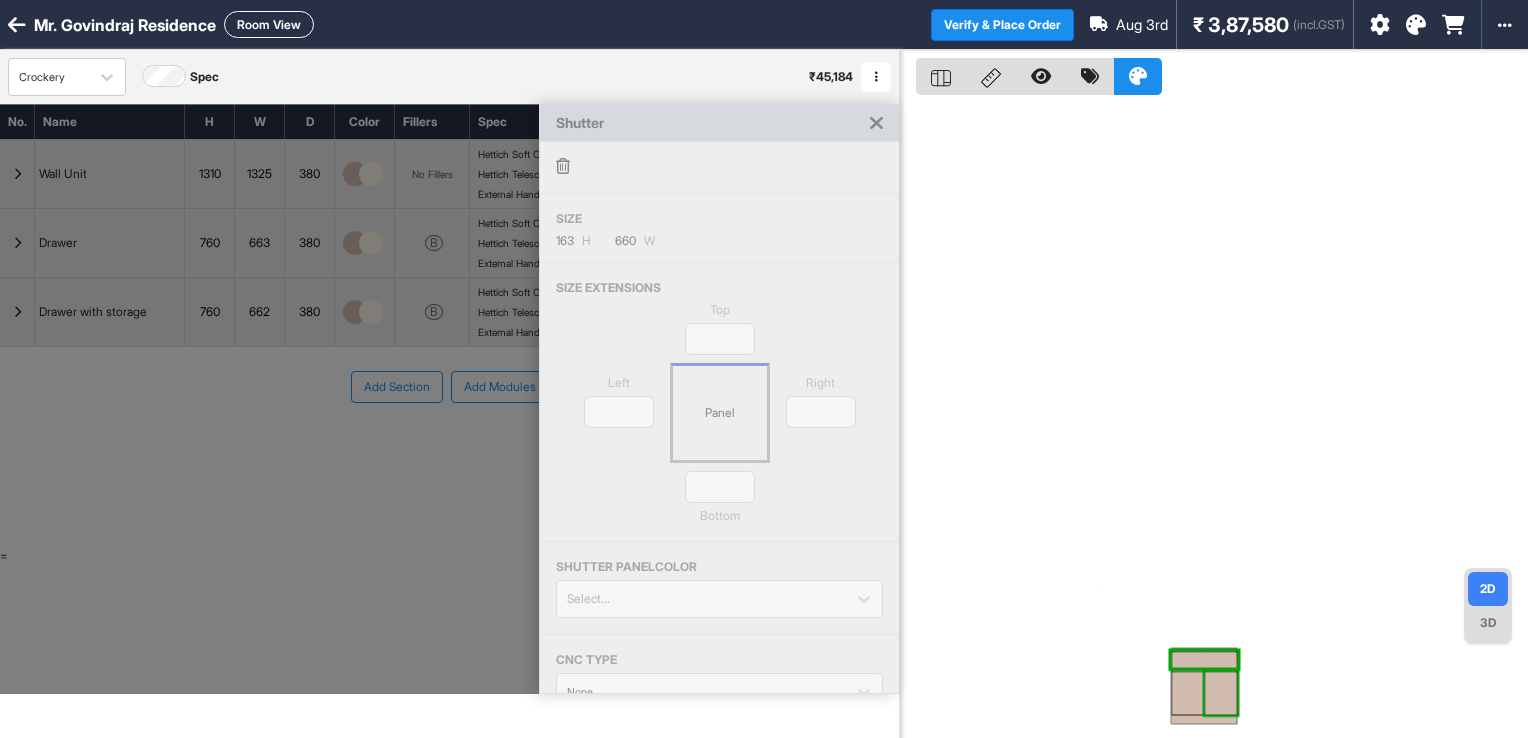 click on "Top * Left * Panel Right * * Bottom" at bounding box center [719, 421] 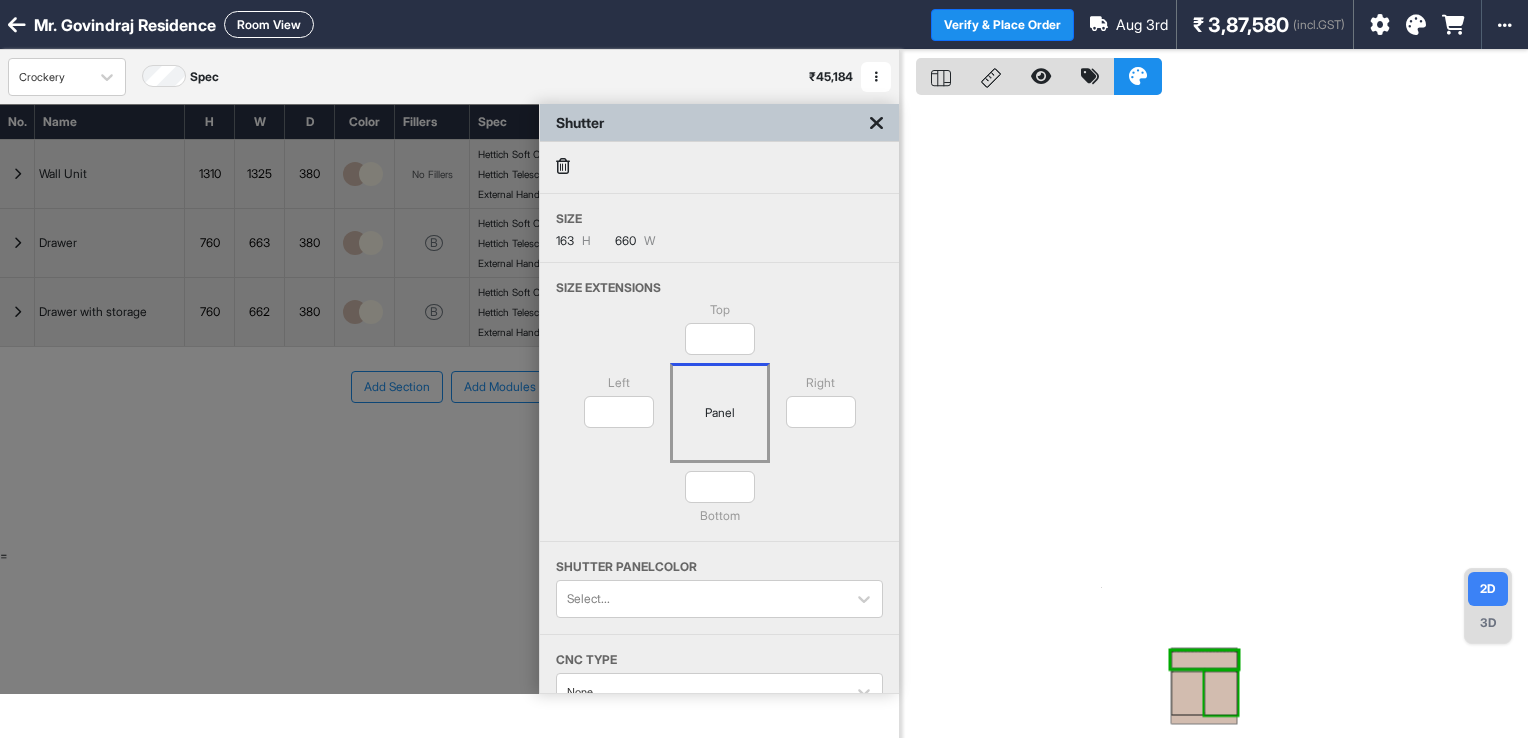 click at bounding box center [876, 123] 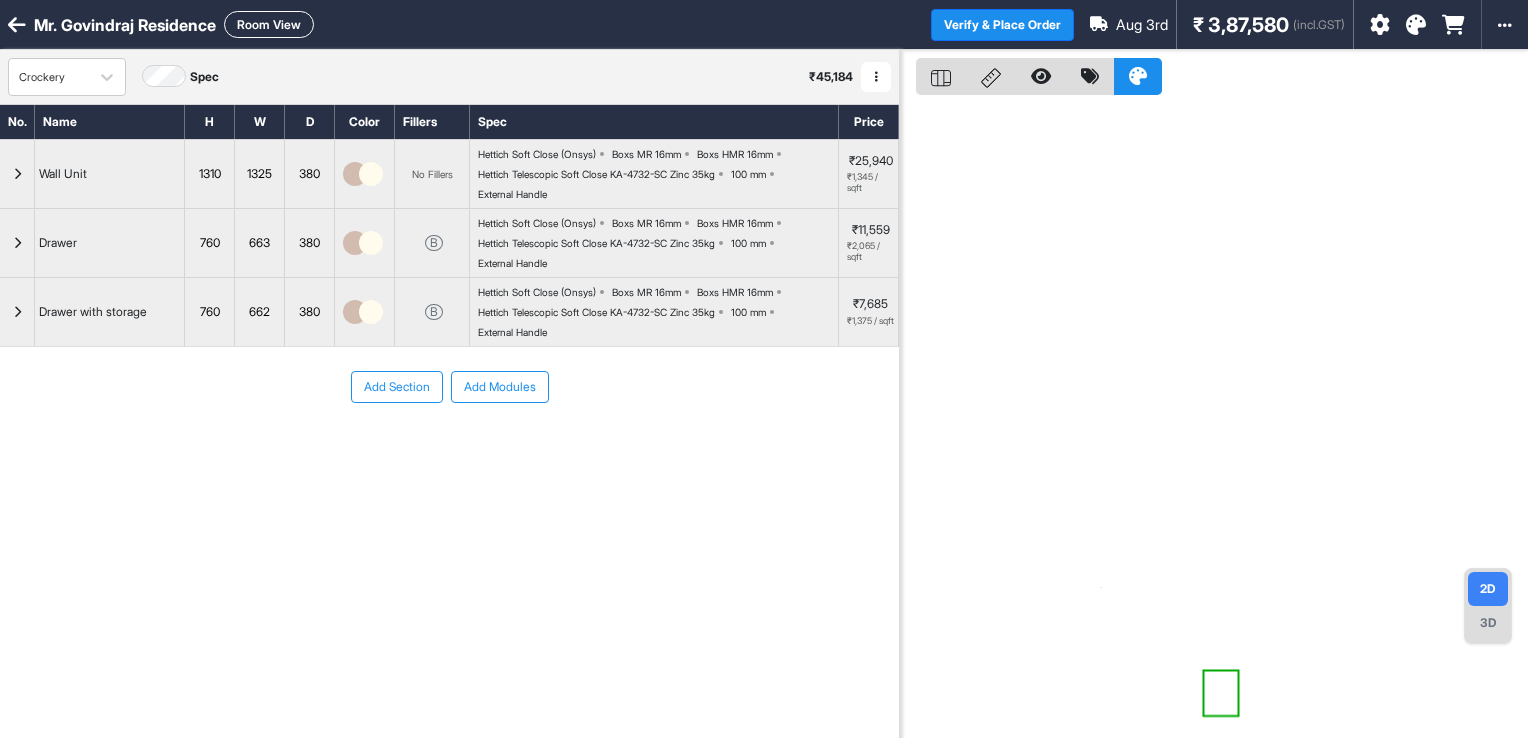 click at bounding box center [17, 312] 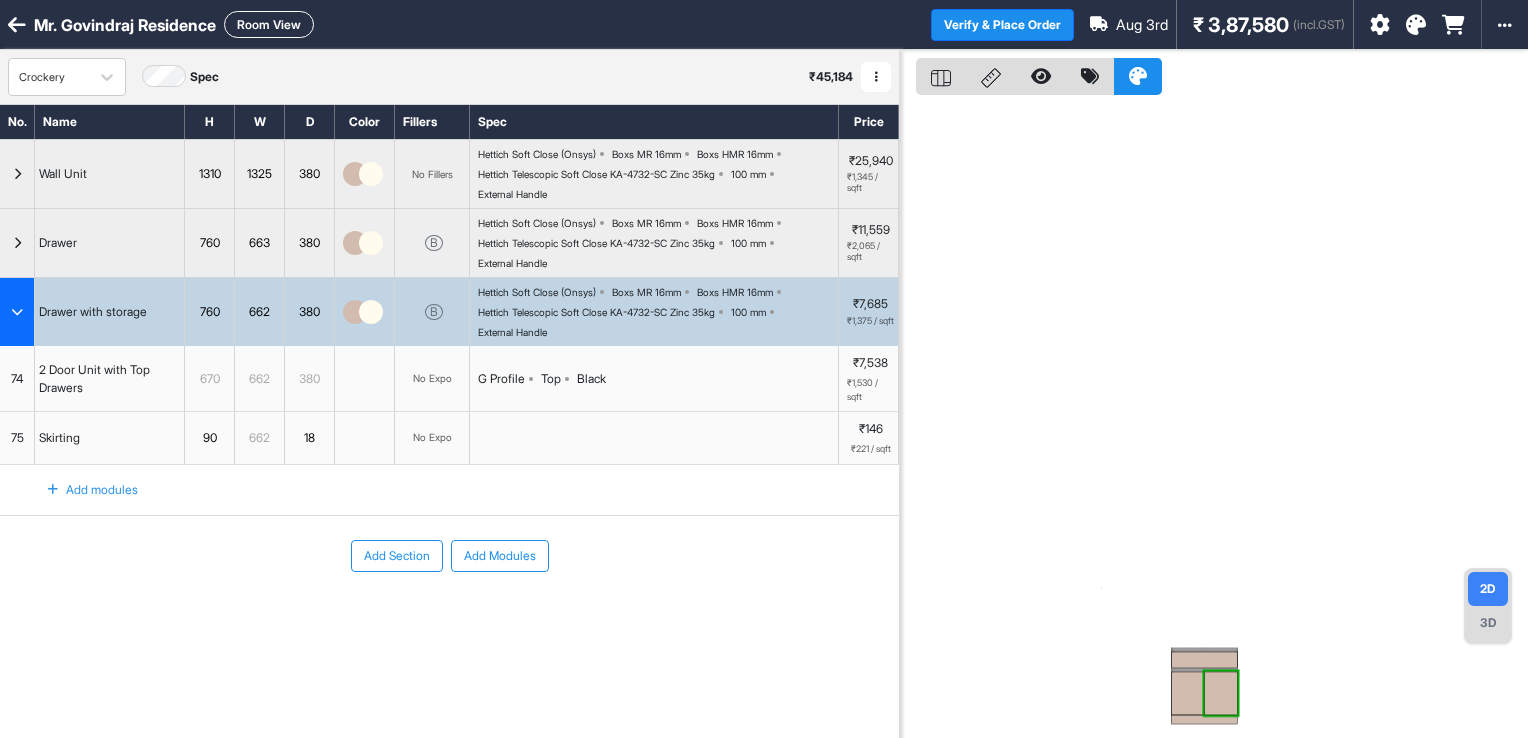 click at bounding box center (1204, 659) 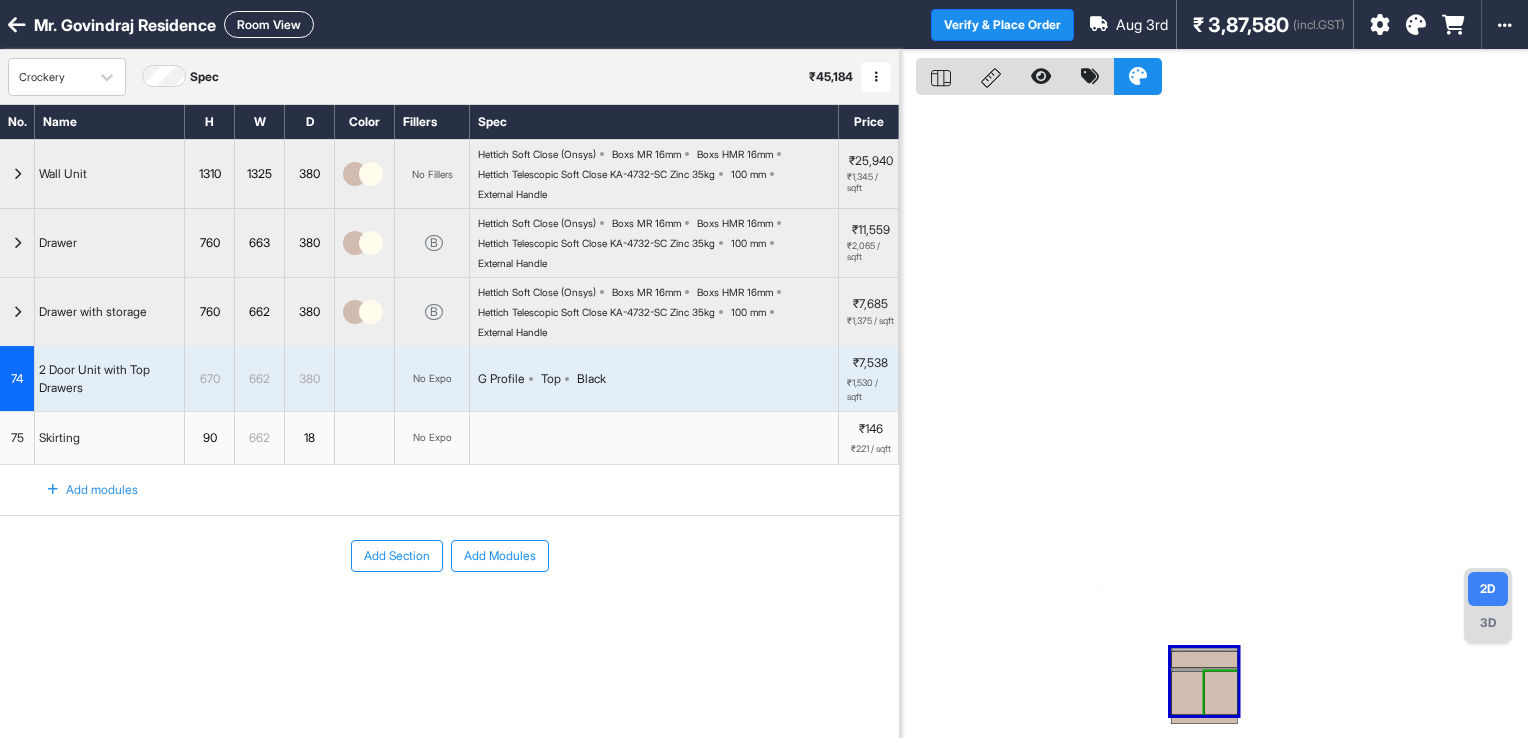click at bounding box center [1204, 659] 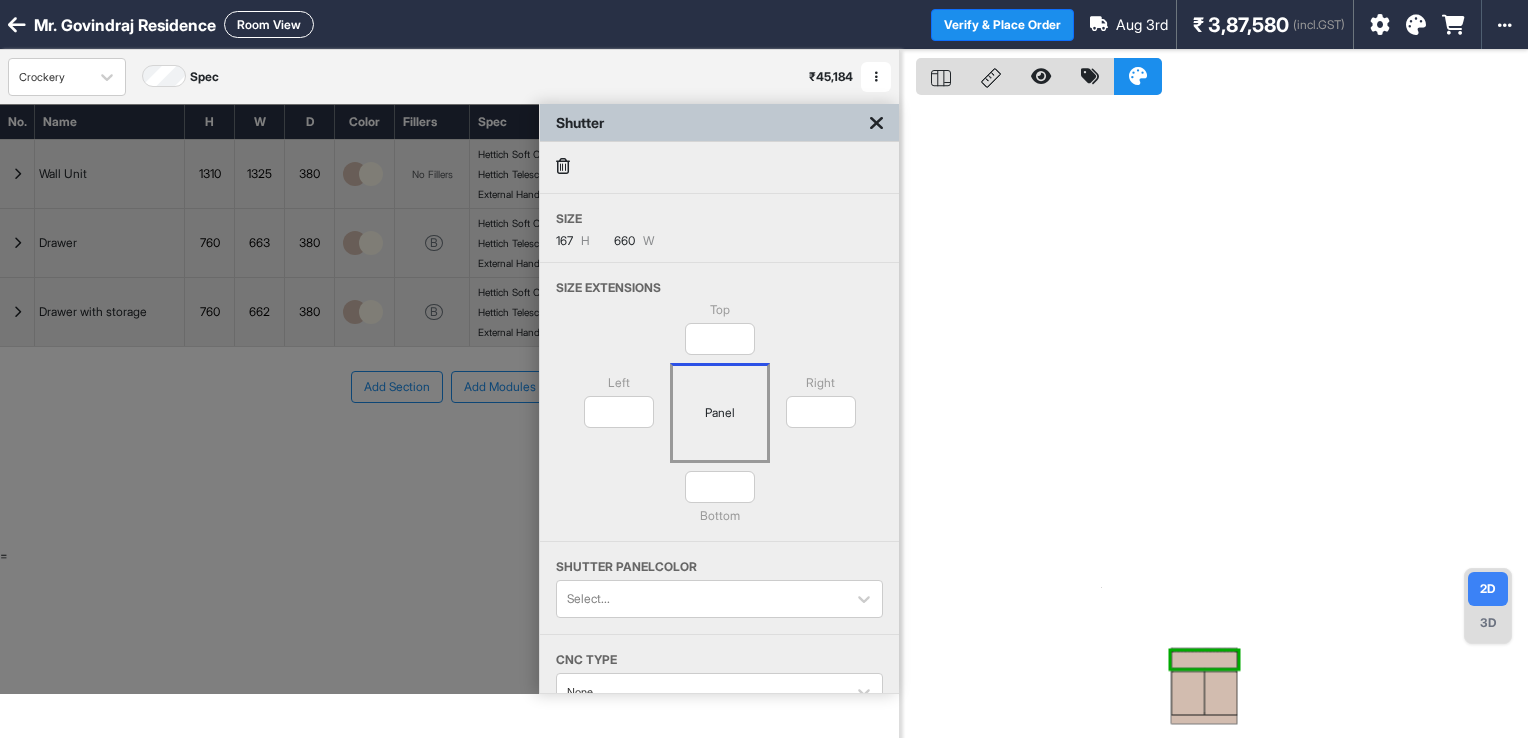 click at bounding box center [876, 123] 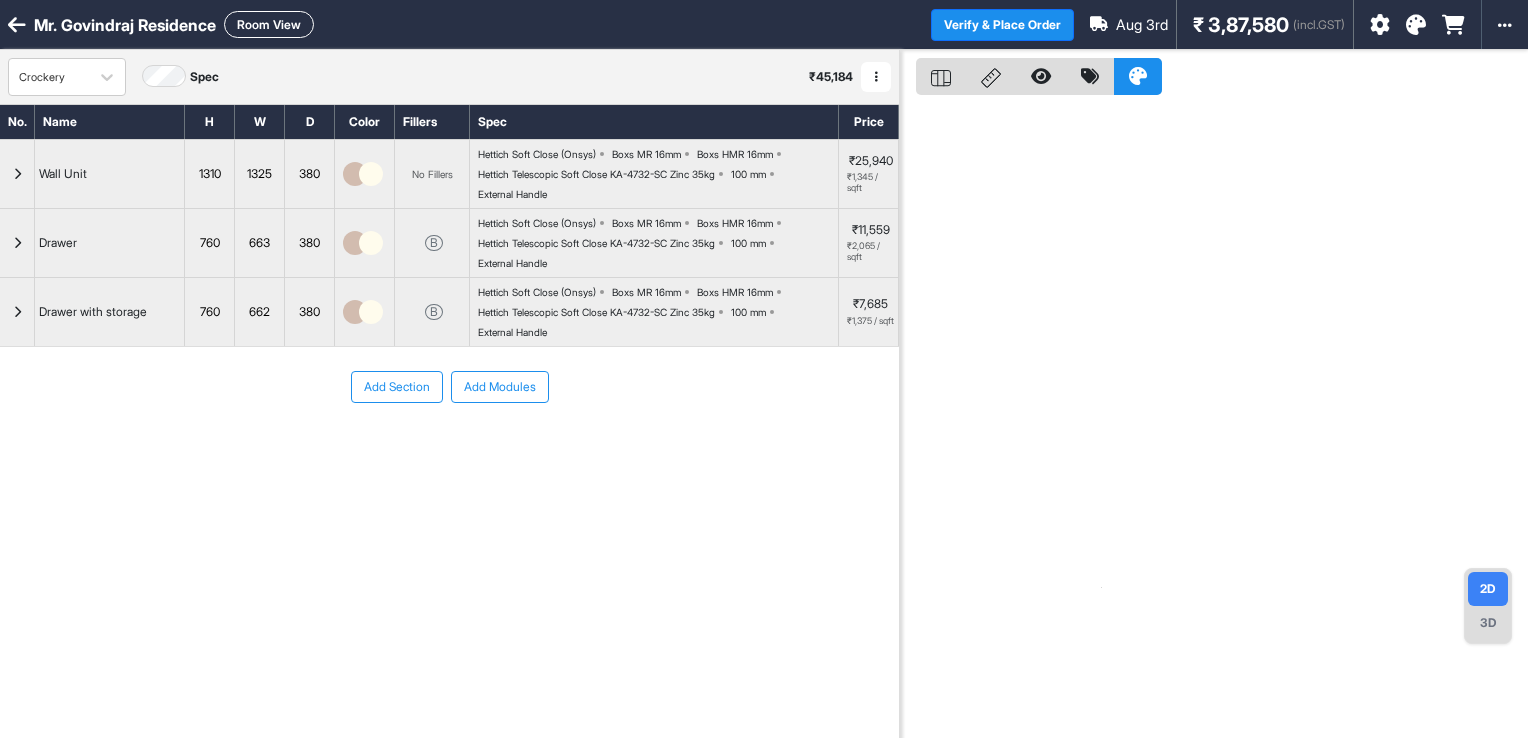 click on "Room View" at bounding box center (269, 24) 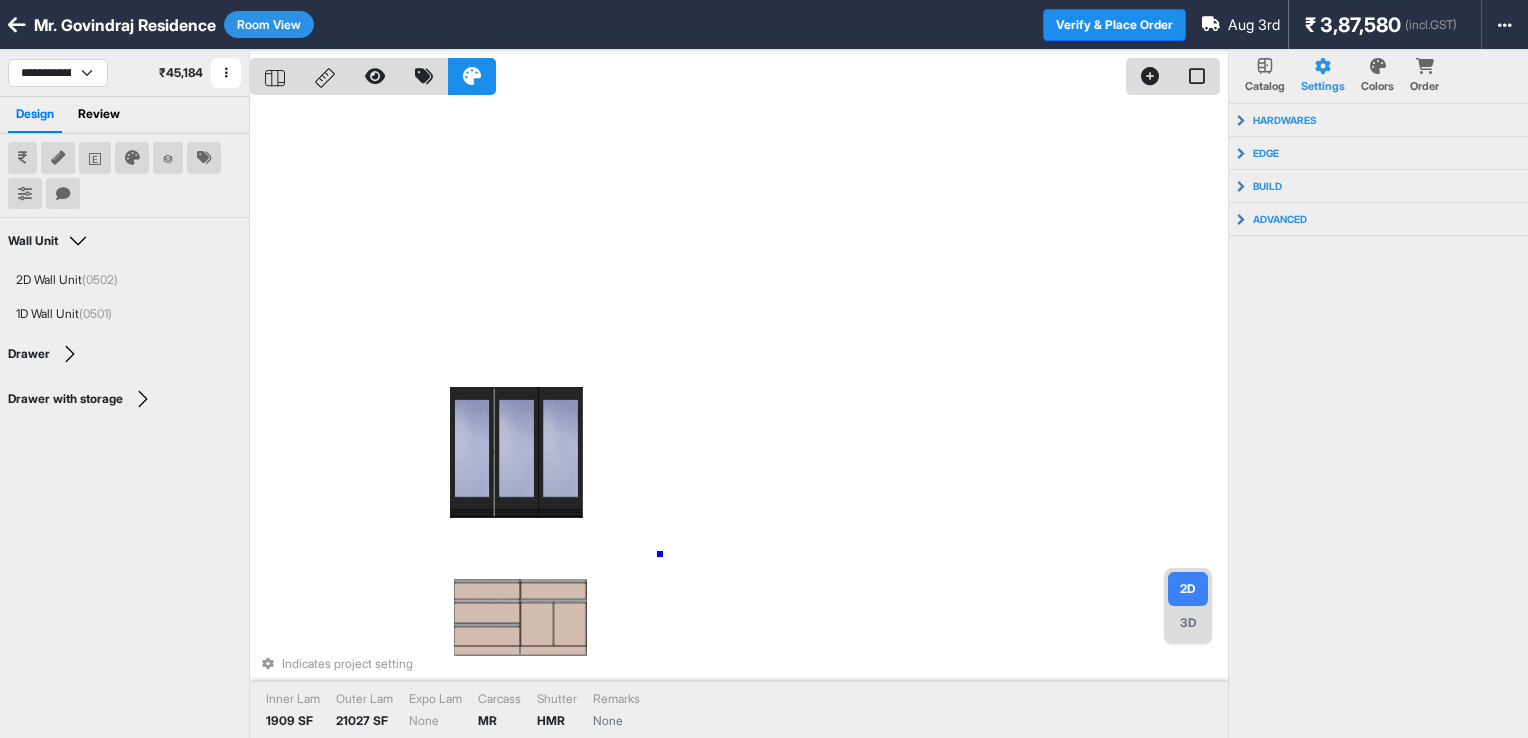click on "Indicates project setting Inner Lam 1909 SF Outer Lam 21027 SF Expo Lam None Carcass MR Shutter HMR Remarks None" at bounding box center (739, 419) 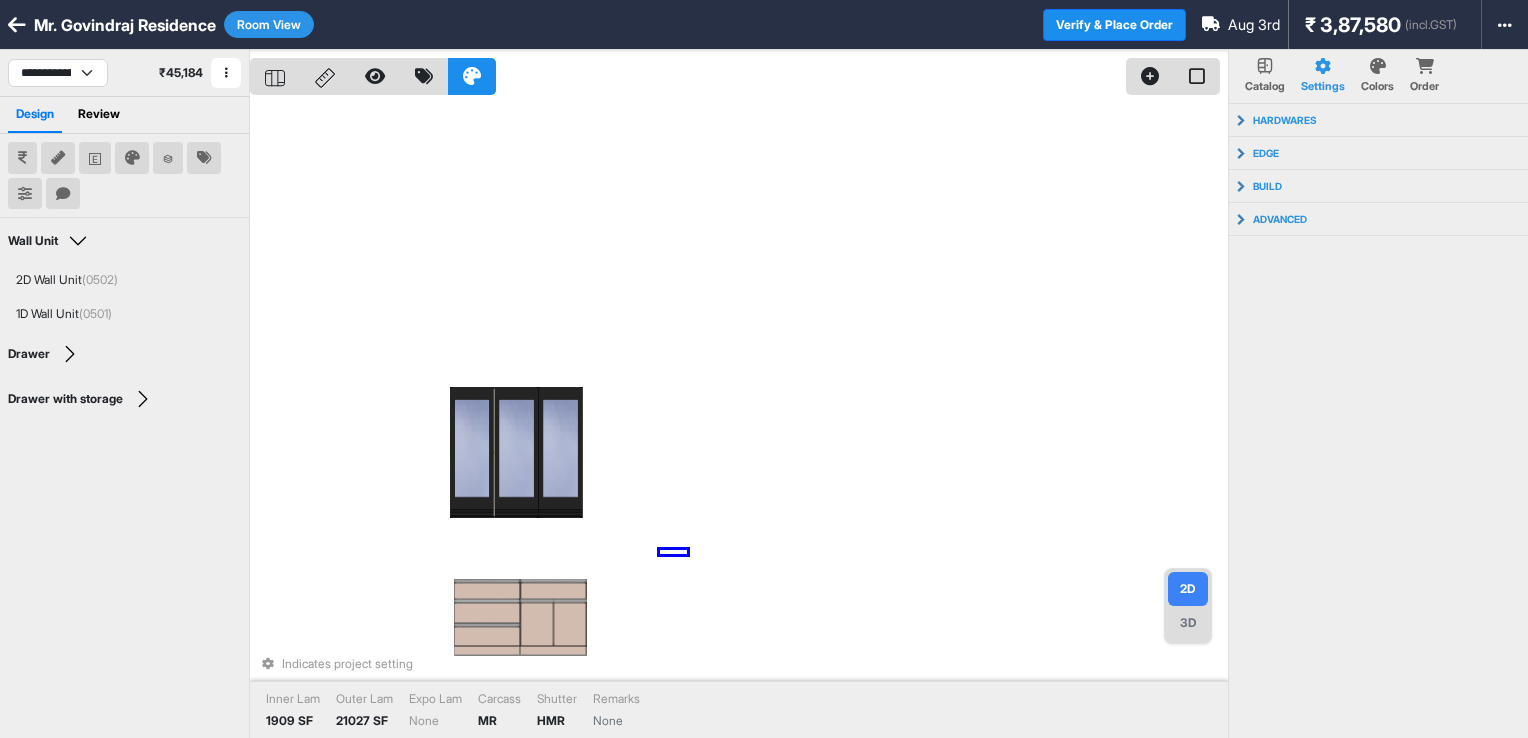 click on "Indicates project setting Inner Lam 1909 SF Outer Lam 21027 SF Expo Lam None Carcass MR Shutter HMR Remarks None" at bounding box center [739, 419] 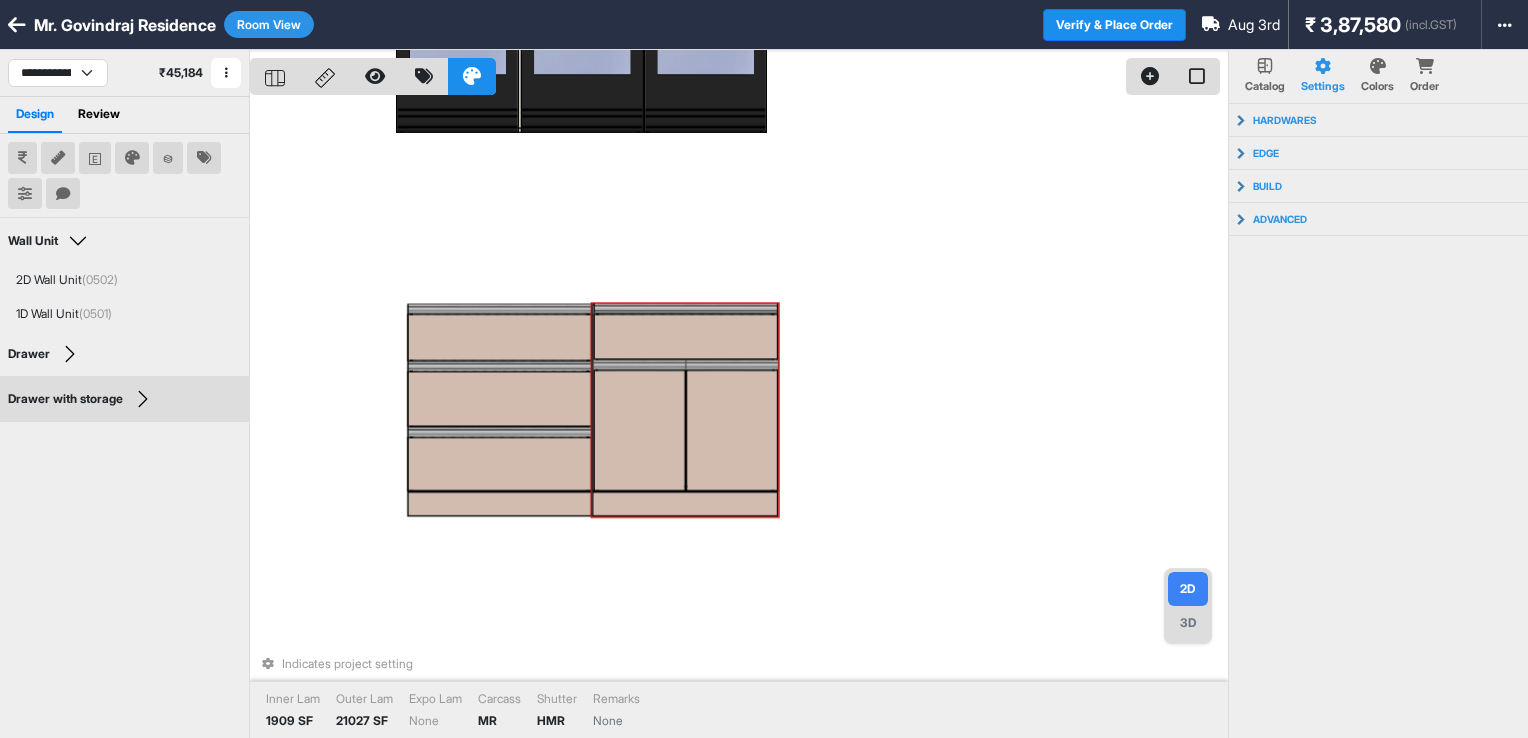 drag, startPoint x: 674, startPoint y: 496, endPoint x: 662, endPoint y: 459, distance: 38.8973 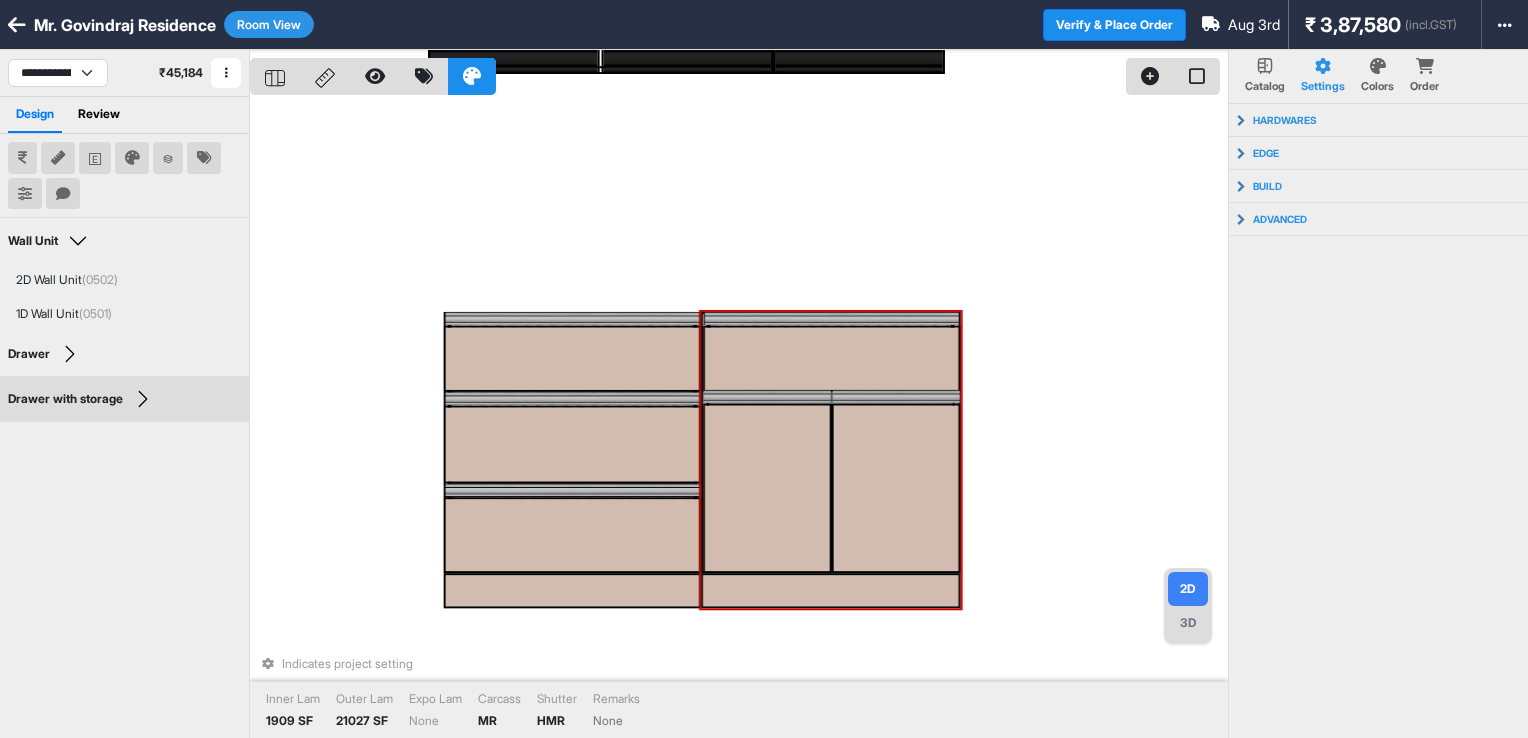 select on "****" 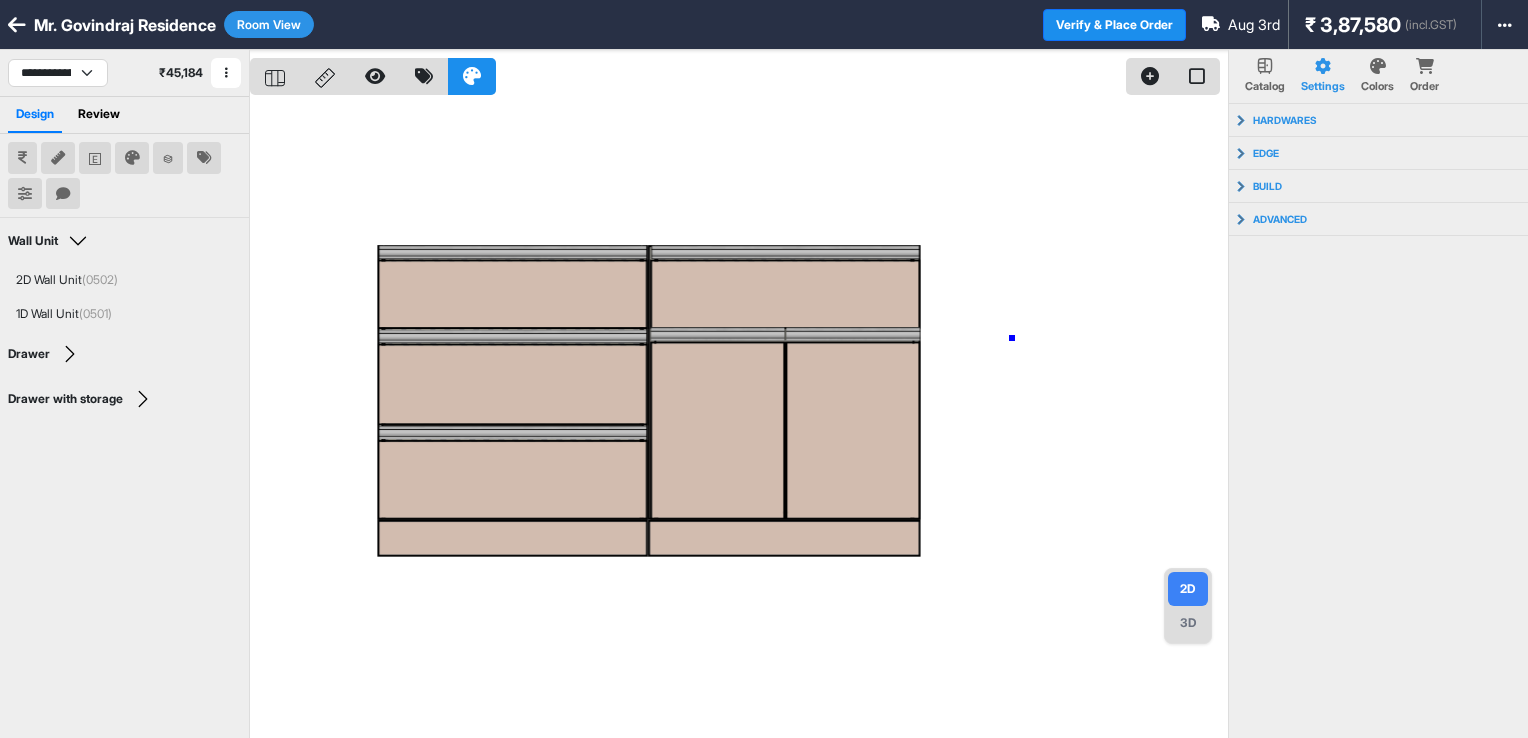 click at bounding box center (739, 419) 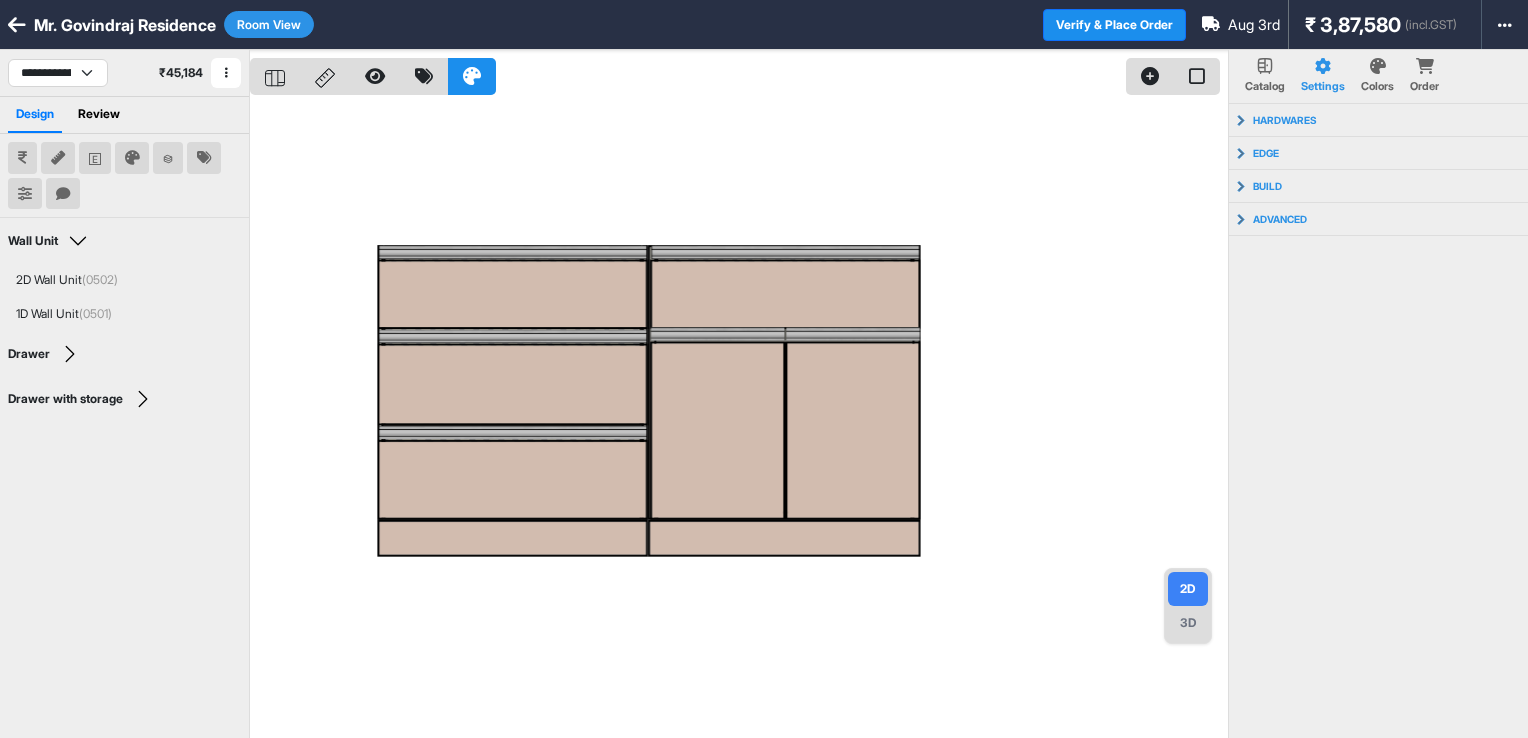 click on "3D" at bounding box center [1188, 623] 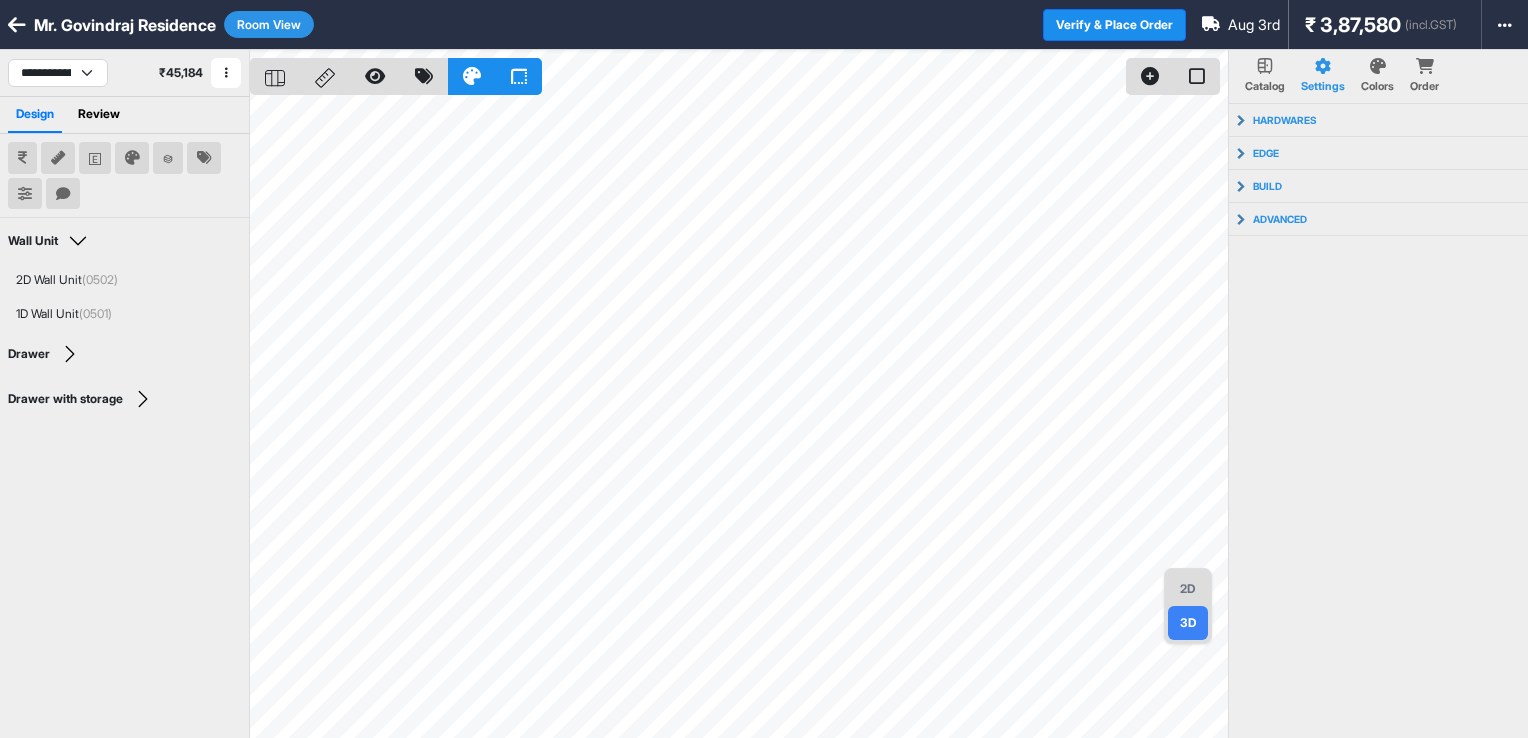 click on "2D" at bounding box center [1188, 589] 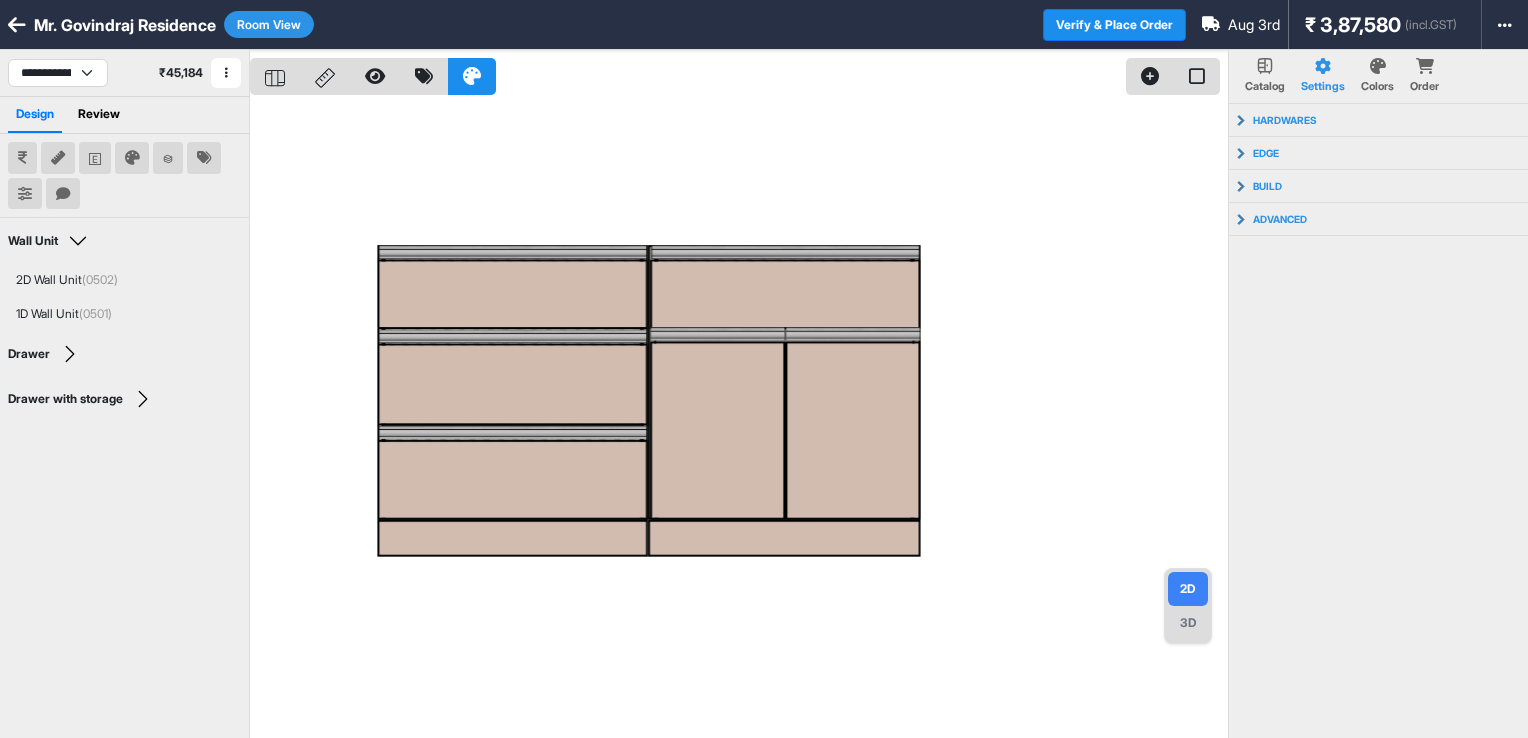 click on "Room View" at bounding box center [269, 24] 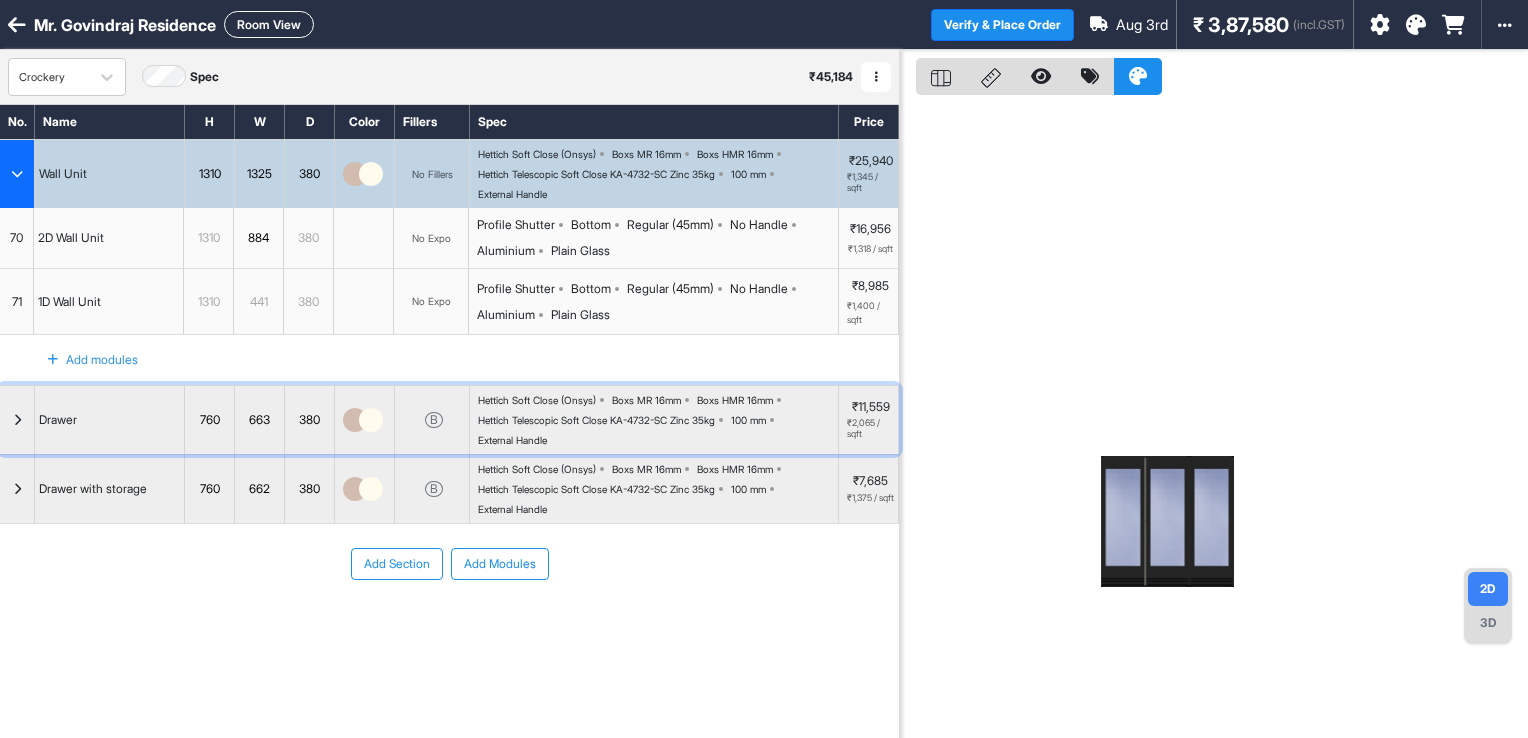 click at bounding box center [17, 420] 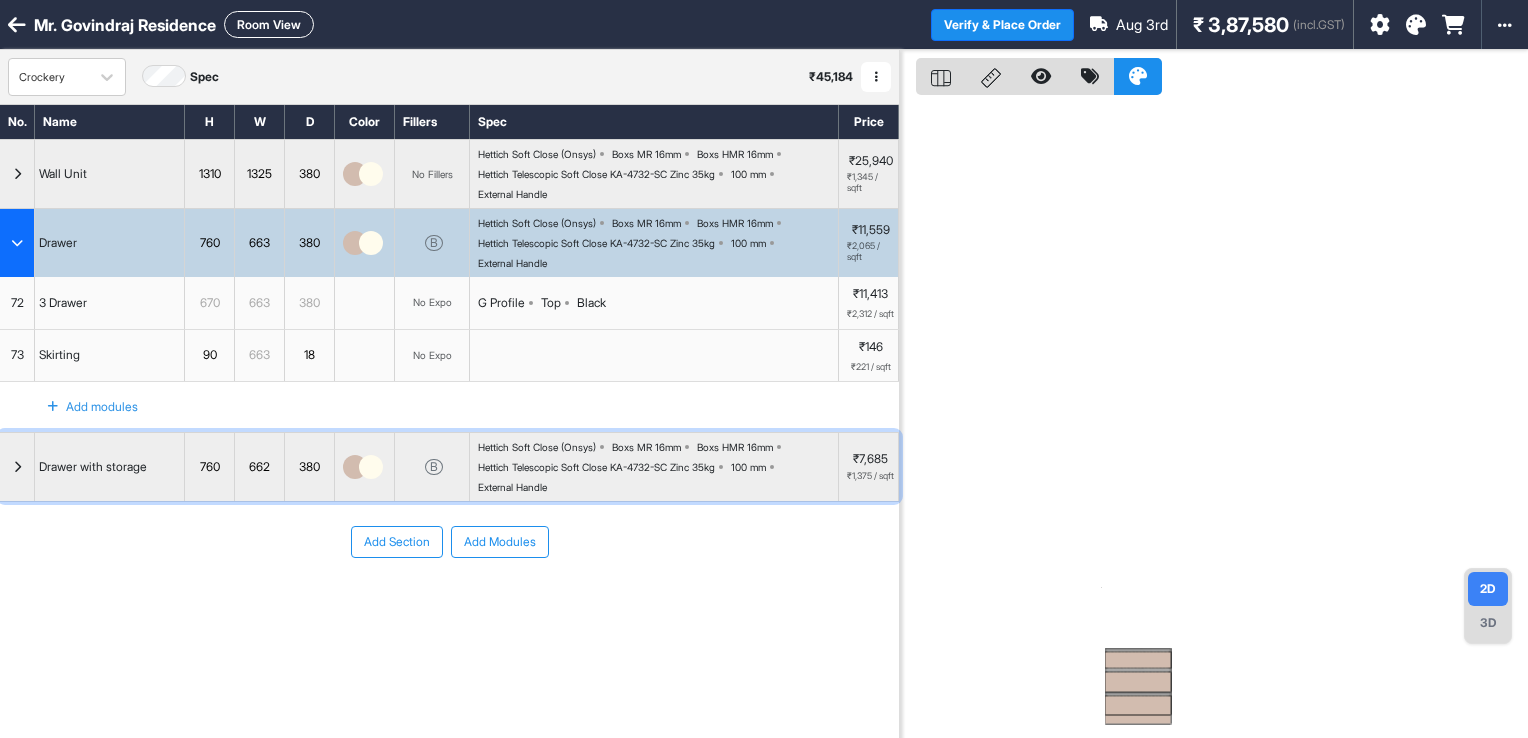 click at bounding box center (17, 467) 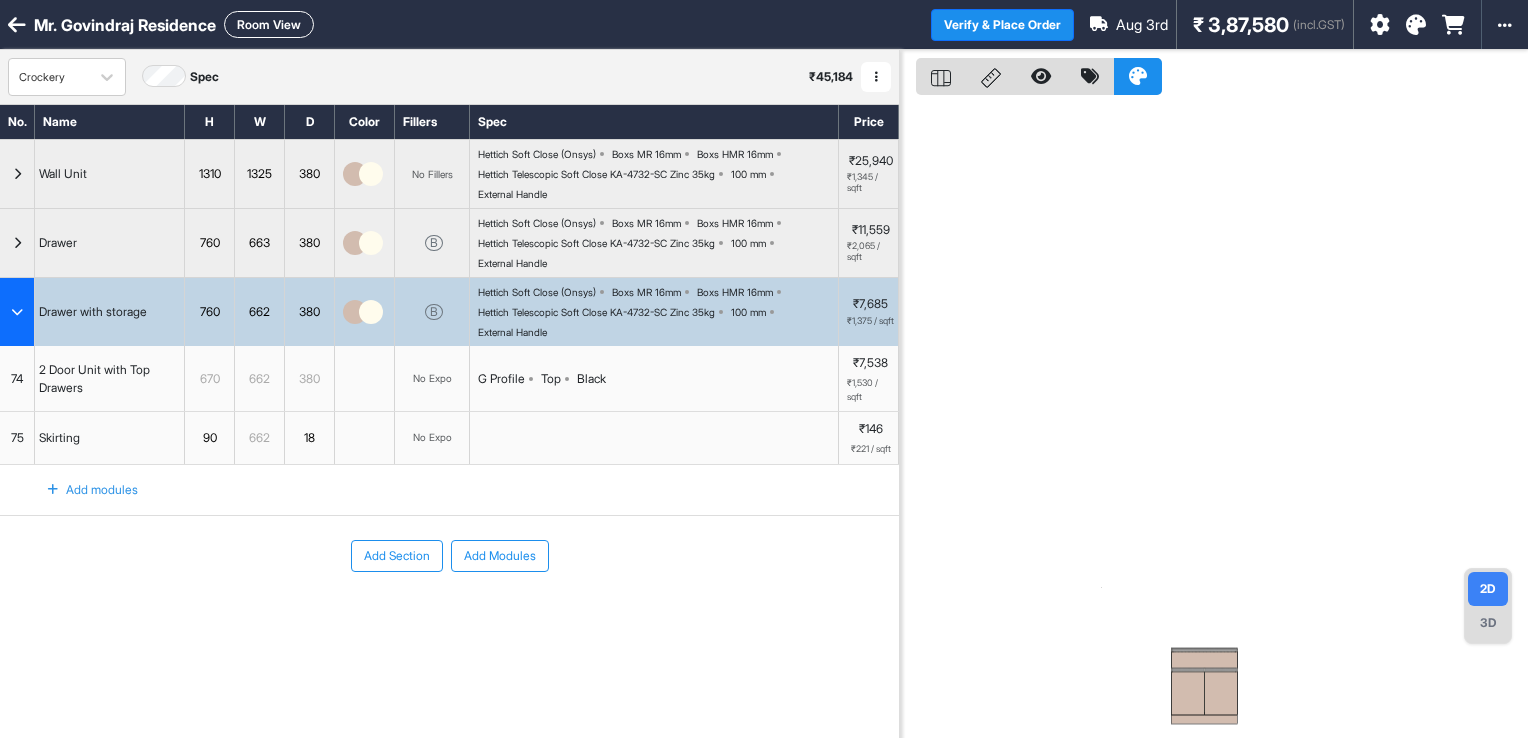 click on "74" at bounding box center (17, 378) 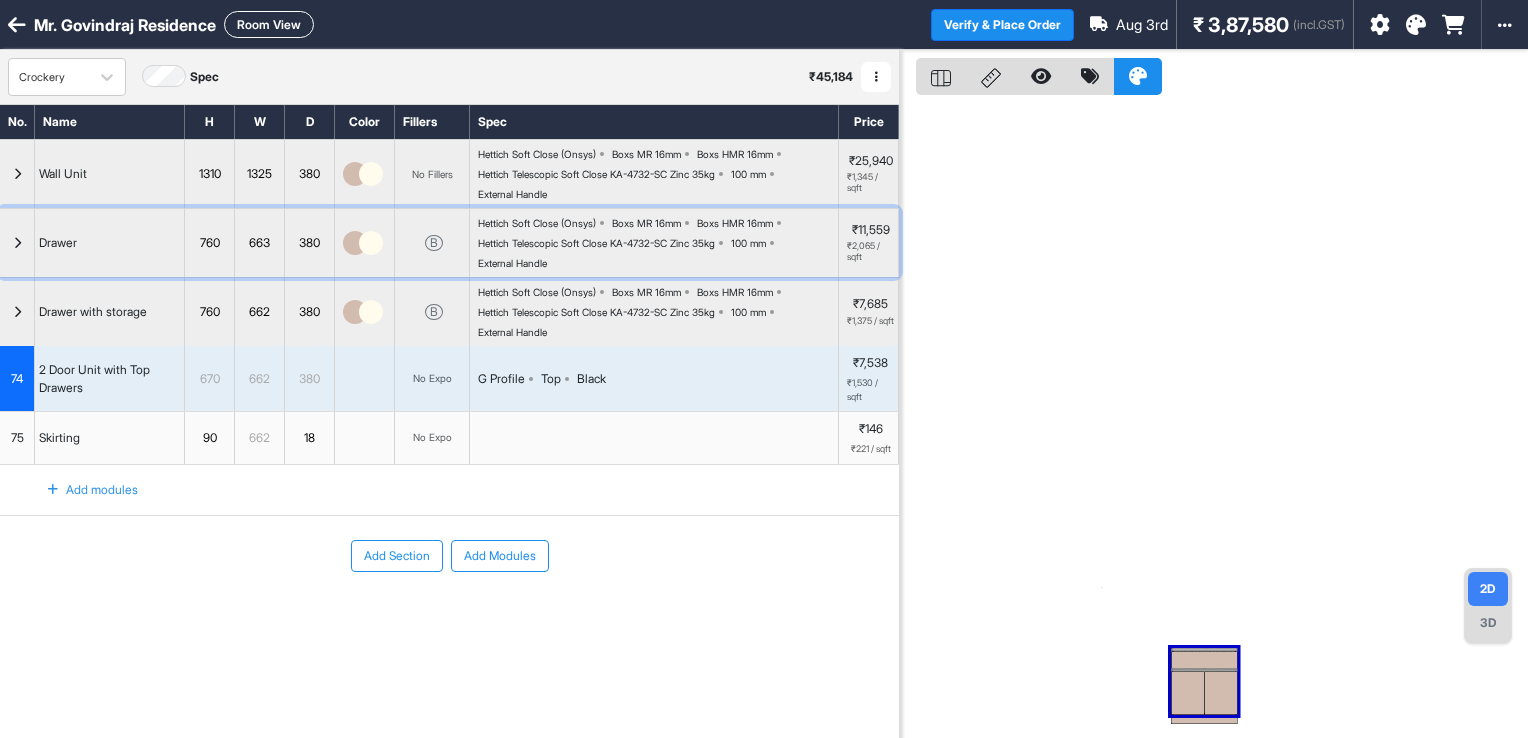 click at bounding box center (17, 243) 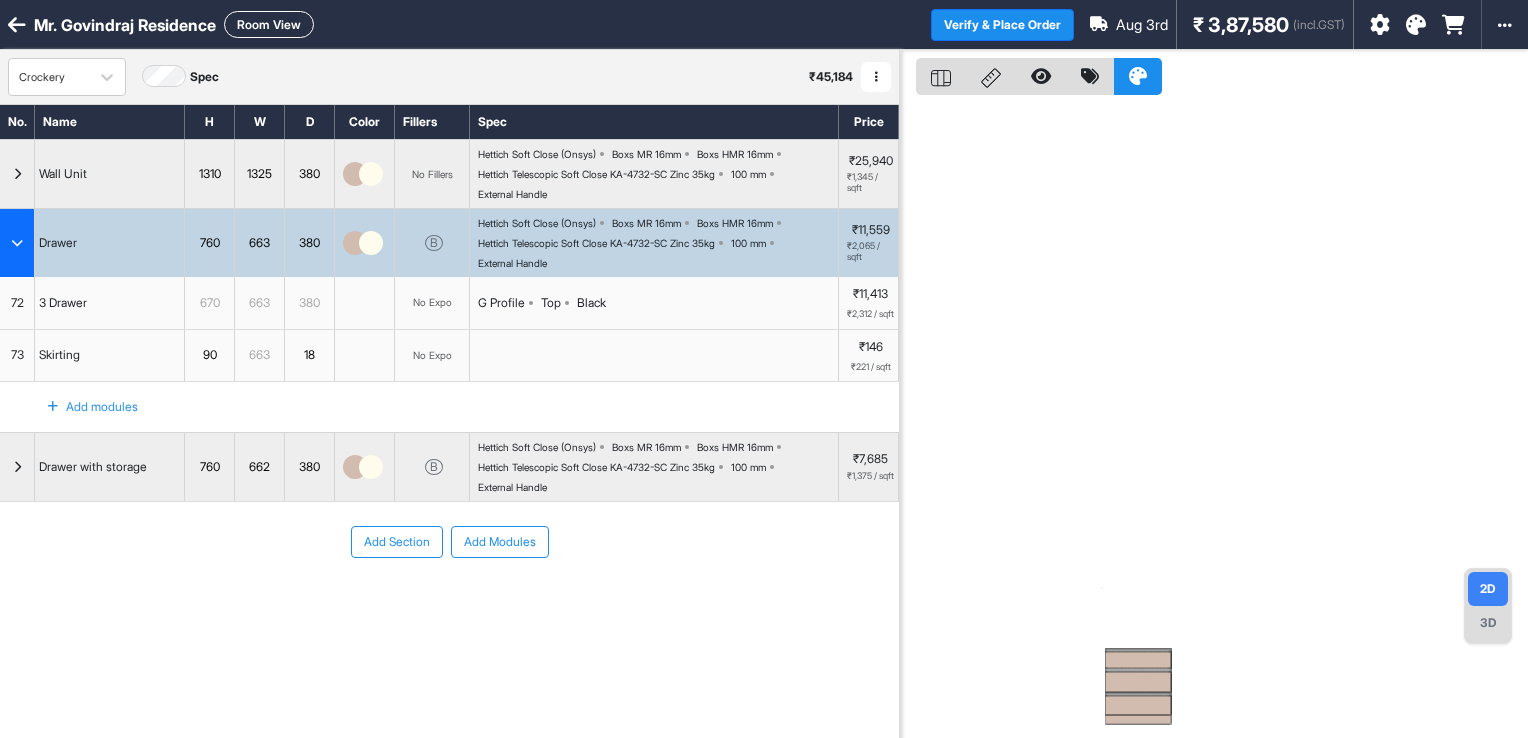 click at bounding box center [1138, 682] 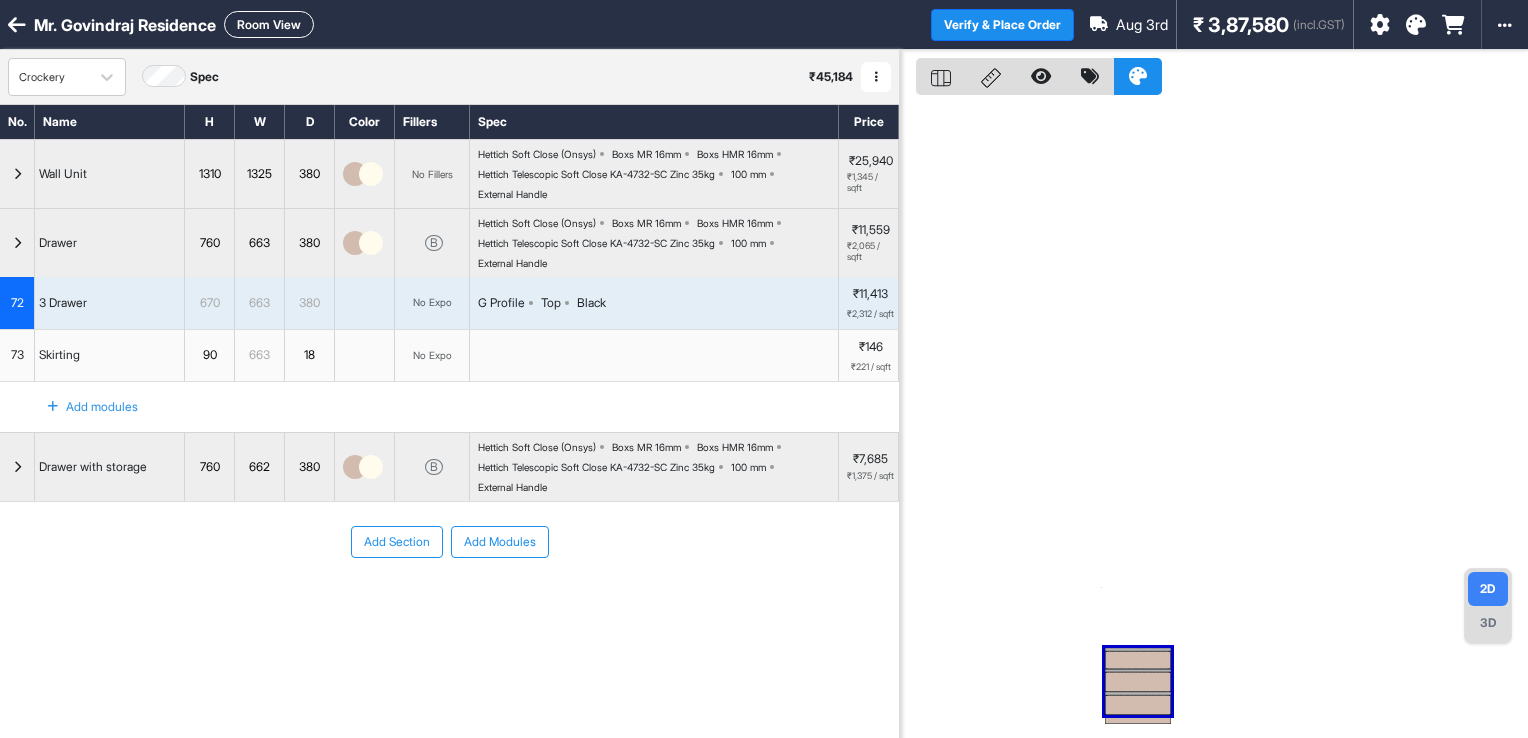 click at bounding box center [1138, 682] 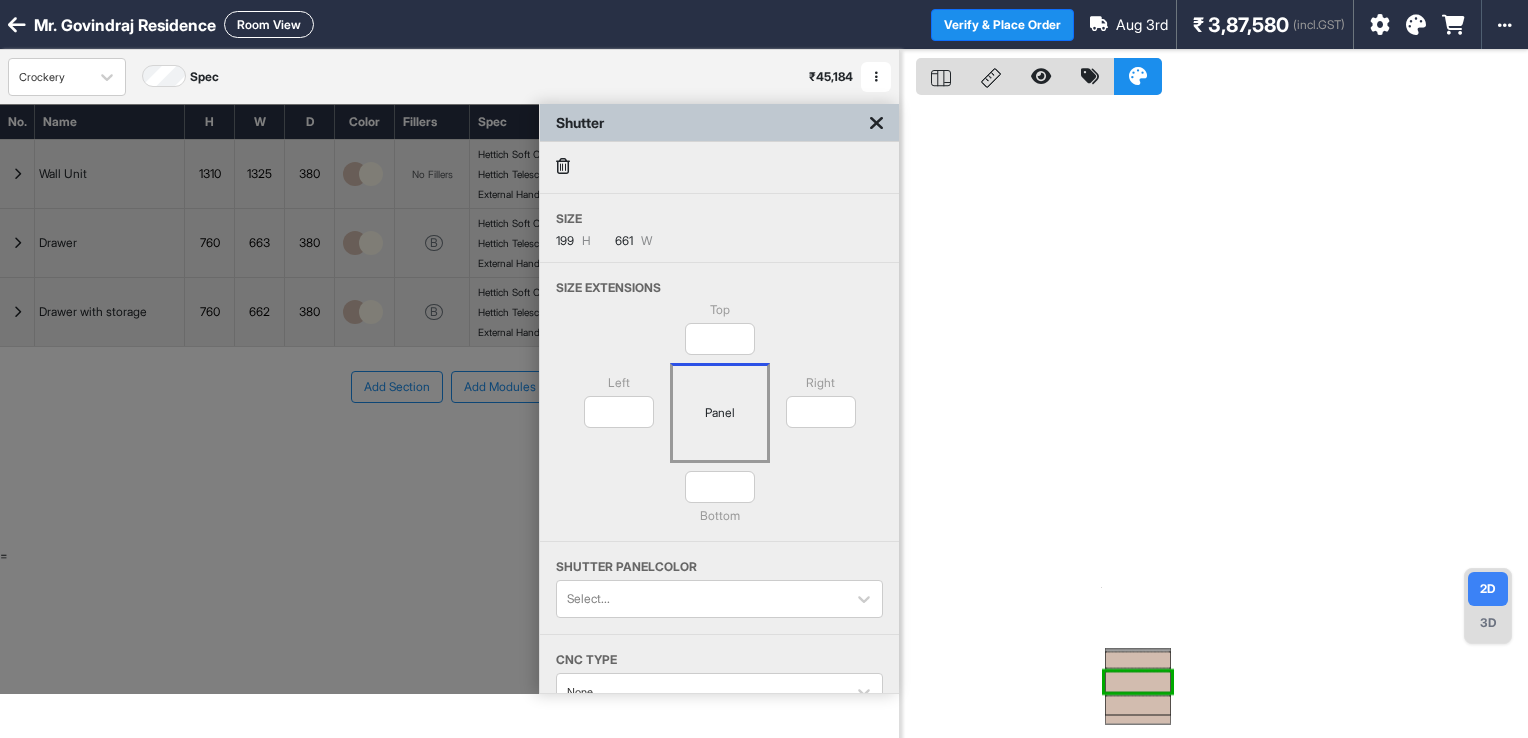 click at bounding box center [1138, 682] 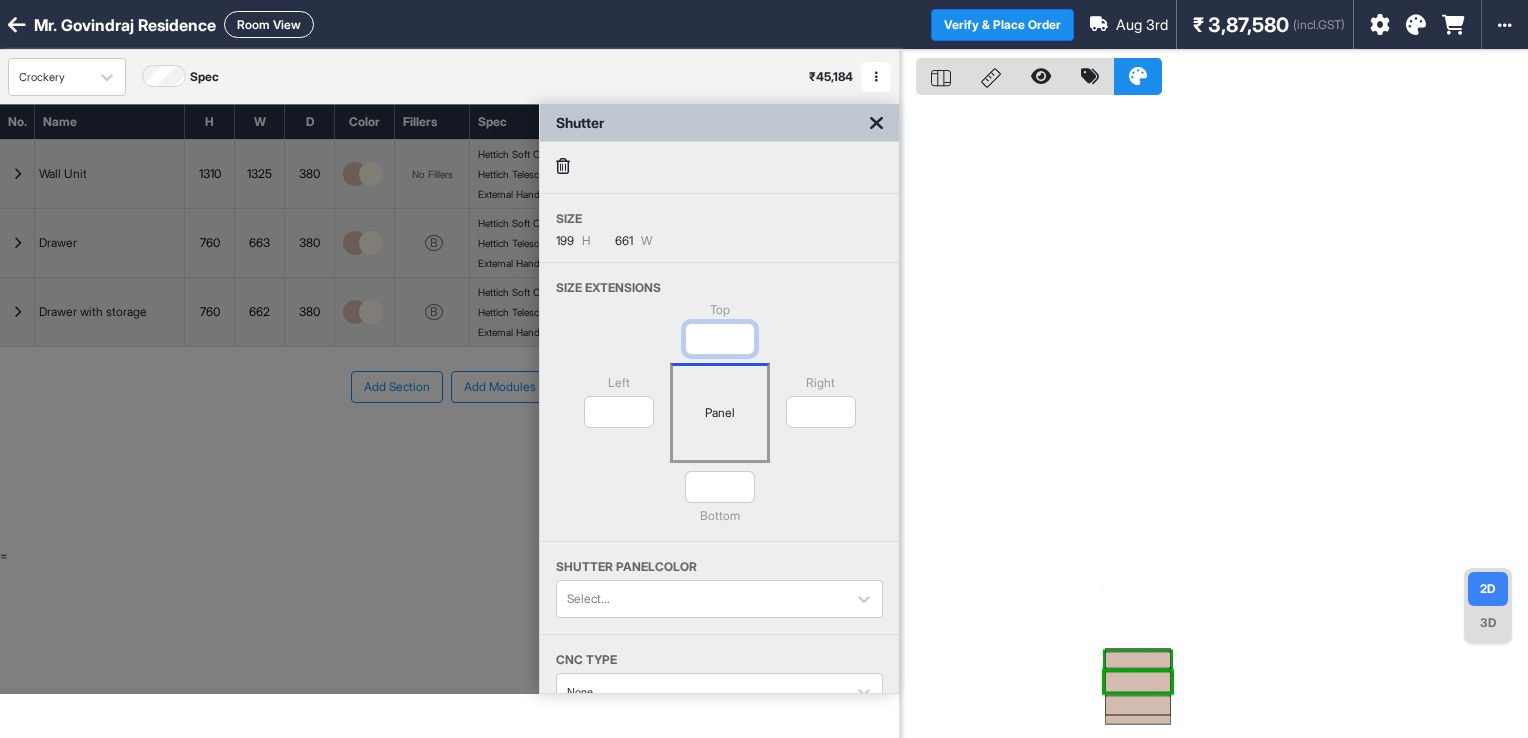 drag, startPoint x: 733, startPoint y: 341, endPoint x: 712, endPoint y: 338, distance: 21.213203 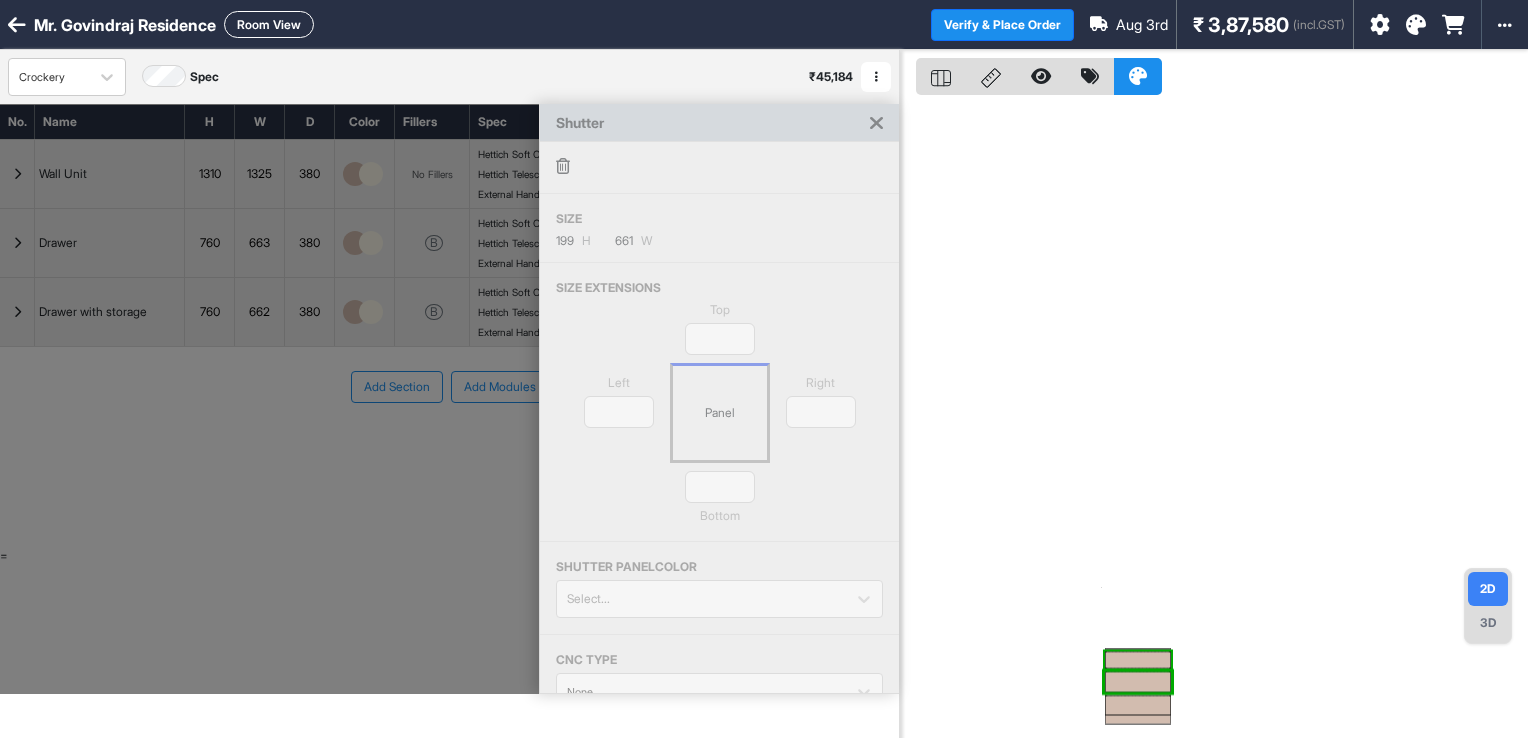 click on "Top ** Left * Panel Right * * Bottom" at bounding box center (719, 421) 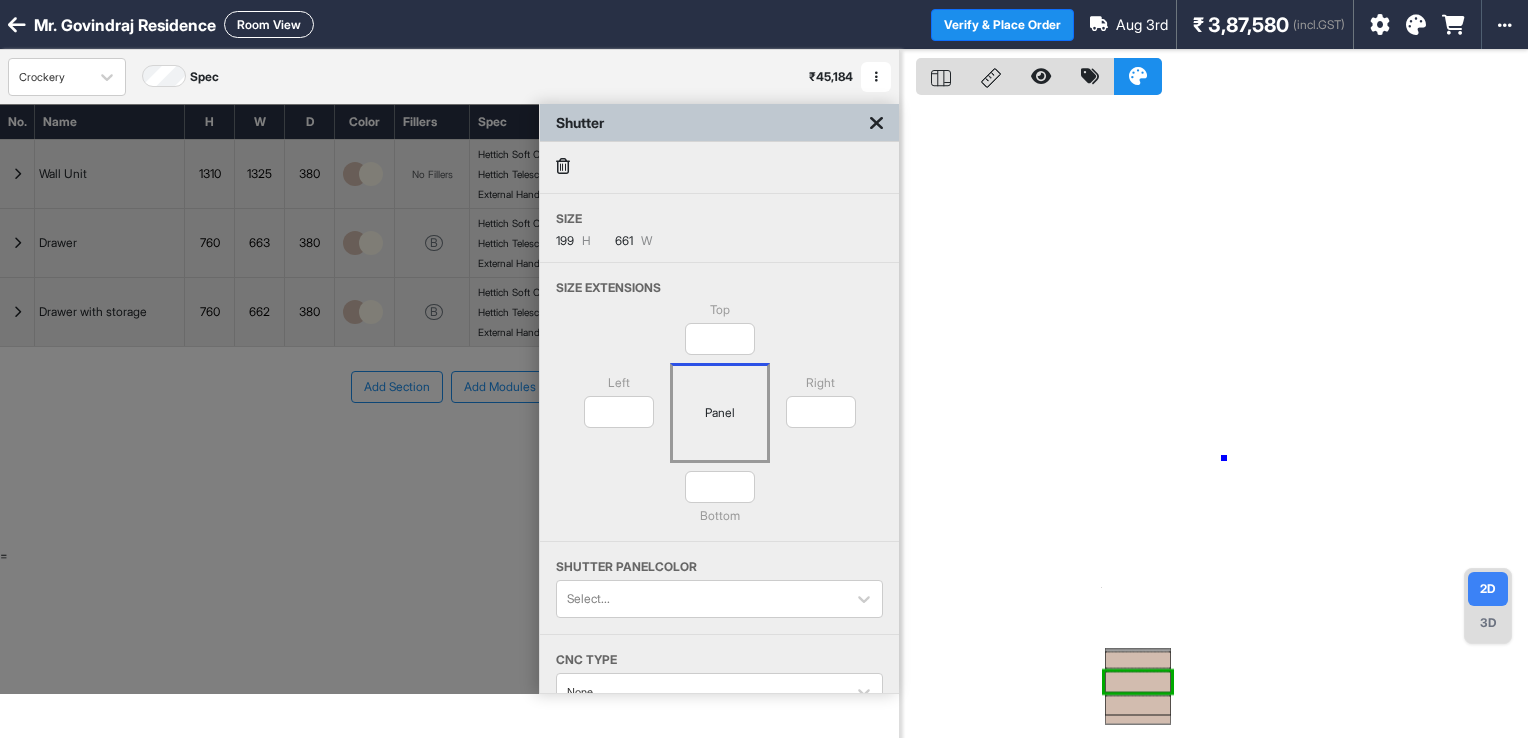 click at bounding box center (1214, 419) 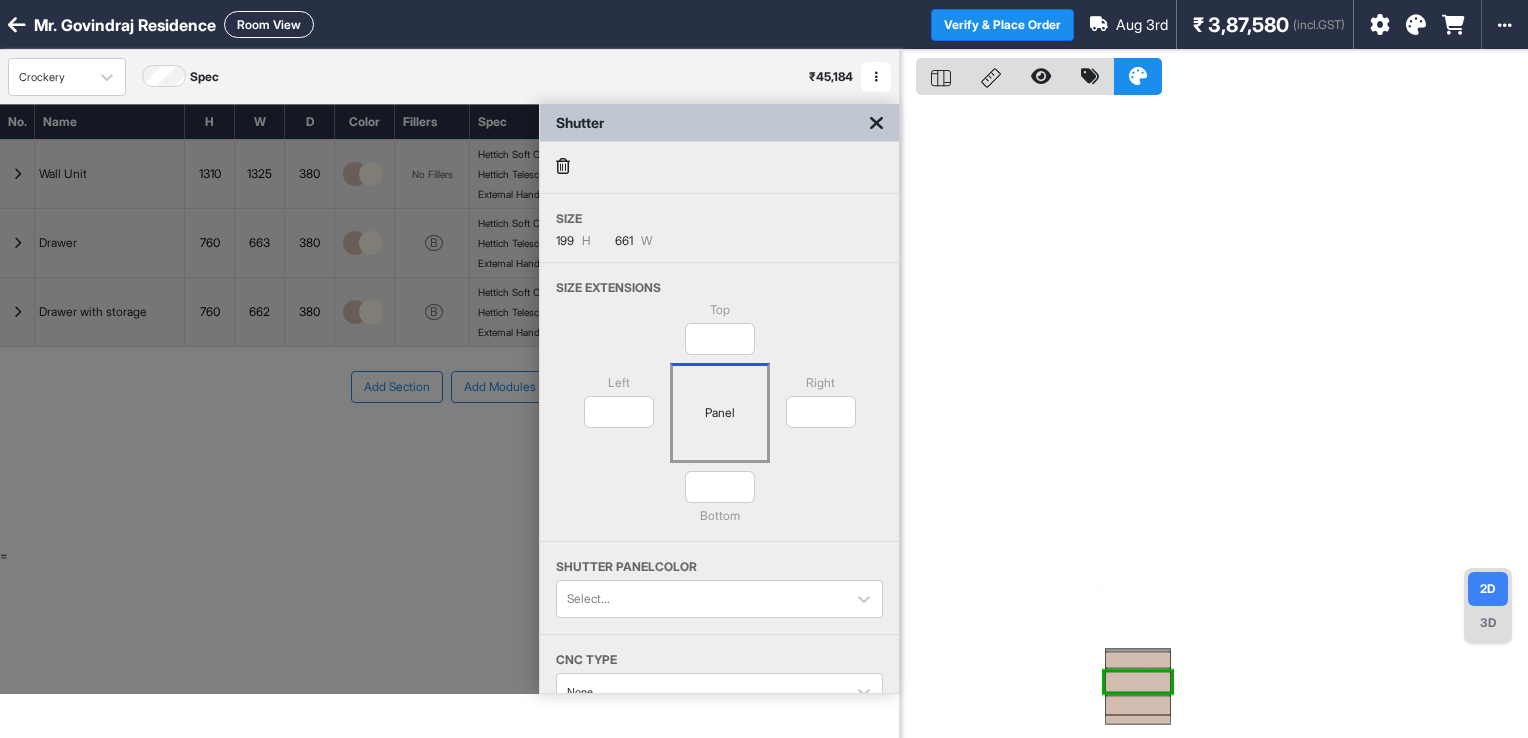 click on "Shutter" at bounding box center [719, 123] 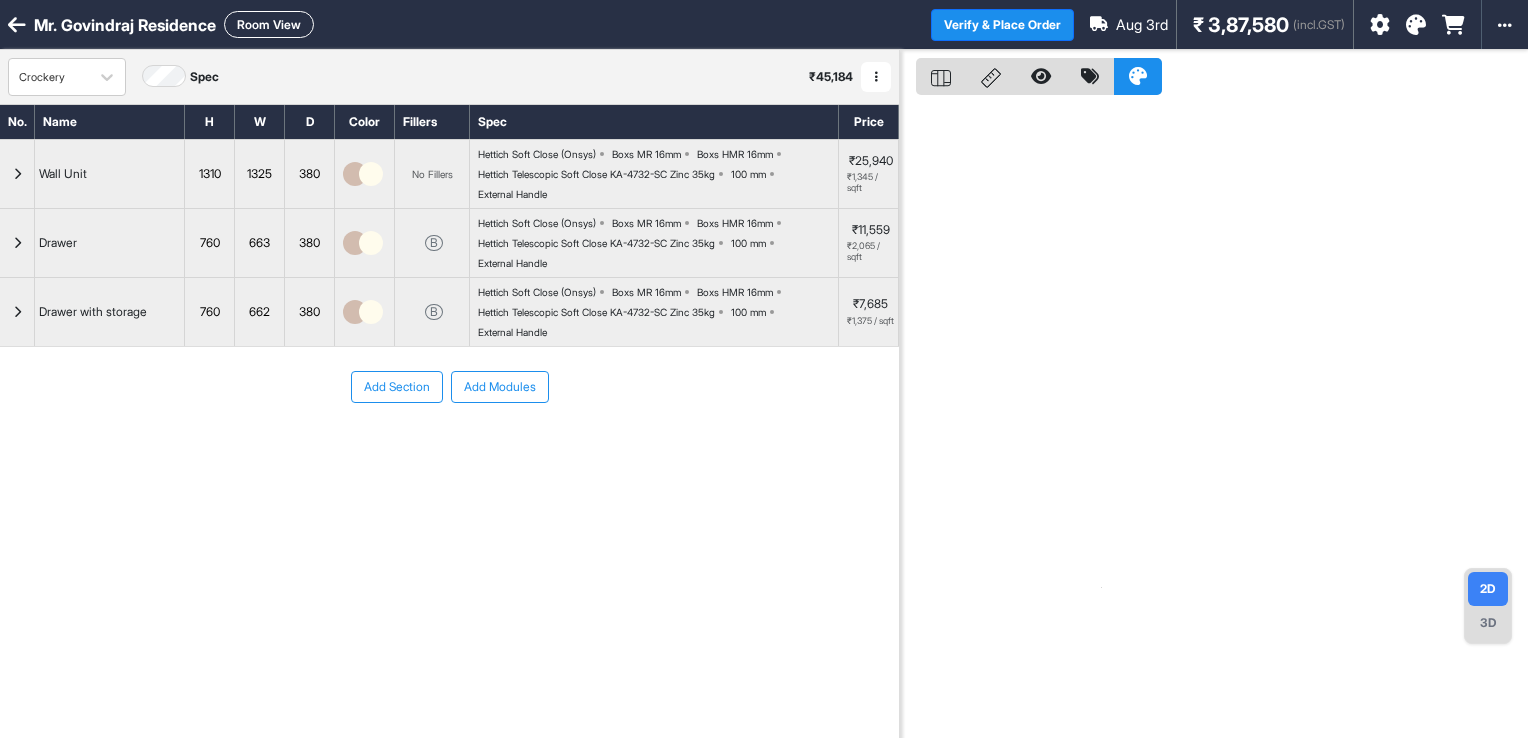 click on "Room View" at bounding box center [269, 24] 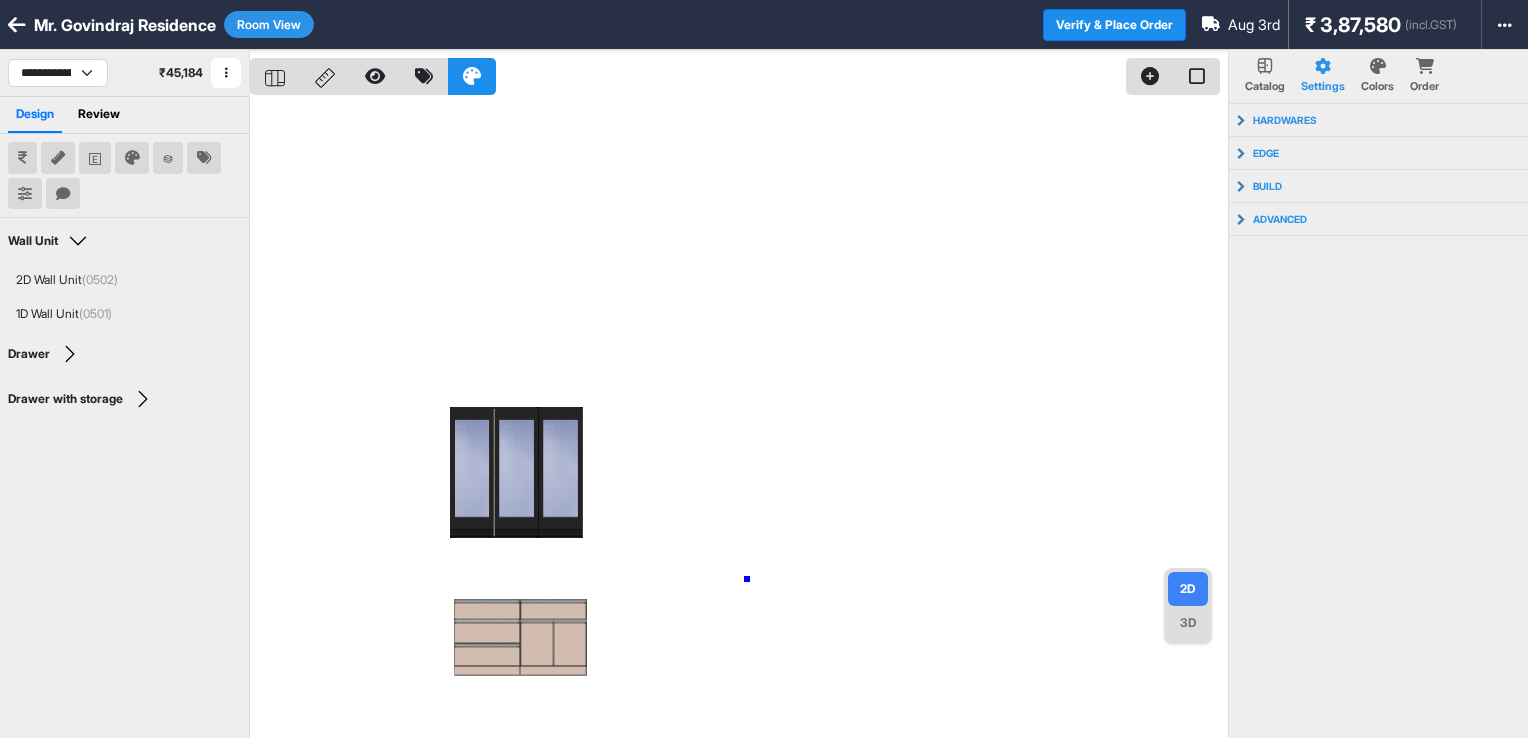 click at bounding box center (739, 419) 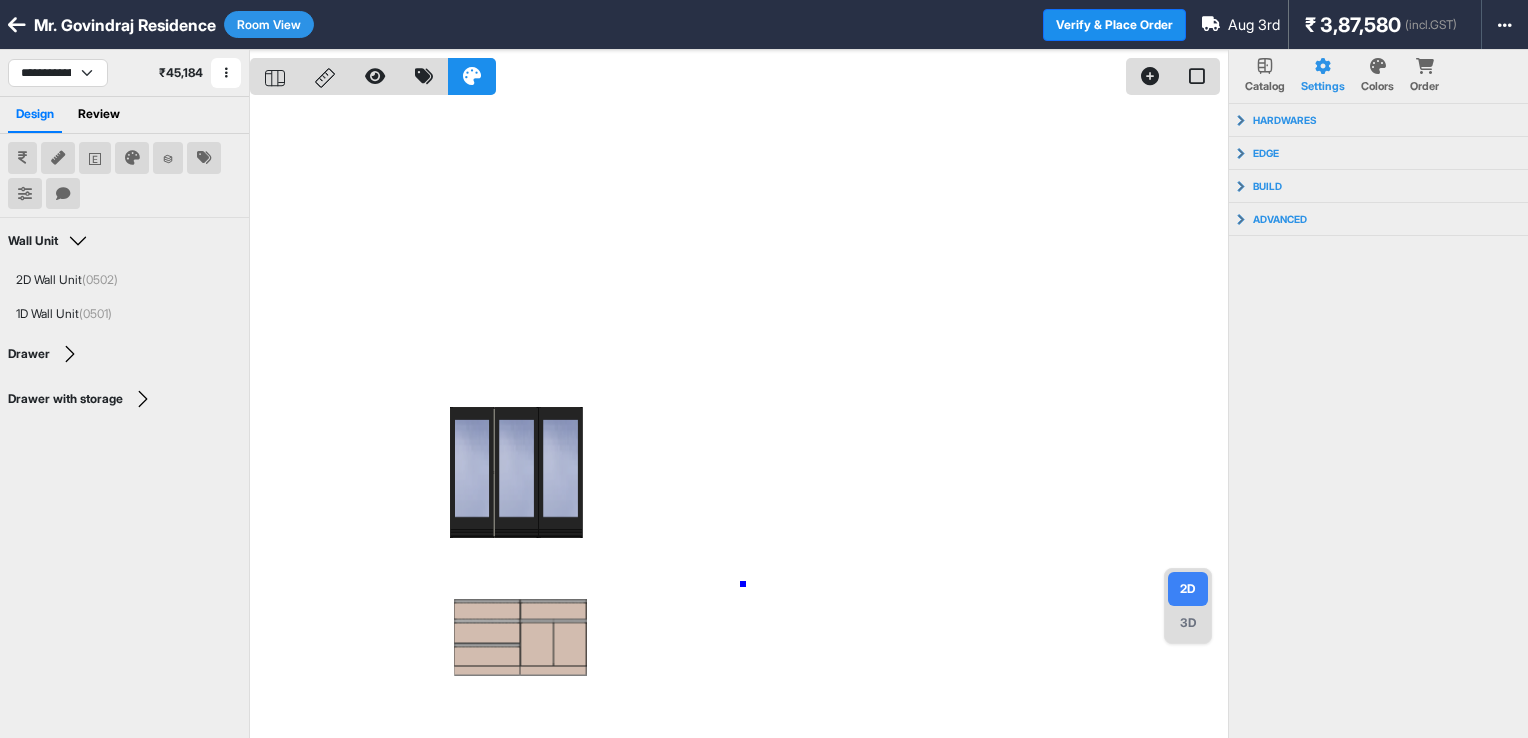 click at bounding box center [739, 419] 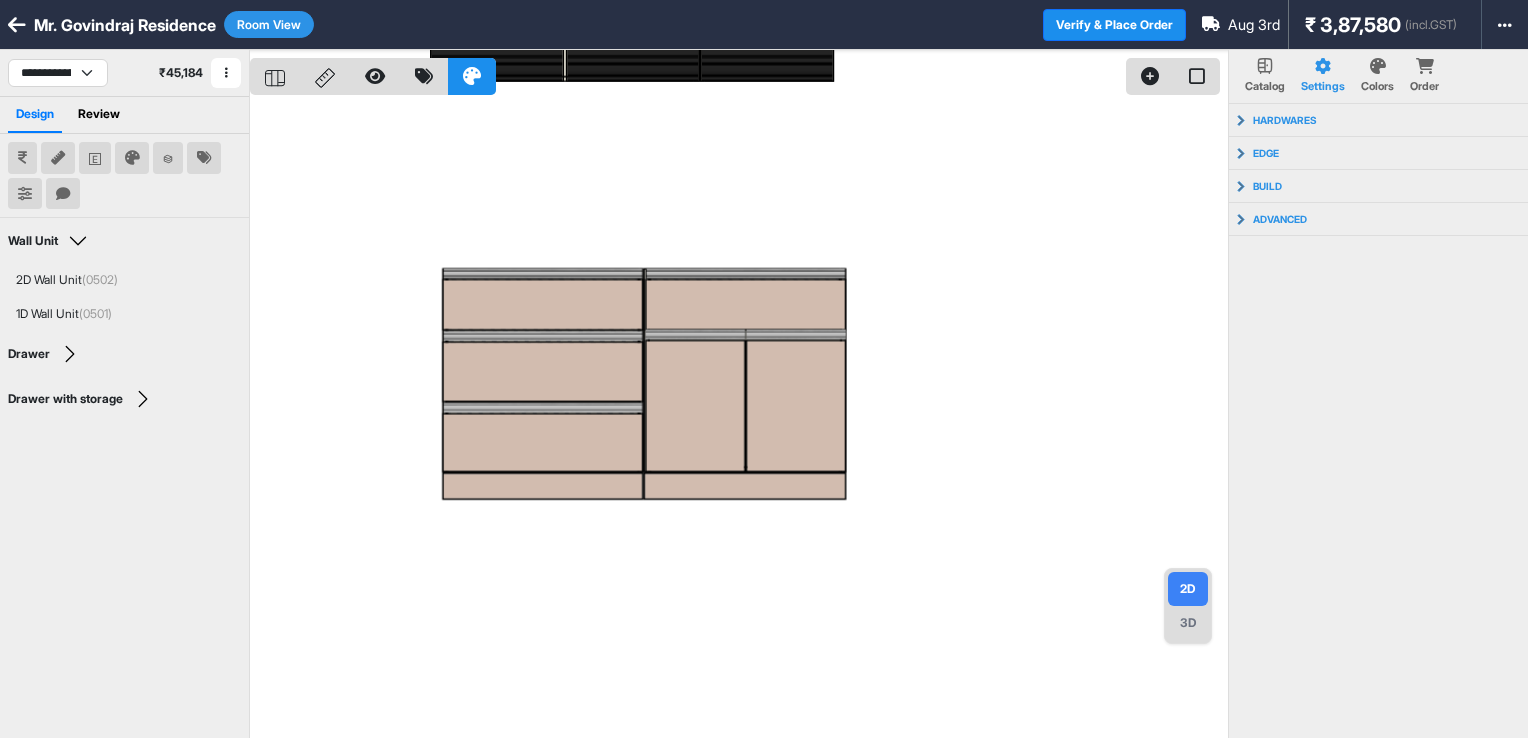 click on "3D" at bounding box center [1188, 623] 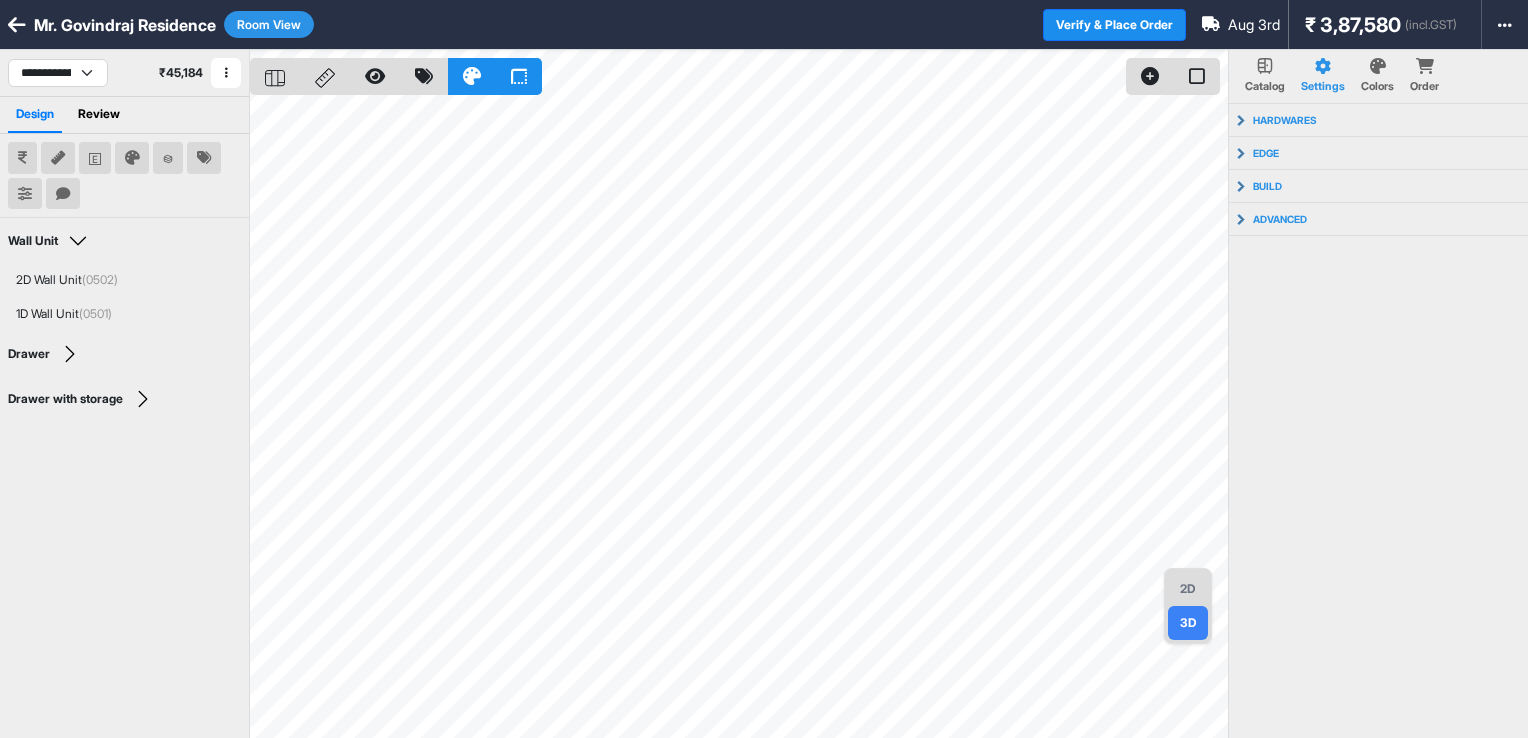 click on "2D" at bounding box center [1188, 589] 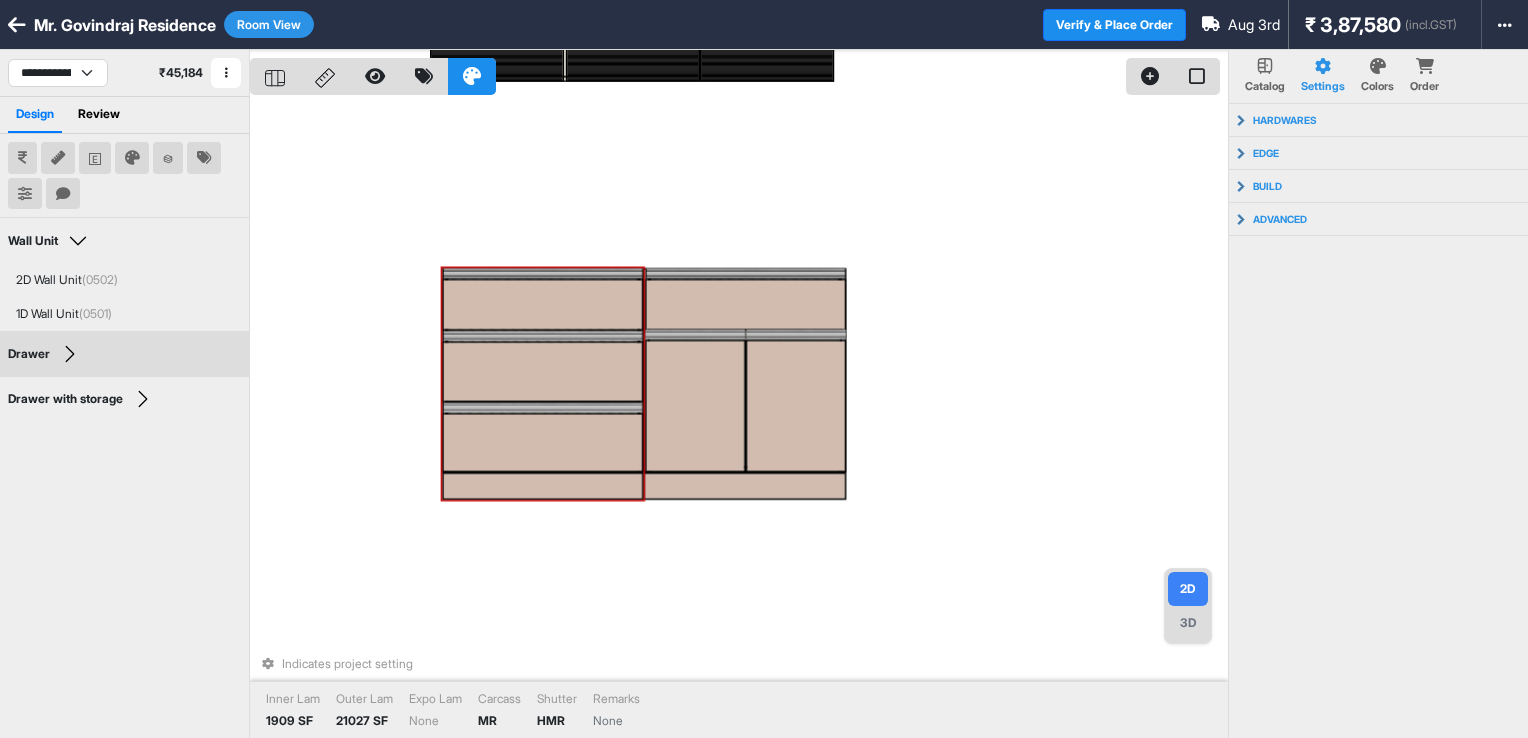 click on "Room View" at bounding box center (269, 24) 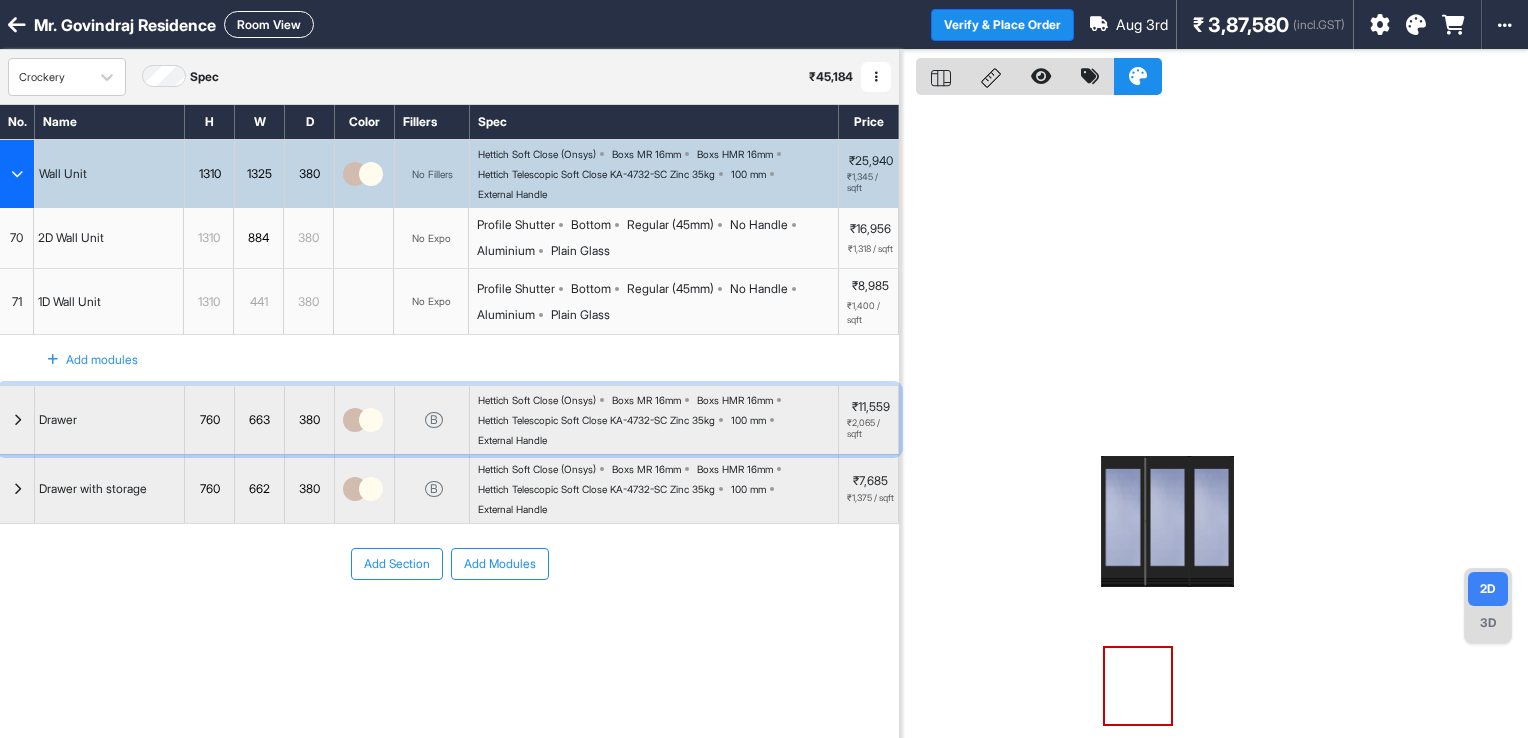 click at bounding box center [17, 420] 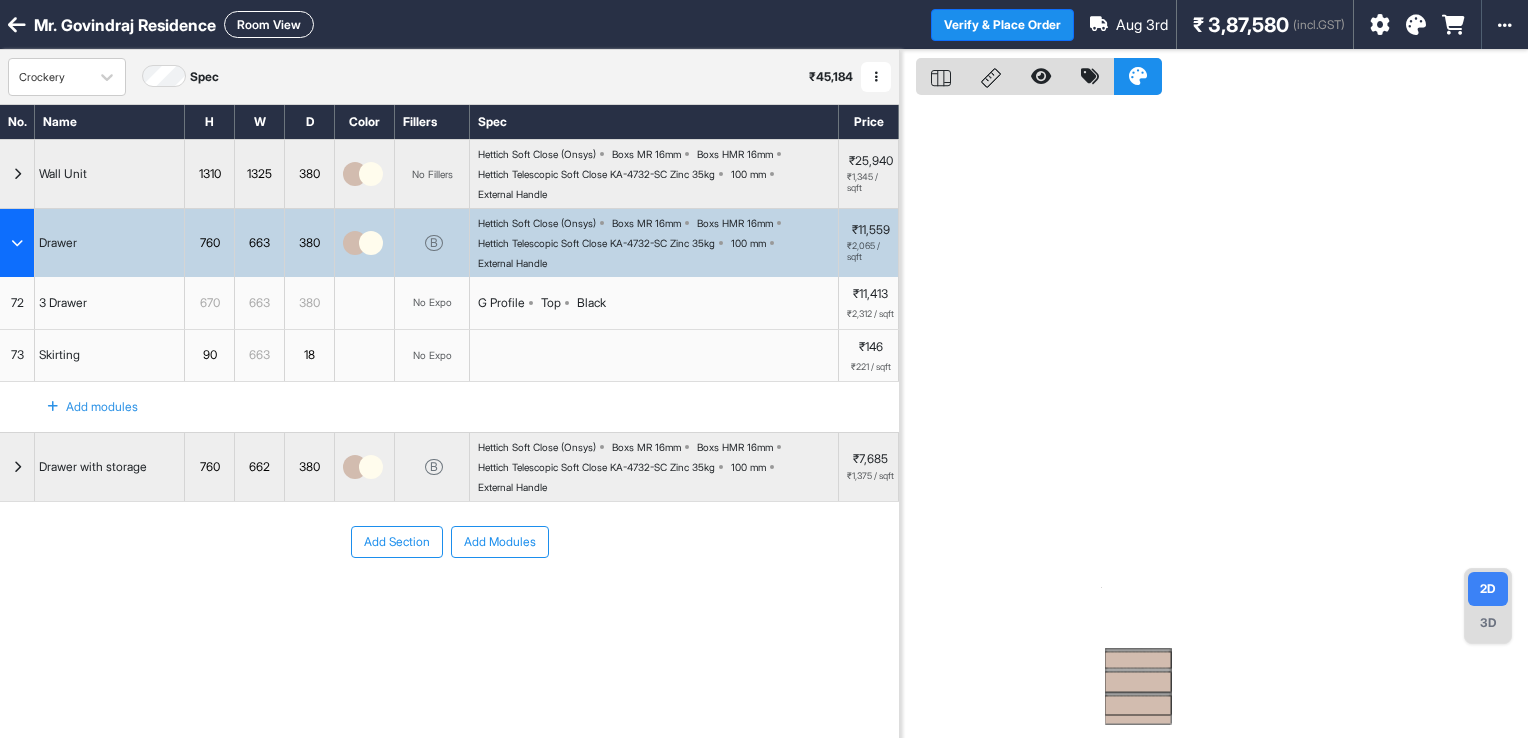click at bounding box center [1138, 682] 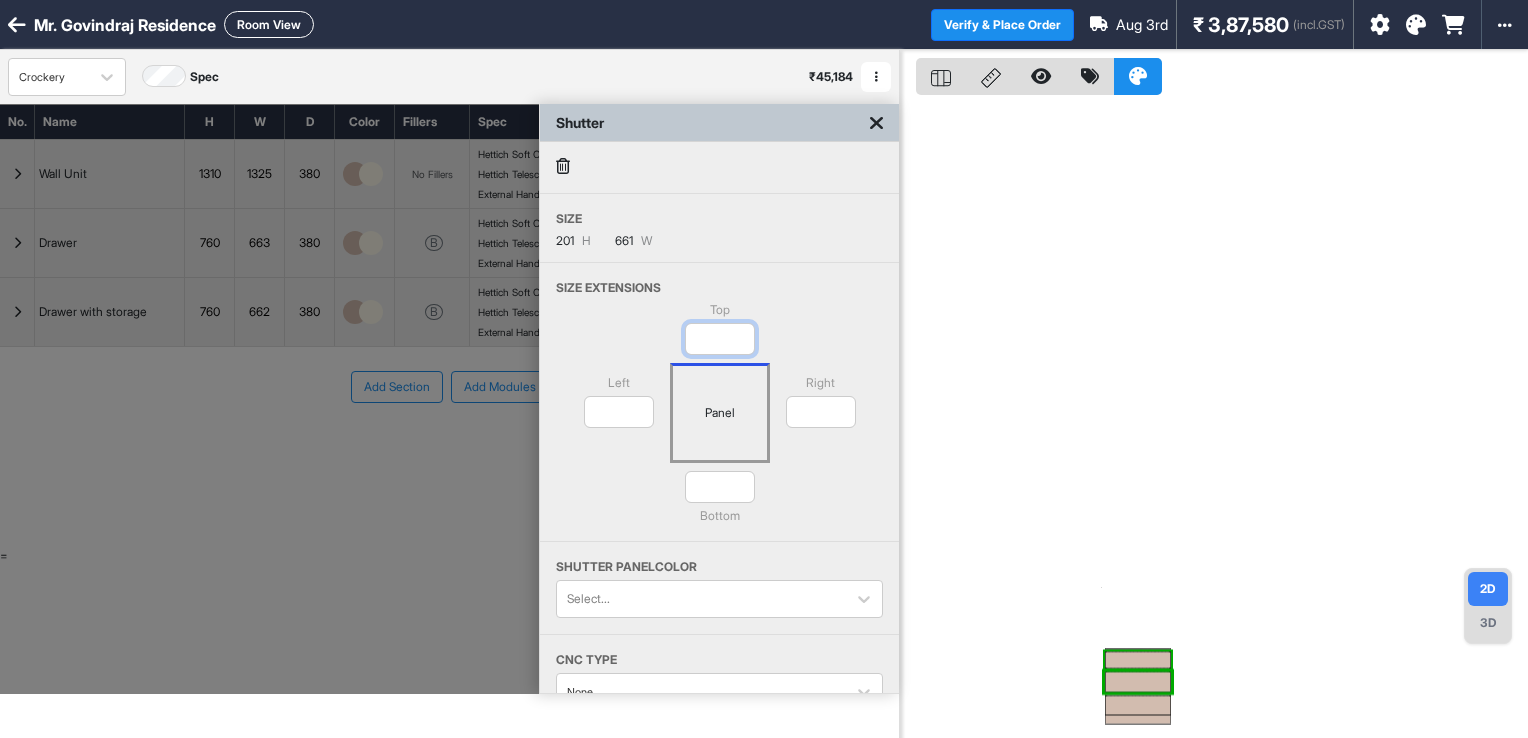 drag, startPoint x: 735, startPoint y: 342, endPoint x: 700, endPoint y: 335, distance: 35.69314 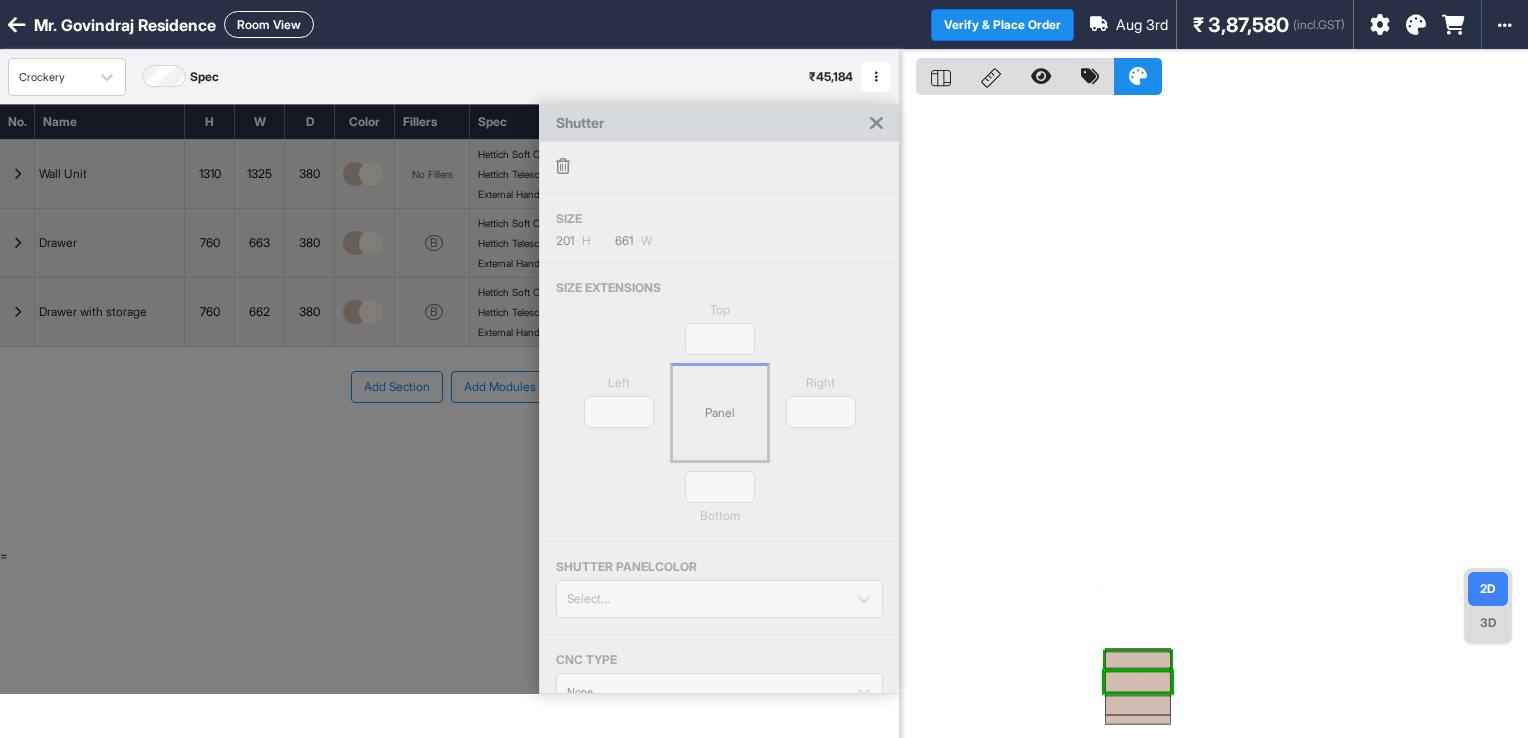 click on "Top ** Left * Panel Right * * Bottom" at bounding box center (719, 421) 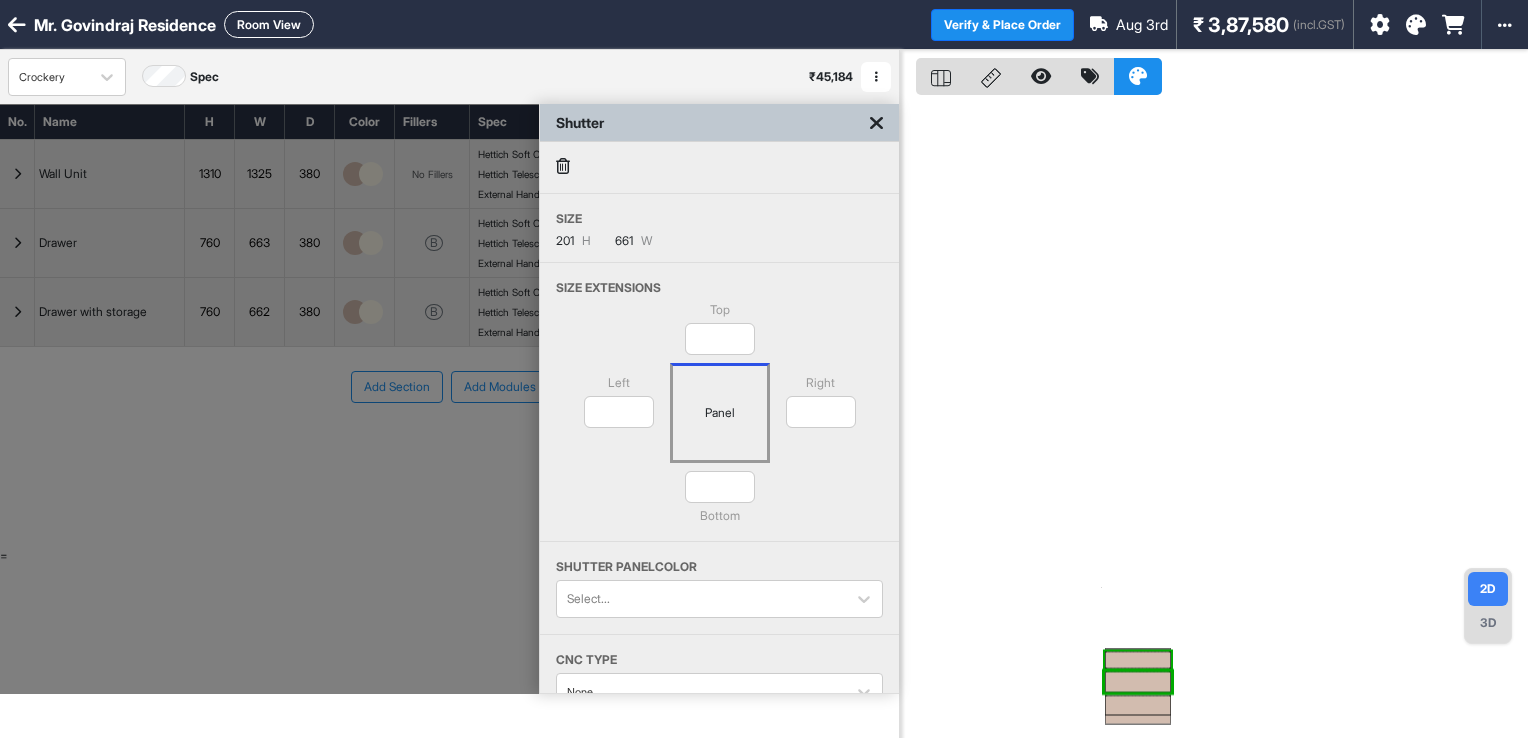 click at bounding box center (876, 123) 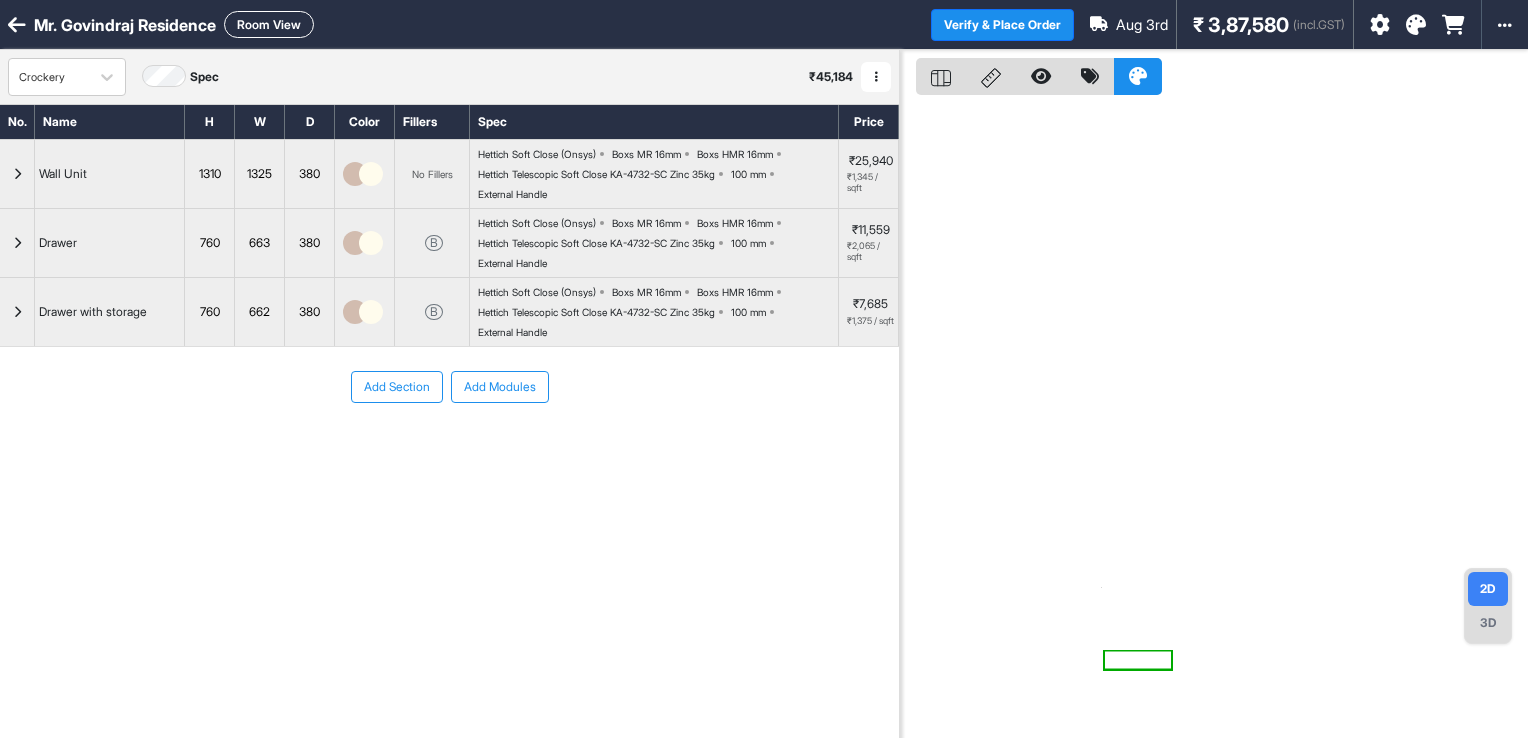 drag, startPoint x: 263, startPoint y: 19, endPoint x: 259, endPoint y: 34, distance: 15.524175 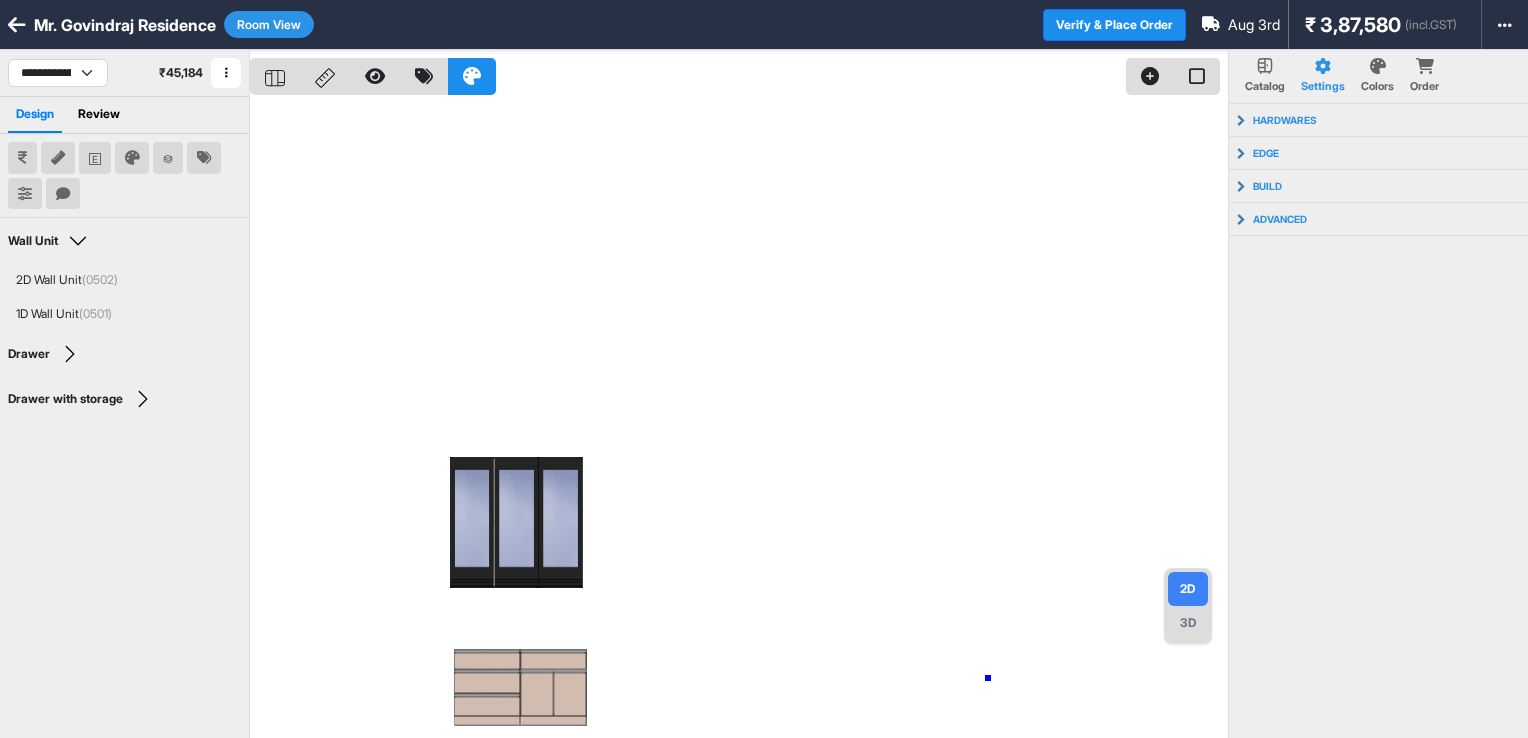 click at bounding box center [739, 419] 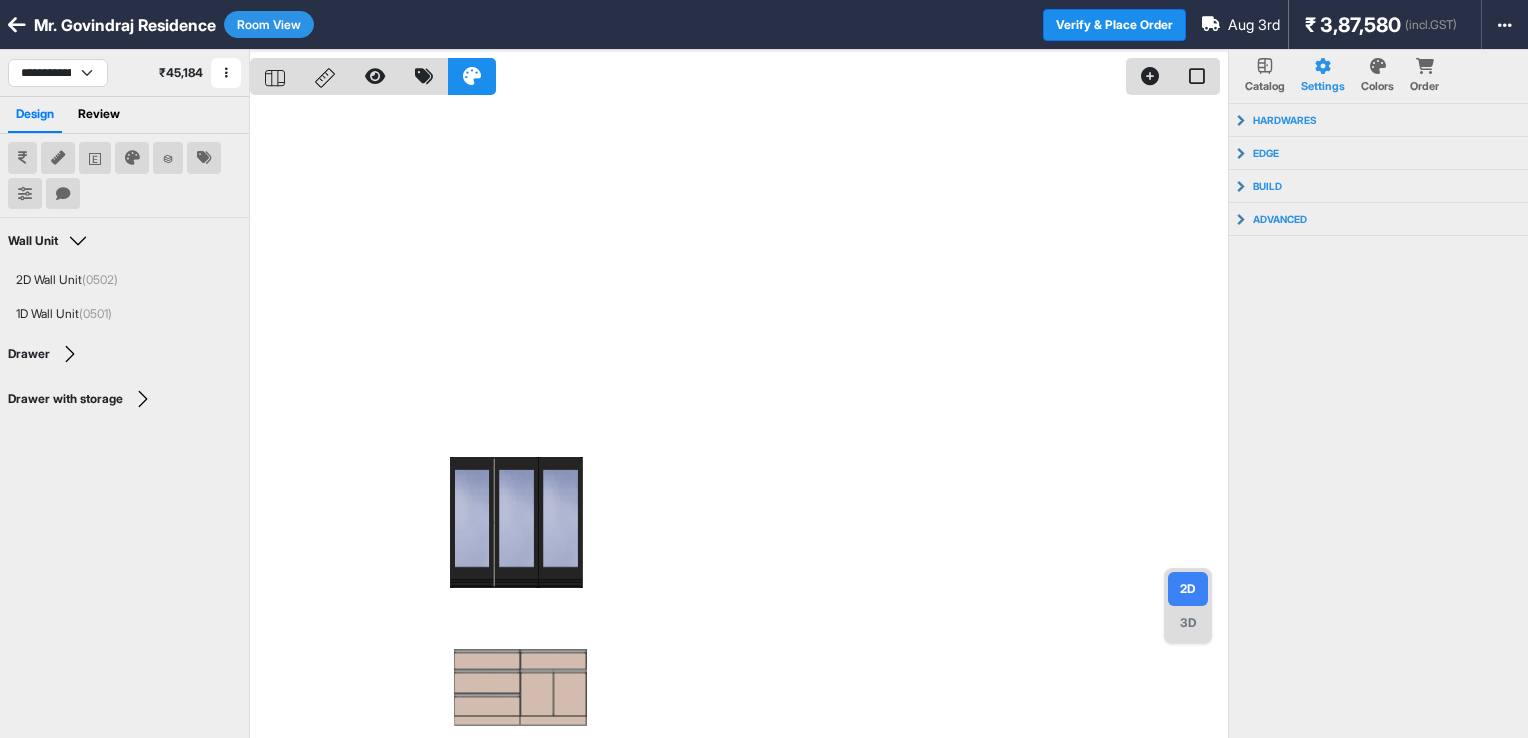 click on "3D" at bounding box center (1188, 623) 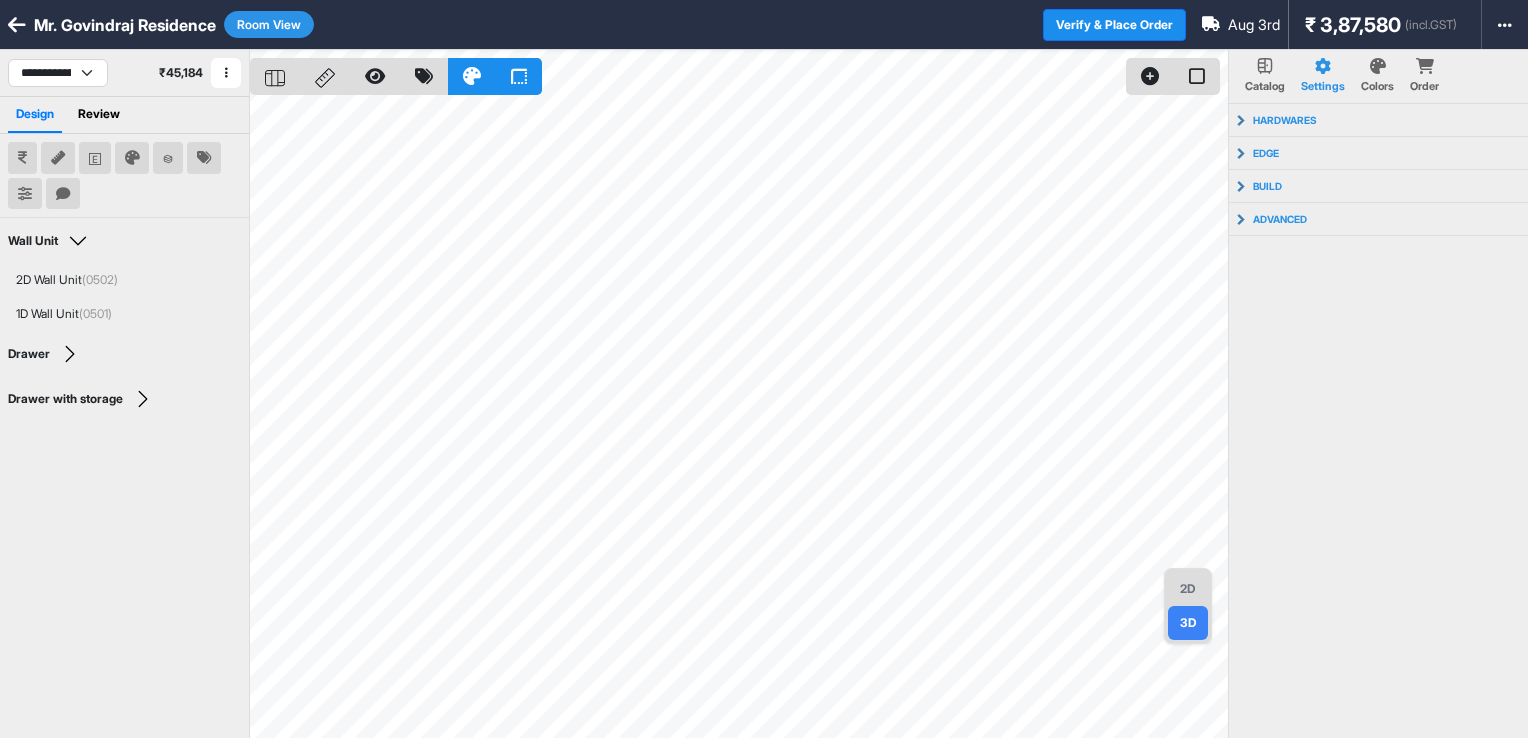click on "2D" at bounding box center [1188, 589] 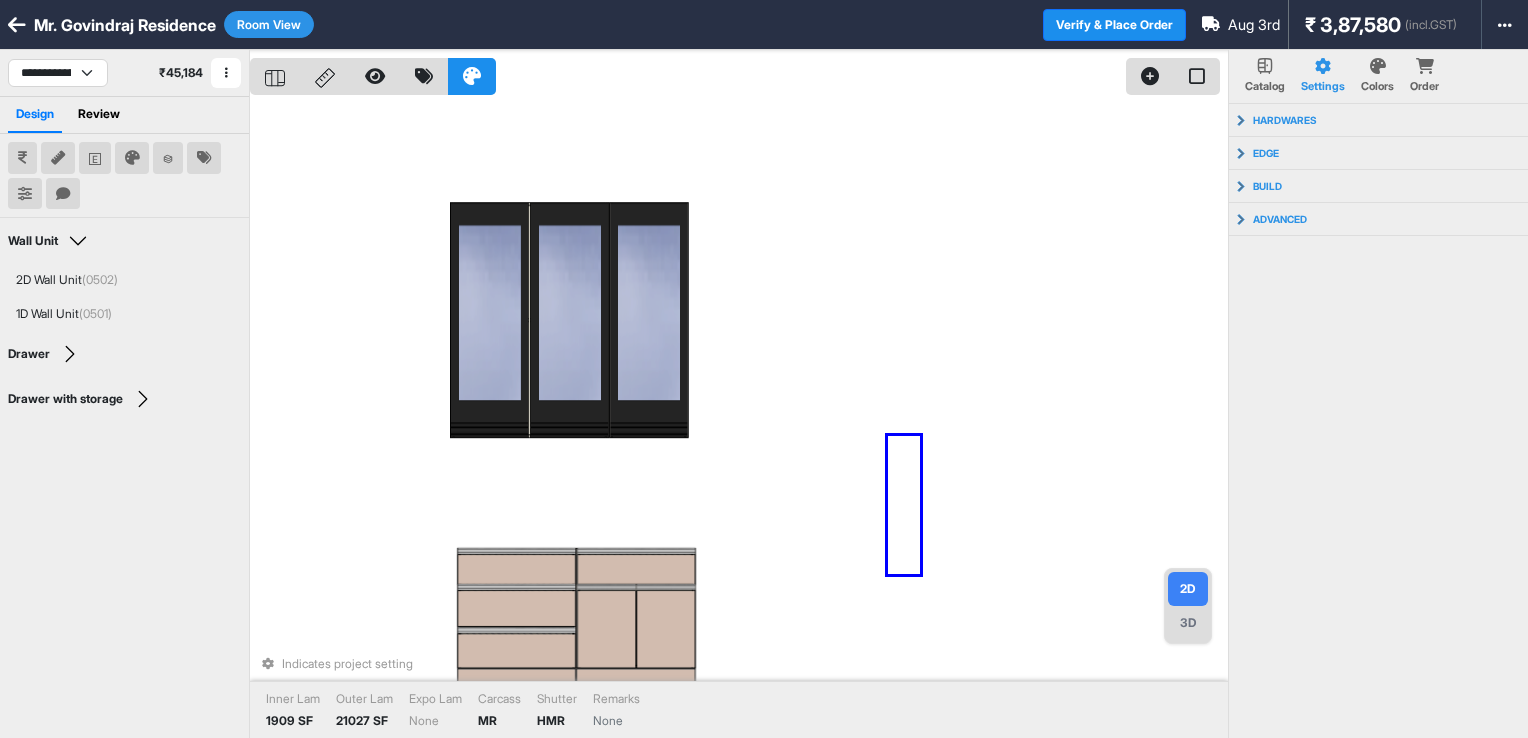 drag, startPoint x: 920, startPoint y: 574, endPoint x: 888, endPoint y: 434, distance: 143.61058 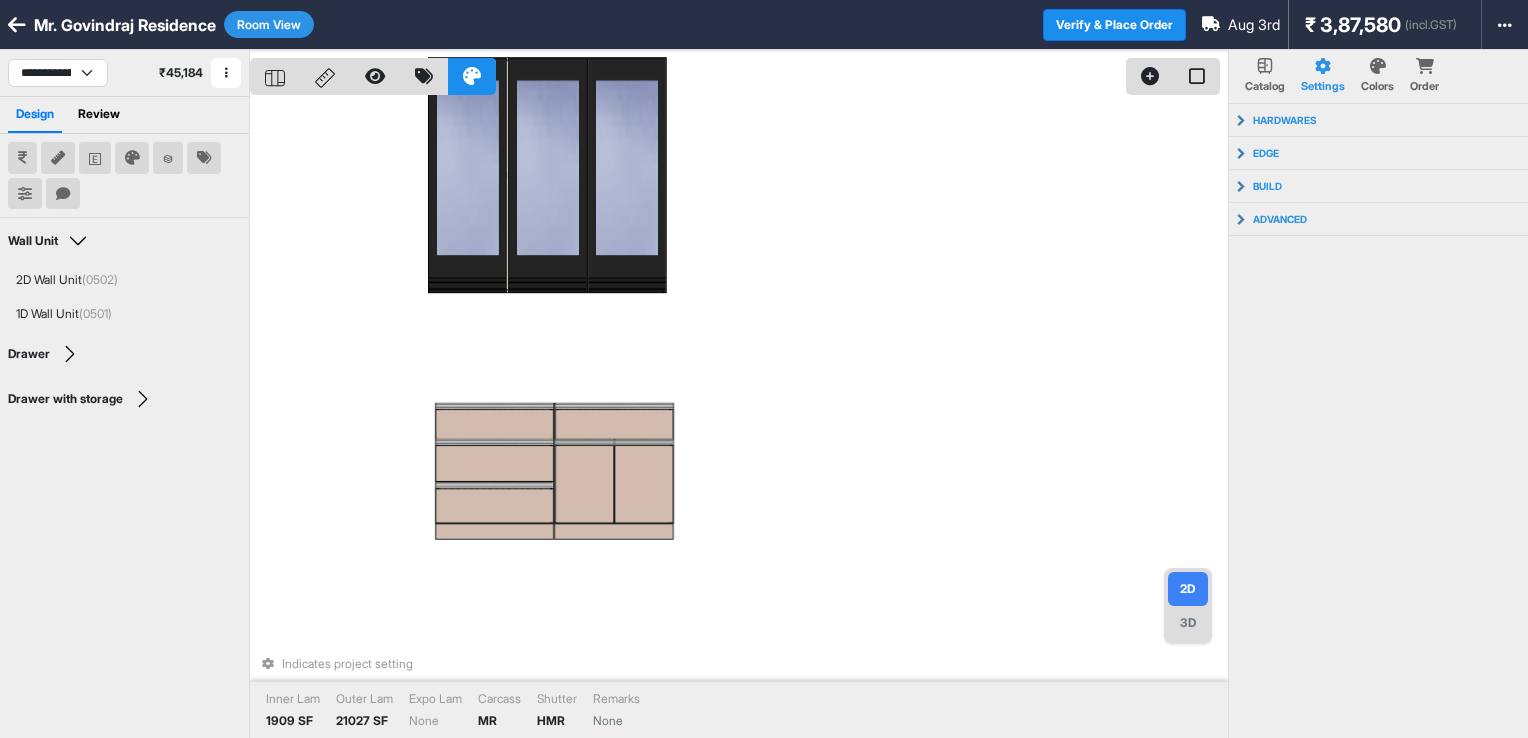 drag, startPoint x: 911, startPoint y: 507, endPoint x: 889, endPoint y: 362, distance: 146.65947 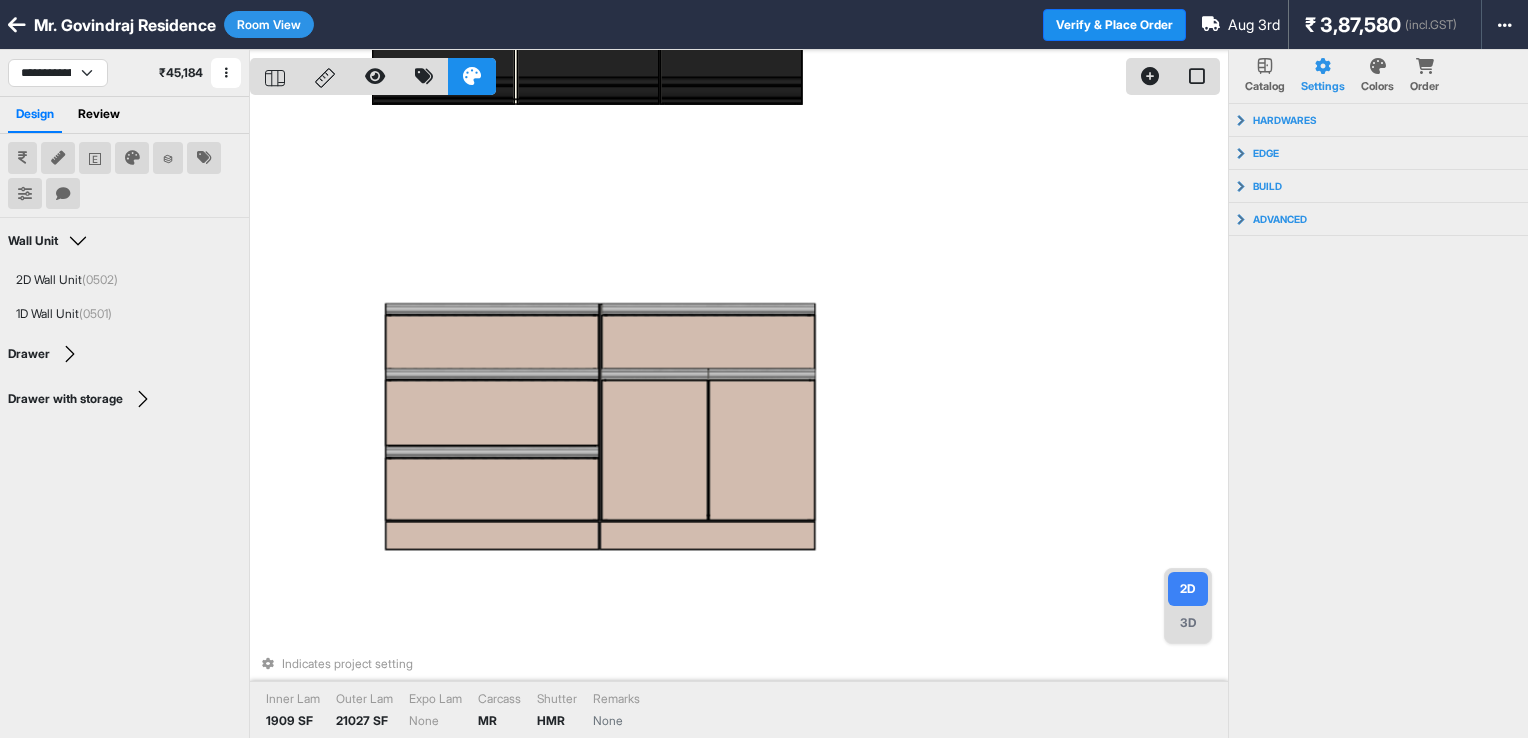 drag, startPoint x: 954, startPoint y: 600, endPoint x: 894, endPoint y: 387, distance: 221.2894 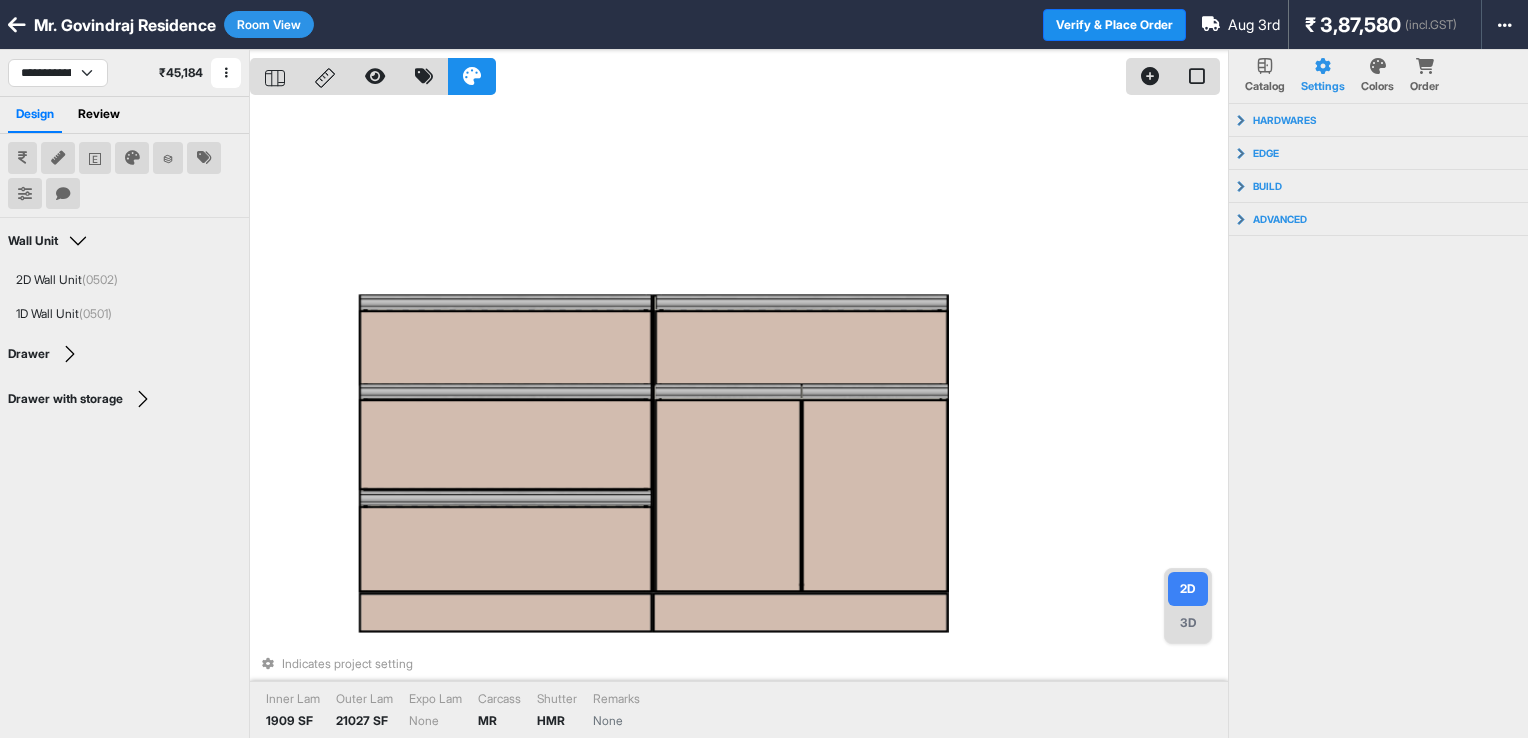 drag, startPoint x: 1038, startPoint y: 599, endPoint x: 952, endPoint y: 422, distance: 196.78668 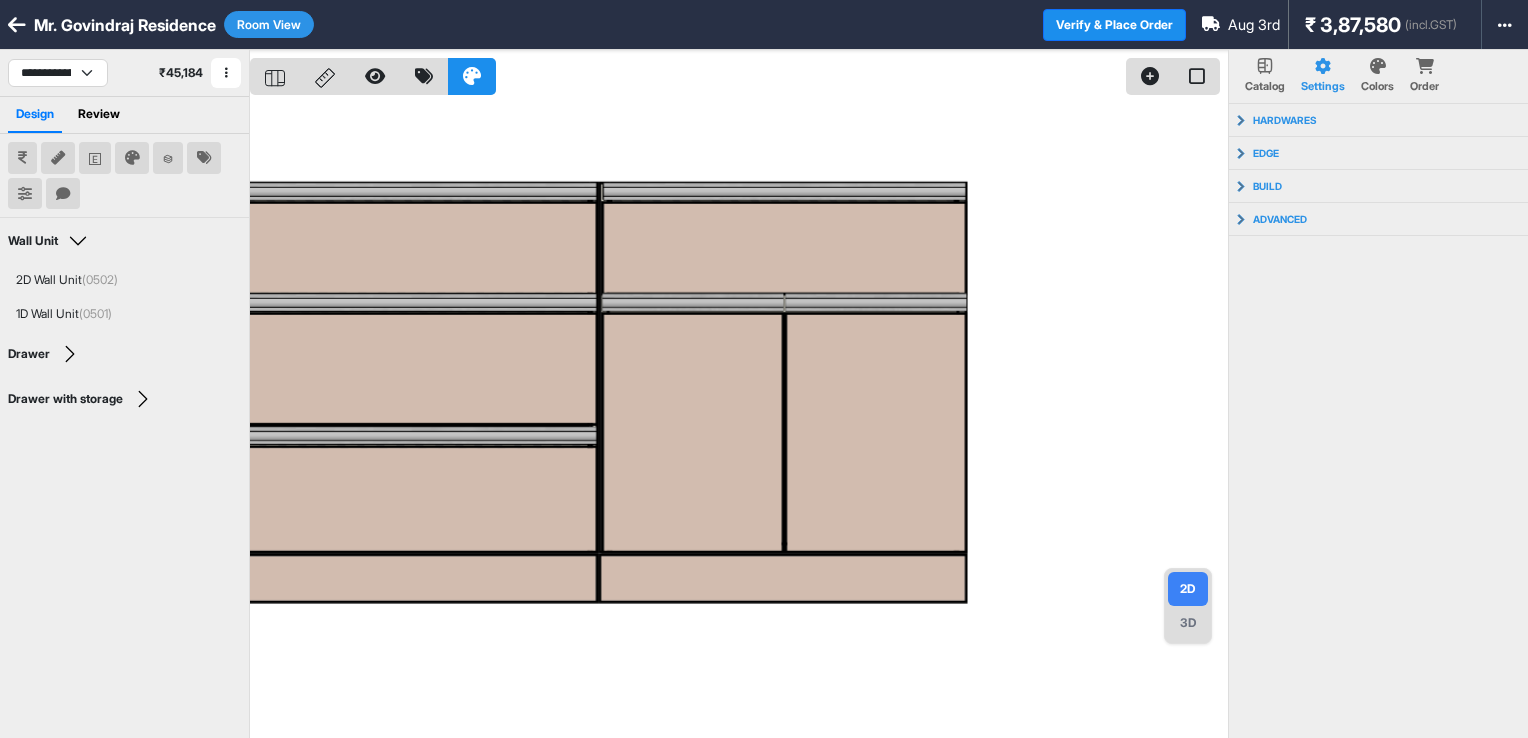 drag, startPoint x: 1128, startPoint y: 602, endPoint x: 1056, endPoint y: 542, distance: 93.723 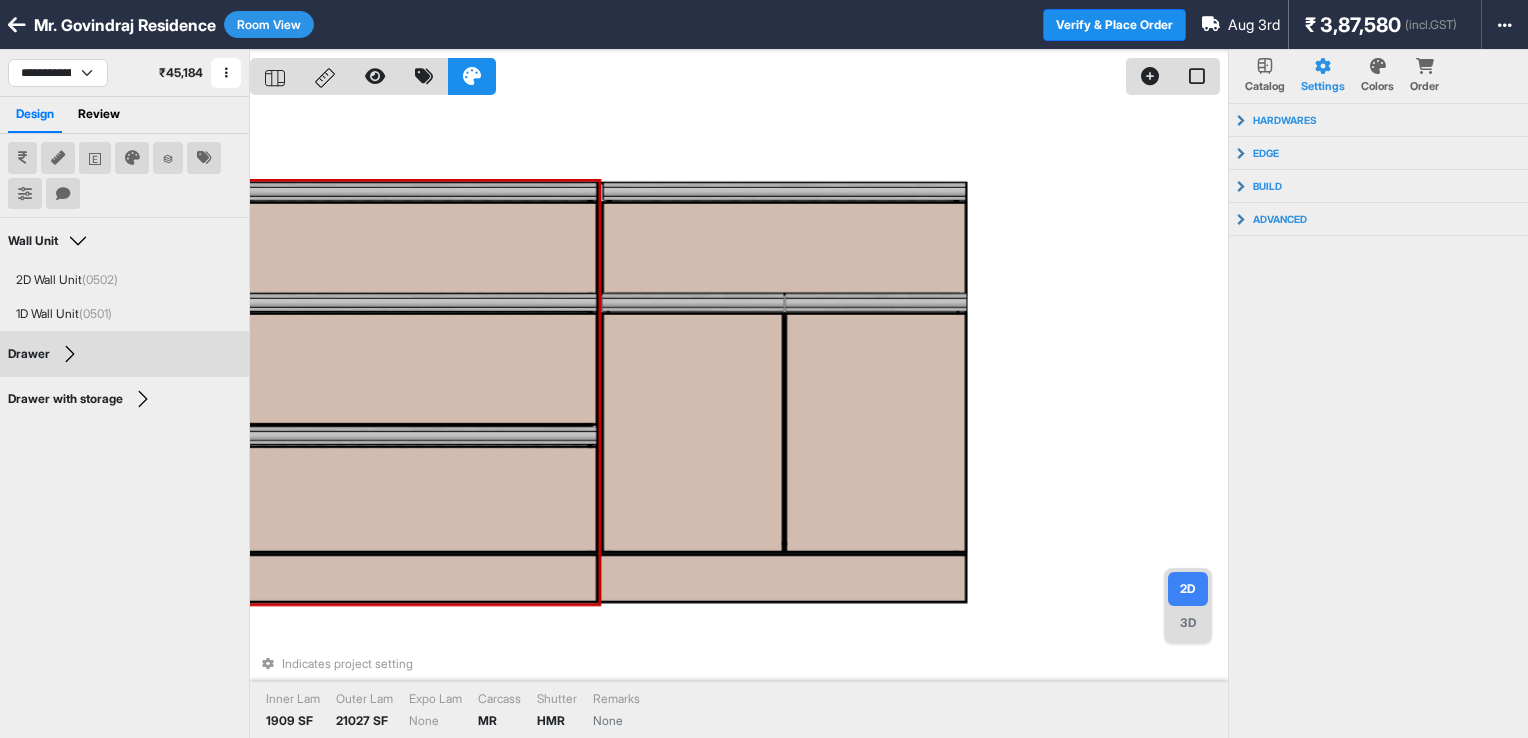 click on "hardwares Minifix Yes edge Carcass Front Edge 0.5 mm Partition Front Edge 0.5 mm build Front Offset 30 mm advanced Auto Build Type Yes Minifix for expo modules No Auto Backsheet Yes Extend Expo Legs for Skirting No Auto Extend Top Yes" at bounding box center (1379, 473) 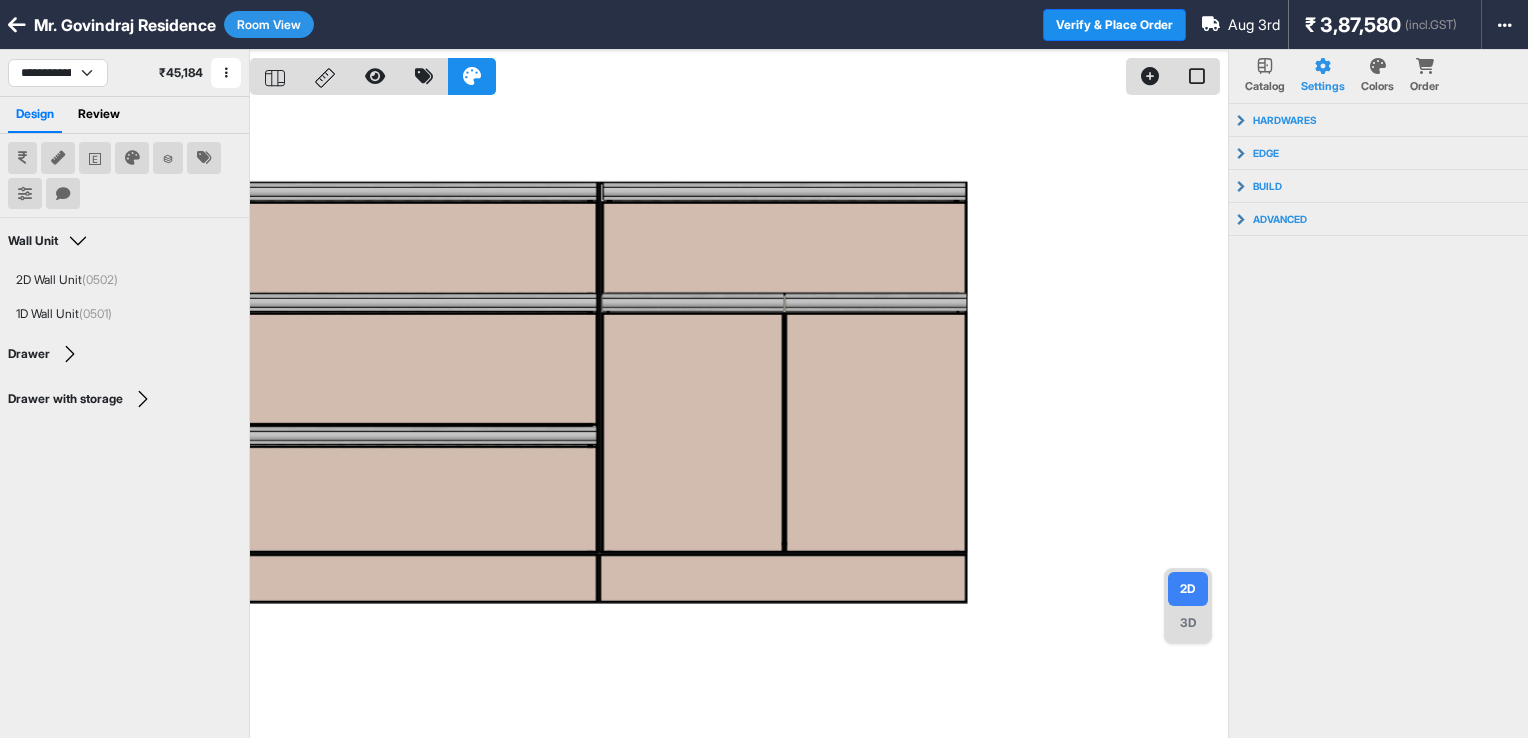click on "Room View" at bounding box center (269, 24) 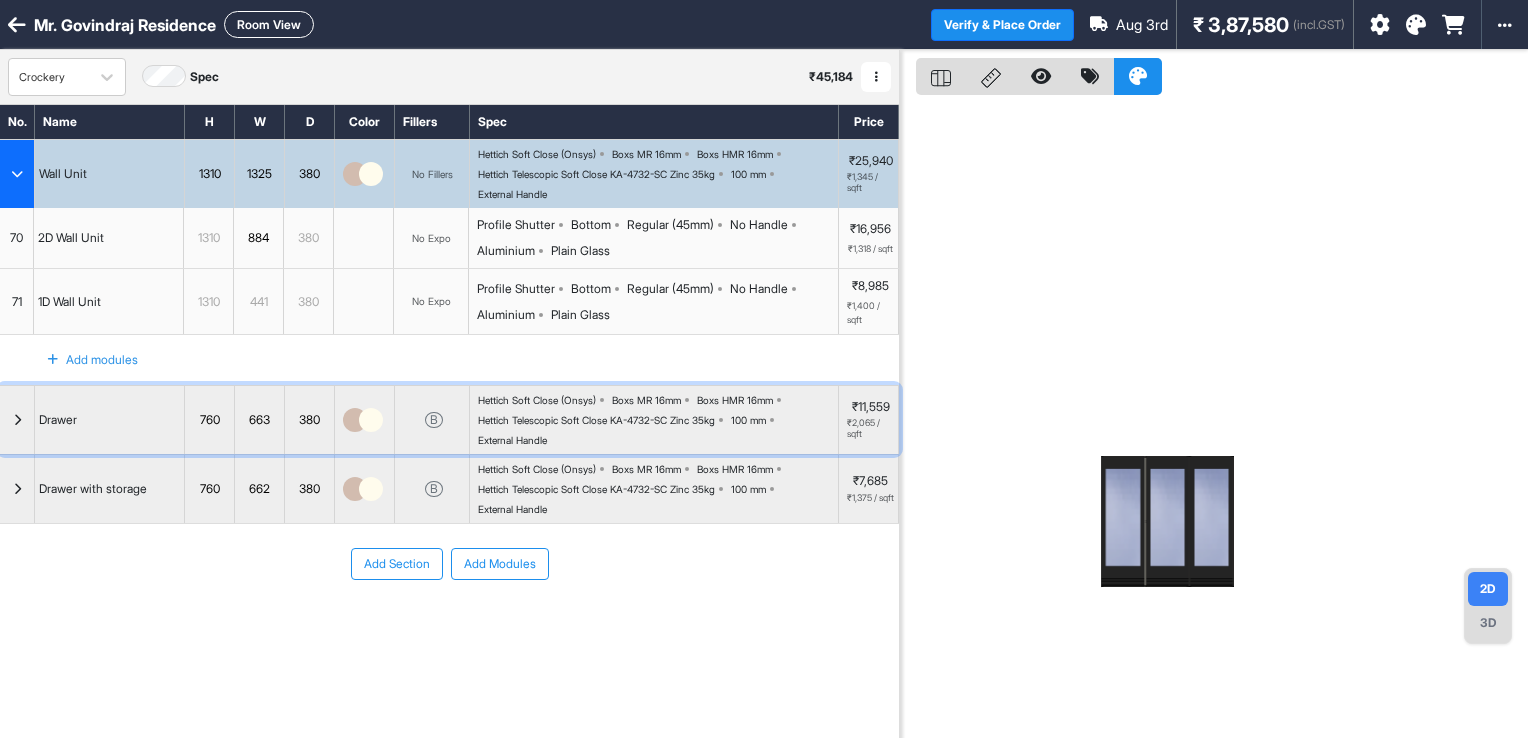 click on "Mr. [LASTNAME] Residence Room View Verify & Place Order Aug 3rd ₹ 3,87,580 (incl.GST) Import Assembly Archive Rename Refresh Price Crockery Spec ₹ 45,184 Add Room Edit Room Name Delete Room Duplicate Room No. Name H W D Color Fillers Spec Price Wall Unit 1310 1325 380 No Fillers Hettich Soft Close (Onsys) Boxs MR 16mm Boxs HMR 16mm Hettich Telescopic Soft Close KA-4732-SC Zinc 35kg 100 mm External Handle ₹25,940 ₹1,345 / sqft 70 2D Wall Unit 1310 884 380 No Expo Profile Shutter Bottom Regular (45mm) No Handle Aluminium Plain Glass ₹16,956 ₹1,318 / sqft 71 1D Wall Unit 1310 441 380 No Expo Profile Shutter Bottom Regular (45mm) No Handle Aluminium Plain Glass ₹8,985 ₹1,400 / sqft
To pick up a draggable item, press the space bar.
While dragging, use the arrow keys to move the item.
Press space again to drop the item in its new position, or press escape to cancel.
Add modules Drawer 760 663 380 B Hettich Soft Close (Onsys) Boxs MR 16mm Boxs HMR 16mm 100 mm 760" at bounding box center [764, 369] 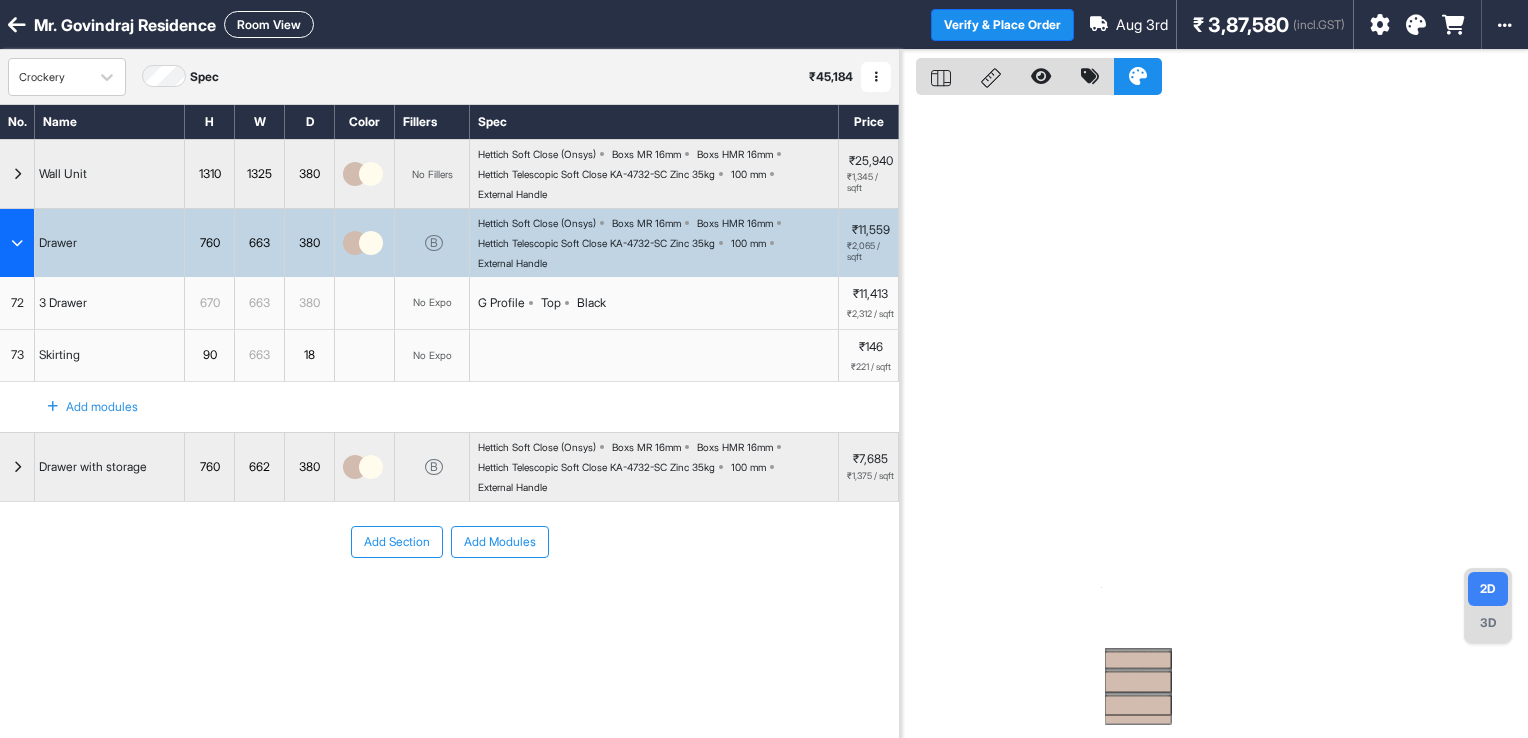 click at bounding box center [1138, 682] 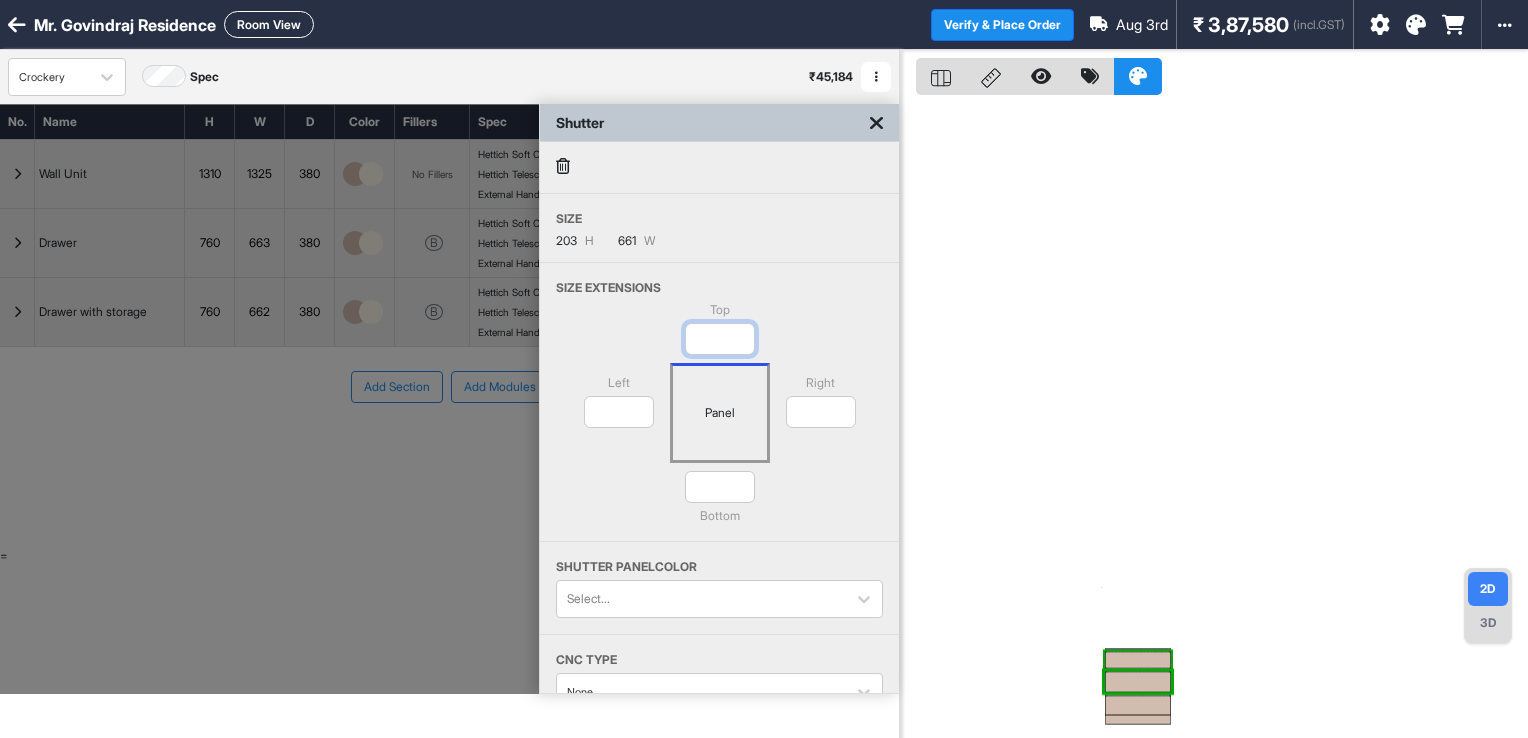 click on "**" at bounding box center [720, 339] 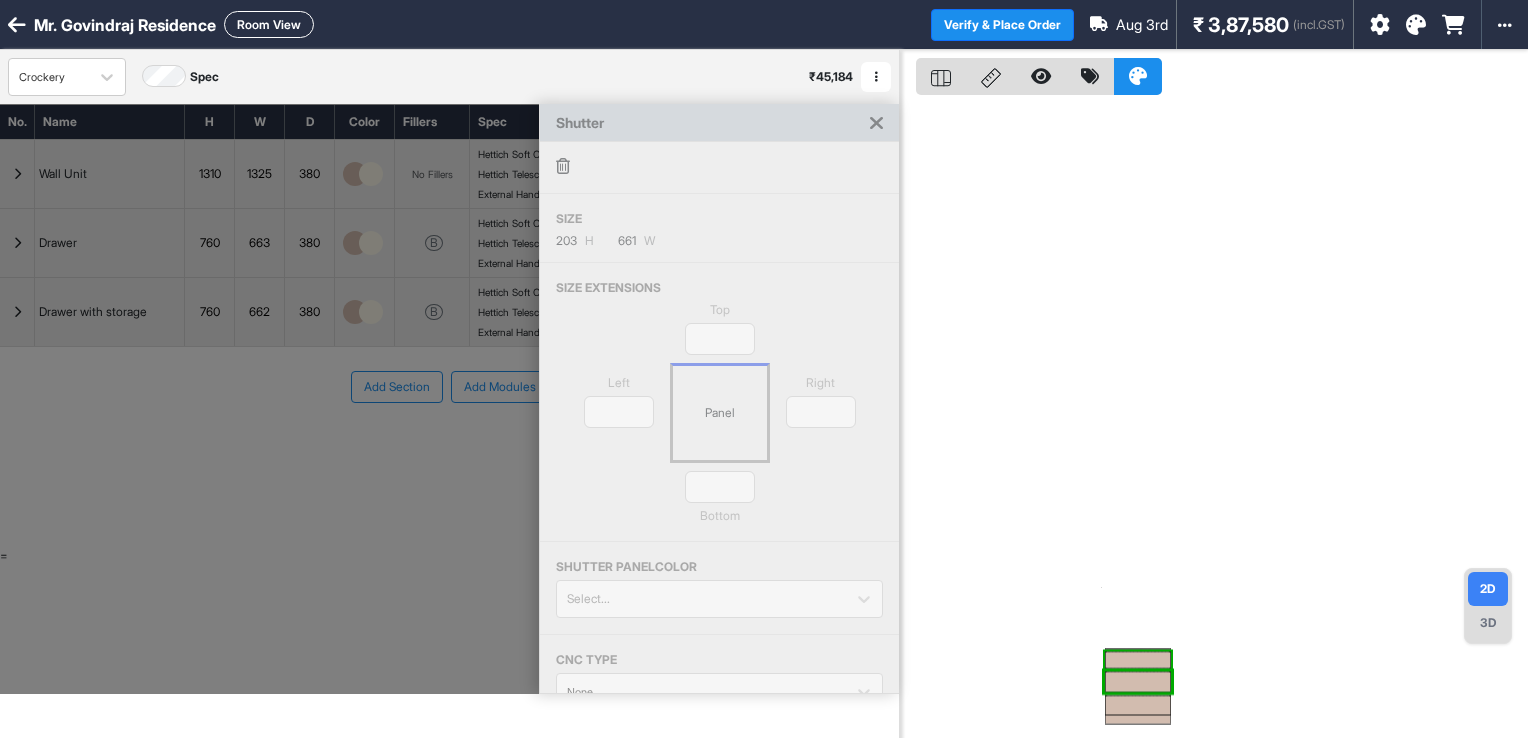 click on "Top ** Left * Panel Right * * Bottom" at bounding box center (719, 421) 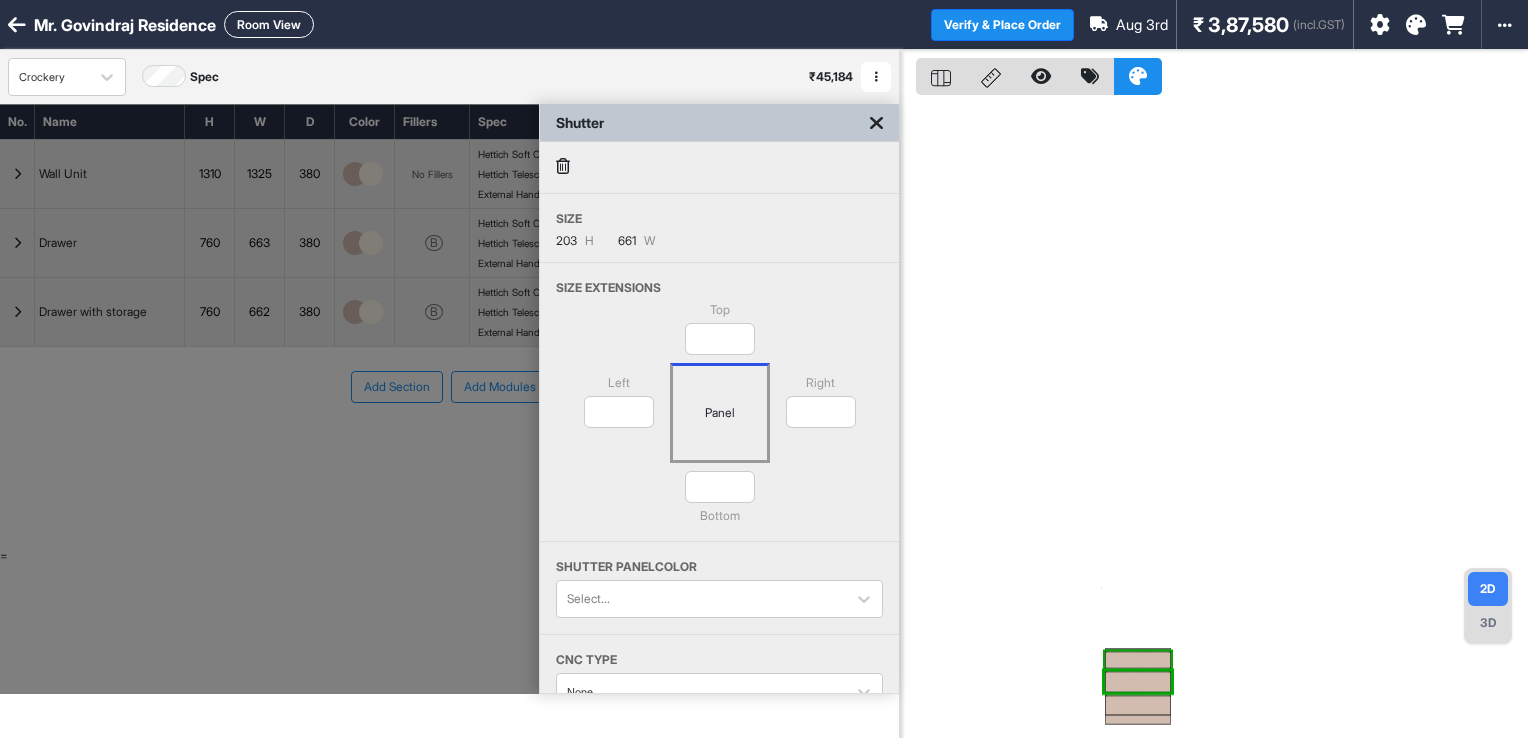 click on "Shutter" at bounding box center (719, 123) 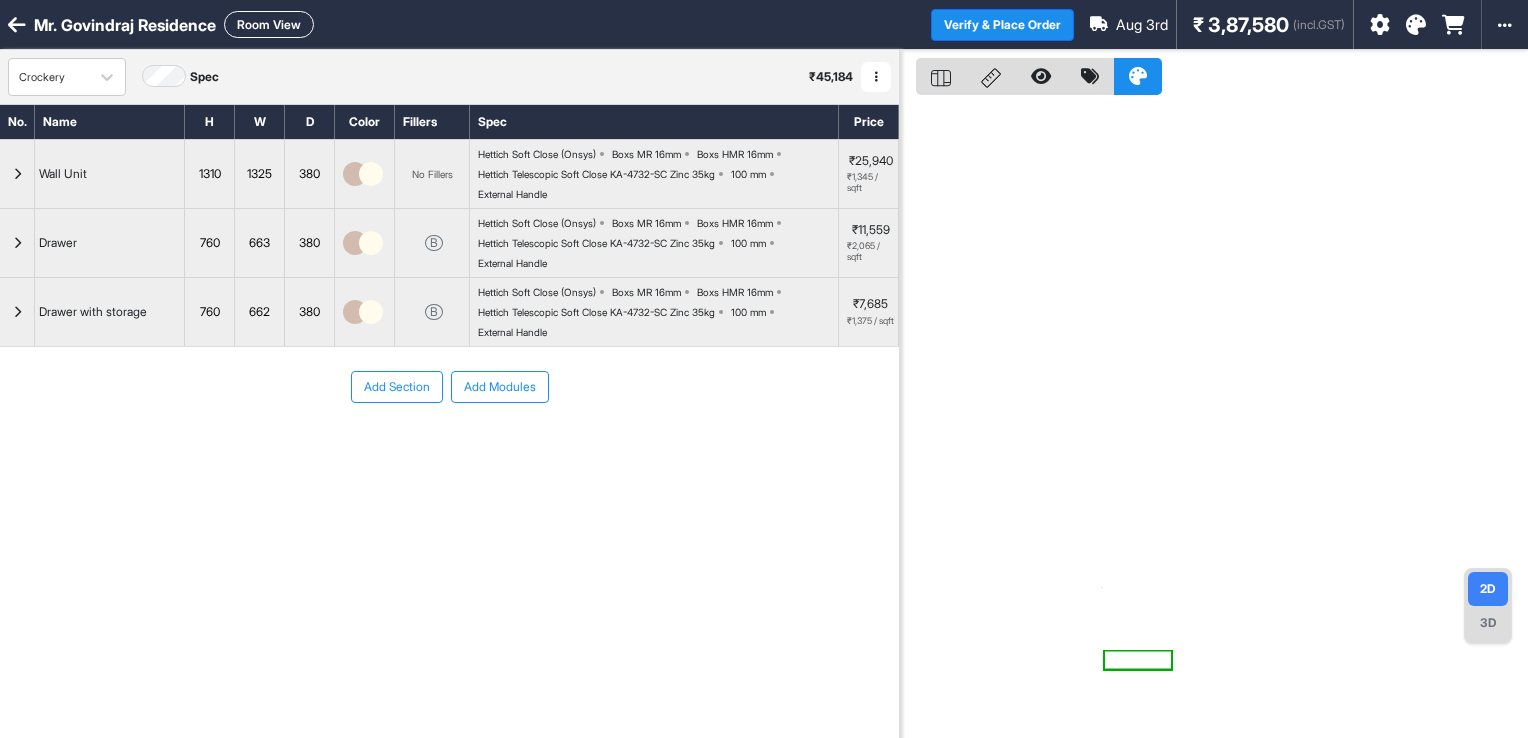 click on "Room View" at bounding box center (269, 24) 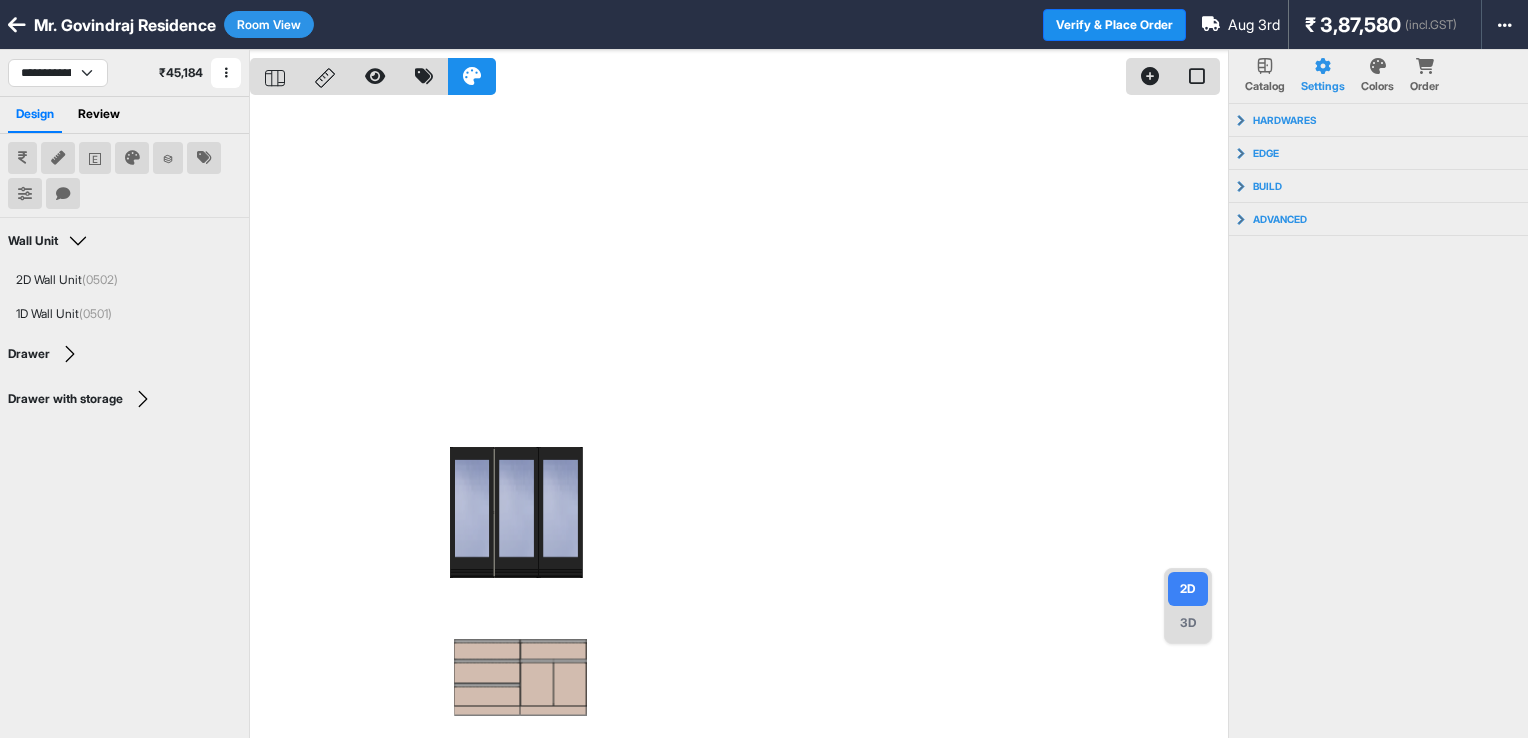 type 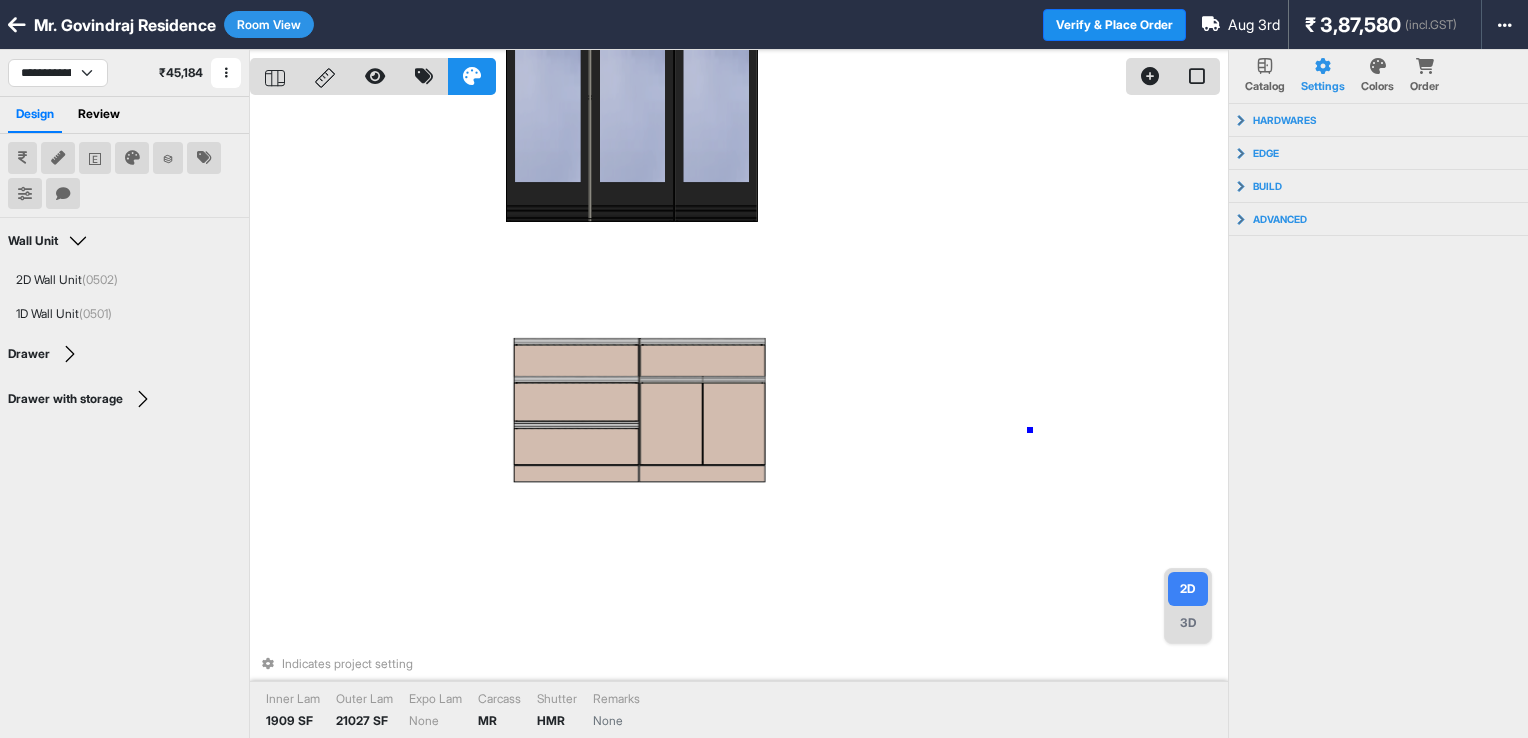 click on "Indicates project setting Inner Lam 1909 SF Outer Lam 21027 SF Expo Lam None Carcass MR Shutter HMR Remarks None" at bounding box center [739, 419] 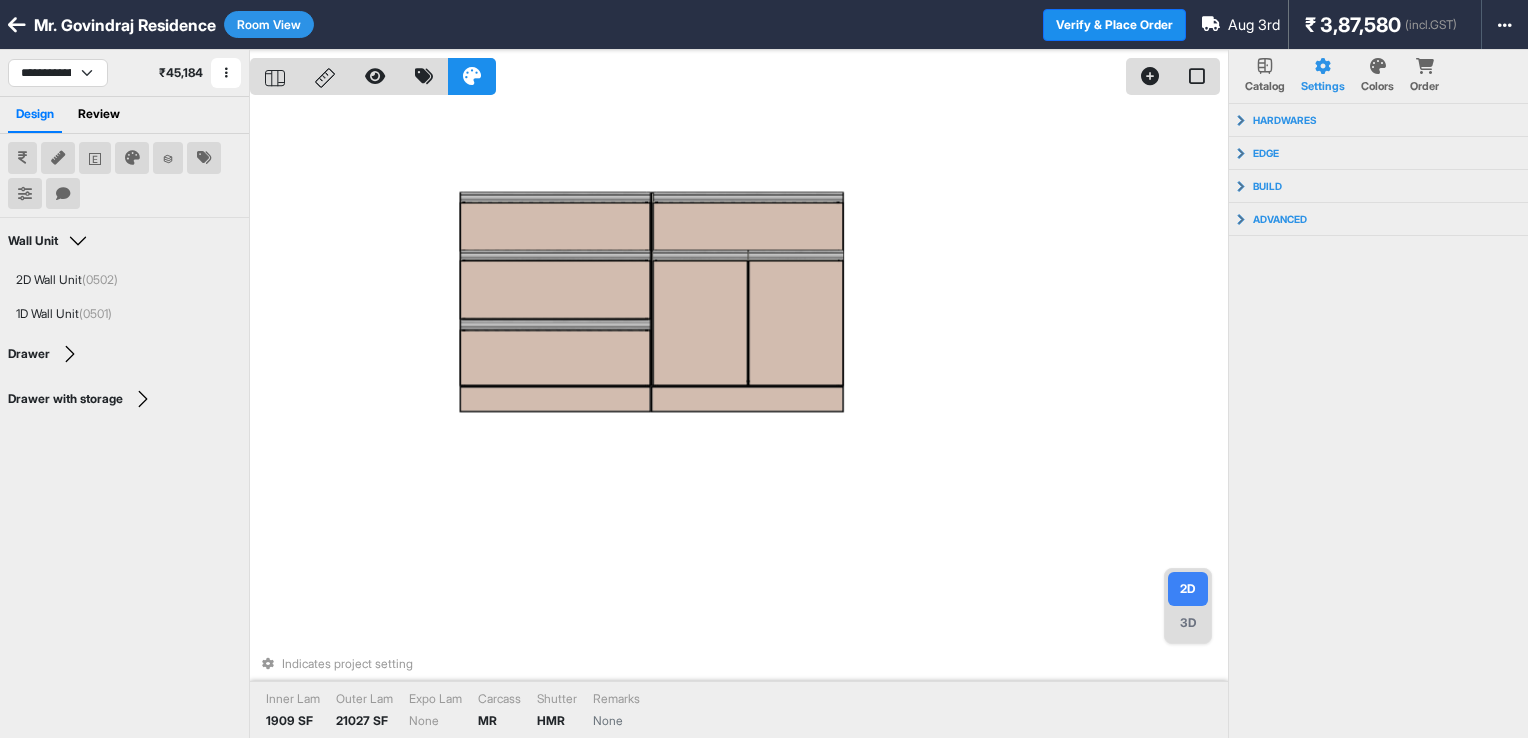 drag, startPoint x: 1034, startPoint y: 546, endPoint x: 976, endPoint y: 339, distance: 214.97209 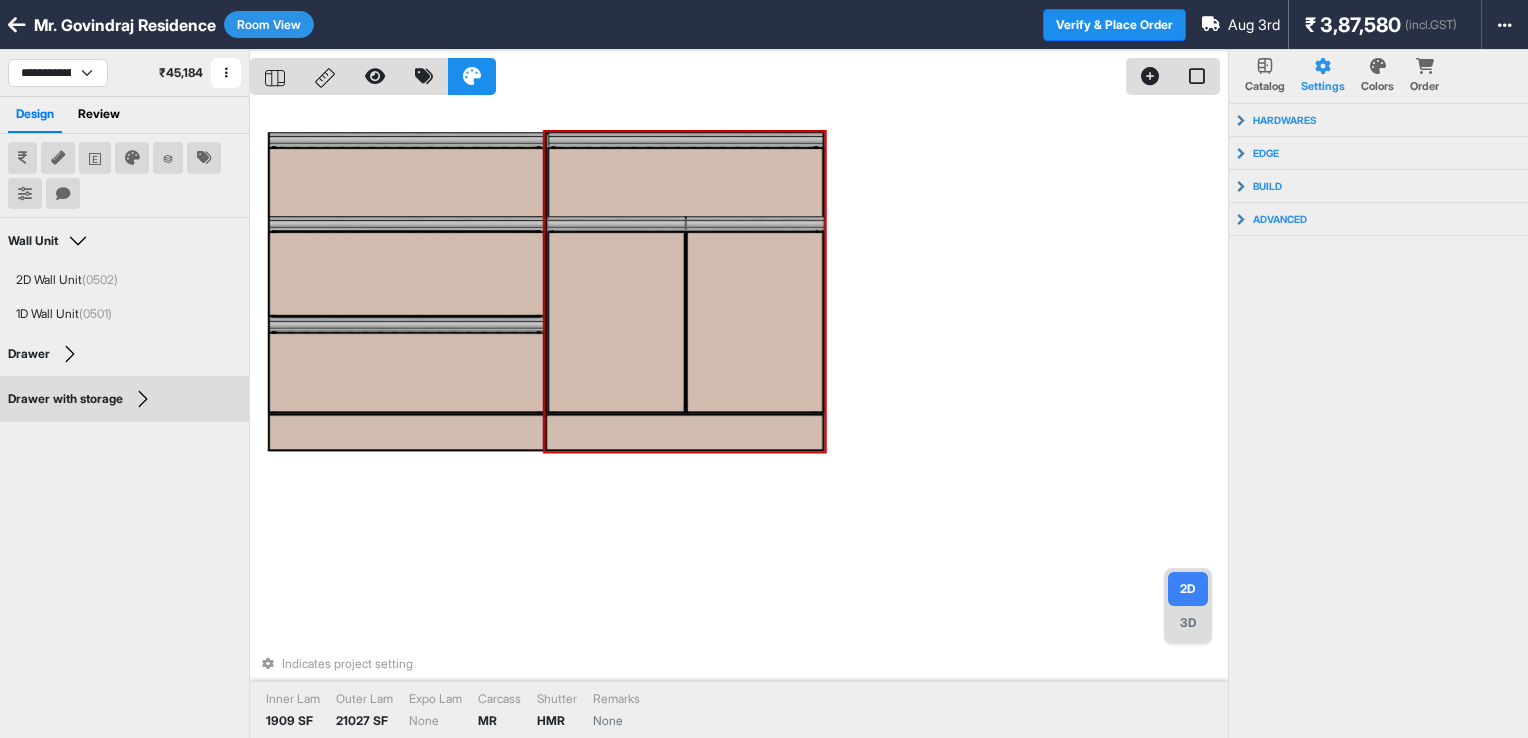 drag, startPoint x: 1104, startPoint y: 517, endPoint x: 907, endPoint y: 378, distance: 241.10164 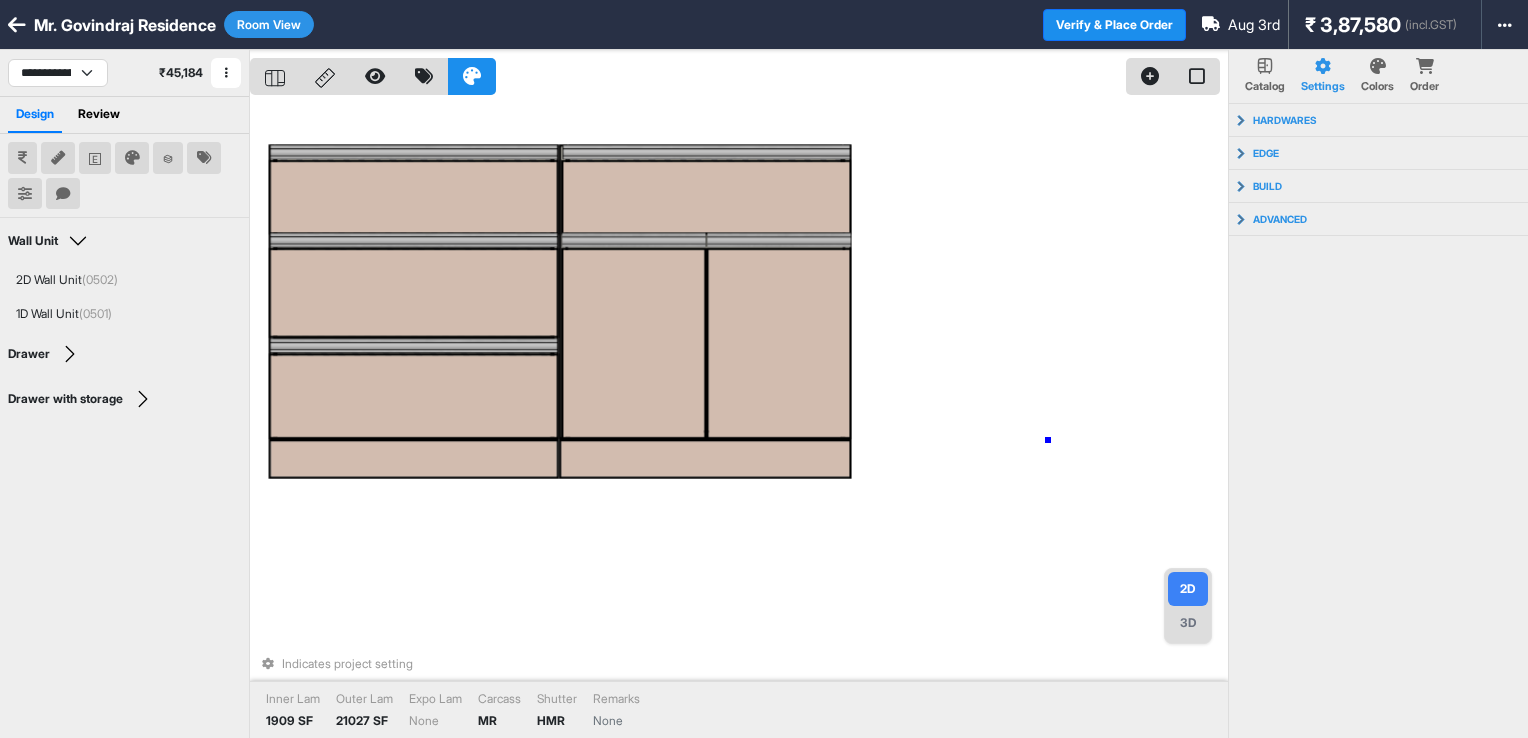 click on "Indicates project setting Inner Lam 1909 SF Outer Lam 21027 SF Expo Lam None Carcass MR Shutter HMR Remarks None" at bounding box center (739, 419) 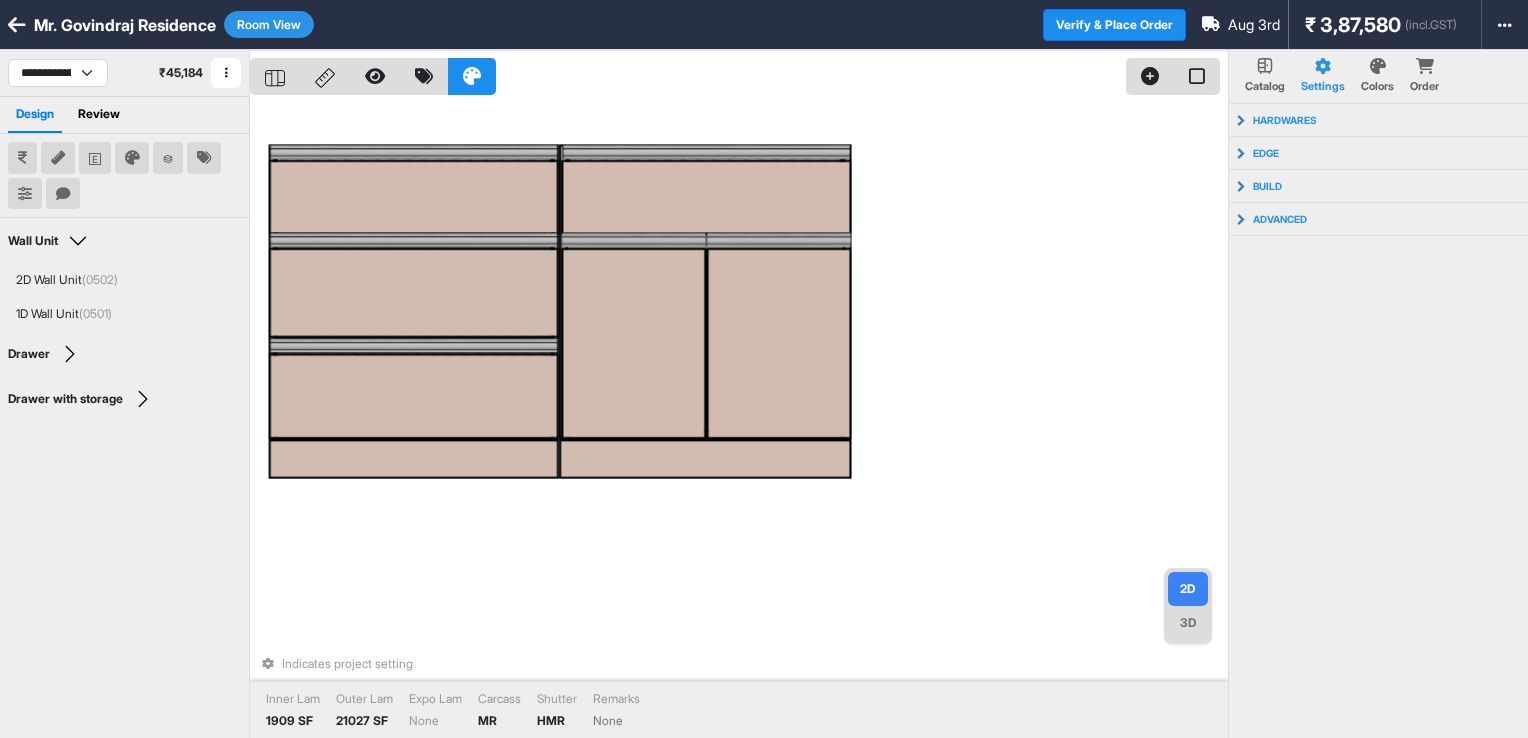 click on "3D" at bounding box center [1188, 623] 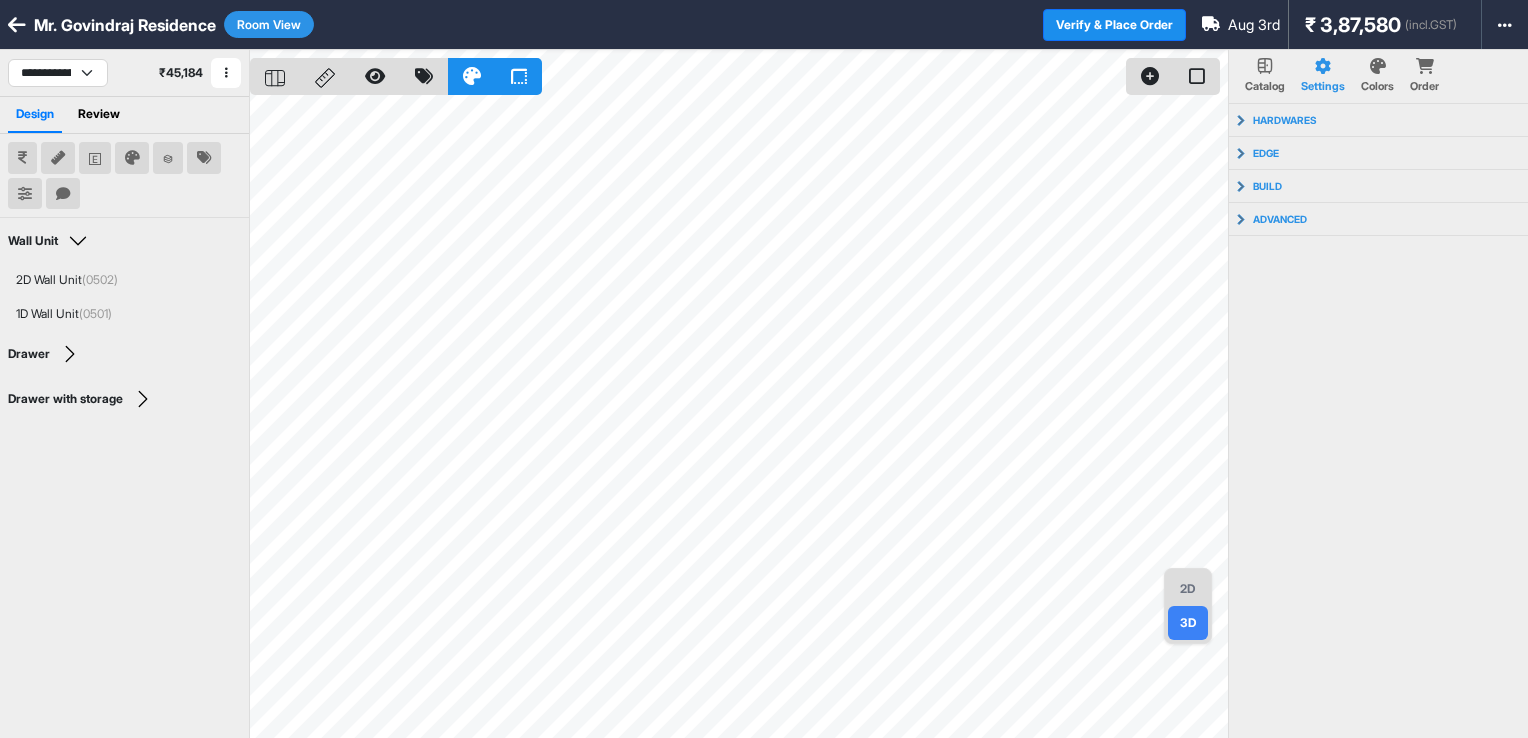 click on "2D" at bounding box center (1188, 589) 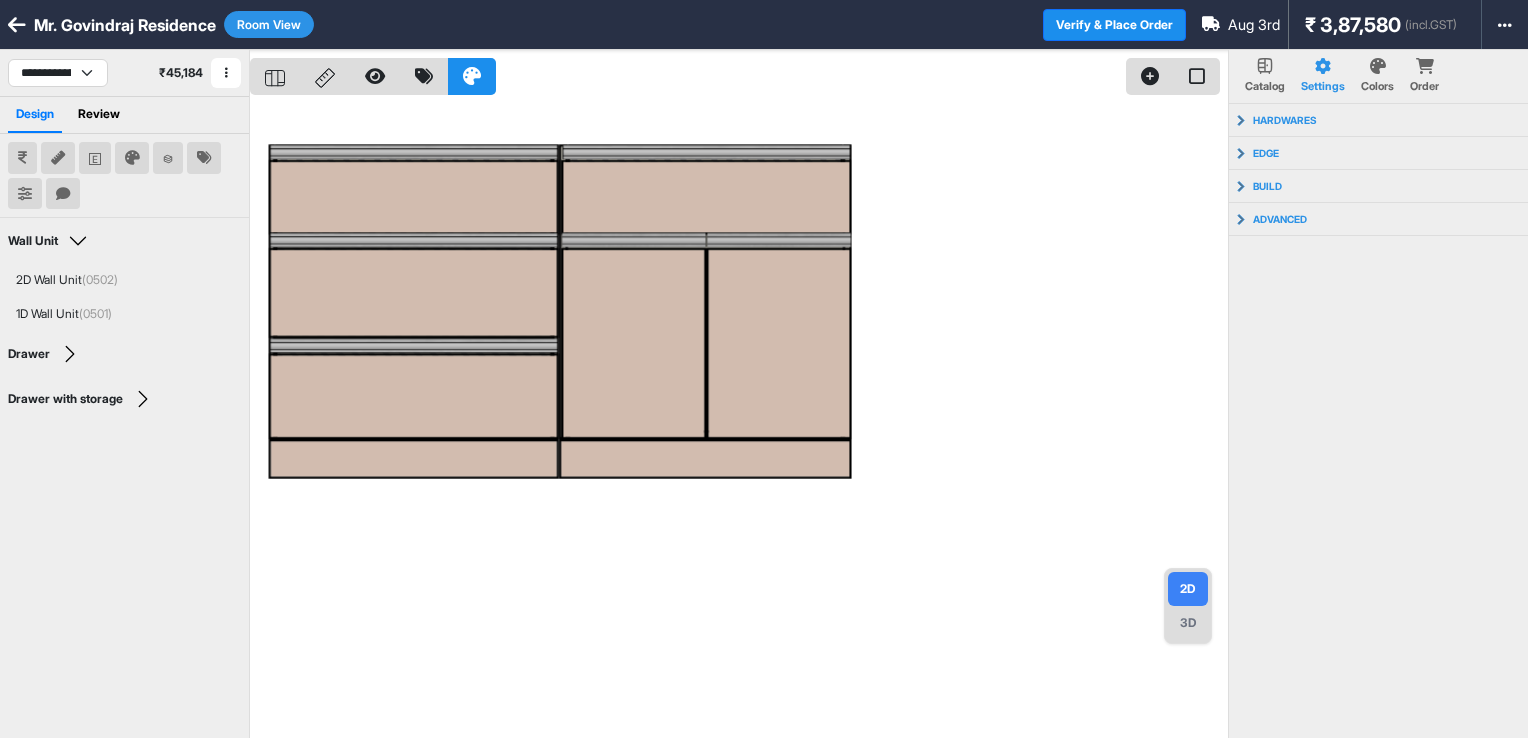 drag, startPoint x: 283, startPoint y: 20, endPoint x: 280, endPoint y: 30, distance: 10.440307 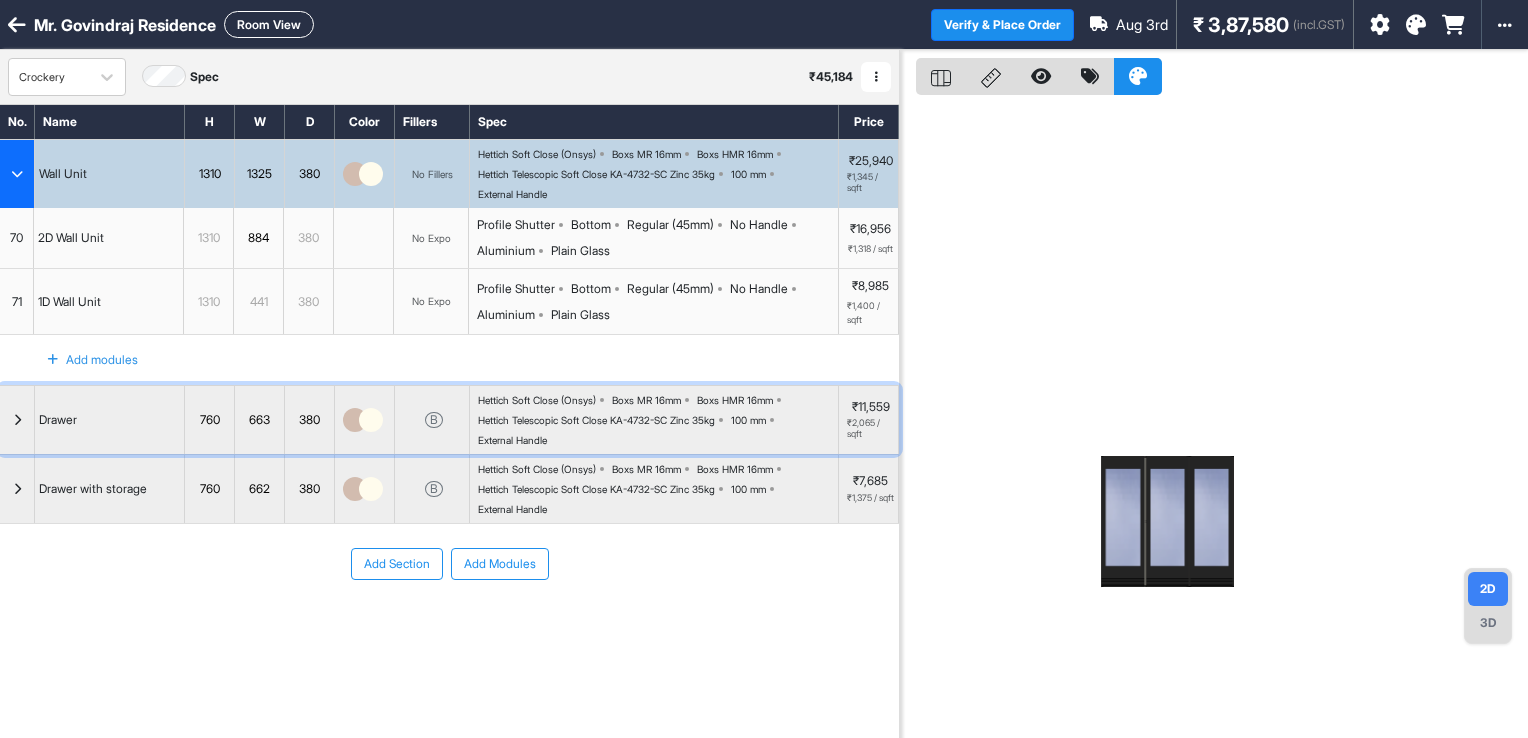 click at bounding box center (17, 420) 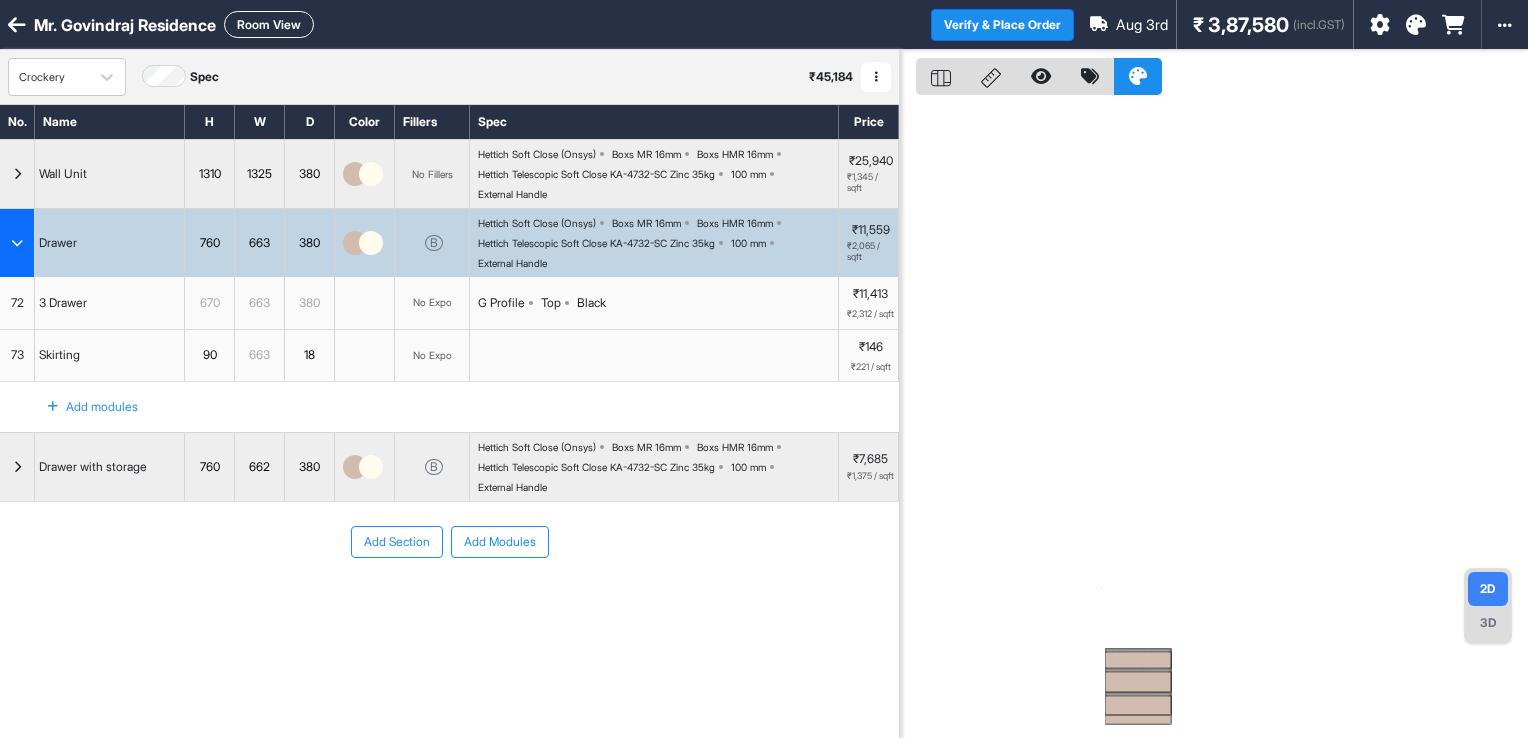 click at bounding box center [1138, 681] 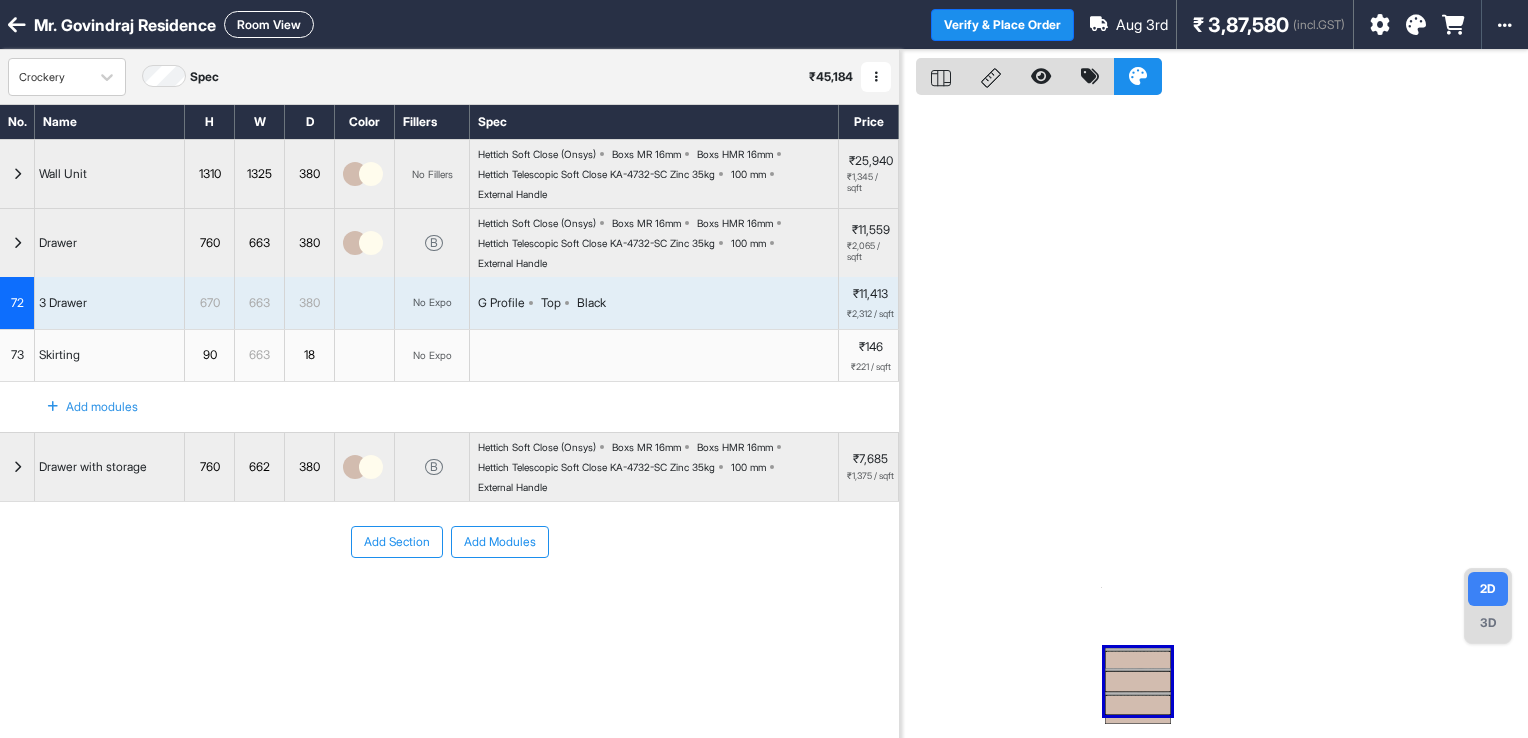 click at bounding box center (1138, 681) 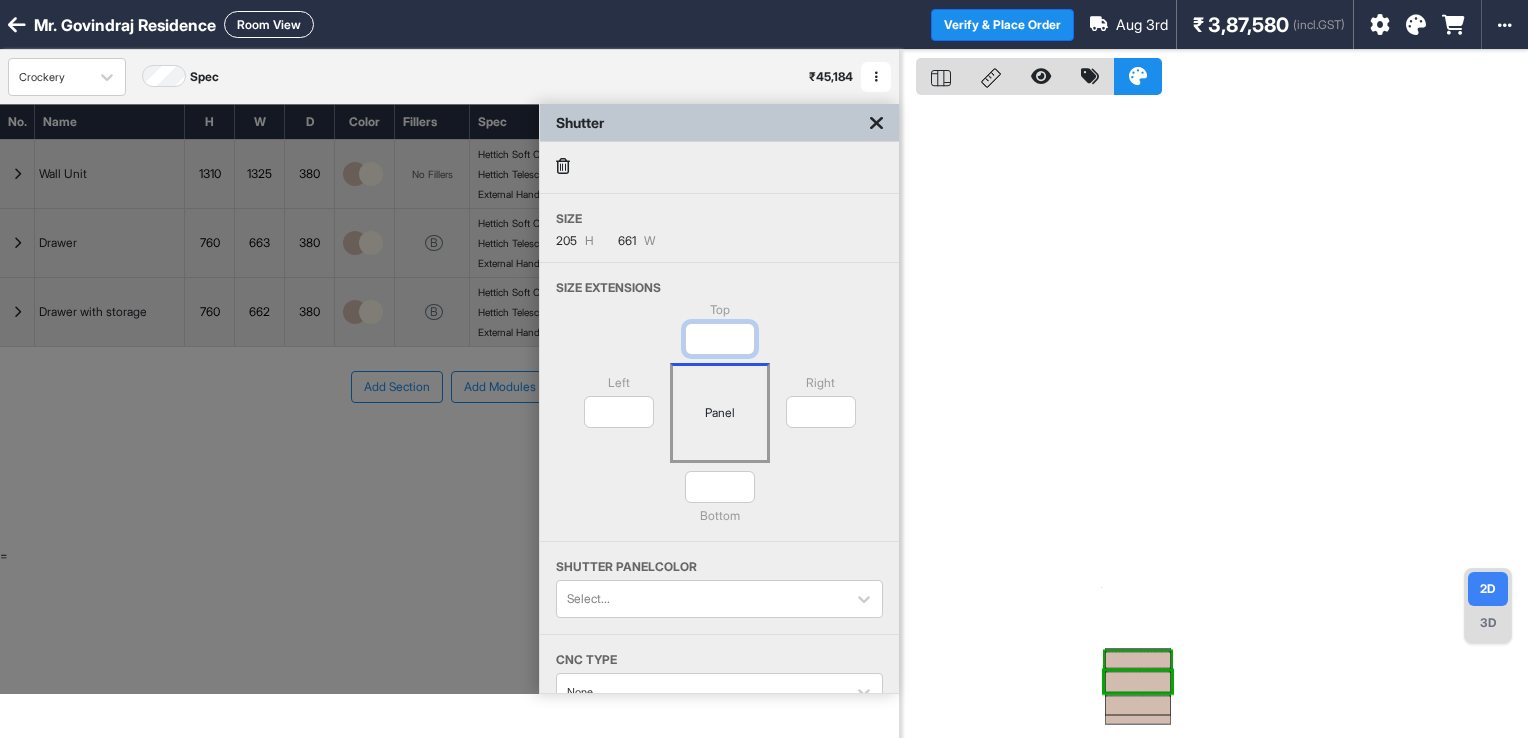 click on "**" at bounding box center (720, 339) 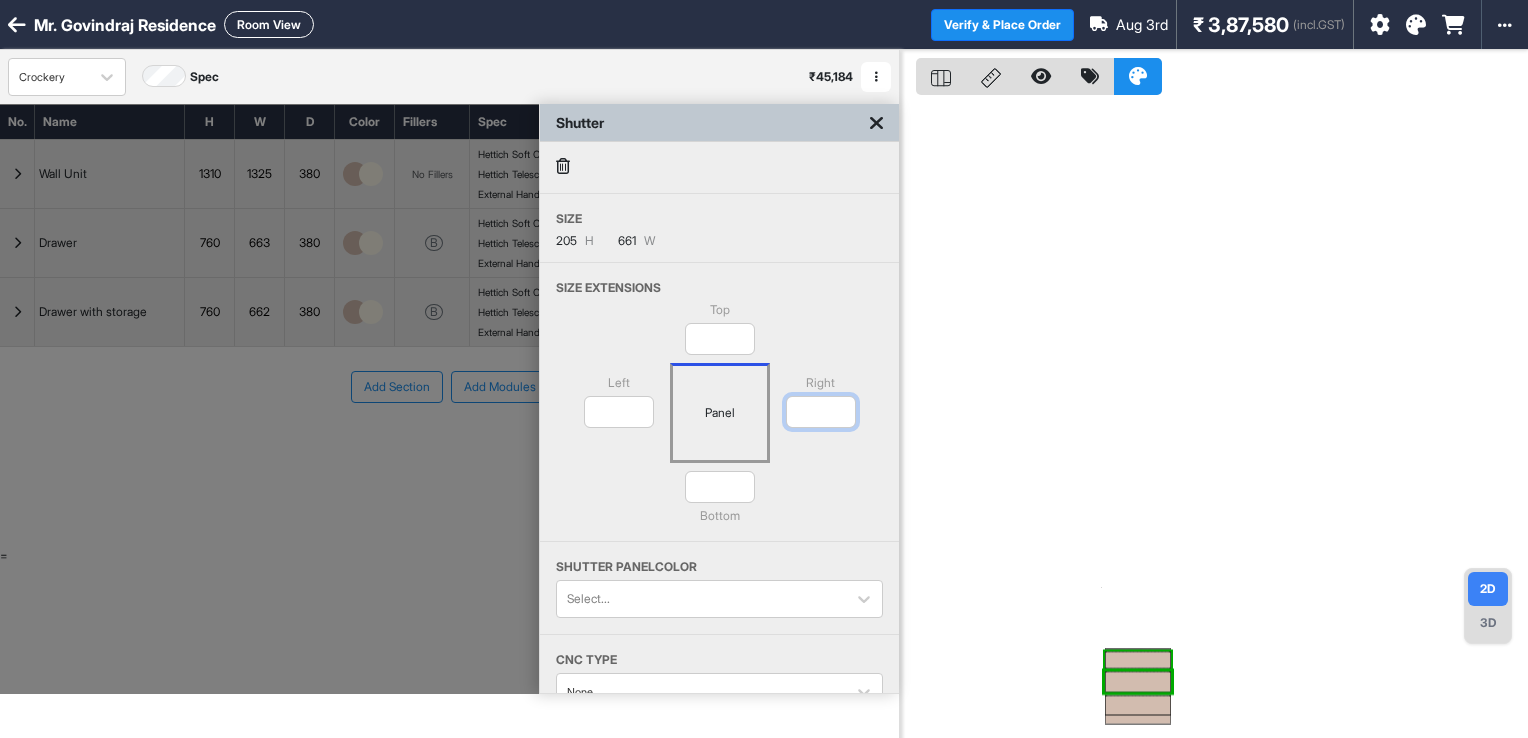 click on "Top ** Left * Panel Right * * Bottom" at bounding box center [719, 421] 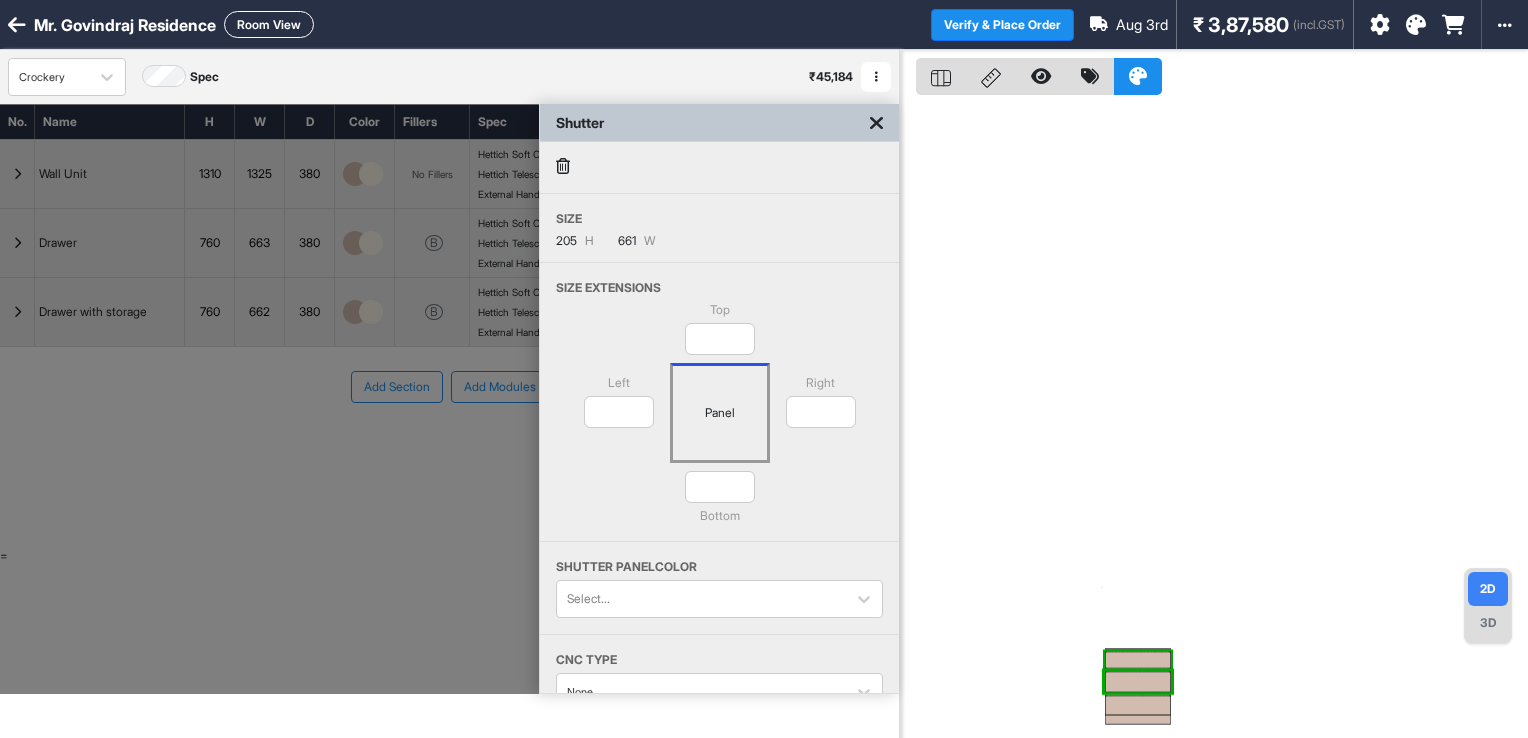 click on "Top ** Left * Panel Right * * Bottom" at bounding box center [719, 421] 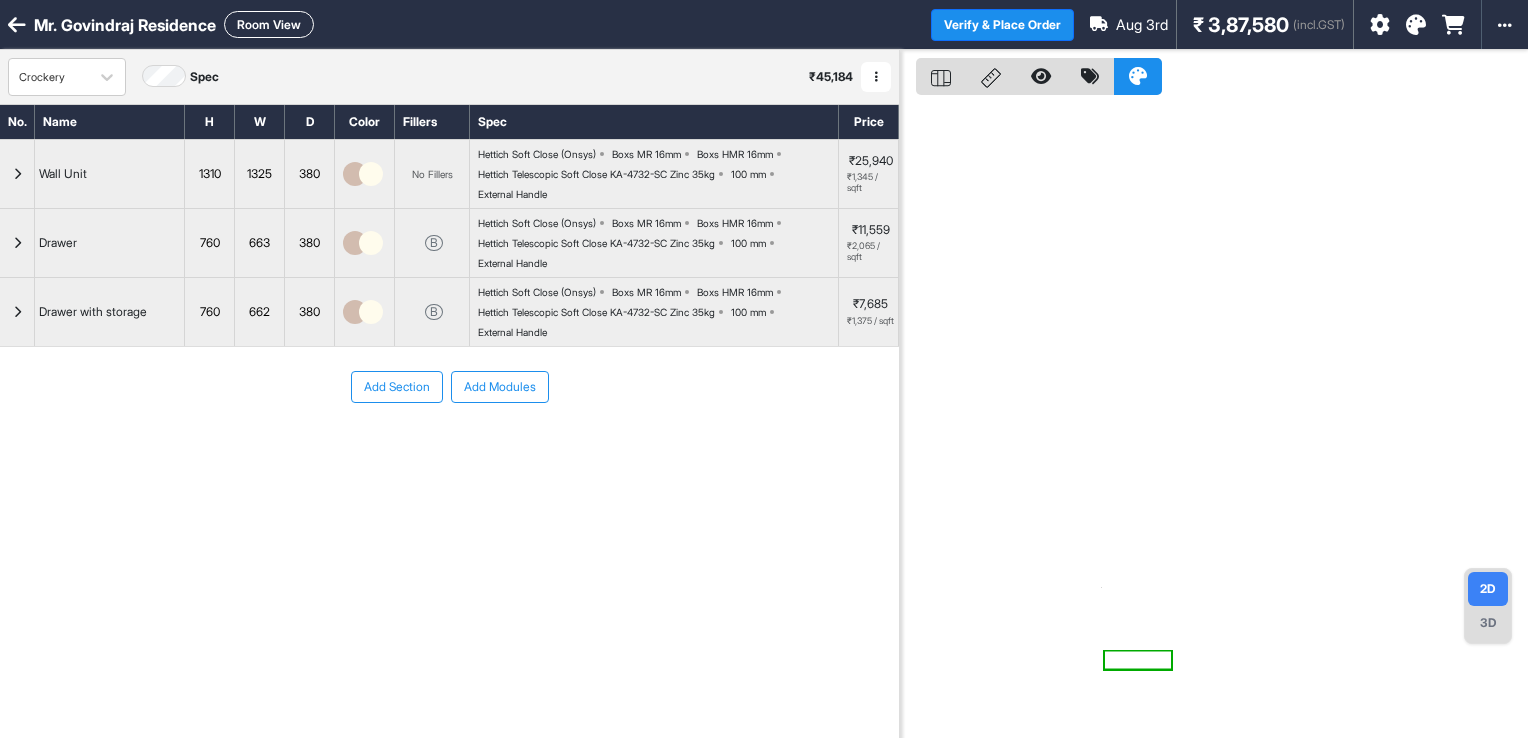 click on "Room View" at bounding box center [269, 24] 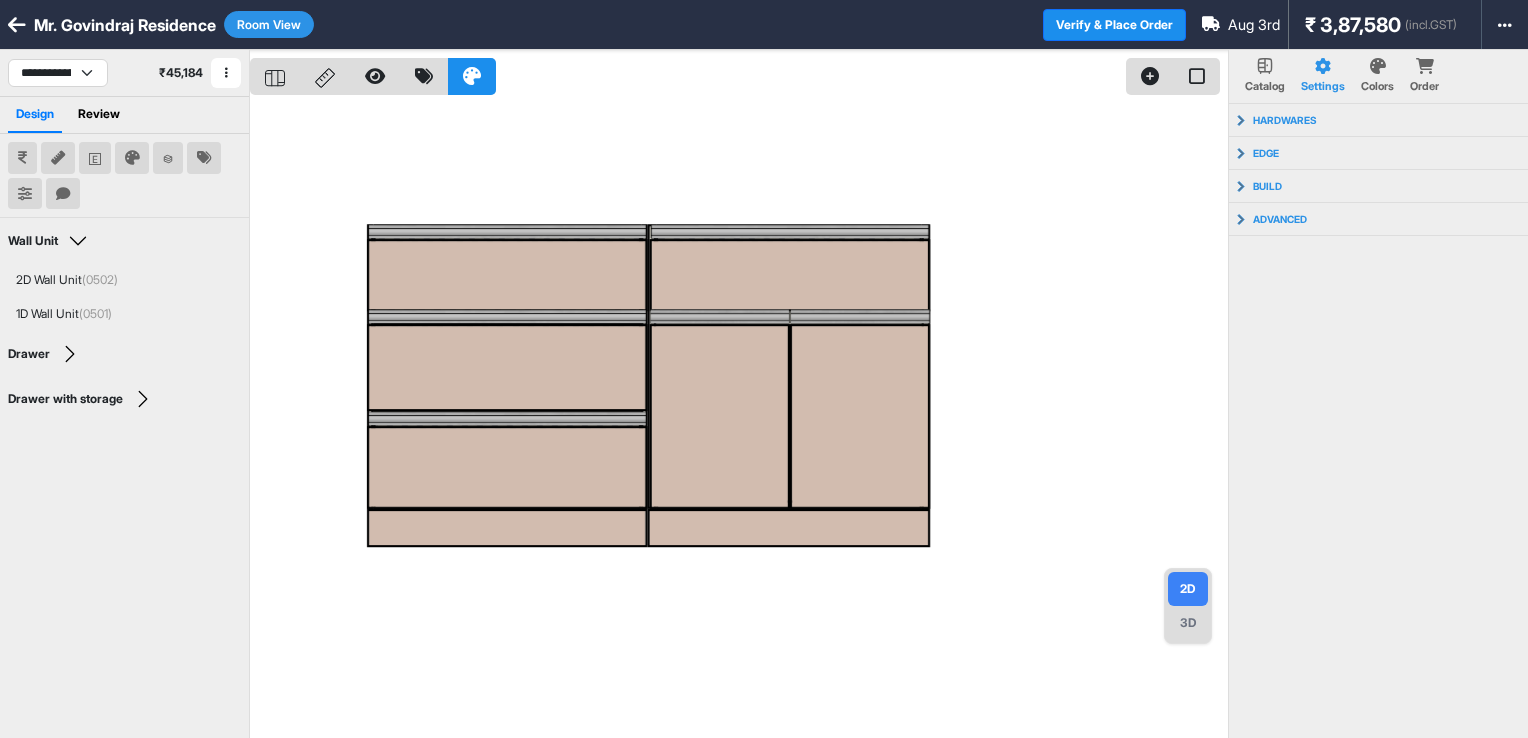 drag, startPoint x: 1088, startPoint y: 458, endPoint x: 998, endPoint y: 430, distance: 94.254974 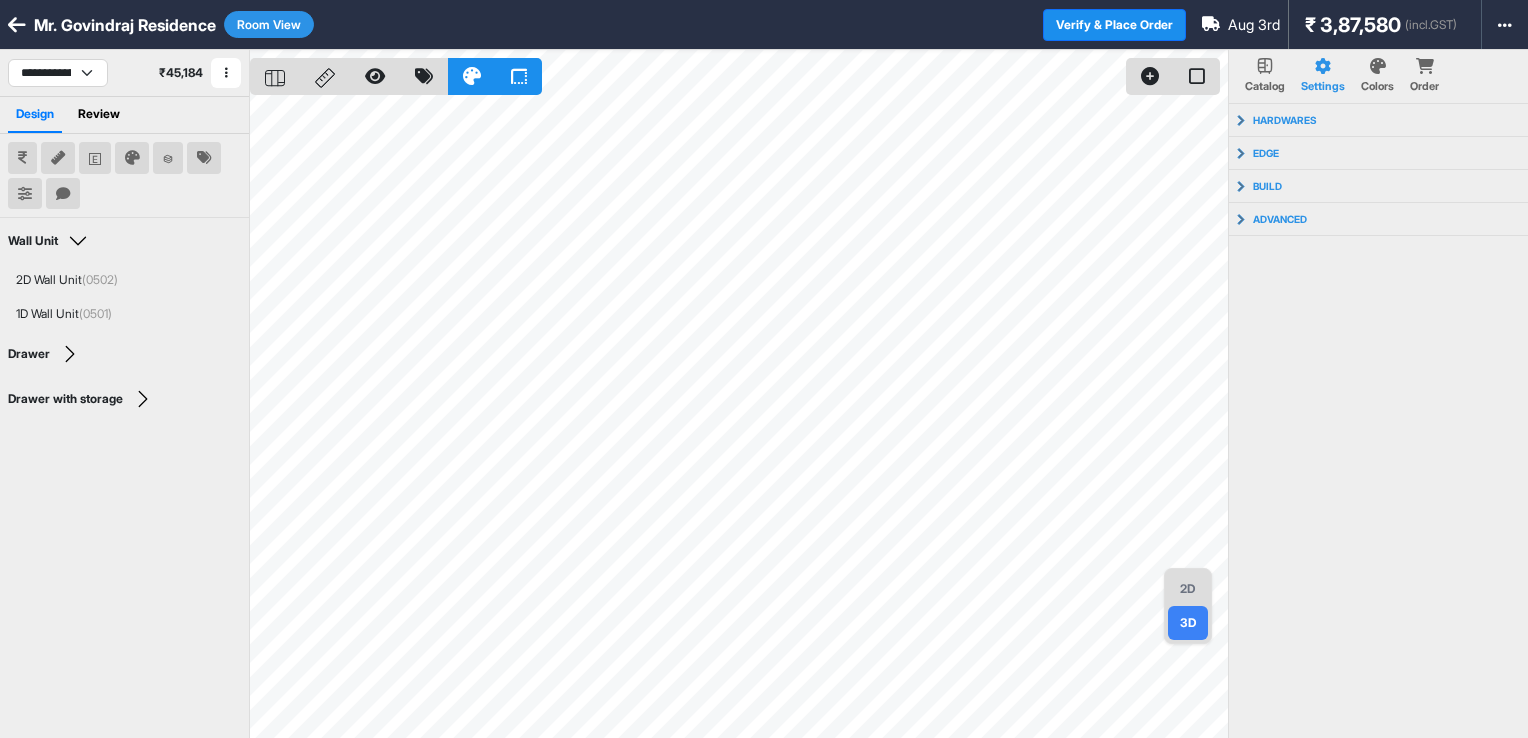 click on "2D 3D" at bounding box center (1188, 606) 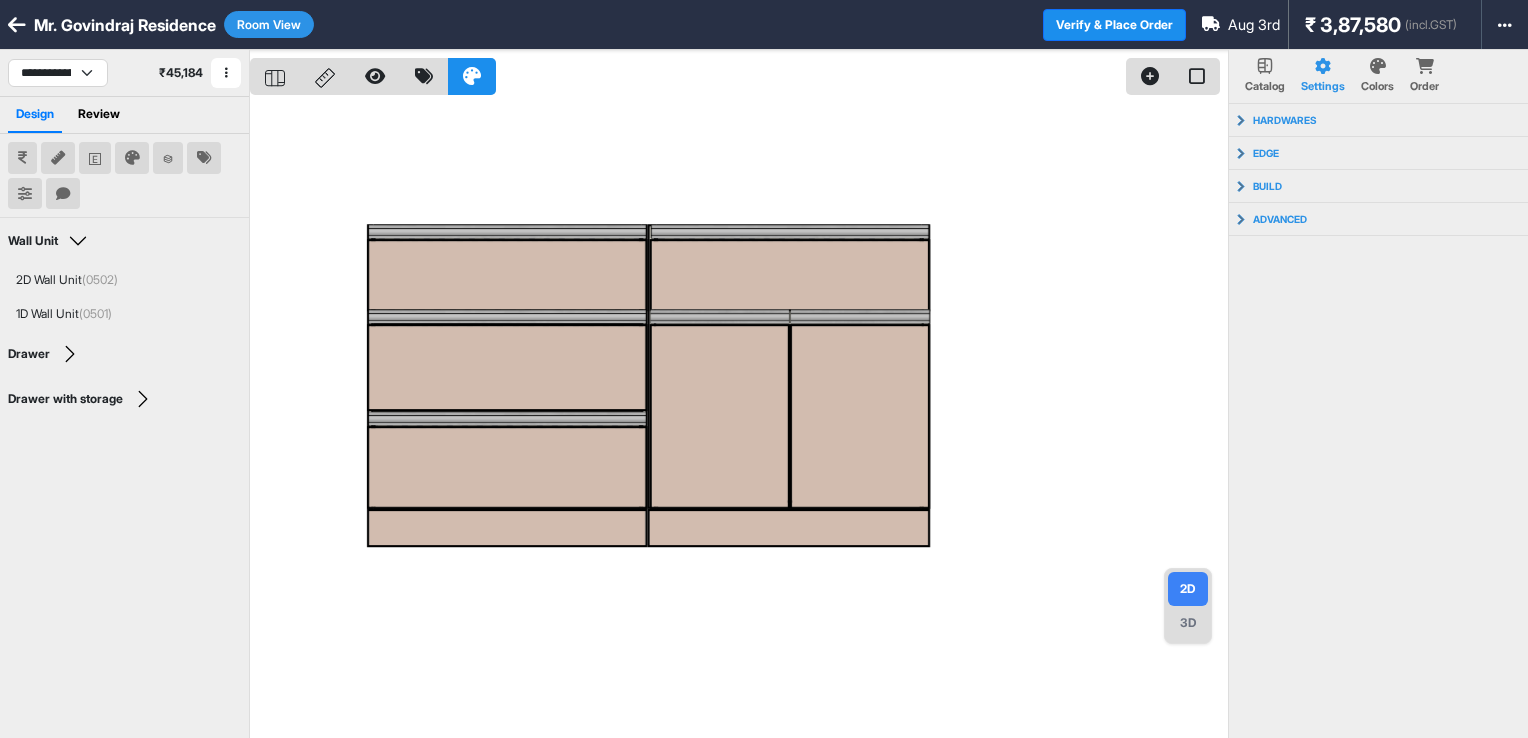 click at bounding box center [739, 419] 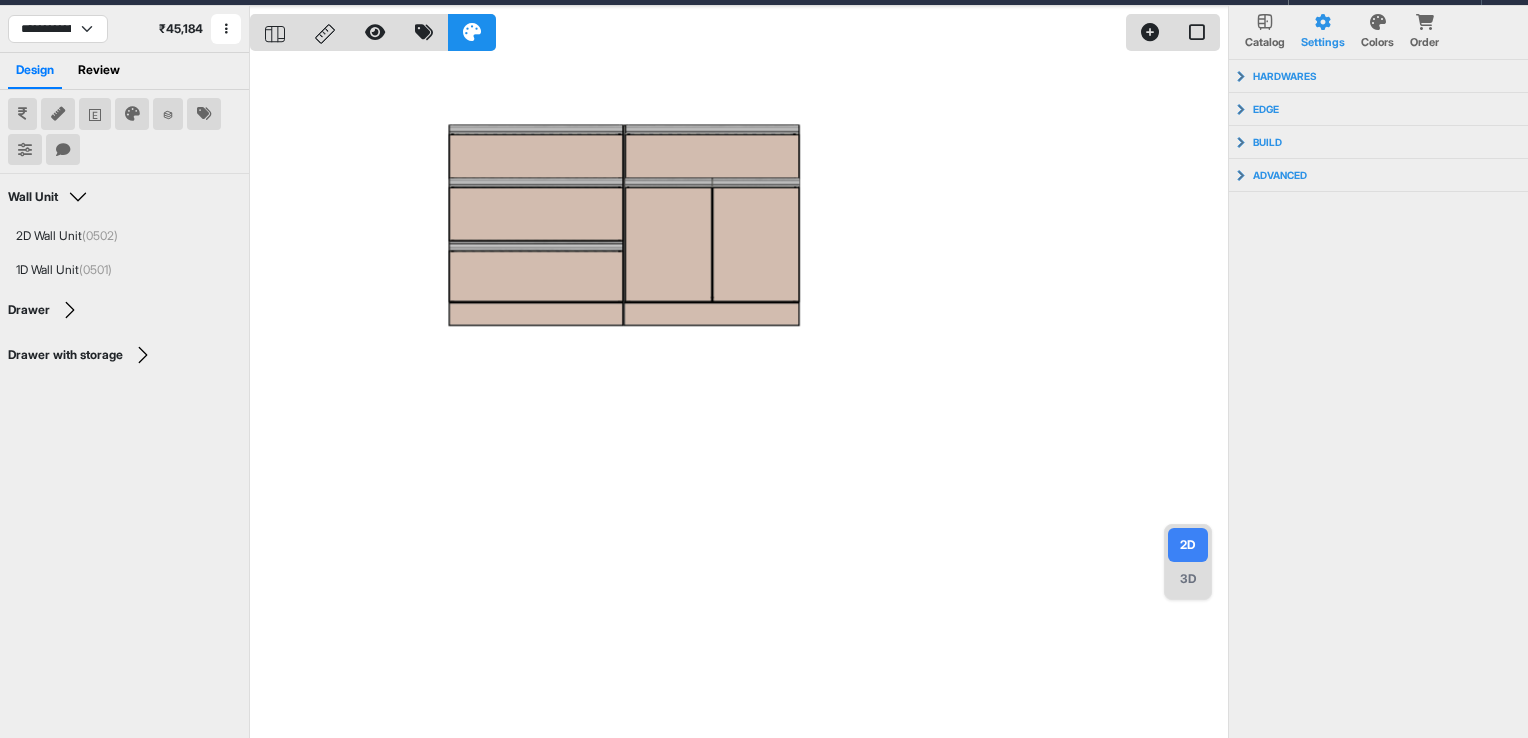 scroll, scrollTop: 217, scrollLeft: 0, axis: vertical 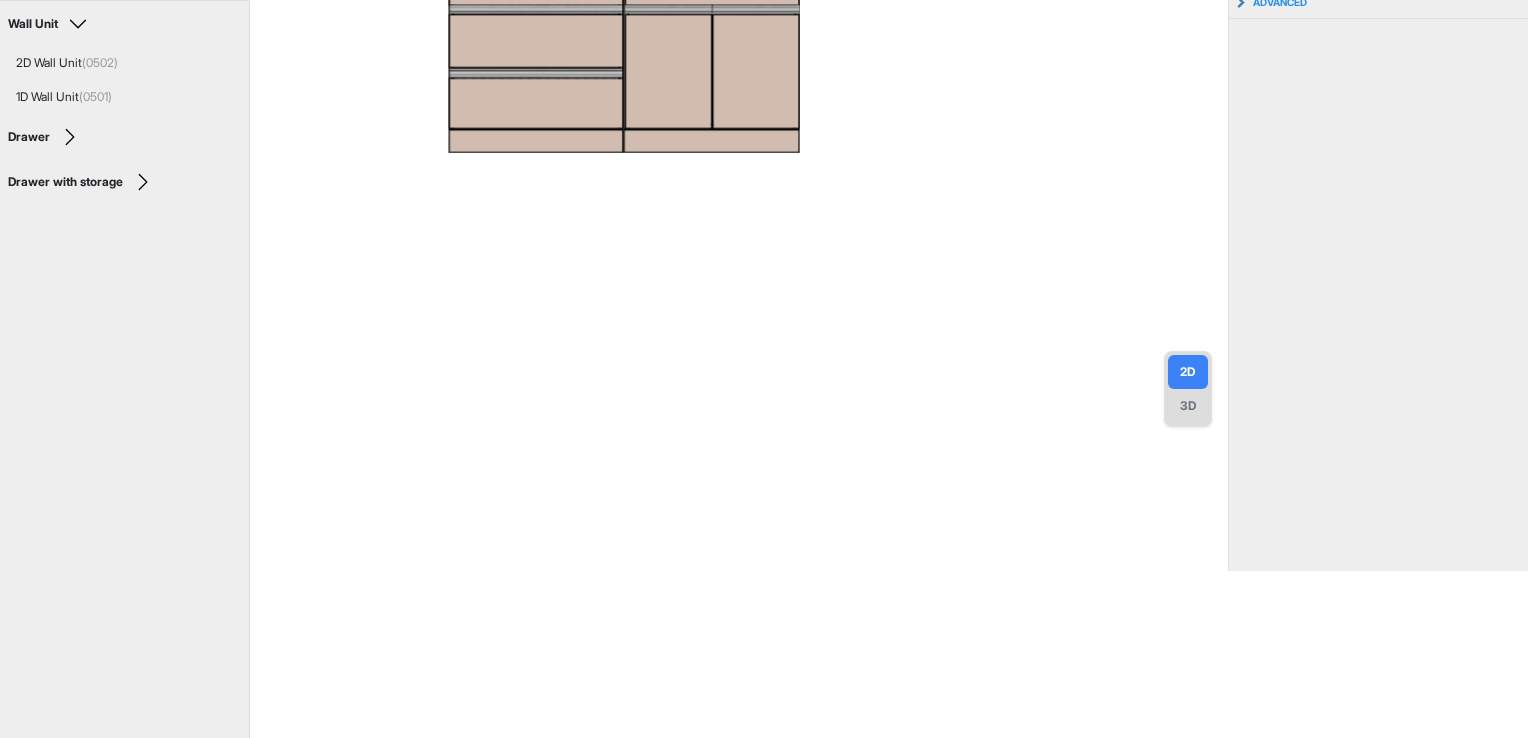 drag, startPoint x: 800, startPoint y: 294, endPoint x: 964, endPoint y: 462, distance: 234.77649 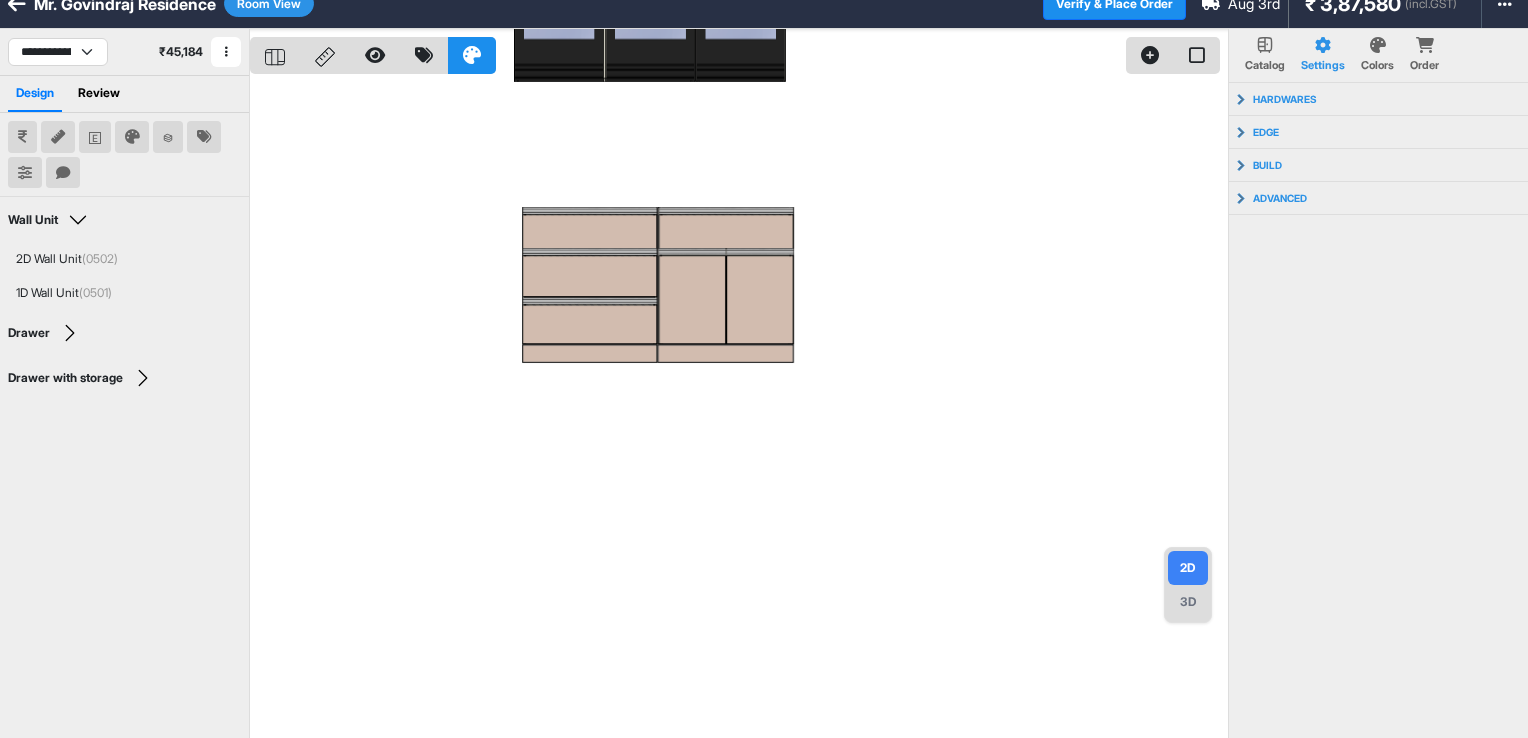 scroll, scrollTop: 0, scrollLeft: 0, axis: both 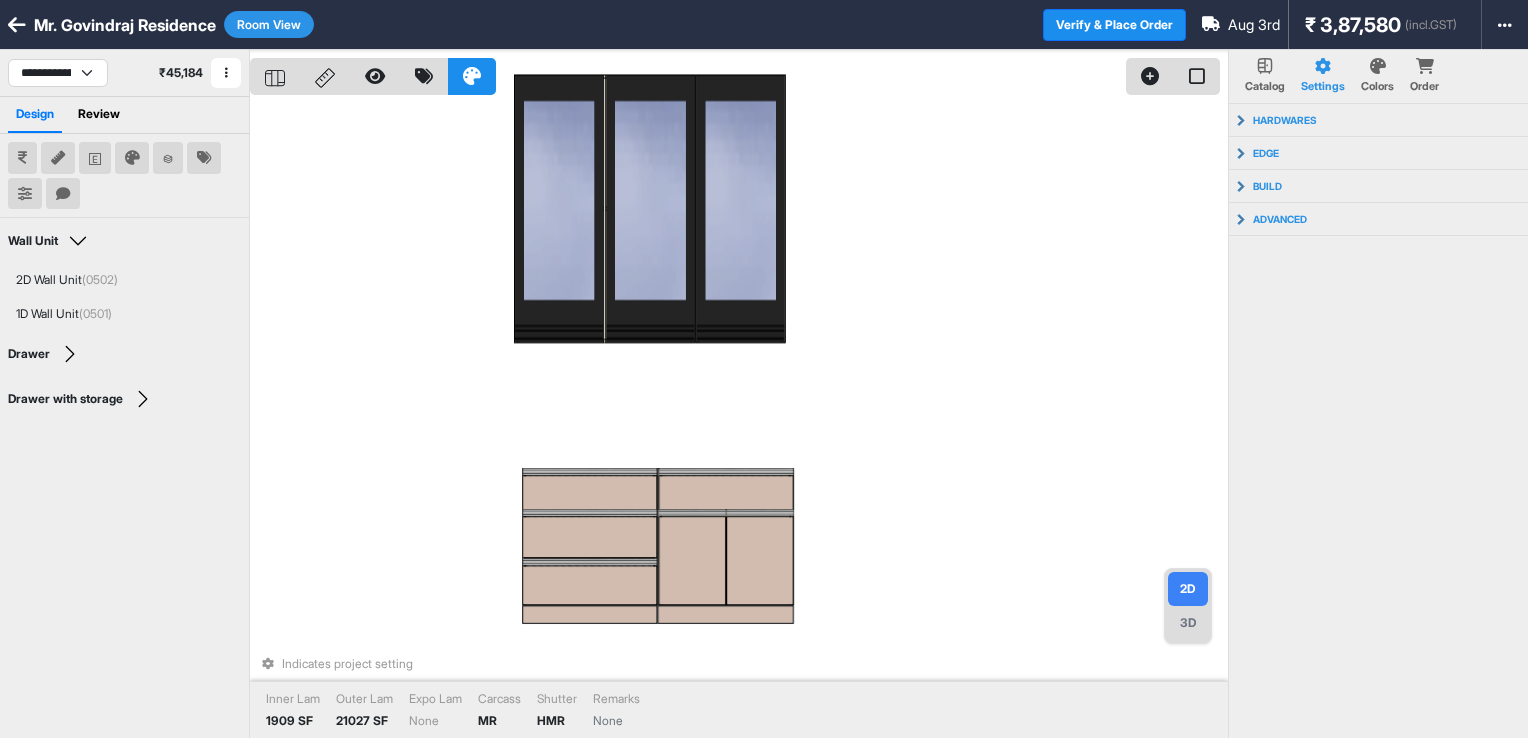 click on "Room View" at bounding box center (269, 24) 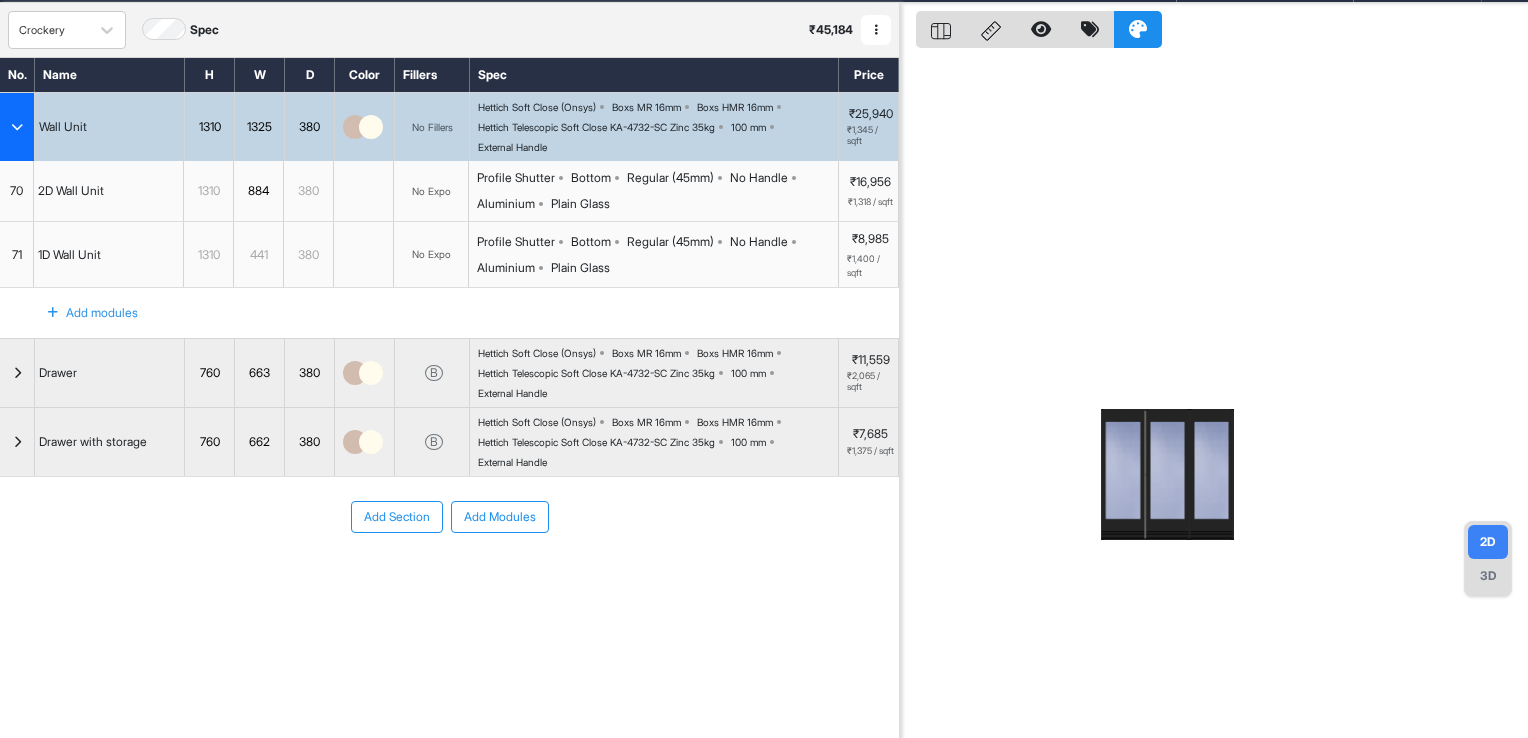 scroll, scrollTop: 50, scrollLeft: 0, axis: vertical 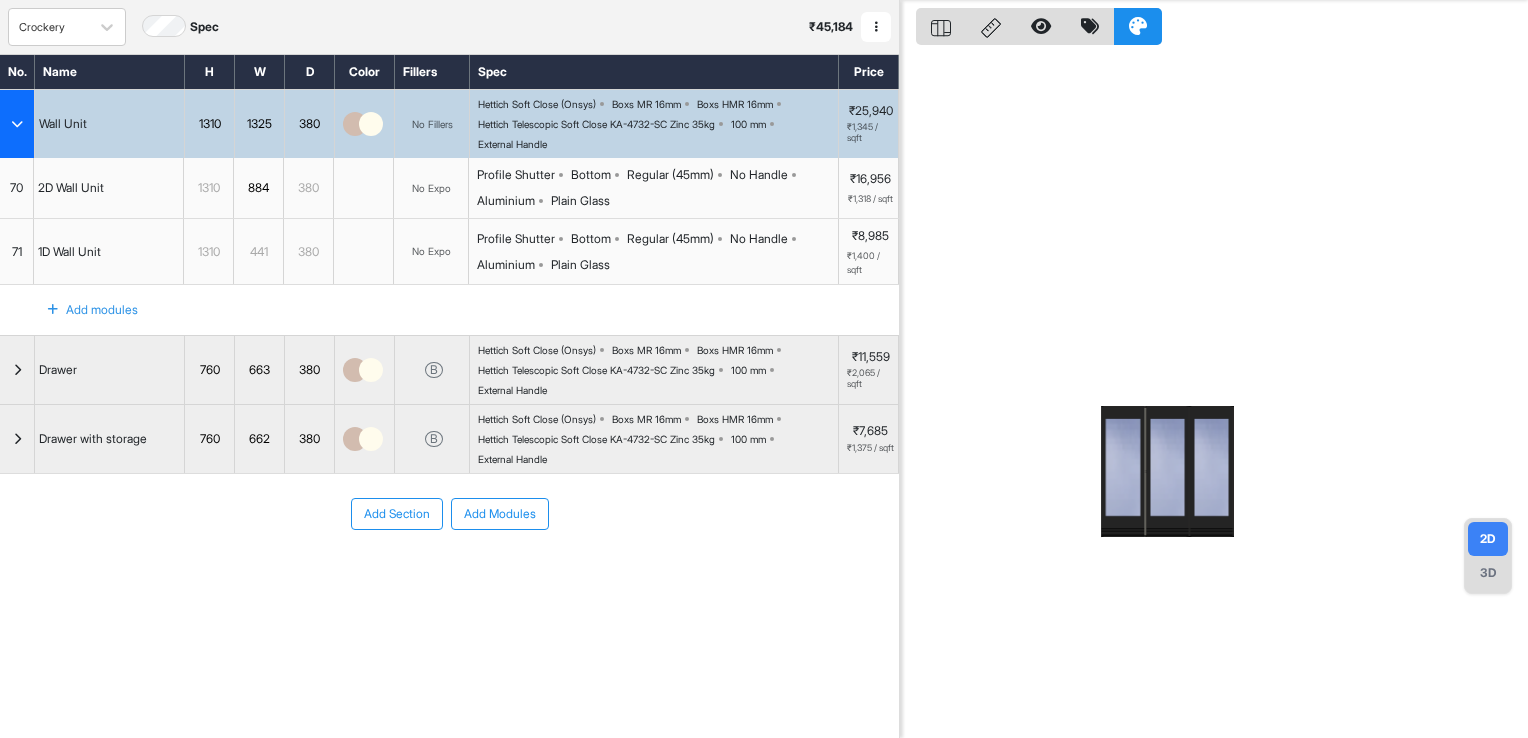 click on "Add Modules" at bounding box center (500, 514) 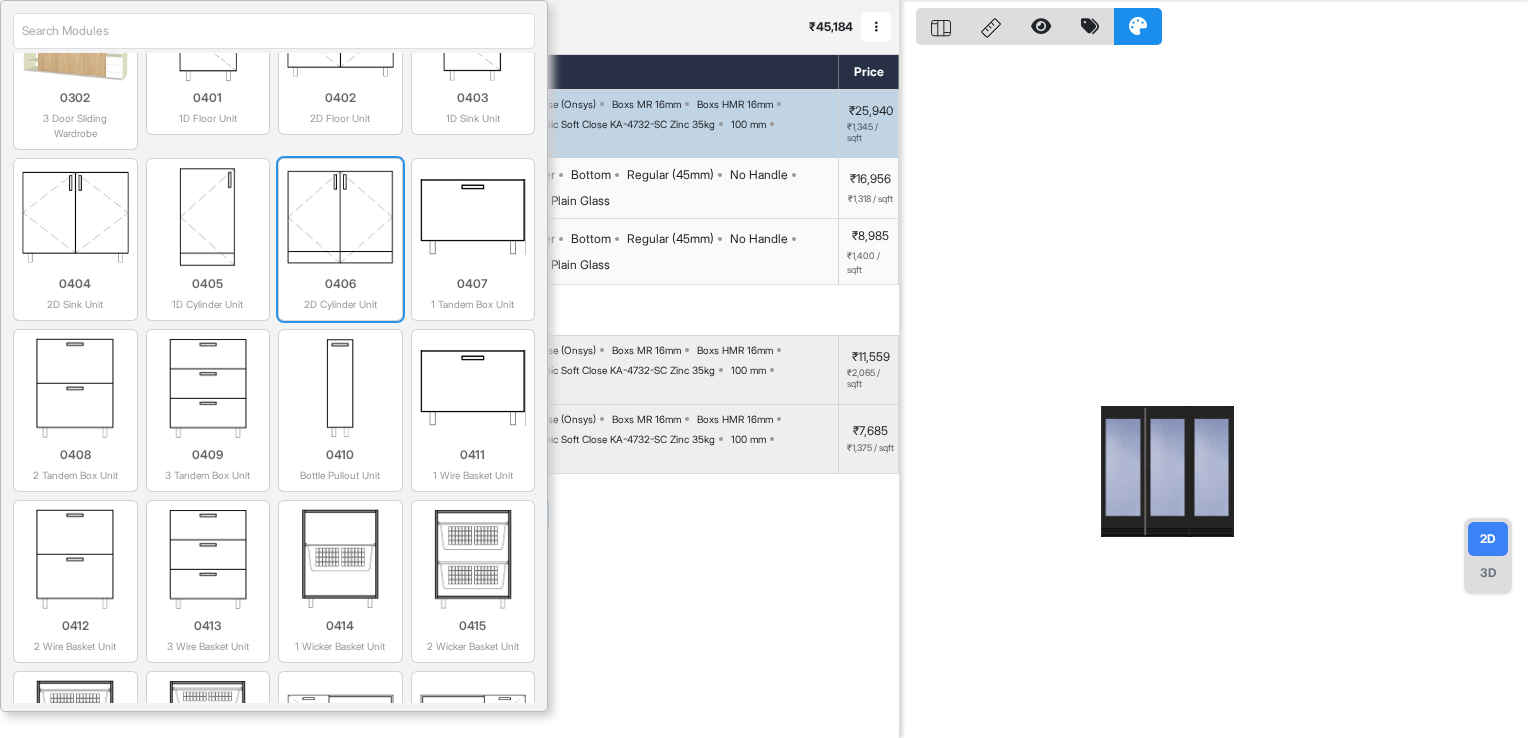 scroll, scrollTop: 1293, scrollLeft: 0, axis: vertical 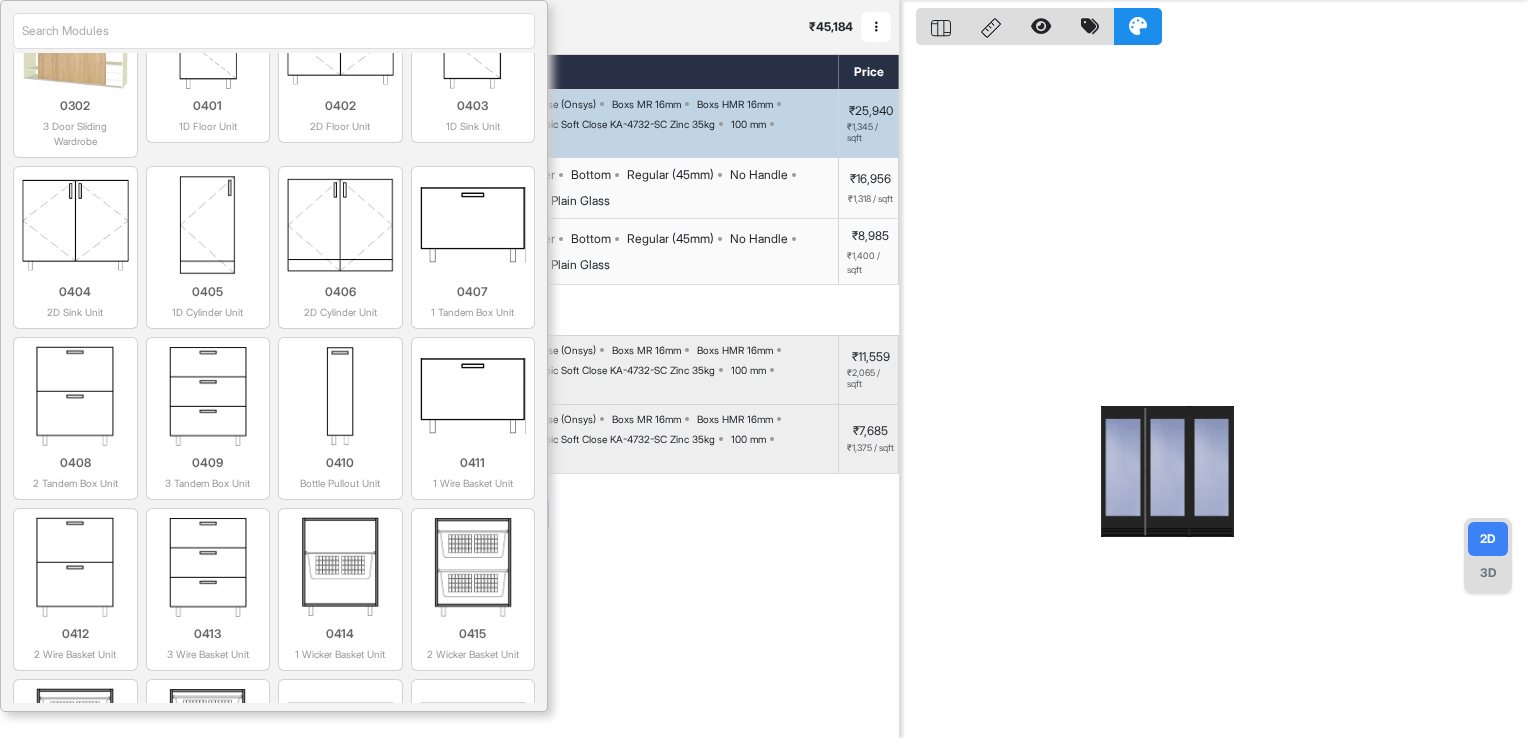 click at bounding box center (274, 31) 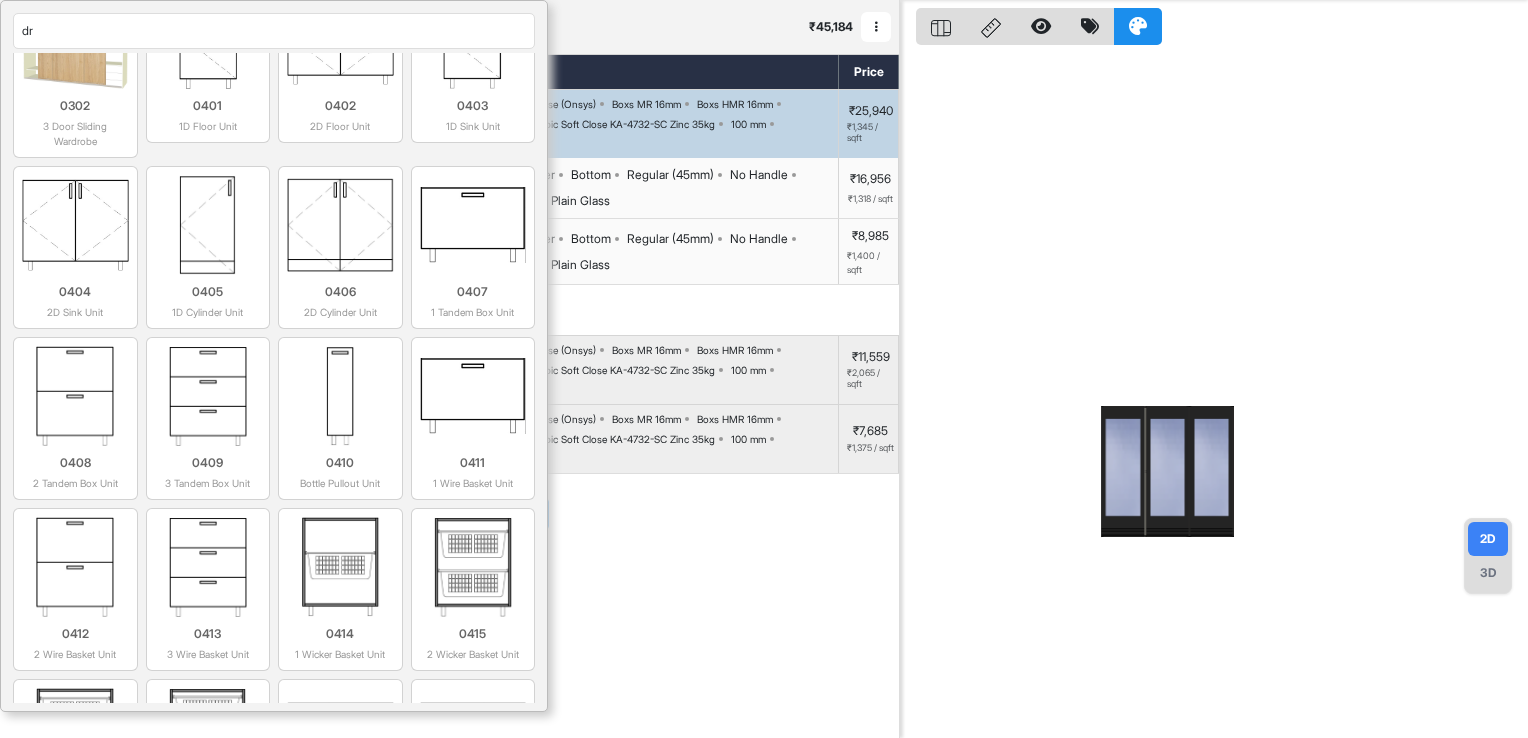 type on "dra" 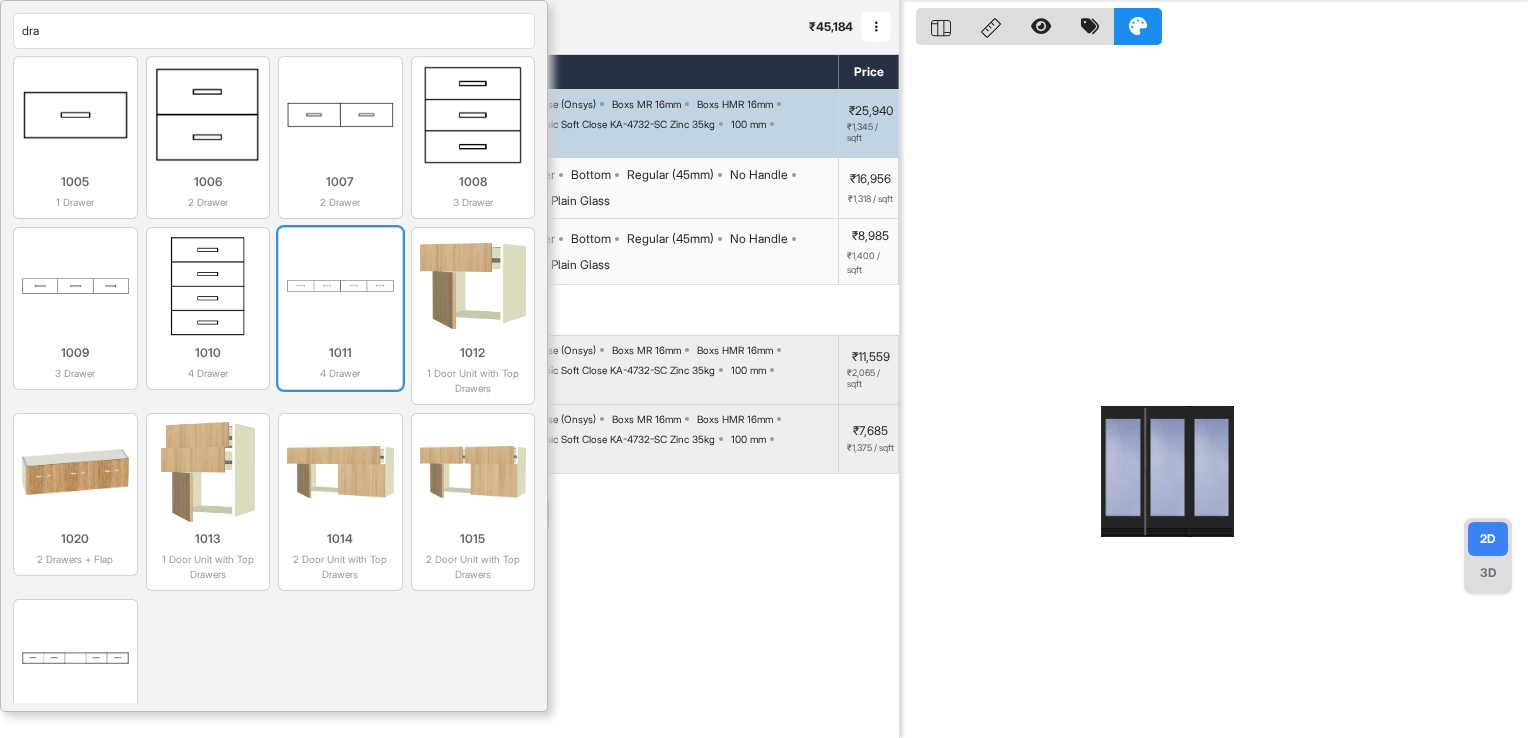 scroll, scrollTop: 0, scrollLeft: 0, axis: both 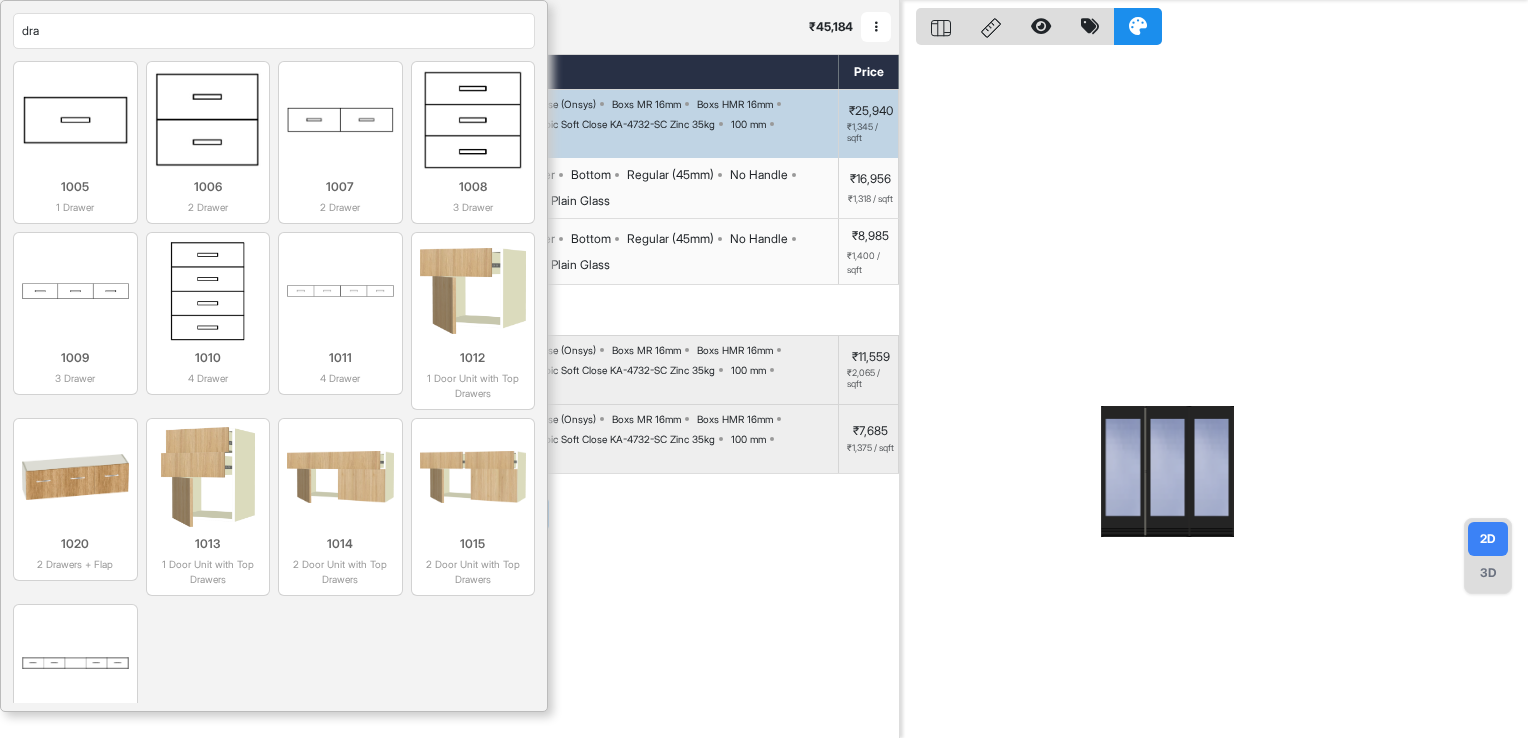 click on "dra" at bounding box center [274, 31] 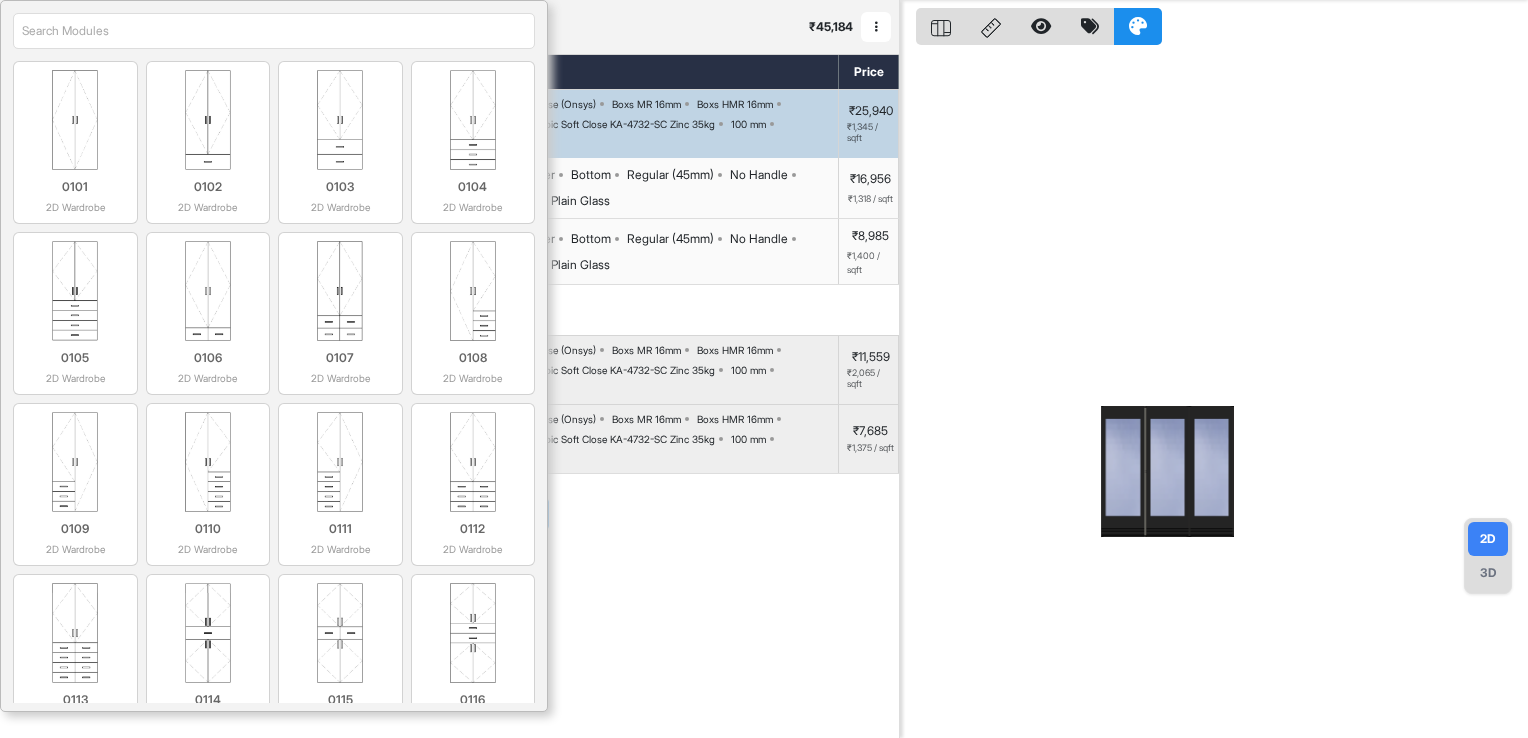 click on "Crockery Spec ₹ 45,184 Add  Room Edit  Room  Name Delete  Room Duplicate Room" at bounding box center [449, 27] 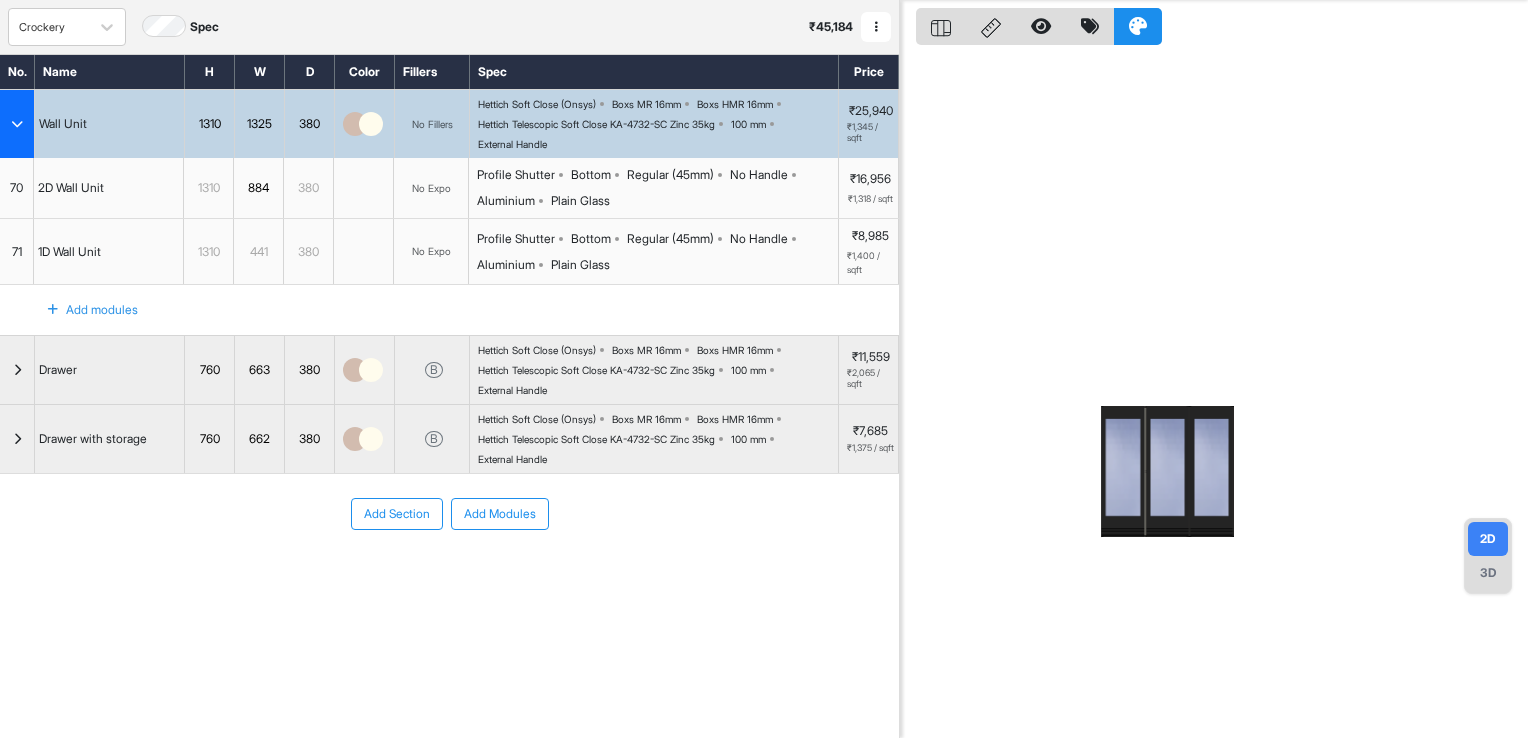click on "Add Section" at bounding box center [397, 514] 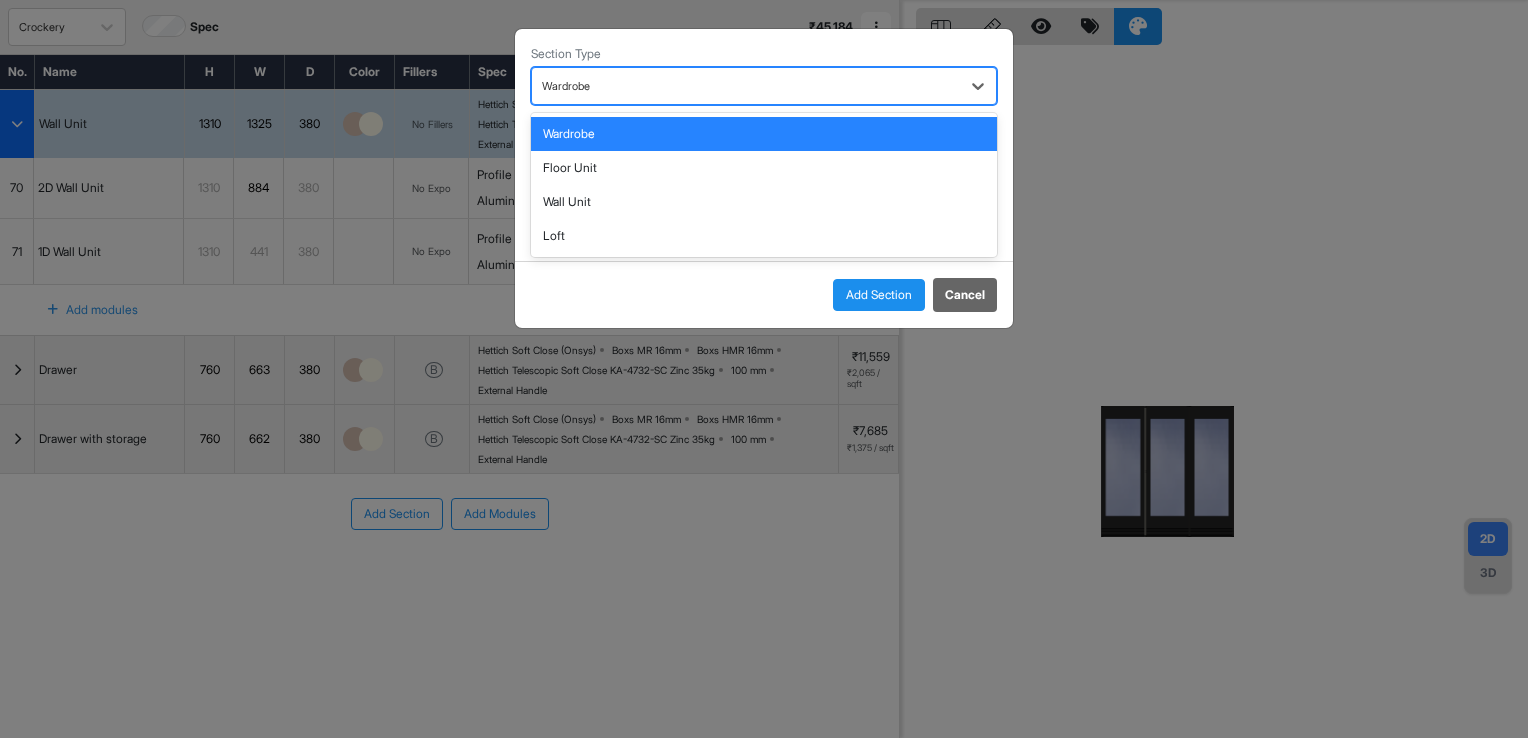 click at bounding box center (746, 86) 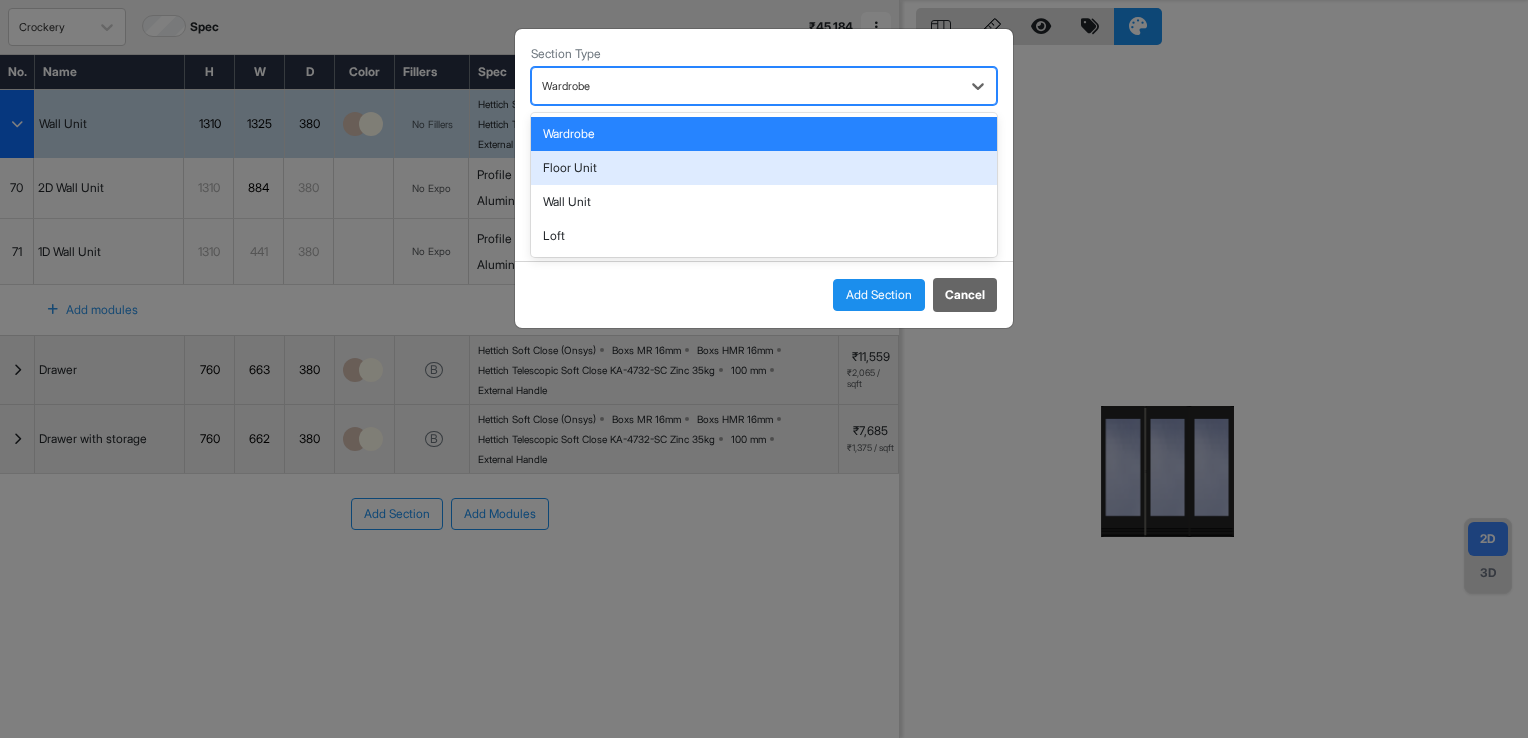 click on "Floor Unit" at bounding box center [764, 168] 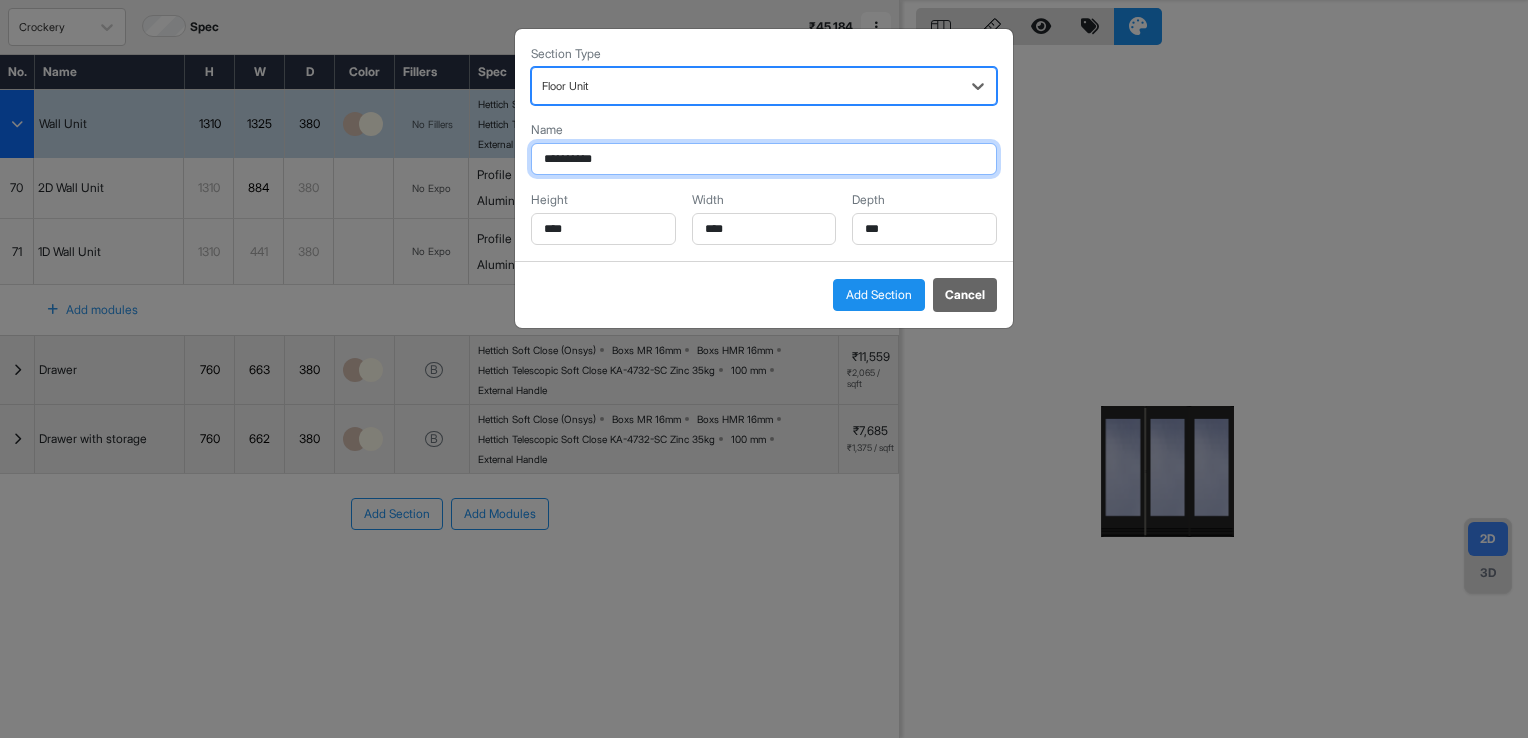 click on "**********" at bounding box center (764, 159) 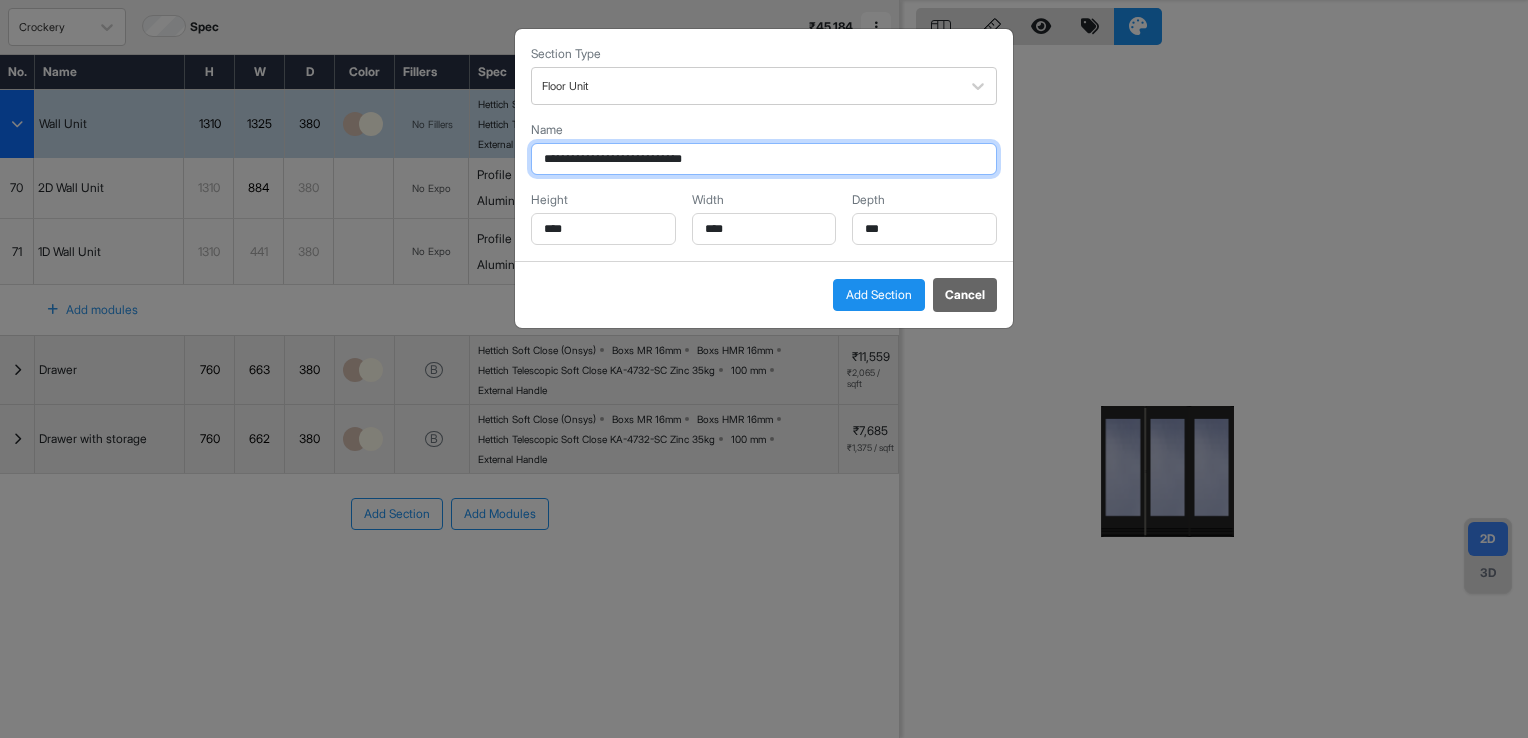 drag, startPoint x: 596, startPoint y: 157, endPoint x: 500, endPoint y: 156, distance: 96.00521 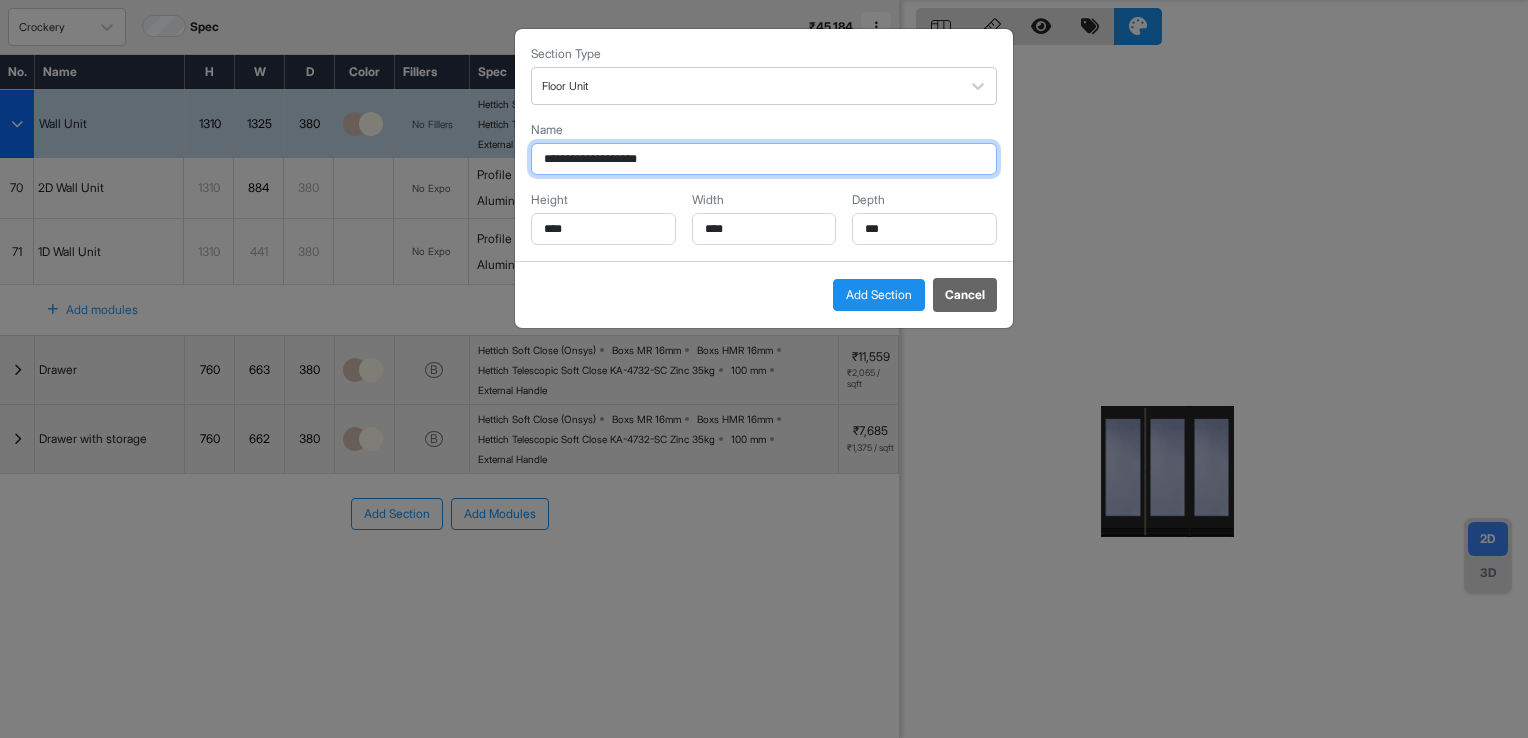 click on "**********" at bounding box center [764, 159] 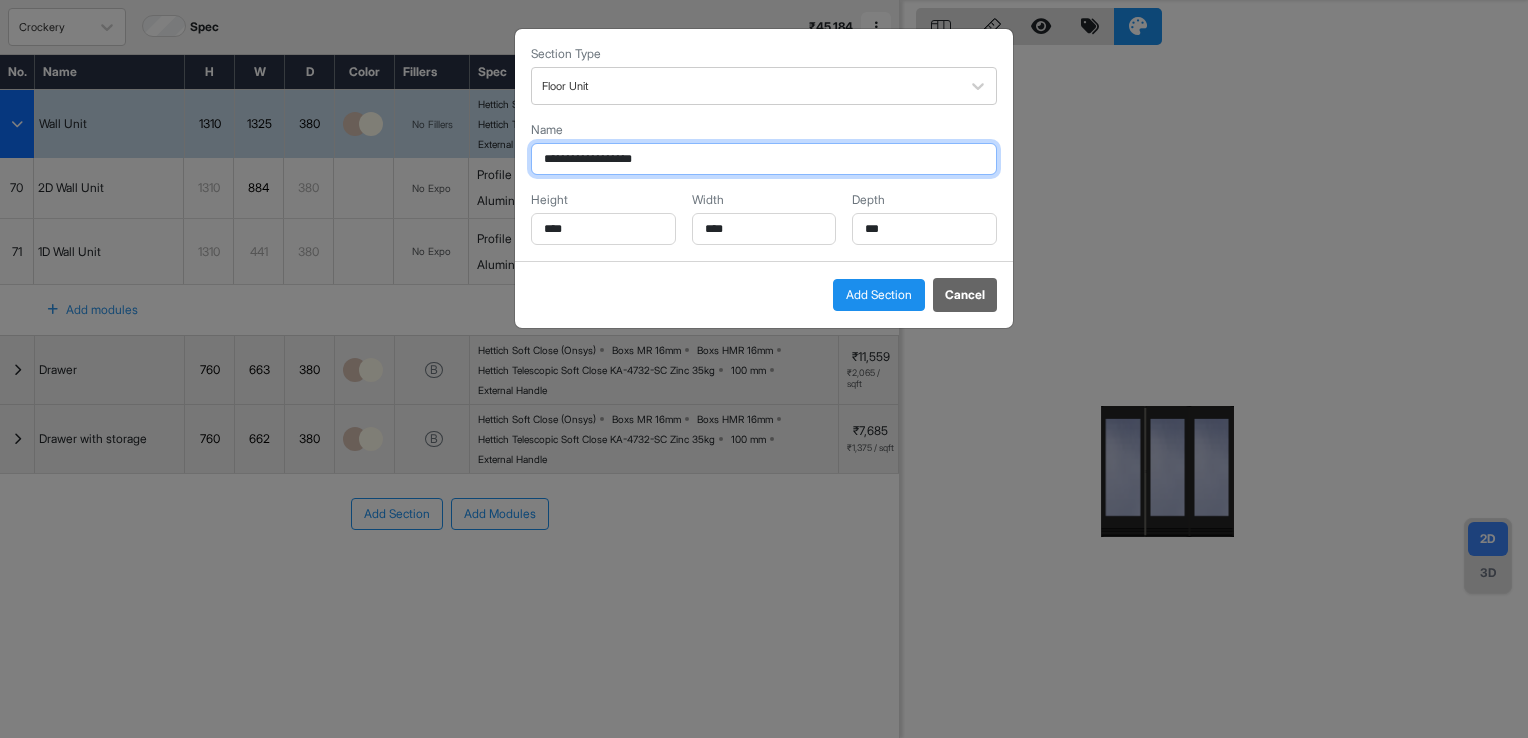 click on "**********" at bounding box center [764, 159] 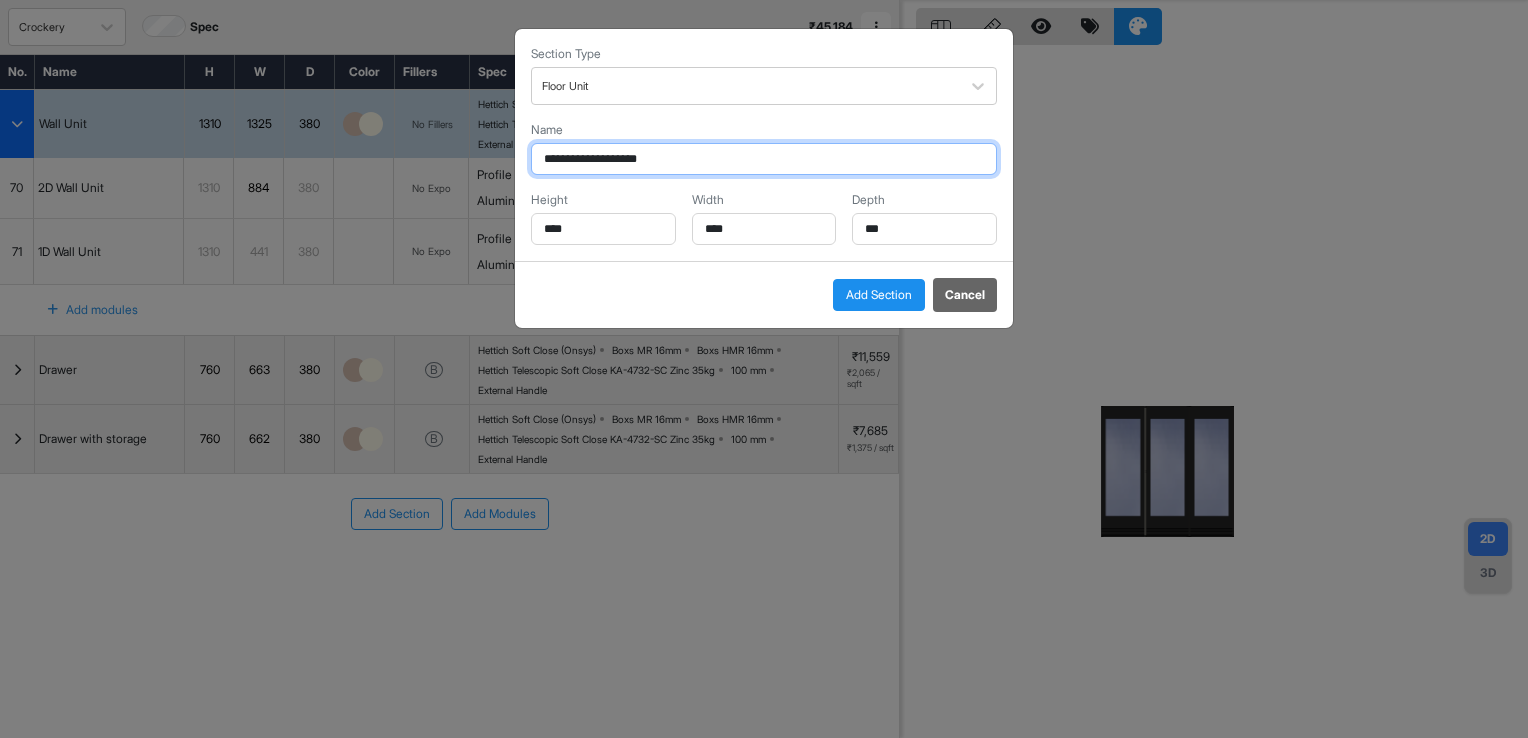 type on "**********" 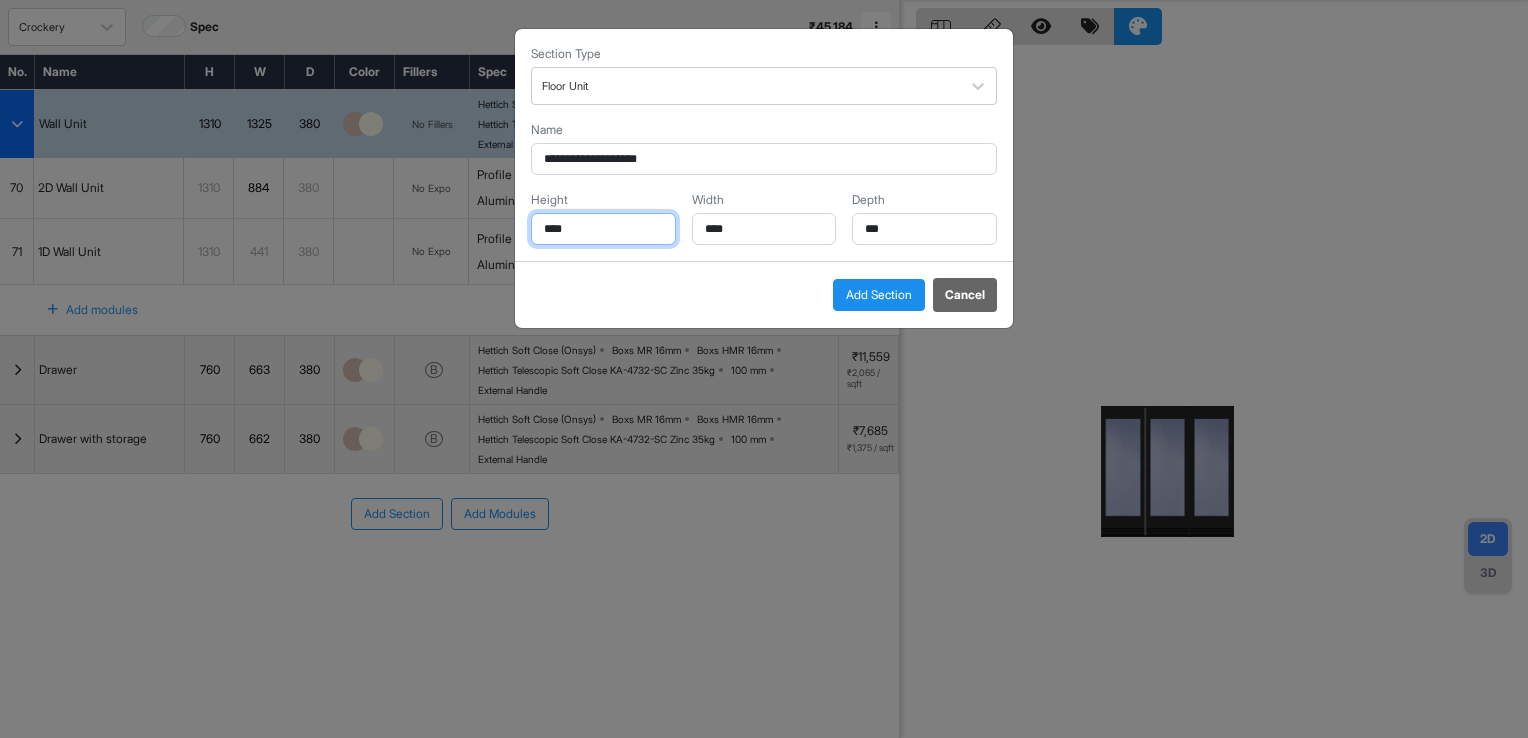 click on "****" at bounding box center (603, 229) 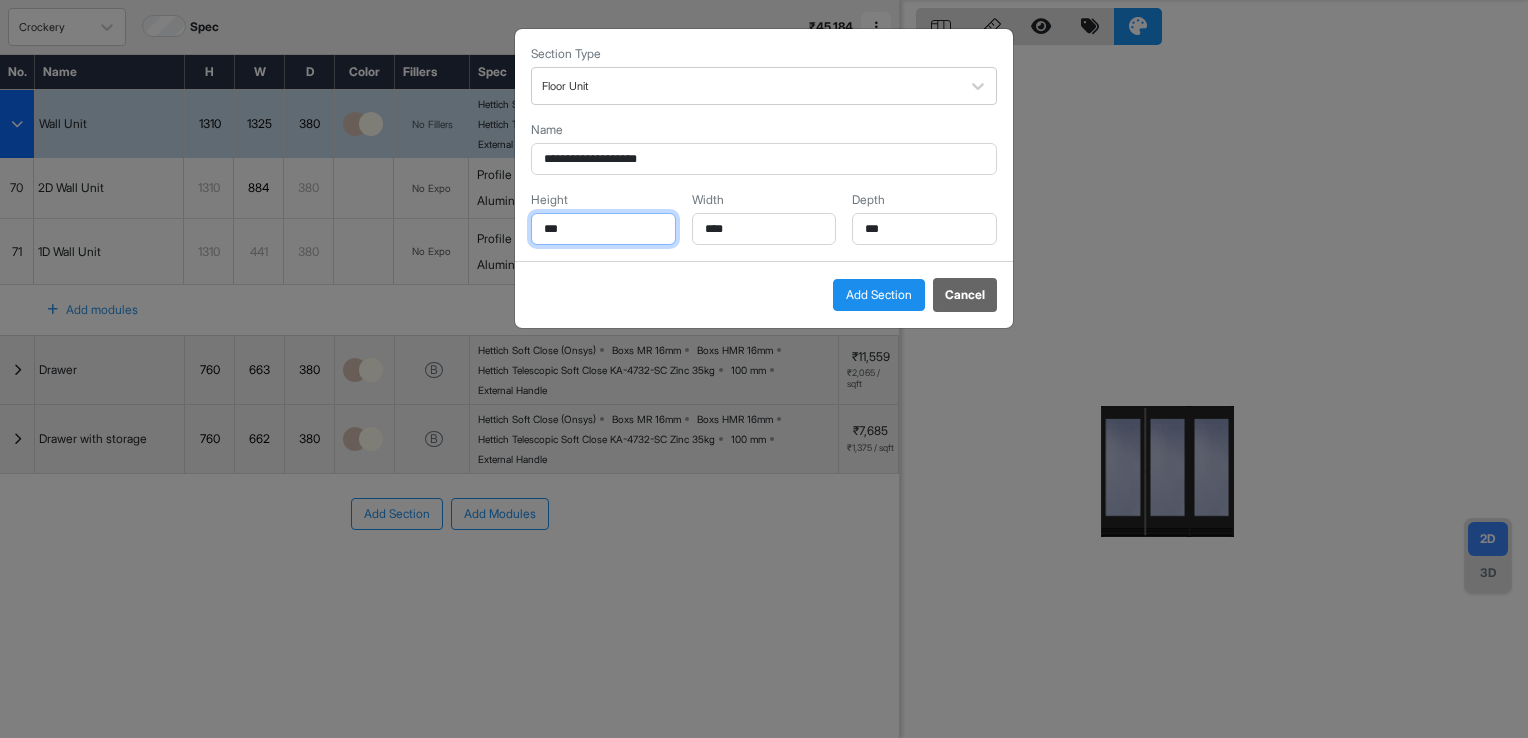 type on "***" 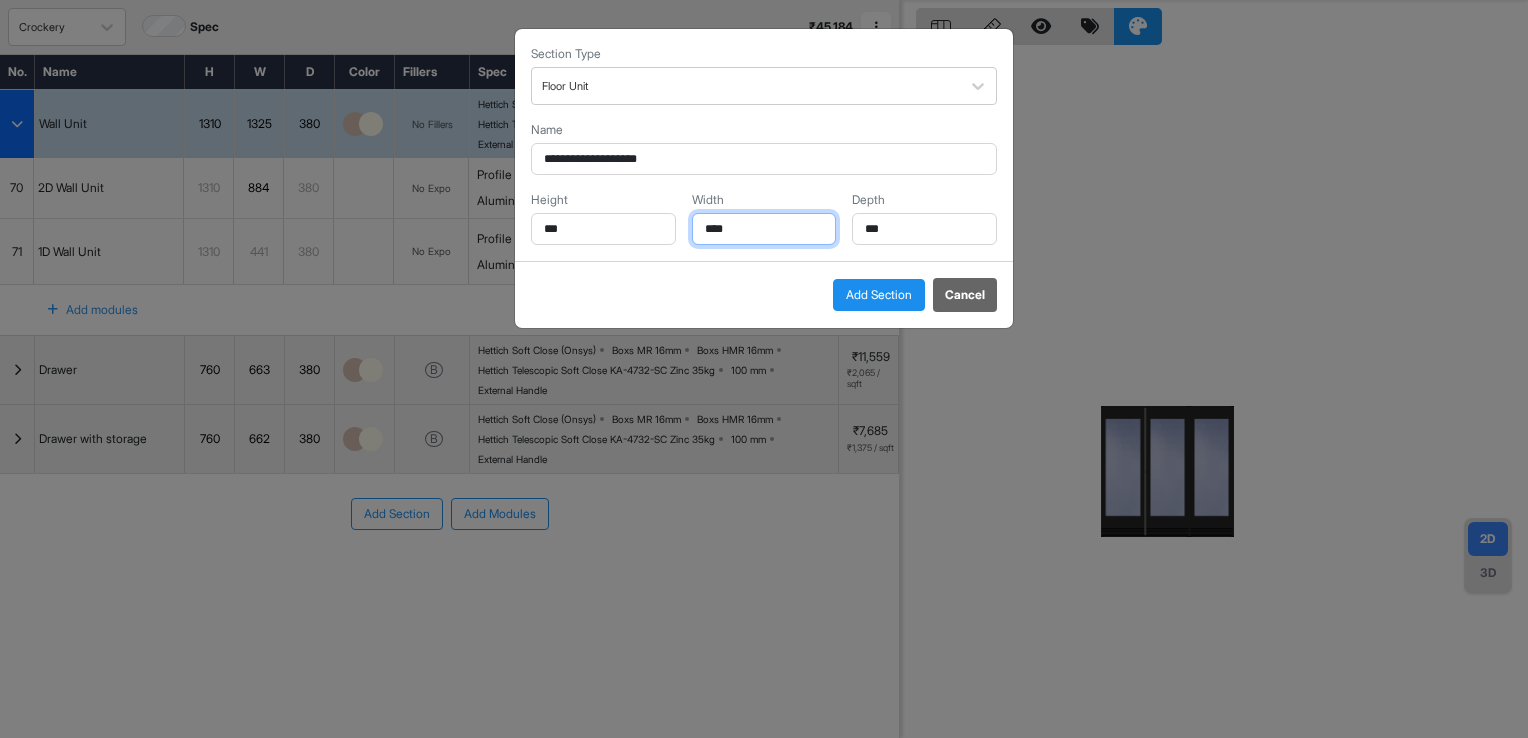 click on "****" at bounding box center (764, 229) 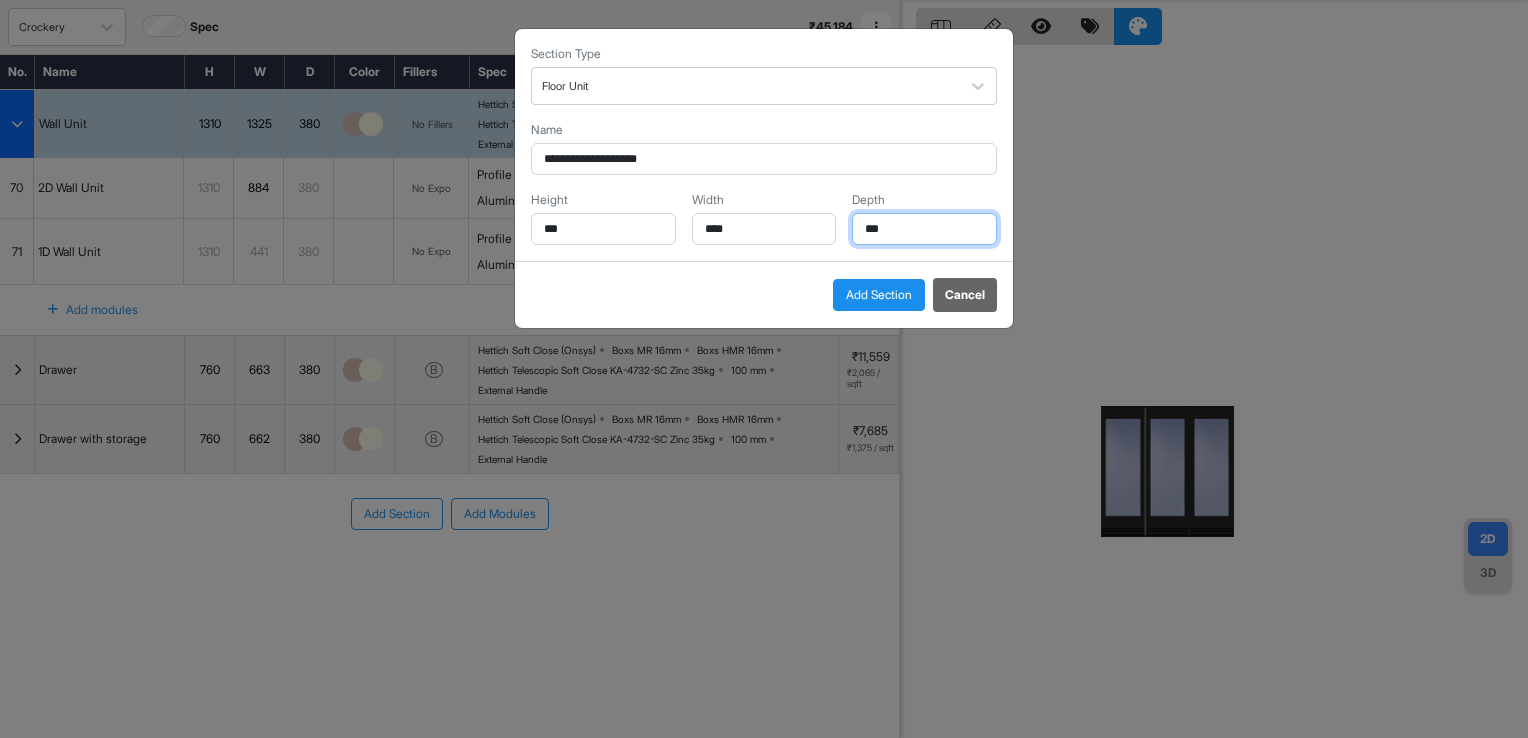 click on "***" at bounding box center (924, 229) 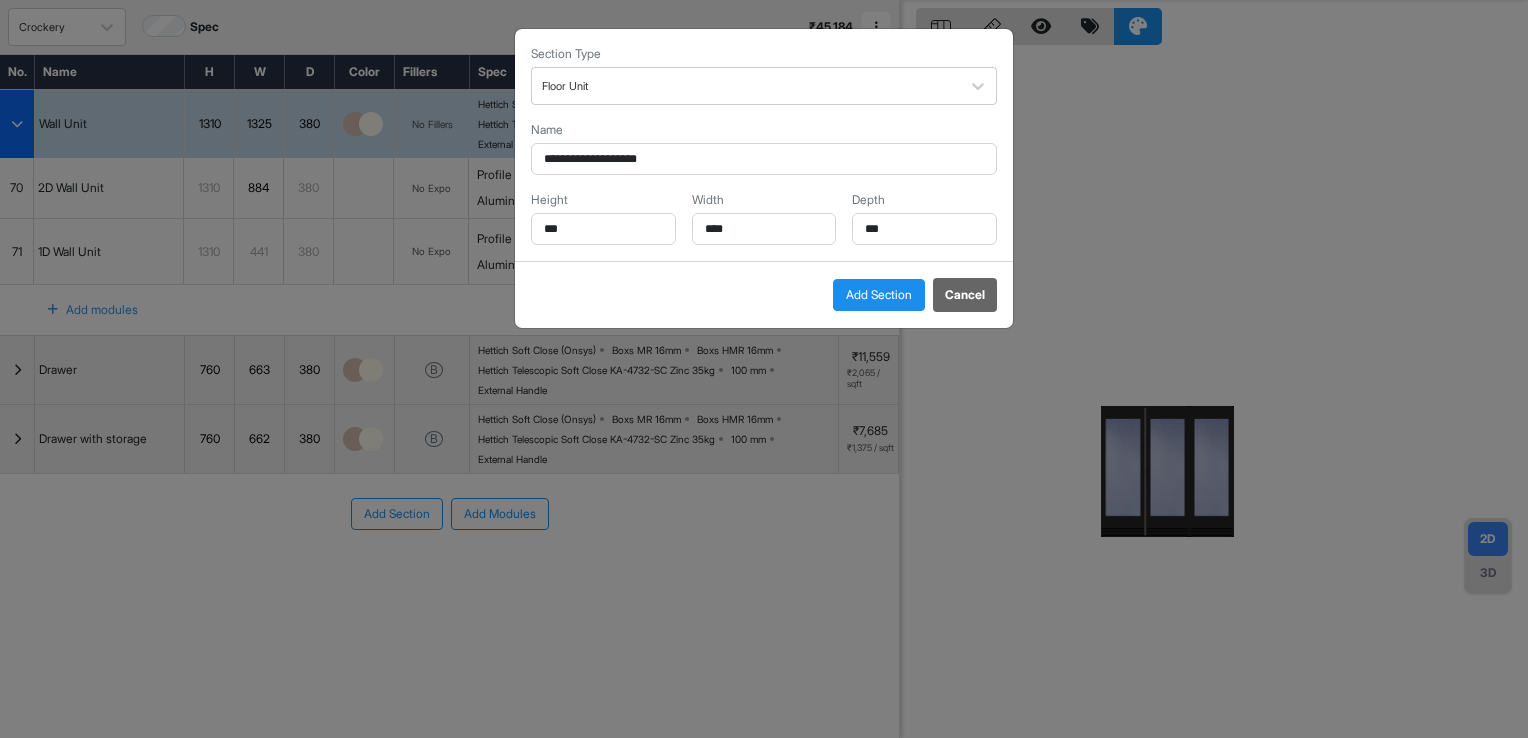 click on "Add Section" at bounding box center [879, 295] 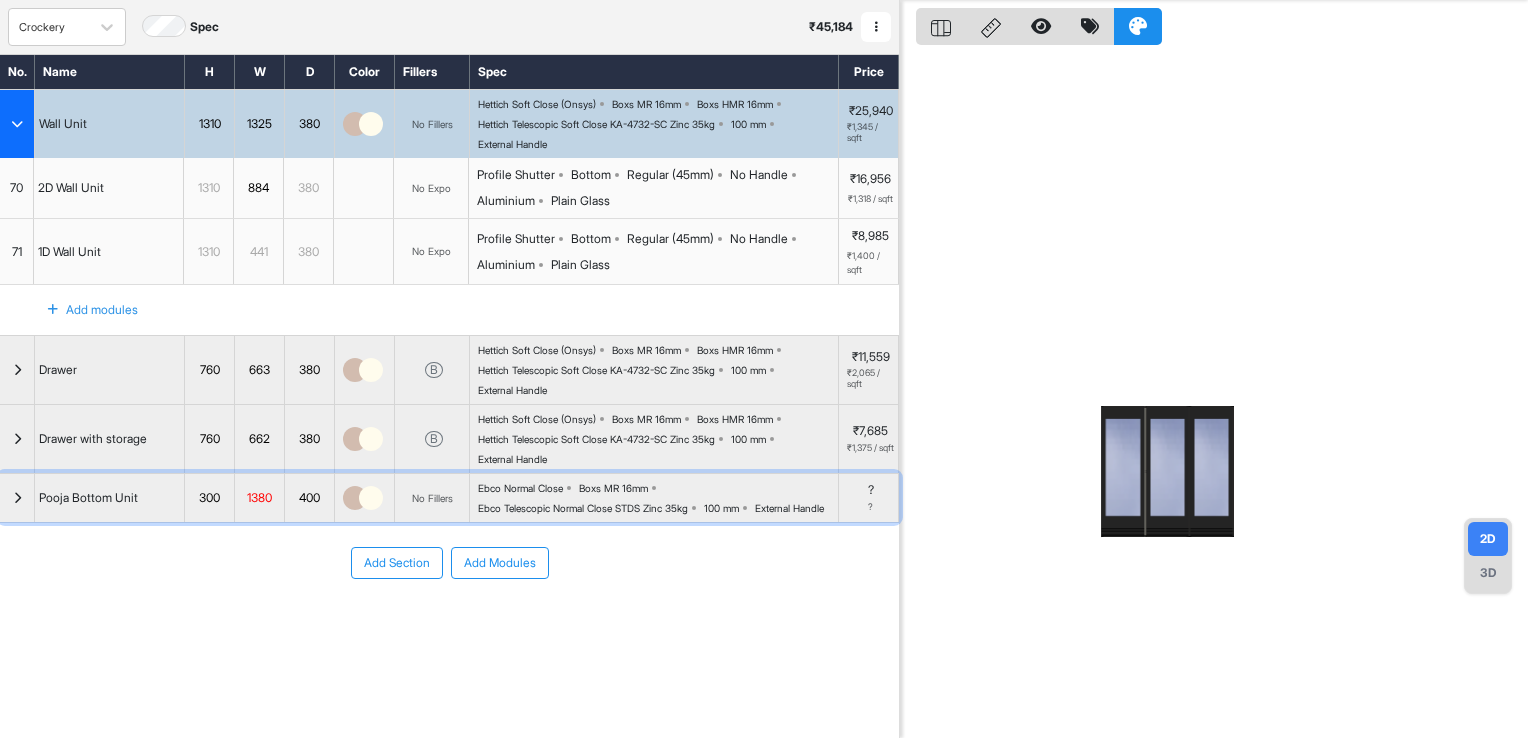 click on "Ebco Normal Close Boxs MR 16mm Ebco Telescopic Normal Close STDS Zinc 35kg 100 mm External Handle" at bounding box center (658, 498) 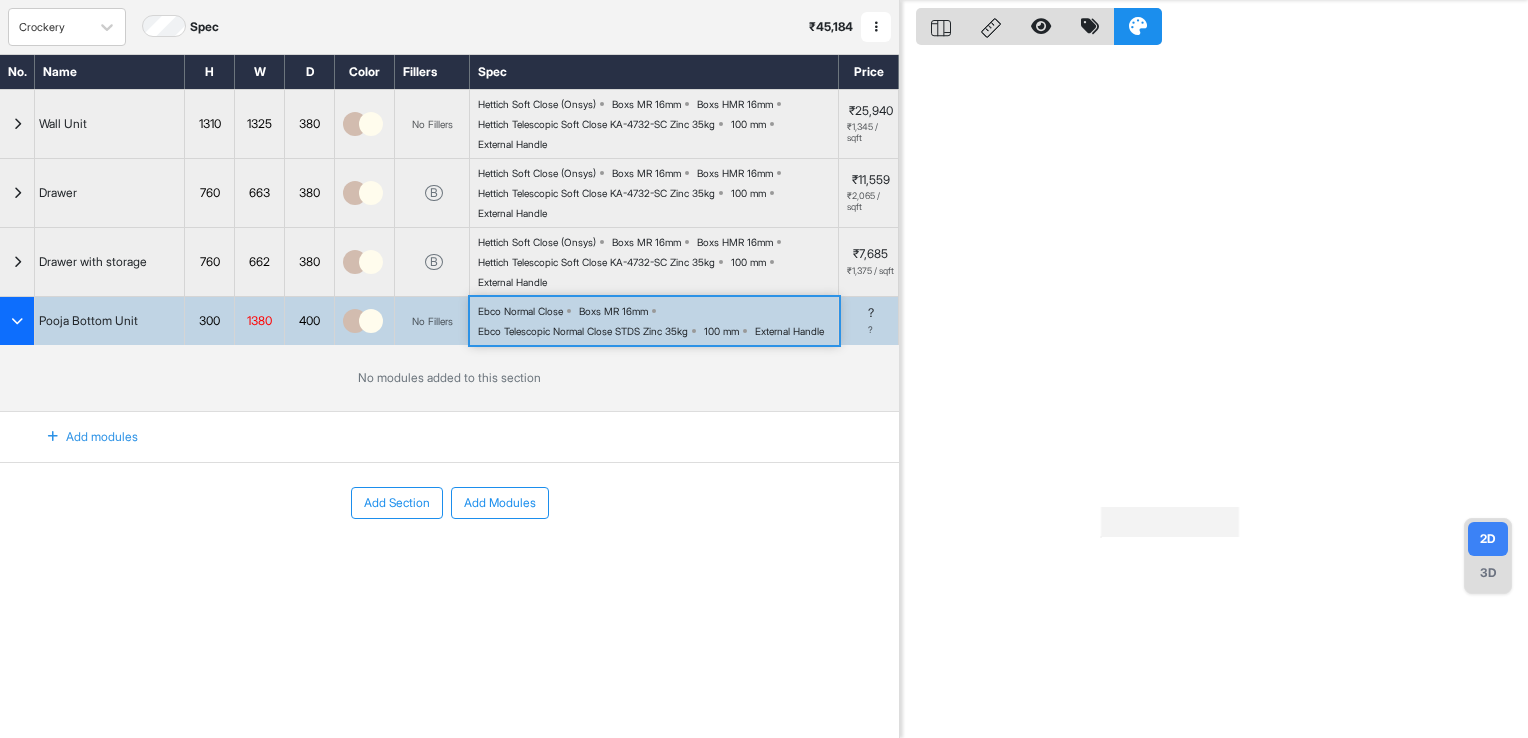 click on "Add Section Add Modules" at bounding box center [449, 503] 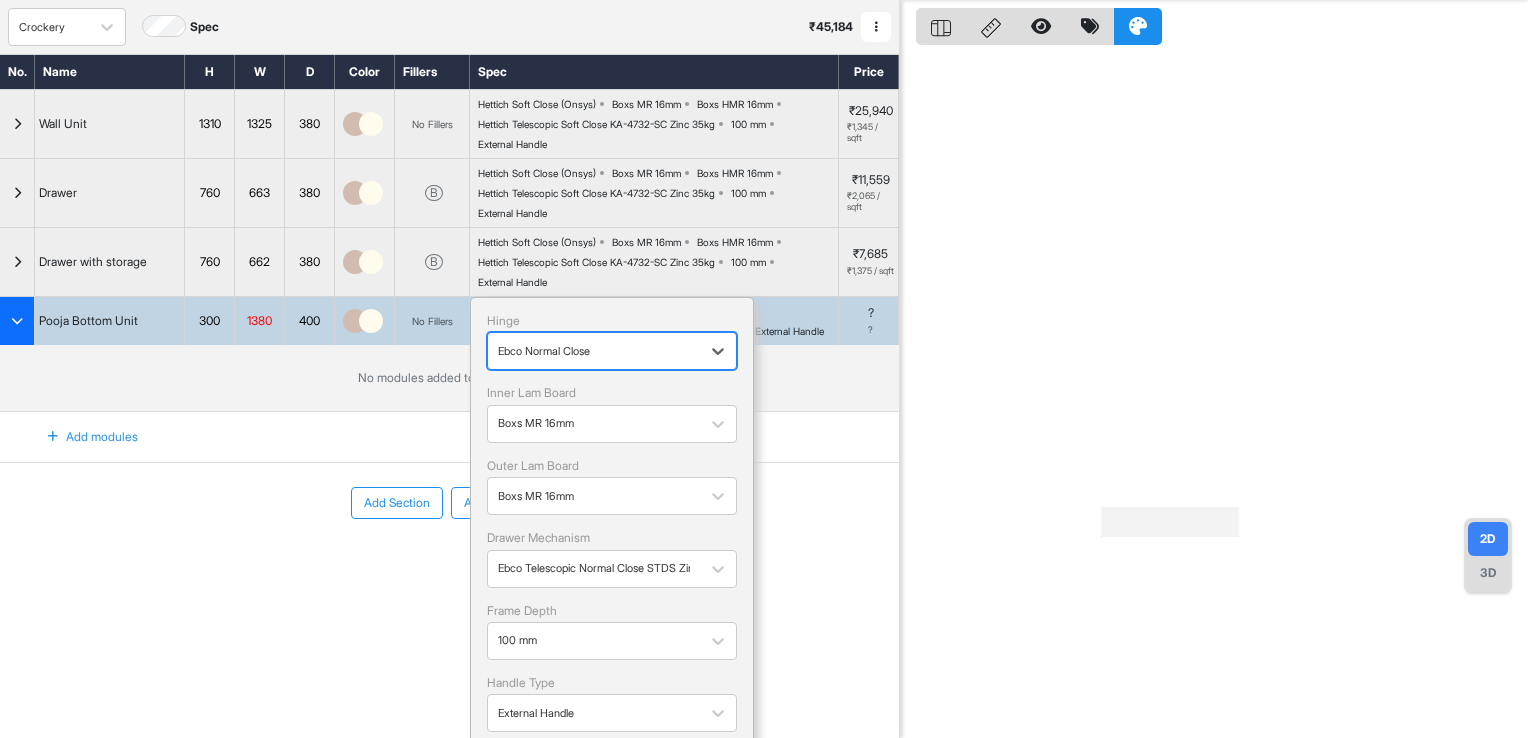 click on "Ebco Normal Close" at bounding box center (612, 351) 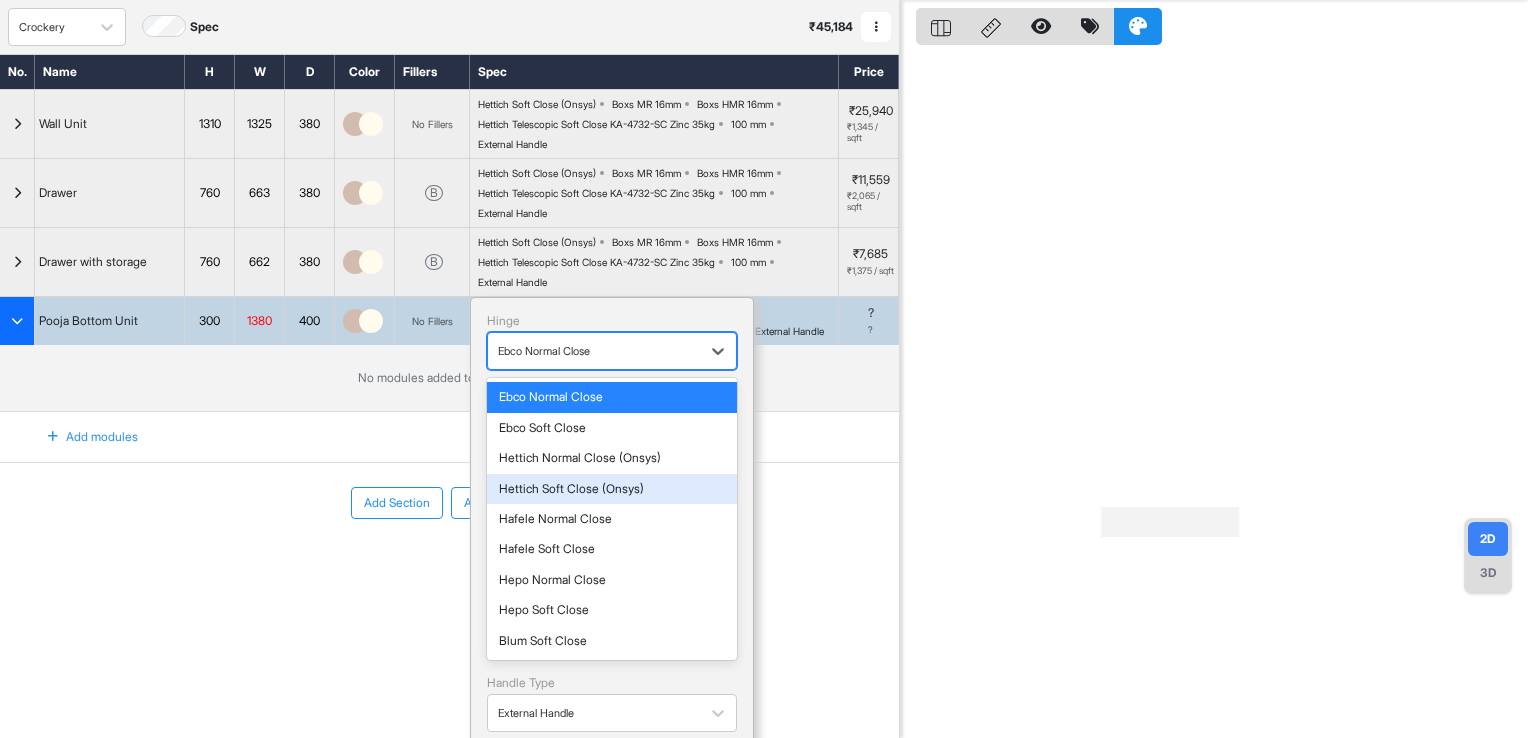 click on "Hettich Soft Close (Onsys)" at bounding box center (612, 489) 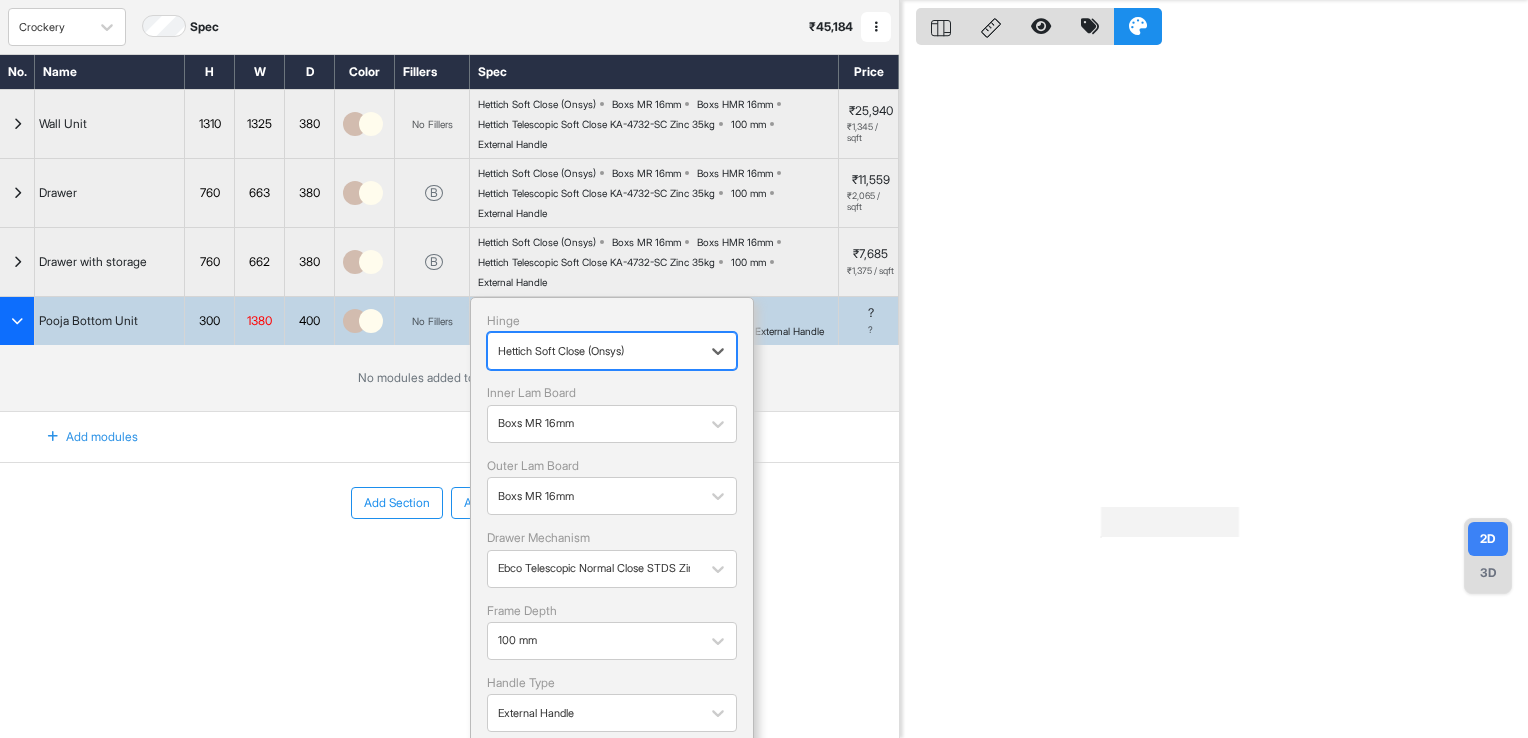 click at bounding box center [594, 496] 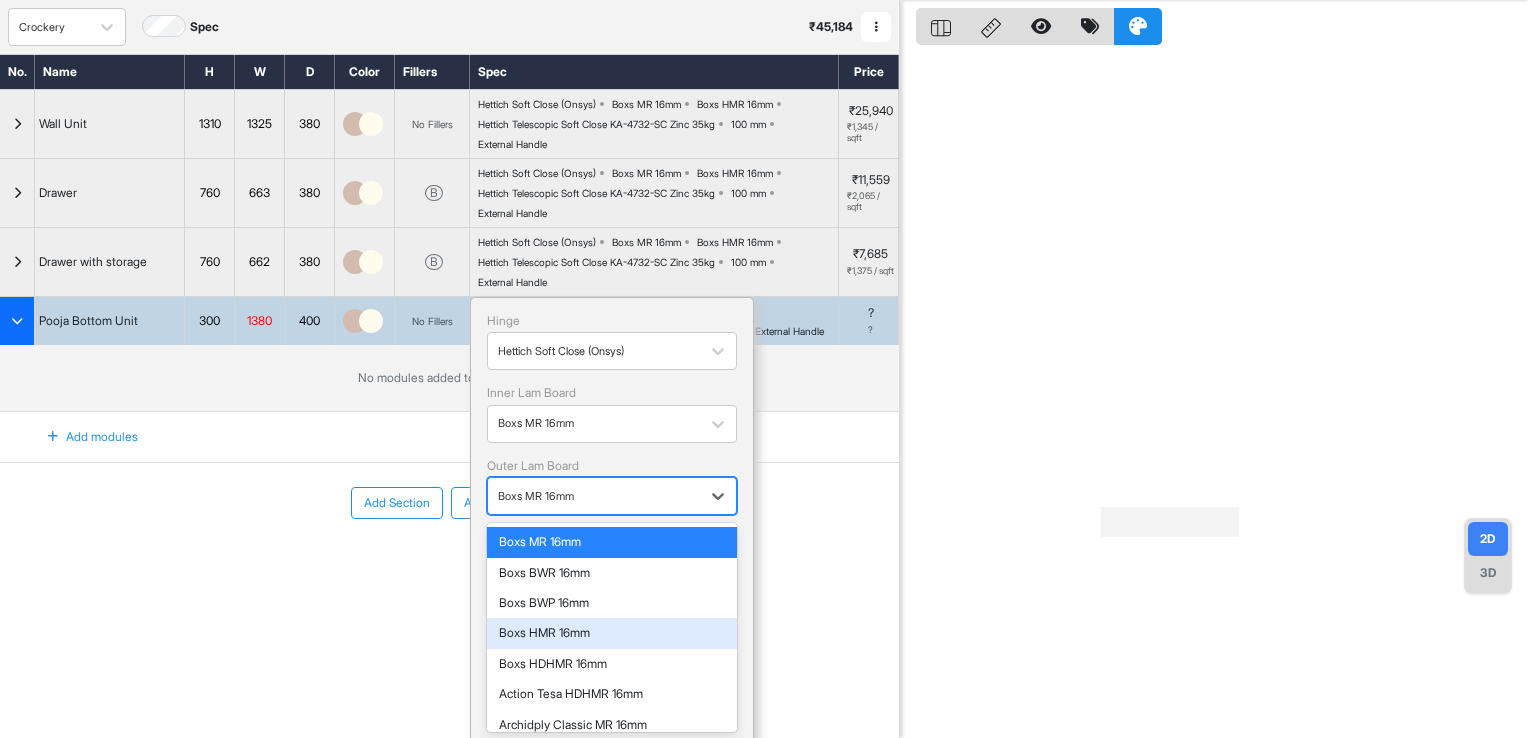 click on "Boxs HMR 16mm" at bounding box center (612, 633) 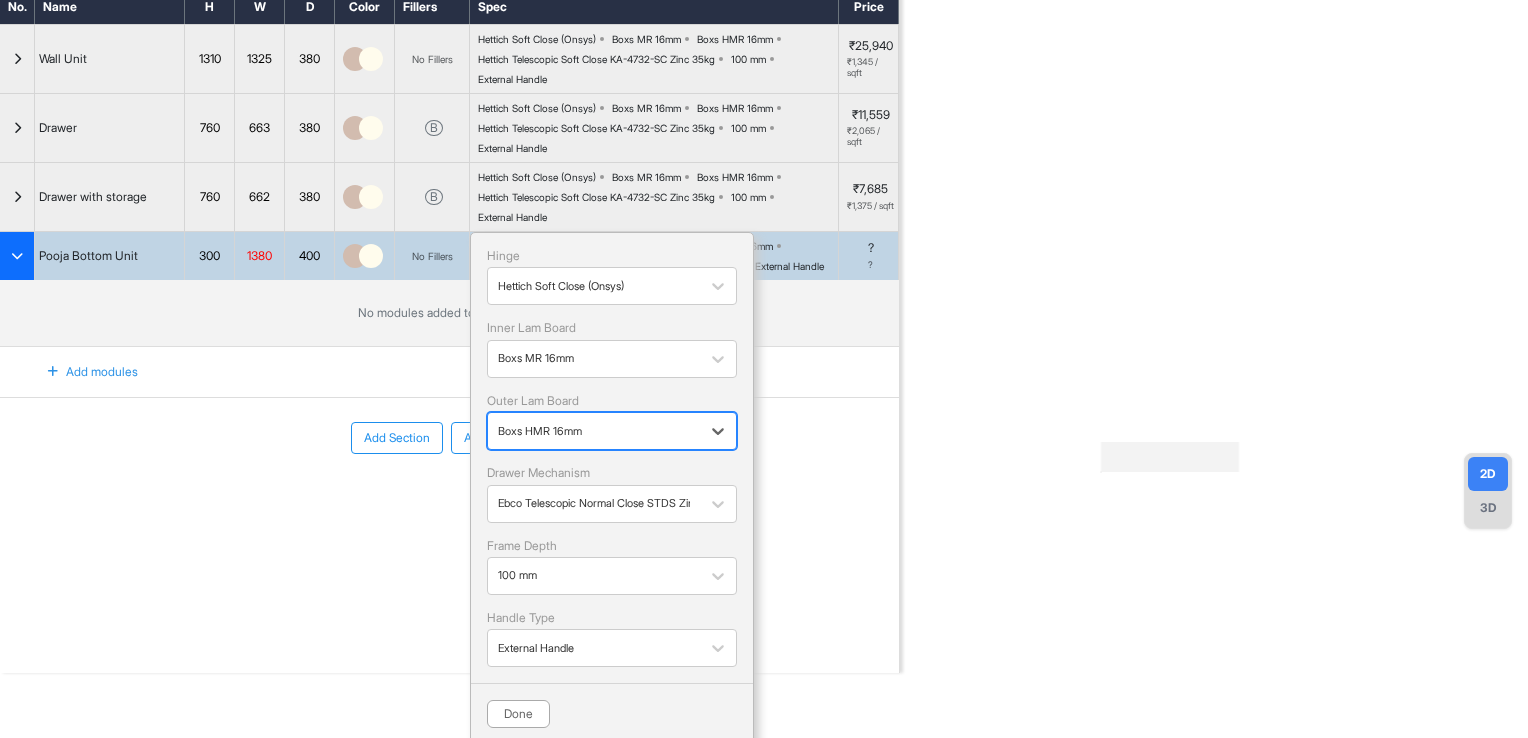 scroll, scrollTop: 120, scrollLeft: 0, axis: vertical 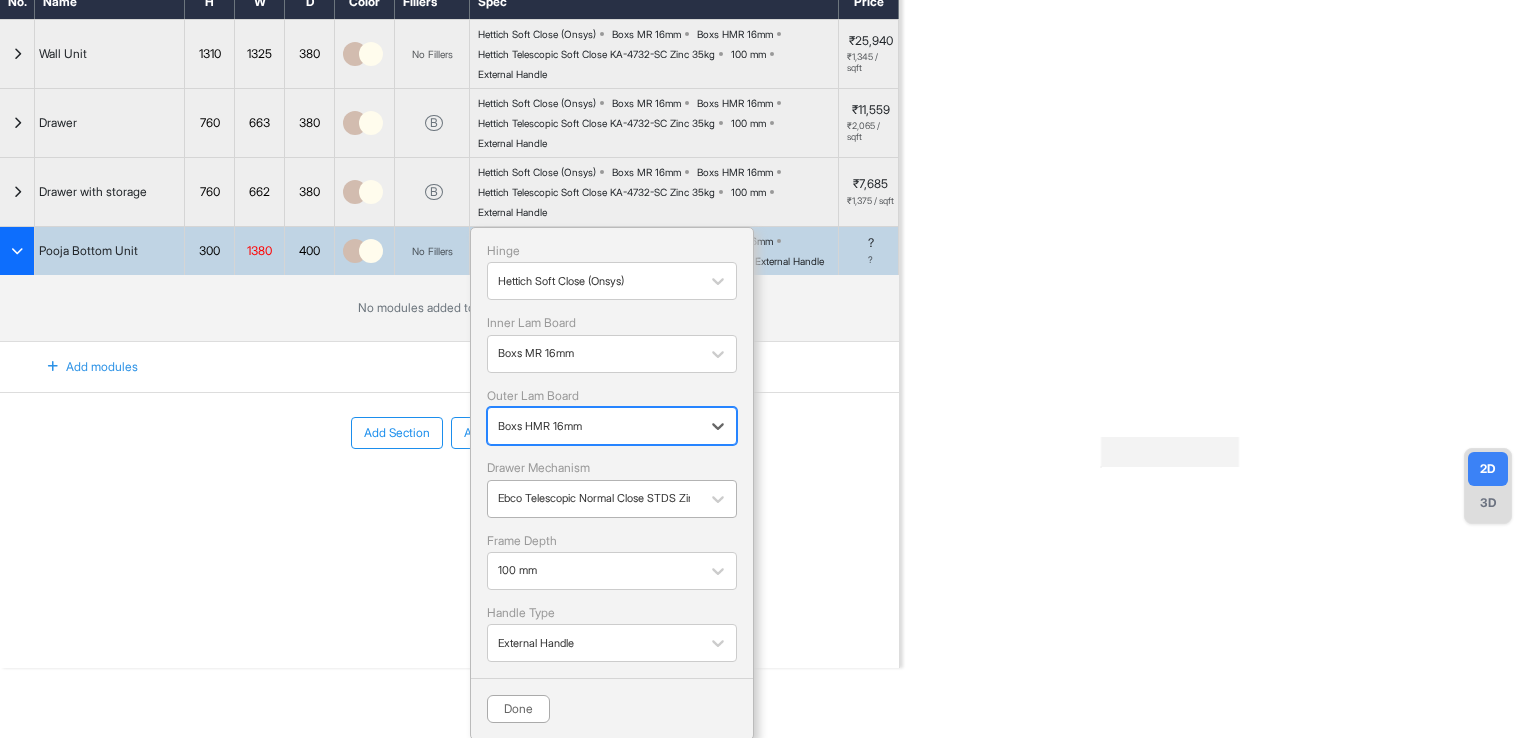 click at bounding box center [594, 498] 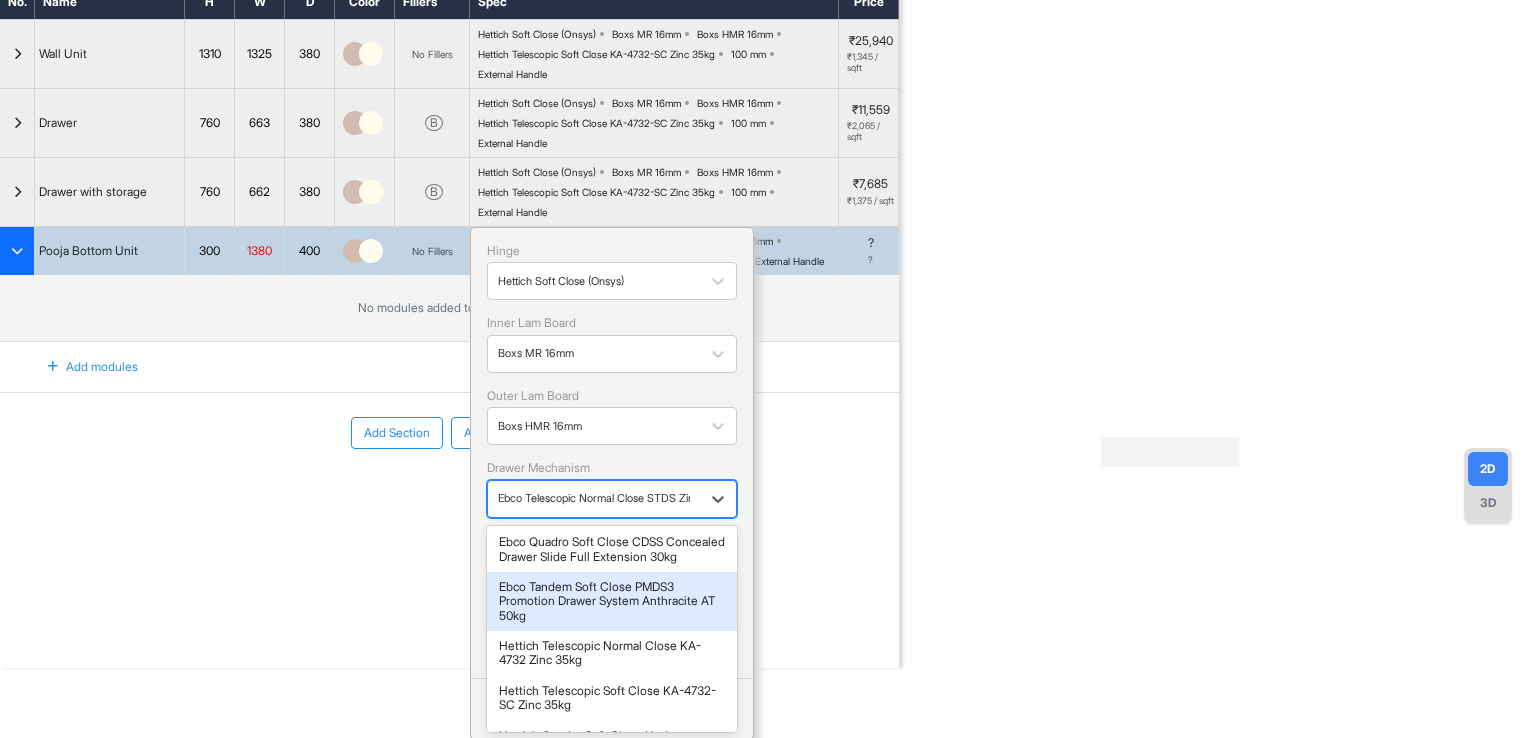 scroll, scrollTop: 100, scrollLeft: 0, axis: vertical 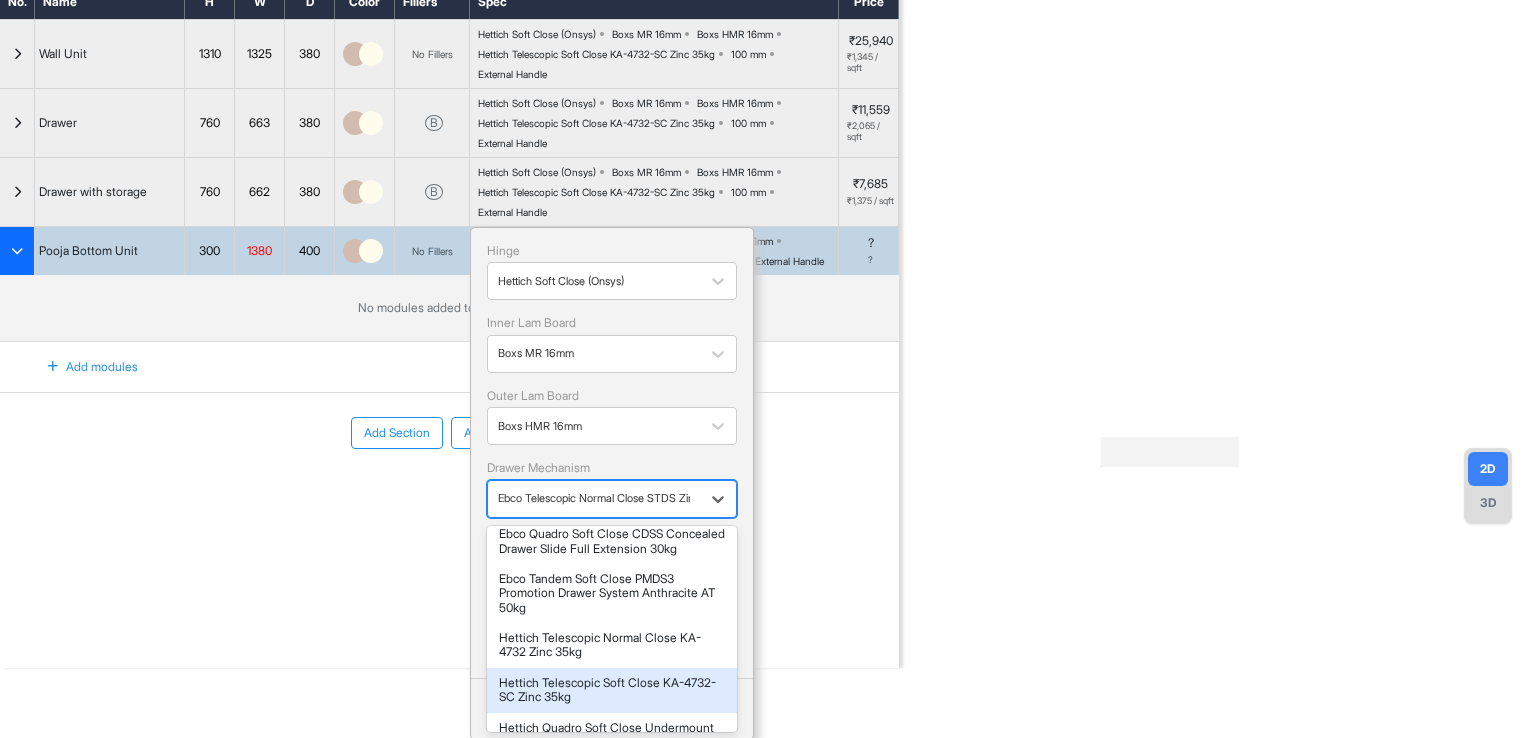 click on "Hettich Telescopic Soft Close KA-4732-SC Zinc 35kg" at bounding box center [612, 690] 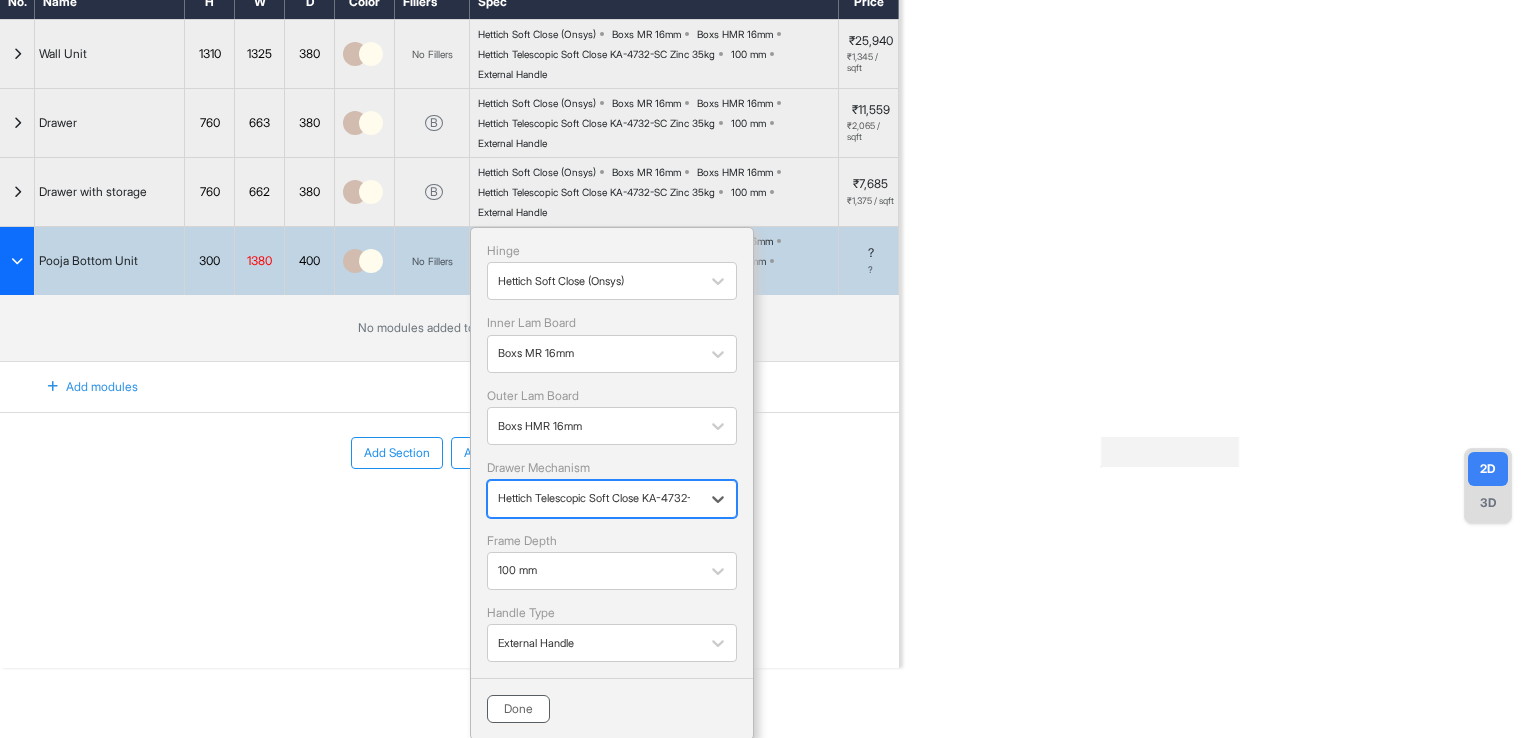 click on "Done" at bounding box center [518, 709] 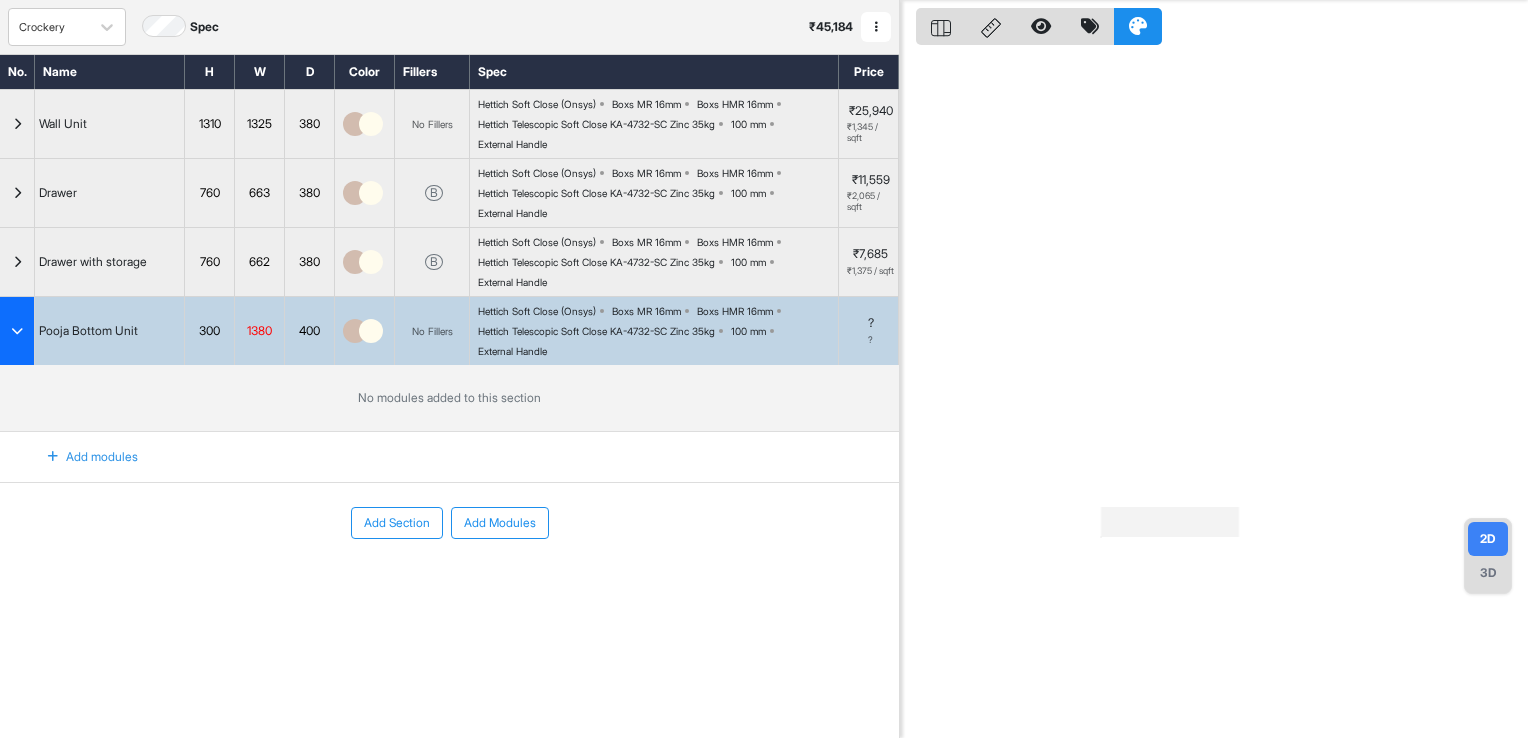 scroll, scrollTop: 50, scrollLeft: 0, axis: vertical 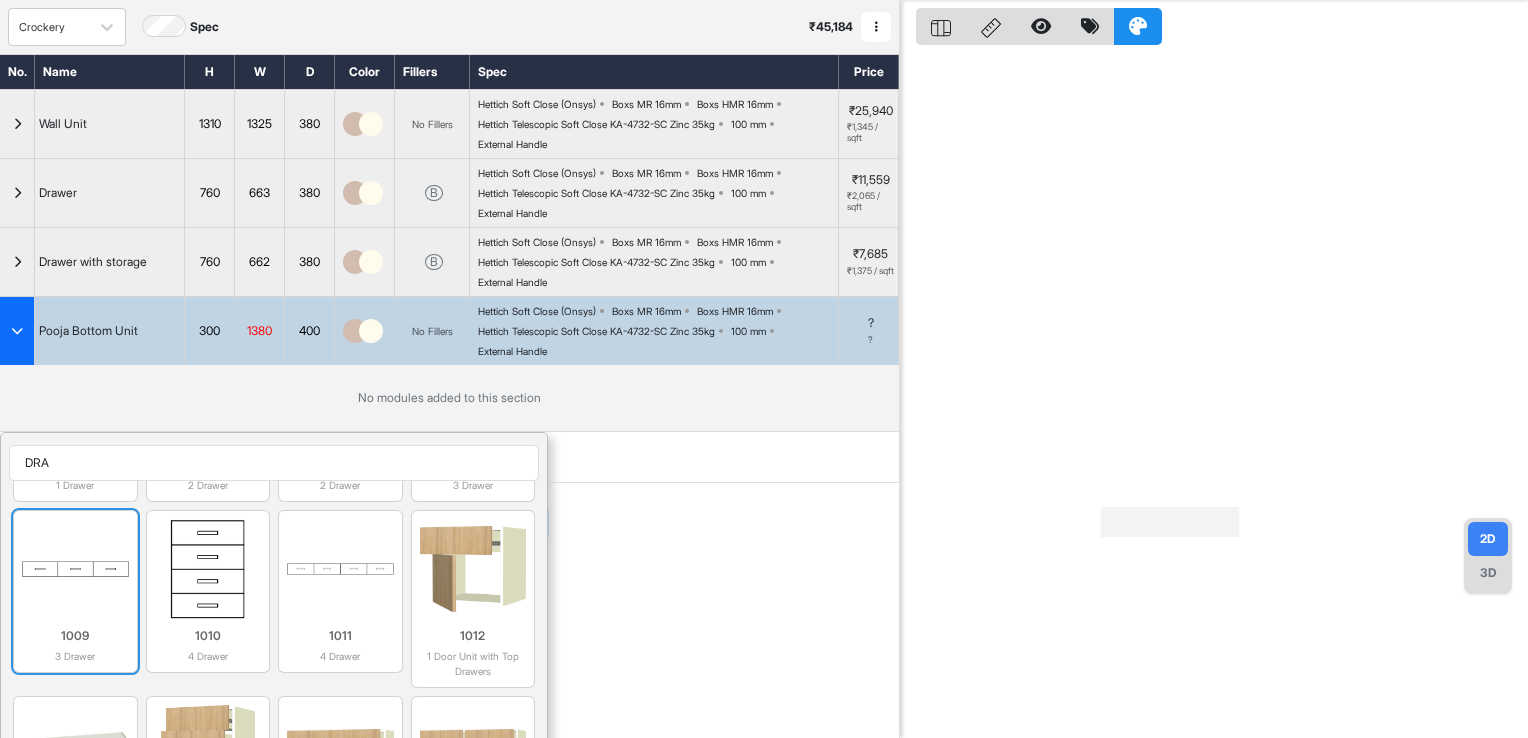 type on "DRA" 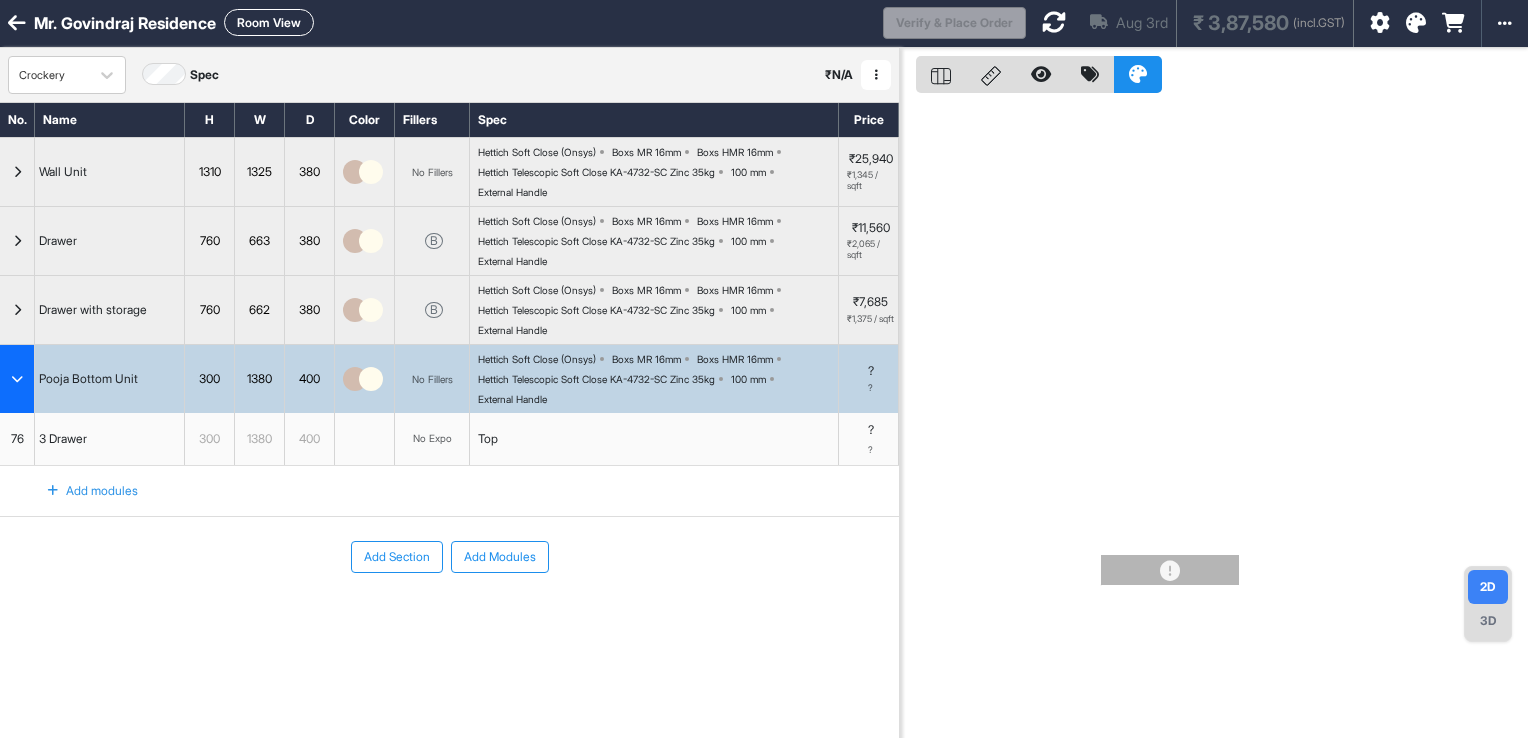 scroll, scrollTop: 0, scrollLeft: 0, axis: both 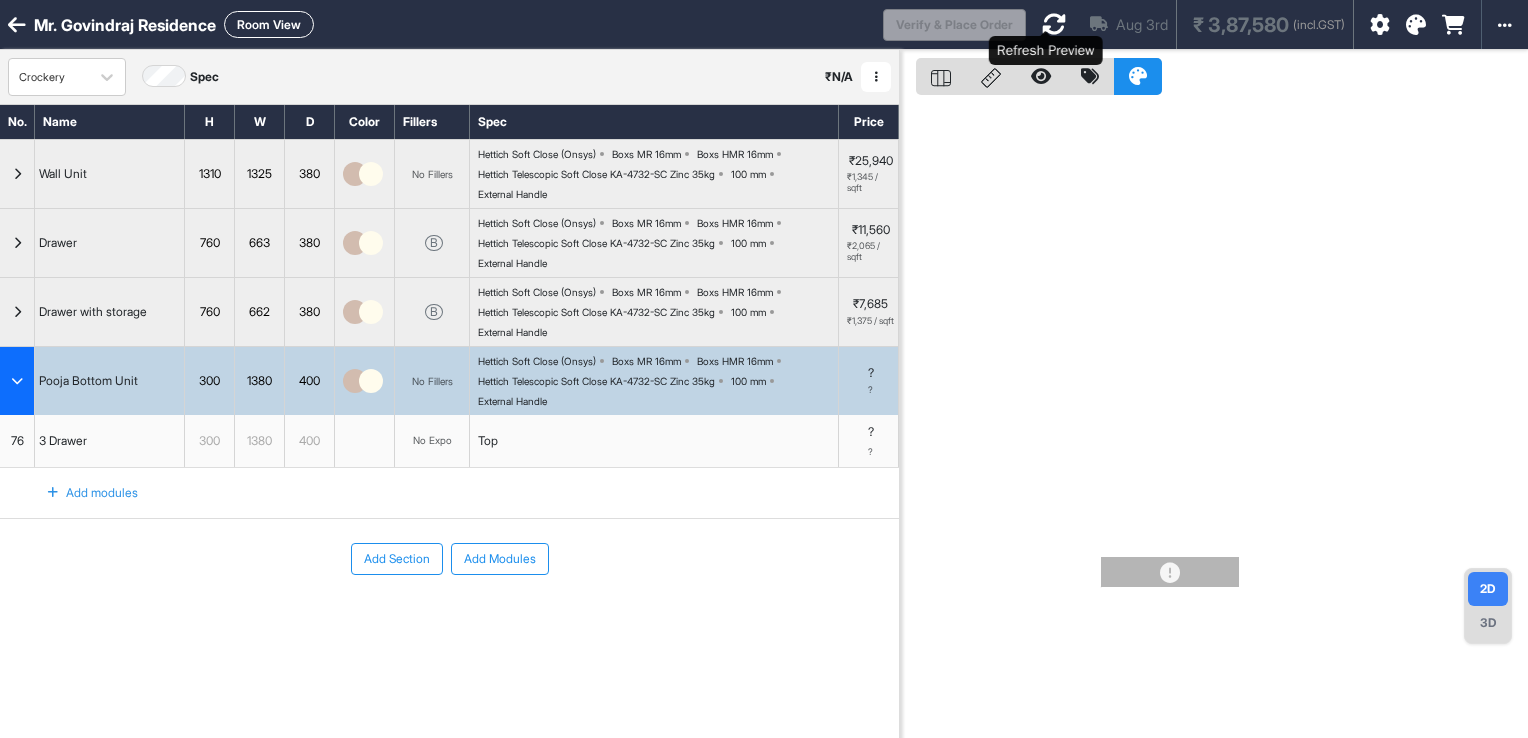 click at bounding box center [1054, 24] 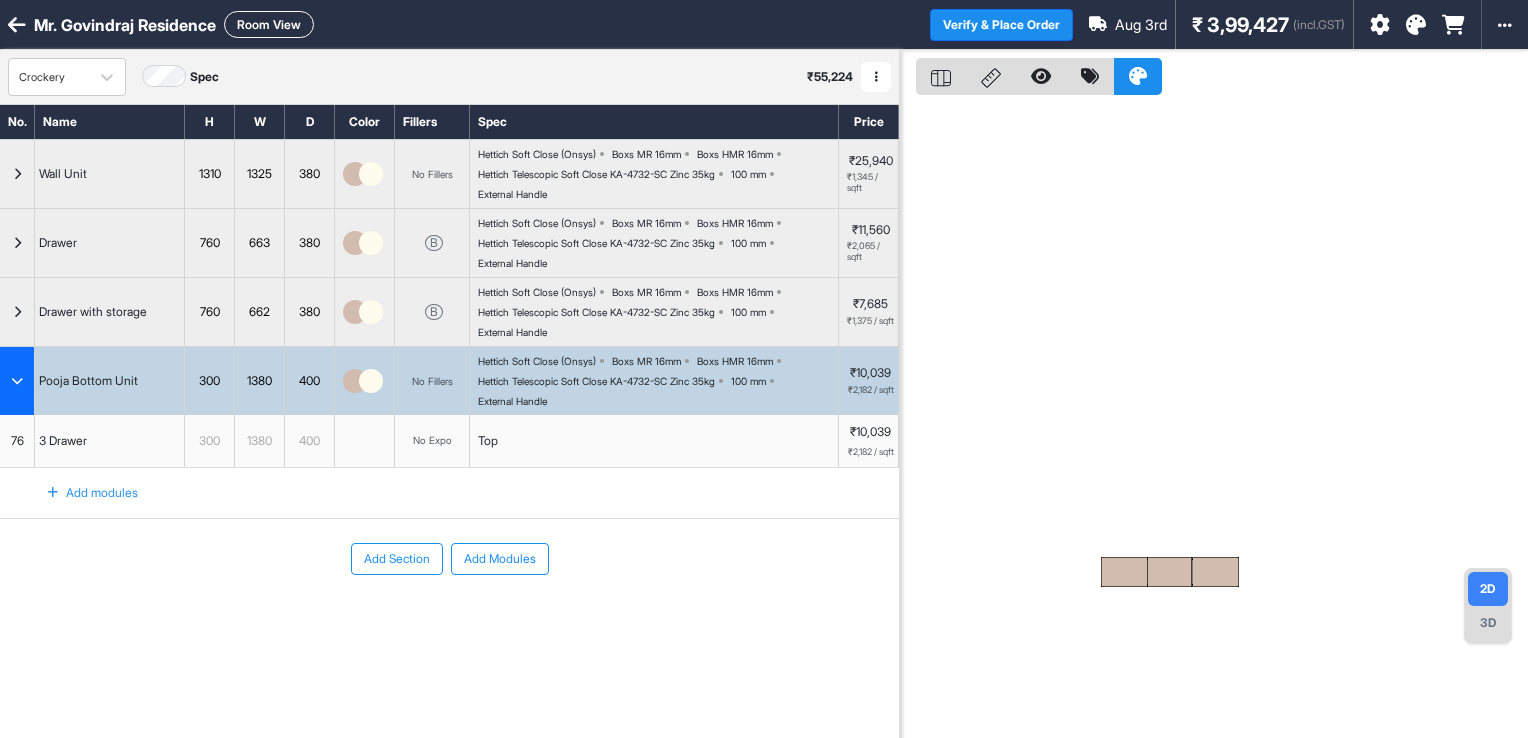 click at bounding box center (1170, 572) 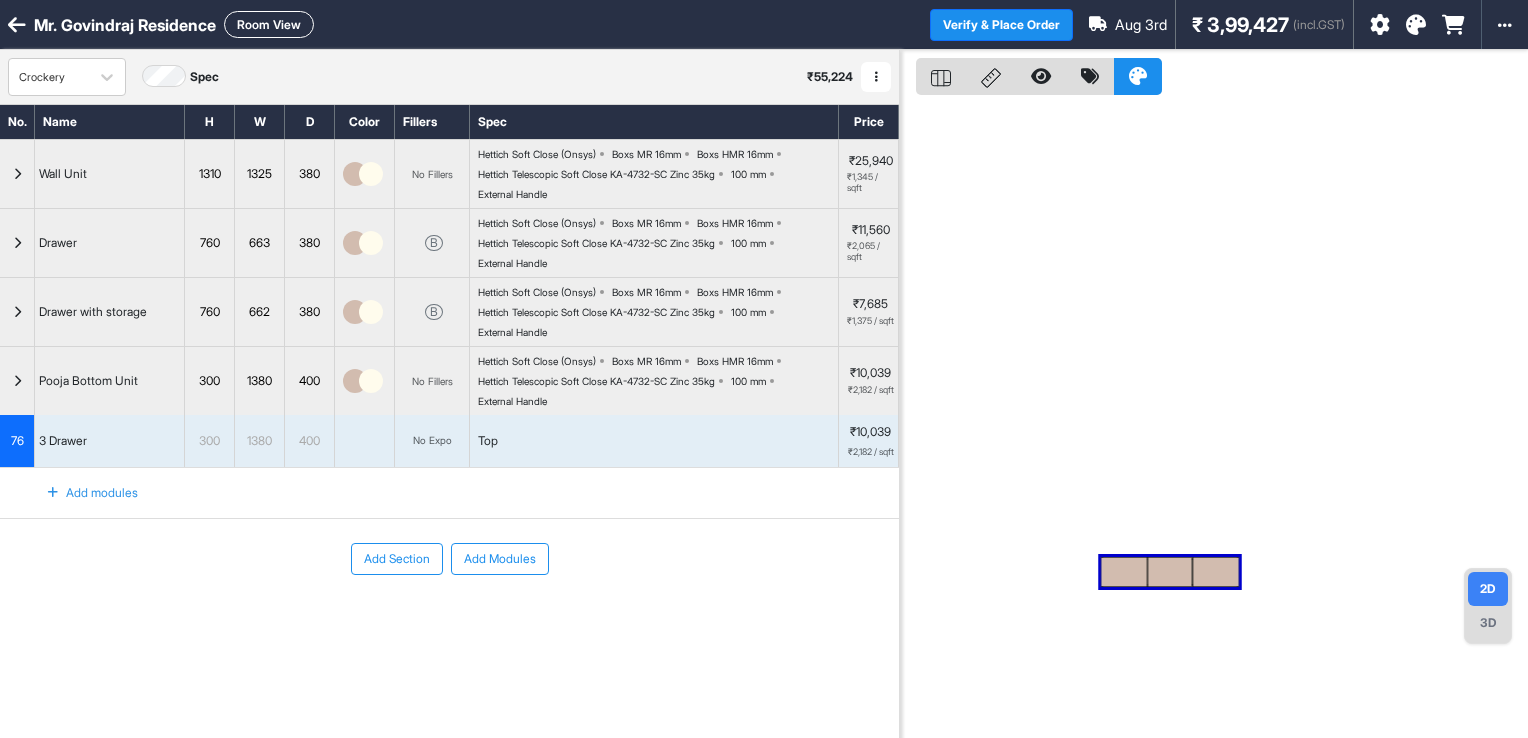 click at bounding box center (1170, 572) 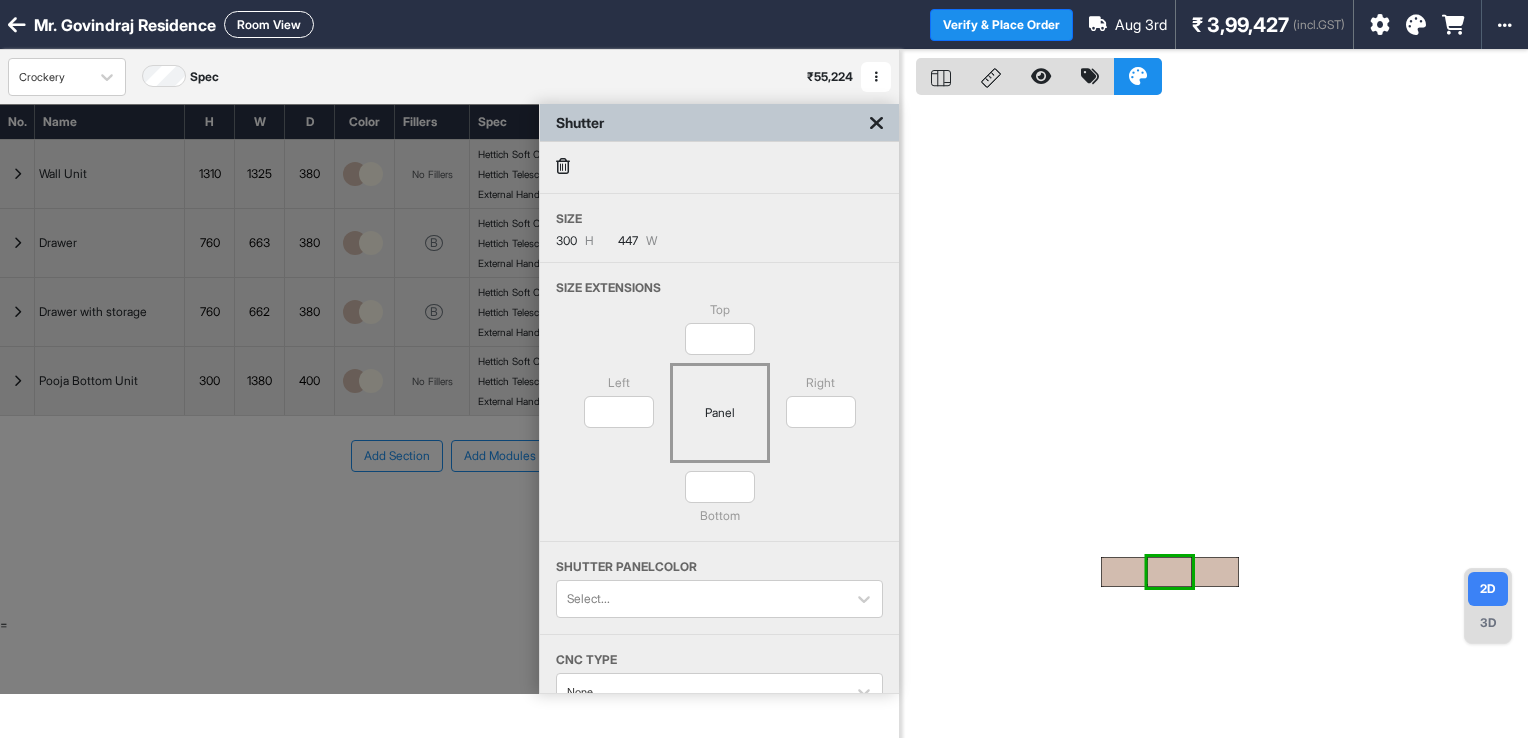 click at bounding box center (1214, 419) 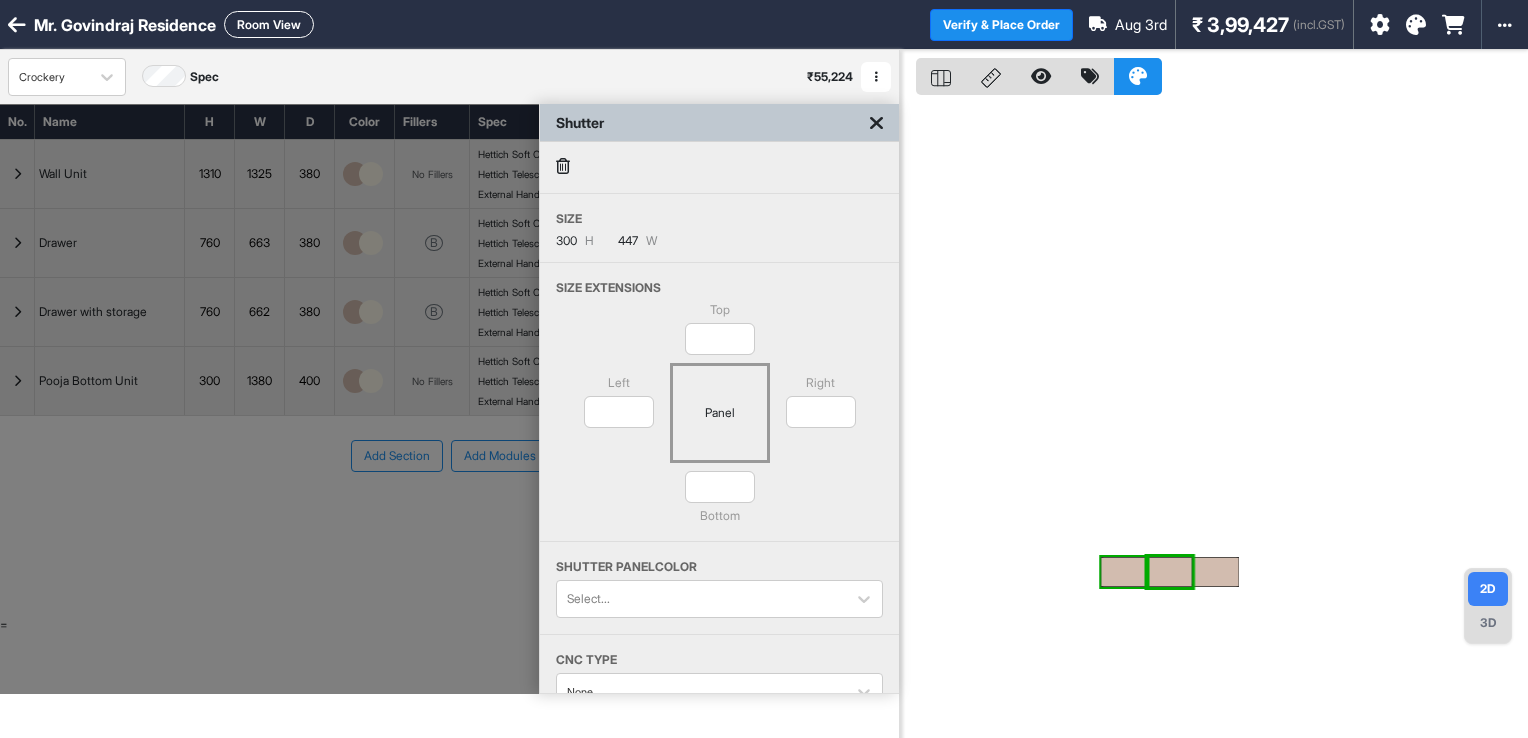 click at bounding box center (876, 123) 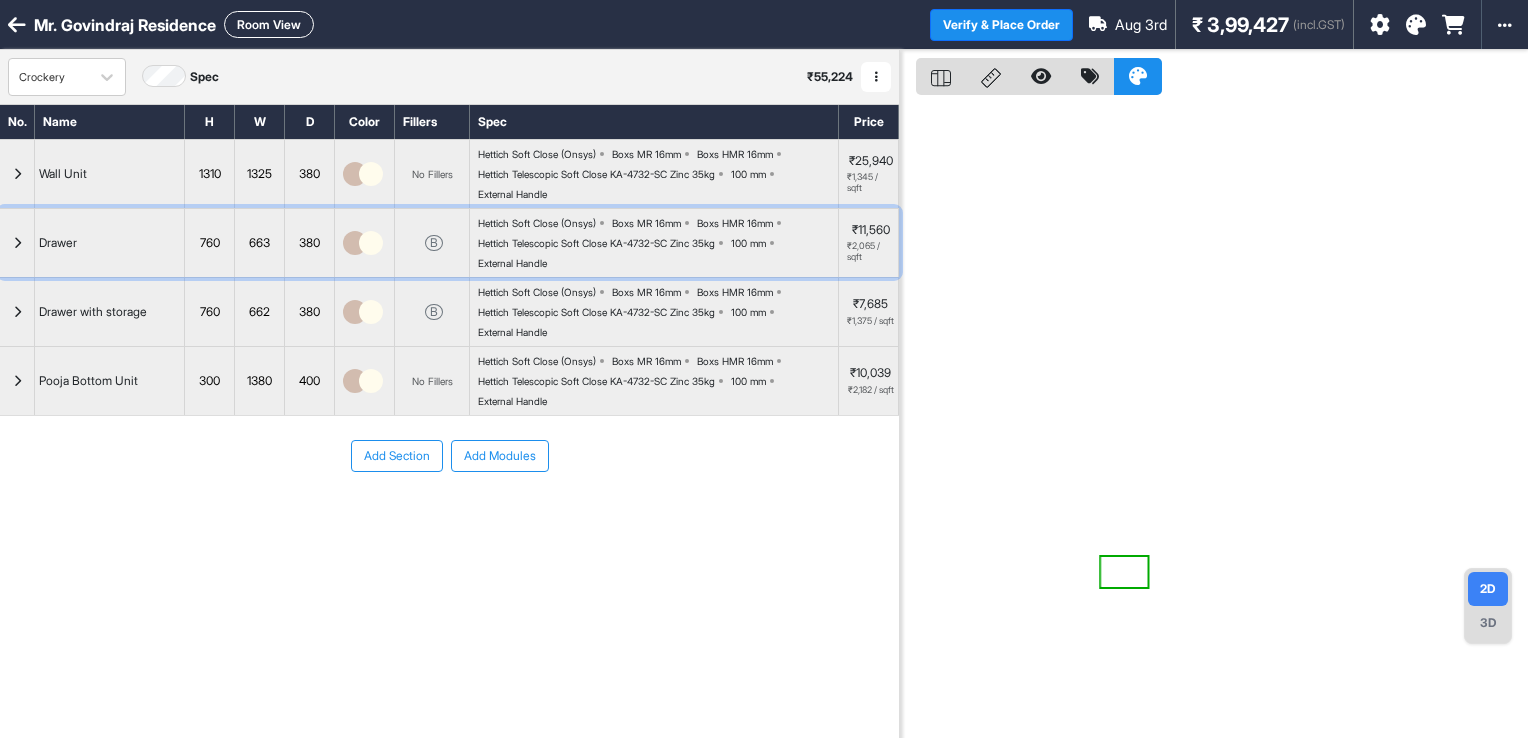 click at bounding box center (17, 243) 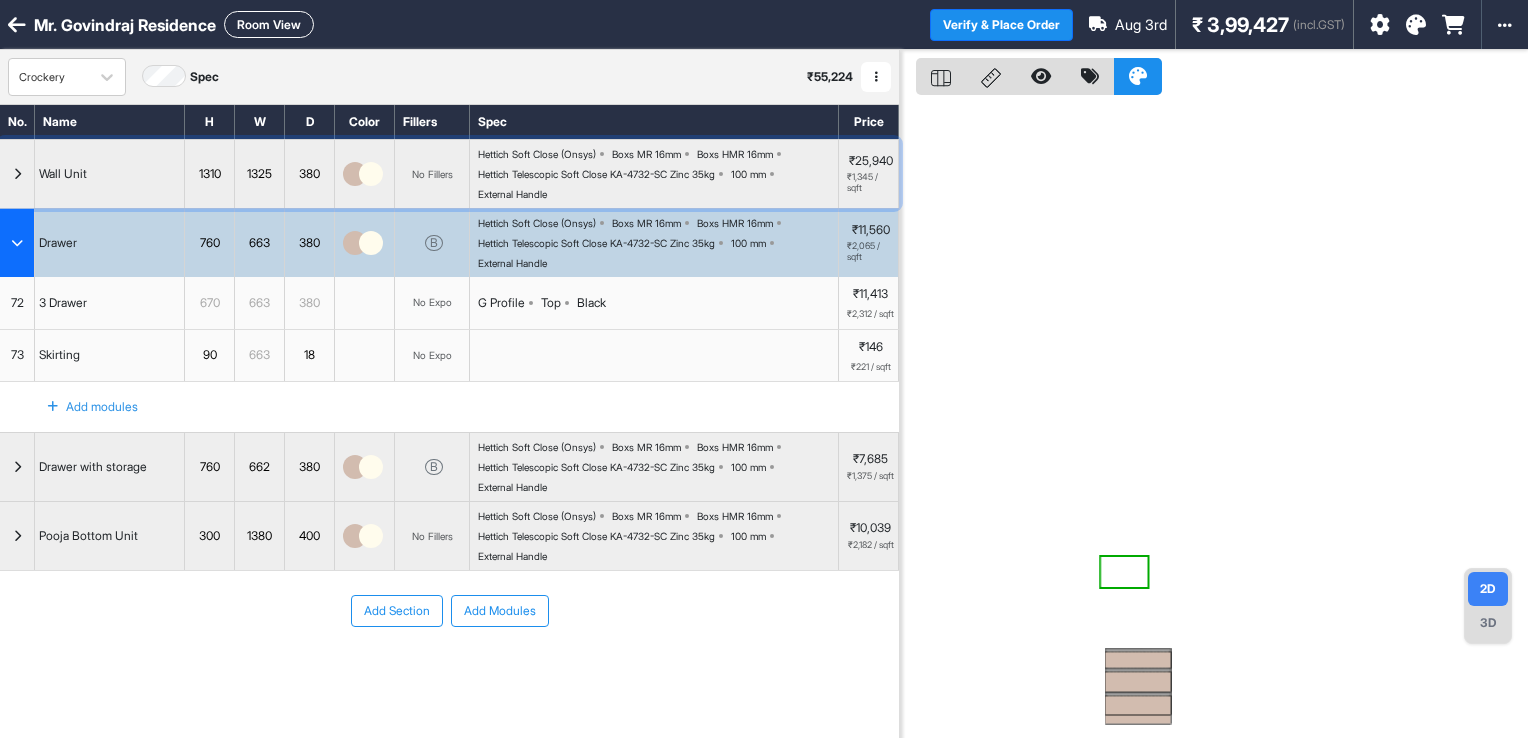 click at bounding box center [17, 174] 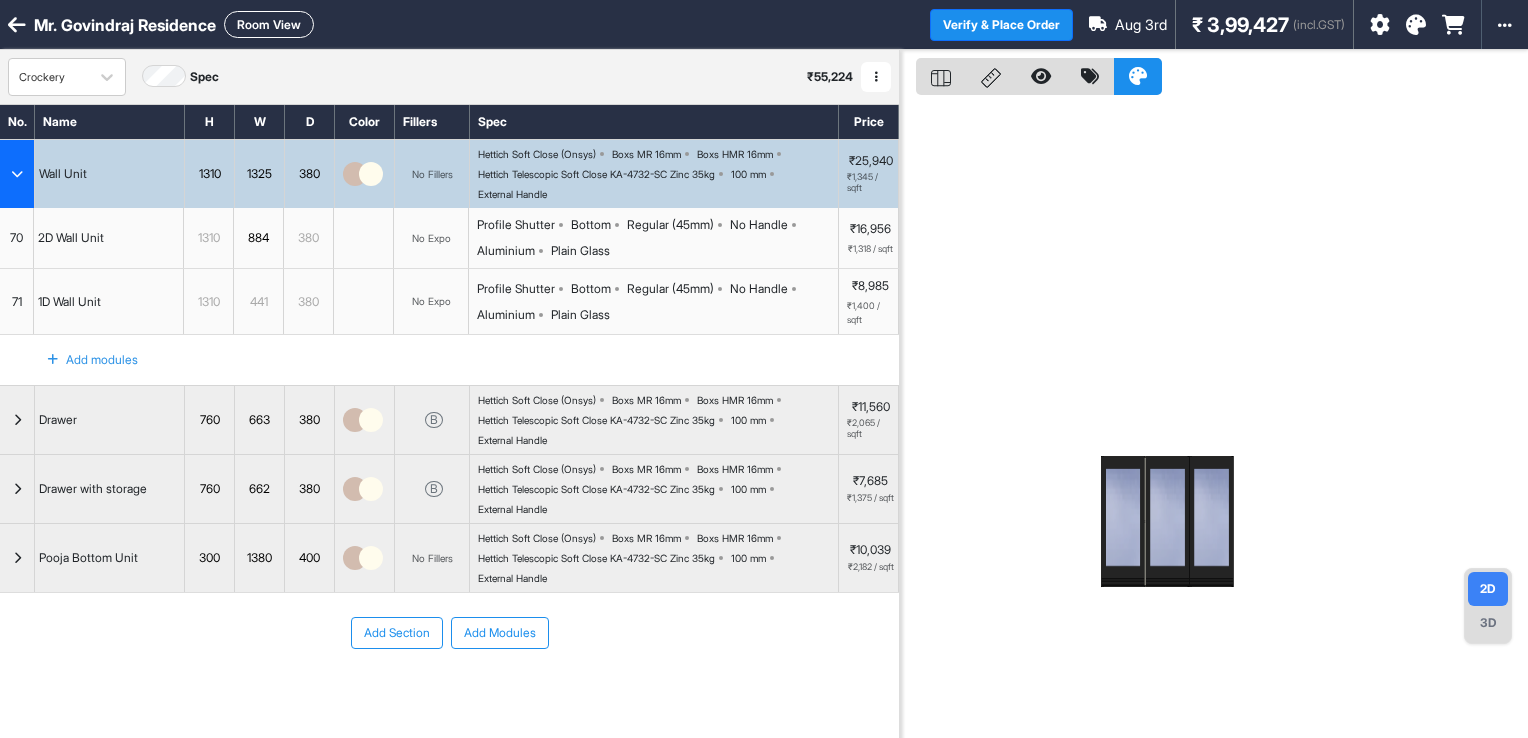 click at bounding box center [1212, 521] 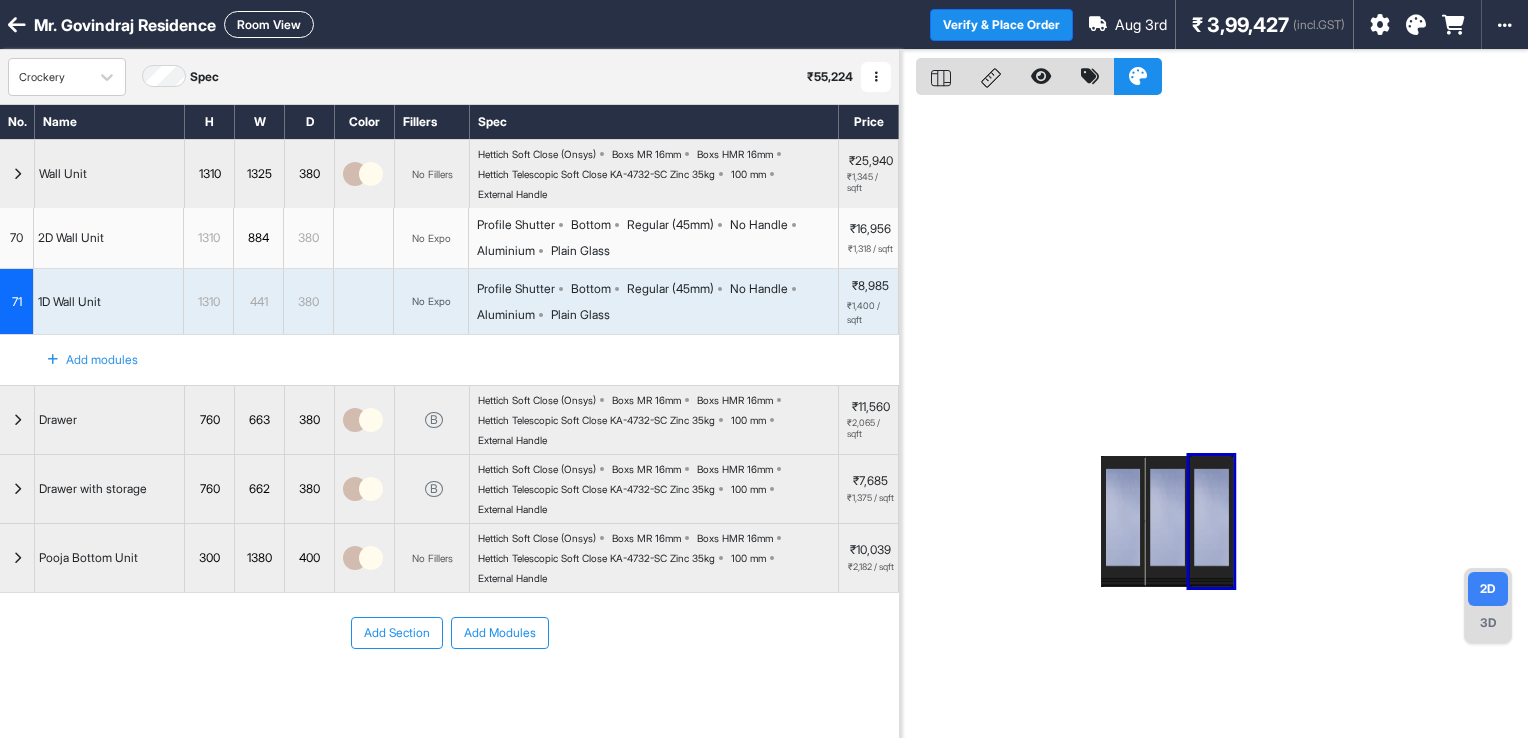 click at bounding box center [1212, 521] 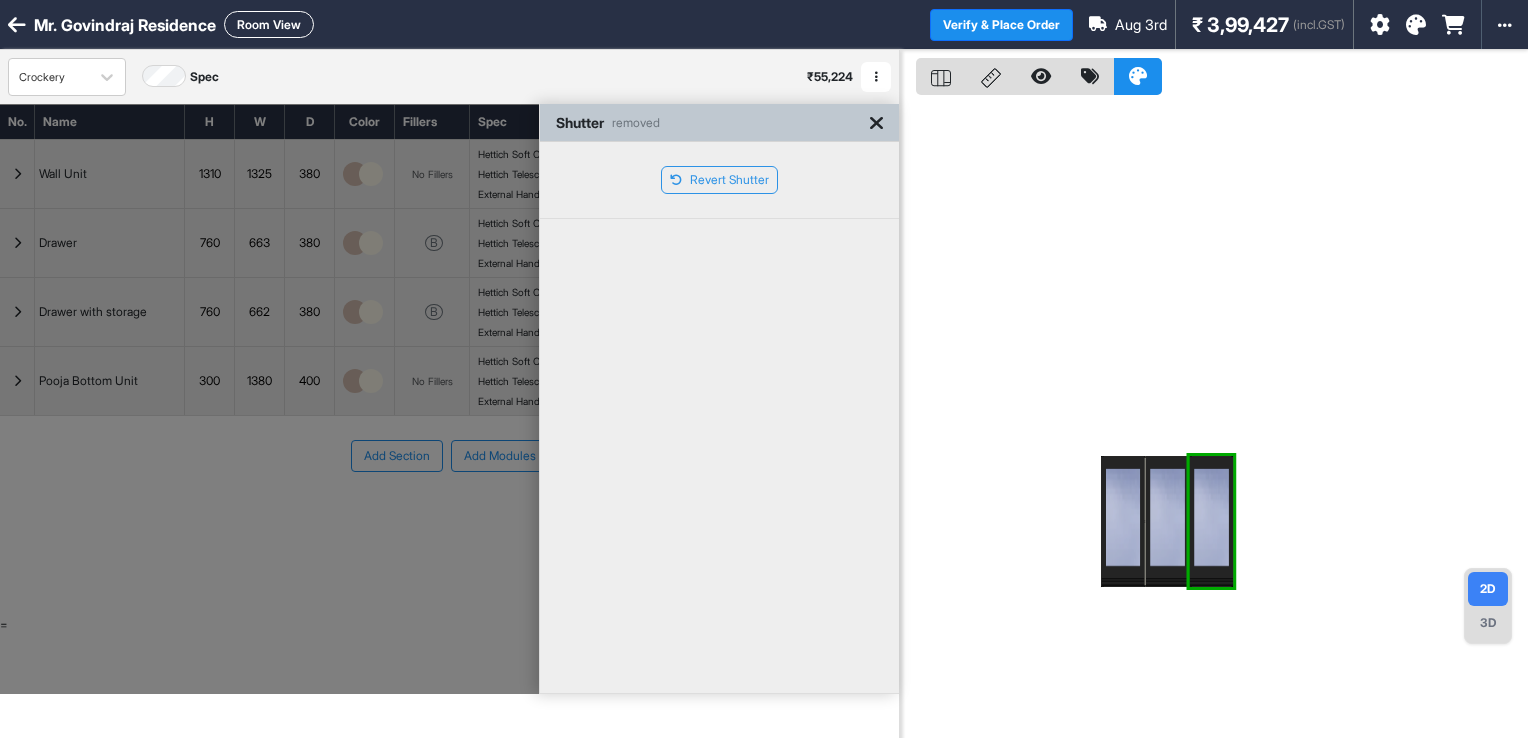 click at bounding box center (1212, 521) 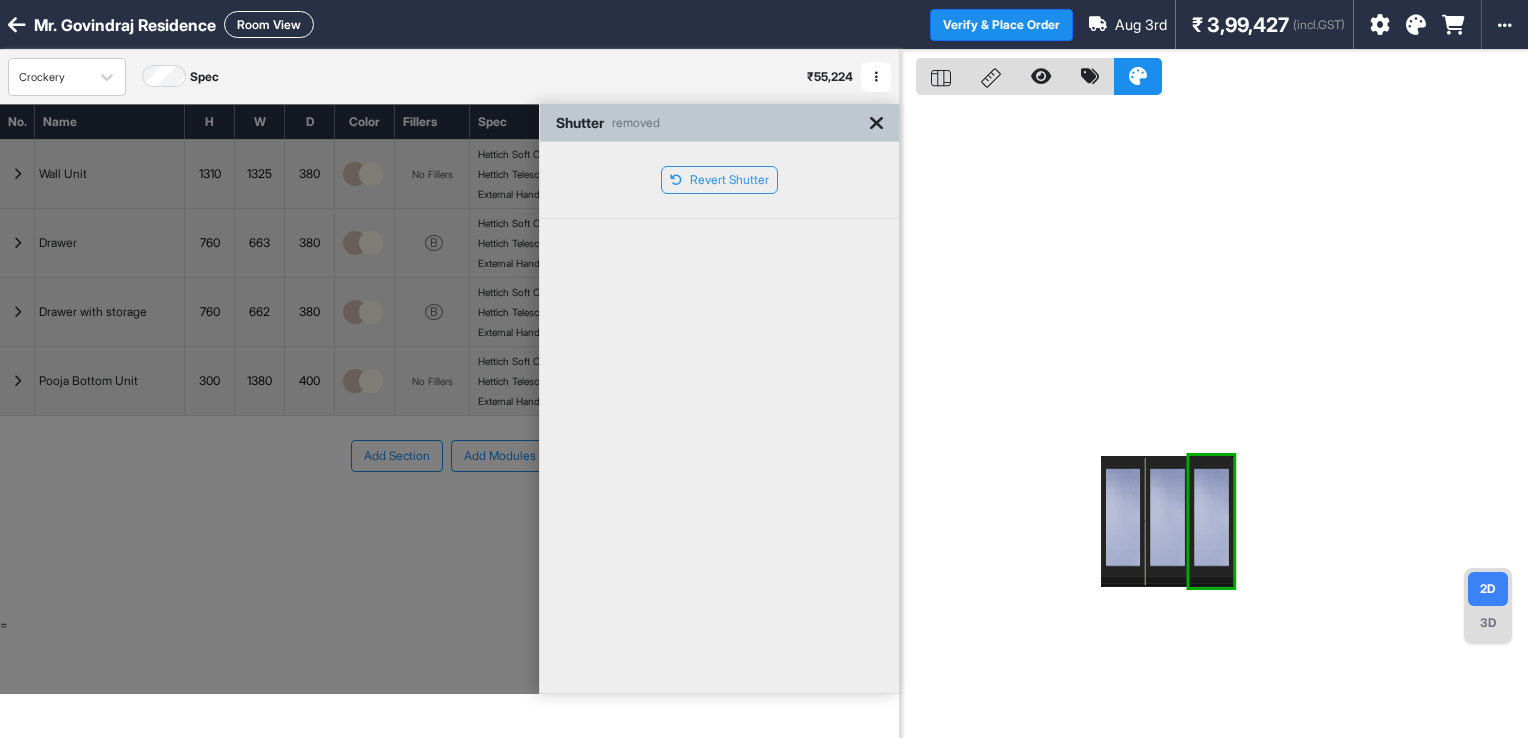 click at bounding box center [1214, 419] 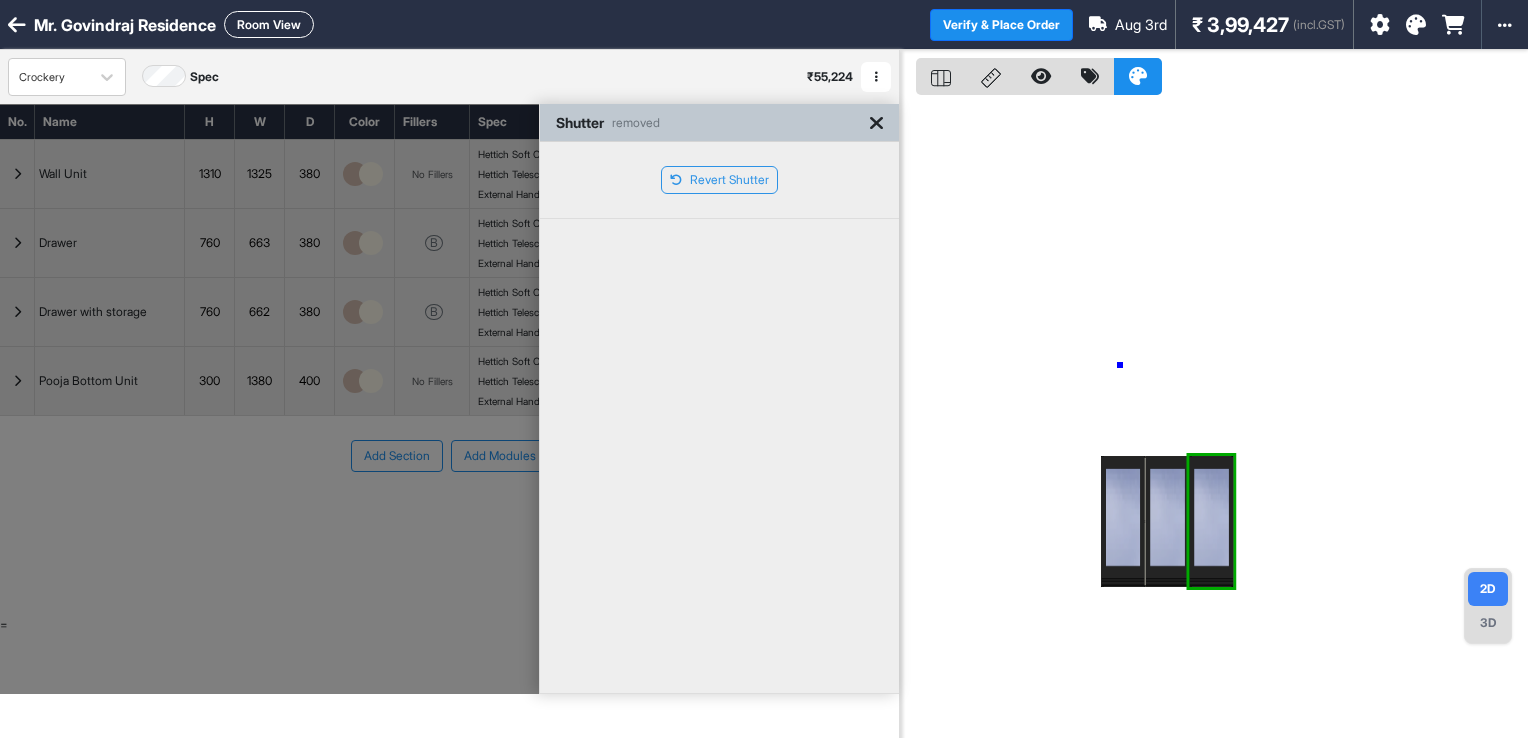 click at bounding box center (1214, 419) 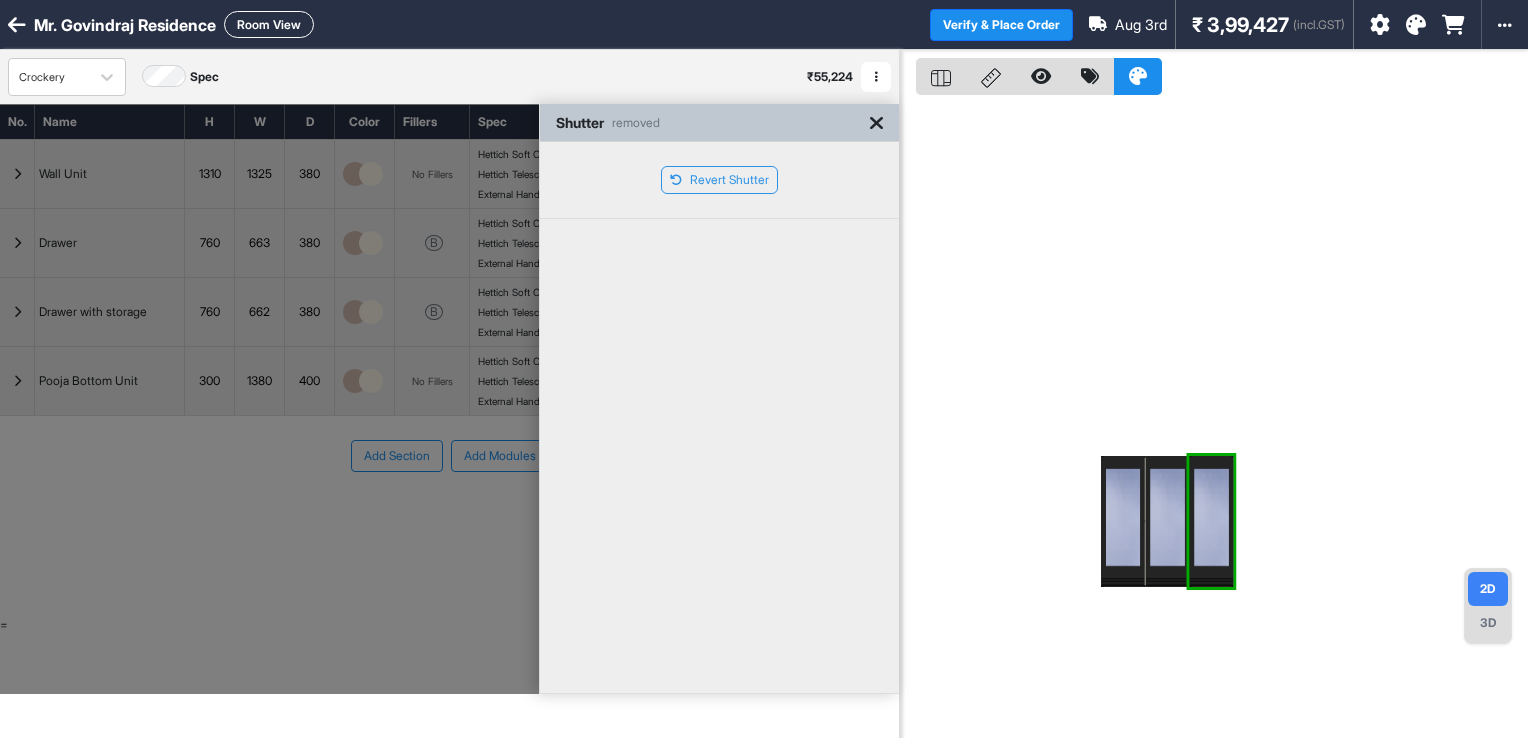 click at bounding box center [876, 123] 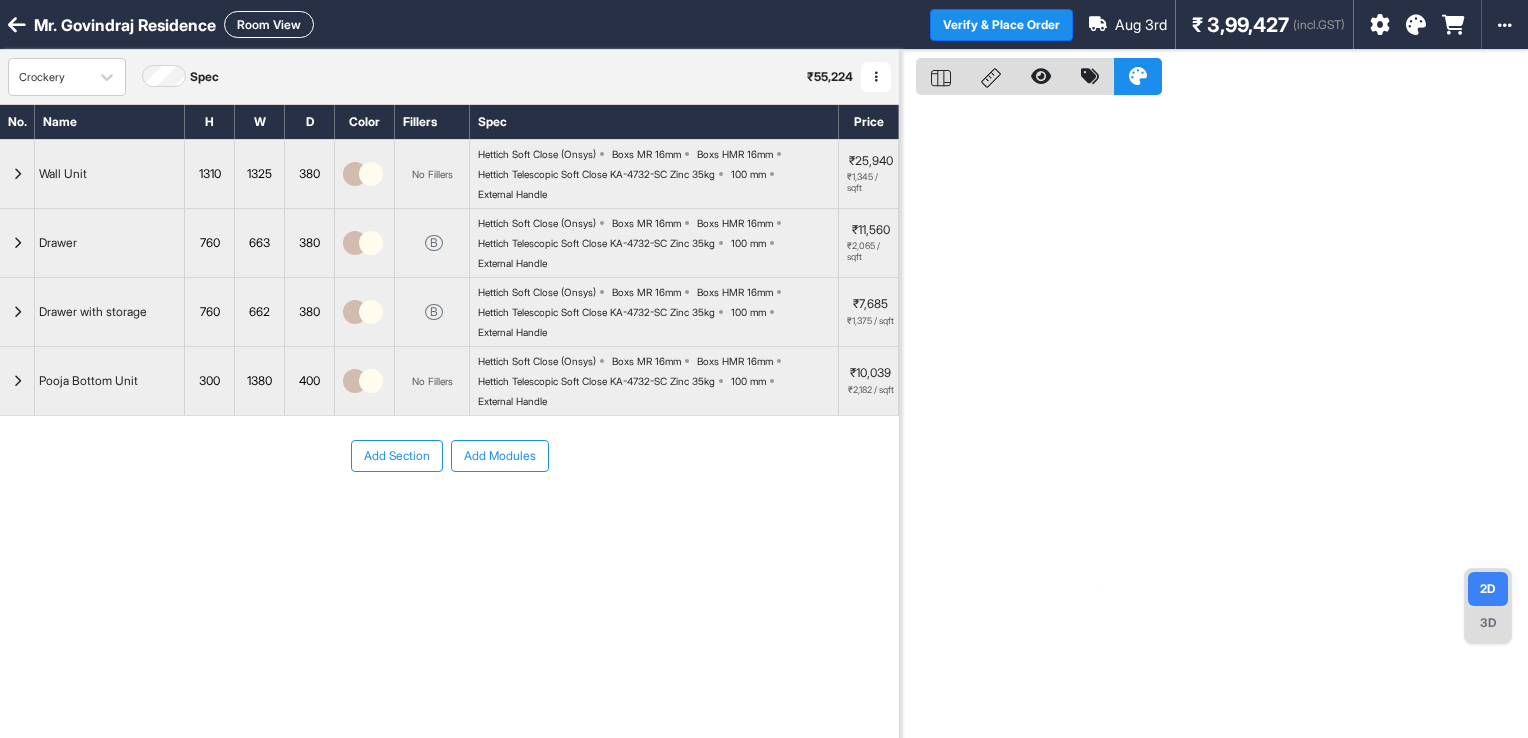 click on "Add Section" at bounding box center (397, 456) 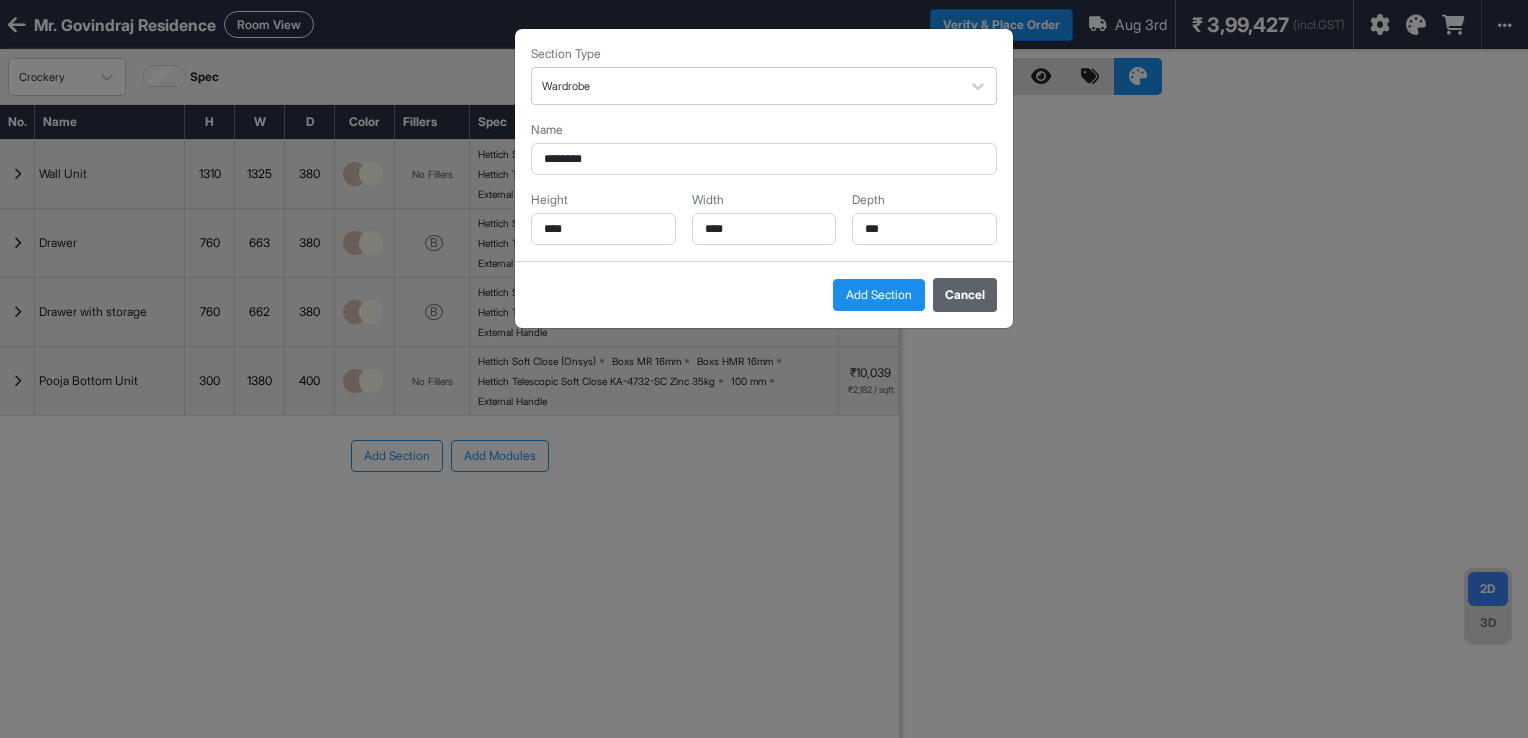 click on "Cancel" at bounding box center [965, 295] 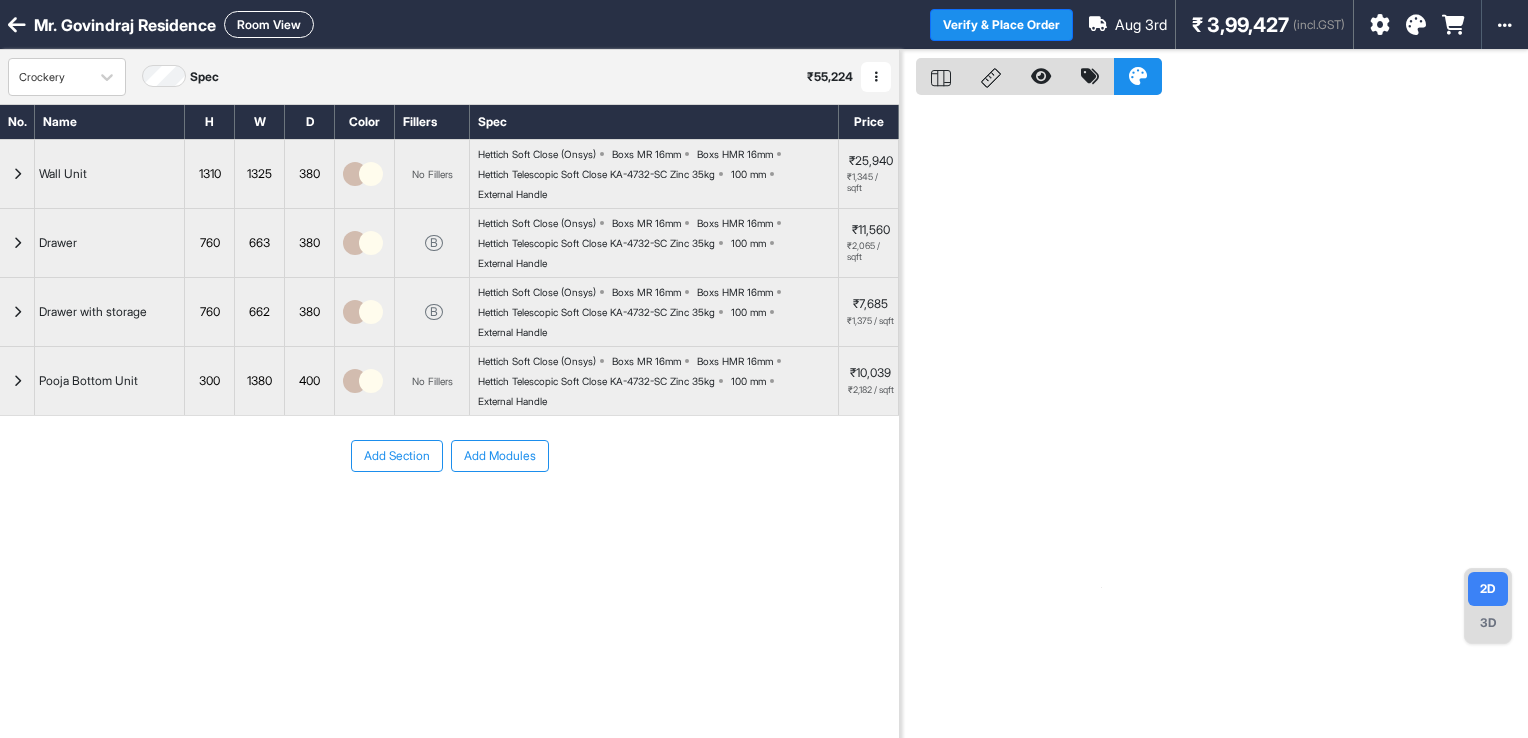 click on "Add Modules" at bounding box center (500, 456) 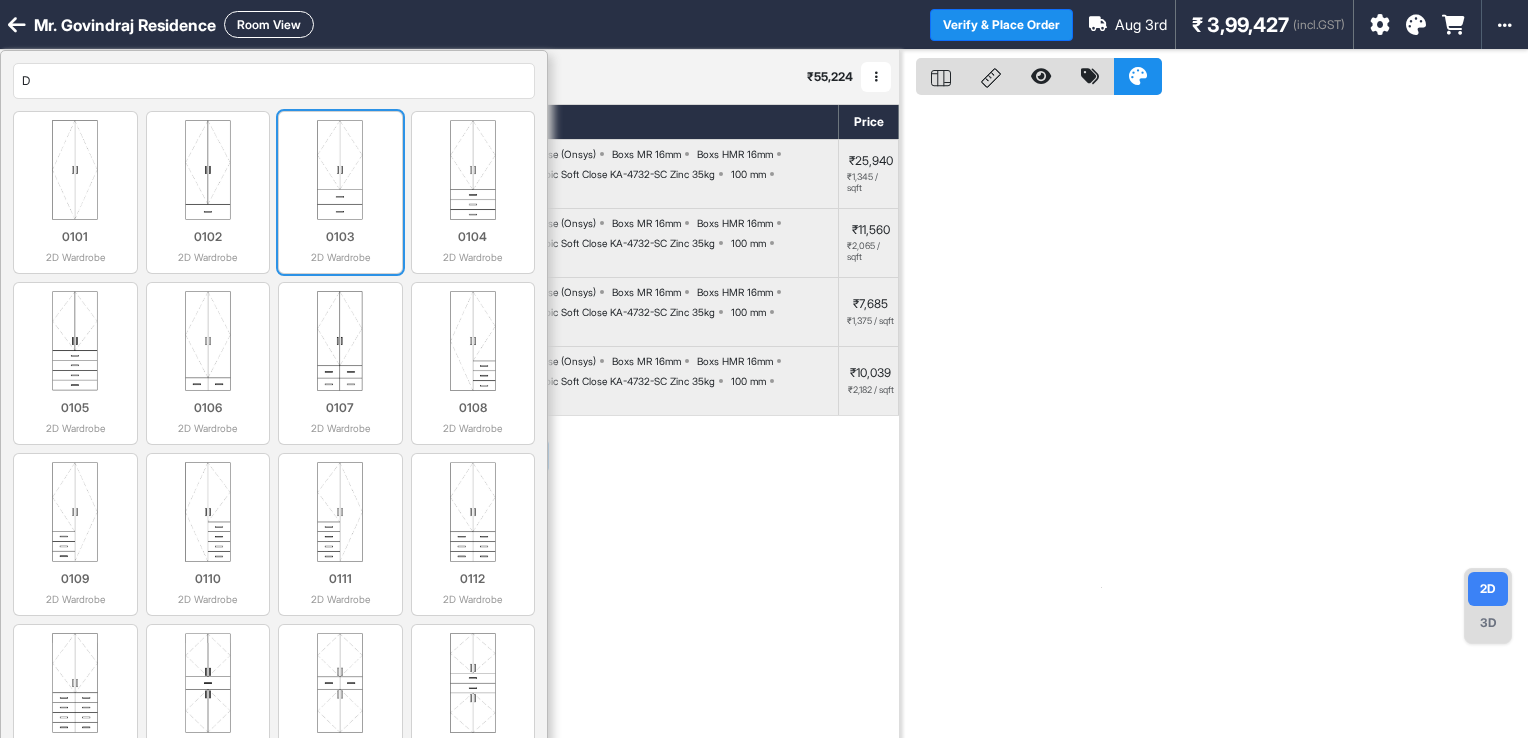 type on "DR" 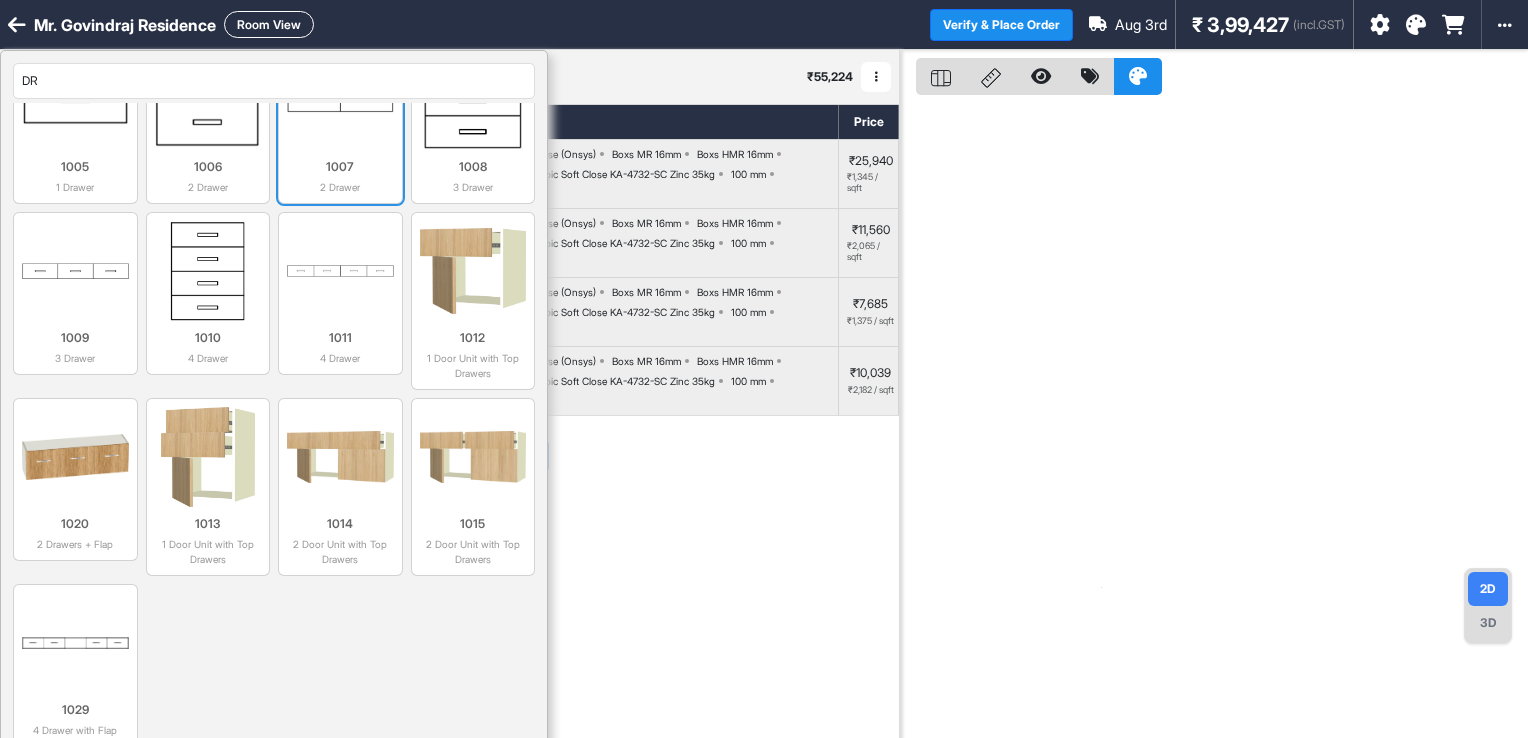 scroll, scrollTop: 76, scrollLeft: 0, axis: vertical 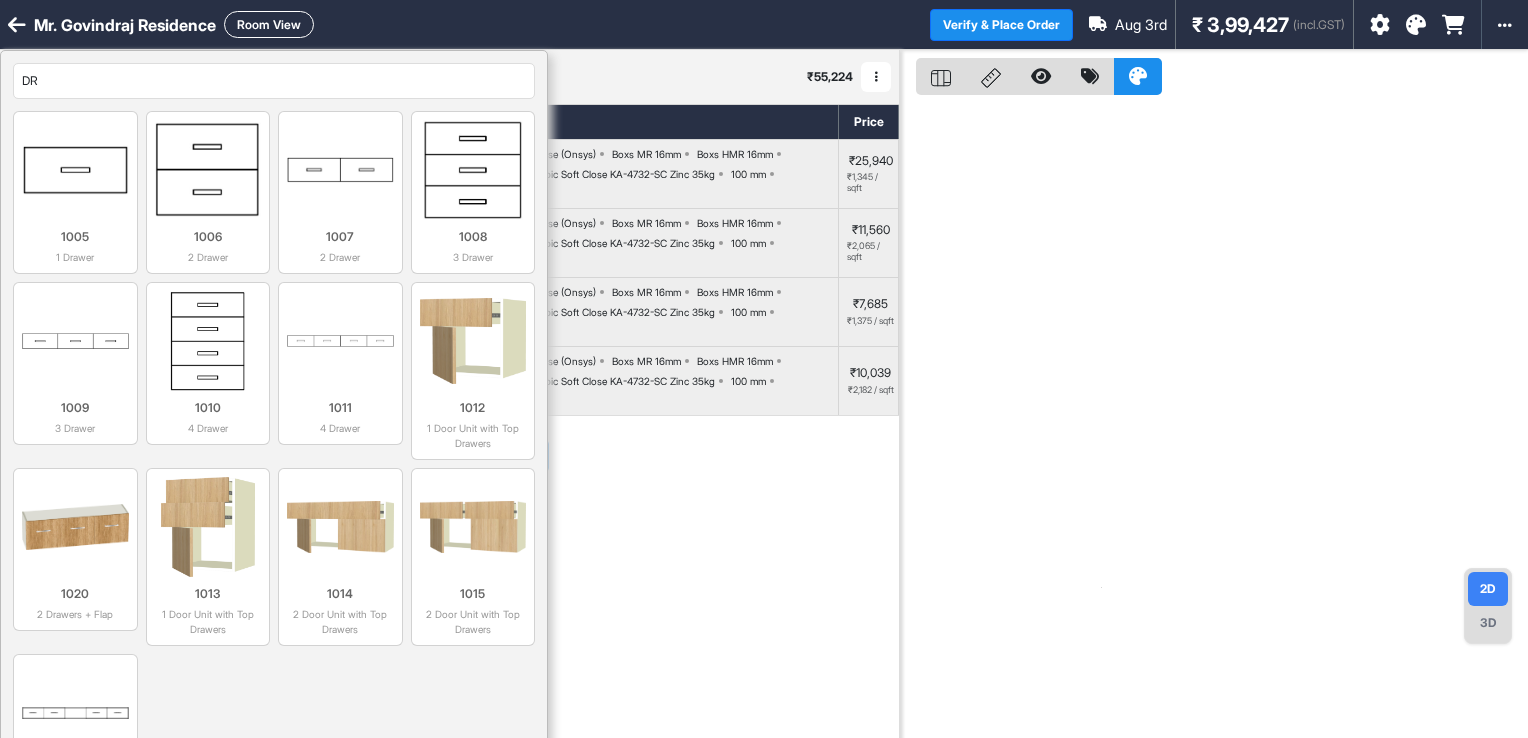 click on "DR" at bounding box center [274, 81] 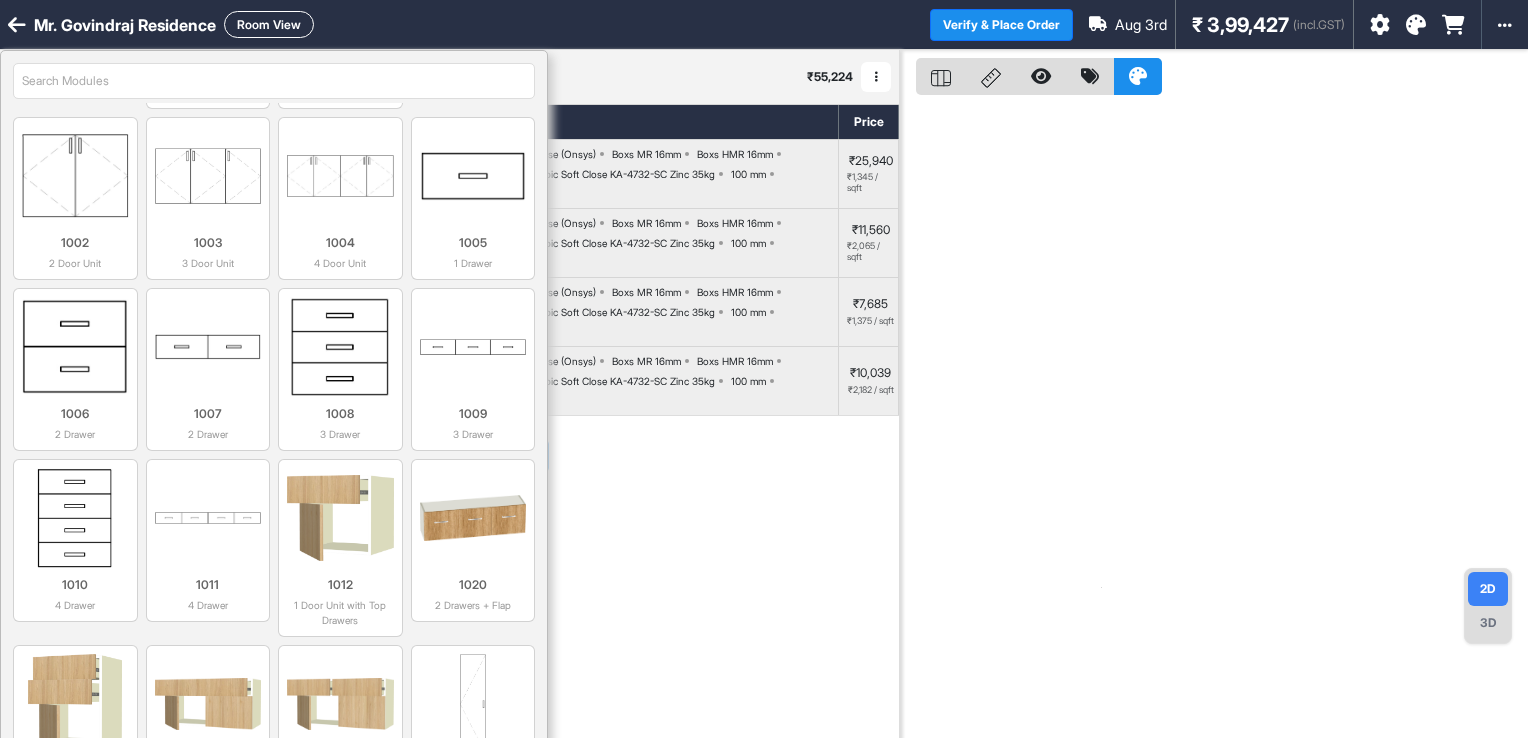 scroll, scrollTop: 3200, scrollLeft: 0, axis: vertical 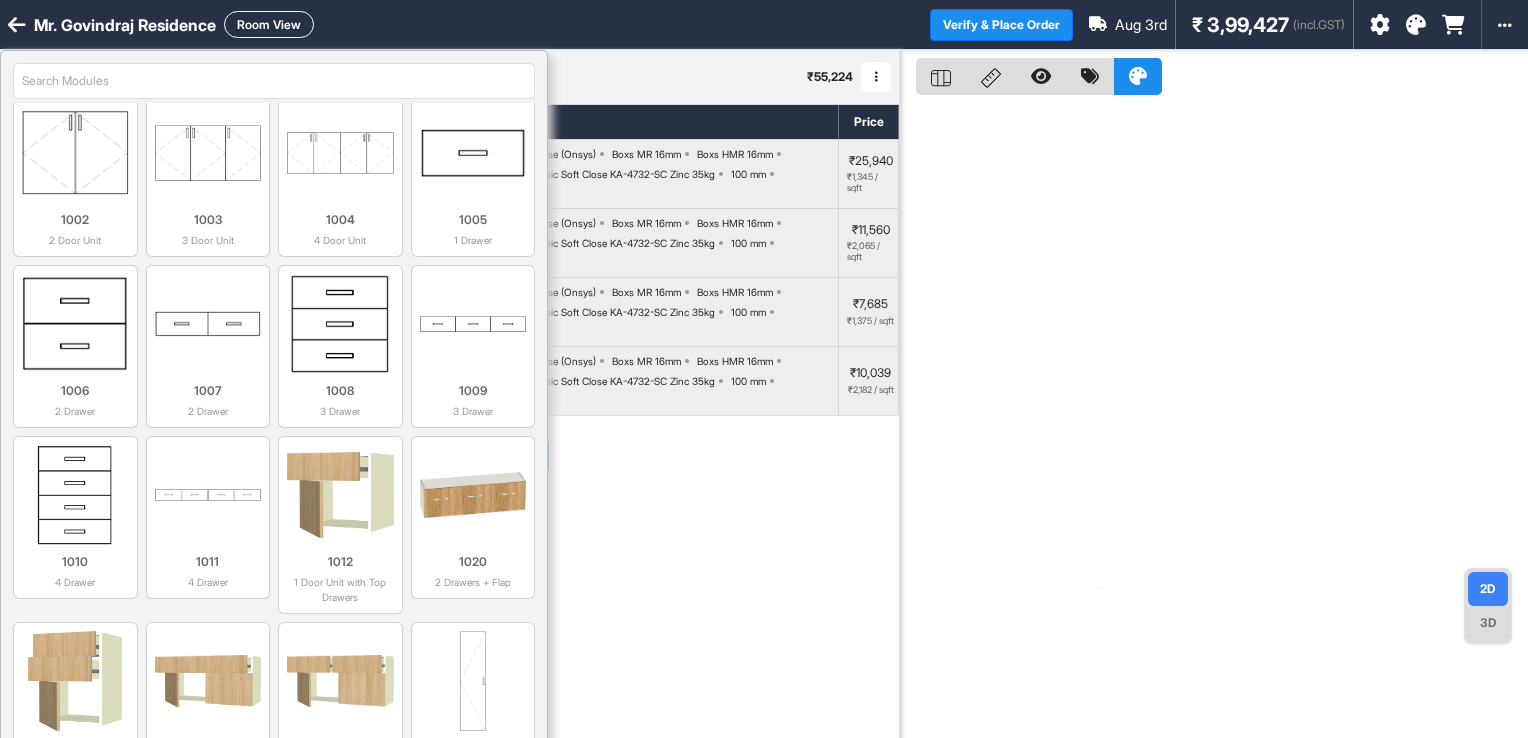 click on "Add Section Add Modules" at bounding box center (449, 516) 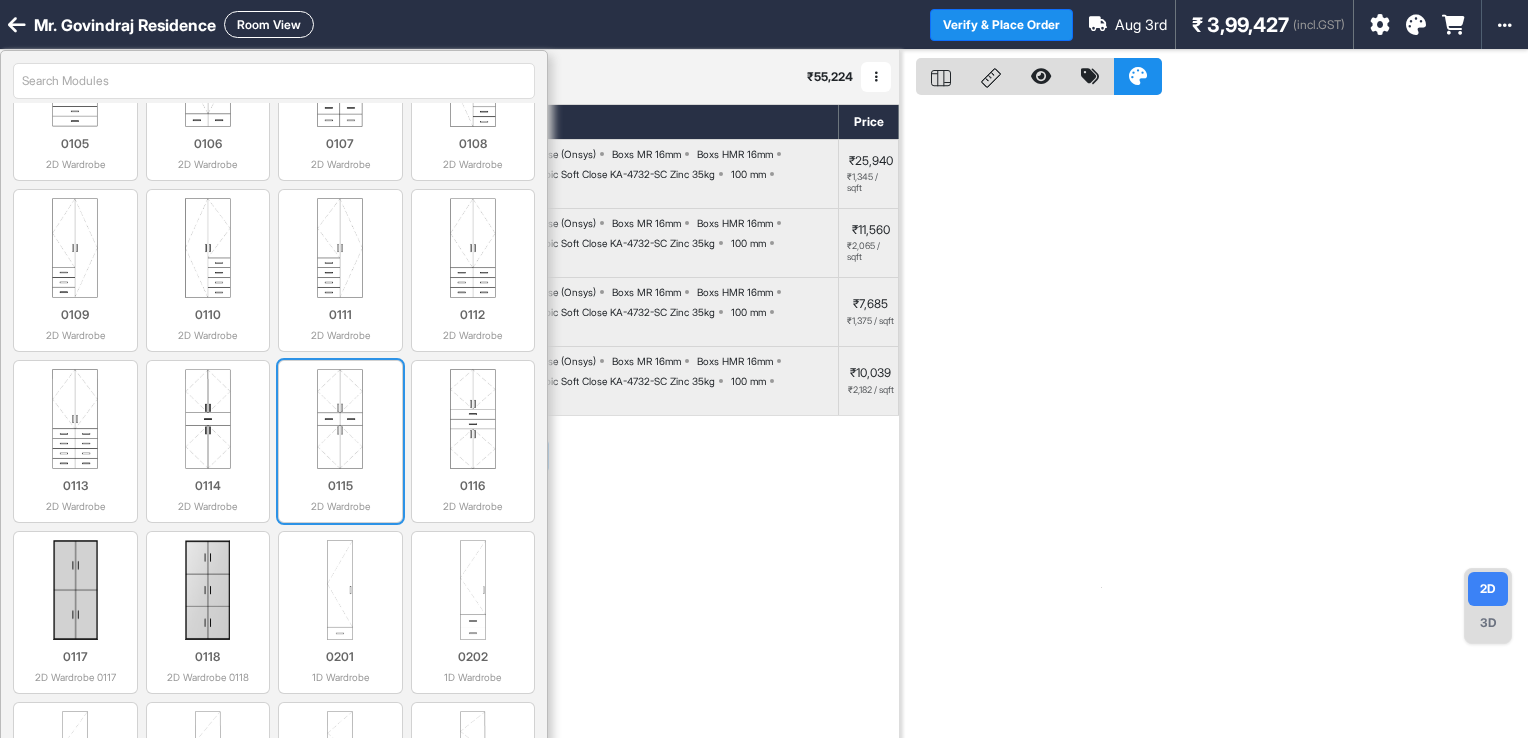 scroll, scrollTop: 0, scrollLeft: 0, axis: both 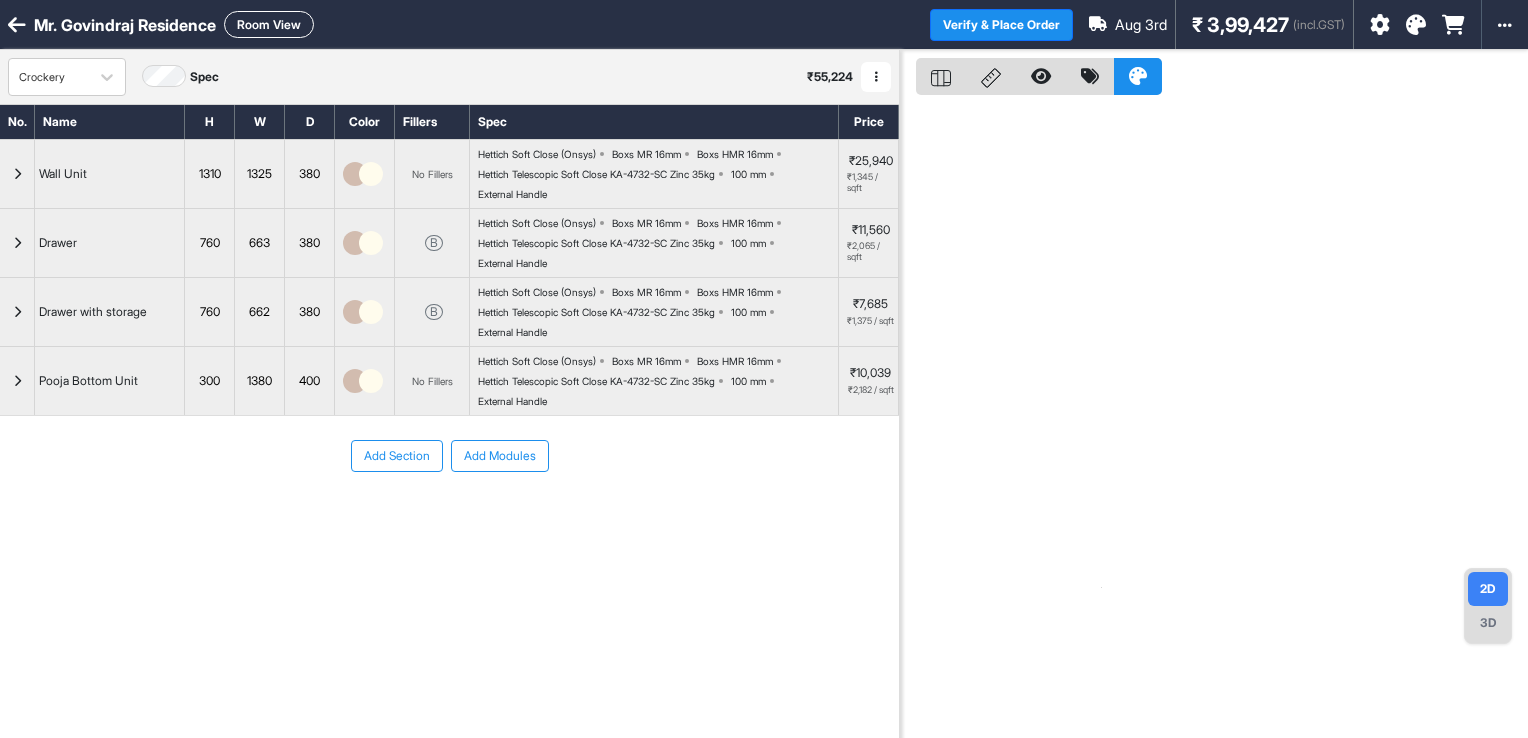 click on "Add Section" at bounding box center (397, 456) 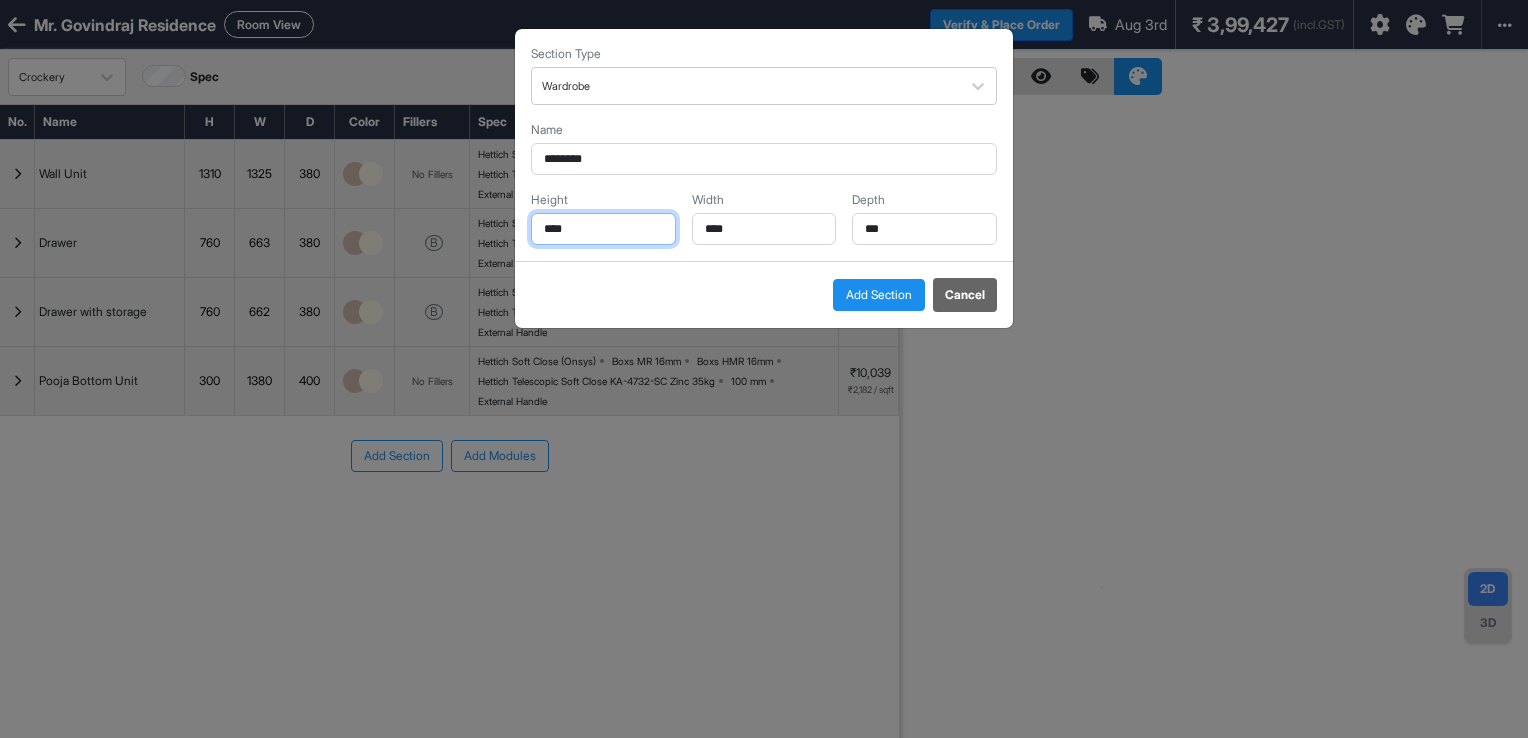 click on "****" at bounding box center [603, 229] 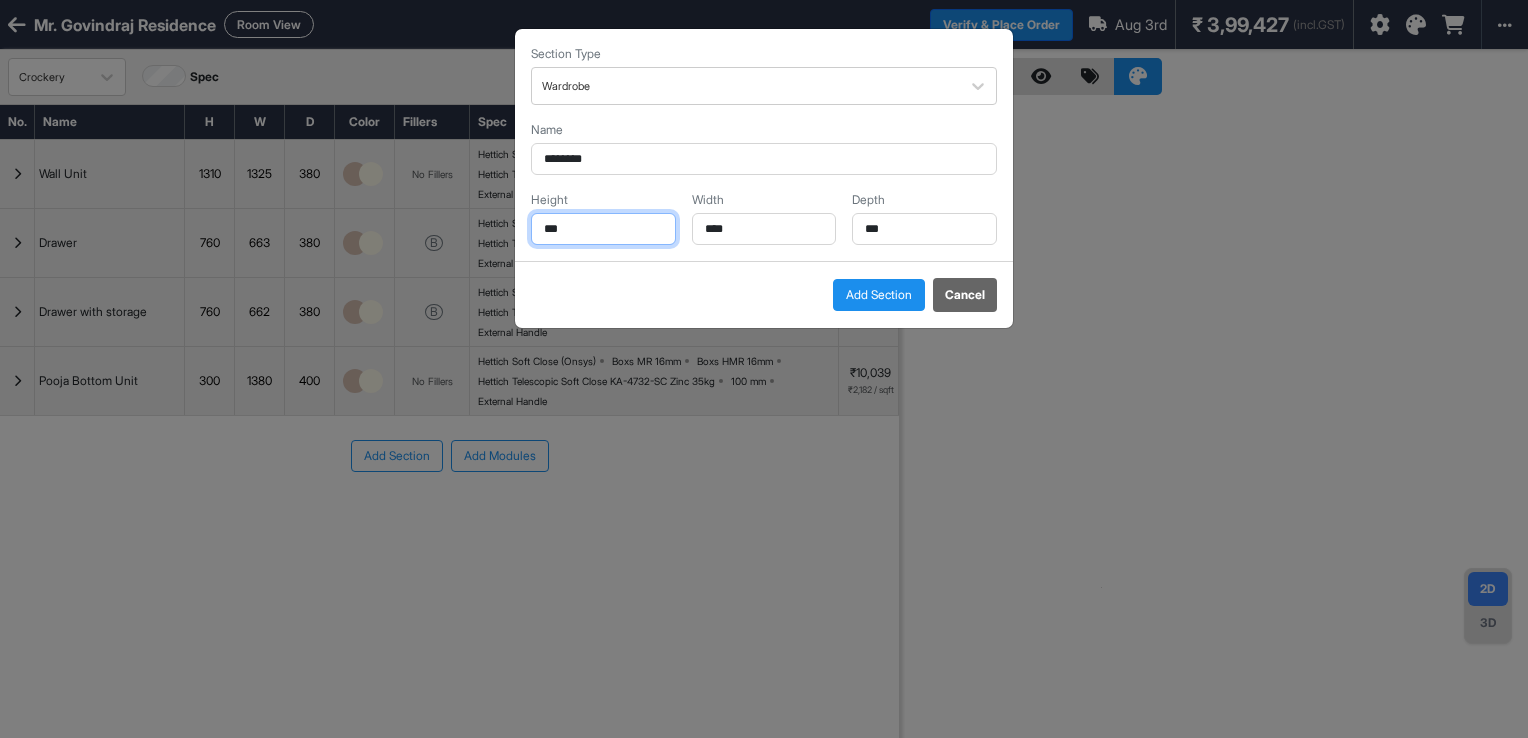 type on "***" 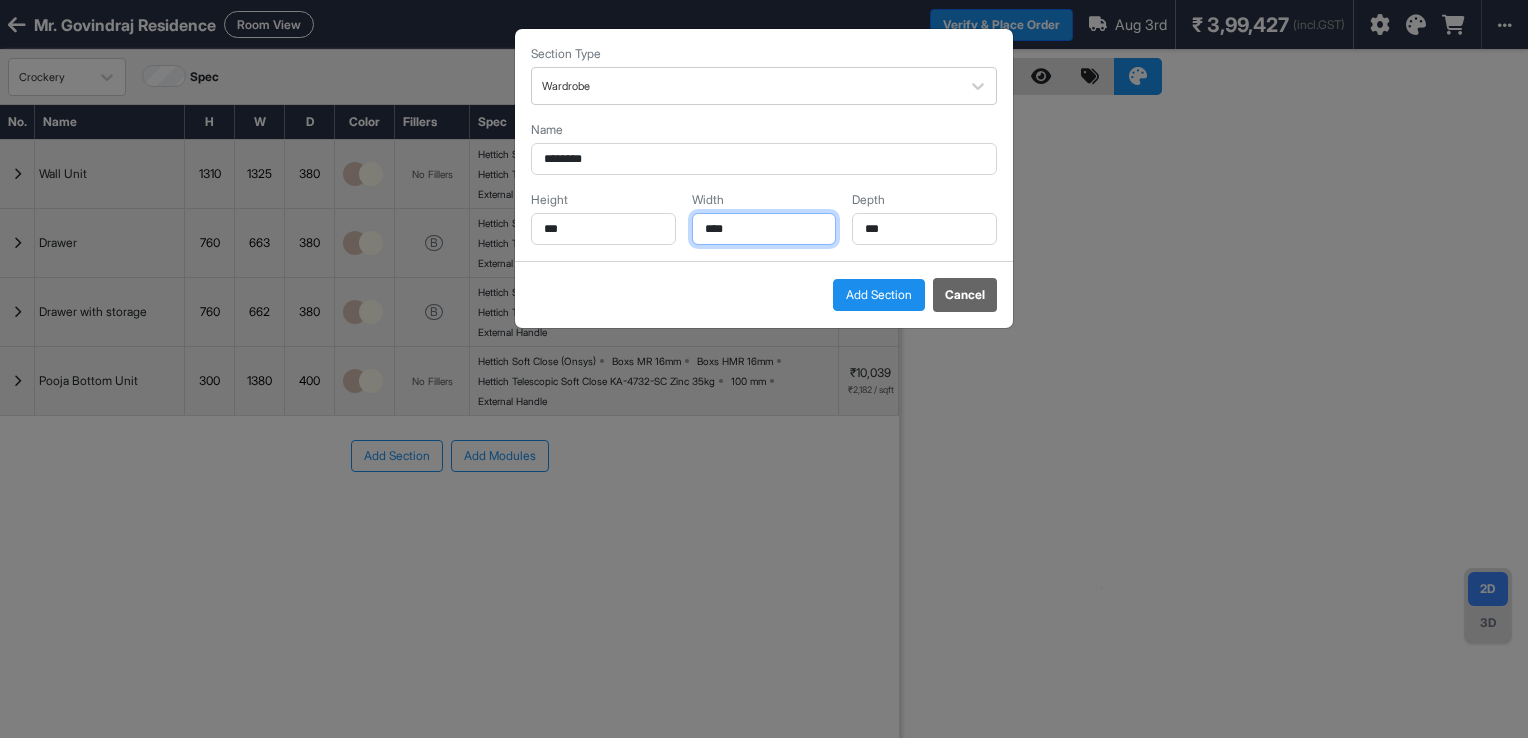 click on "****" at bounding box center [764, 229] 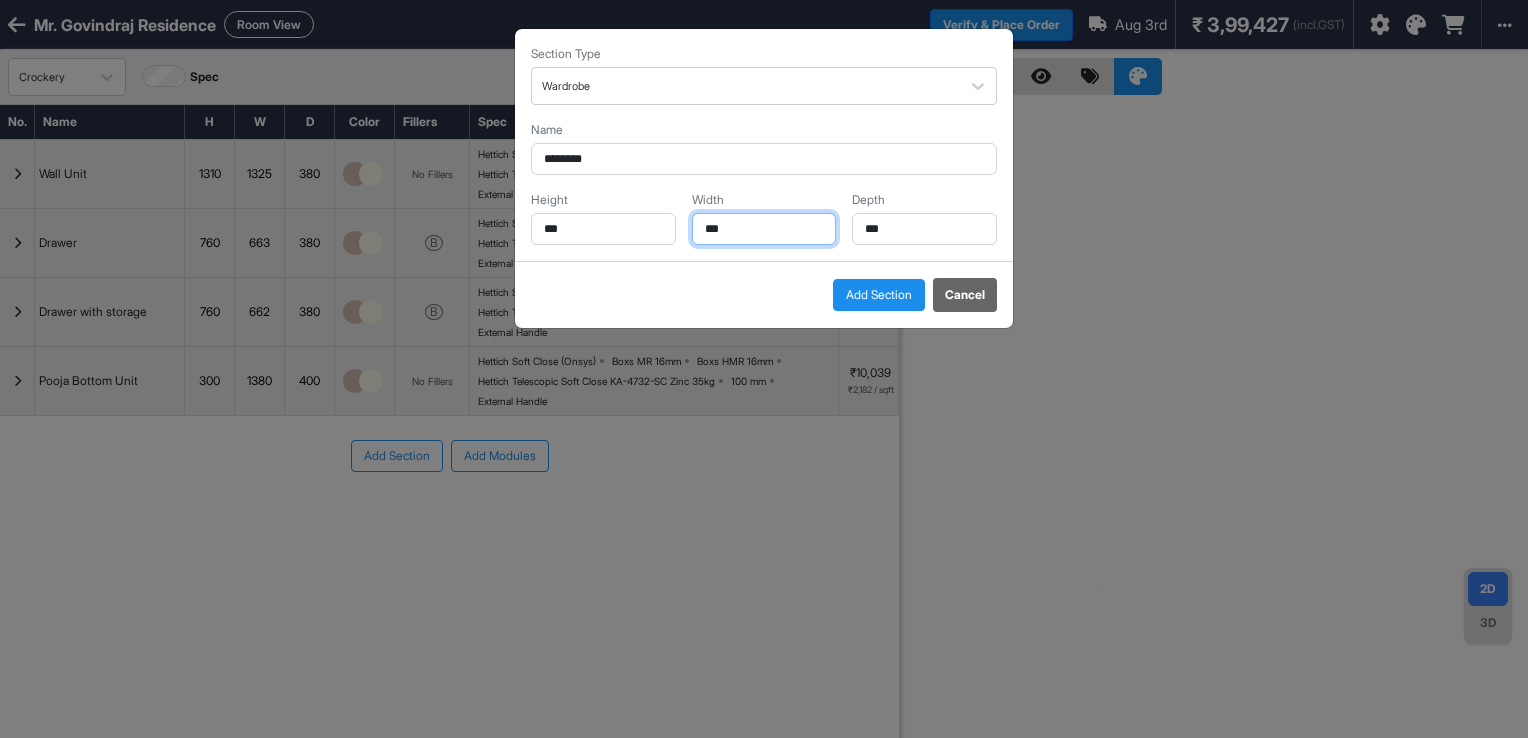 type on "***" 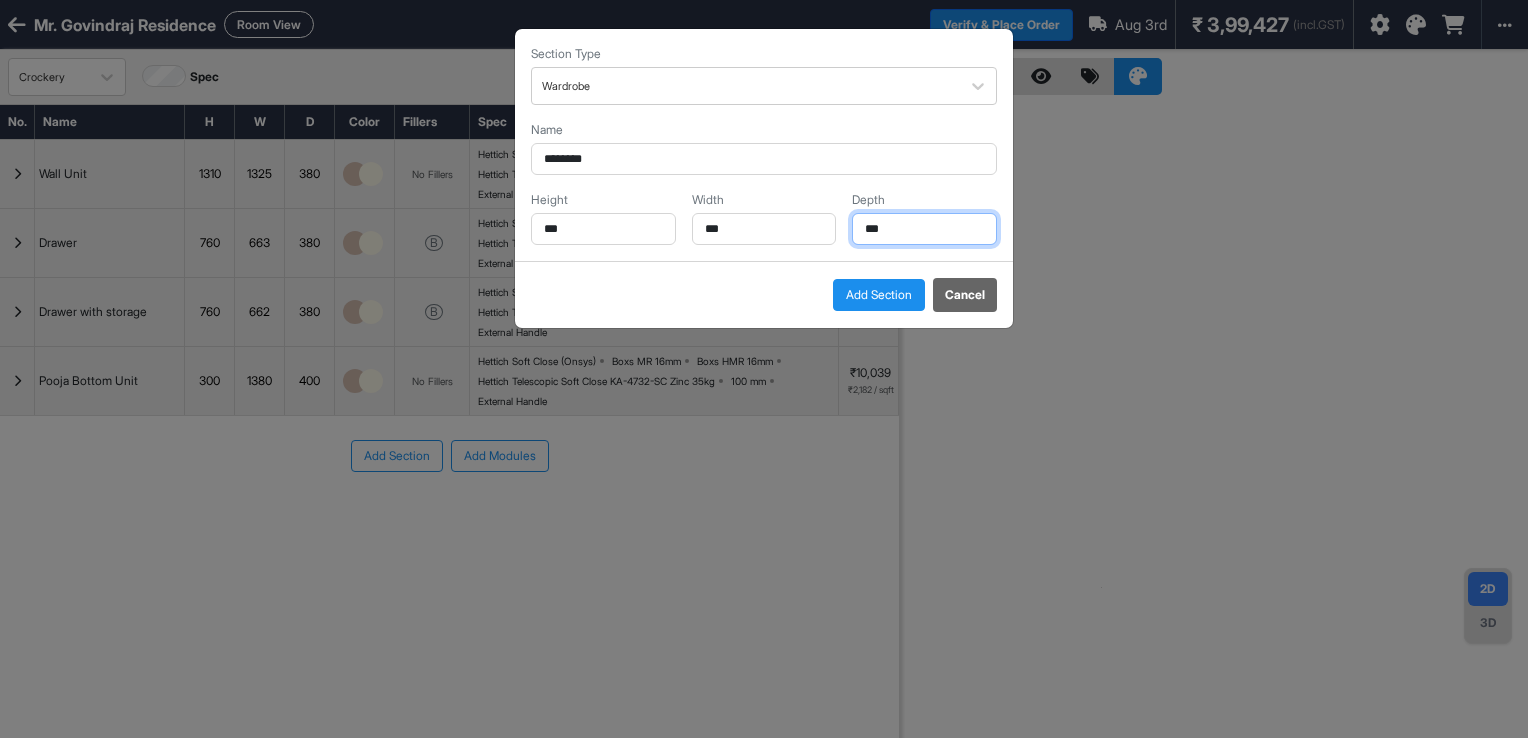 click on "***" at bounding box center (924, 229) 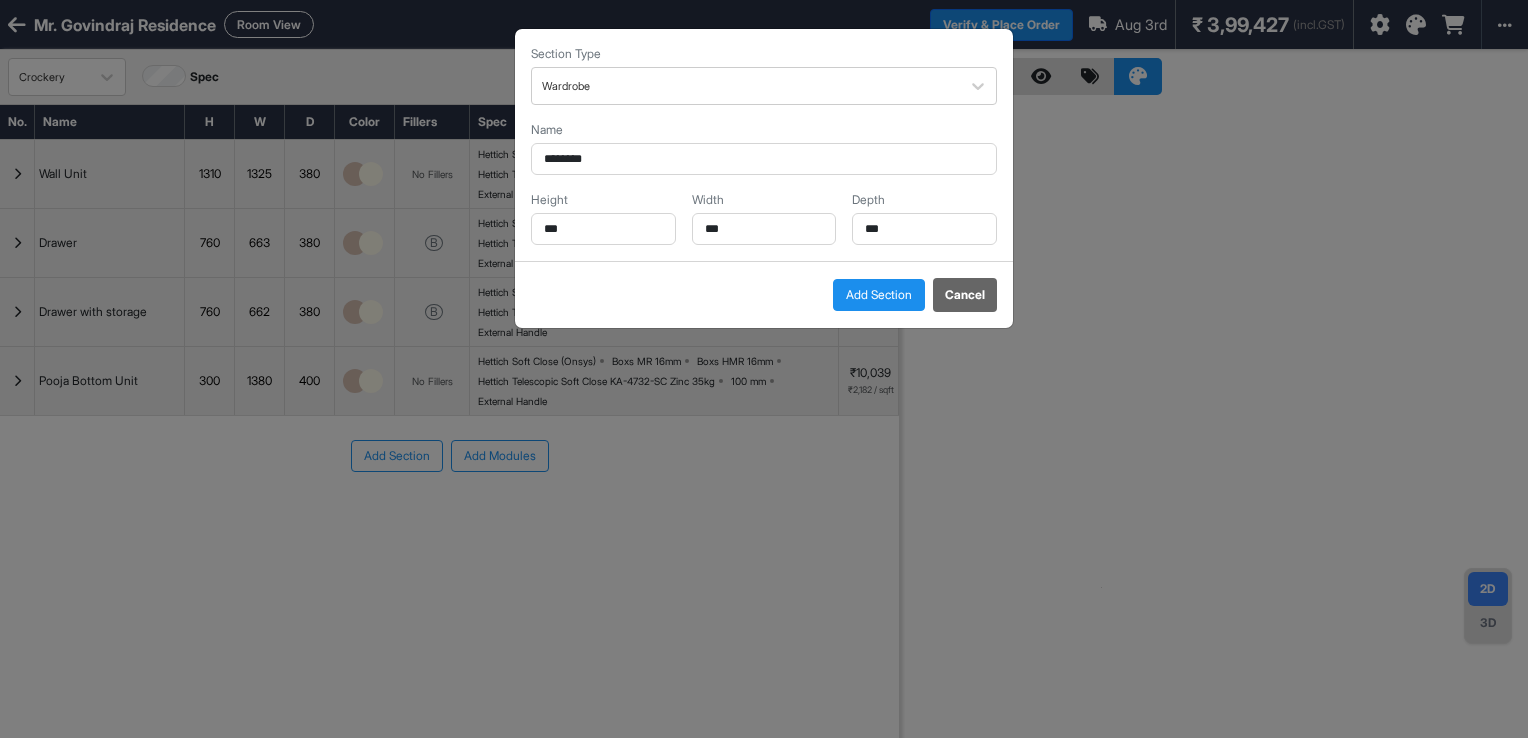 click on "Add Section" at bounding box center (879, 295) 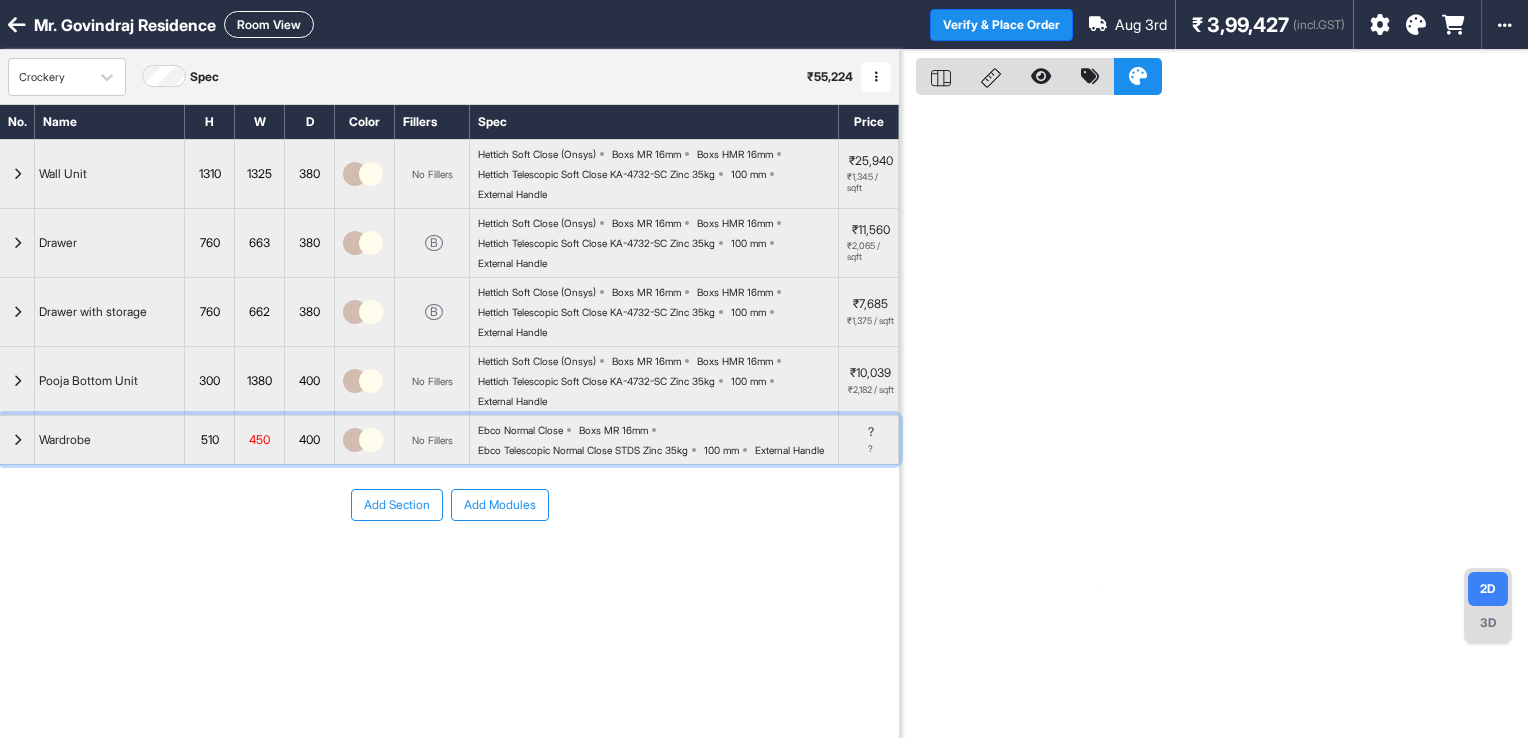 click at bounding box center [17, 440] 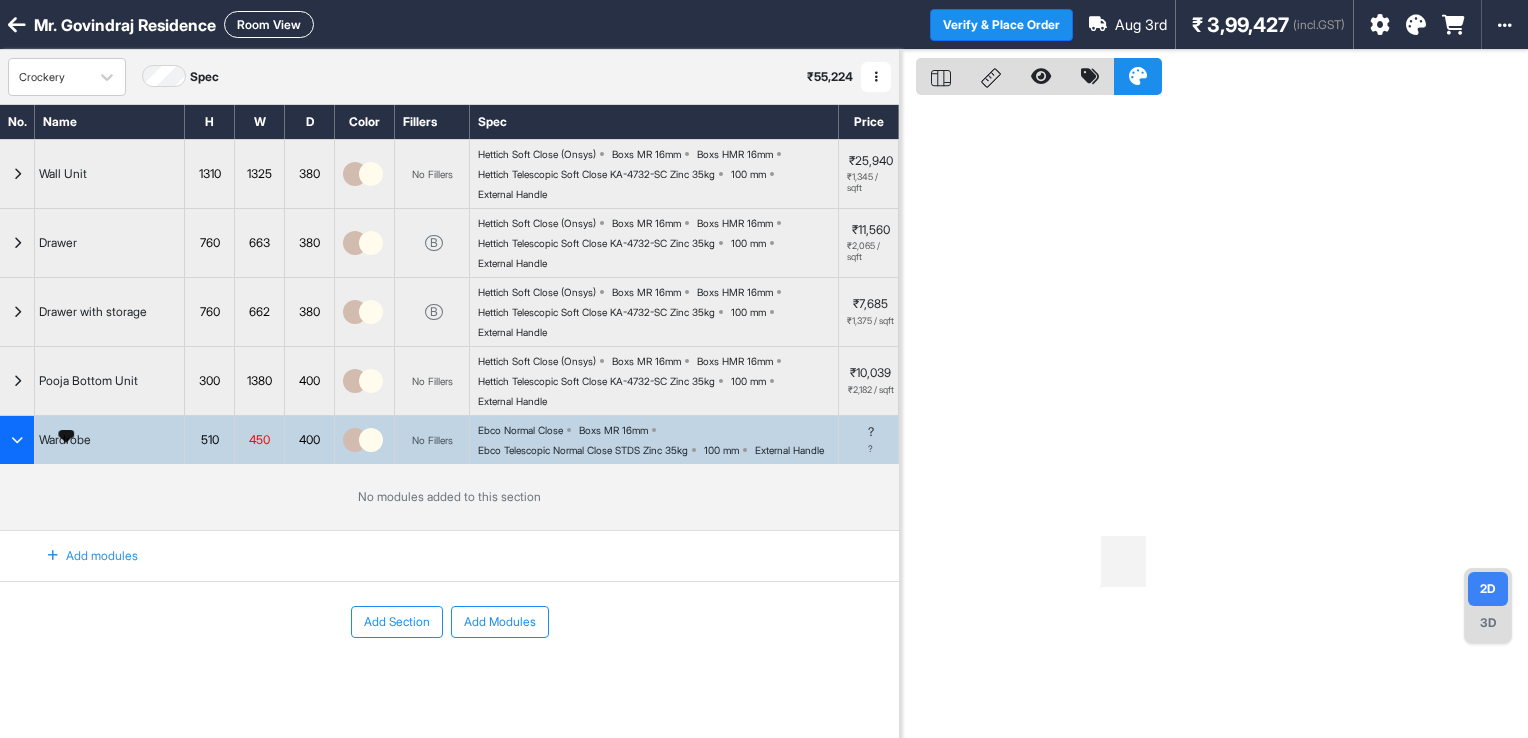 click on "Wardrobe" at bounding box center [65, 440] 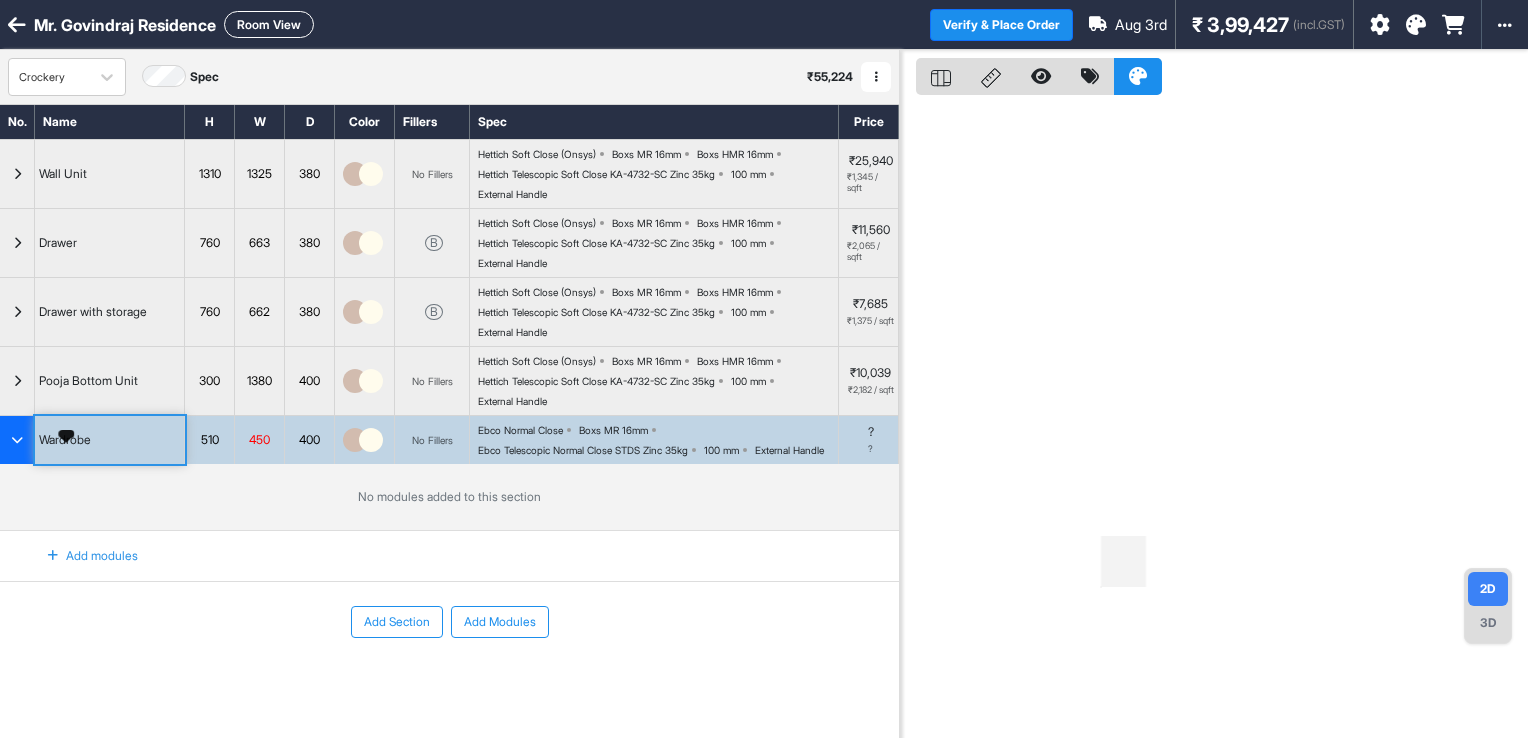 click on "Wardrobe" at bounding box center (65, 440) 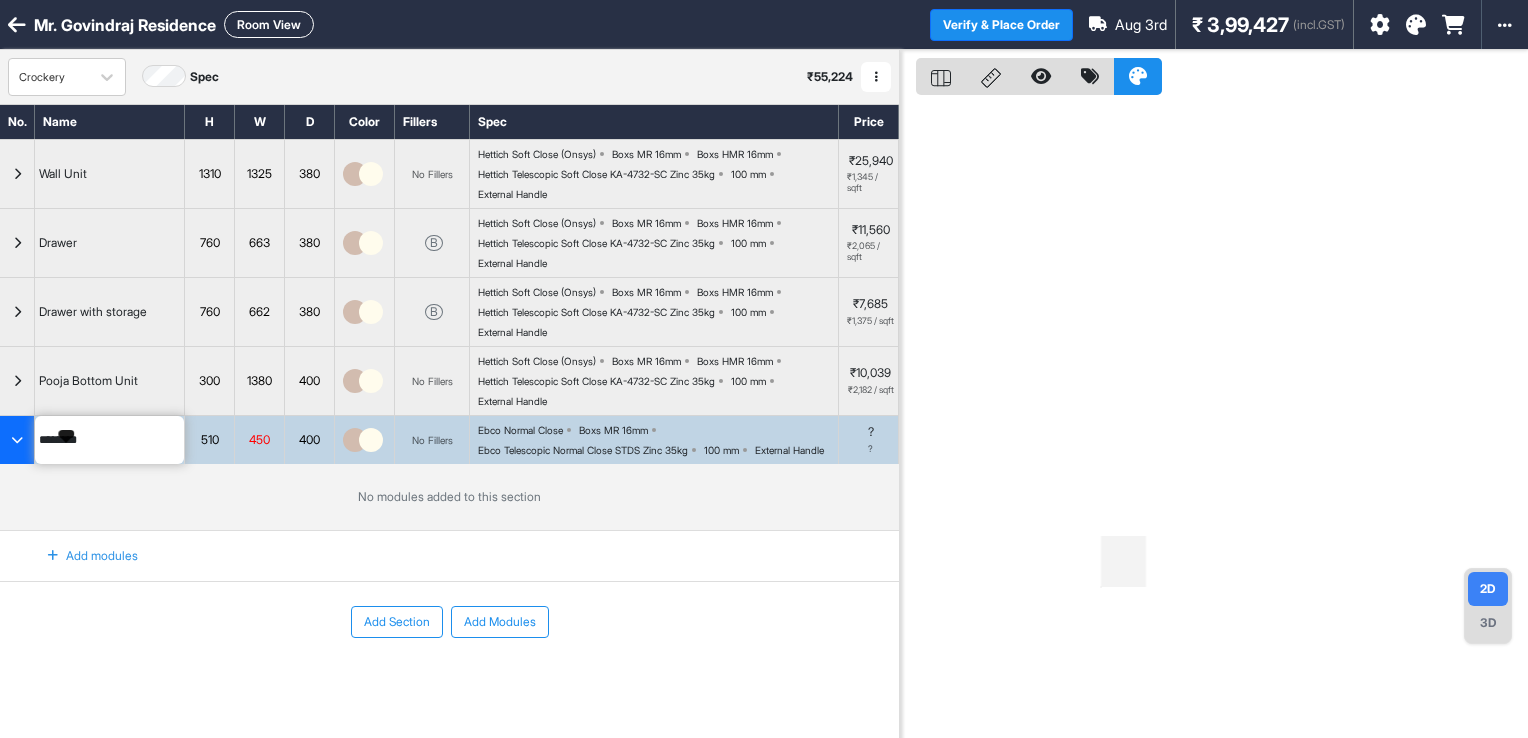 click on "********" at bounding box center [109, 440] 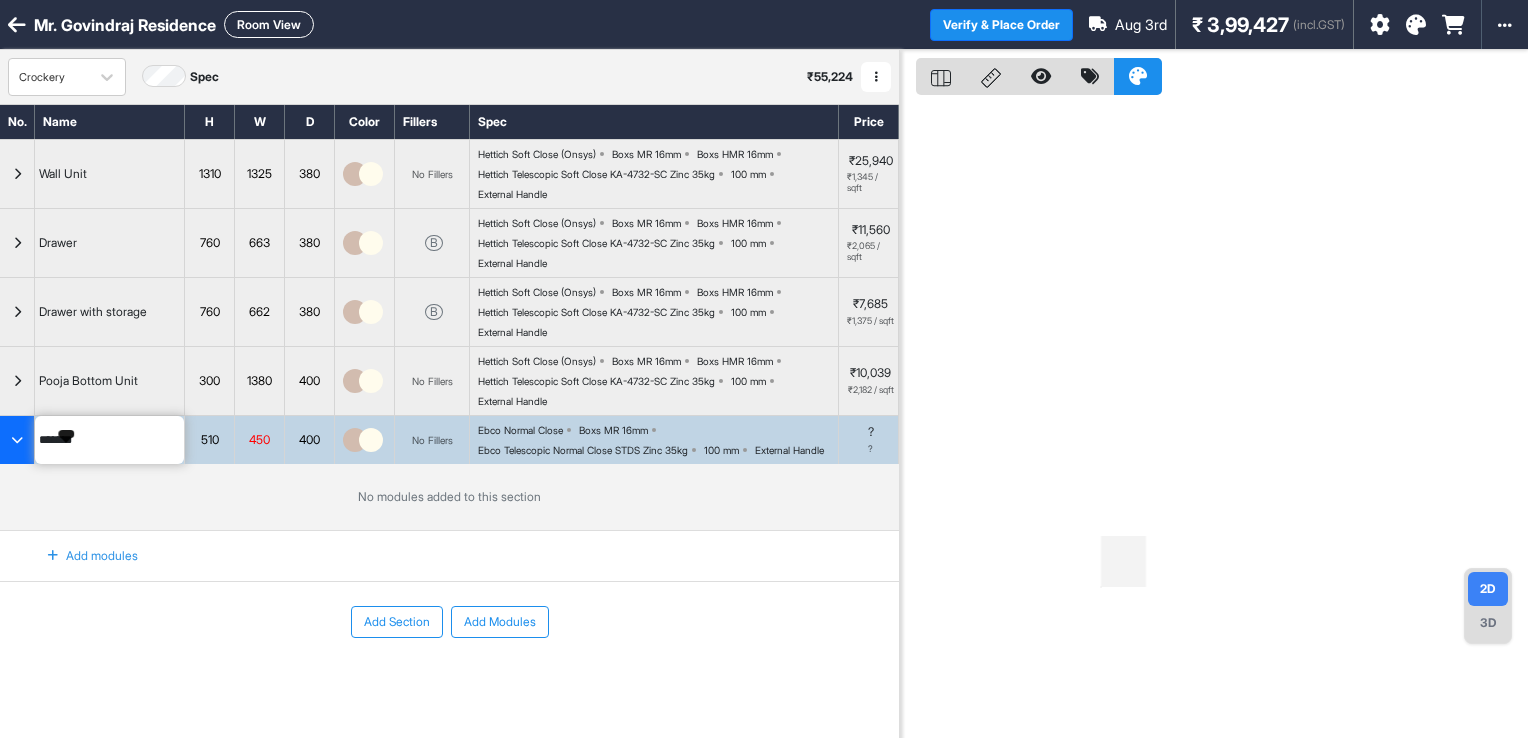click on "****** 510 450 400 No Fillers Ebco Normal Close Boxs MR 16mm Ebco Telescopic Normal Close STDS Zinc 35kg 100 mm External Handle ? ?" at bounding box center (449, 439) 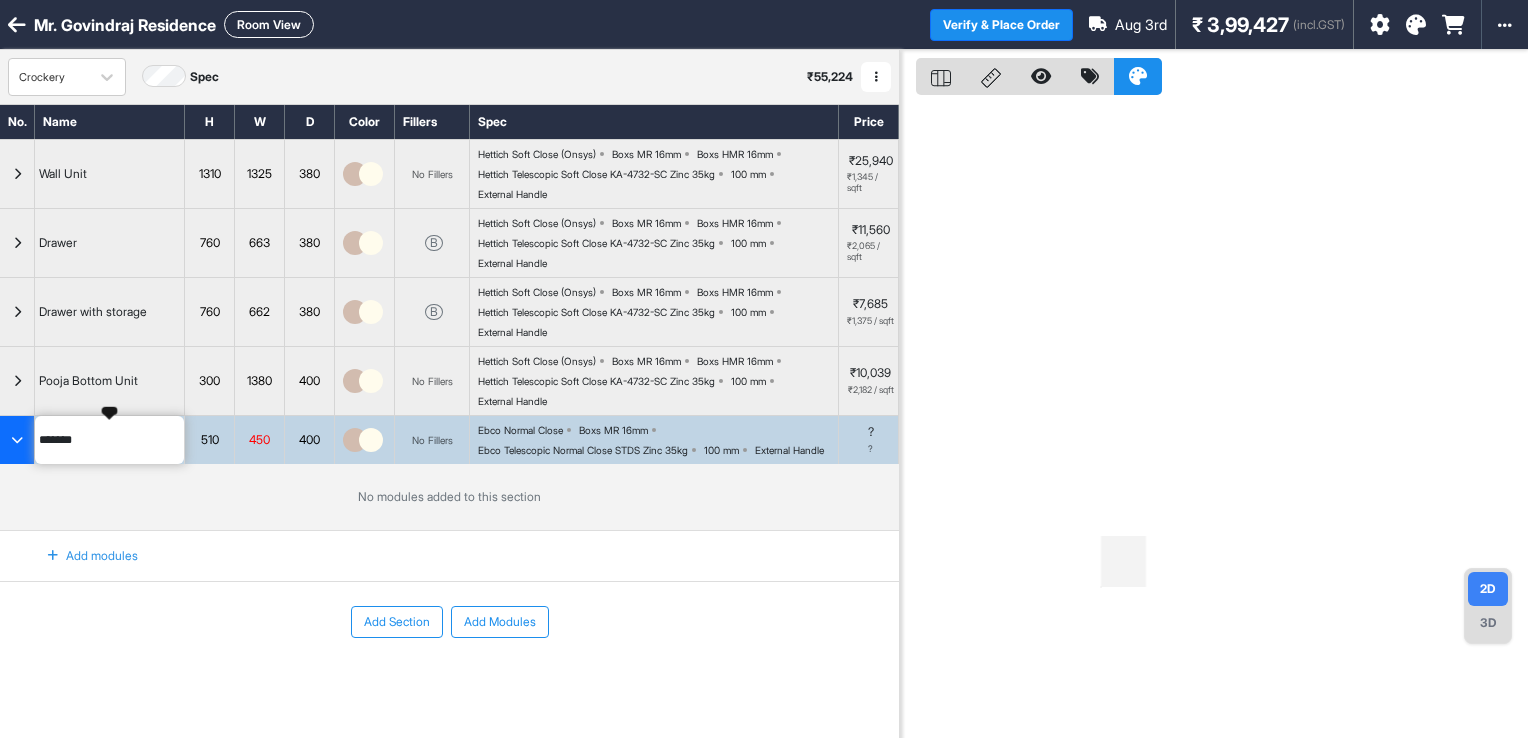 click on "******" at bounding box center (109, 440) 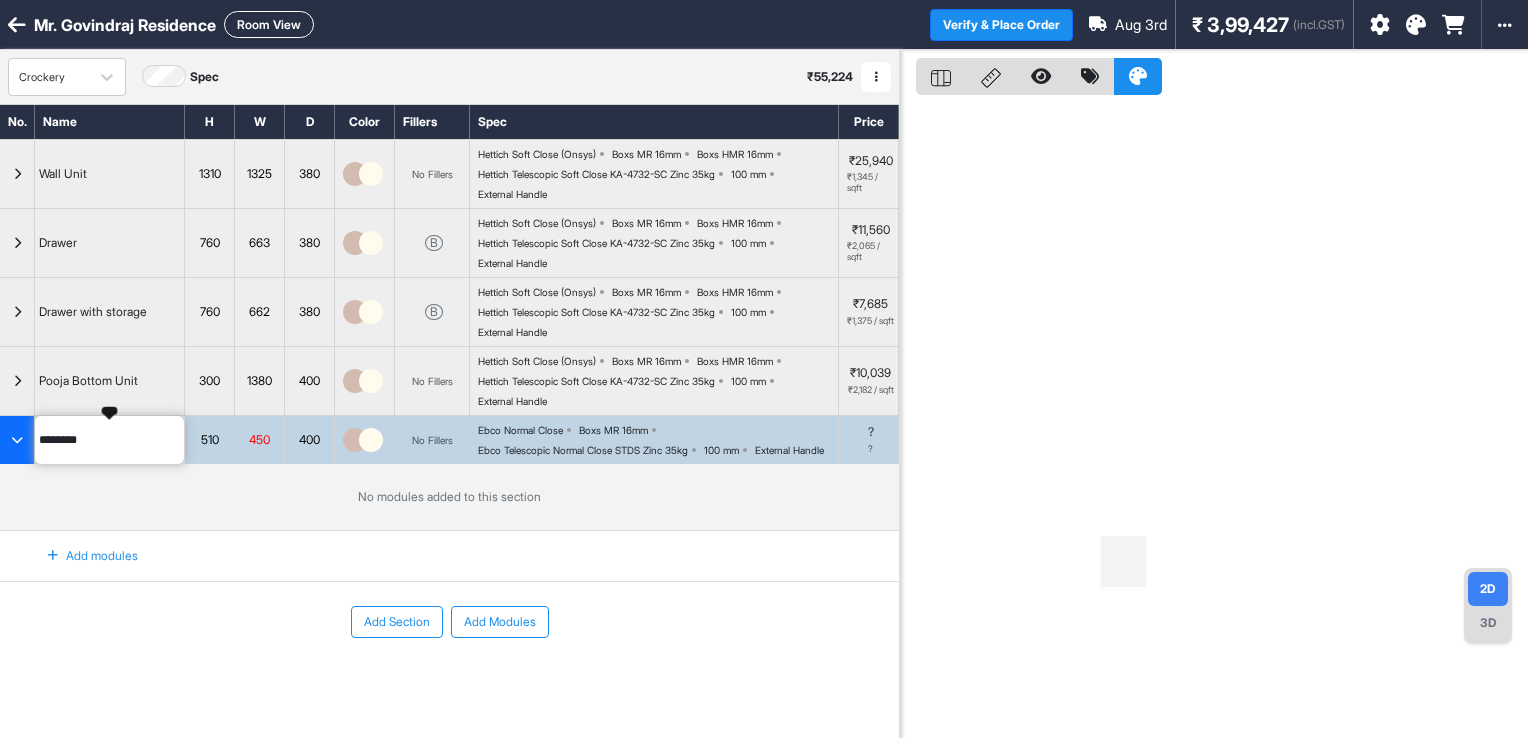 click on "****** 510 450 400 No Fillers Ebco Normal Close Boxs MR 16mm Ebco Telescopic Normal Close STDS Zinc 35kg 100 mm External Handle ? ?" at bounding box center (449, 439) 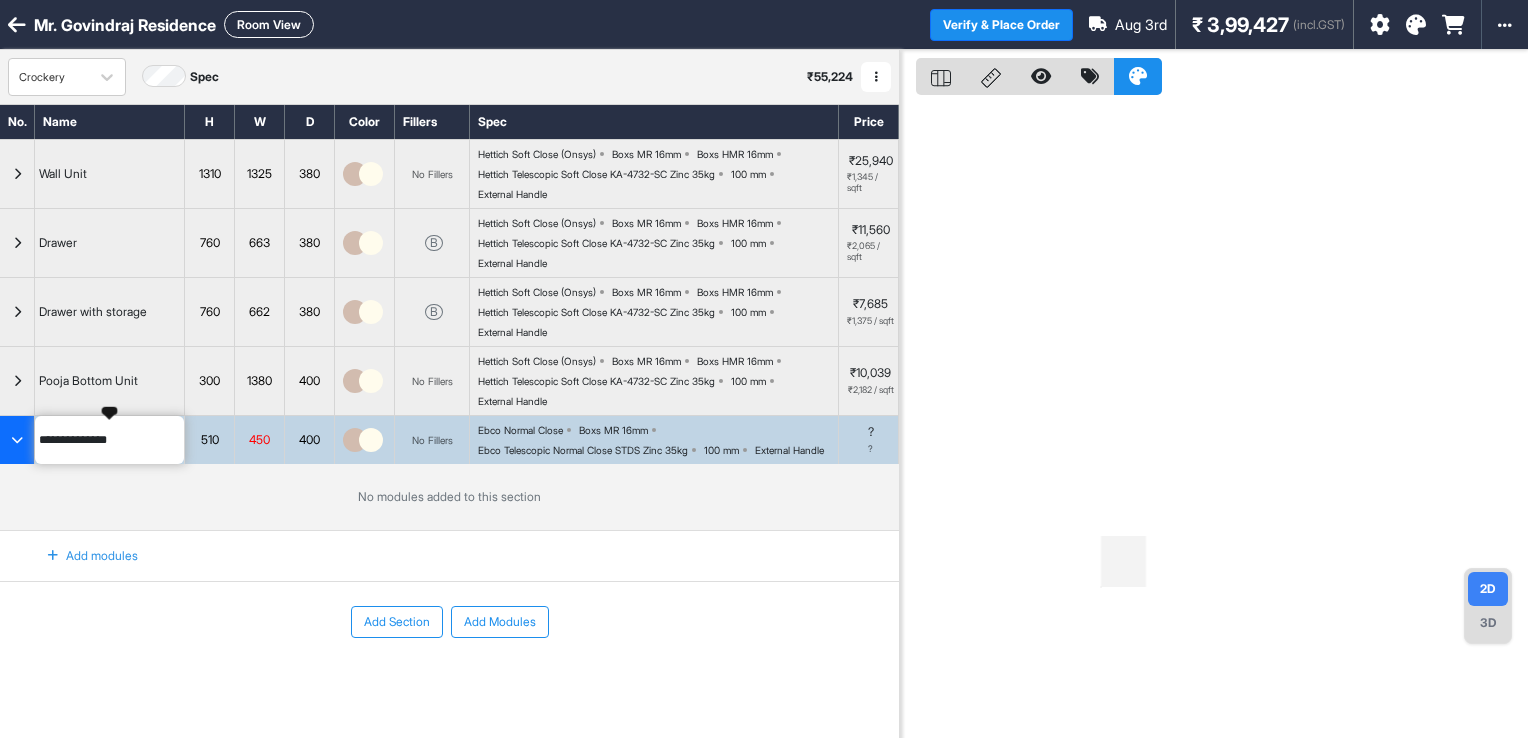 click on "**********" at bounding box center (449, 439) 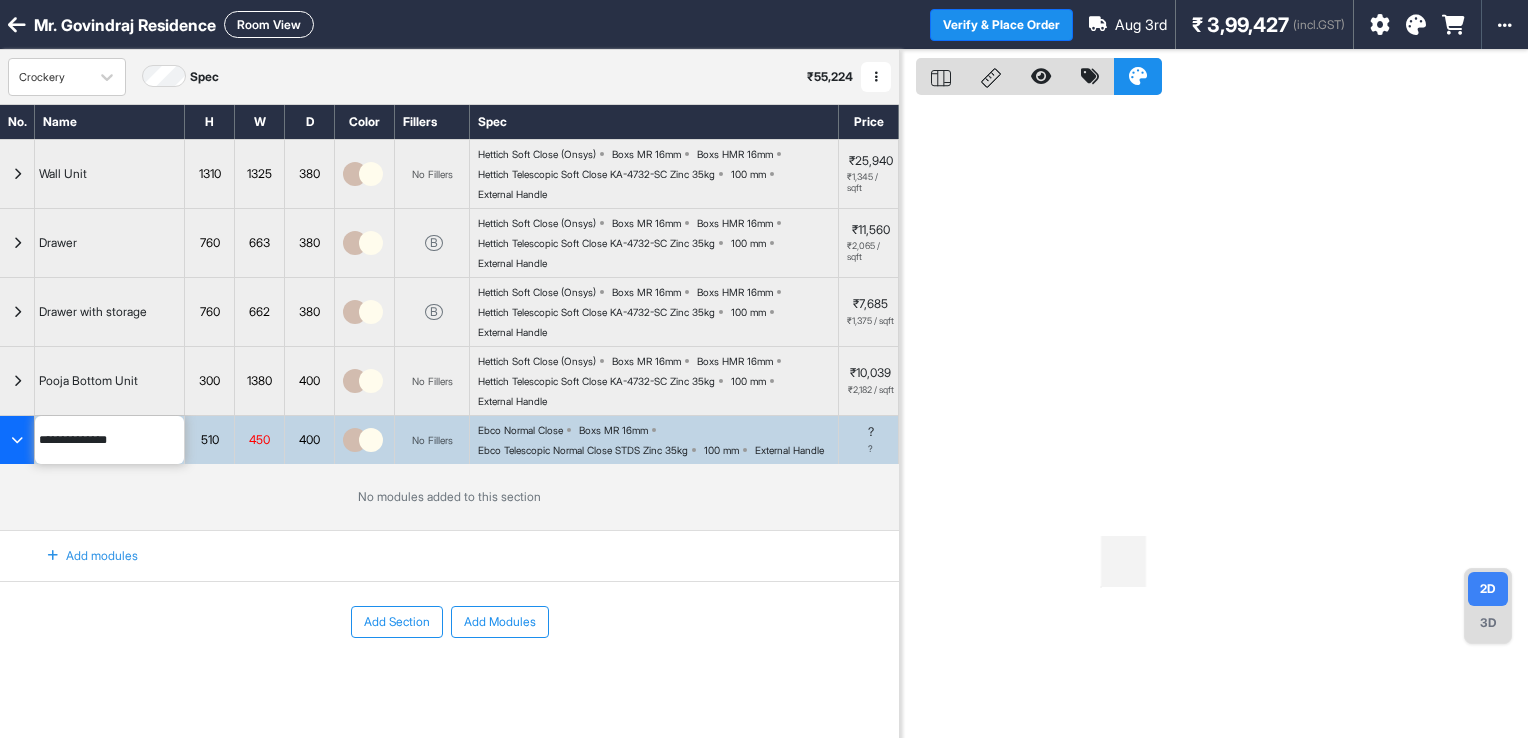 type on "**********" 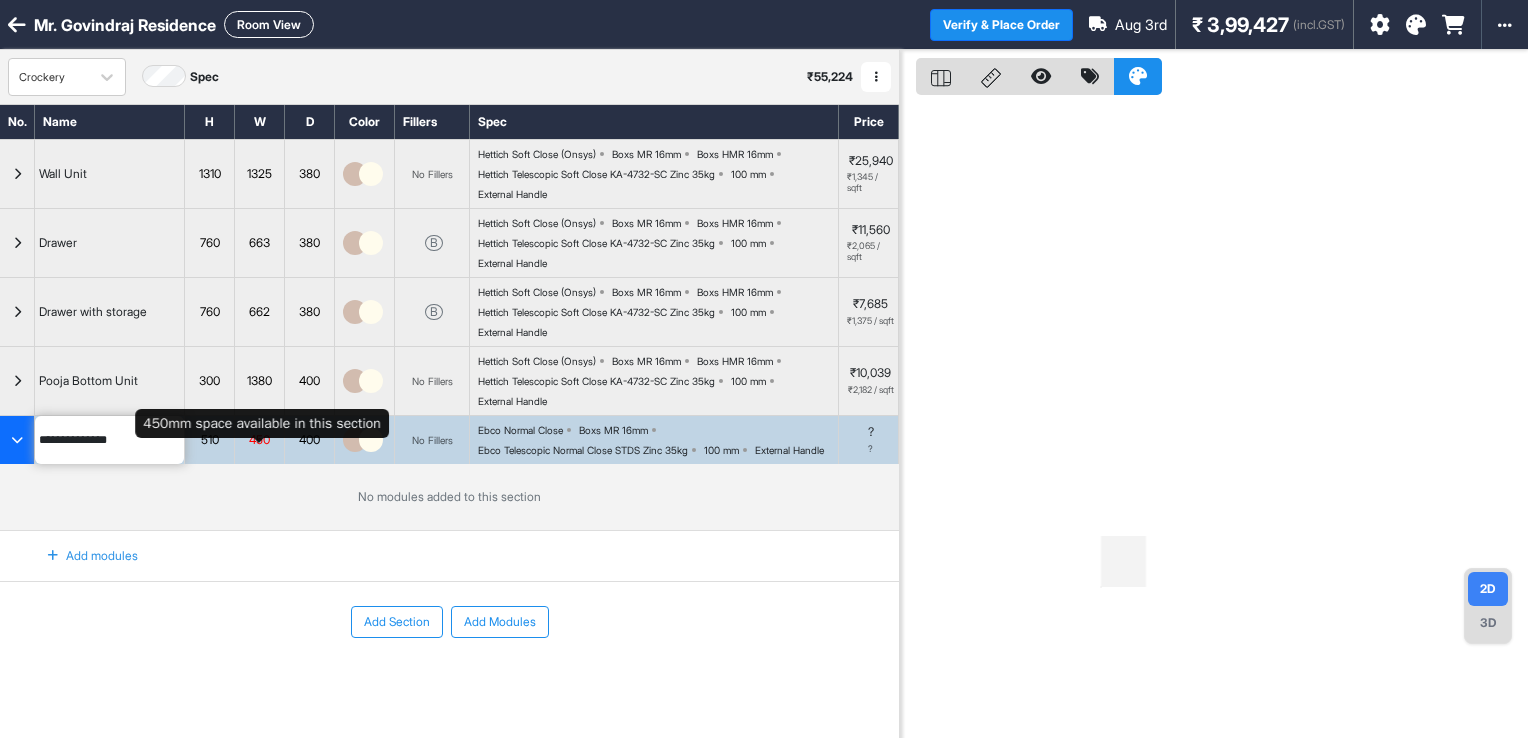 click on "450" at bounding box center [259, 440] 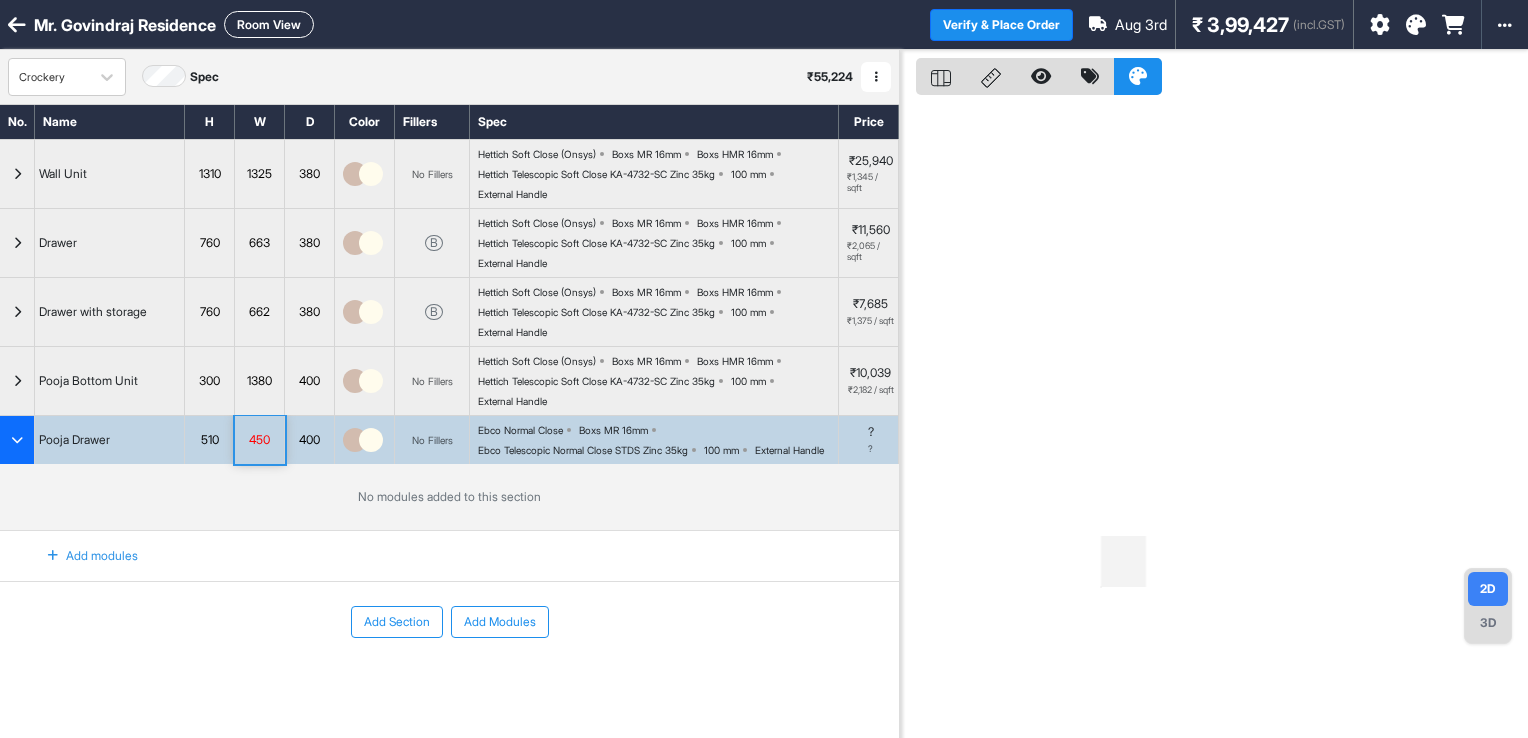 click at bounding box center [53, 556] 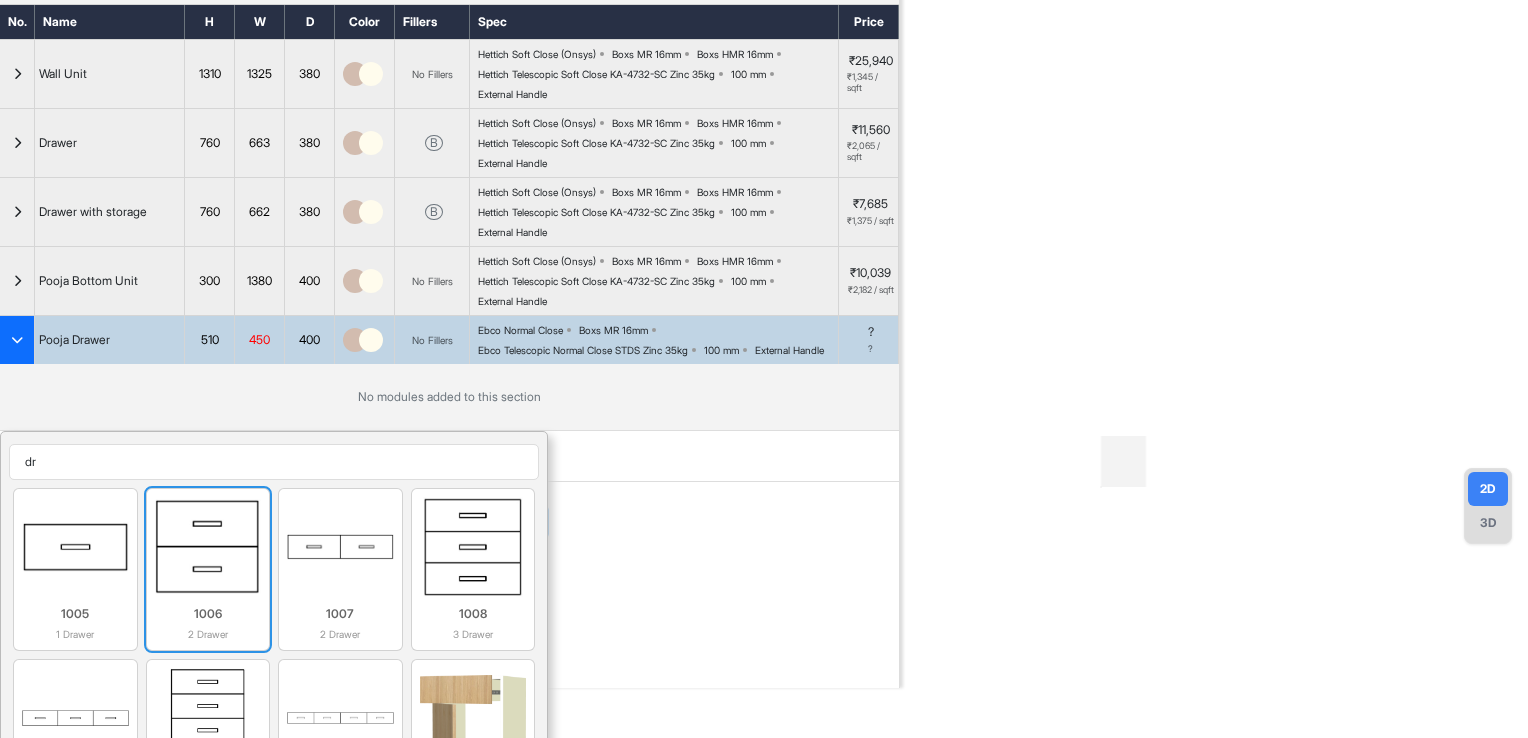 type on "dr" 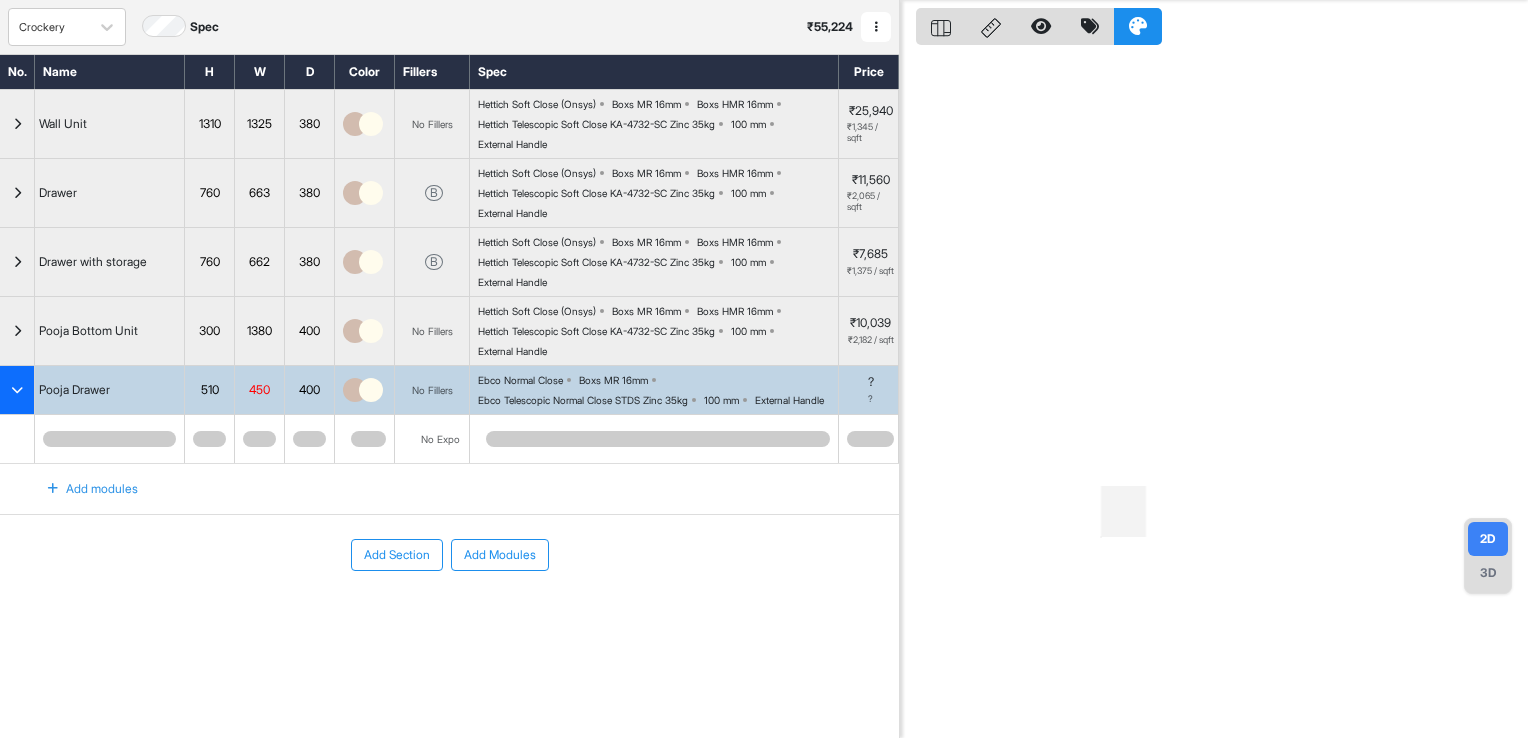 click on "Ebco Telescopic Normal Close STDS Zinc 35kg" at bounding box center (583, 400) 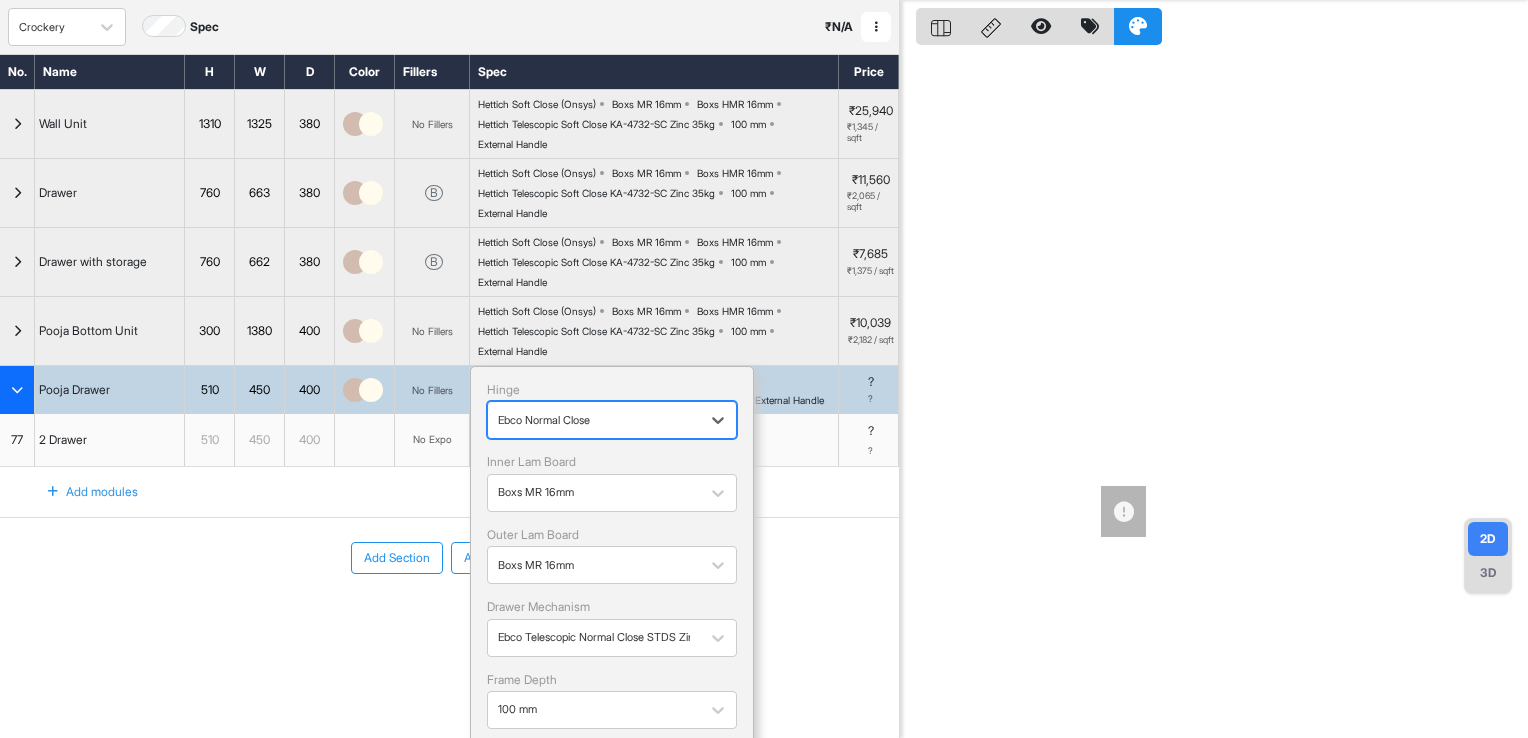 click at bounding box center (594, 420) 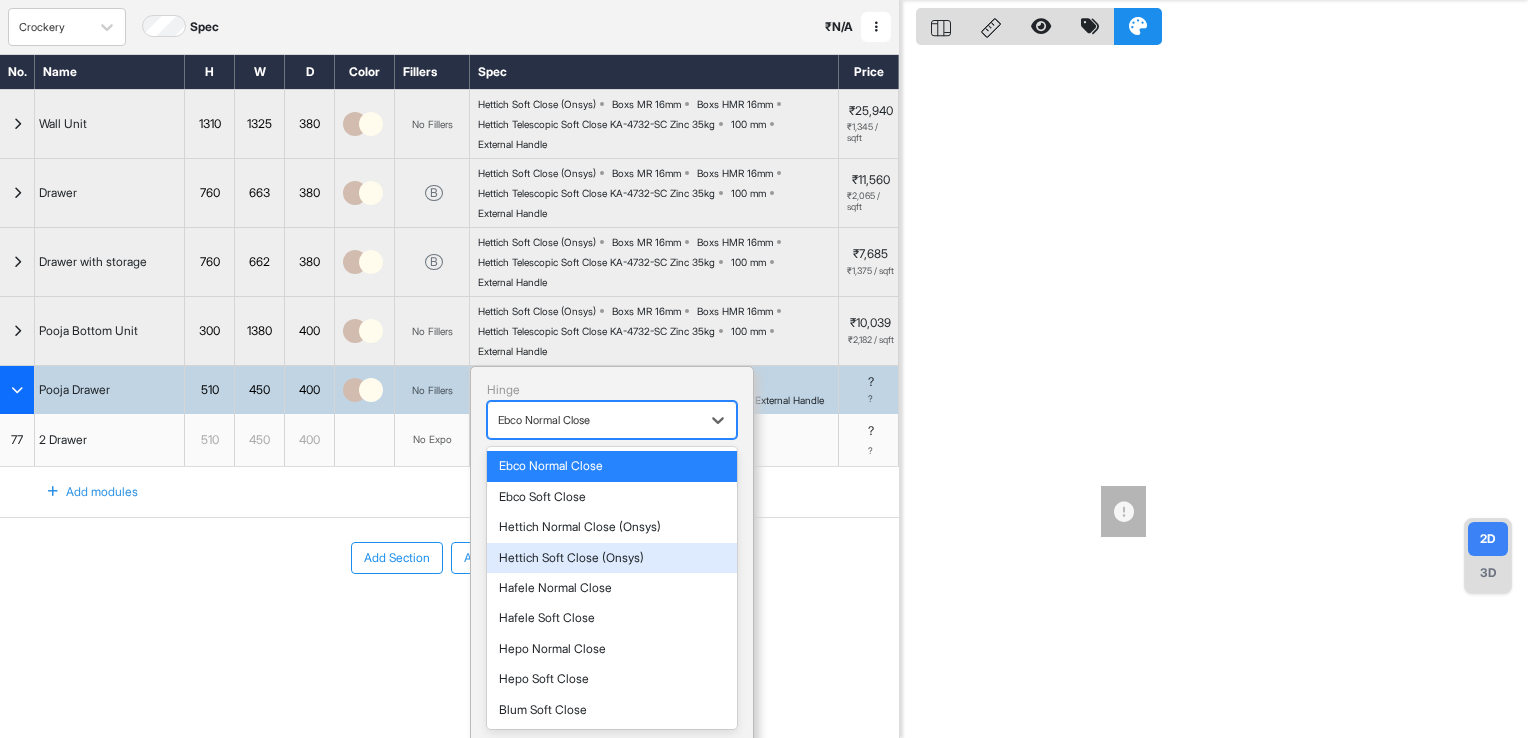 click on "Hettich Soft Close (Onsys)" at bounding box center (612, 558) 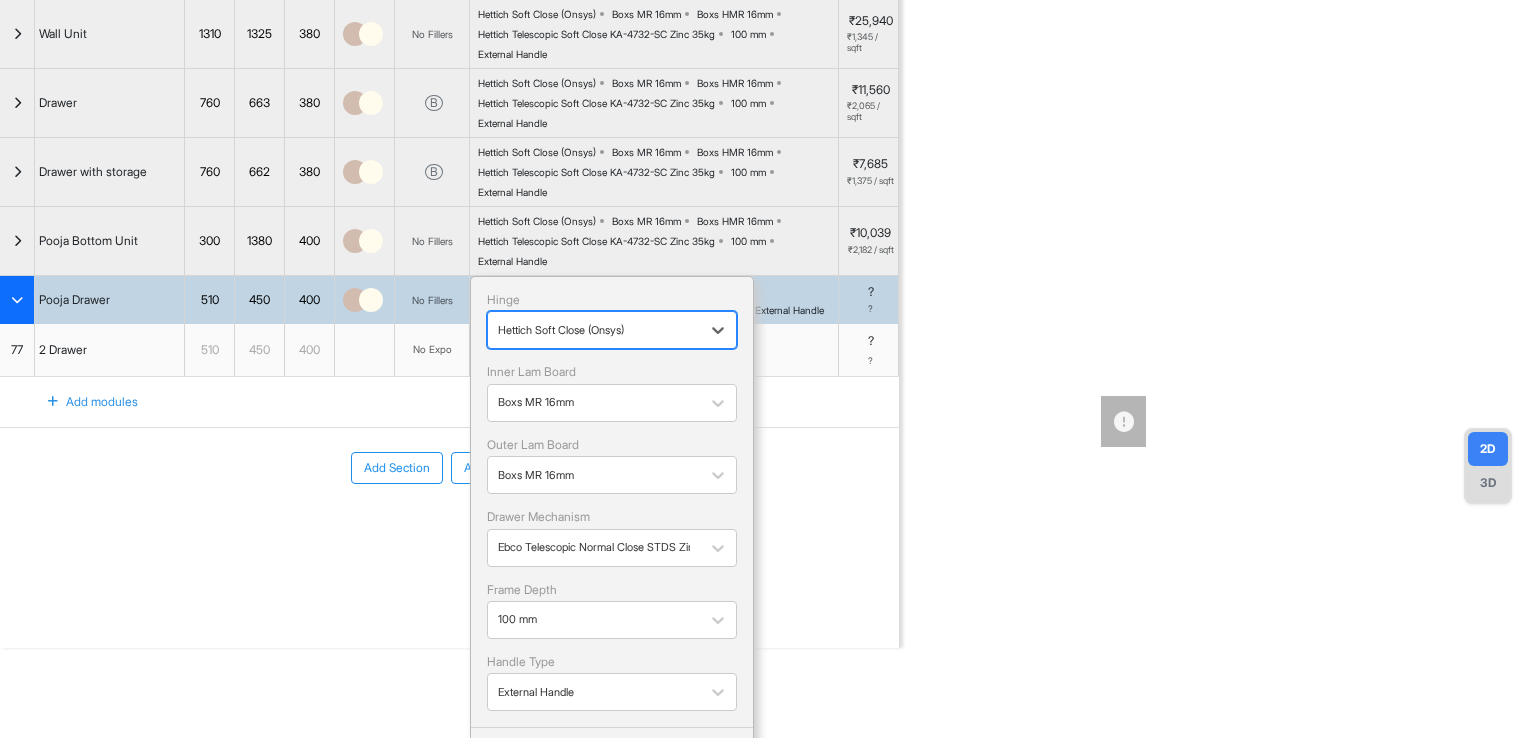 scroll, scrollTop: 150, scrollLeft: 0, axis: vertical 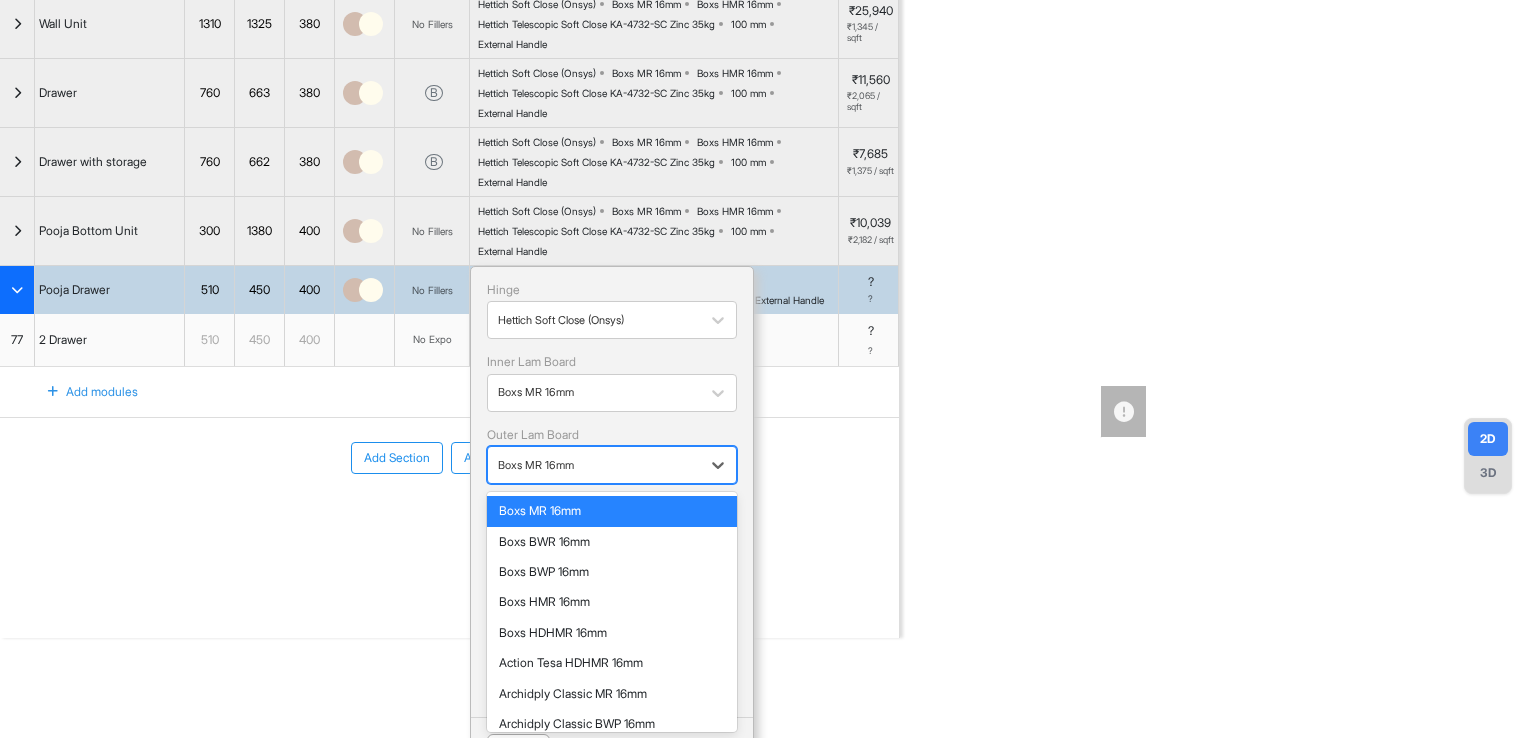 click at bounding box center (594, 465) 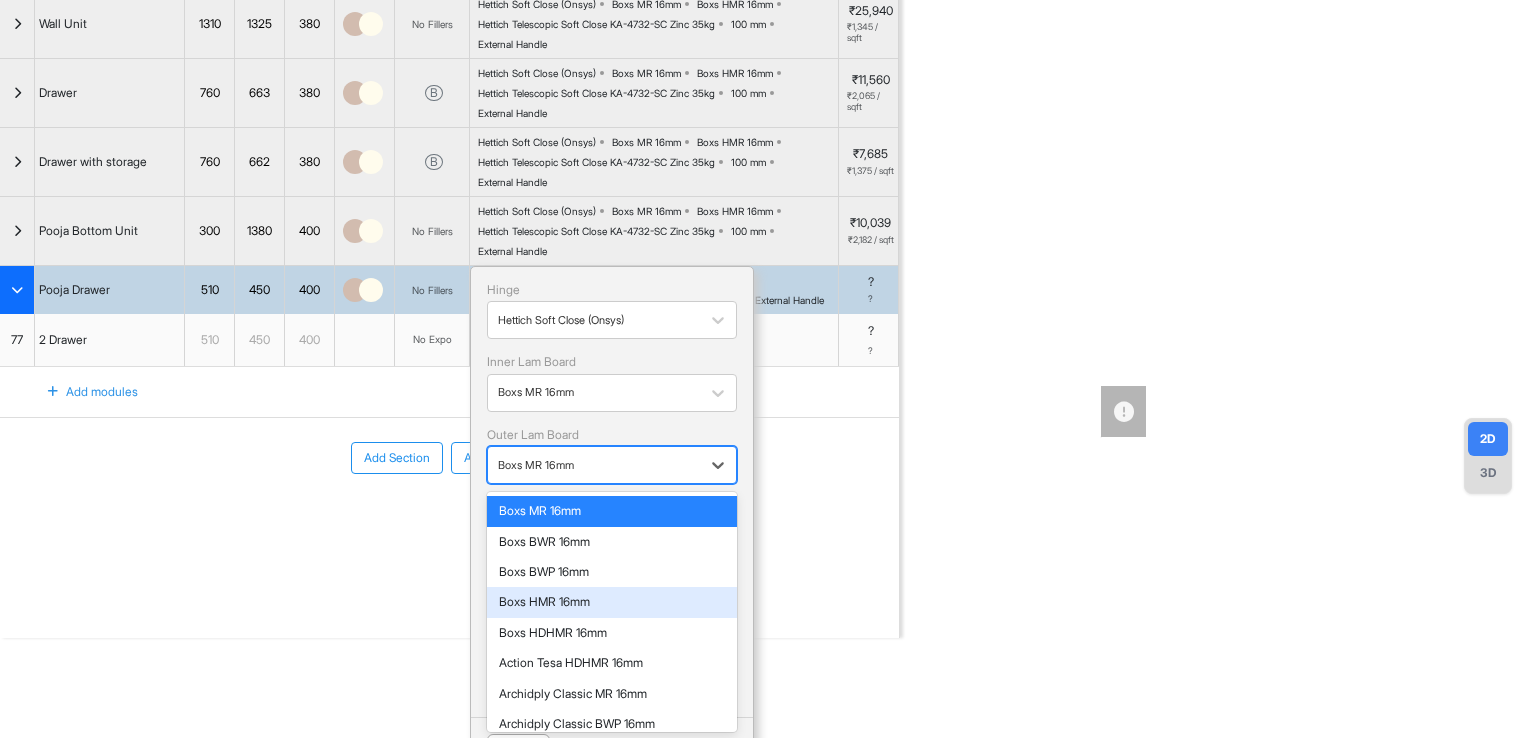 click on "Boxs HMR 16mm" at bounding box center (612, 602) 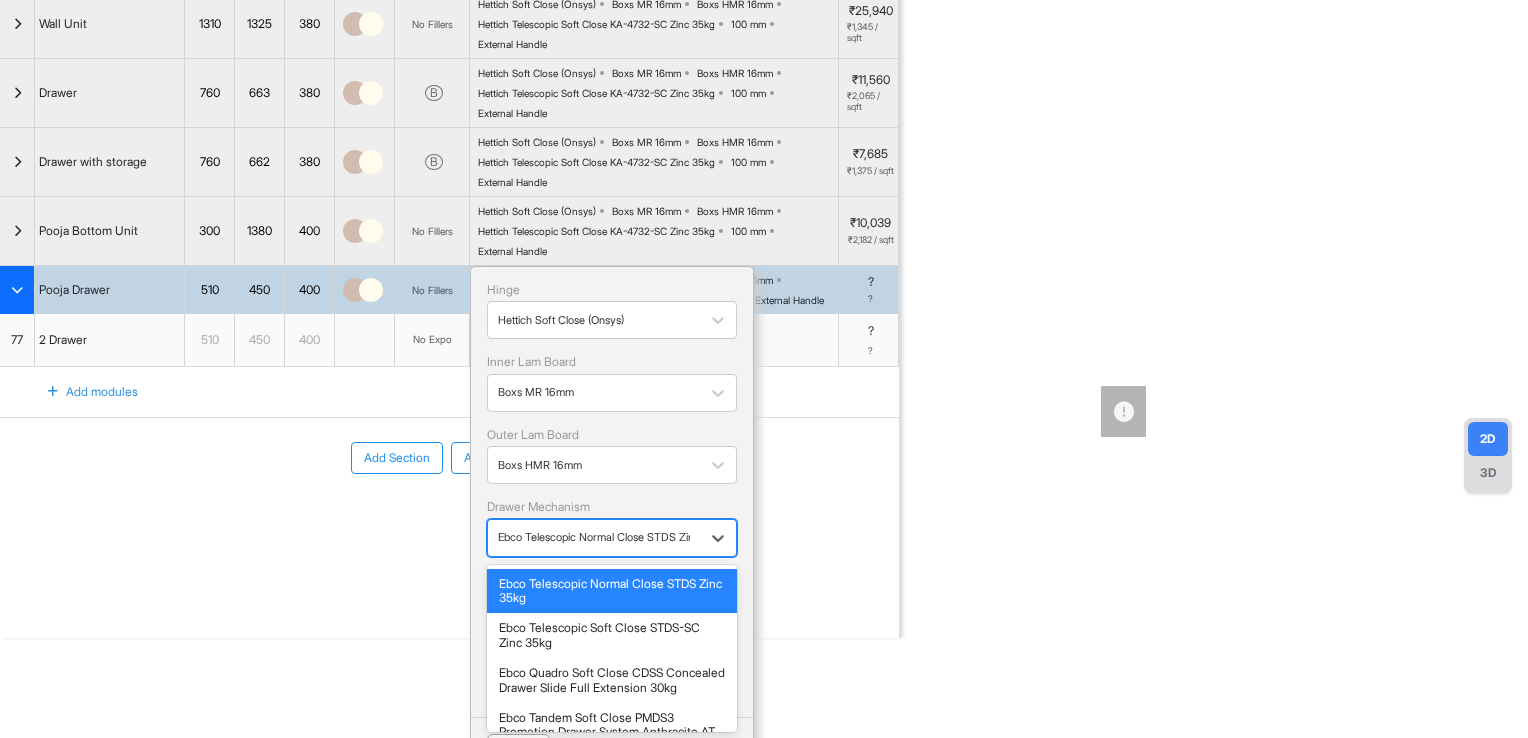 click on "Ebco Telescopic Normal Close STDS Zinc 35kg" at bounding box center (594, 537) 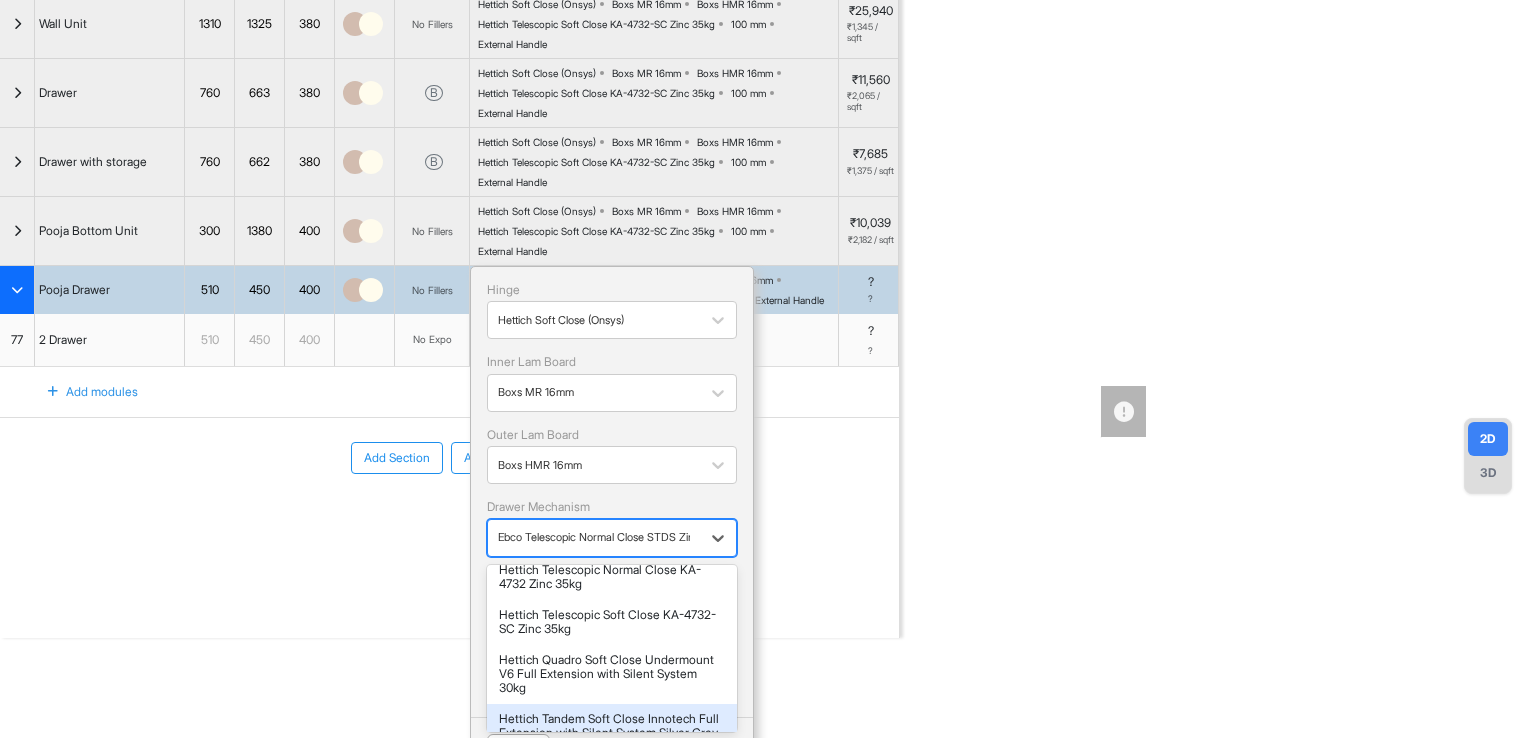 scroll, scrollTop: 200, scrollLeft: 0, axis: vertical 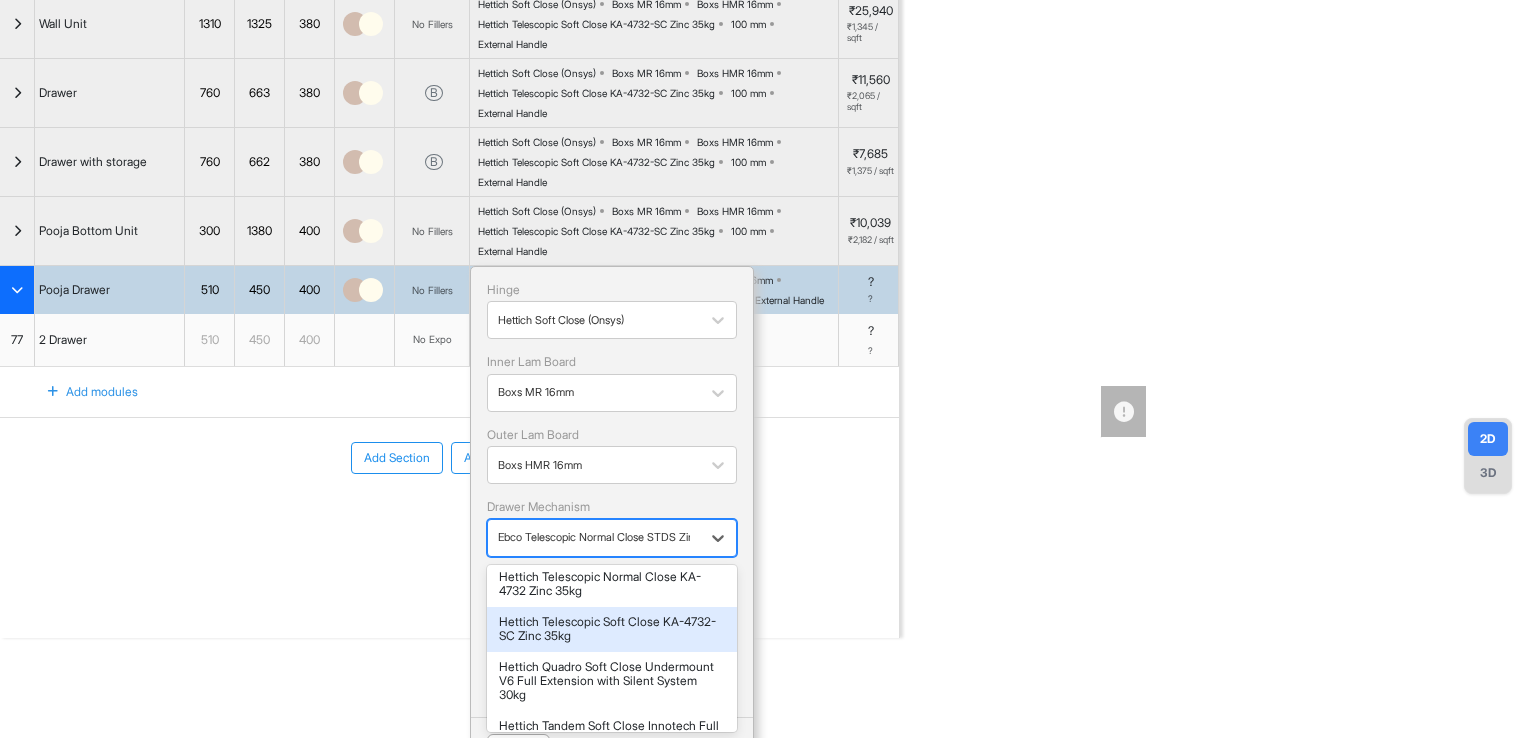 click on "Hettich Telescopic Soft Close KA-4732-SC Zinc 35kg" at bounding box center (612, 629) 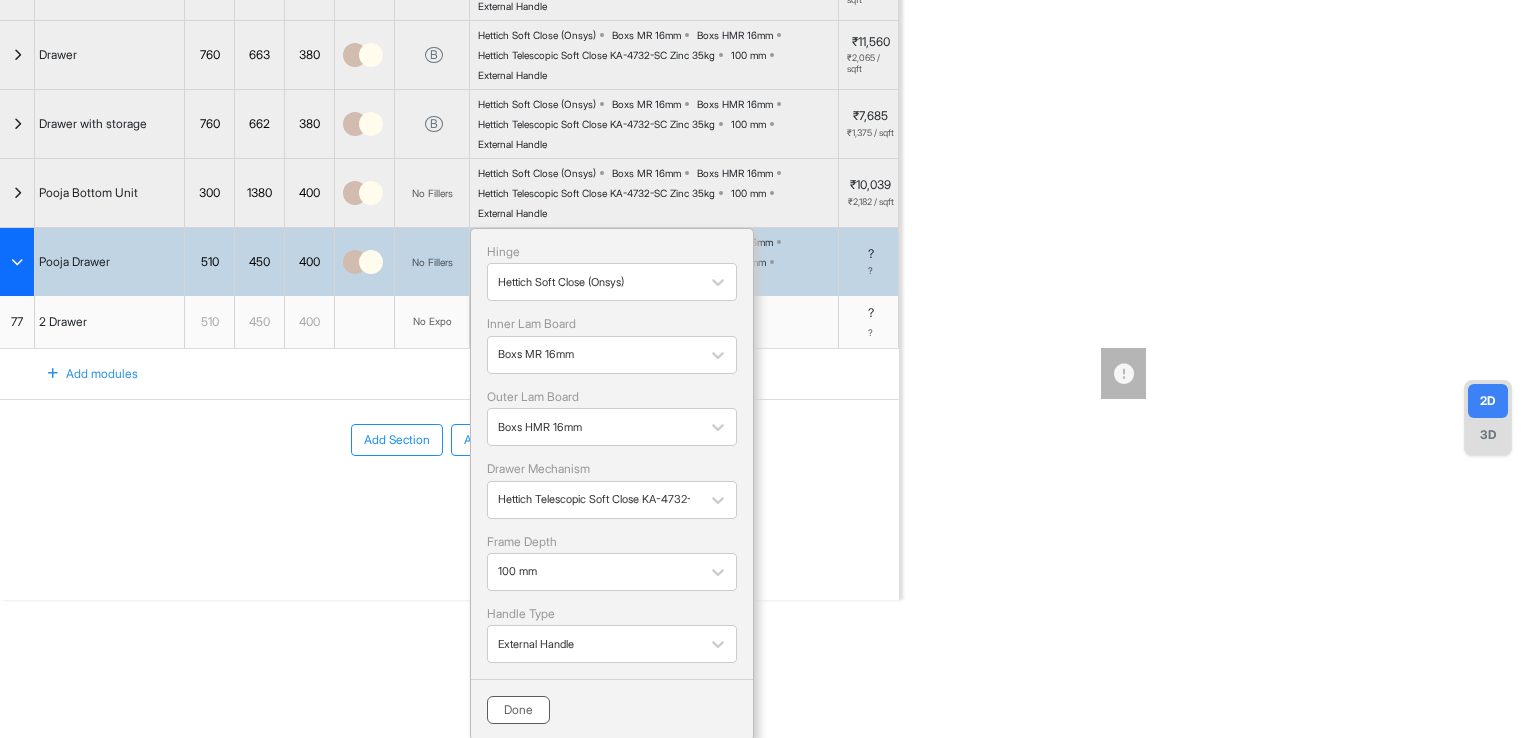 click on "Done" at bounding box center (518, 710) 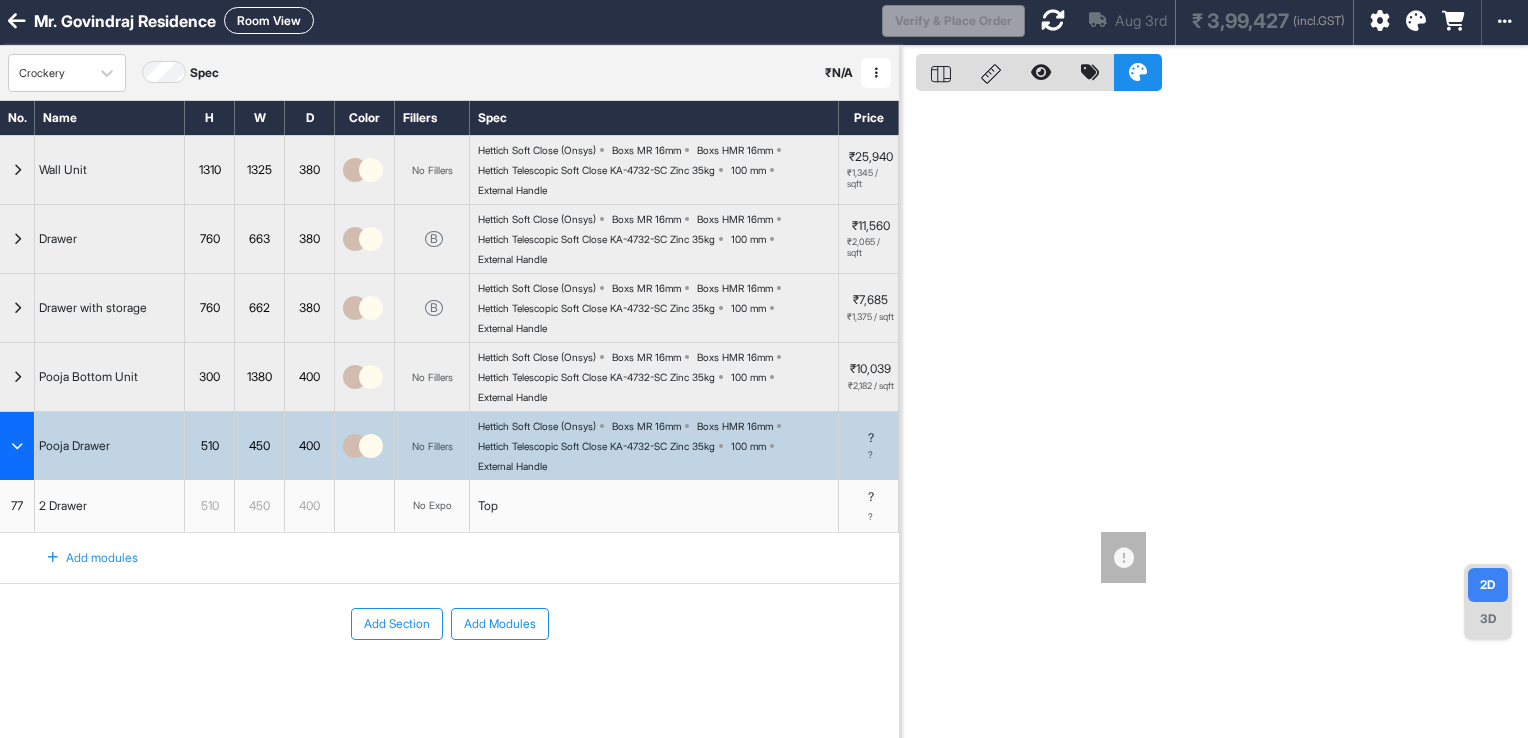 scroll, scrollTop: 0, scrollLeft: 0, axis: both 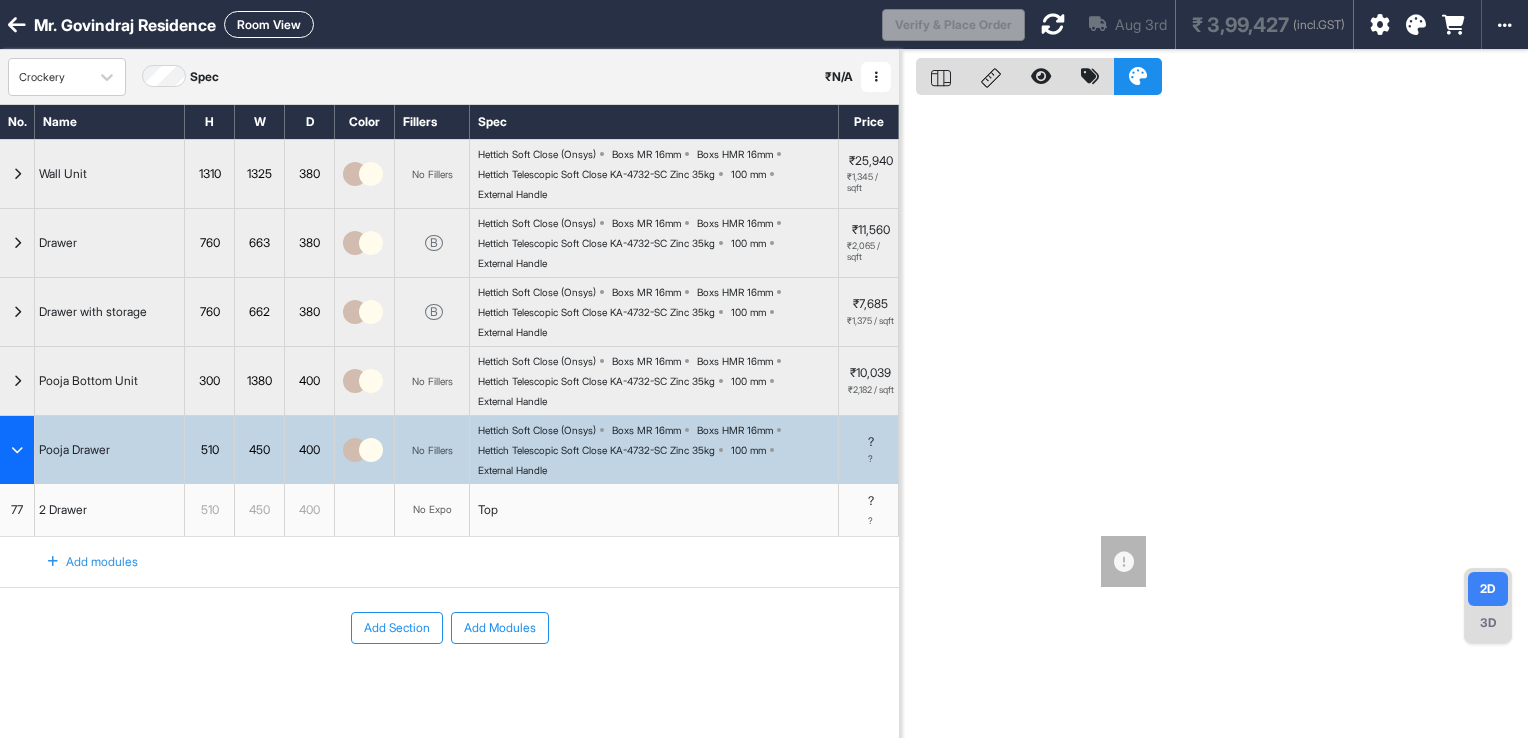 click at bounding box center [1053, 24] 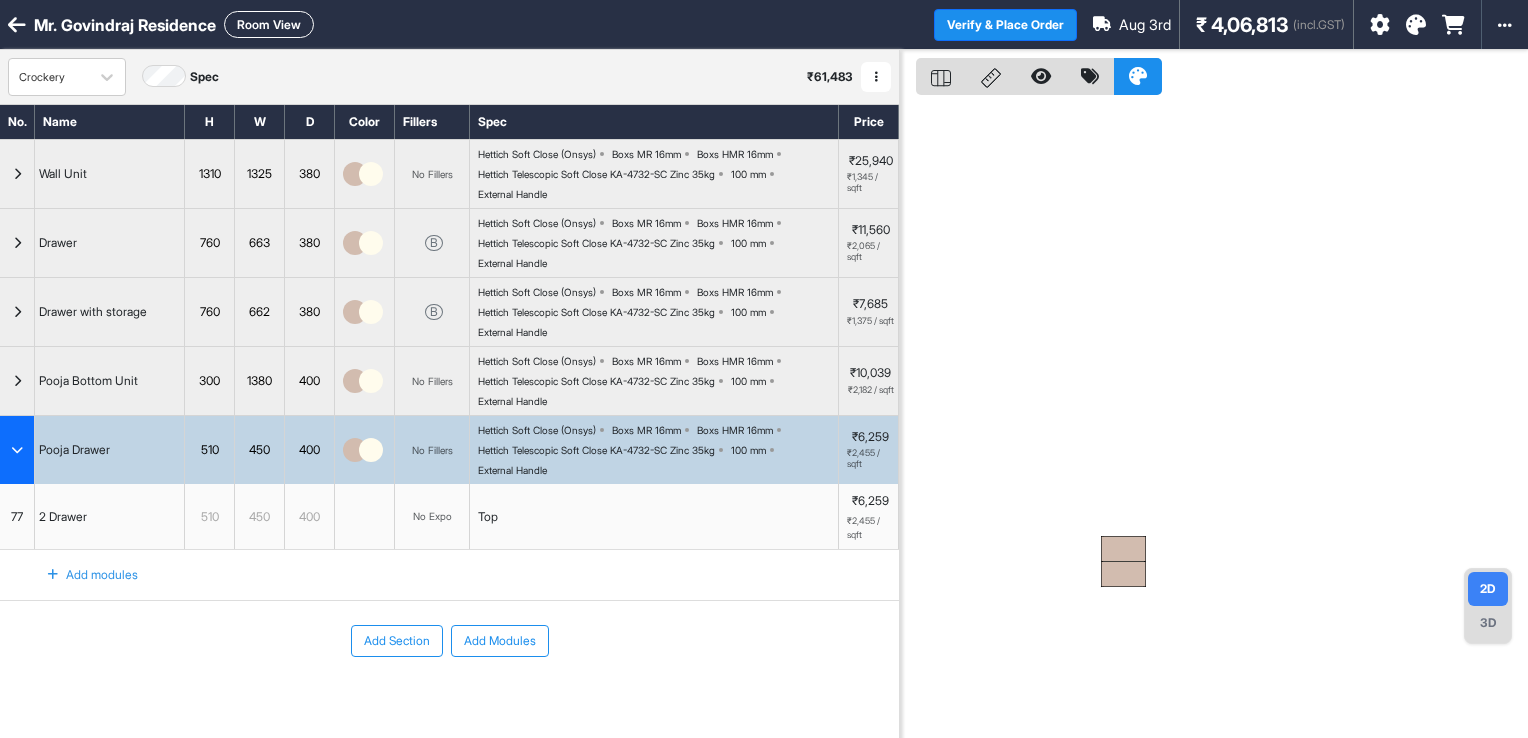 click on "510" at bounding box center [209, 450] 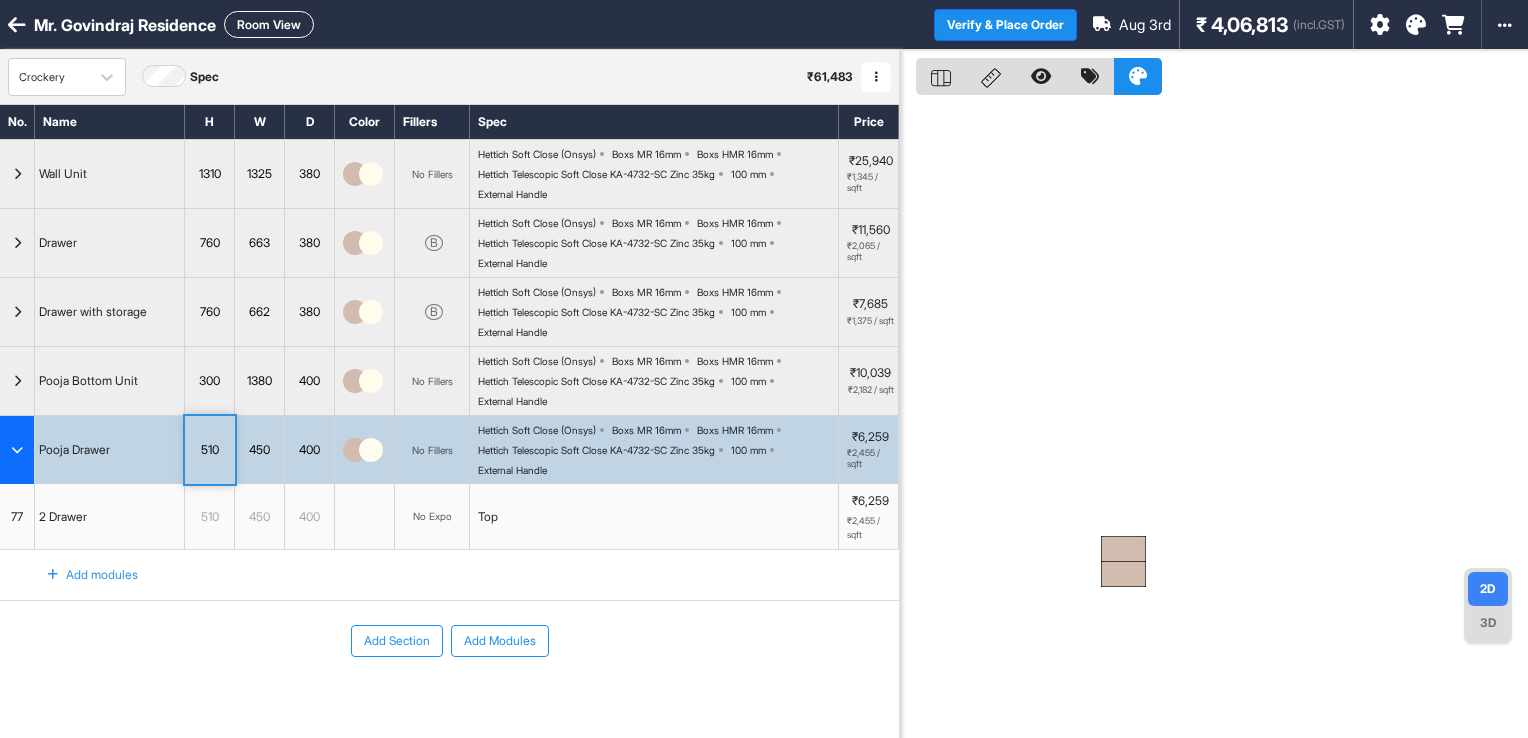 click on "510" at bounding box center (209, 450) 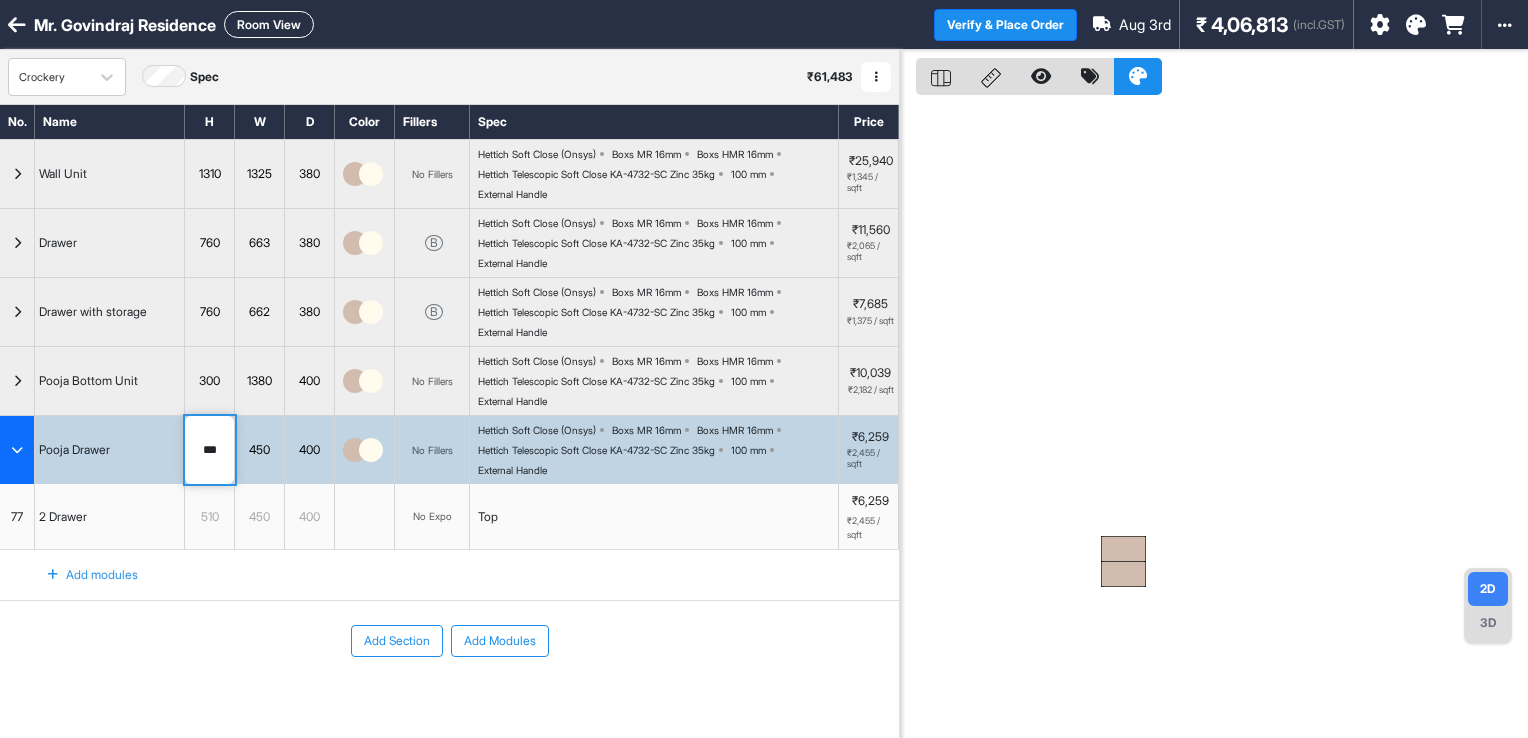 click on "***" at bounding box center (209, 450) 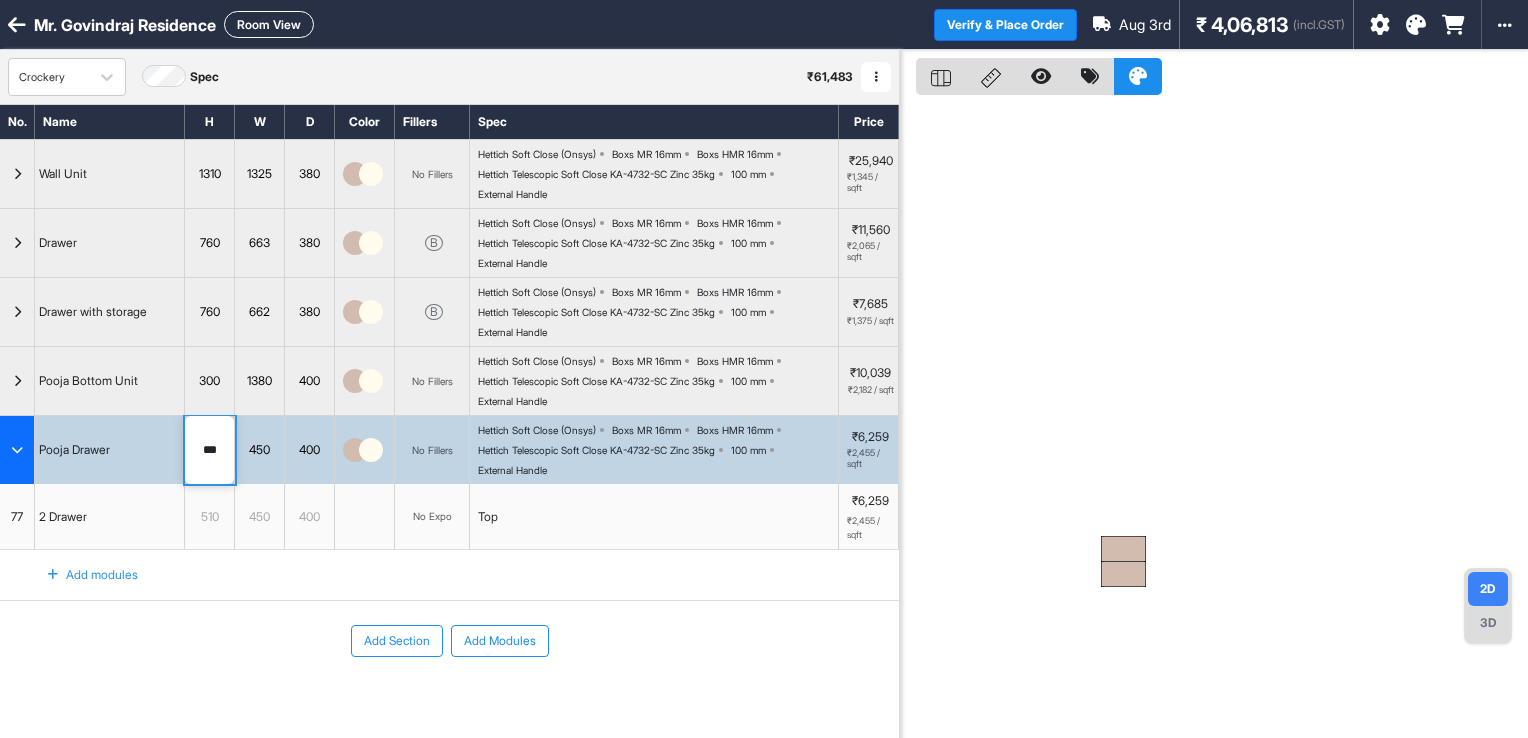 type on "***" 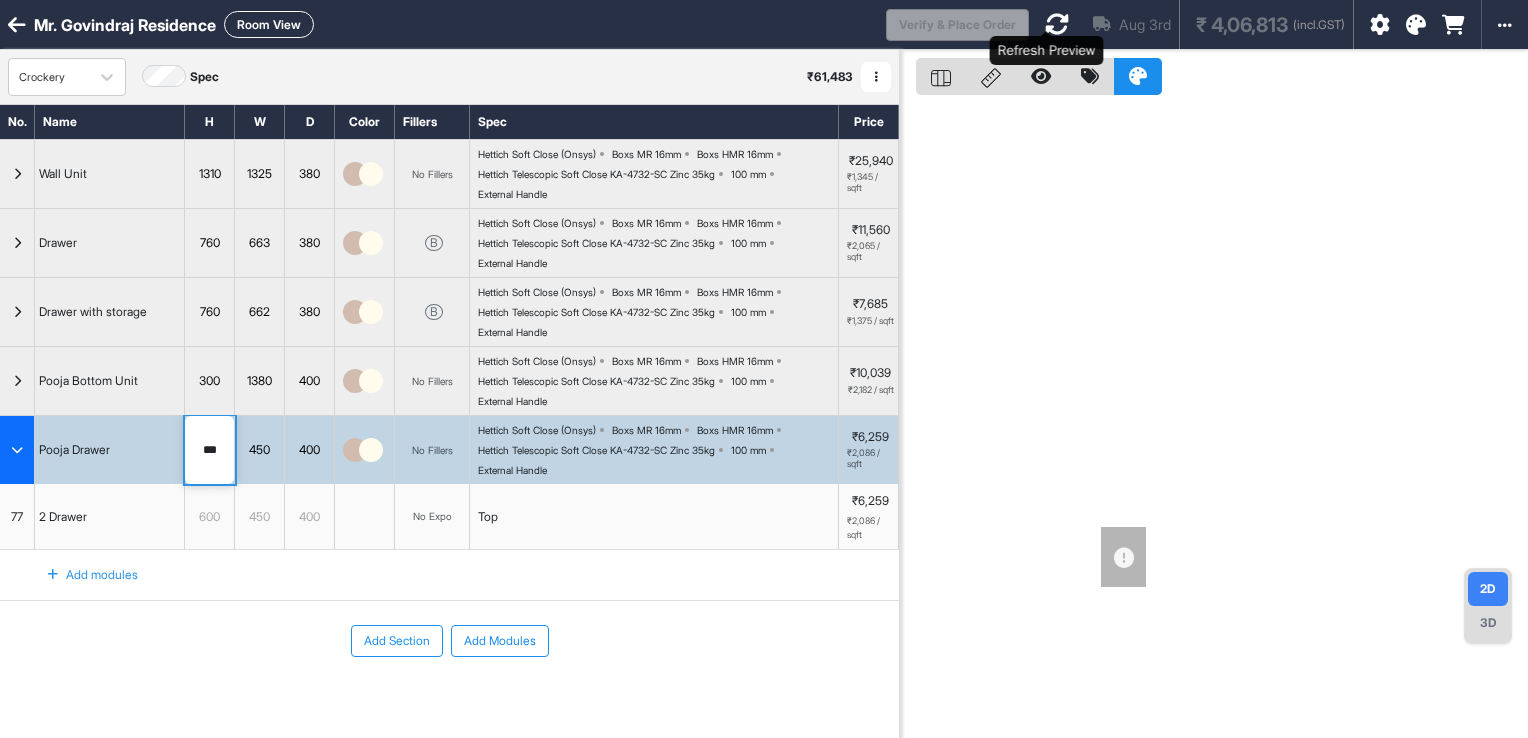 click at bounding box center [1057, 24] 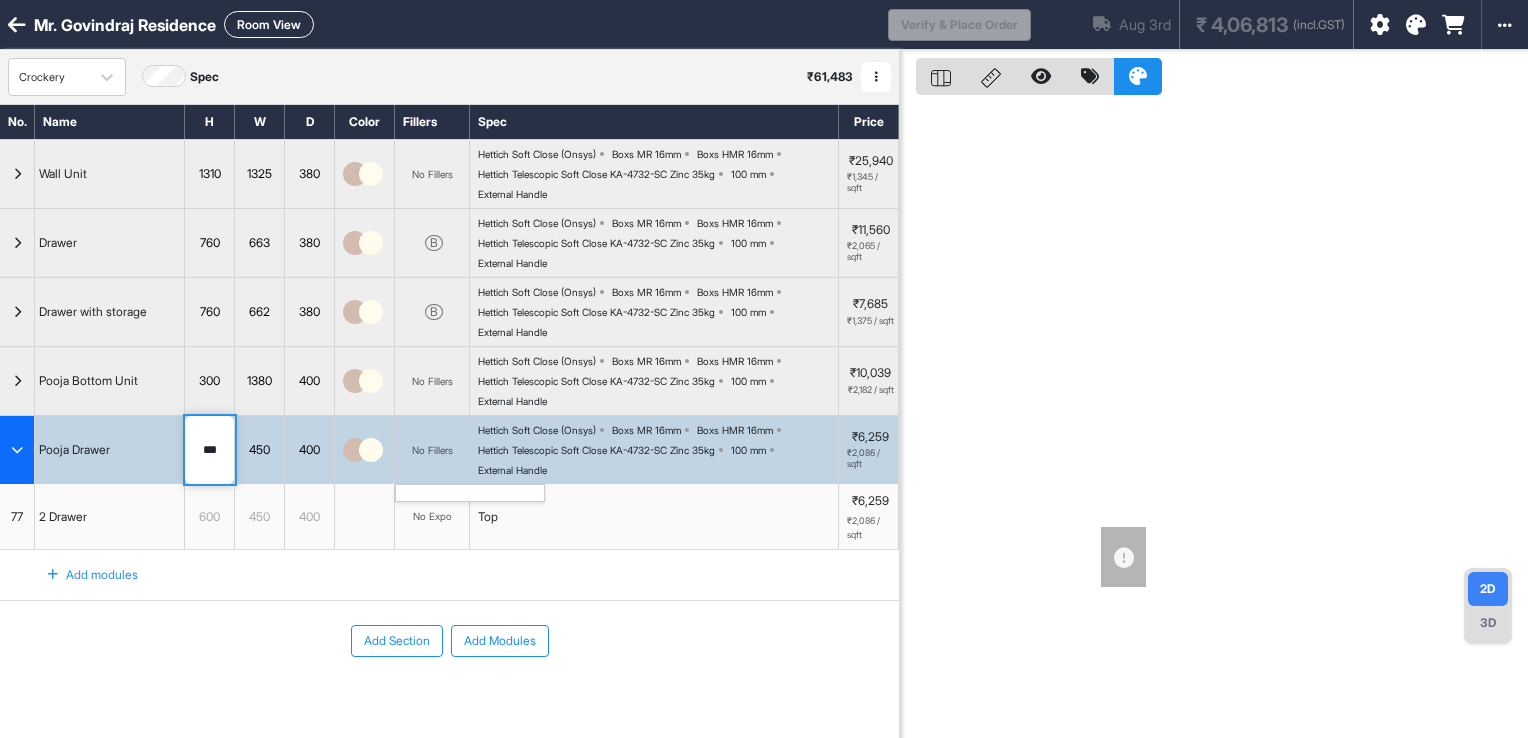 click on "No Fillers" at bounding box center (432, 450) 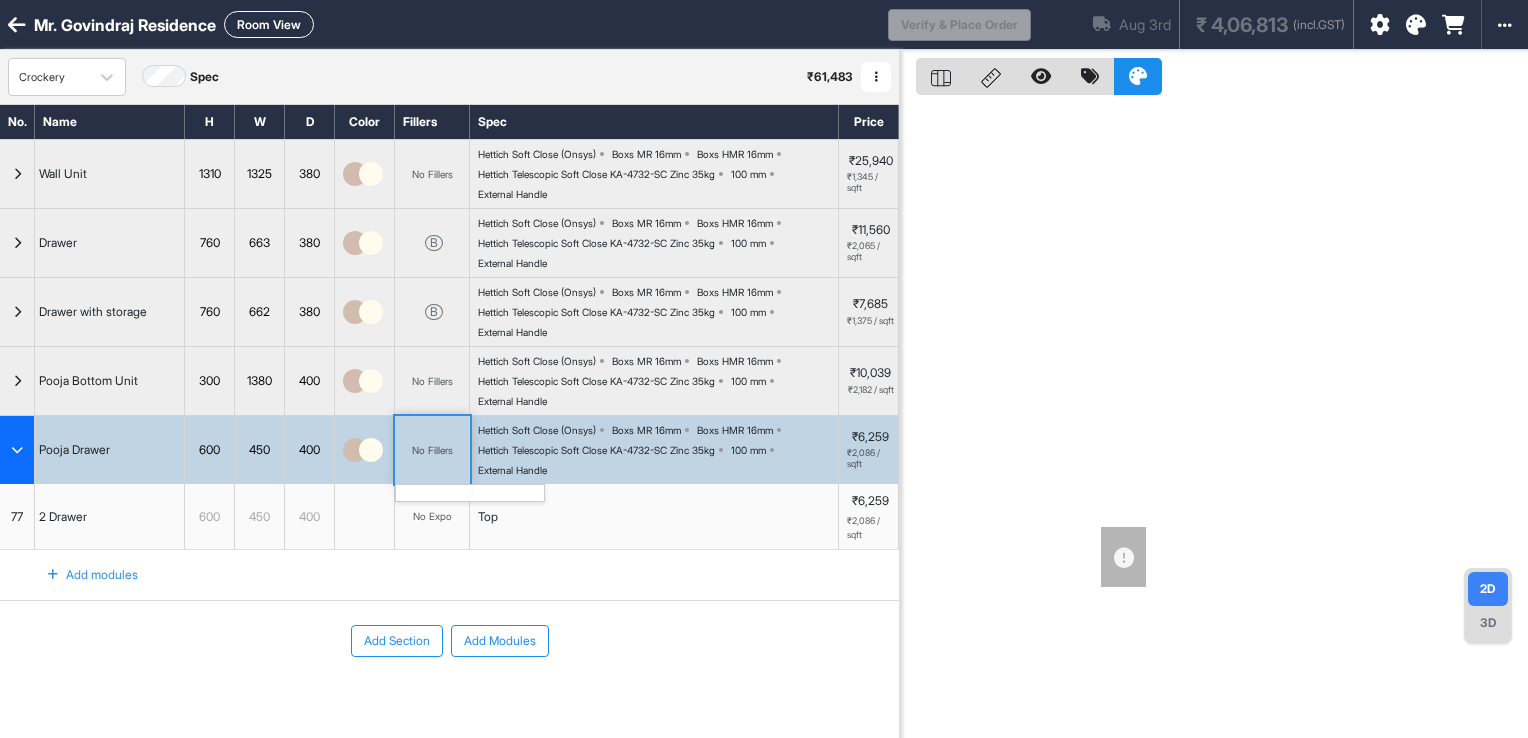 click on "No Fillers" at bounding box center [432, 450] 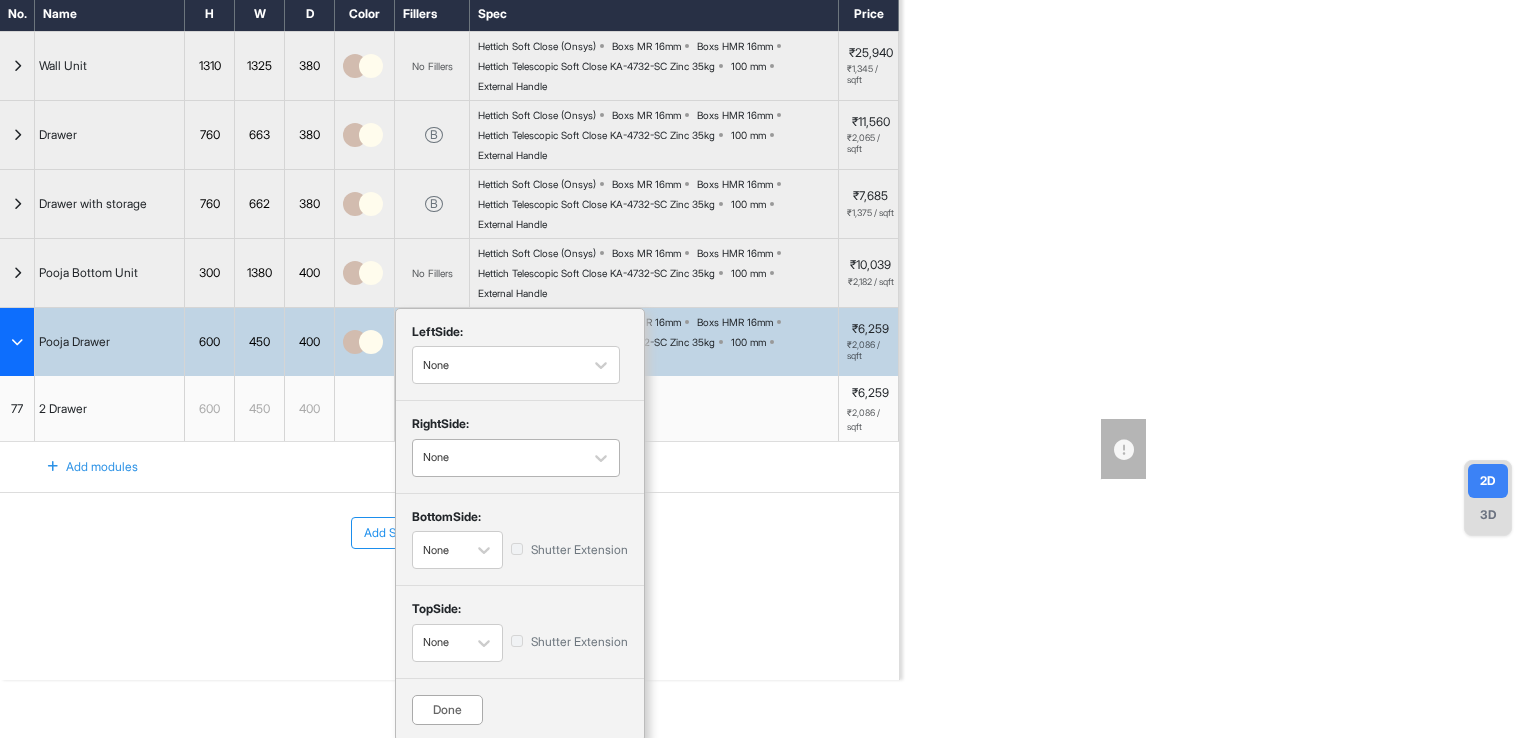 scroll, scrollTop: 108, scrollLeft: 0, axis: vertical 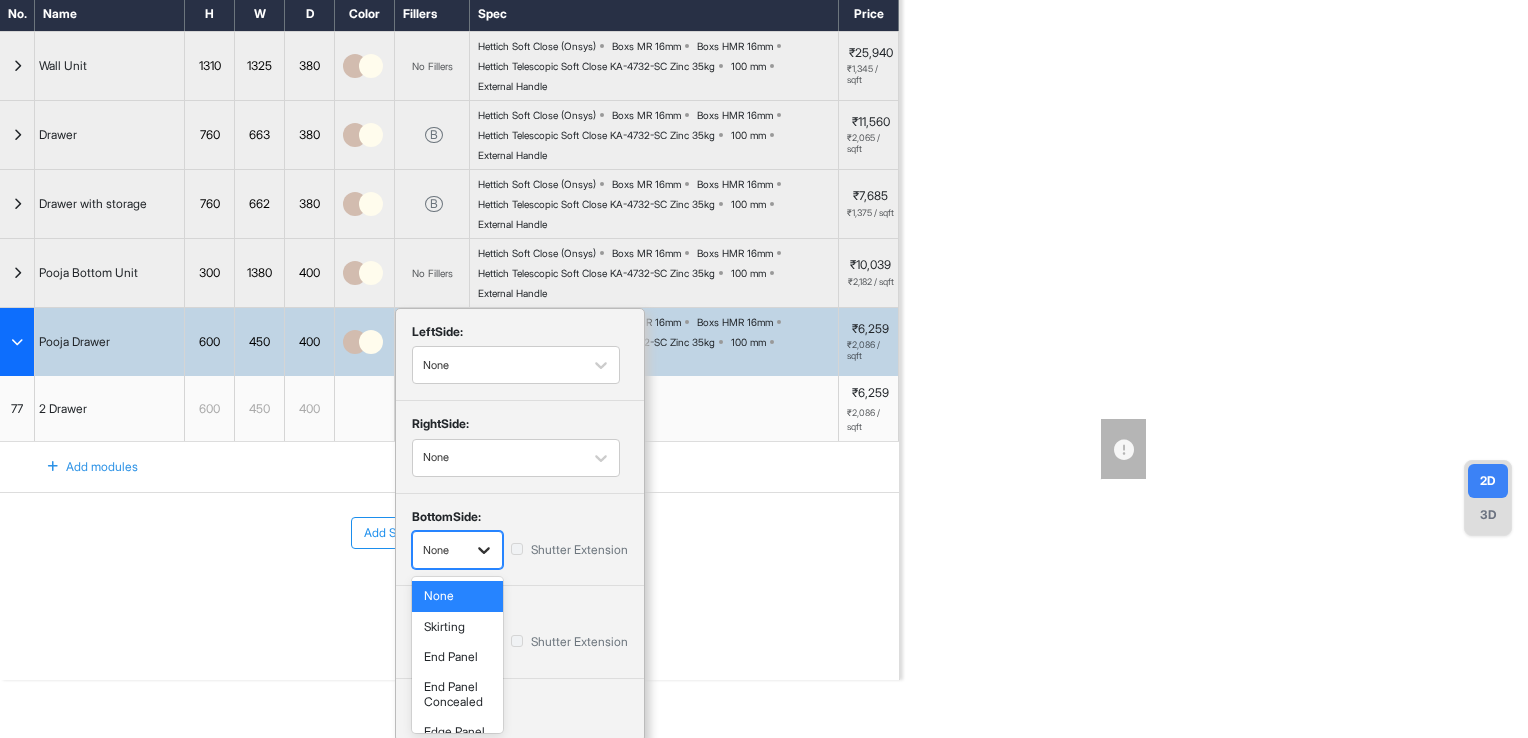 click 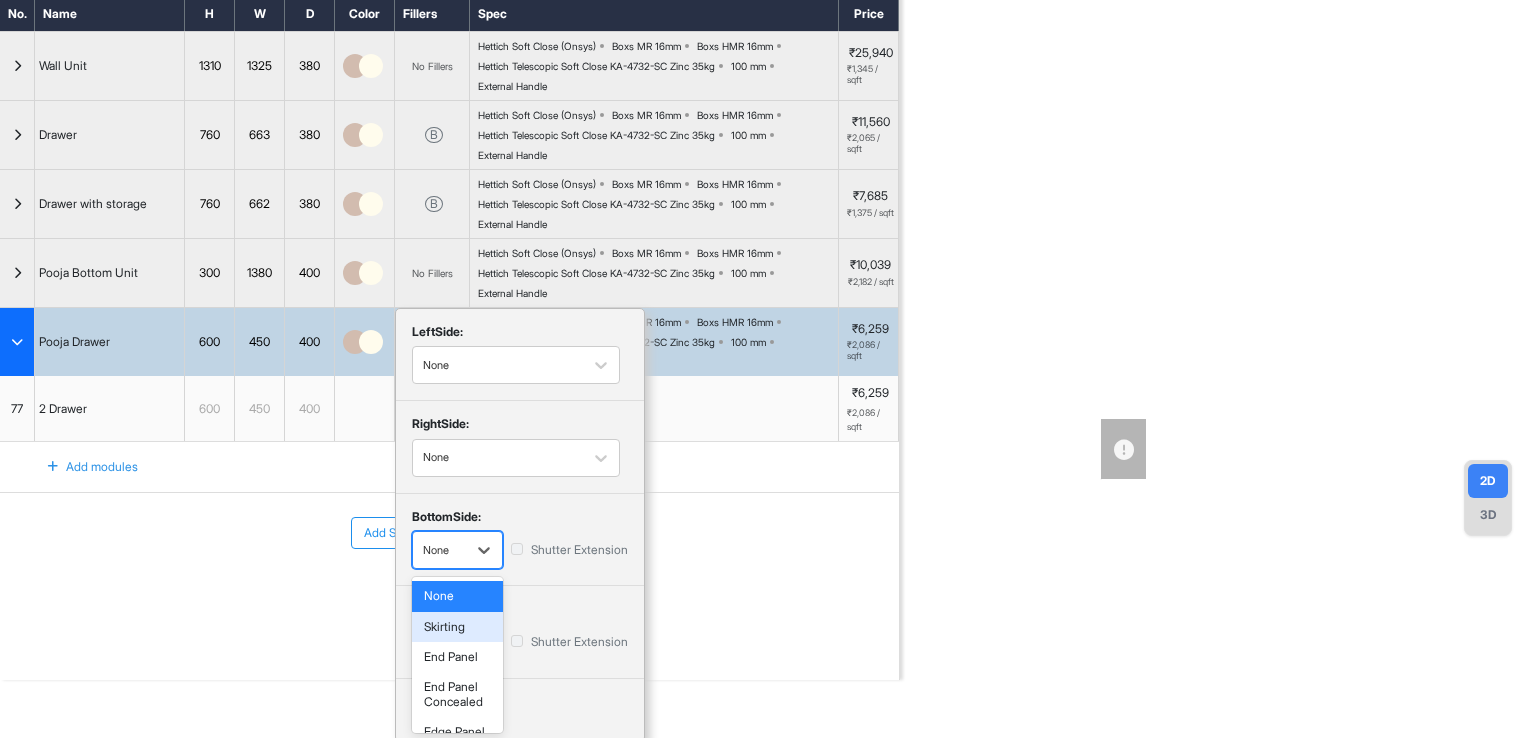 click on "Skirting" at bounding box center [457, 627] 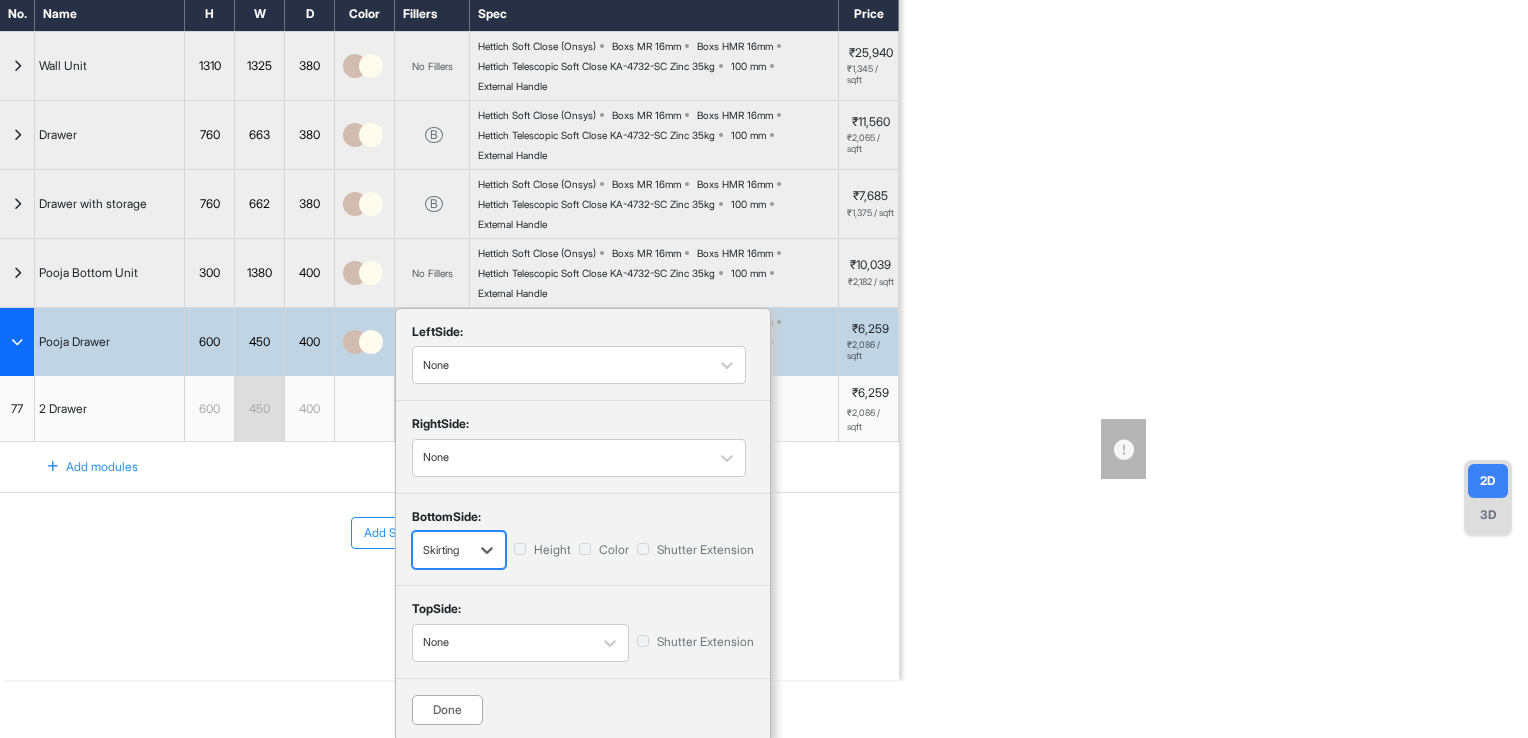 click on "Height" at bounding box center [542, 550] 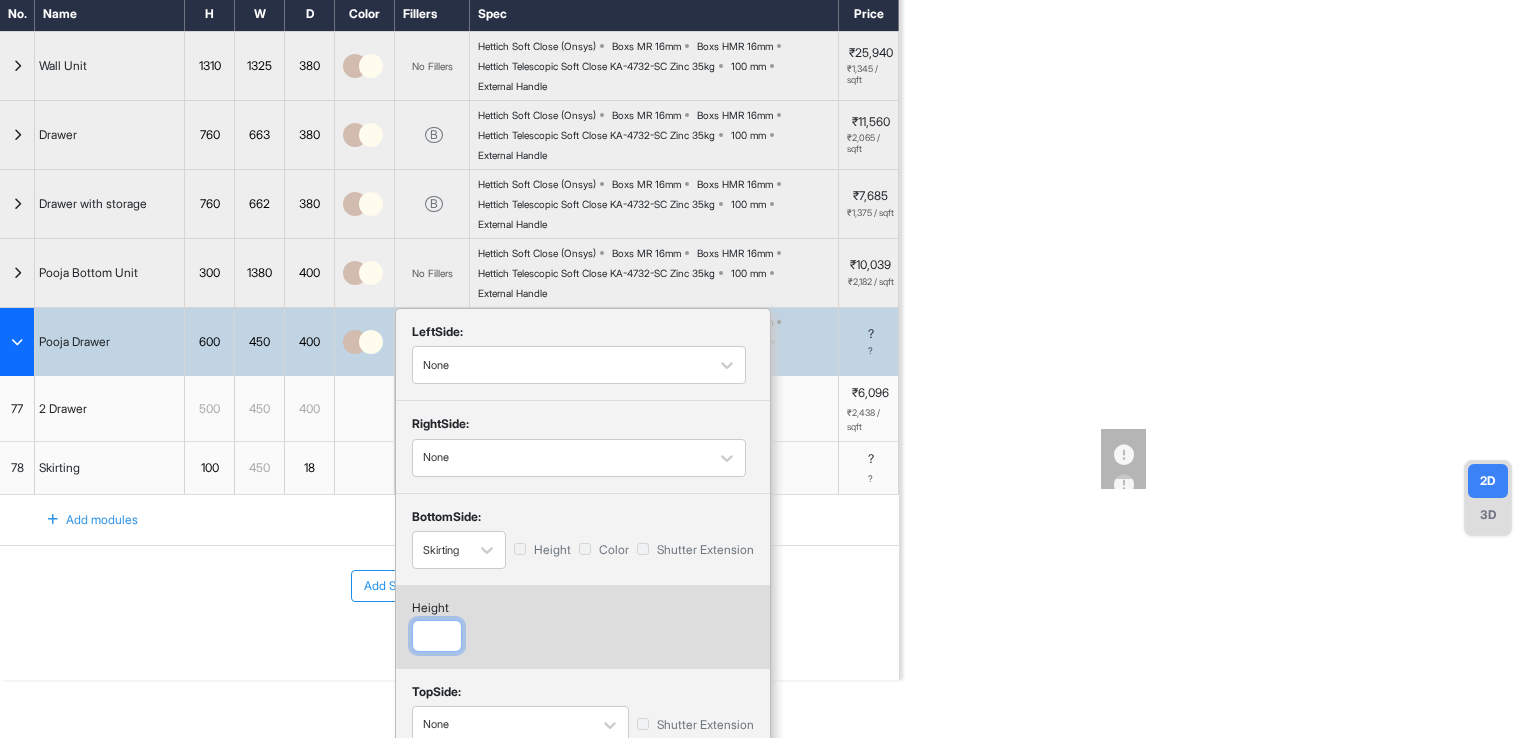 click at bounding box center [437, 636] 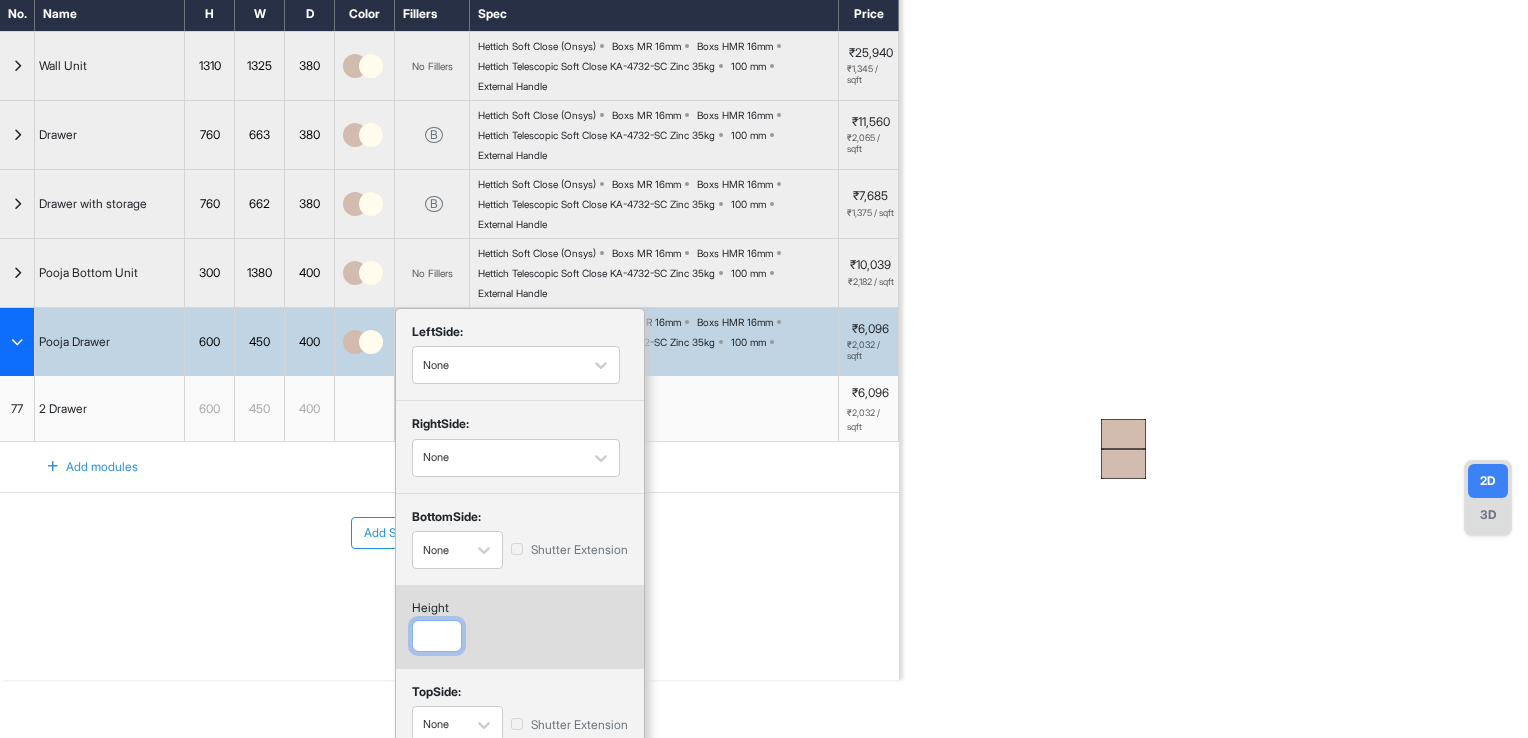 scroll, scrollTop: 191, scrollLeft: 0, axis: vertical 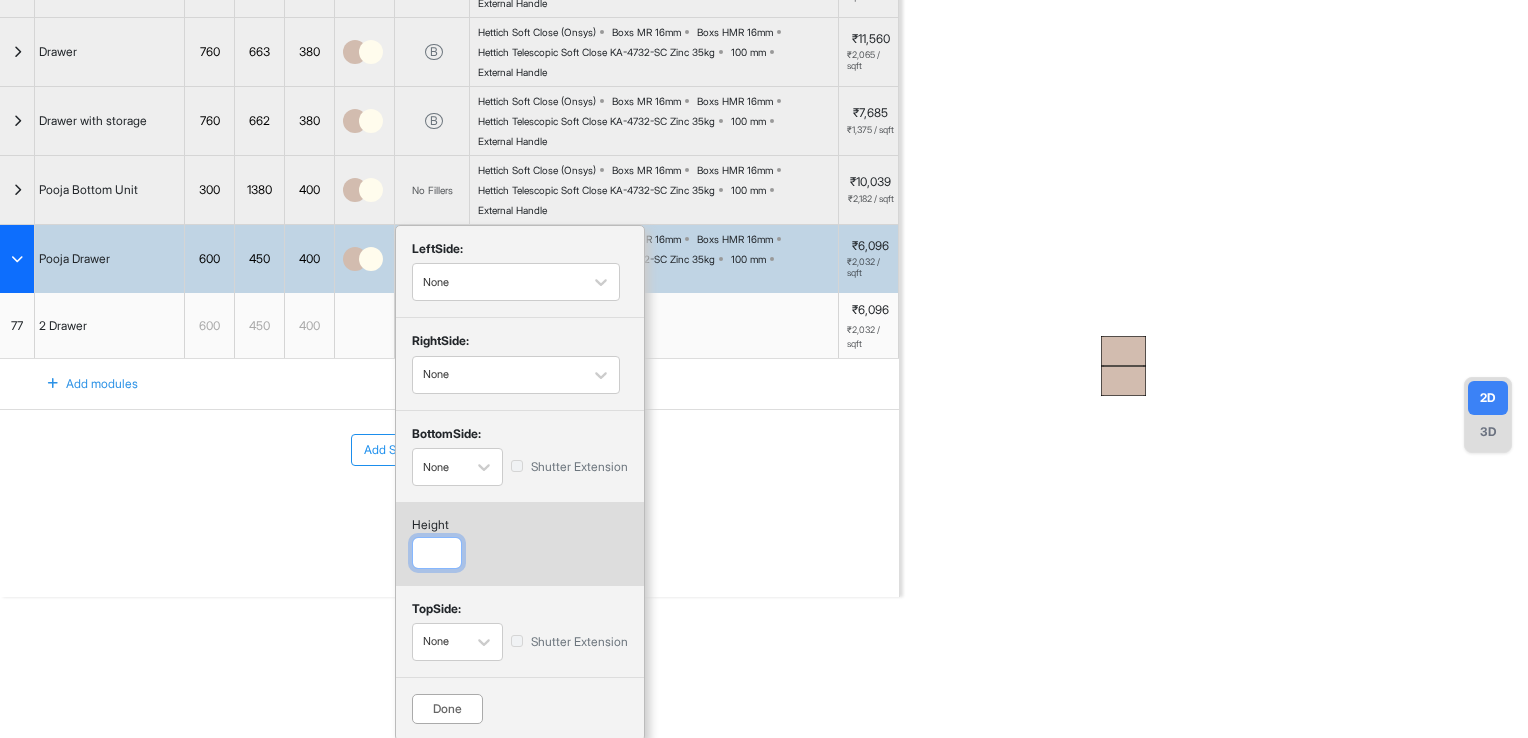type on "**" 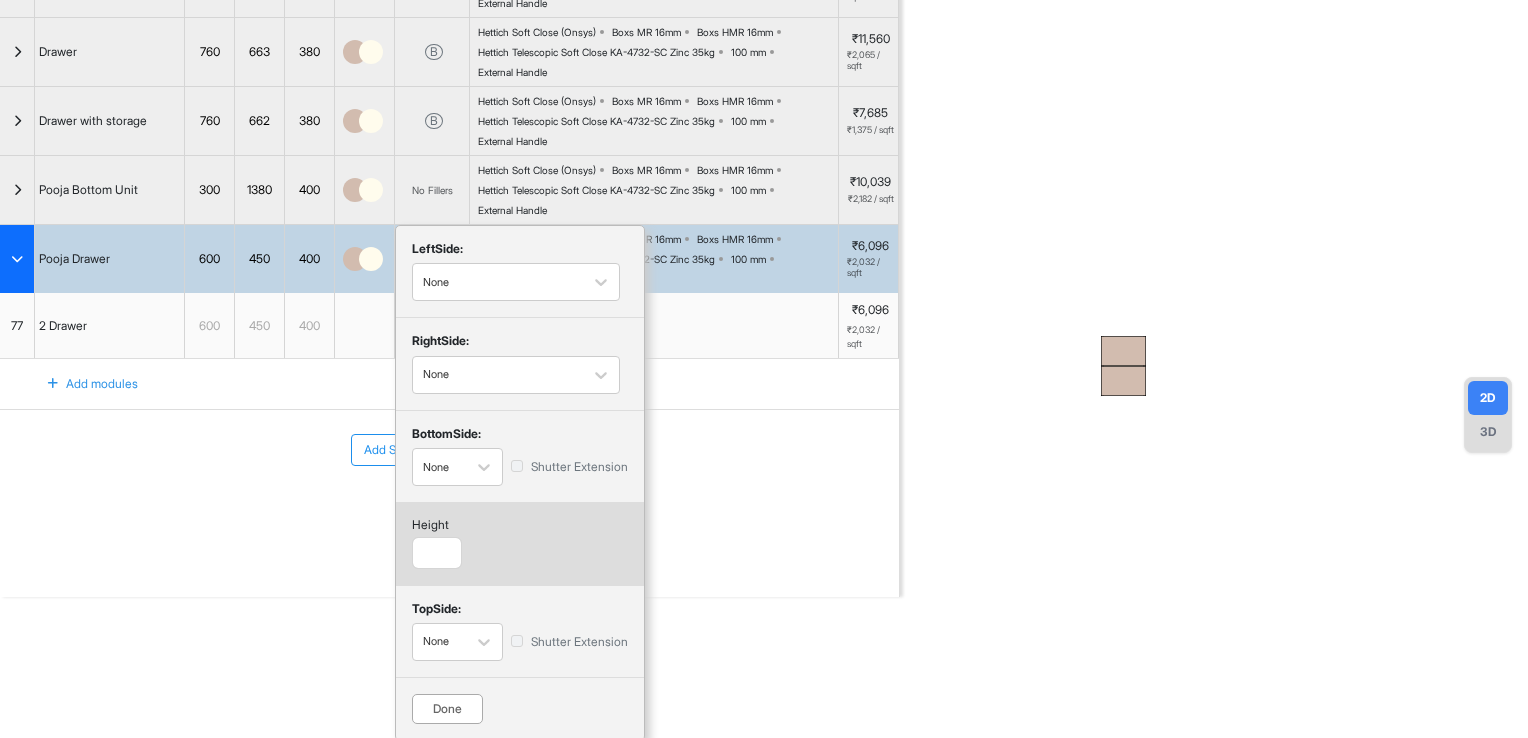 click on "Done" at bounding box center [447, 709] 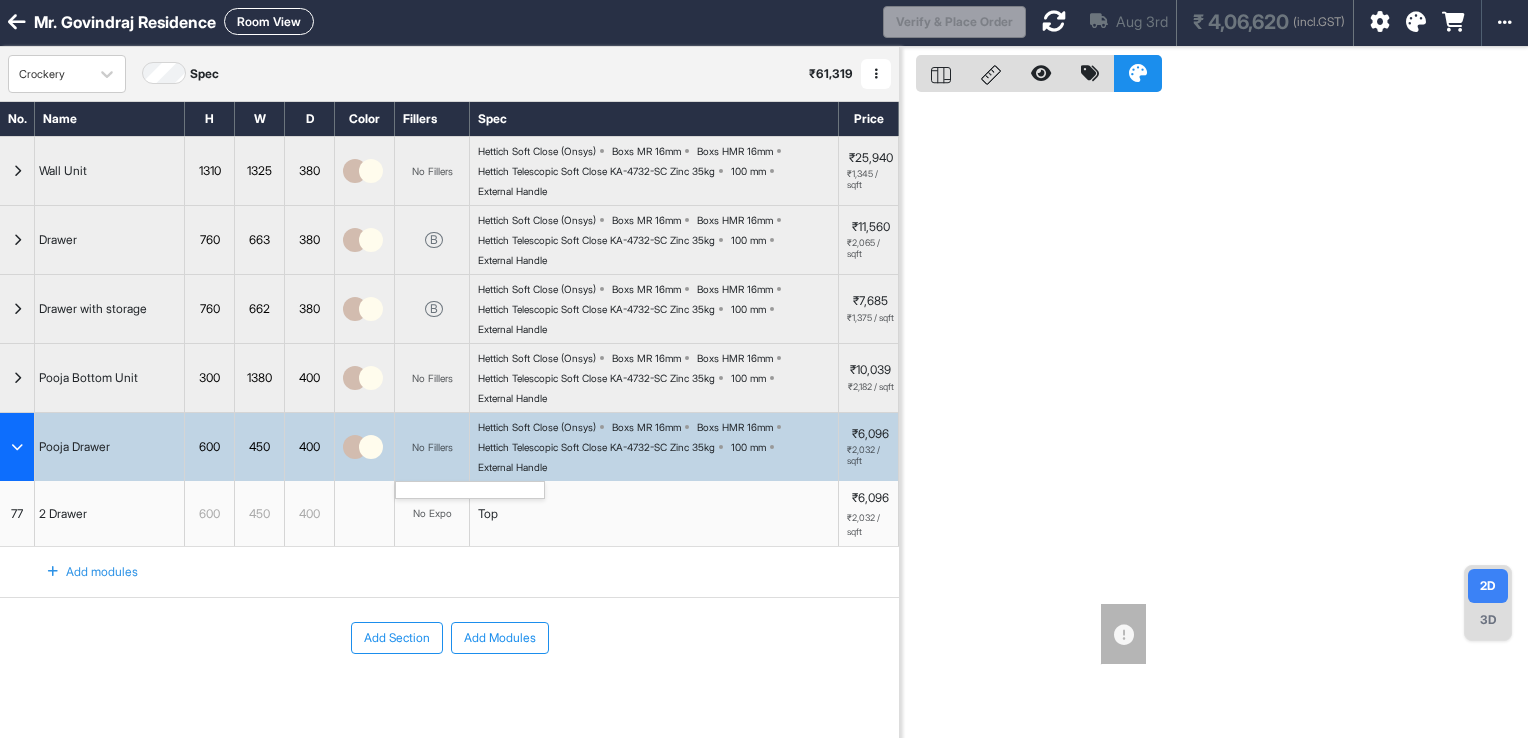 scroll, scrollTop: 0, scrollLeft: 0, axis: both 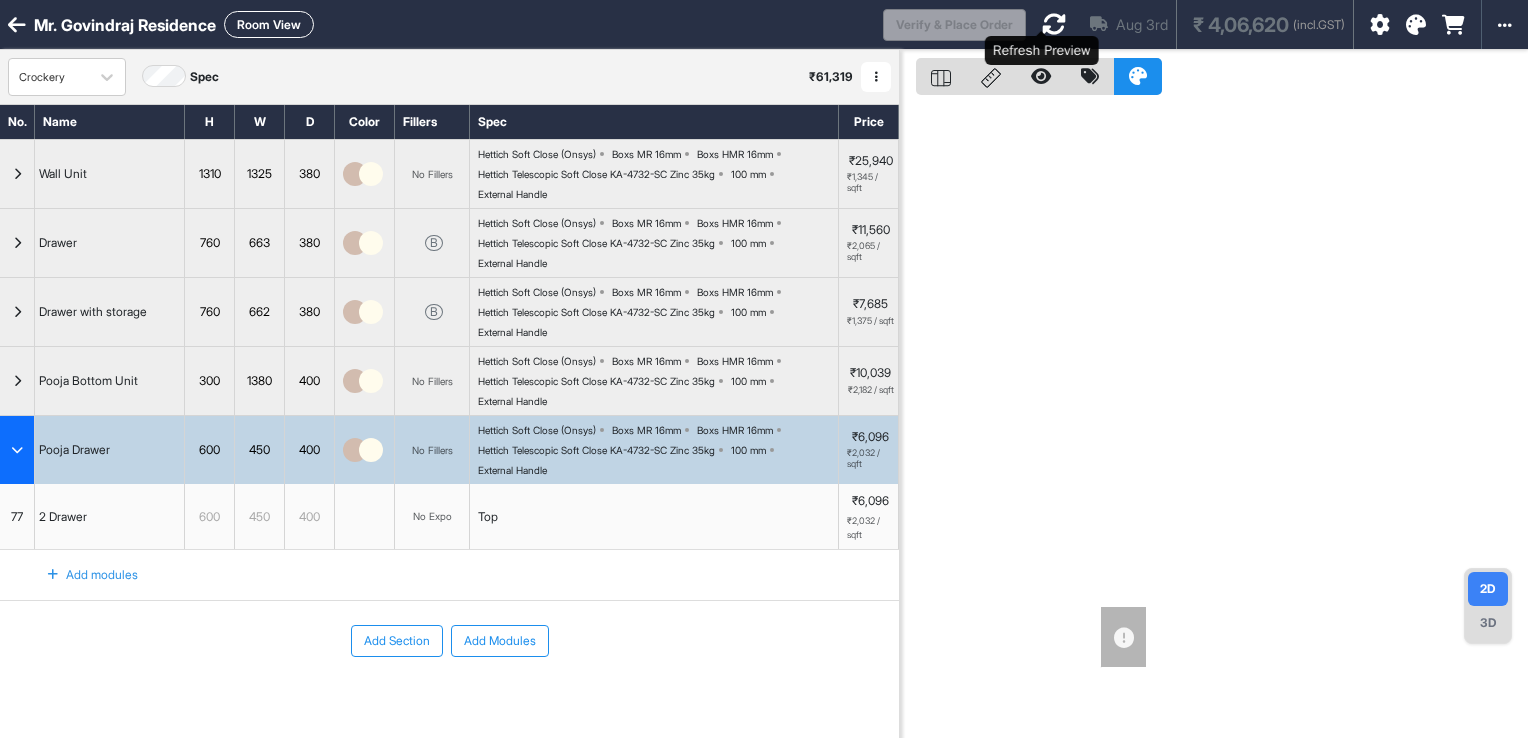 click at bounding box center [1054, 24] 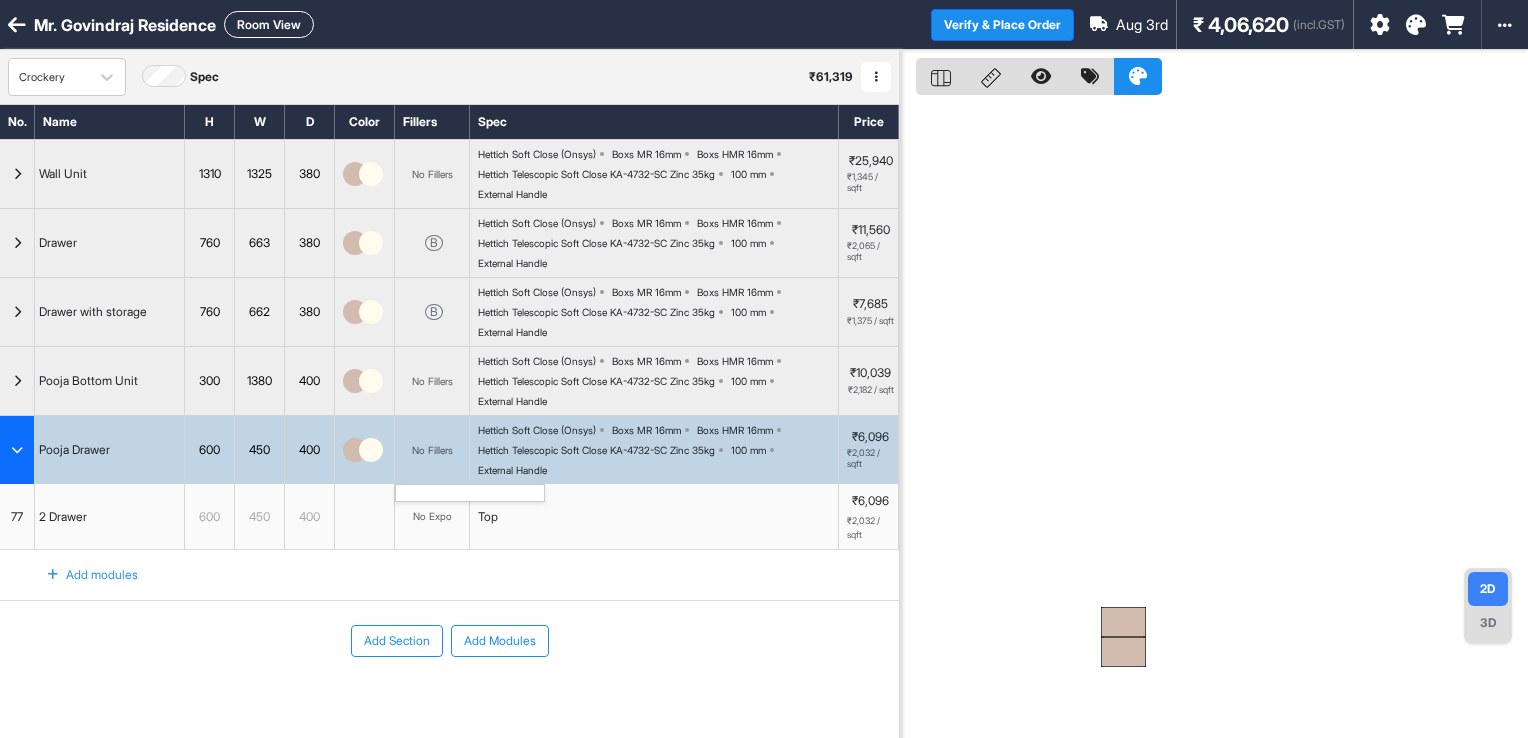 click on "No Fillers" at bounding box center (432, 450) 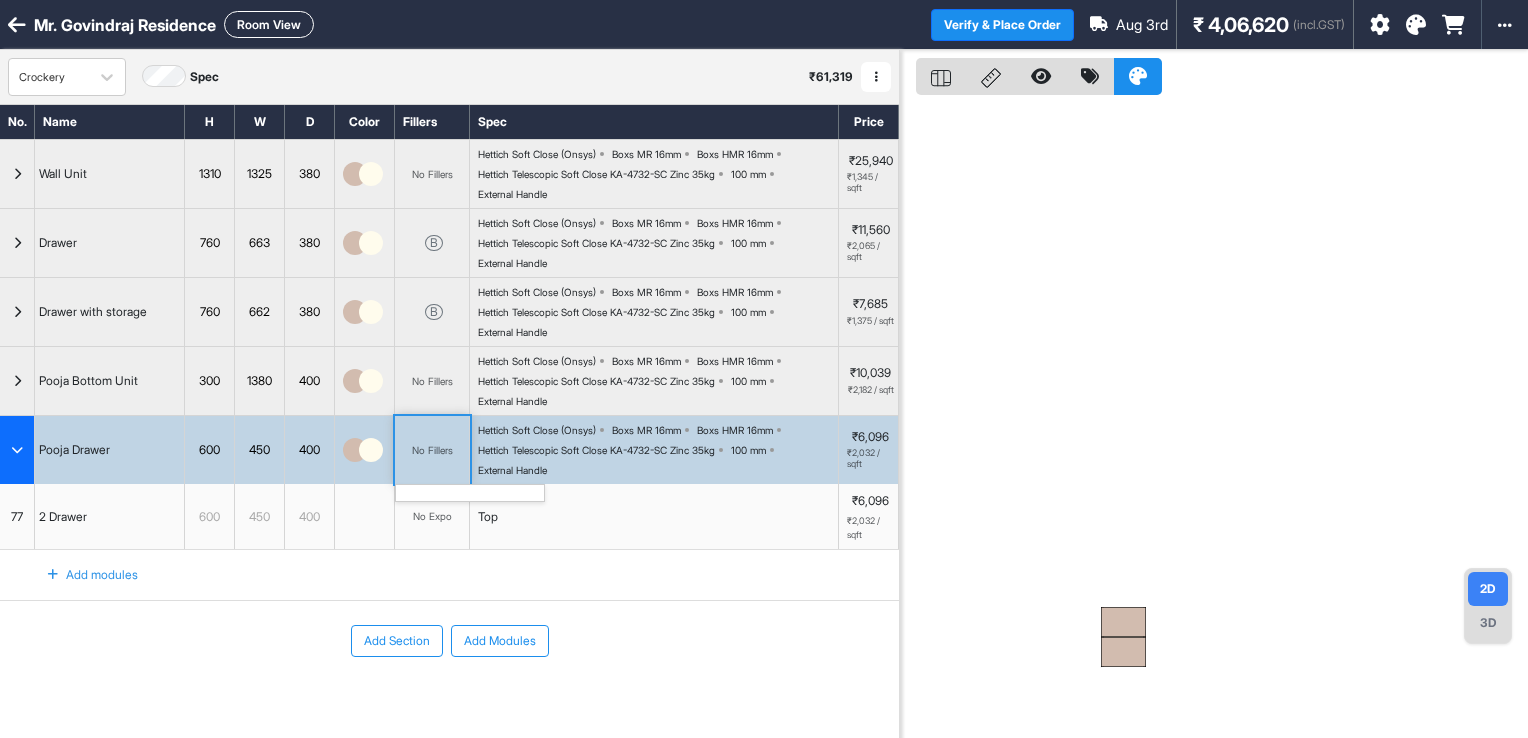 click on "No Fillers" at bounding box center (432, 450) 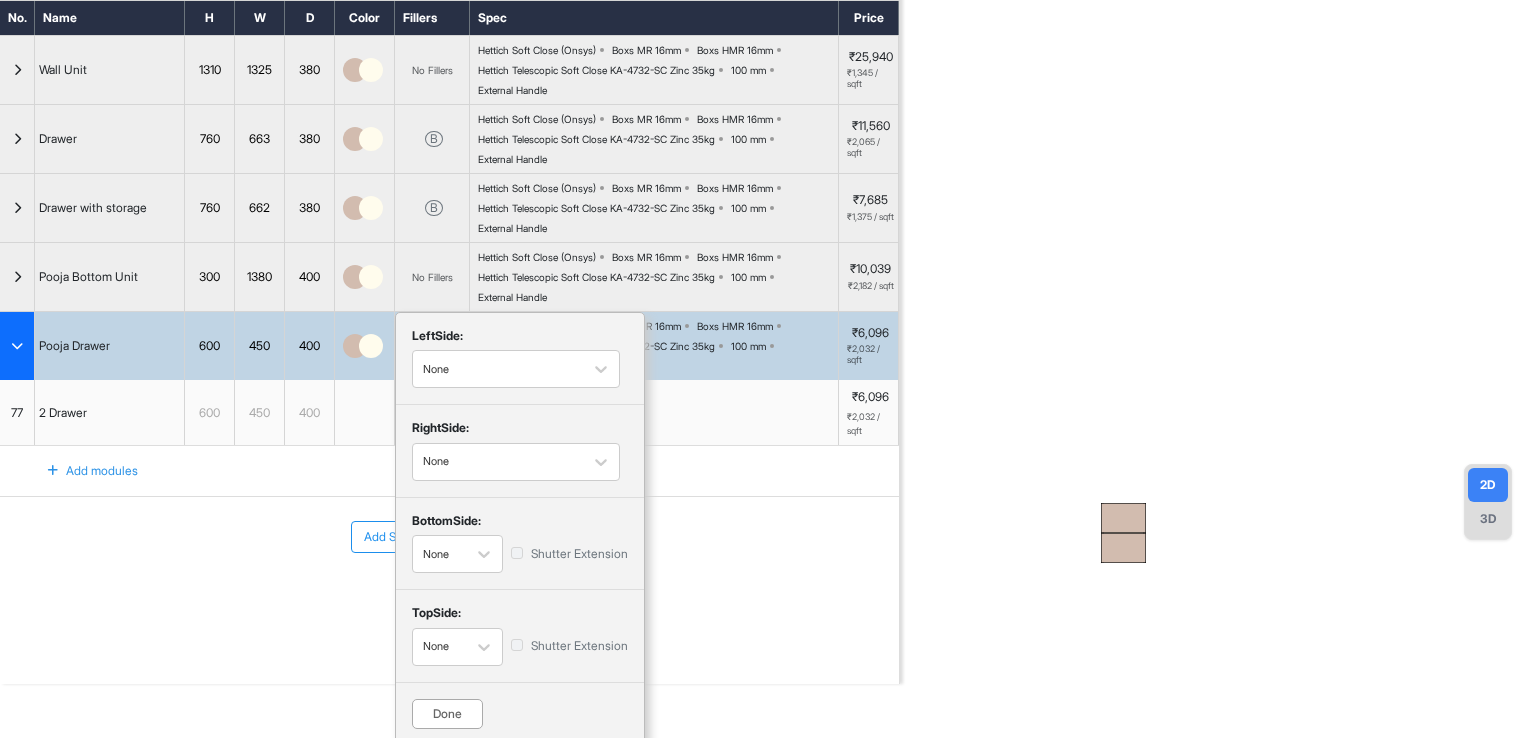 scroll, scrollTop: 108, scrollLeft: 0, axis: vertical 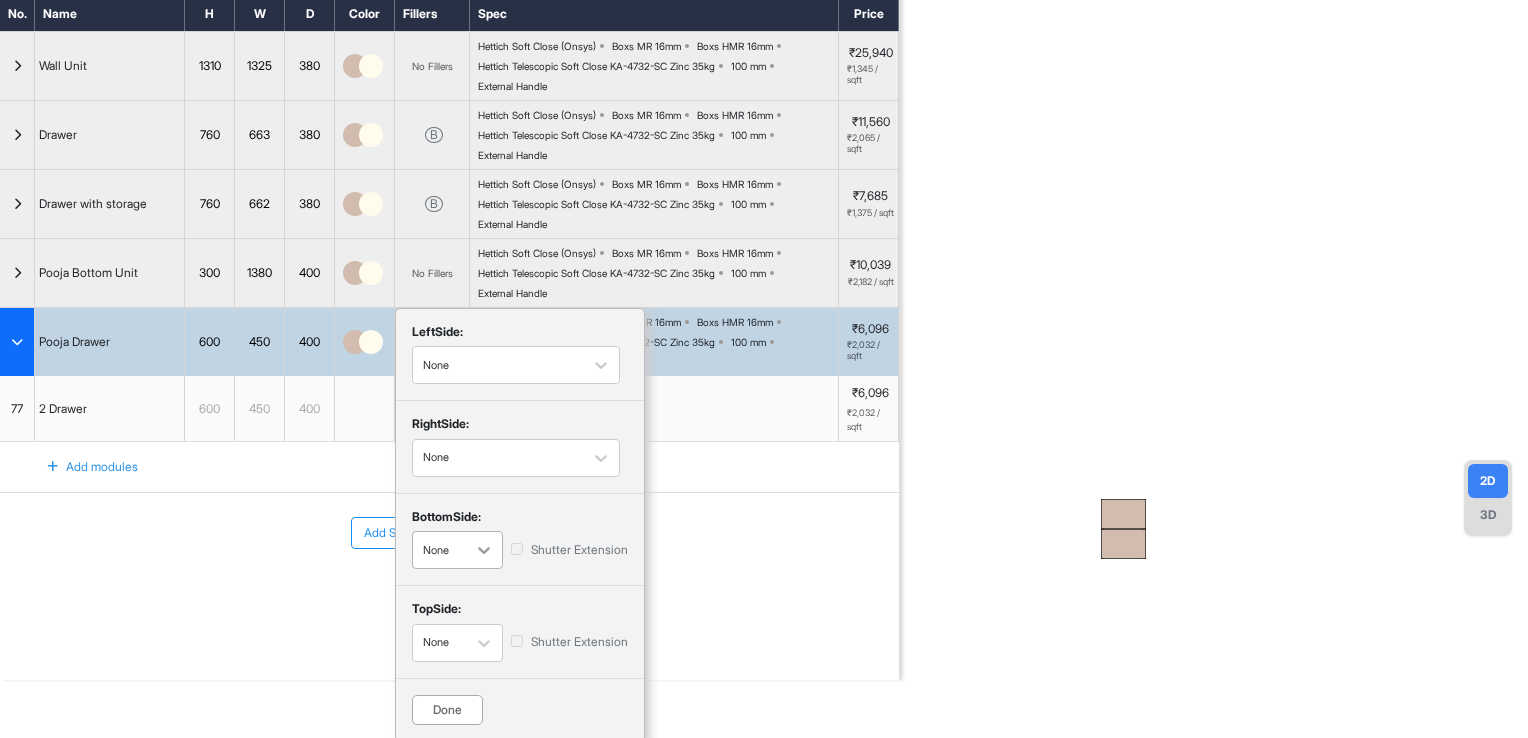 click at bounding box center [484, 550] 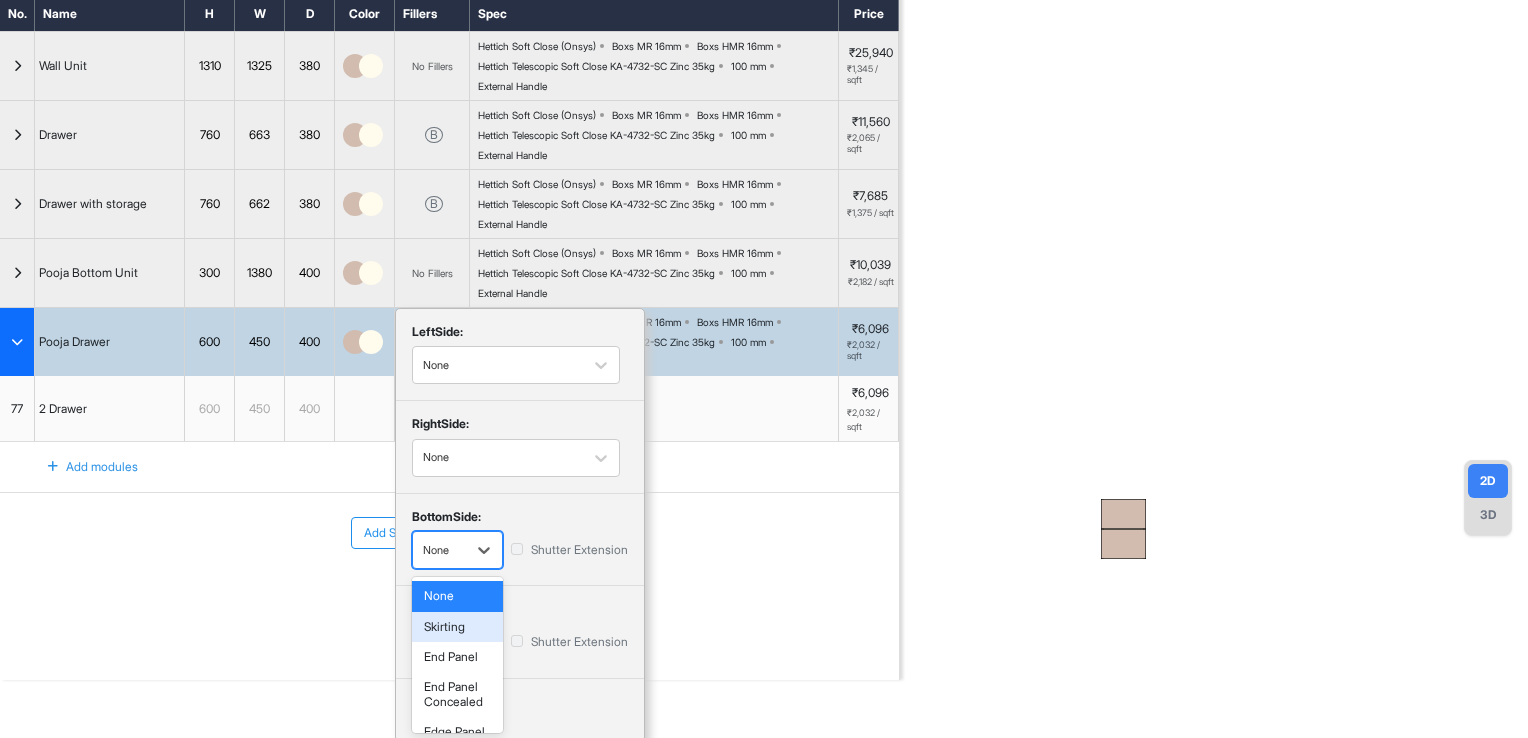 click on "Skirting" at bounding box center (457, 627) 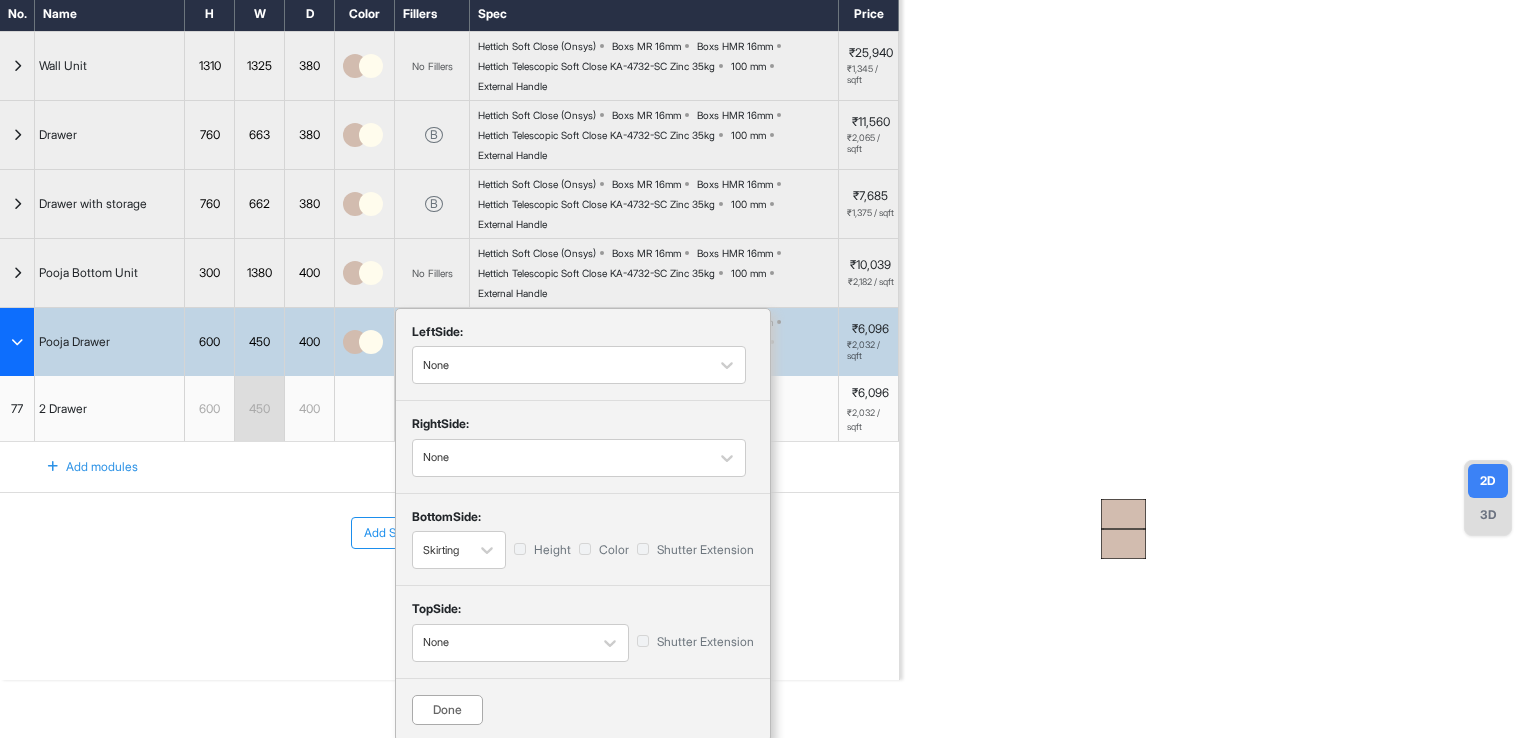 click on "Height" at bounding box center (542, 550) 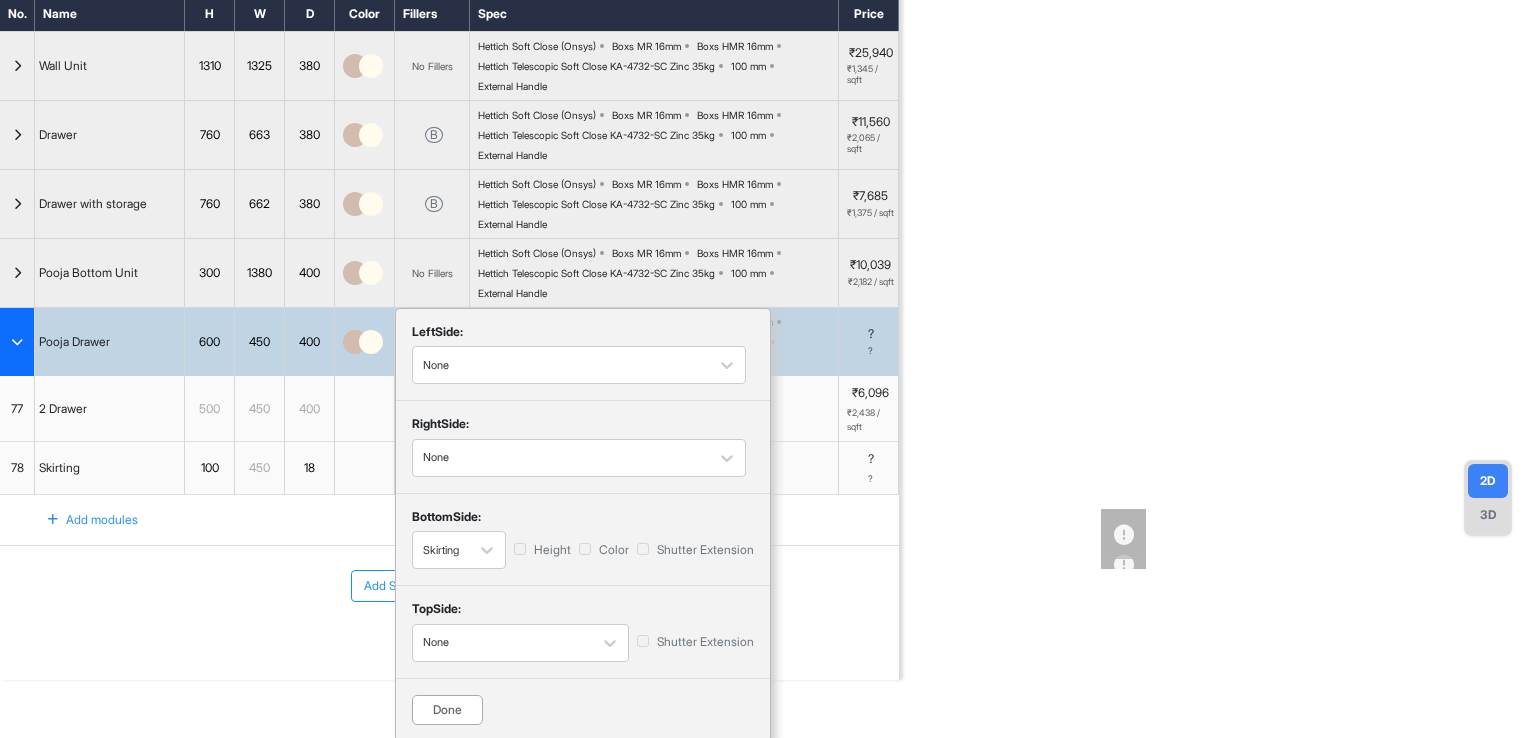 click on "Height" at bounding box center (542, 550) 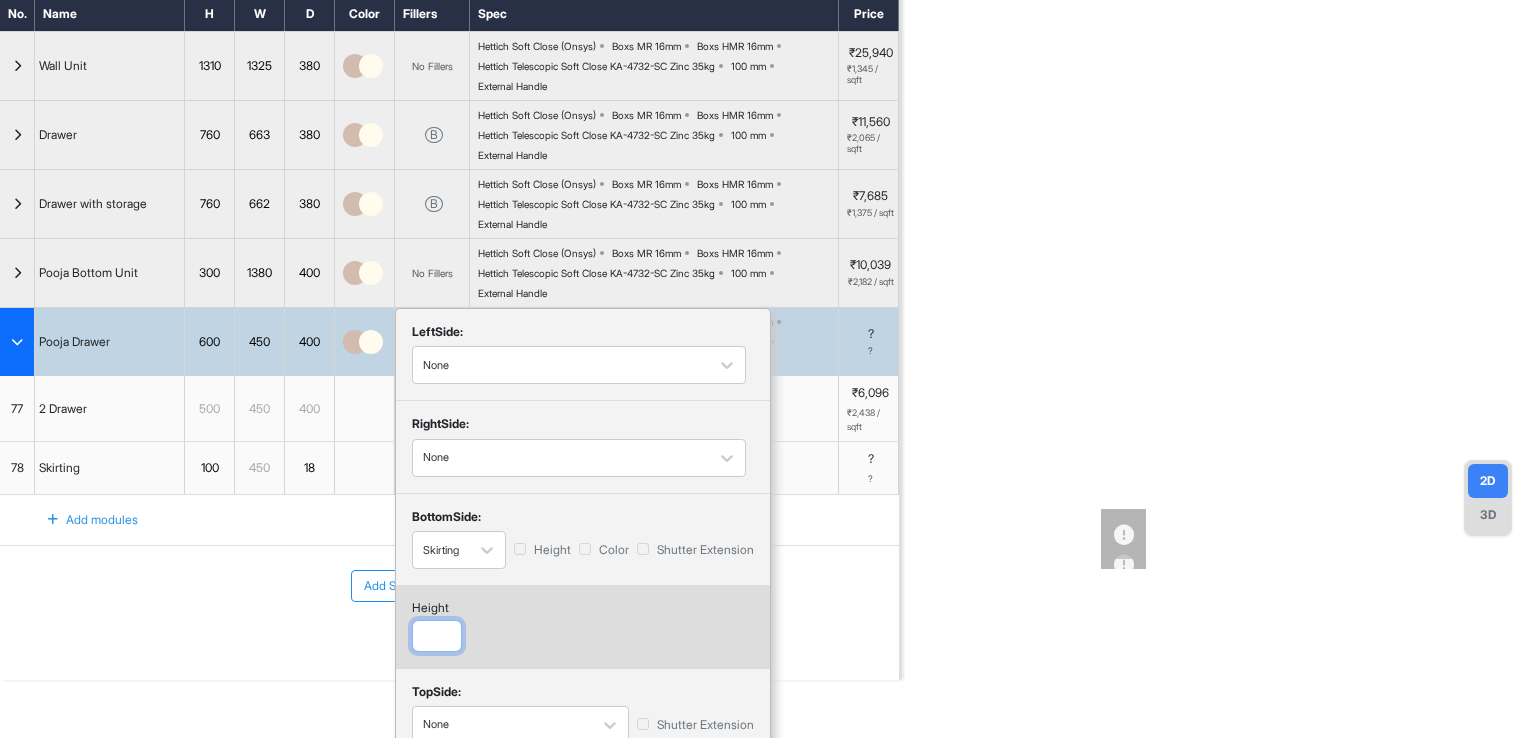 click at bounding box center (437, 636) 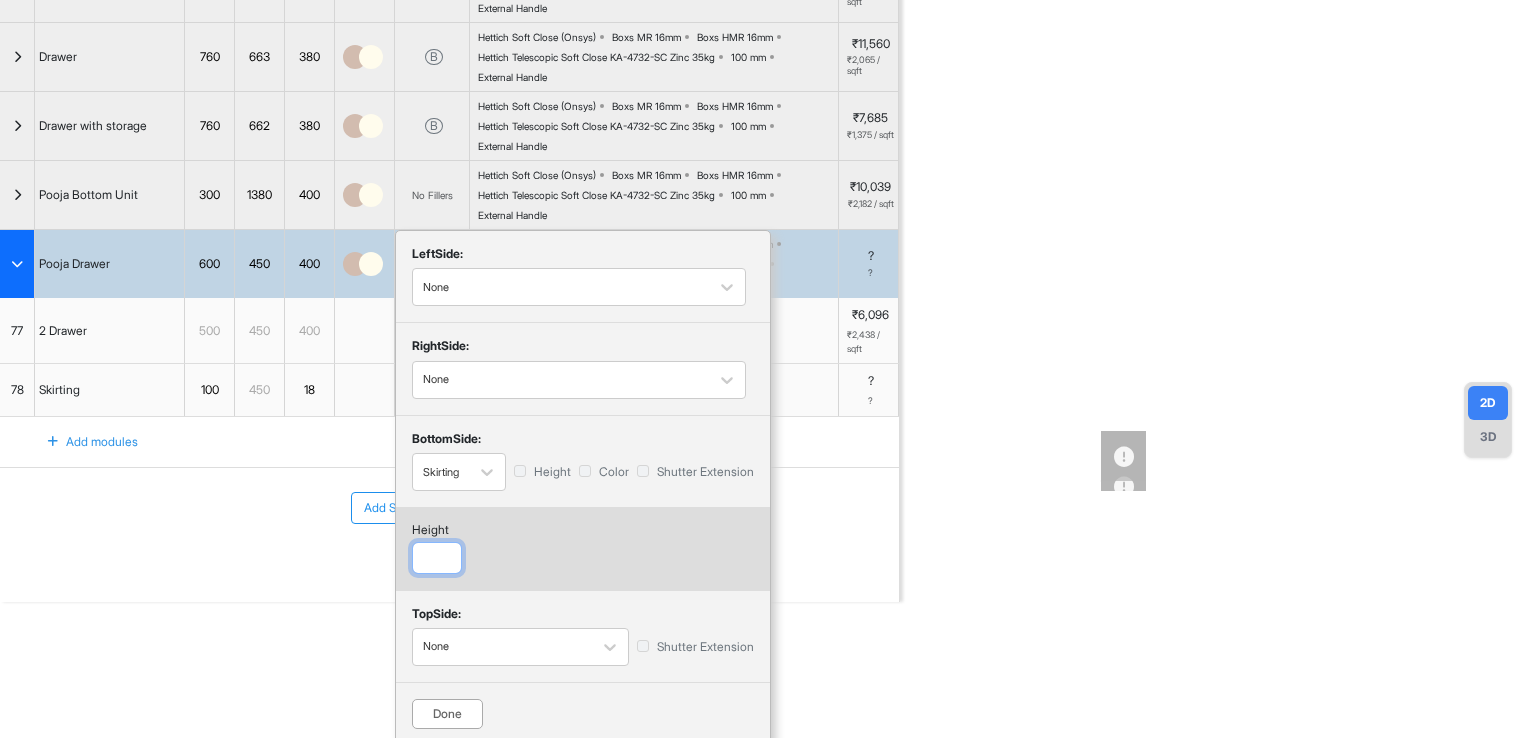 scroll, scrollTop: 191, scrollLeft: 0, axis: vertical 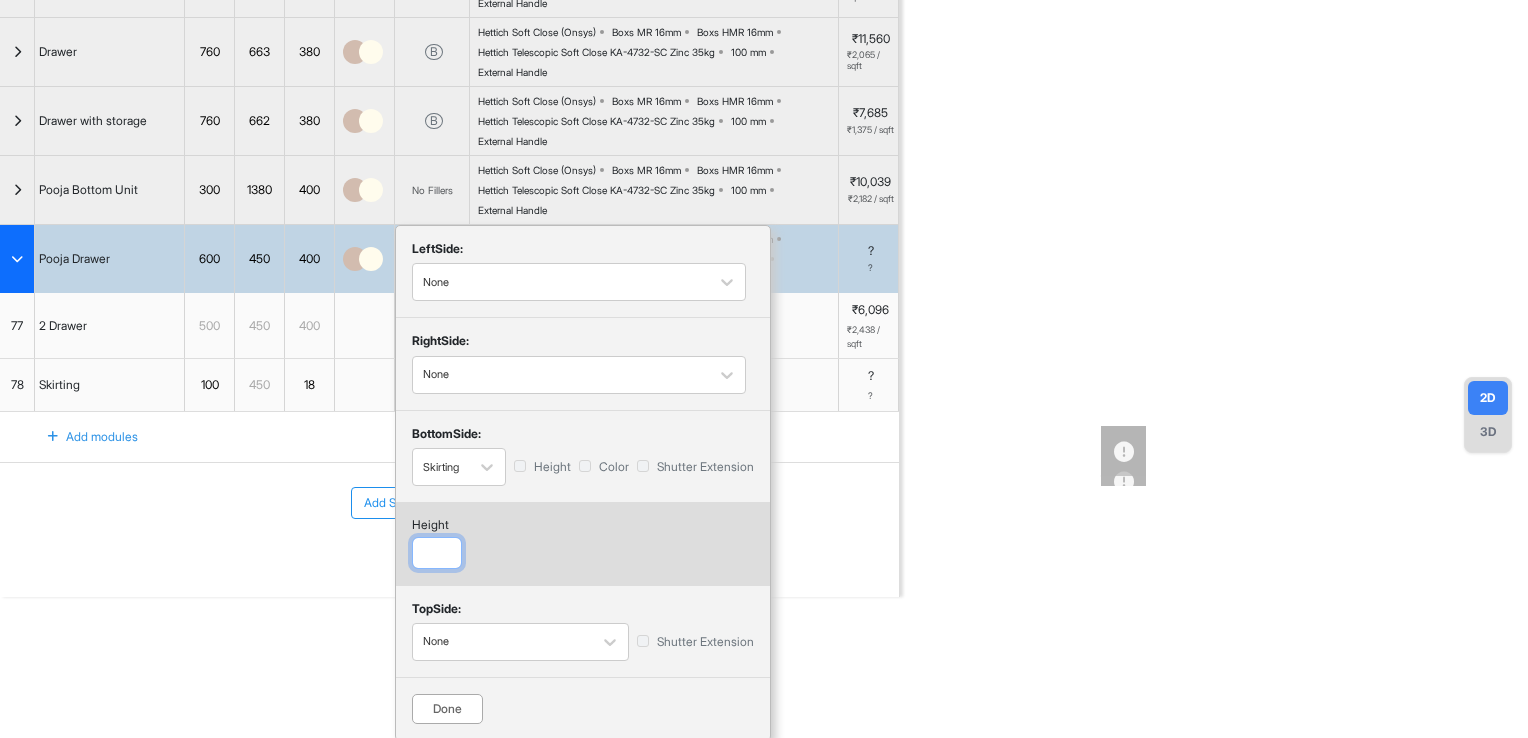 type on "**" 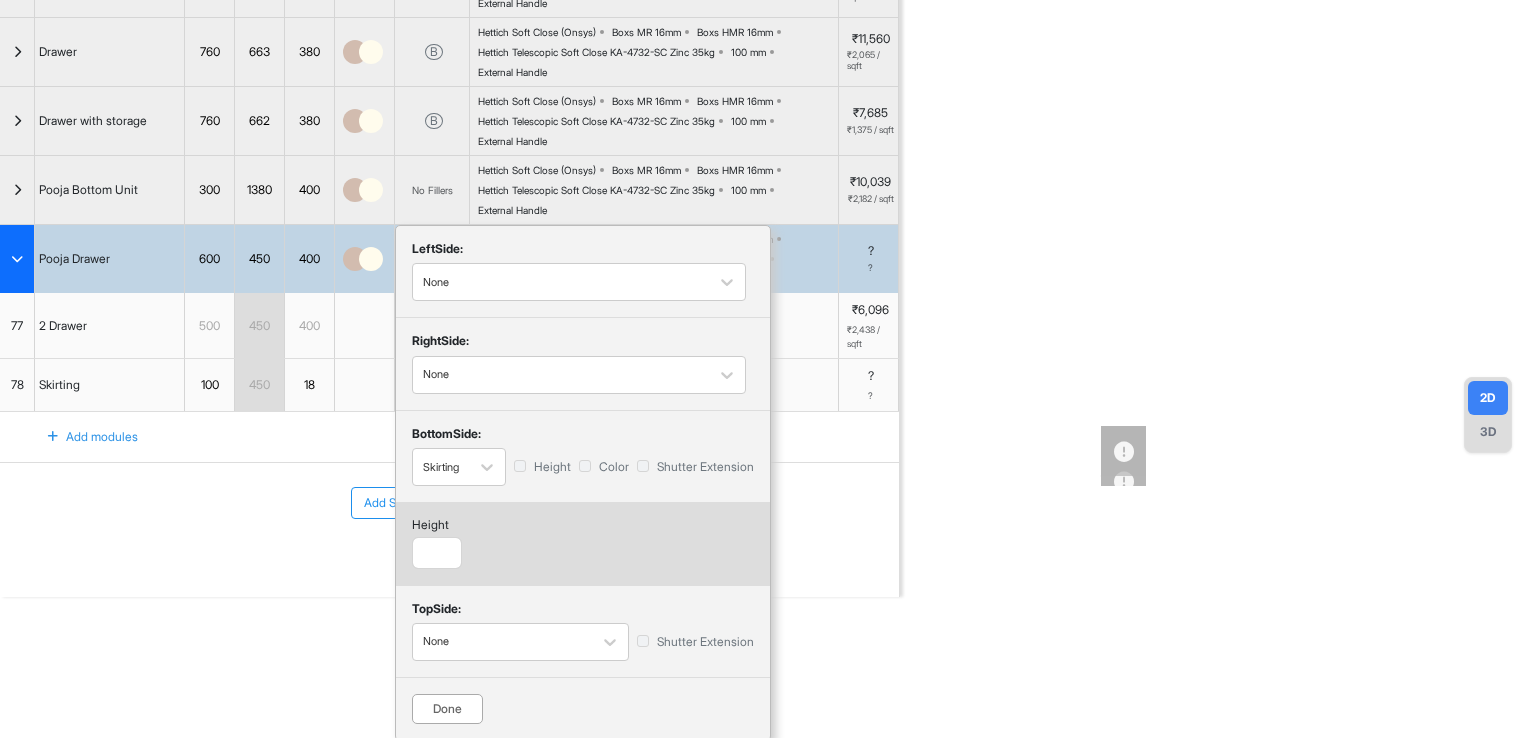 click on "Done" at bounding box center [447, 709] 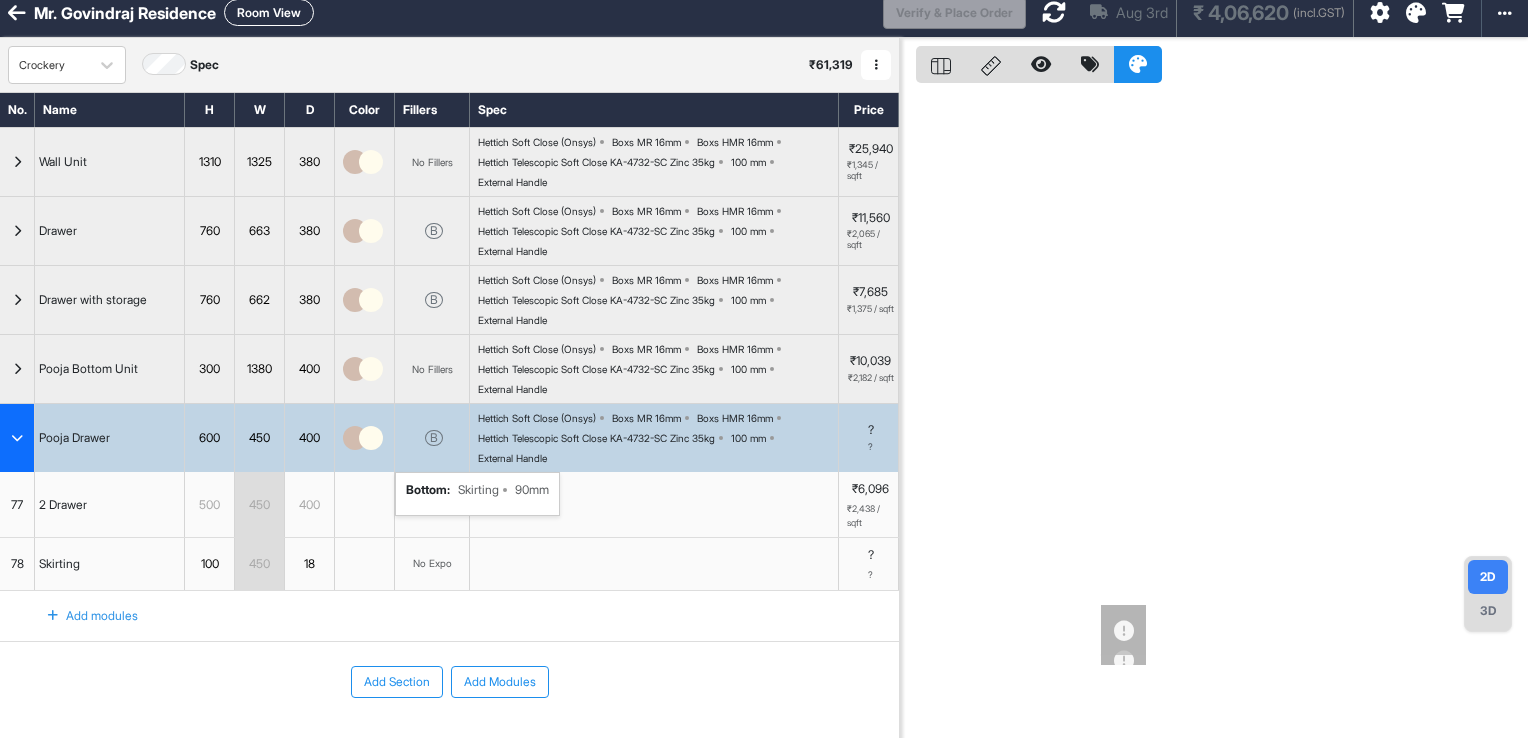 scroll, scrollTop: 0, scrollLeft: 0, axis: both 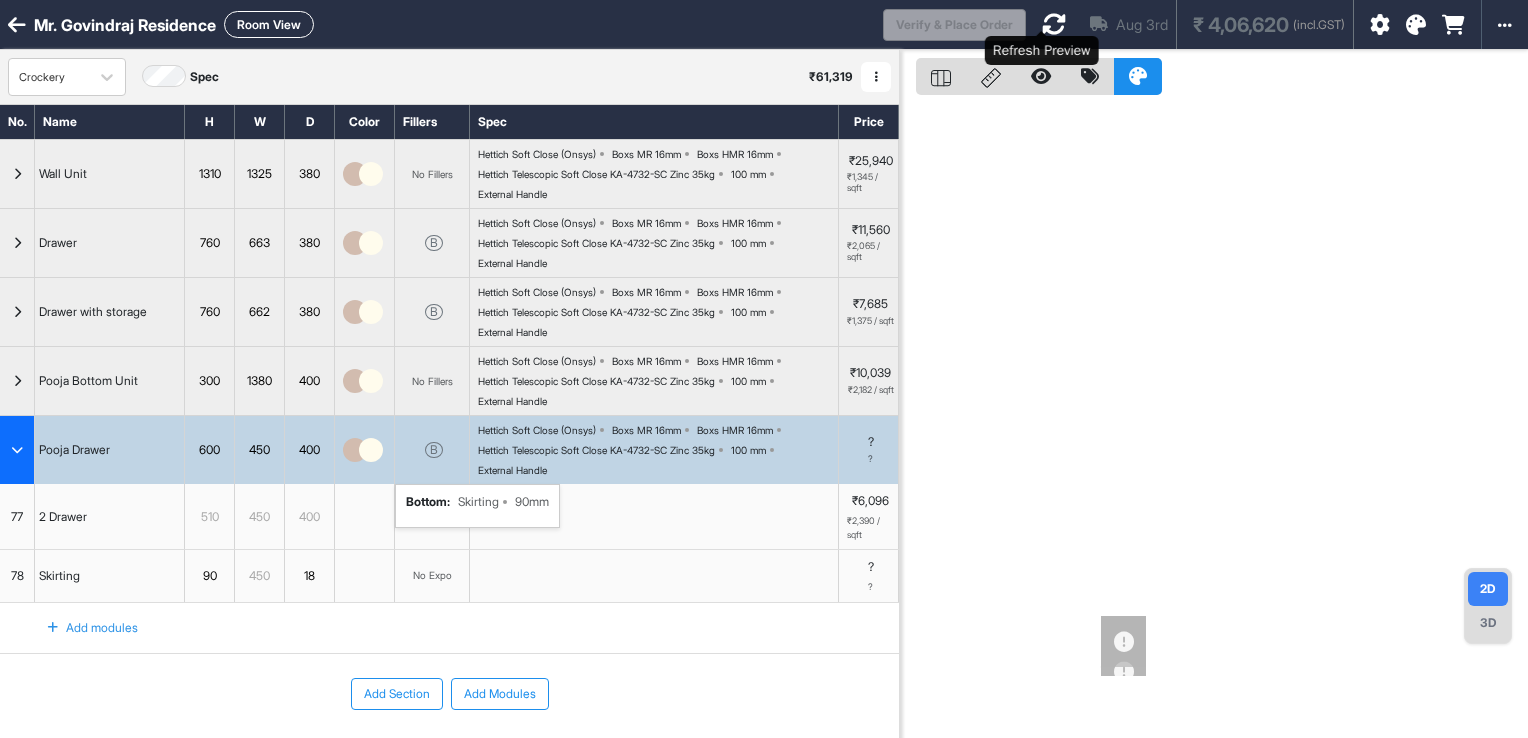 click at bounding box center [1054, 24] 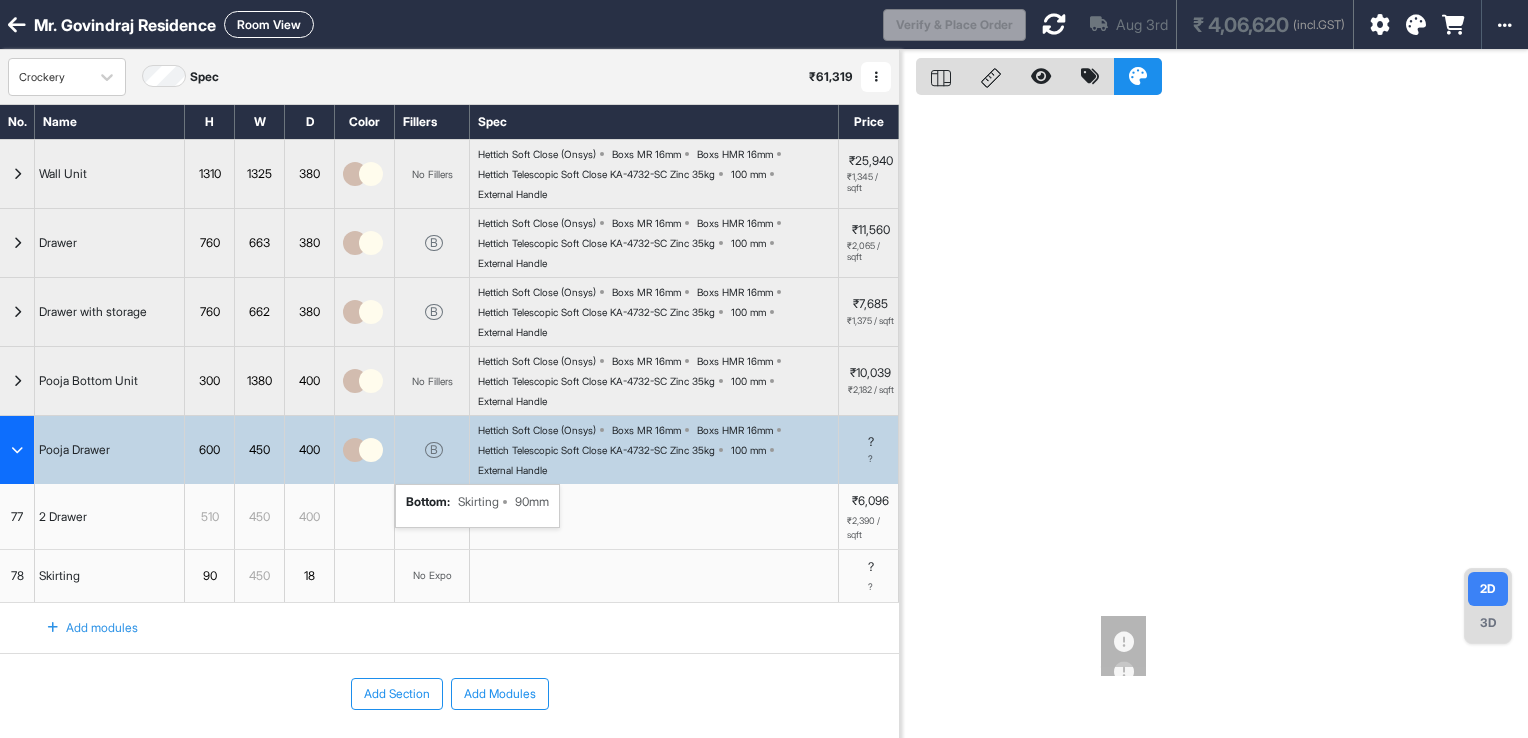 click on "Aug 3rd ₹   4,06,620 (incl.GST)" at bounding box center [1189, 24] 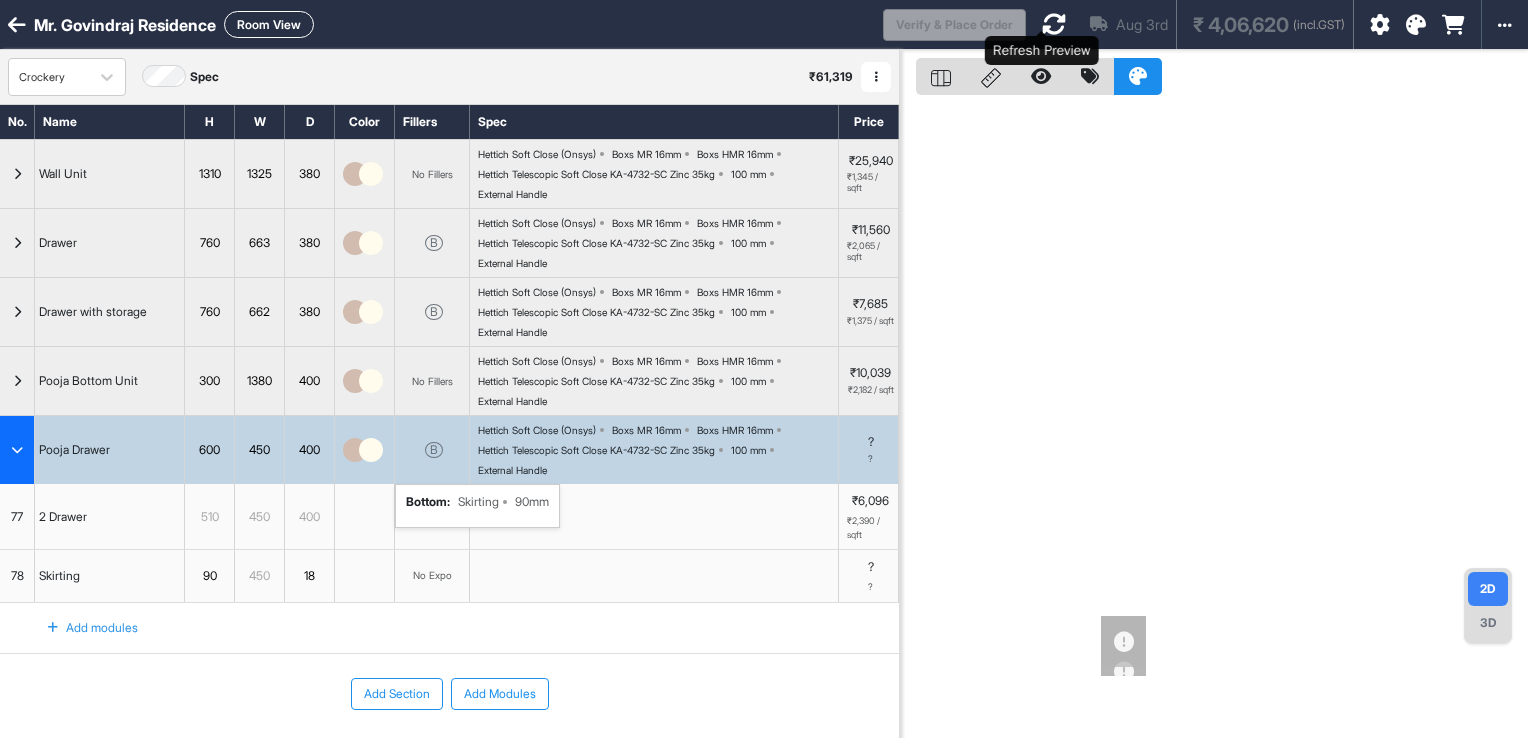 click at bounding box center [1054, 24] 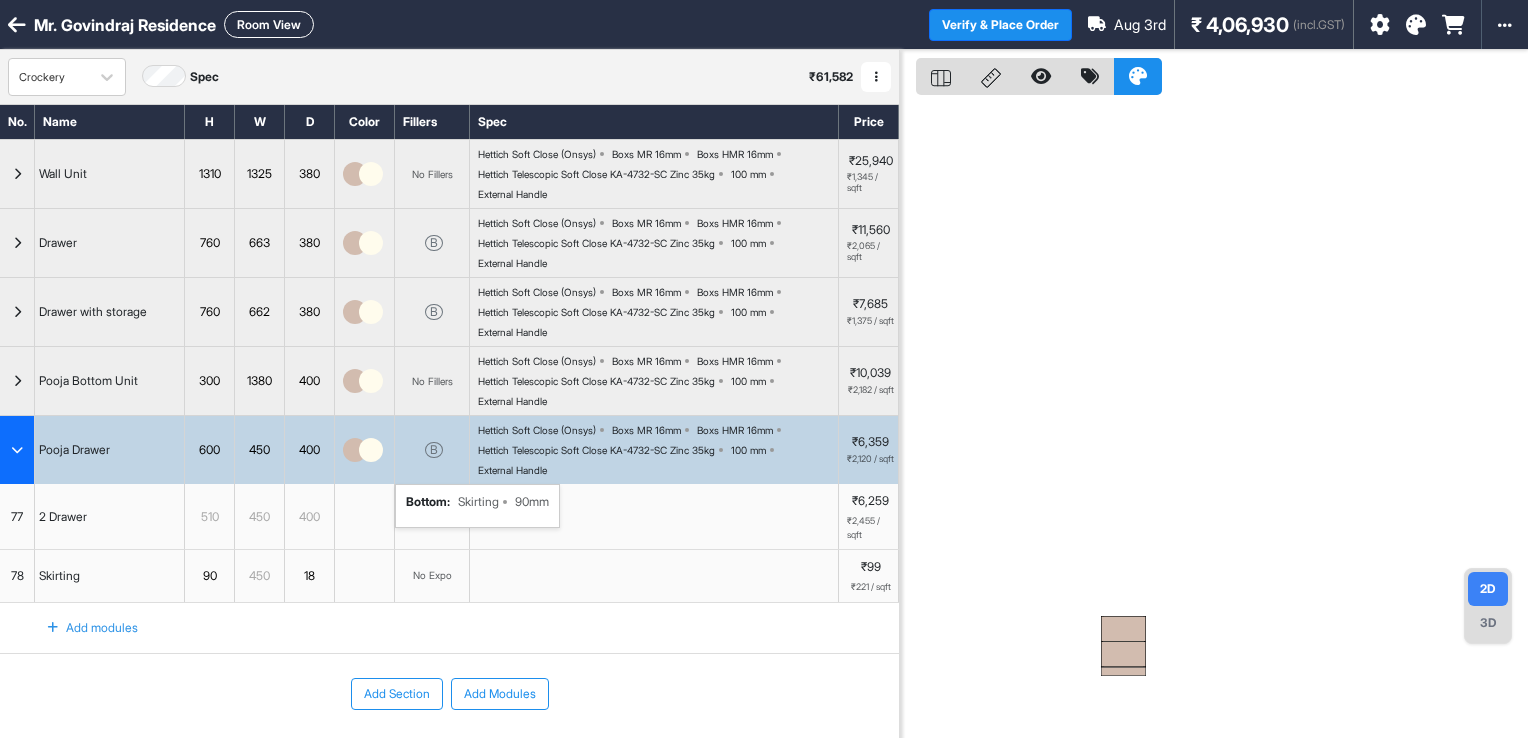 click on "Room View" at bounding box center (269, 24) 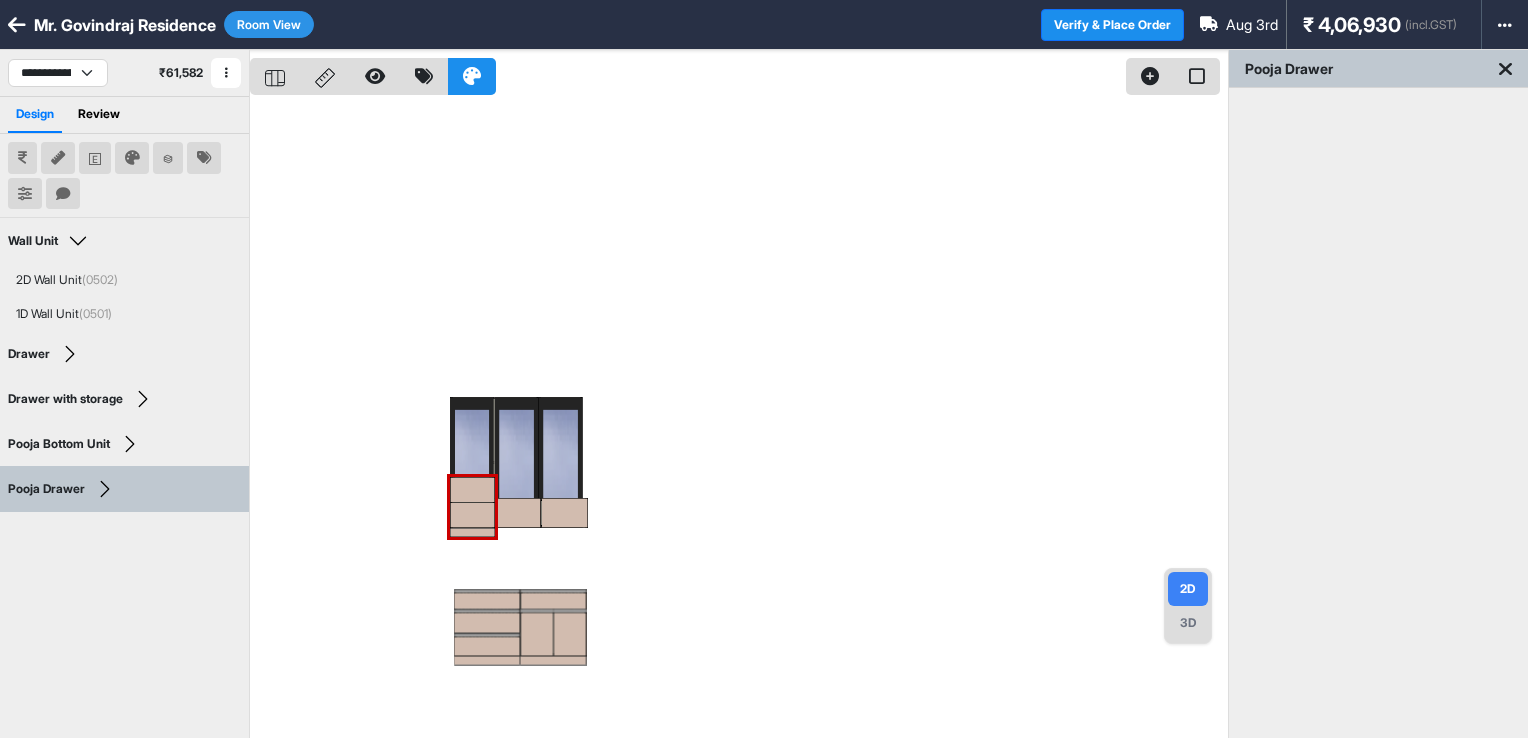click at bounding box center (739, 419) 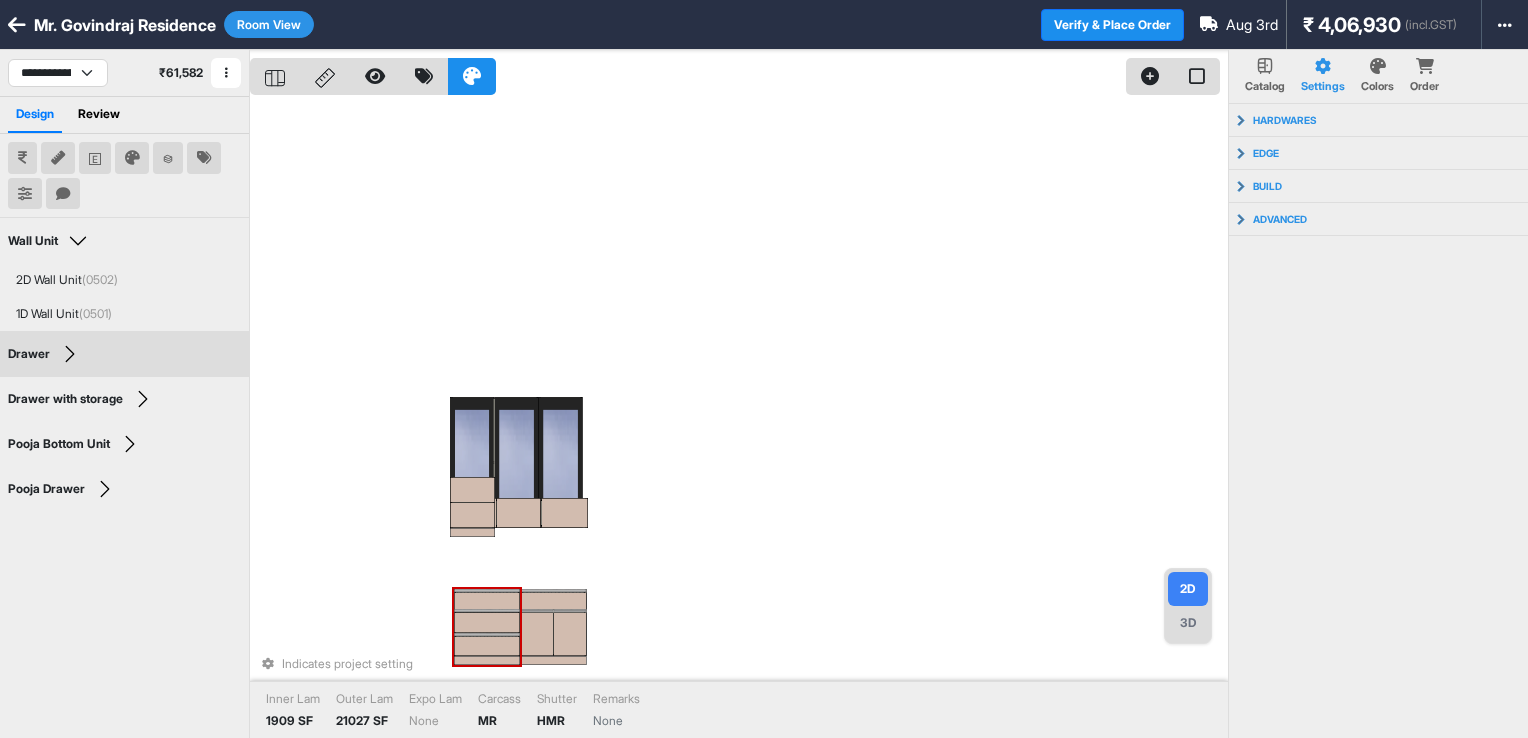 click at bounding box center (487, 623) 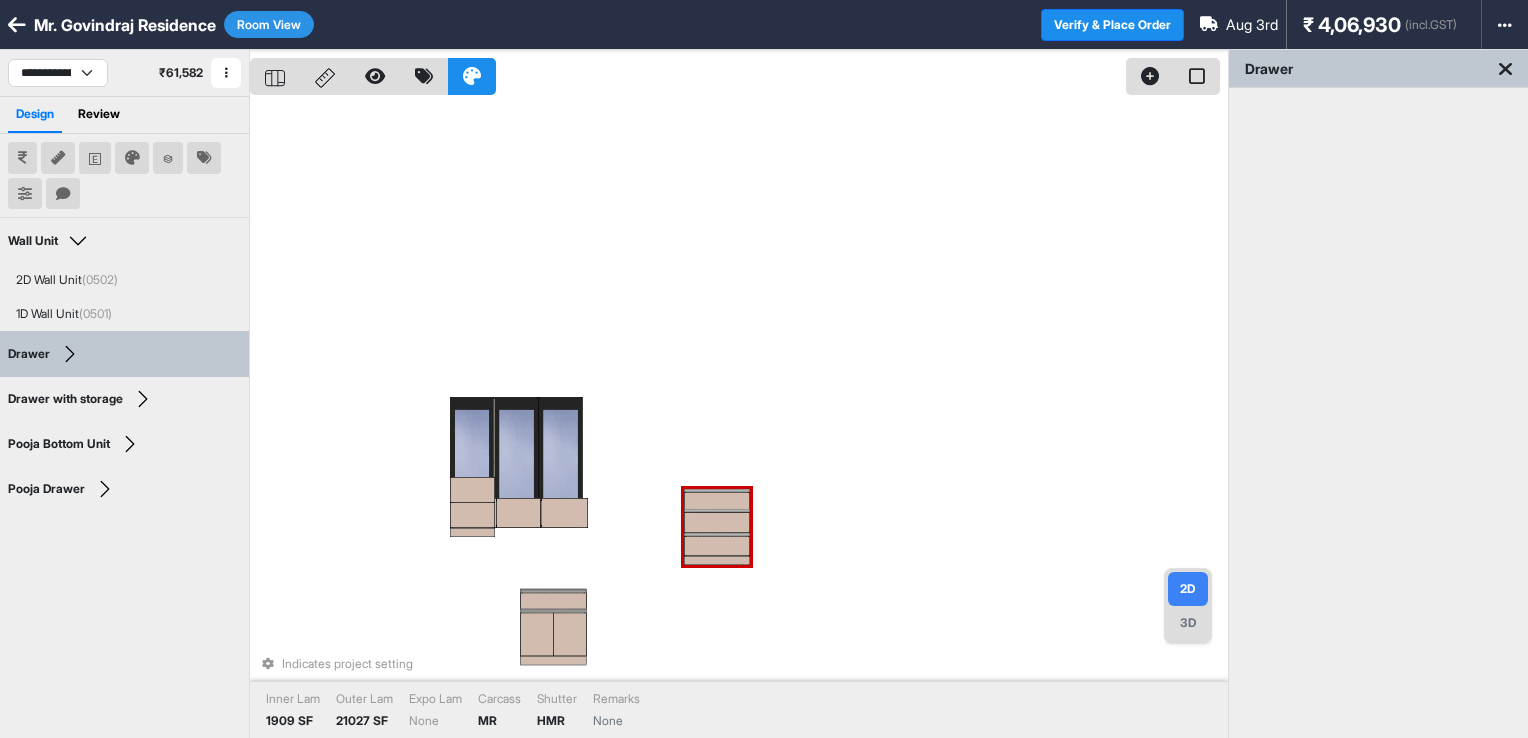 drag, startPoint x: 499, startPoint y: 619, endPoint x: 716, endPoint y: 533, distance: 233.42023 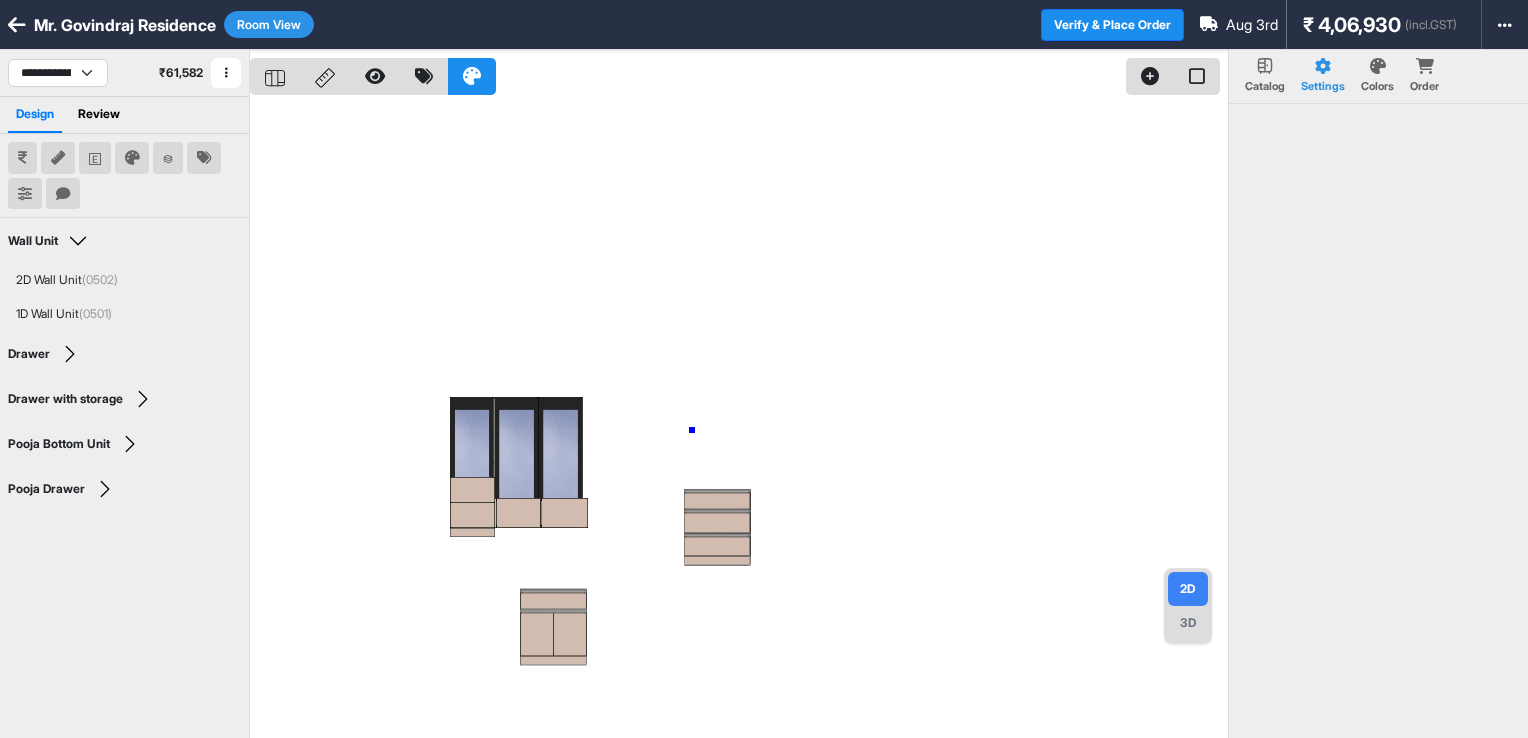 drag, startPoint x: 716, startPoint y: 533, endPoint x: 692, endPoint y: 430, distance: 105.75916 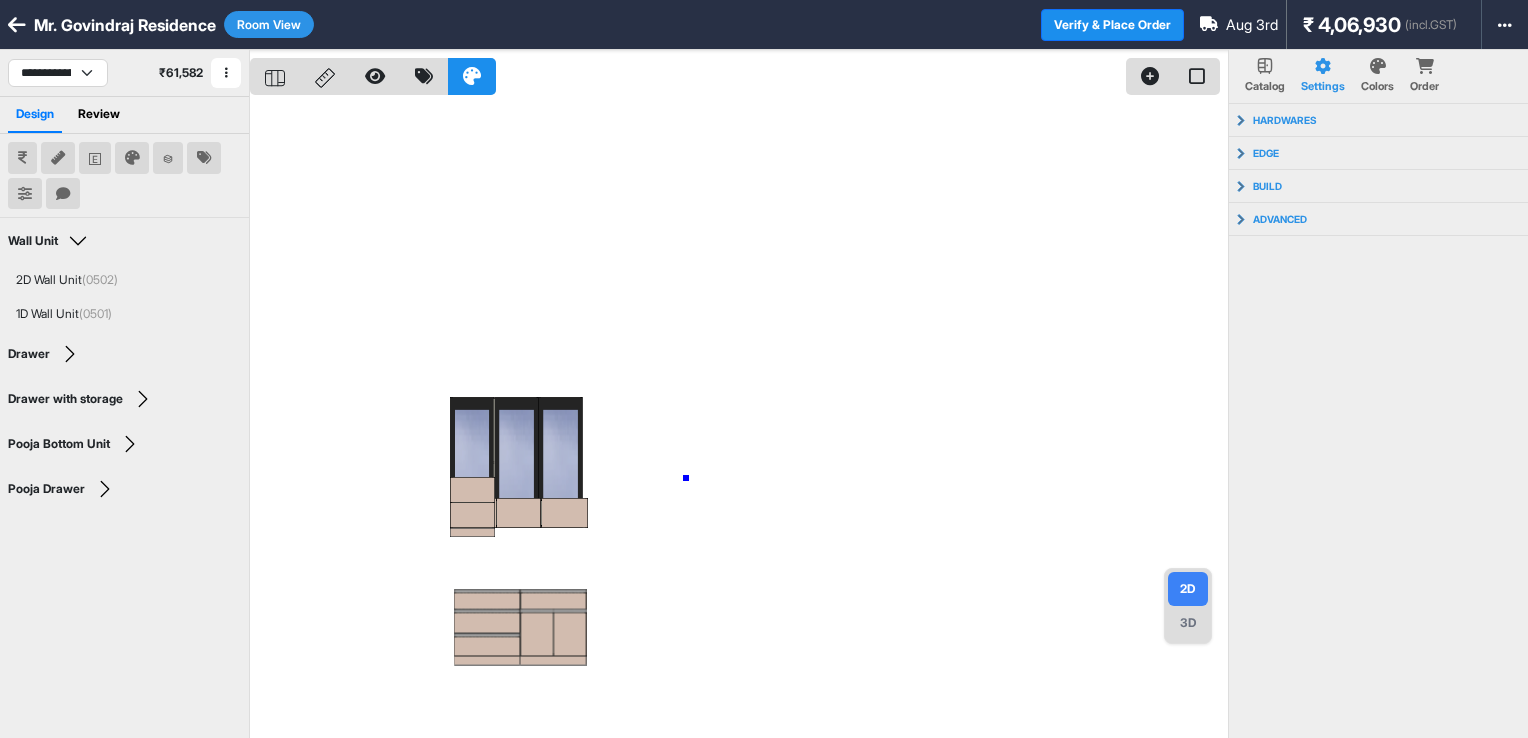 click at bounding box center [739, 419] 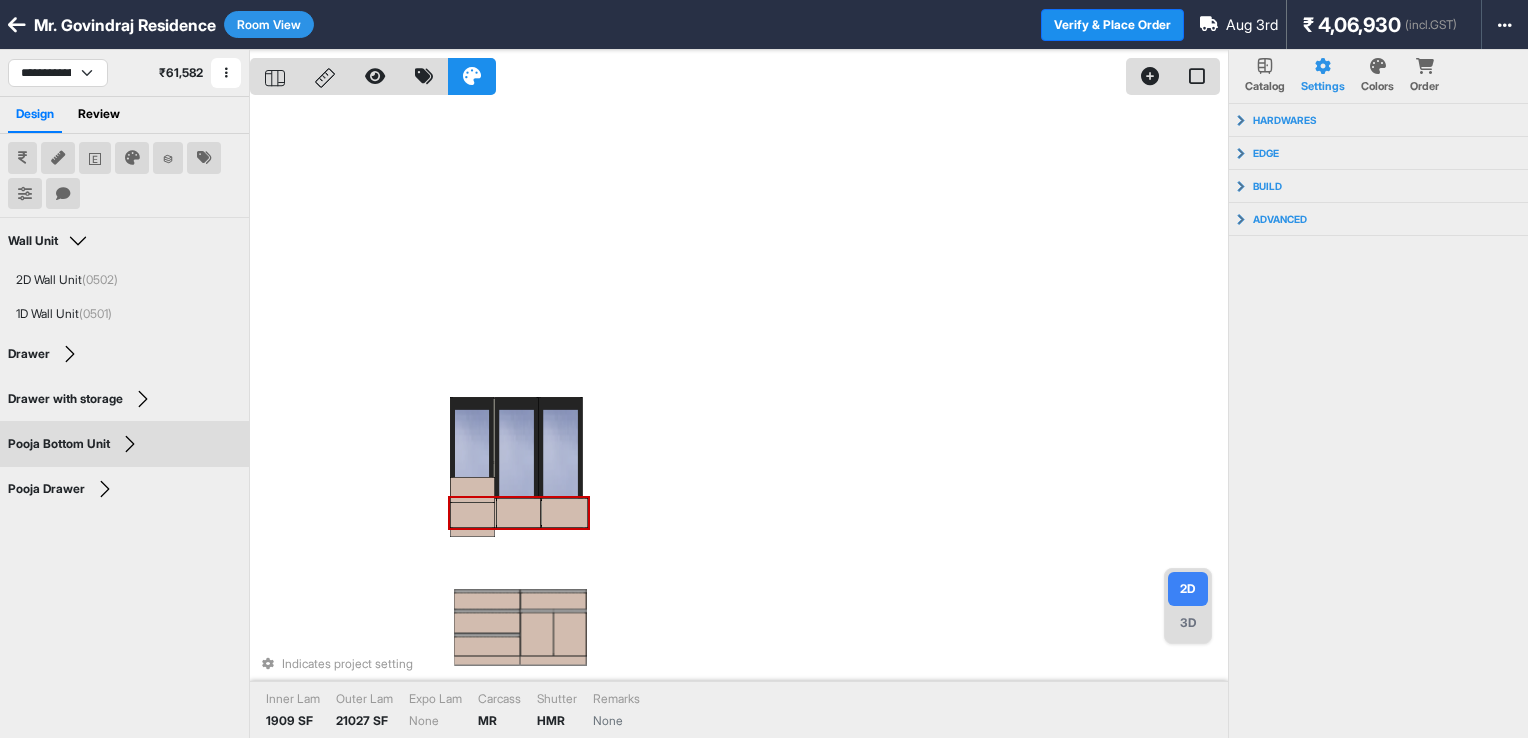 click at bounding box center (565, 513) 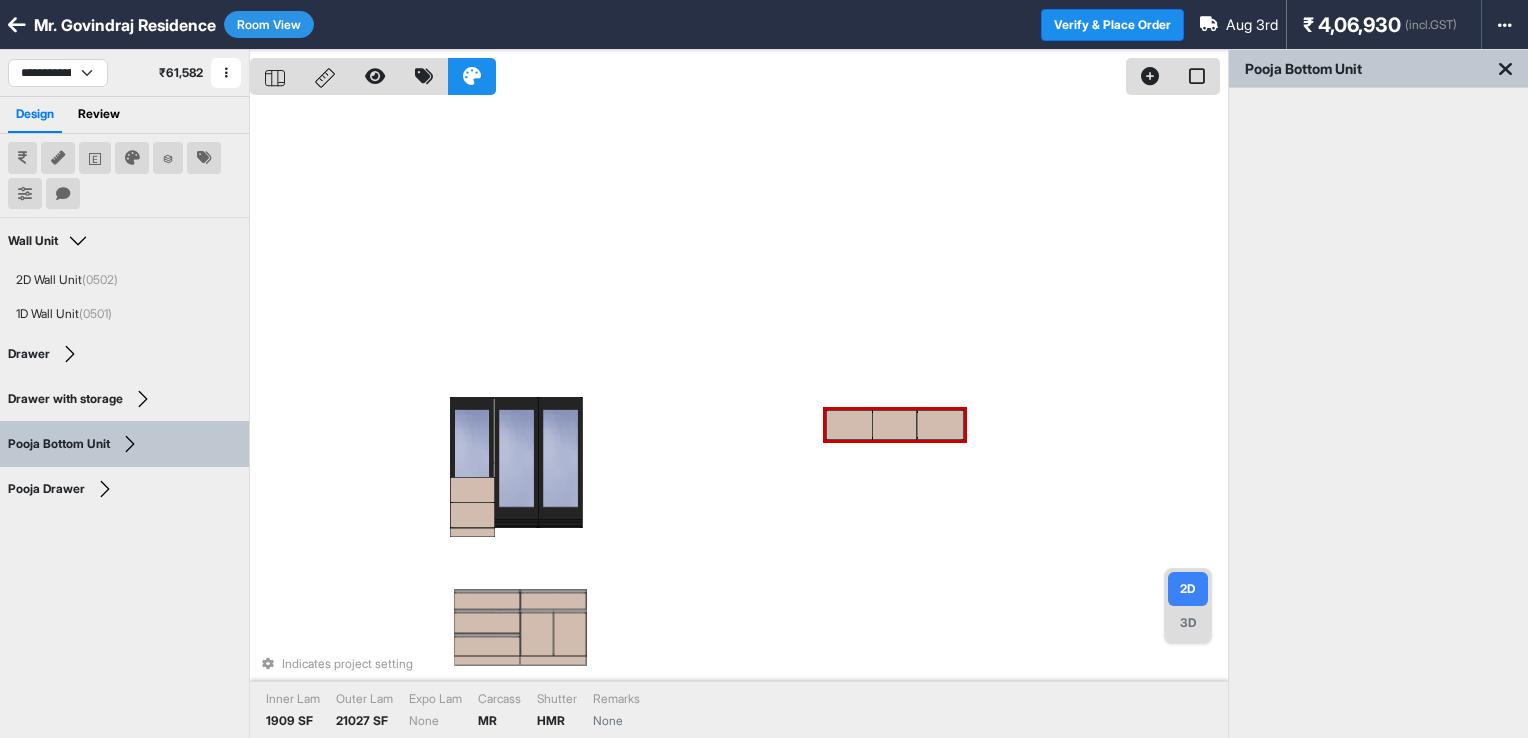 drag, startPoint x: 515, startPoint y: 518, endPoint x: 873, endPoint y: 432, distance: 368.18472 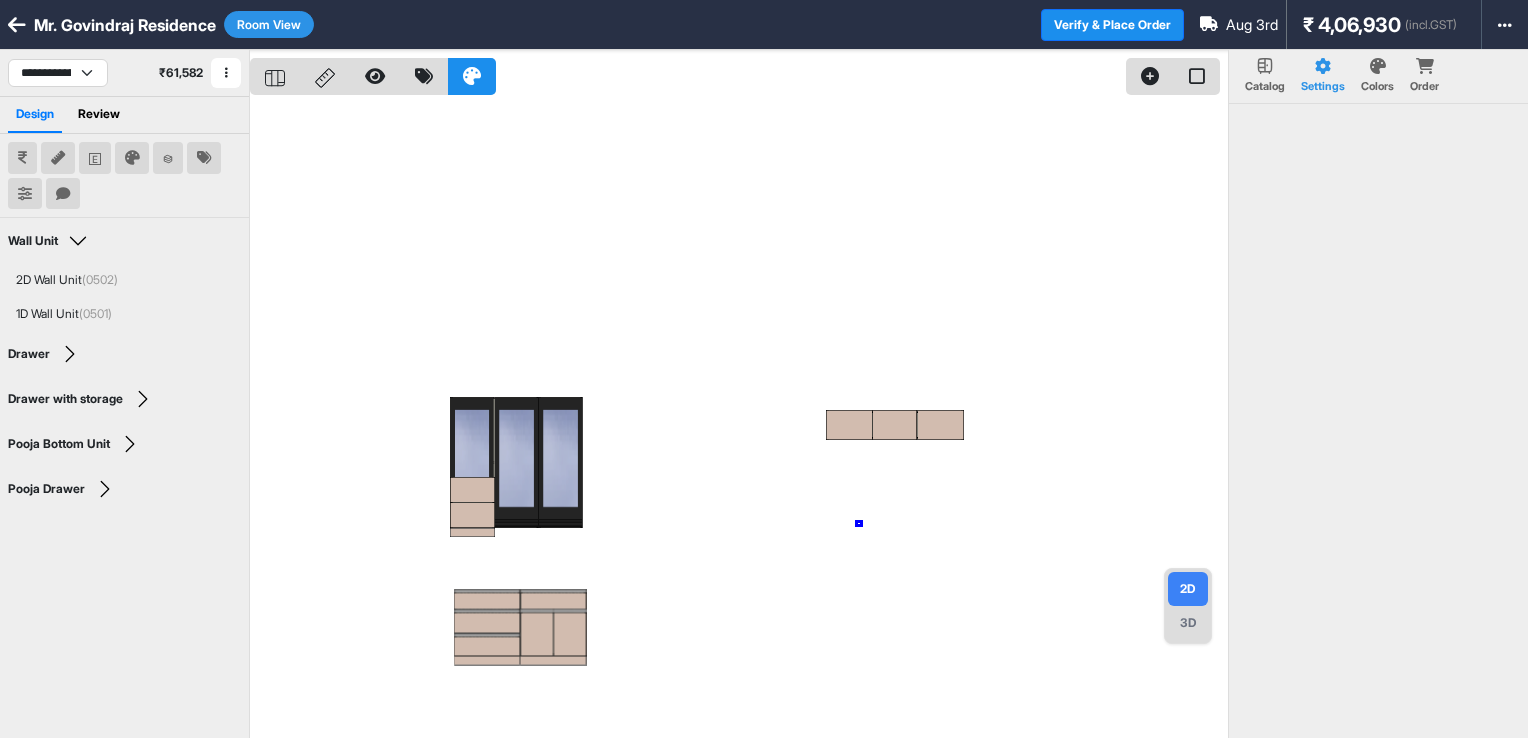 drag, startPoint x: 873, startPoint y: 432, endPoint x: 860, endPoint y: 524, distance: 92.91394 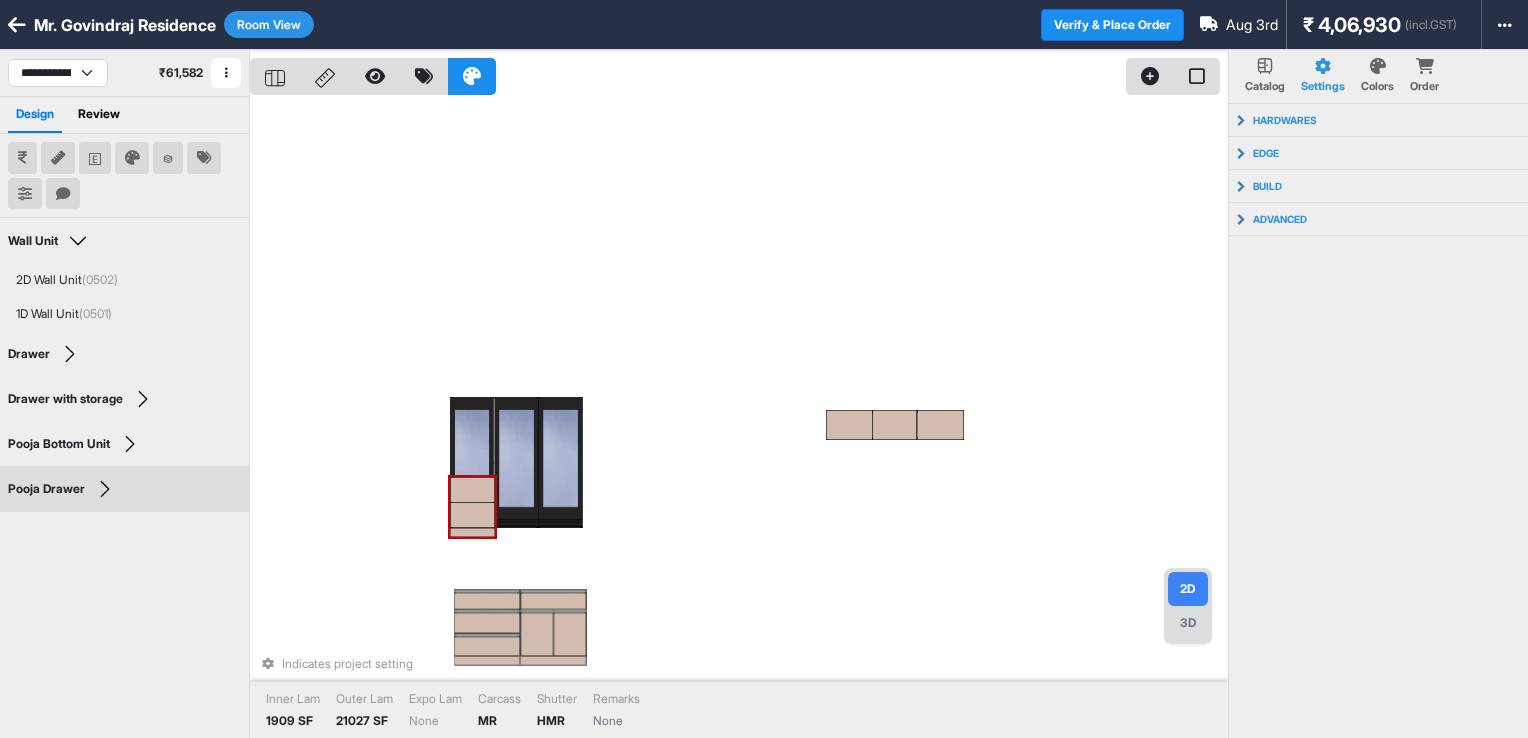 click at bounding box center (472, 515) 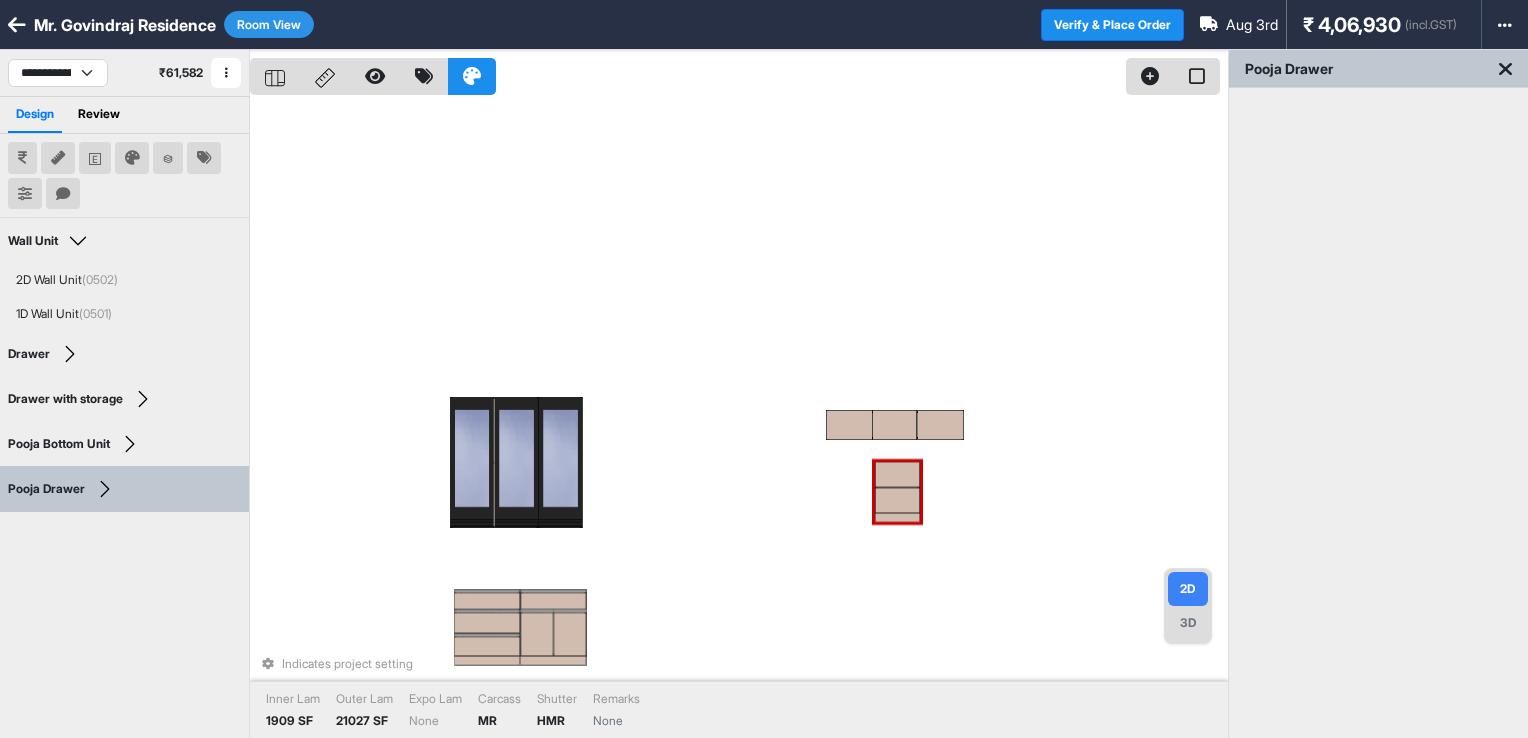 drag, startPoint x: 456, startPoint y: 511, endPoint x: 881, endPoint y: 494, distance: 425.33987 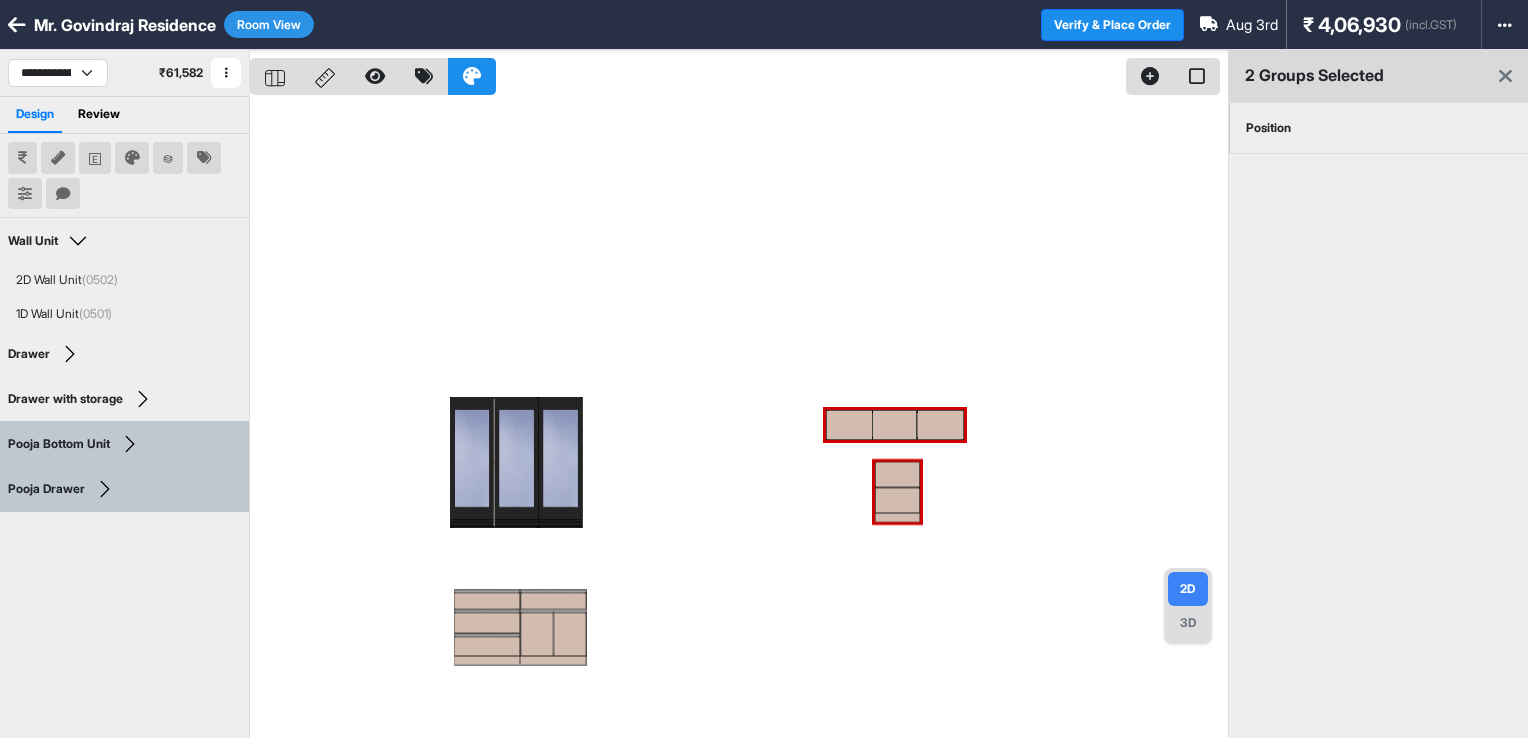 click on "Position" at bounding box center [1378, 128] 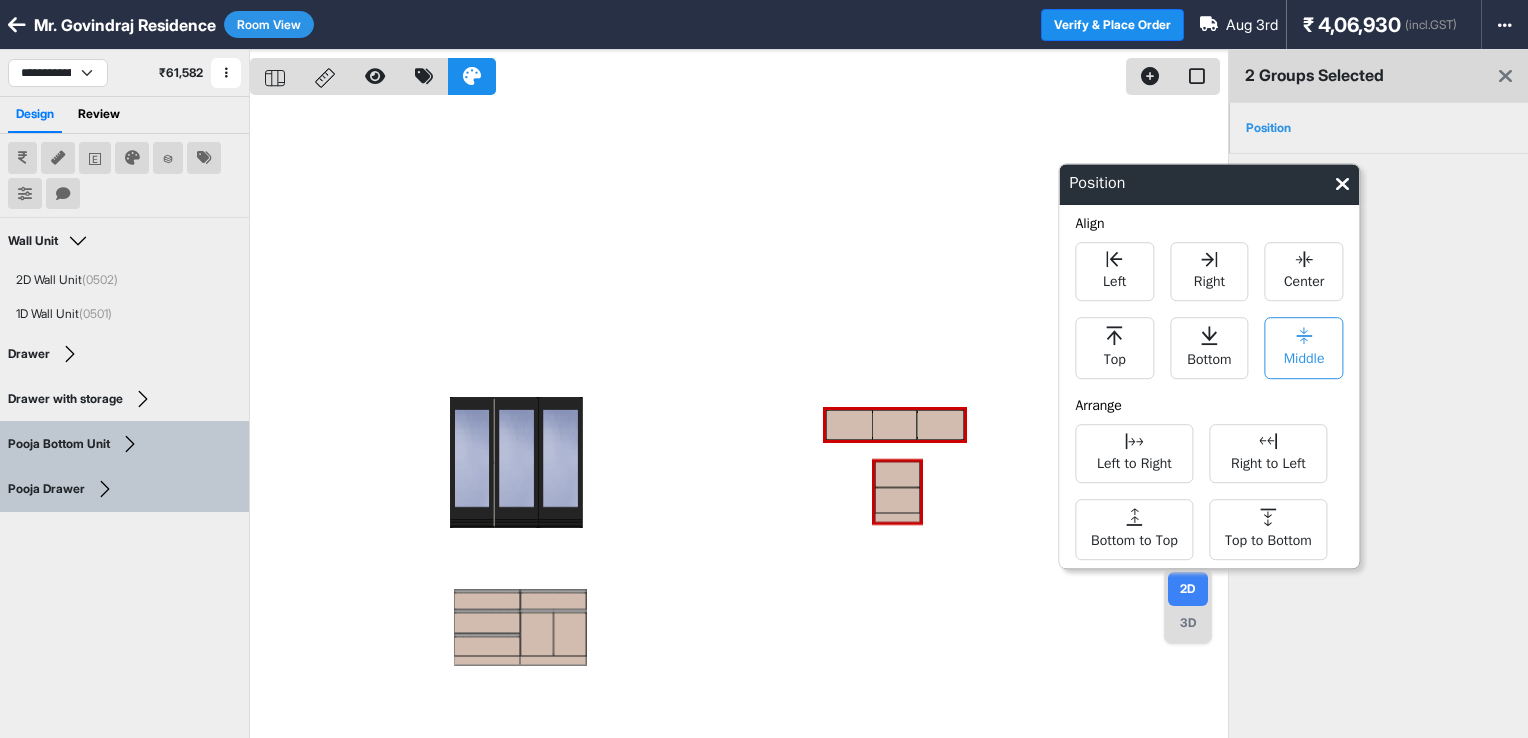 click on "Middle" at bounding box center [1304, 348] 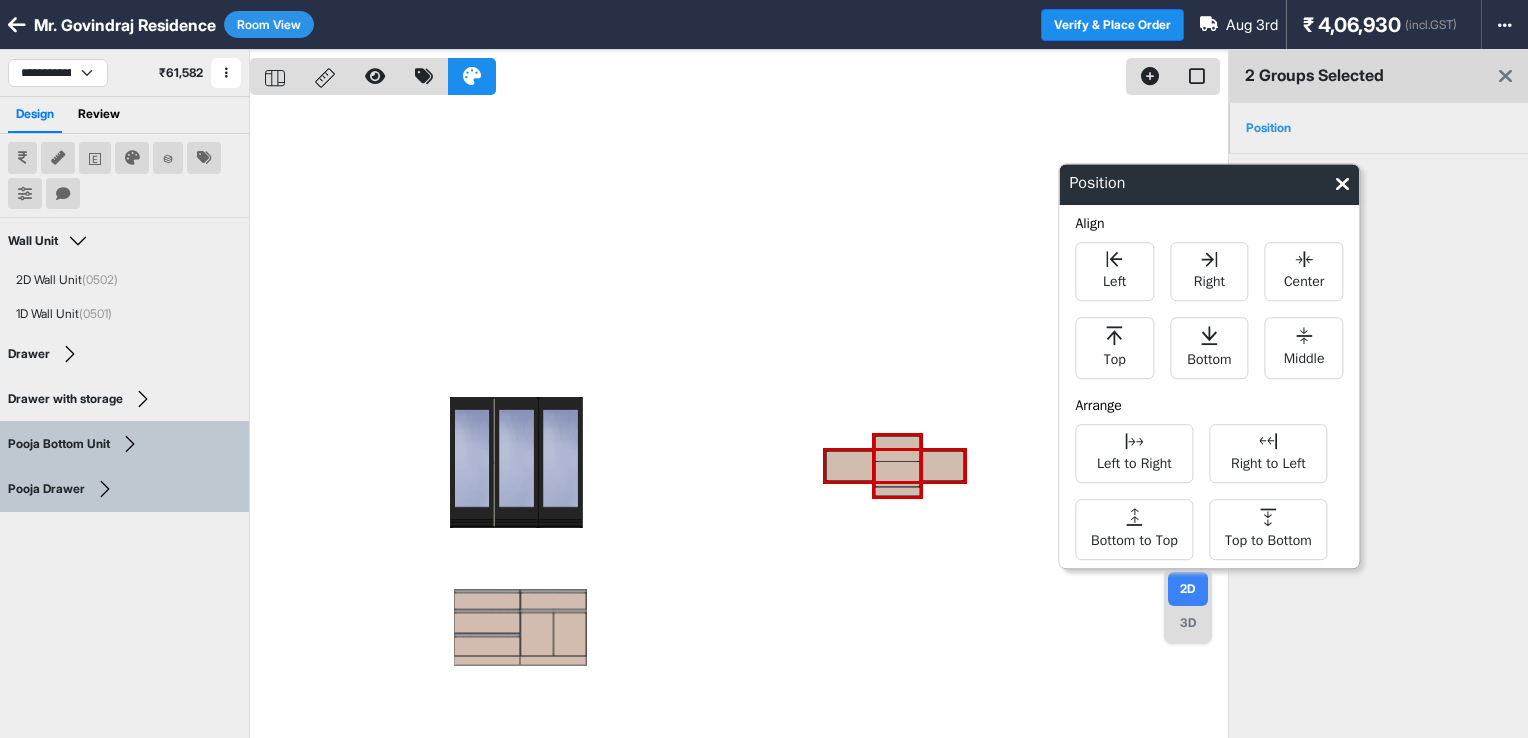 click at bounding box center [739, 419] 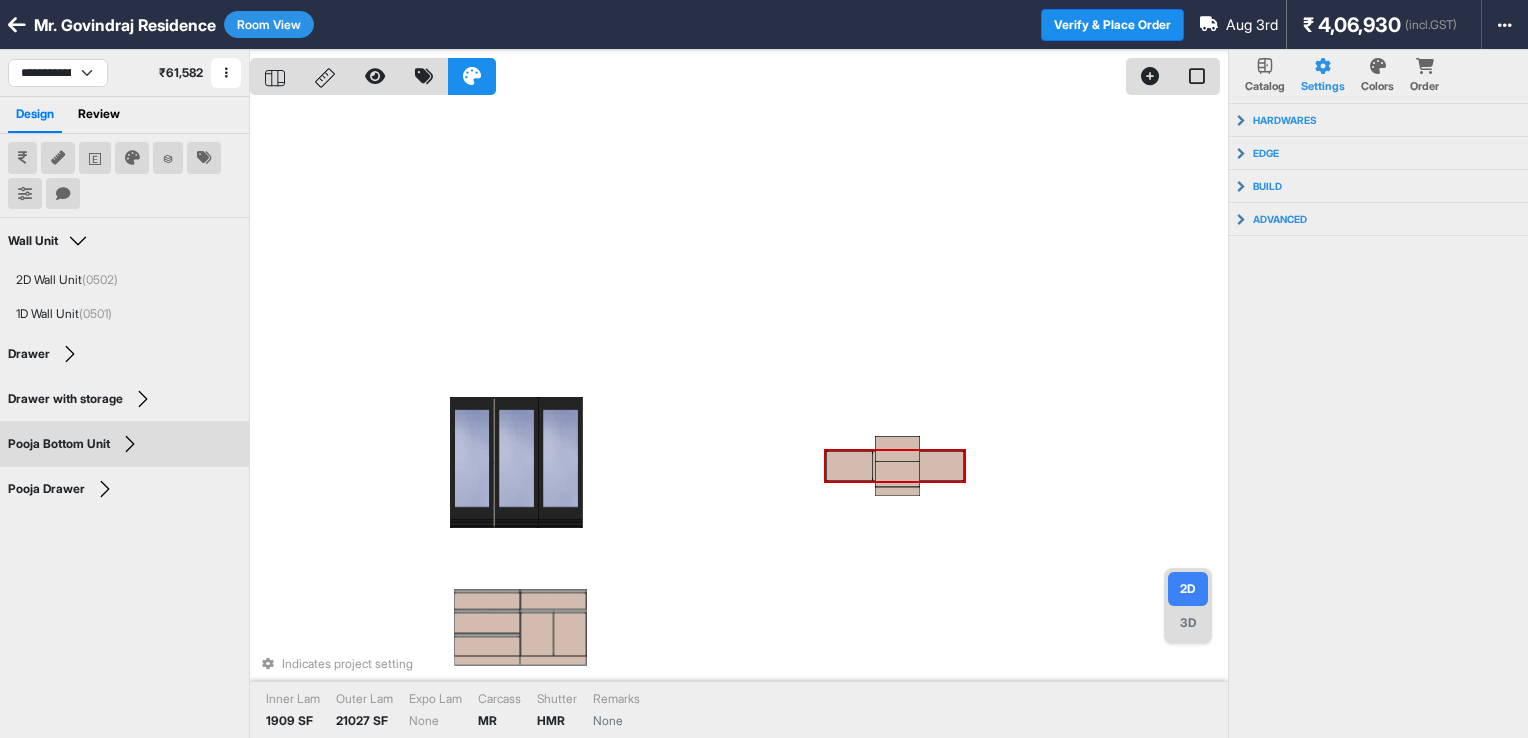 click at bounding box center (941, 466) 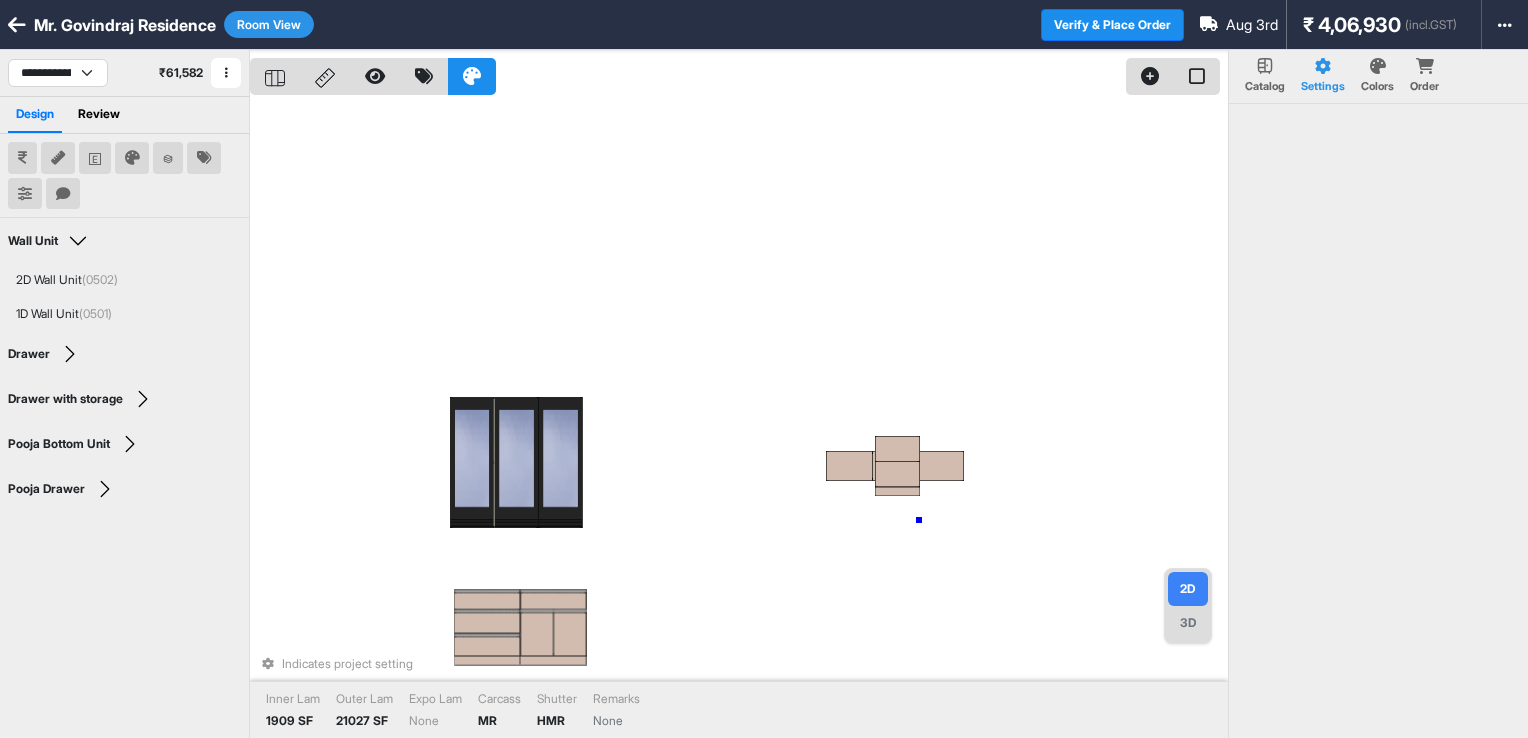 click on "Indicates project setting Inner Lam 1909 SF Outer Lam 21027 SF Expo Lam None Carcass MR Shutter HMR Remarks None" at bounding box center [739, 419] 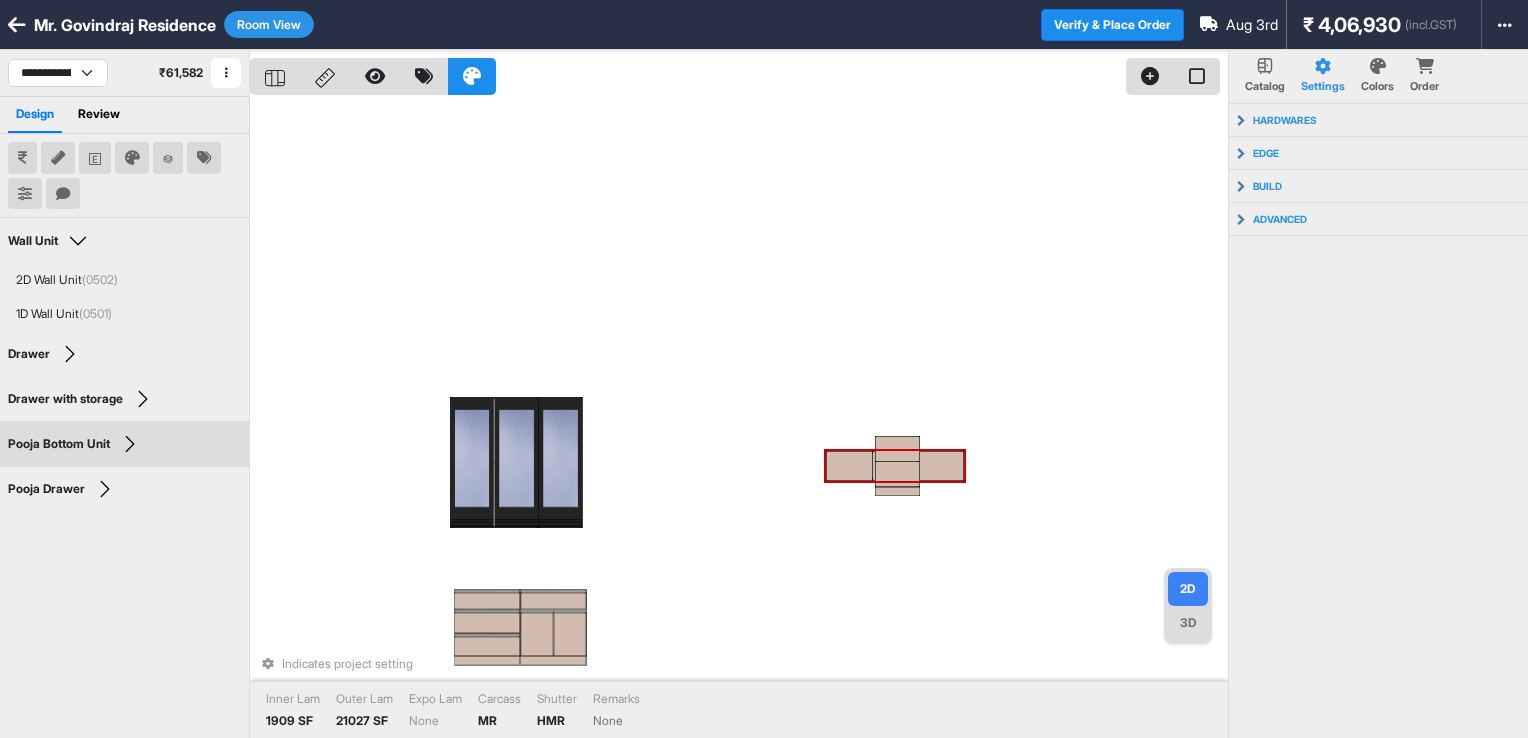 click at bounding box center (941, 466) 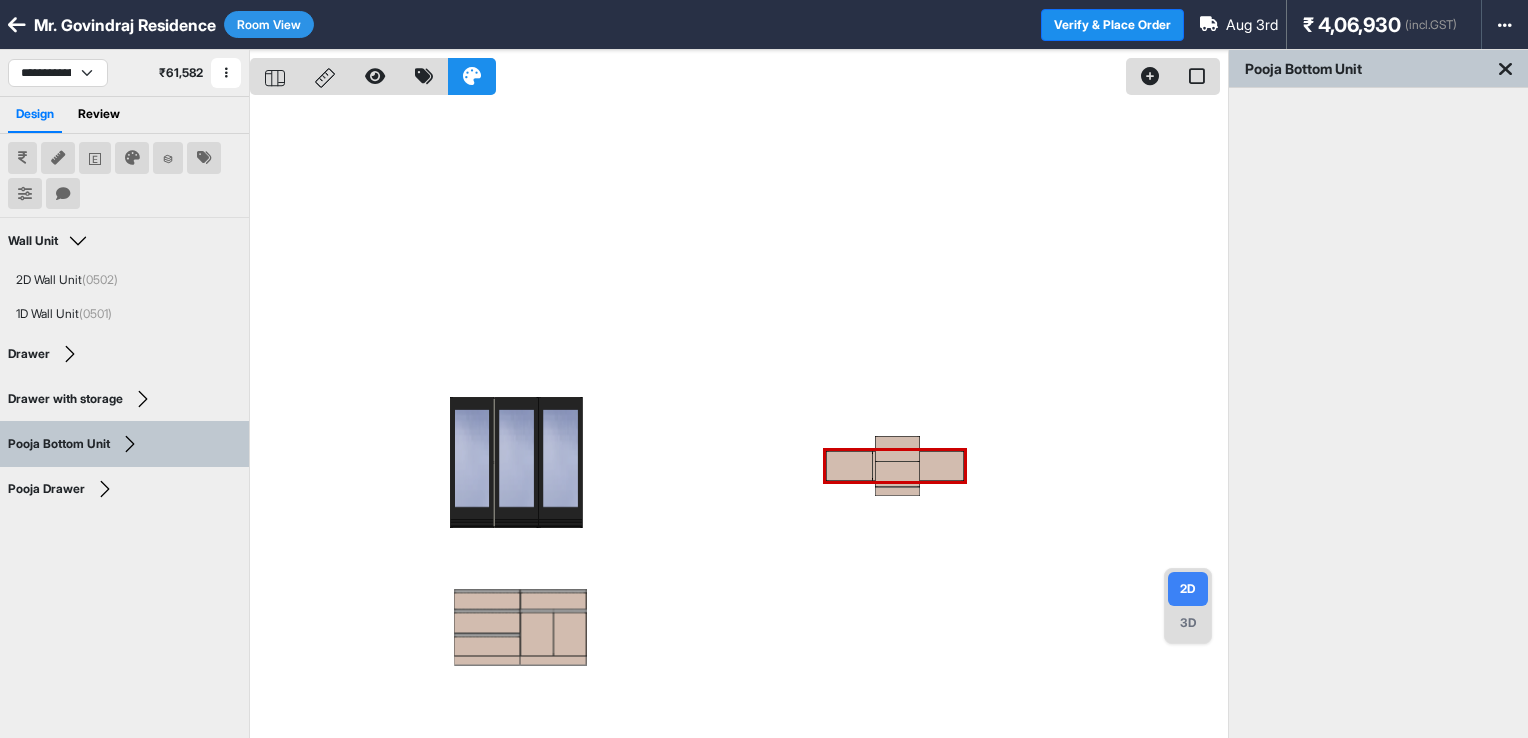 click at bounding box center (739, 419) 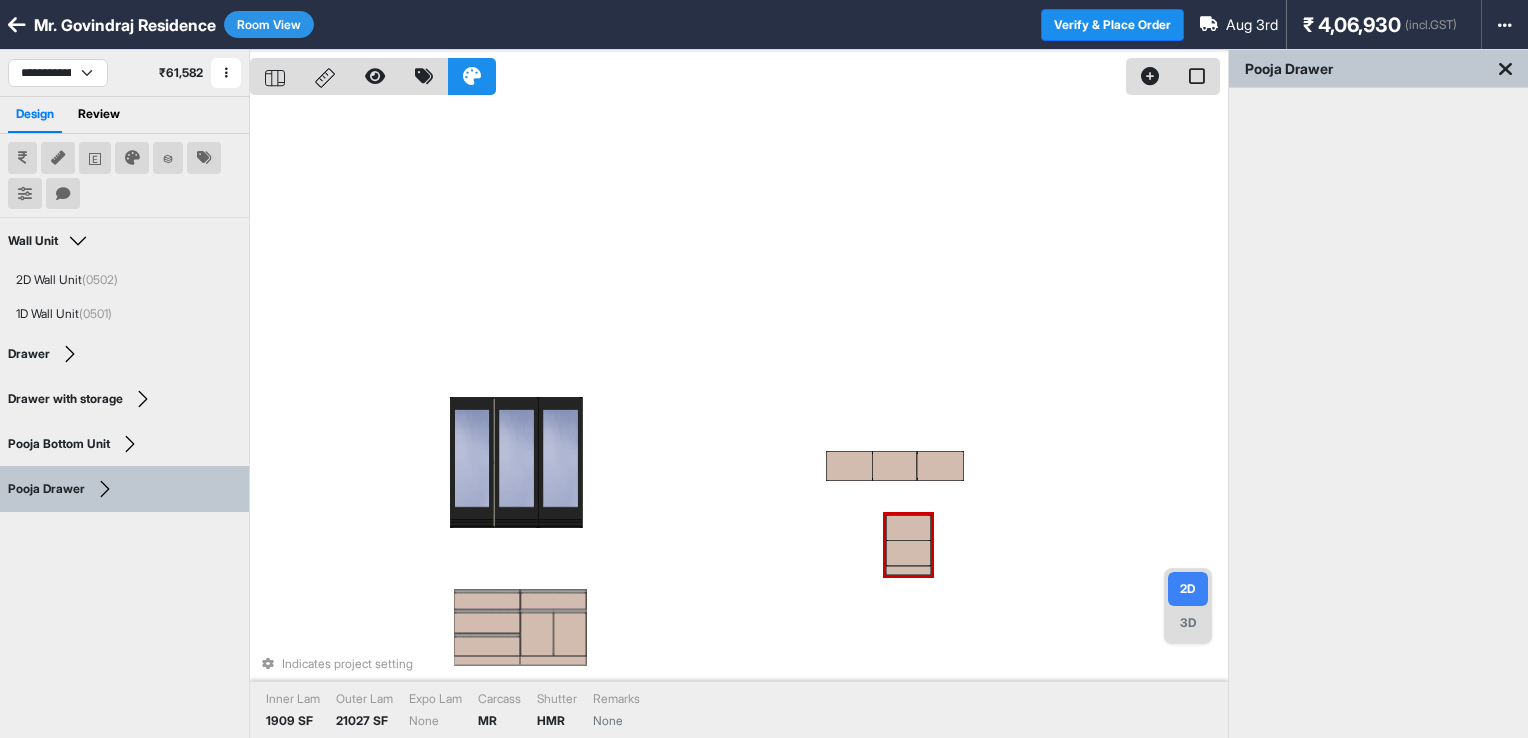 drag, startPoint x: 907, startPoint y: 494, endPoint x: 916, endPoint y: 562, distance: 68.593 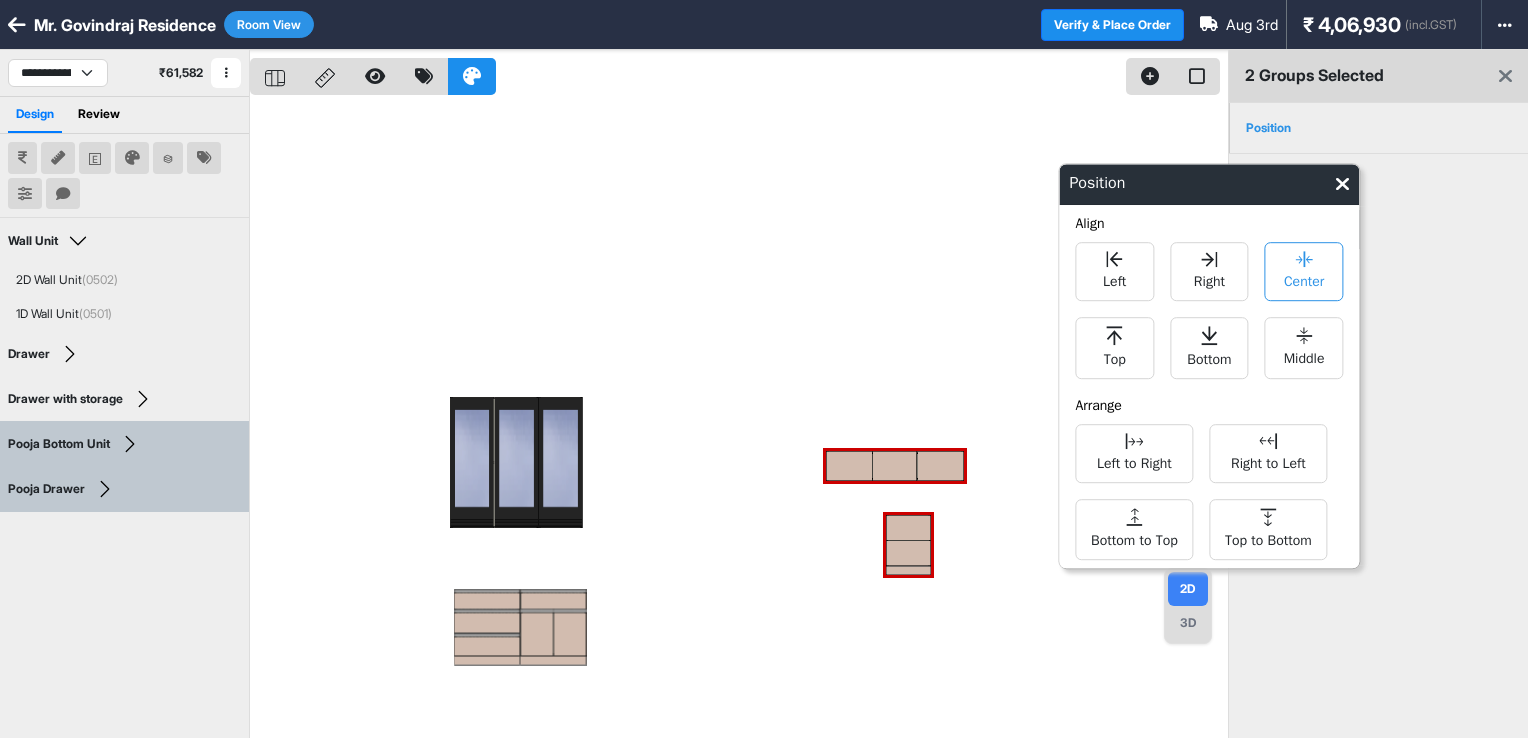 click on "Center" at bounding box center [1304, 279] 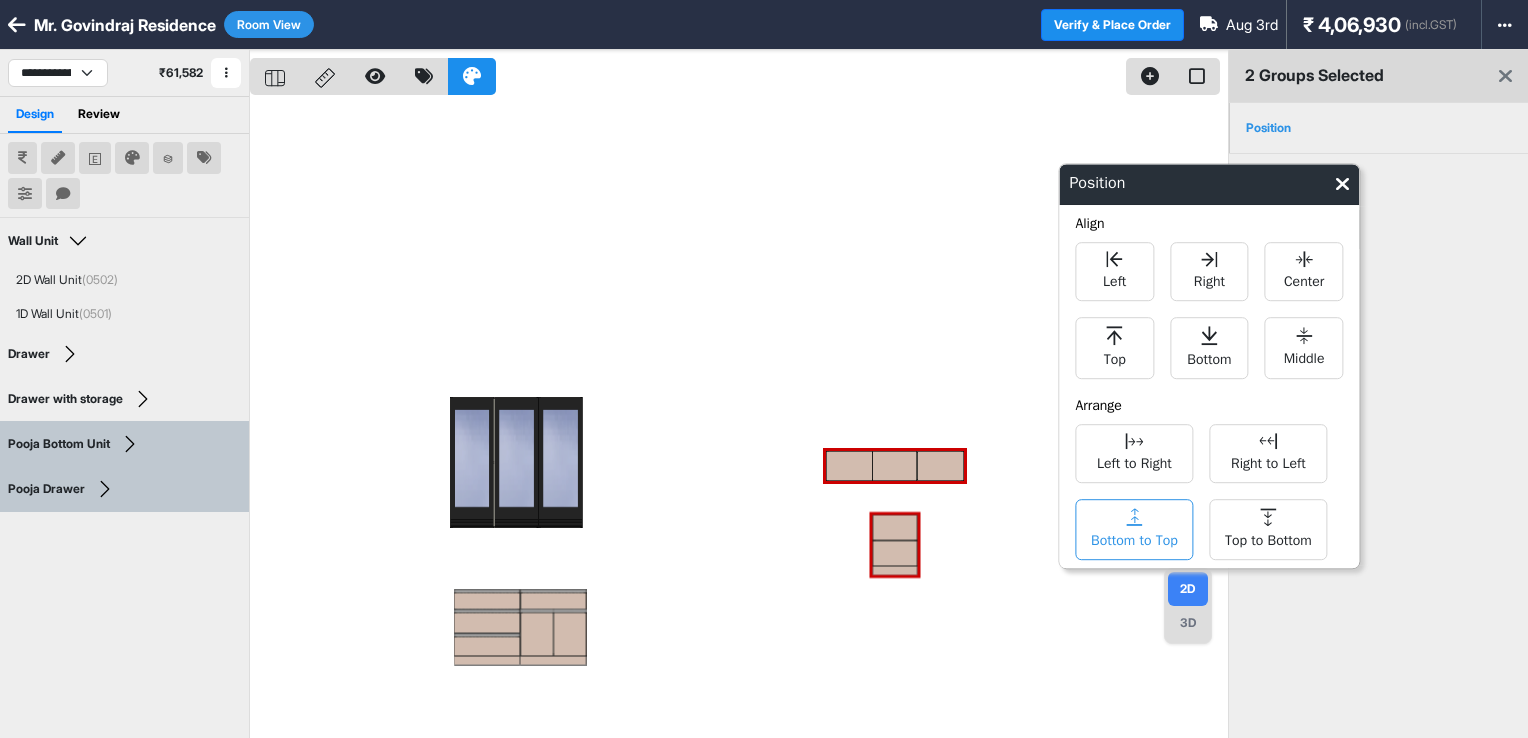click on "Bottom to Top" at bounding box center [1134, 538] 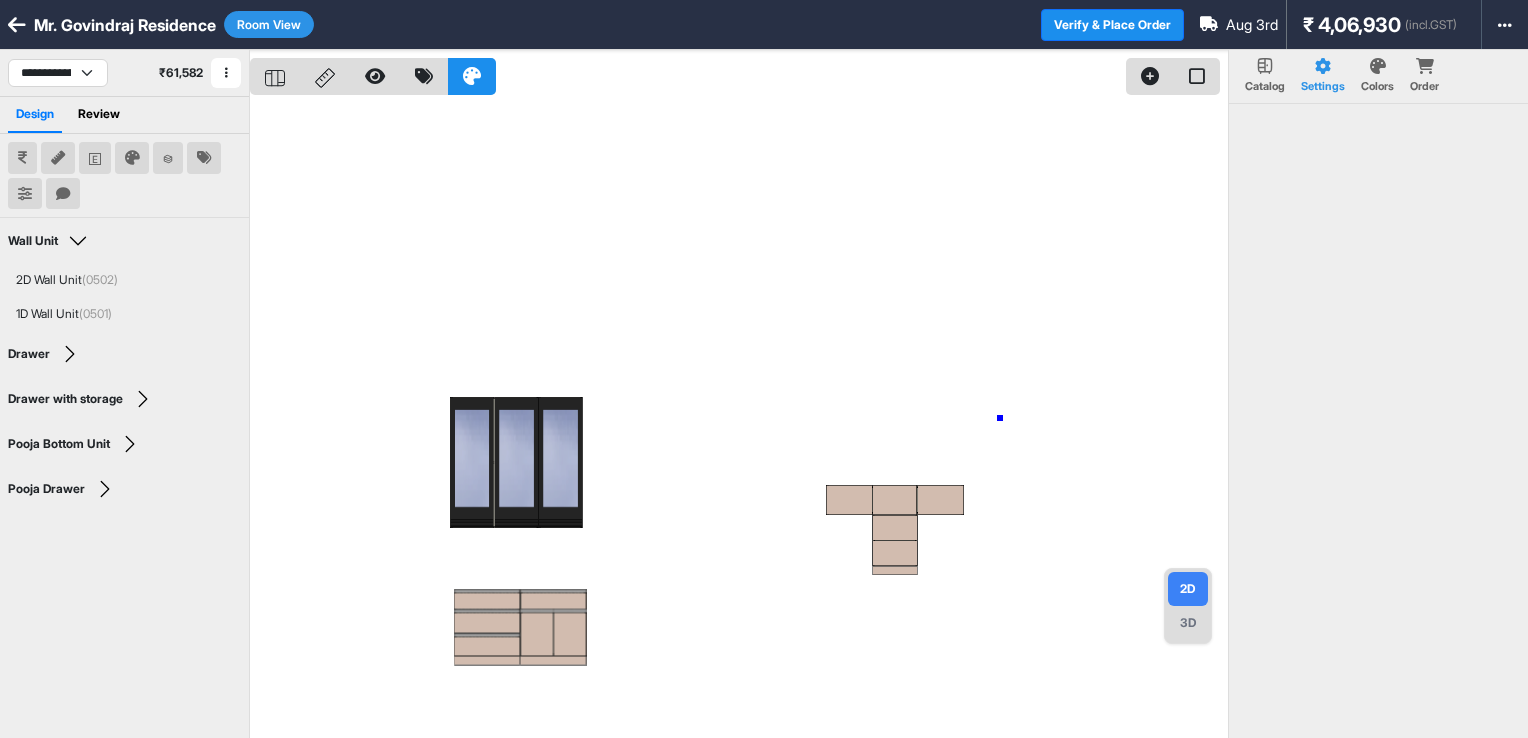 click at bounding box center (739, 419) 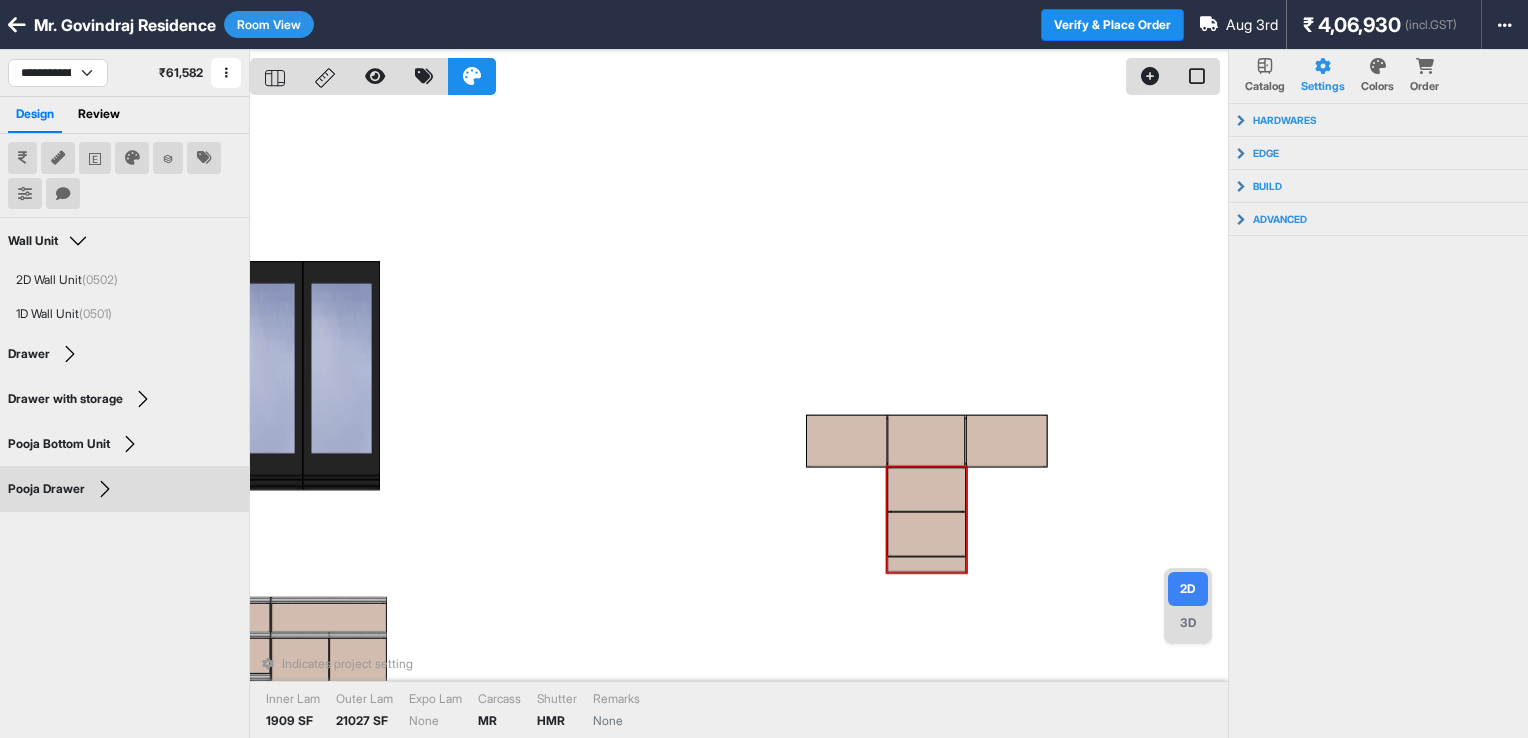 drag, startPoint x: 826, startPoint y: 490, endPoint x: 672, endPoint y: 446, distance: 160.16241 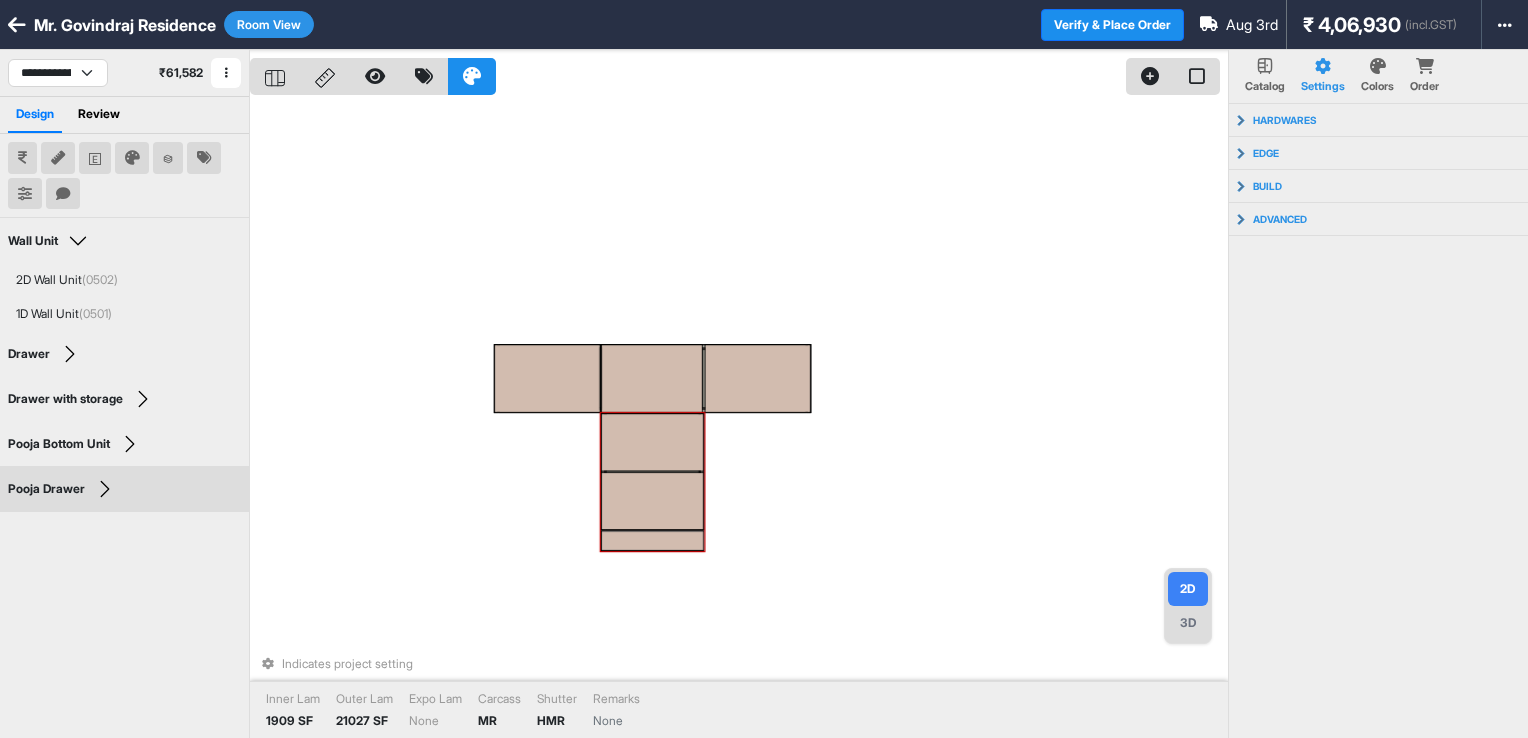 drag, startPoint x: 1076, startPoint y: 484, endPoint x: 703, endPoint y: 481, distance: 373.01205 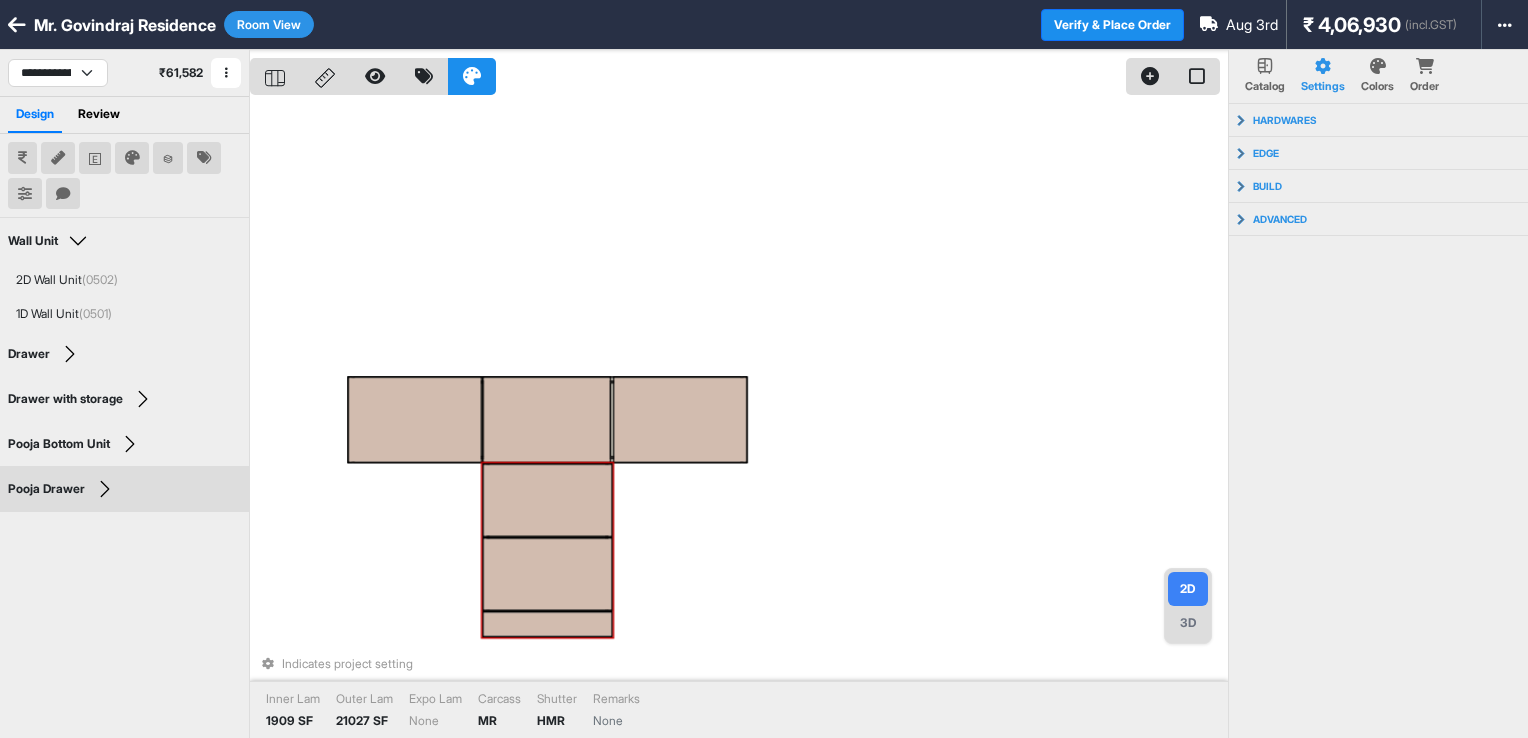 scroll, scrollTop: 22, scrollLeft: 0, axis: vertical 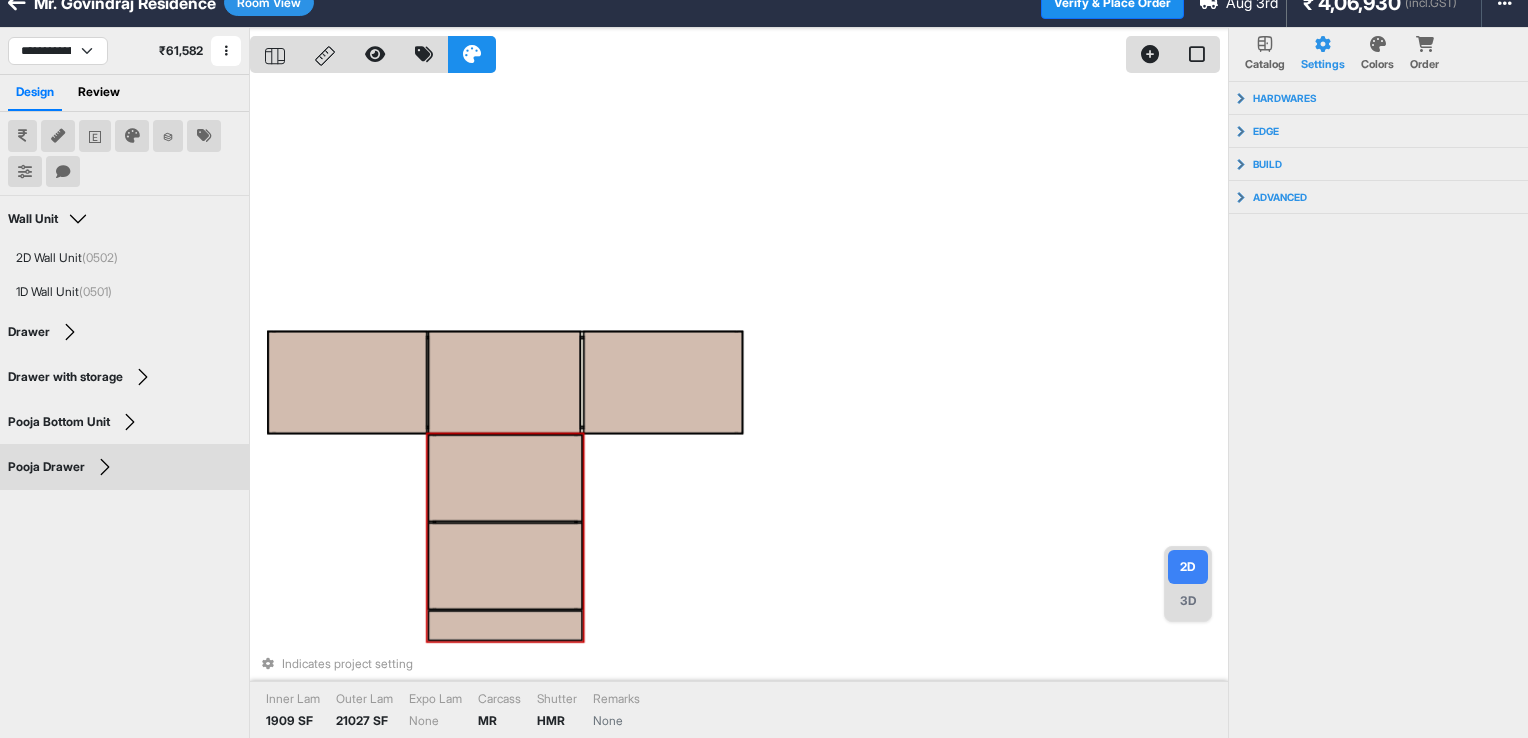 drag, startPoint x: 918, startPoint y: 474, endPoint x: 585, endPoint y: 474, distance: 333 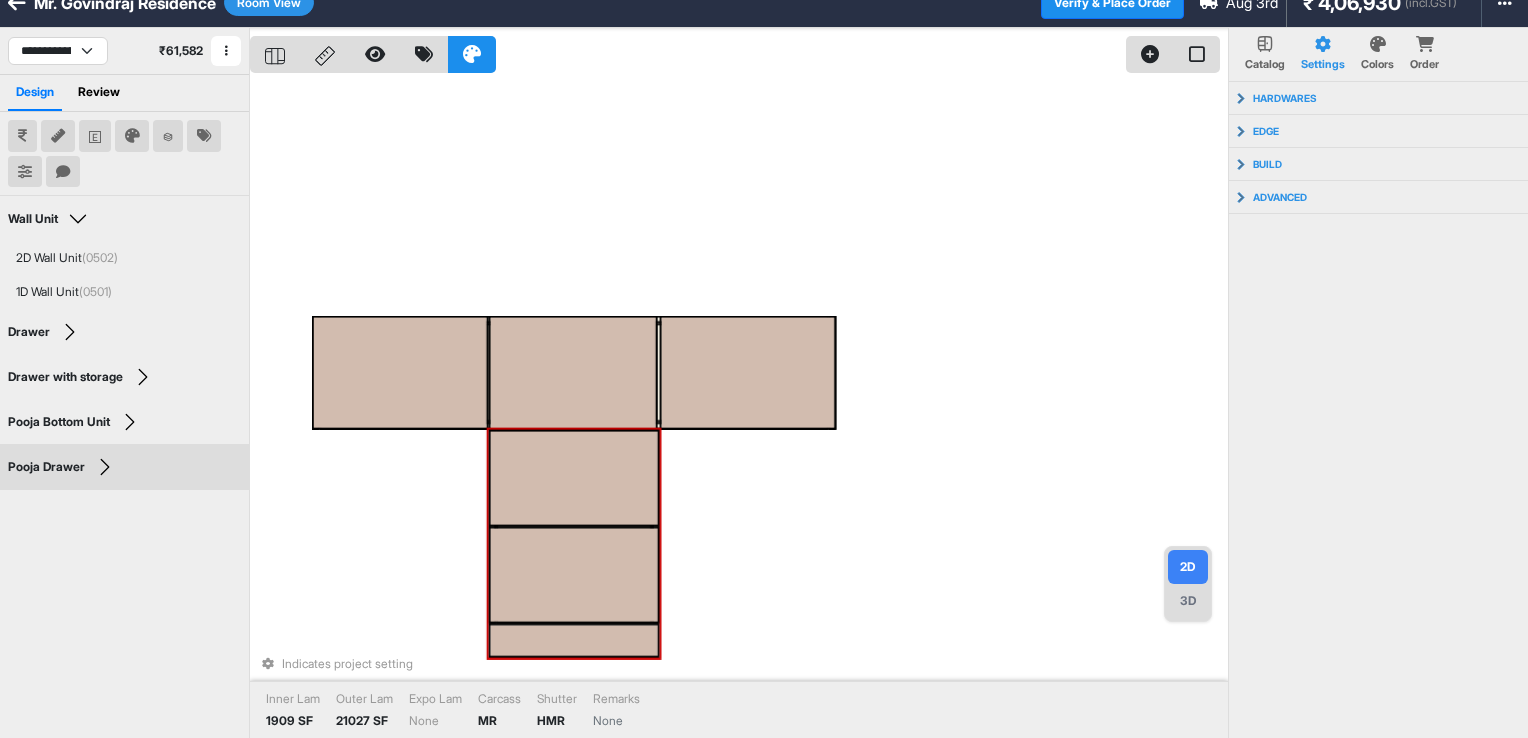 click on "Indicates project setting Inner Lam 1909 SF Outer Lam 21027 SF Expo Lam None Carcass MR Shutter HMR Remarks None" at bounding box center (739, 397) 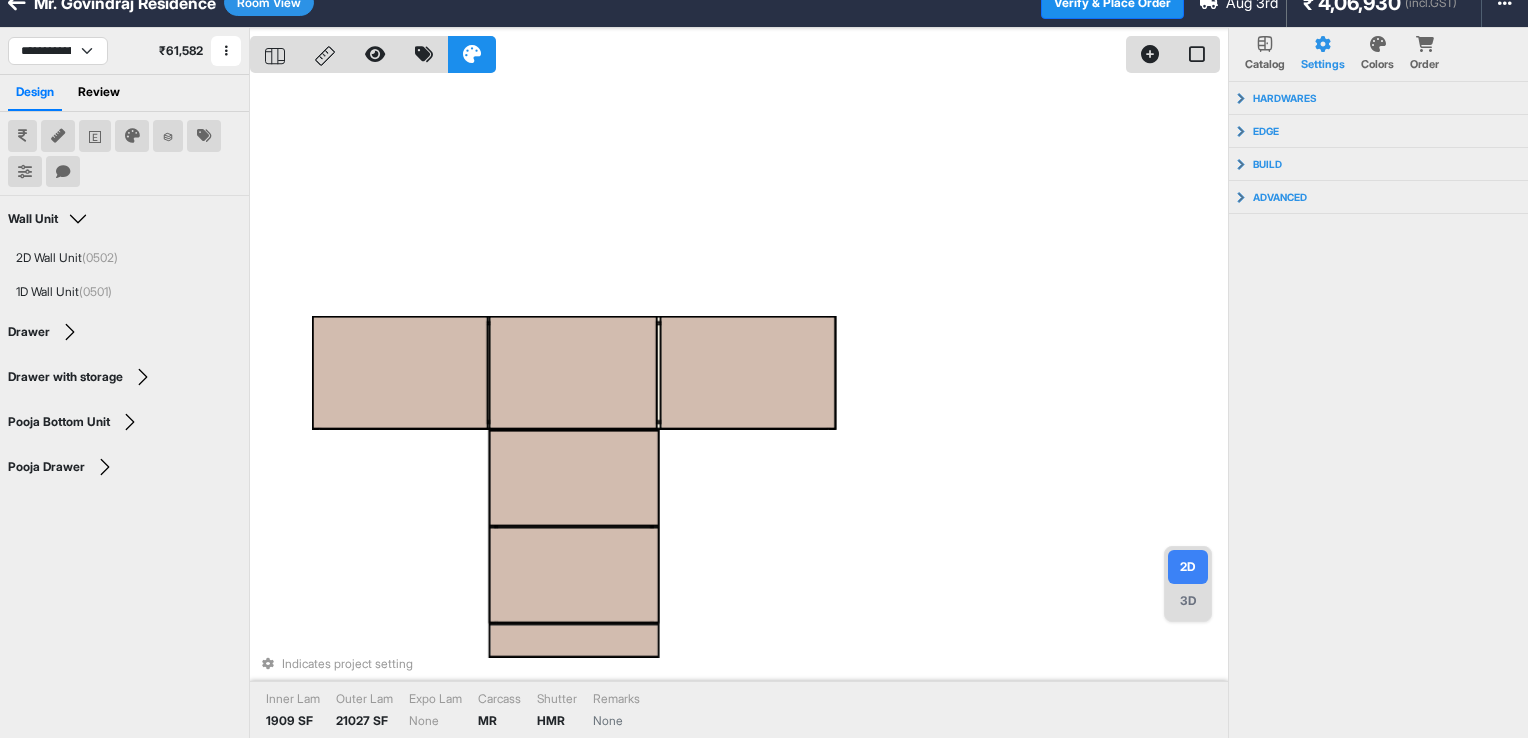 click on "3D" at bounding box center [1188, 601] 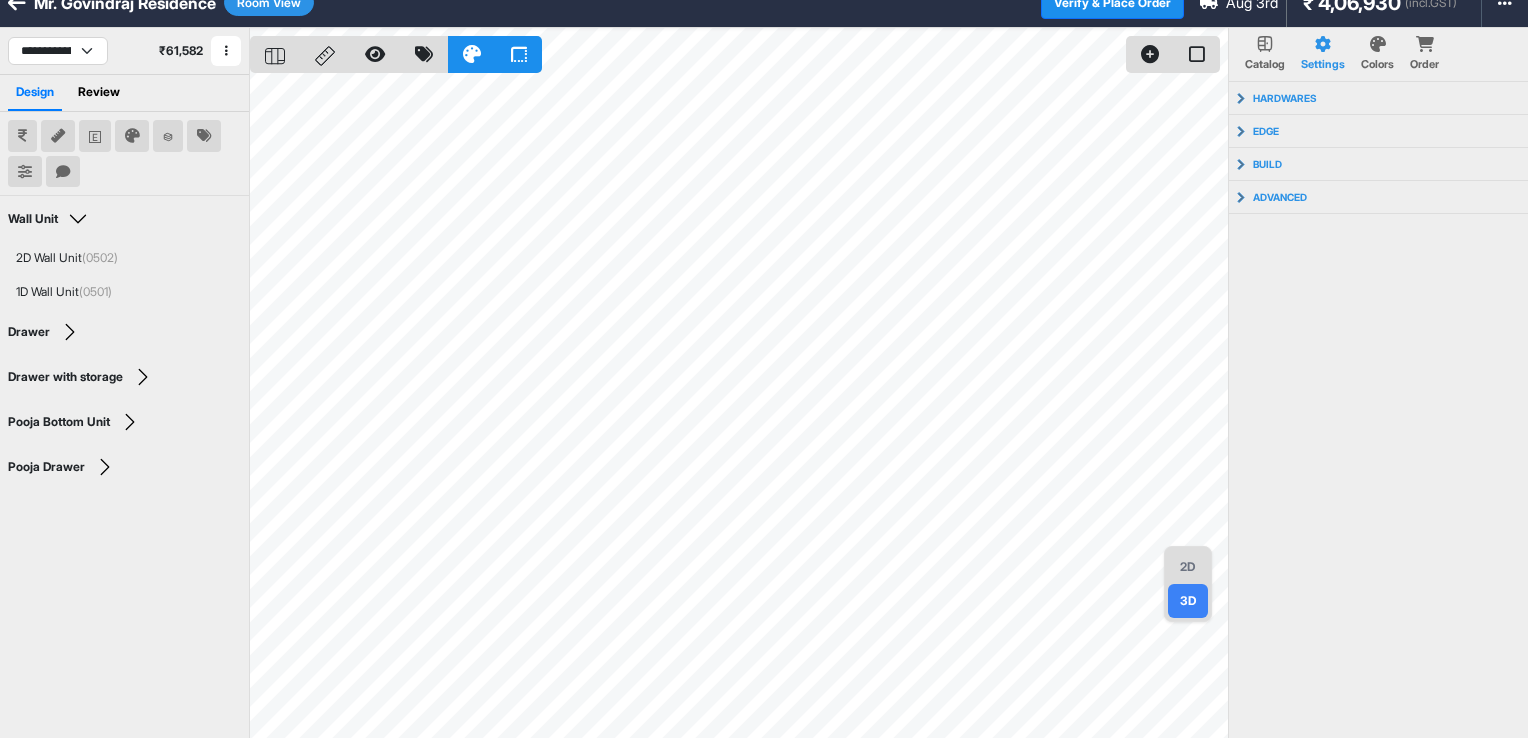 click on "2D" at bounding box center (1188, 567) 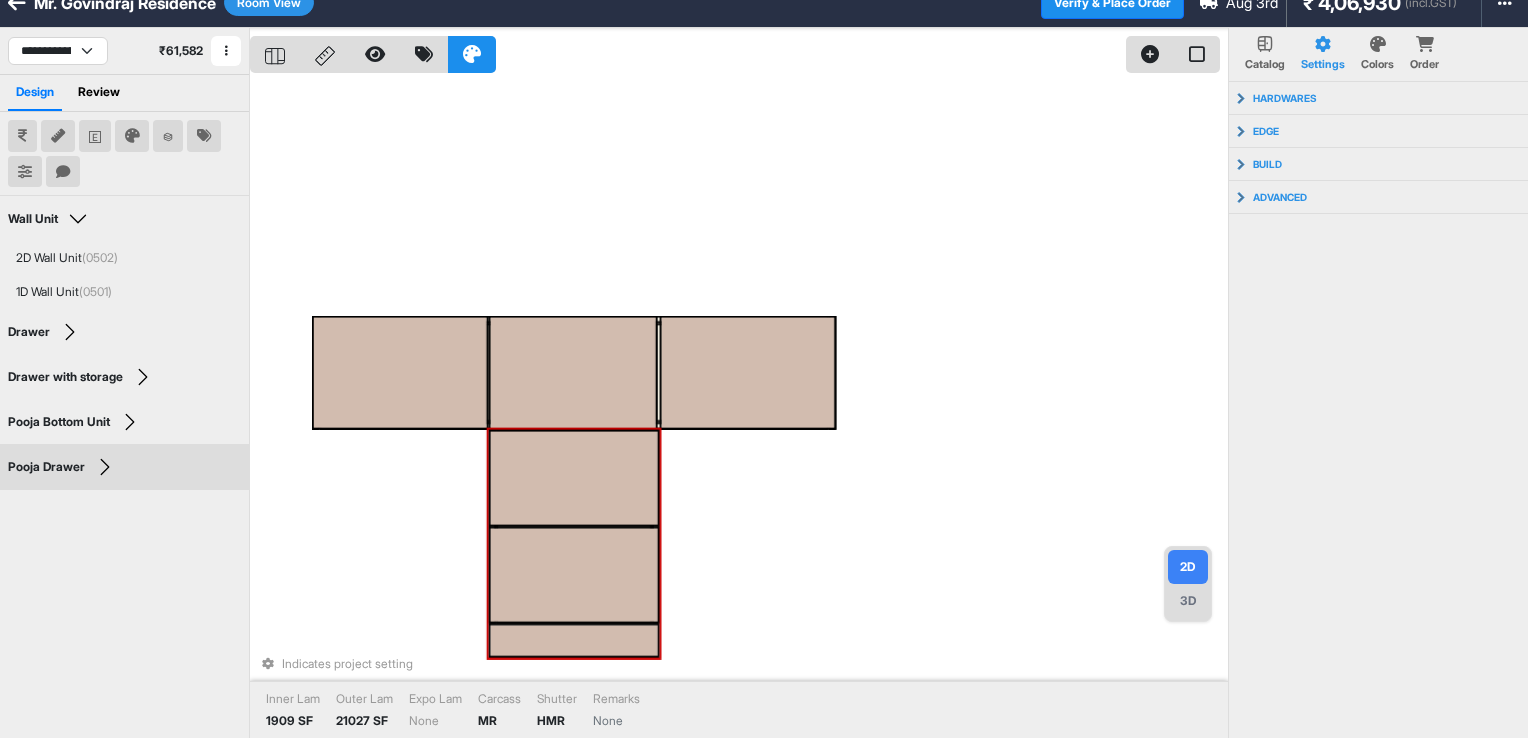 click at bounding box center [574, 478] 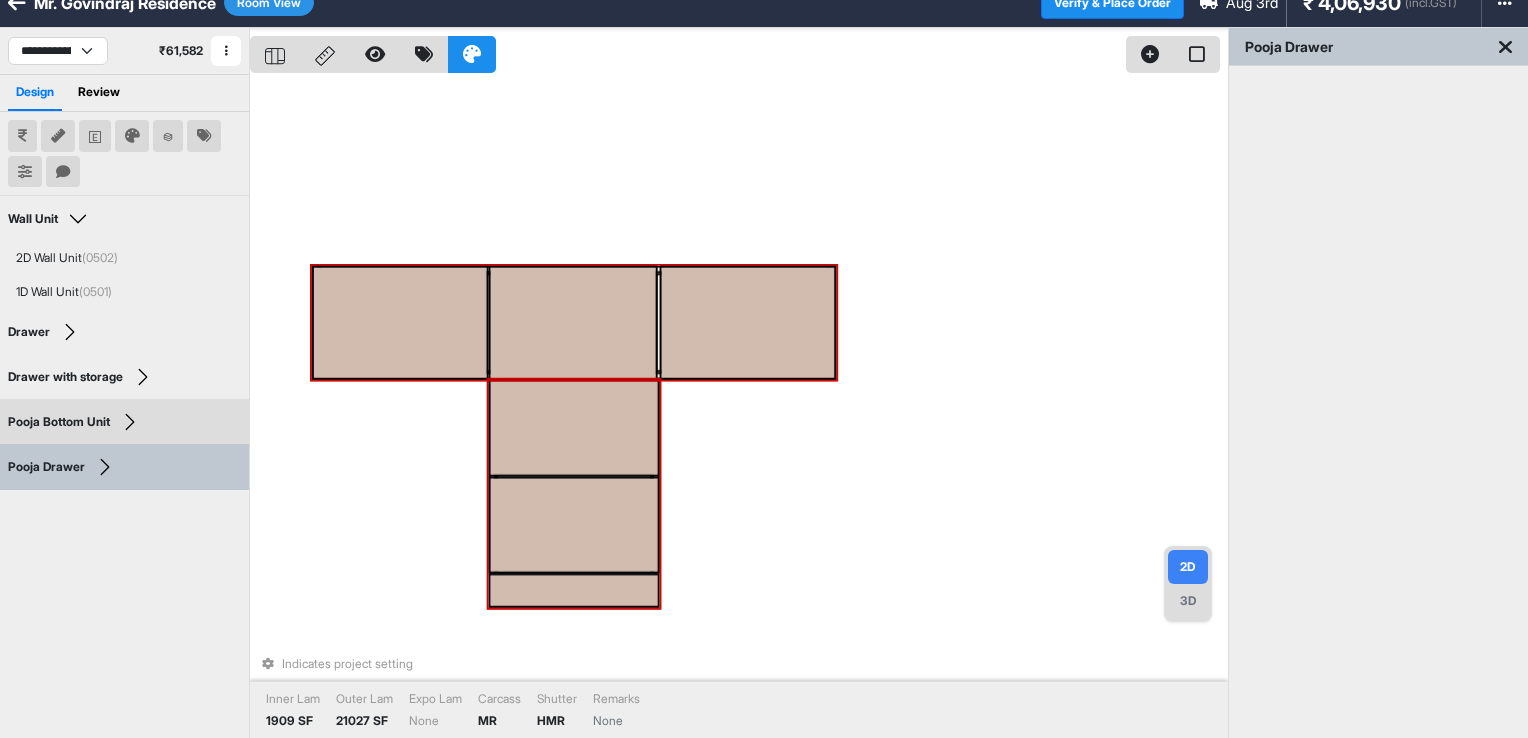 click on "Indicates project setting Inner Lam 1909 SF Outer Lam 21027 SF Expo Lam None Carcass MR Shutter HMR Remarks None" at bounding box center [739, 397] 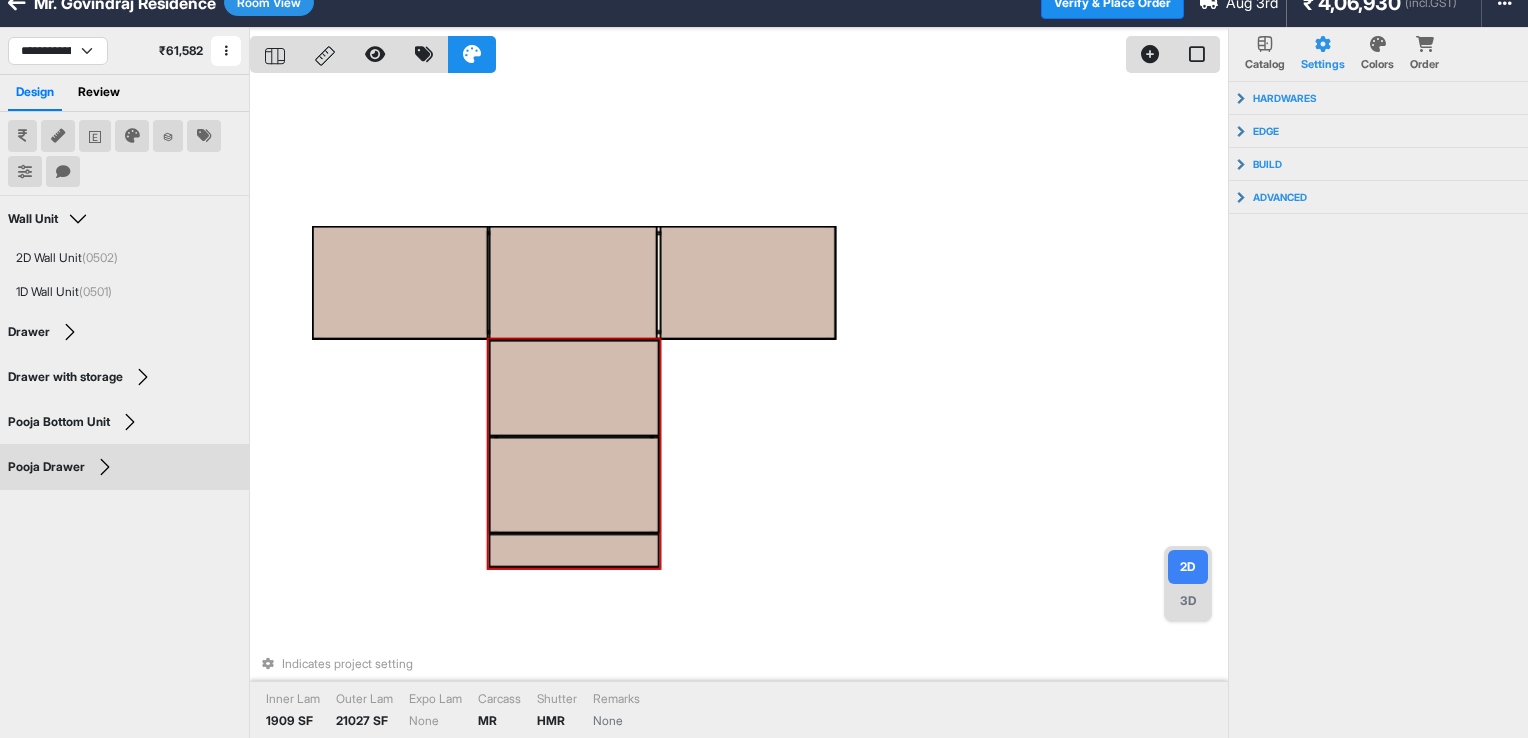 click at bounding box center [574, 388] 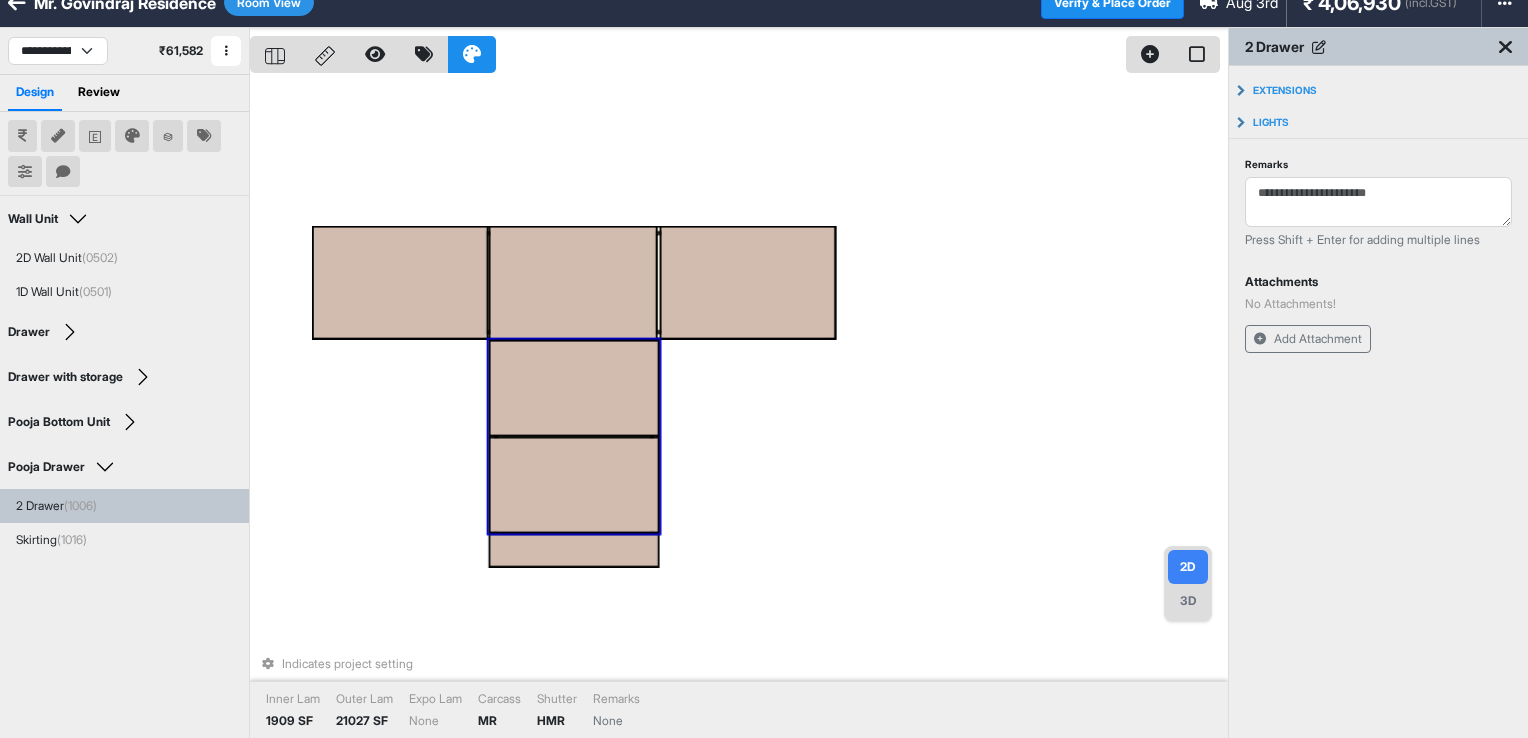 click at bounding box center [574, 388] 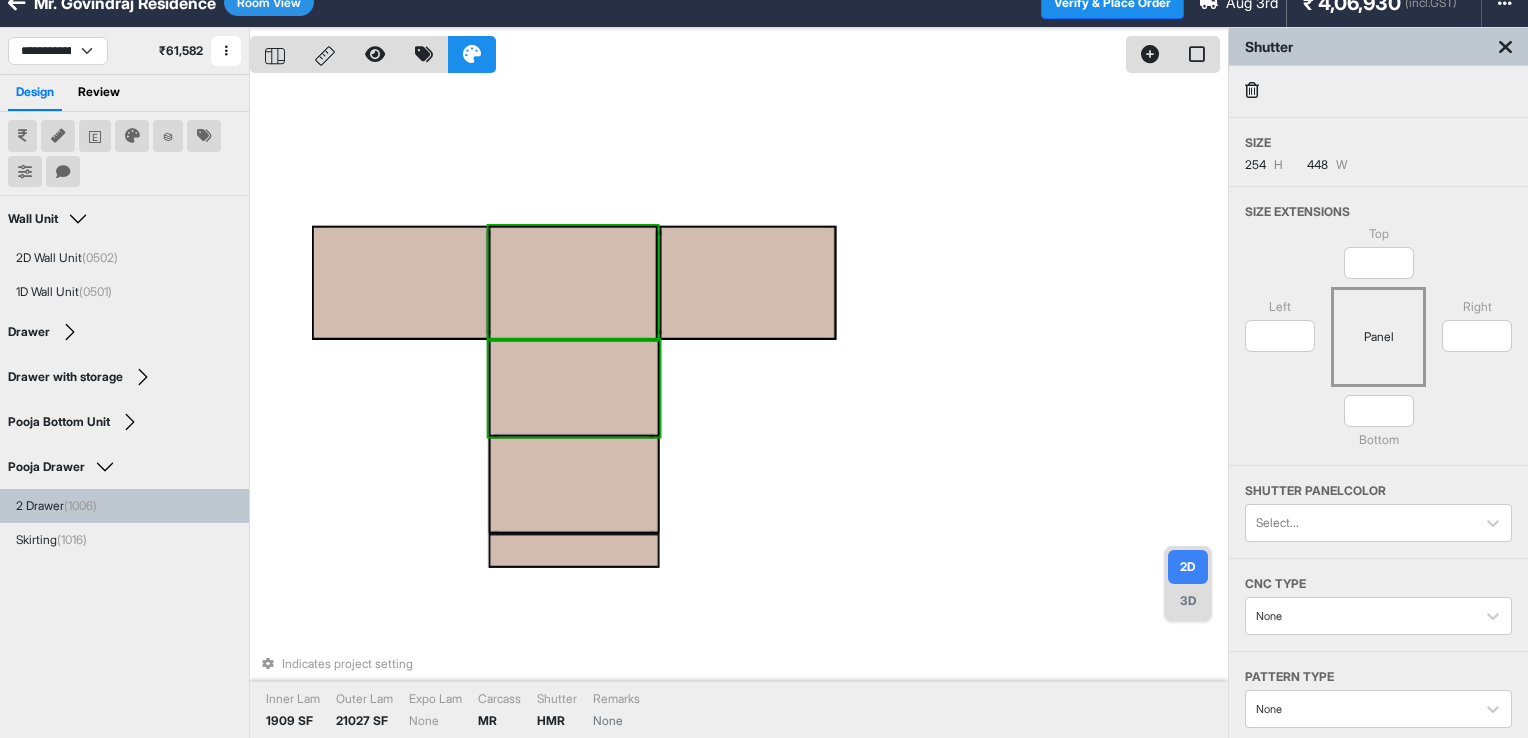 click at bounding box center (574, 283) 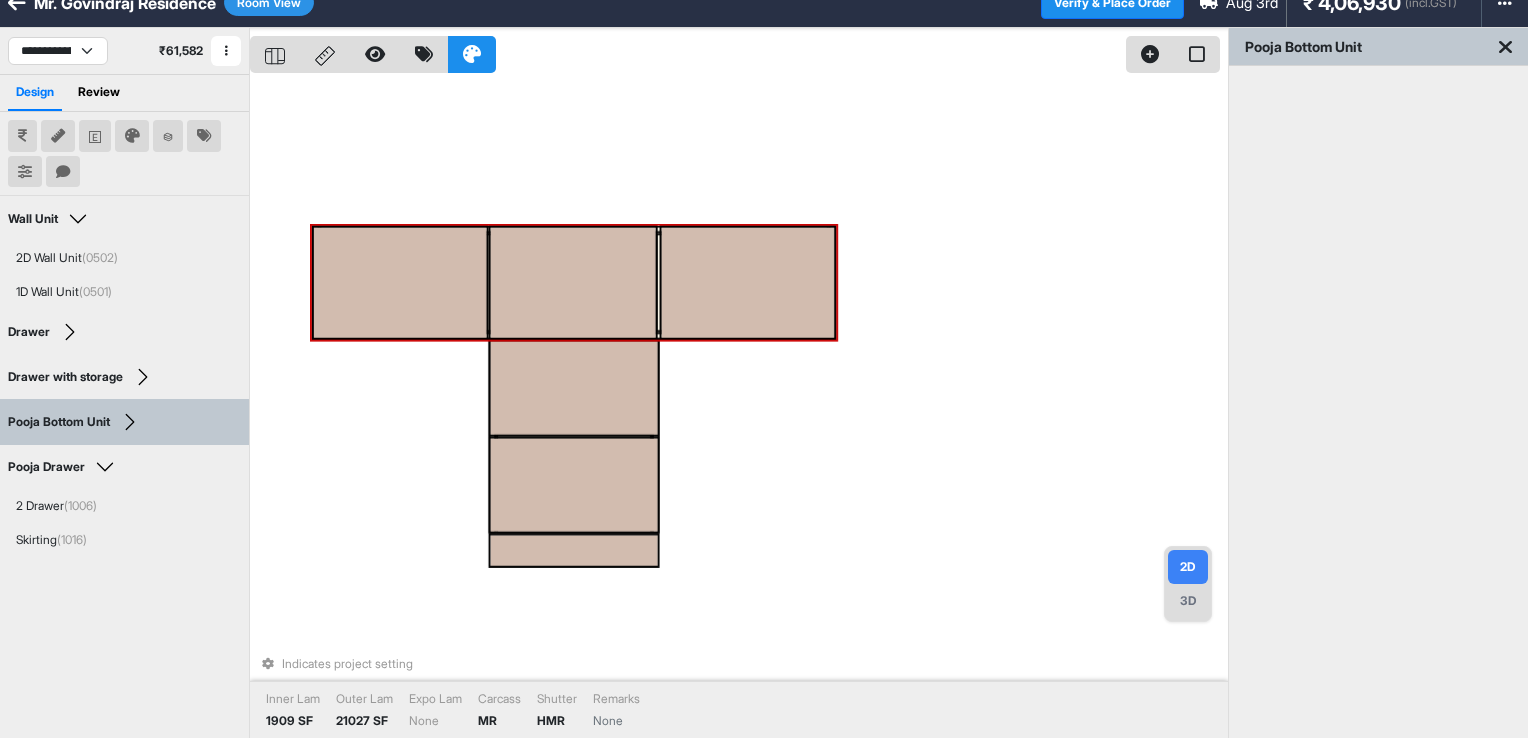click at bounding box center (574, 283) 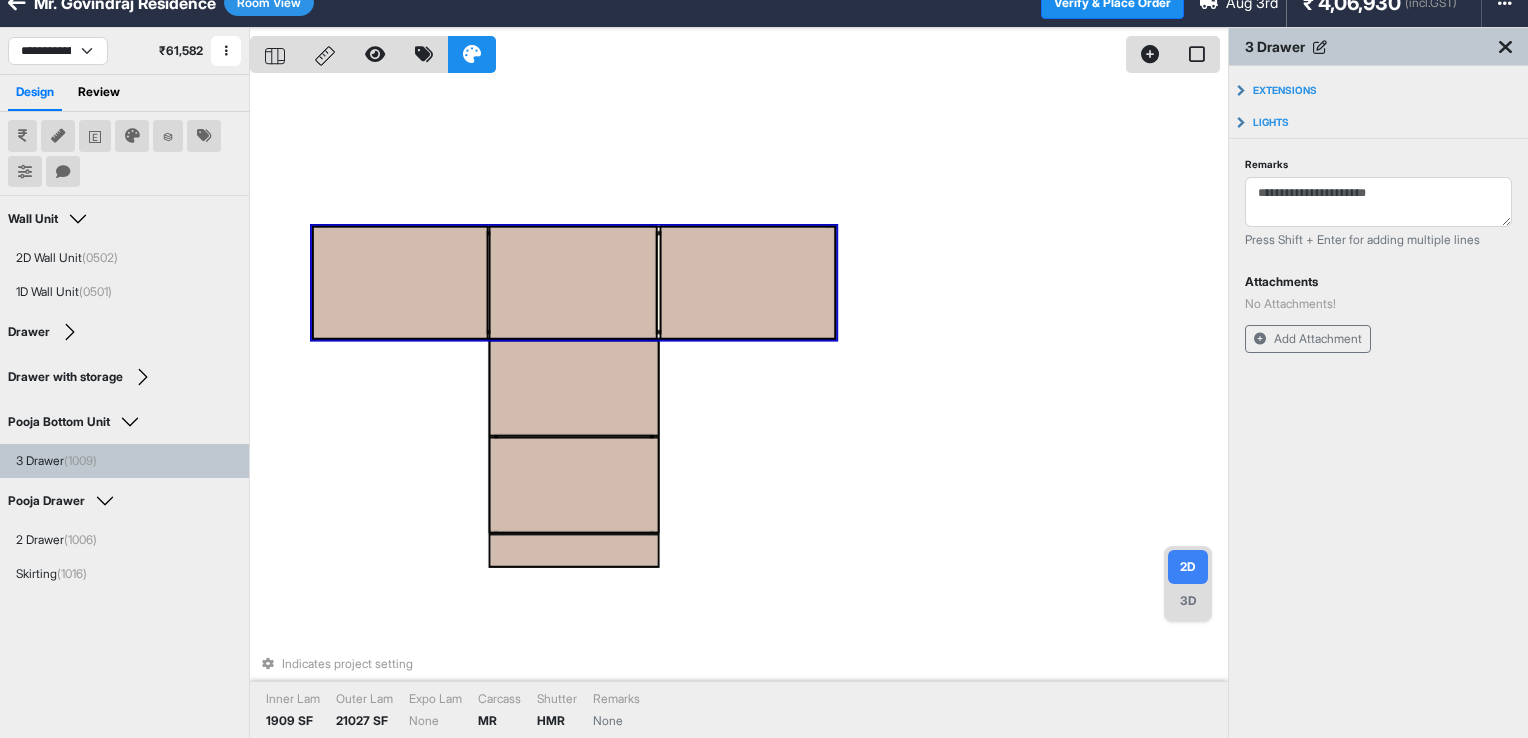 click at bounding box center (574, 283) 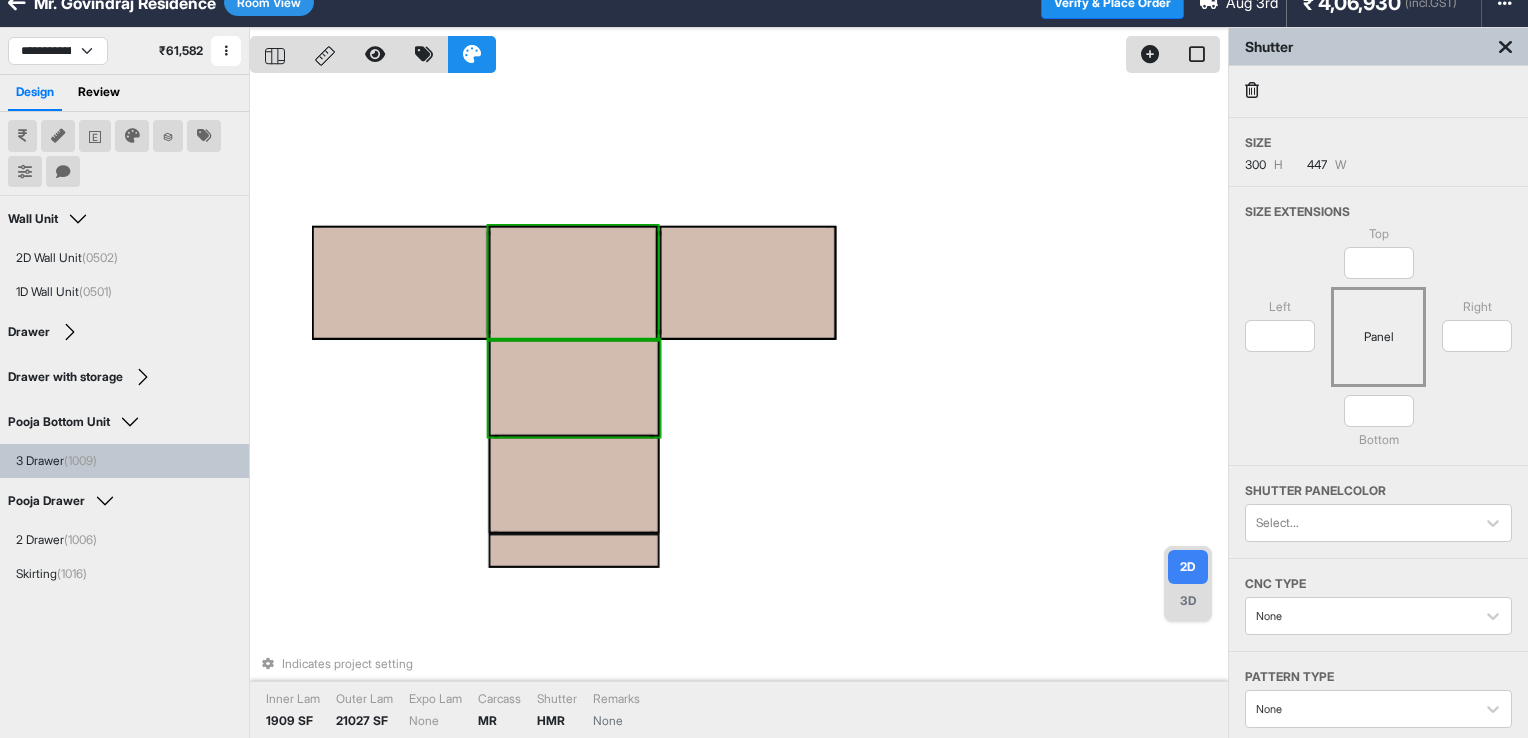 click at bounding box center (574, 388) 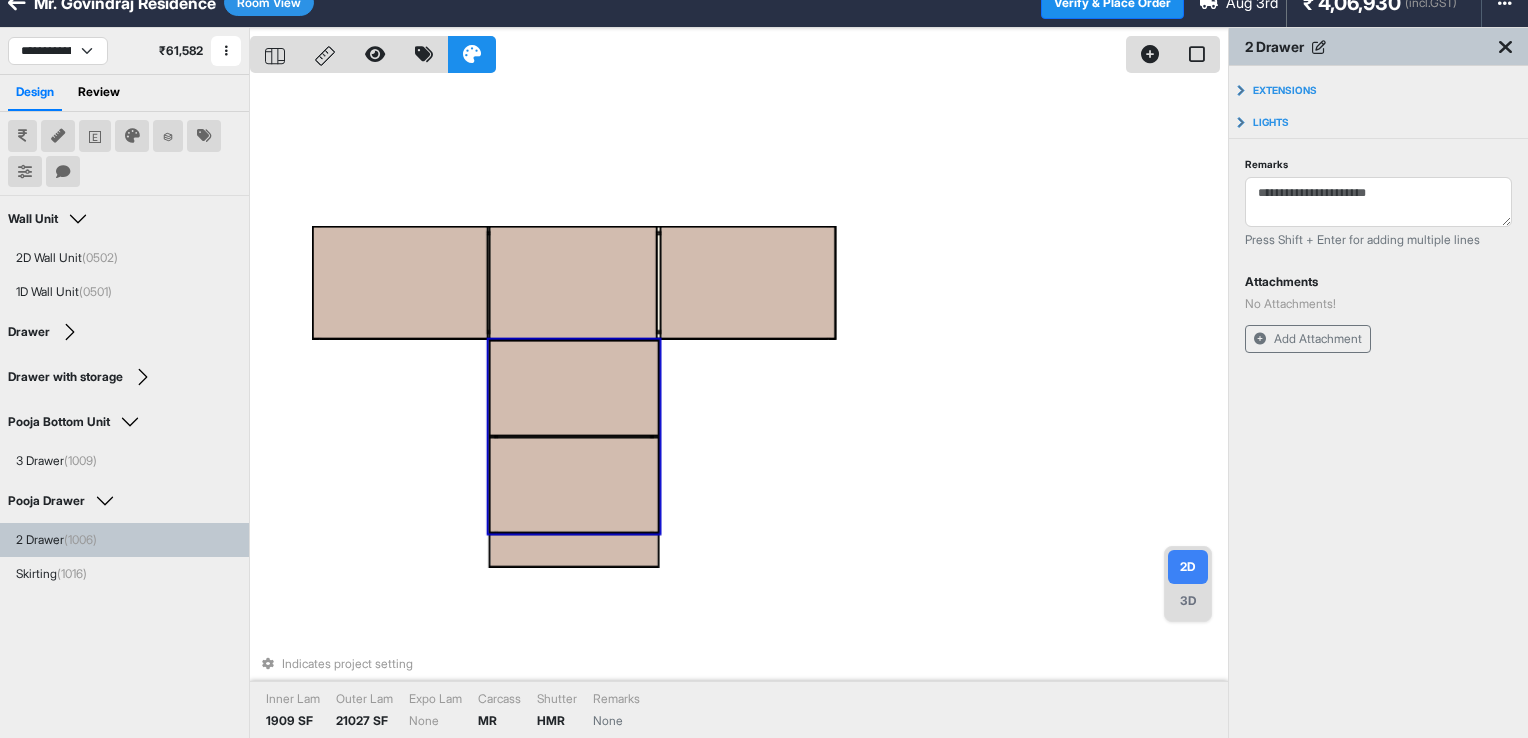 click at bounding box center (574, 388) 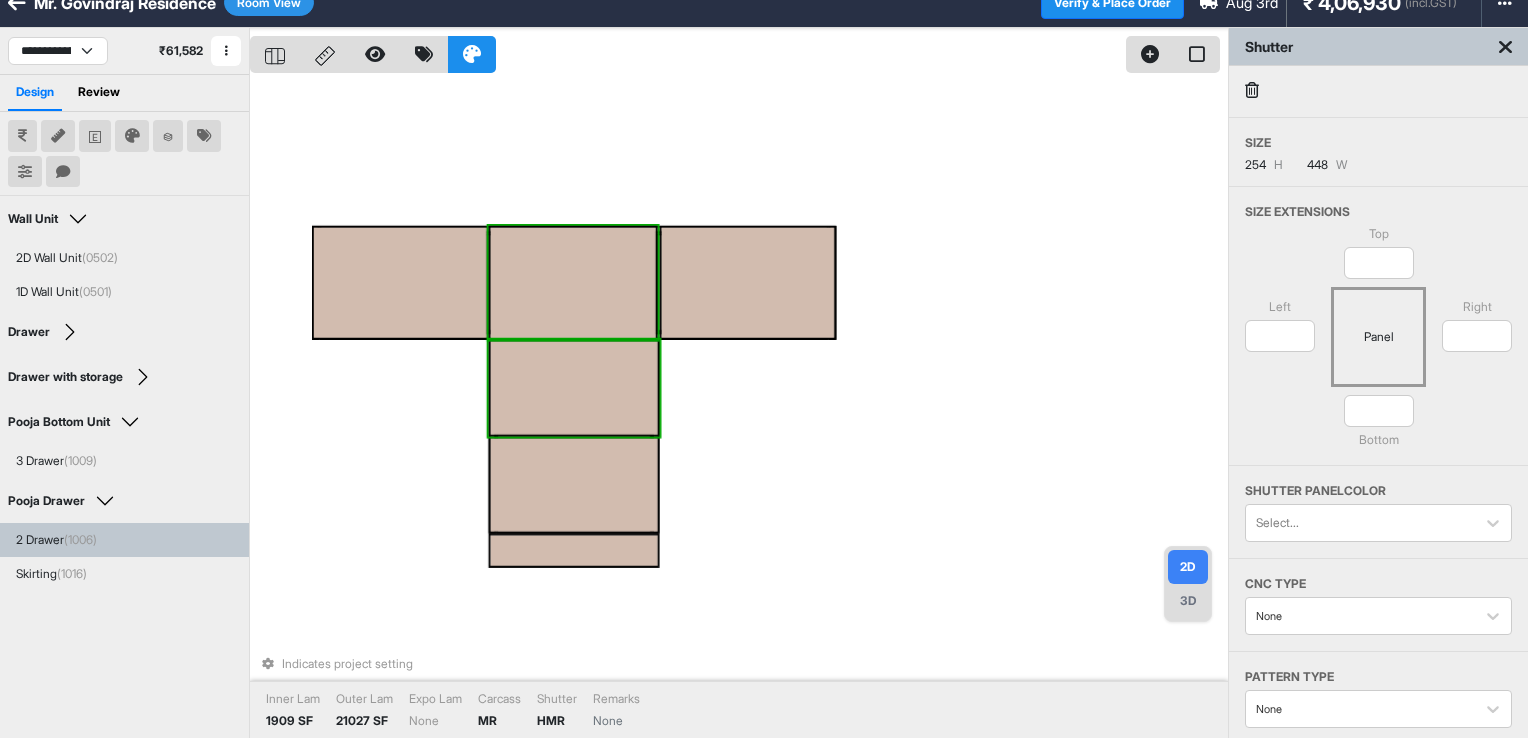 click at bounding box center (574, 283) 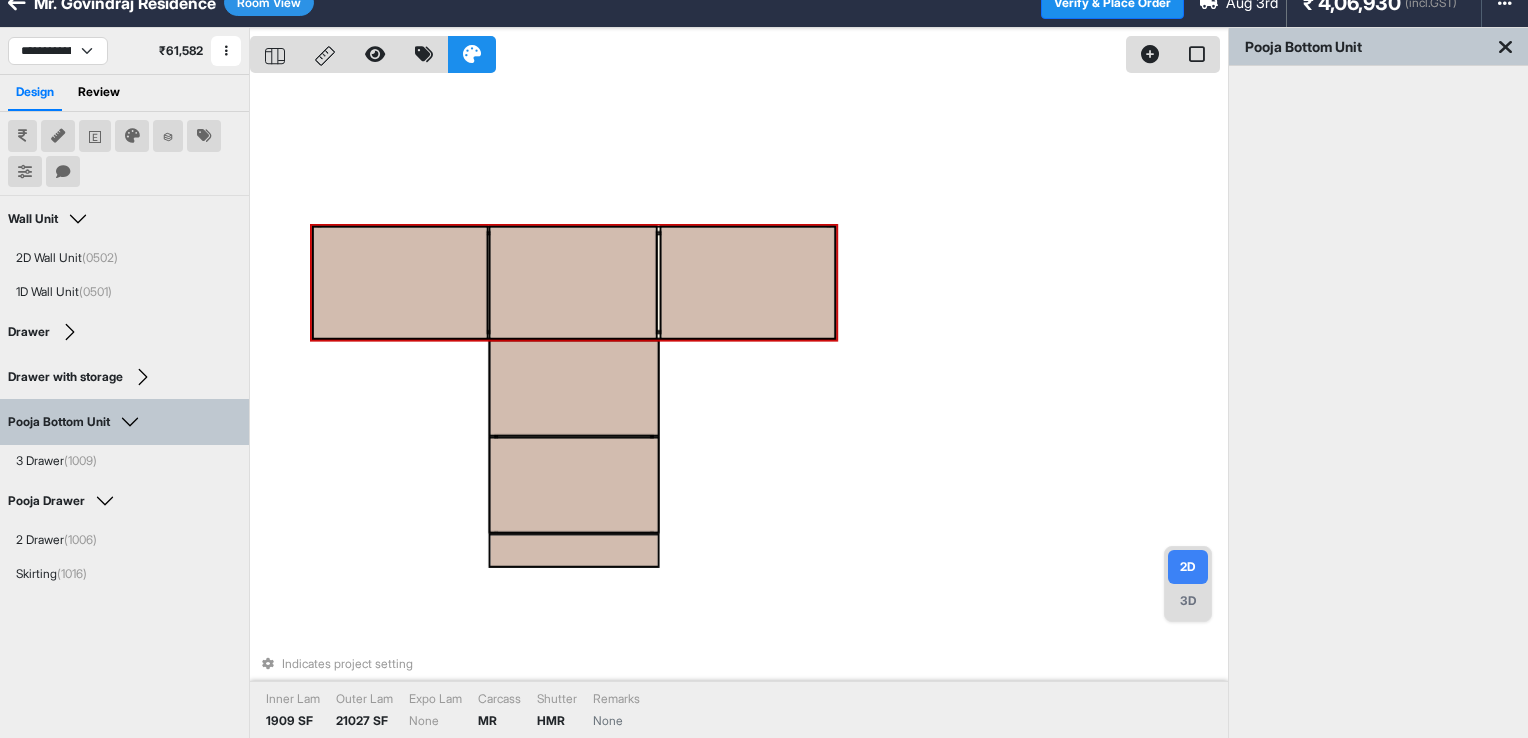 click at bounding box center (574, 283) 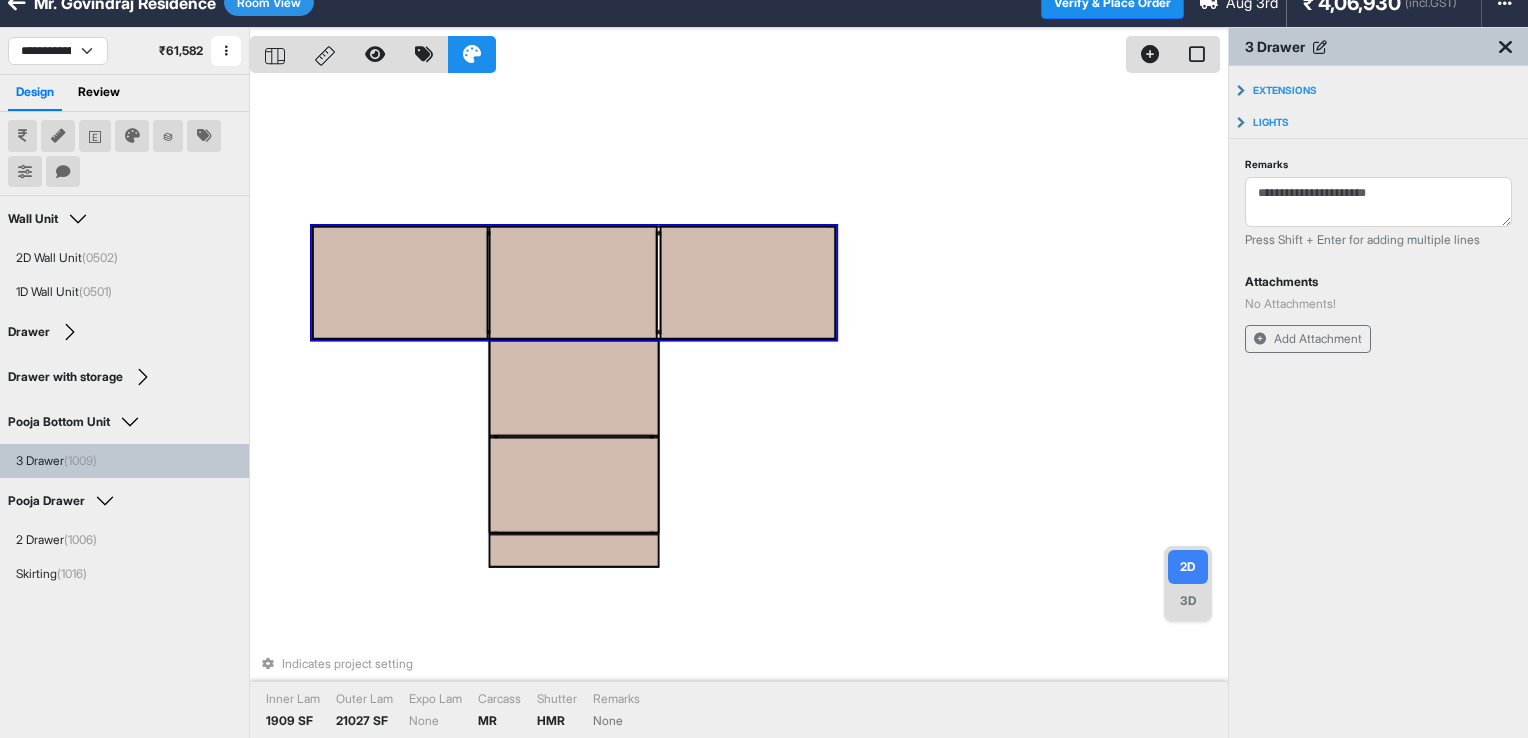click at bounding box center [574, 283] 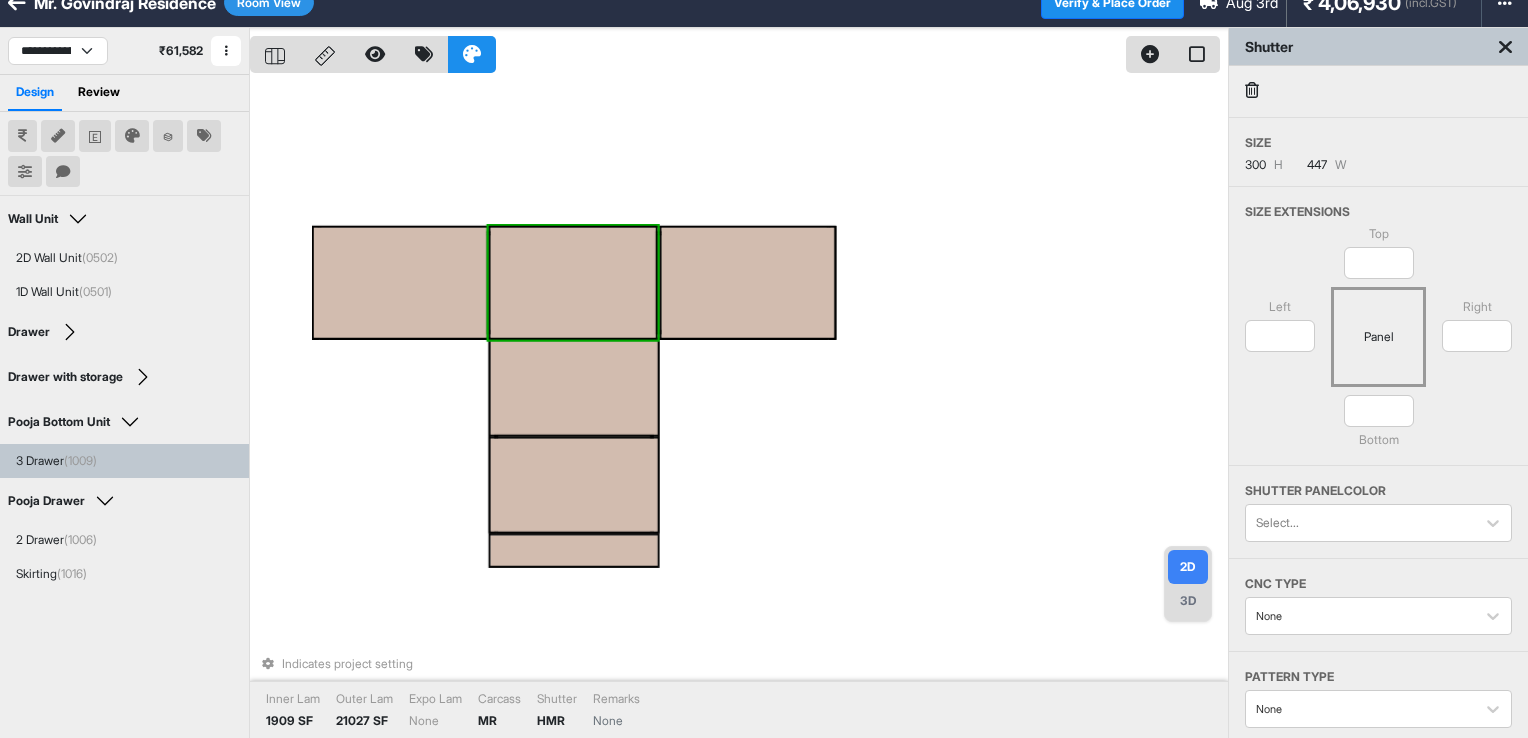 click at bounding box center (574, 283) 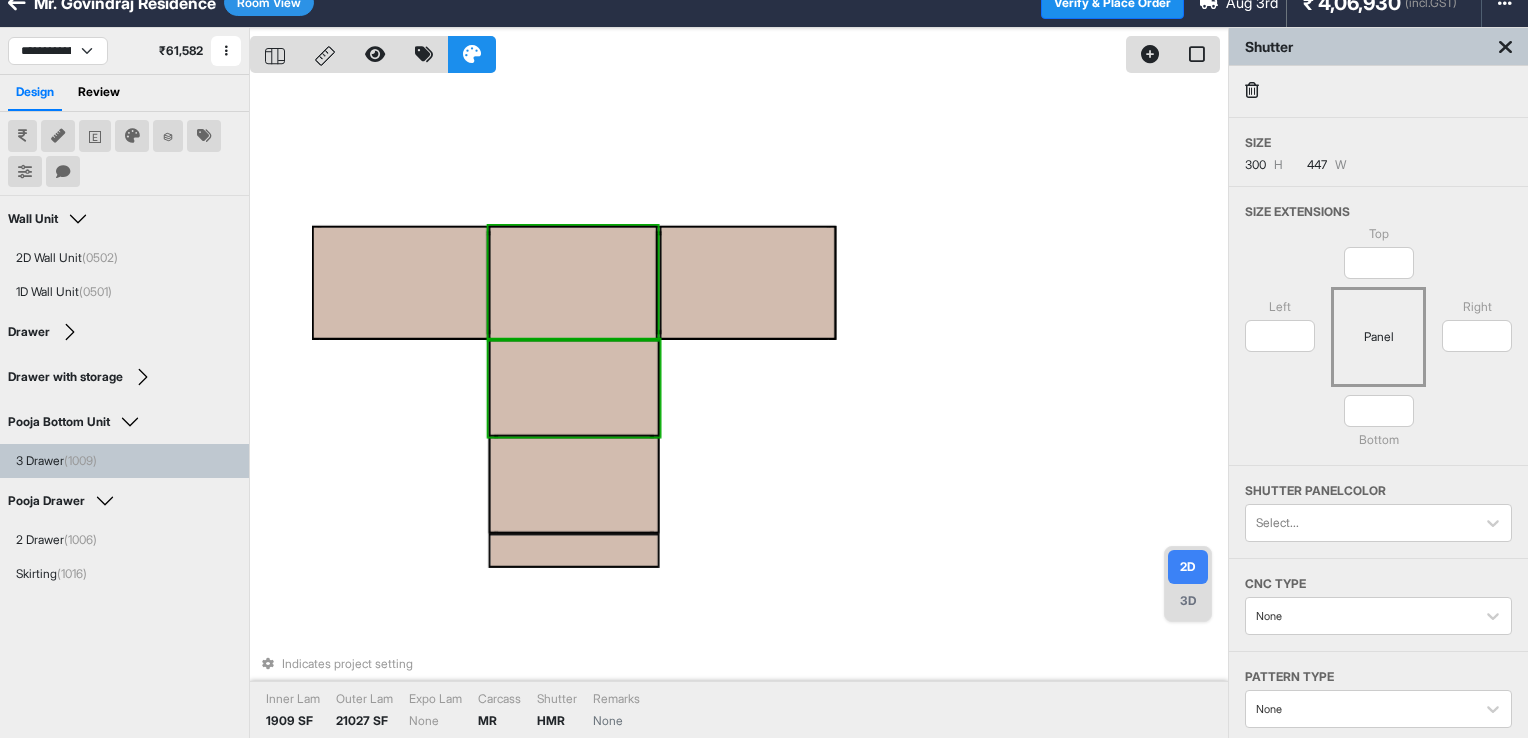 click at bounding box center (574, 388) 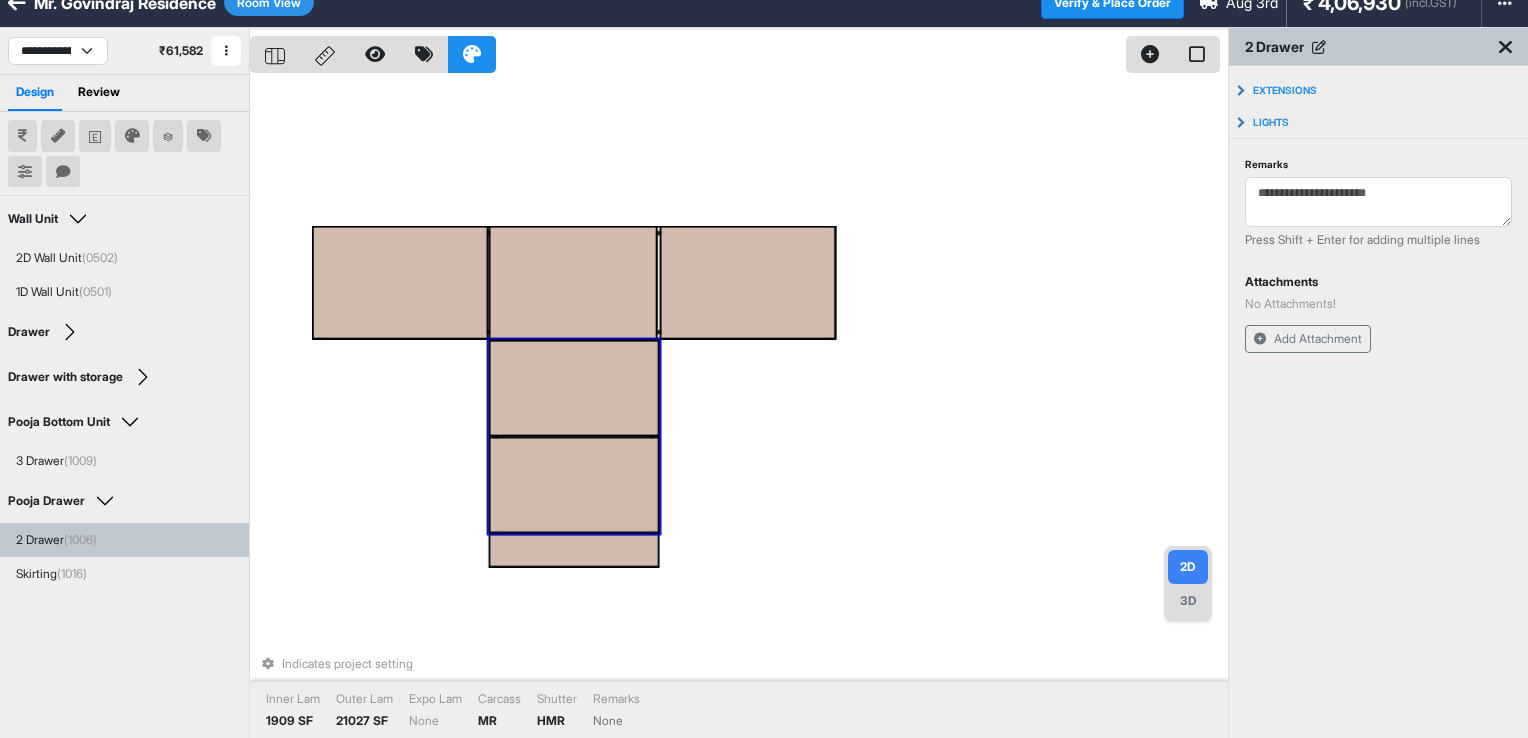 click at bounding box center [574, 388] 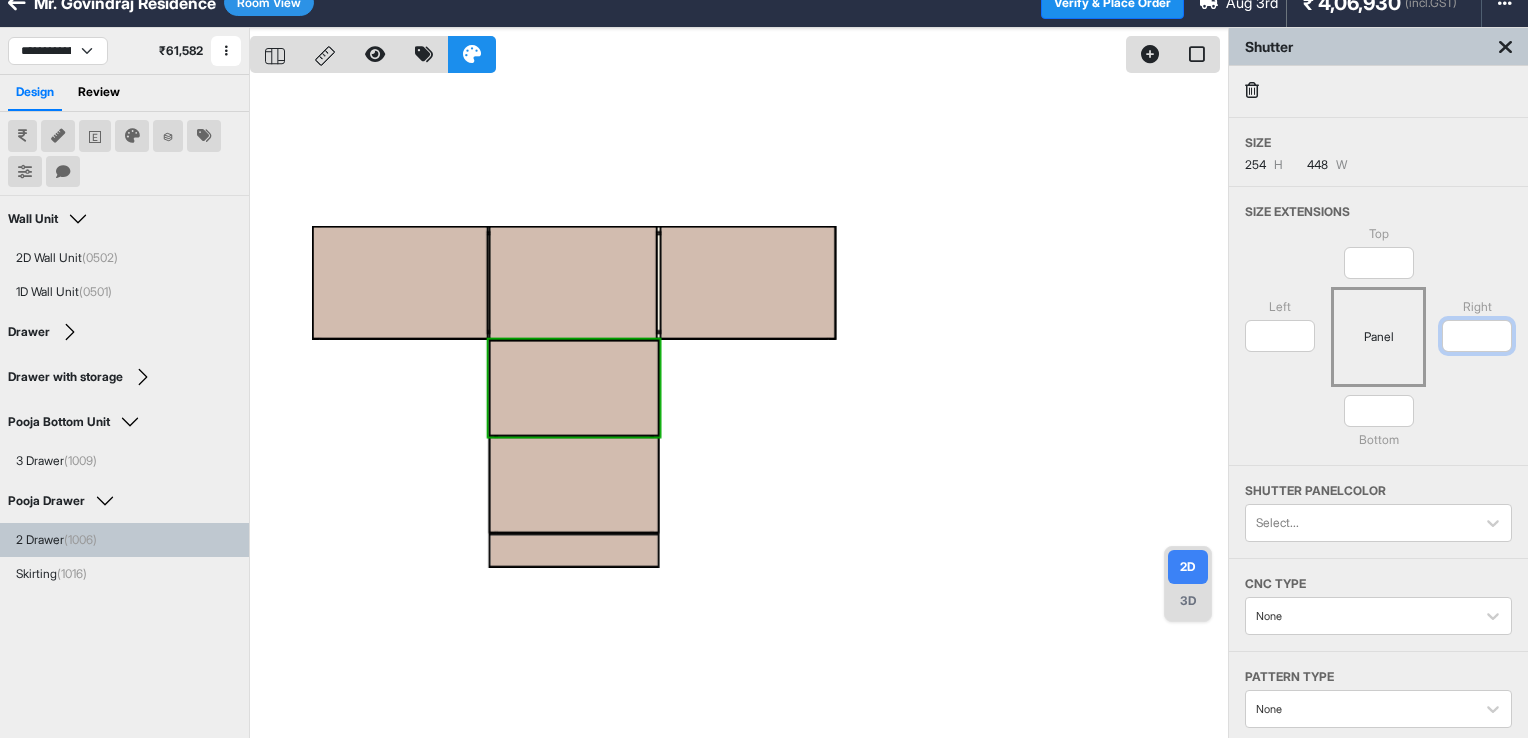 click on "*" at bounding box center [1477, 336] 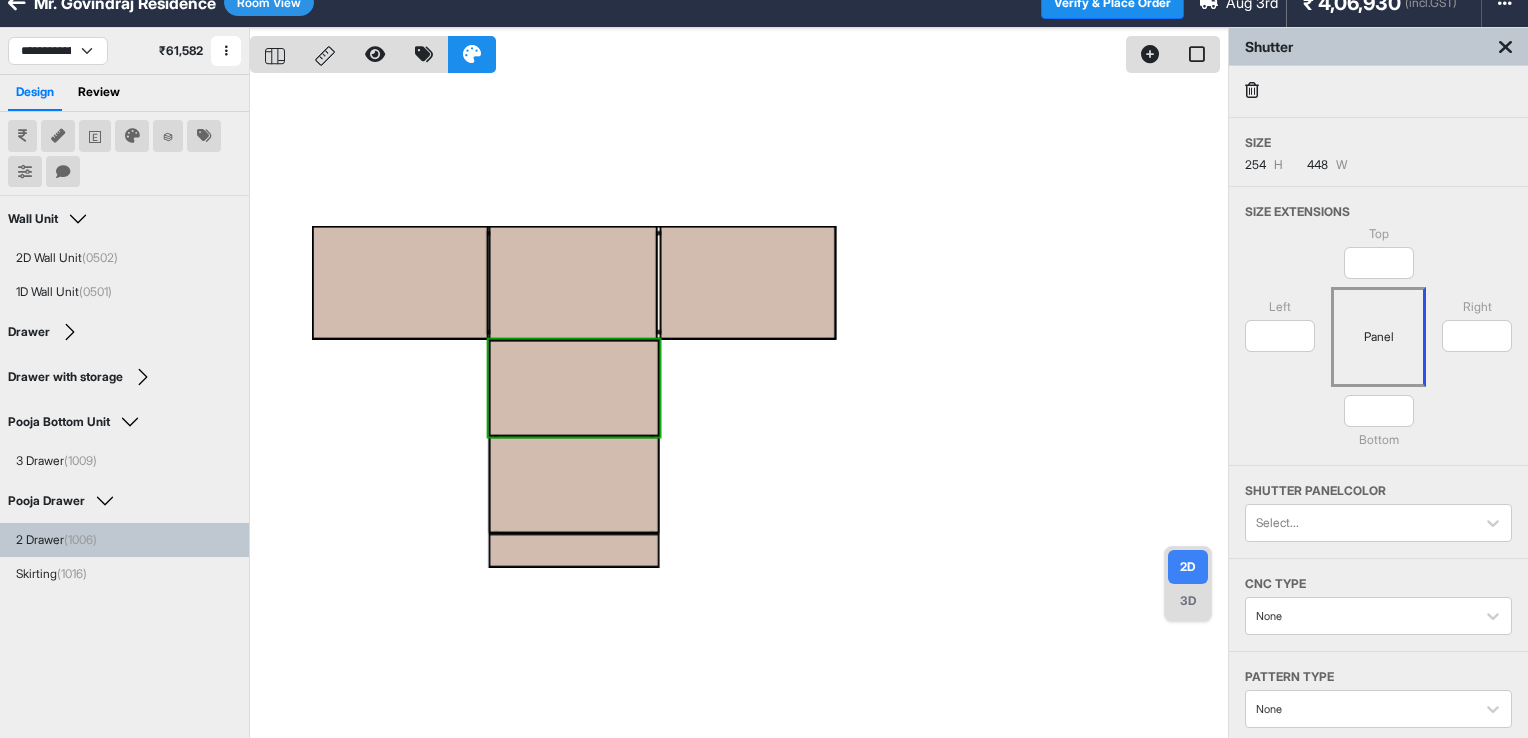 click on "Top * Left * Panel Right ** * Bottom" at bounding box center [1378, 345] 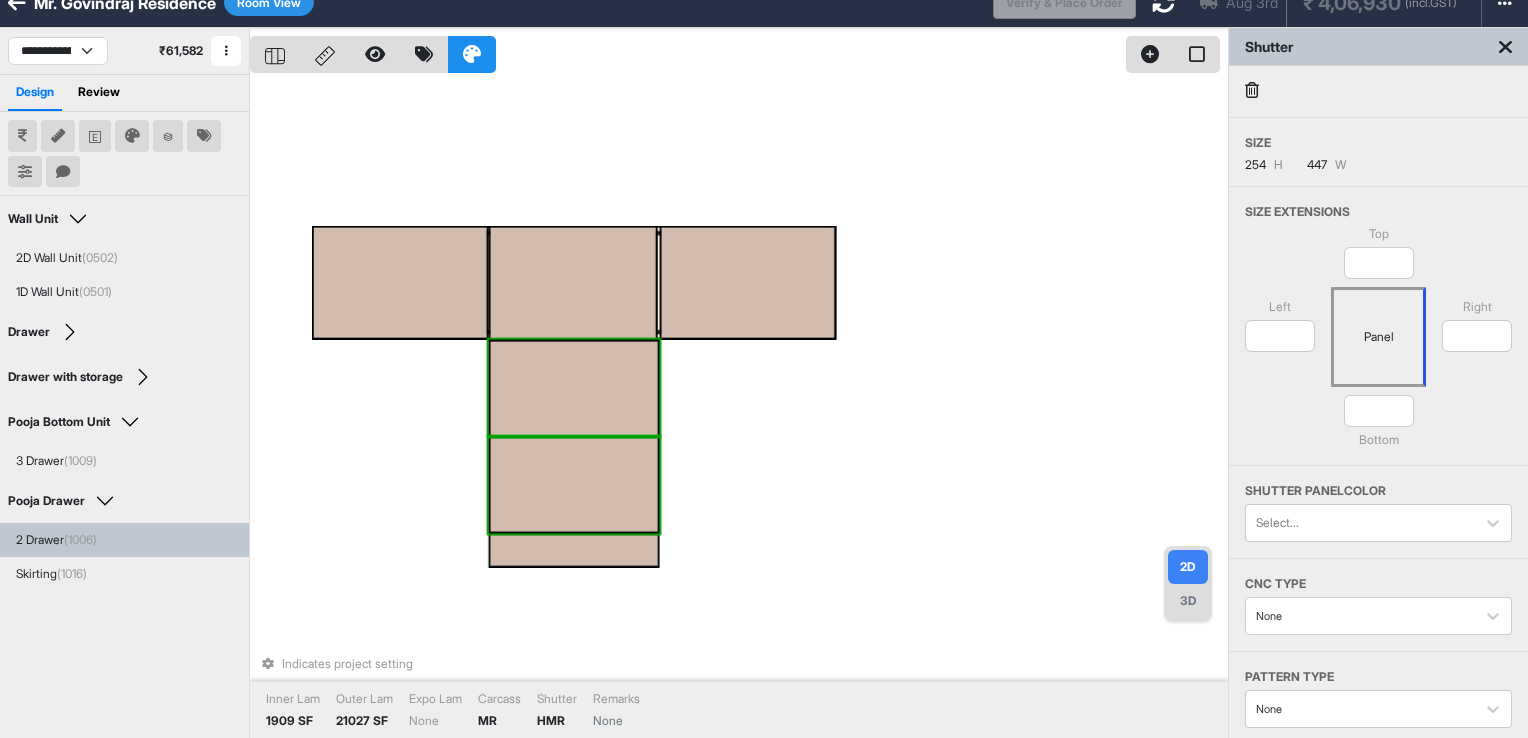 click at bounding box center [574, 485] 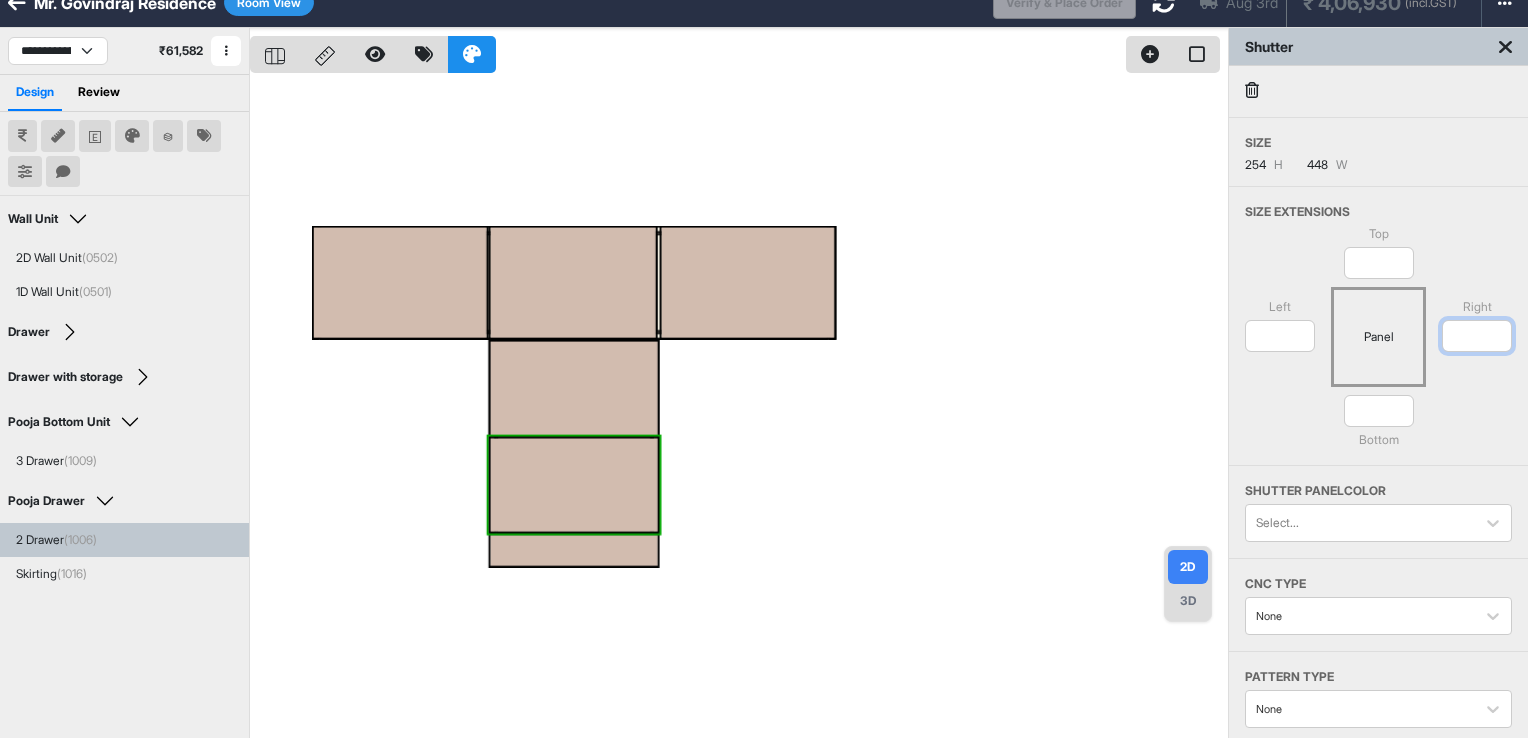 click on "*" at bounding box center (1477, 336) 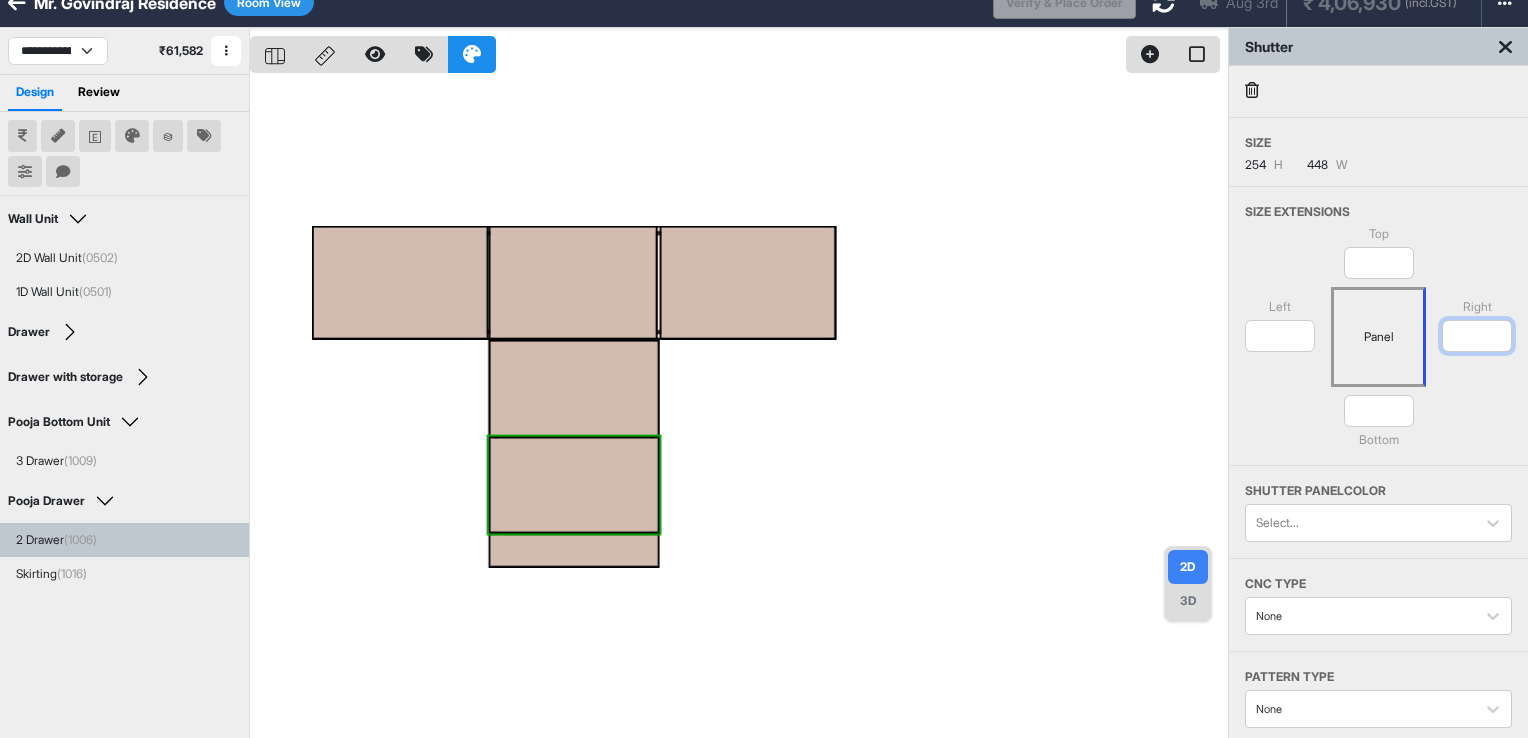 type on "*" 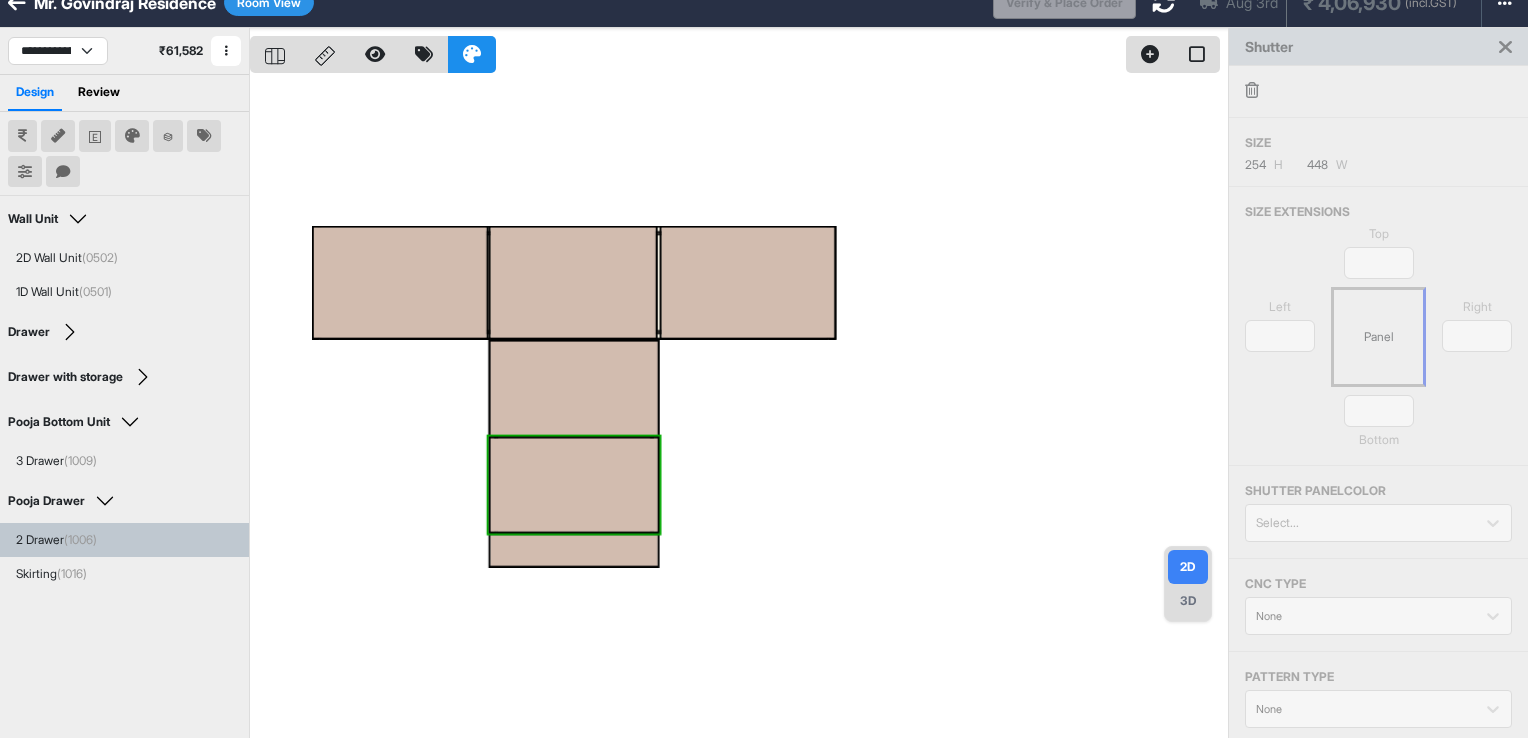 click on "Top * Left * Panel Right ** * Bottom" at bounding box center [1378, 345] 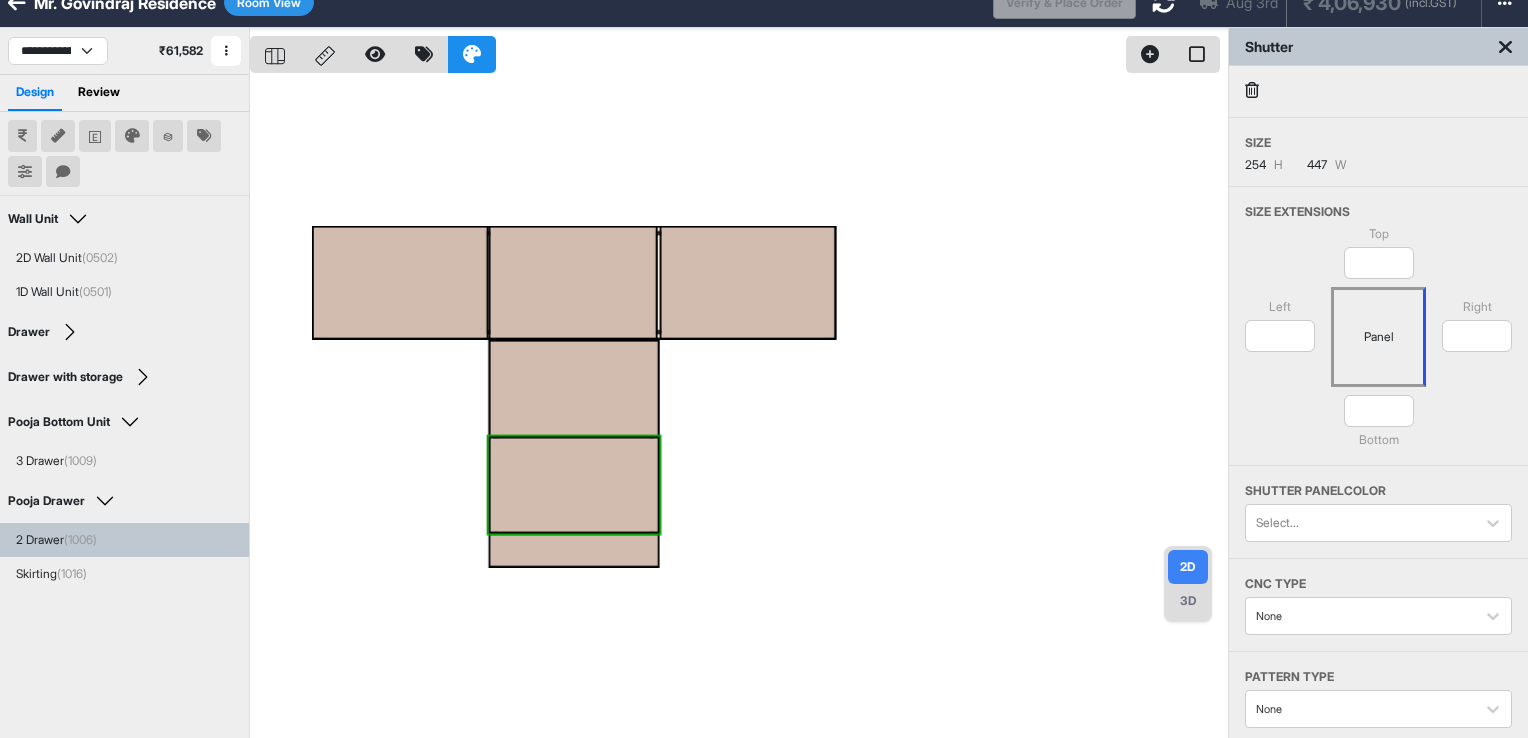 click at bounding box center (739, 397) 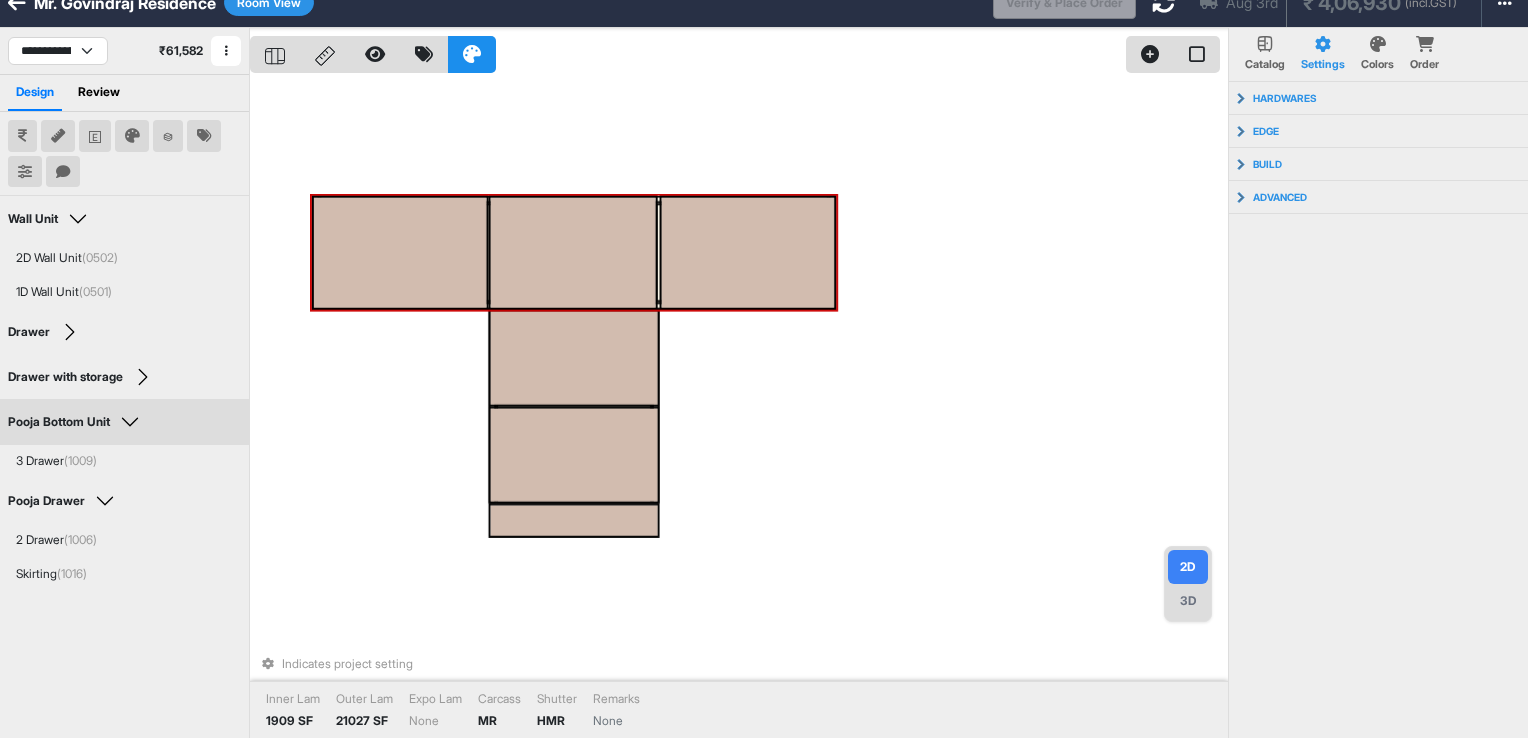 click at bounding box center (748, 253) 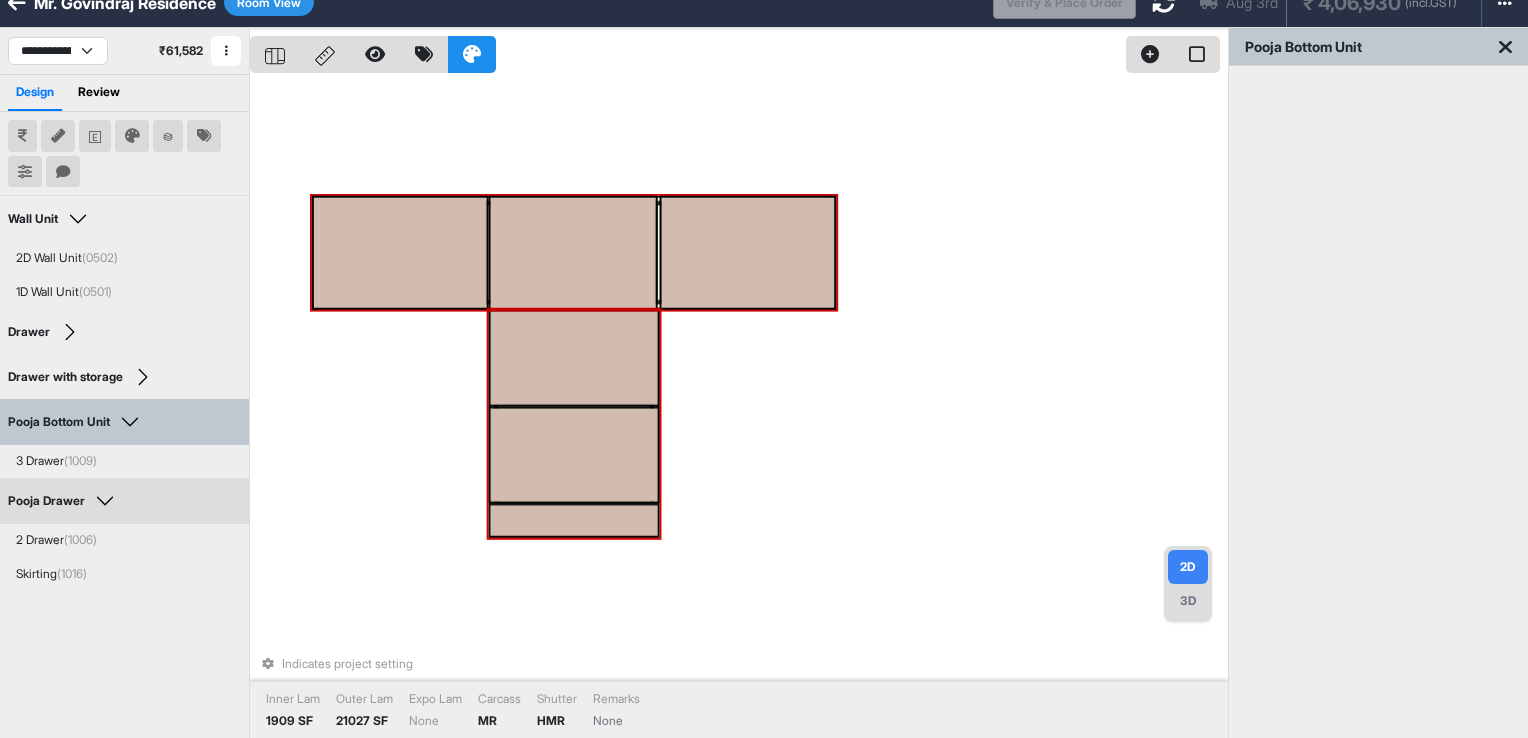 click at bounding box center [574, 358] 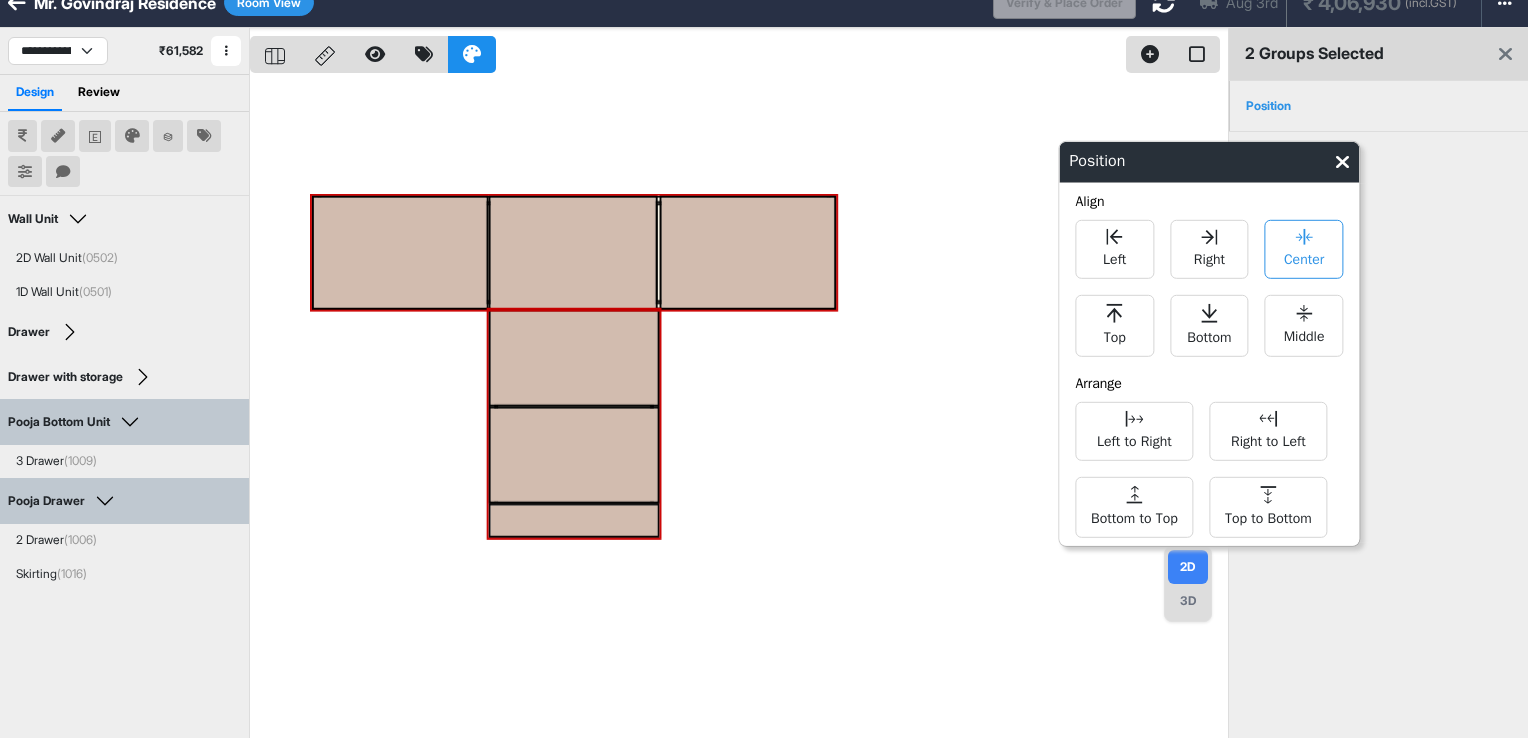 click on "Center" at bounding box center [1304, 257] 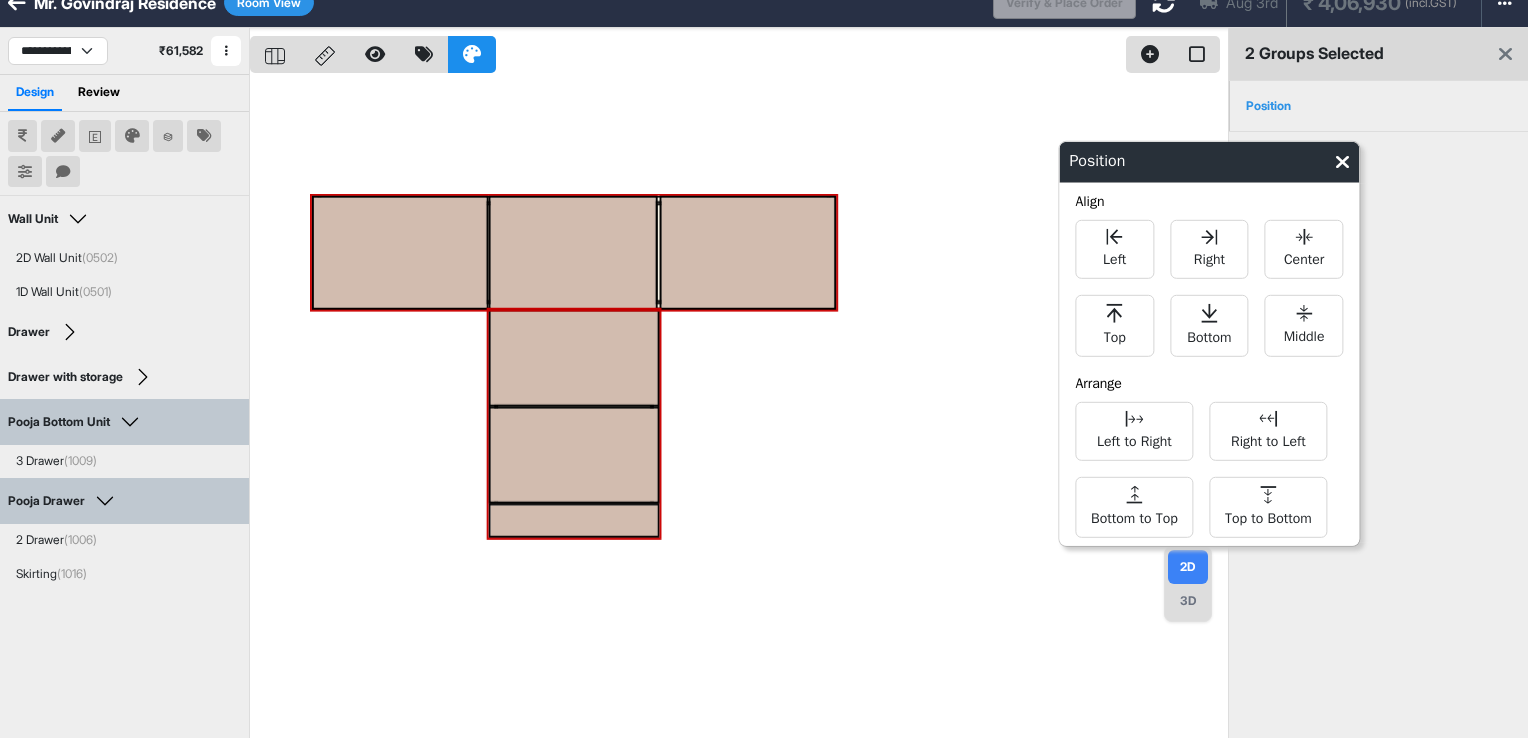 click at bounding box center [739, 397] 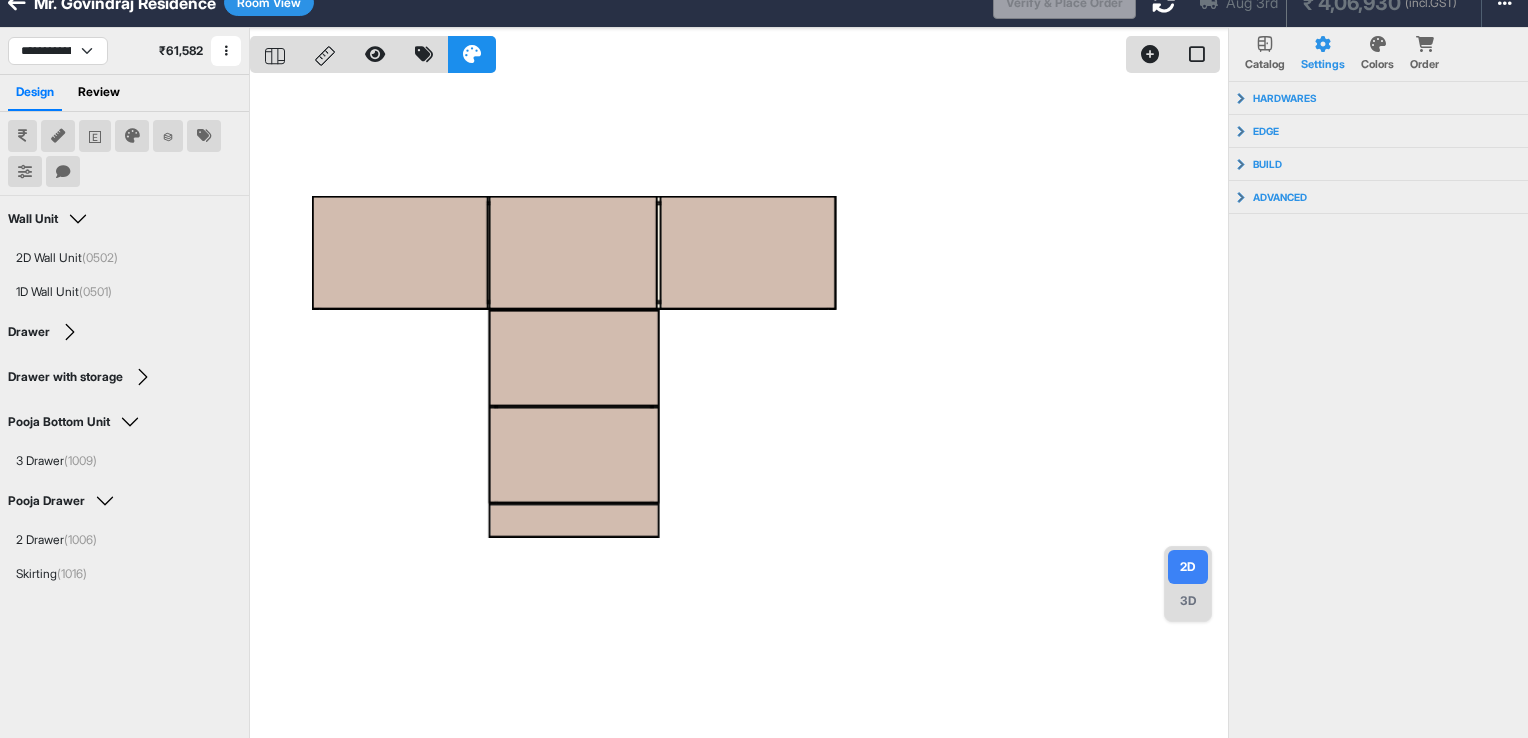 click on "3D" at bounding box center [1188, 601] 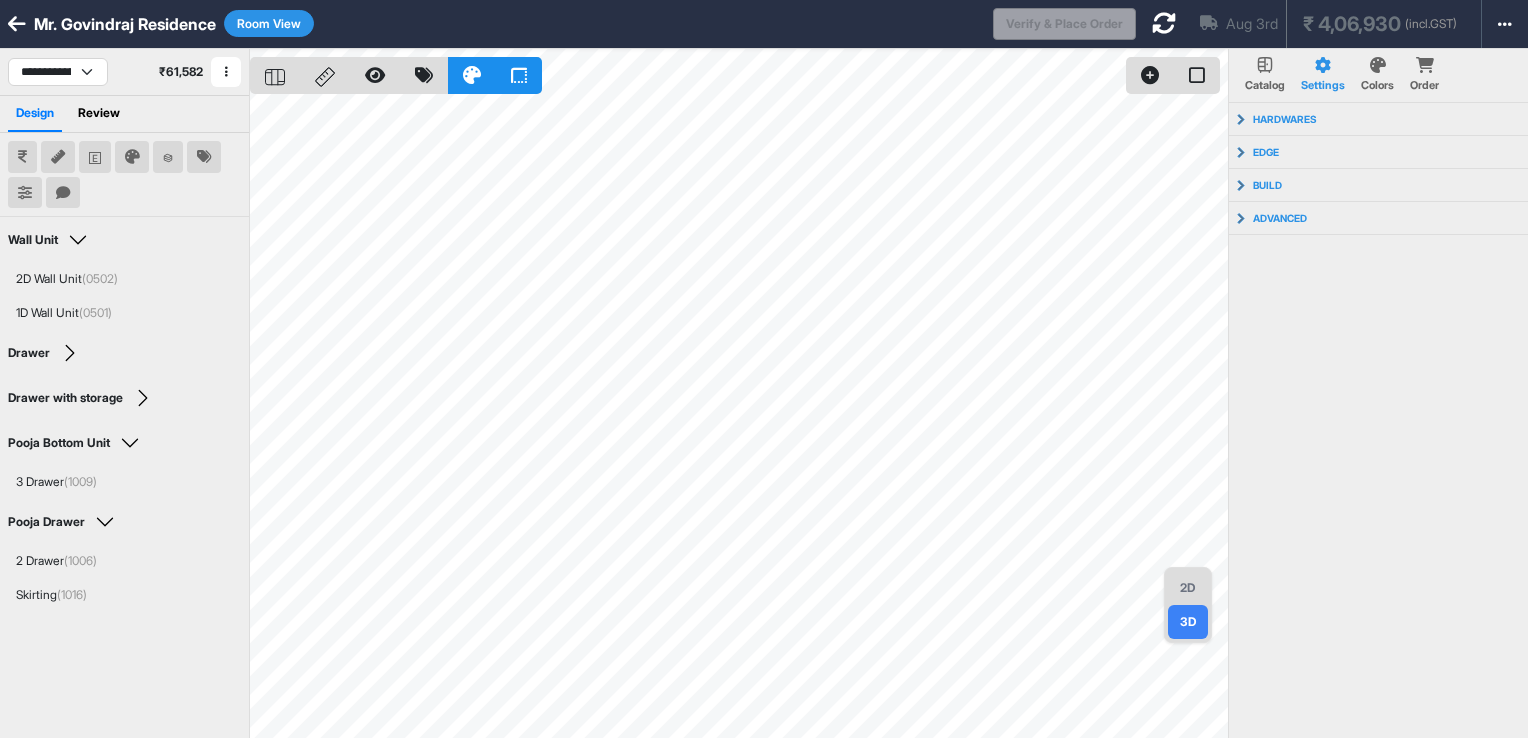 scroll, scrollTop: 0, scrollLeft: 0, axis: both 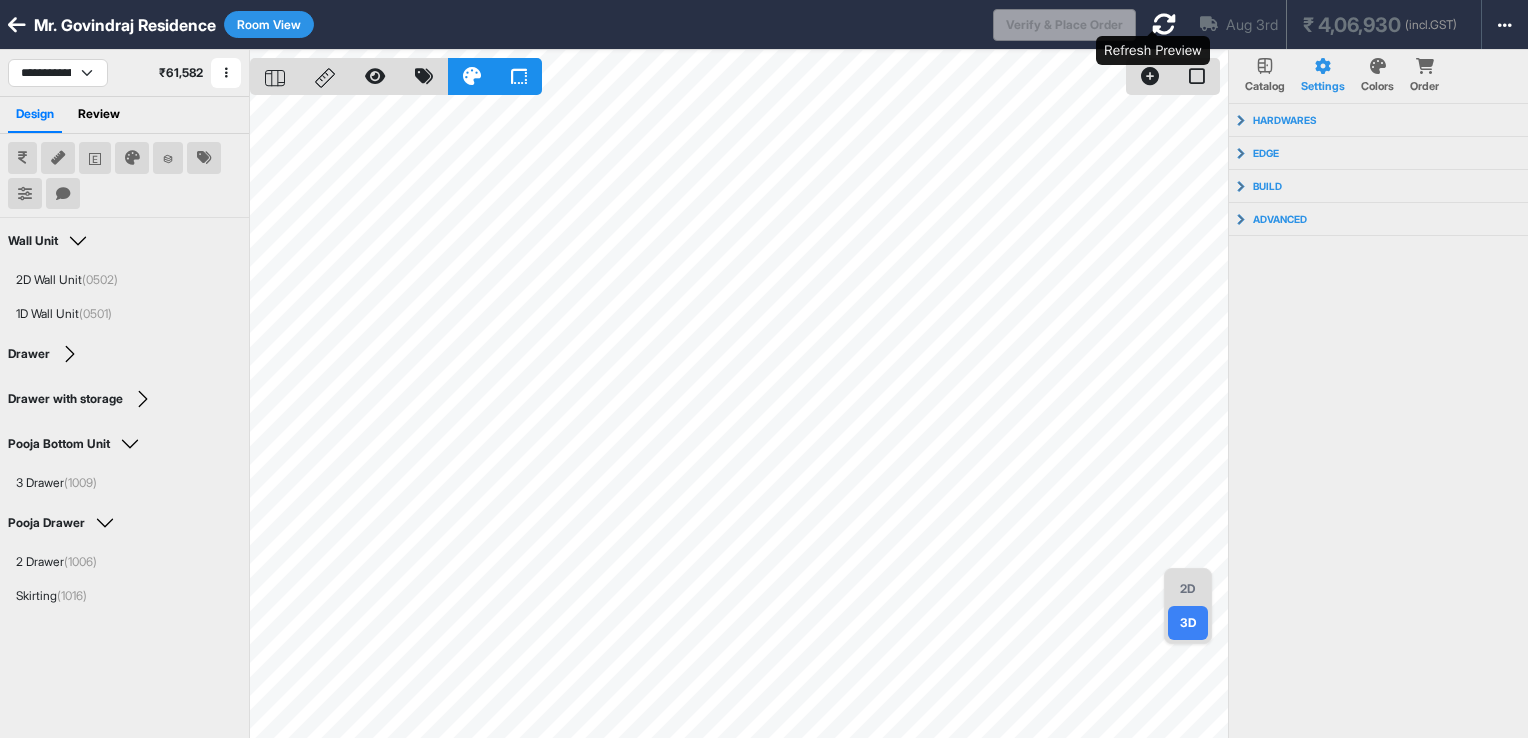 click at bounding box center [1164, 24] 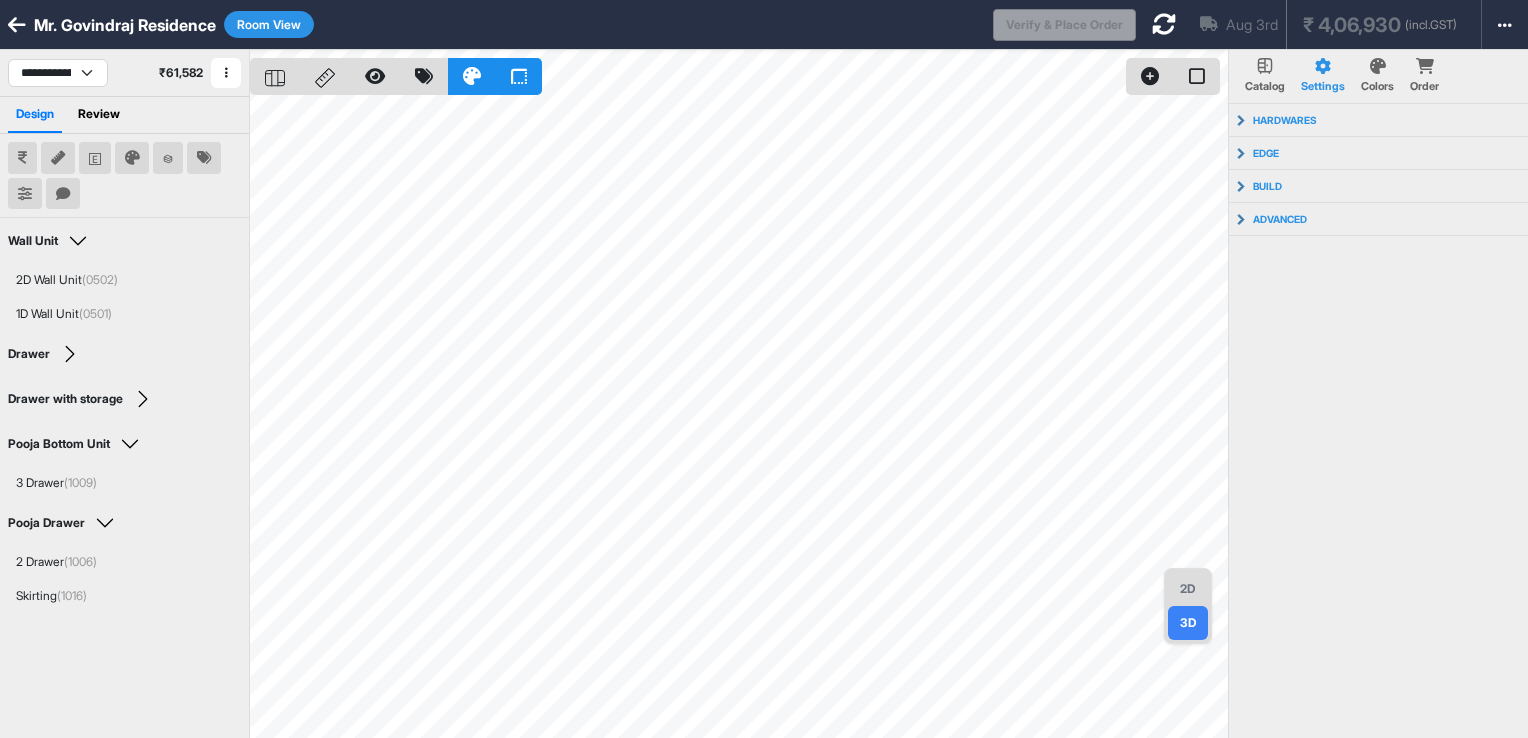 click on "Room View" at bounding box center (269, 24) 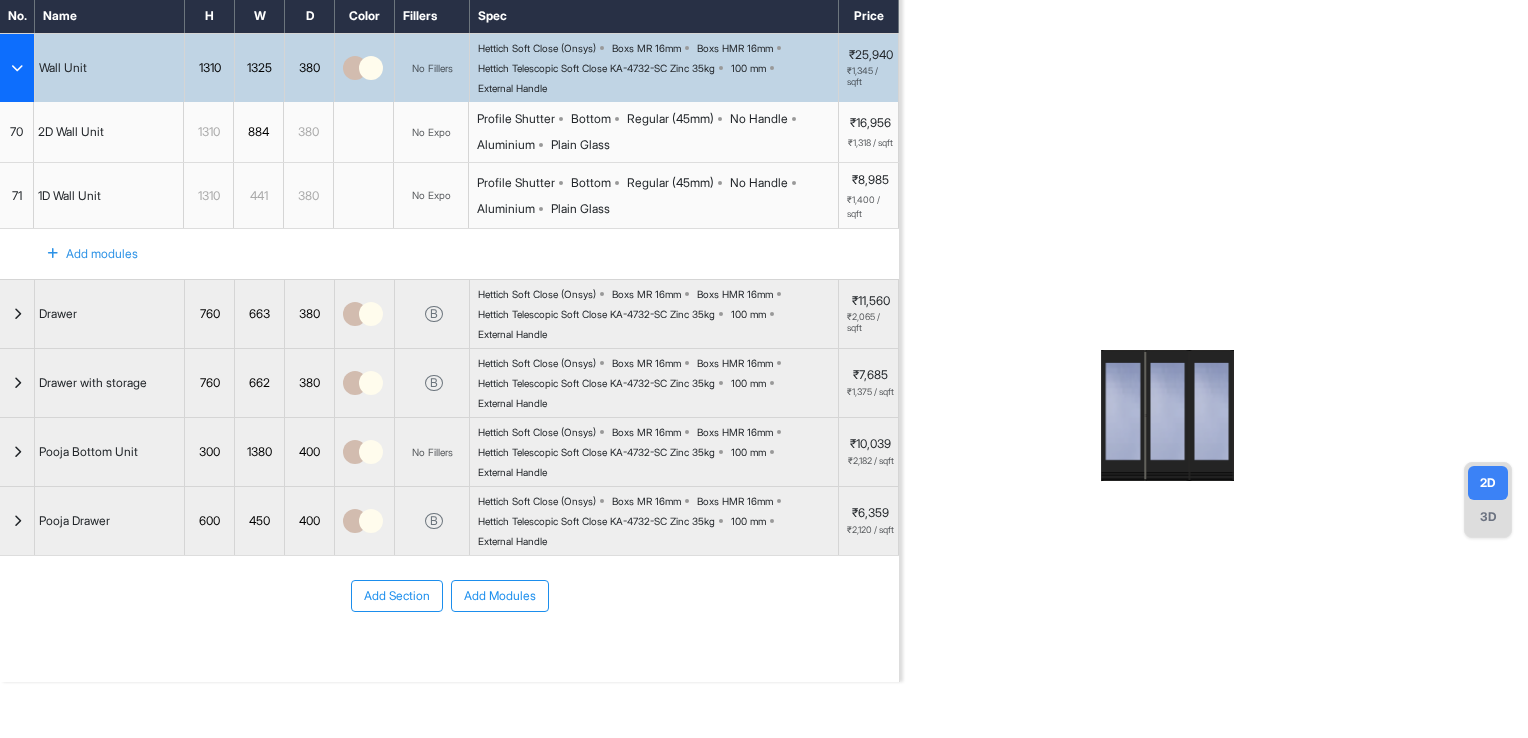 scroll, scrollTop: 127, scrollLeft: 0, axis: vertical 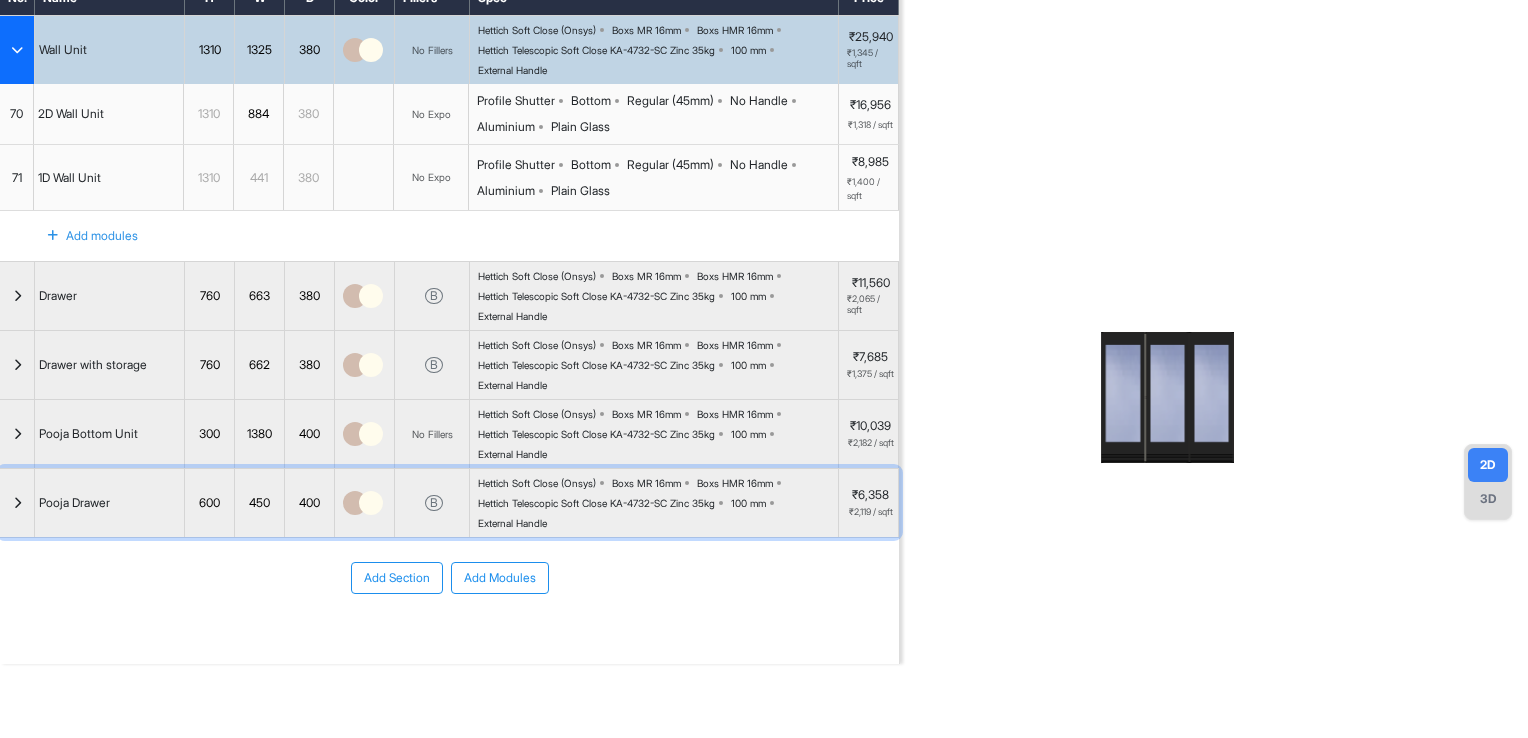 click at bounding box center (17, 503) 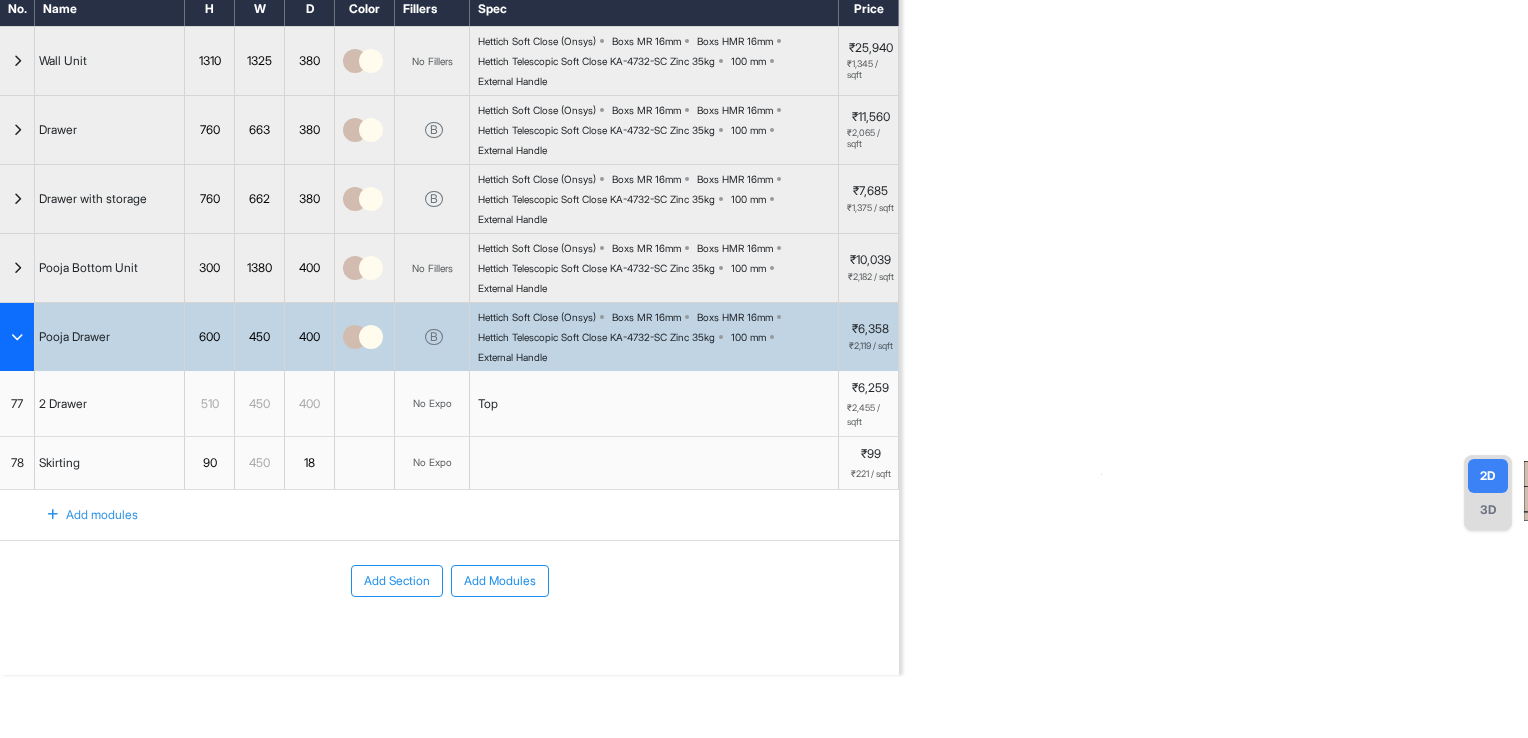 click at bounding box center (17, 337) 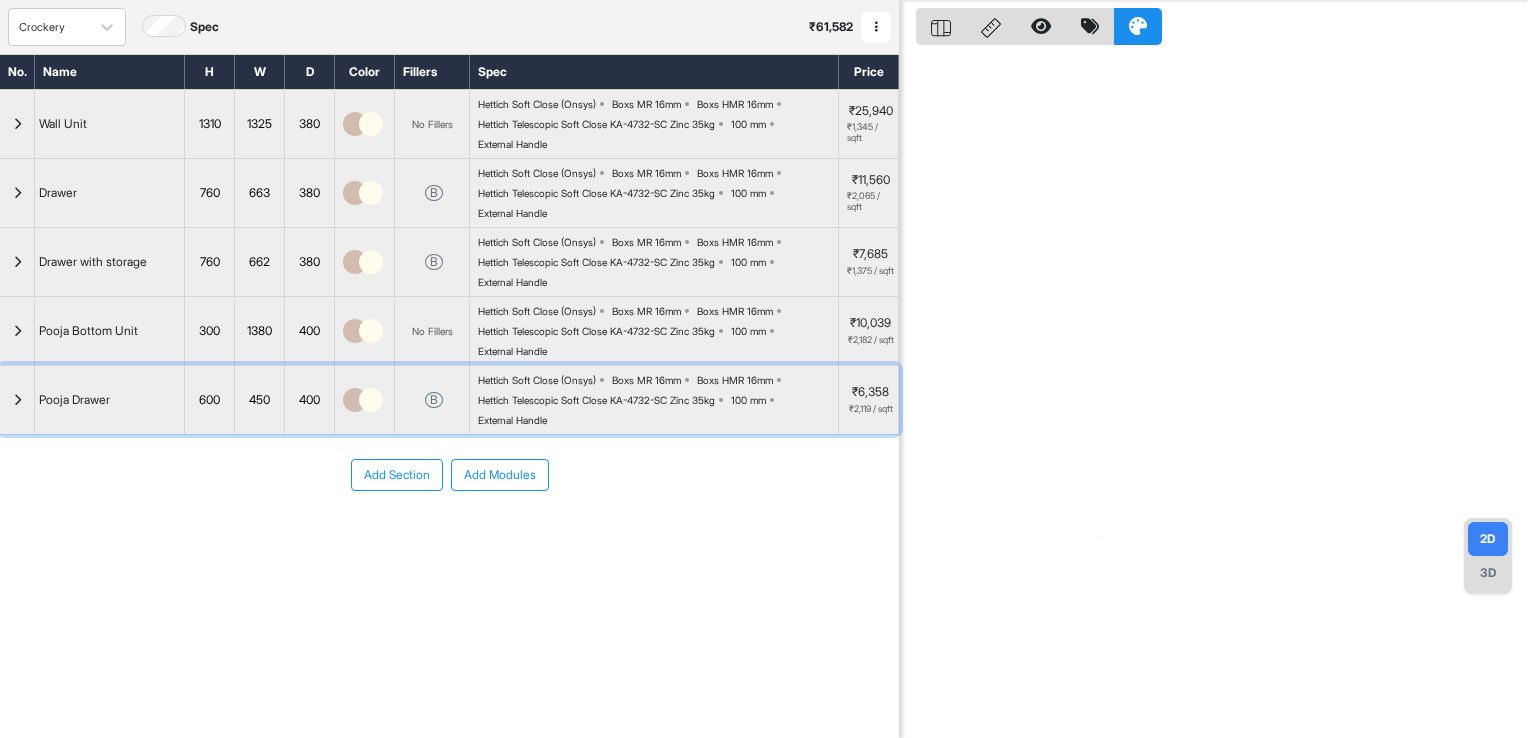 scroll, scrollTop: 50, scrollLeft: 0, axis: vertical 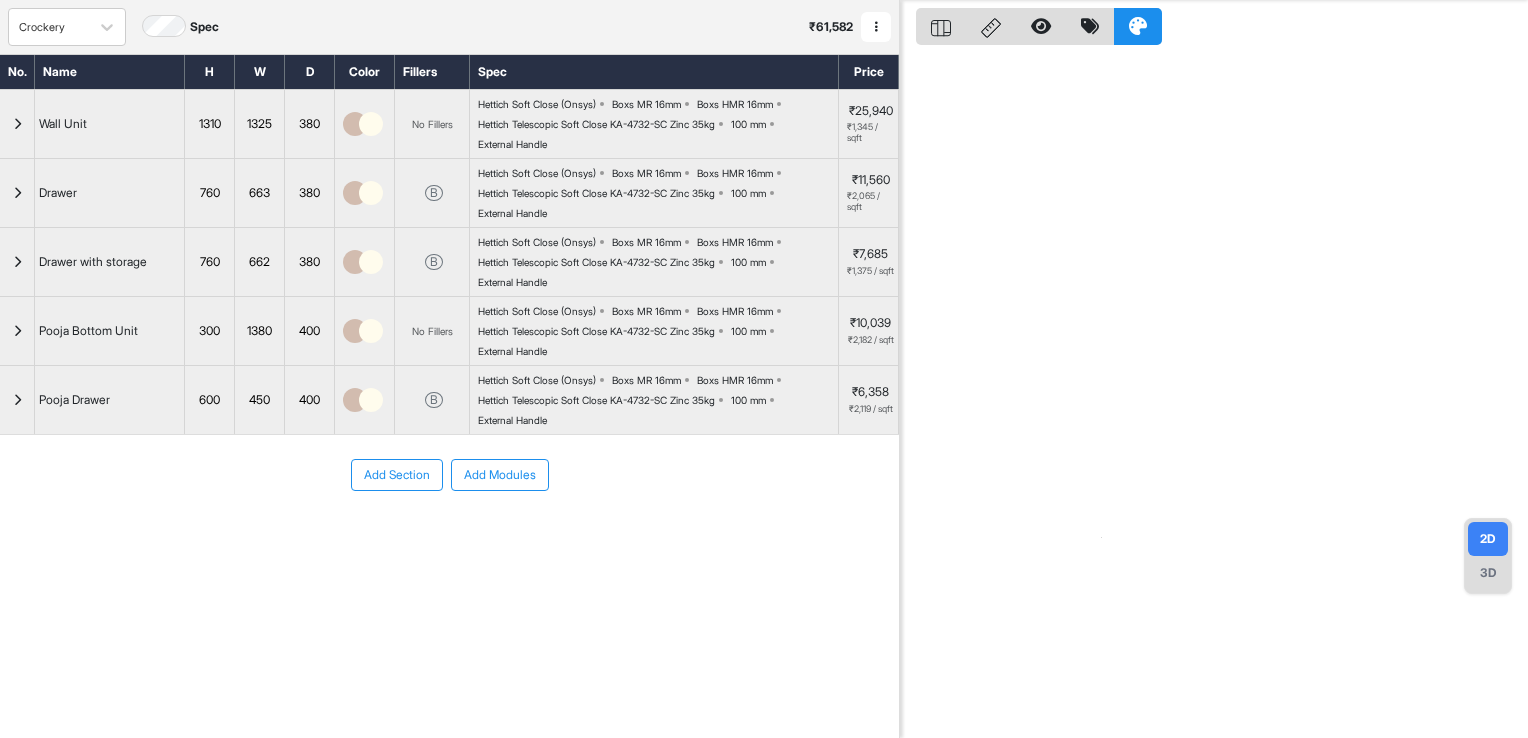 click on "Add Section" at bounding box center (397, 475) 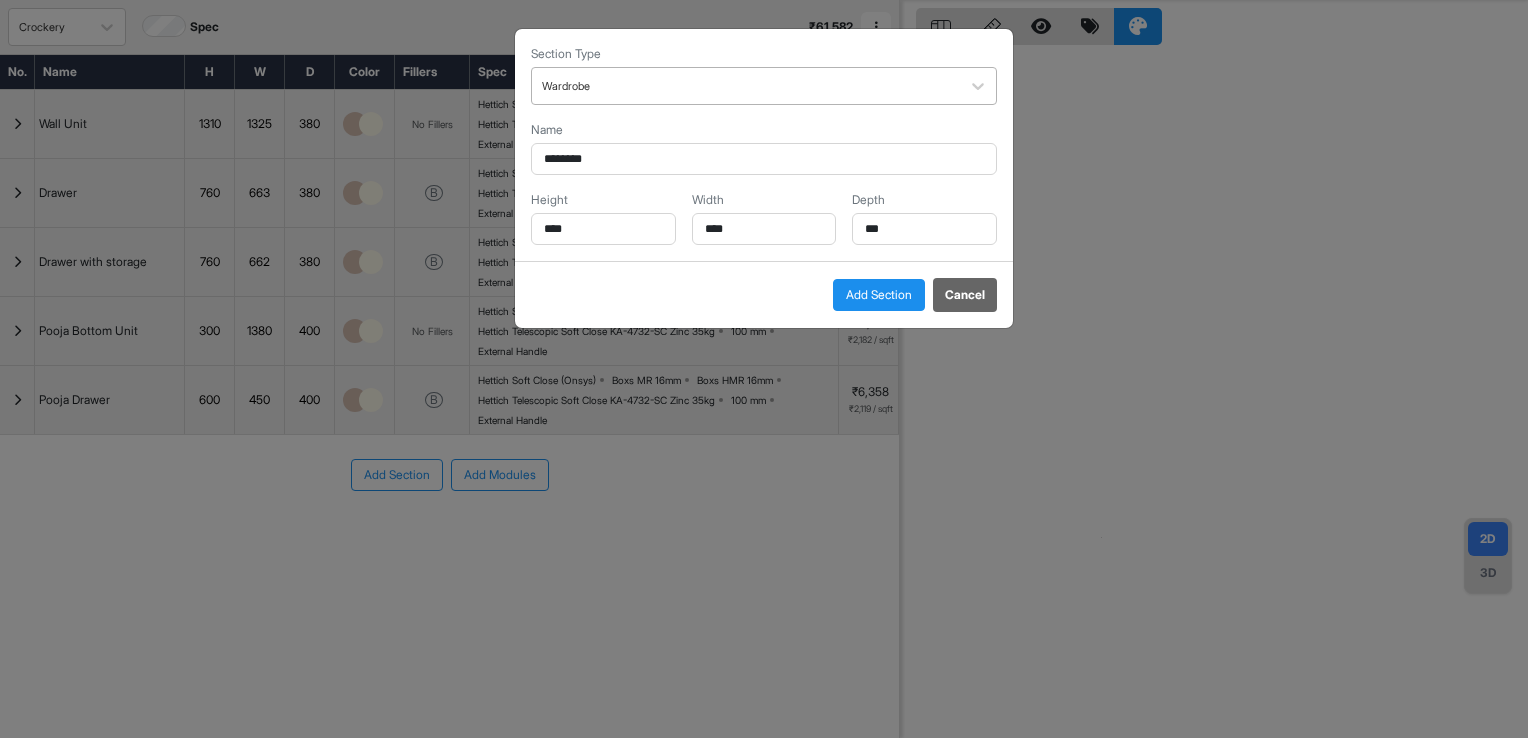 click at bounding box center (746, 86) 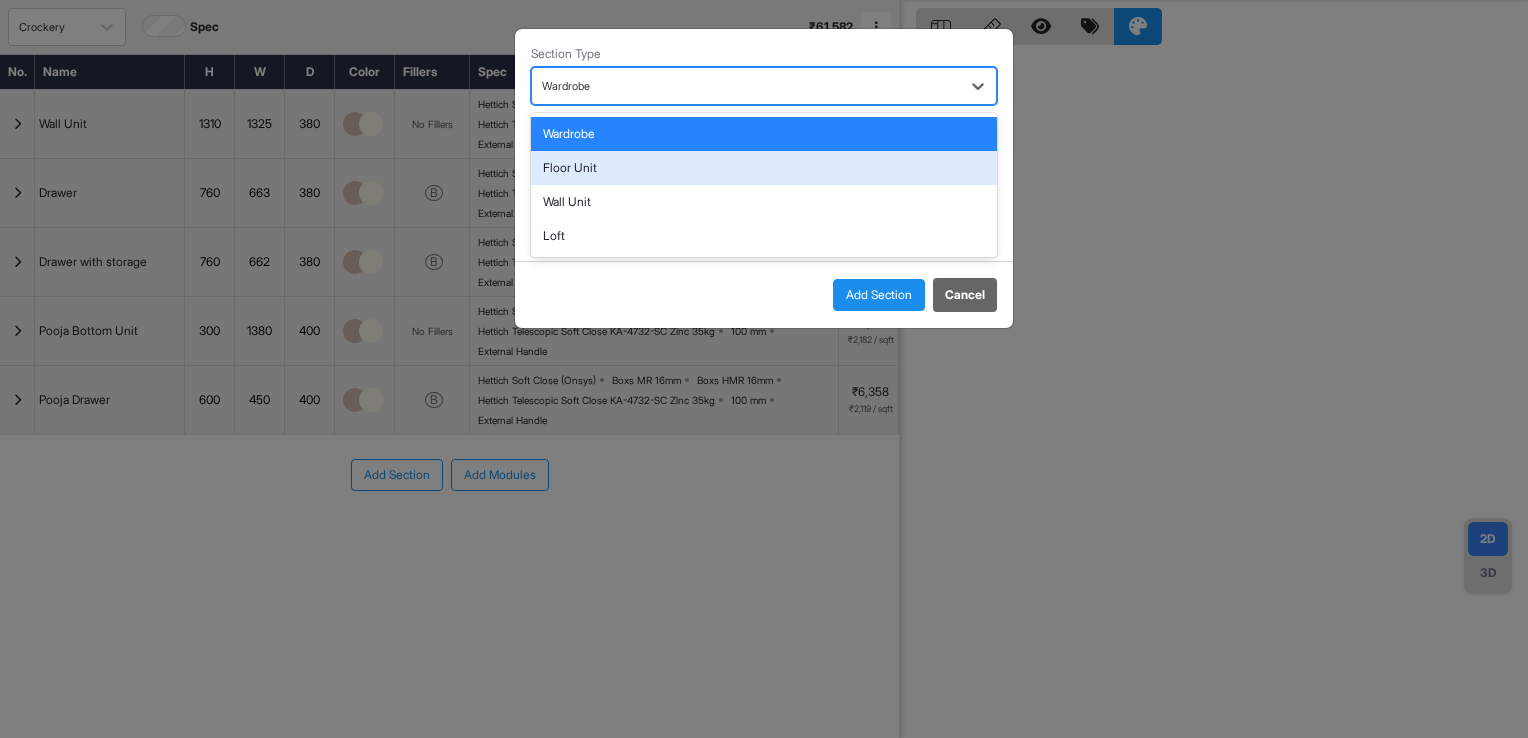 click on "Floor Unit" at bounding box center (764, 168) 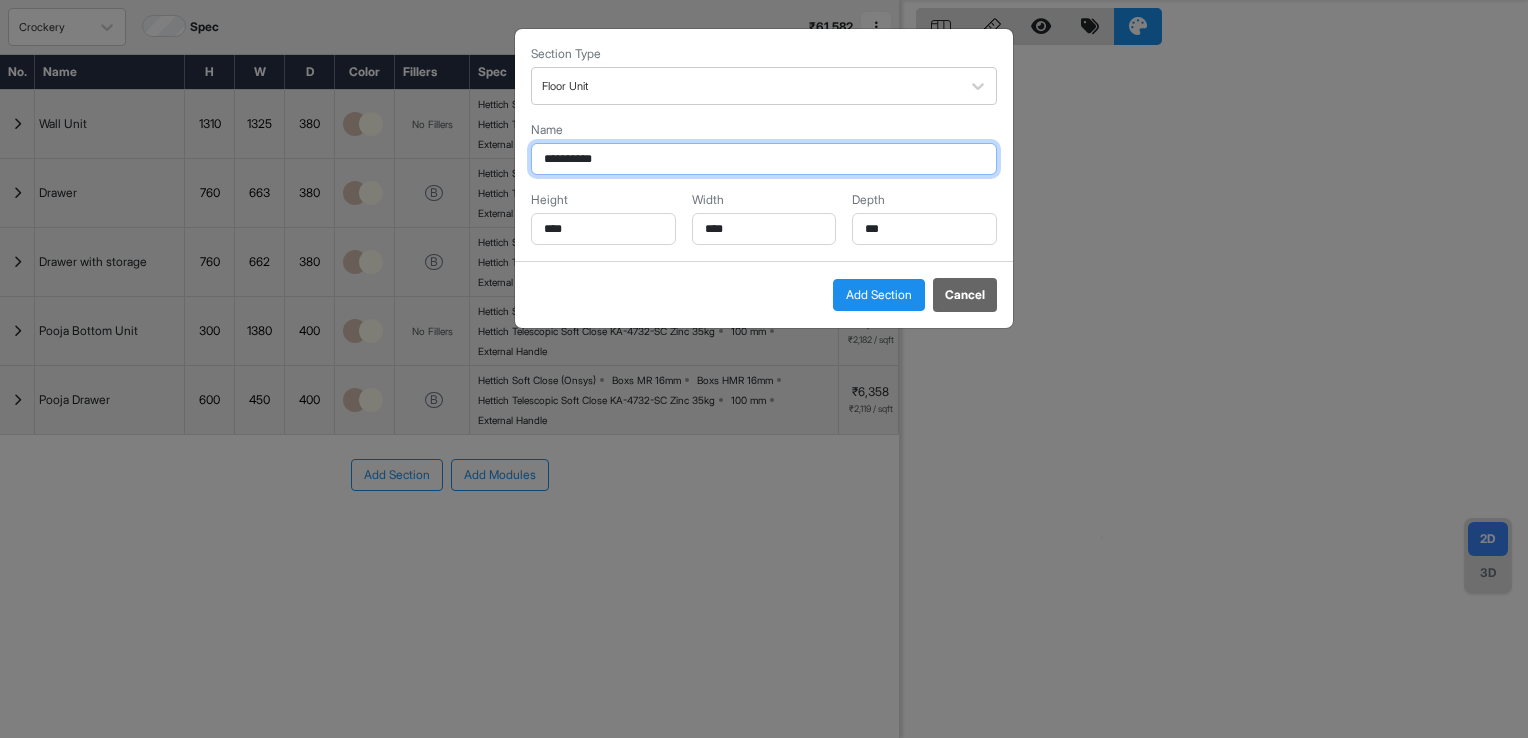 click on "**********" at bounding box center [764, 159] 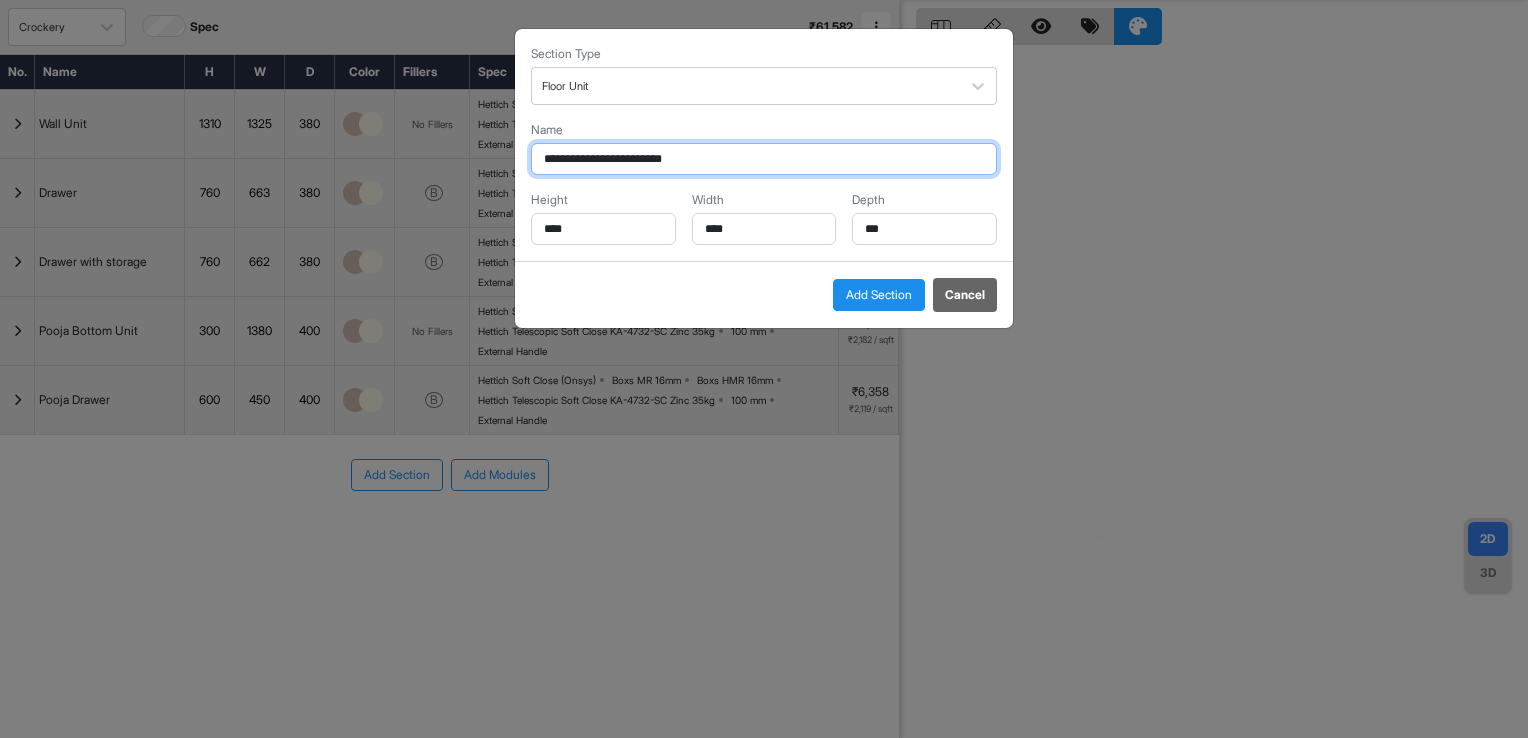 drag, startPoint x: 599, startPoint y: 152, endPoint x: 471, endPoint y: 157, distance: 128.09763 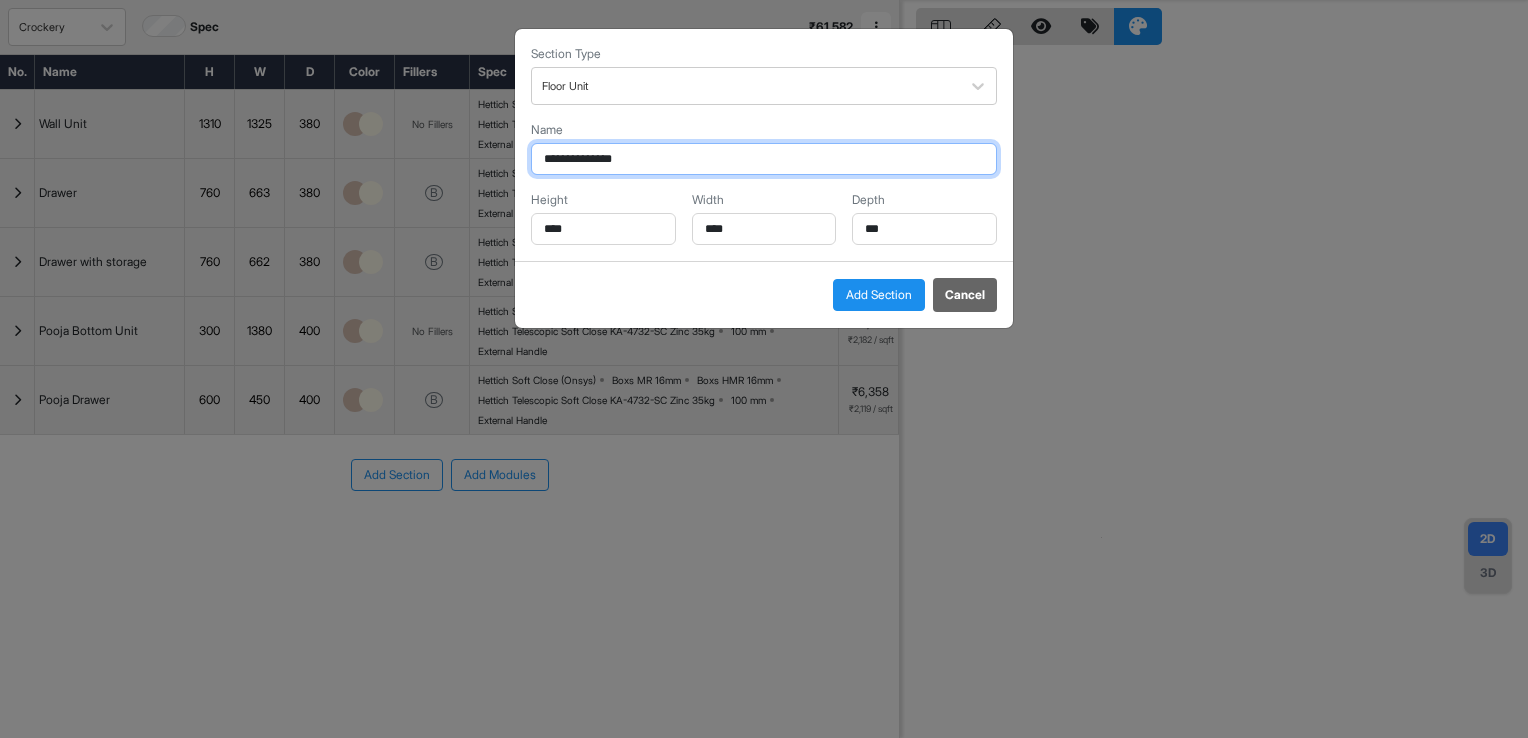 type on "**********" 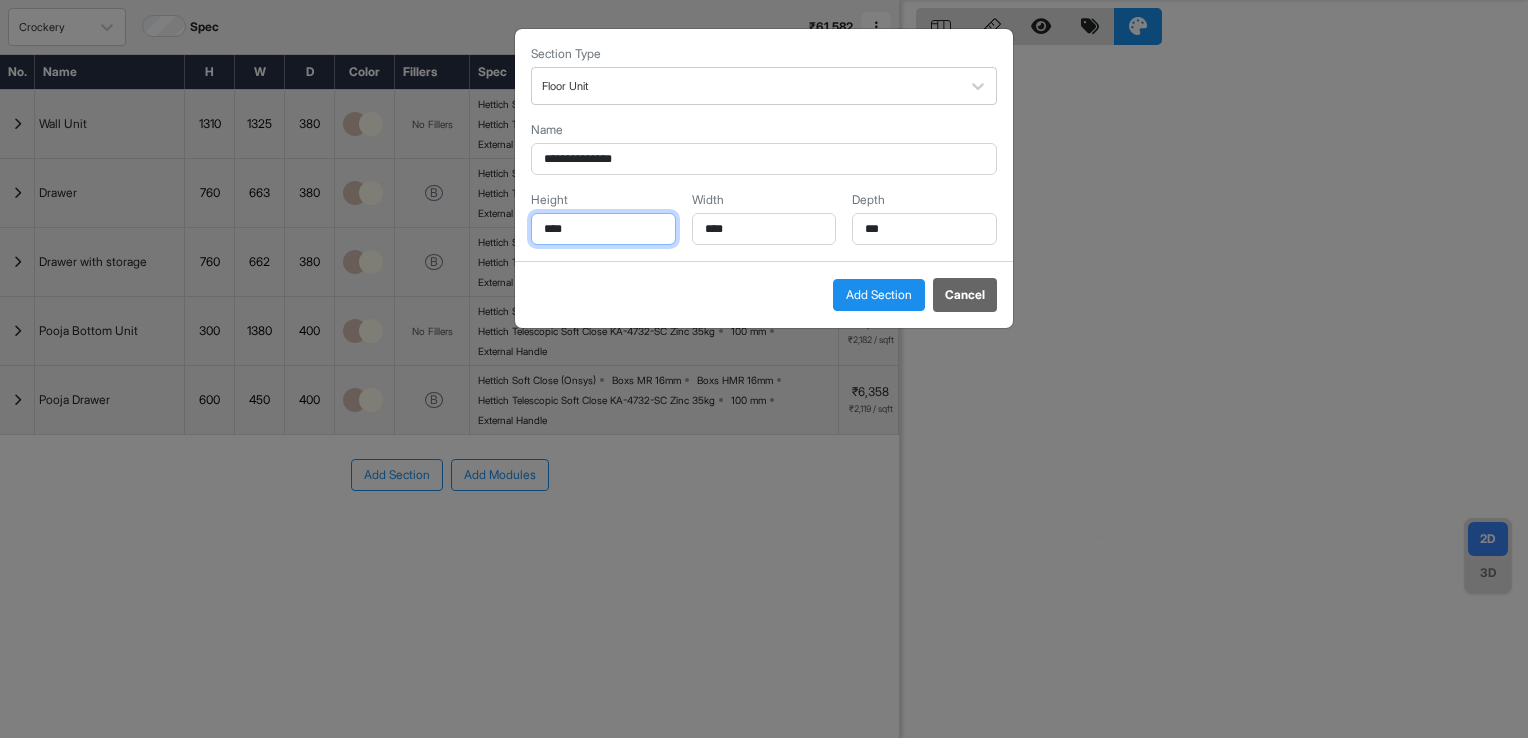 click on "****" at bounding box center (603, 229) 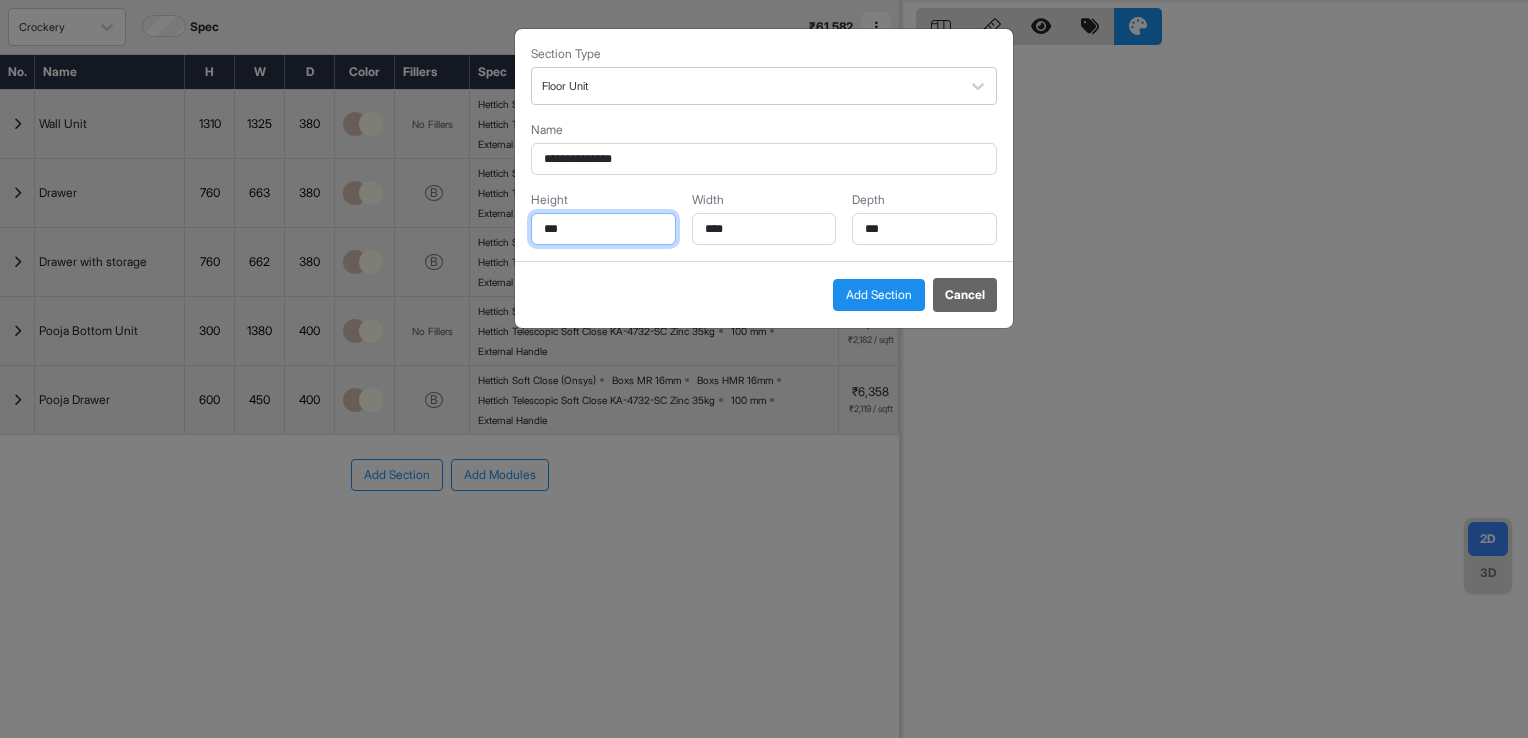 type on "***" 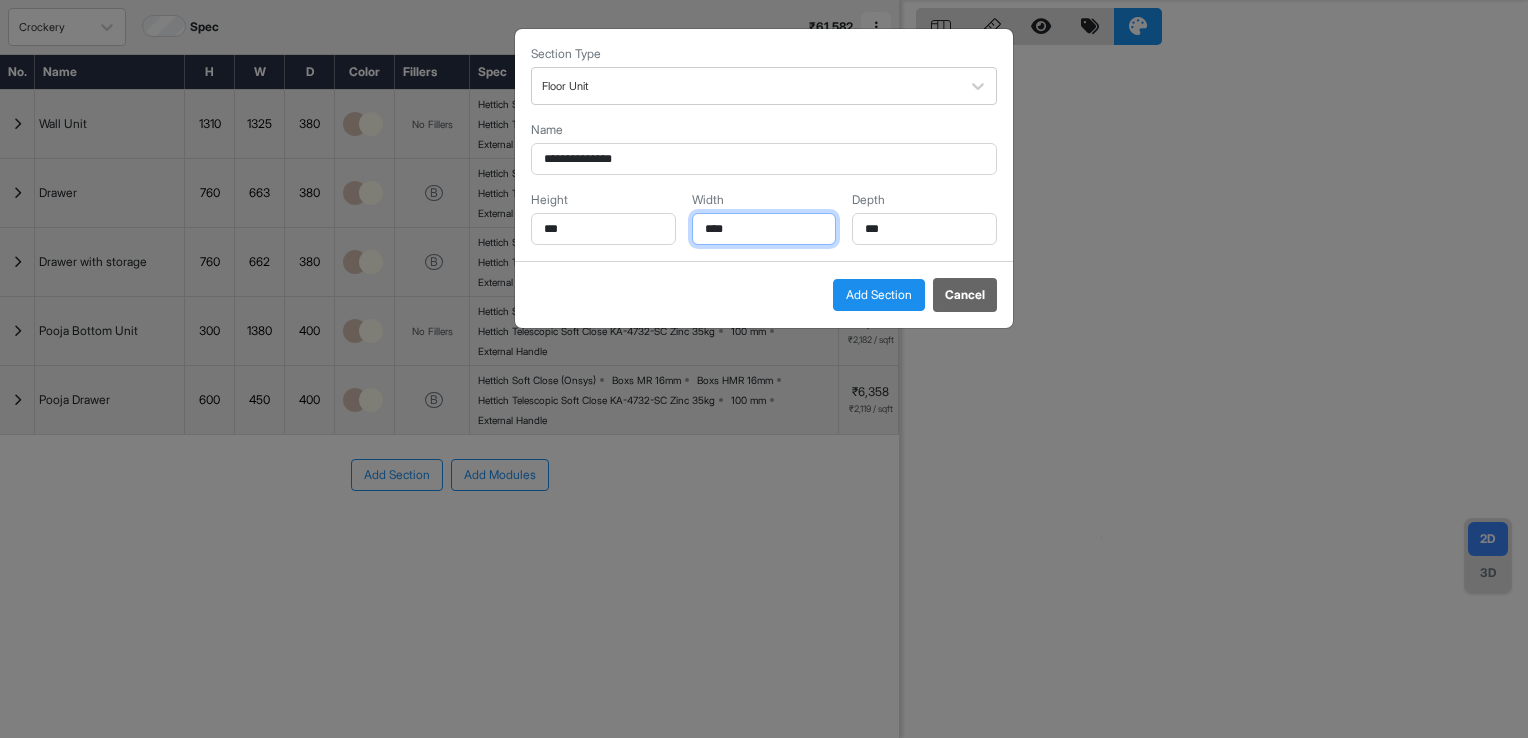 click on "****" at bounding box center (764, 229) 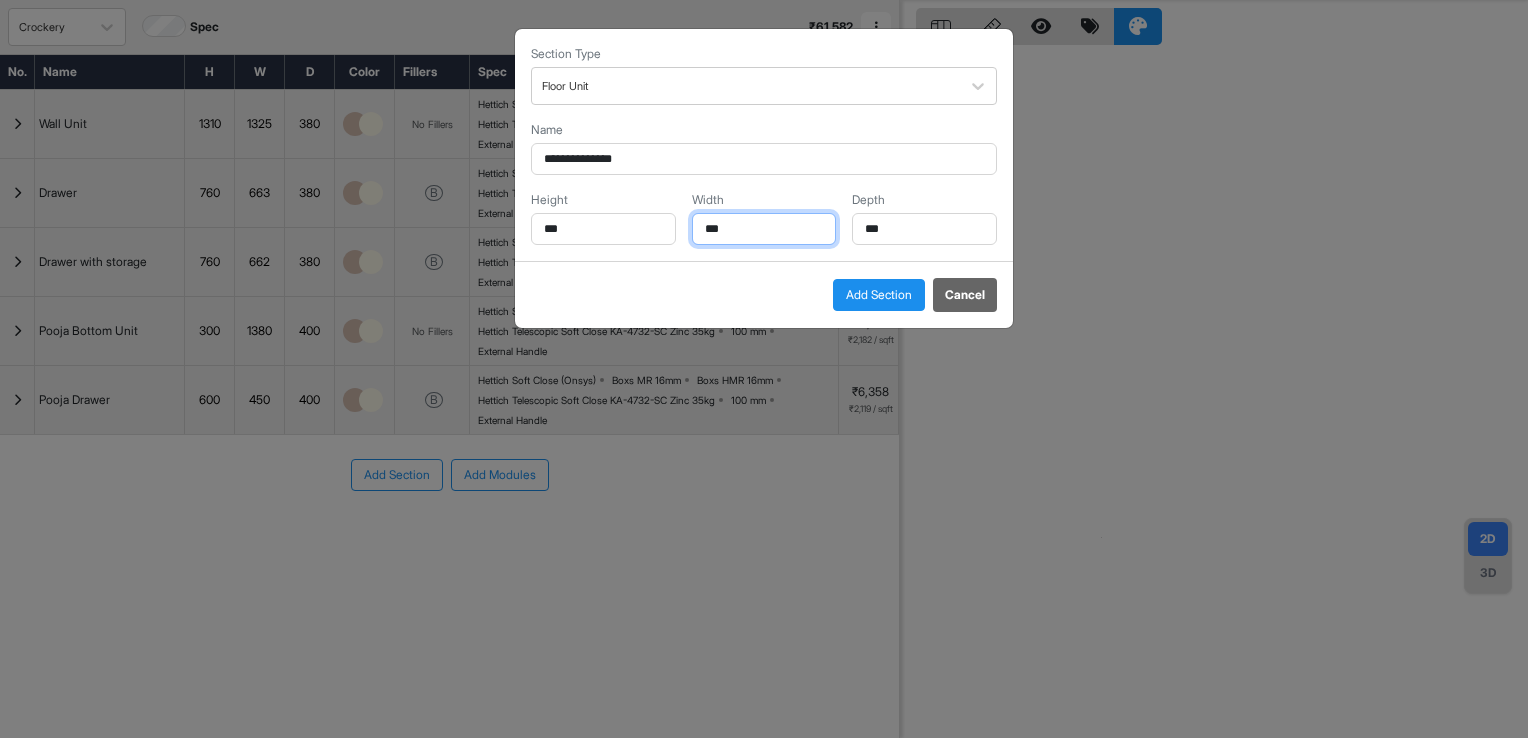 type on "***" 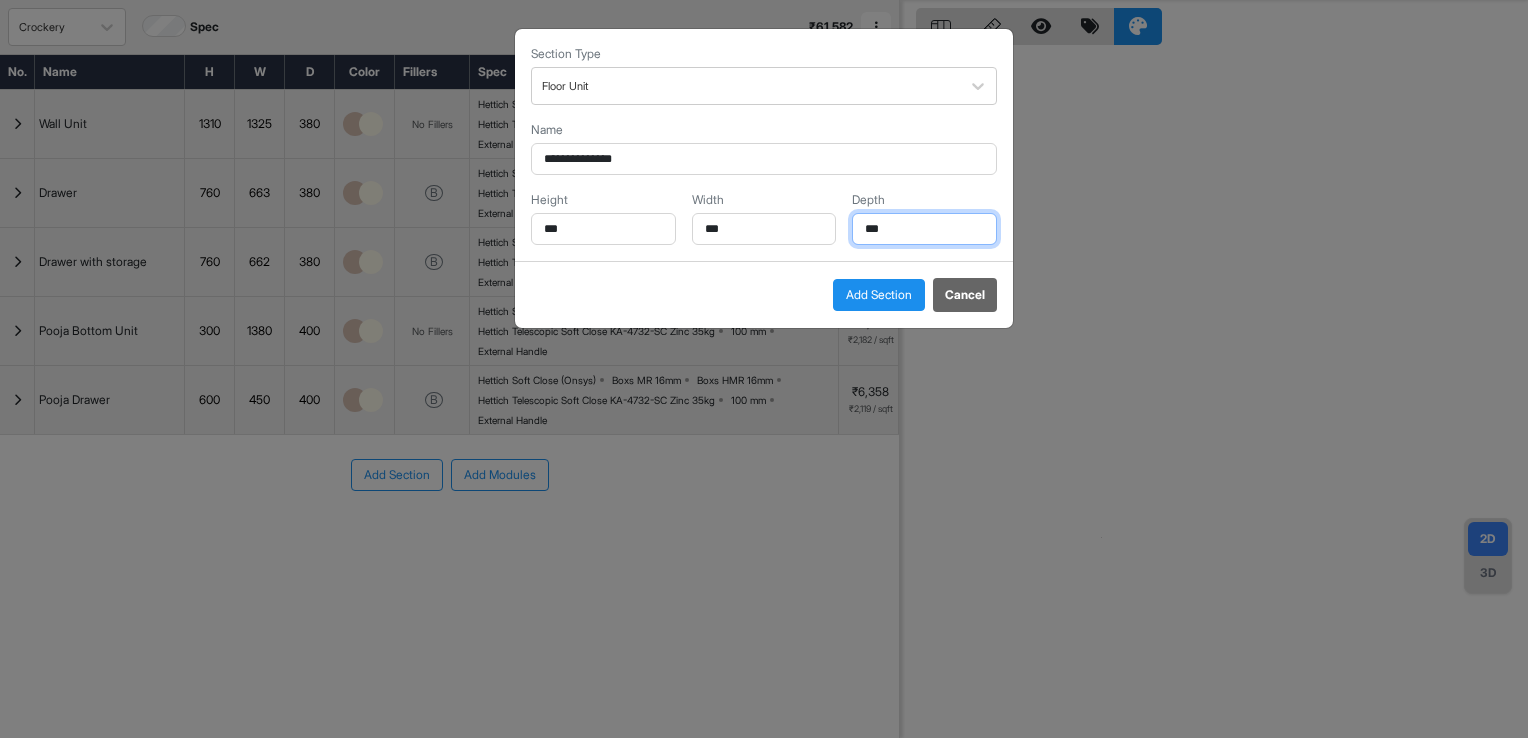click on "***" at bounding box center [924, 229] 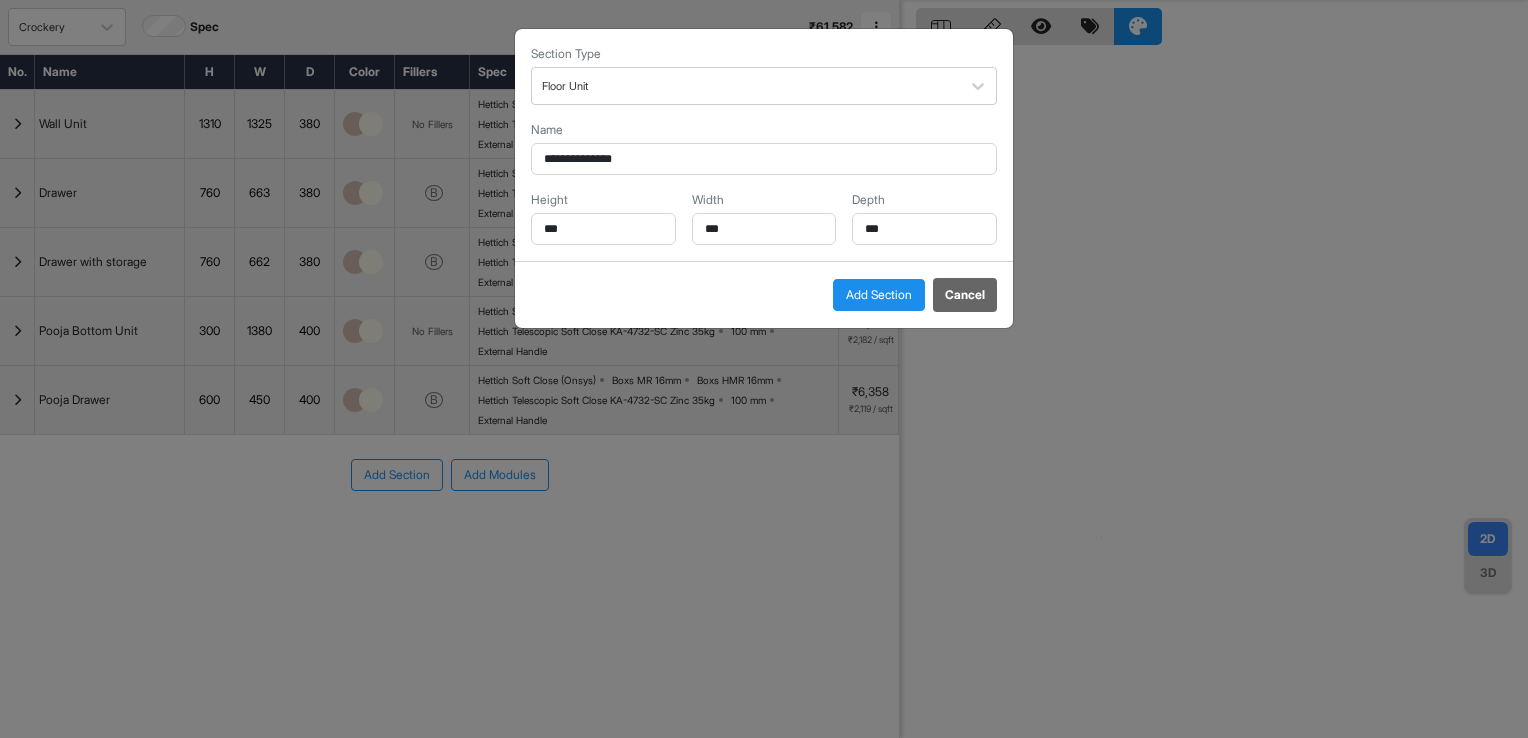 click on "Add Section" at bounding box center [879, 295] 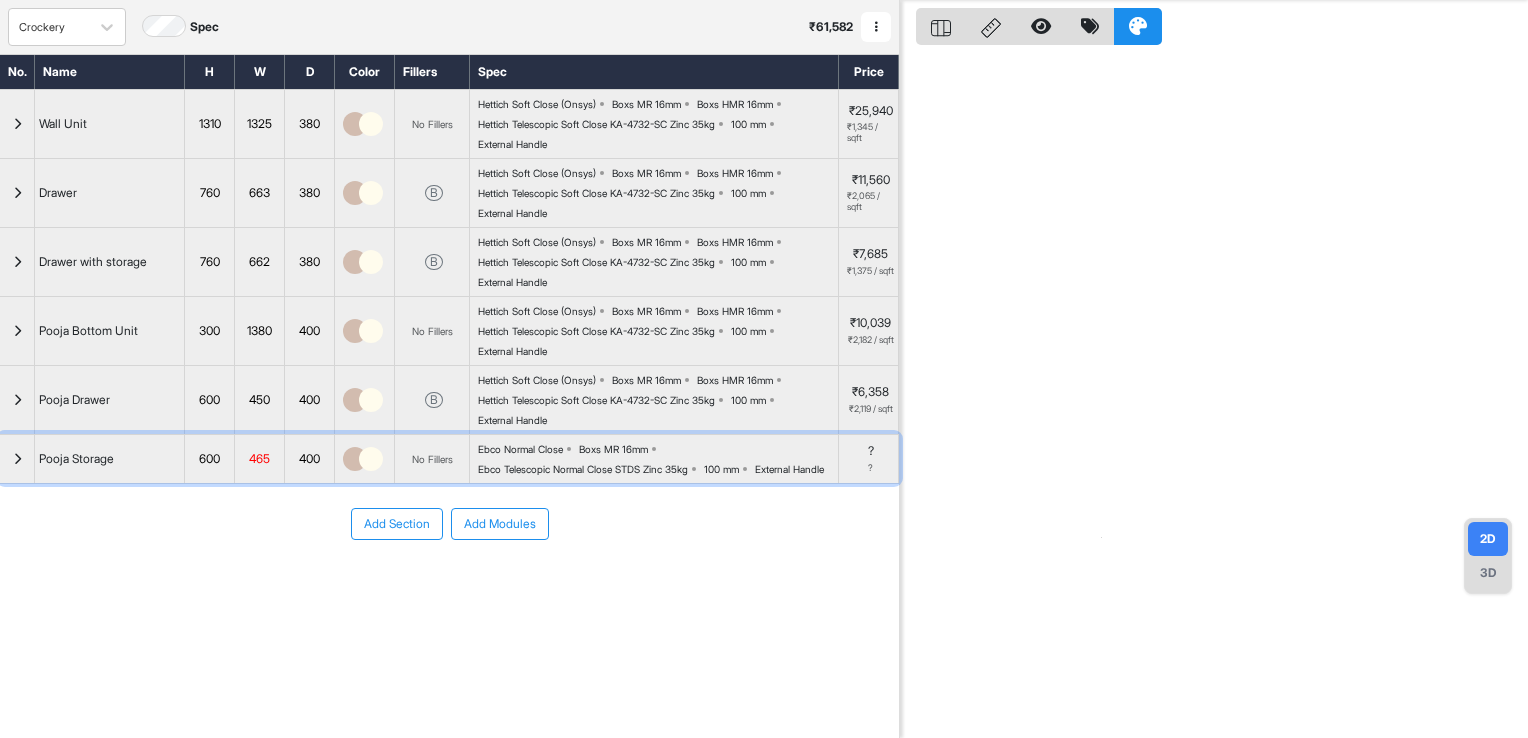 click at bounding box center (17, 459) 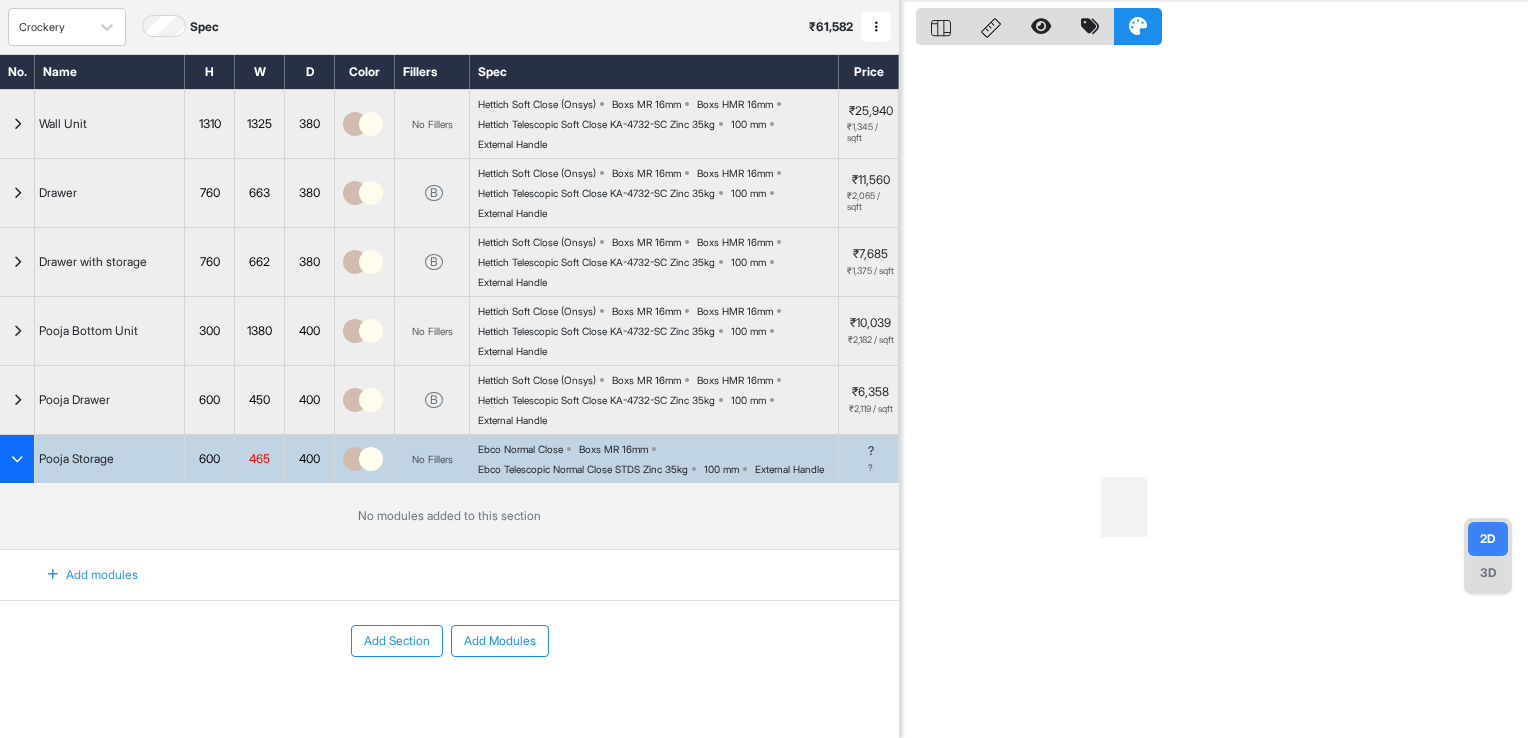 click at bounding box center (53, 575) 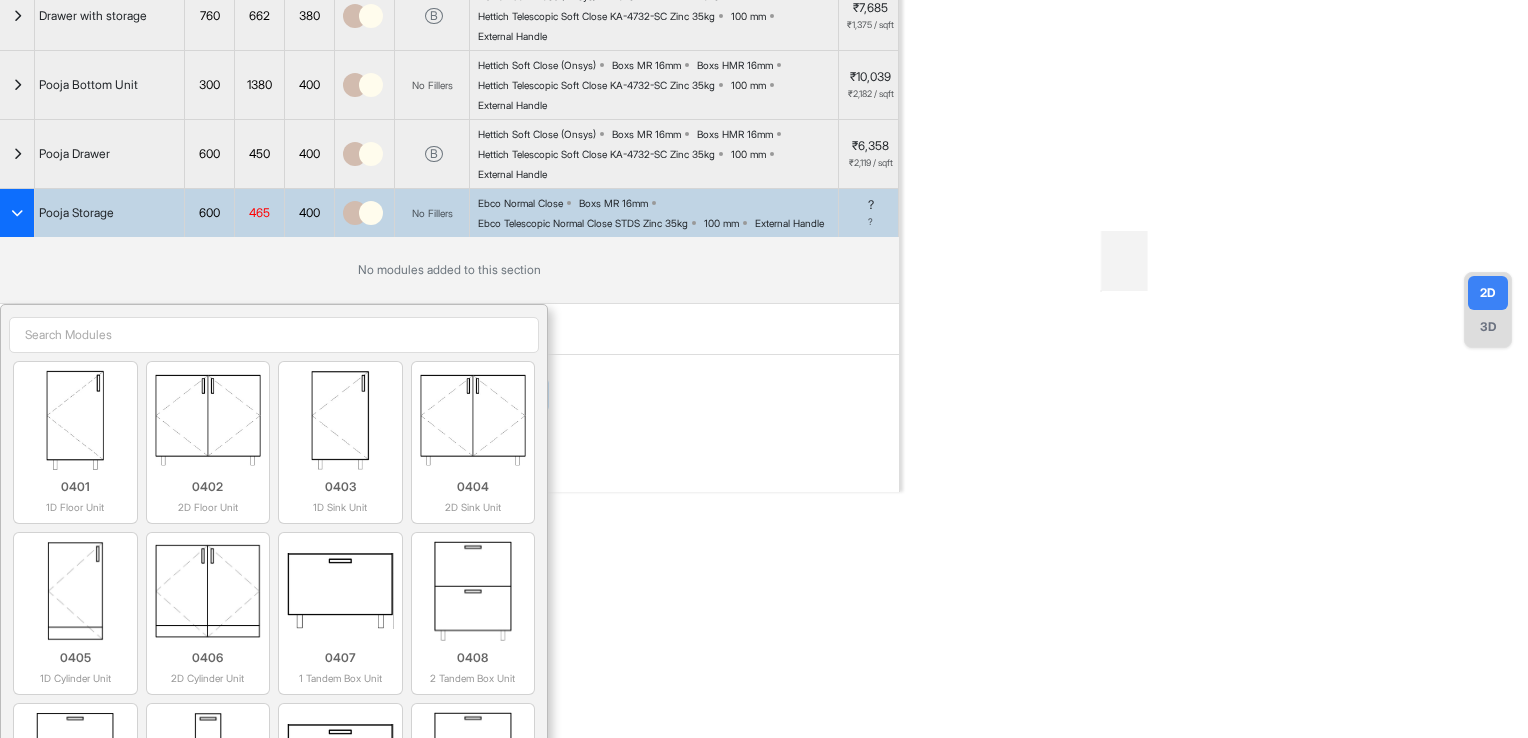 scroll, scrollTop: 350, scrollLeft: 0, axis: vertical 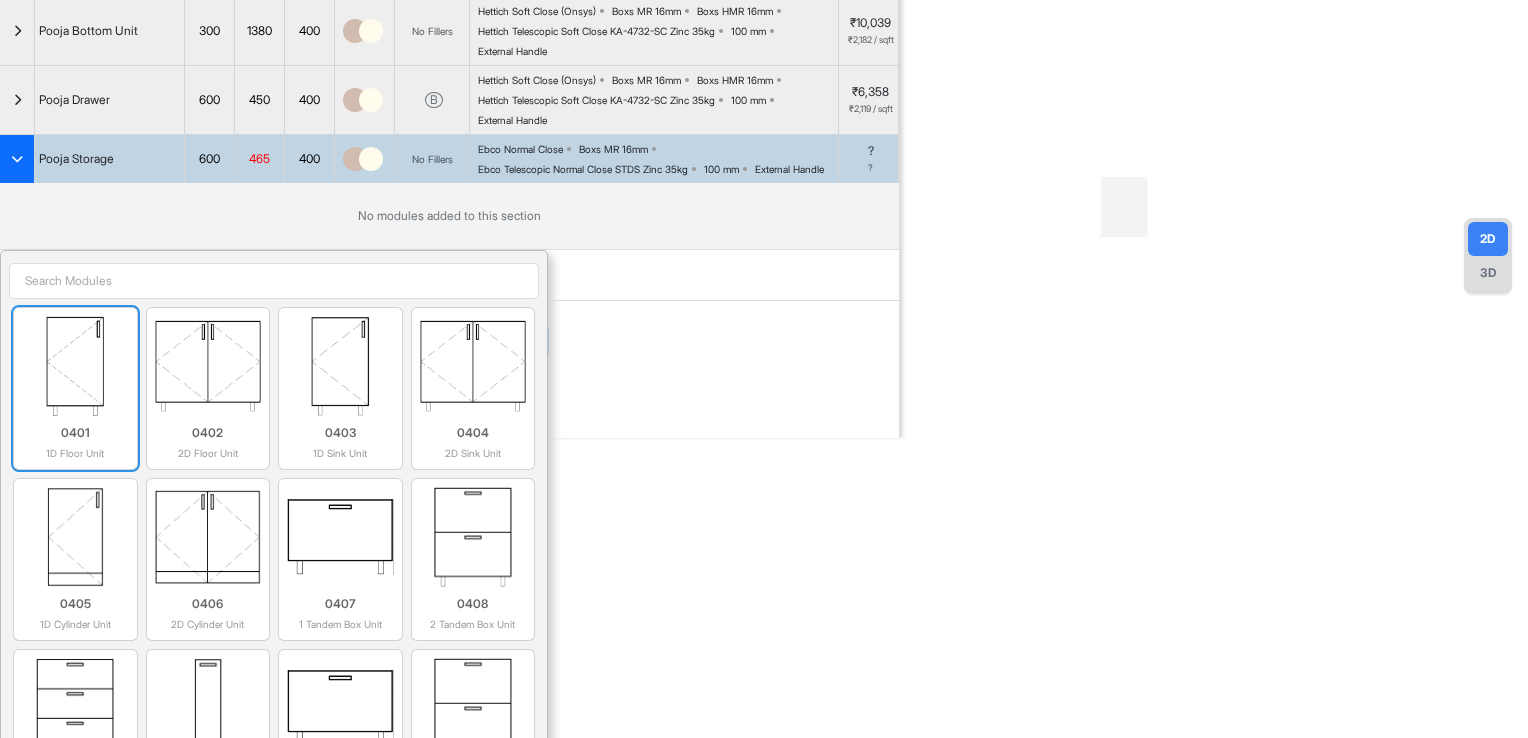 click on "0401 1D Floor Unit" at bounding box center [75, 438] 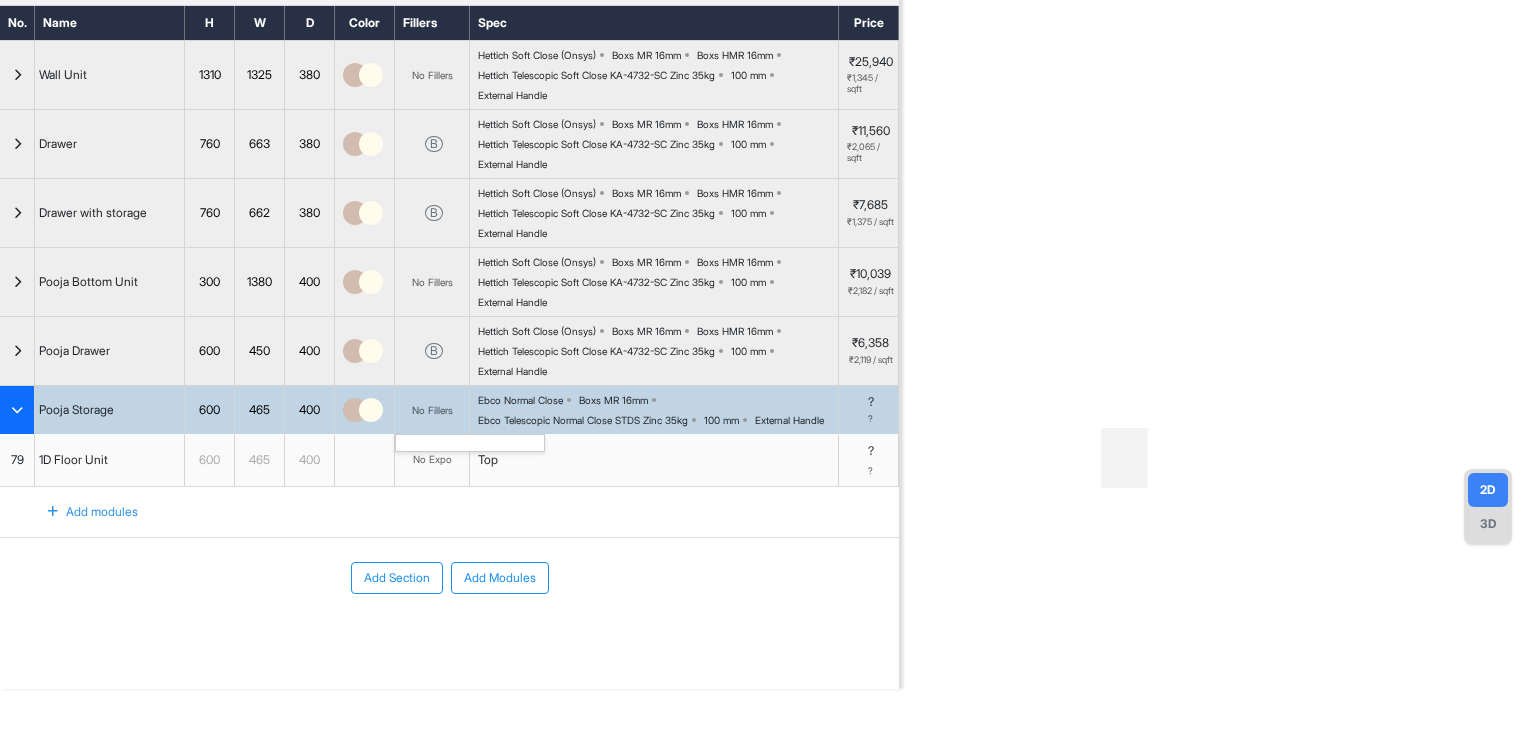 scroll, scrollTop: 116, scrollLeft: 0, axis: vertical 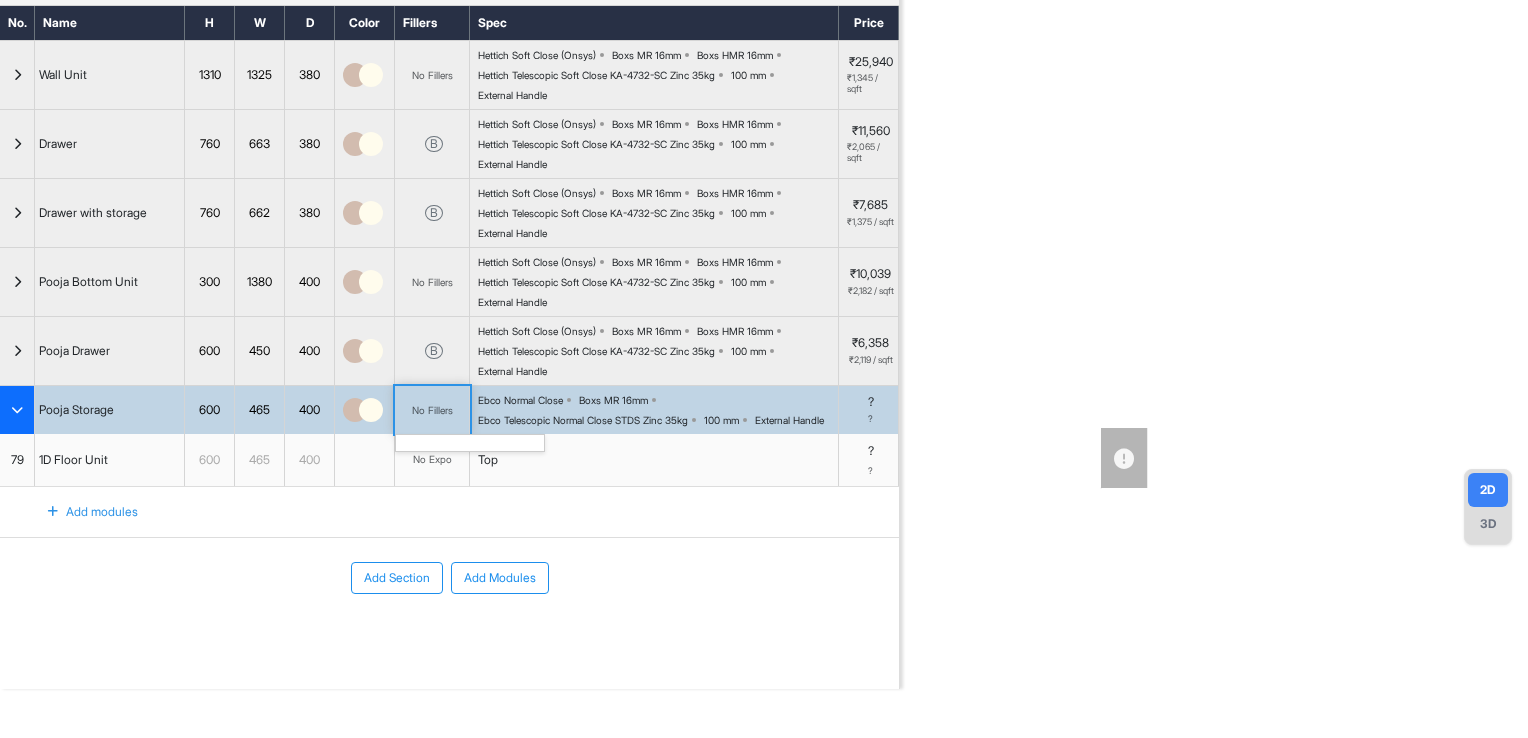 click on "No Fillers" at bounding box center (432, 410) 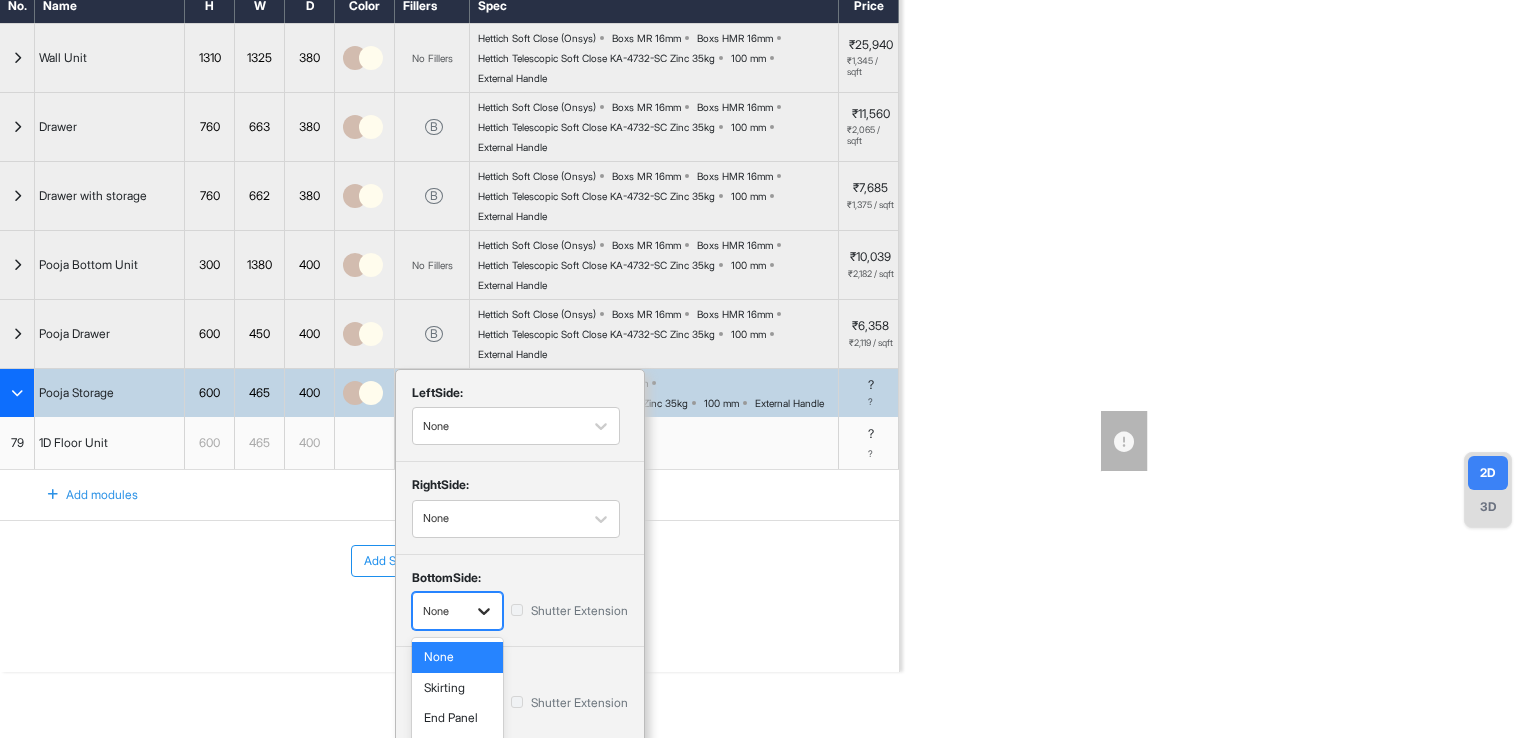 click 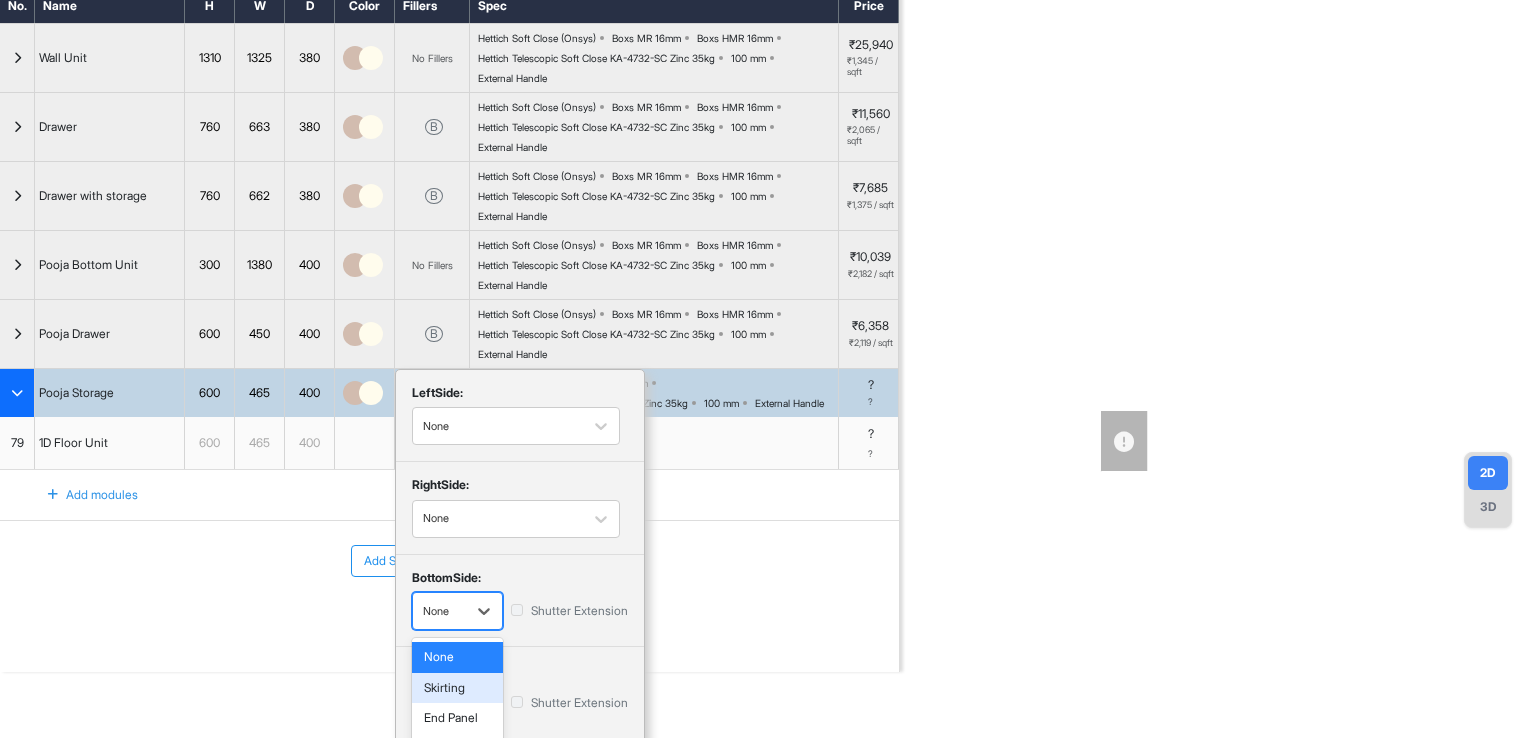 click on "Skirting" at bounding box center (457, 688) 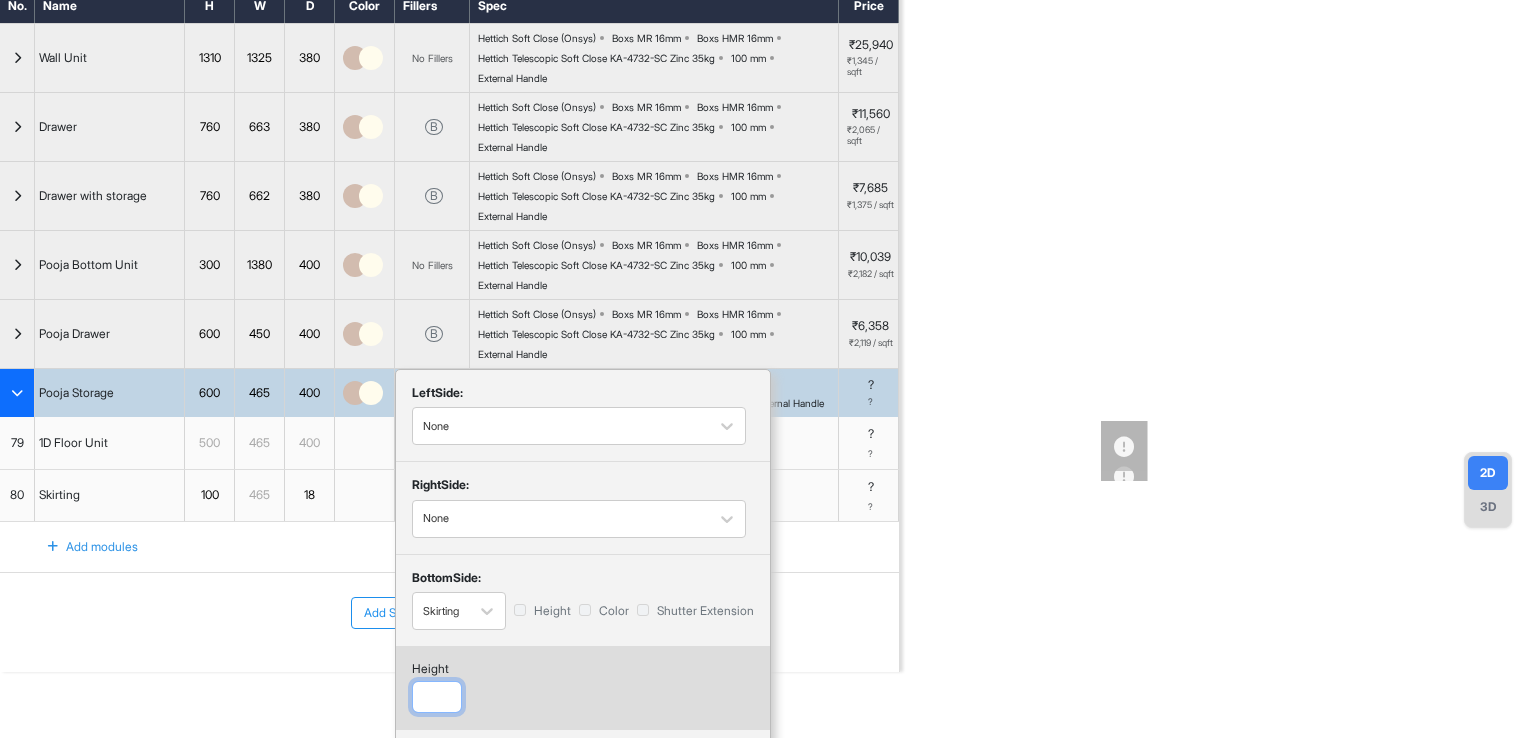 click at bounding box center [437, 697] 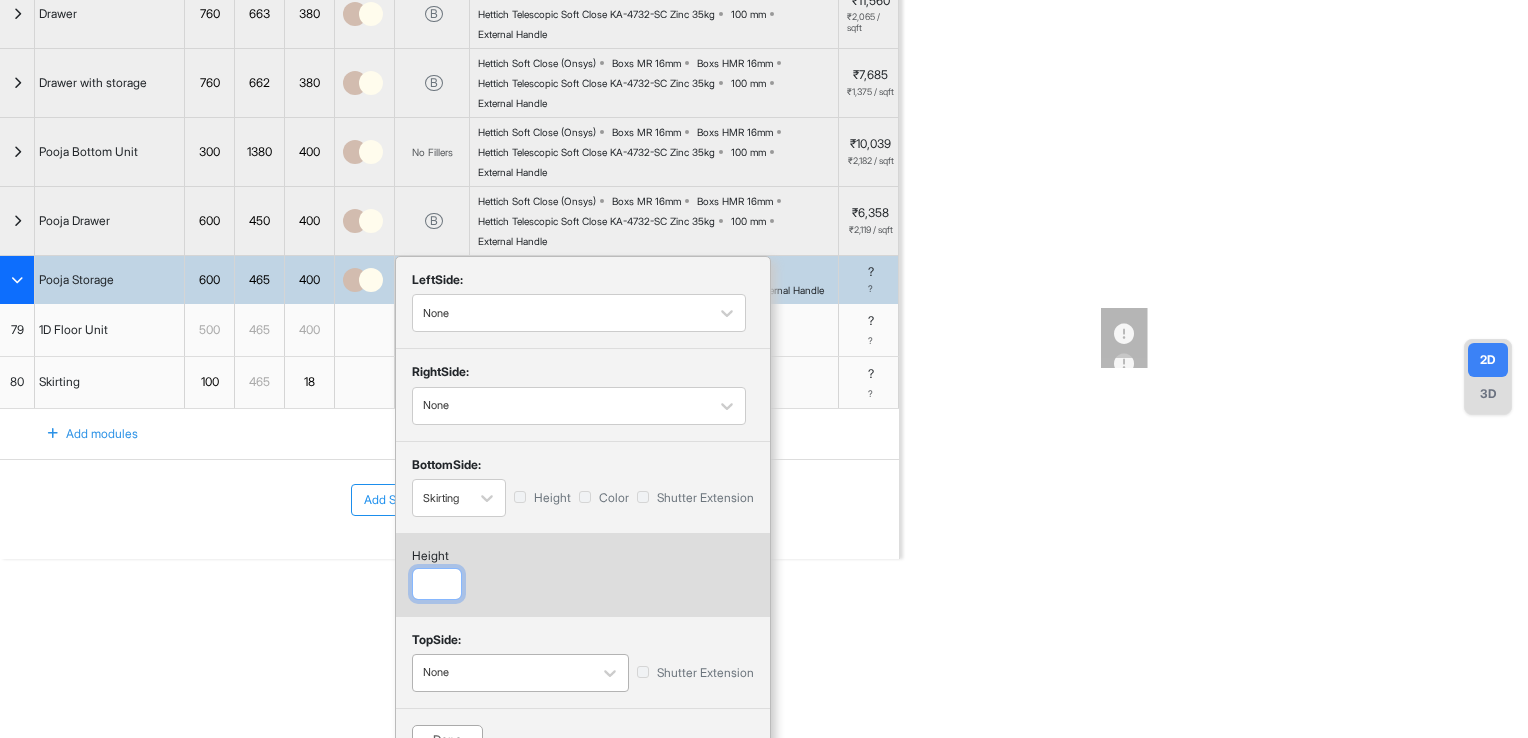 scroll, scrollTop: 260, scrollLeft: 0, axis: vertical 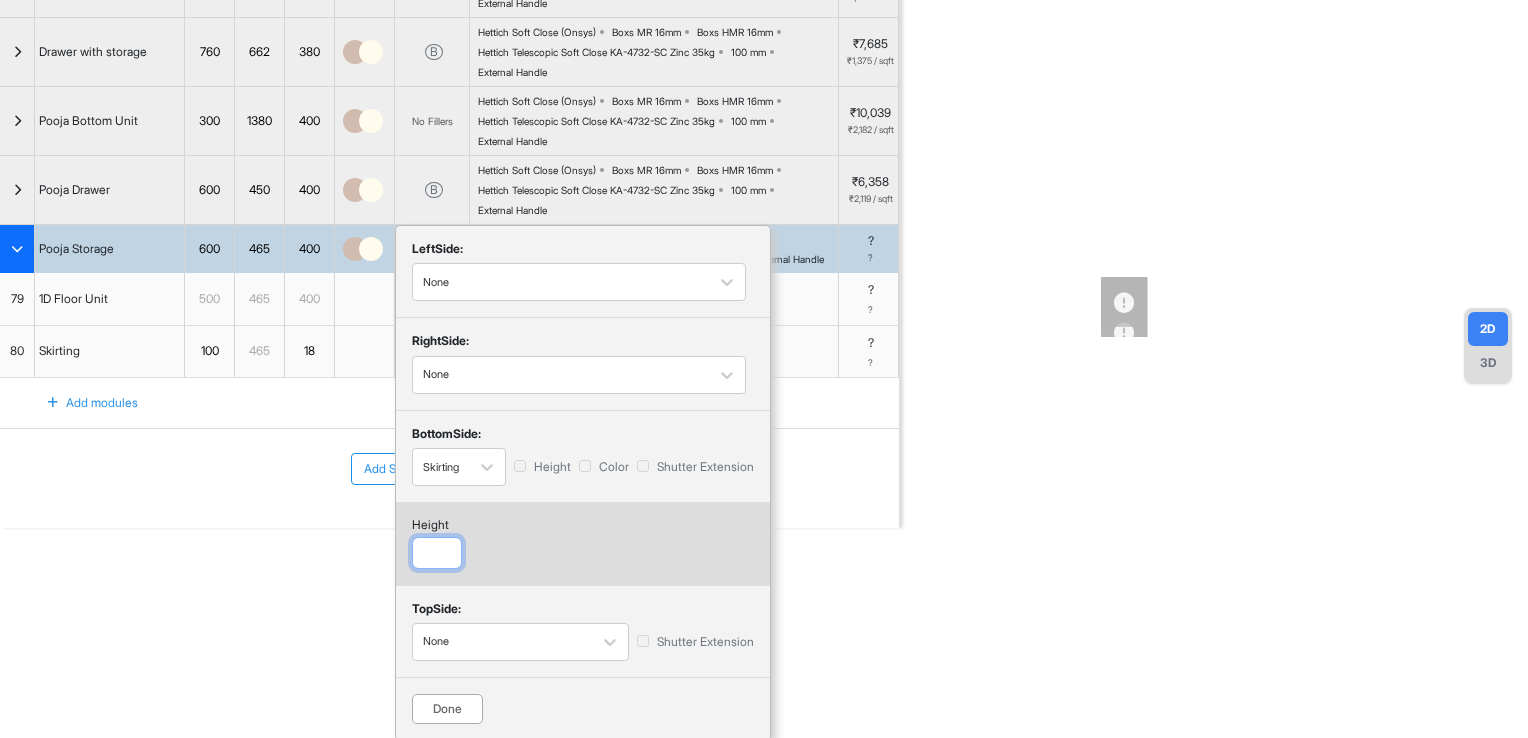 type on "**" 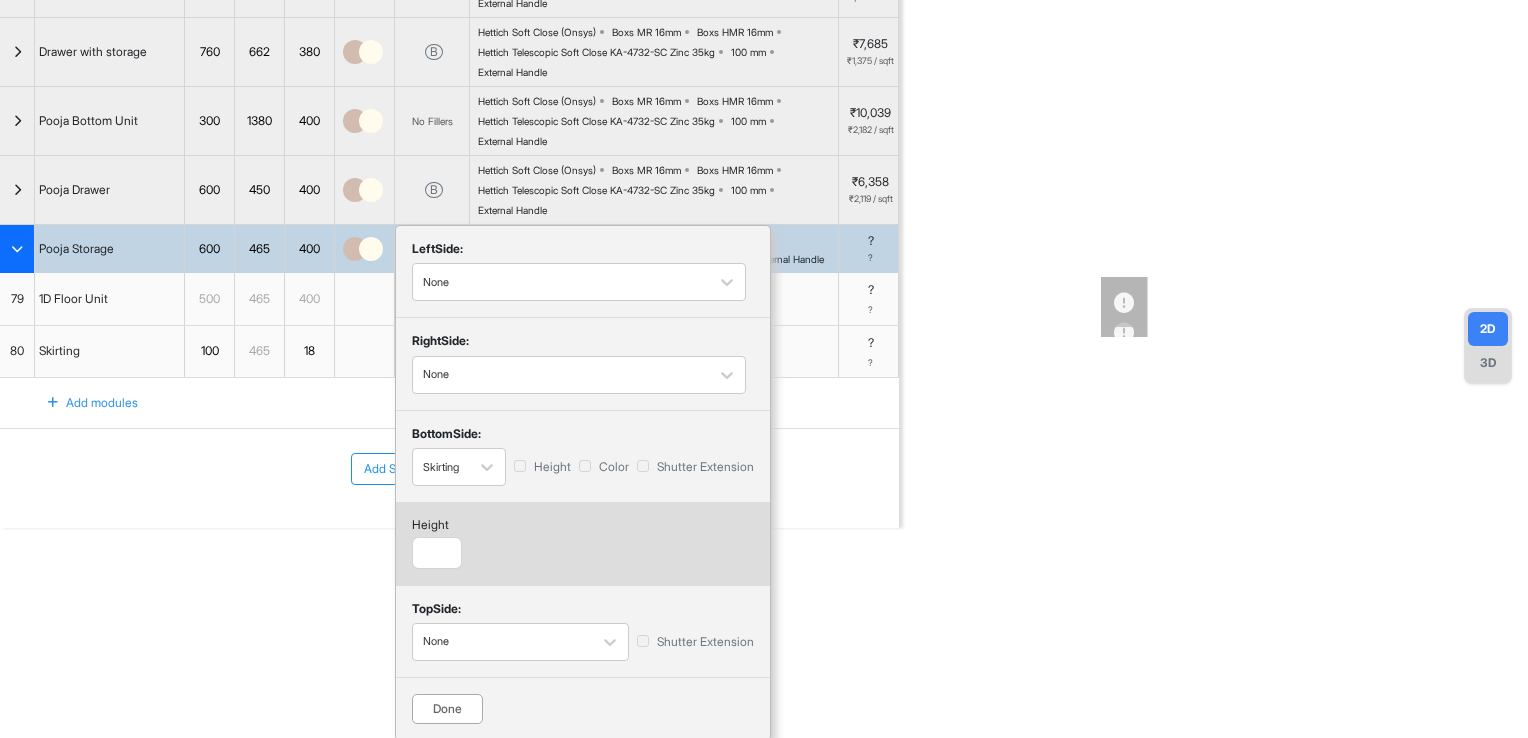 click on "Done" at bounding box center [447, 709] 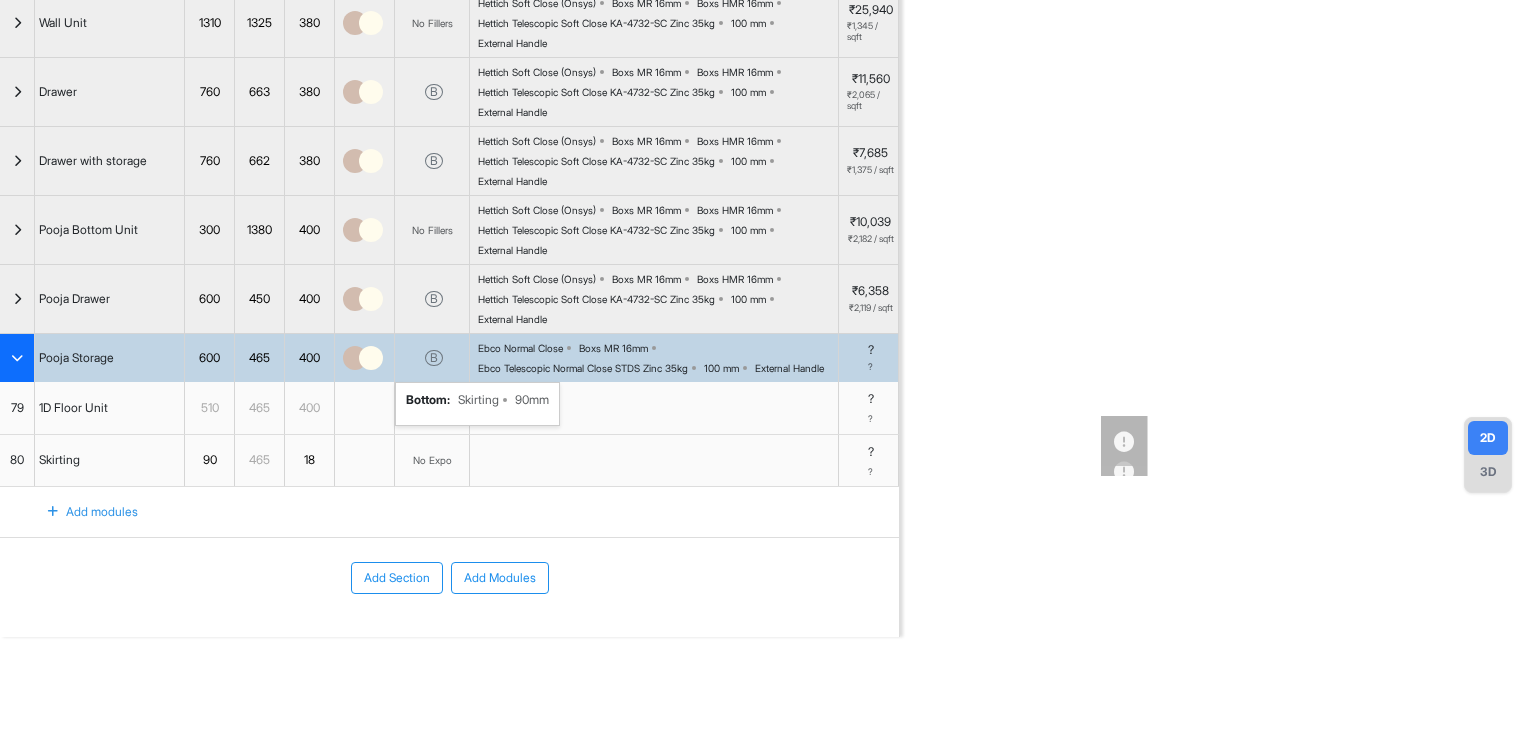 scroll, scrollTop: 68, scrollLeft: 0, axis: vertical 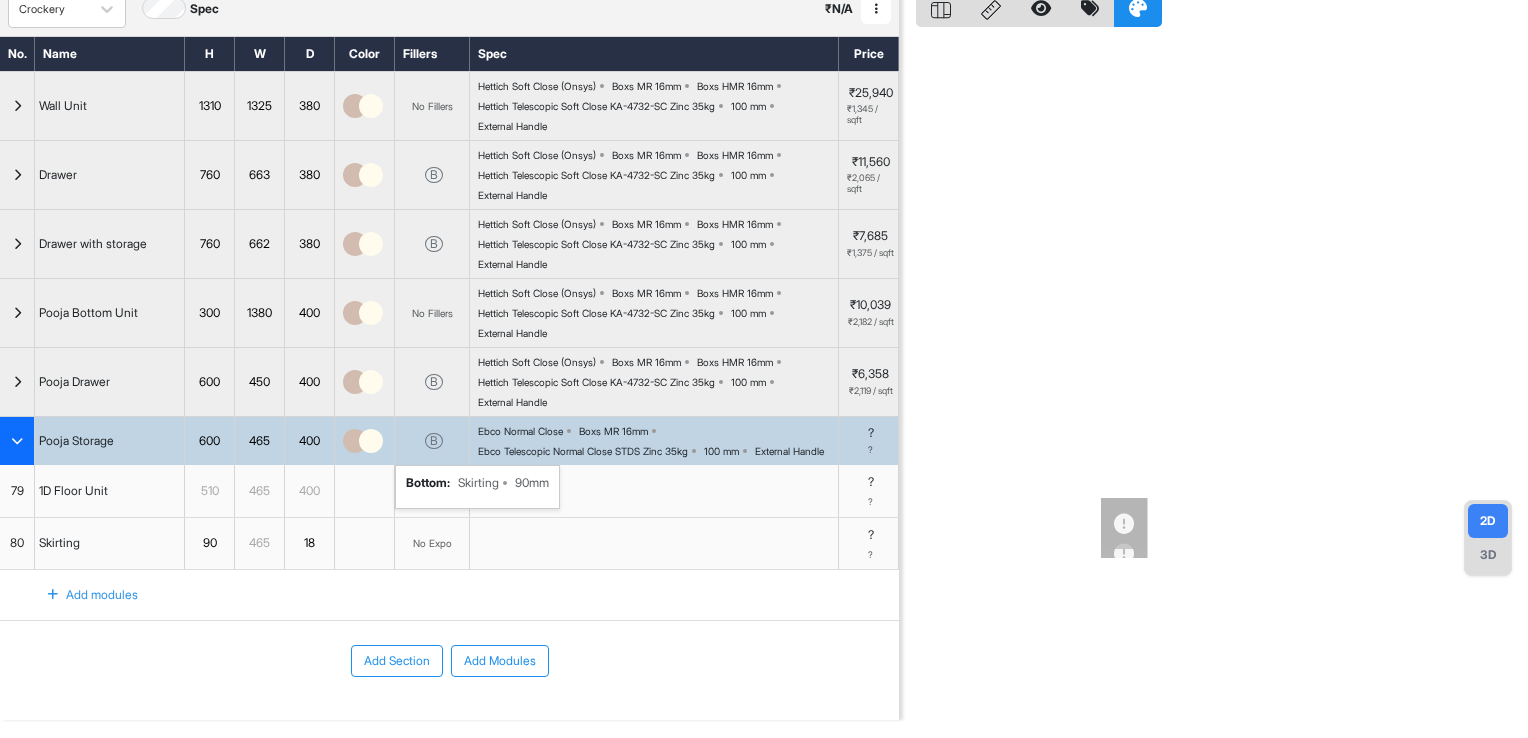 click on "Boxs MR 16mm" at bounding box center (613, 431) 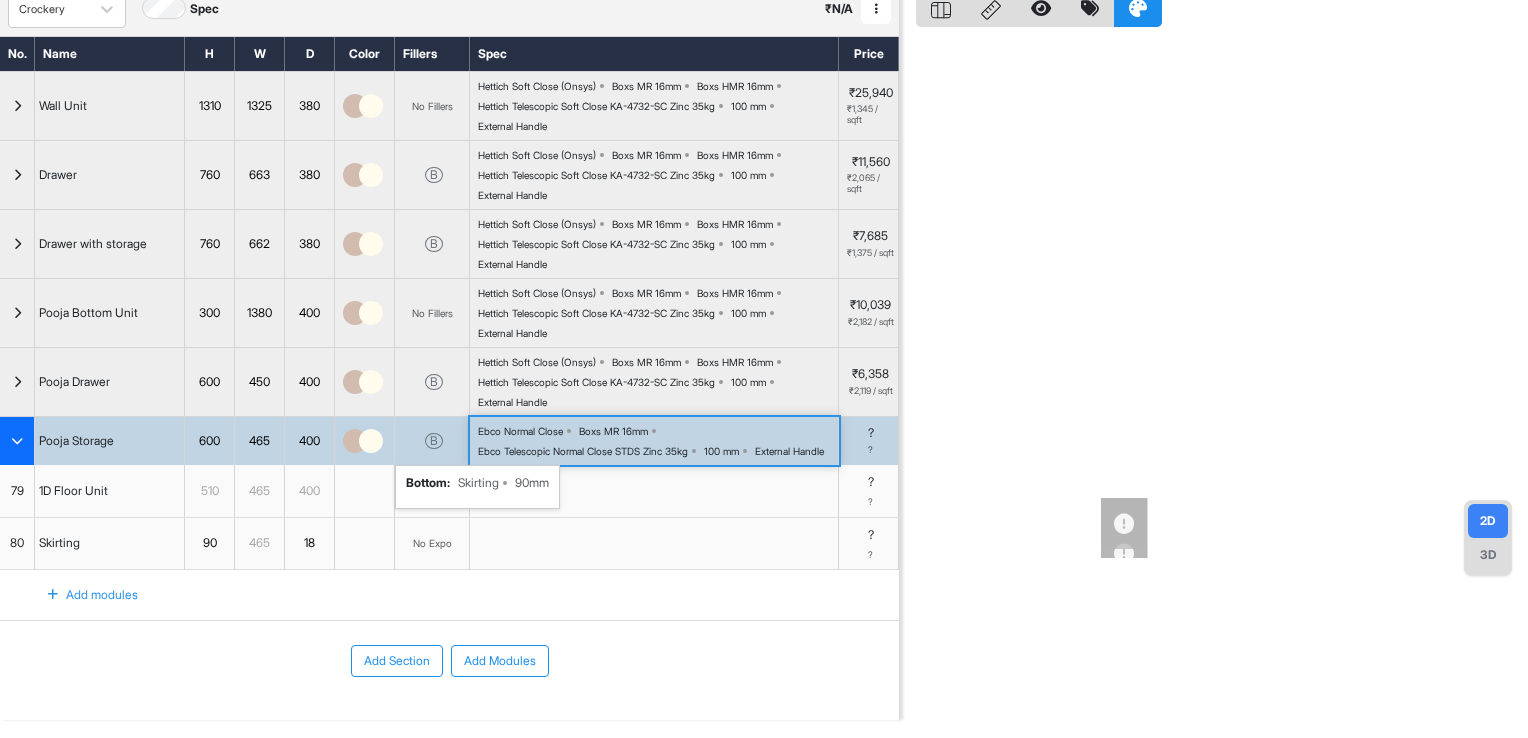 click on "Boxs MR 16mm" at bounding box center [613, 431] 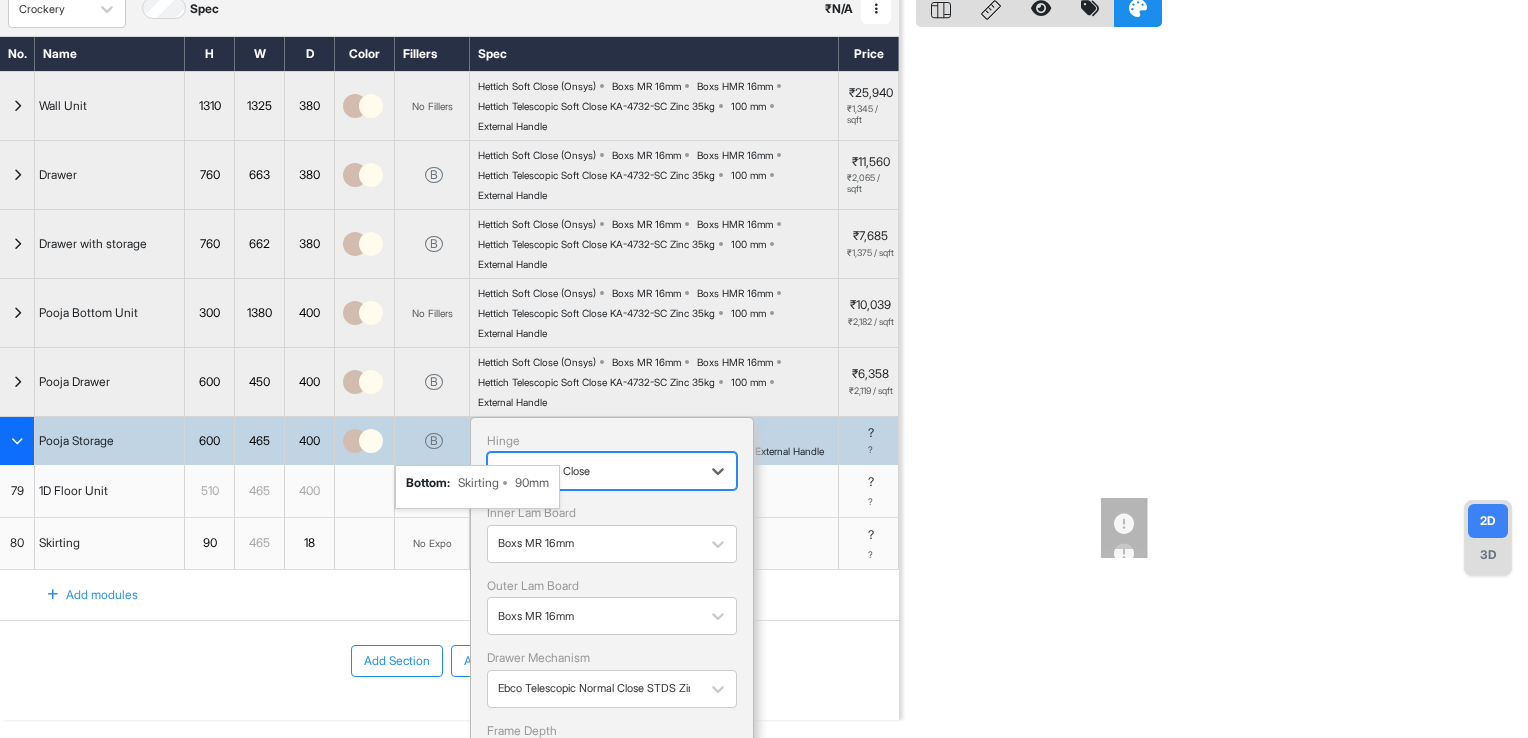 click at bounding box center [594, 471] 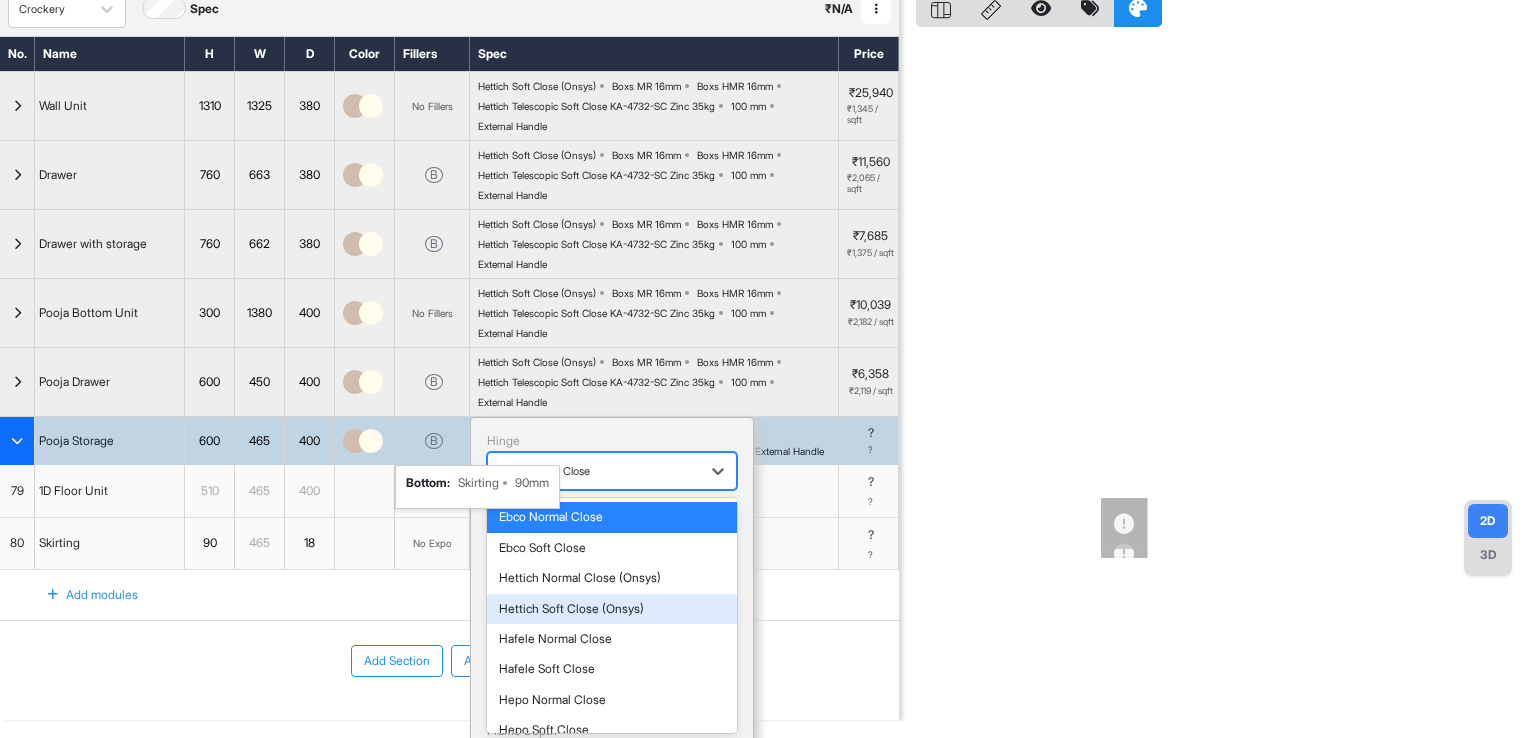 click on "Hettich Soft Close (Onsys)" at bounding box center (612, 609) 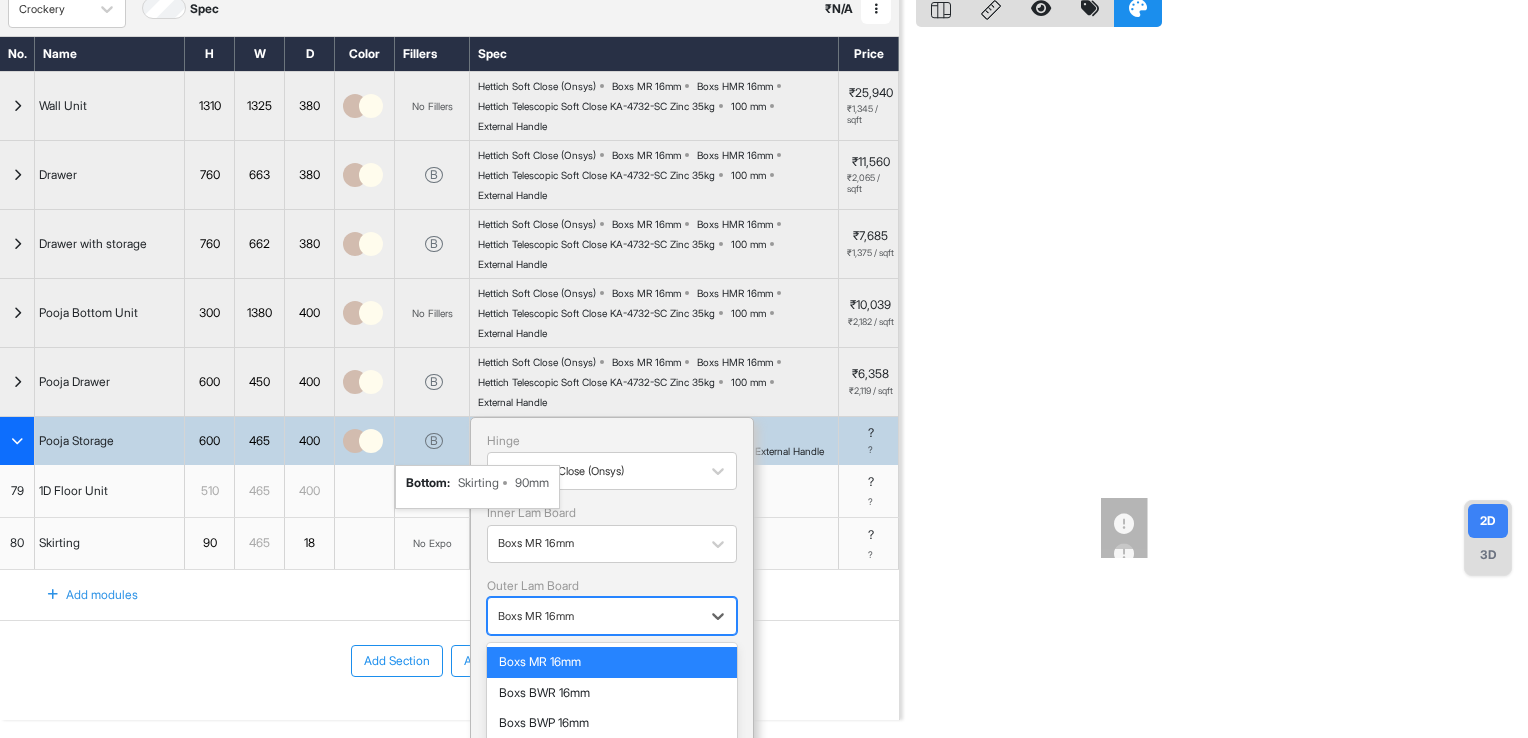 click at bounding box center [594, 616] 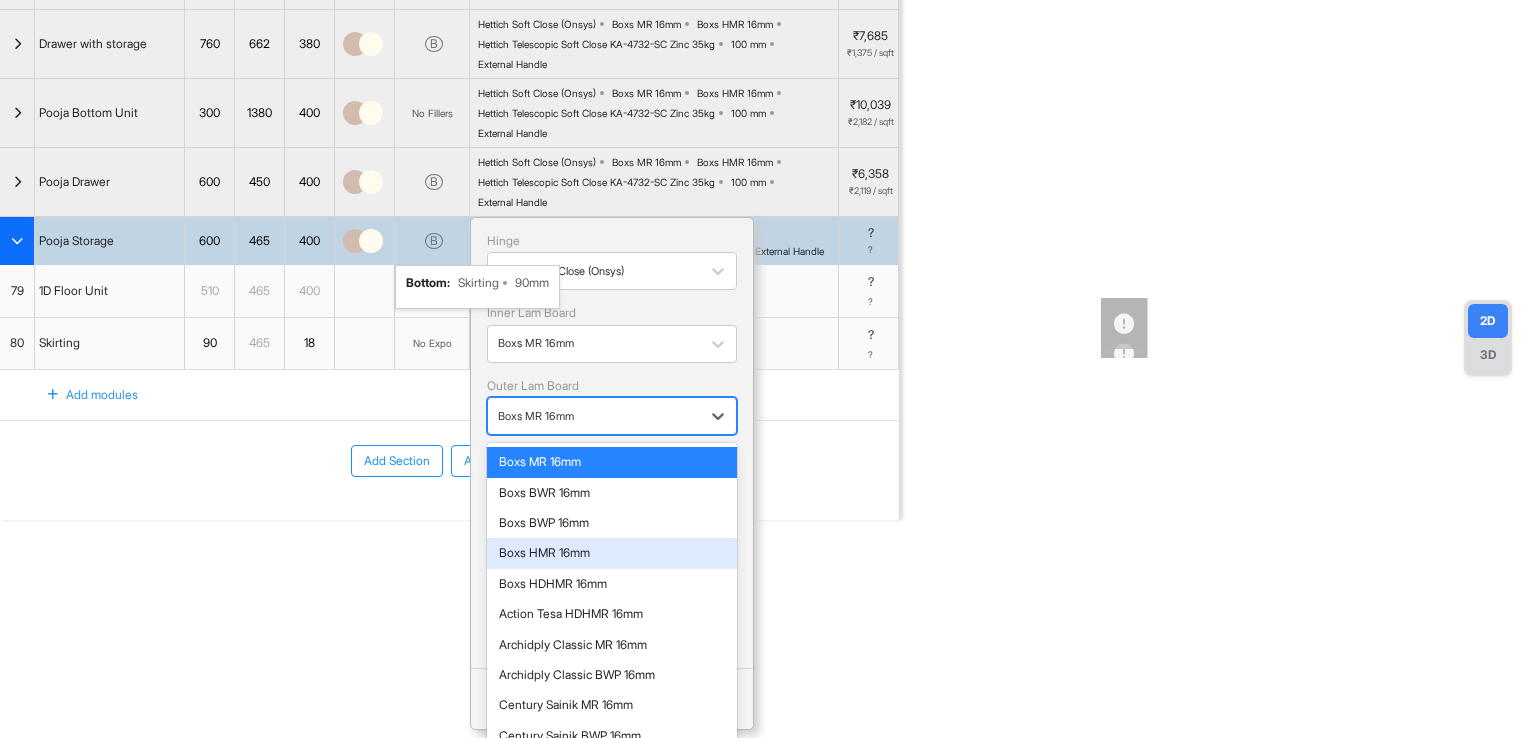click on "Boxs HMR 16mm" at bounding box center [612, 553] 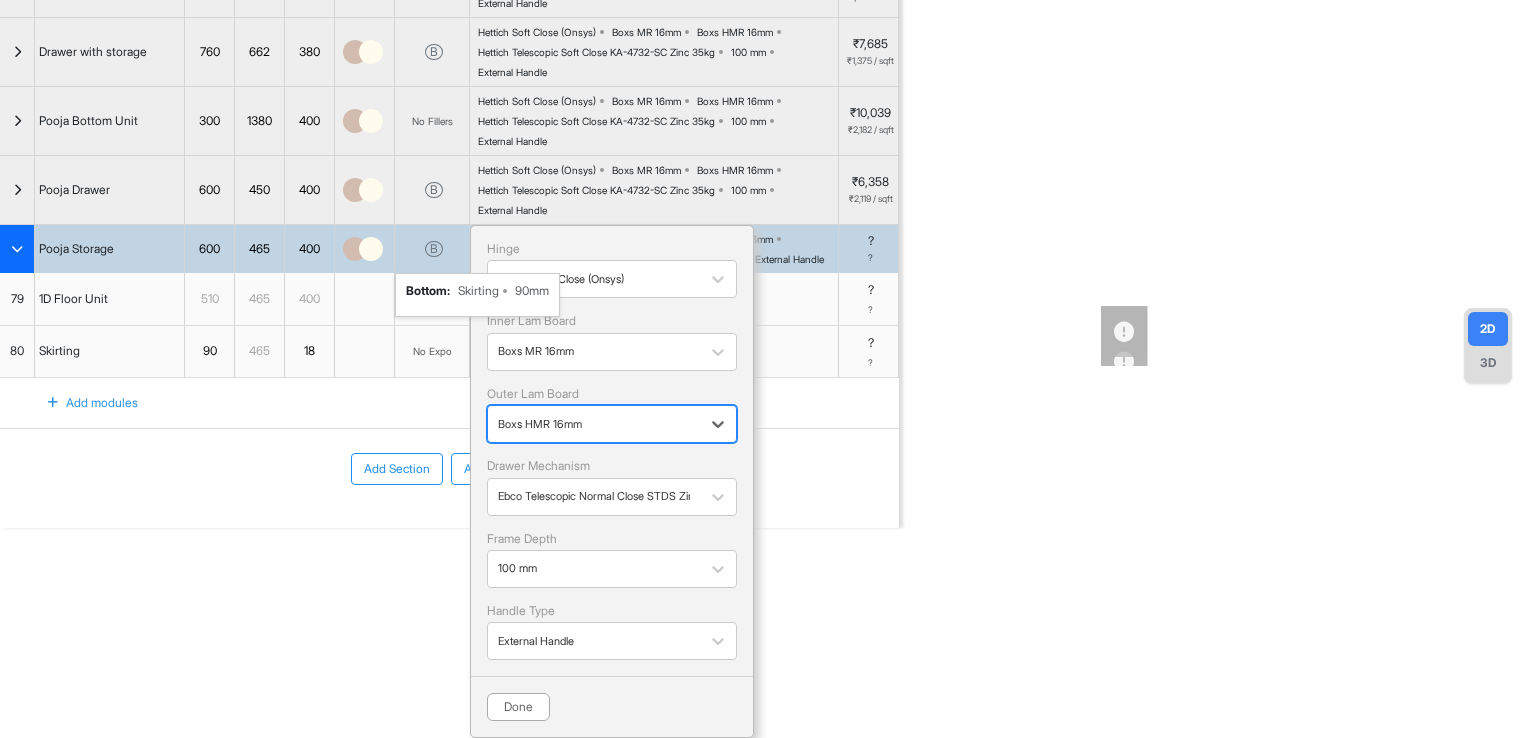 scroll, scrollTop: 257, scrollLeft: 0, axis: vertical 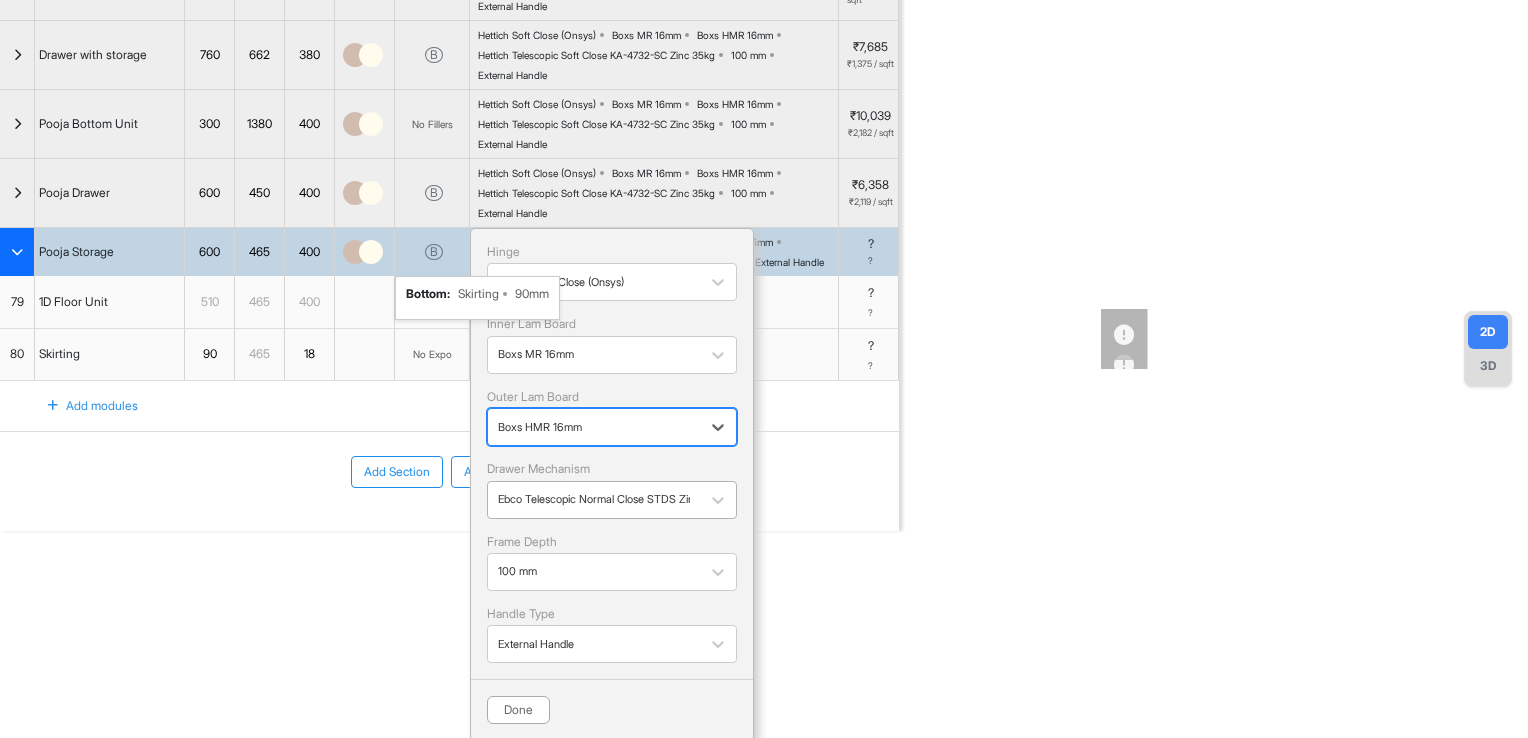 click at bounding box center (594, 499) 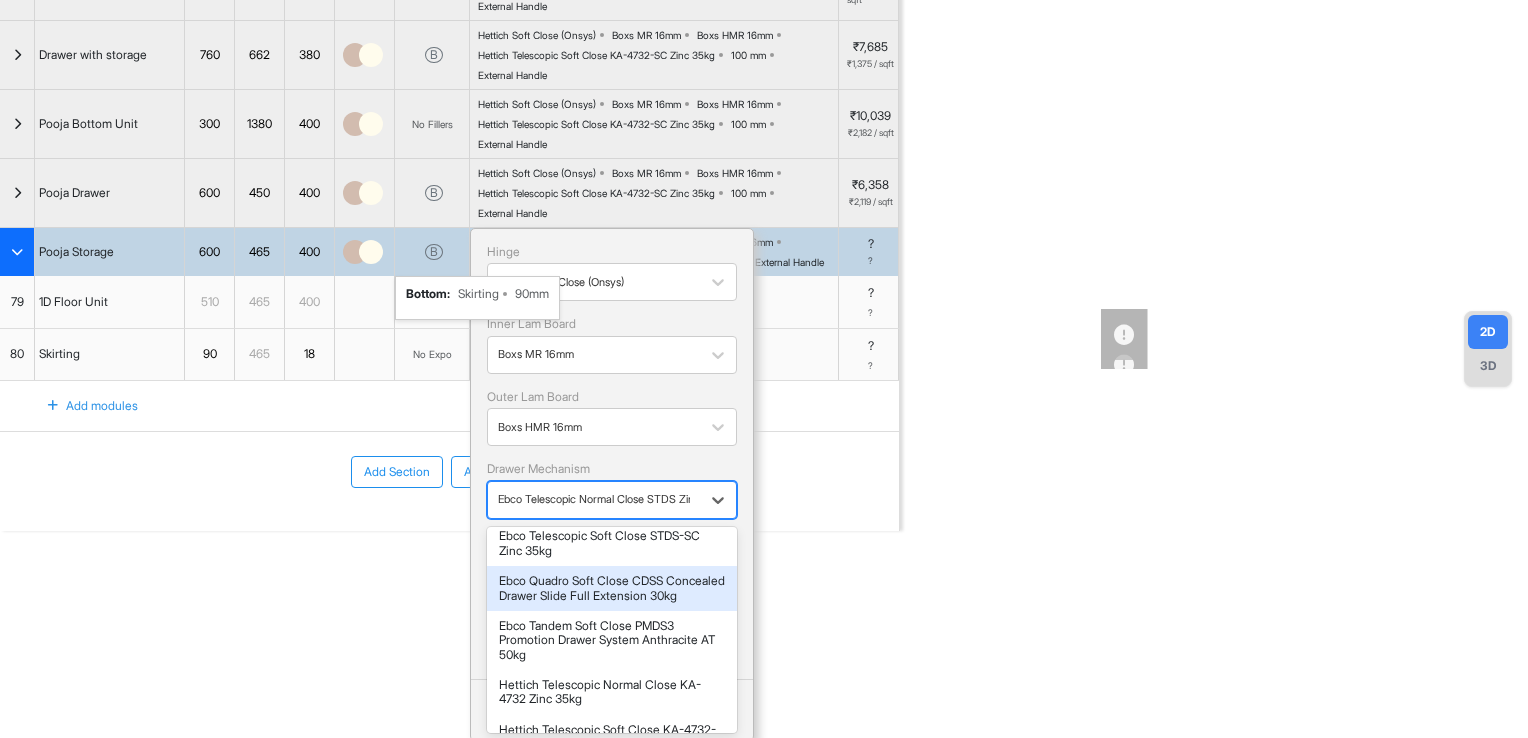 scroll, scrollTop: 200, scrollLeft: 0, axis: vertical 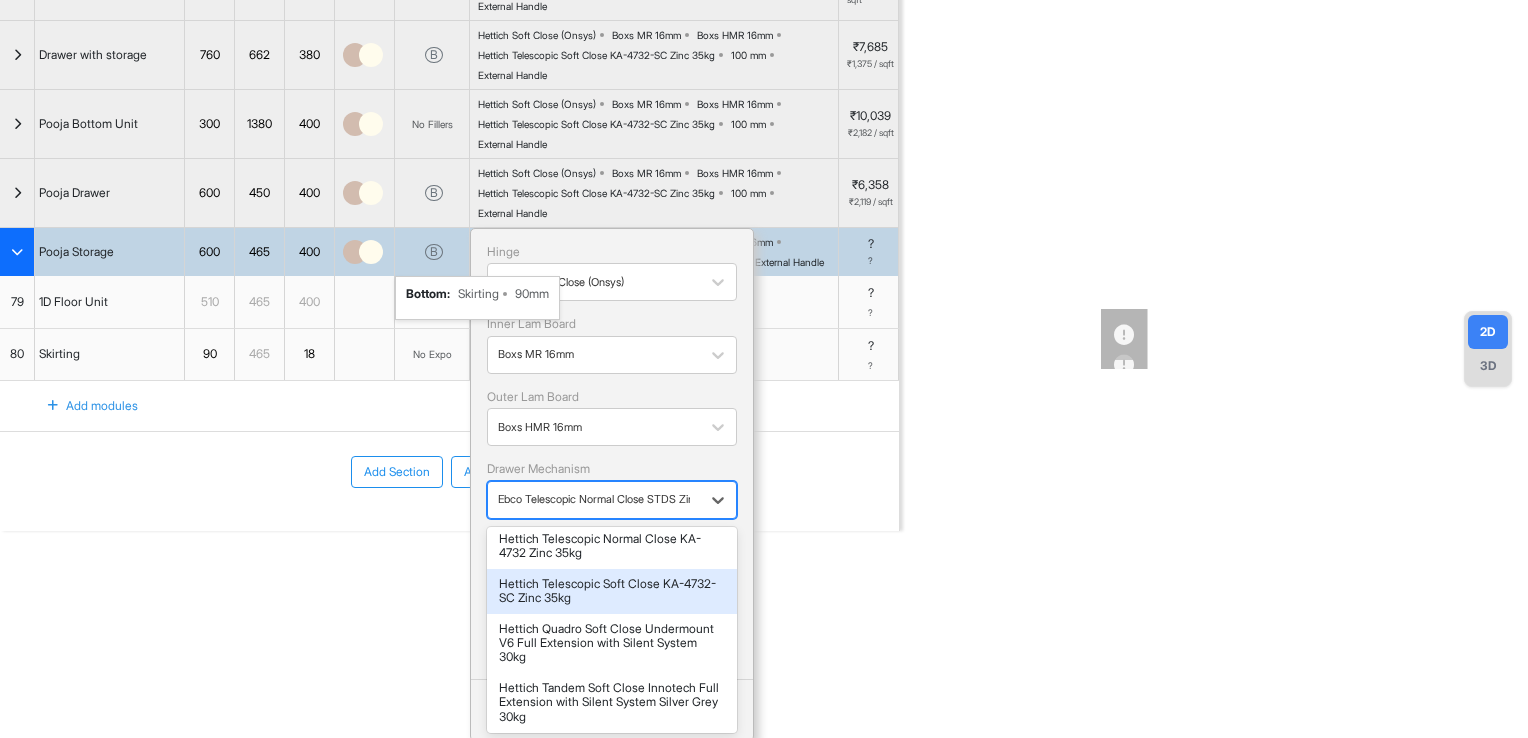 click on "Hettich Telescopic Soft Close KA-4732-SC Zinc 35kg" at bounding box center [612, 591] 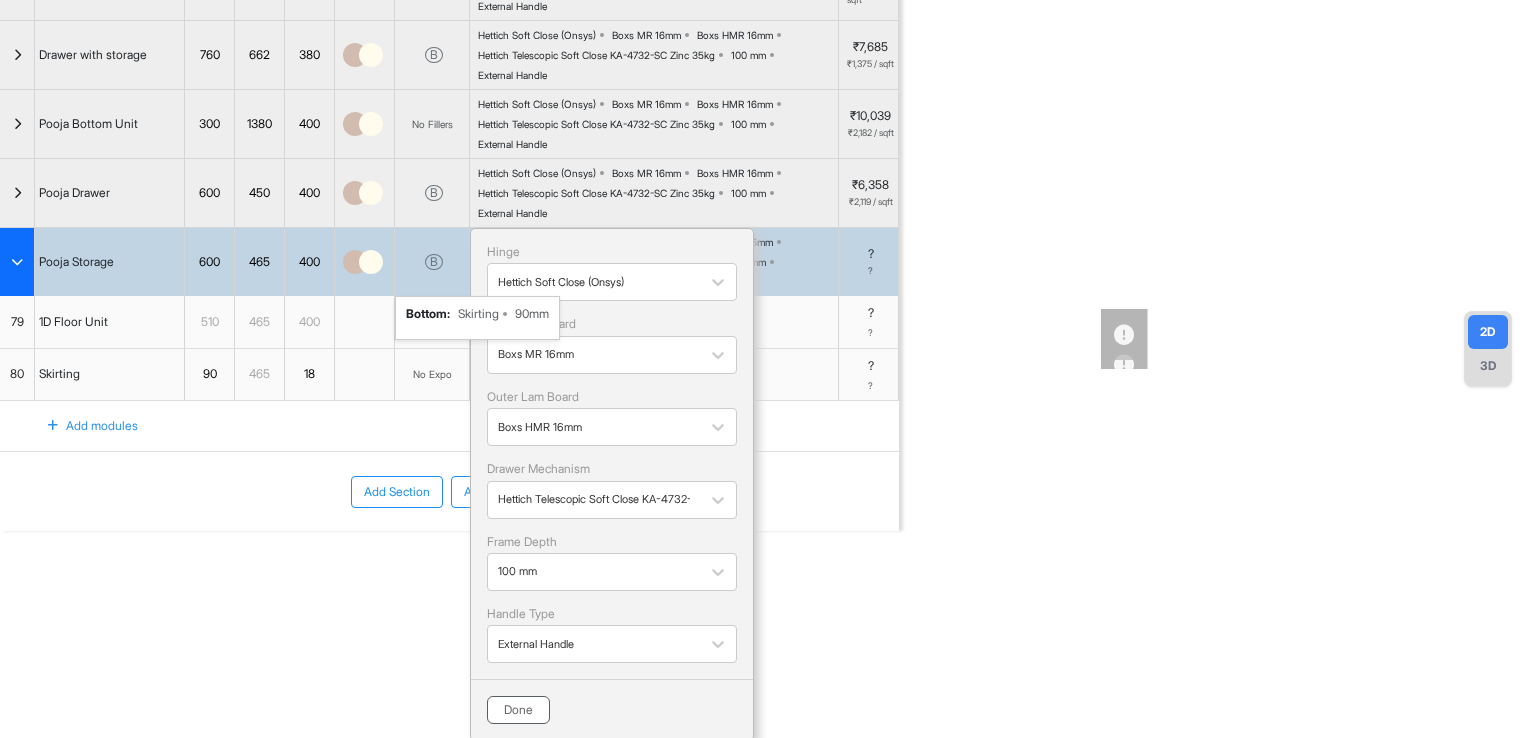 click on "Done" at bounding box center [518, 710] 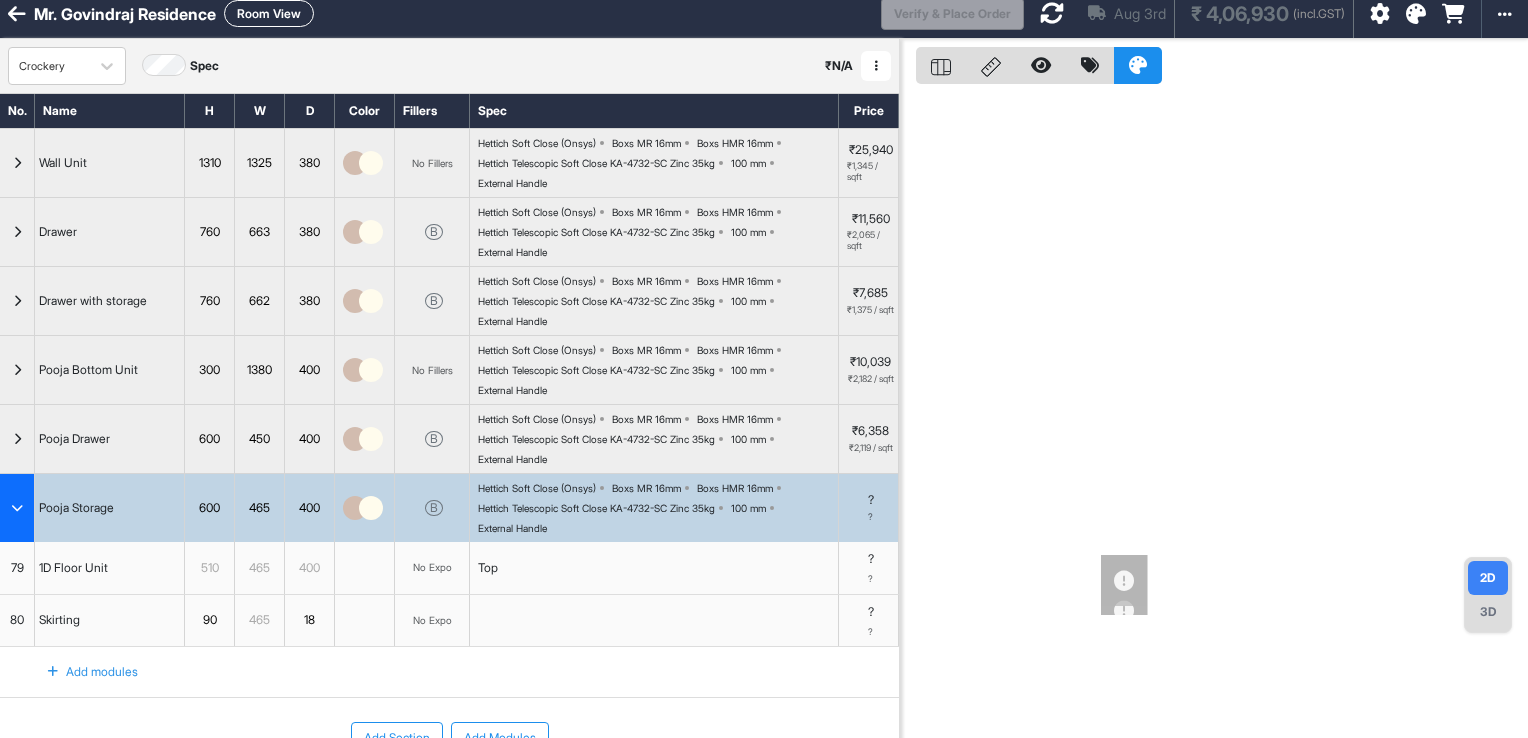 scroll, scrollTop: 0, scrollLeft: 0, axis: both 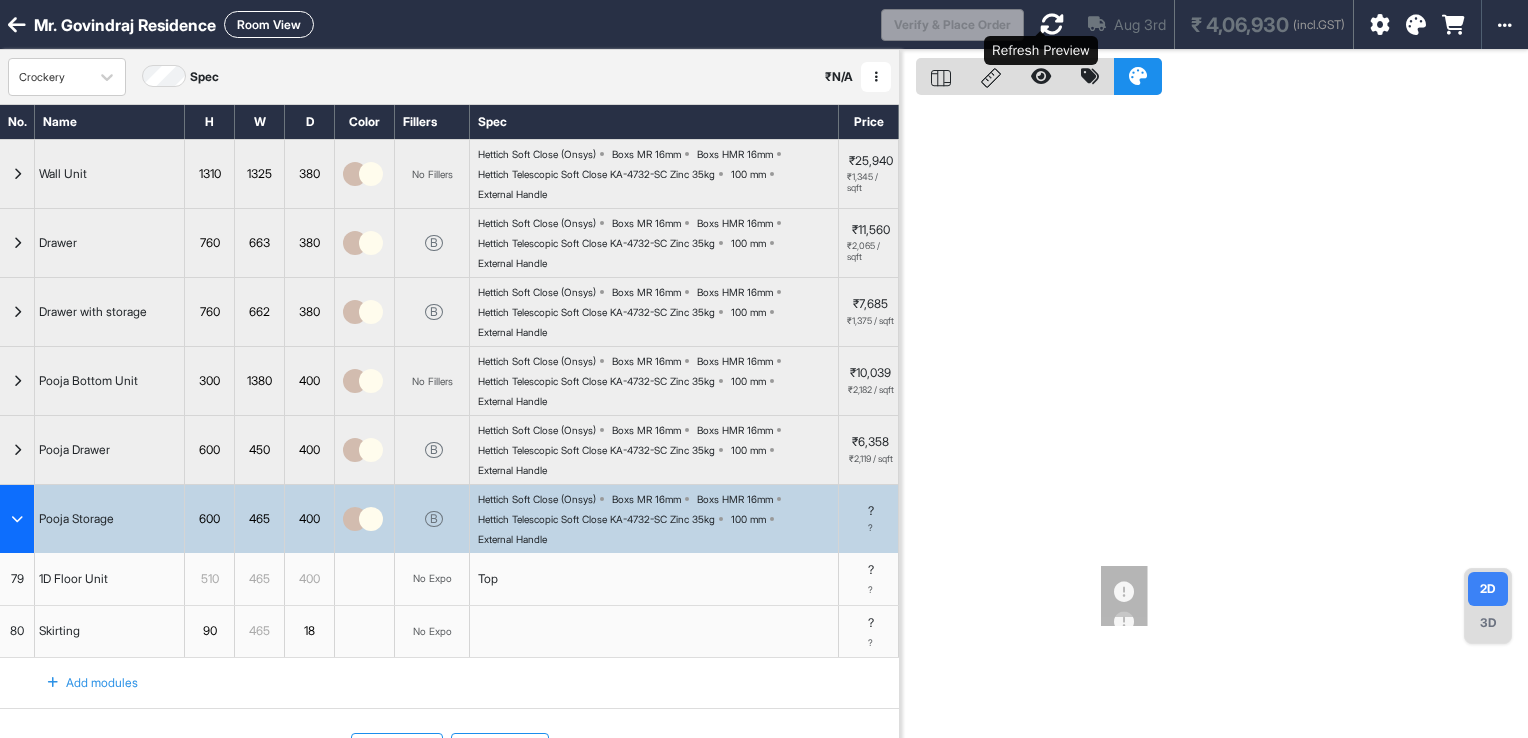 click at bounding box center [1052, 24] 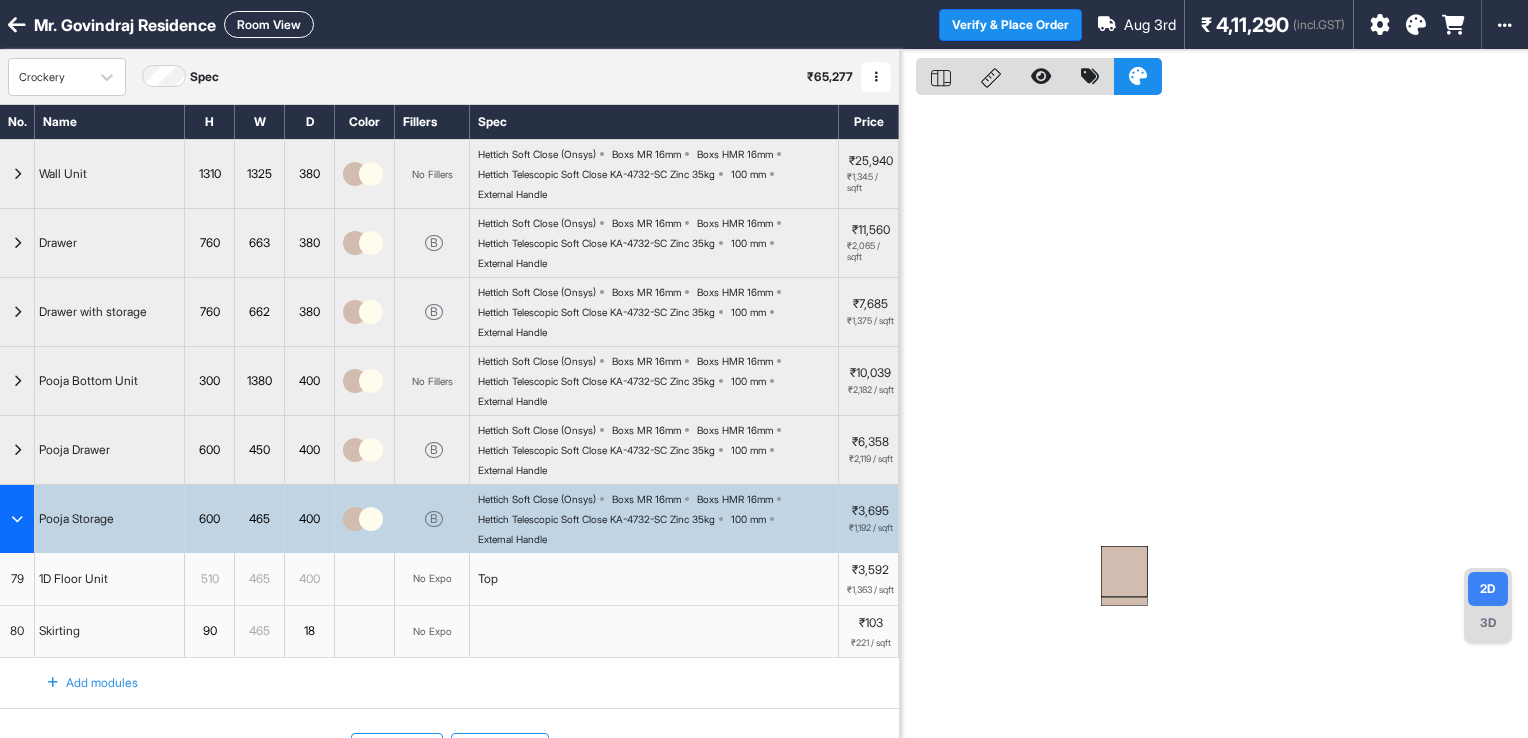 click on "Room View" at bounding box center [269, 24] 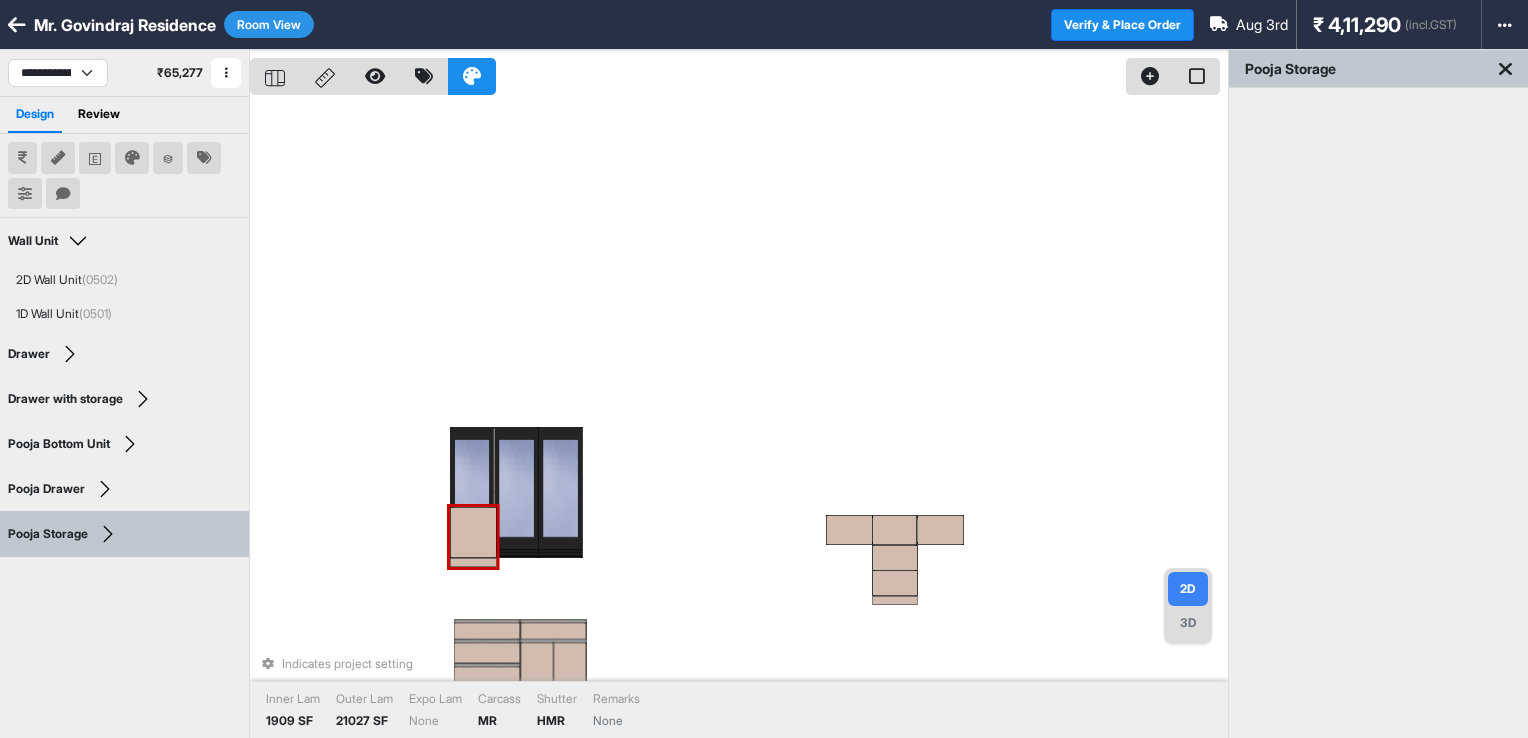 click at bounding box center [473, 532] 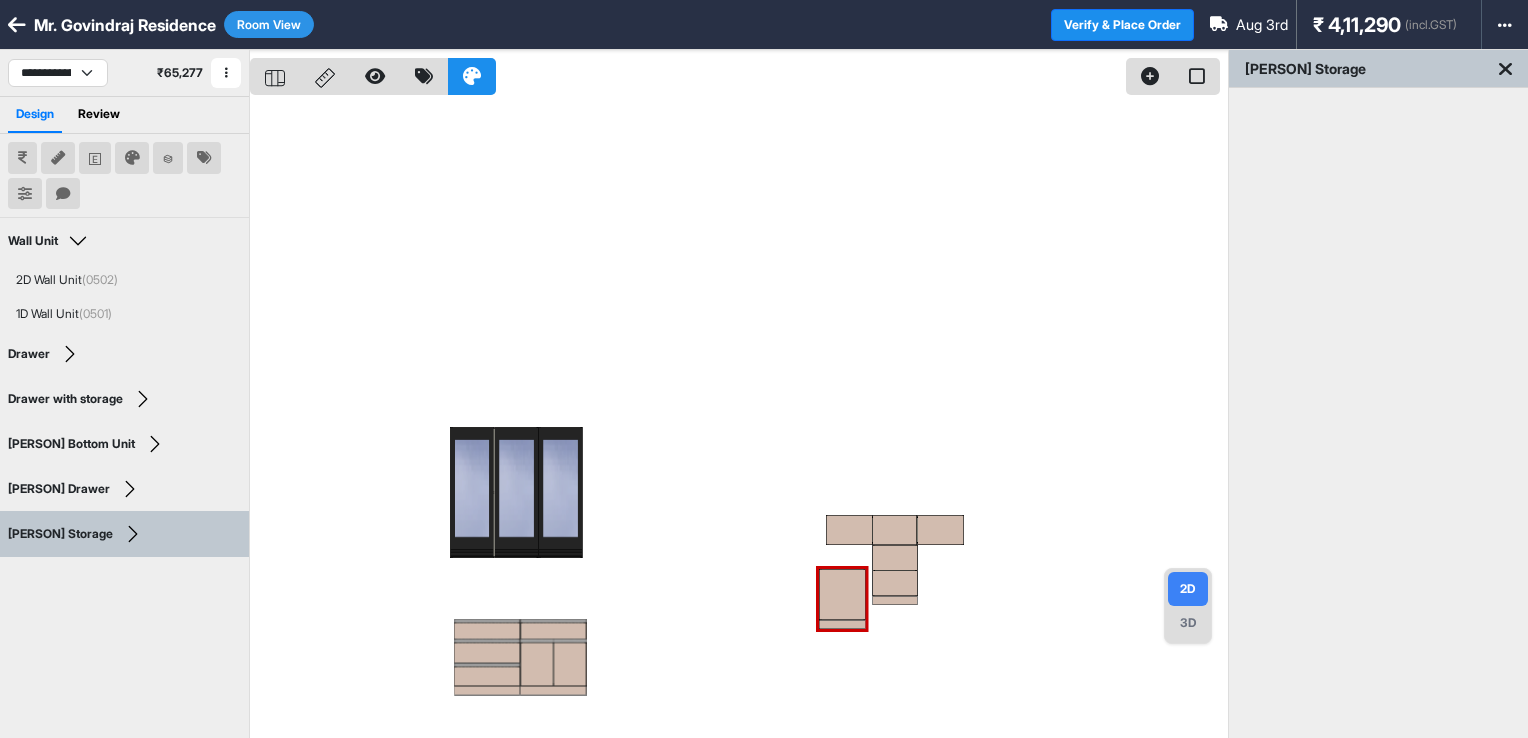 select on "****" 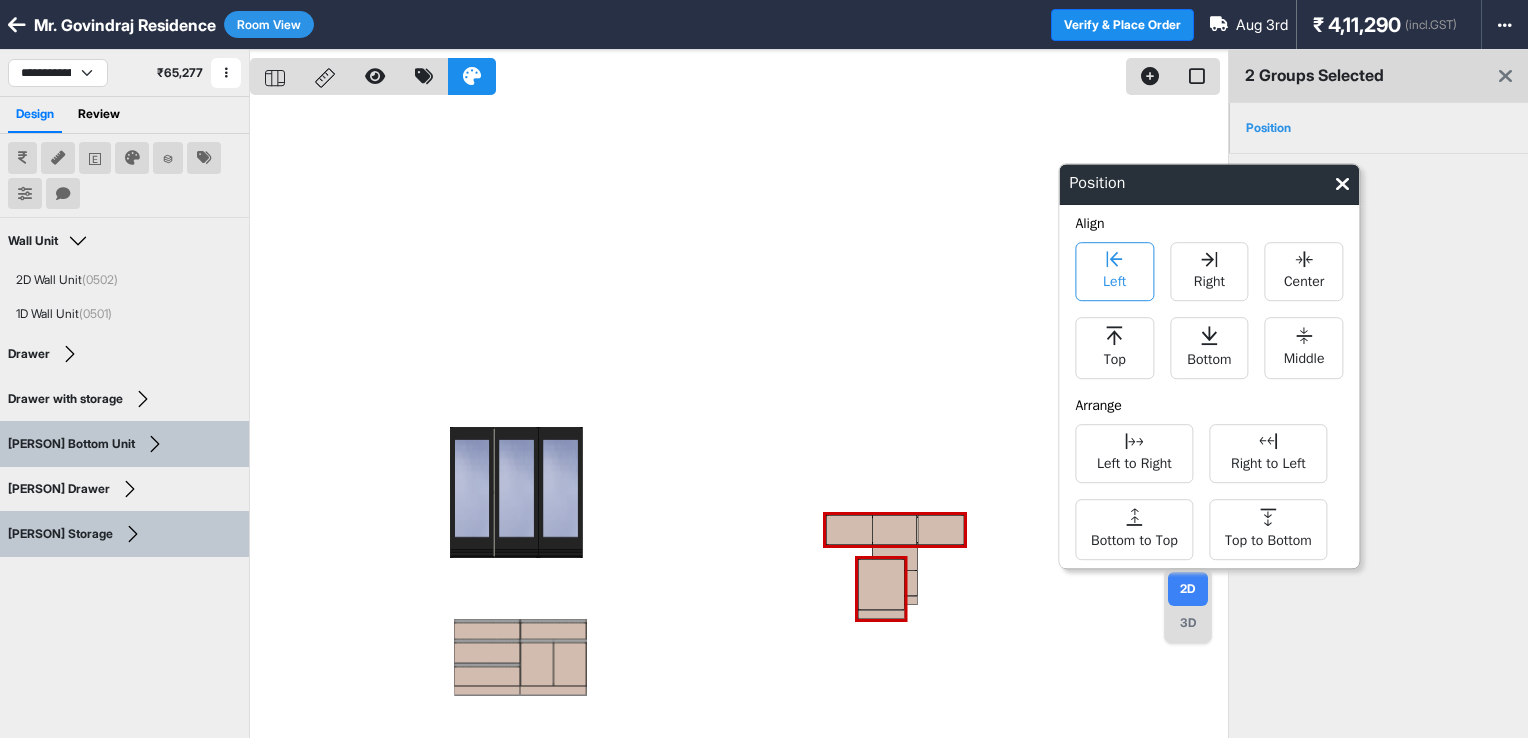 click on "Left" at bounding box center (1114, 279) 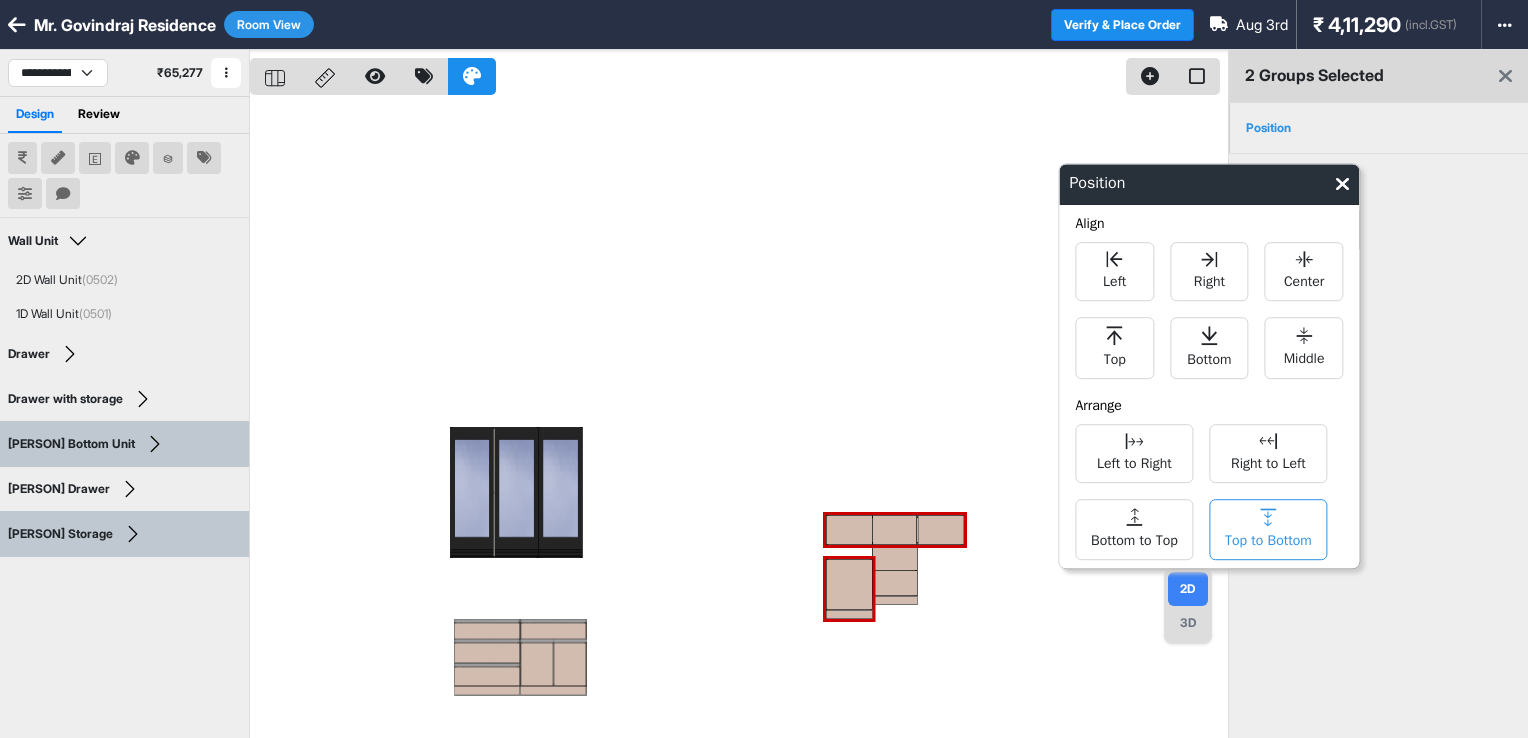 click on "Top to Bottom" at bounding box center (1268, 538) 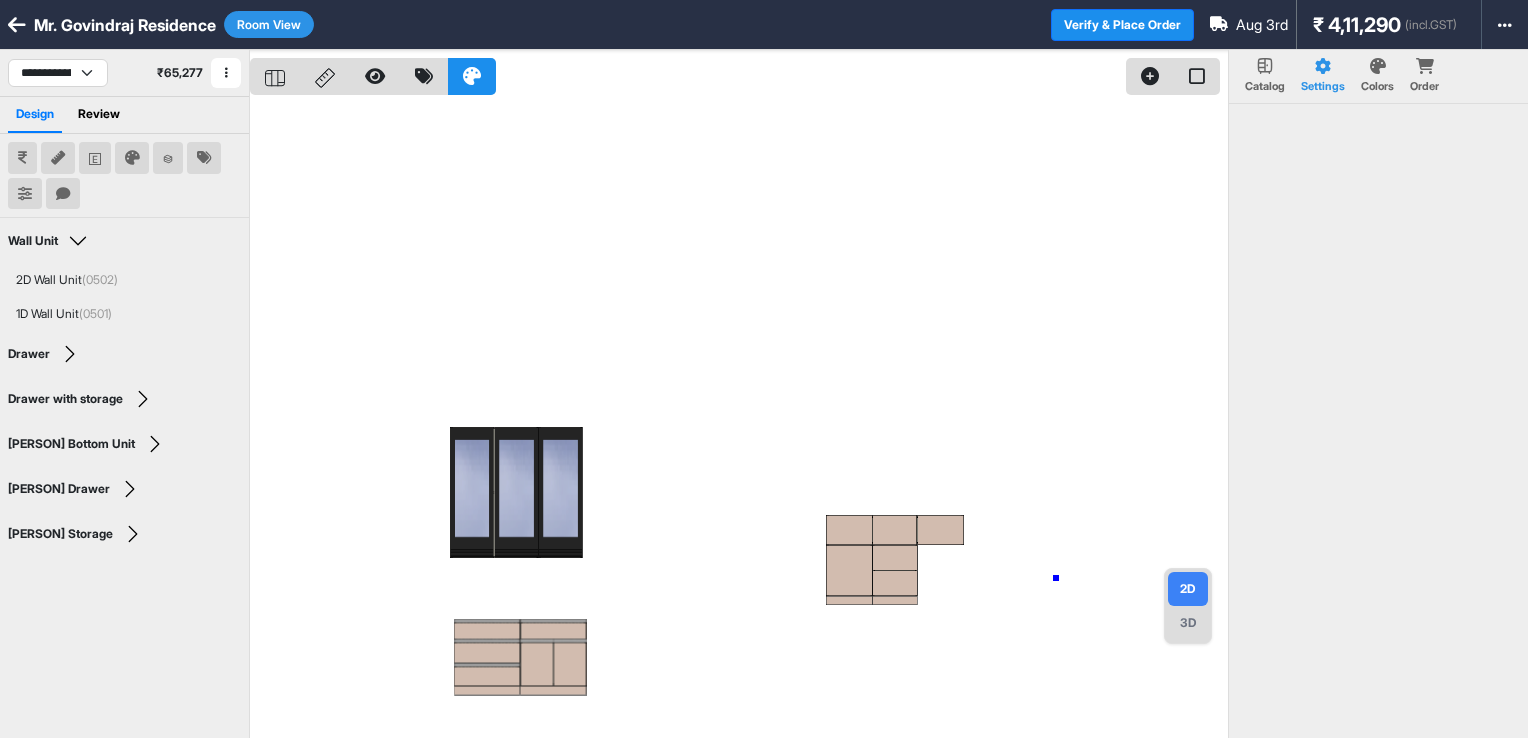 click at bounding box center (739, 419) 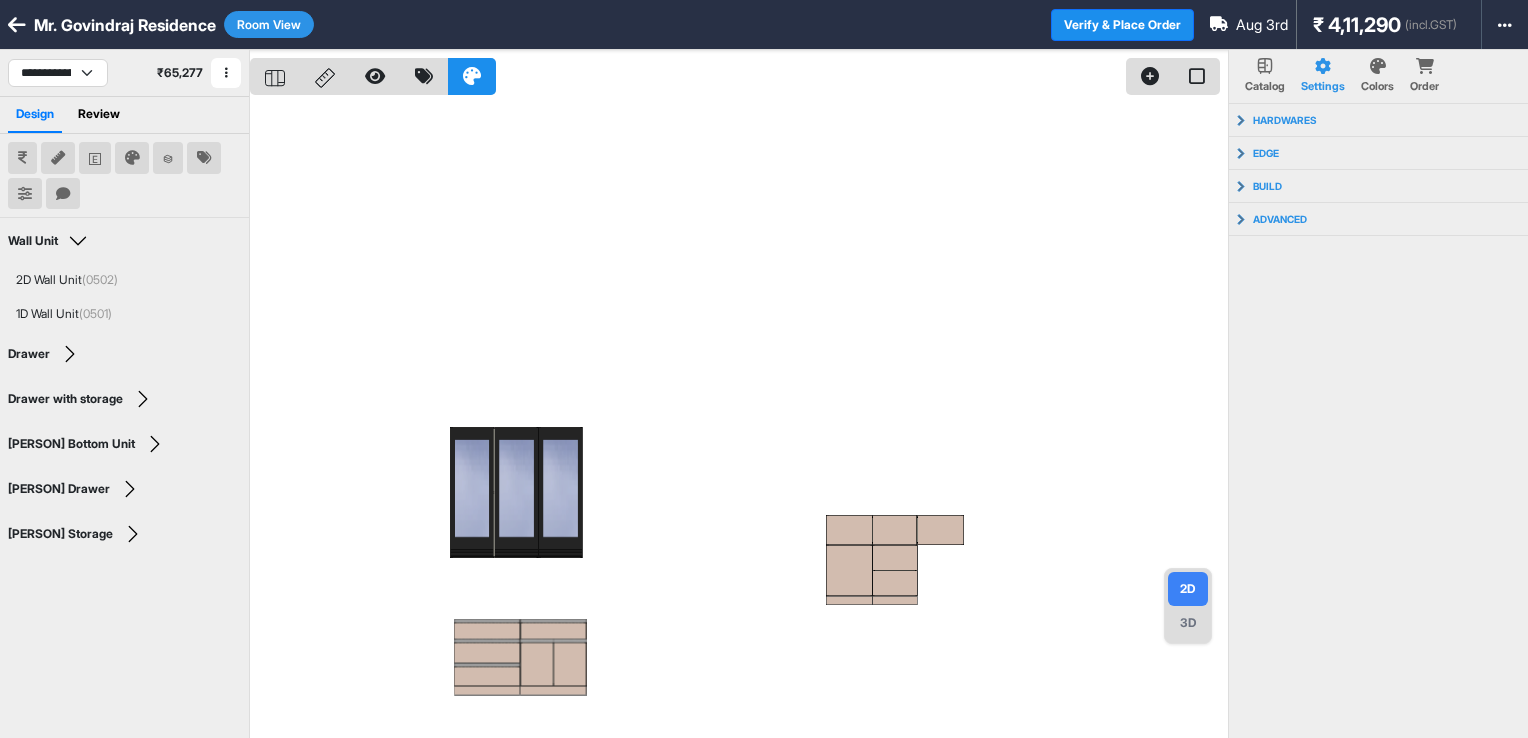 click on "3D" at bounding box center (1188, 623) 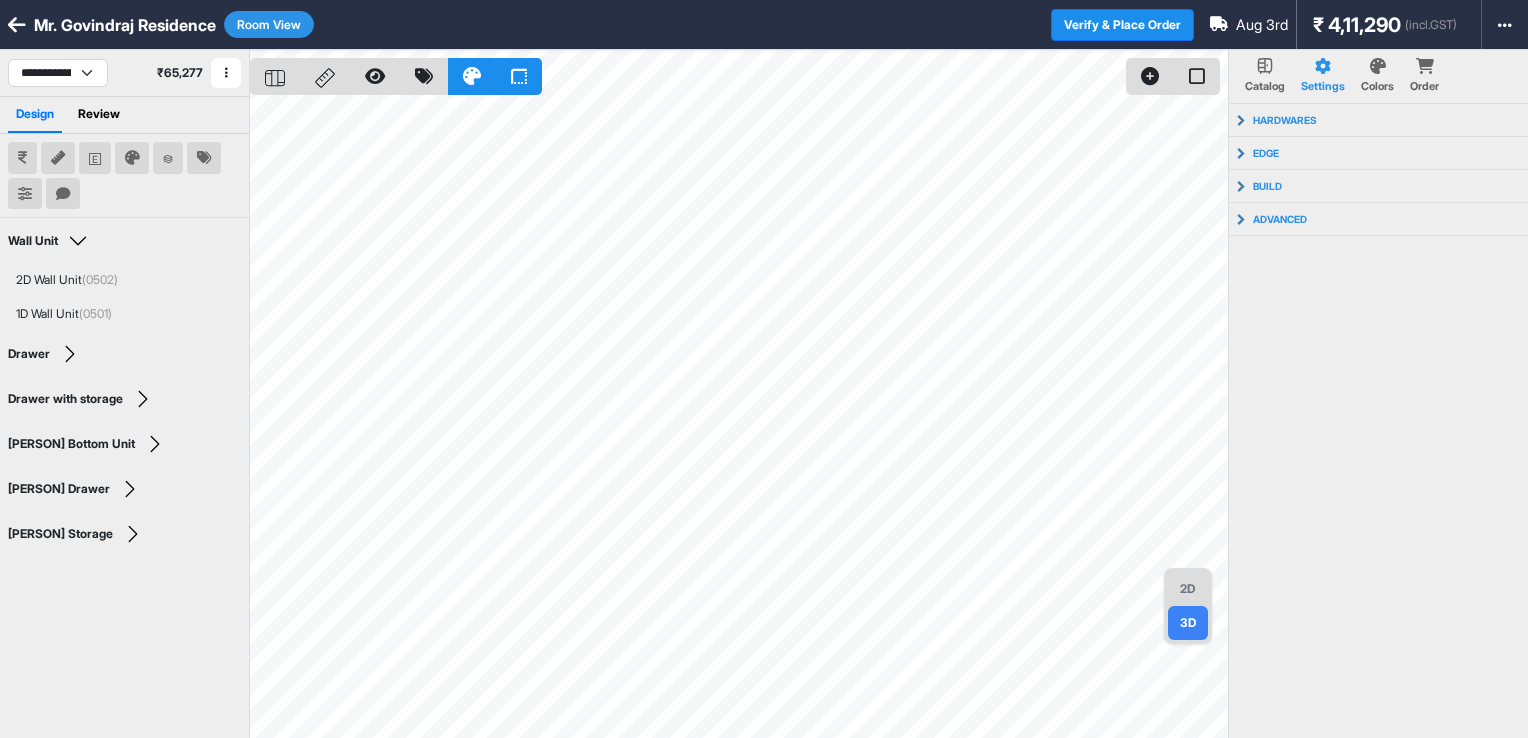 click on "2D" at bounding box center [1188, 589] 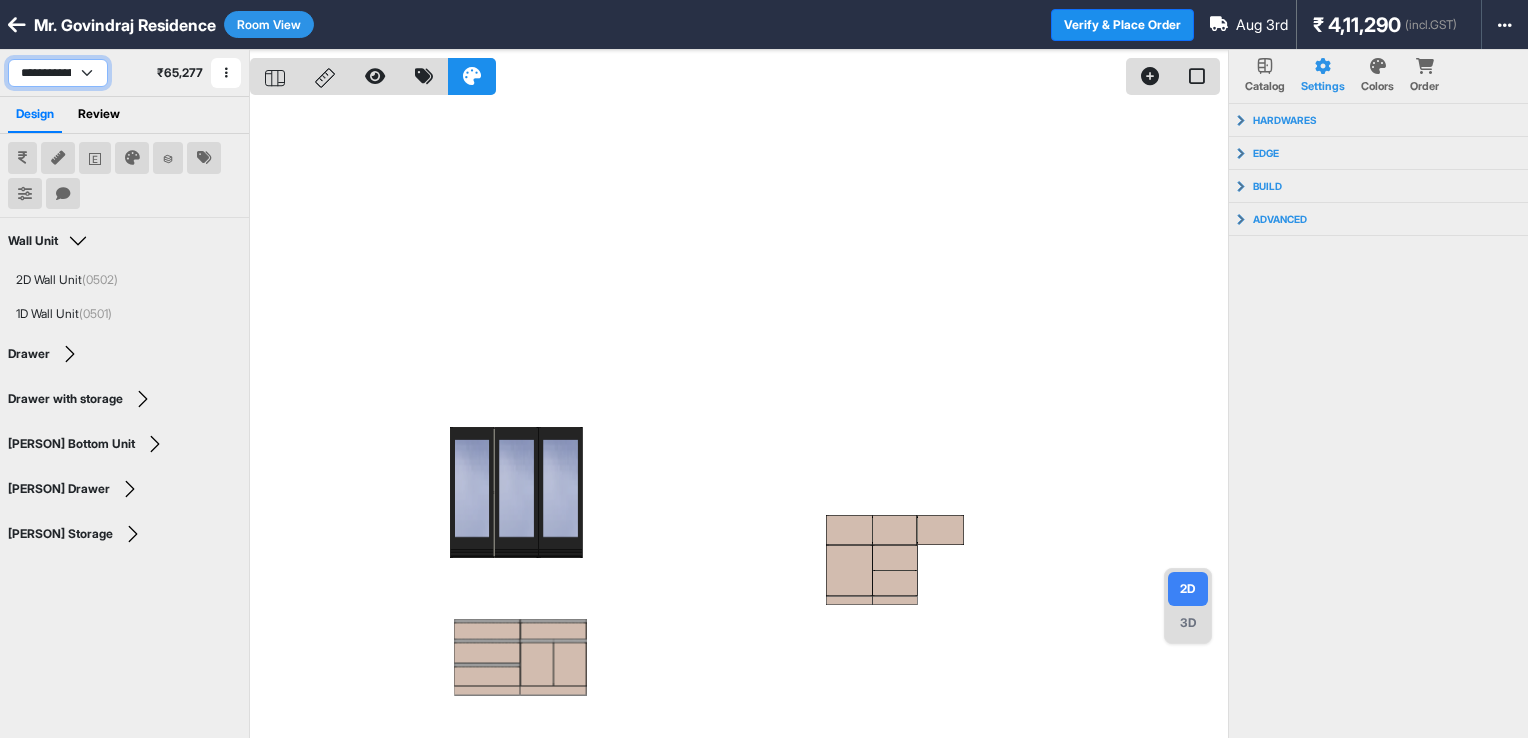 click on "**********" at bounding box center [58, 73] 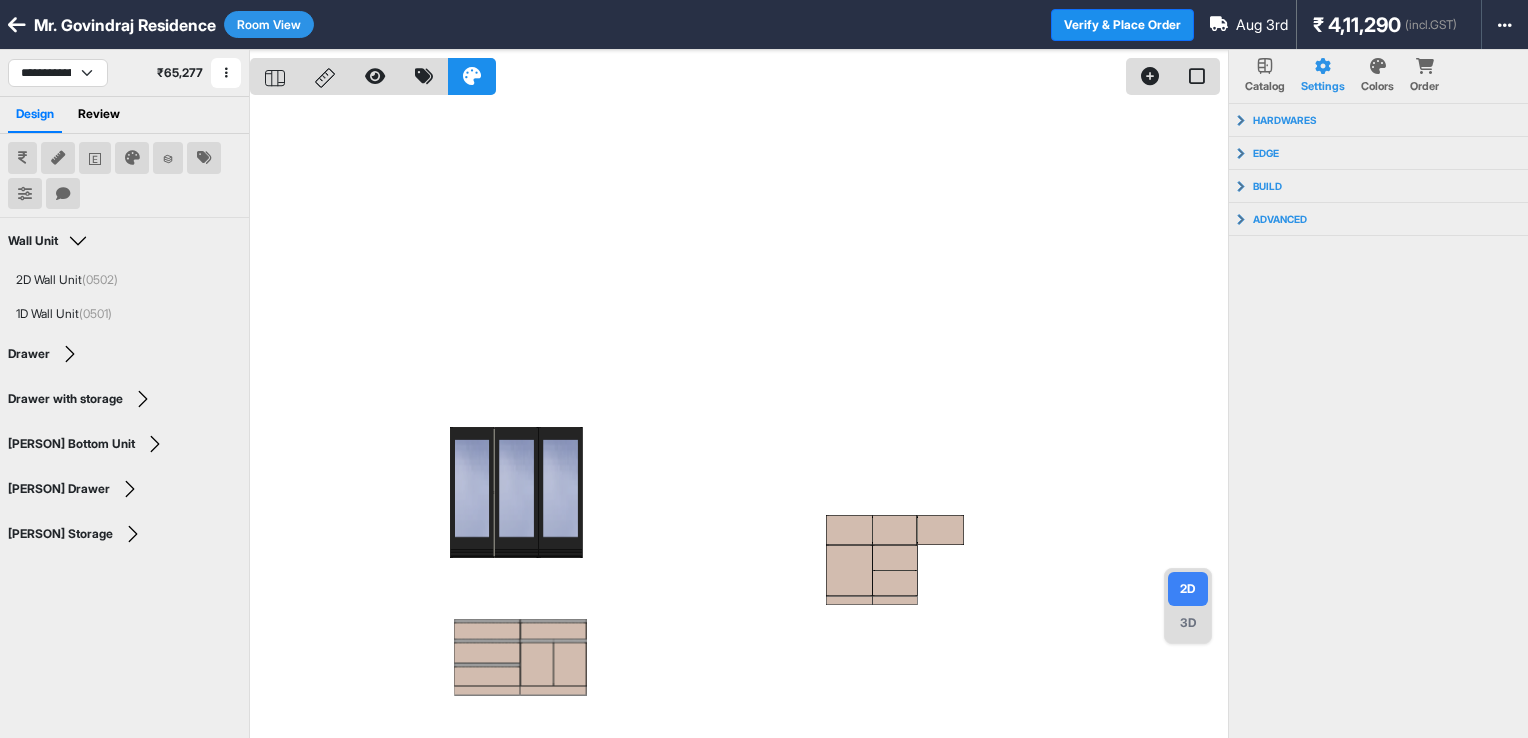 click at bounding box center (739, 419) 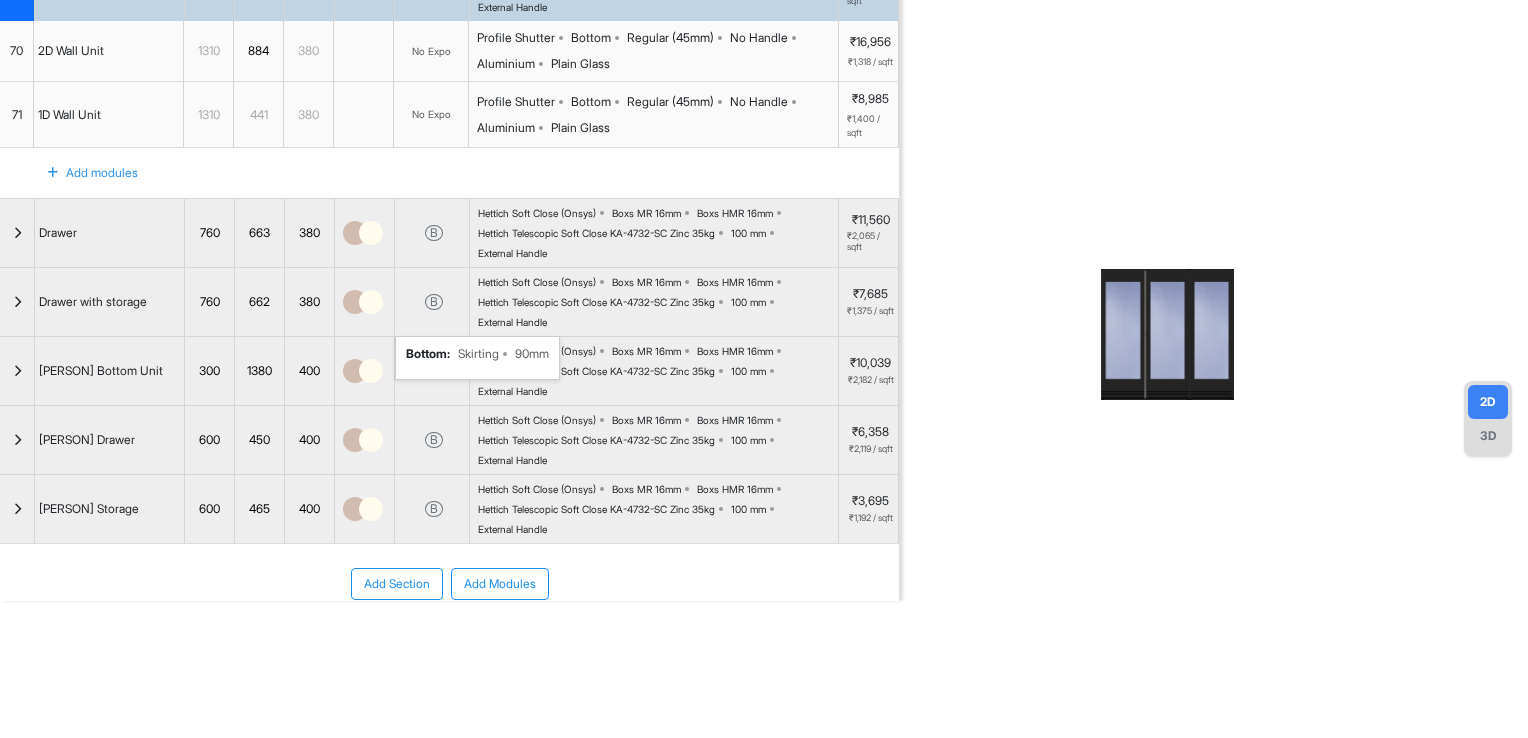 scroll, scrollTop: 196, scrollLeft: 0, axis: vertical 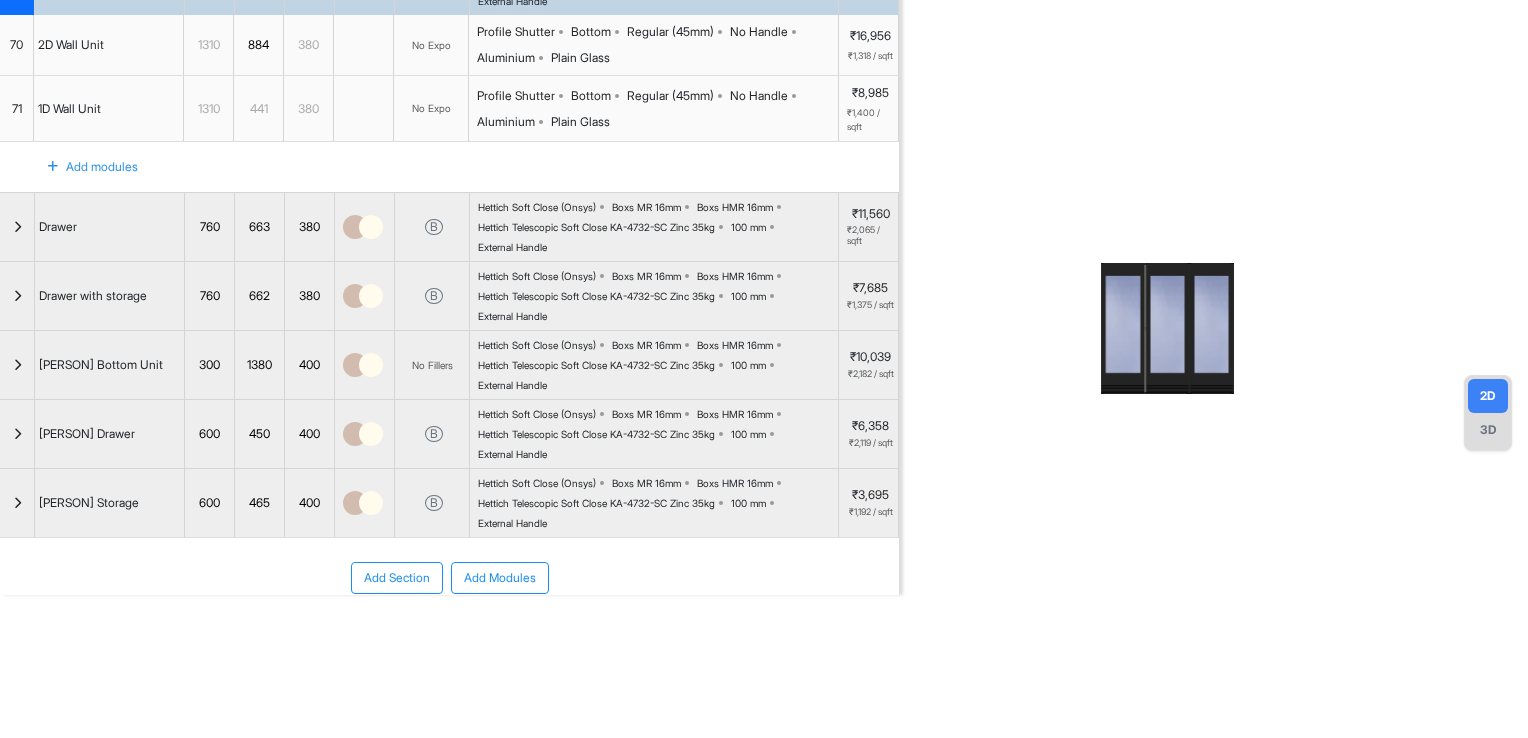 click on "Add Section" at bounding box center (397, 578) 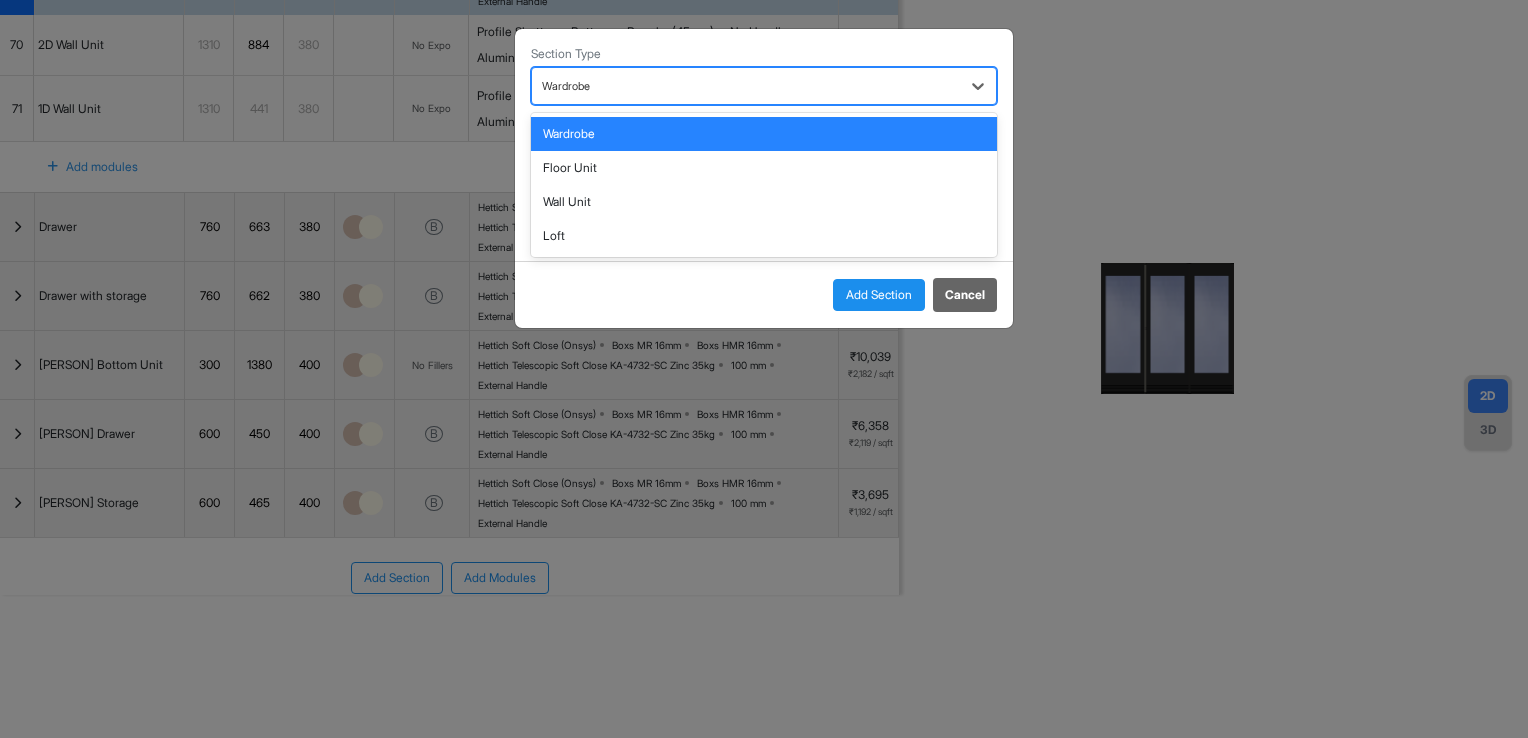 click at bounding box center (746, 86) 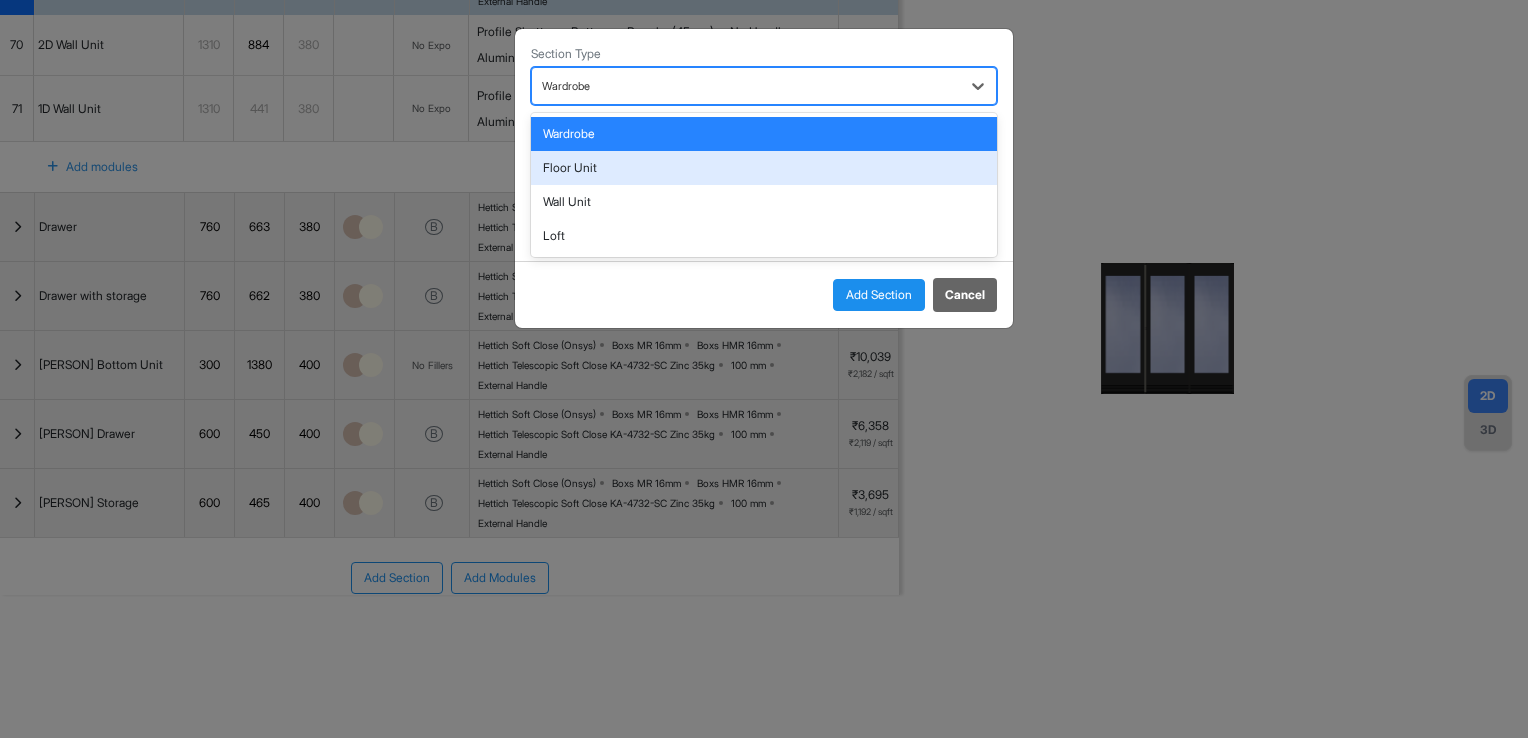 click on "Floor Unit" at bounding box center (764, 168) 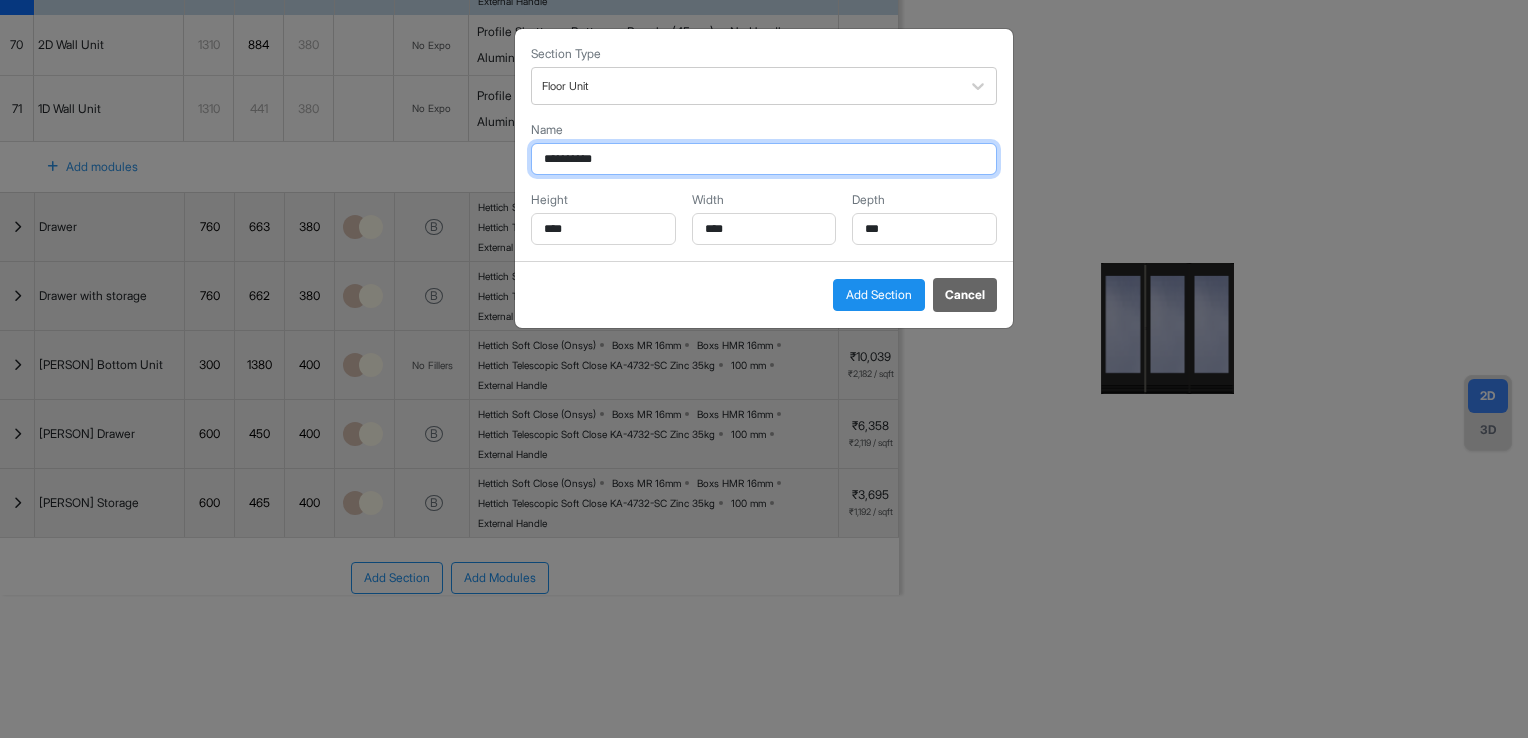 click on "**********" at bounding box center [764, 159] 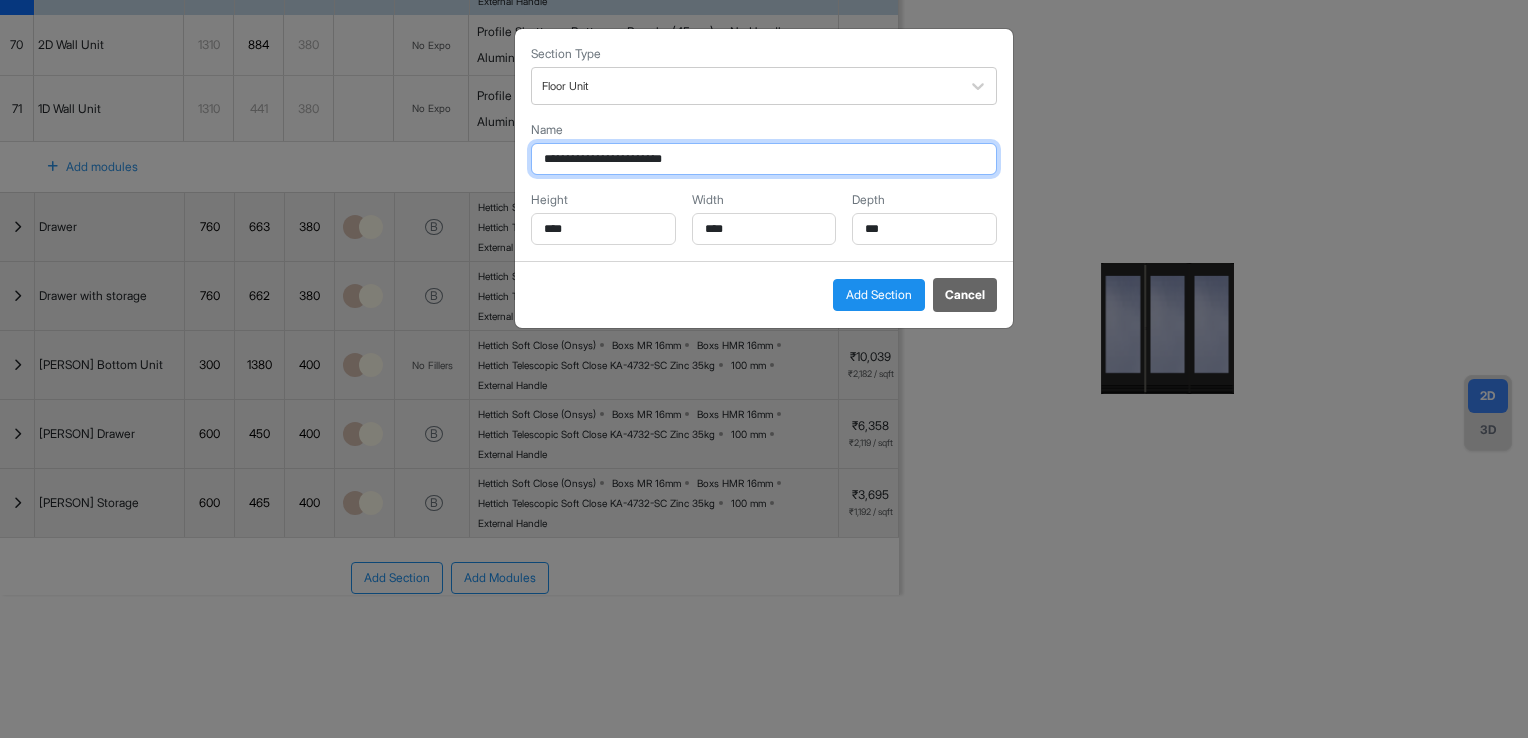 drag, startPoint x: 597, startPoint y: 158, endPoint x: 493, endPoint y: 164, distance: 104.172935 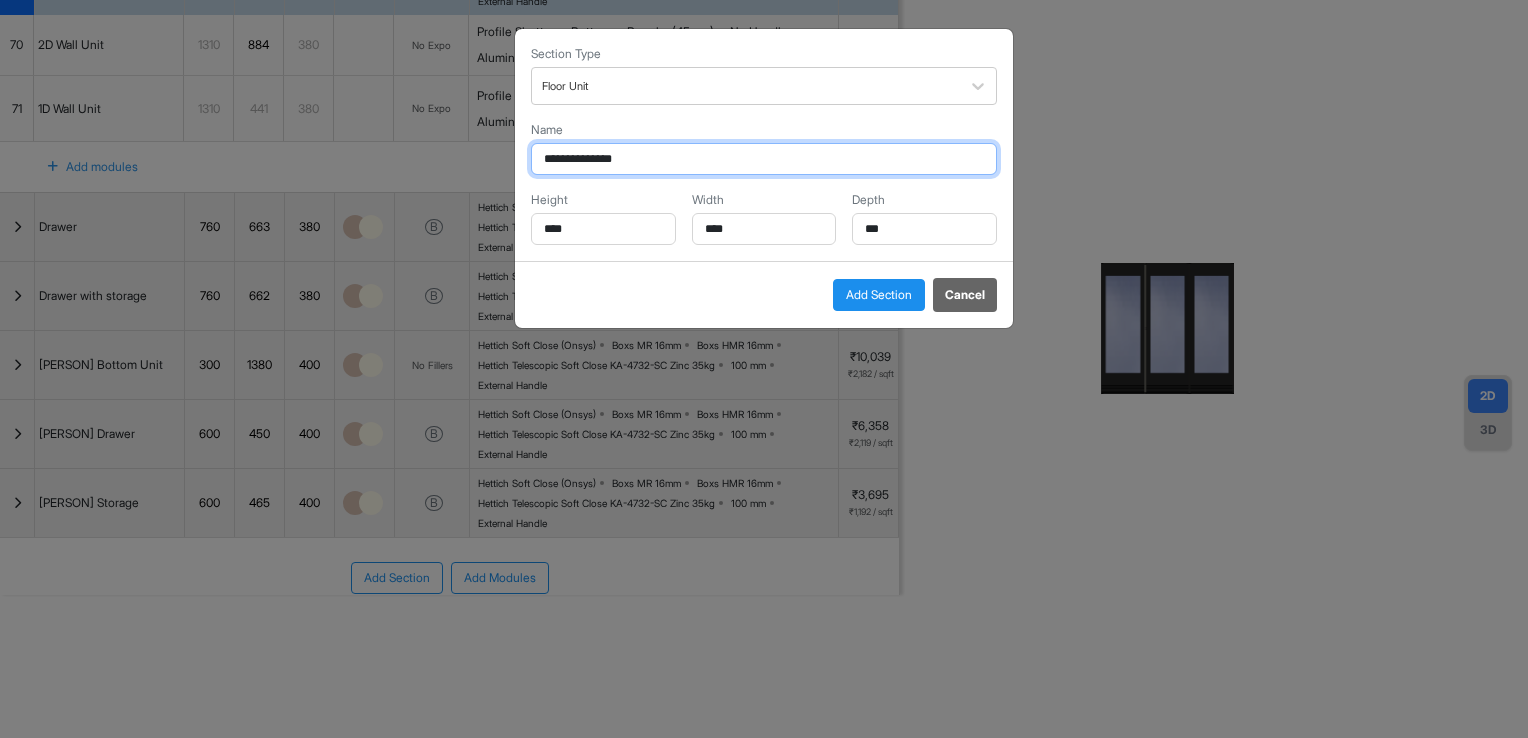 type on "**********" 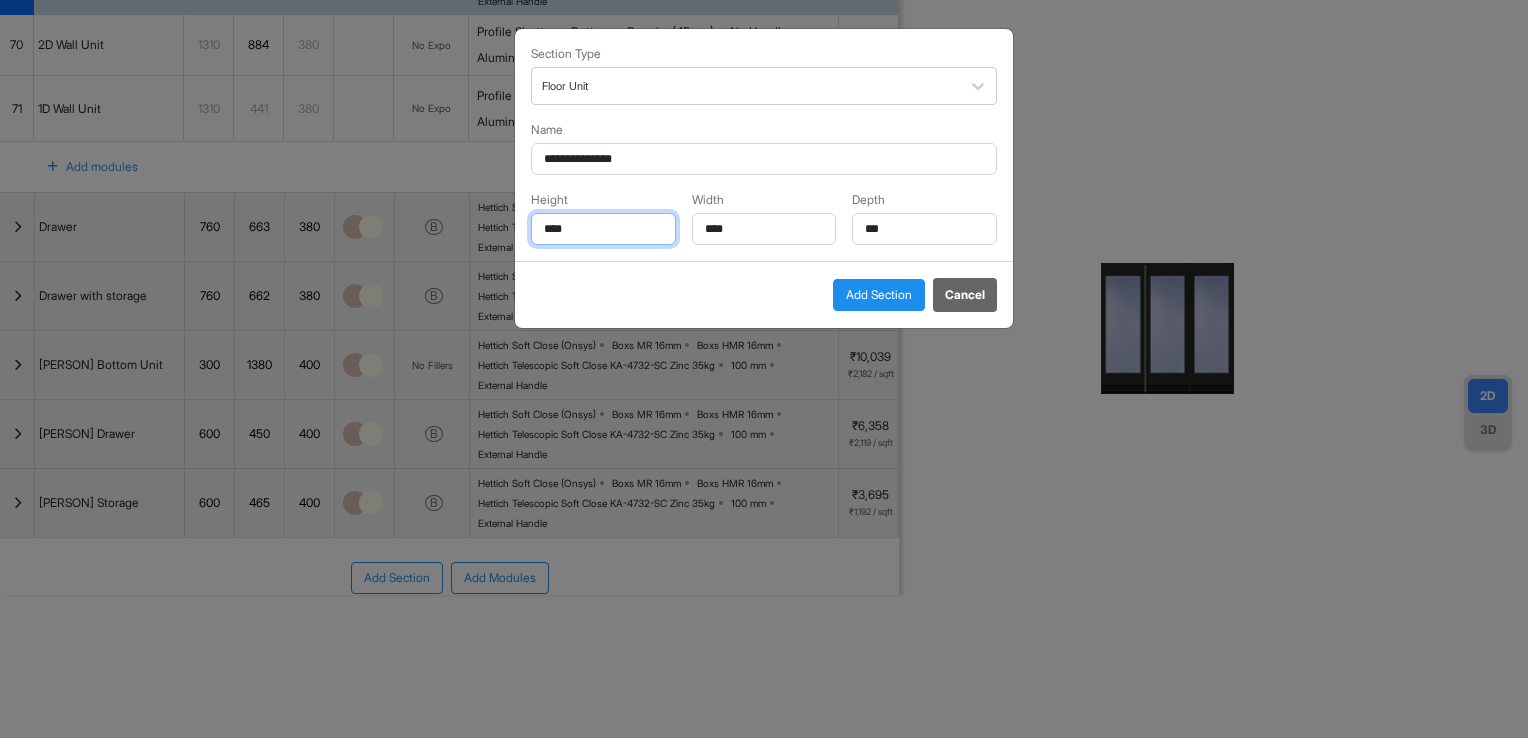 click on "****" at bounding box center [603, 229] 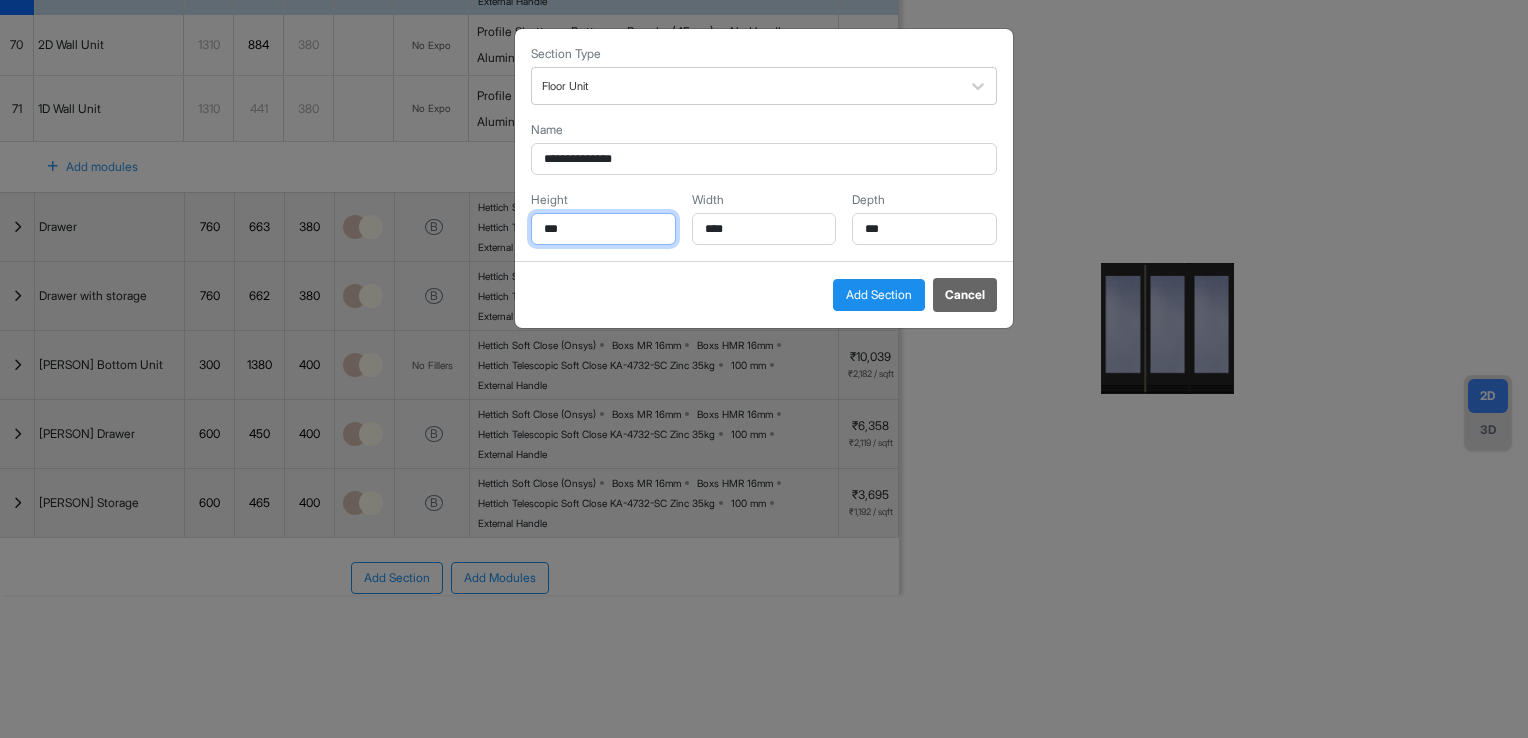 type on "***" 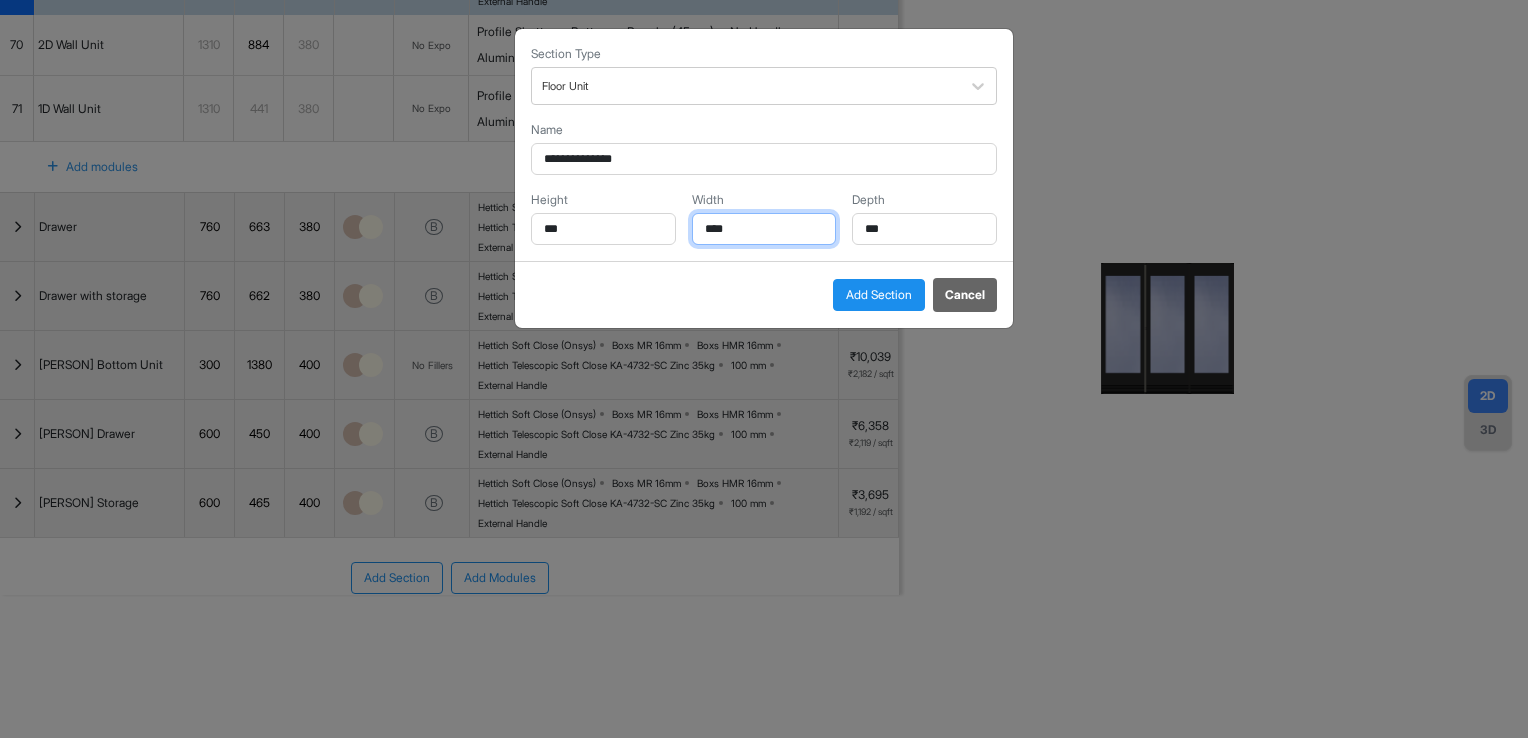 click on "****" at bounding box center (764, 229) 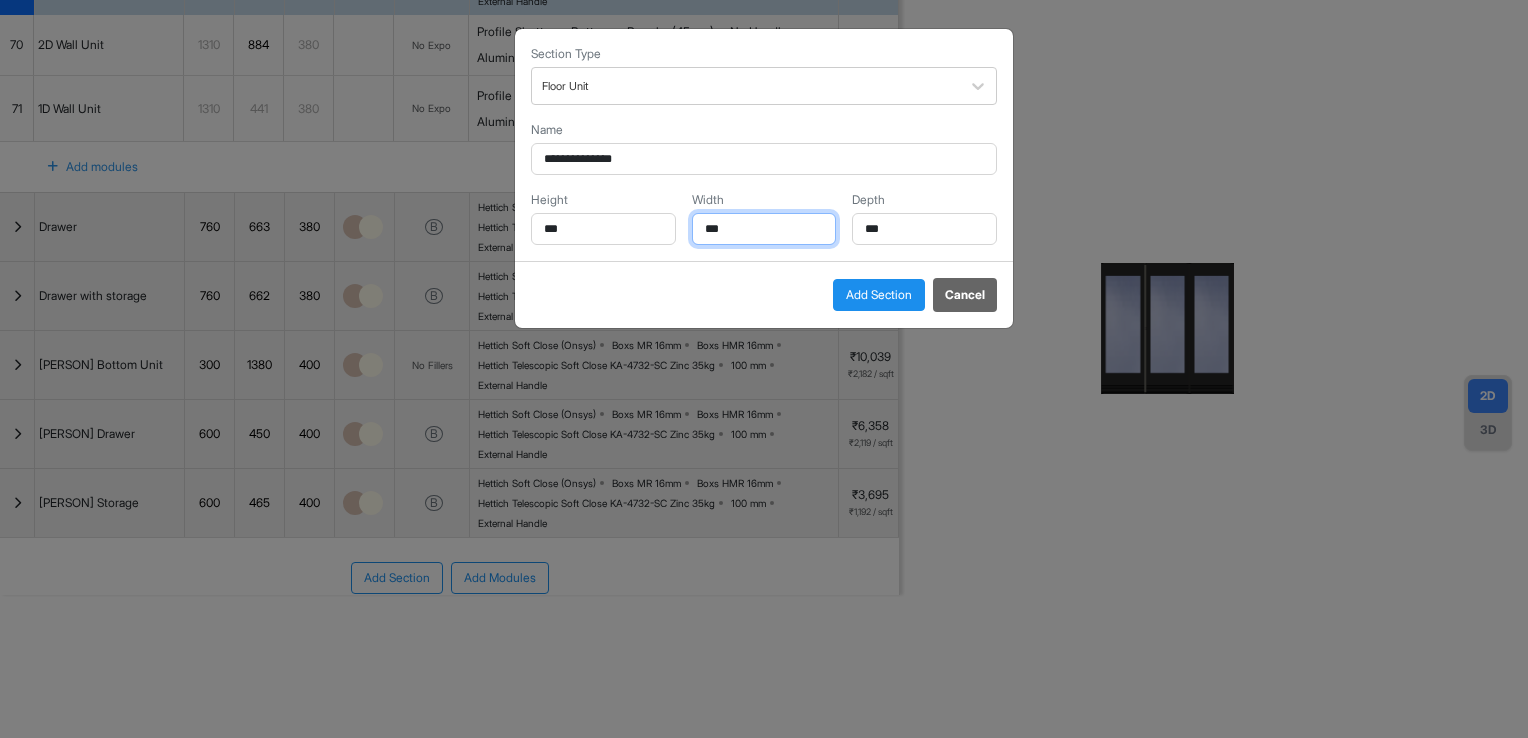 type on "***" 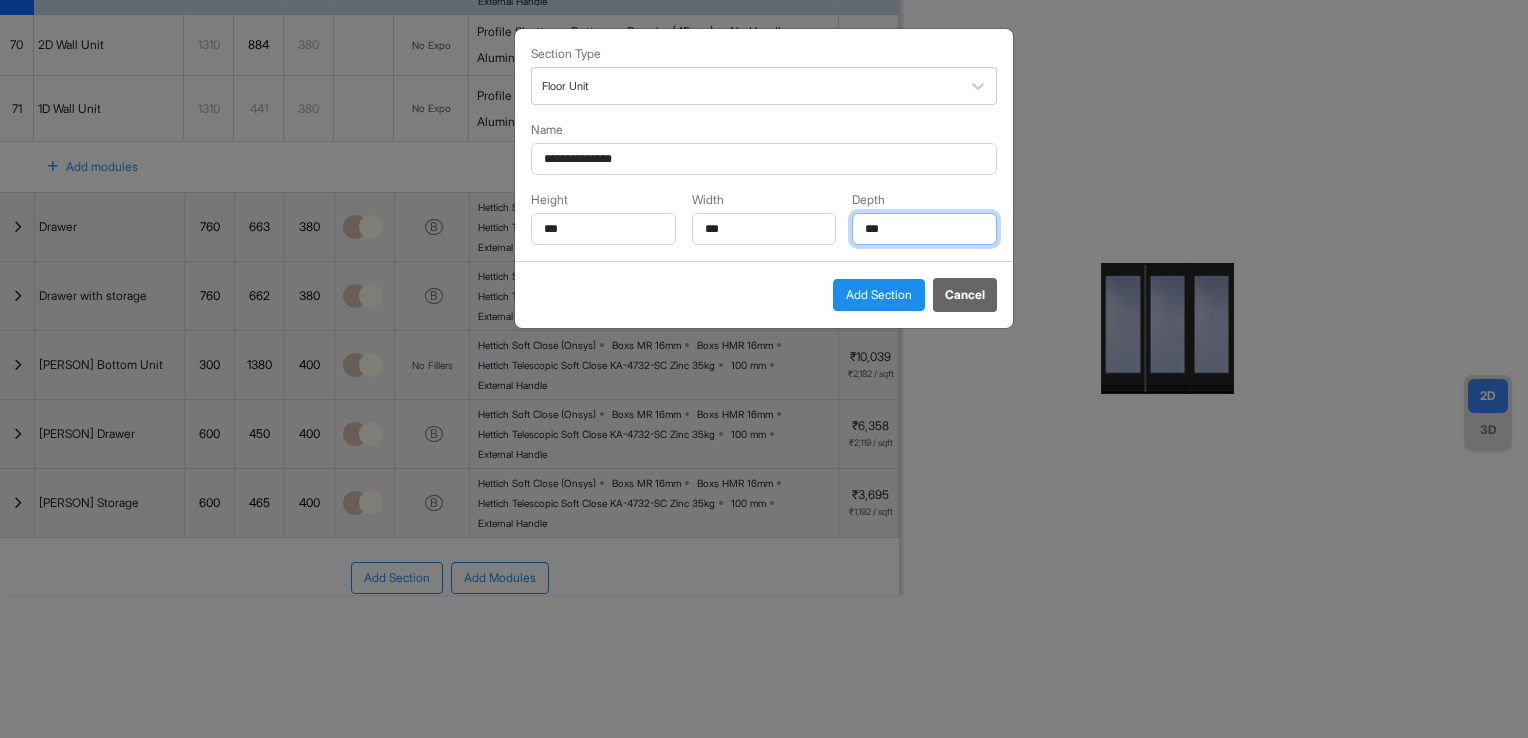 click on "***" at bounding box center (924, 229) 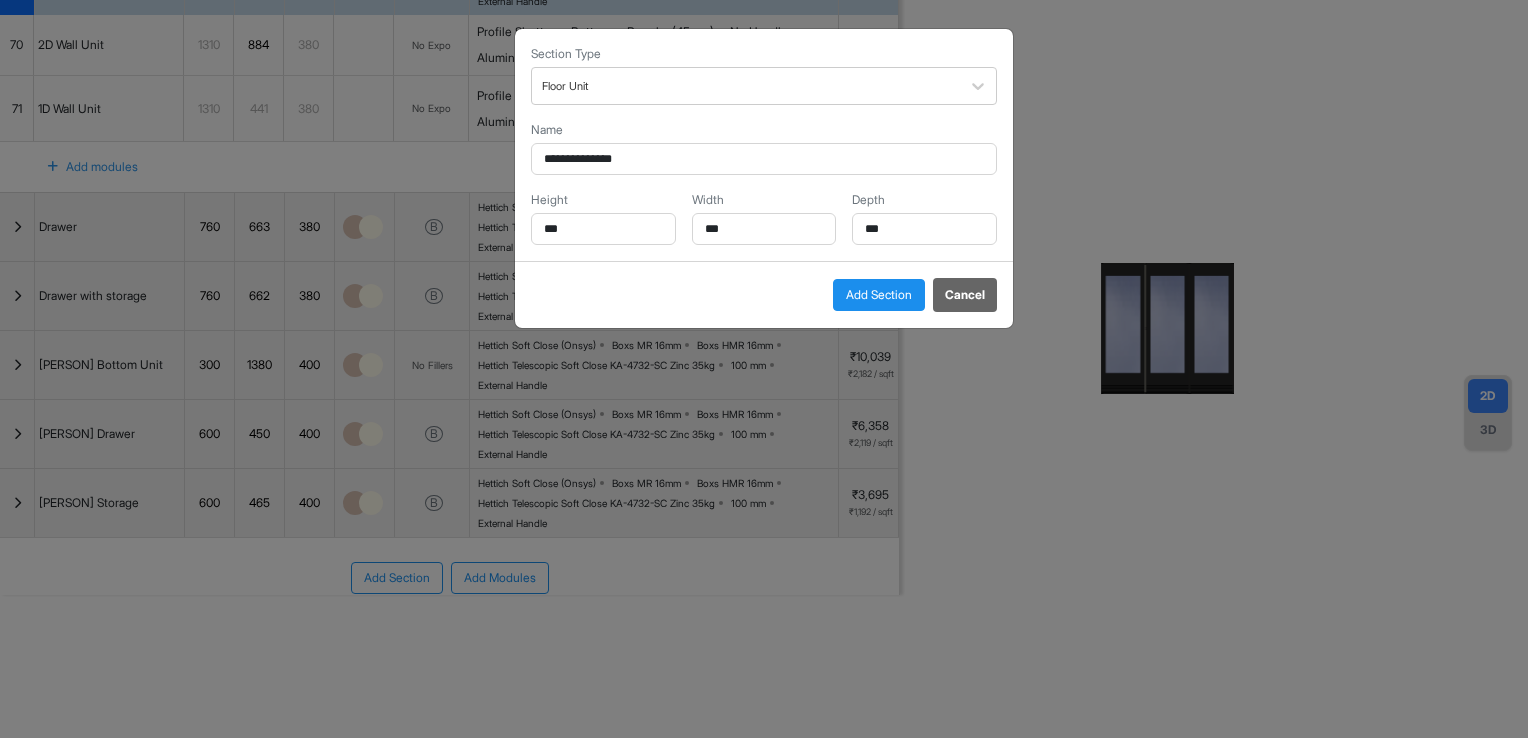 click on "Add Section" at bounding box center (879, 295) 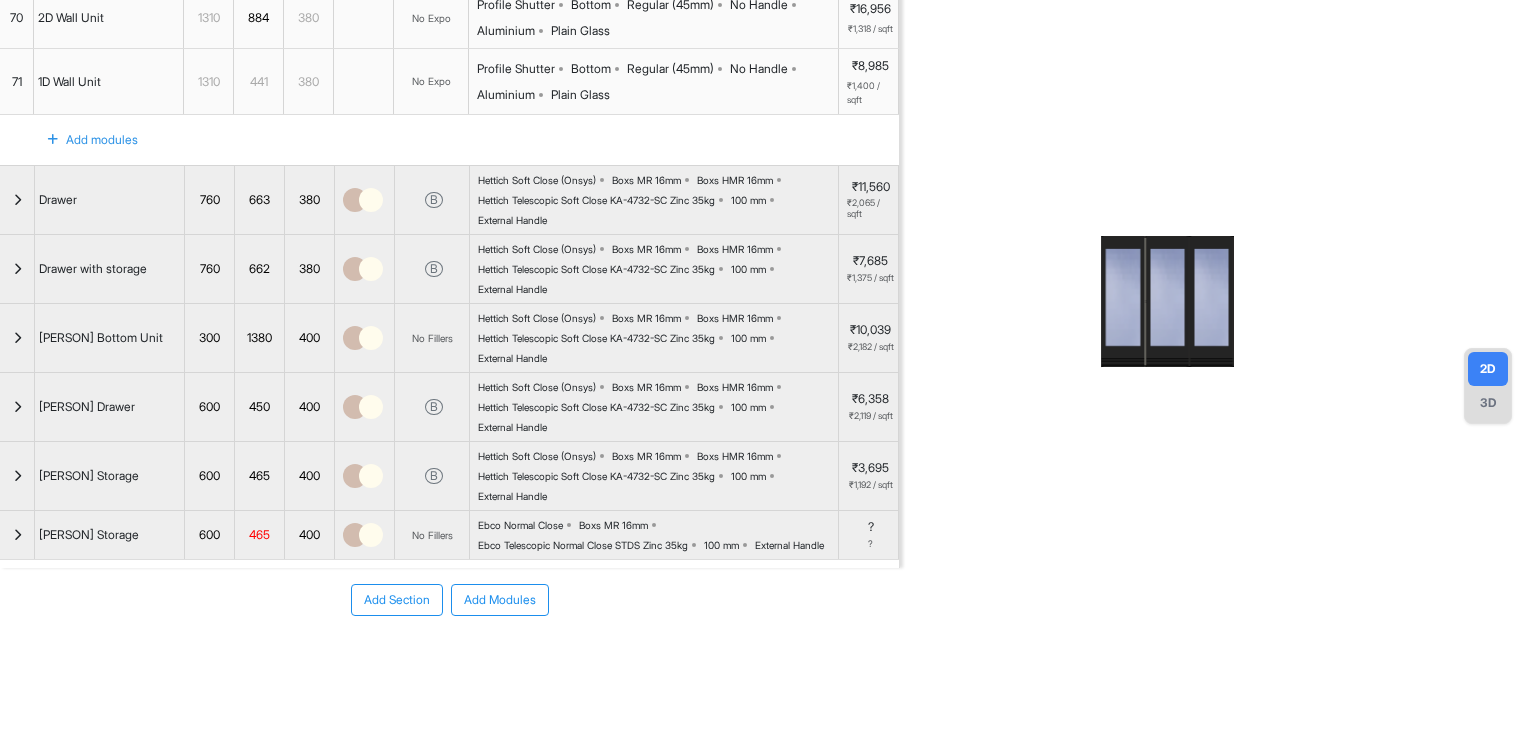 scroll, scrollTop: 264, scrollLeft: 0, axis: vertical 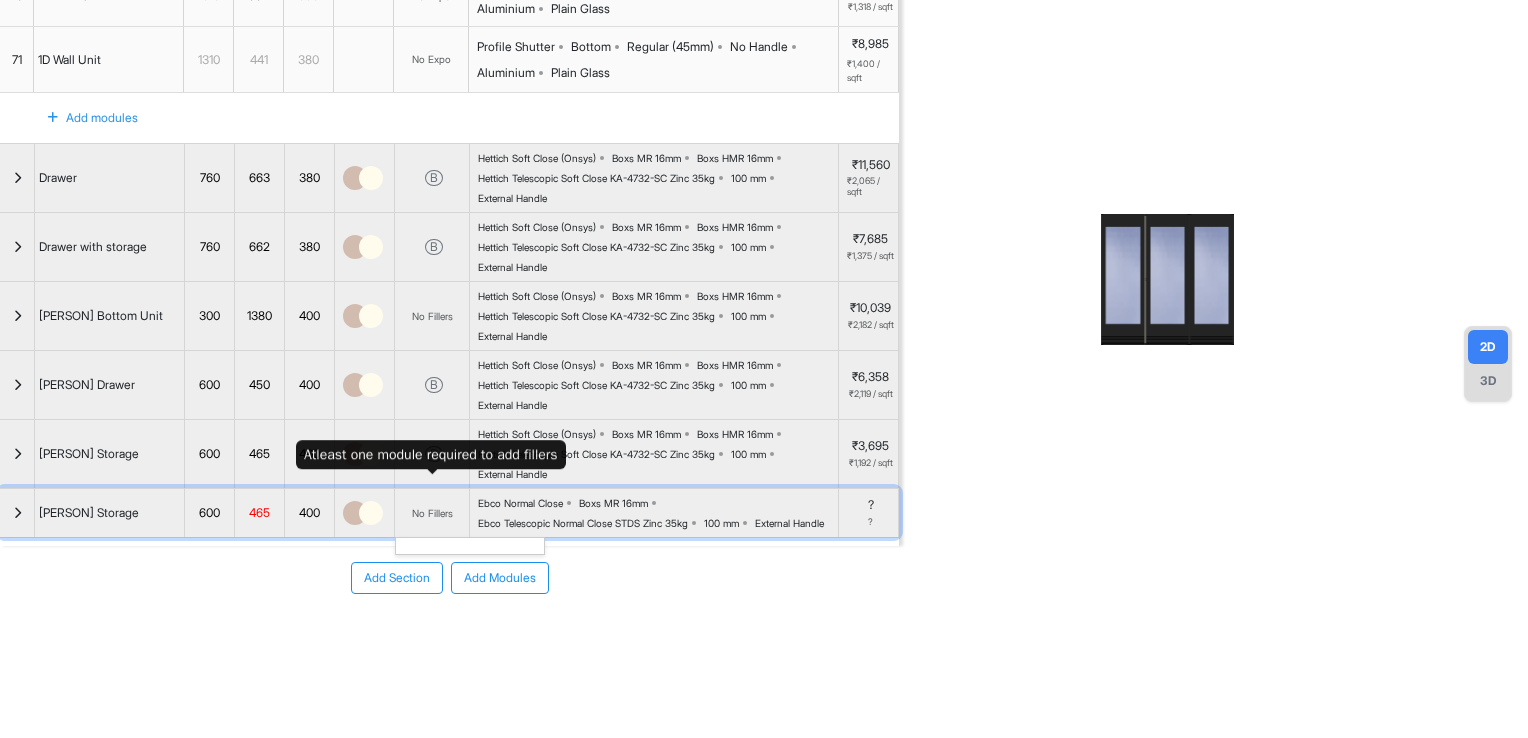 click on "No Fillers" at bounding box center [432, 513] 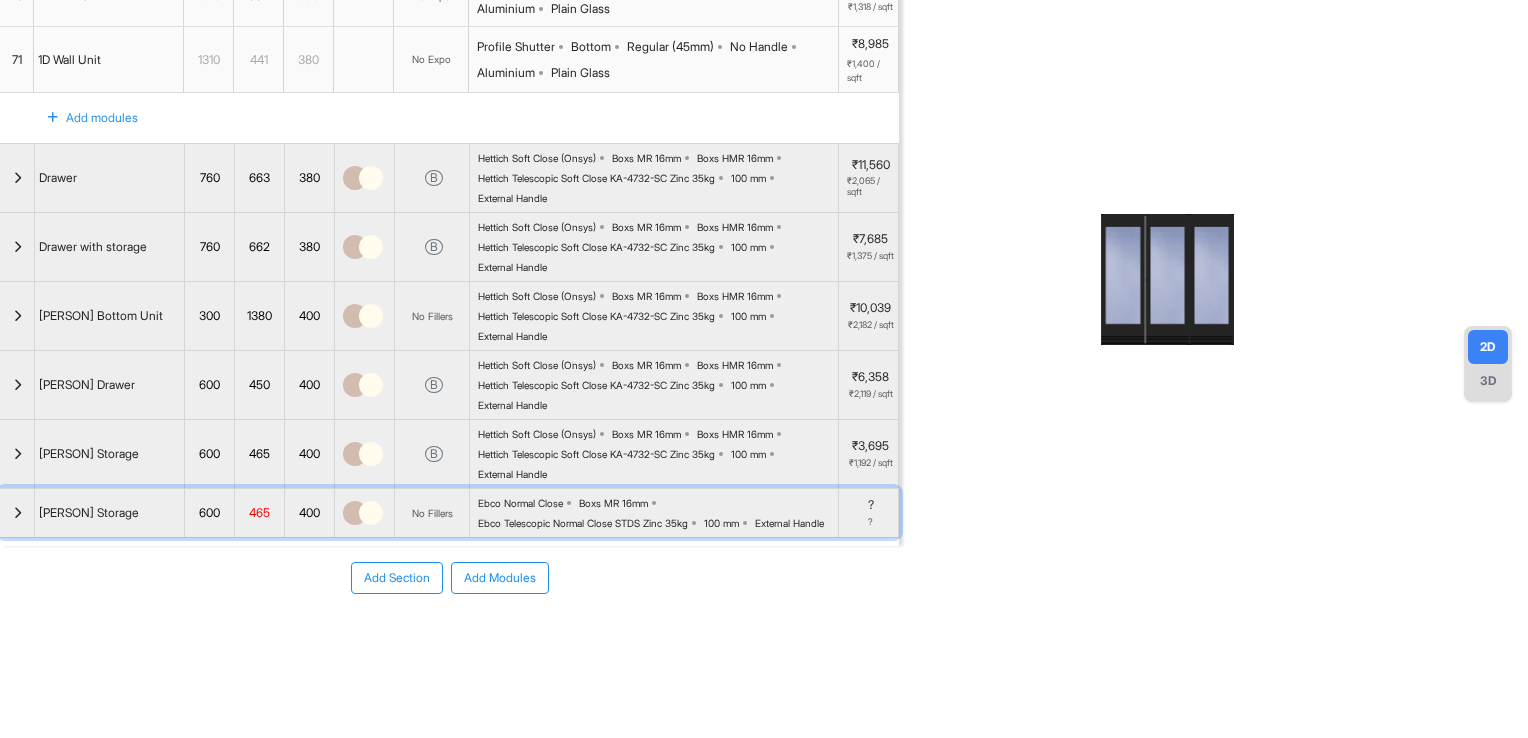 click on "Mr. Govindraj Residence Room View Verify & Place Order Aug 3rd ₹   4,11,290 (incl.GST) Import Assembly Archive Rename Refresh Price Crockery Spec ₹ 65,277 Add  Room Edit  Room  Name Delete  Room Duplicate Room No. Name H W D Color Fillers Spec Price Wall Unit 1310 1325 380 No Fillers Hettich Soft Close (Onsys) Boxs MR 16mm Boxs HMR 16mm Hettich Telescopic Soft Close KA-4732-SC Zinc 35kg 100 mm External Handle ₹25,940 ₹1,345 / sqft 70 2D Wall Unit 1310 884 380 No Expo Profile Shutter Bottom Regular (45mm) No Handle Aluminium Plain Glass ₹16,956 ₹1,318 / sqft 71 1D Wall Unit 1310 441 380 No Expo Profile Shutter Bottom Regular (45mm) No Handle Aluminium Plain Glass ₹8,985 ₹1,400 / sqft
To pick up a draggable item, press the space bar.
While dragging, use the arrow keys to move the item.
Press space again to drop the item in its new position, or press escape to cancel.
Add modules  Drawer 760 663 380 B Hettich Soft Close (Onsys) Boxs MR 16mm Boxs HMR 16mm 100 mm 760" at bounding box center [764, 369] 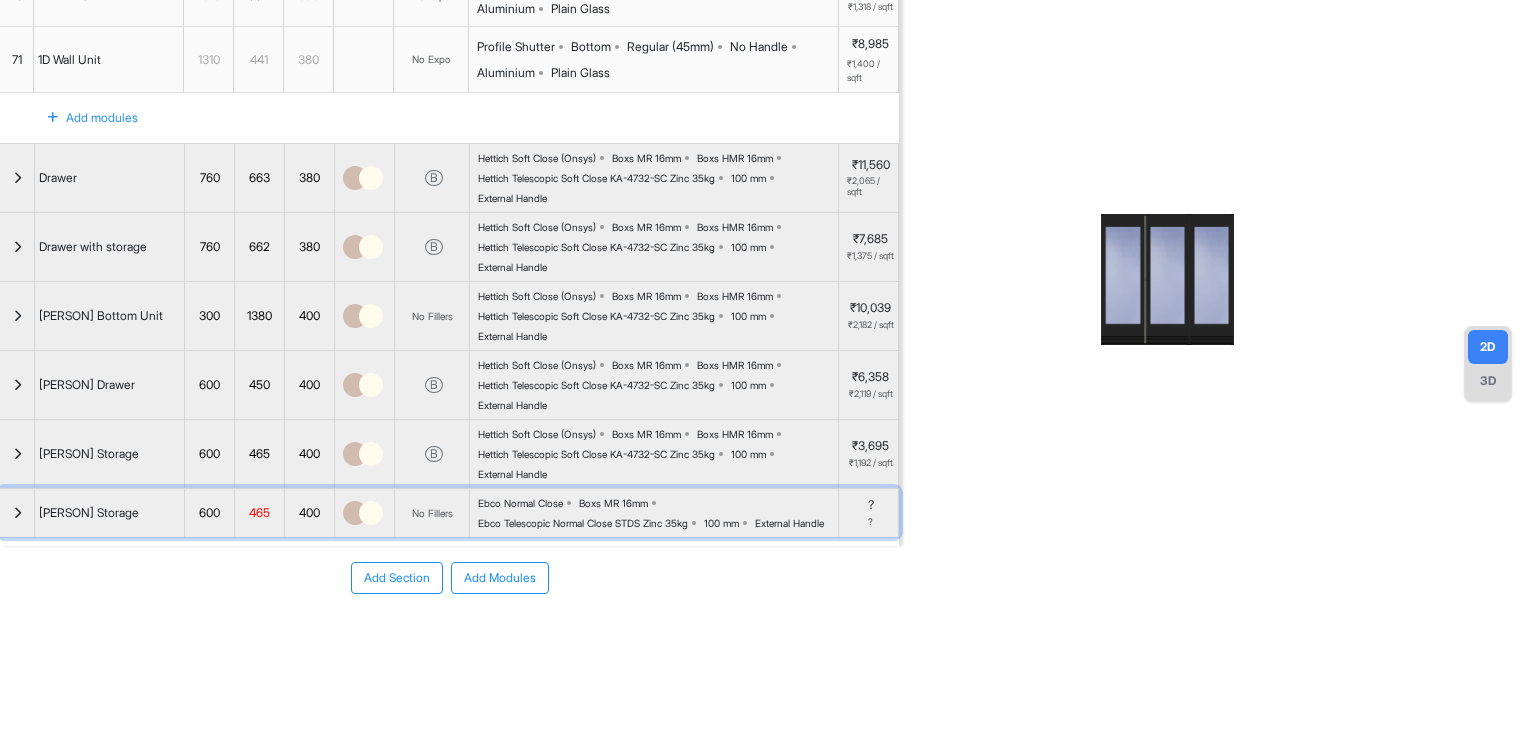 click at bounding box center [17, 513] 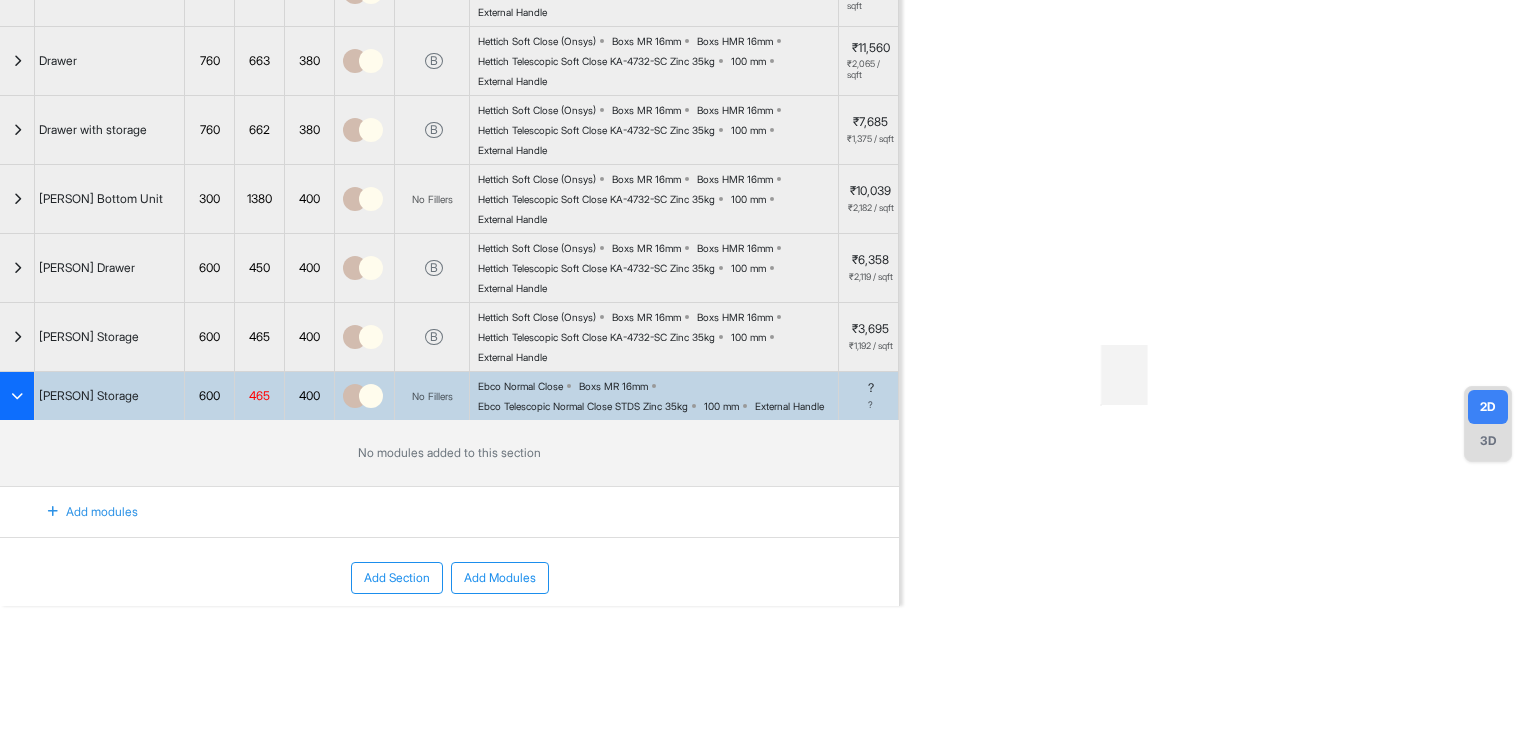 click at bounding box center (53, 512) 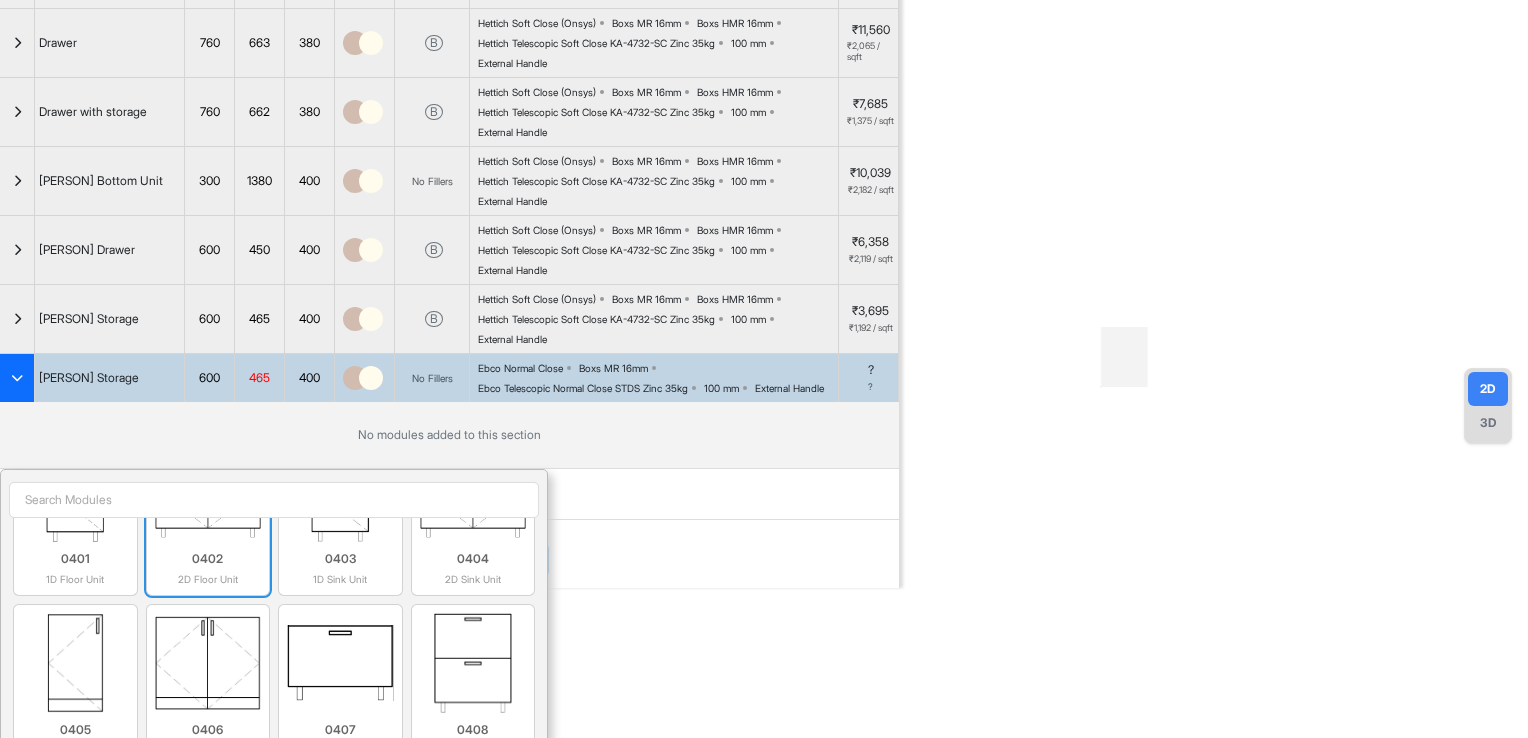 scroll, scrollTop: 100, scrollLeft: 0, axis: vertical 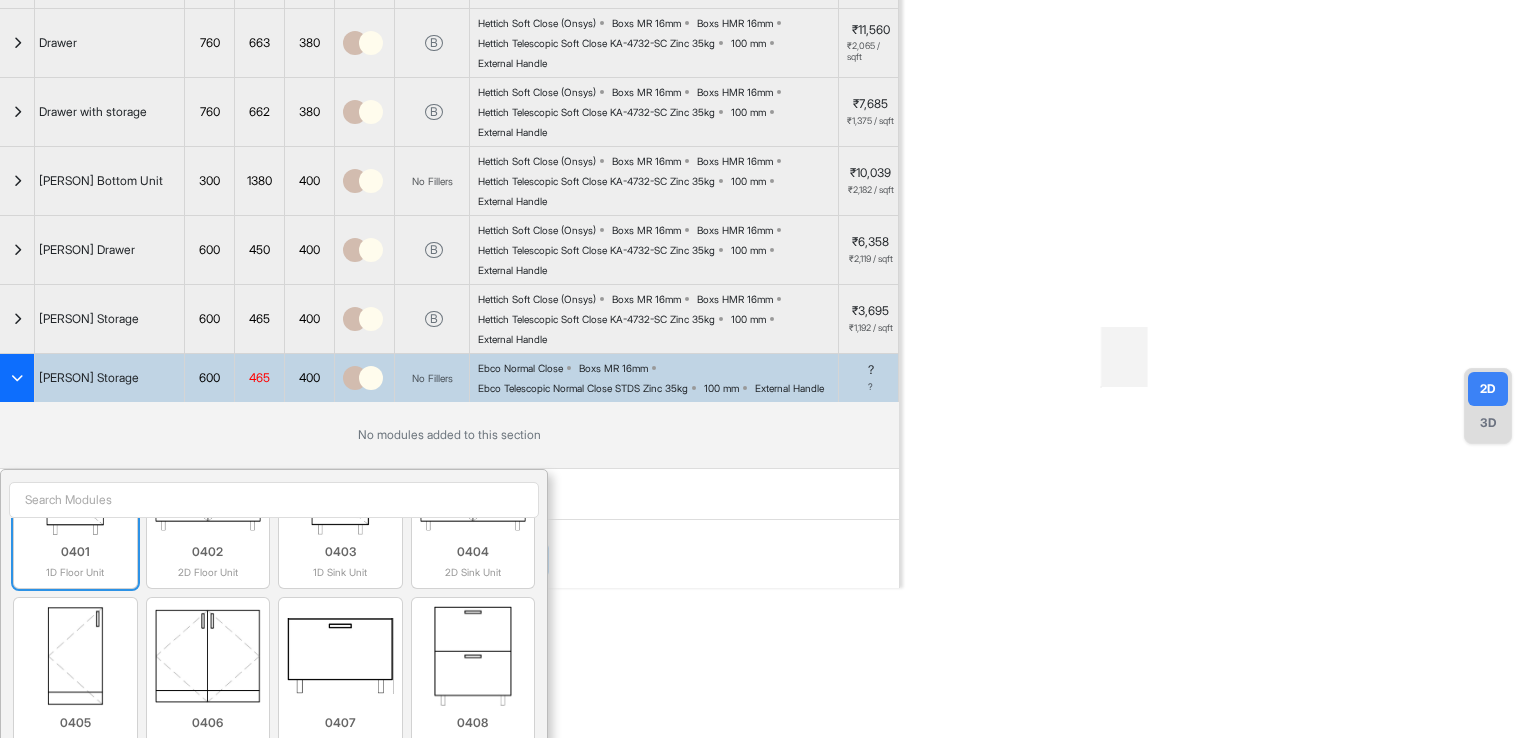 click on "0401" at bounding box center (75, 552) 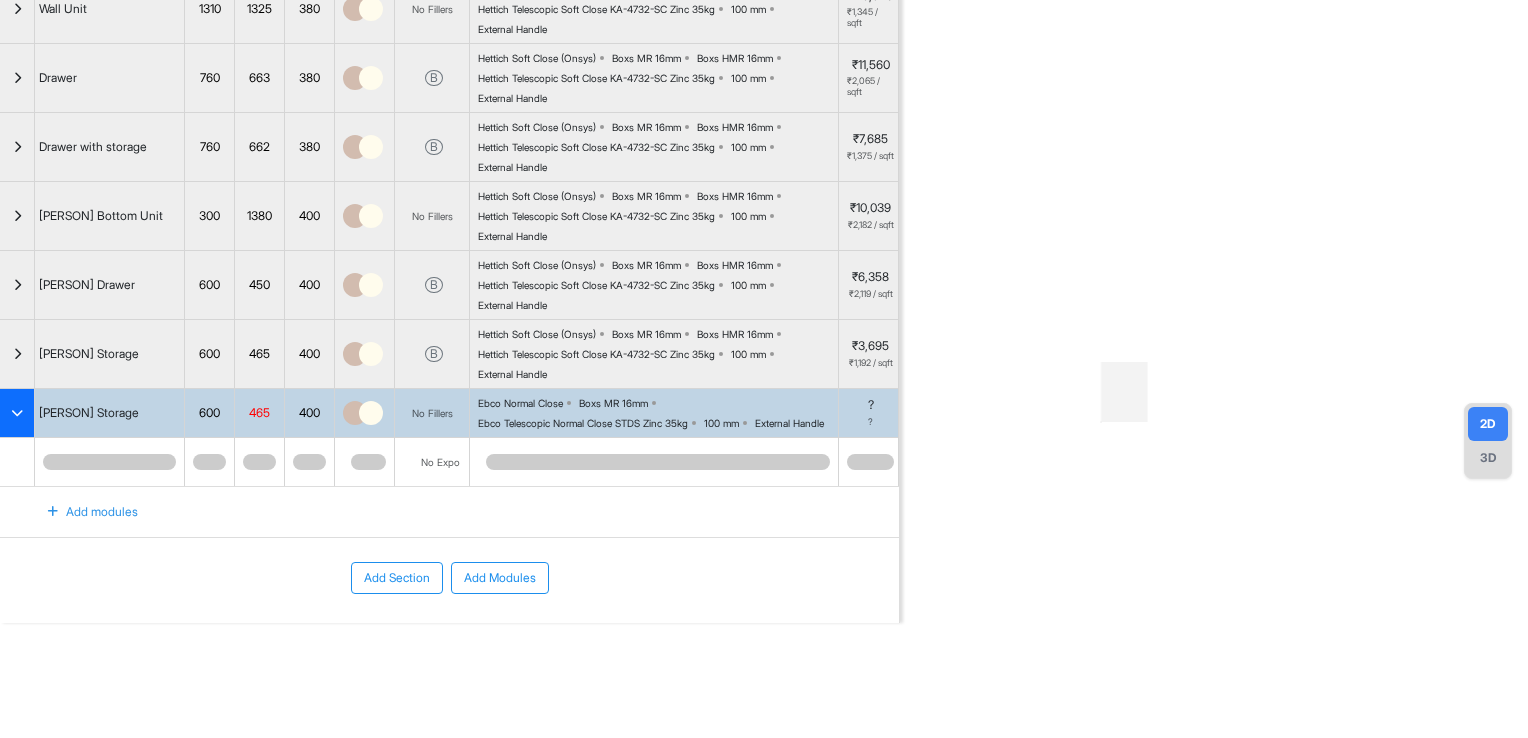 click on "Ebco Telescopic Normal Close STDS Zinc 35kg" at bounding box center [583, 423] 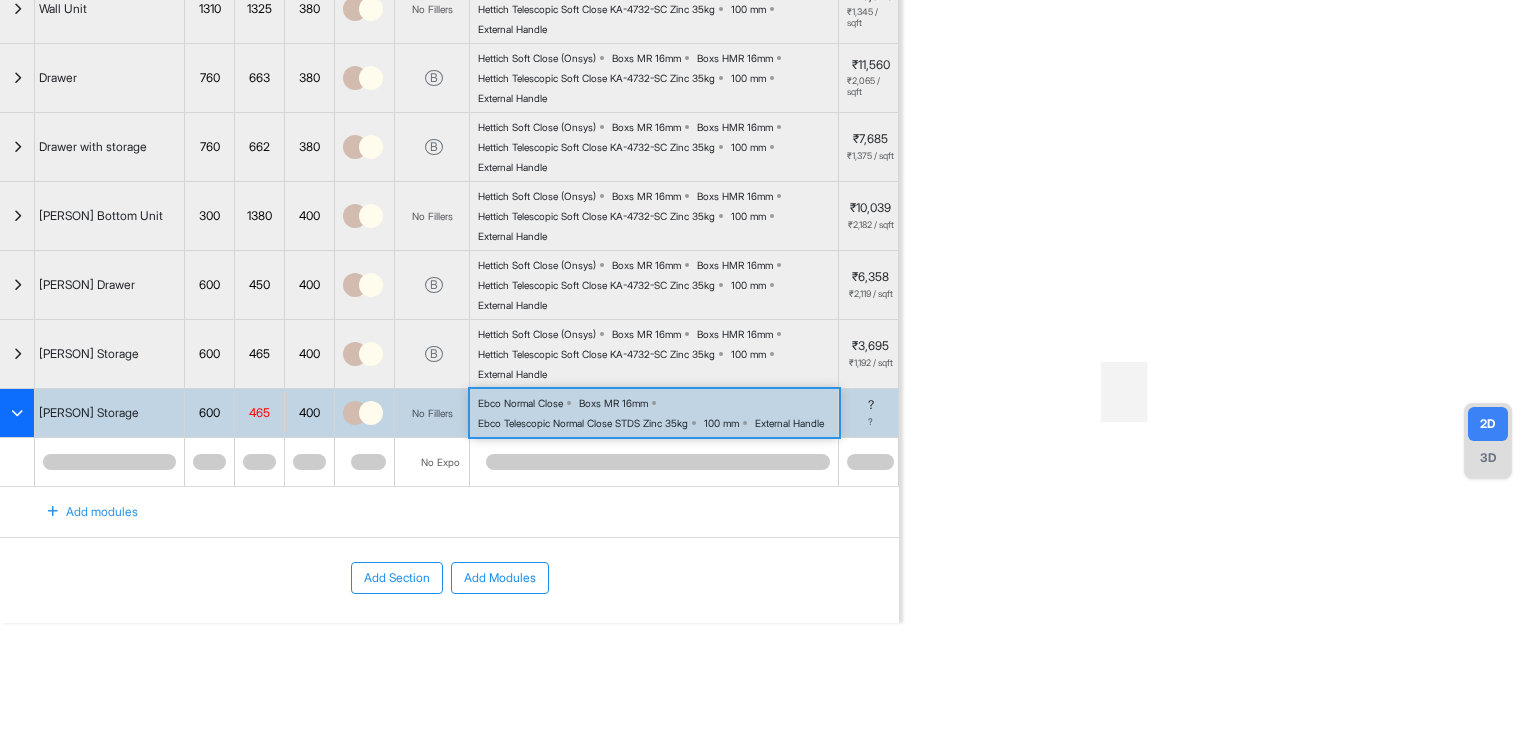 click on "Ebco Telescopic Normal Close STDS Zinc 35kg" at bounding box center (583, 423) 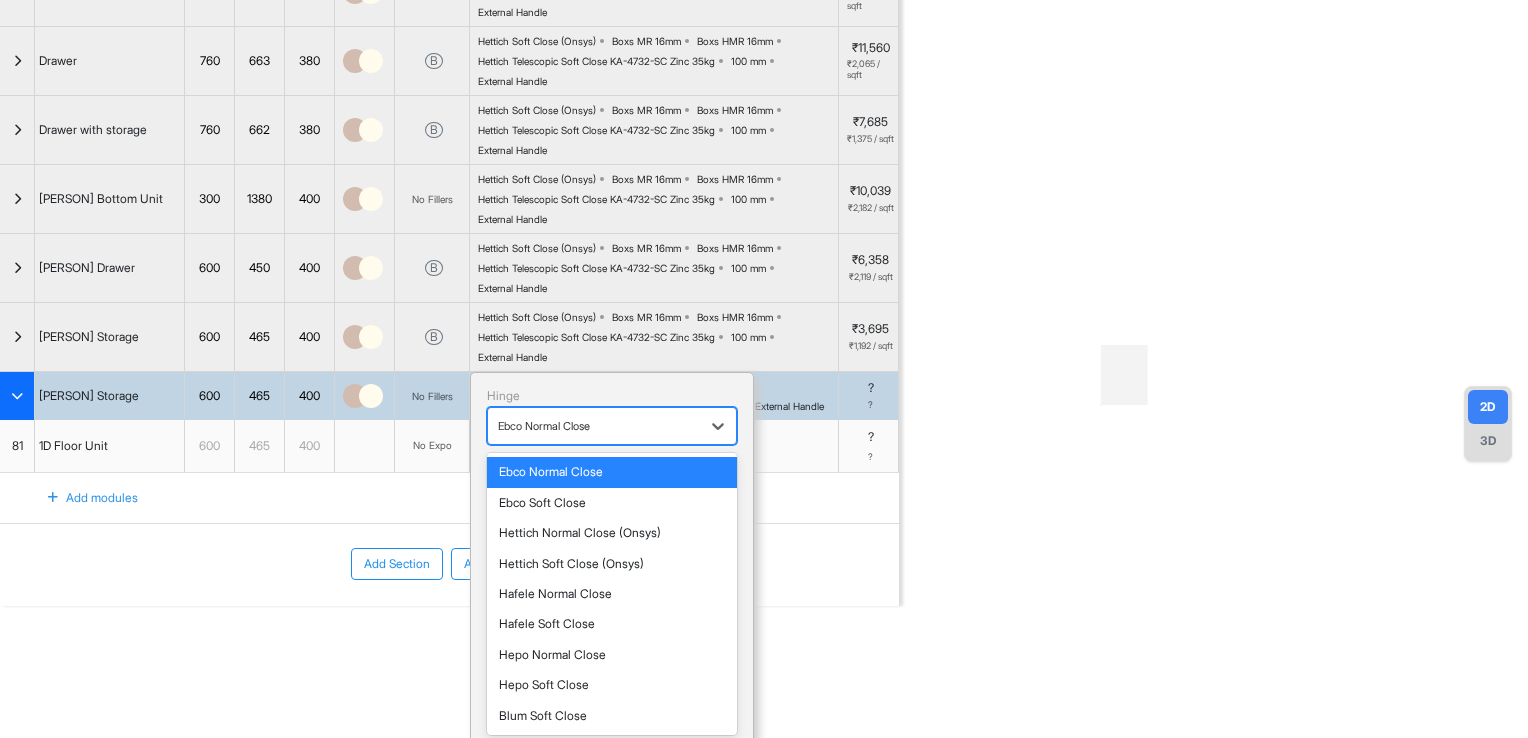 click at bounding box center (594, 426) 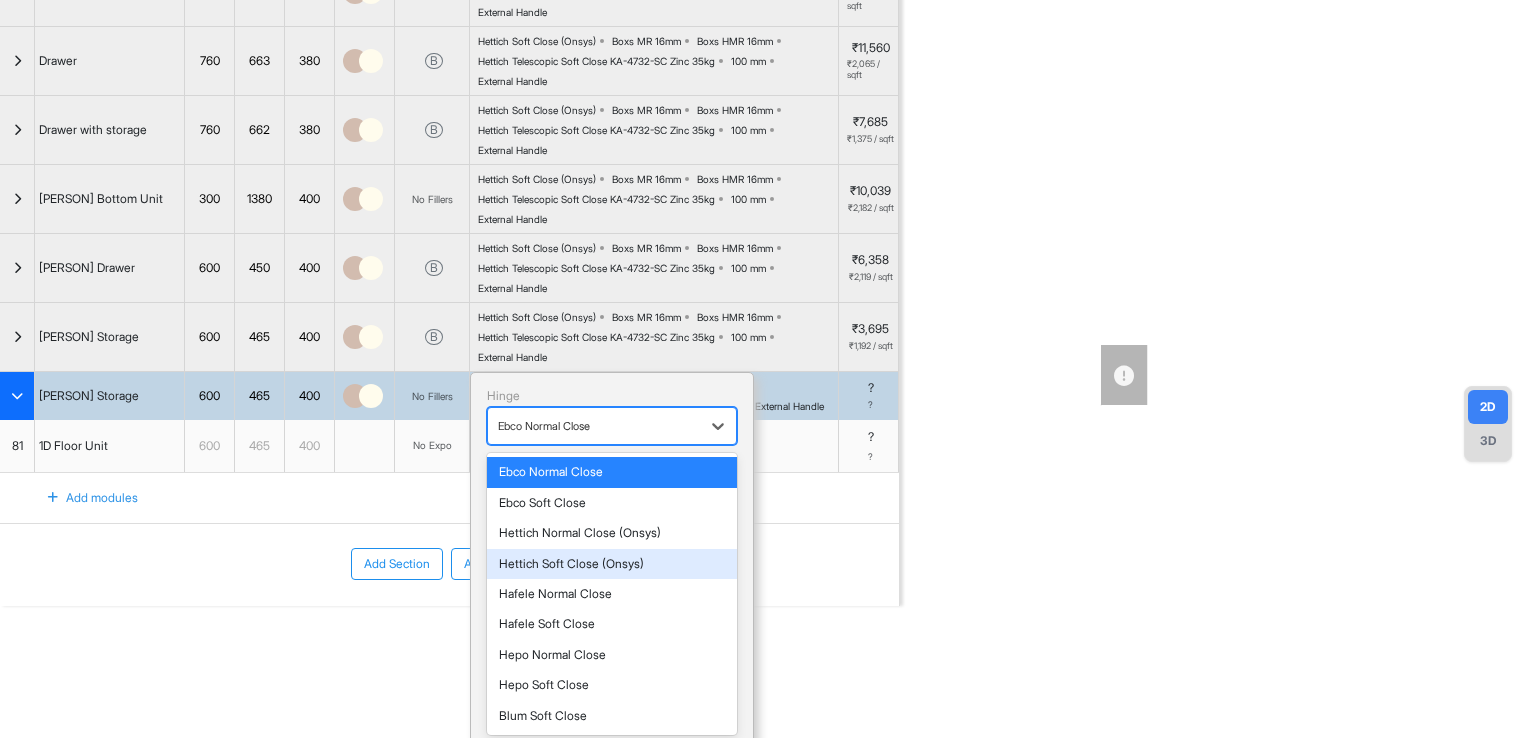 click on "Hettich Soft Close (Onsys)" at bounding box center (612, 564) 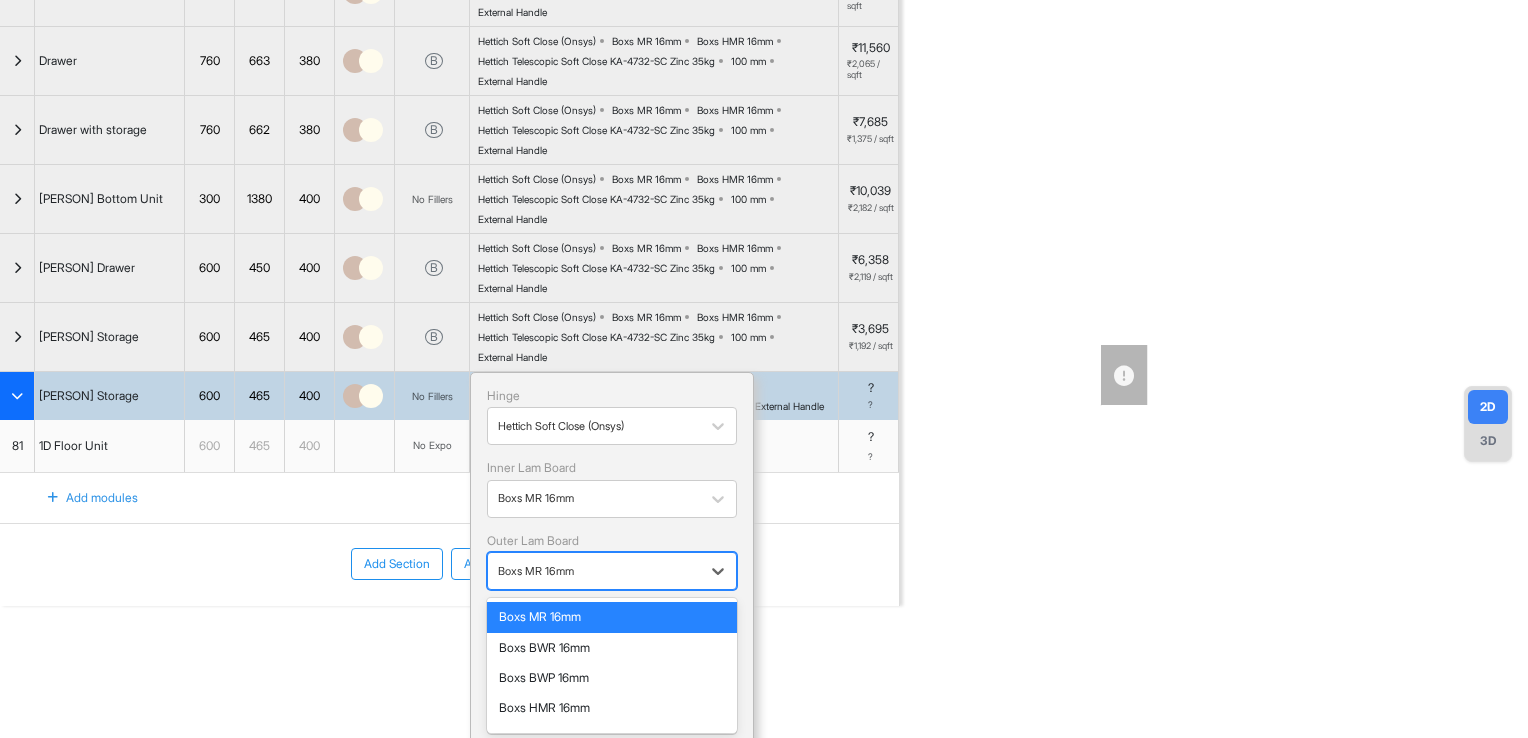 click at bounding box center [594, 571] 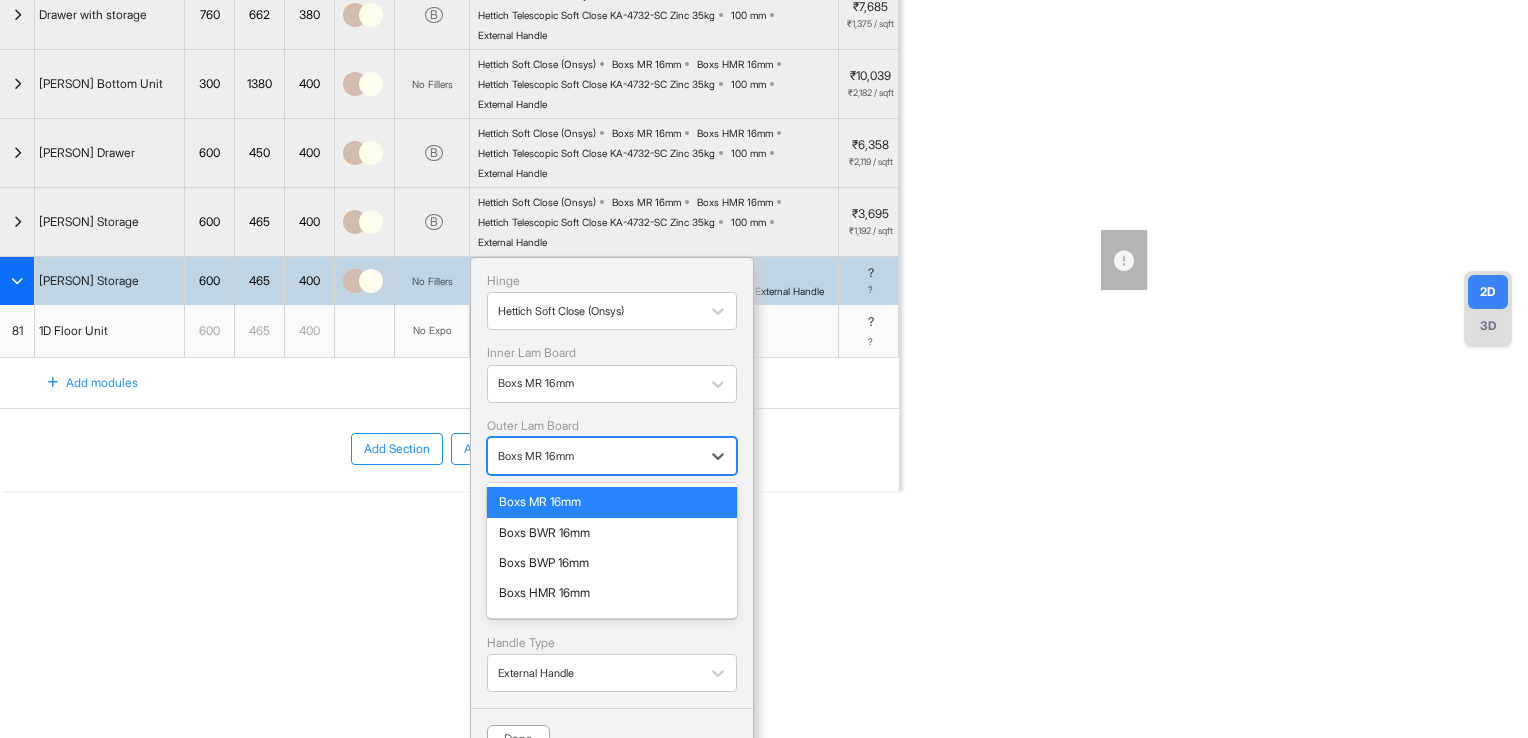scroll, scrollTop: 326, scrollLeft: 0, axis: vertical 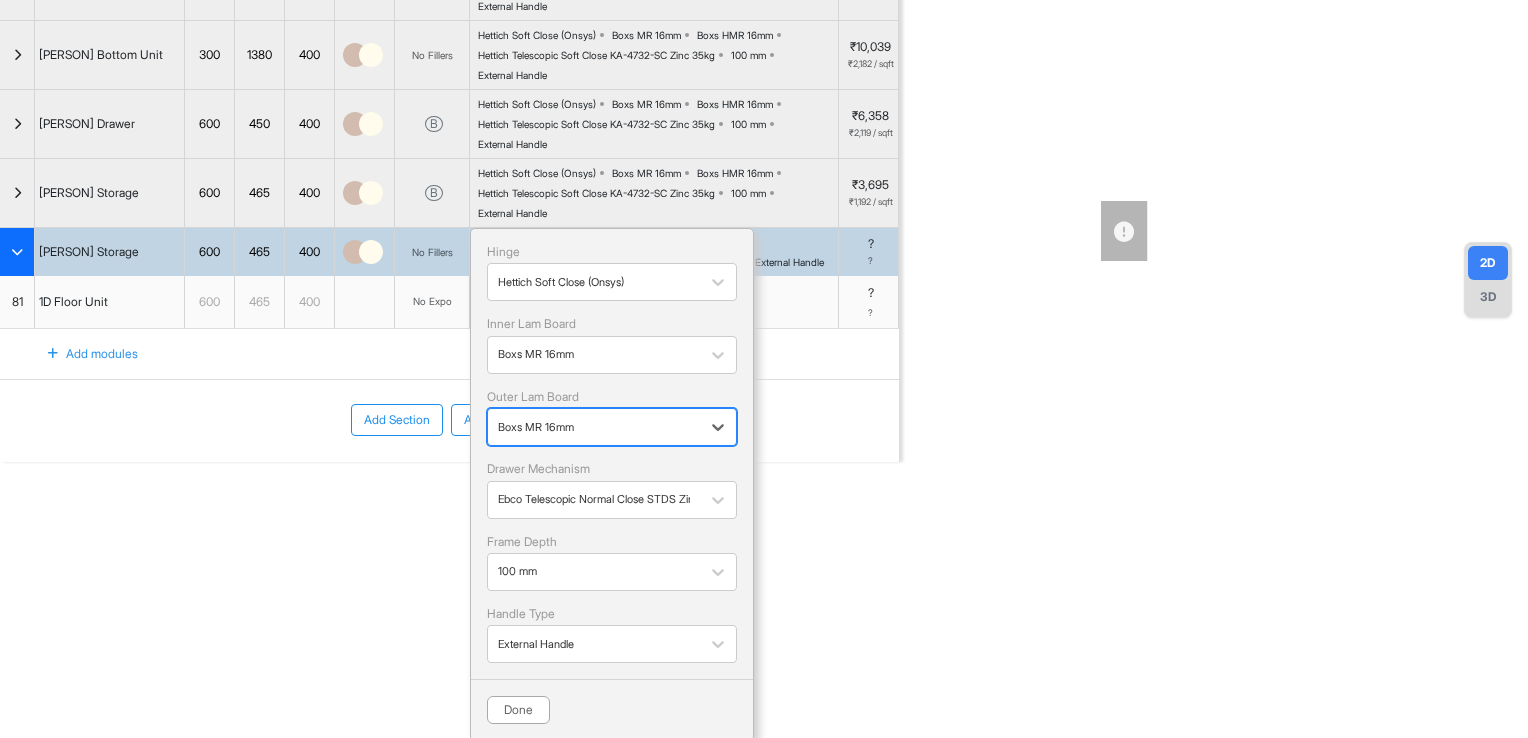 click on "Boxs MR 16mm" at bounding box center (594, 427) 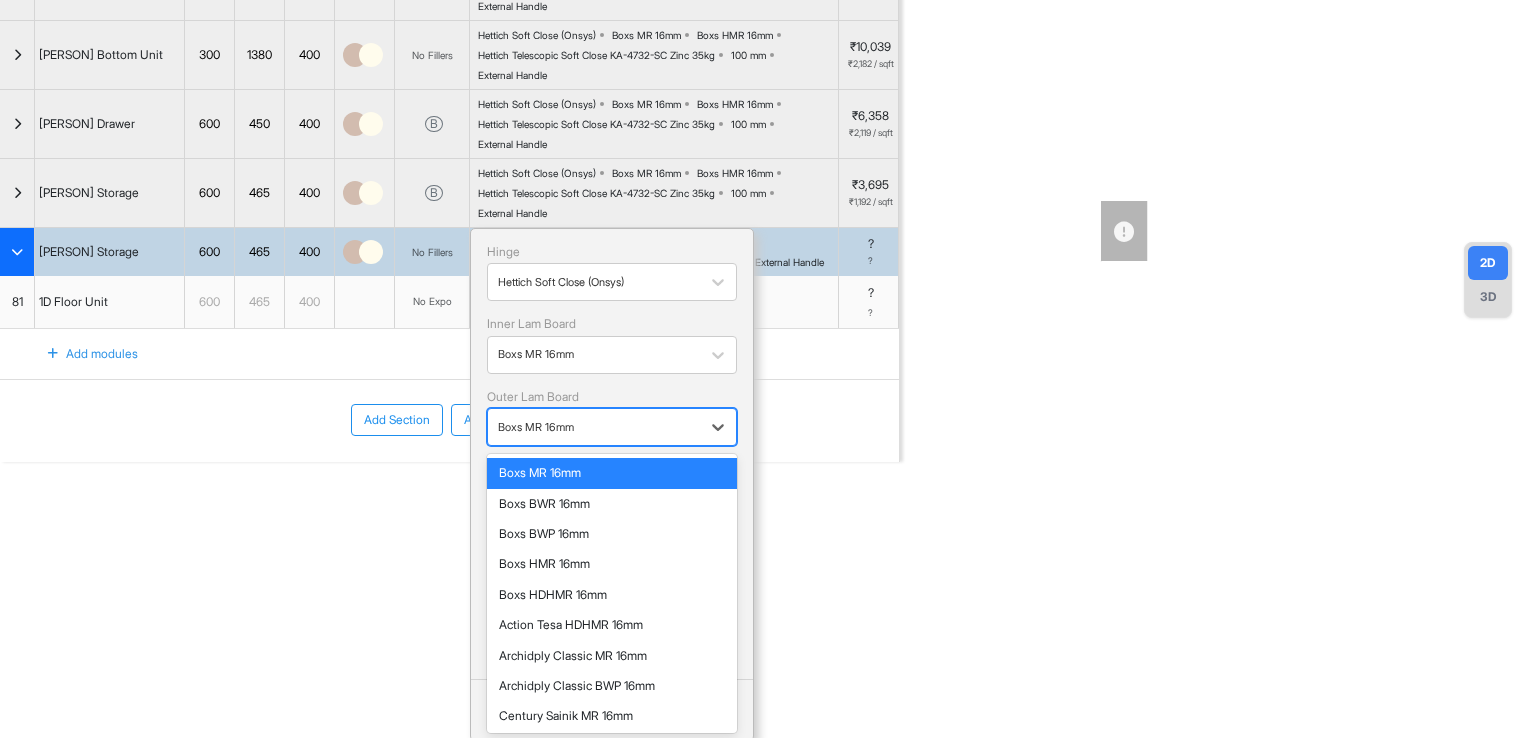 click on "Boxs MR 16mm" at bounding box center [594, 427] 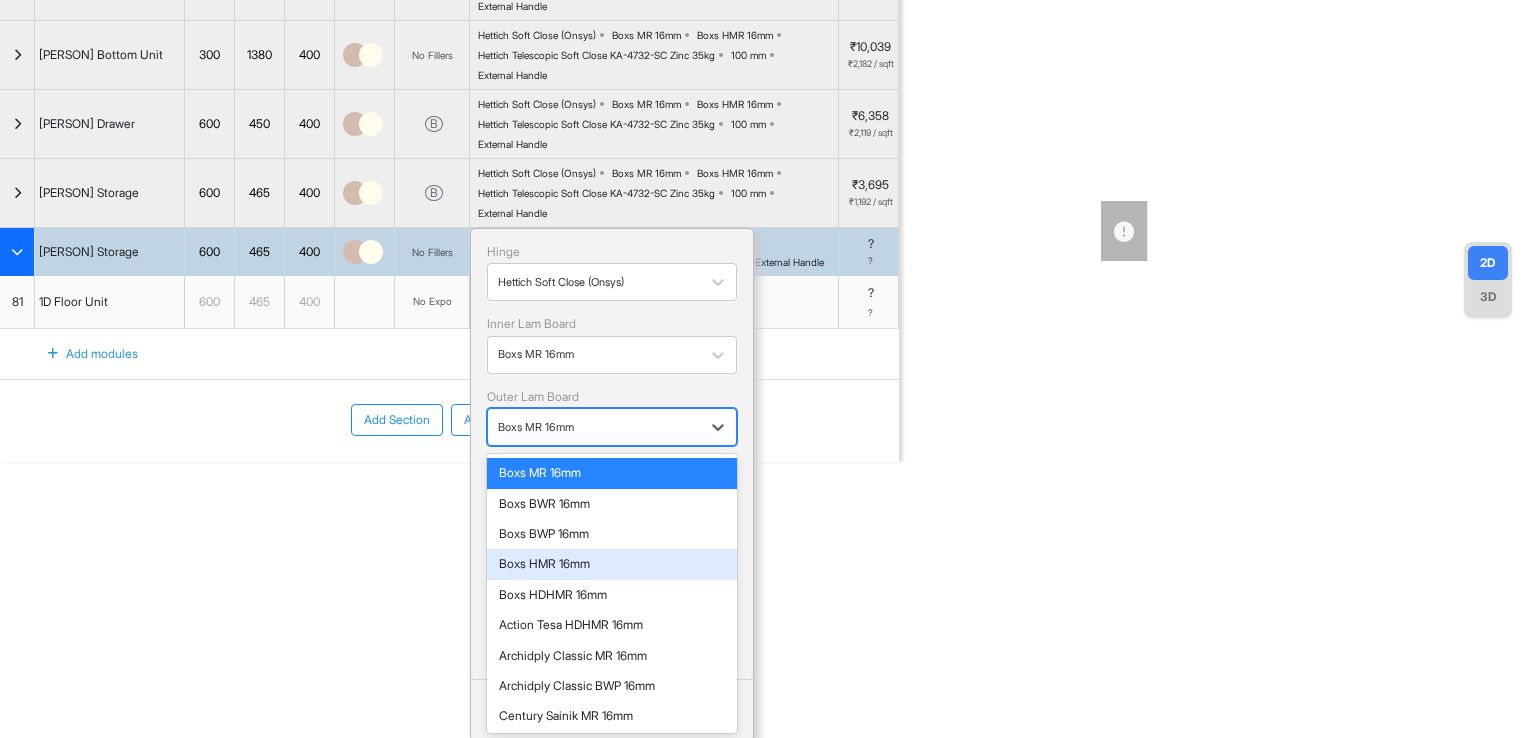 click on "Boxs HMR 16mm" at bounding box center (612, 564) 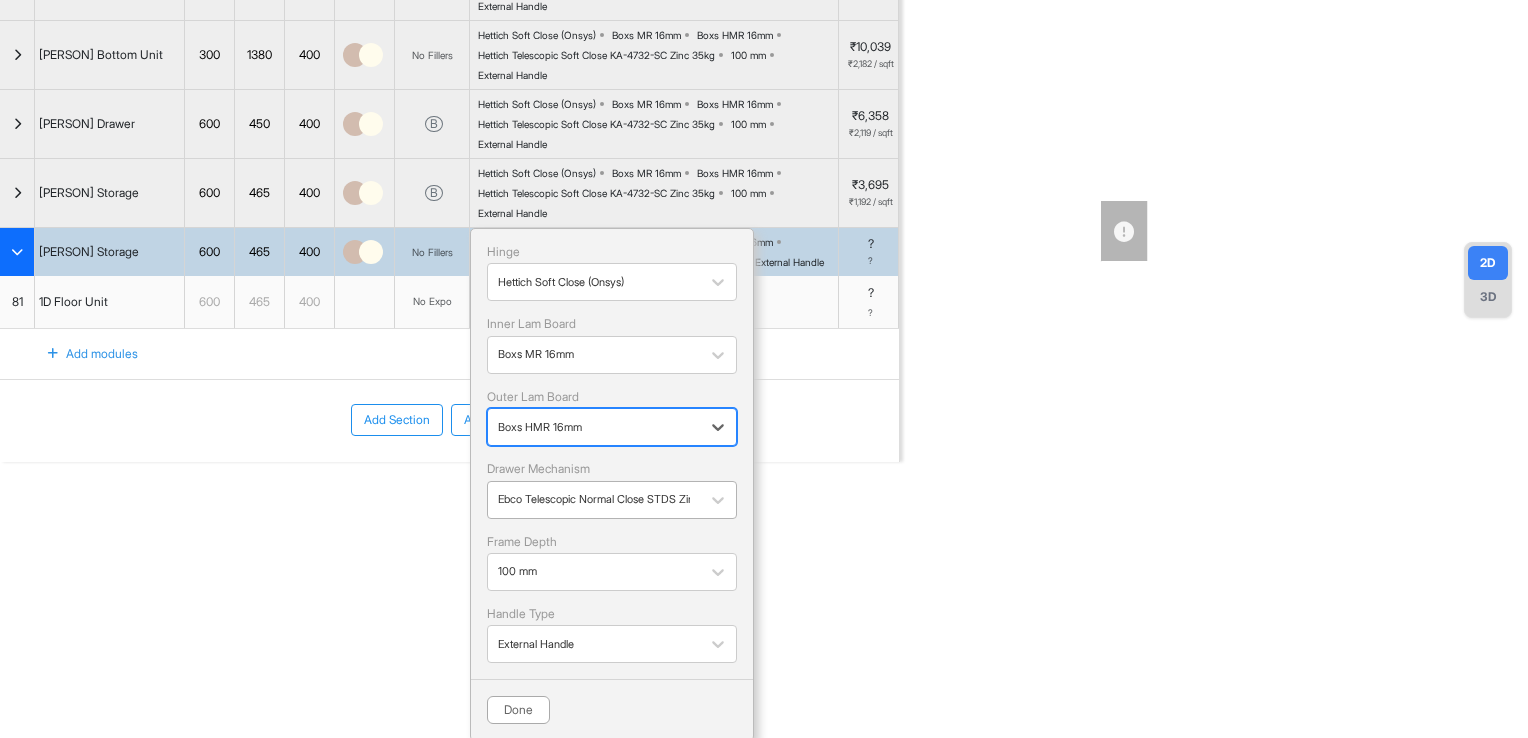 click on "Ebco Telescopic Normal Close STDS Zinc 35kg" at bounding box center [594, 499] 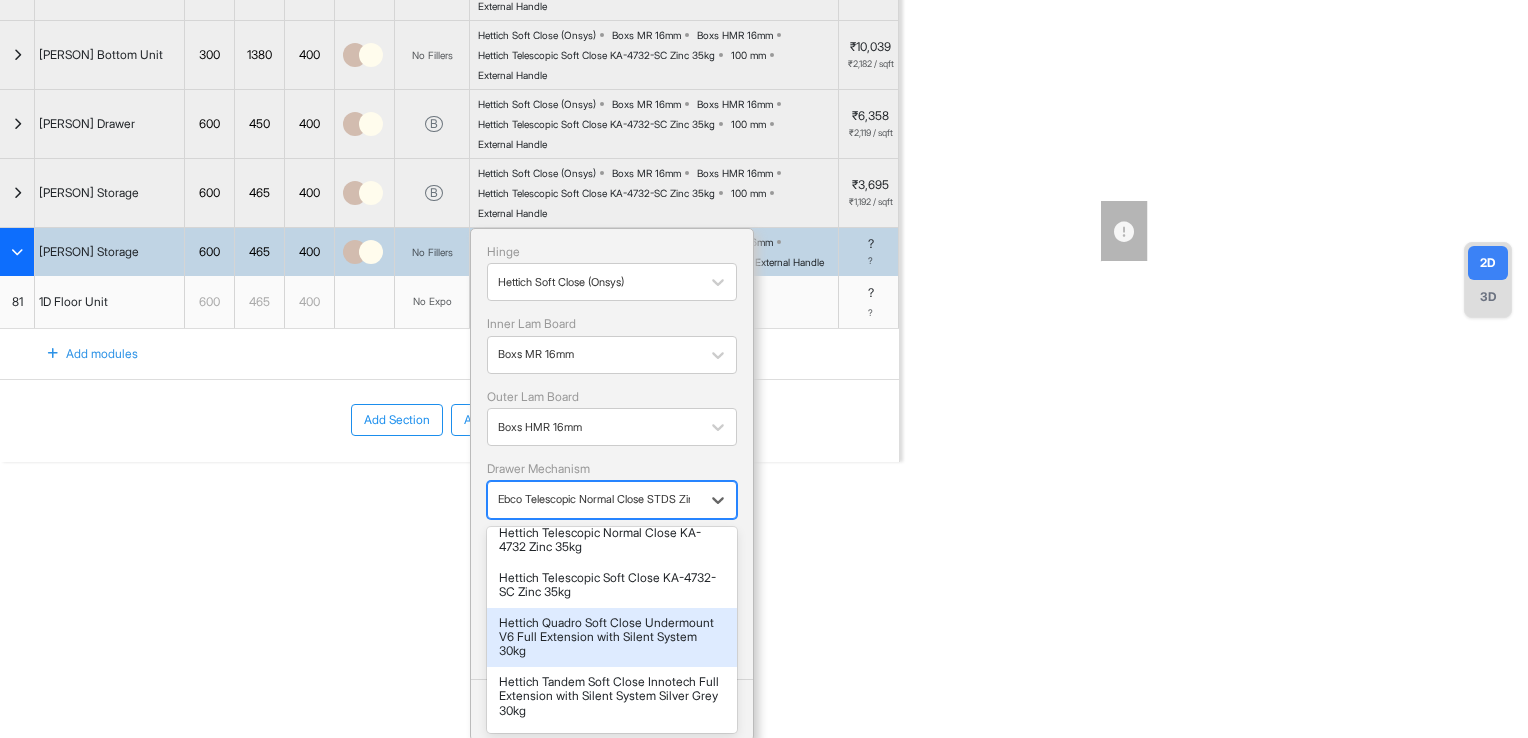 scroll, scrollTop: 200, scrollLeft: 0, axis: vertical 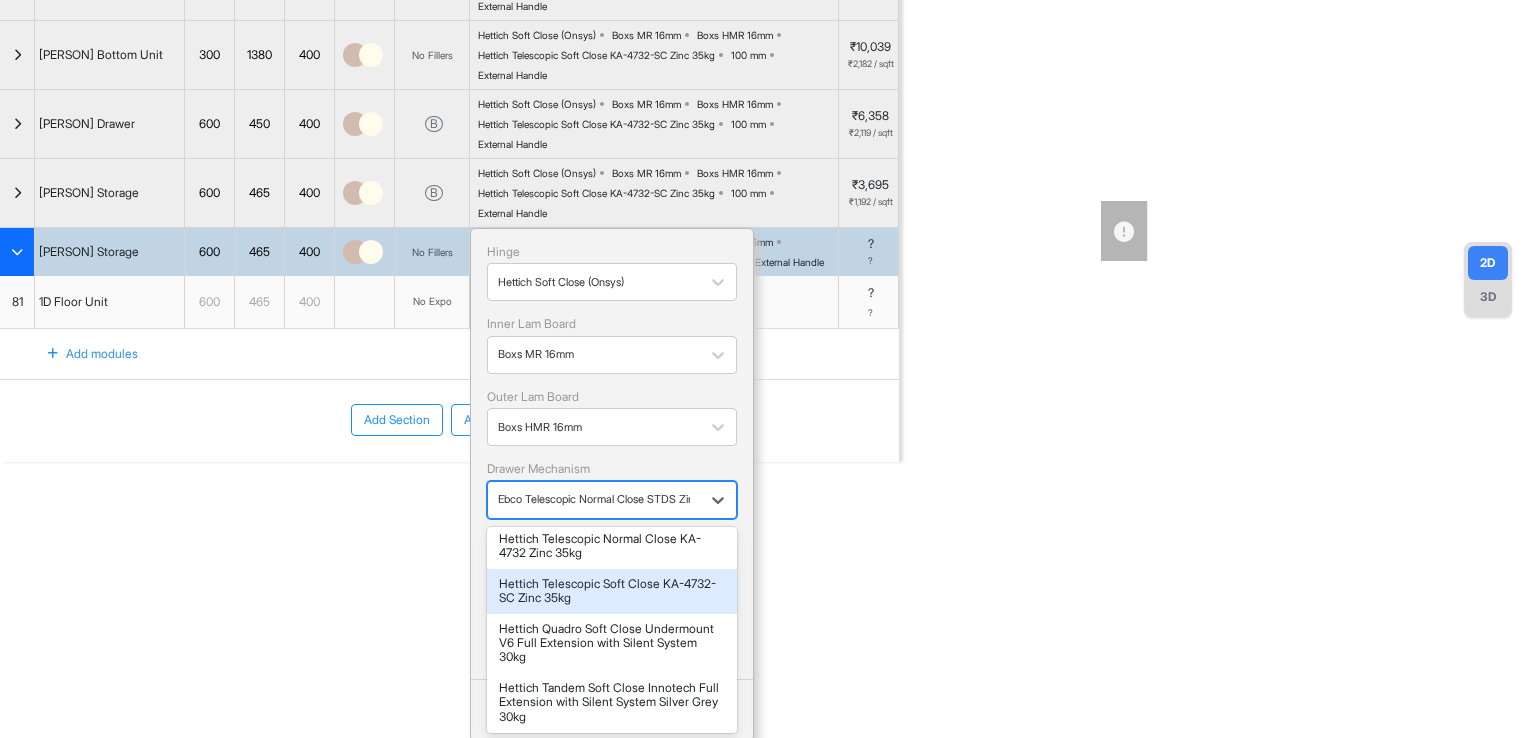 click on "Hettich Telescopic Soft Close KA-4732-SC Zinc 35kg" at bounding box center (612, 591) 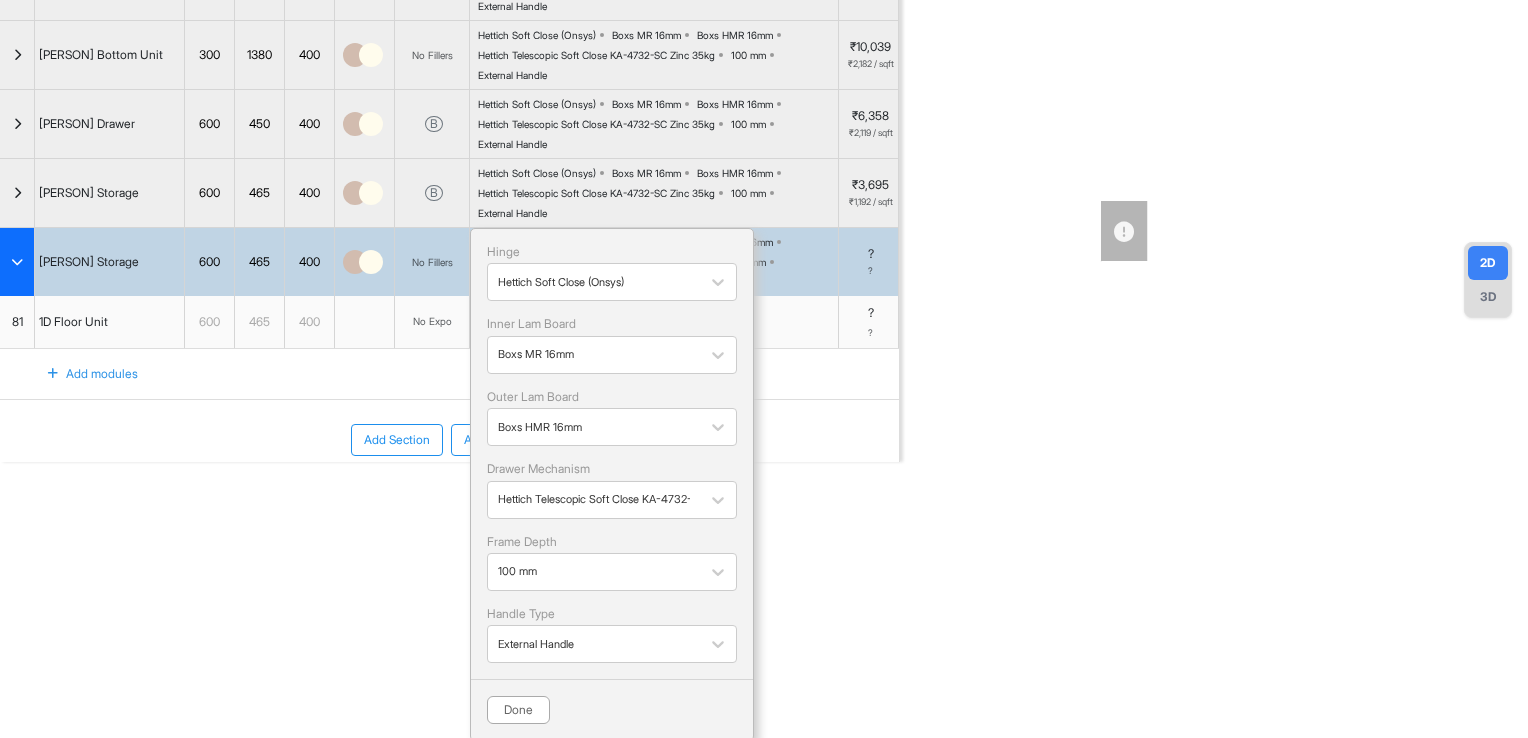click on "Done" at bounding box center [518, 710] 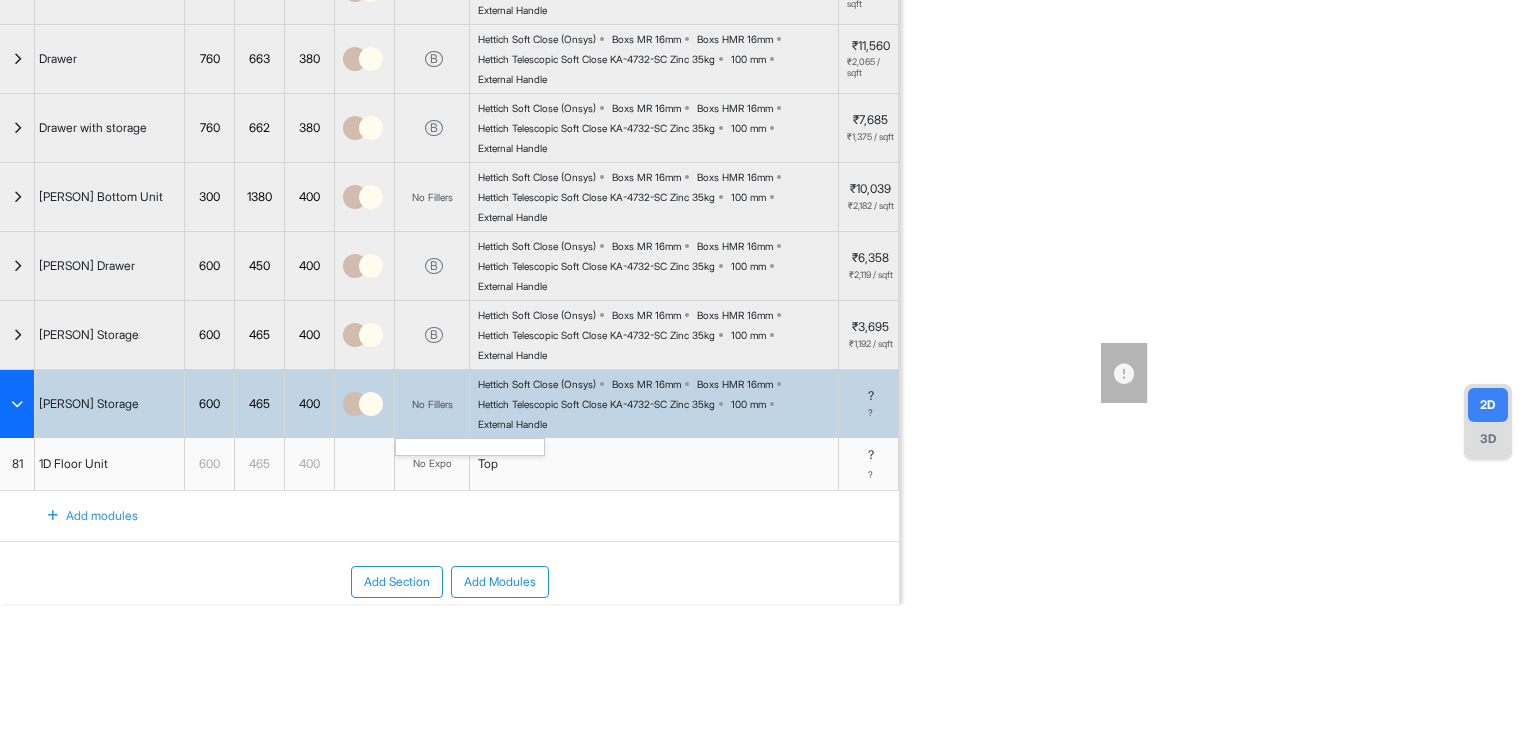 click on "No Fillers" at bounding box center [432, 404] 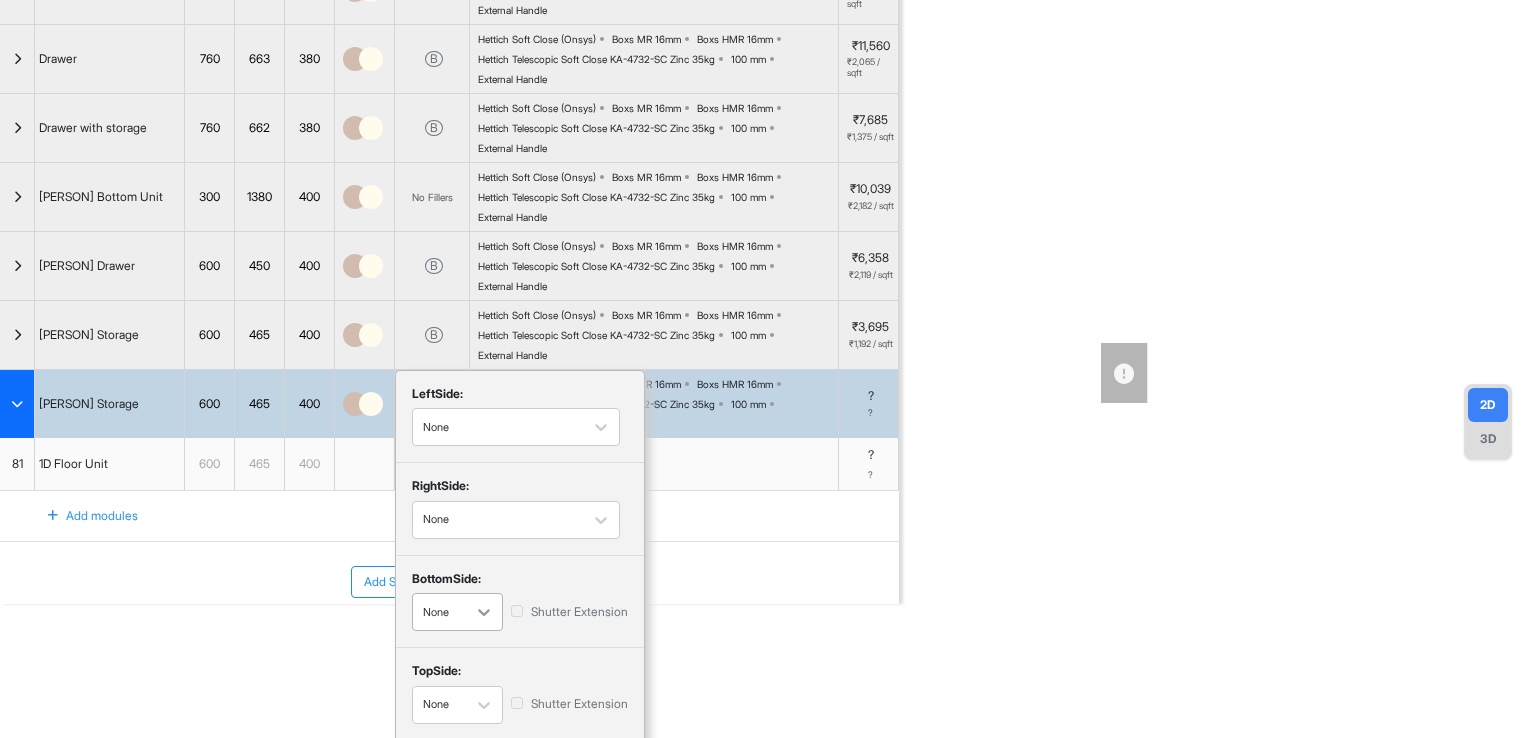 click 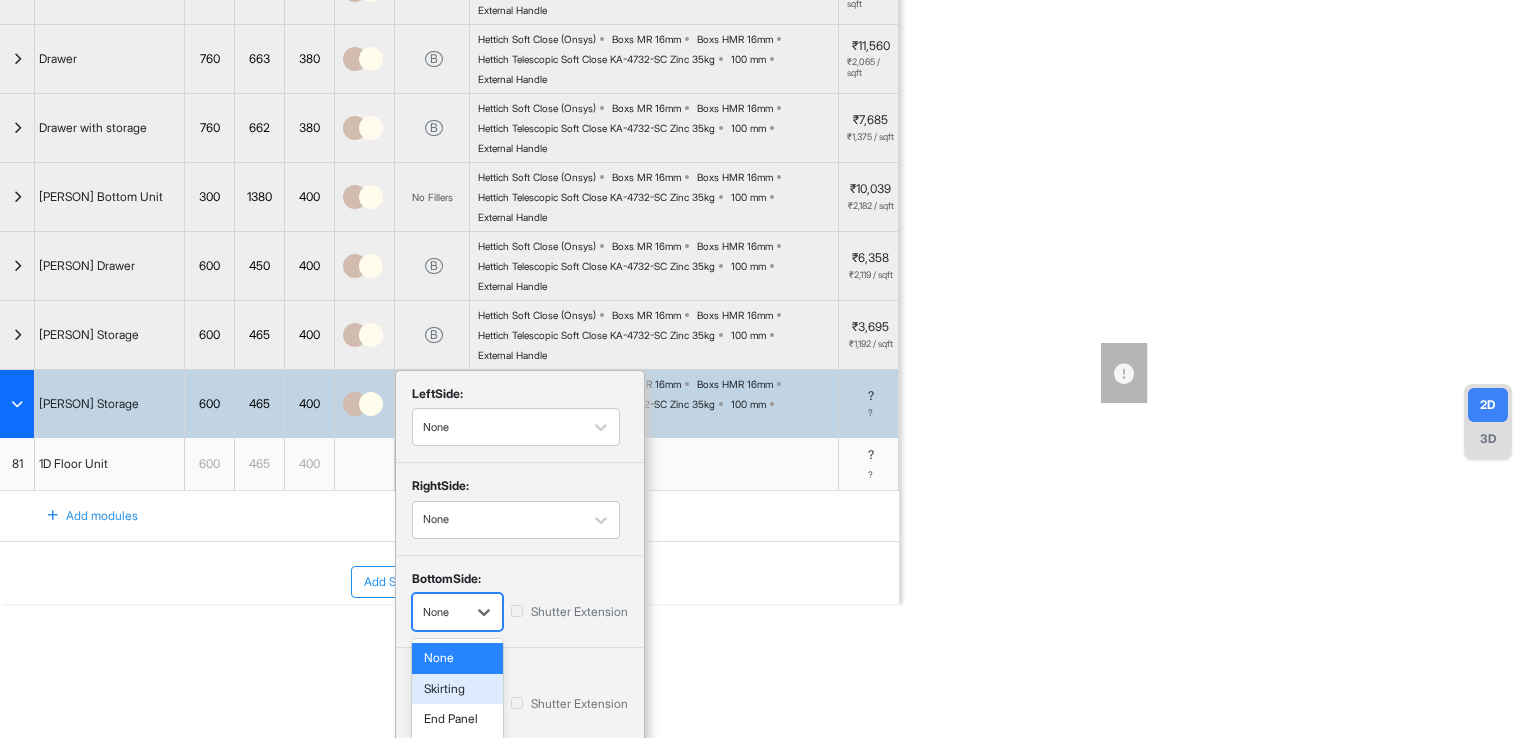 click on "Skirting" at bounding box center (457, 689) 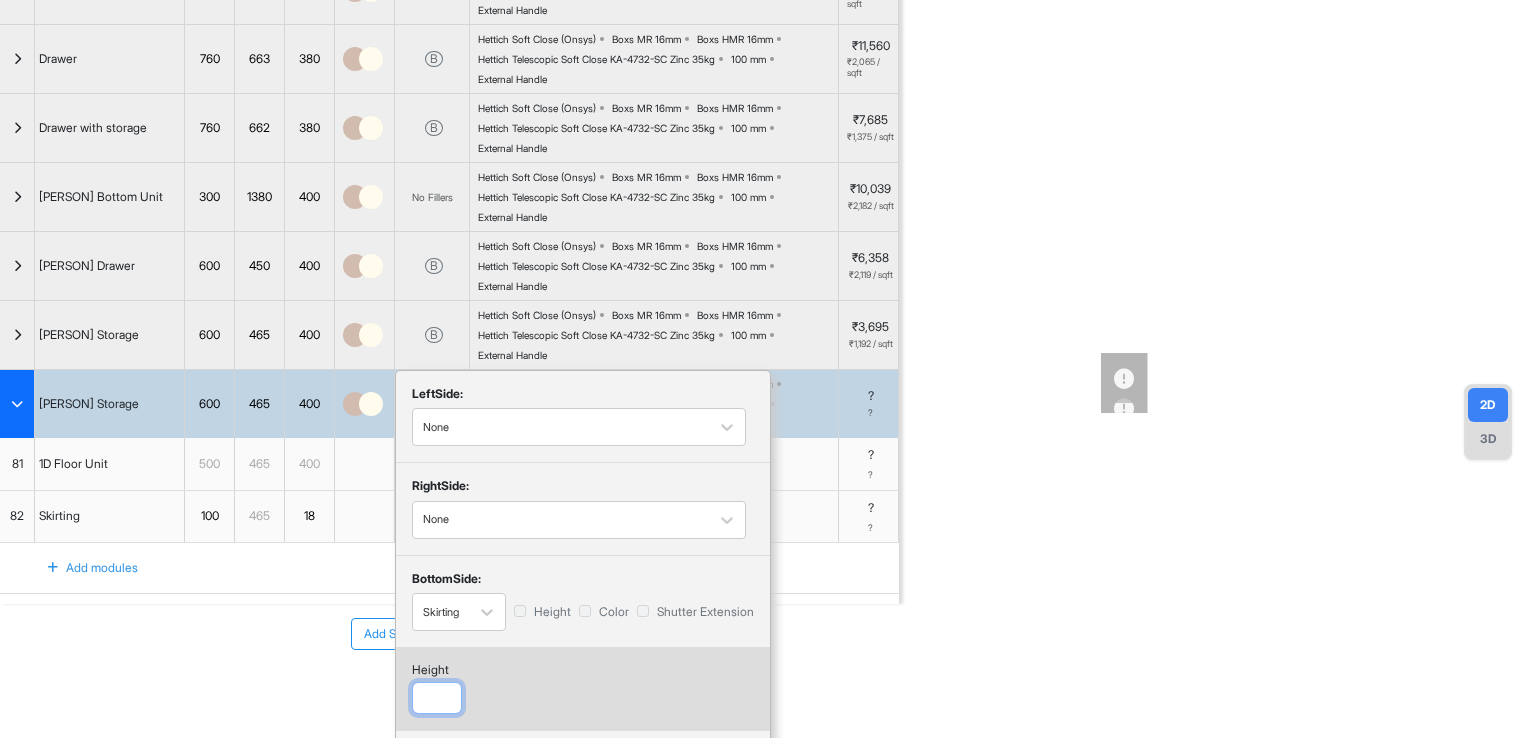 click at bounding box center (437, 698) 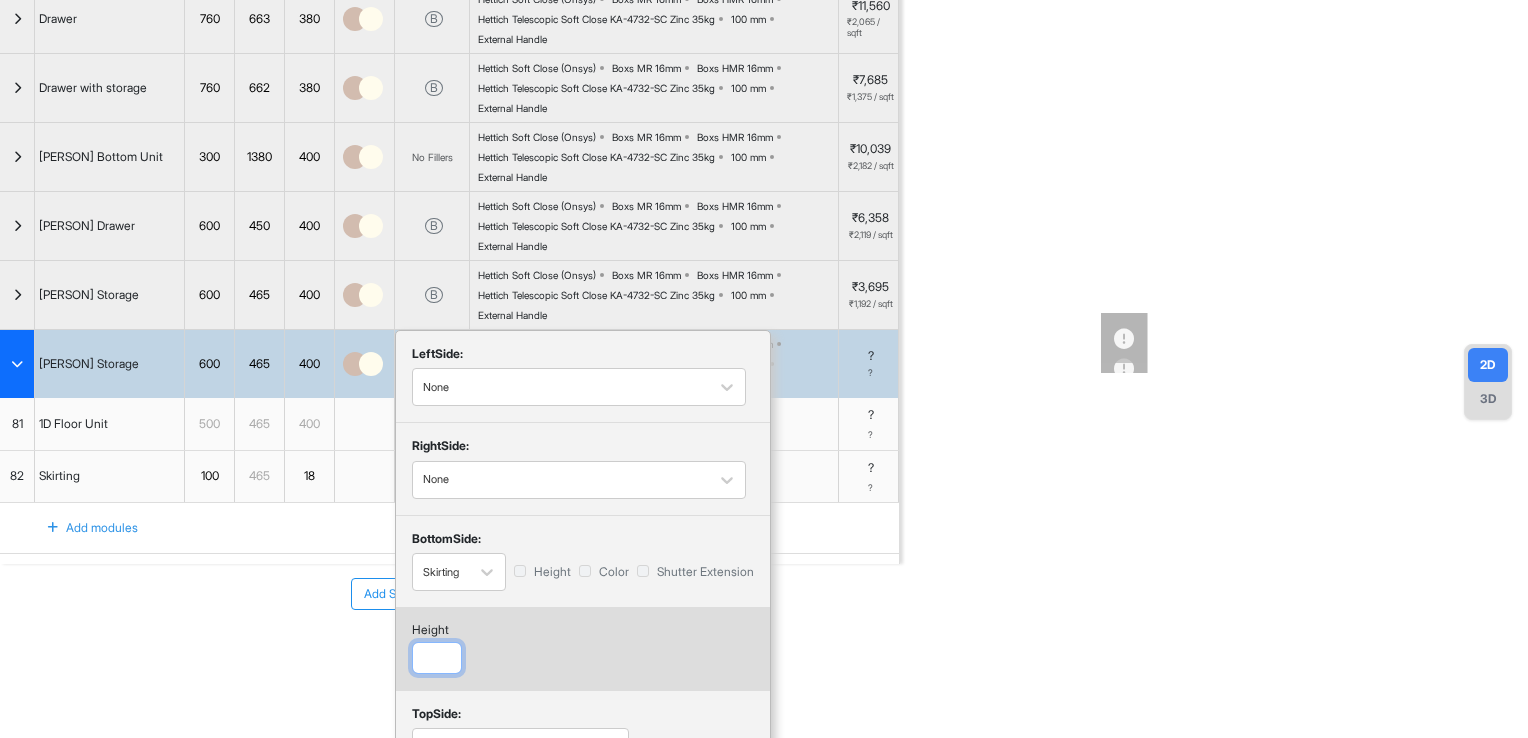 scroll, scrollTop: 328, scrollLeft: 0, axis: vertical 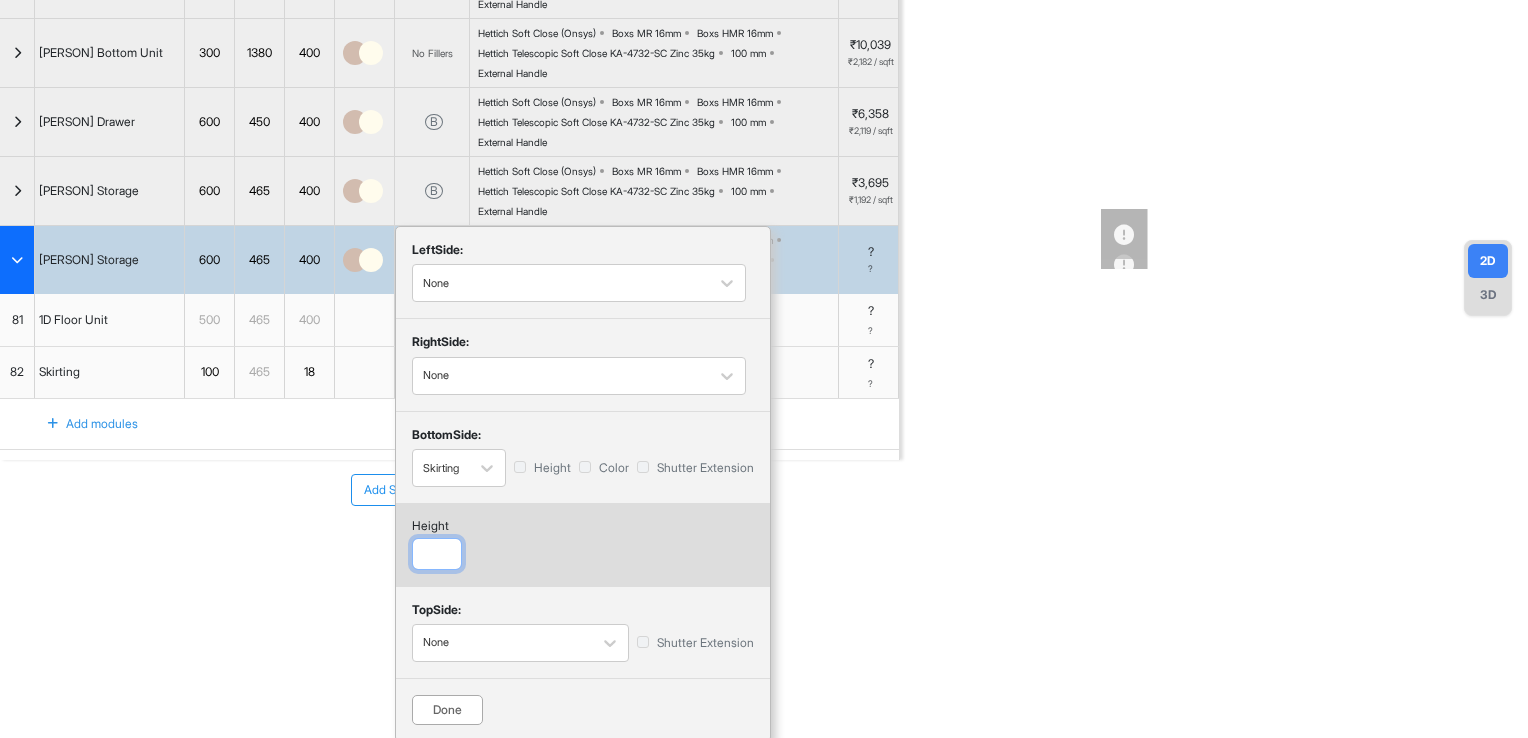 type on "**" 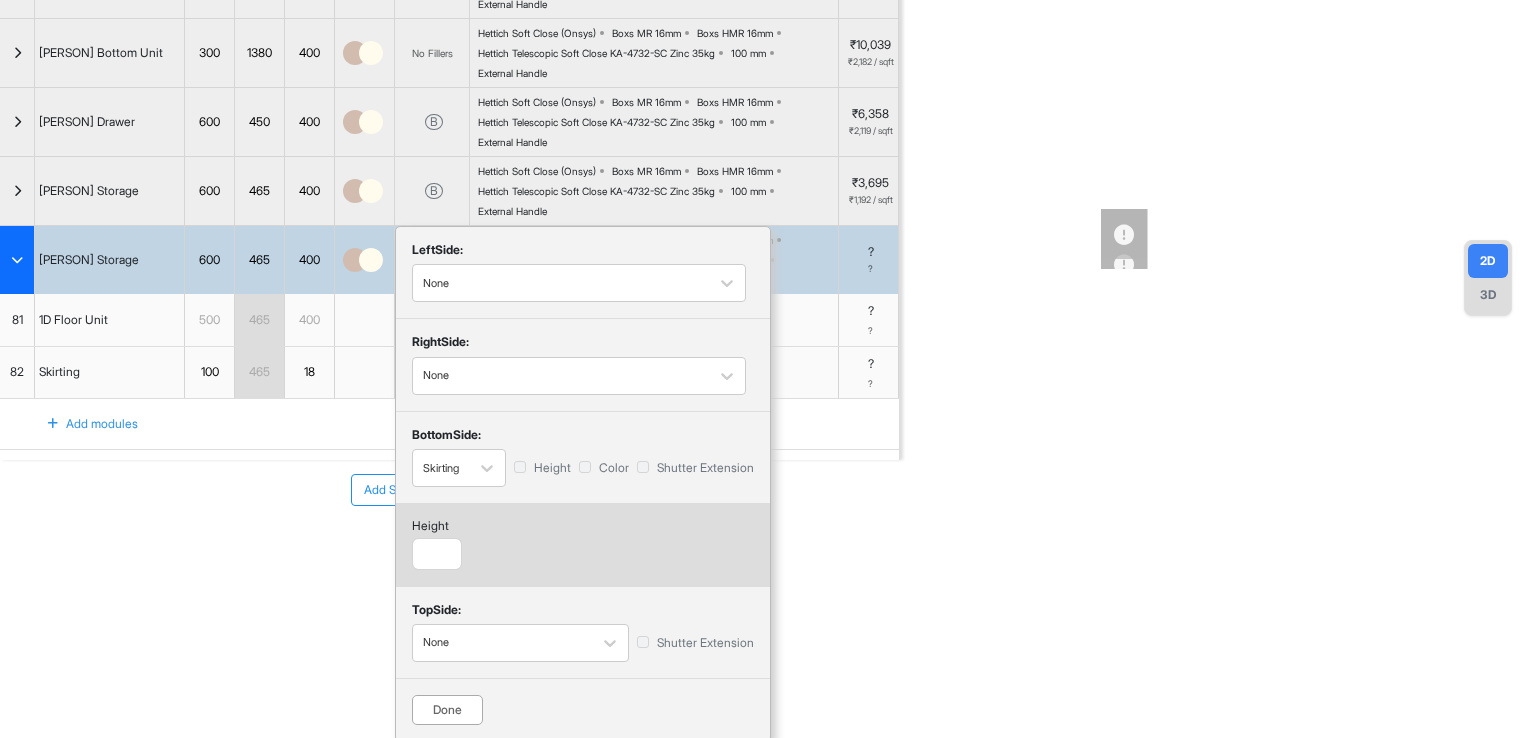 click on "Done" at bounding box center [447, 710] 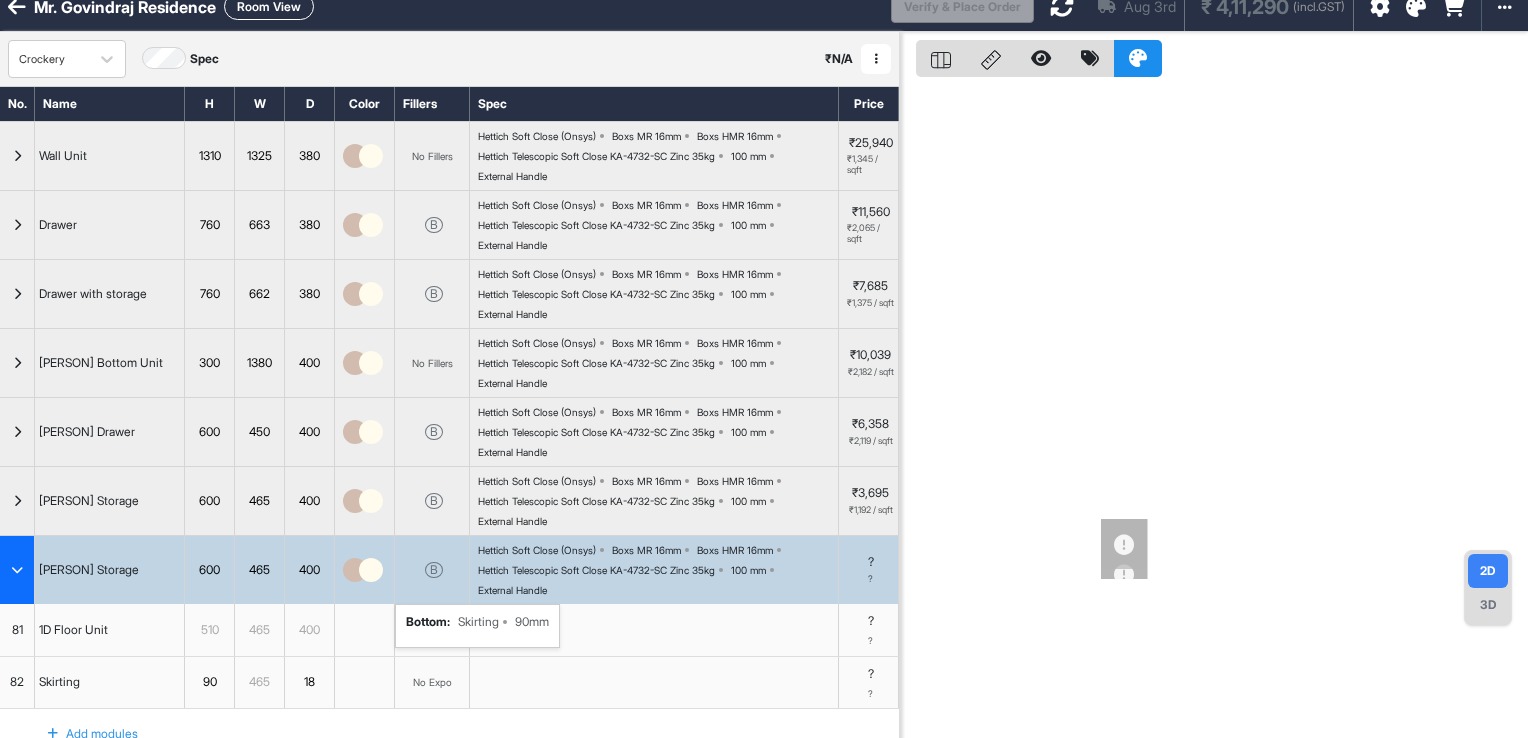 scroll, scrollTop: 0, scrollLeft: 0, axis: both 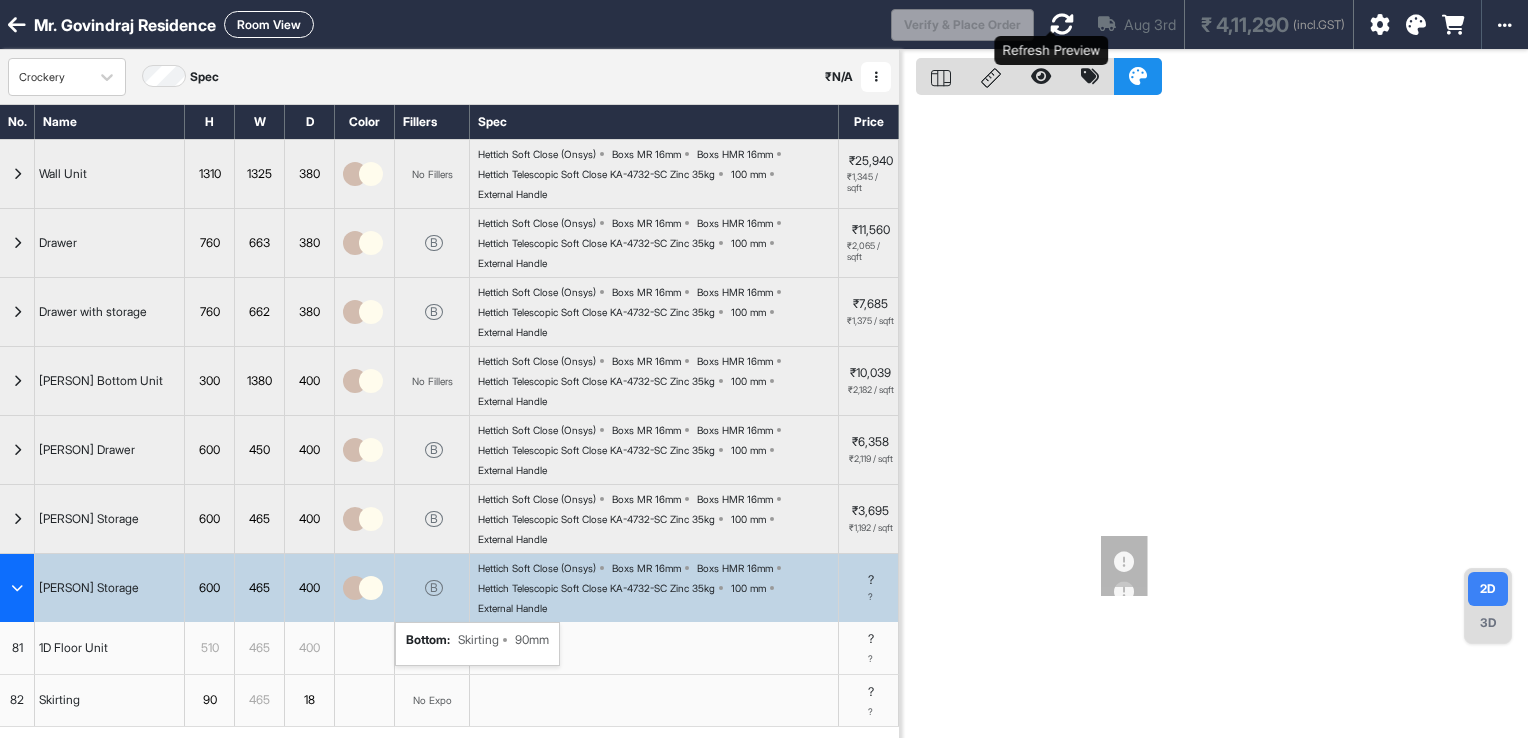click at bounding box center (1062, 24) 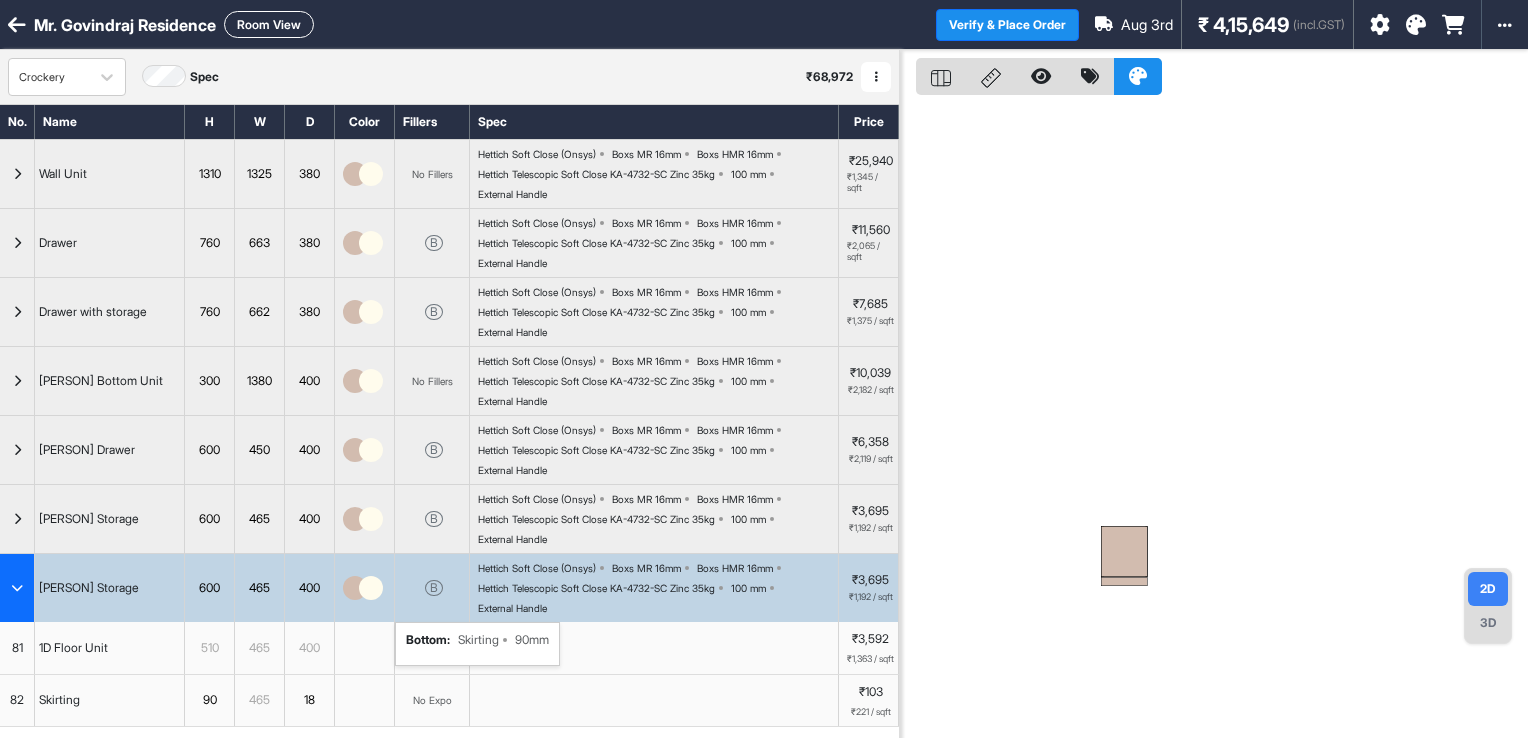 click on "Room View" at bounding box center [269, 24] 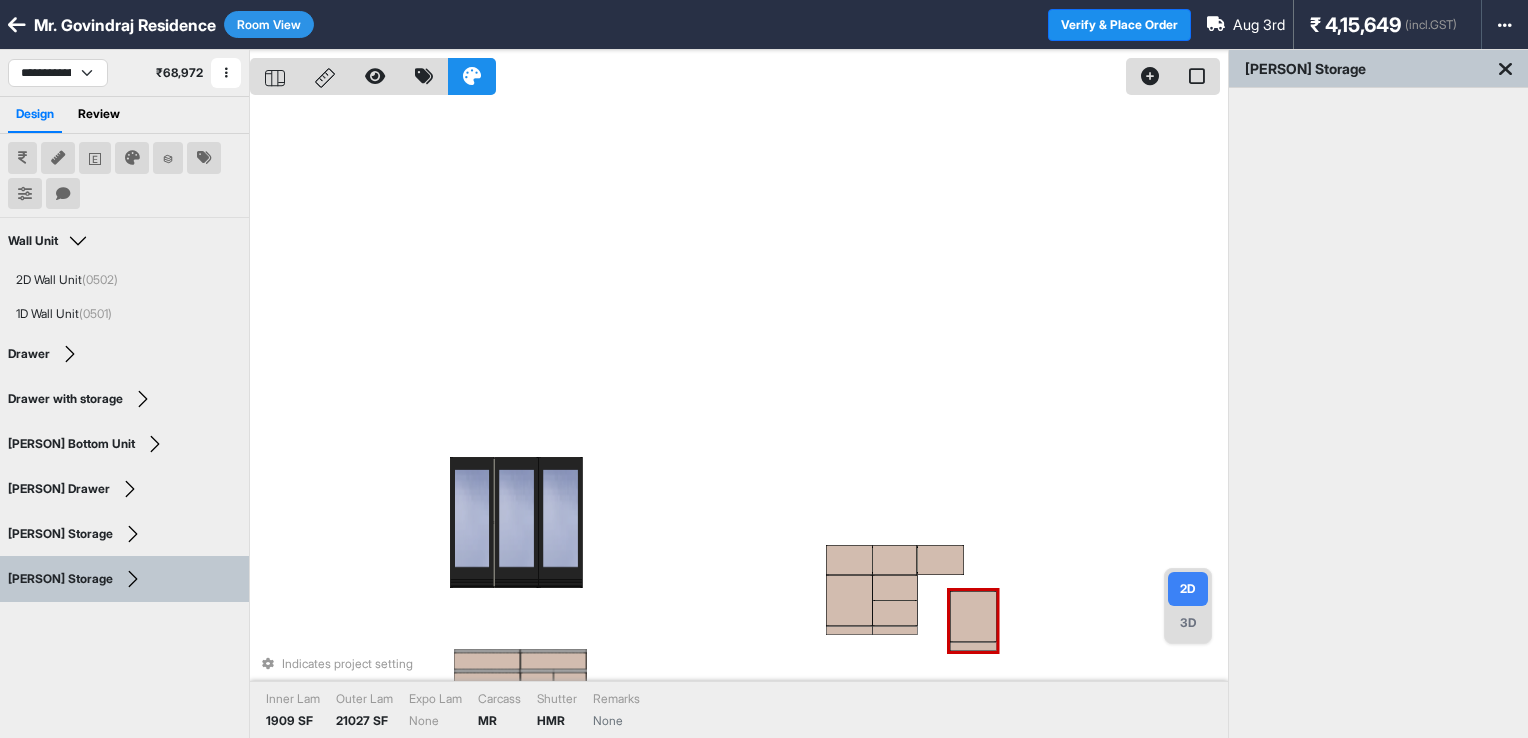 drag, startPoint x: 468, startPoint y: 574, endPoint x: 967, endPoint y: 628, distance: 501.91333 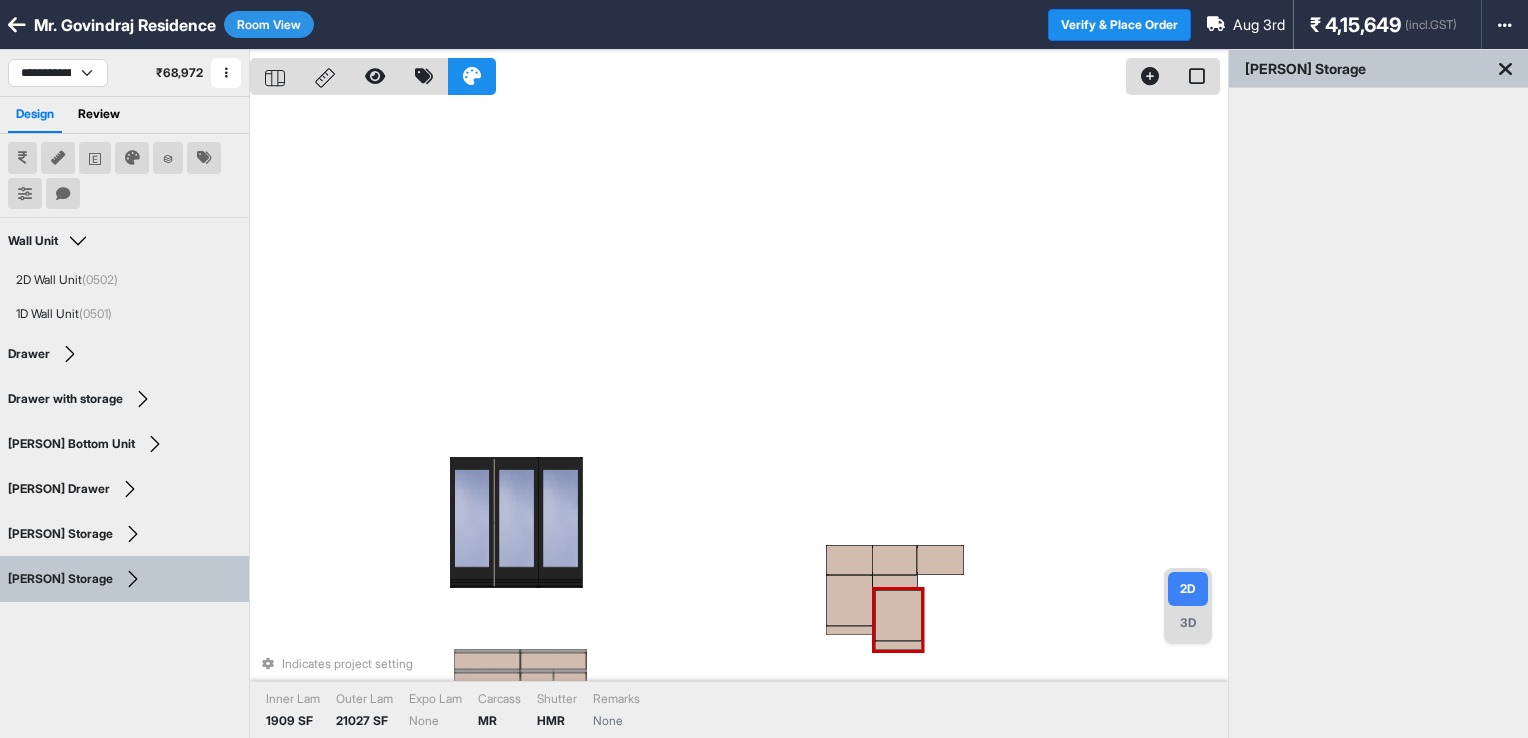 click at bounding box center (898, 615) 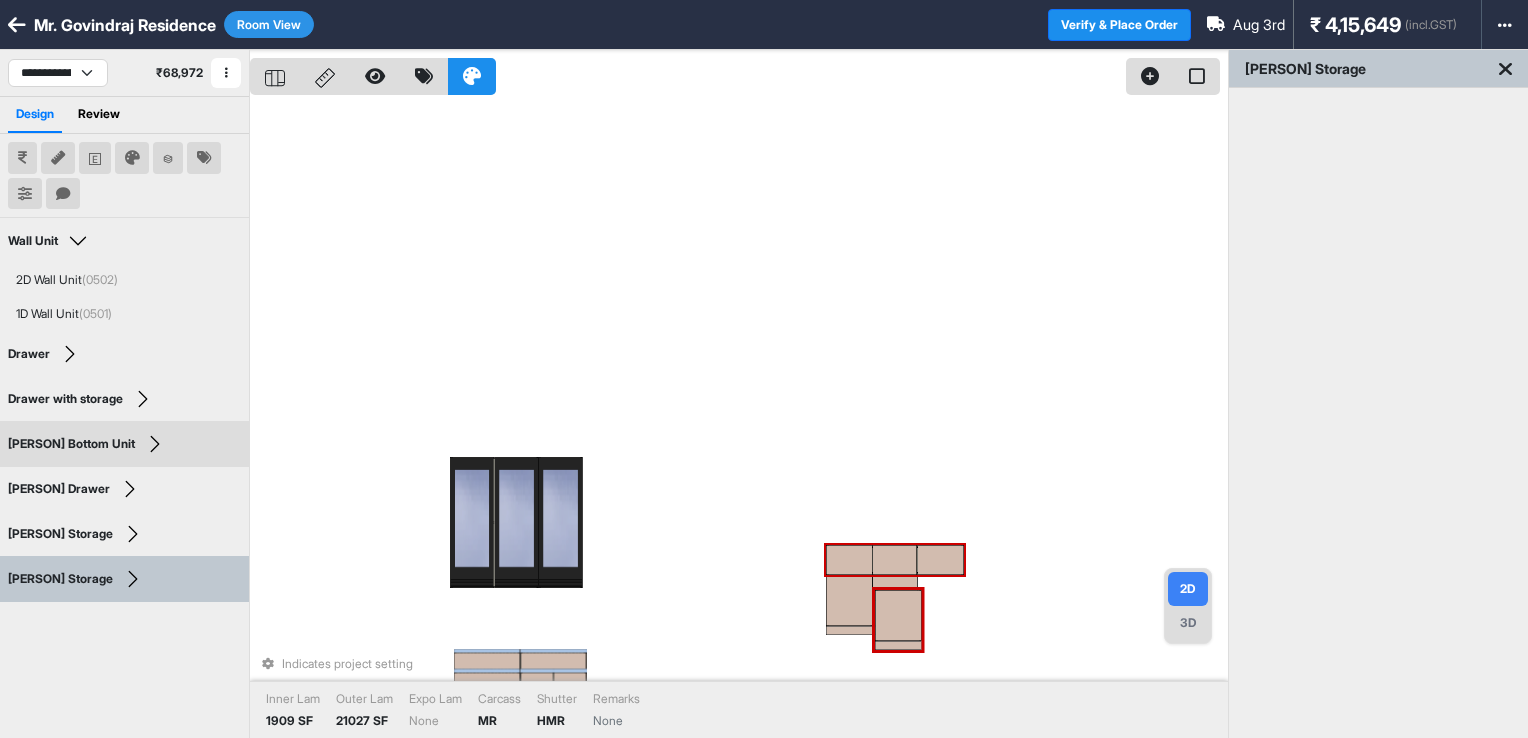 click at bounding box center (941, 560) 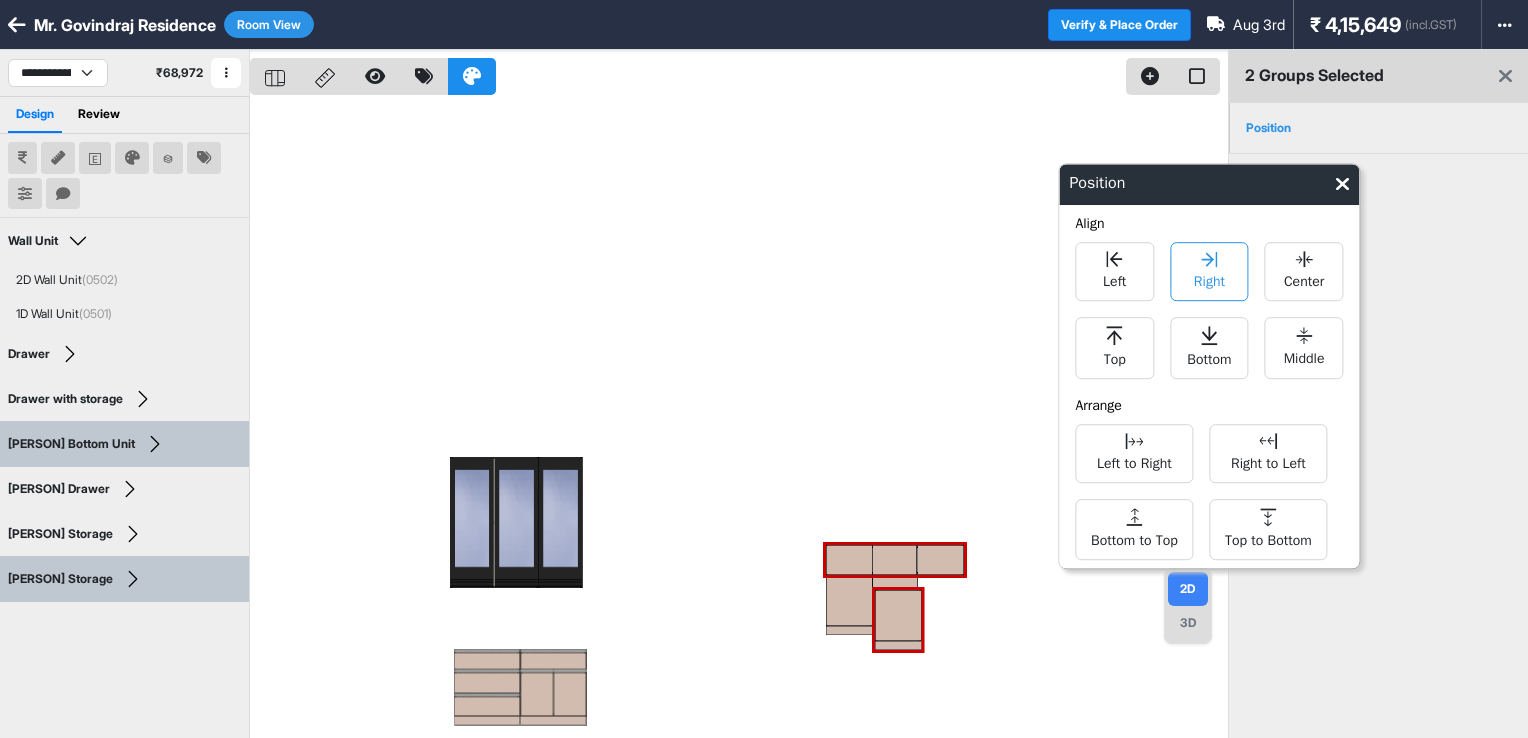 click 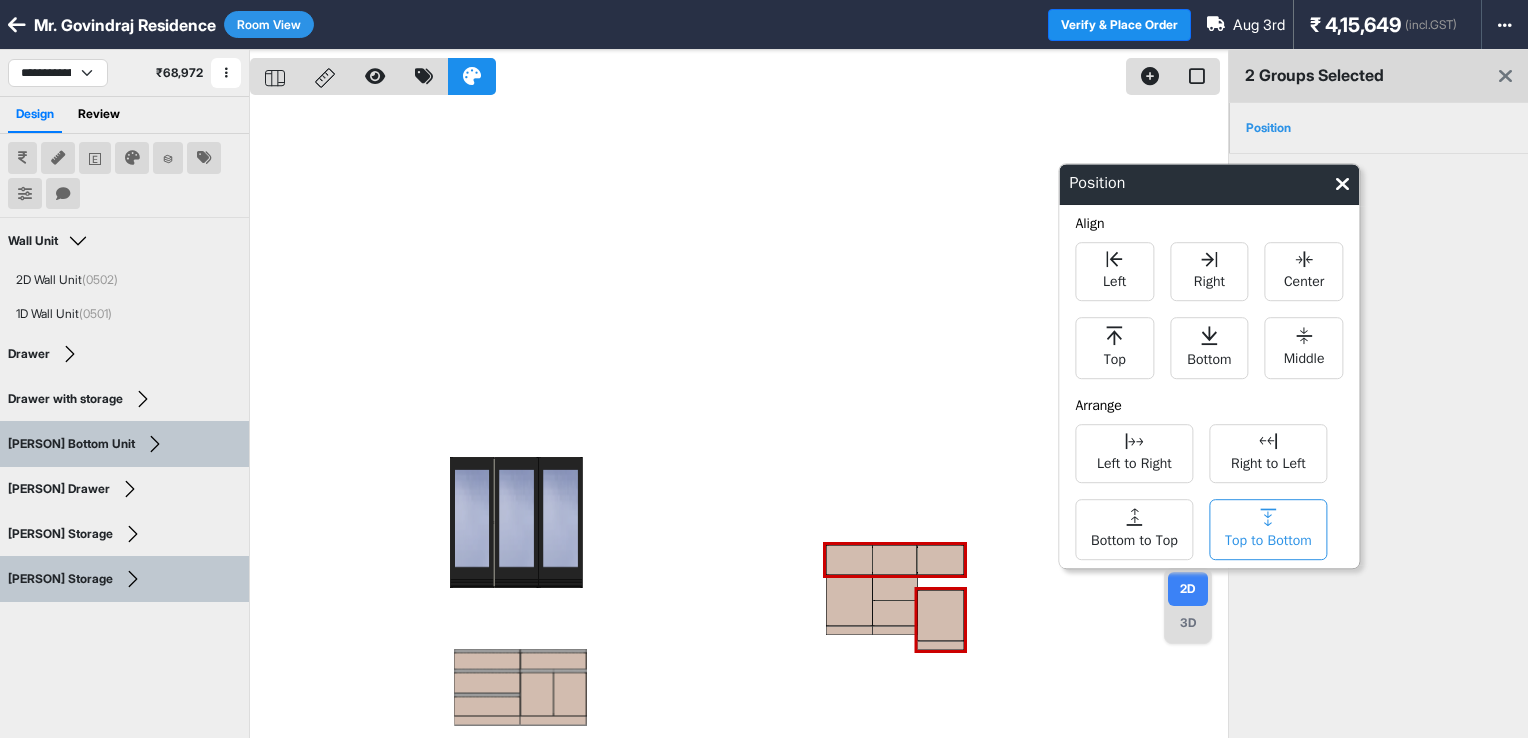 click on "Top to Bottom" at bounding box center (1268, 529) 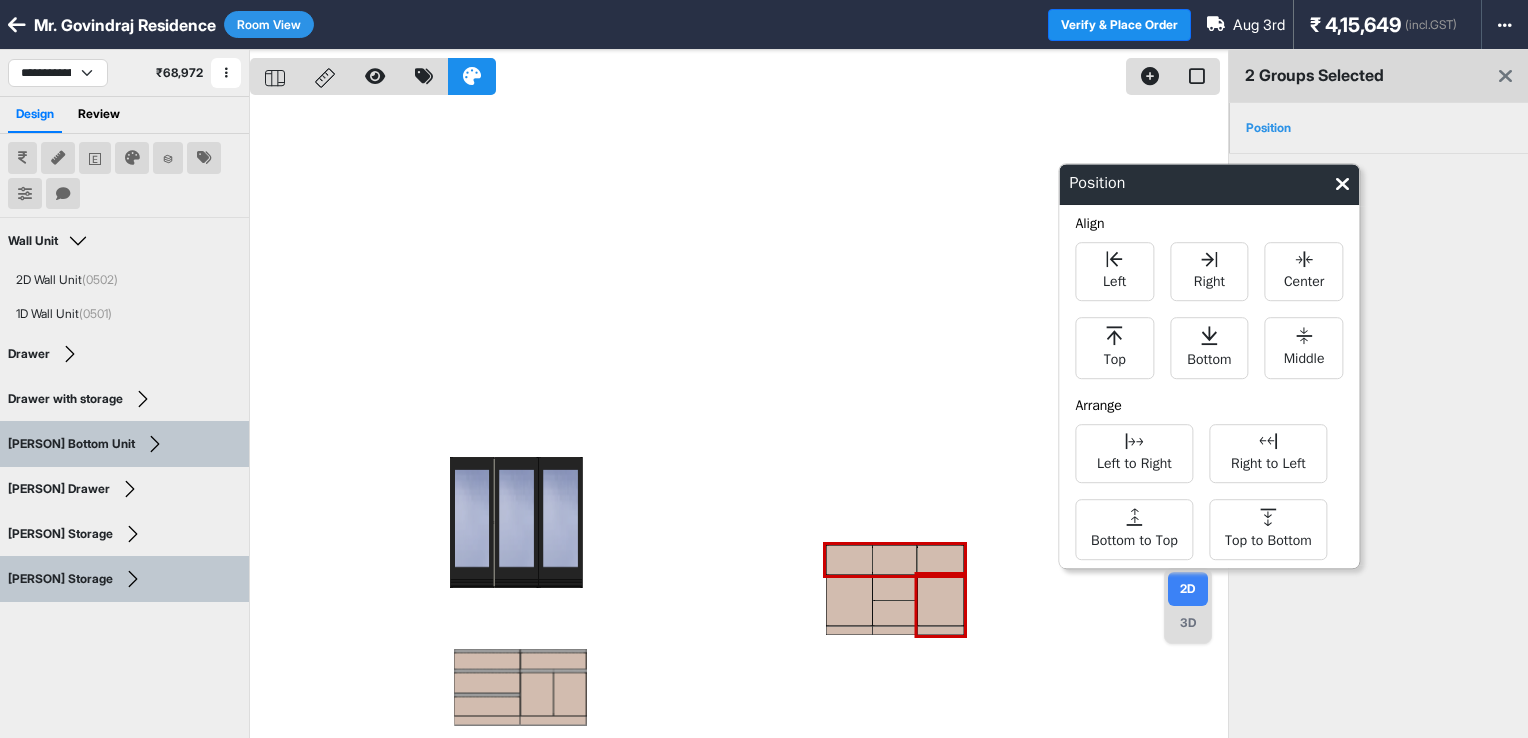 click at bounding box center [739, 419] 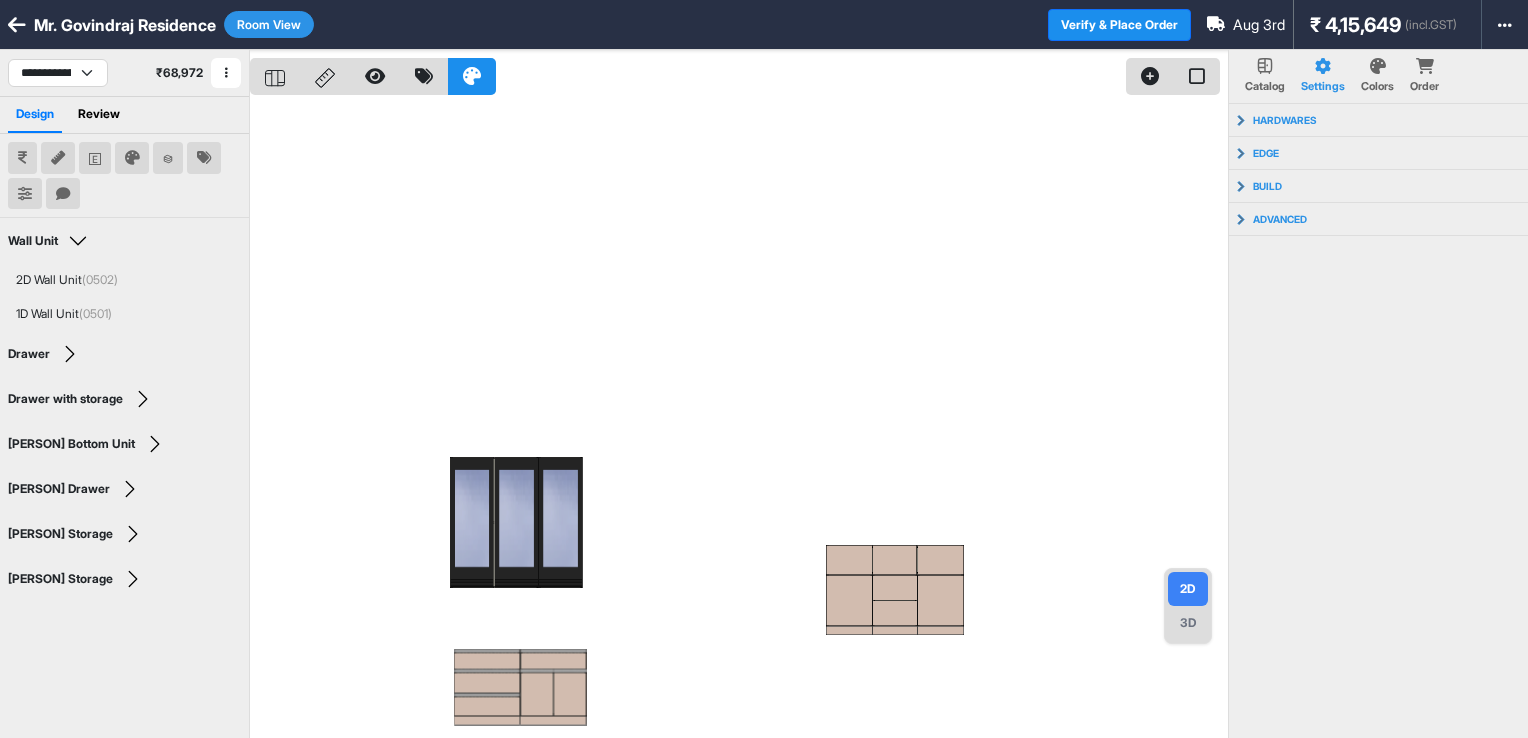 click on "3D" at bounding box center (1188, 623) 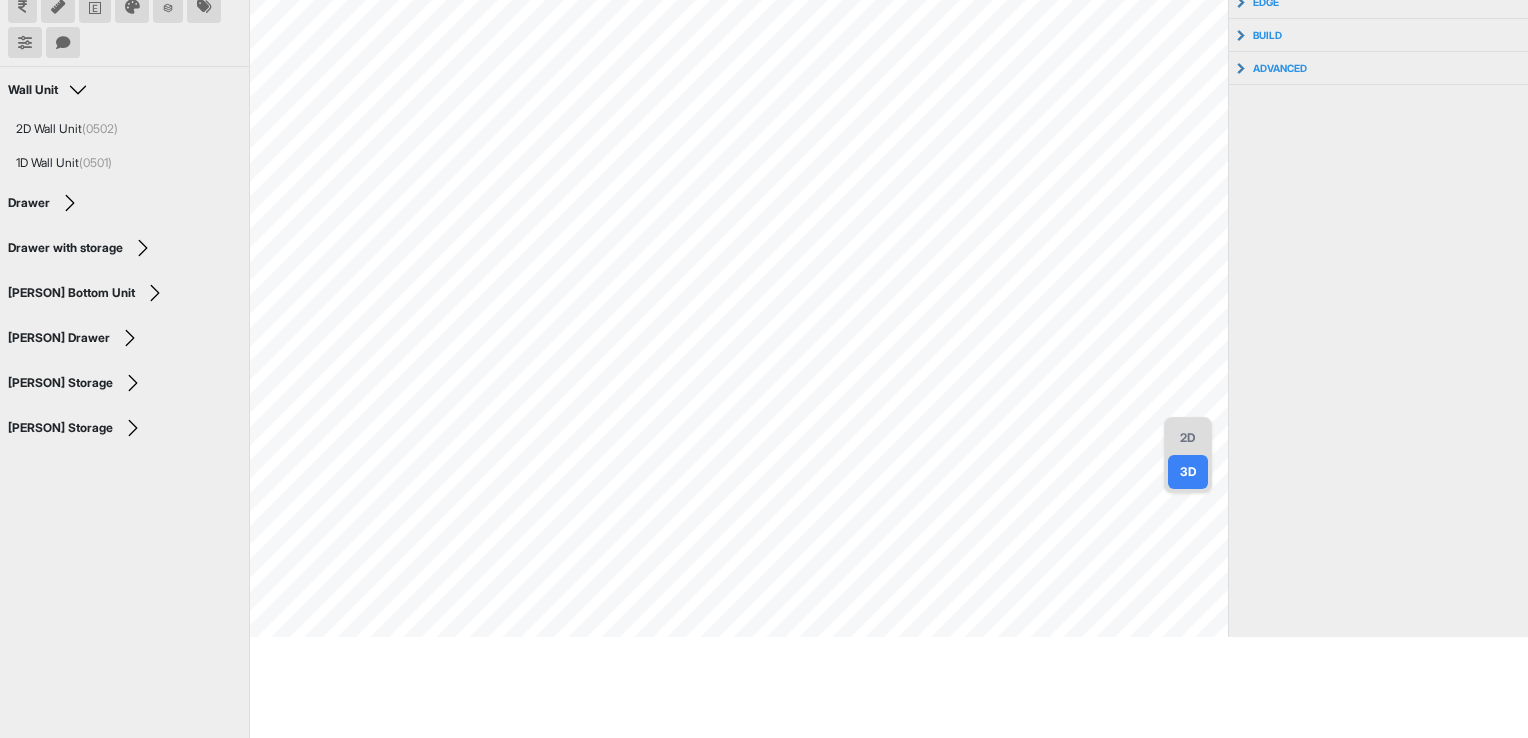 scroll, scrollTop: 0, scrollLeft: 0, axis: both 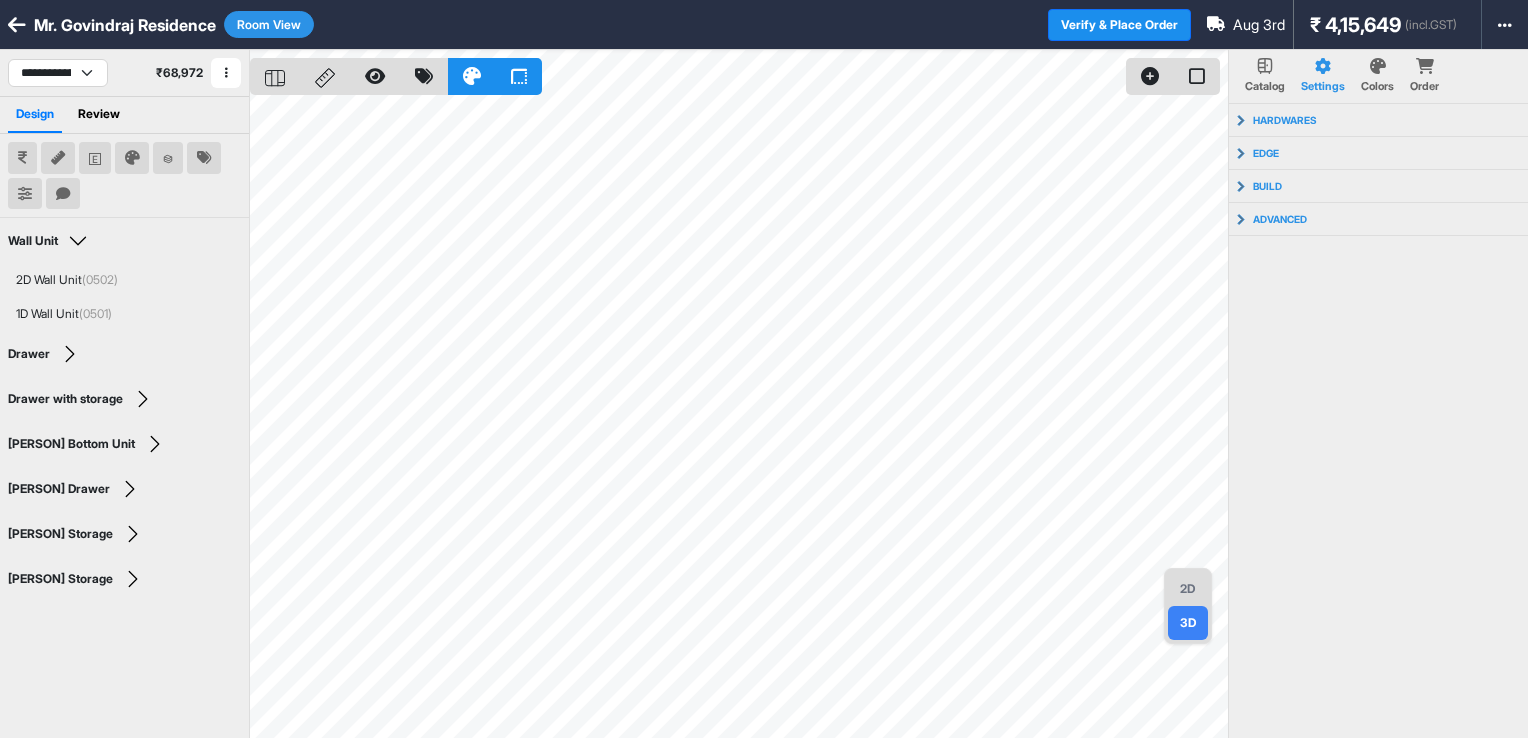 click on "2D" at bounding box center (1188, 589) 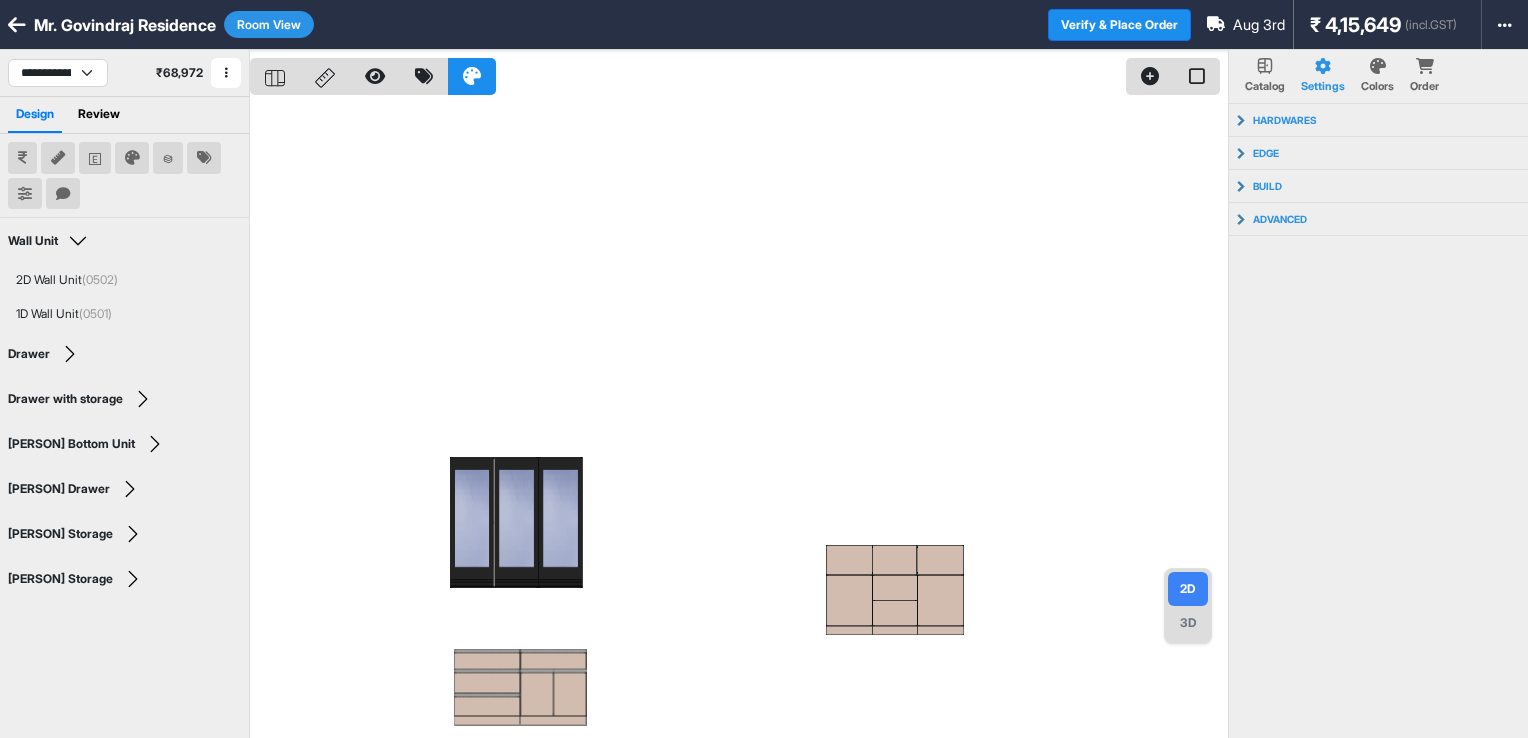 click on "Room View" at bounding box center (269, 24) 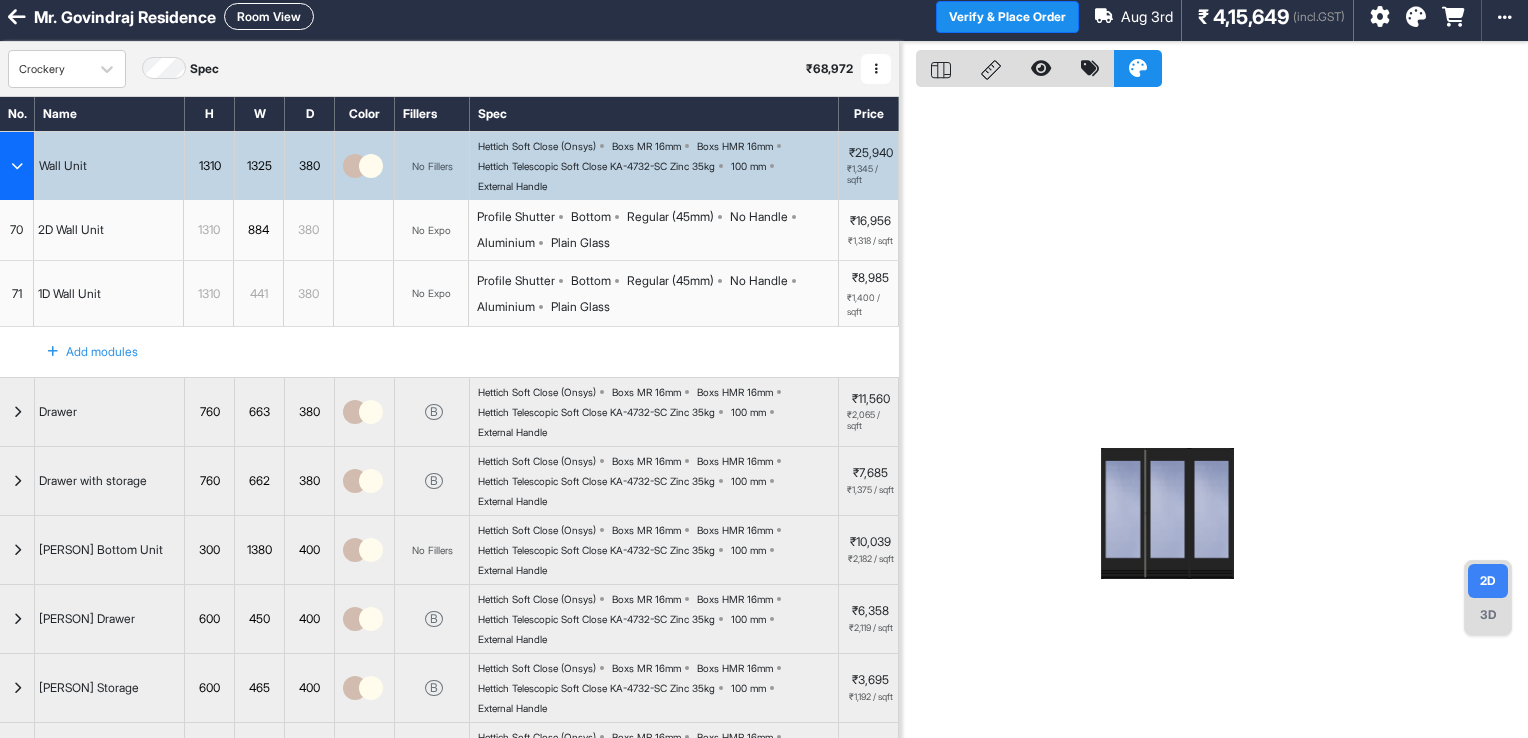 scroll, scrollTop: 0, scrollLeft: 0, axis: both 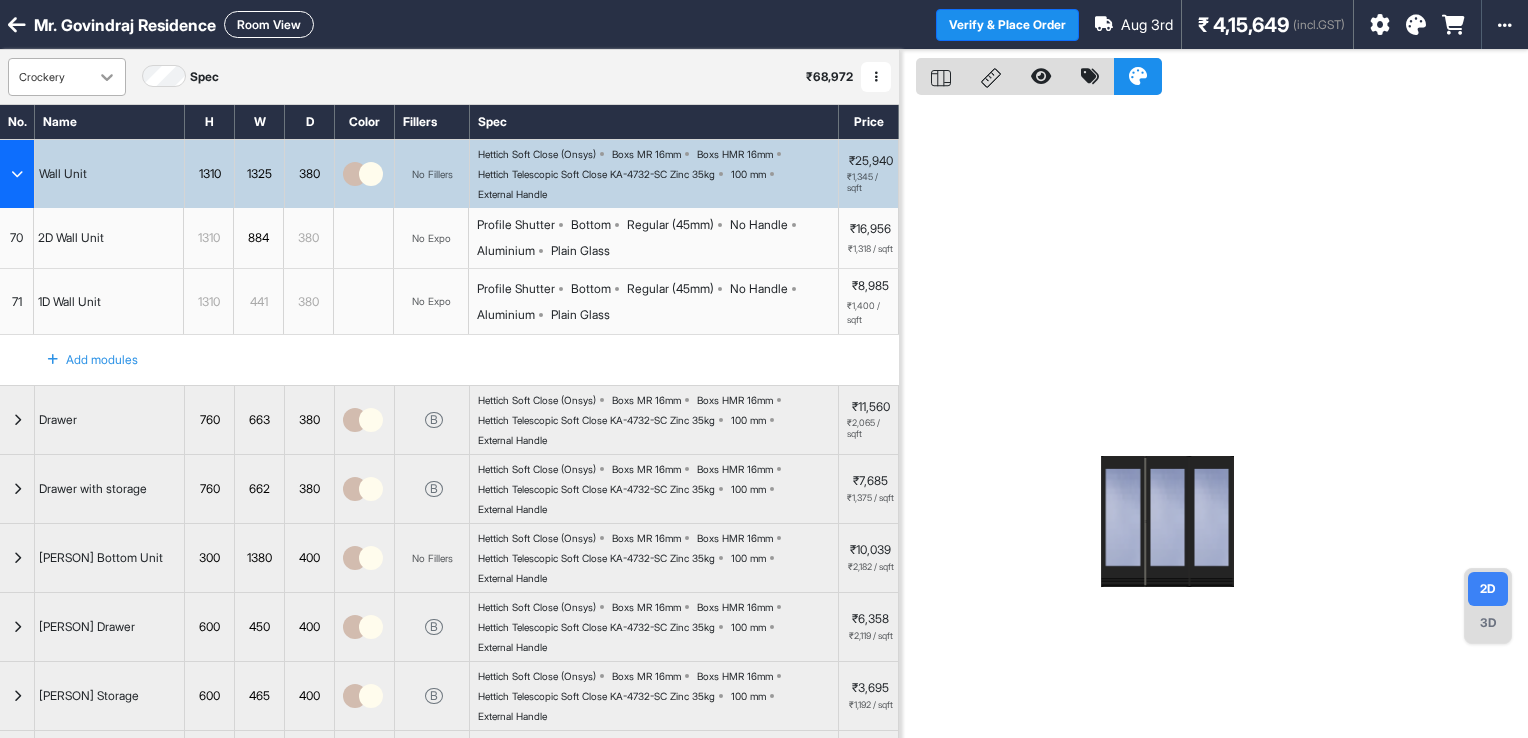 click 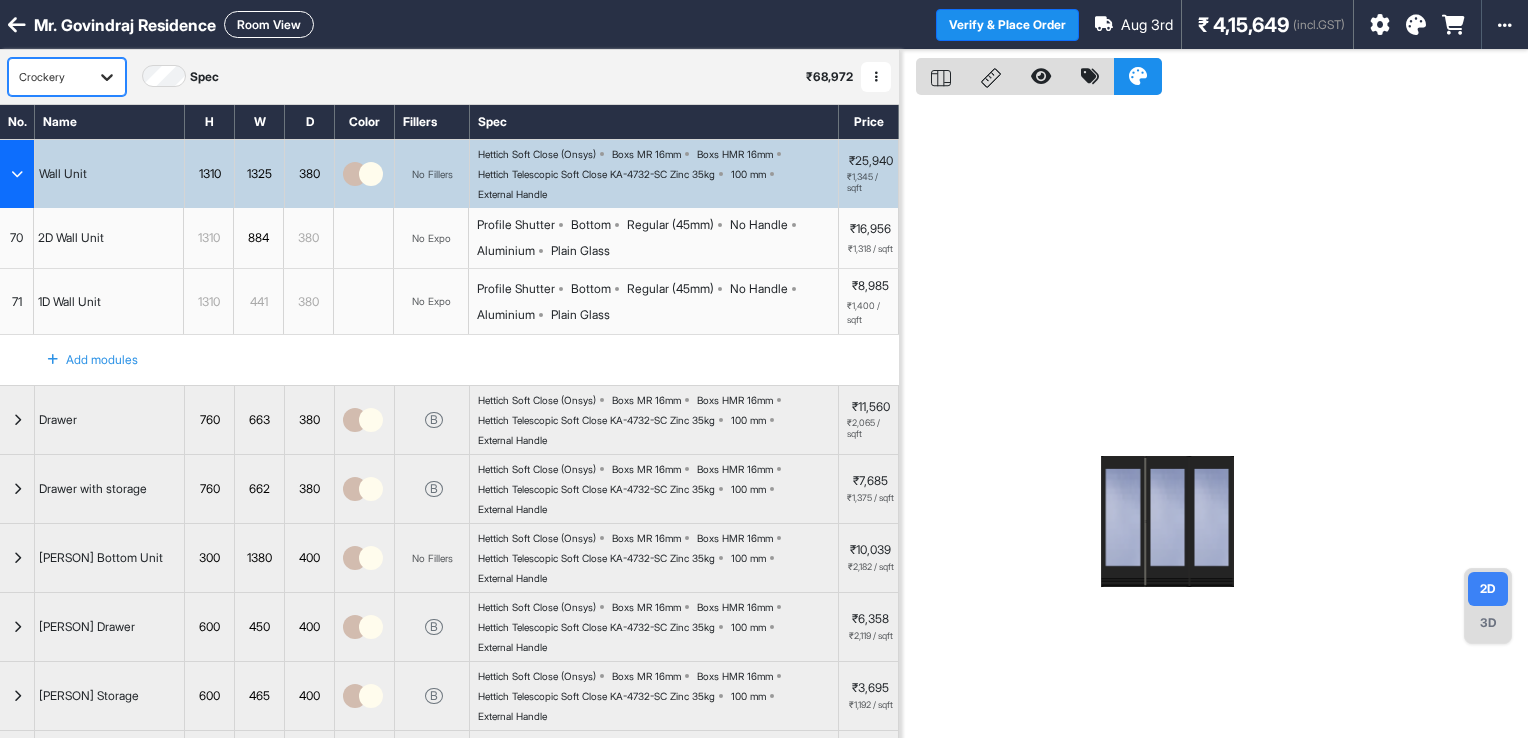 click 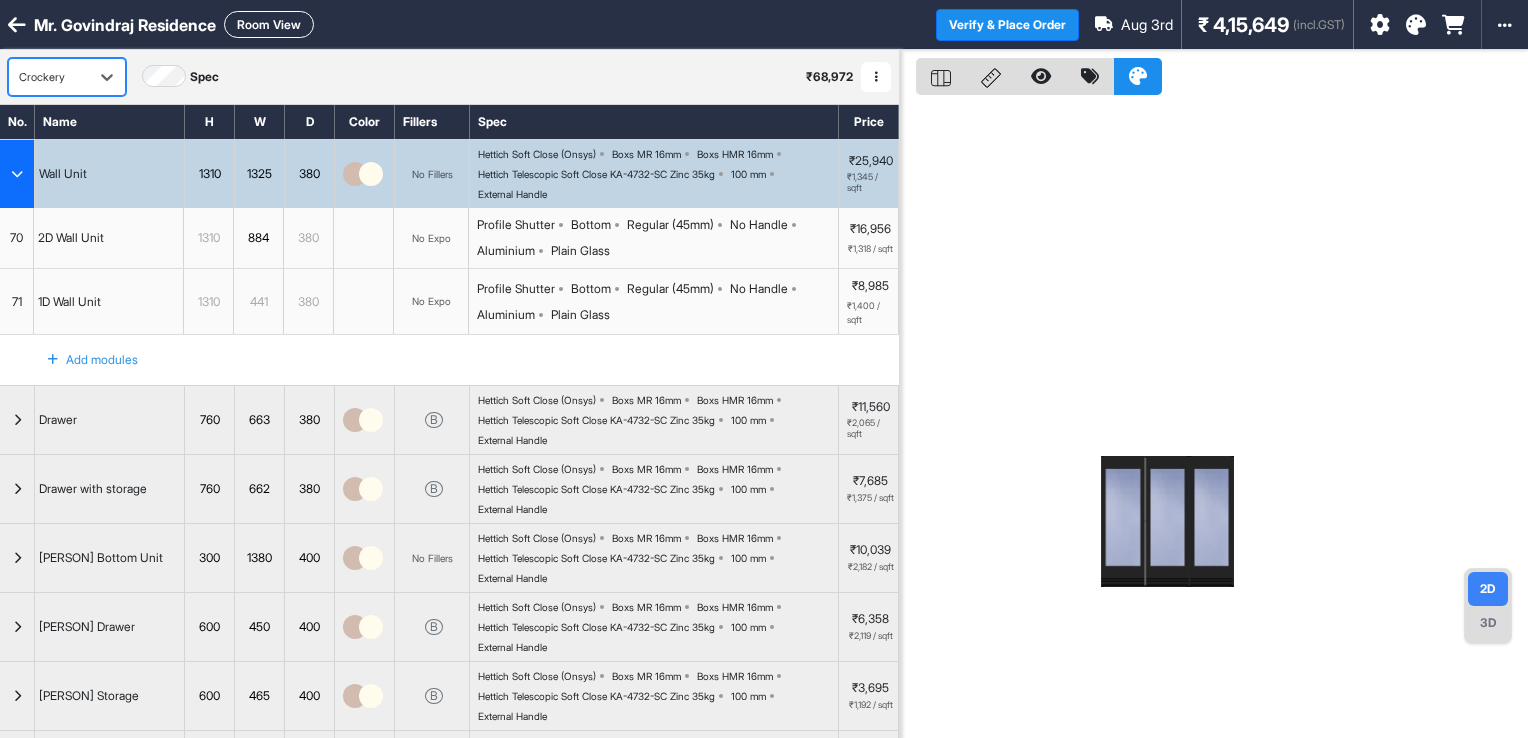 click at bounding box center [876, 77] 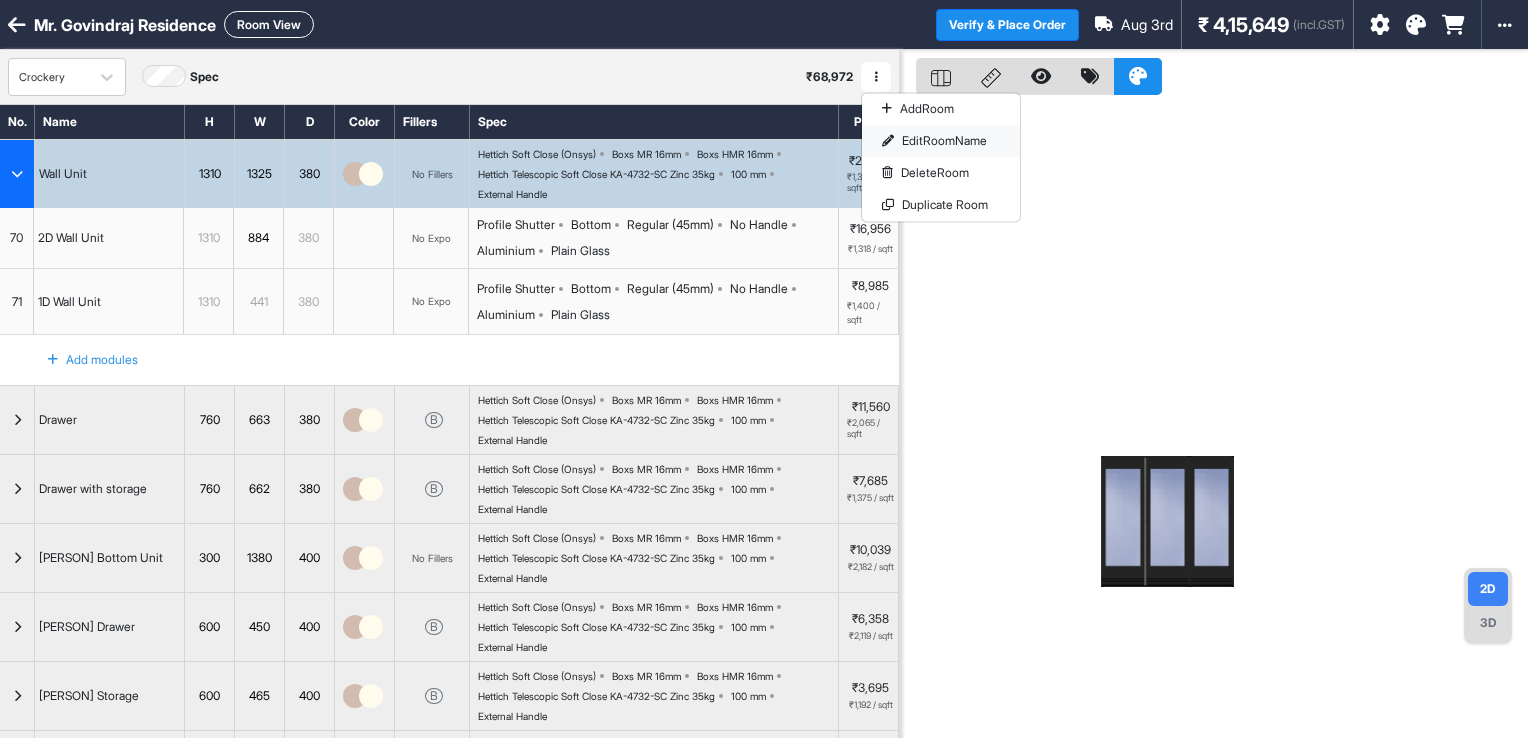 click on "Edit  Room  Name" at bounding box center [941, 141] 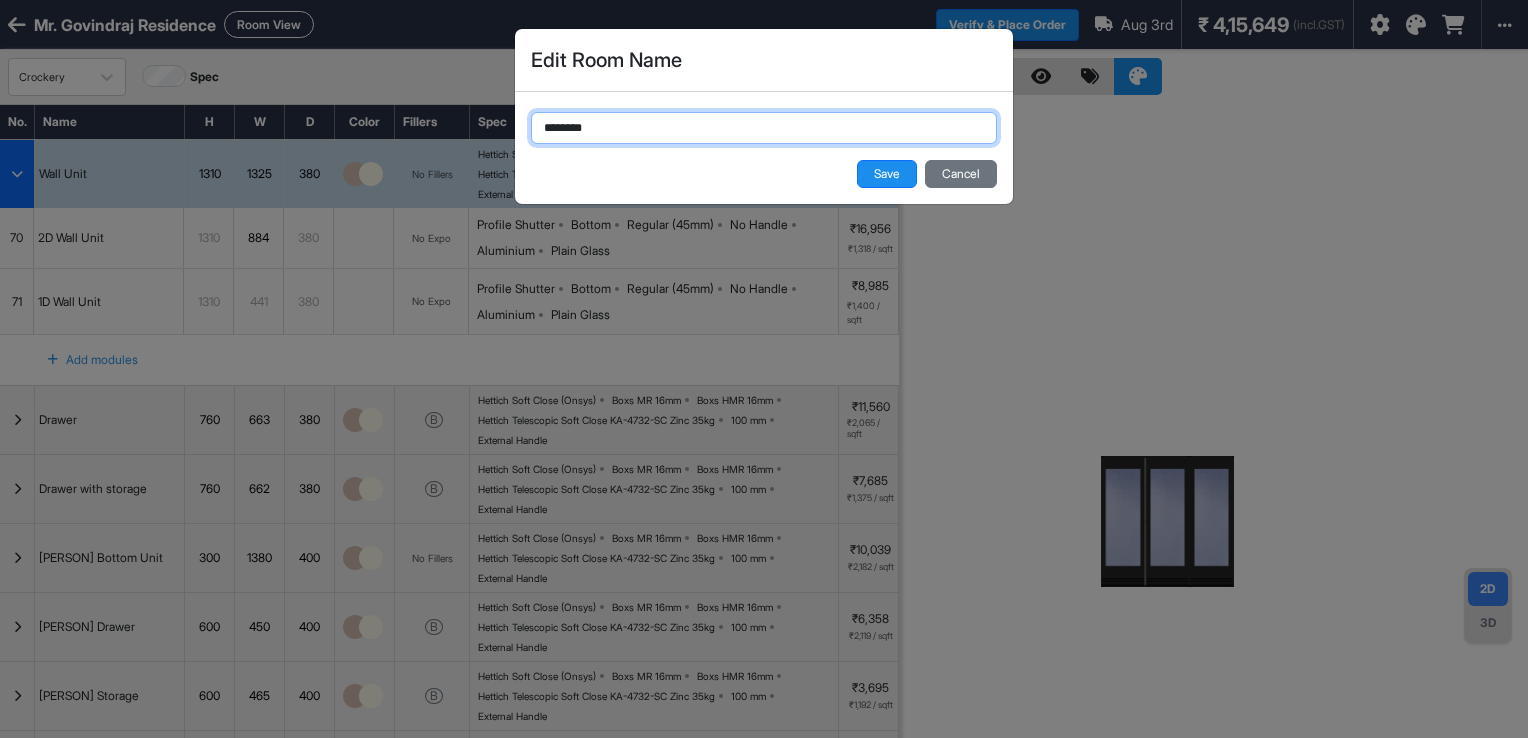 click on "********" at bounding box center (764, 128) 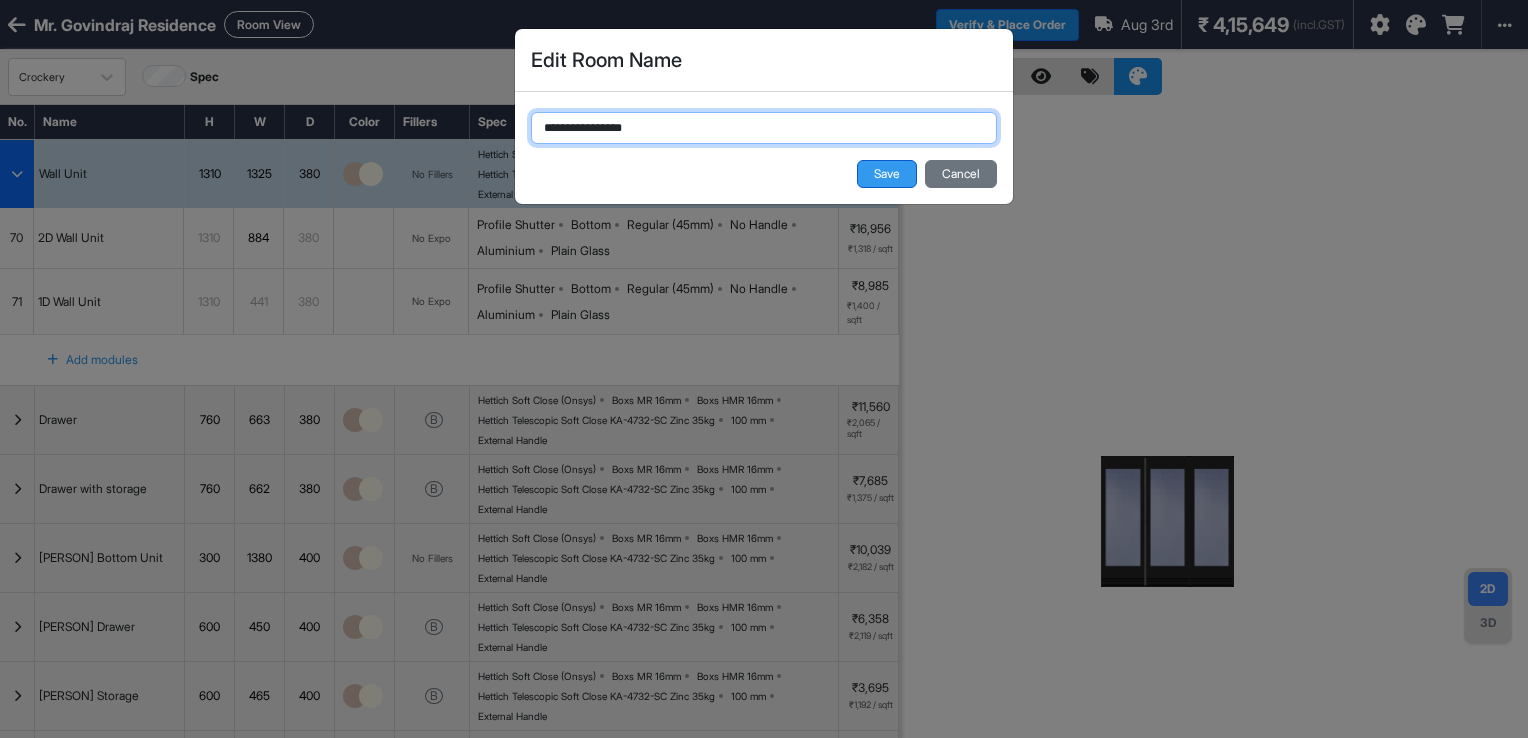 type on "**********" 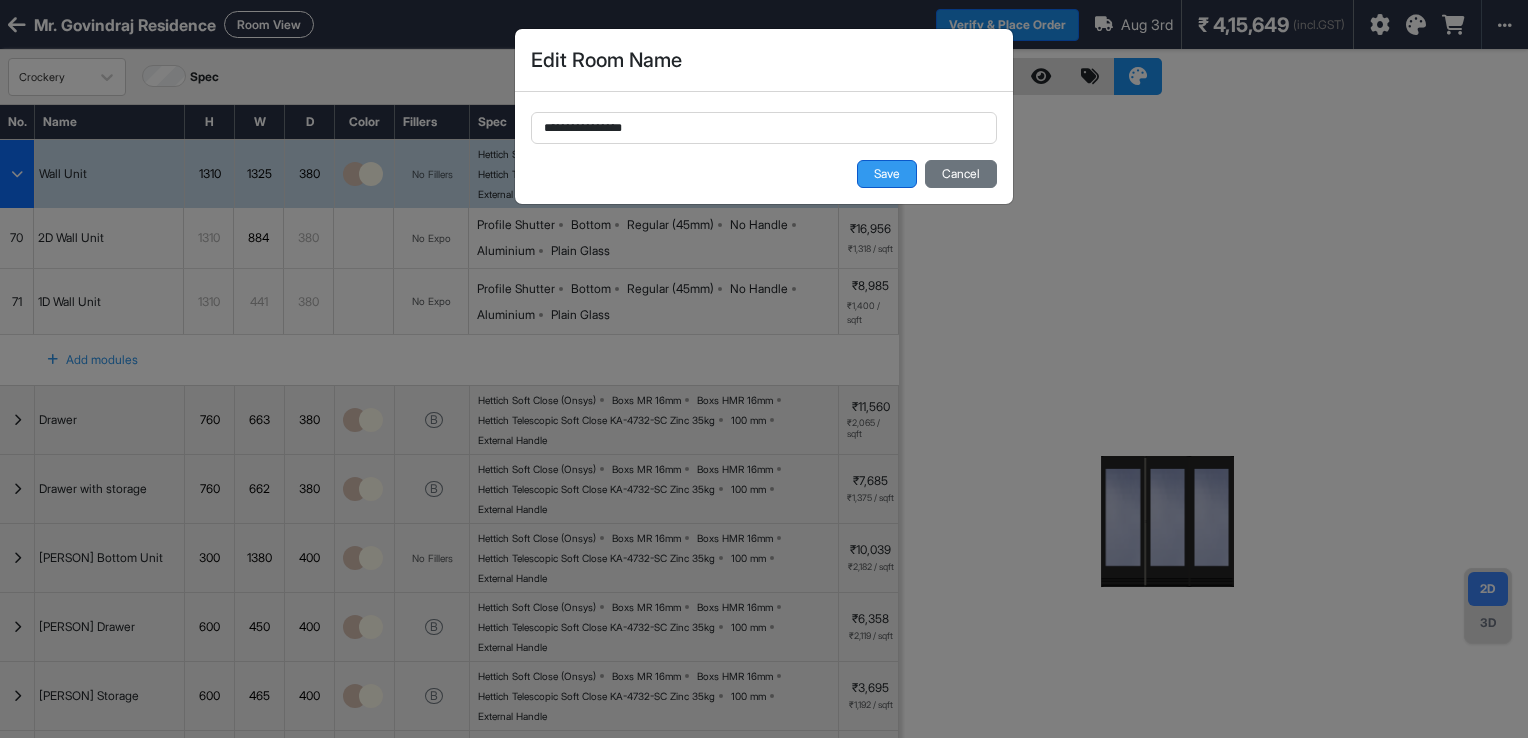 click on "Save" at bounding box center (887, 174) 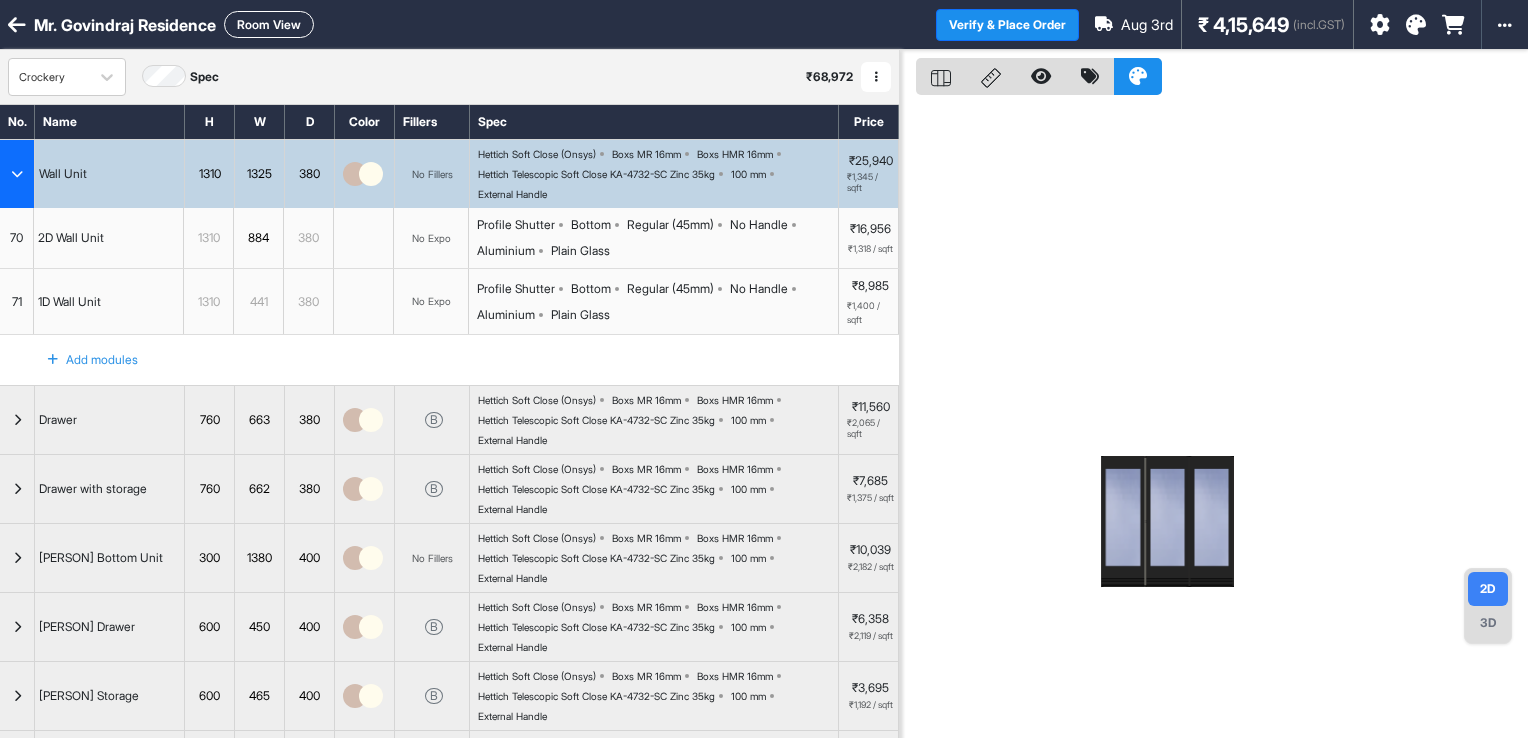 click at bounding box center [876, 77] 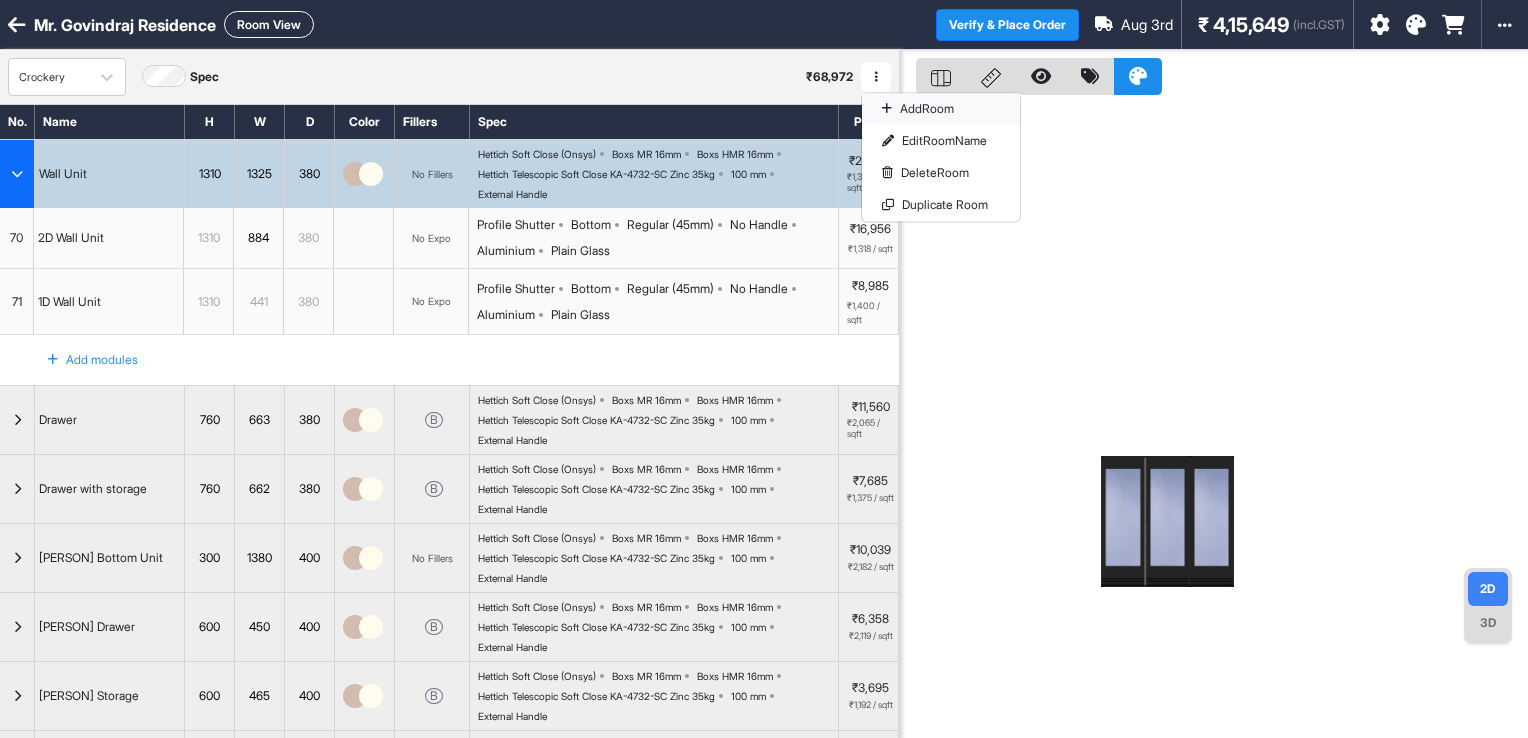 click on "Add  Room" at bounding box center (941, 109) 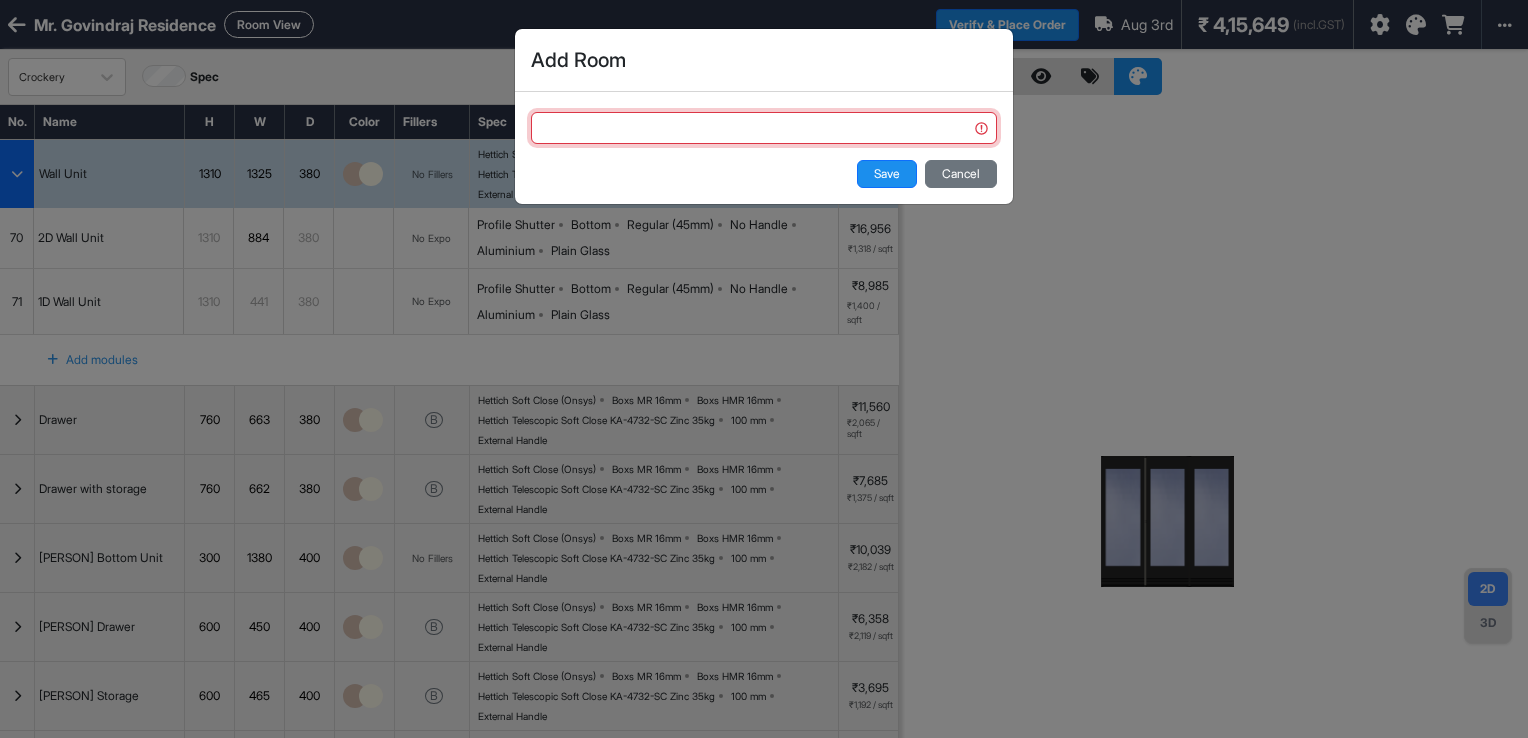 click at bounding box center (764, 128) 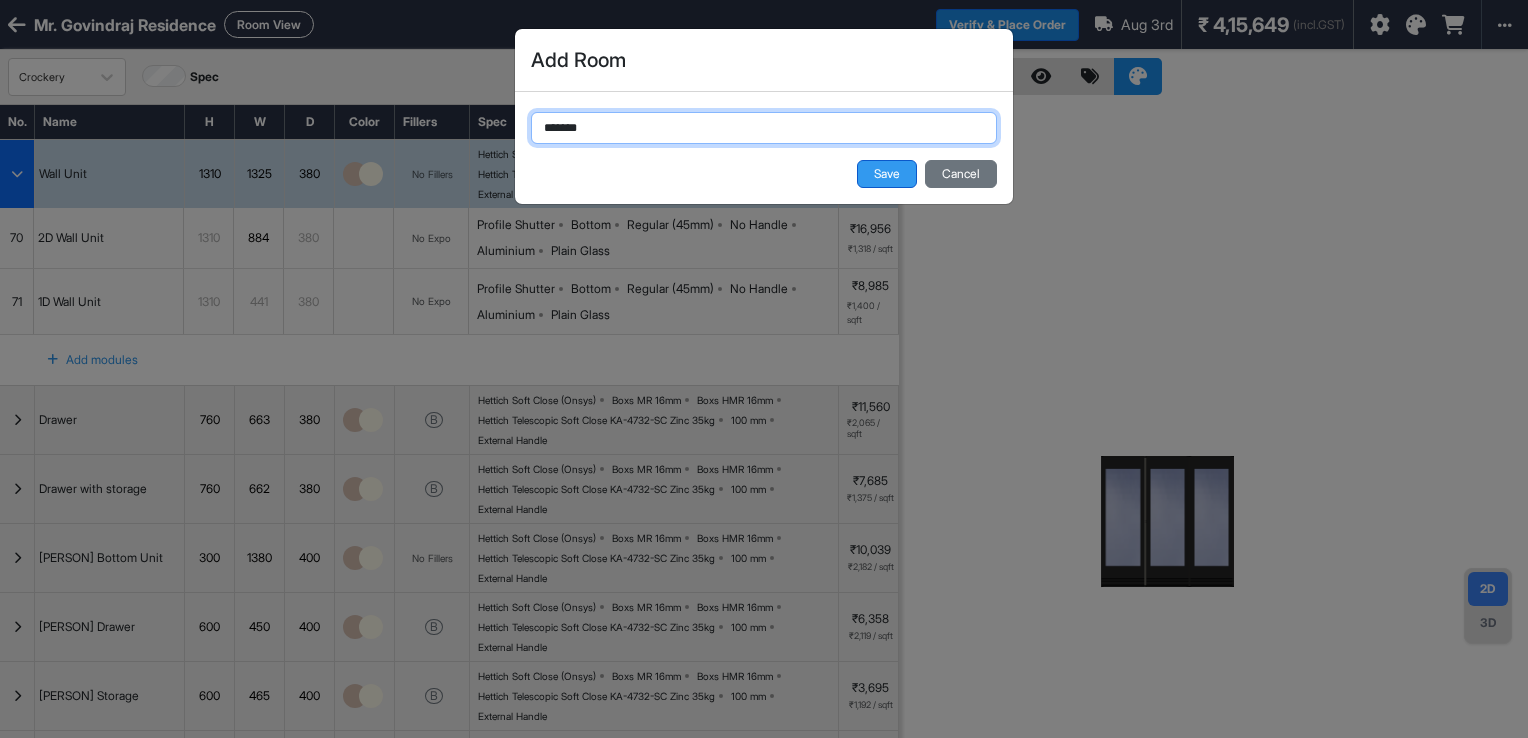type on "*******" 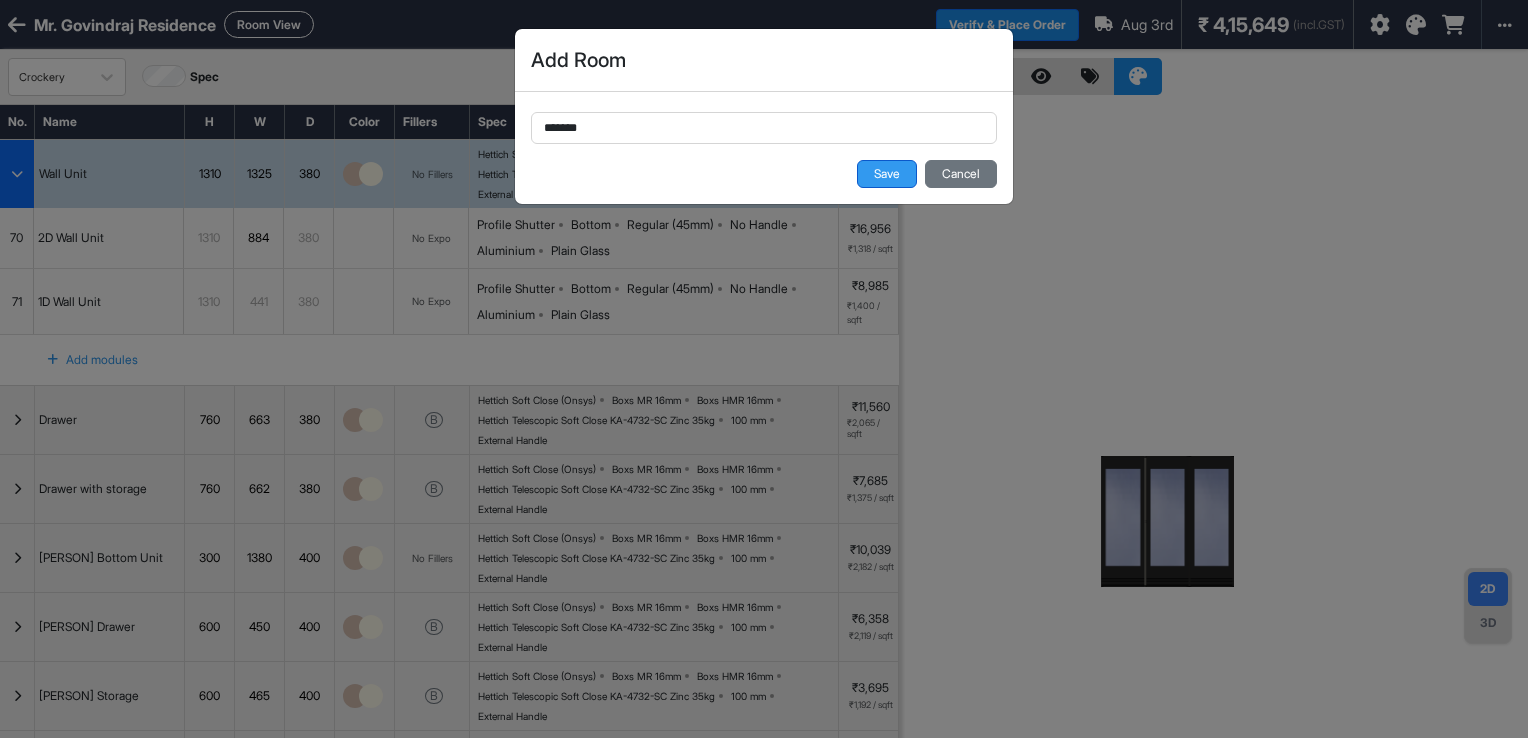 click on "Save" at bounding box center [887, 174] 